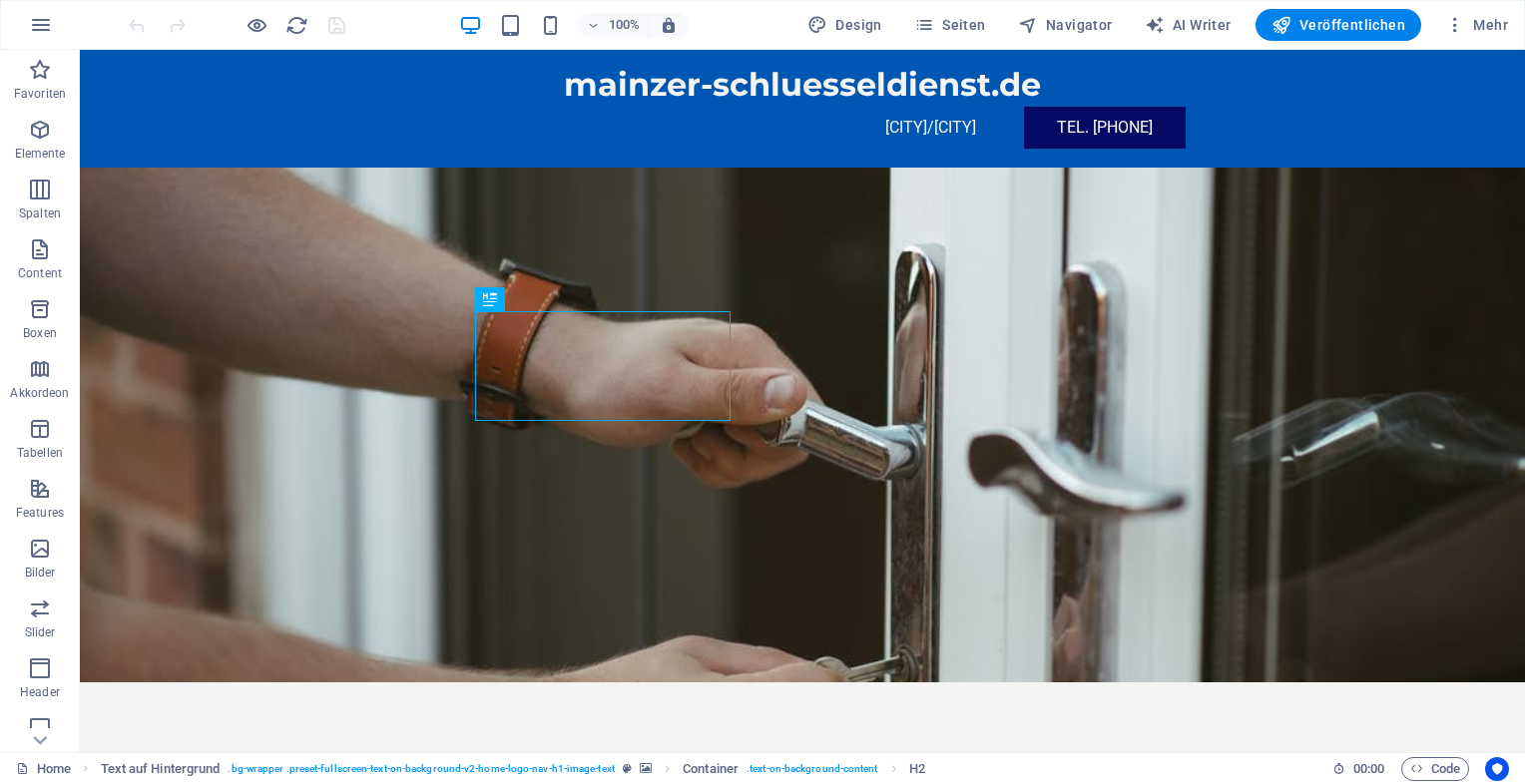scroll, scrollTop: 0, scrollLeft: 0, axis: both 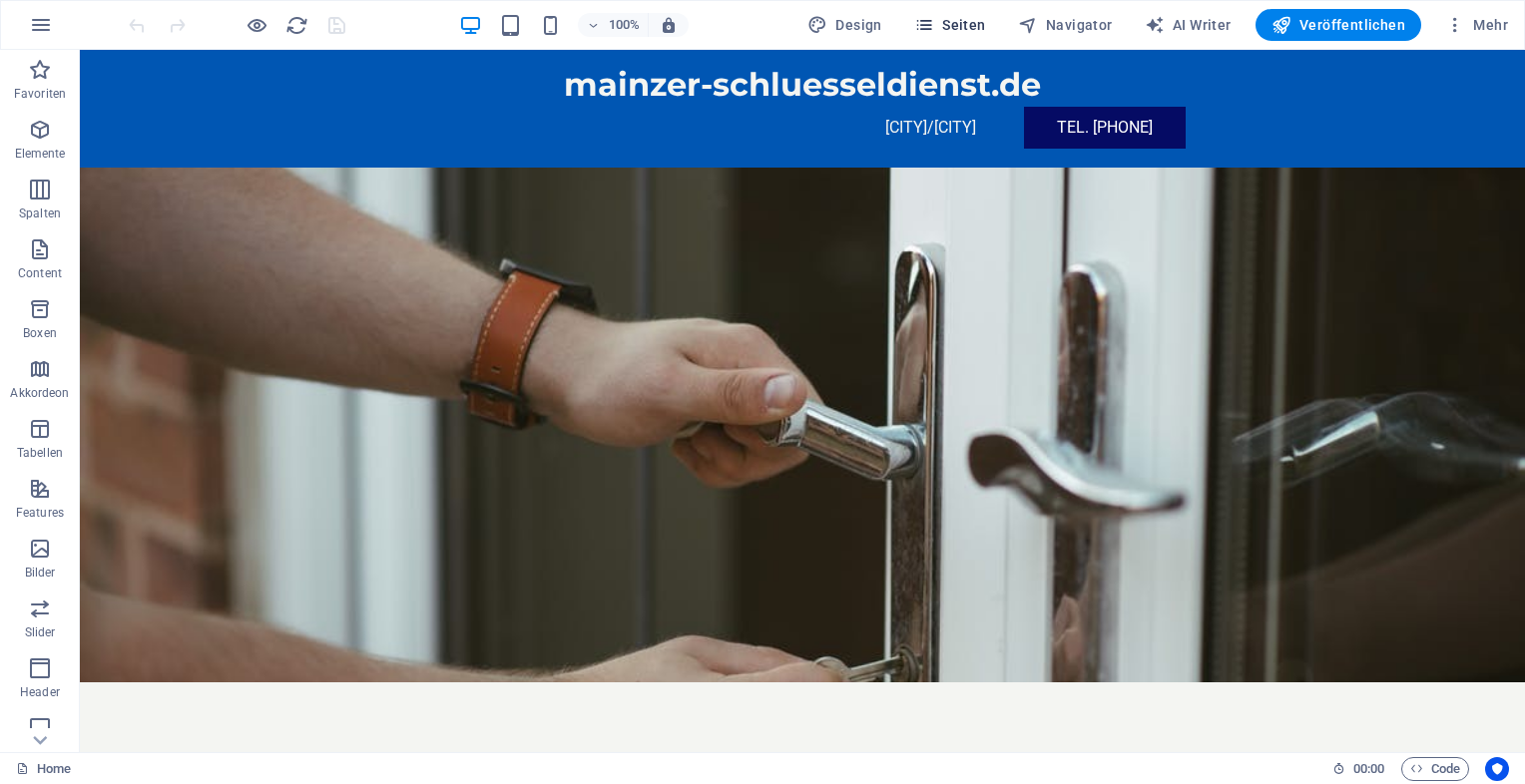 click on "Seiten" at bounding box center (950, 25) 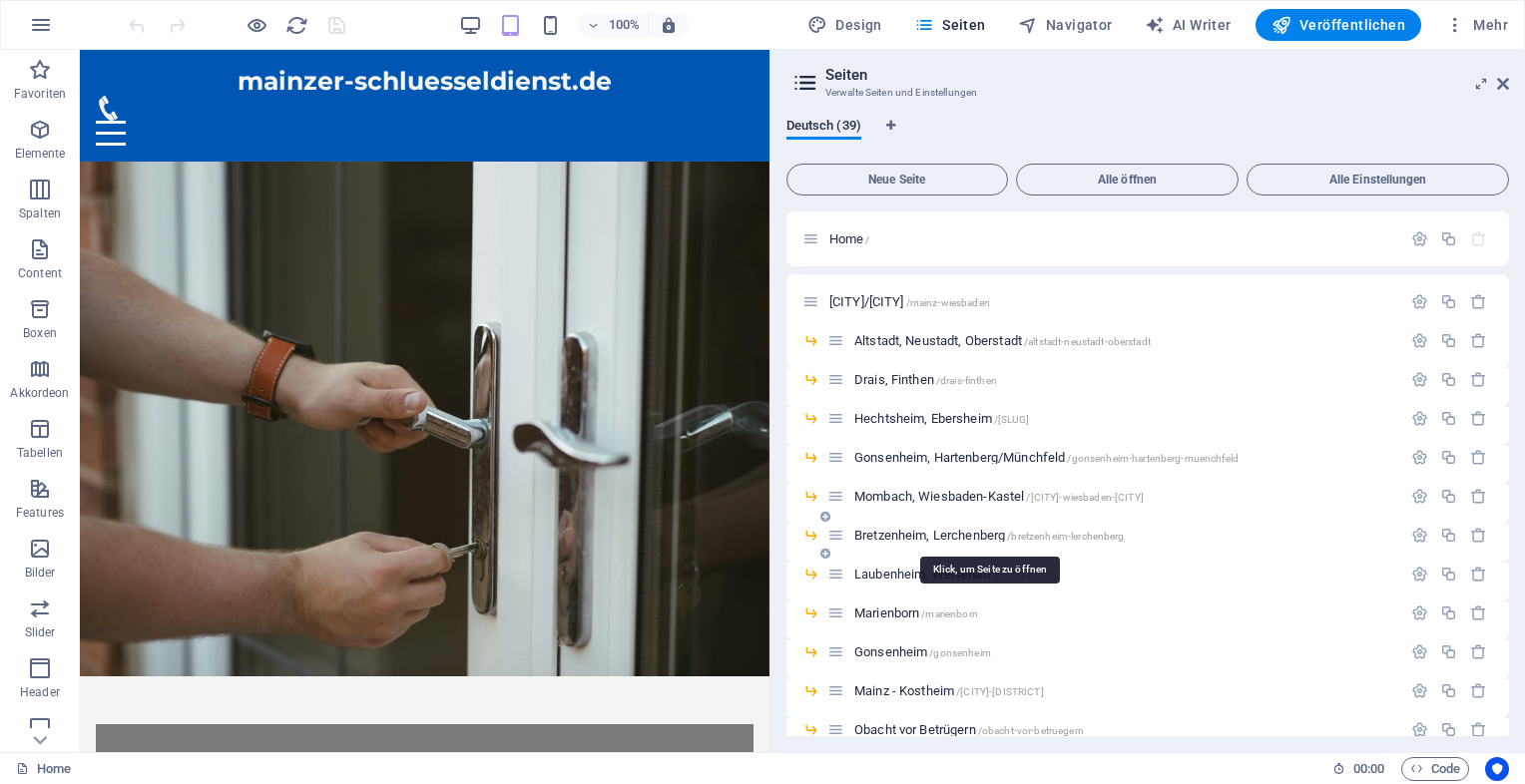 click on "Bretzenheim, Lerchenberg /bretzenheim-lerchenberg" at bounding box center (989, 535) 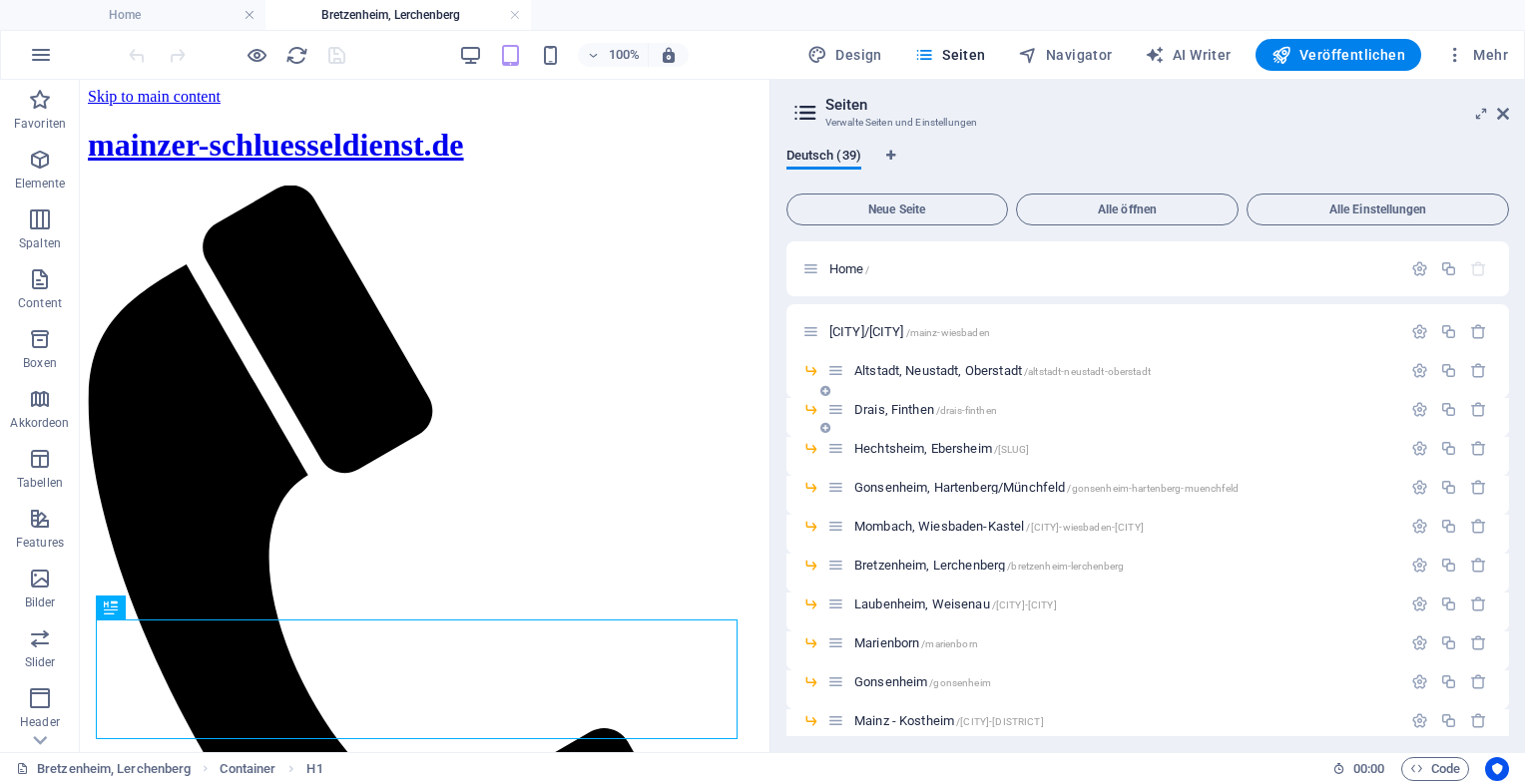scroll, scrollTop: 0, scrollLeft: 0, axis: both 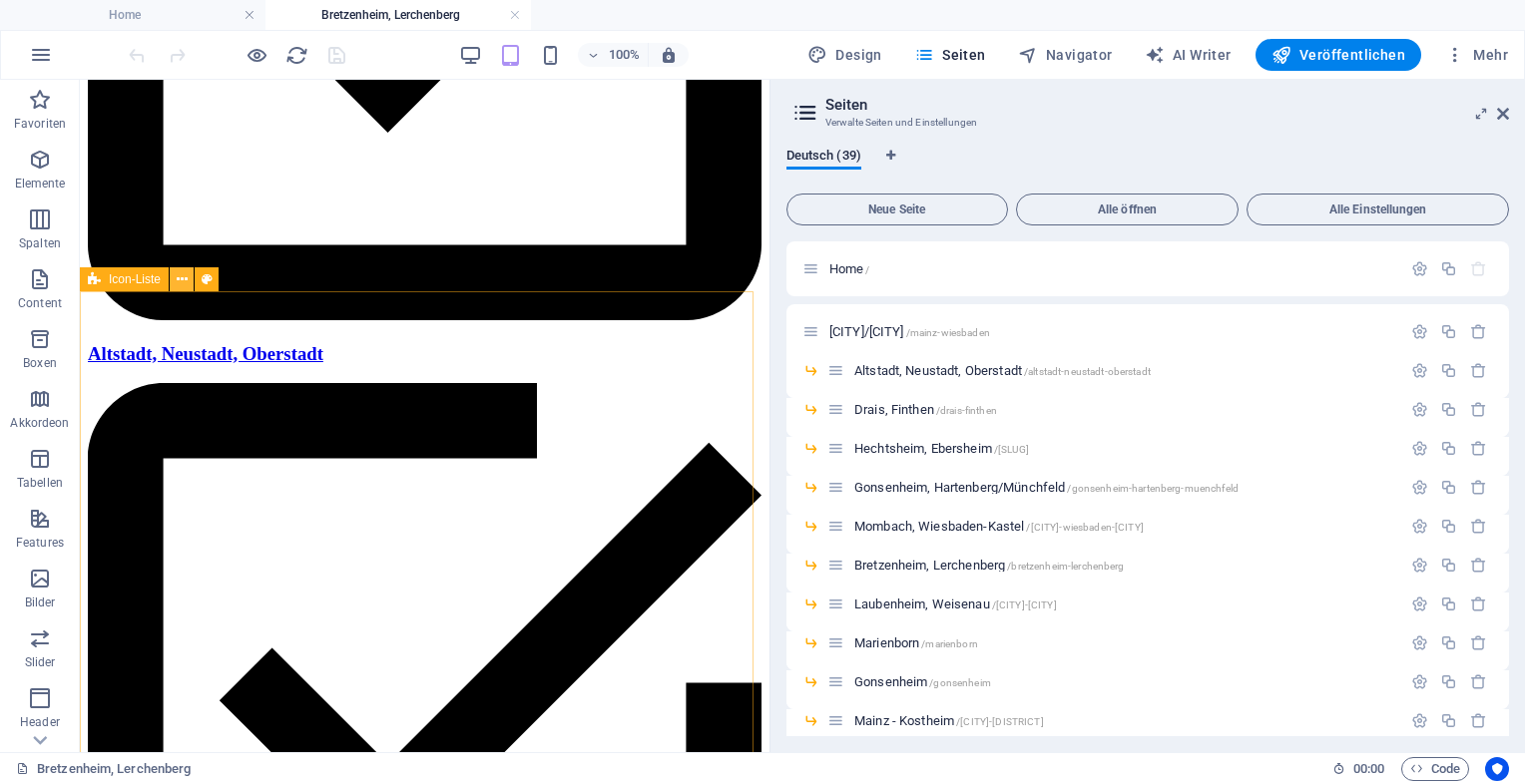 click at bounding box center (182, 279) 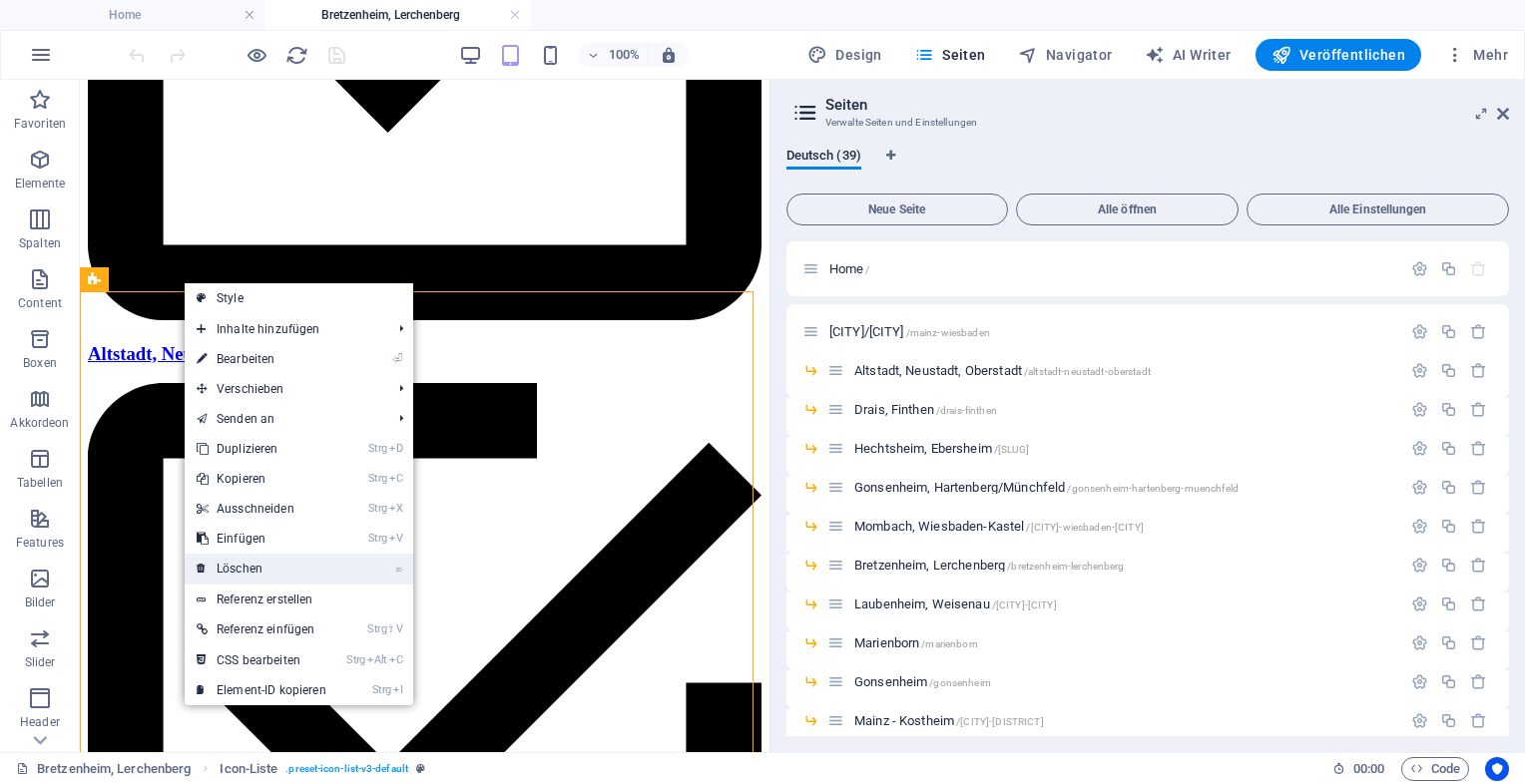click on "⌦  Löschen" at bounding box center [261, 569] 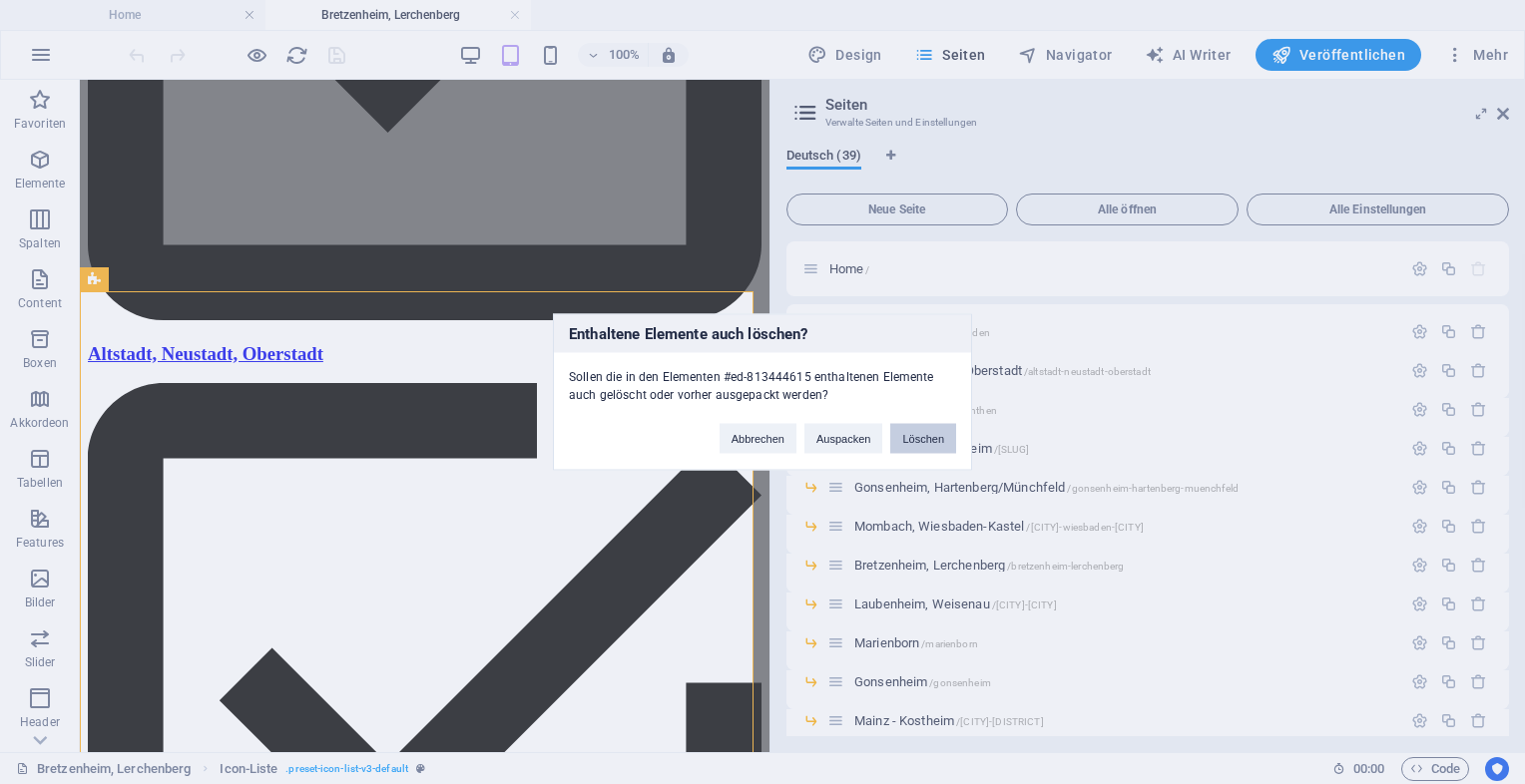 click on "Löschen" at bounding box center (923, 439) 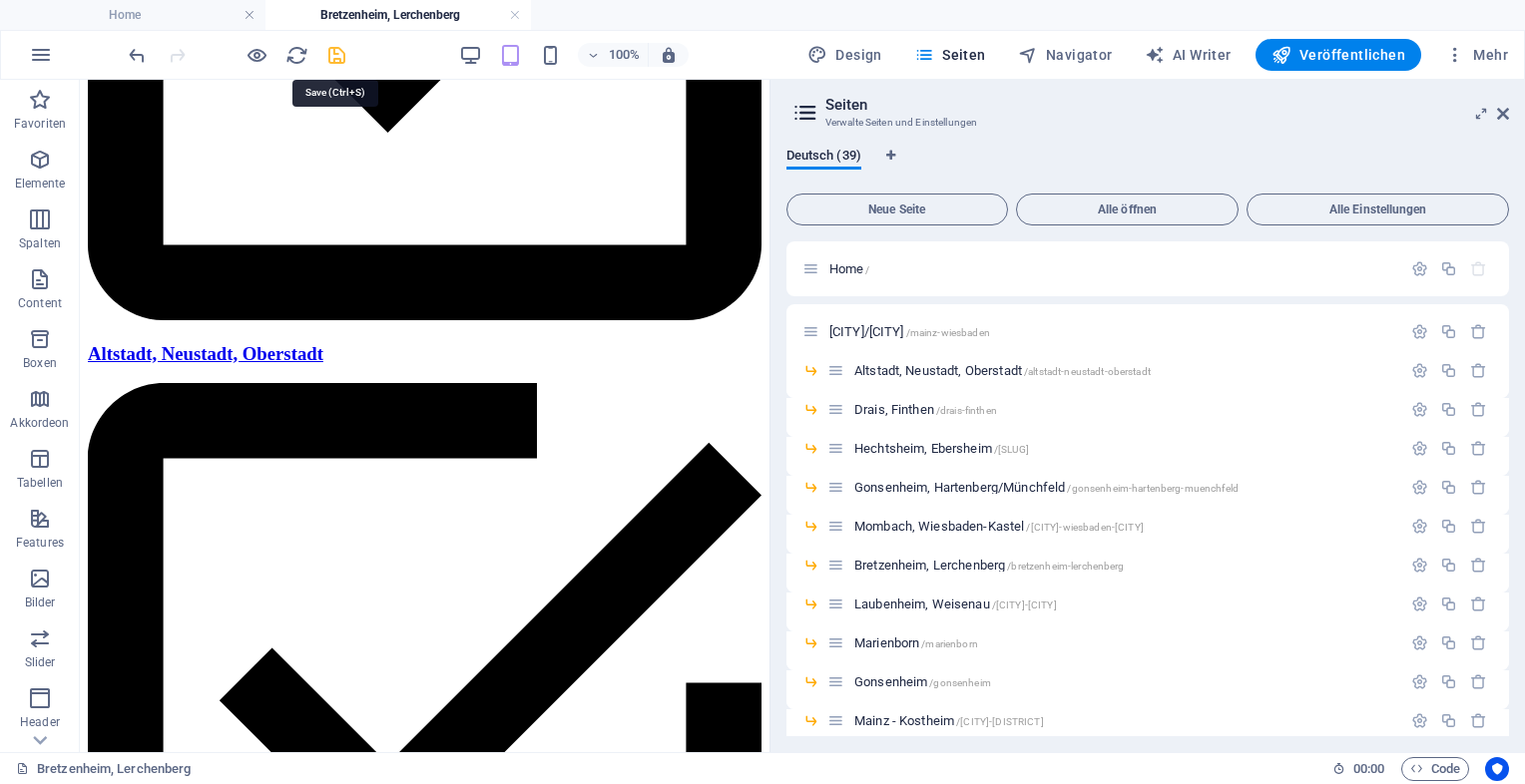 click at bounding box center [336, 55] 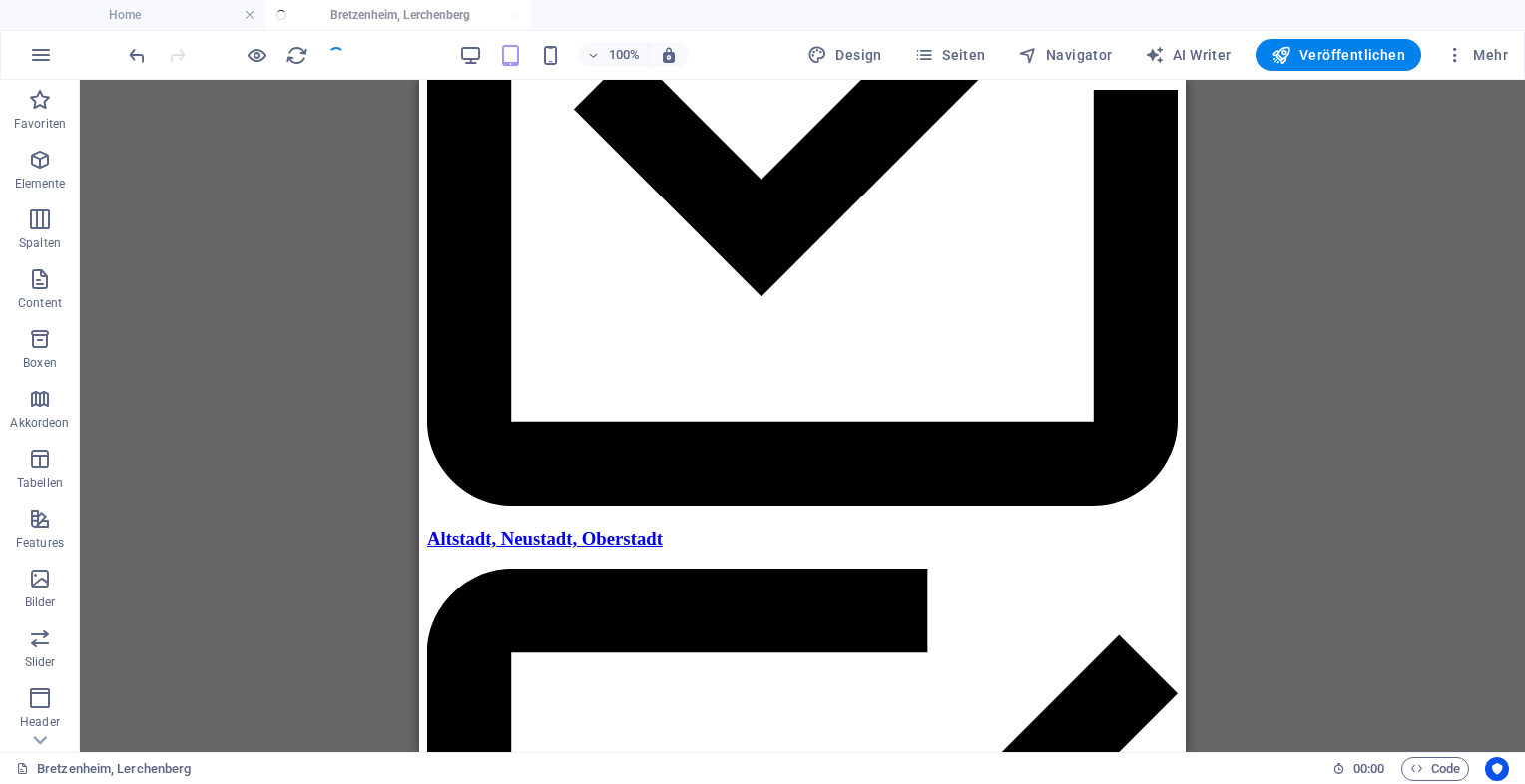 scroll, scrollTop: 2450, scrollLeft: 0, axis: vertical 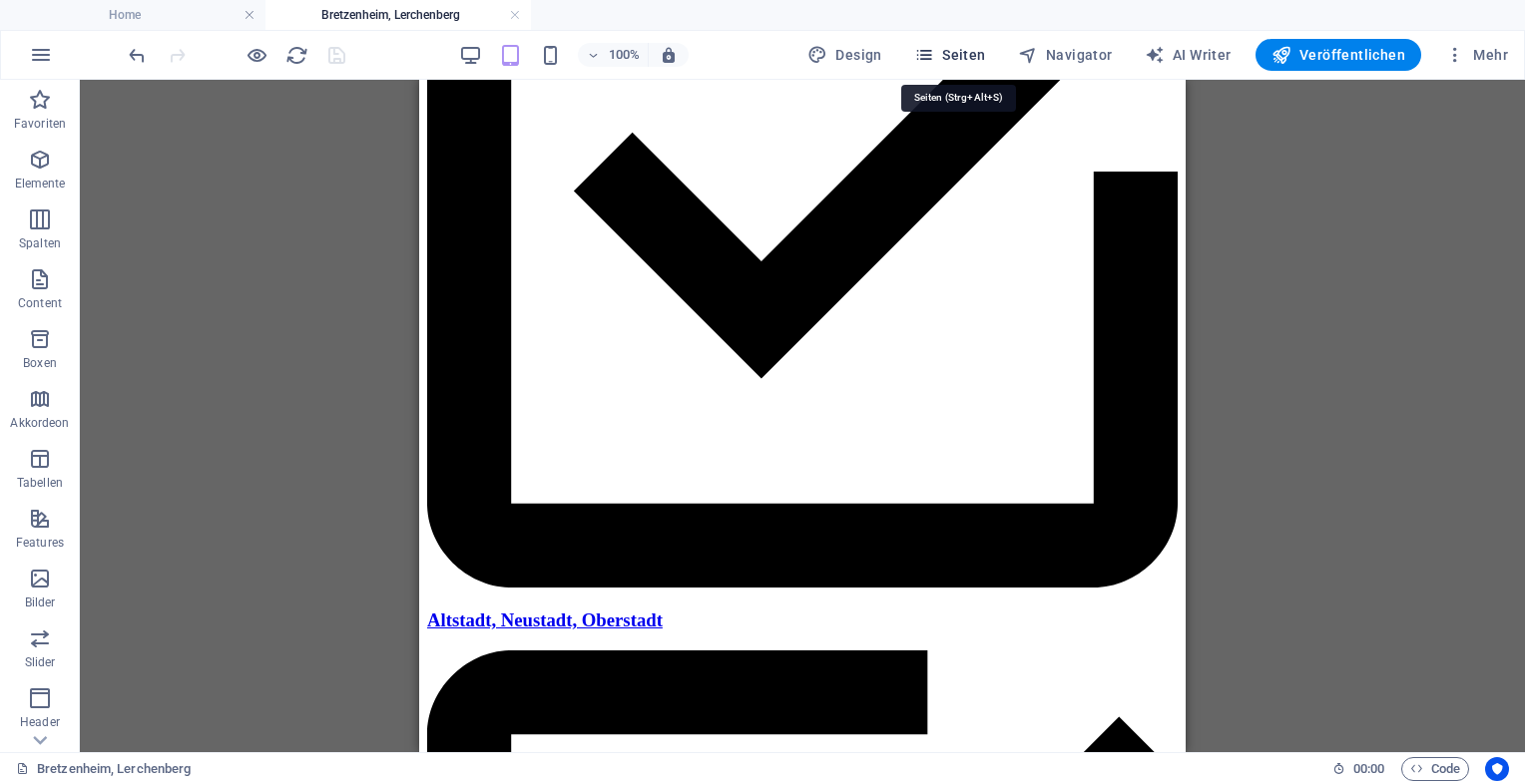 click on "Seiten" at bounding box center [950, 55] 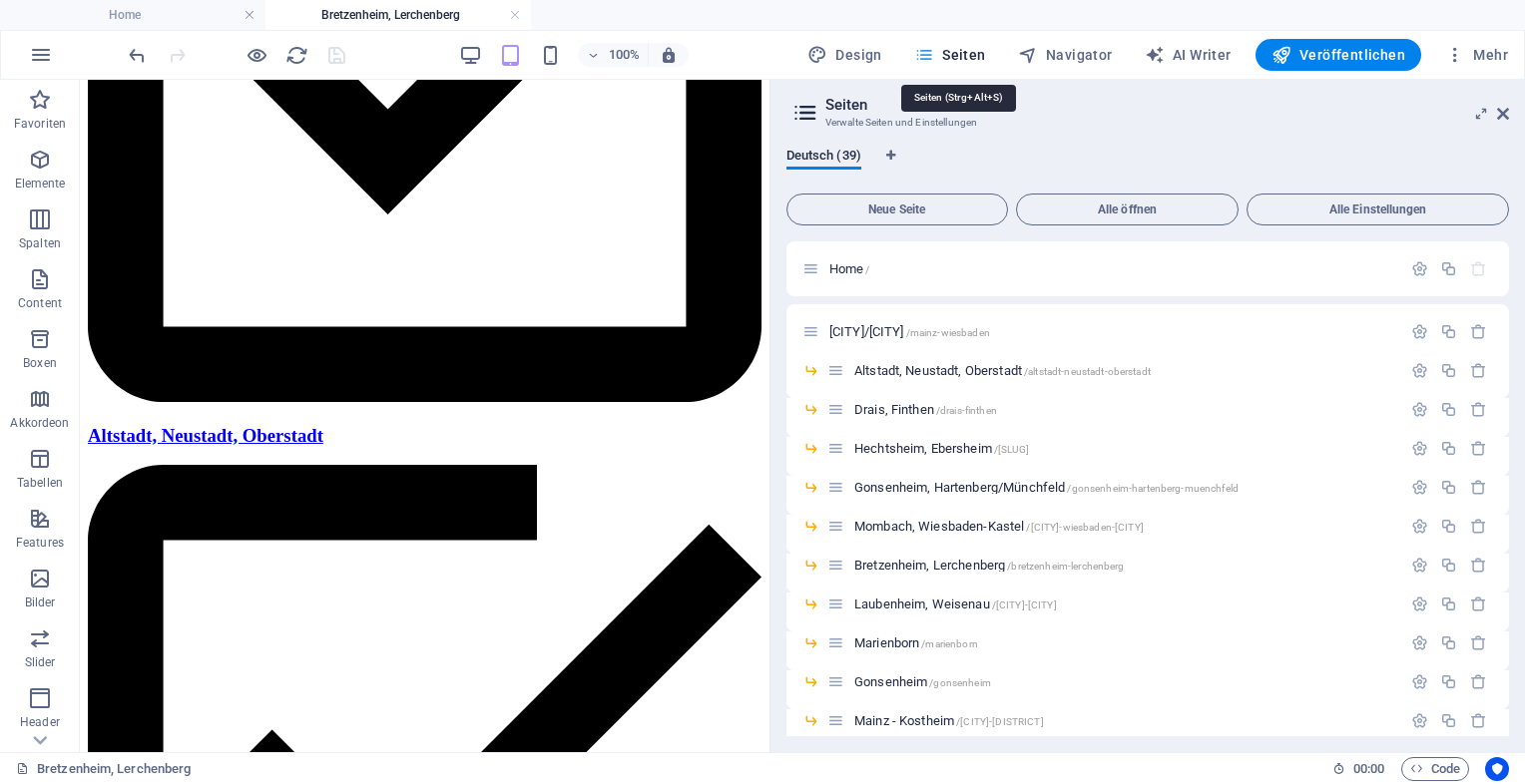 scroll, scrollTop: 2532, scrollLeft: 0, axis: vertical 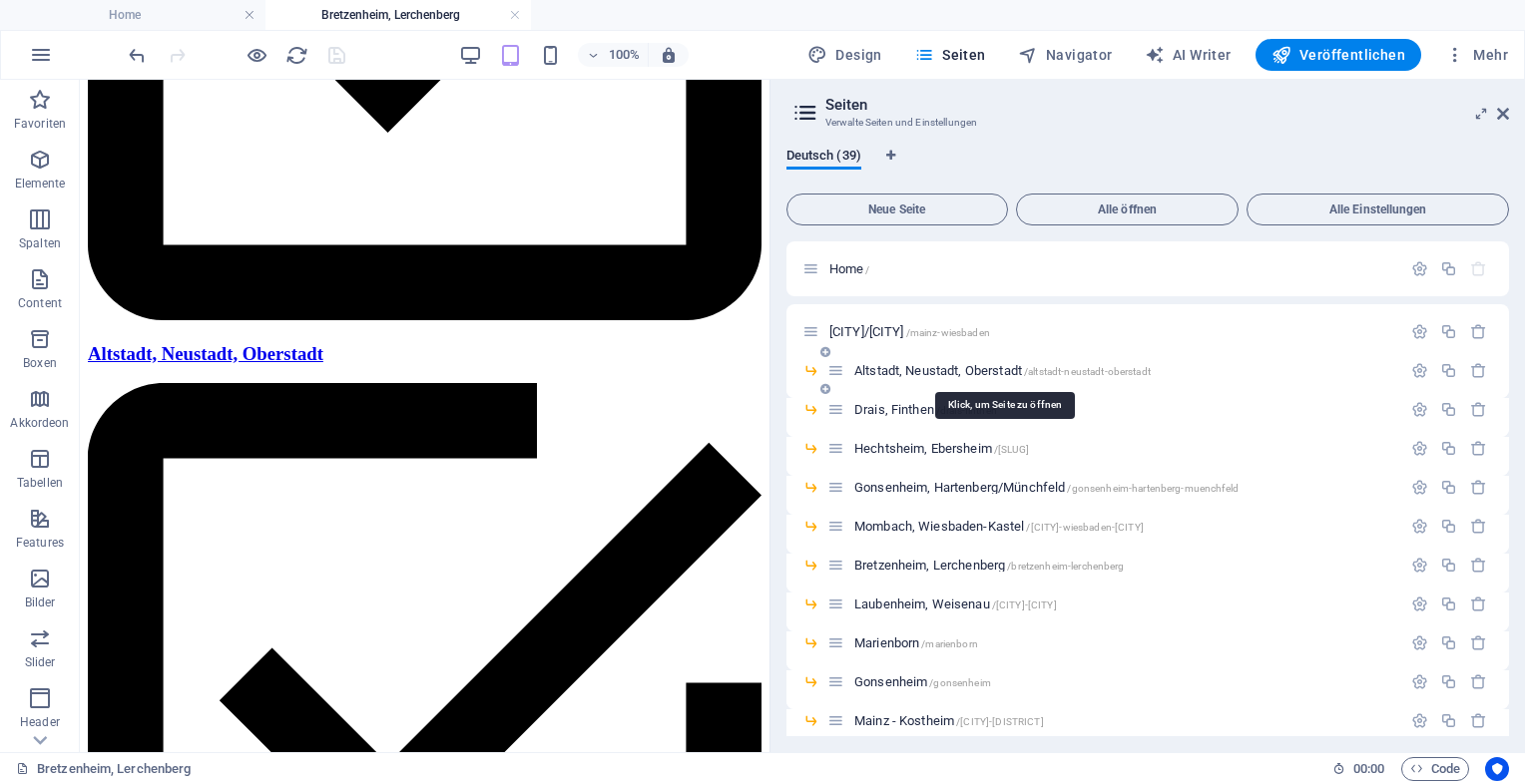 click on "Altstadt, Neustadt, Oberstadt /altstadt-neustadt-oberstadt" at bounding box center (1002, 370) 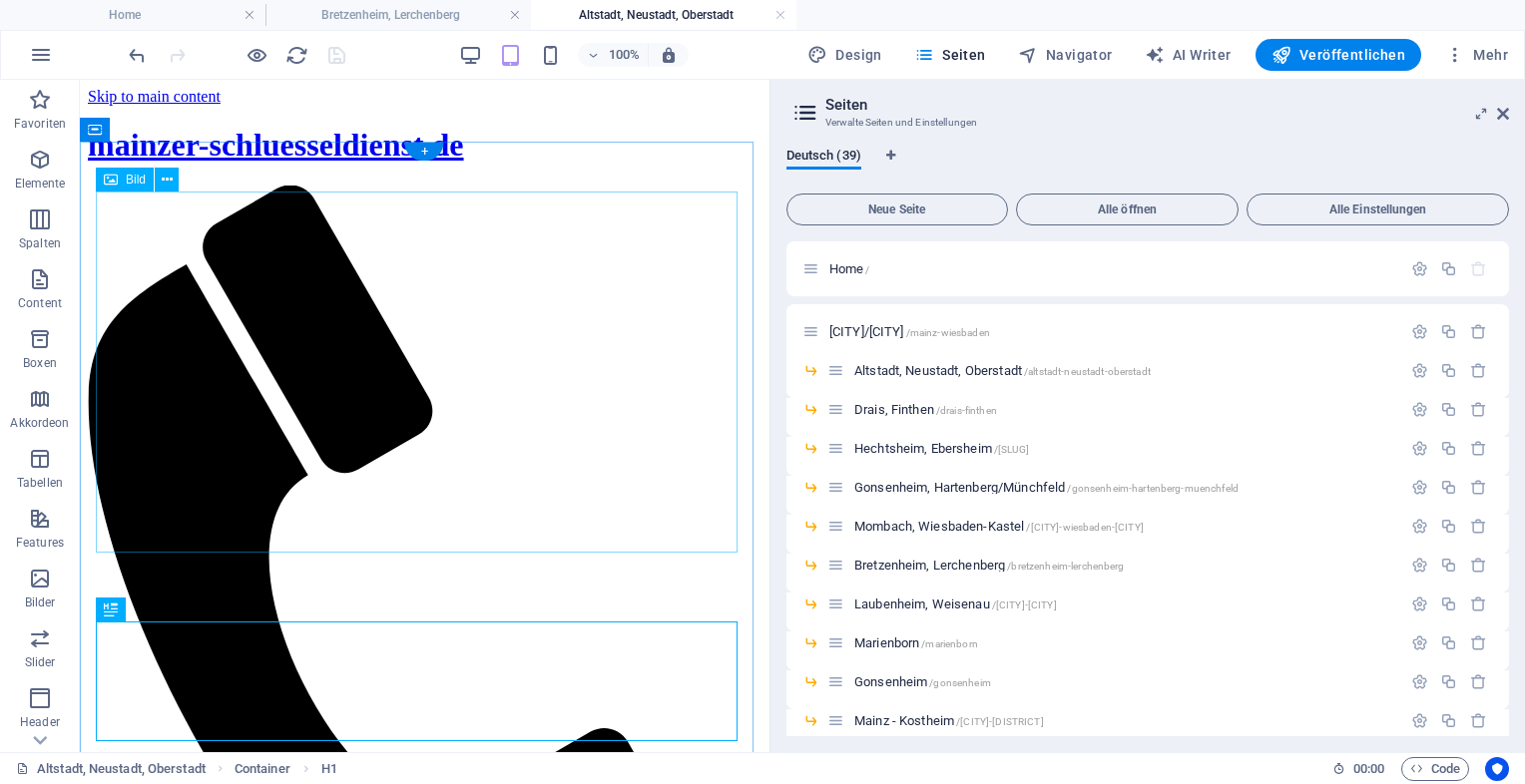 scroll, scrollTop: 0, scrollLeft: 0, axis: both 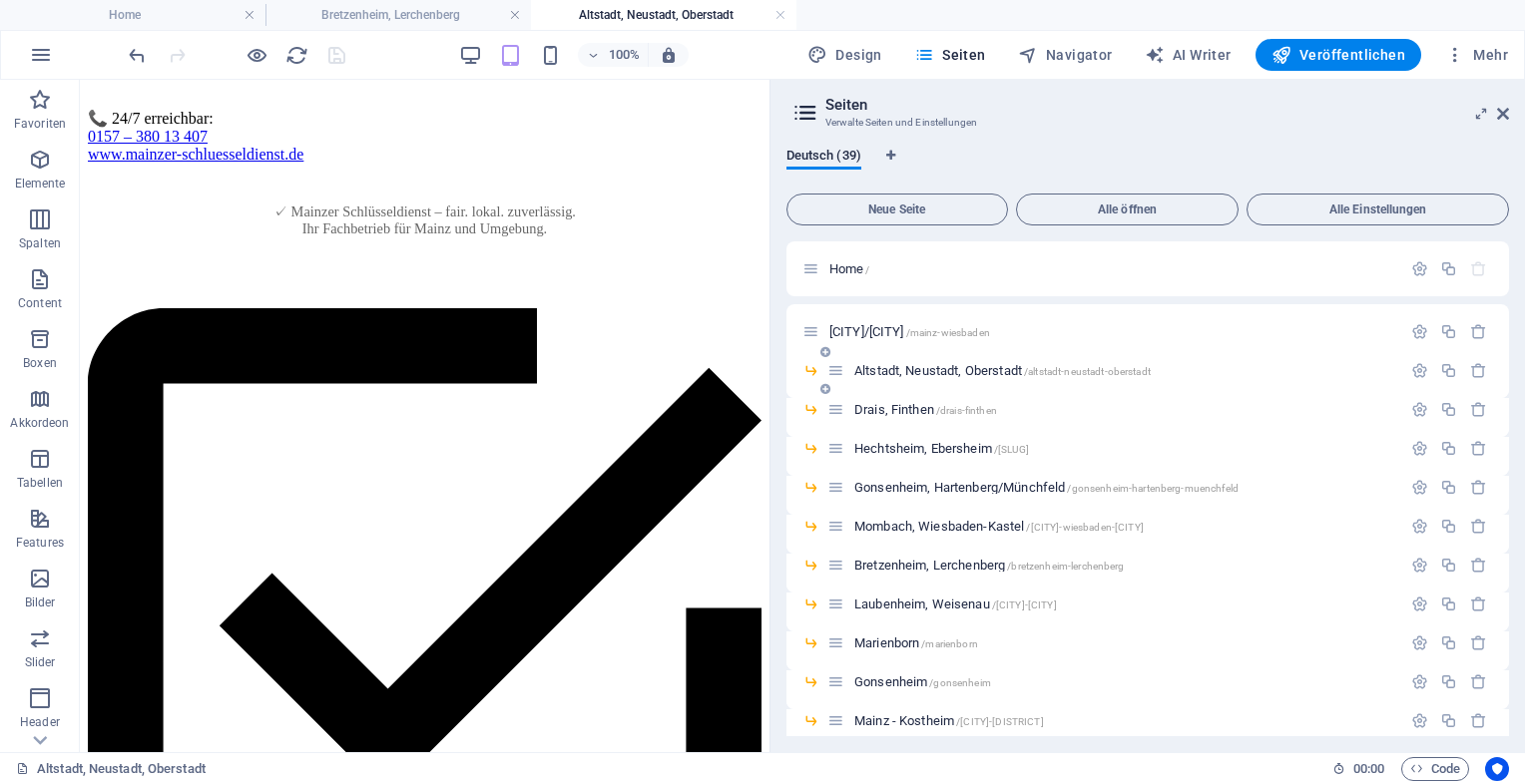 click on "Altstadt, Neustadt, Oberstadt /altstadt-neustadt-oberstadt" at bounding box center (1002, 370) 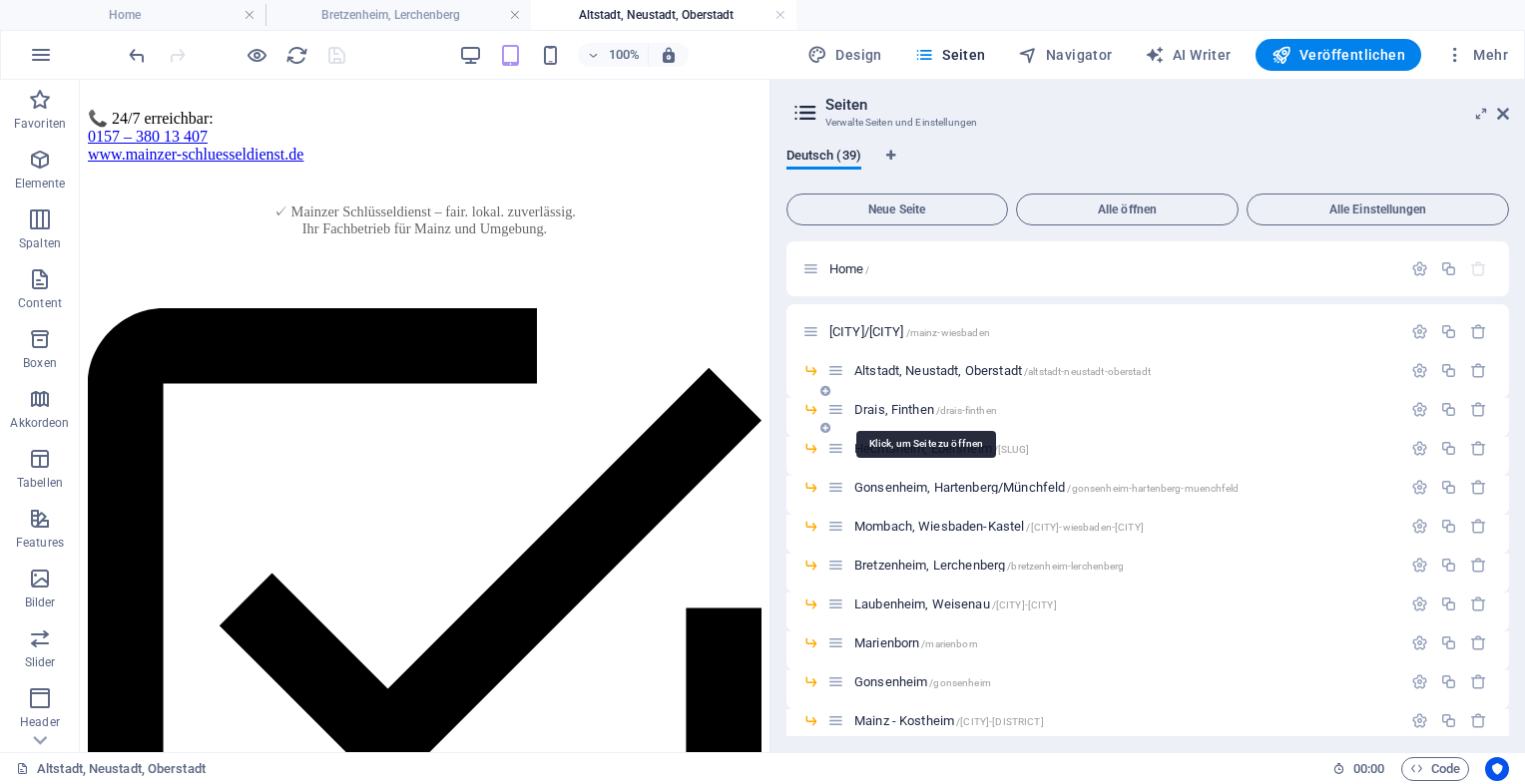 click on "Drais, Finthen /drais-finthen" at bounding box center (925, 409) 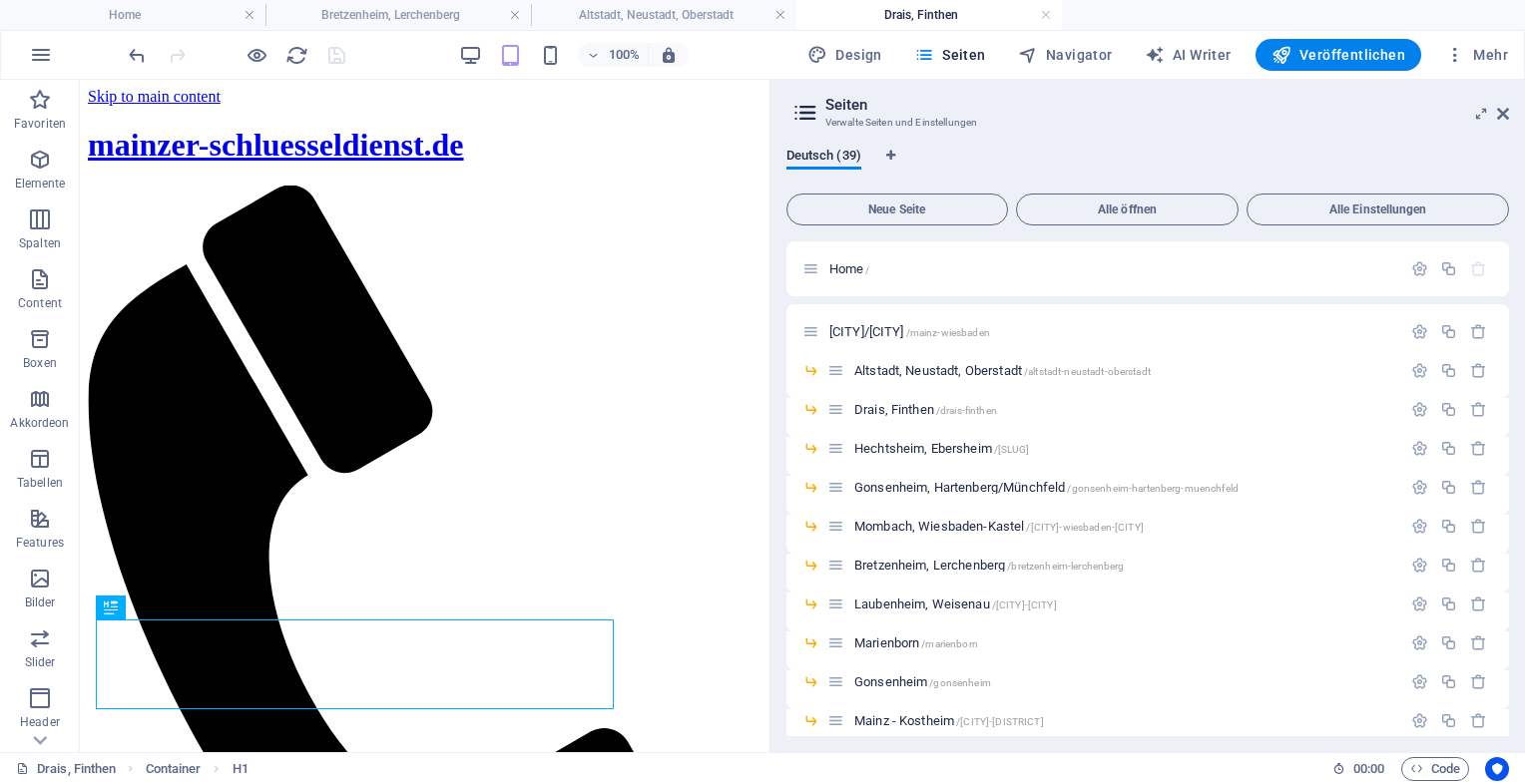 scroll, scrollTop: 0, scrollLeft: 0, axis: both 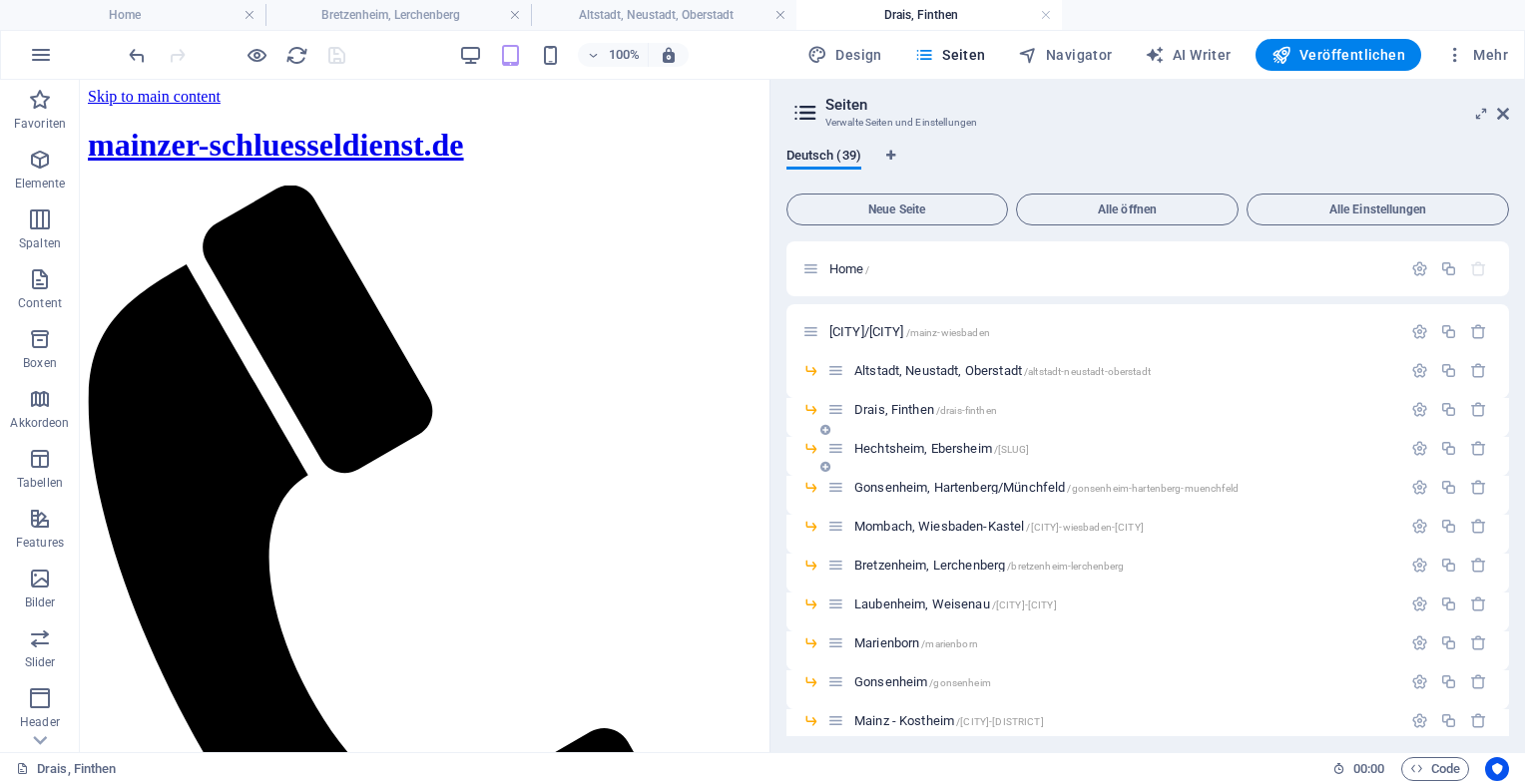 click on "Hechtsheim, Ebersheim /hechtsheim-ebersheim" at bounding box center [941, 448] 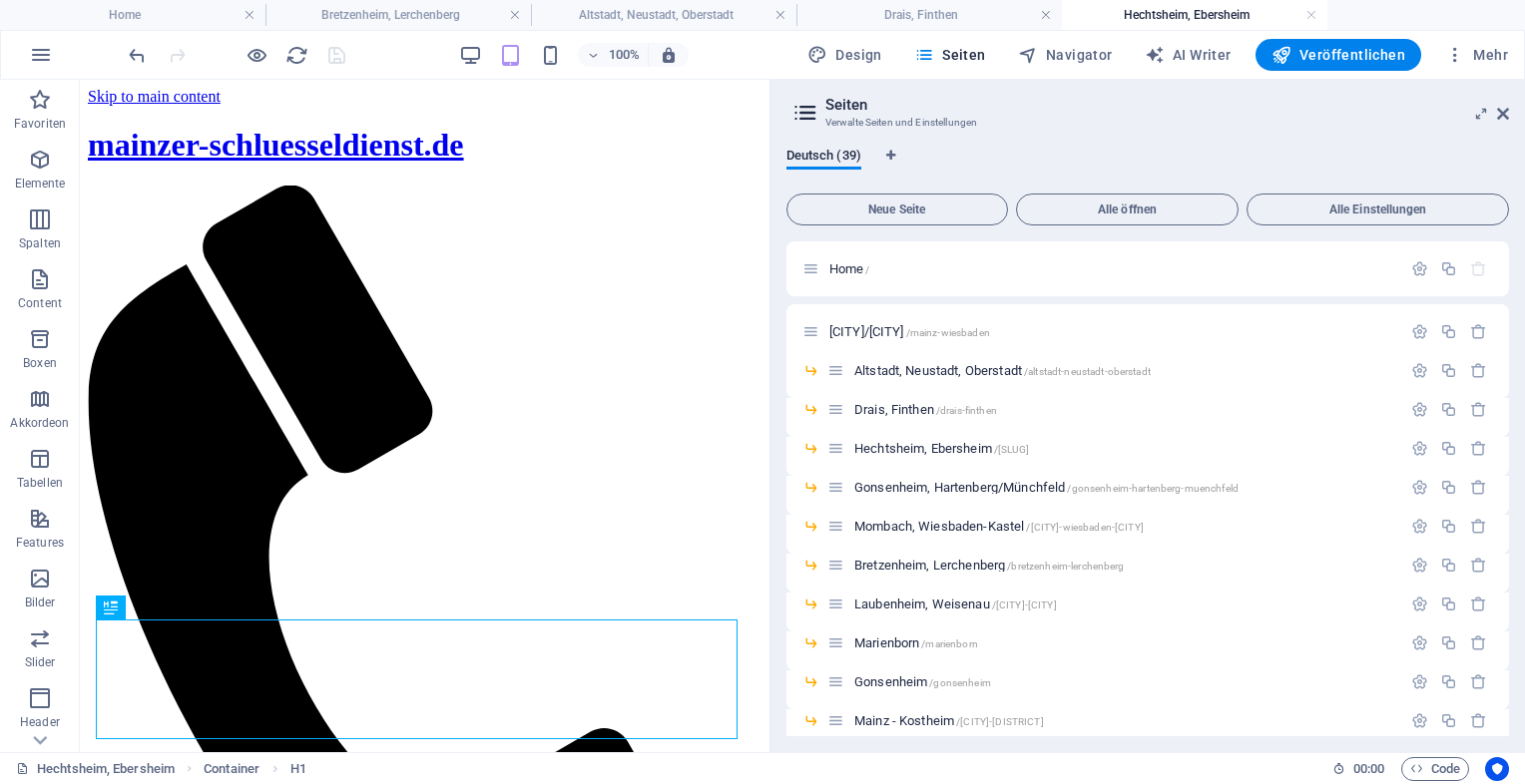 scroll, scrollTop: 0, scrollLeft: 0, axis: both 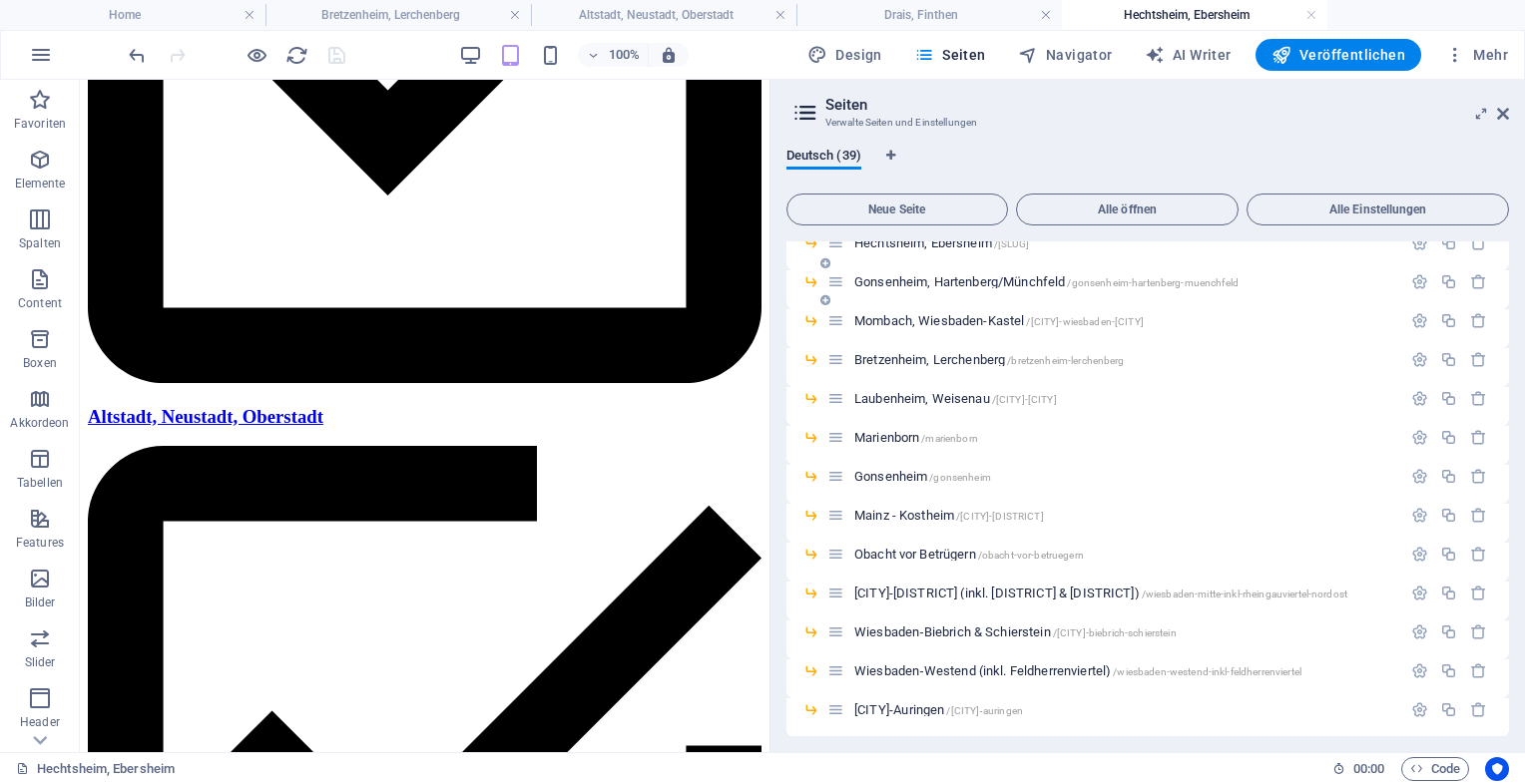 click on "Gonsenheim, Hartenberg/Münchfeld /gonsenheim-hartenberg-muenchfeld" at bounding box center [1046, 281] 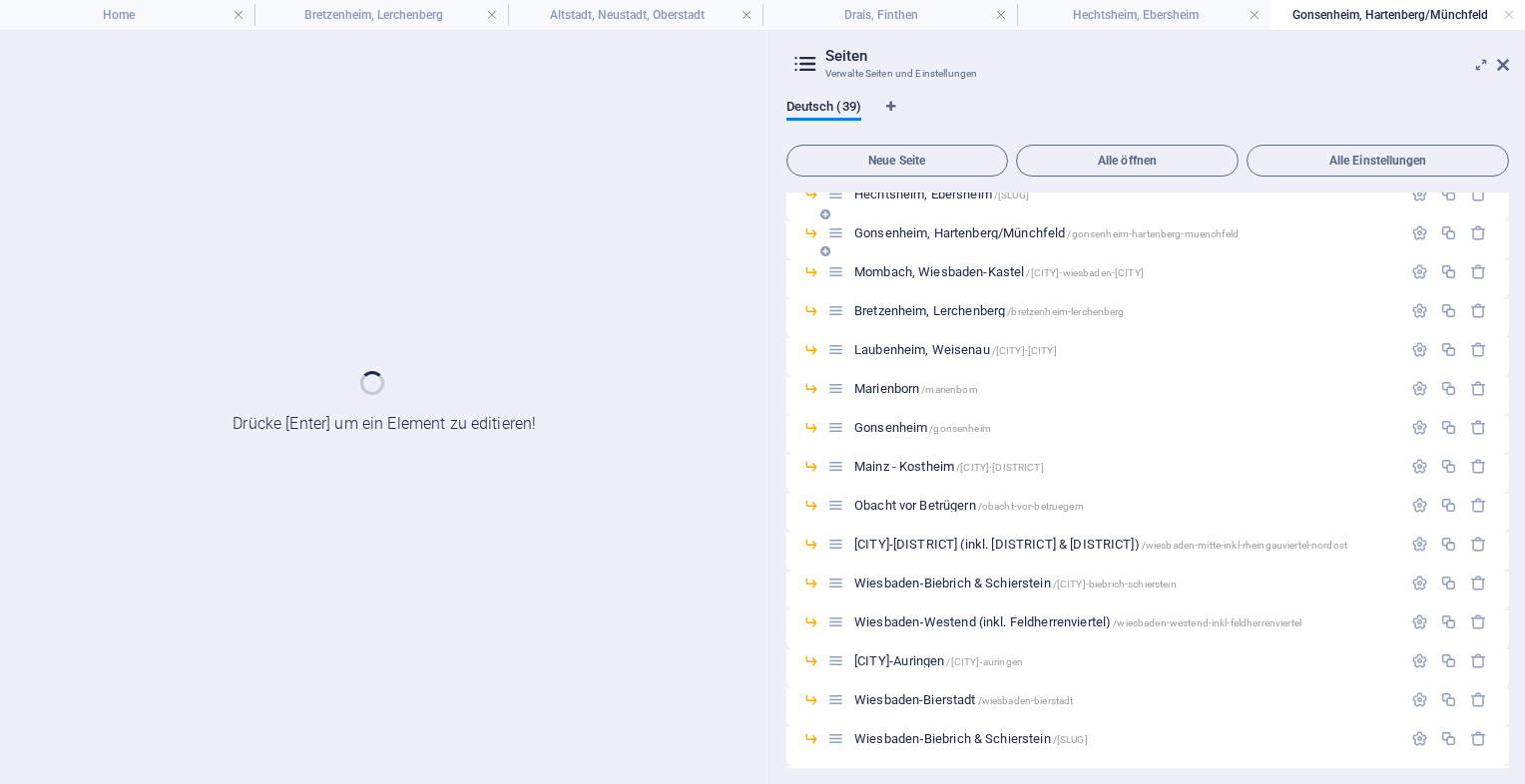 scroll, scrollTop: 0, scrollLeft: 0, axis: both 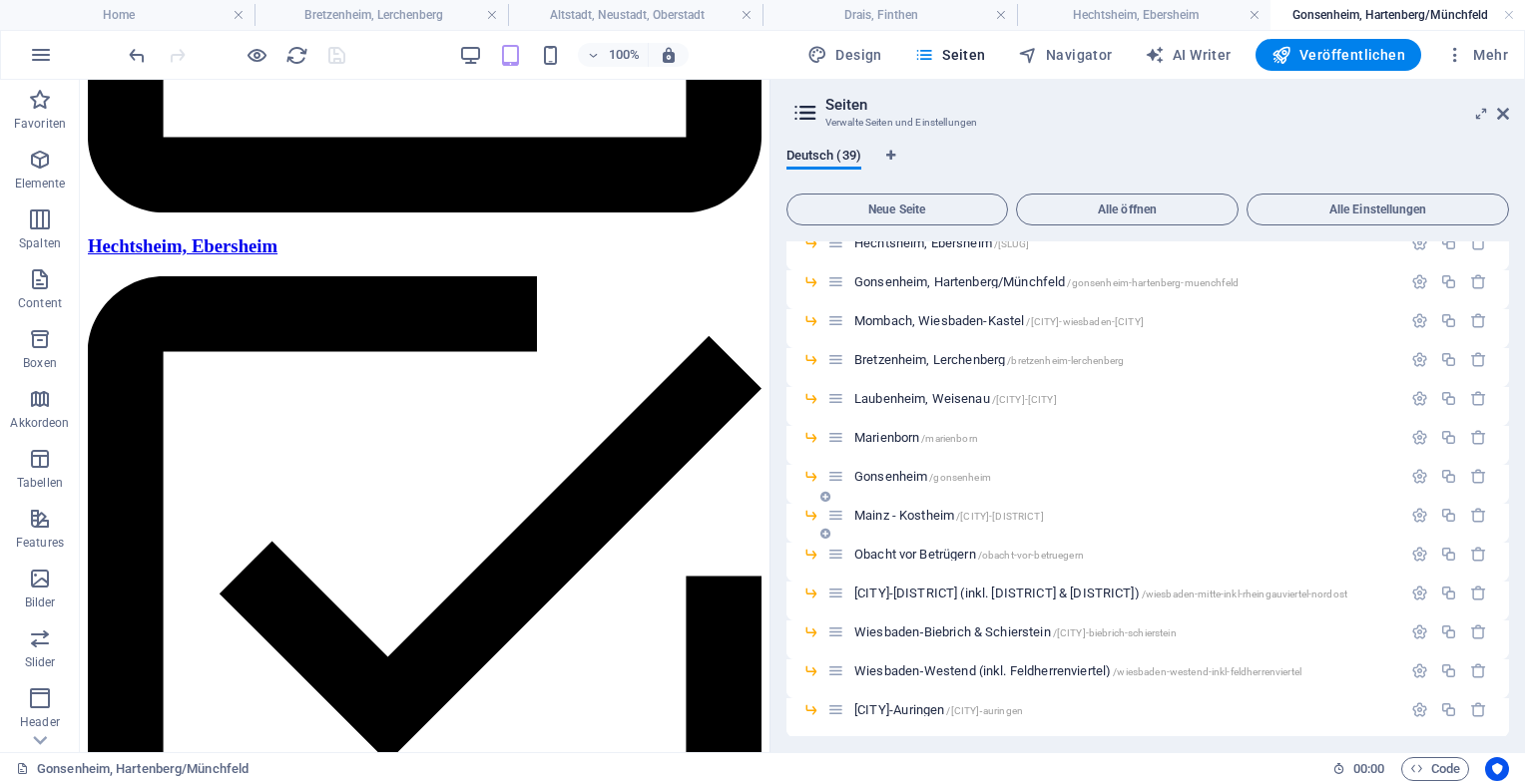 click on "Mainz - Kostheim /mainz-kostheim" at bounding box center (949, 515) 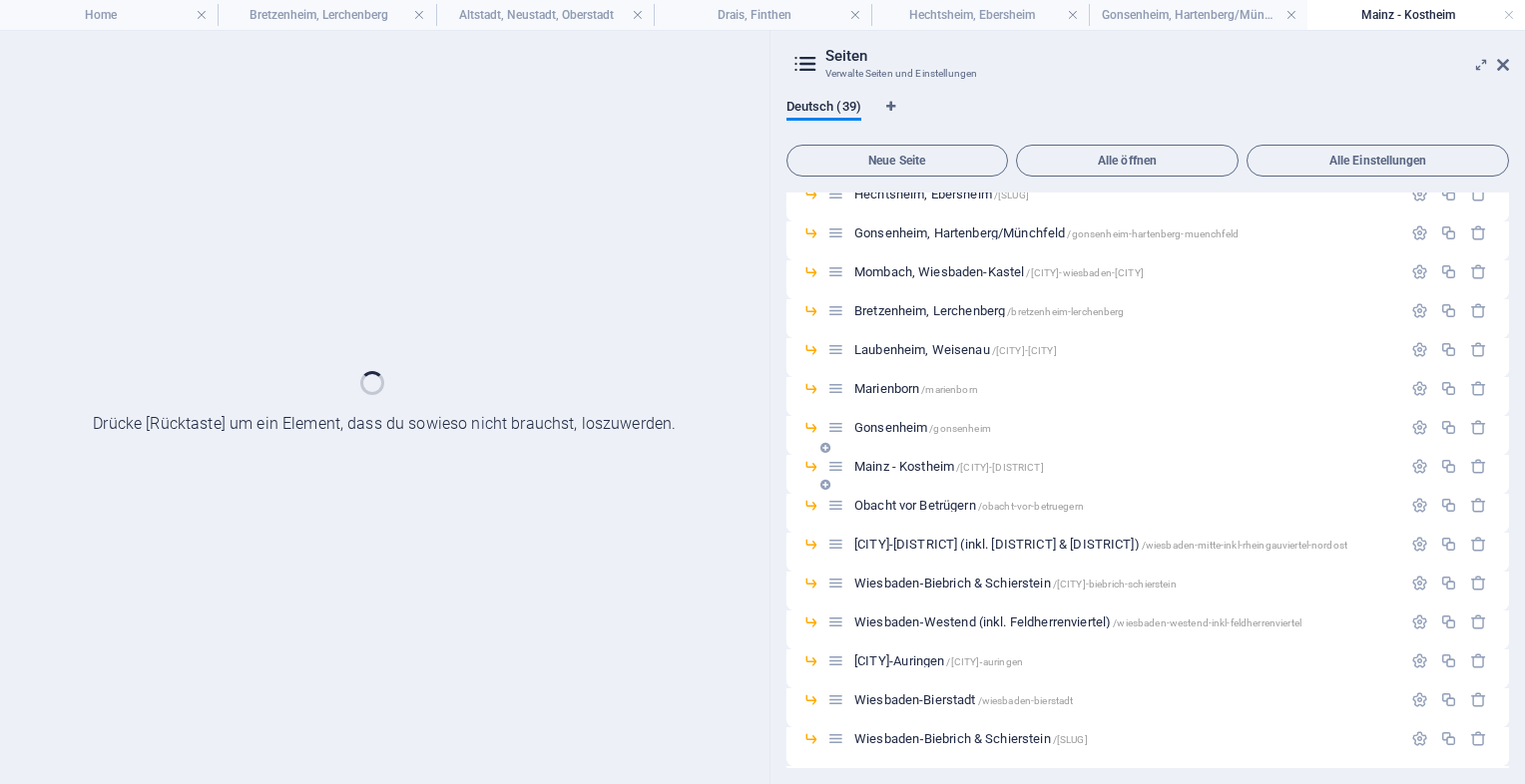 scroll, scrollTop: 0, scrollLeft: 0, axis: both 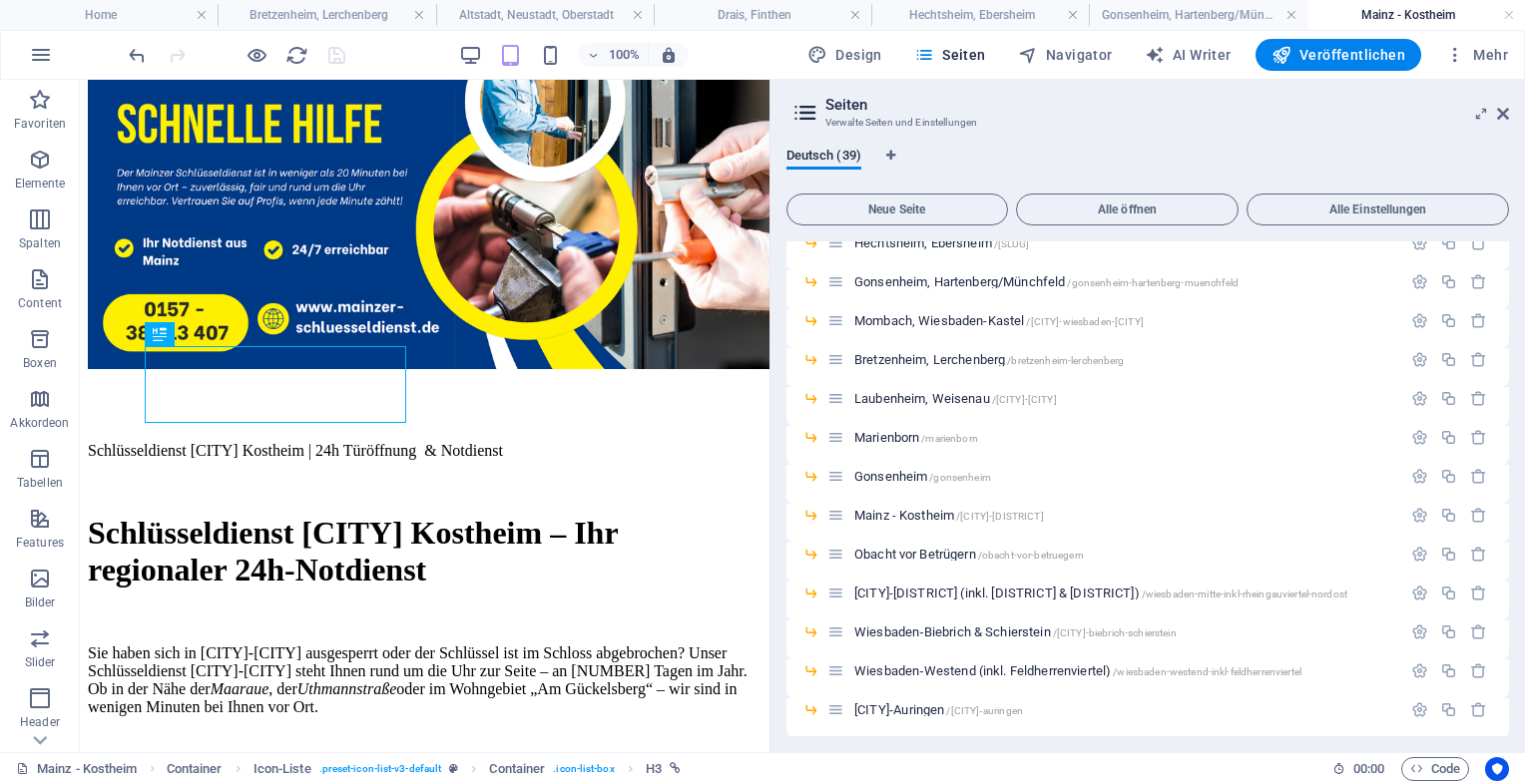 drag, startPoint x: 1510, startPoint y: 373, endPoint x: 1512, endPoint y: 451, distance: 78.025637 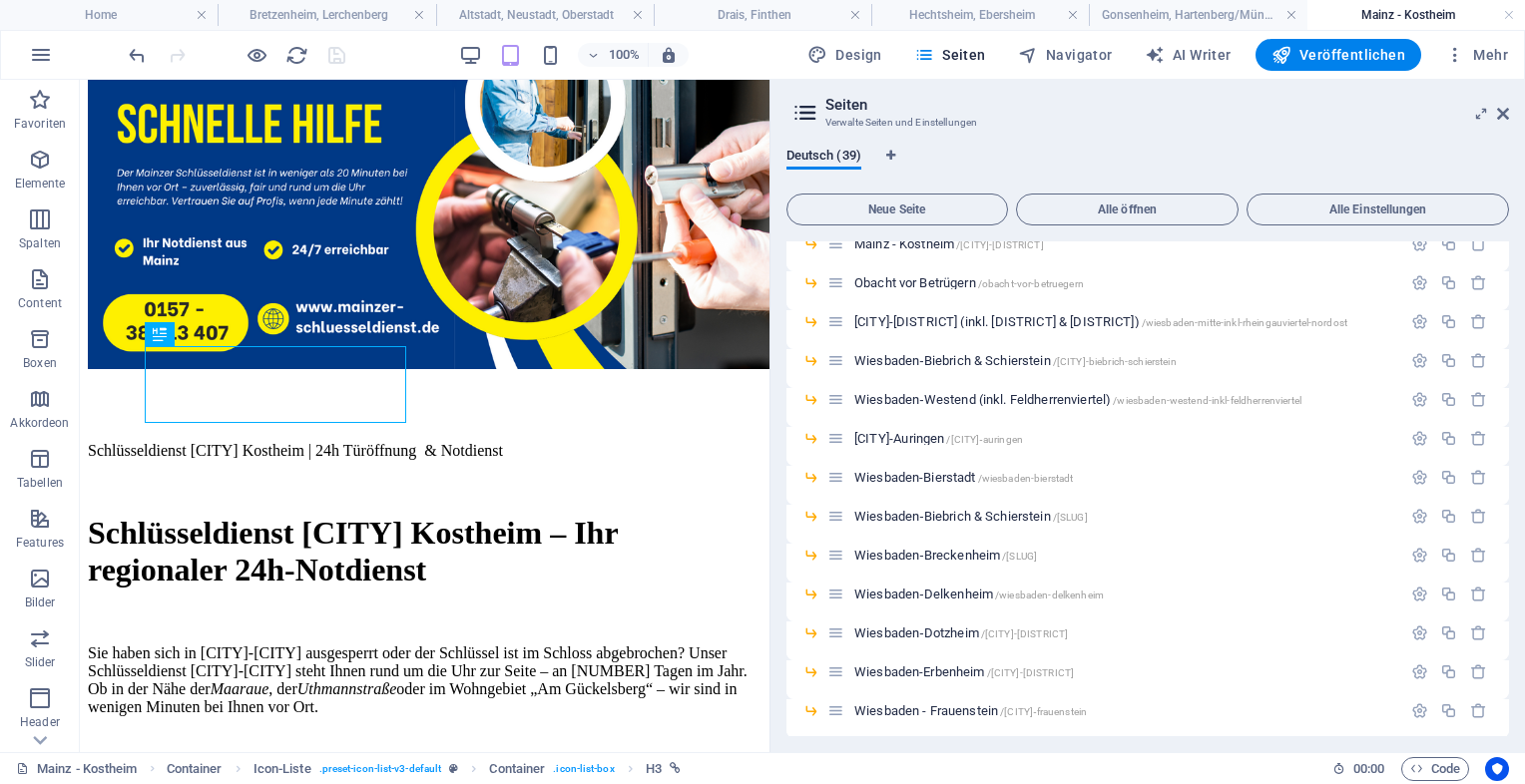 scroll, scrollTop: 466, scrollLeft: 0, axis: vertical 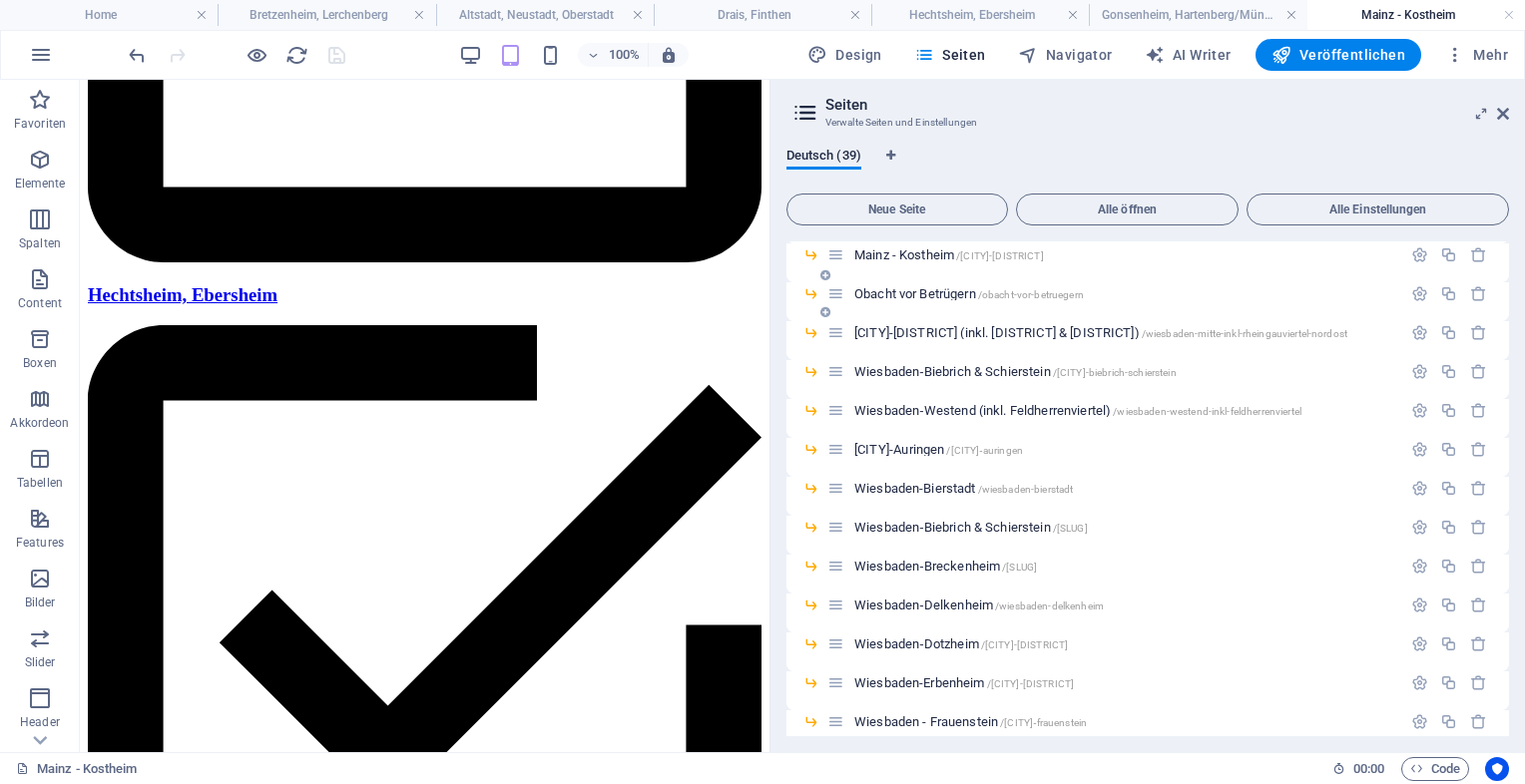 click on "Obacht vor Betrügern /obacht-vor-betruegern" at bounding box center (969, 293) 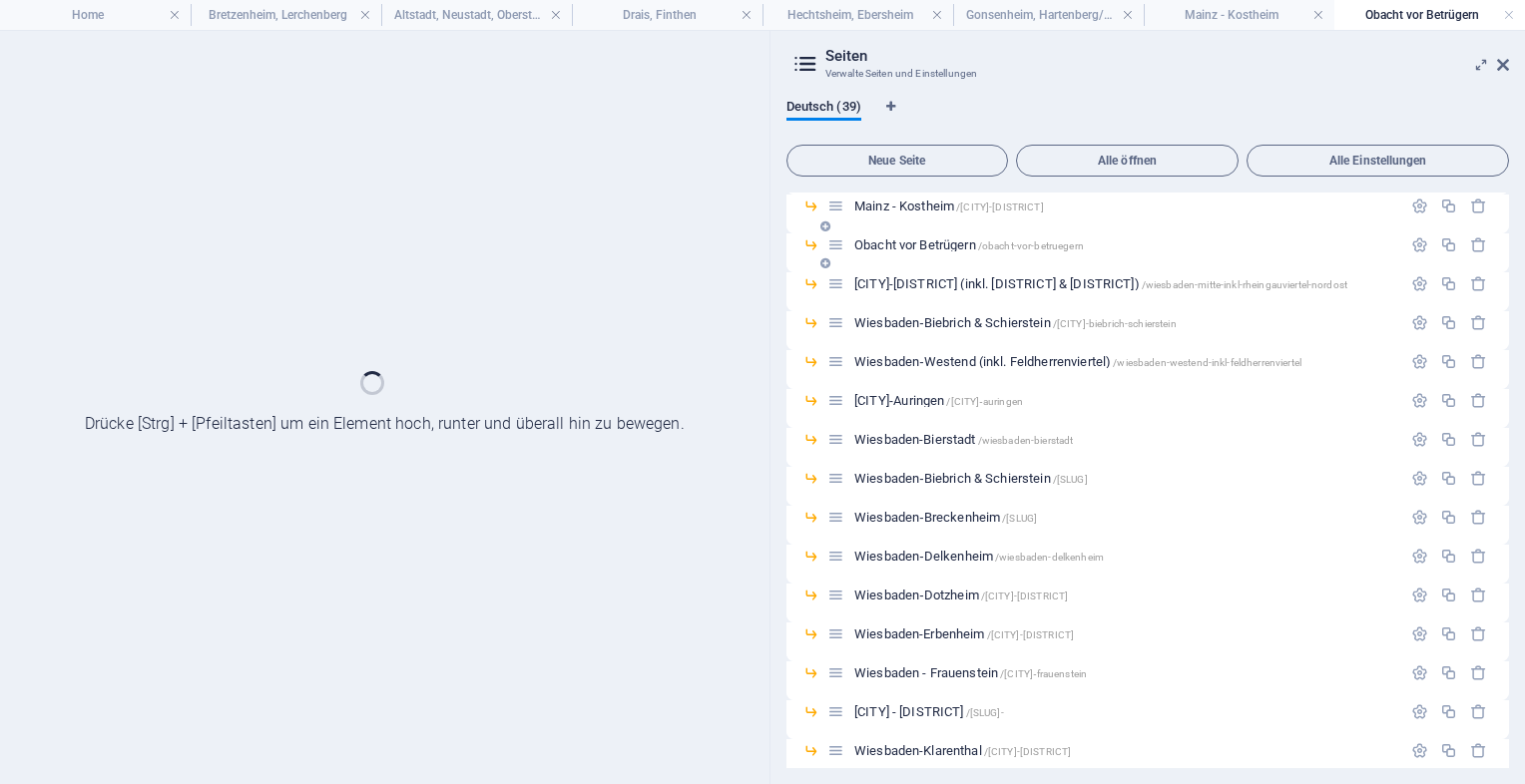 scroll, scrollTop: 0, scrollLeft: 0, axis: both 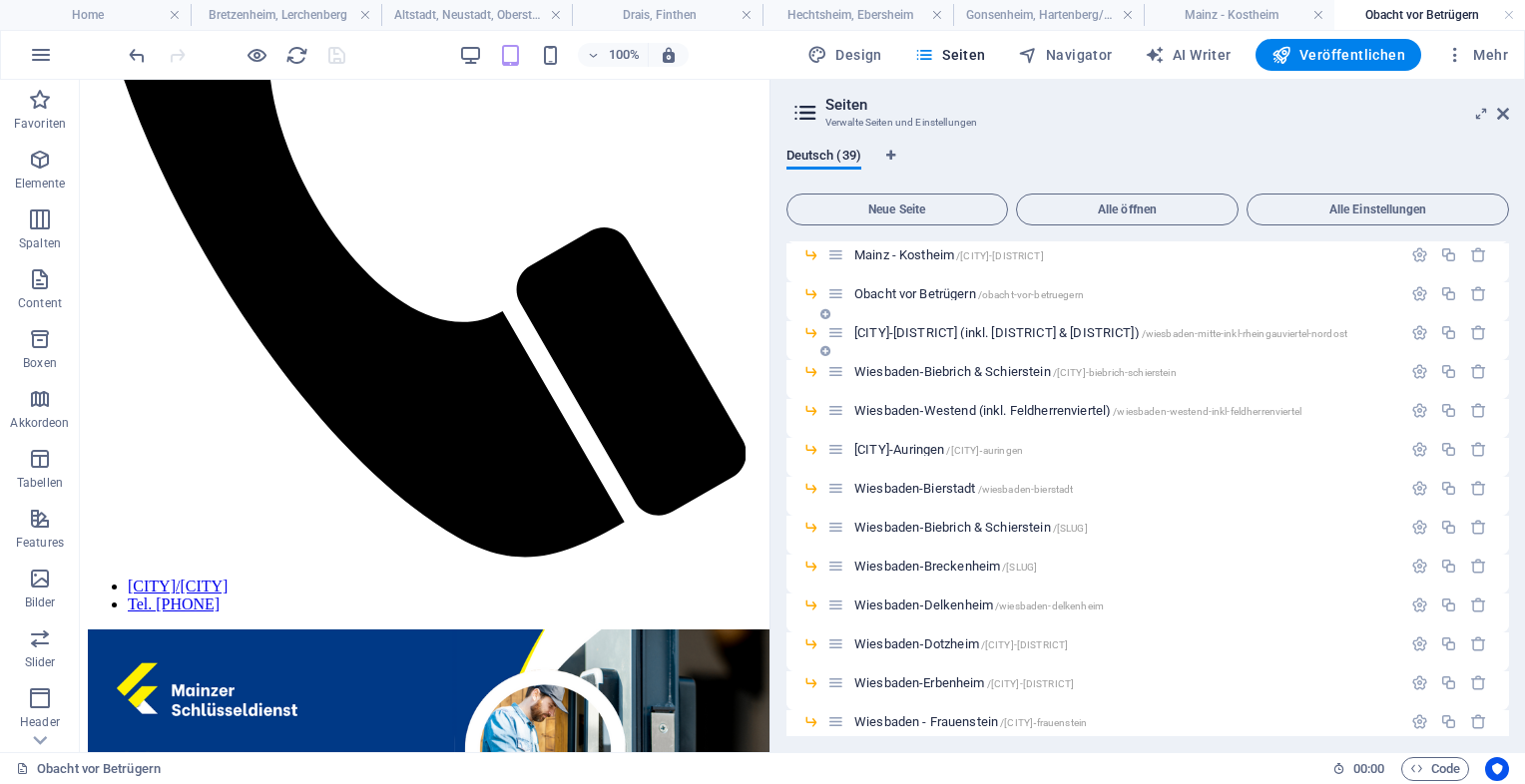 click on "Wiesbaden‑Mitte (inkl. Rheingauviertel & Nordost) /wiesbaden-mitte-inkl-rheingauviertel-nordost" at bounding box center (1101, 332) 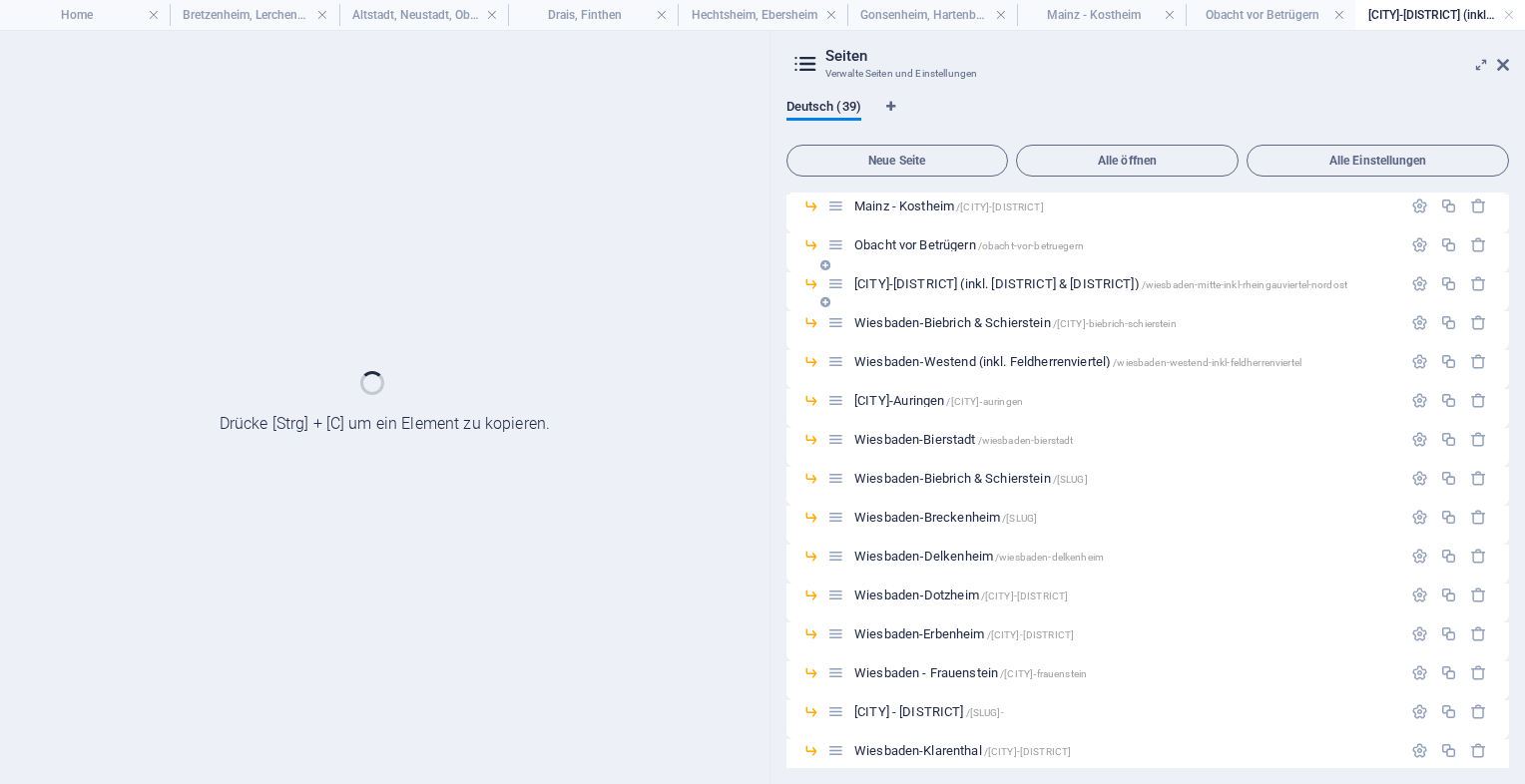 scroll, scrollTop: 0, scrollLeft: 0, axis: both 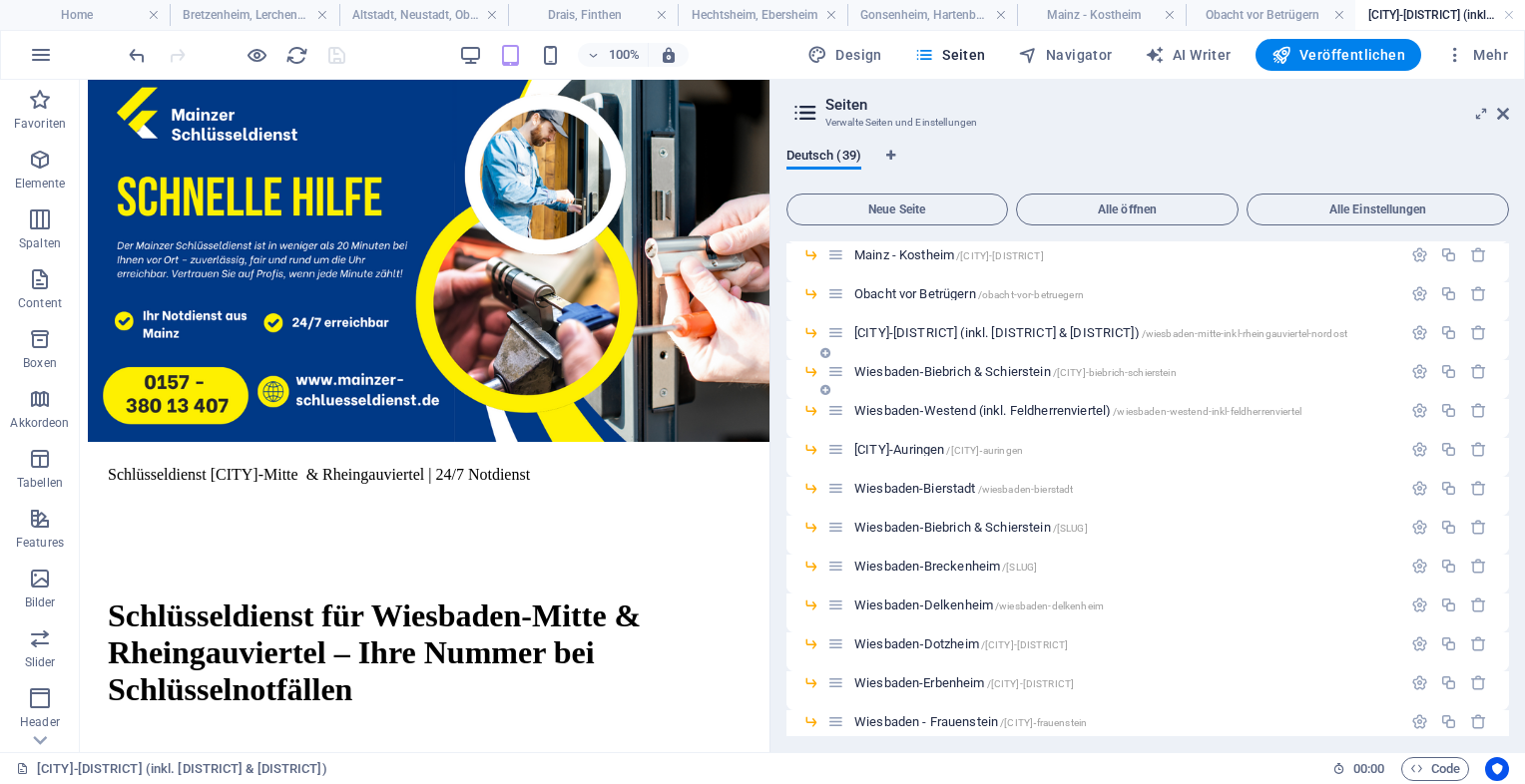 click on "Wiesbaden‑Biebrich & Schierstein /wiesbaden-biebrich-schierstein" at bounding box center [1015, 371] 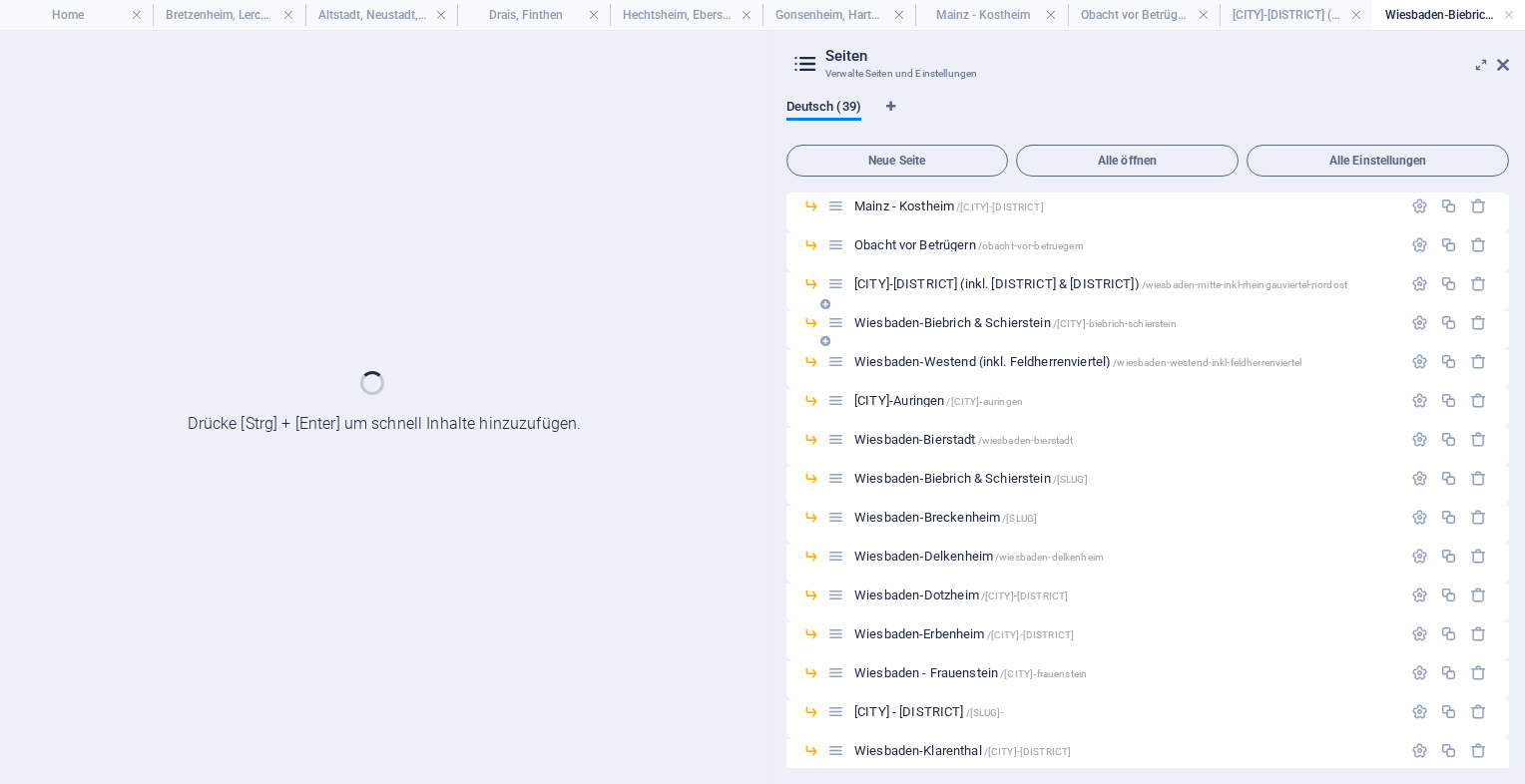 scroll, scrollTop: 0, scrollLeft: 0, axis: both 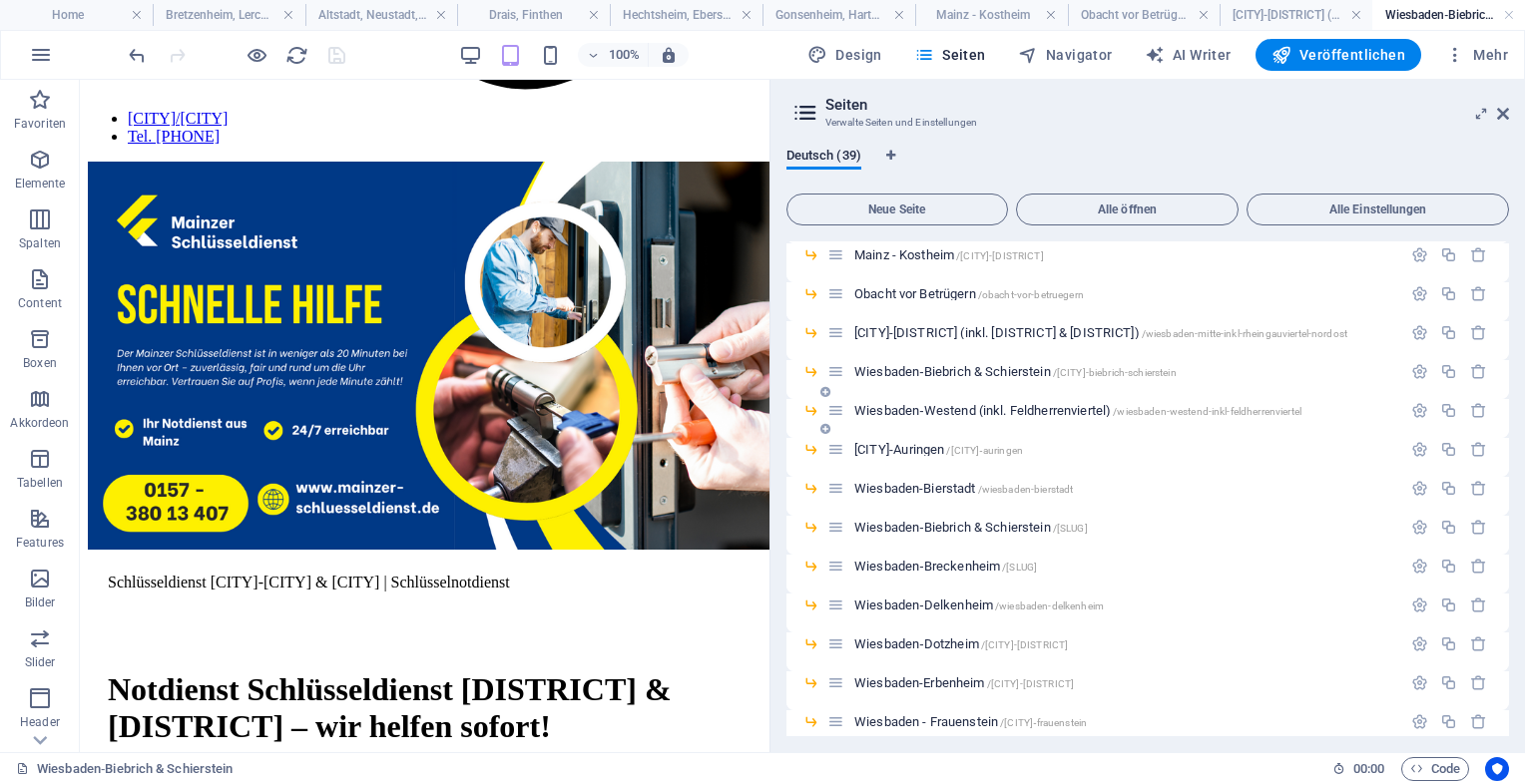 click on "Wiesbaden‑Westend (inkl. Feldherrenviertel) /wiesbaden-westend-inkl-feldherrenviertel" at bounding box center [1078, 410] 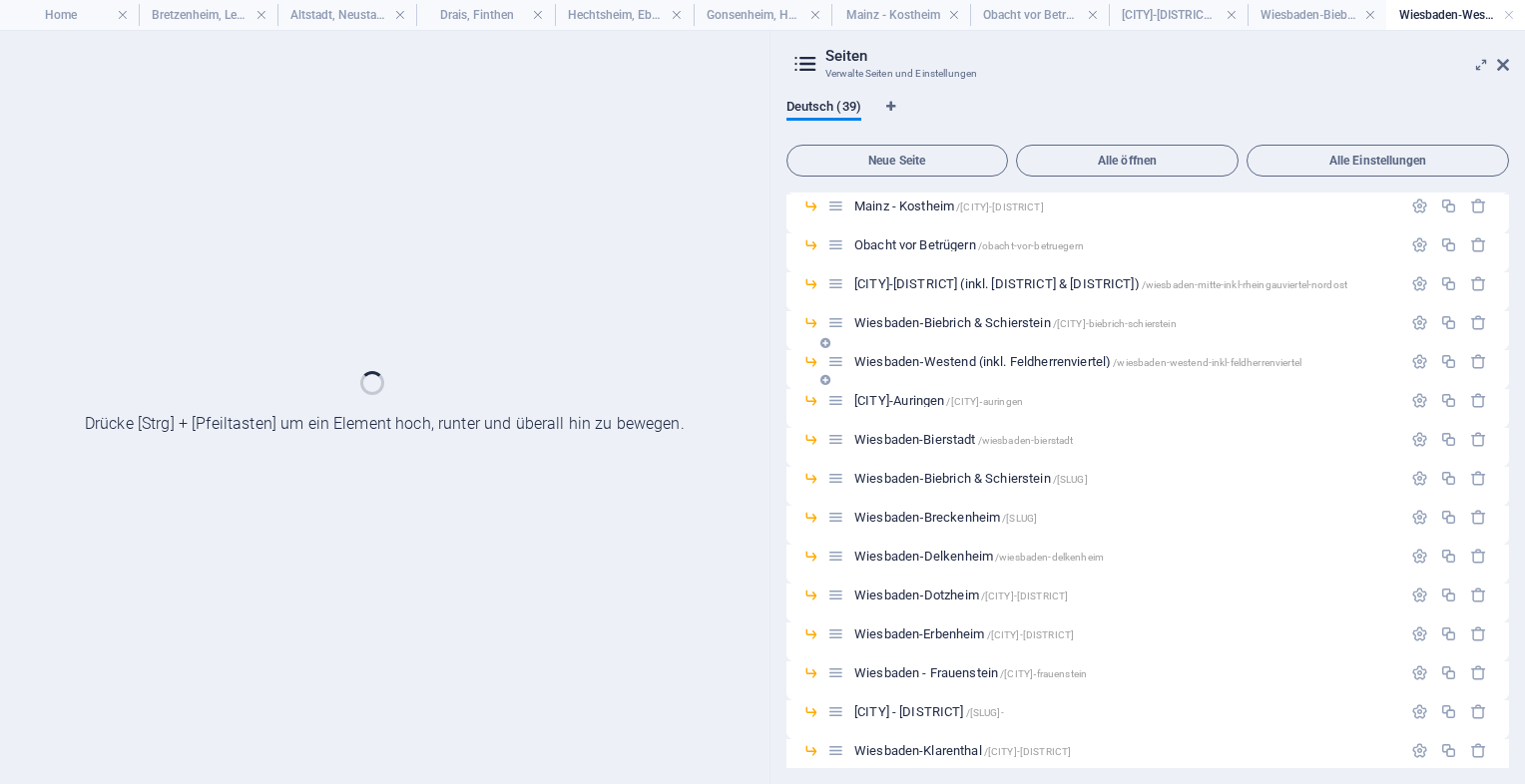 scroll, scrollTop: 0, scrollLeft: 0, axis: both 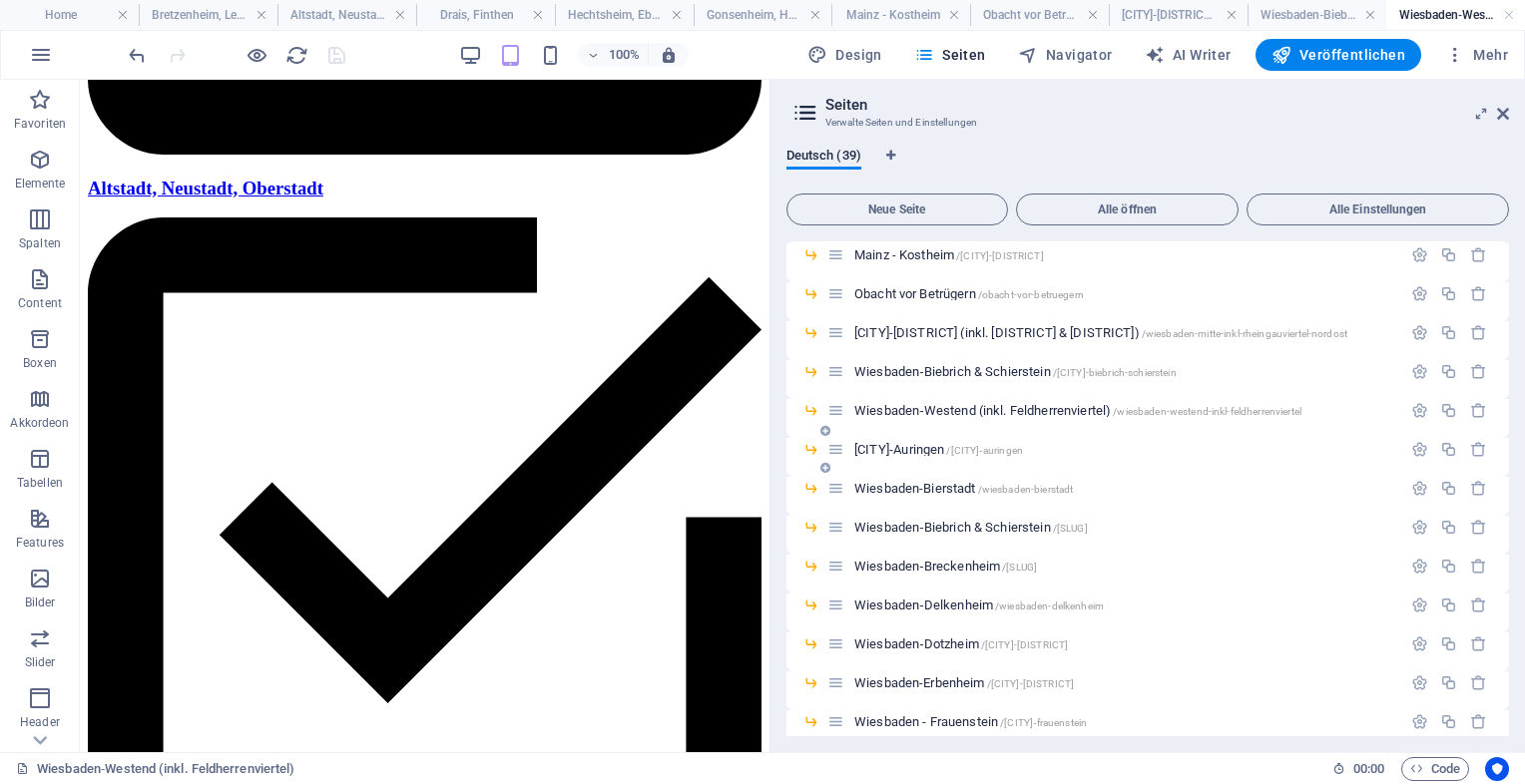 click on "Wiesbaden-Auringen /wiesbaden-auringen" at bounding box center [938, 449] 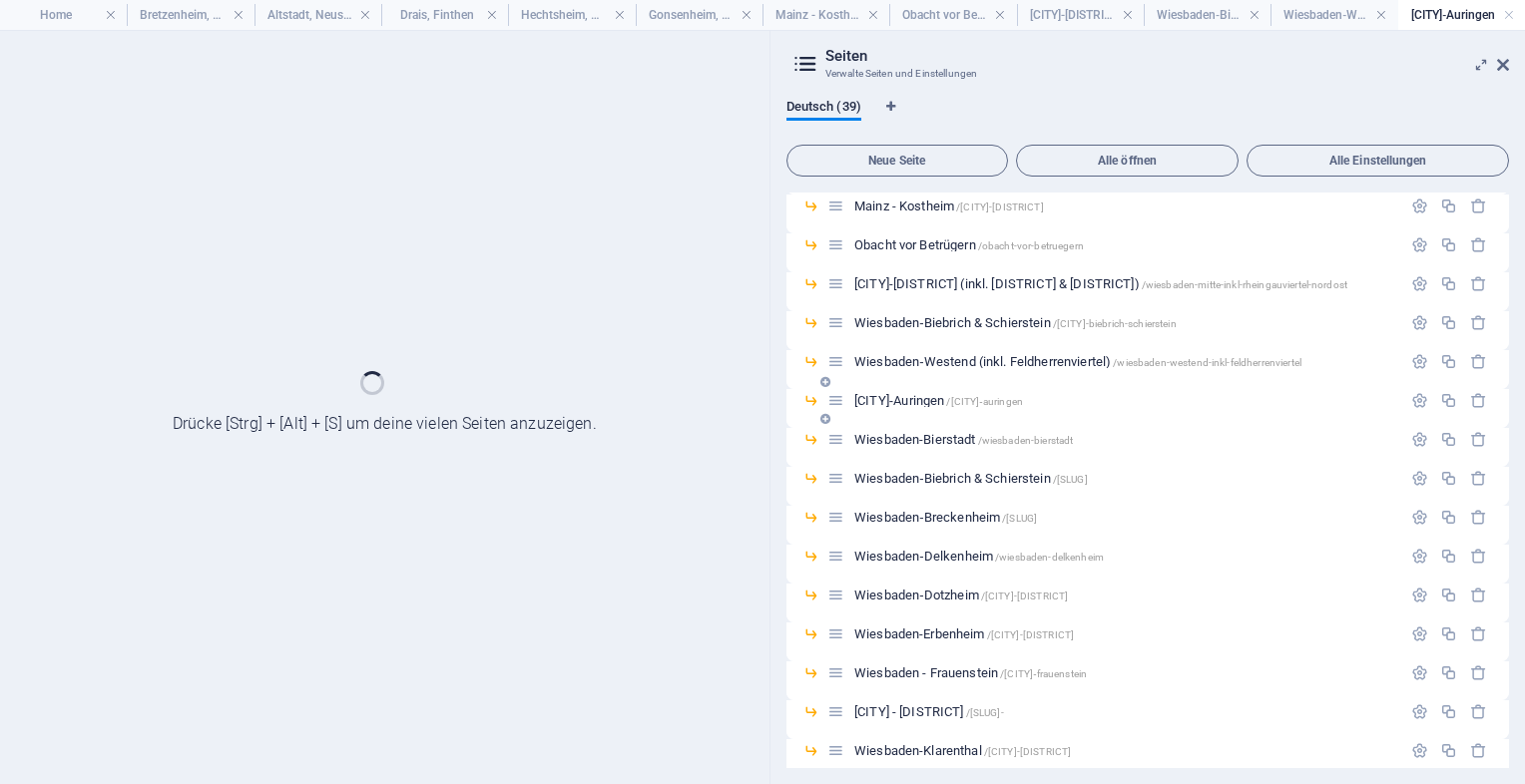 scroll, scrollTop: 0, scrollLeft: 0, axis: both 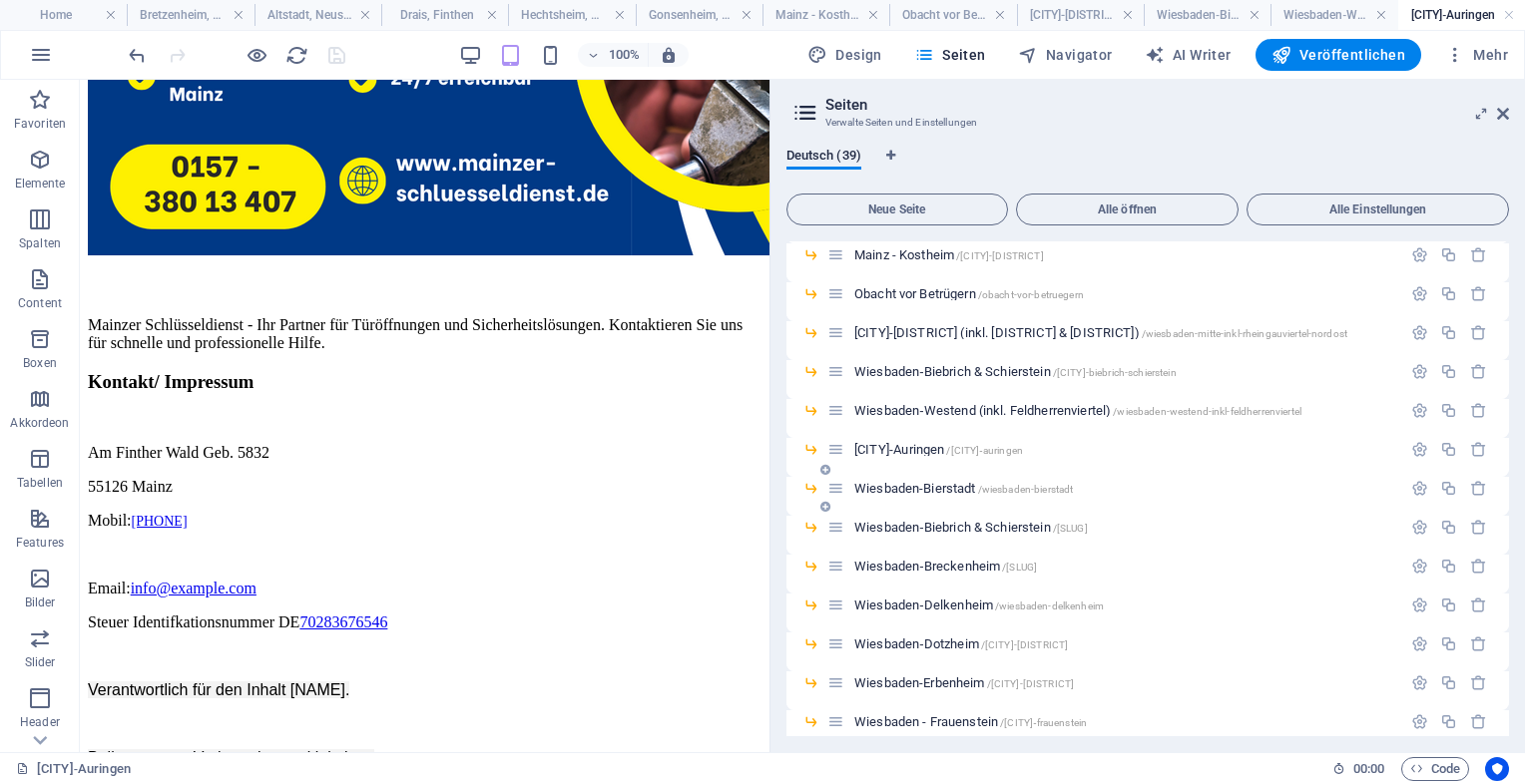 click on "Wiesbaden-Bierstadt  /wiesbaden-bierstadt" at bounding box center [963, 488] 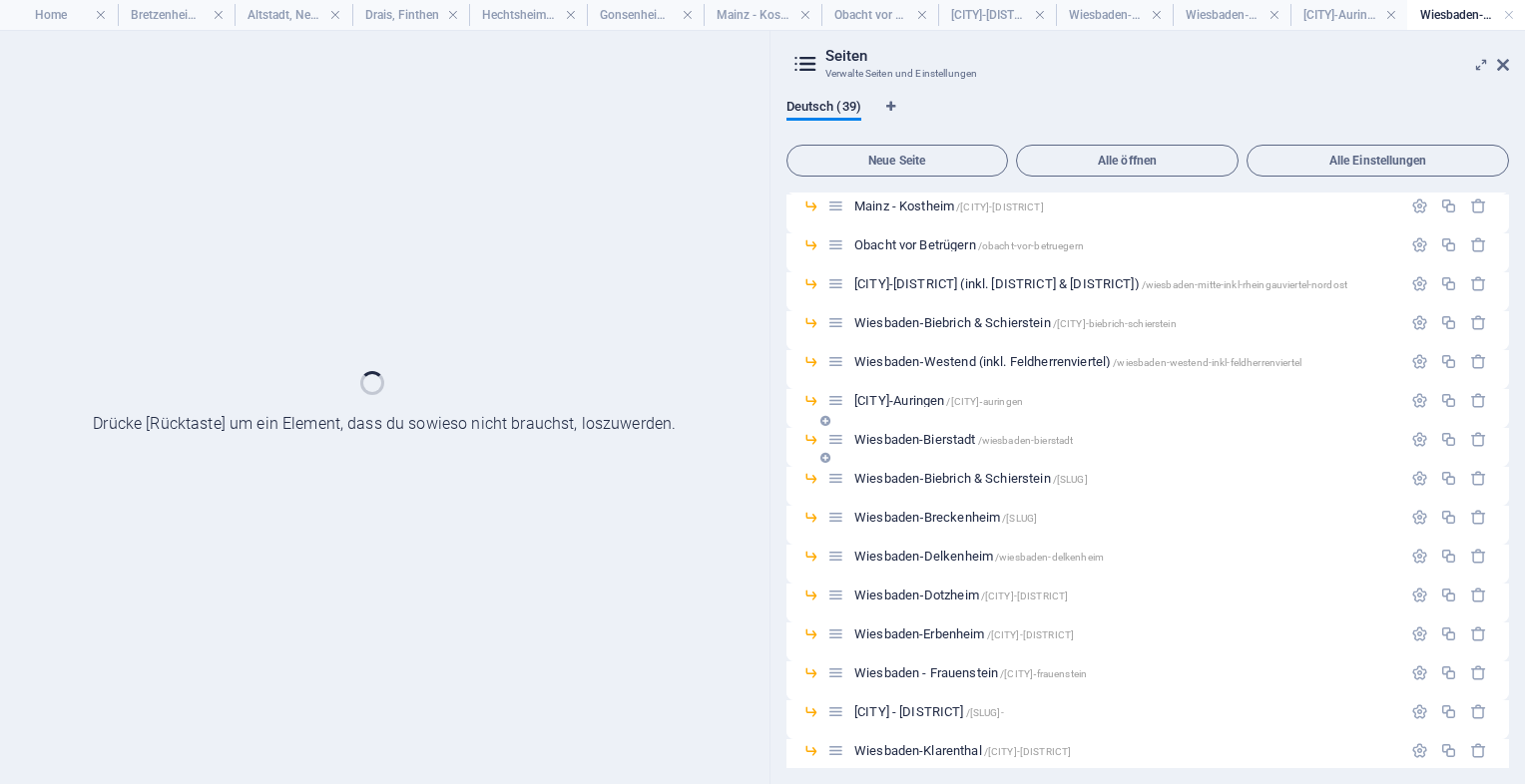 scroll, scrollTop: 0, scrollLeft: 0, axis: both 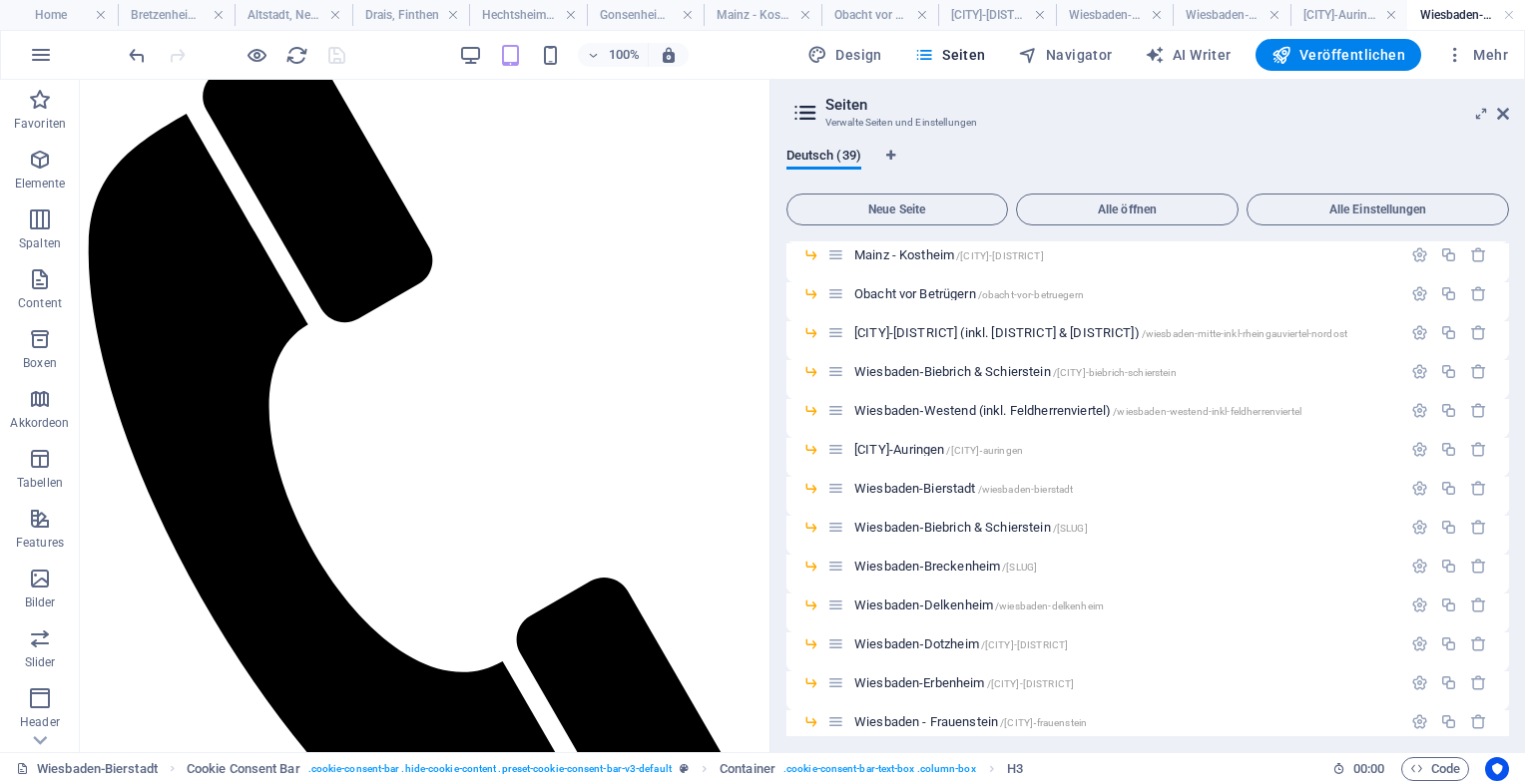 drag, startPoint x: 757, startPoint y: 614, endPoint x: 862, endPoint y: 287, distance: 343.44432 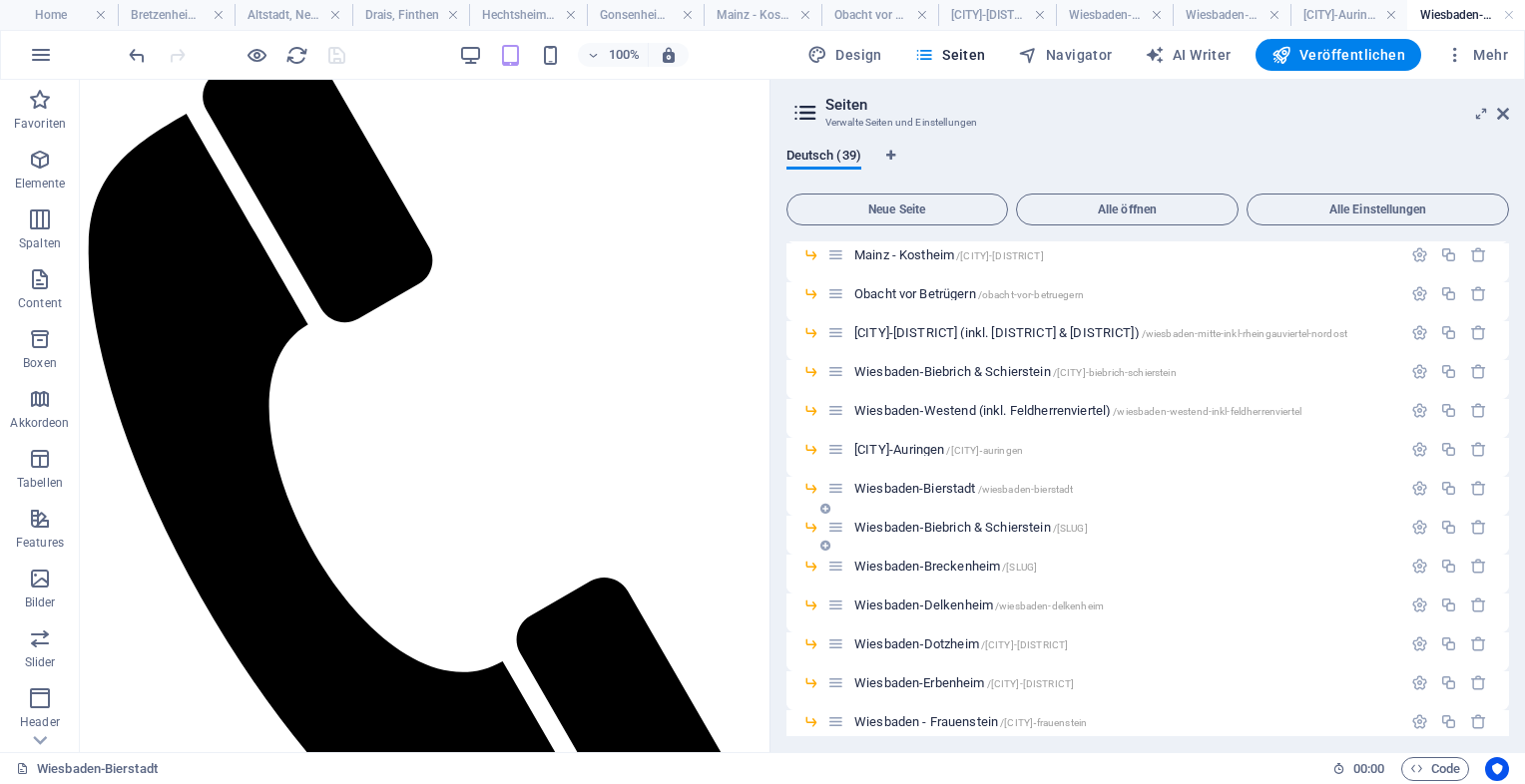 click on "Wiesbaden‑Biebrich & Schierstein /wiesbaden-biebrich-schierstein-19" at bounding box center [971, 527] 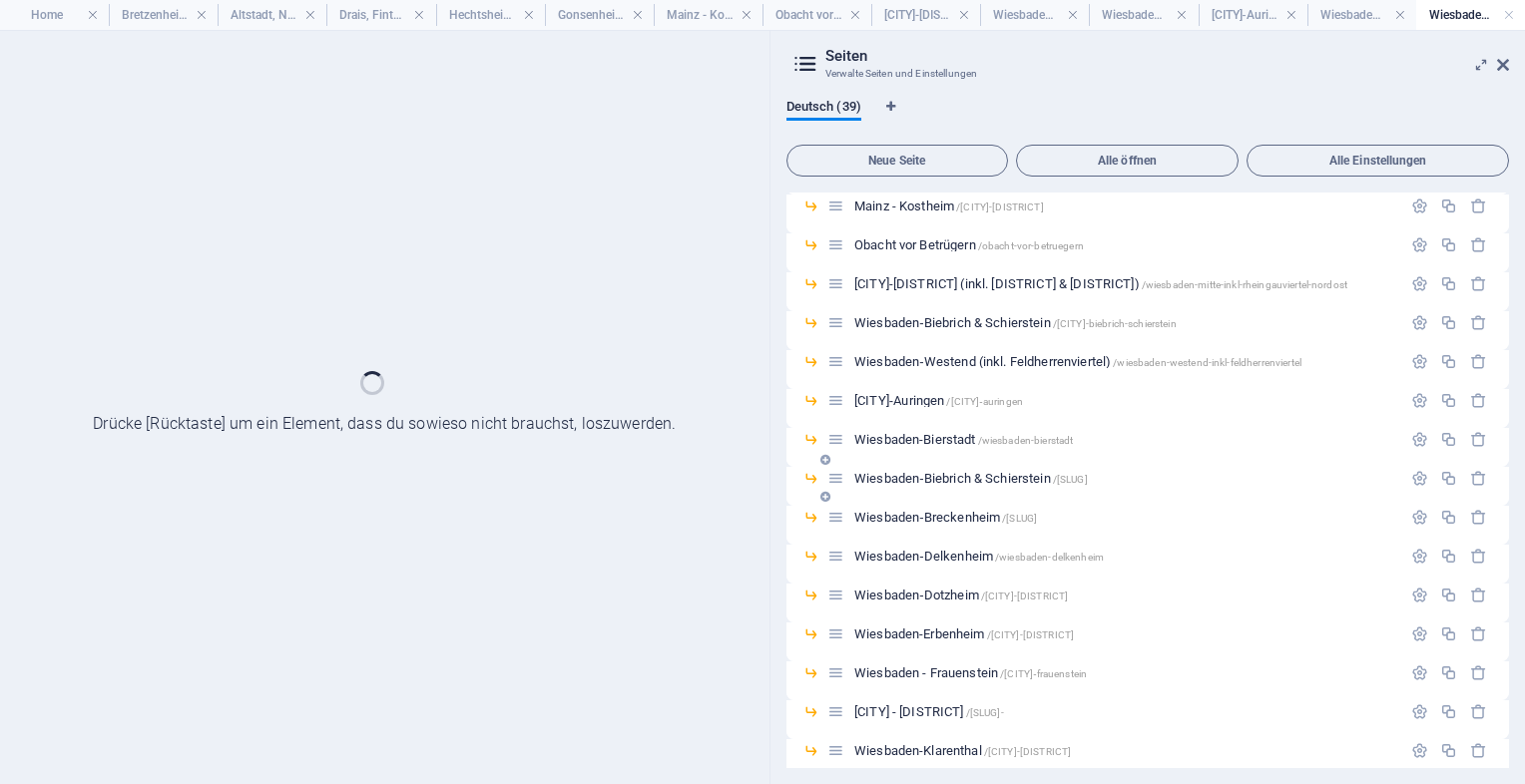 scroll, scrollTop: 0, scrollLeft: 0, axis: both 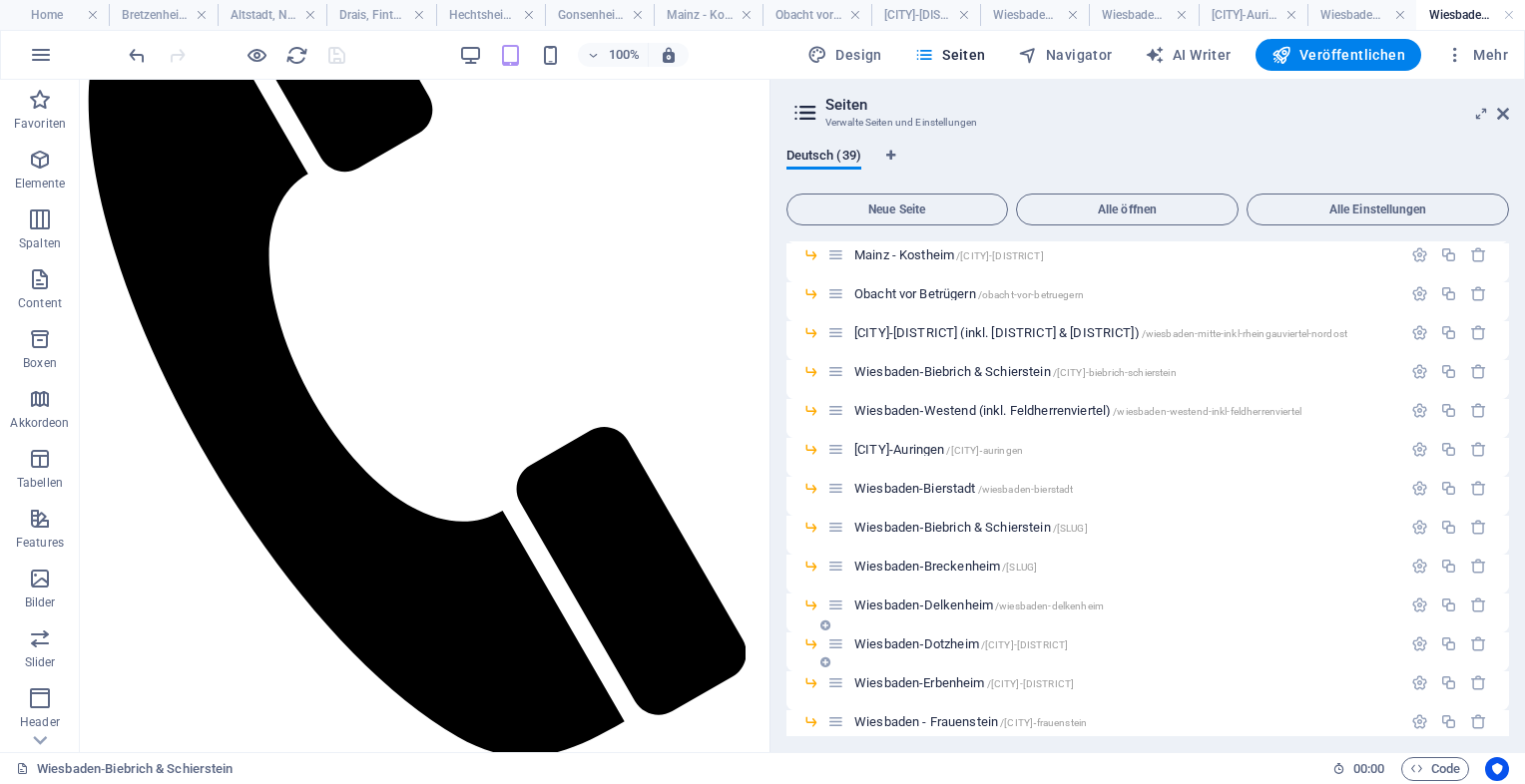 click on "Wiesbaden‑Dotzheim /wiesbaden-dotzheim" at bounding box center (961, 643) 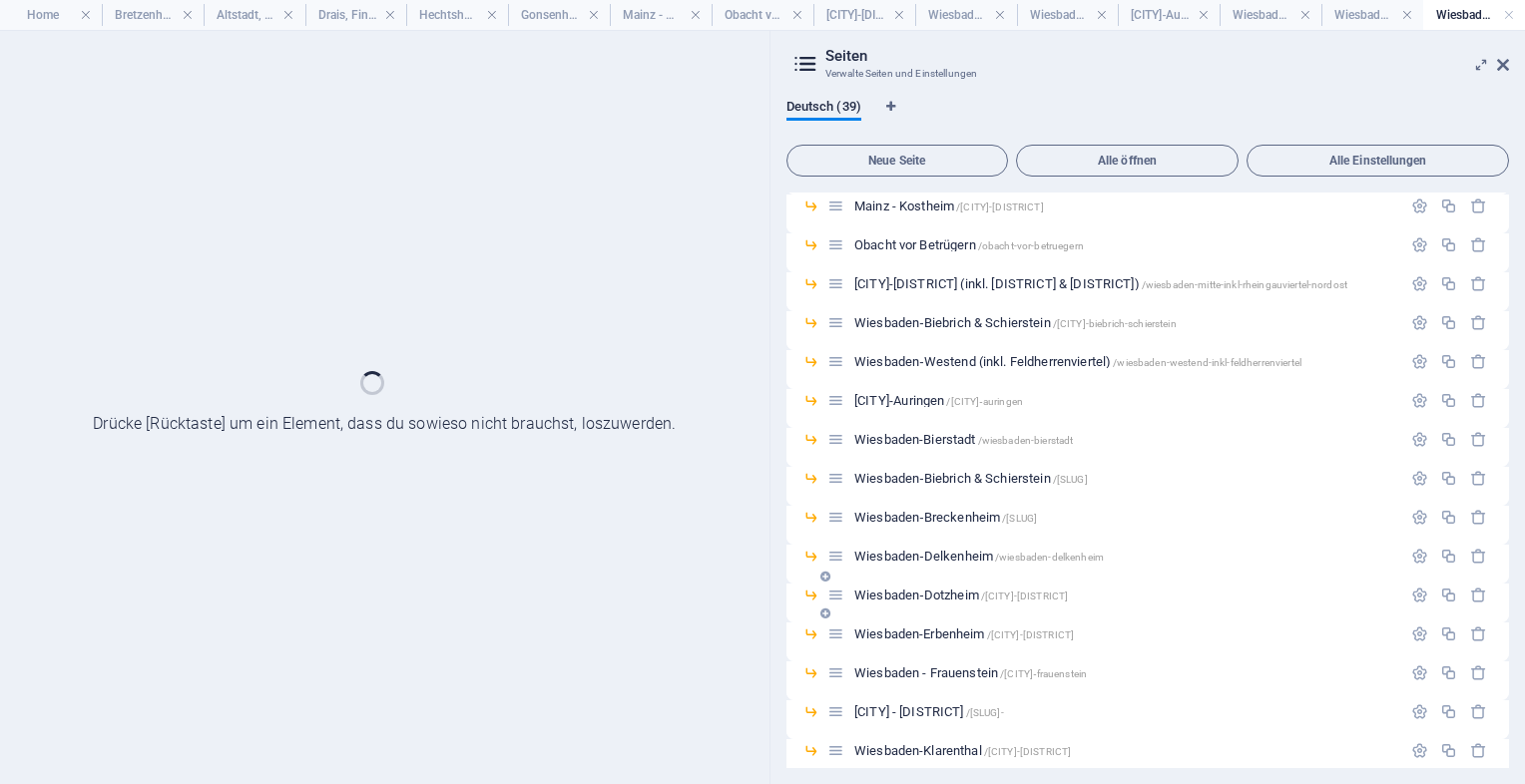 scroll, scrollTop: 0, scrollLeft: 0, axis: both 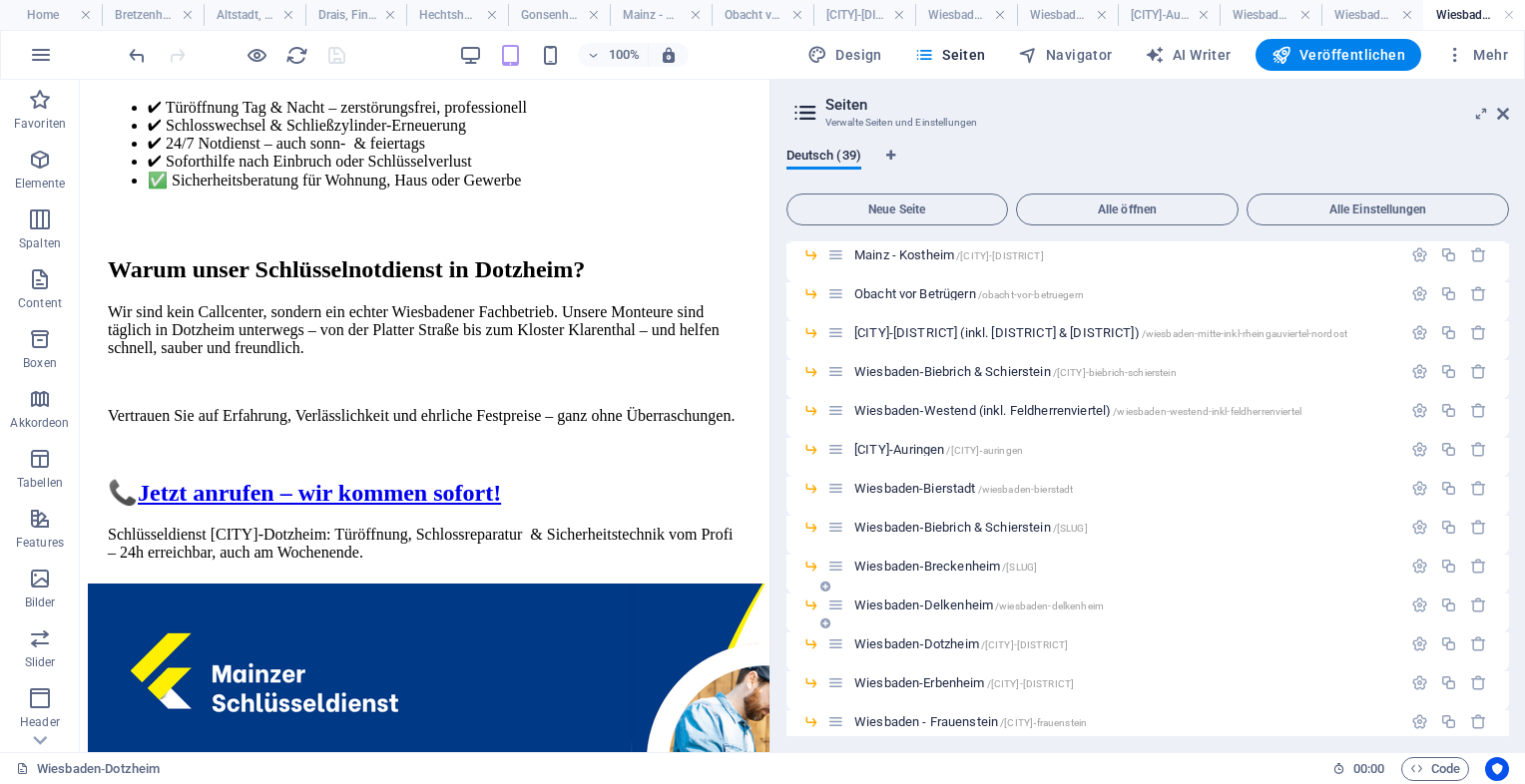 click on "Wiesbaden‑Delkenheim /wiesbaden-delkenheim" at bounding box center (979, 604) 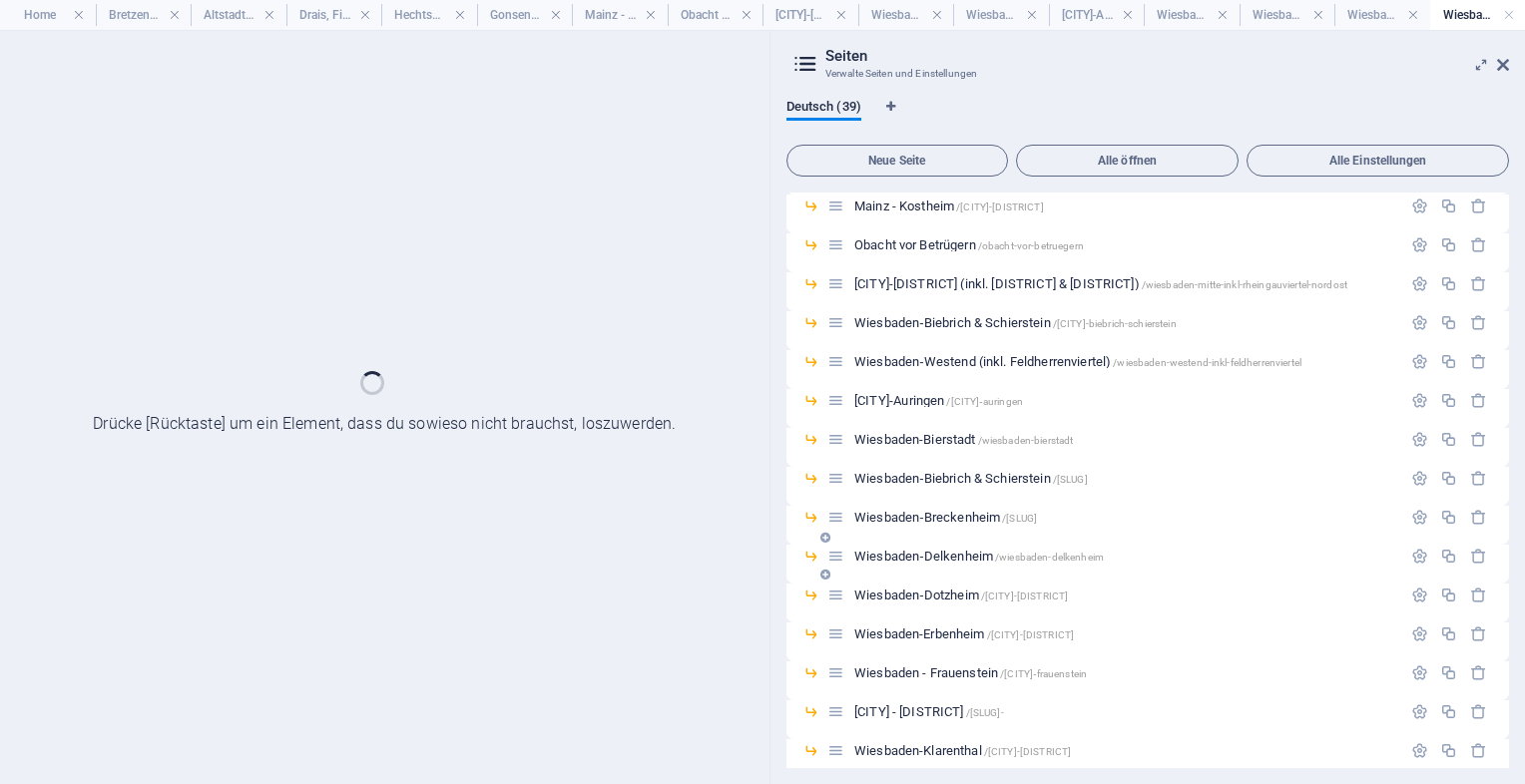 scroll, scrollTop: 0, scrollLeft: 0, axis: both 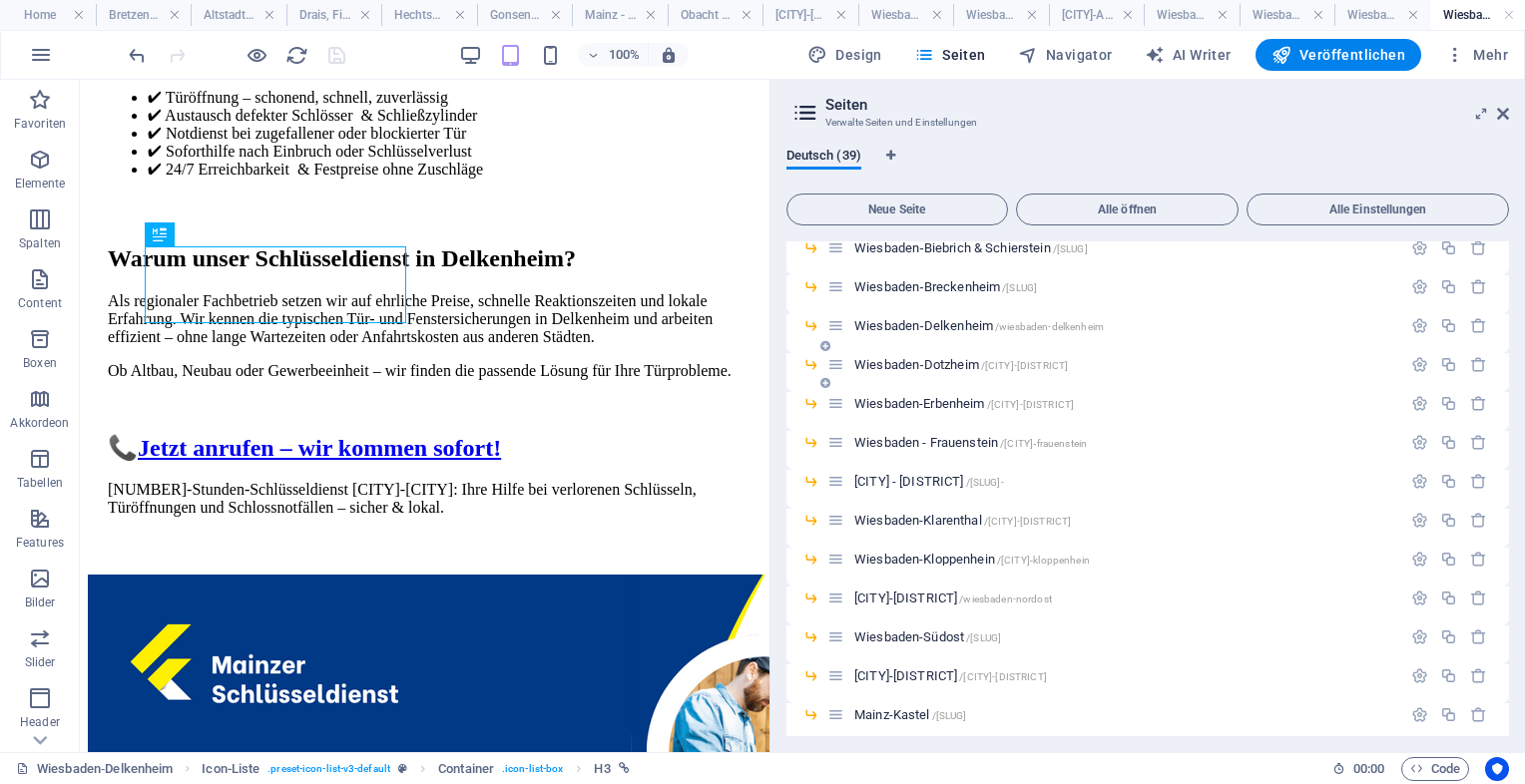 click on "Wiesbaden‑Dotzheim /wiesbaden-dotzheim" at bounding box center [1114, 364] 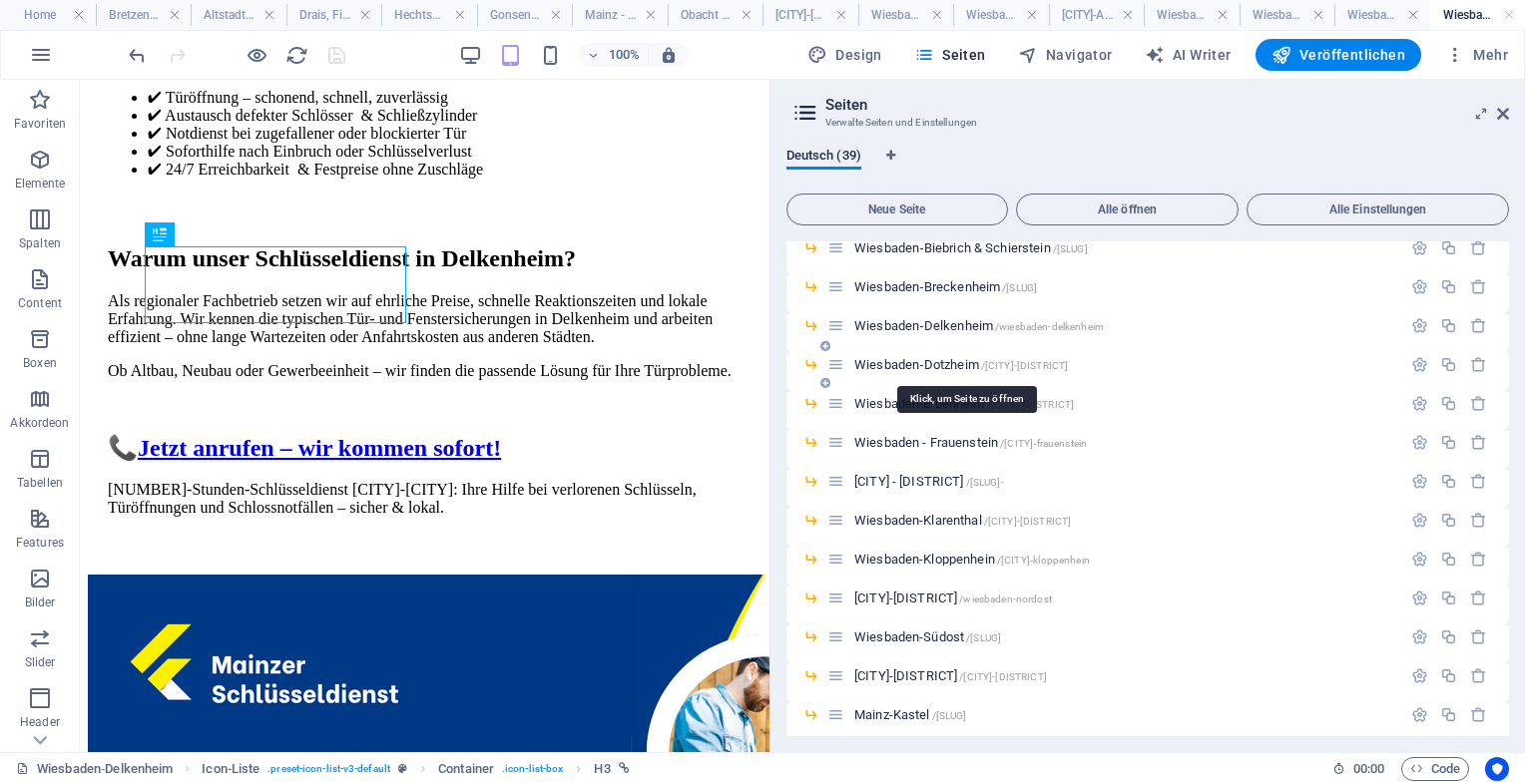 click on "Wiesbaden‑Dotzheim /wiesbaden-dotzheim" at bounding box center [961, 364] 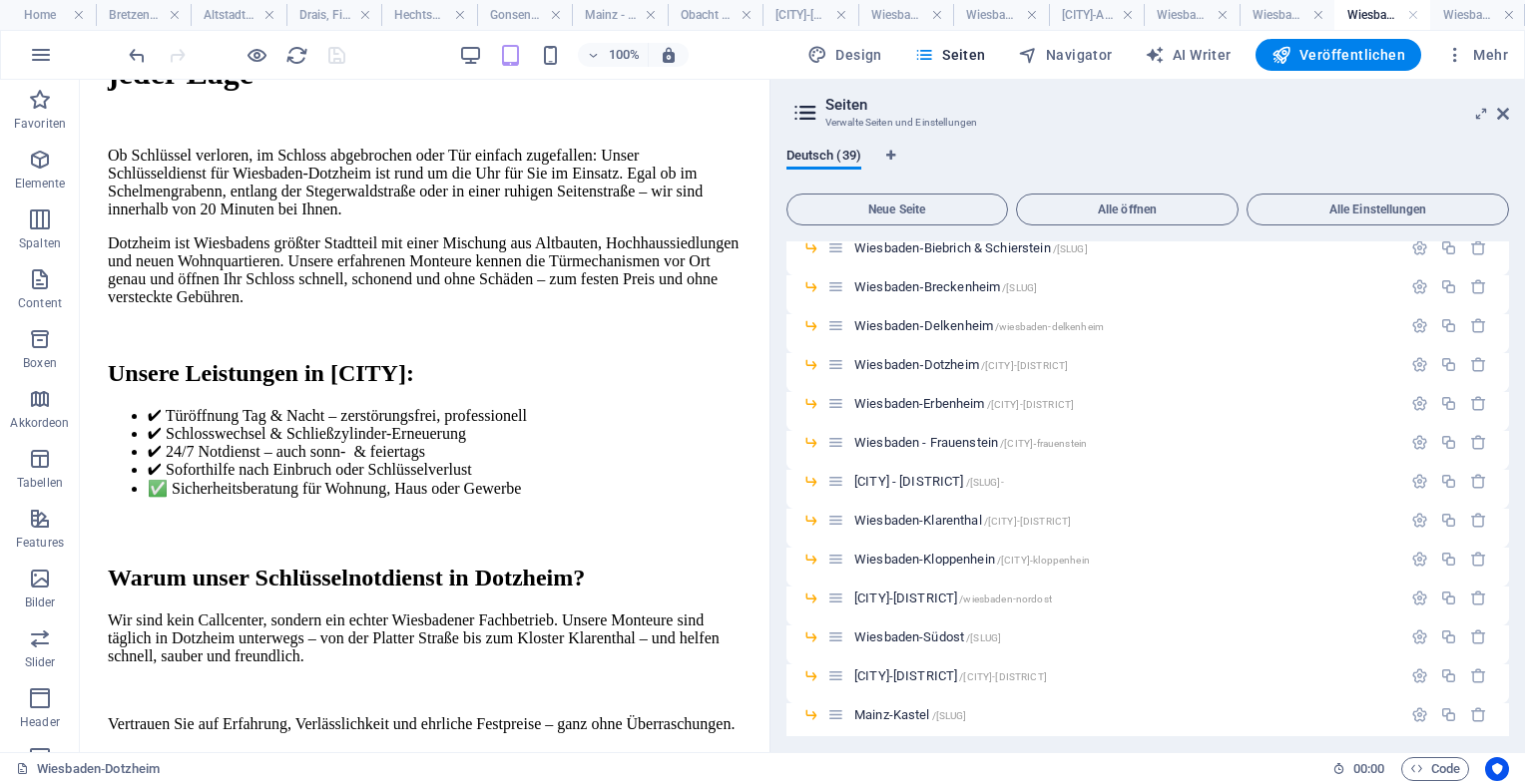 scroll, scrollTop: 1604, scrollLeft: 0, axis: vertical 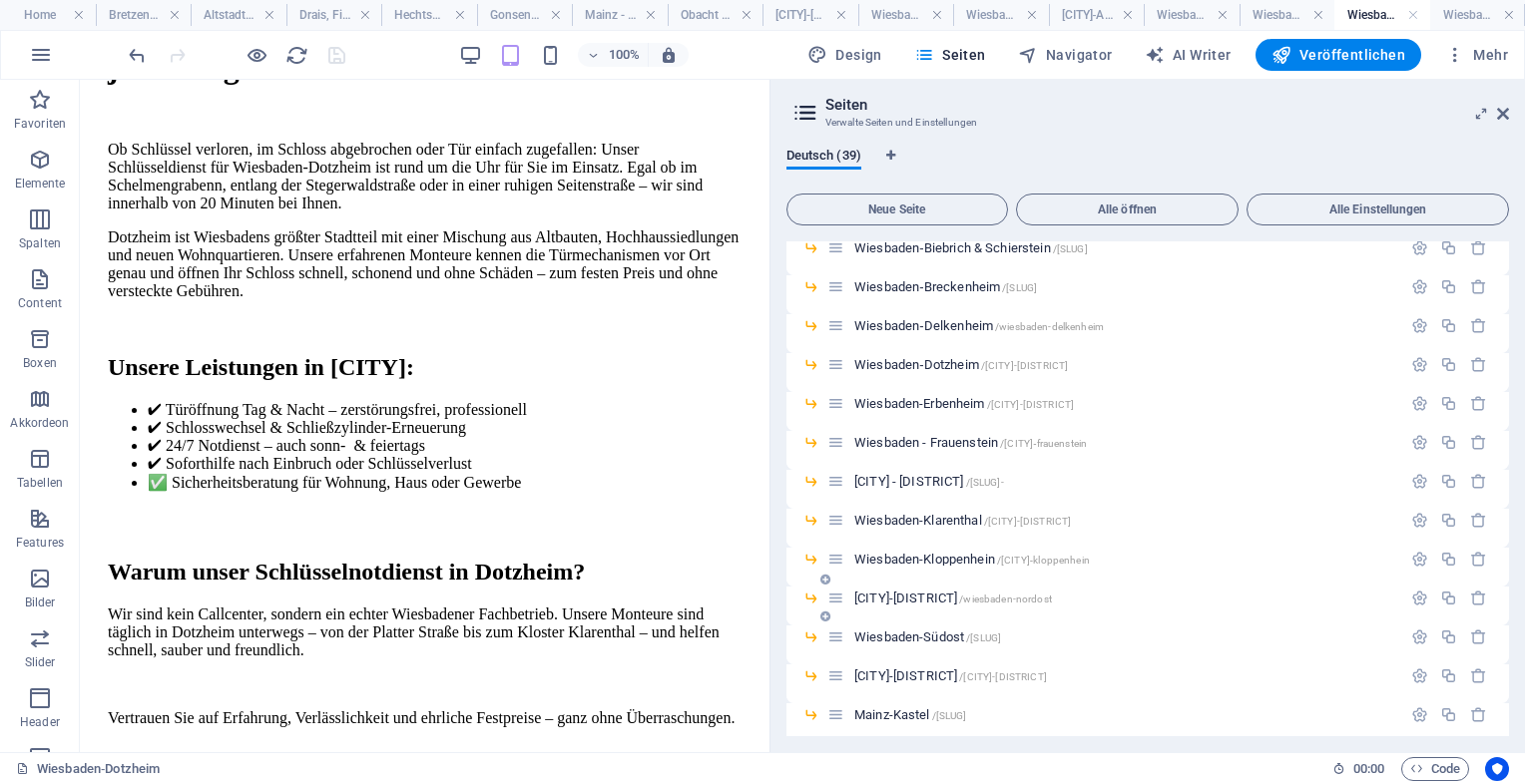 click on "Wiesbaden-Nordost /wiesbaden-nordost" at bounding box center (953, 597) 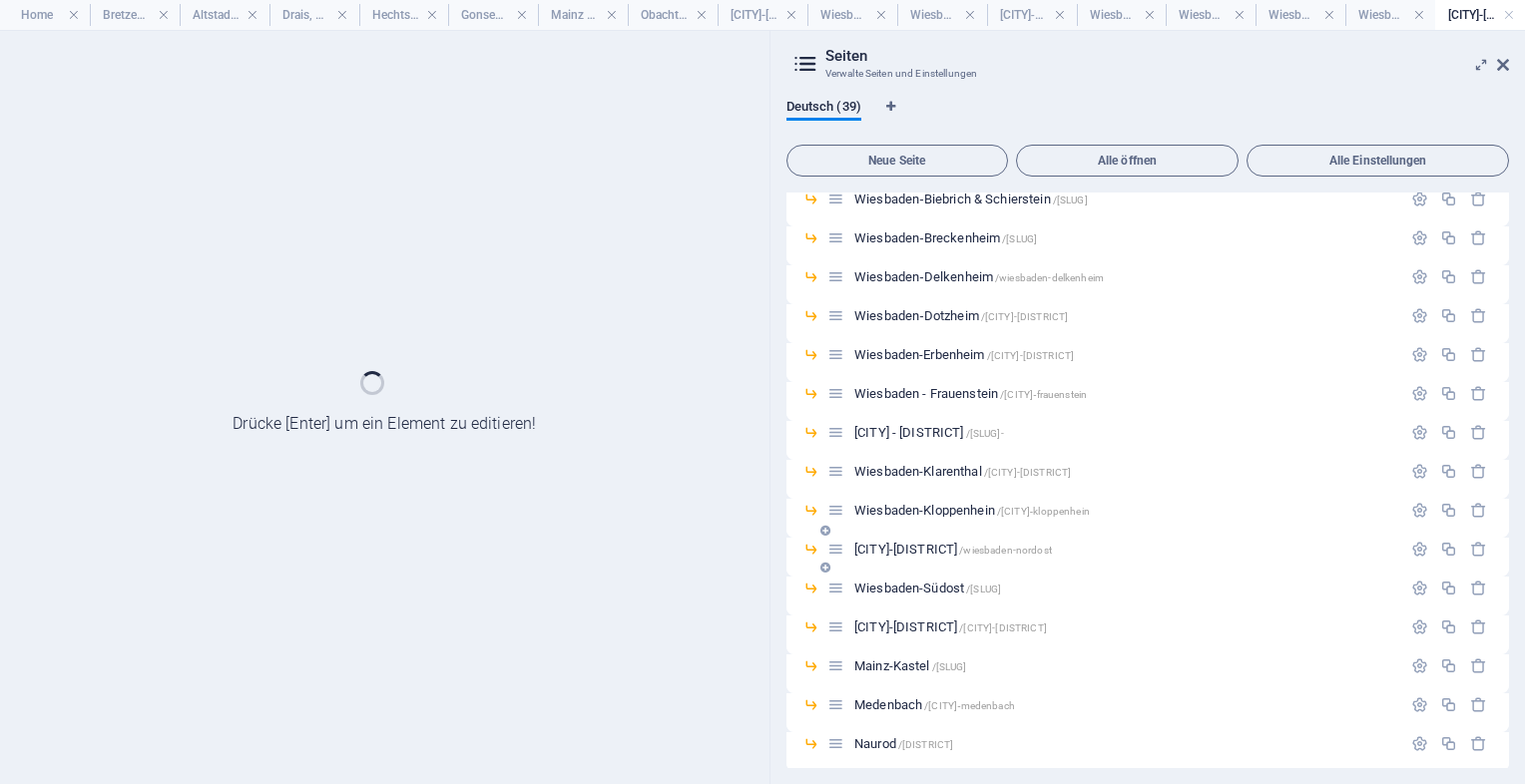 scroll, scrollTop: 0, scrollLeft: 0, axis: both 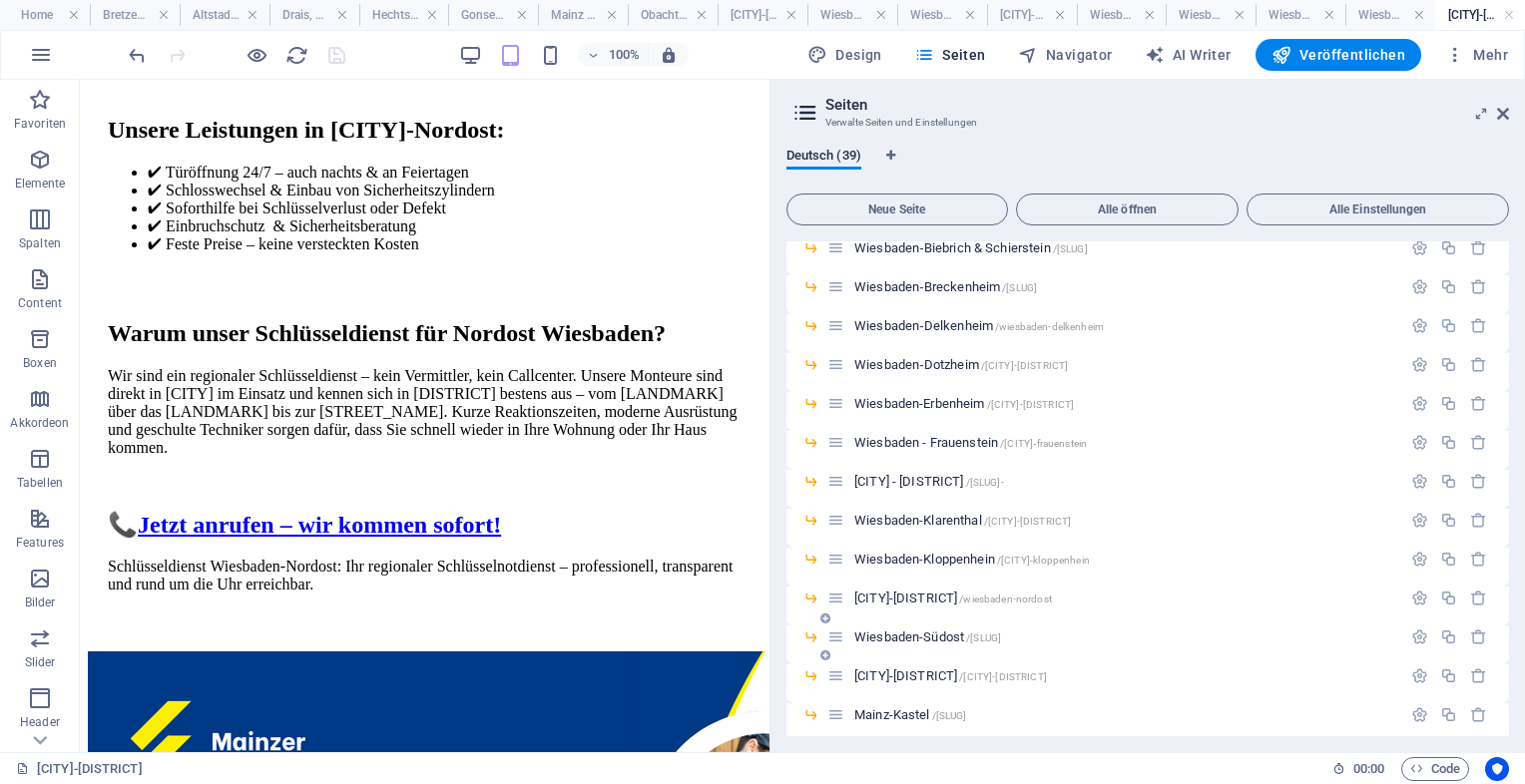 click on "Wiesbaden-Südost /wiesbaden-suedost" at bounding box center (927, 636) 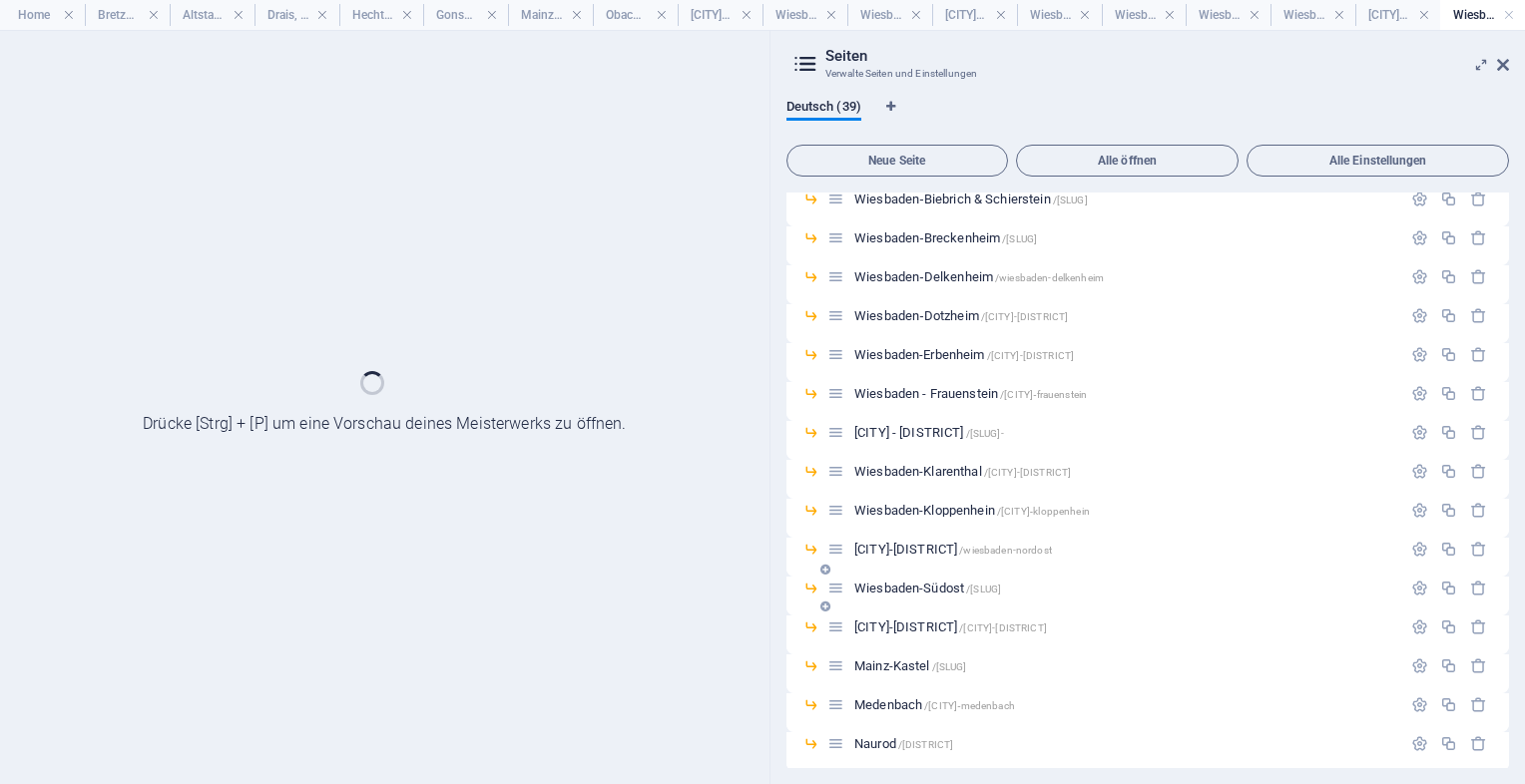 scroll, scrollTop: 0, scrollLeft: 0, axis: both 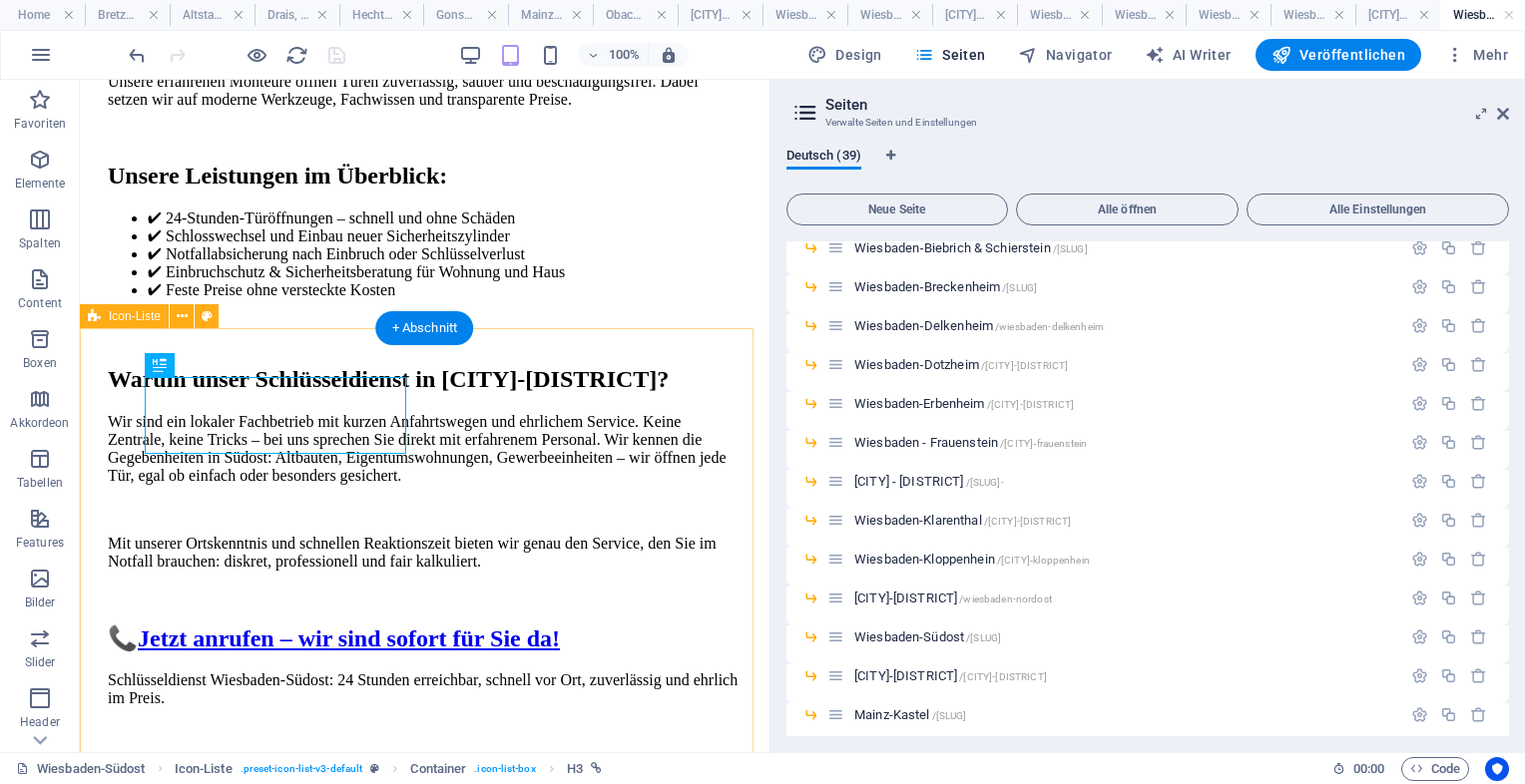 drag, startPoint x: 850, startPoint y: 479, endPoint x: 738, endPoint y: 544, distance: 129.49517 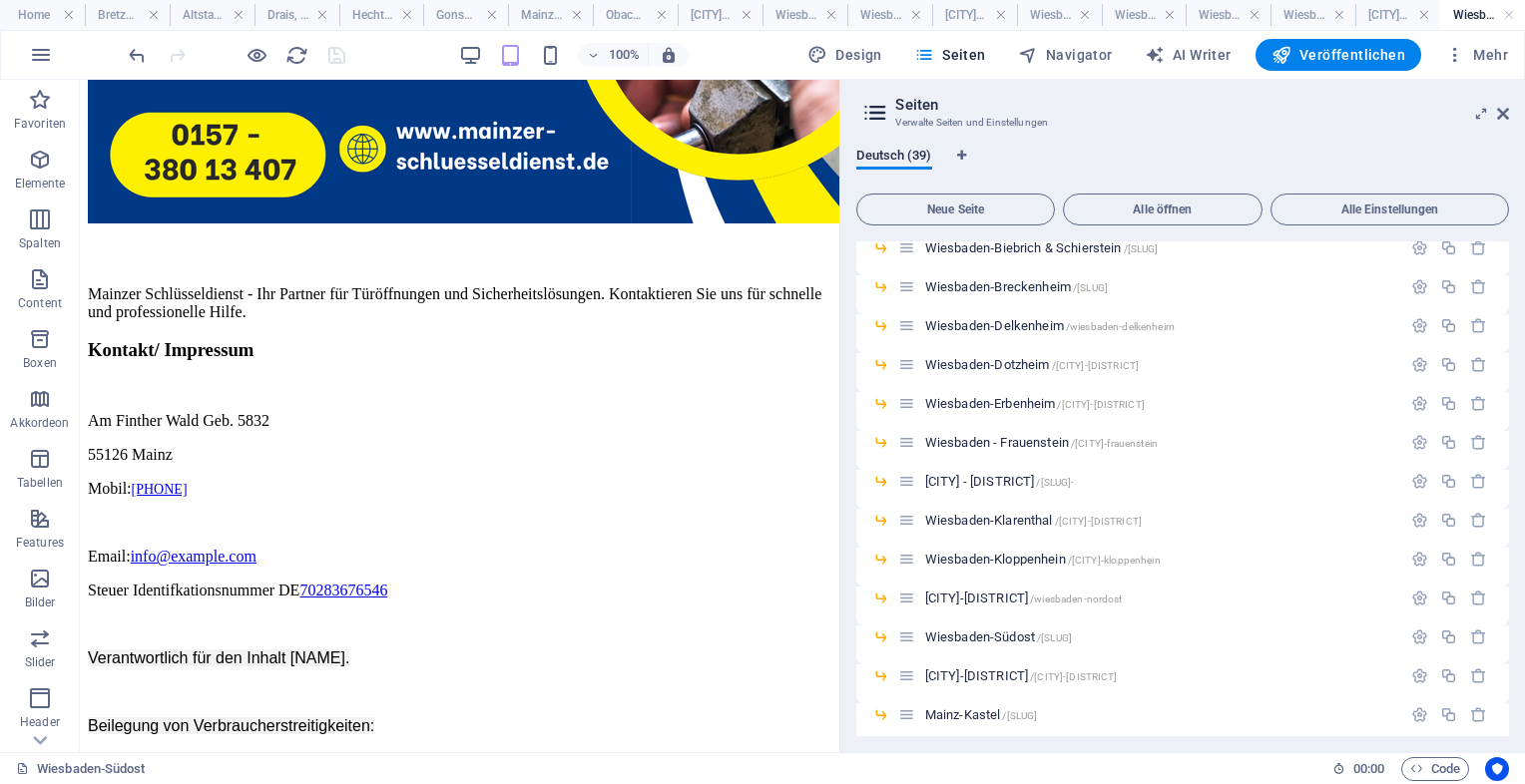 scroll, scrollTop: 3082, scrollLeft: 0, axis: vertical 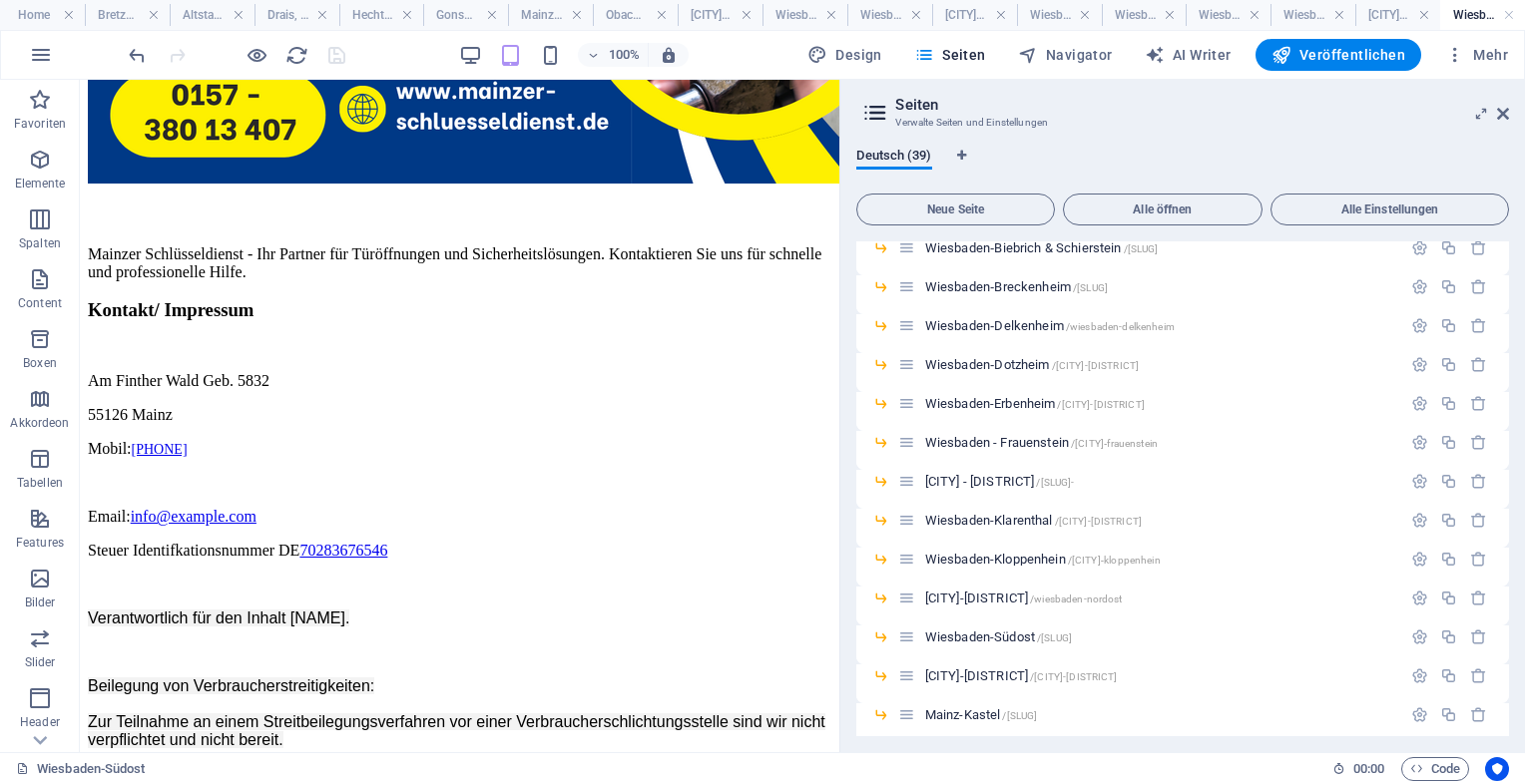 click on "Ziehe hier rein, um den vorhandenen Inhalt zu ersetzen. Drücke "Strg", wenn du ein neues Element erstellen möchtest.
H3   Icon-Liste   Container   Text   Container   Cookie Consent Bar" at bounding box center (459, 416) 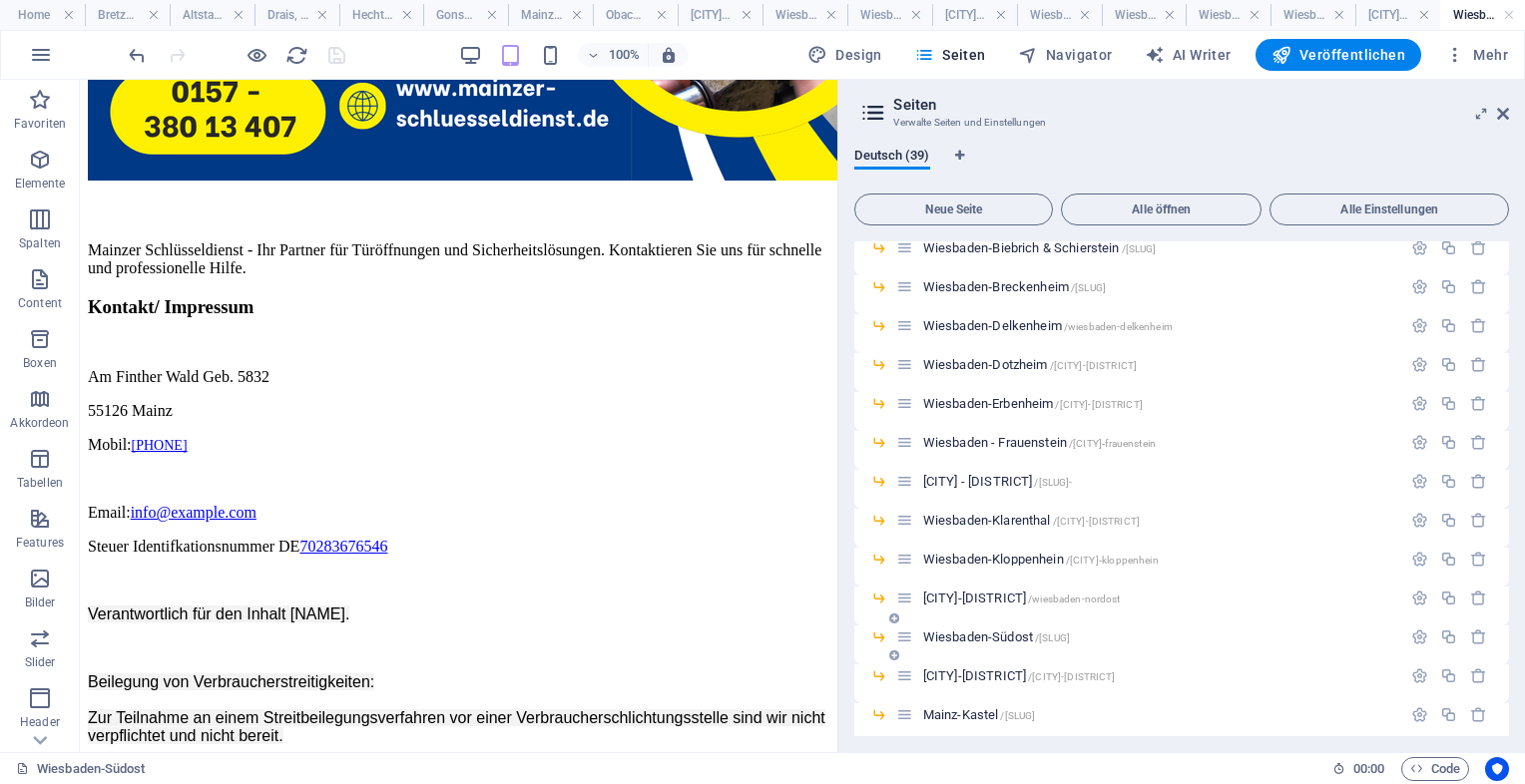 click on "Wiesbaden-Südost /wiesbaden-suedost" at bounding box center (996, 636) 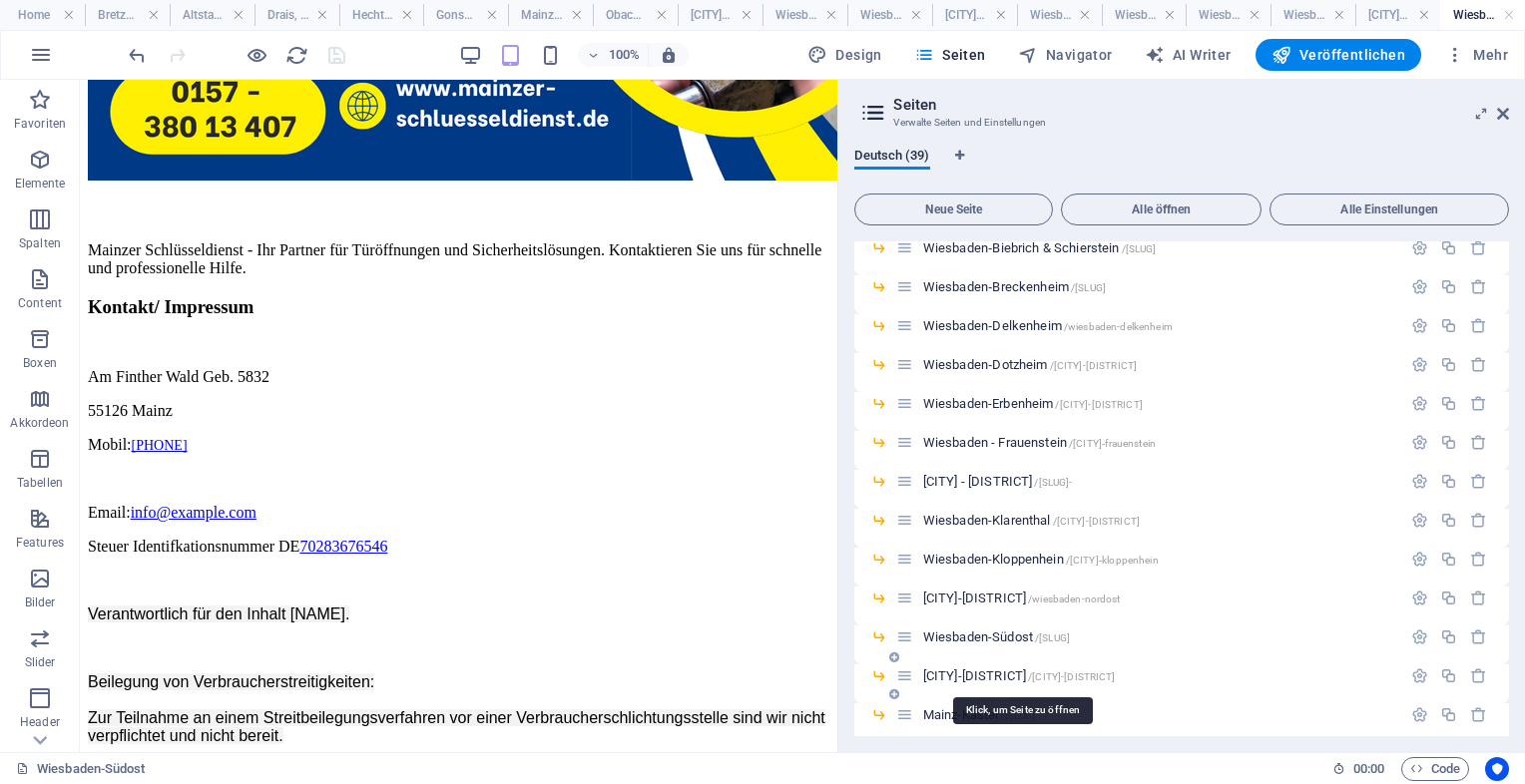 click on "Mainz-Amöneburg /mainz-amoeneburg" at bounding box center (1019, 675) 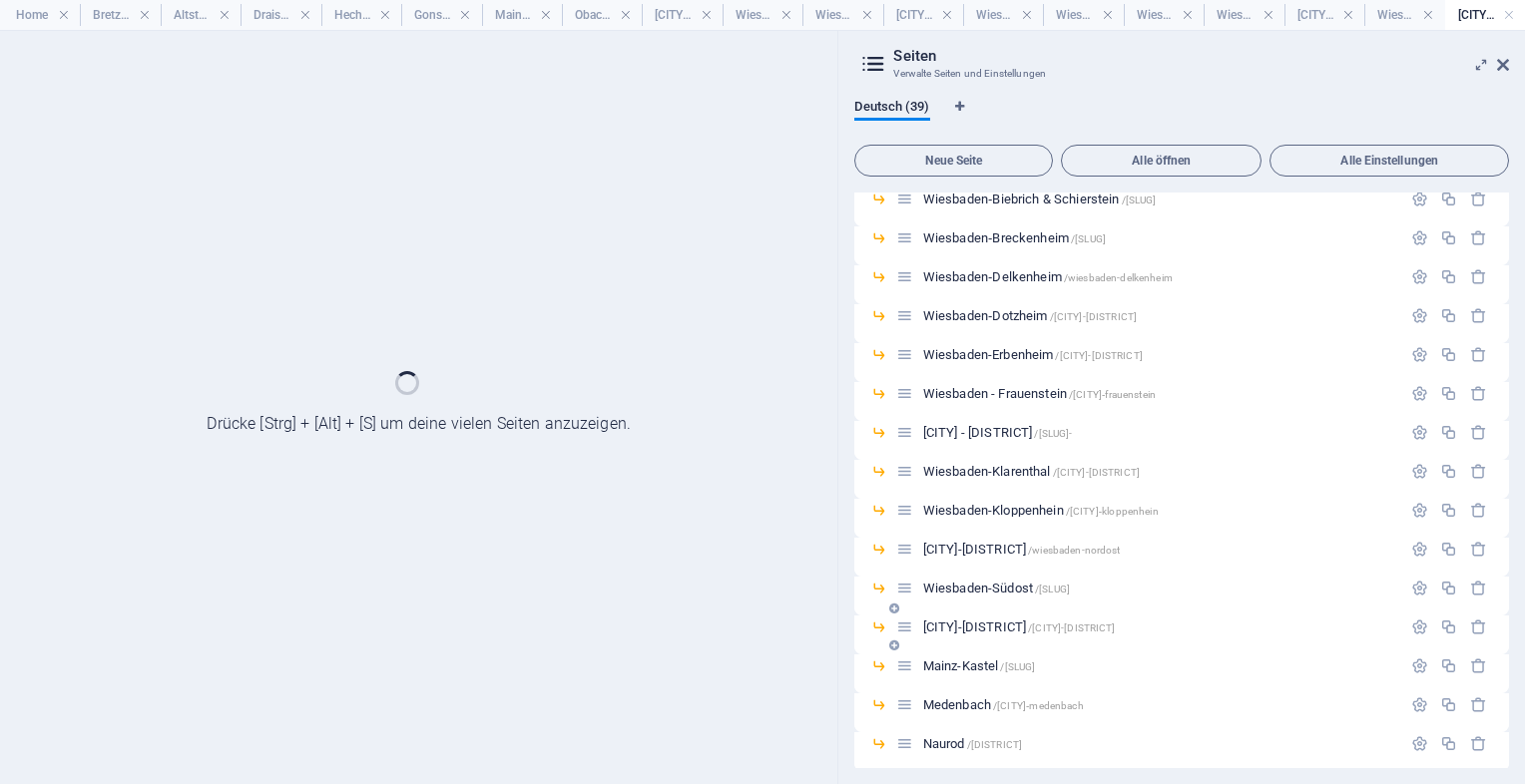scroll, scrollTop: 0, scrollLeft: 0, axis: both 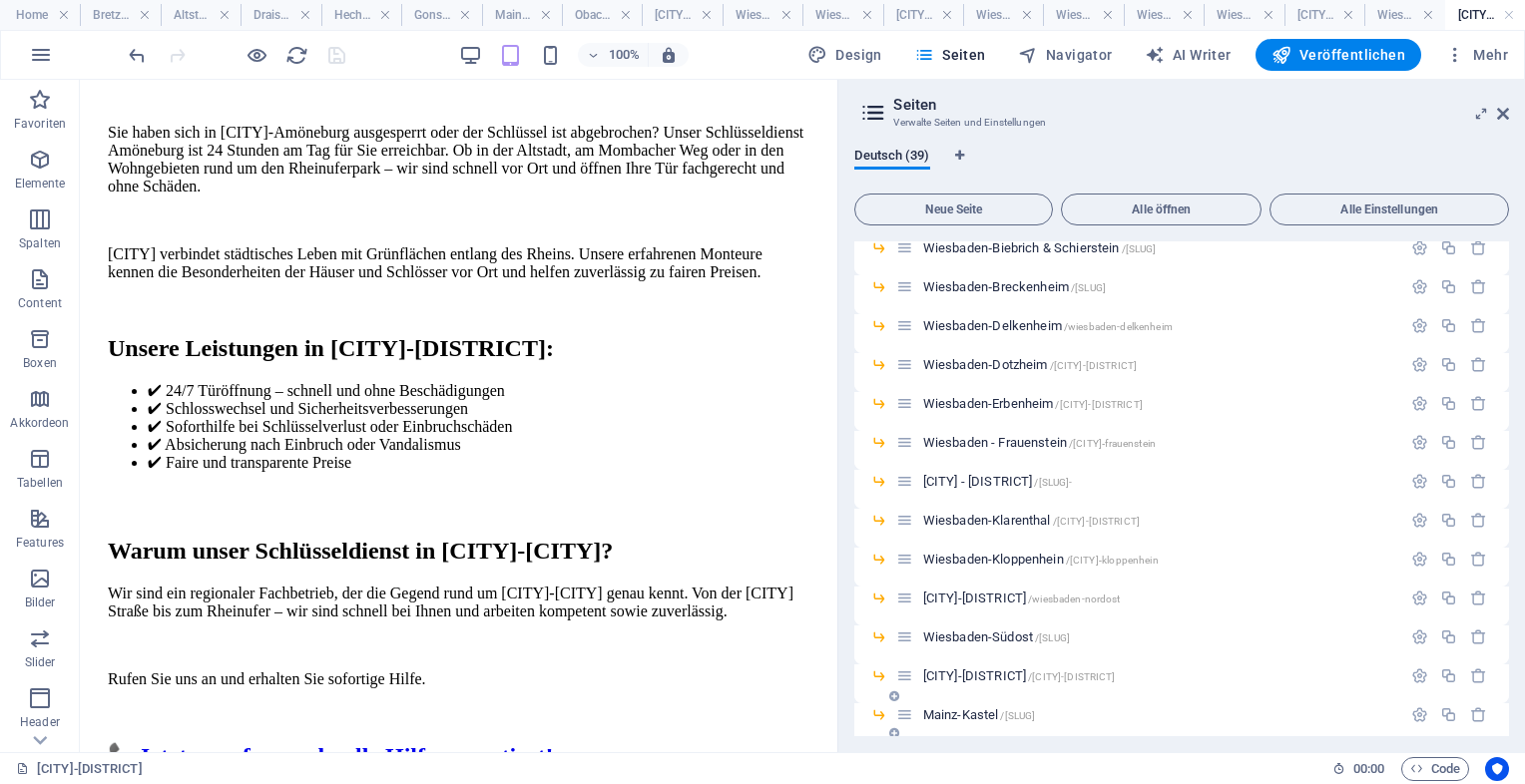 click on "Mainz-Kastel /mainz-kastel" at bounding box center [979, 714] 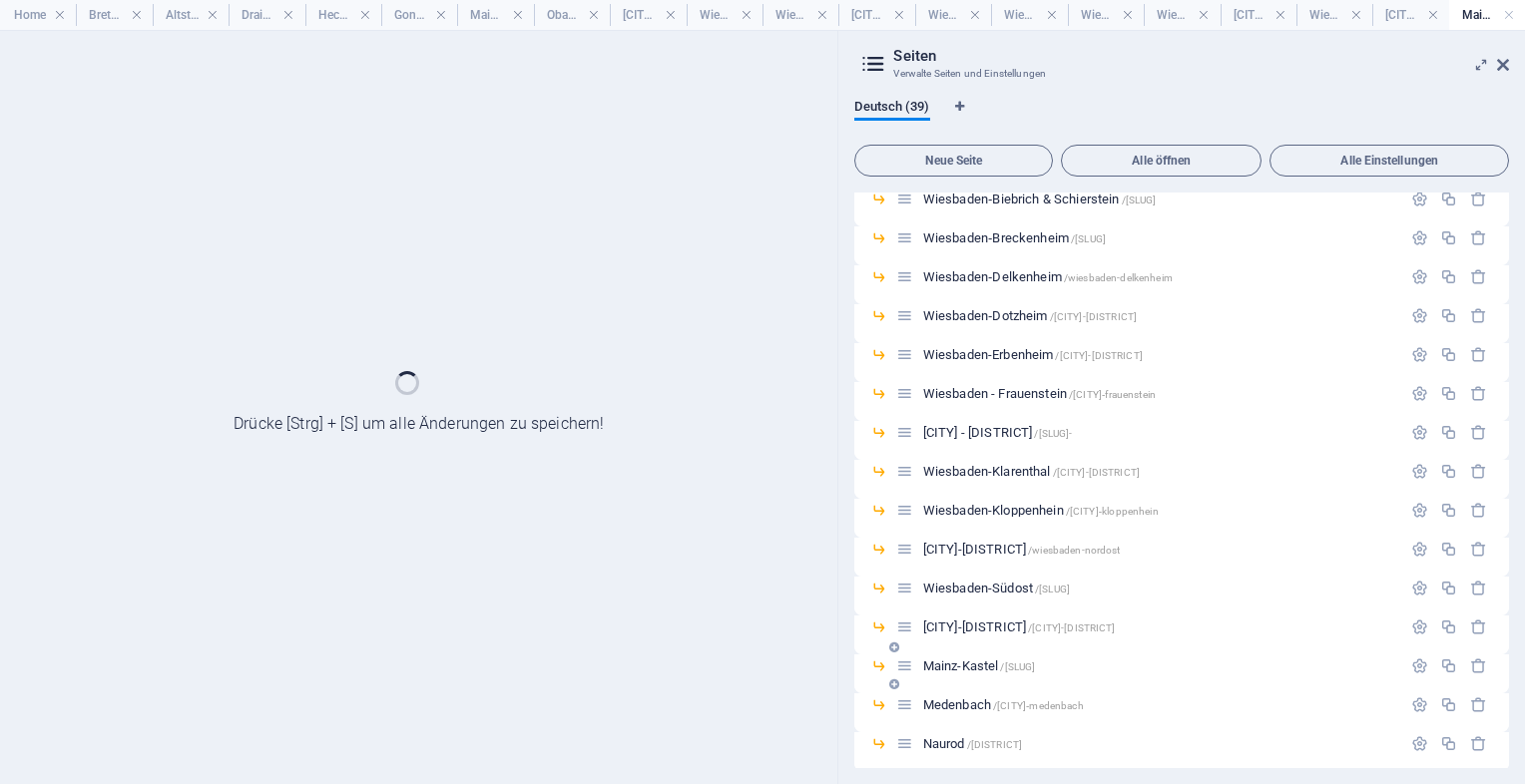 scroll, scrollTop: 0, scrollLeft: 0, axis: both 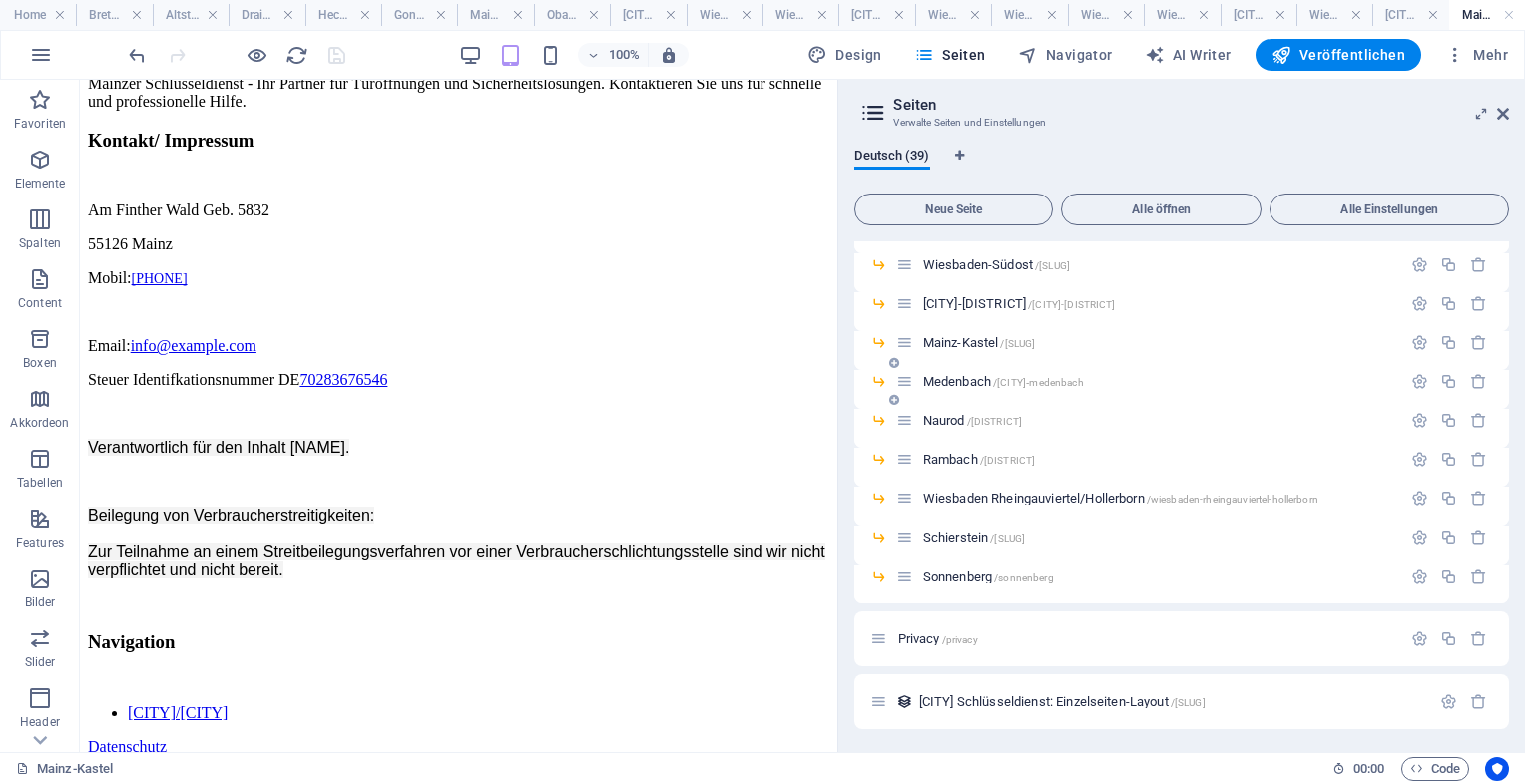 click on "Medenbach /medenbach" at bounding box center [1003, 381] 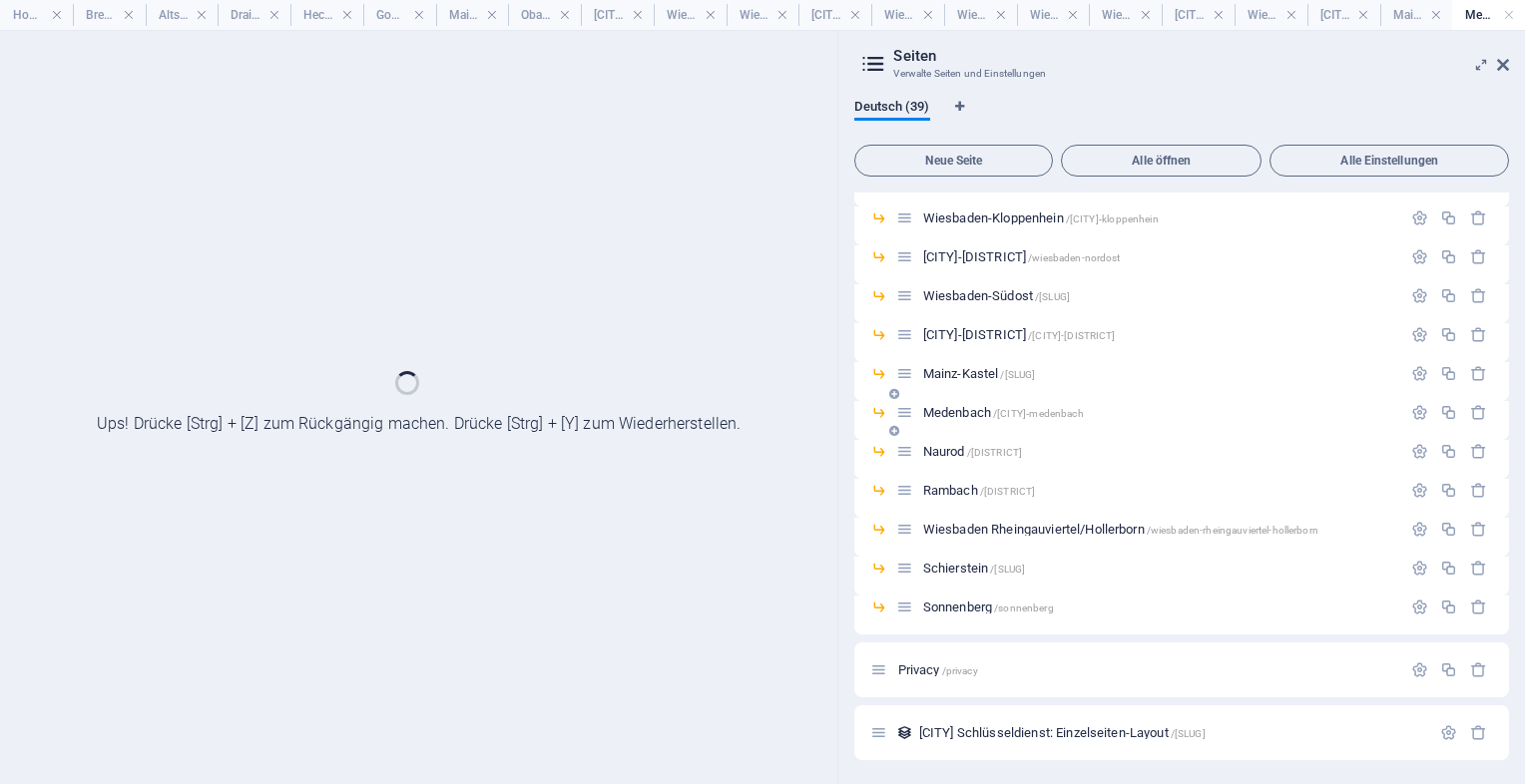 scroll, scrollTop: 1037, scrollLeft: 0, axis: vertical 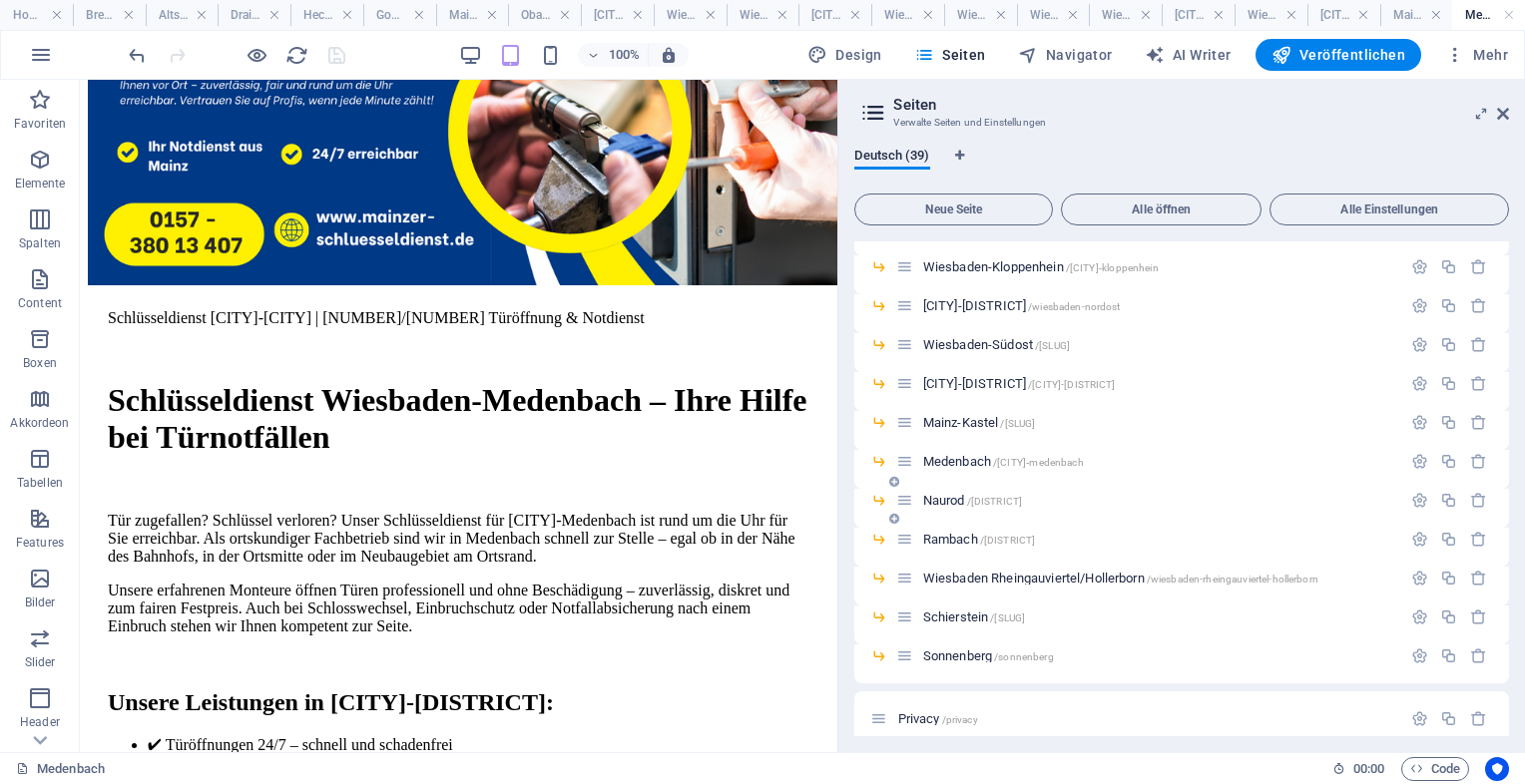 click on "Naurod /naurod" at bounding box center (972, 500) 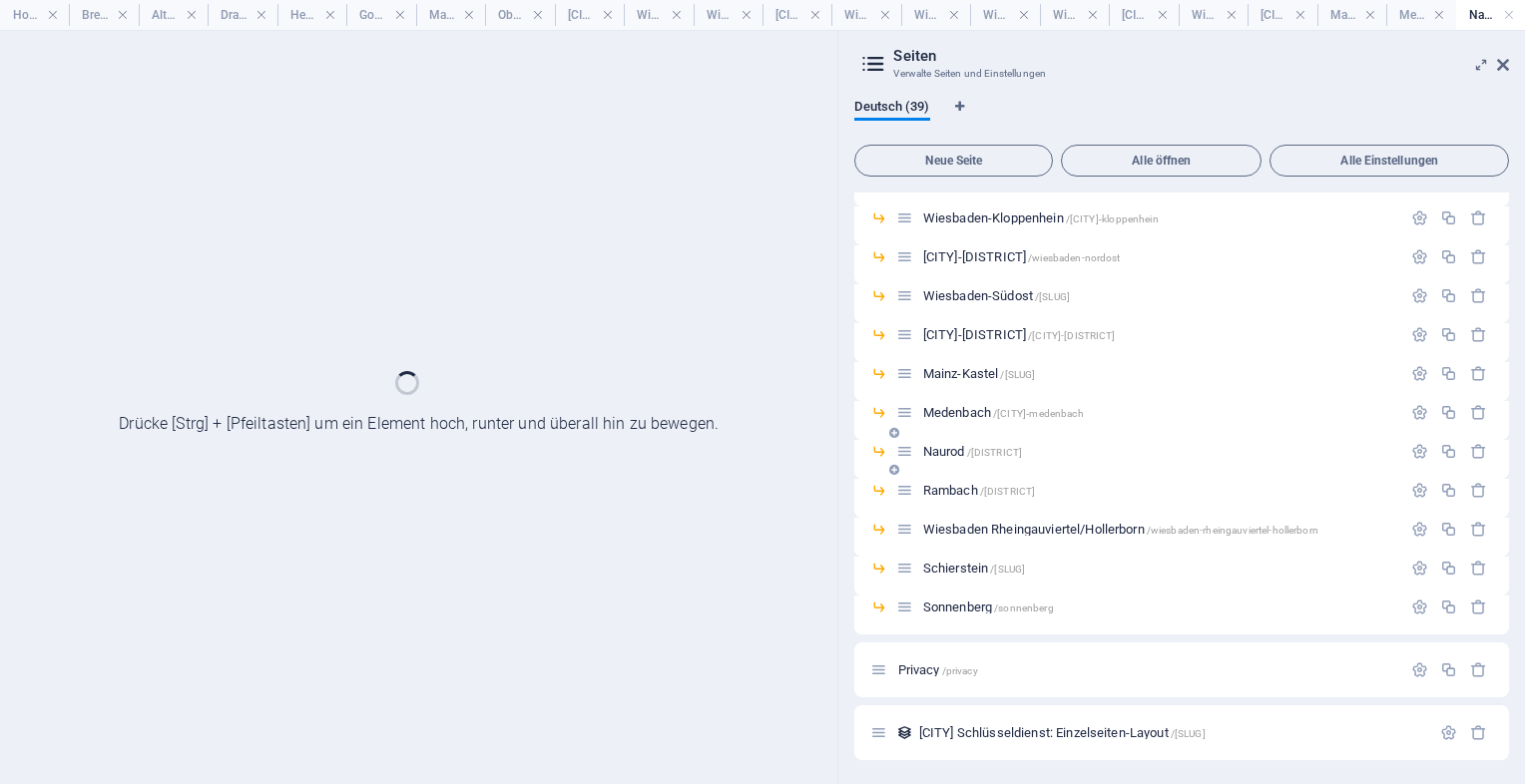 scroll, scrollTop: 0, scrollLeft: 0, axis: both 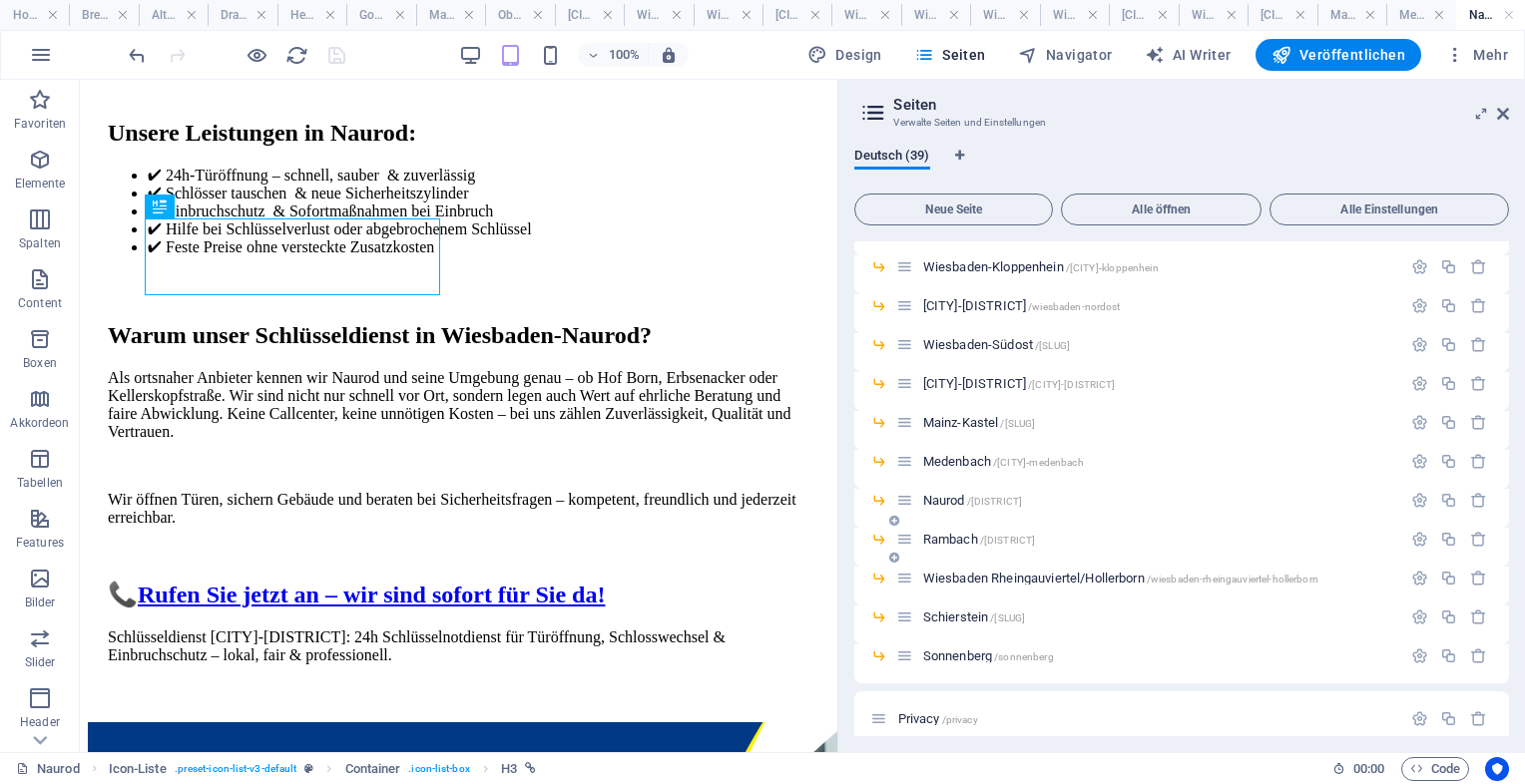 click on "Rambach /rambach" at bounding box center (979, 539) 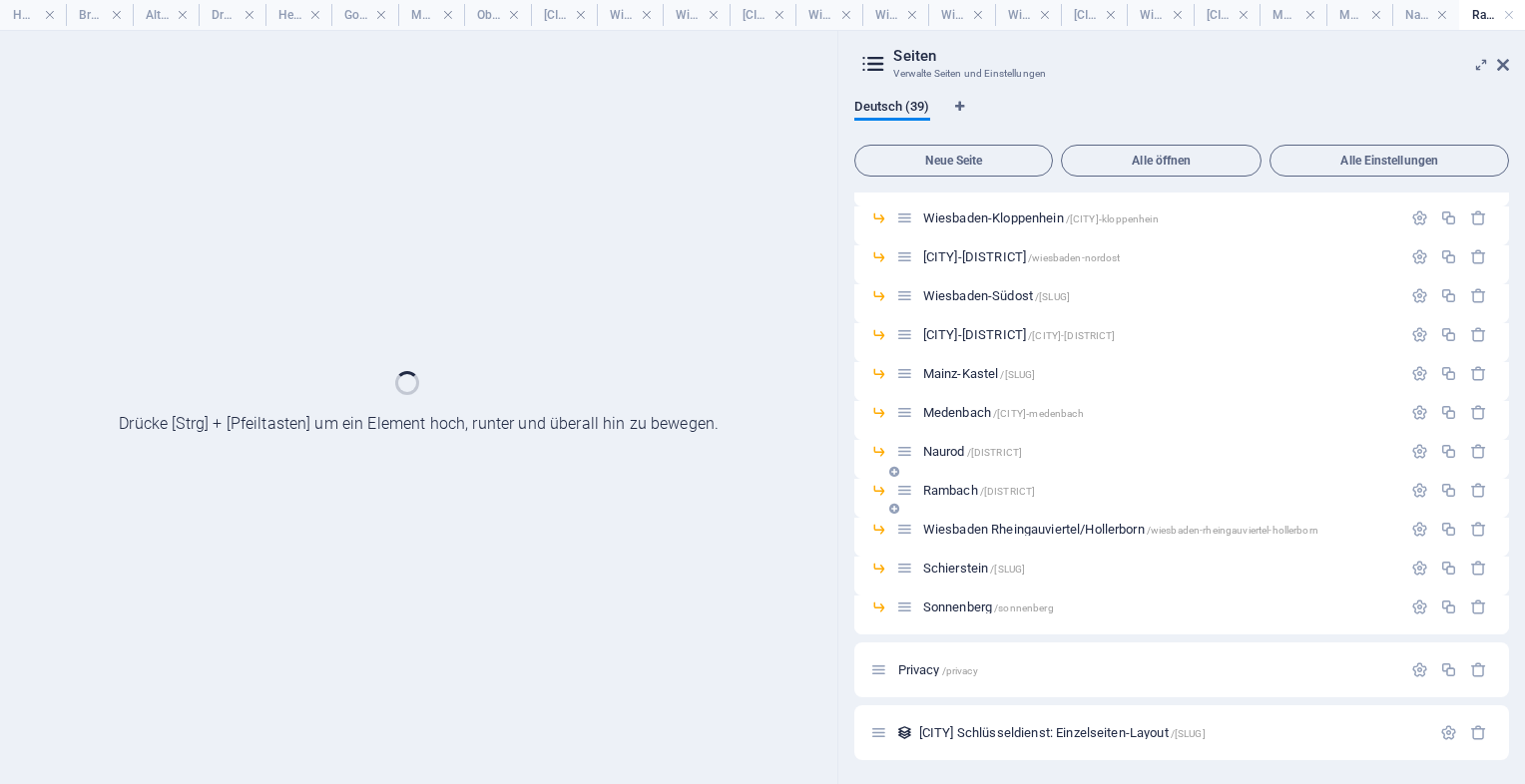 scroll, scrollTop: 0, scrollLeft: 0, axis: both 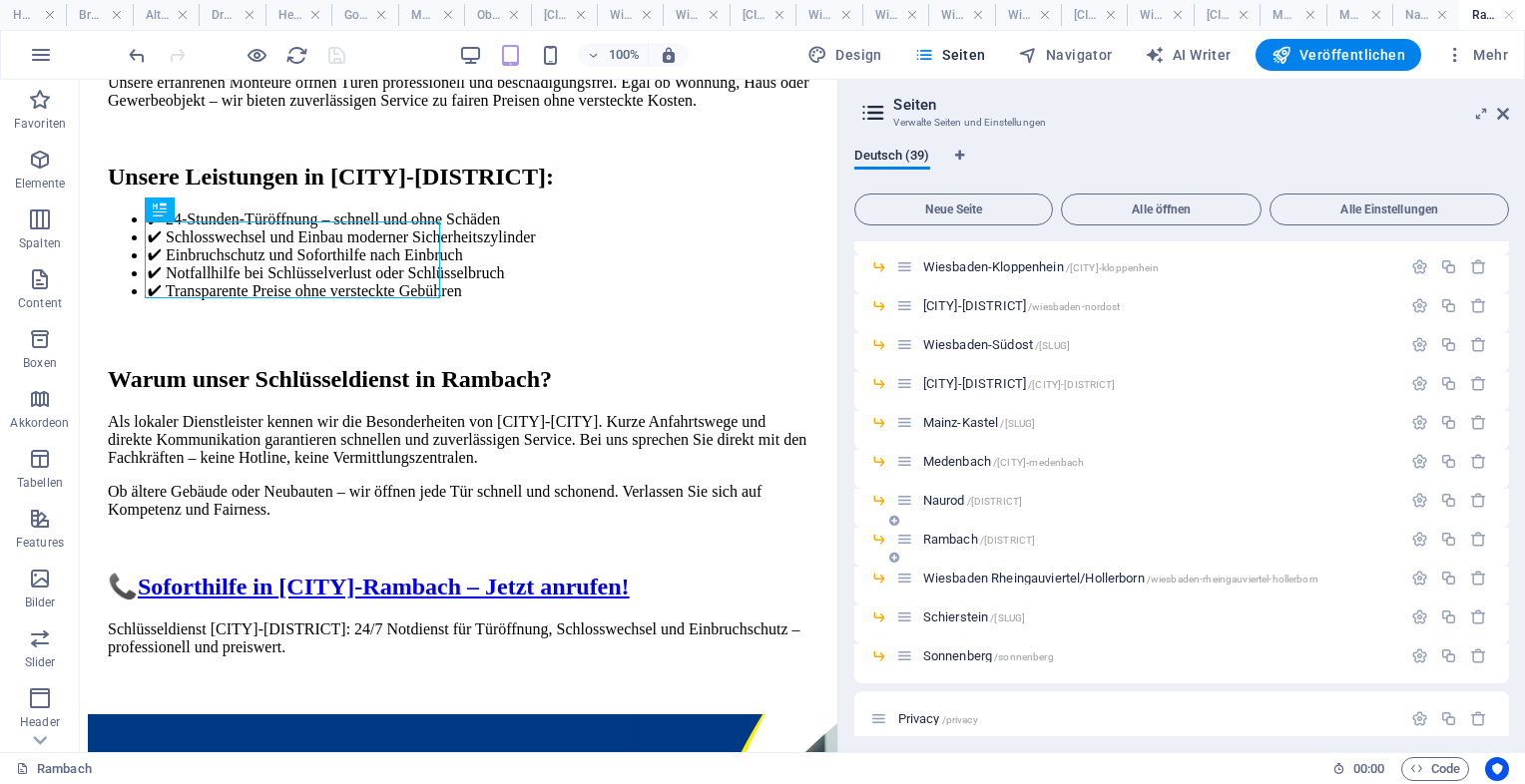 click on "Rambach /rambach" at bounding box center [979, 539] 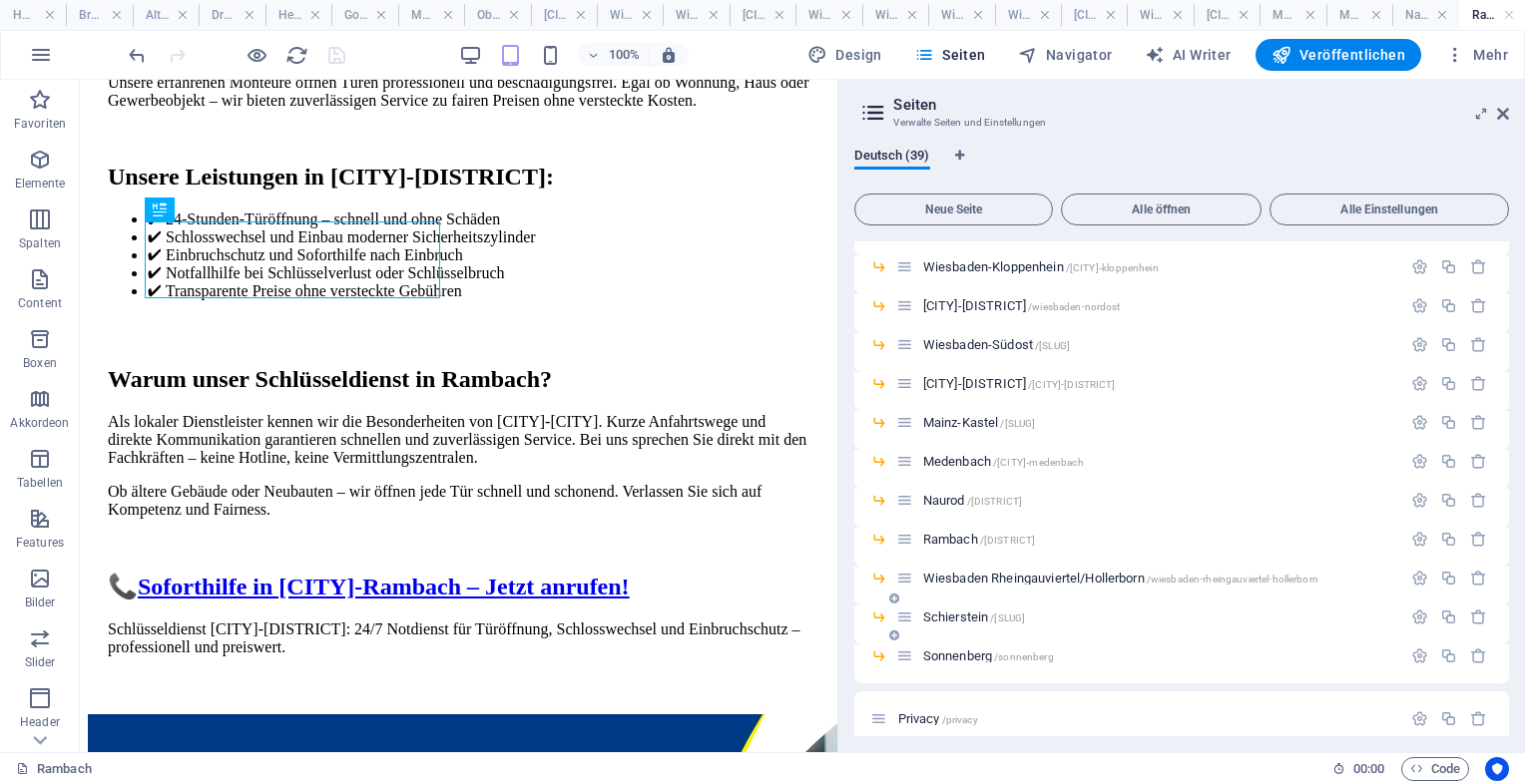 click on "Schierstein /schierstein" at bounding box center [974, 616] 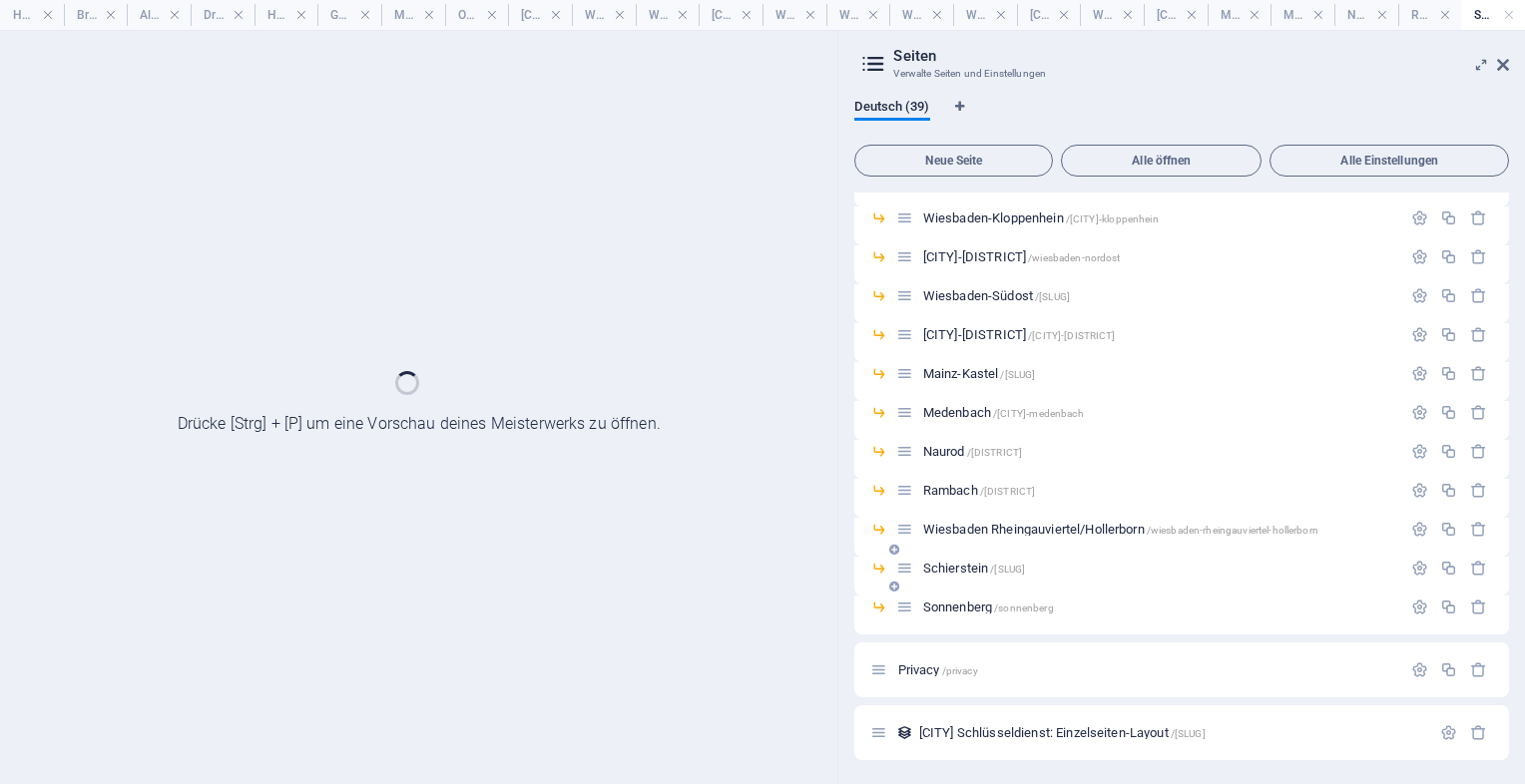 scroll, scrollTop: 0, scrollLeft: 0, axis: both 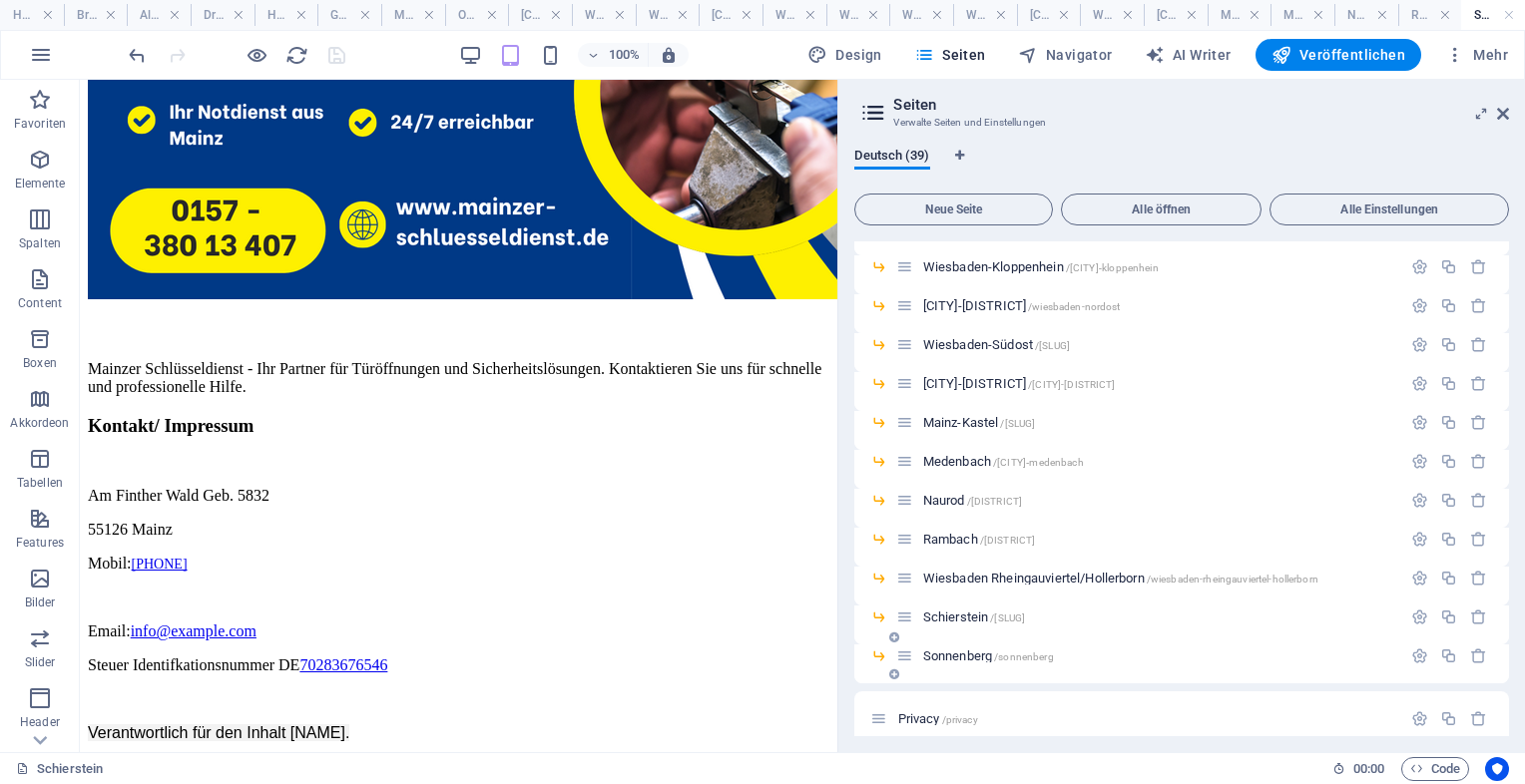 click on "Sonnenberg /sonnenberg" at bounding box center [988, 655] 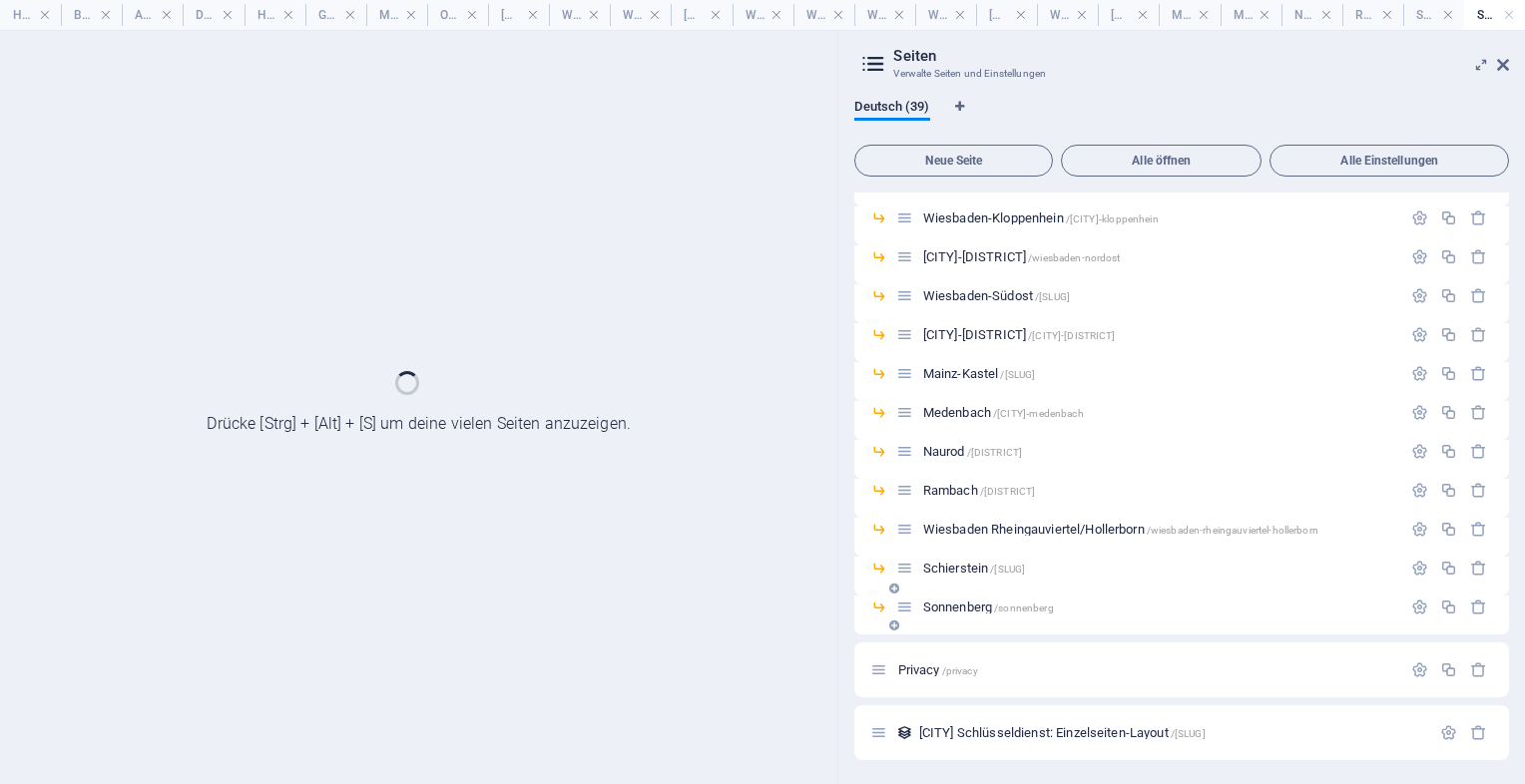 scroll, scrollTop: 0, scrollLeft: 0, axis: both 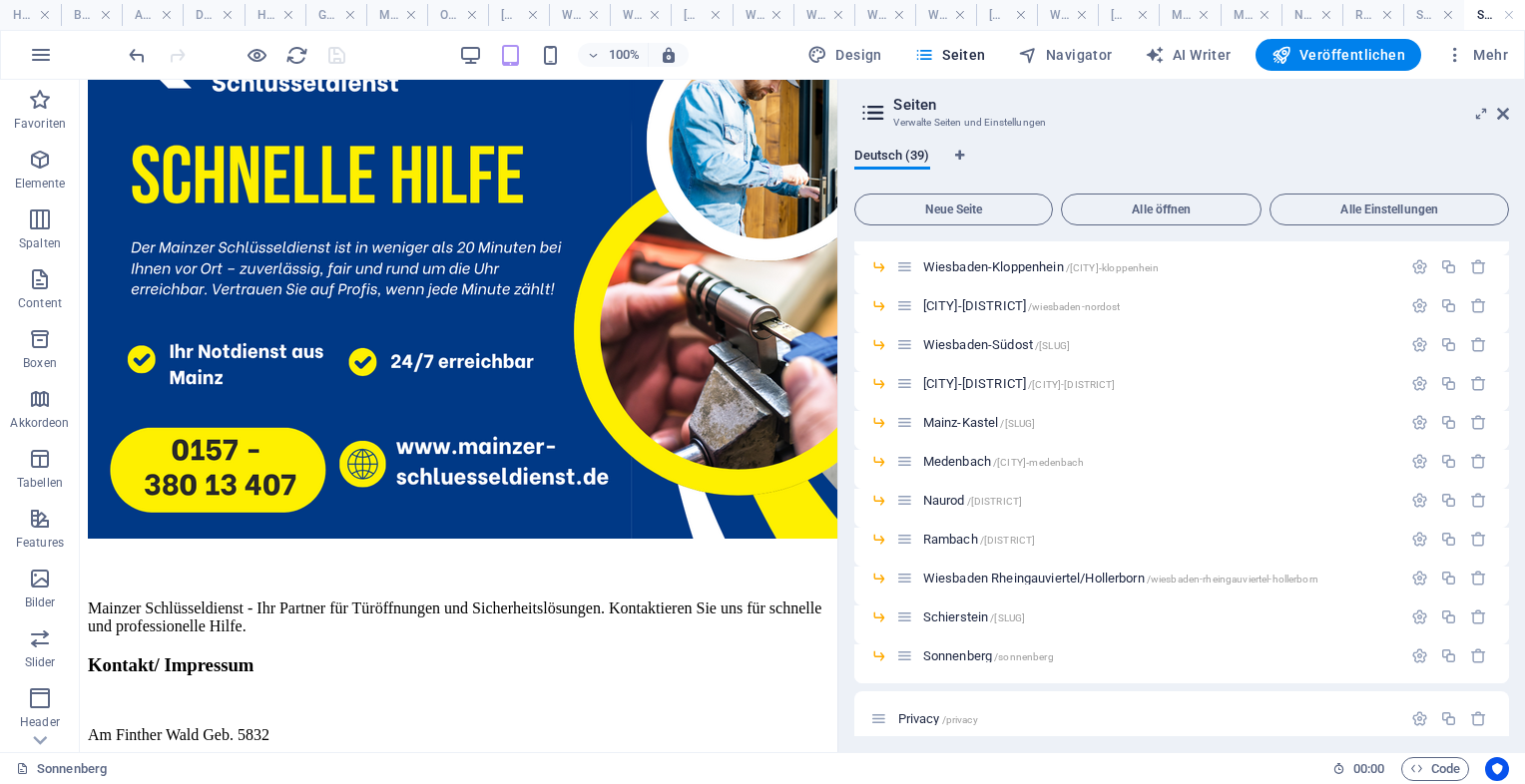click on "Deutsch (39) Neue Seite Alle öffnen Alle Einstellungen Home / Mainz/Wiesbaden /mainz-wiesbaden Altstadt, Neustadt, Oberstadt /altstadt-neustadt-oberstadt Drais, Finthen /drais-finthen Hechtsheim, Ebersheim /hechtsheim-ebersheim Gonsenheim, Hartenberg/Münchfeld /gonsenheim-hartenberg-muenchfeld Mombach, Wiesbaden-Kastel /mombach-wiesbaden-kastel Bretzenheim, Lerchenberg /bretzenheim-lerchenberg Laubenheim, Weisenau /laubenheim-weisenau Marienborn /marienborn Gonsenheim /gonsenheim Mainz - Kostheim /mainz-kostheim Obacht vor Betrügern /obacht-vor-betruegern Wiesbaden‑Mitte (inkl. Rheingauviertel & Nordost) /wiesbaden-mitte-inkl-rheingauviertel-nordost Wiesbaden‑Biebrich & Schierstein /wiesbaden-biebrich-schierstein Wiesbaden‑Westend (inkl. Feldherrenviertel) /wiesbaden-westend-inkl-feldherrenviertel Wiesbaden-Auringen /wiesbaden-auringen Wiesbaden-Bierstadt  /wiesbaden-bierstadt Wiesbaden‑Biebrich & Schierstein /wiesbaden-biebrich-schierstein-19 Wiesbaden‑Breckenheim /wiesbaden-breckenheim Naurod" at bounding box center (1182, 442) 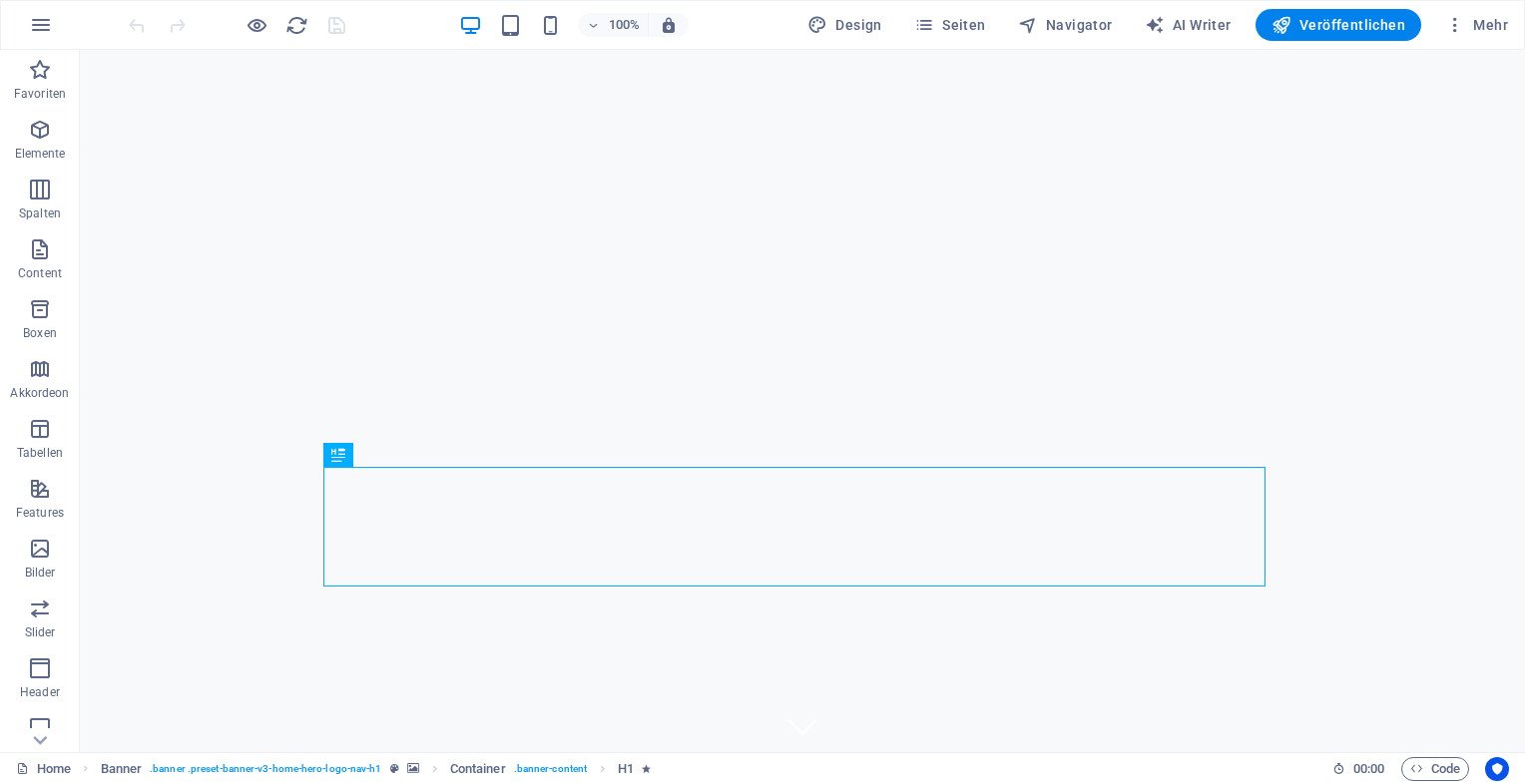 scroll, scrollTop: 0, scrollLeft: 0, axis: both 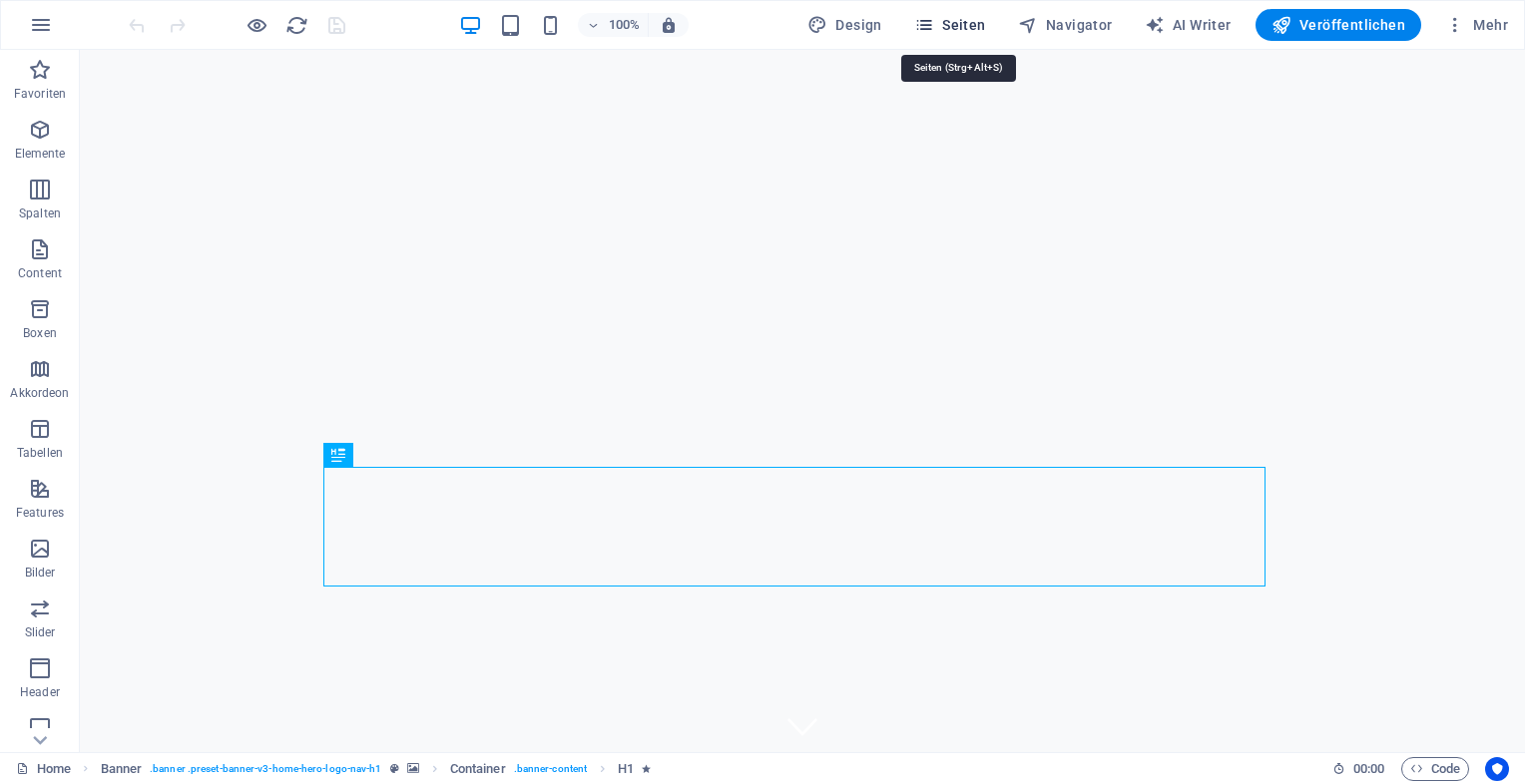 click on "Seiten" at bounding box center [950, 25] 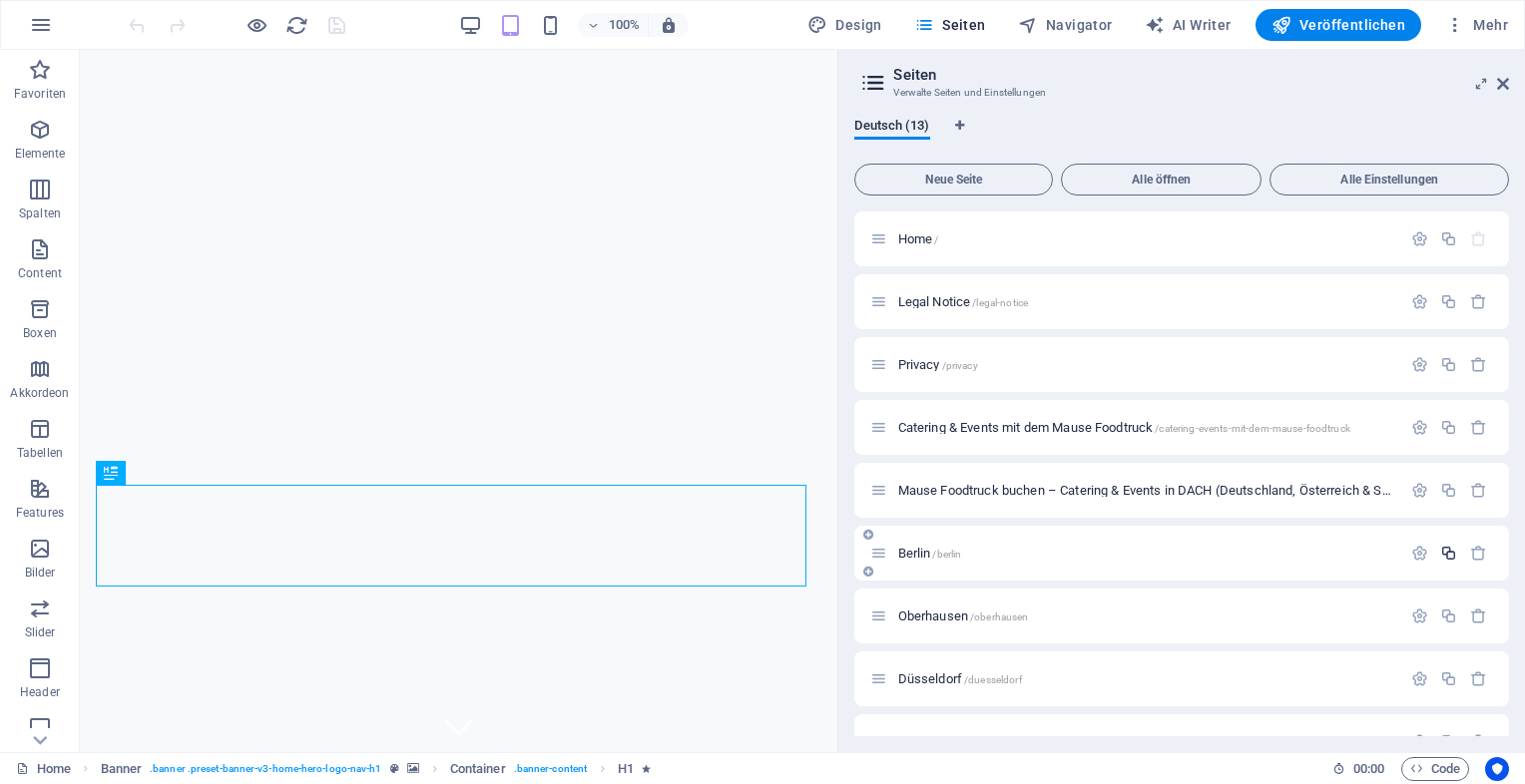 click at bounding box center (1448, 553) 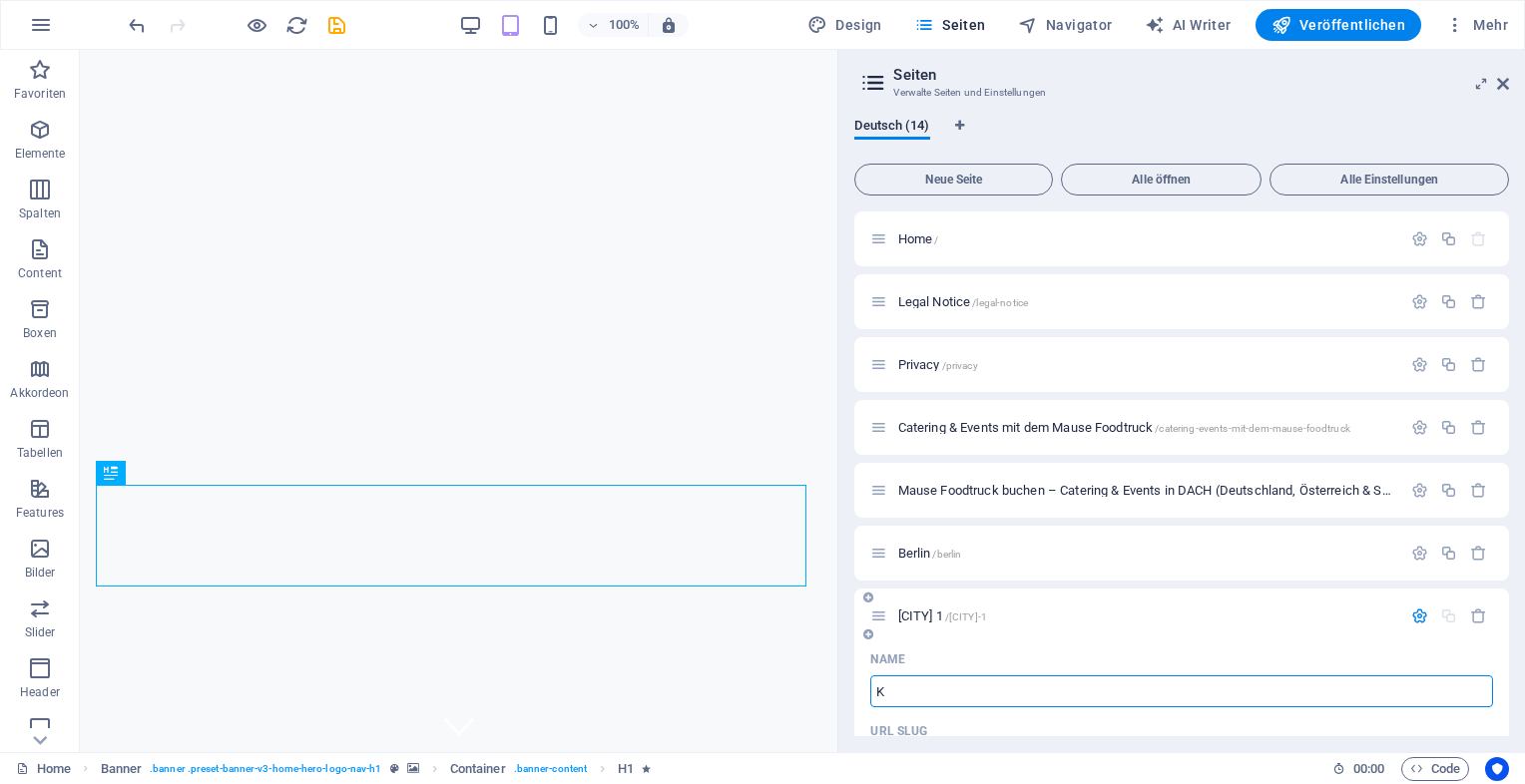 type on "K" 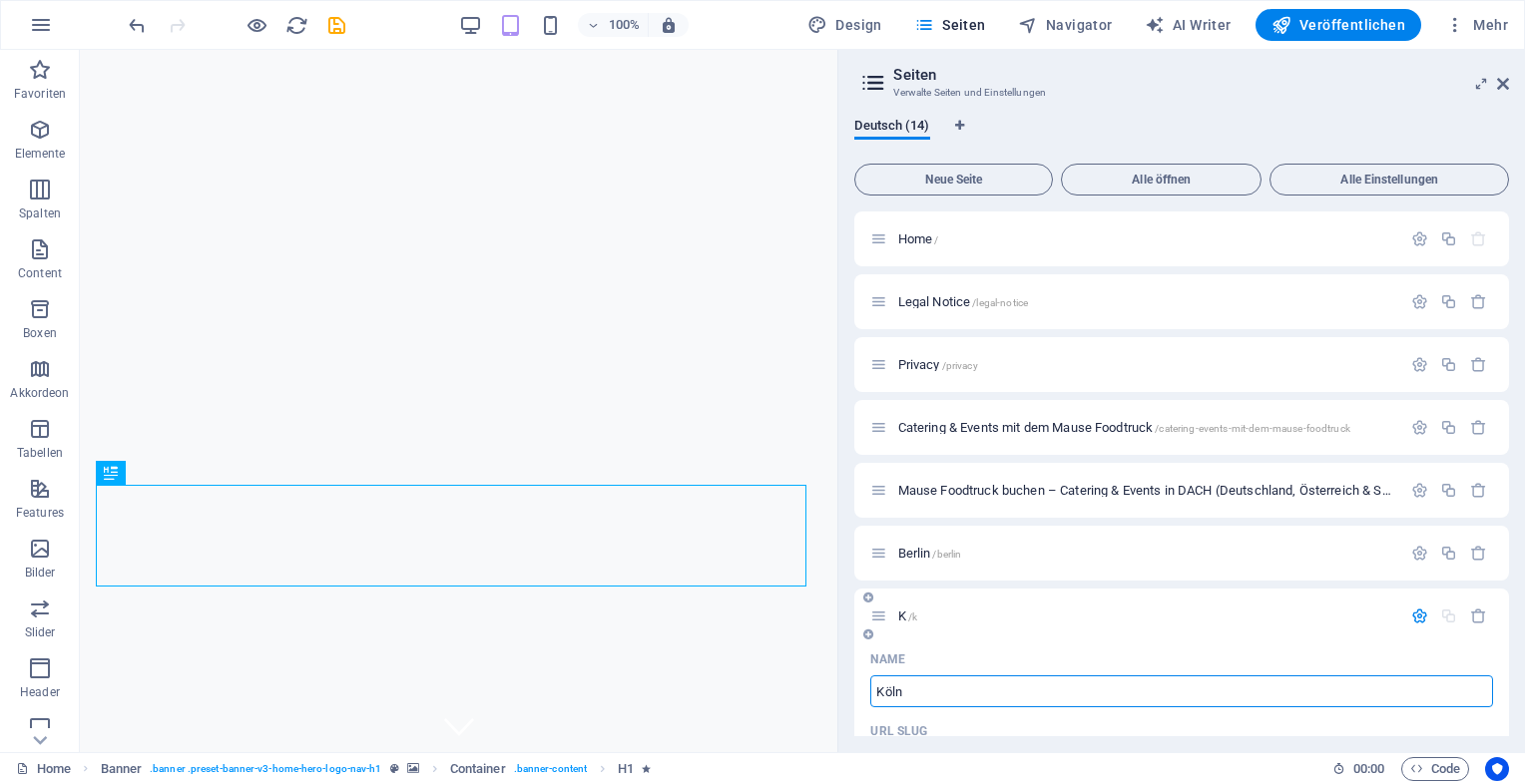 type on "Köln" 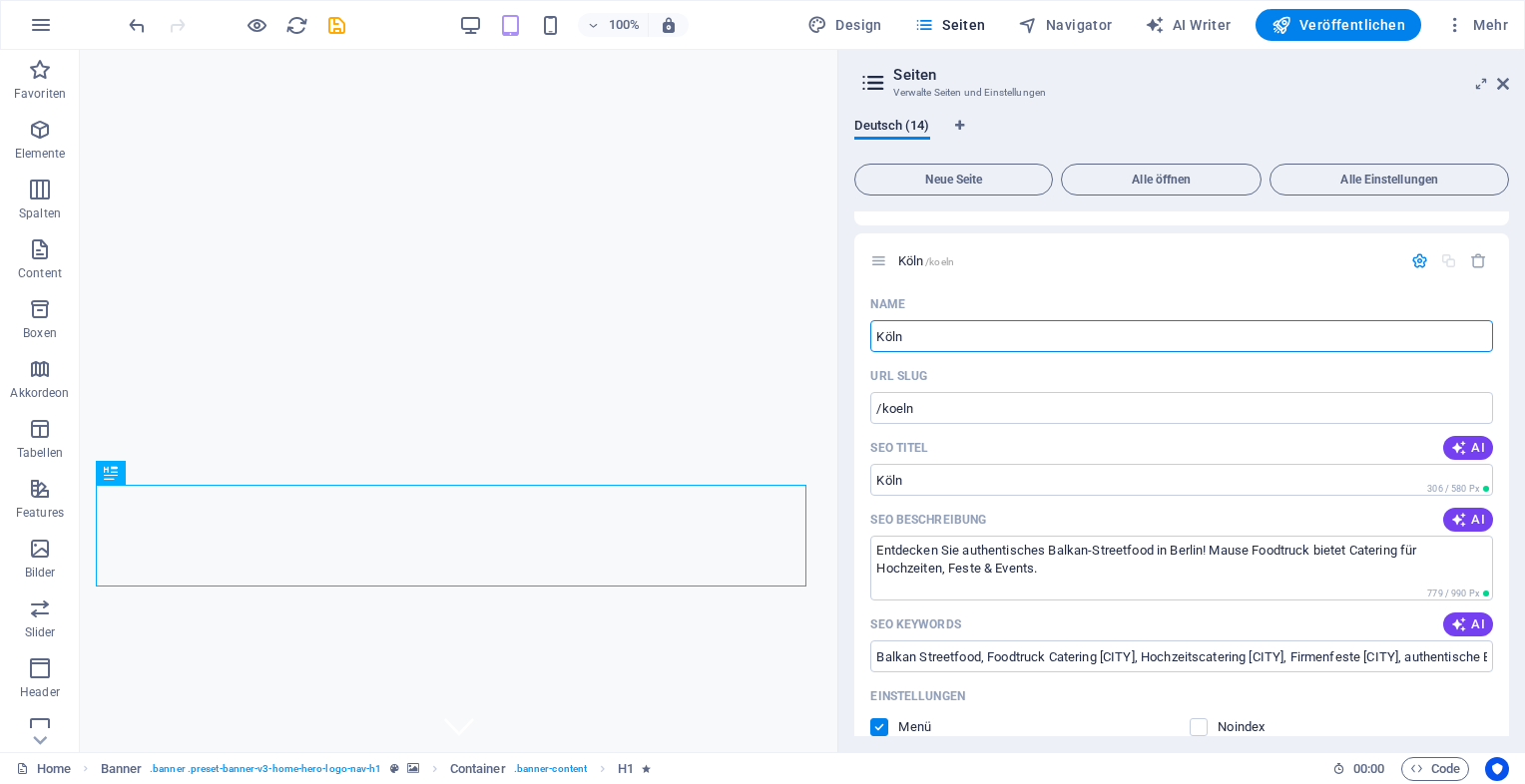scroll, scrollTop: 285, scrollLeft: 0, axis: vertical 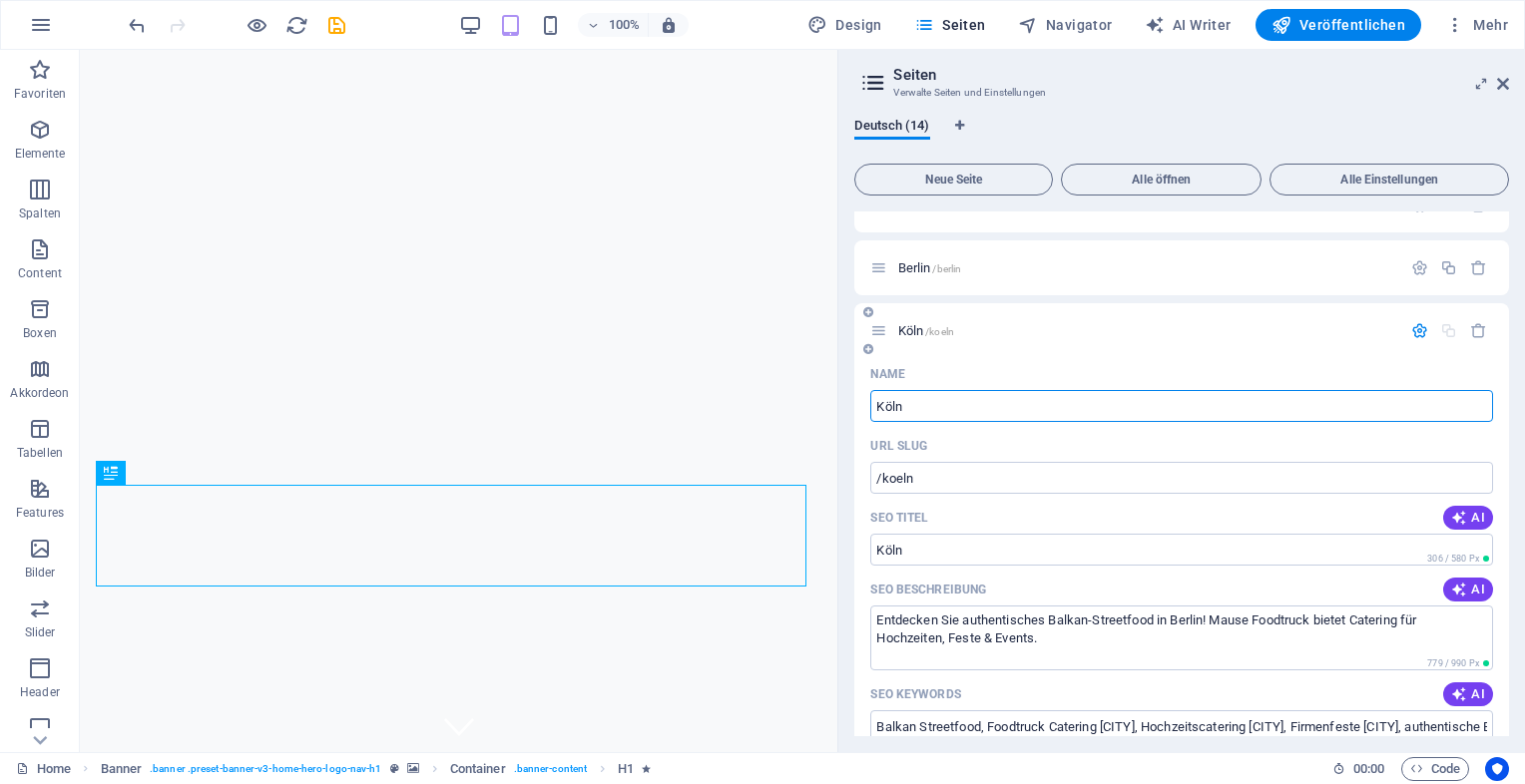 type on "Köln" 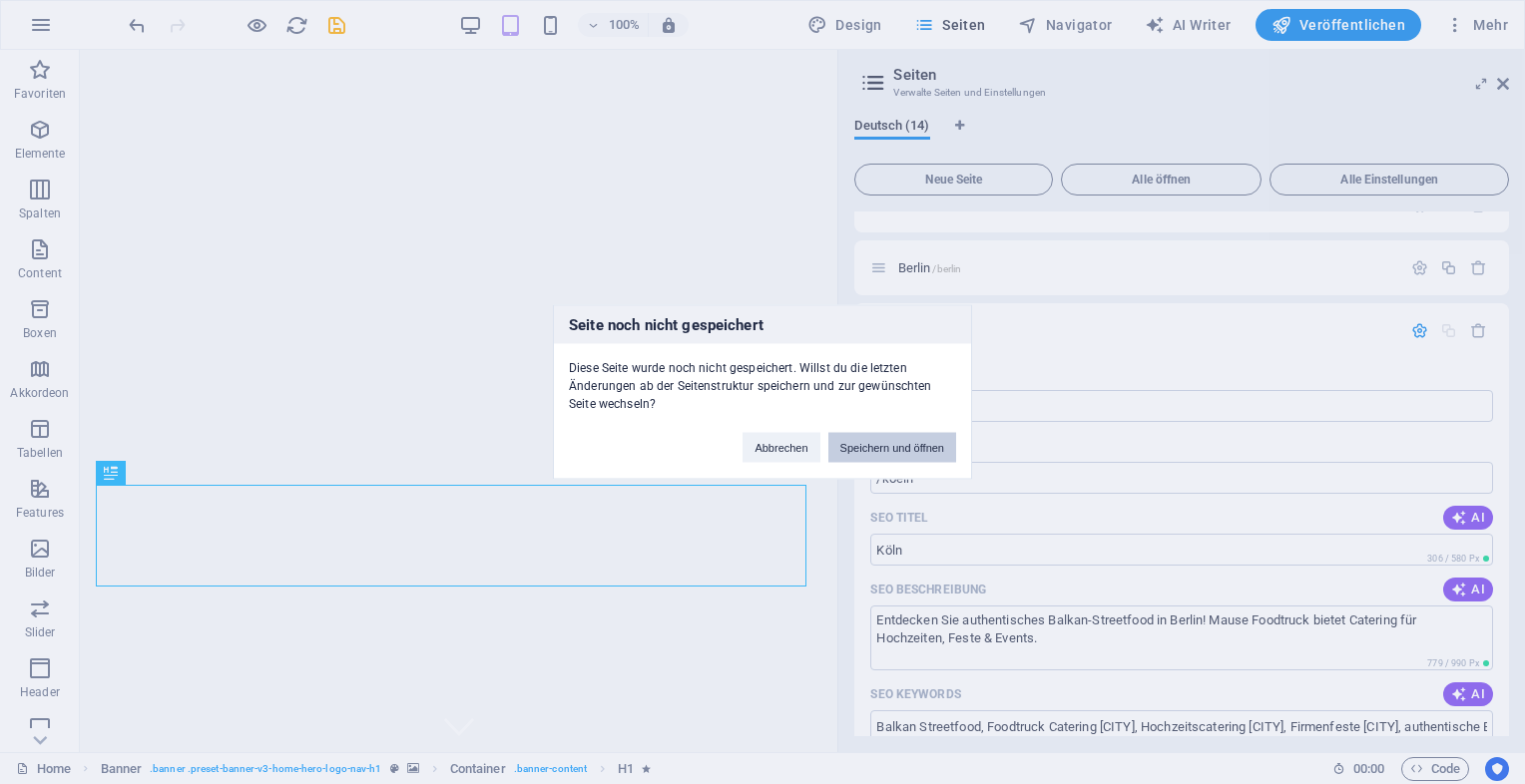 click on "Speichern und öffnen" at bounding box center [892, 448] 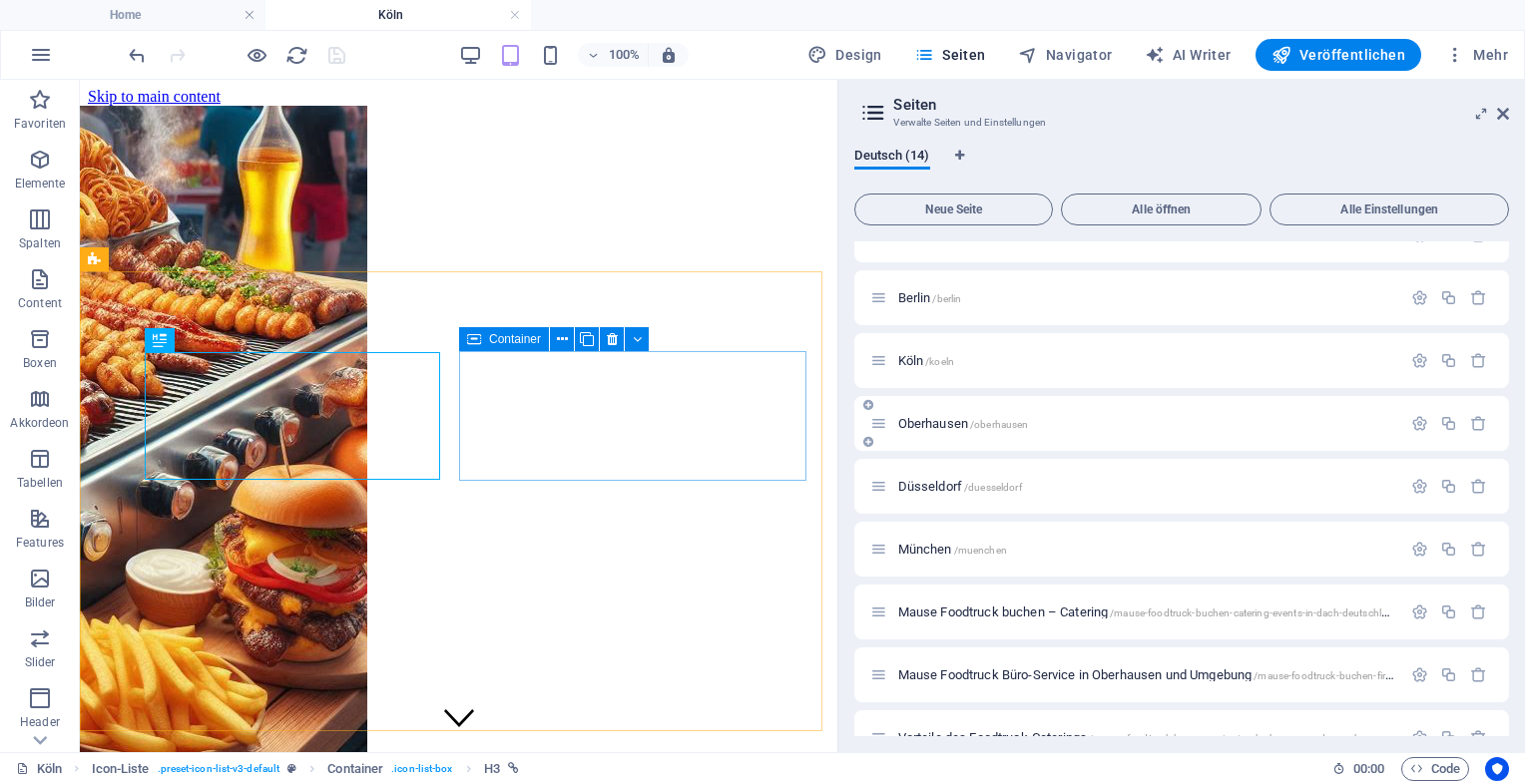 scroll, scrollTop: 2182, scrollLeft: 0, axis: vertical 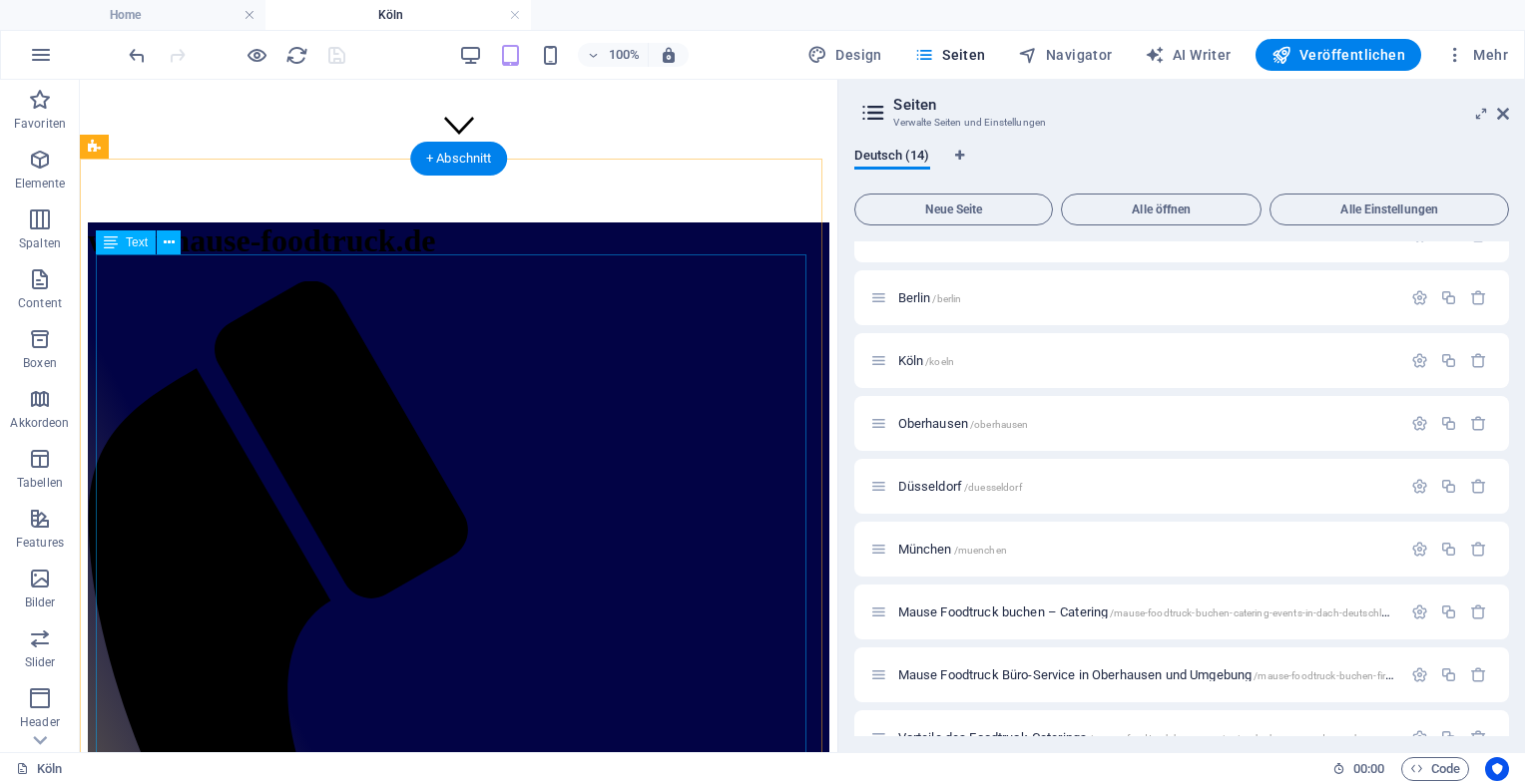 click on "Balkan Foodtruck Mause – [CITY] Catering & Events
Balkan Foodtruck Mause Authentisches Balkan‑Streetfood mobil in [CITY]
Warum Mause in [CITY]?
Mause bringt den herzhaften Geschmack des Balkans direkt in die [CITY] Straßen: frische Cevapcici, saftige Pljeskavica, pikante Ajvar‑ und Käse‑Beilagen – traditionell, aromatisch, live vom Grill. Ideal für lebendige Stadtfeste, private Feiern oder Firmenevents.
[CITY] ist multikulturell und kreativ – genauso wie unsere Küche. Perfekt zum Beispiel für Hochzeiten in [CITY], Firmensommerfeste in [CITY] oder kulturelle Events in [CITY].
Hochzeitscatering Stilvoll, flexibel, mit Live-Grillen und persönlicher Menügestaltung – genau passend zu Ihrem großen Tag.
Firmen‑ & Sommerfeste Ein Foodtruck als kulinarischer Treffpunkt – frisches Essen, entspannte Stimmung, begeistert Mitarbeiter & Gäste.
." at bounding box center [458, 2219] 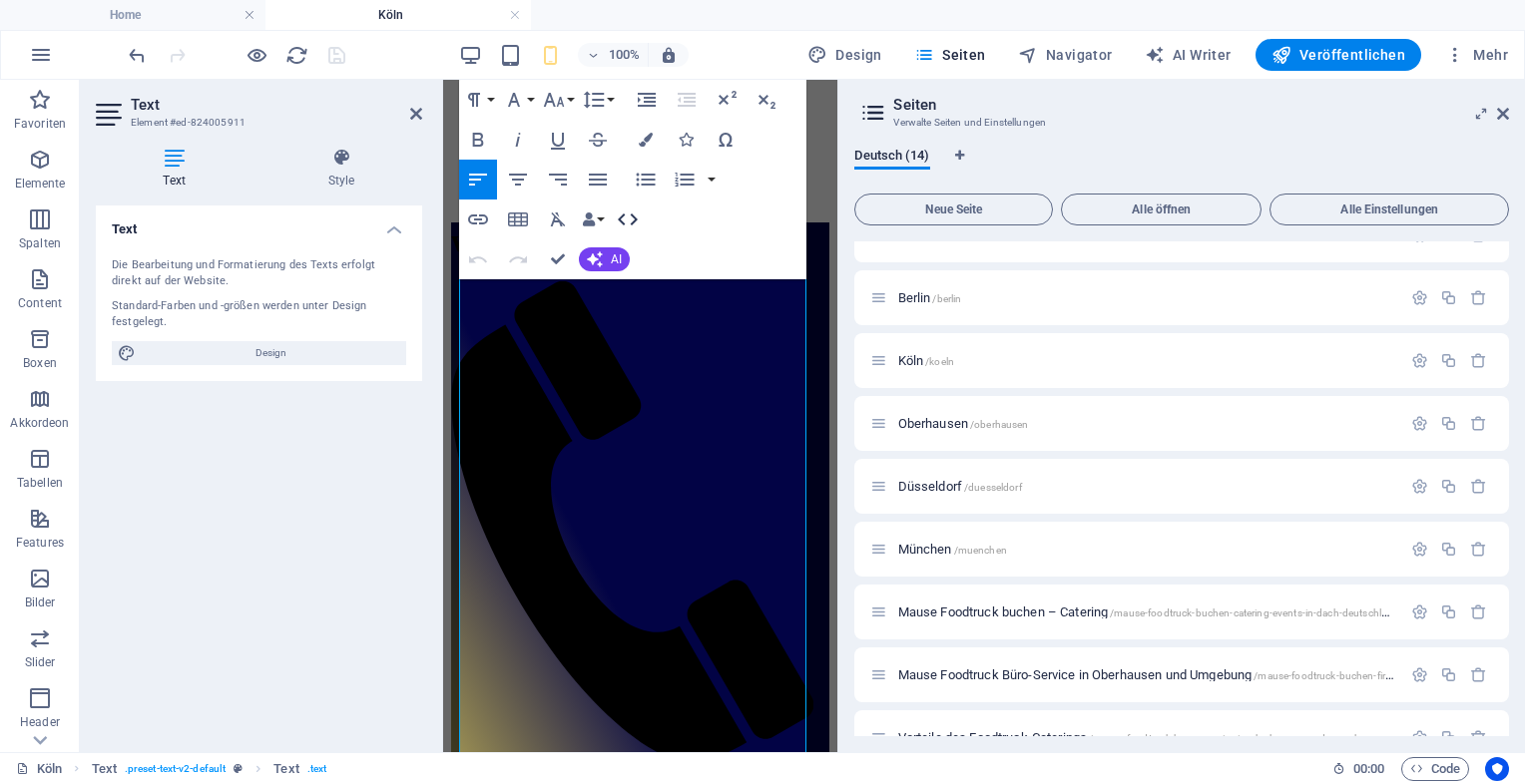 click 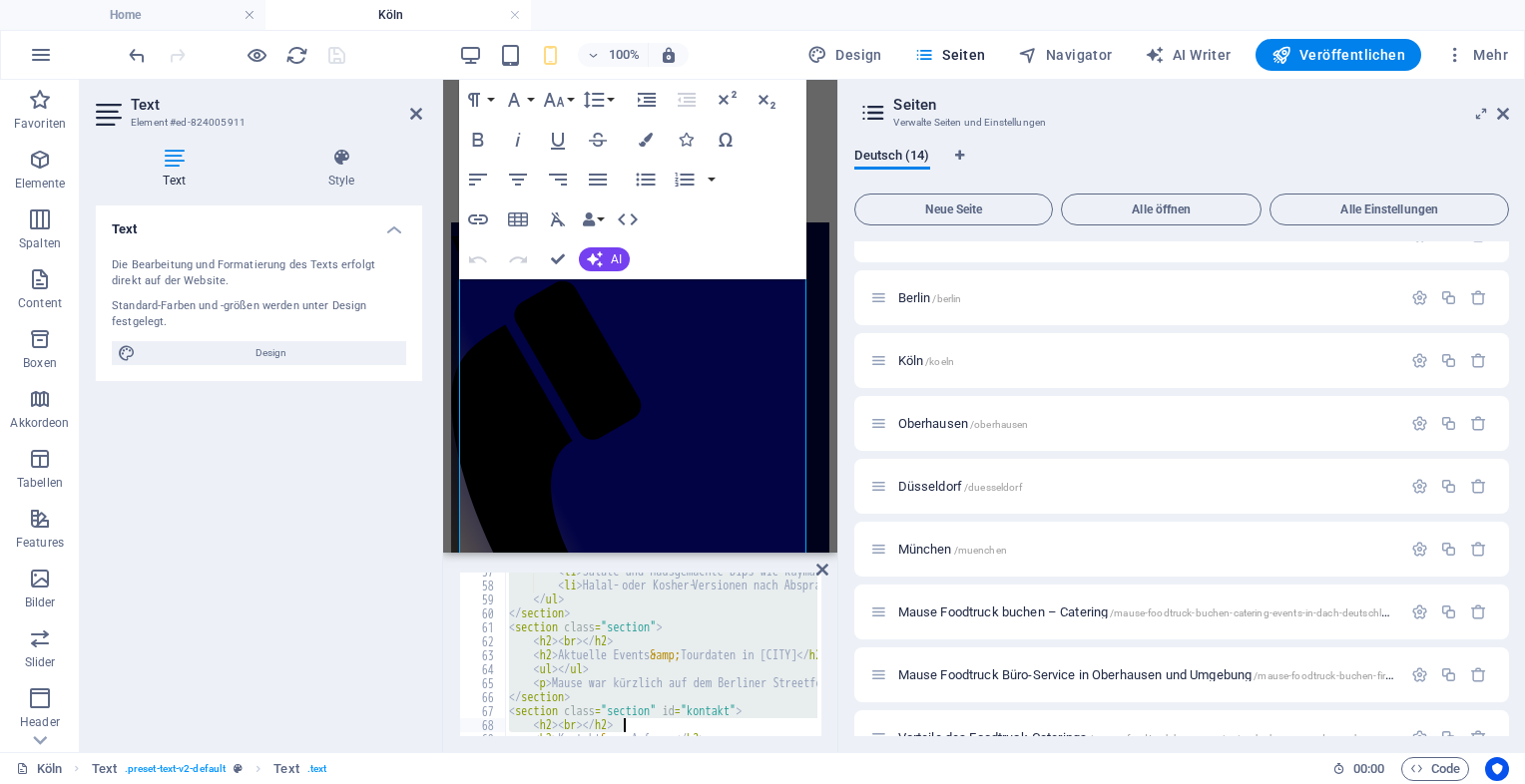 scroll, scrollTop: 902, scrollLeft: 0, axis: vertical 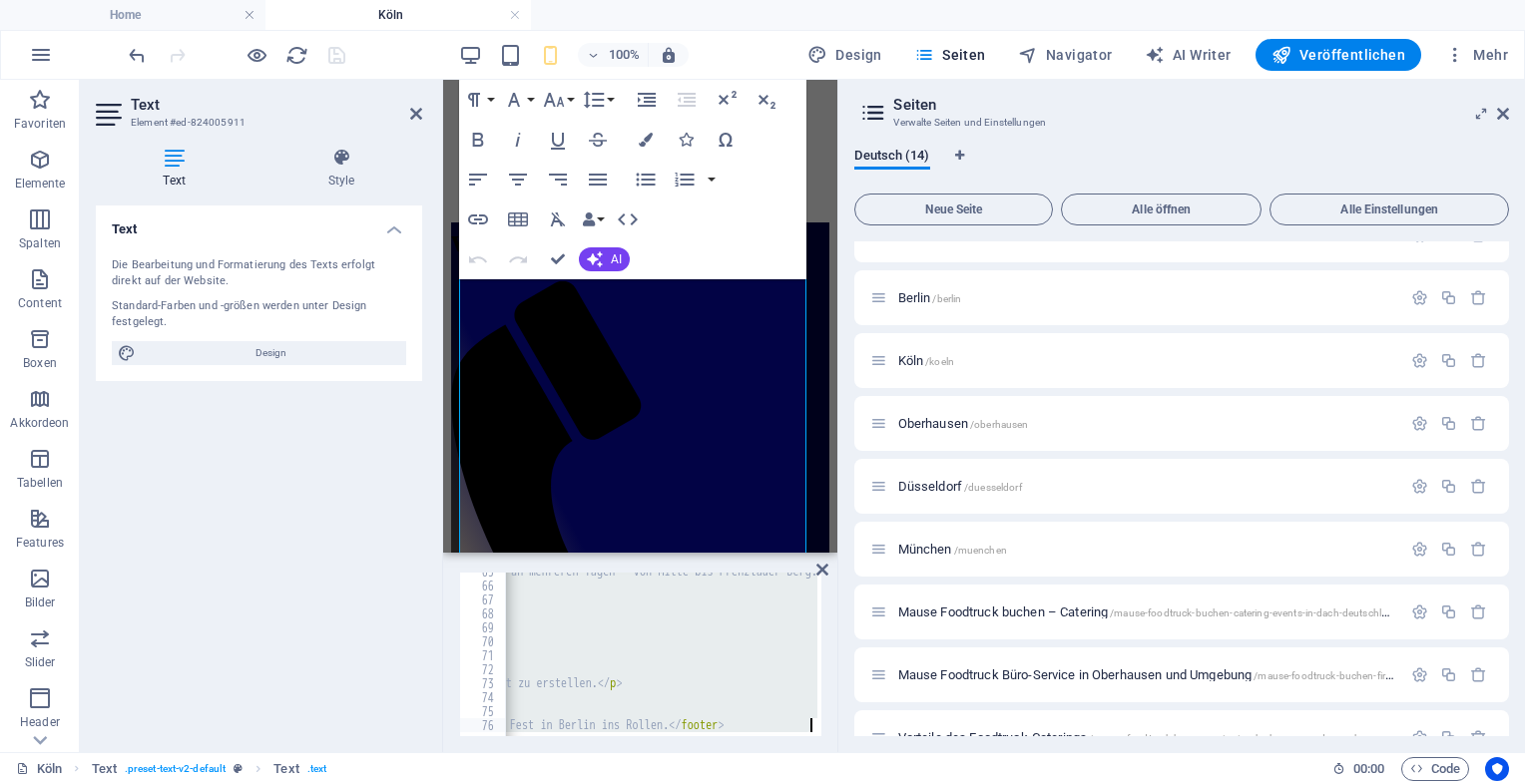 drag, startPoint x: 510, startPoint y: 576, endPoint x: 961, endPoint y: 777, distance: 493.7631 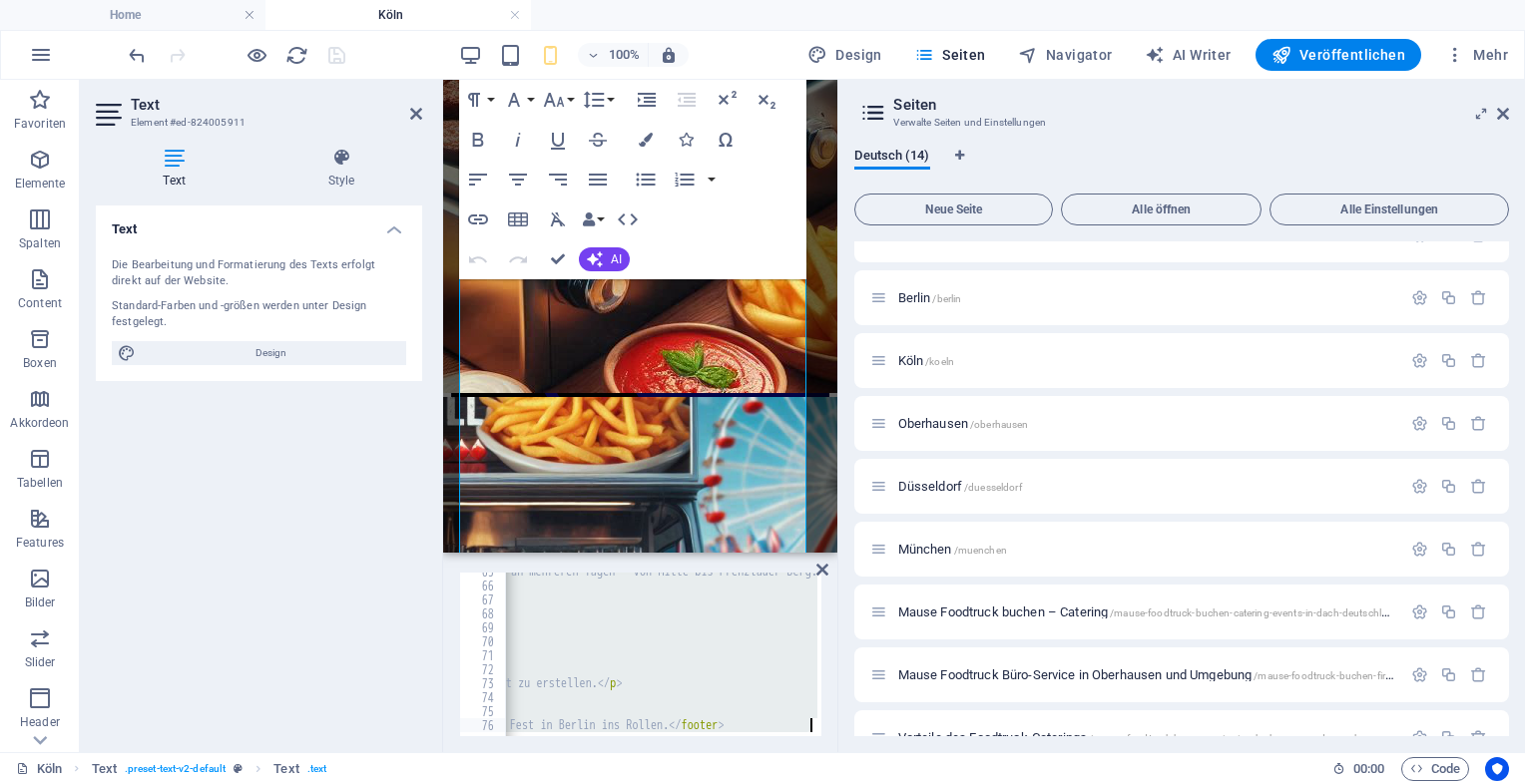 type 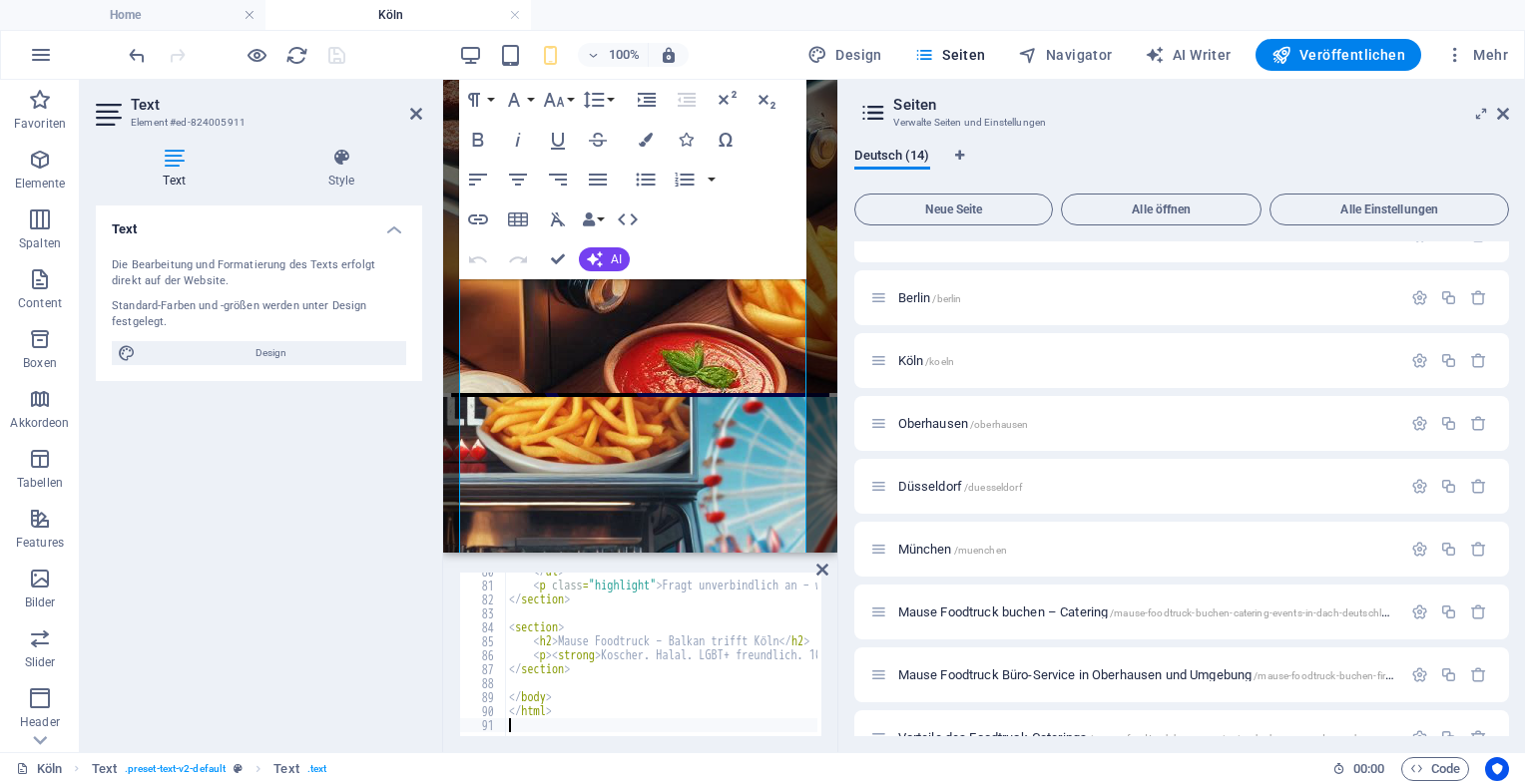 scroll, scrollTop: 1111, scrollLeft: 0, axis: vertical 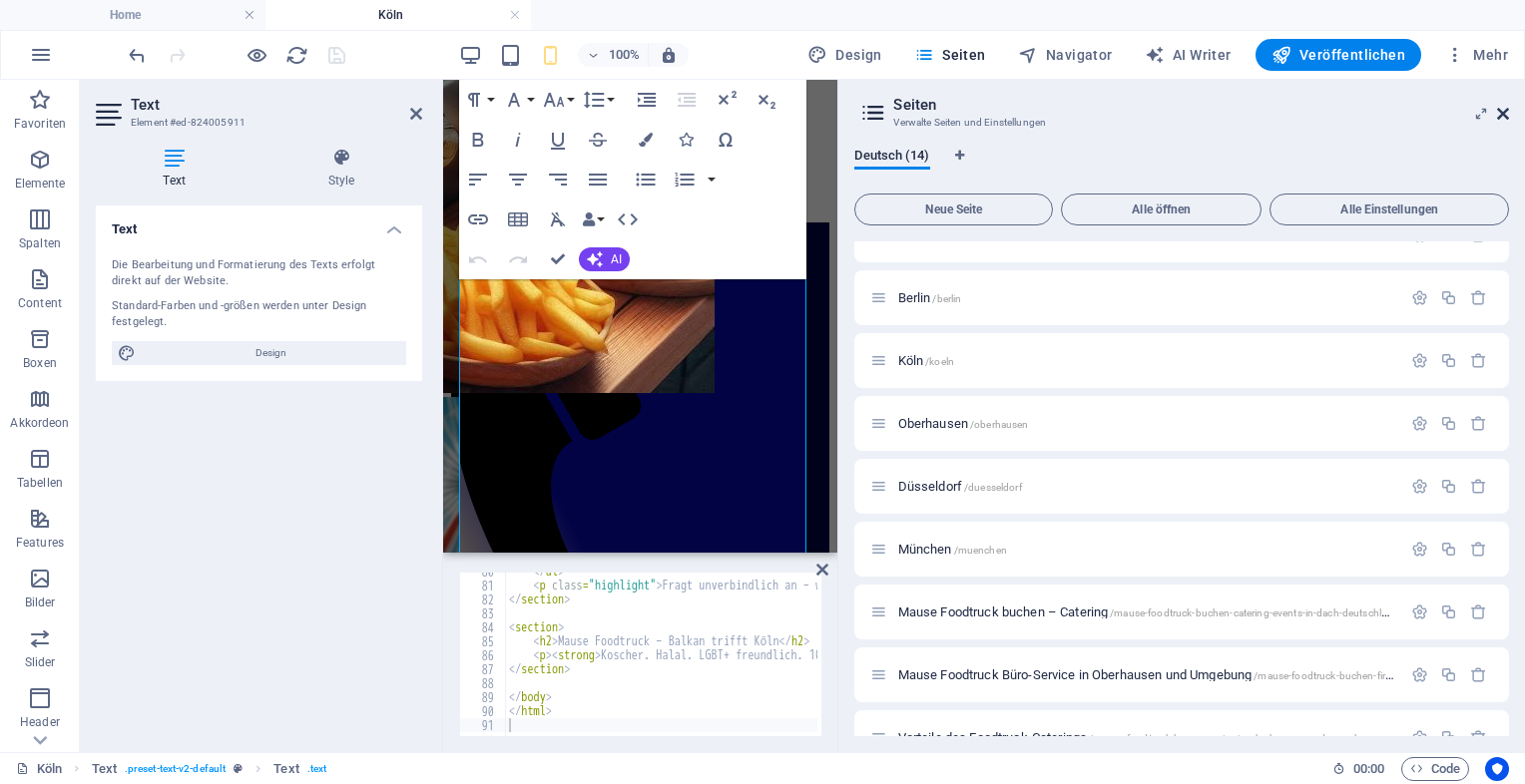 click at bounding box center [1503, 114] 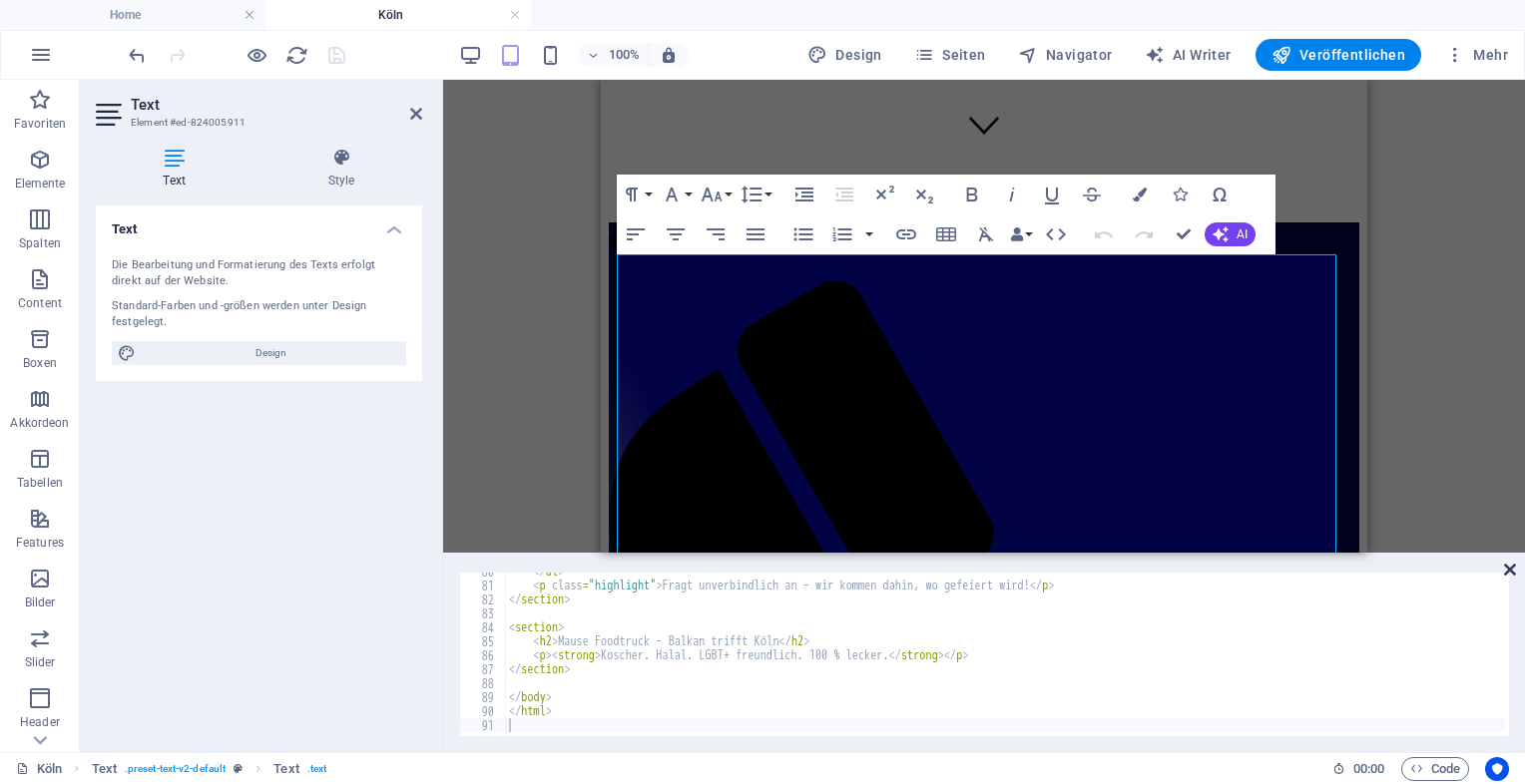 click at bounding box center [1510, 570] 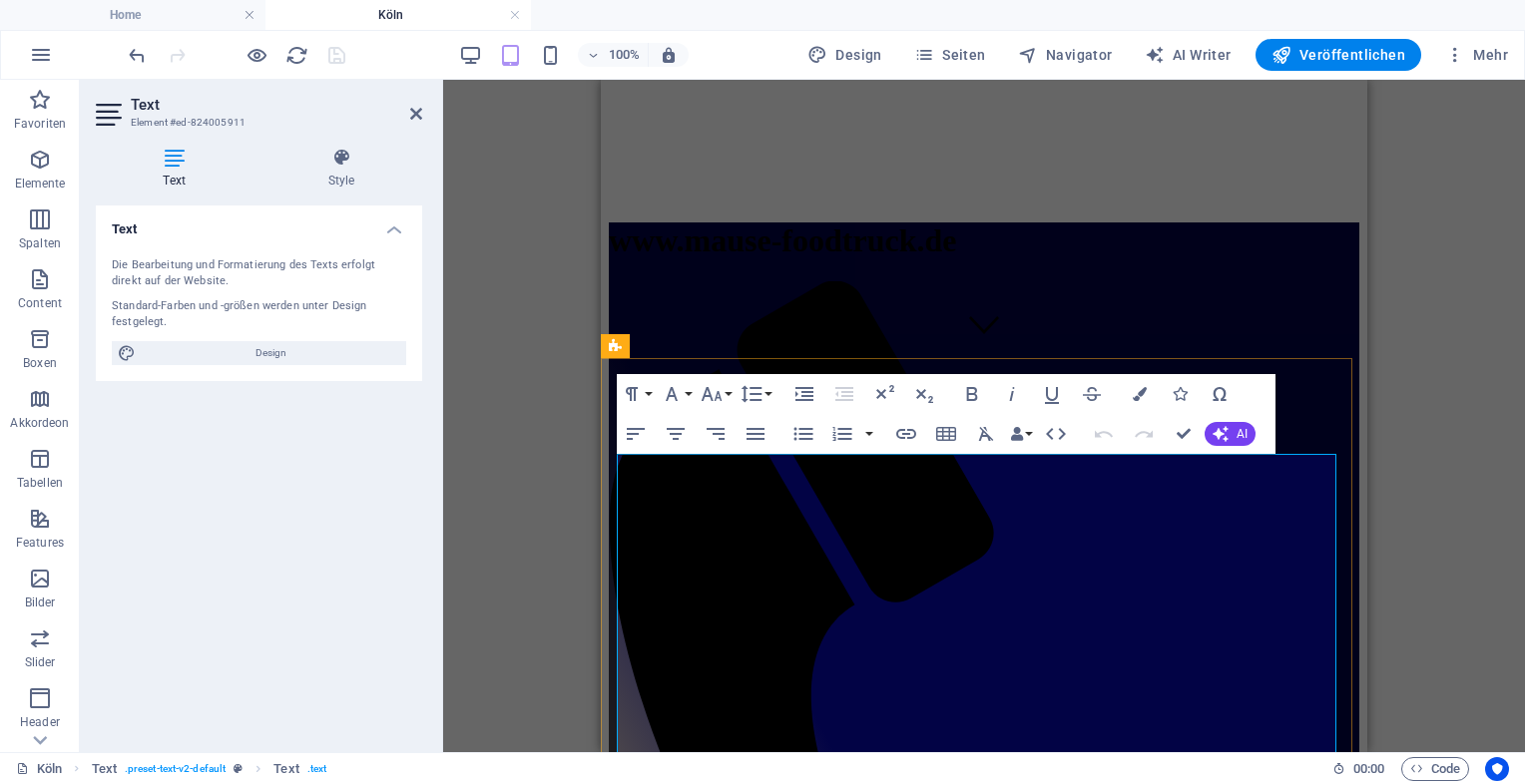 click on "🐭 Mause Foodtruck [CITY]" at bounding box center [984, 1424] 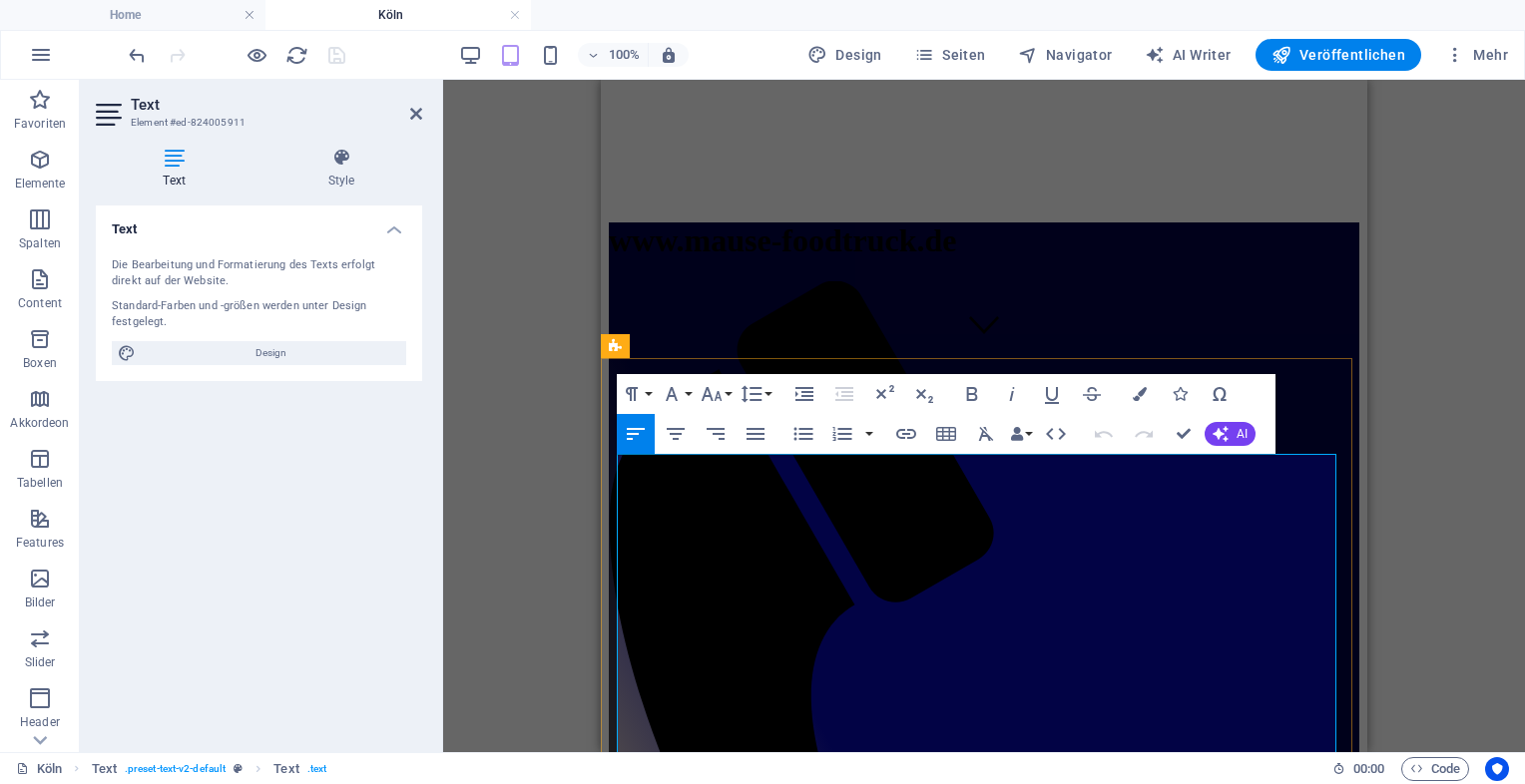 click on "🐭 Mause Foodtruck [CITY]" at bounding box center [984, 1424] 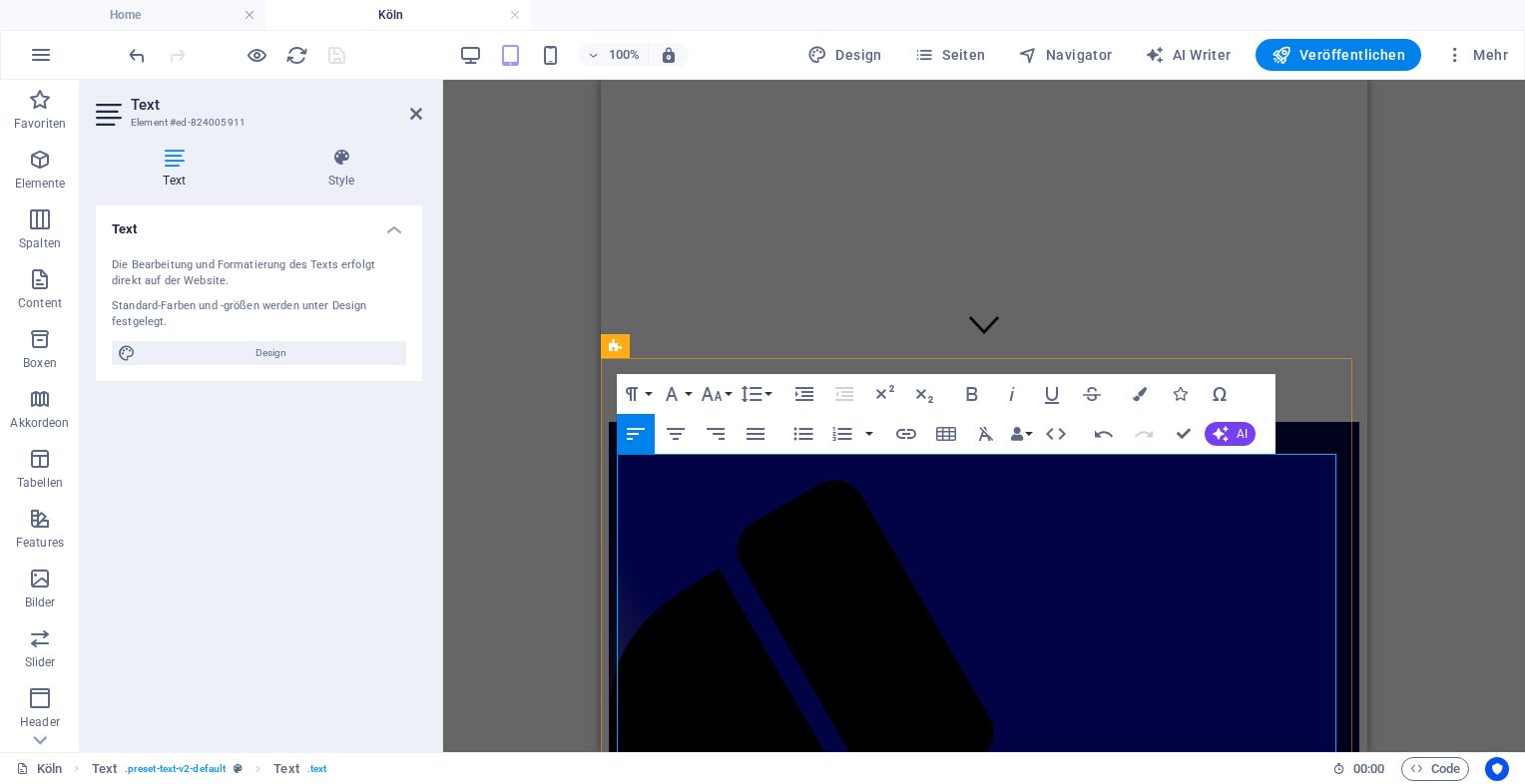 click at bounding box center [984, 1608] 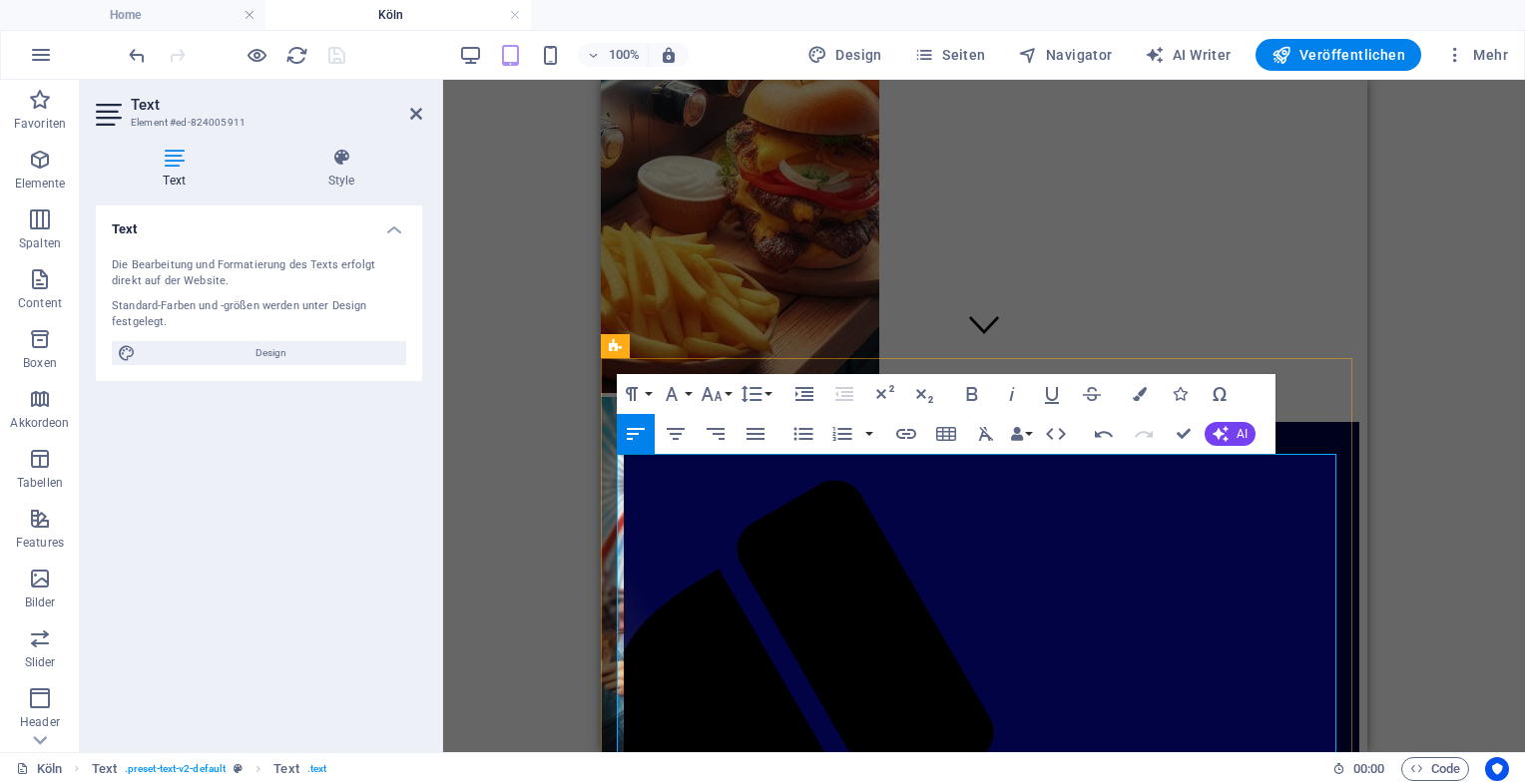 click on "Koscher. Halal. Balkan-Style. Für alle, die feiern." at bounding box center (984, 1711) 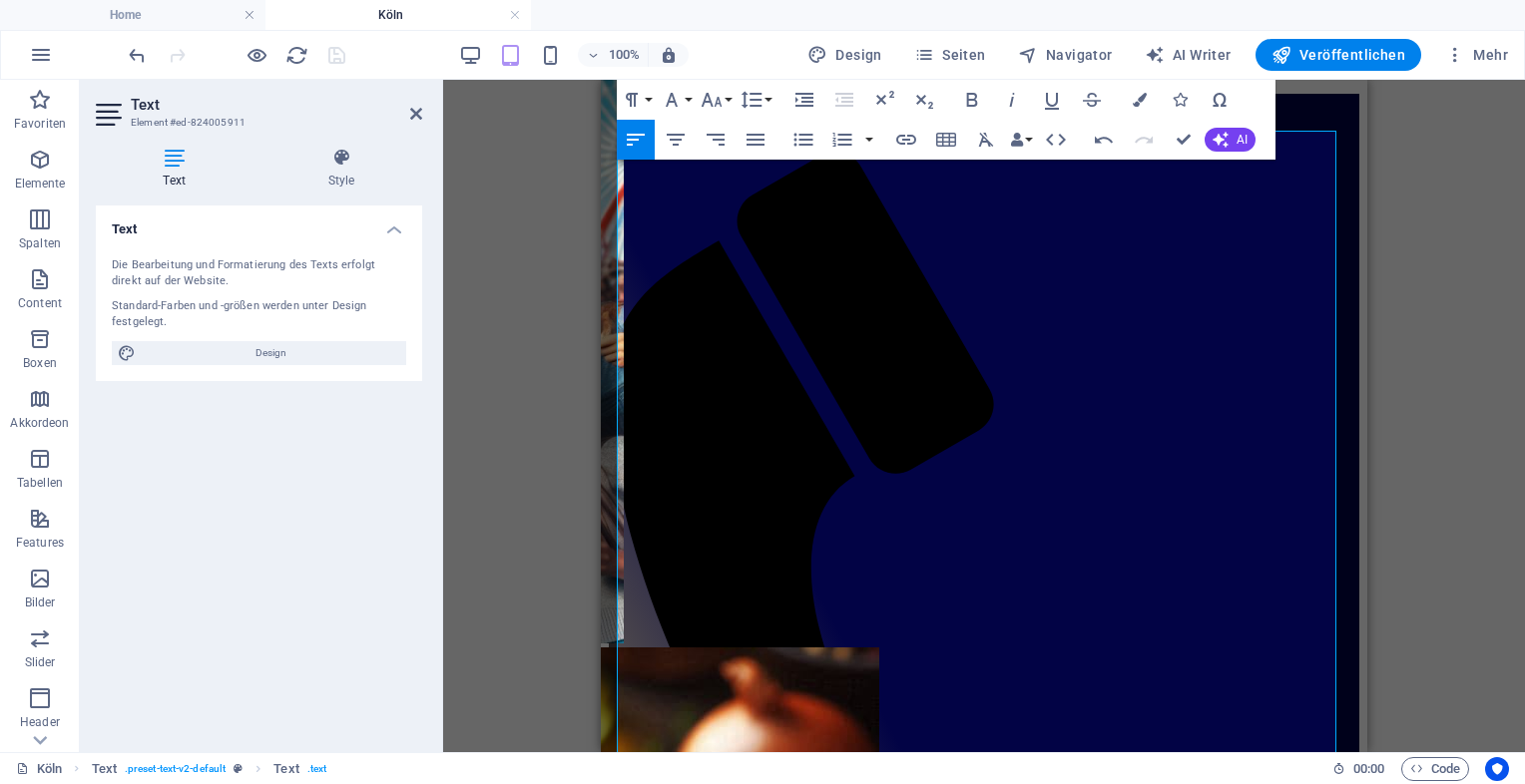 scroll, scrollTop: 690, scrollLeft: 0, axis: vertical 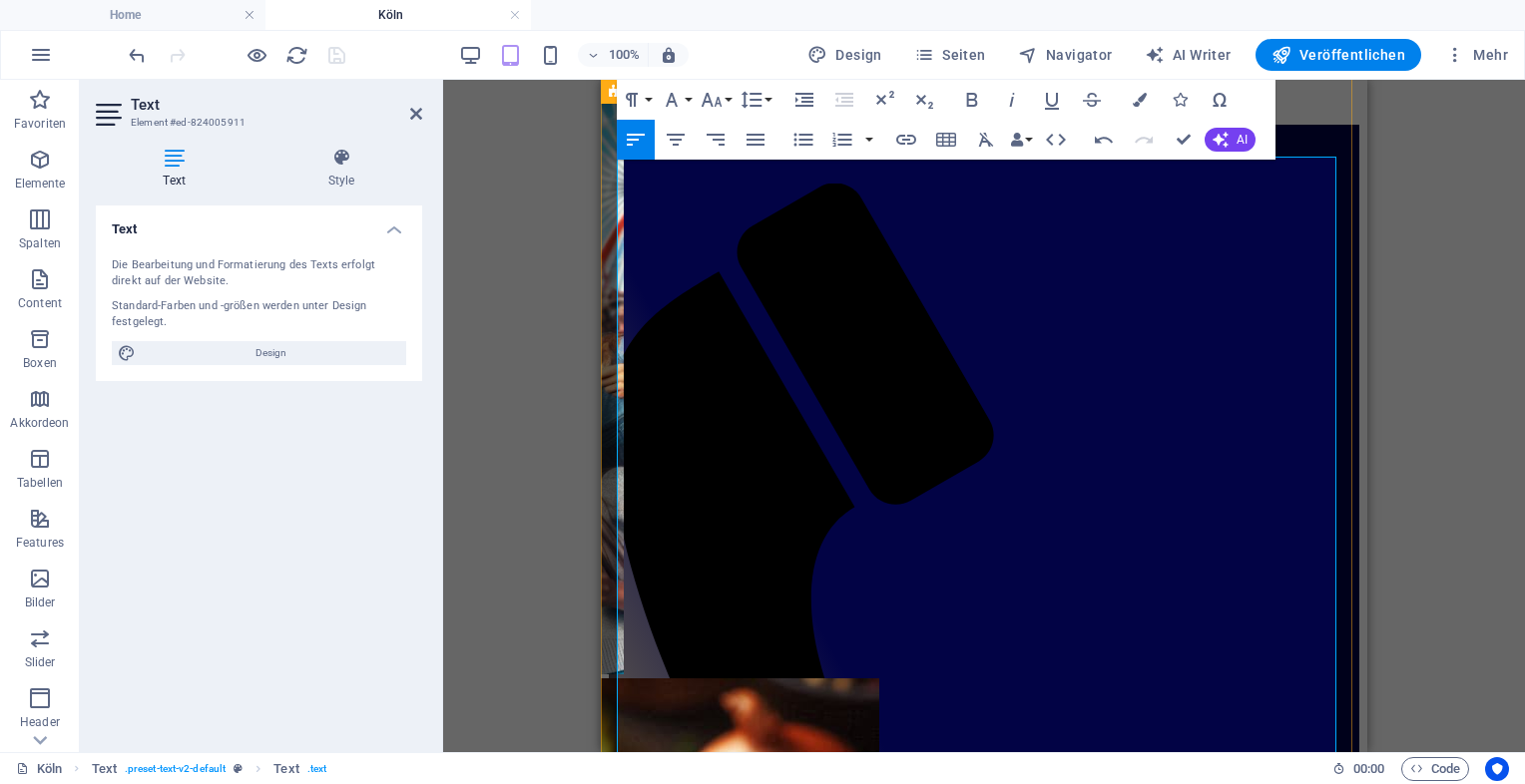 click on "🌈 Vielfalt schmeckt – besonders in Köln" at bounding box center (984, 1569) 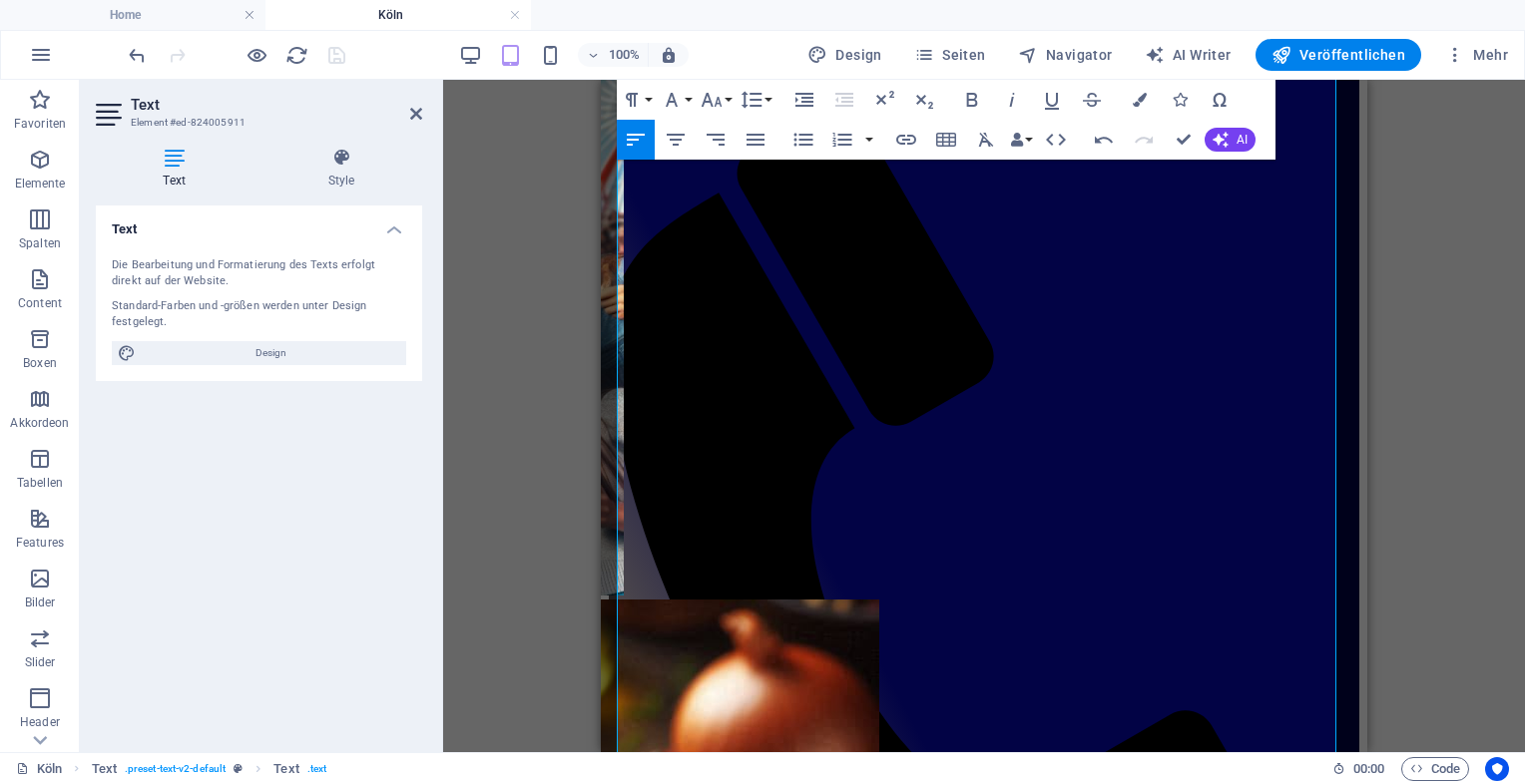 scroll, scrollTop: 842, scrollLeft: 0, axis: vertical 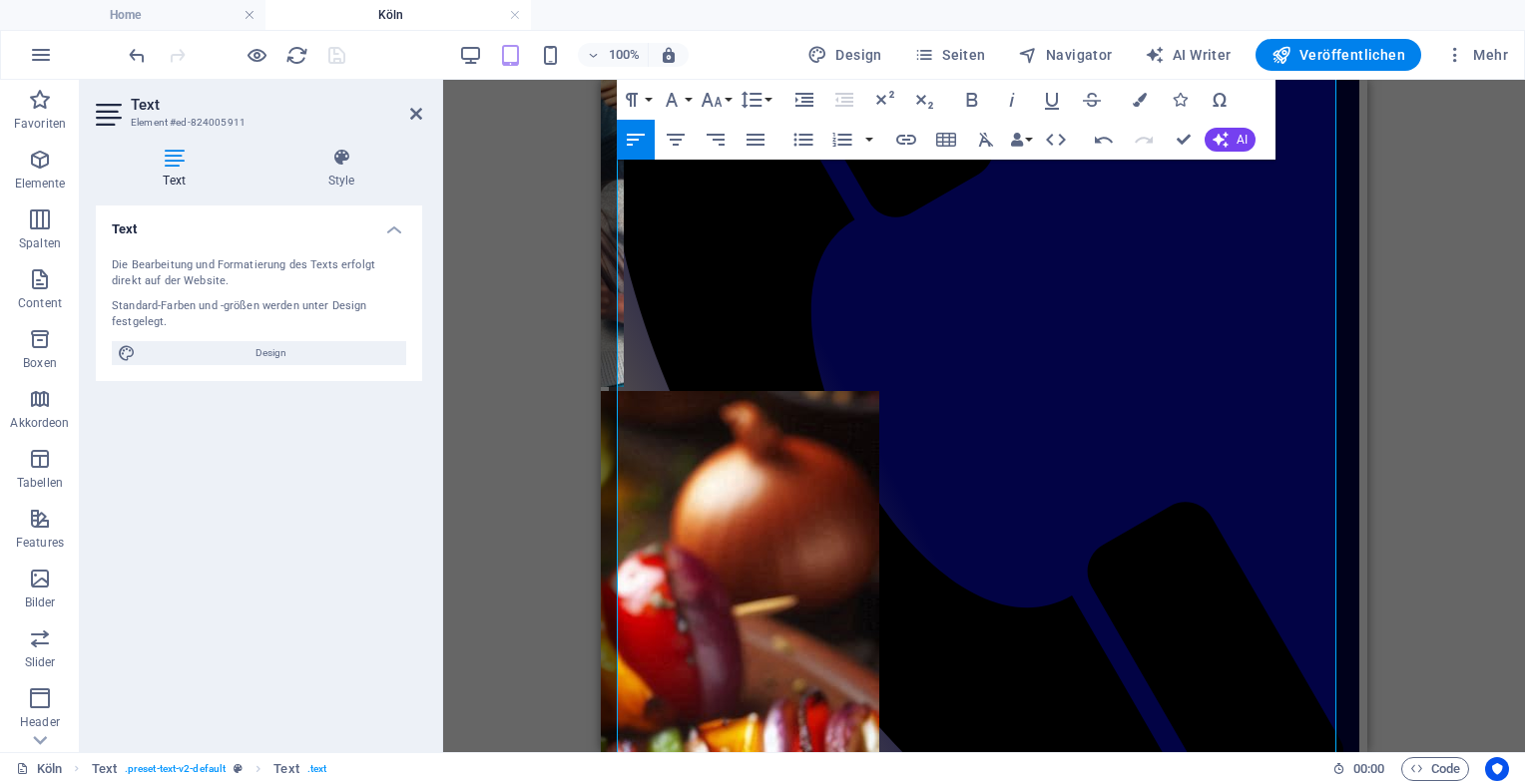 drag, startPoint x: 1352, startPoint y: 257, endPoint x: 1980, endPoint y: 382, distance: 640.31945 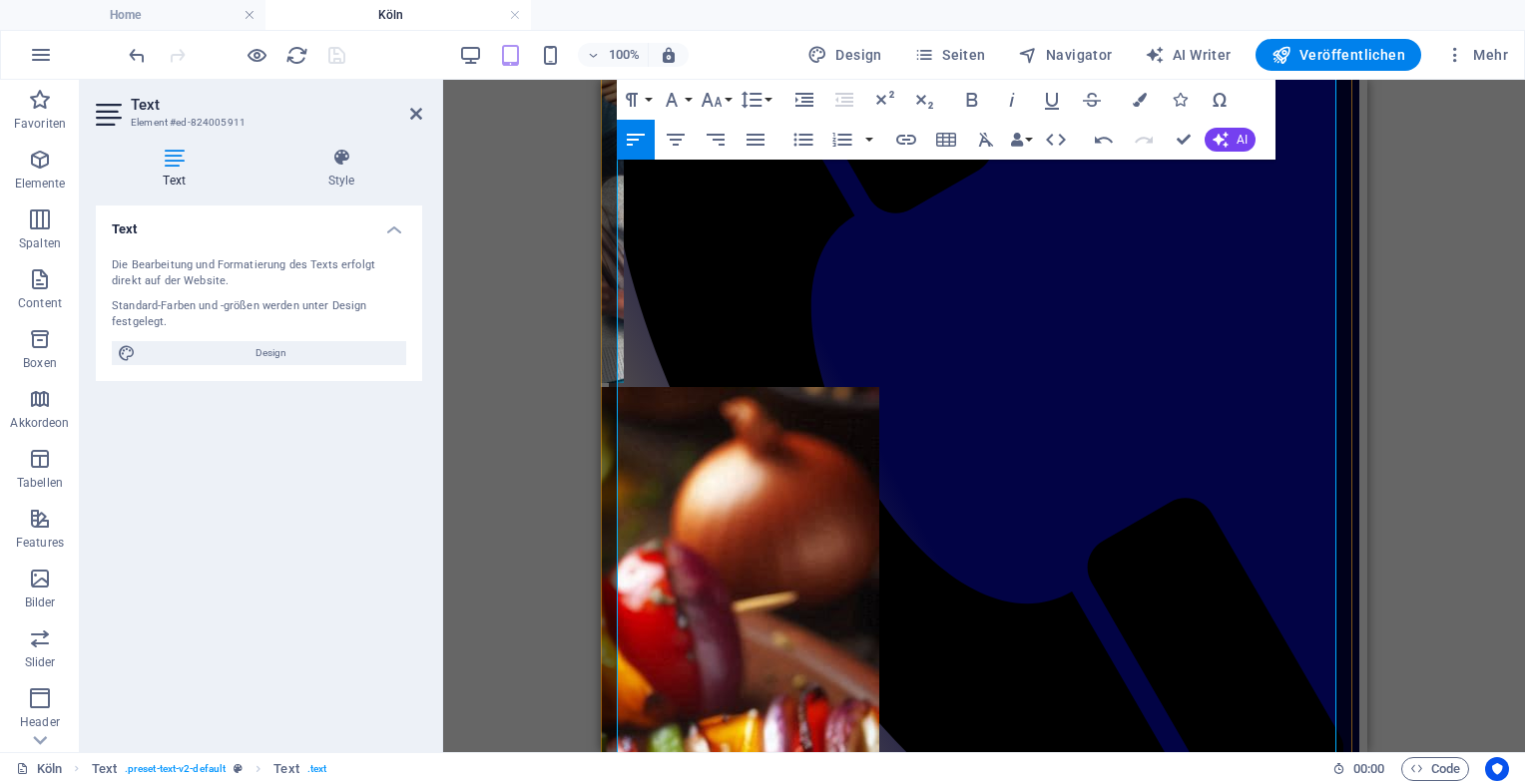 click on "🥙 Unsere Highlights" at bounding box center (984, 1550) 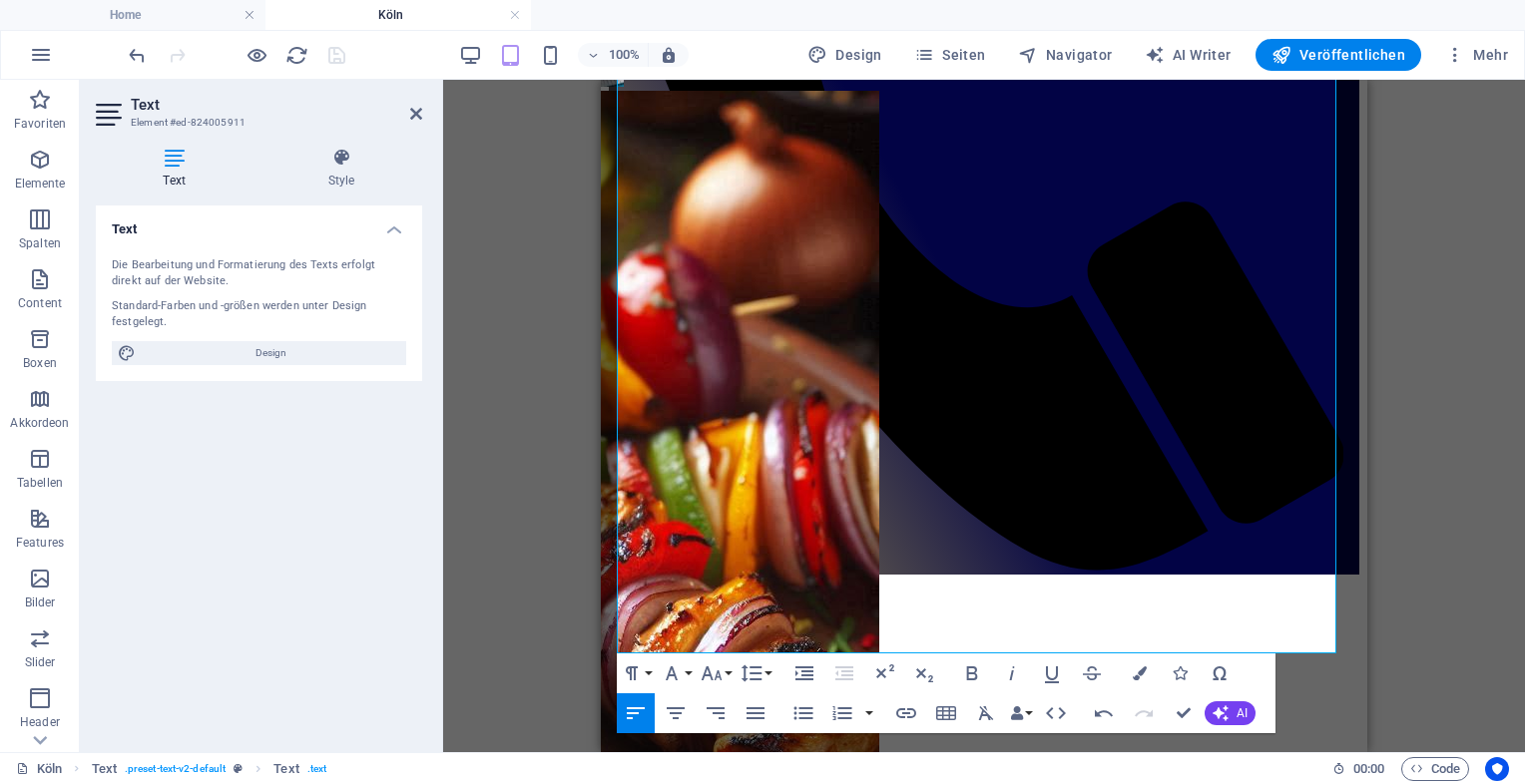 scroll, scrollTop: 1268, scrollLeft: 0, axis: vertical 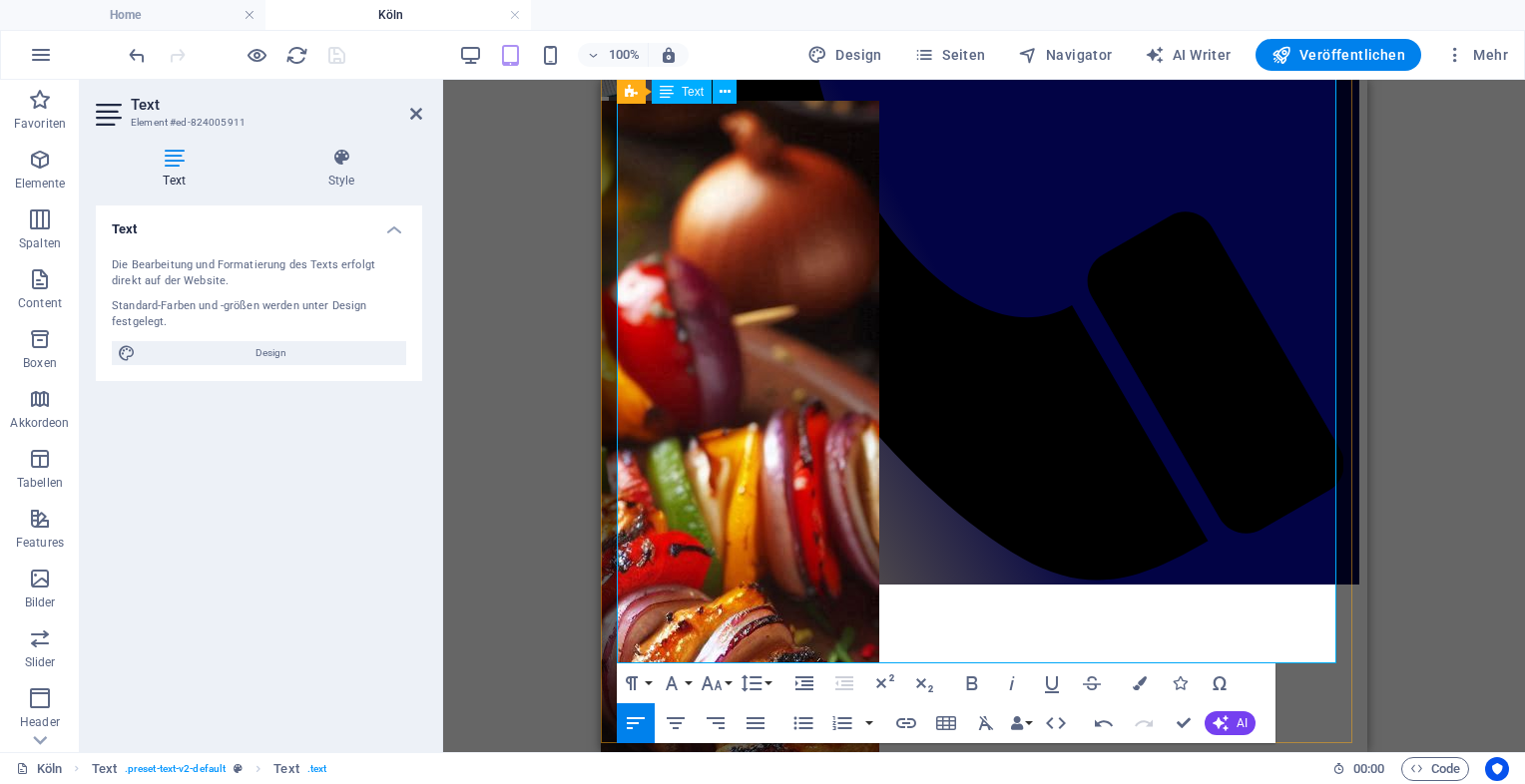 click on "Mause Foodtruck – Balkan trifft Köln" at bounding box center (984, 1757) 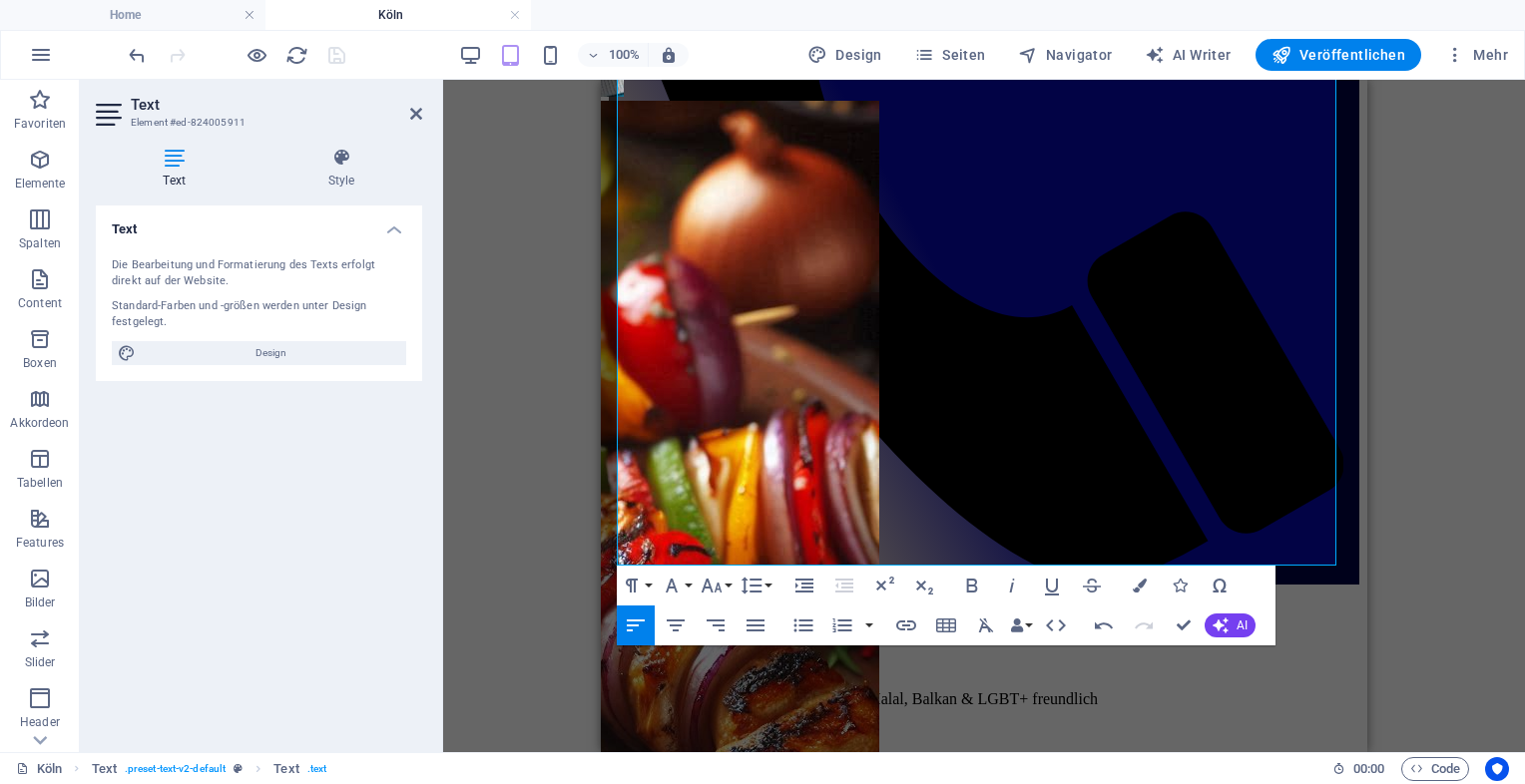 scroll, scrollTop: 1406, scrollLeft: 0, axis: vertical 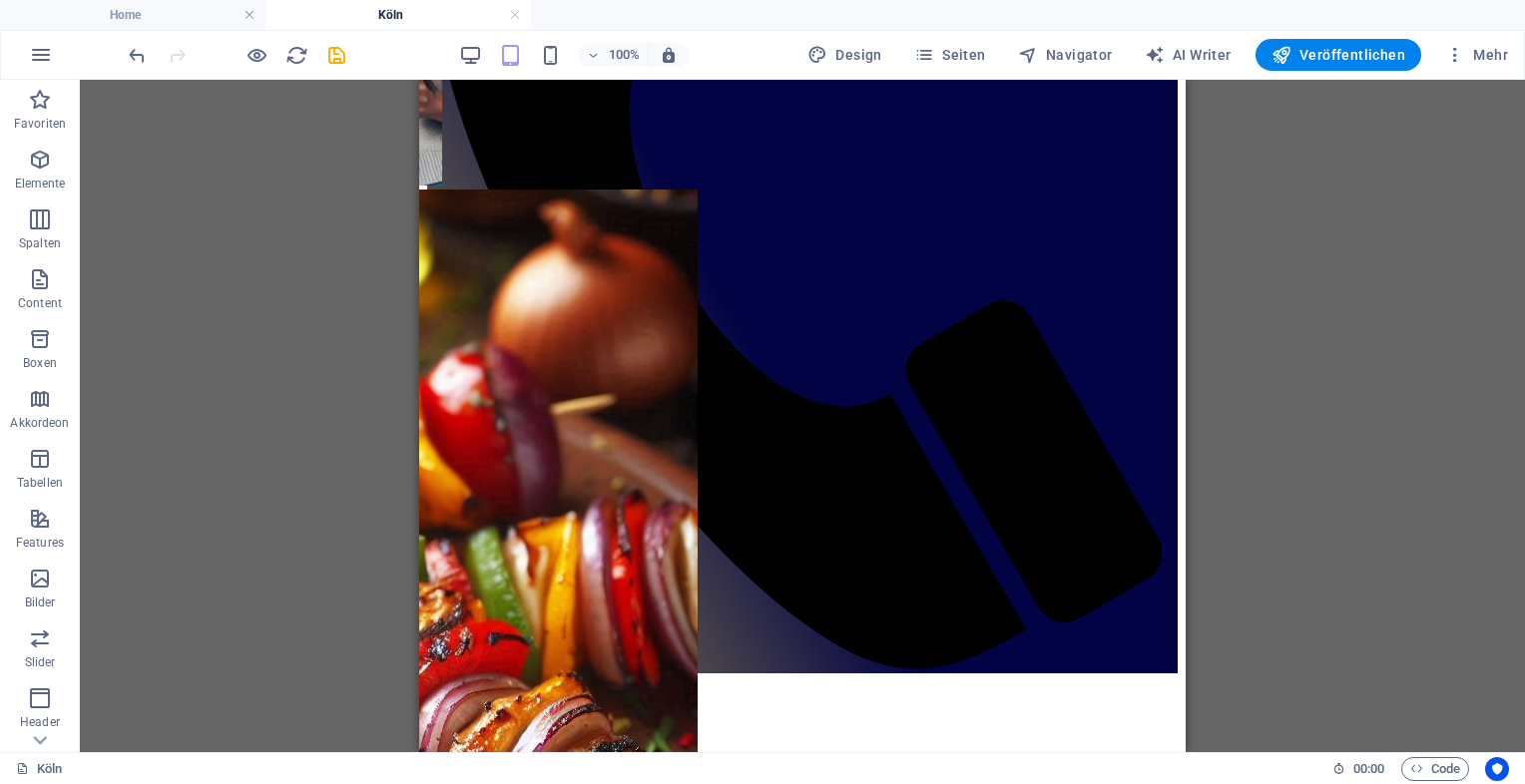 drag, startPoint x: 1174, startPoint y: 369, endPoint x: 1613, endPoint y: 416, distance: 441.5088 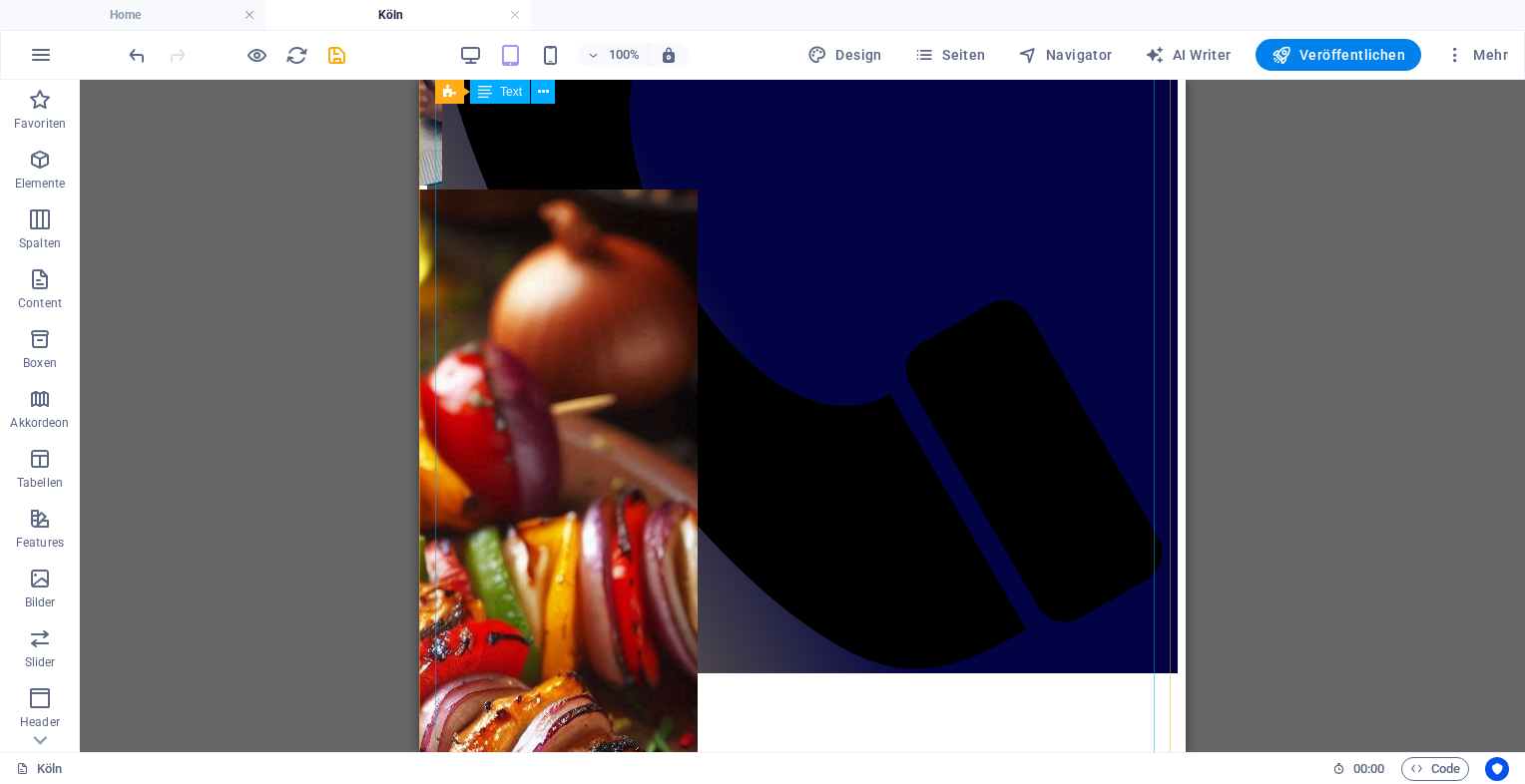 click on "Mause Foodtruck Köln – Koscher, Halal, Balkan & LGBT+ freundlich
🐭 Mause Foodtruck Köln
Koscher. Halal. Balkan-Style. Für alle, die feiern.
Willkommen bei  Mause Foodtruck  – dem charmanten Streetfood-Erlebnis aus dem Herzen des Balkans, jetzt in Köln! Unser Foodtruck bringt echte, authentische Küche direkt auf Eure Events – frisch, liebevoll zubereitet,  koscher, halal  und natürlich  für alle Geschmäcker und Lebensweisen offen .
🌈 Vielfalt schmeckt – besonders in Köln
Ob  Karneval ,  CSD ,  Hochzeit ,  Firmenfest  oder  Straßenfest  – Köln lebt von Offenheit und Lebensfreude. Und genau das bringen wir auf Eure Teller:
Vegetarisch & vegan
Fleisch aus halal- und koscher-zertifizierter Herkunft
Hausgemachte Spezialitäten vom Balkan mit moderner Note
Willkommen für LGBT+, Queers, Allies, Heteros – einfach alle, die gutes Essen lieben" at bounding box center (802, 1370) 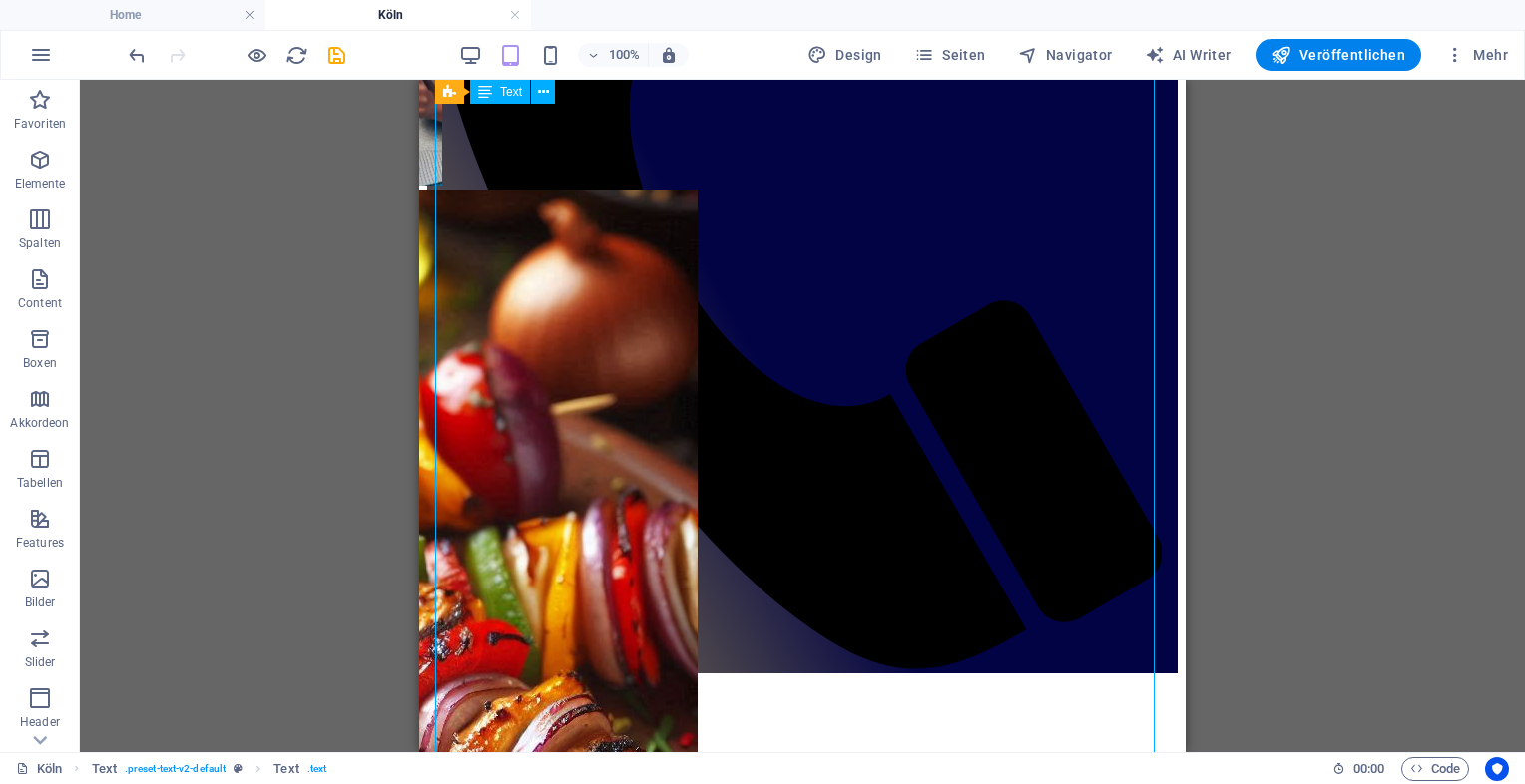 click on "Mause Foodtruck Köln – Koscher, Halal, Balkan & LGBT+ freundlich
🐭 Mause Foodtruck Köln
Koscher. Halal. Balkan-Style. Für alle, die feiern.
Willkommen bei  Mause Foodtruck  – dem charmanten Streetfood-Erlebnis aus dem Herzen des Balkans, jetzt in Köln! Unser Foodtruck bringt echte, authentische Küche direkt auf Eure Events – frisch, liebevoll zubereitet,  koscher, halal  und natürlich  für alle Geschmäcker und Lebensweisen offen .
🌈 Vielfalt schmeckt – besonders in Köln
Ob  Karneval ,  CSD ,  Hochzeit ,  Firmenfest  oder  Straßenfest  – Köln lebt von Offenheit und Lebensfreude. Und genau das bringen wir auf Eure Teller:
Vegetarisch & vegan
Fleisch aus halal- und koscher-zertifizierter Herkunft
Hausgemachte Spezialitäten vom Balkan mit moderner Note
Willkommen für LGBT+, Queers, Allies, Heteros – einfach alle, die gutes Essen lieben" at bounding box center (802, 1370) 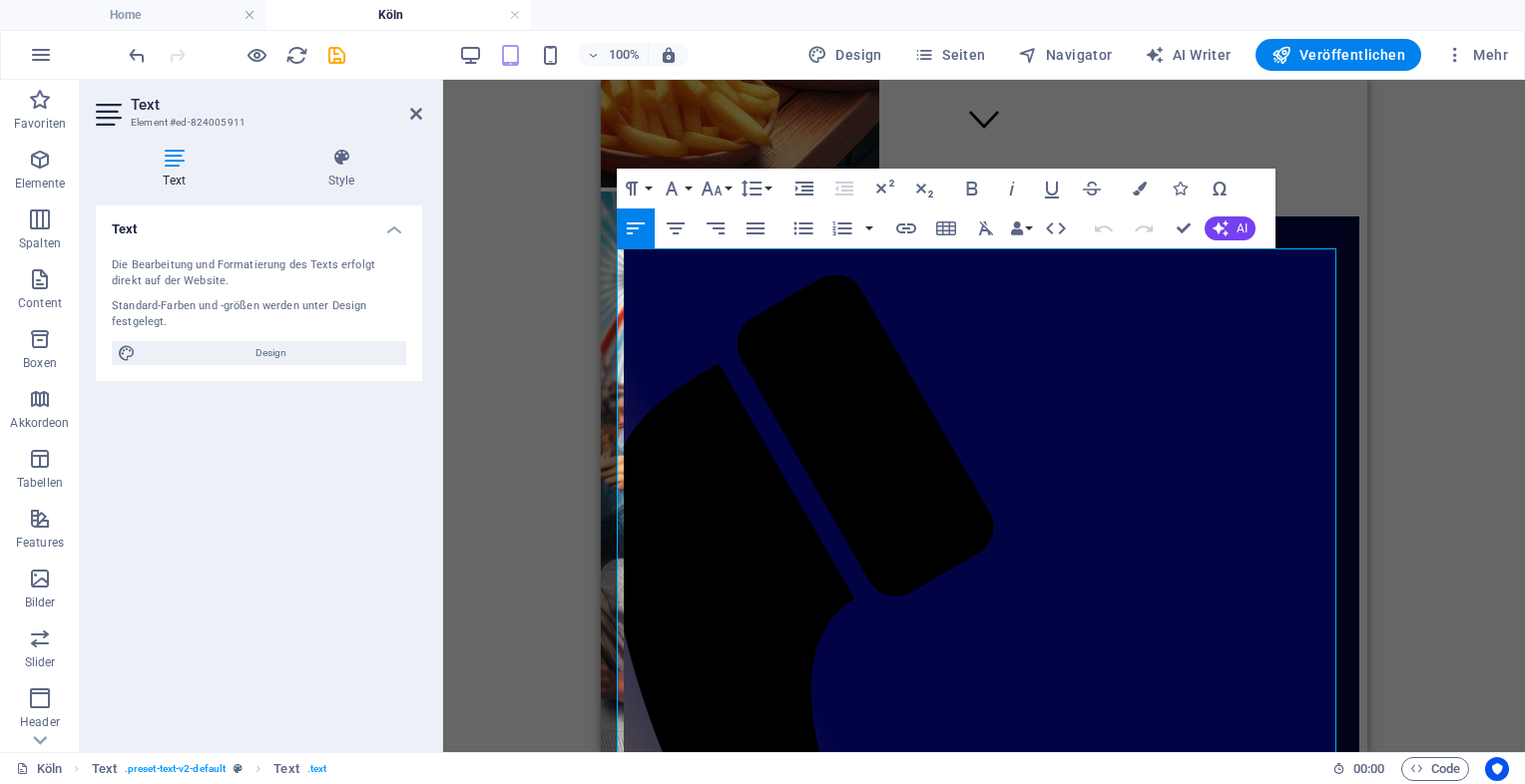scroll, scrollTop: 578, scrollLeft: 0, axis: vertical 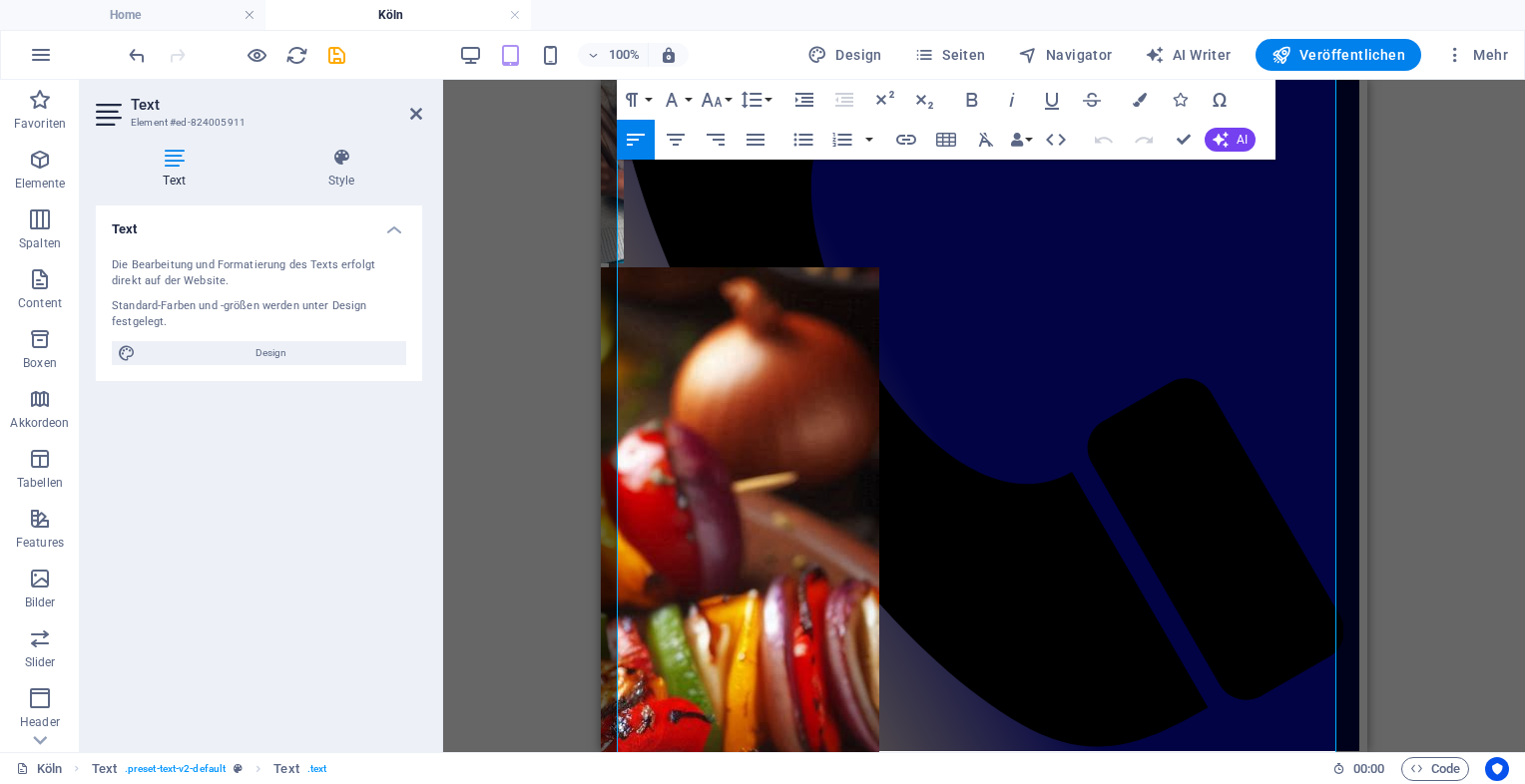 drag, startPoint x: 1359, startPoint y: 247, endPoint x: 1977, endPoint y: 428, distance: 643.9604 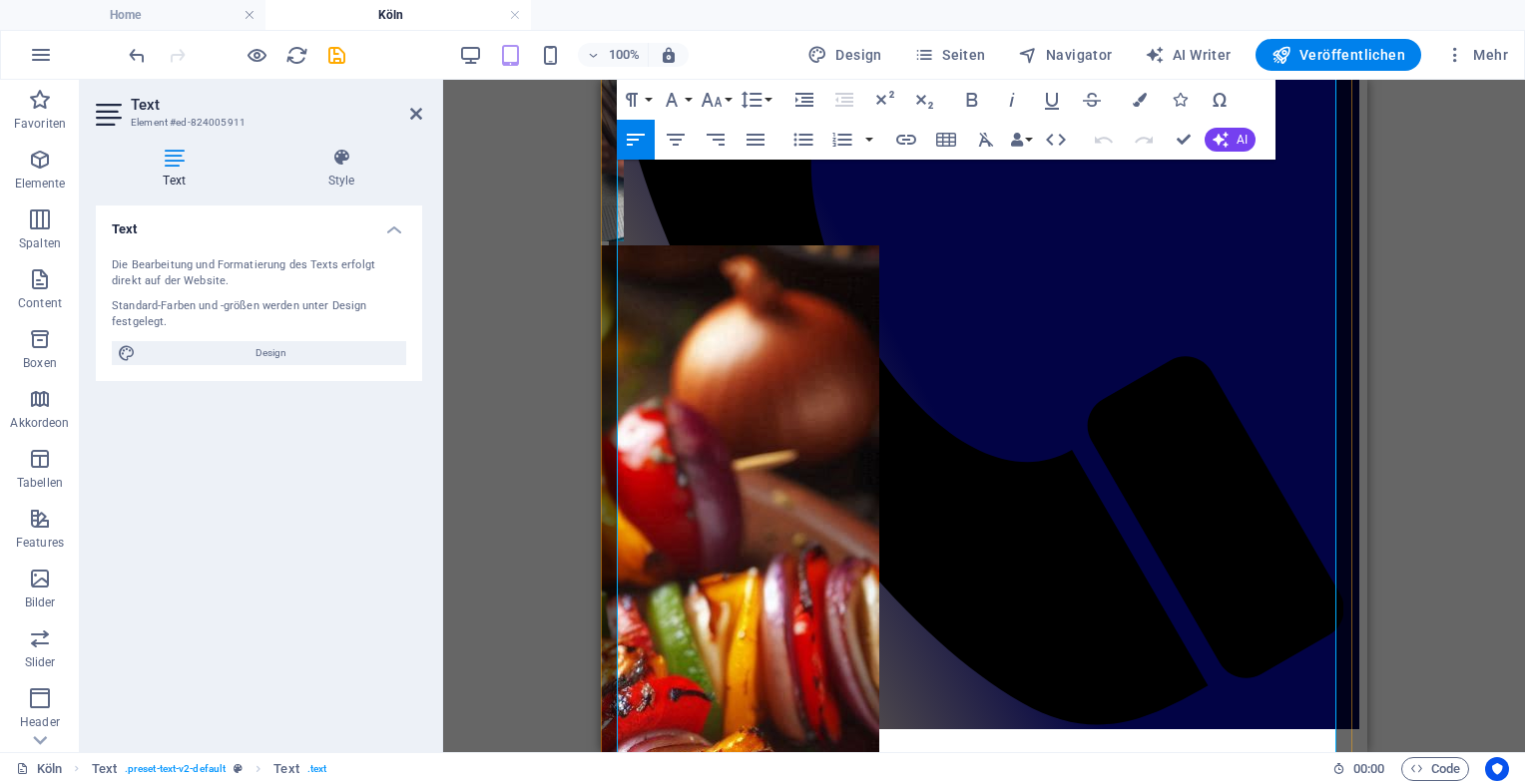 click on "📆 Bucht uns für Euer Event" at bounding box center (984, 1659) 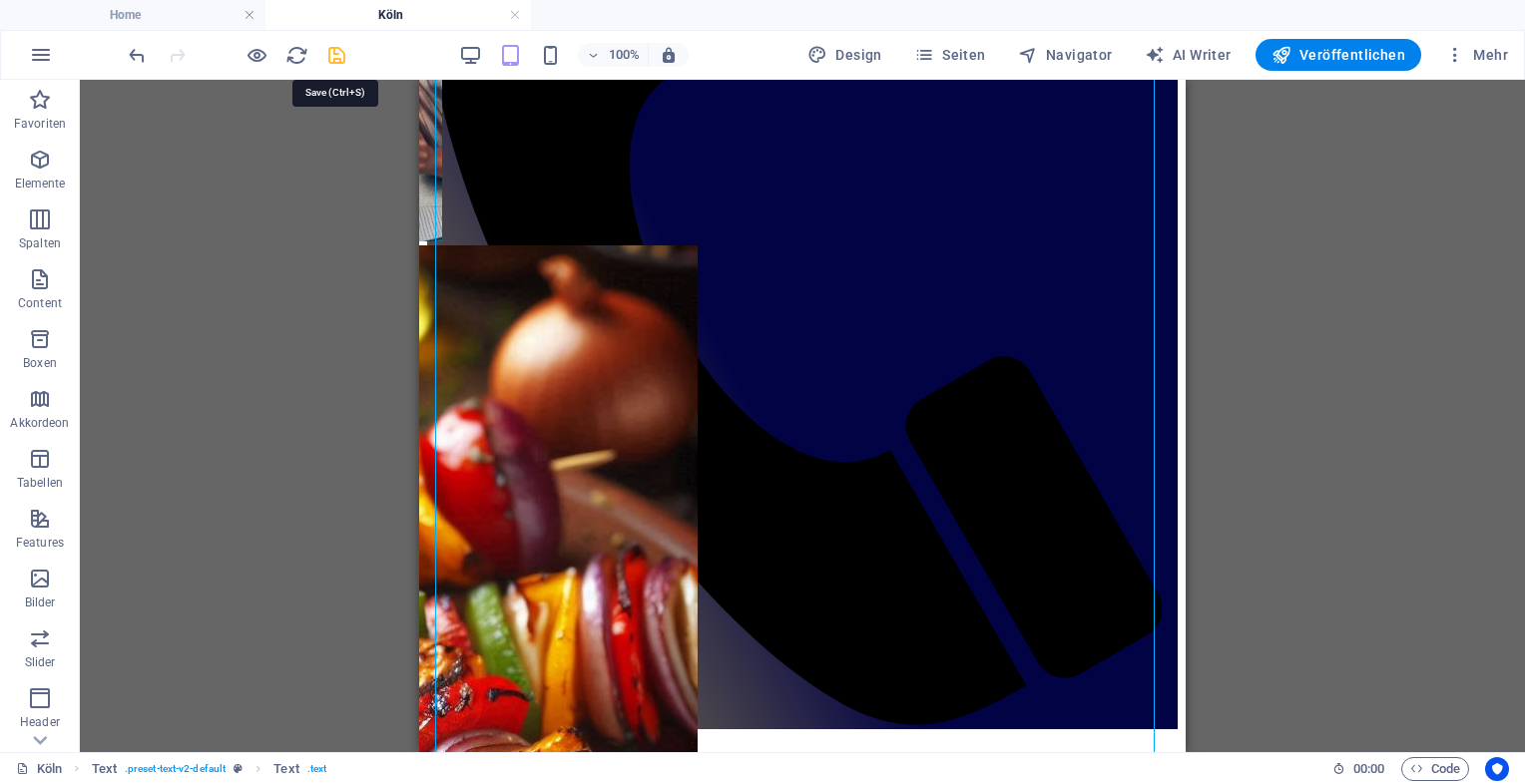 click at bounding box center (336, 55) 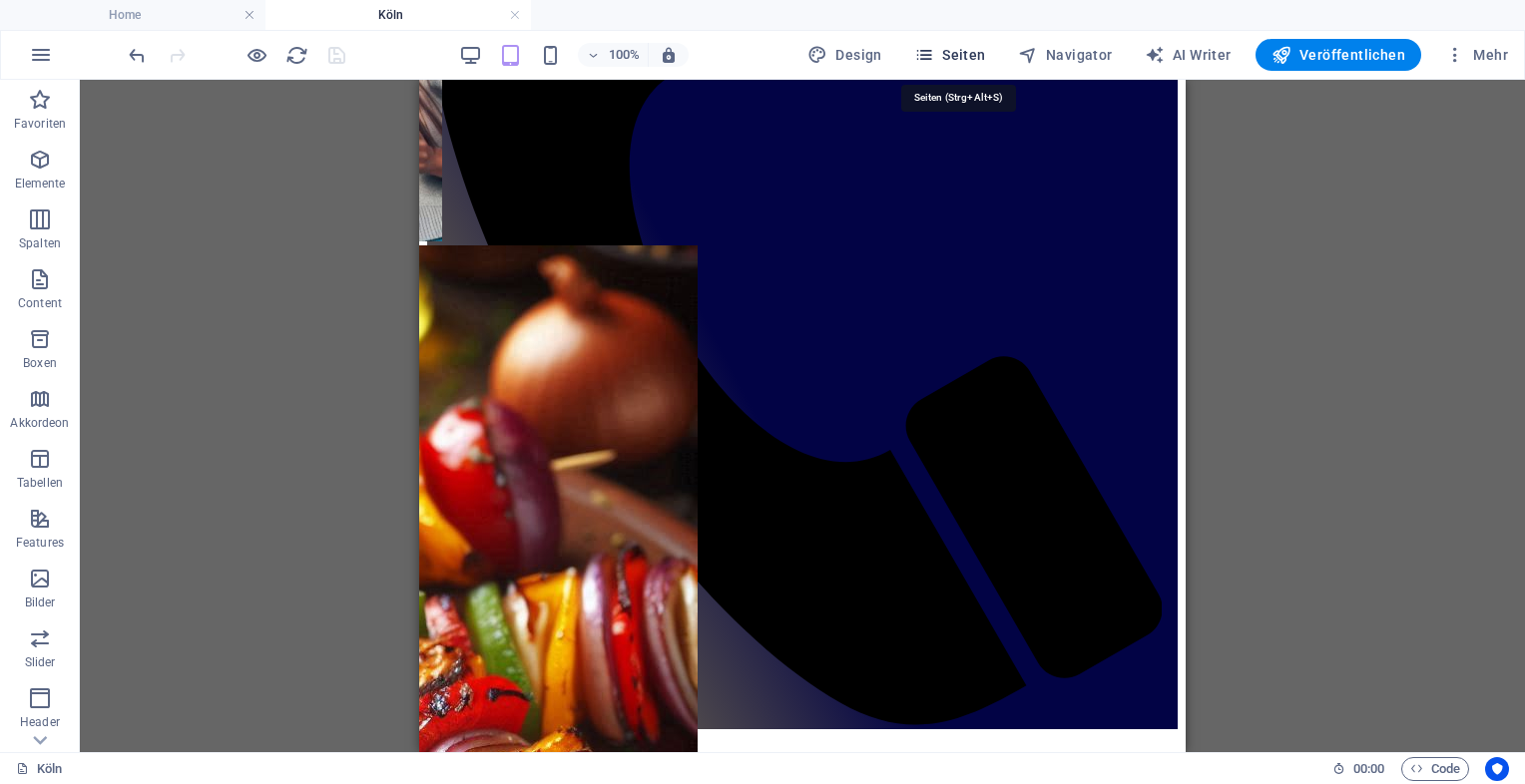 click on "Seiten" at bounding box center (950, 55) 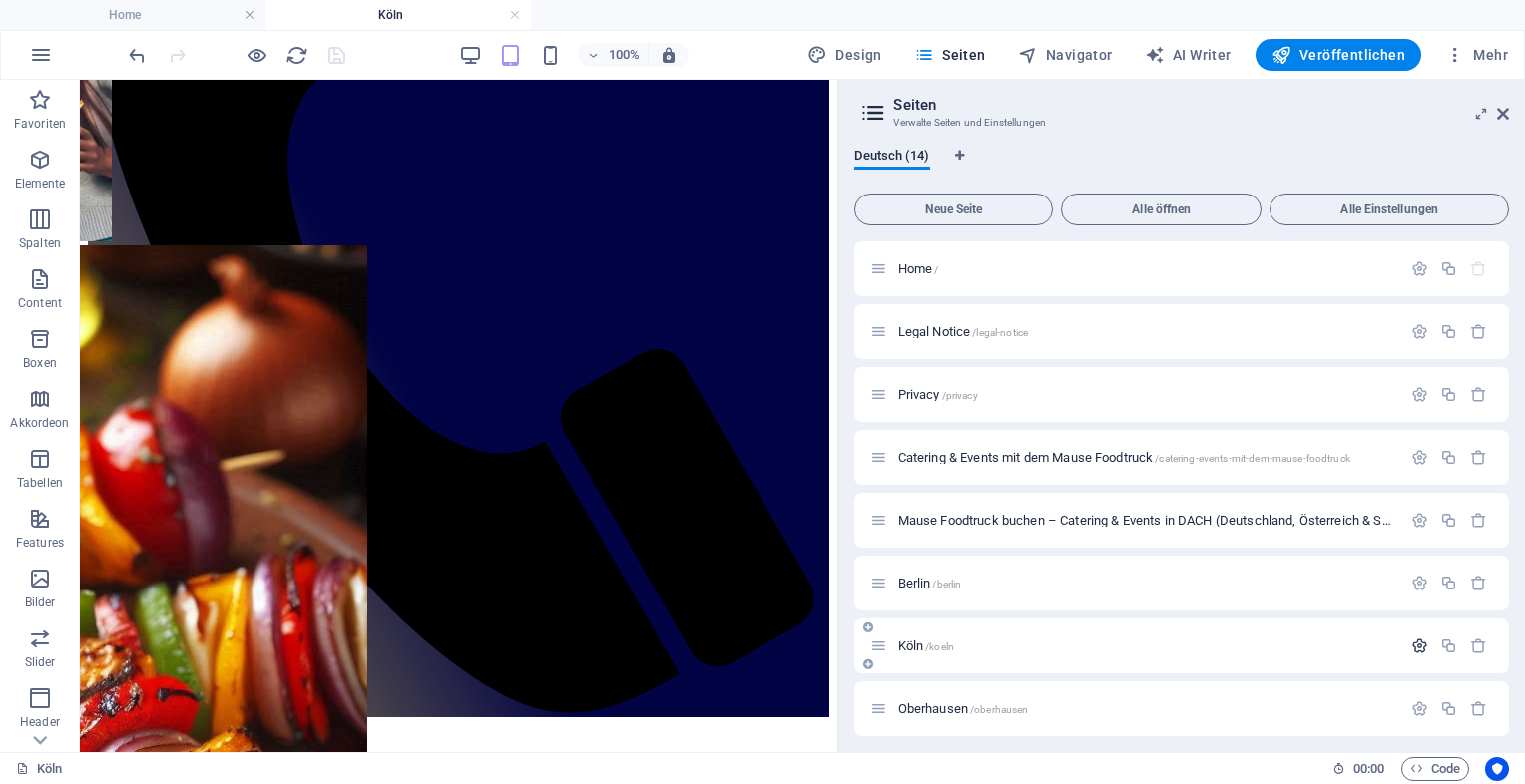 click at bounding box center [1419, 645] 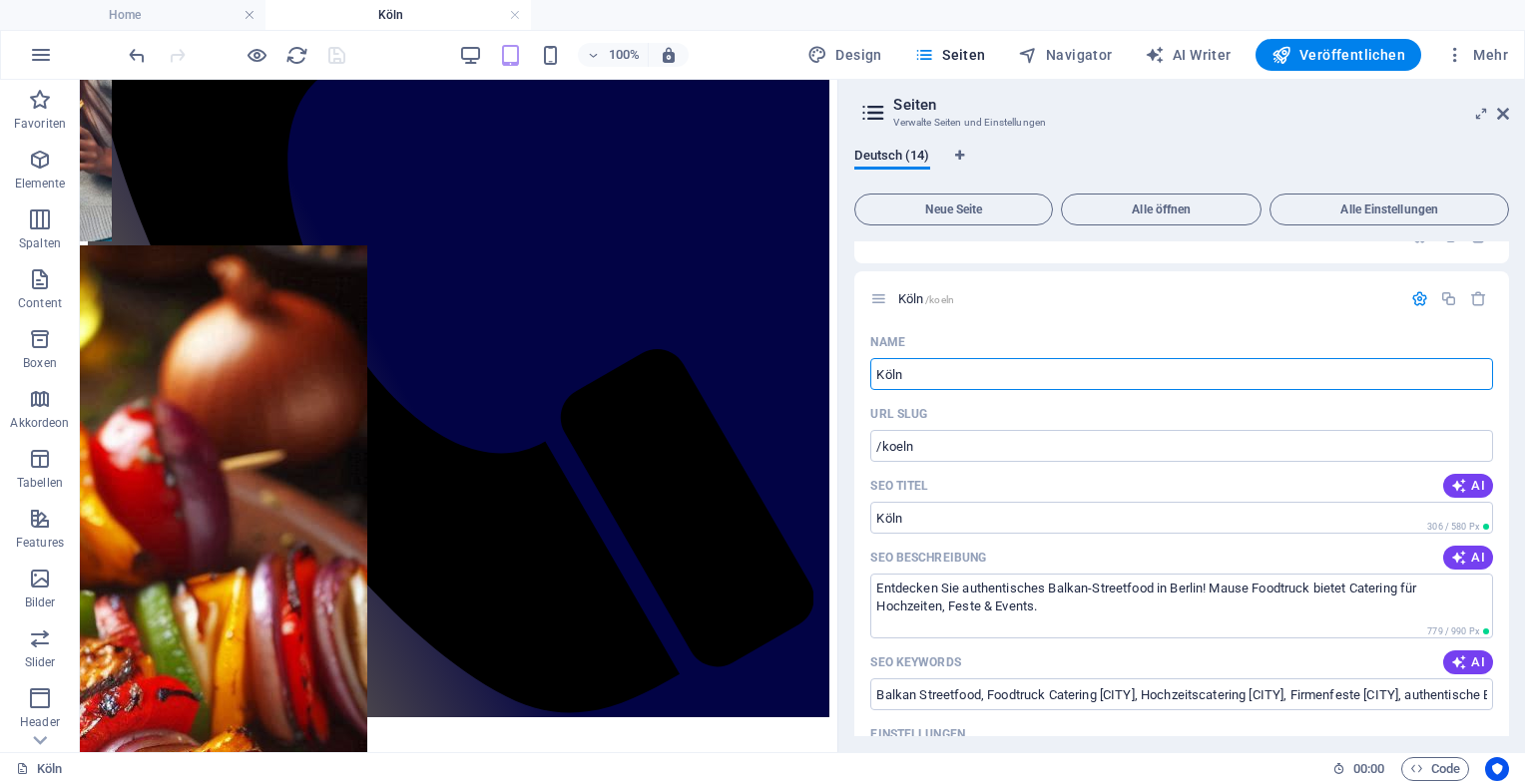 scroll, scrollTop: 332, scrollLeft: 0, axis: vertical 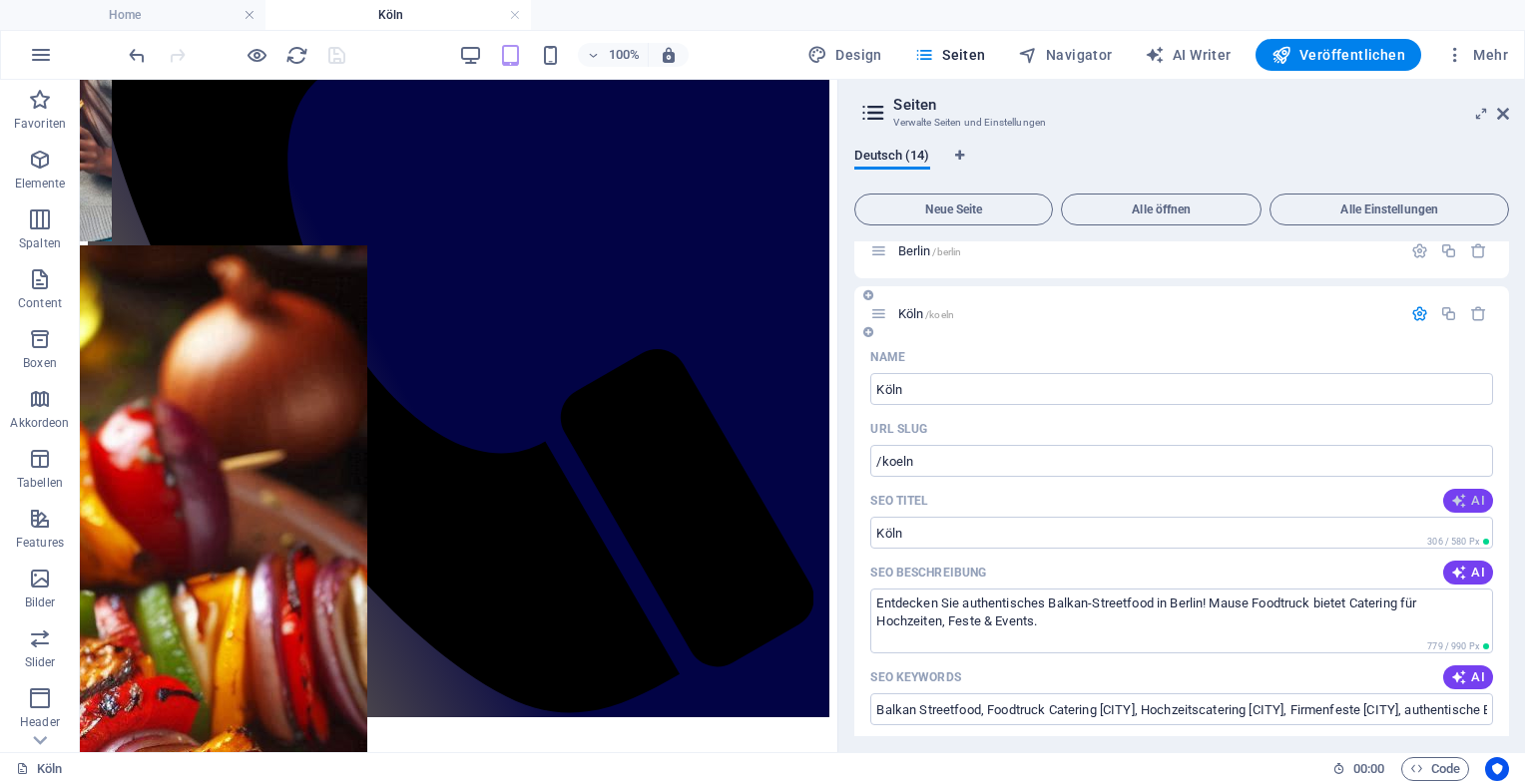 click at bounding box center (1459, 501) 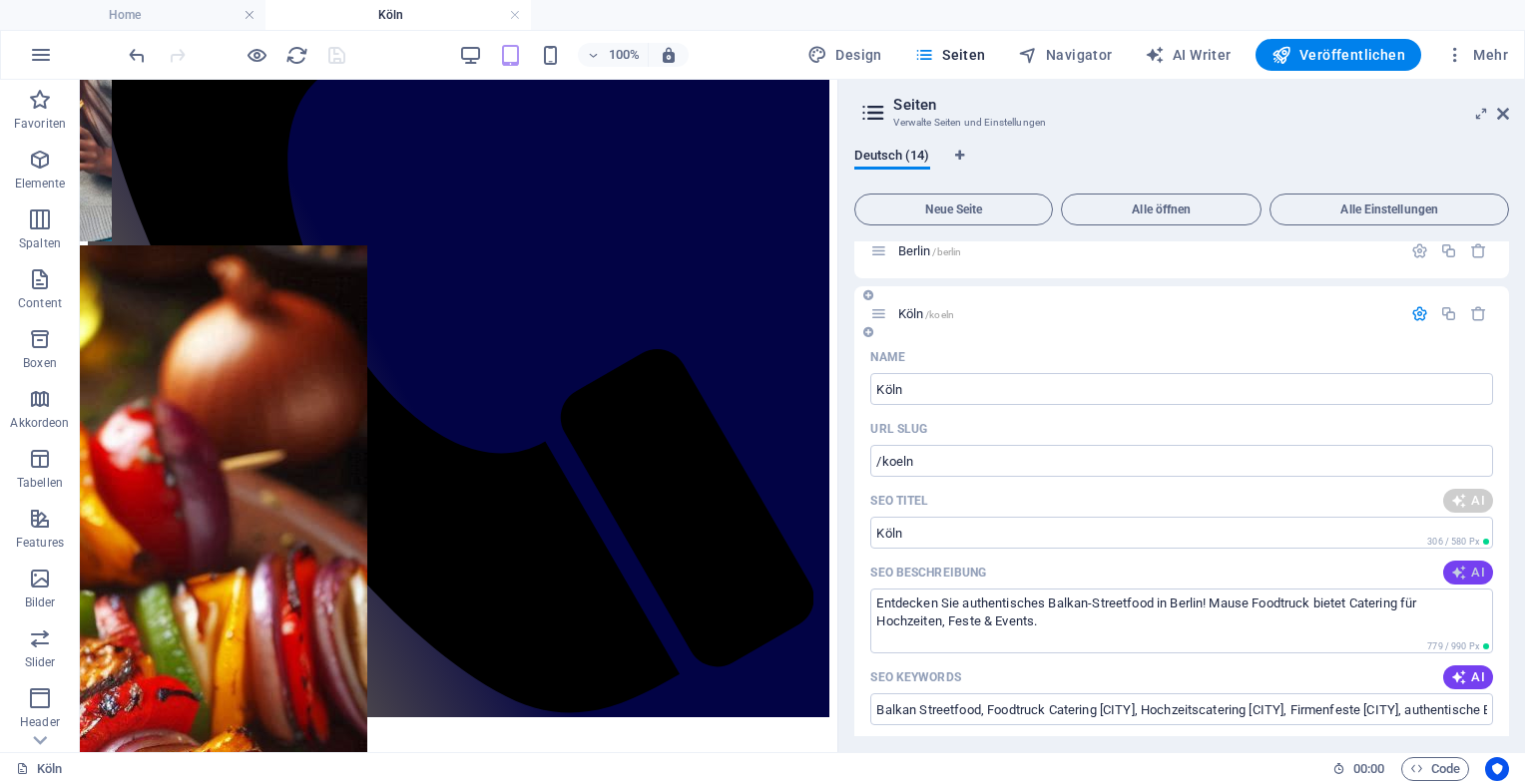 click at bounding box center [1459, 573] 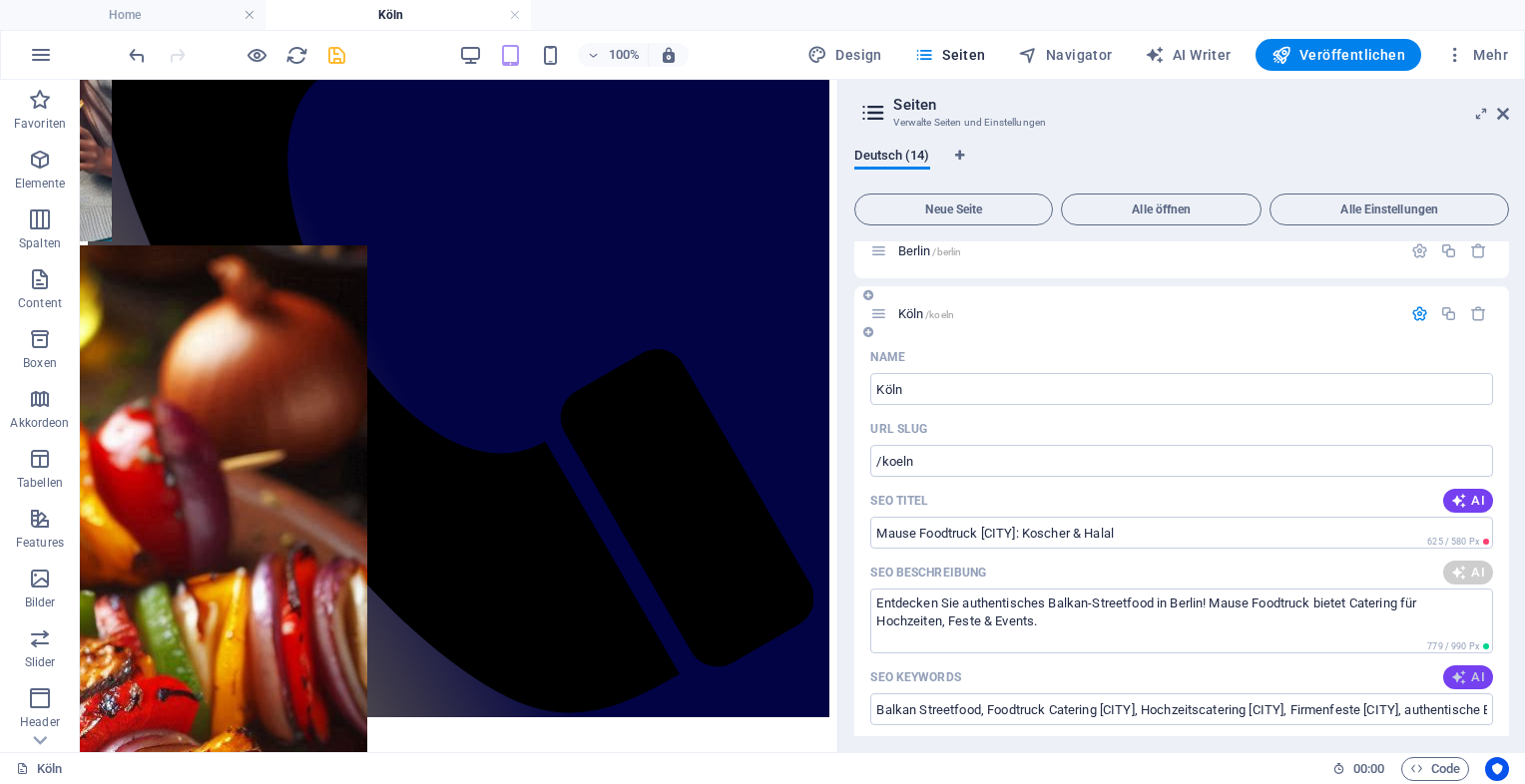 click at bounding box center (1459, 677) 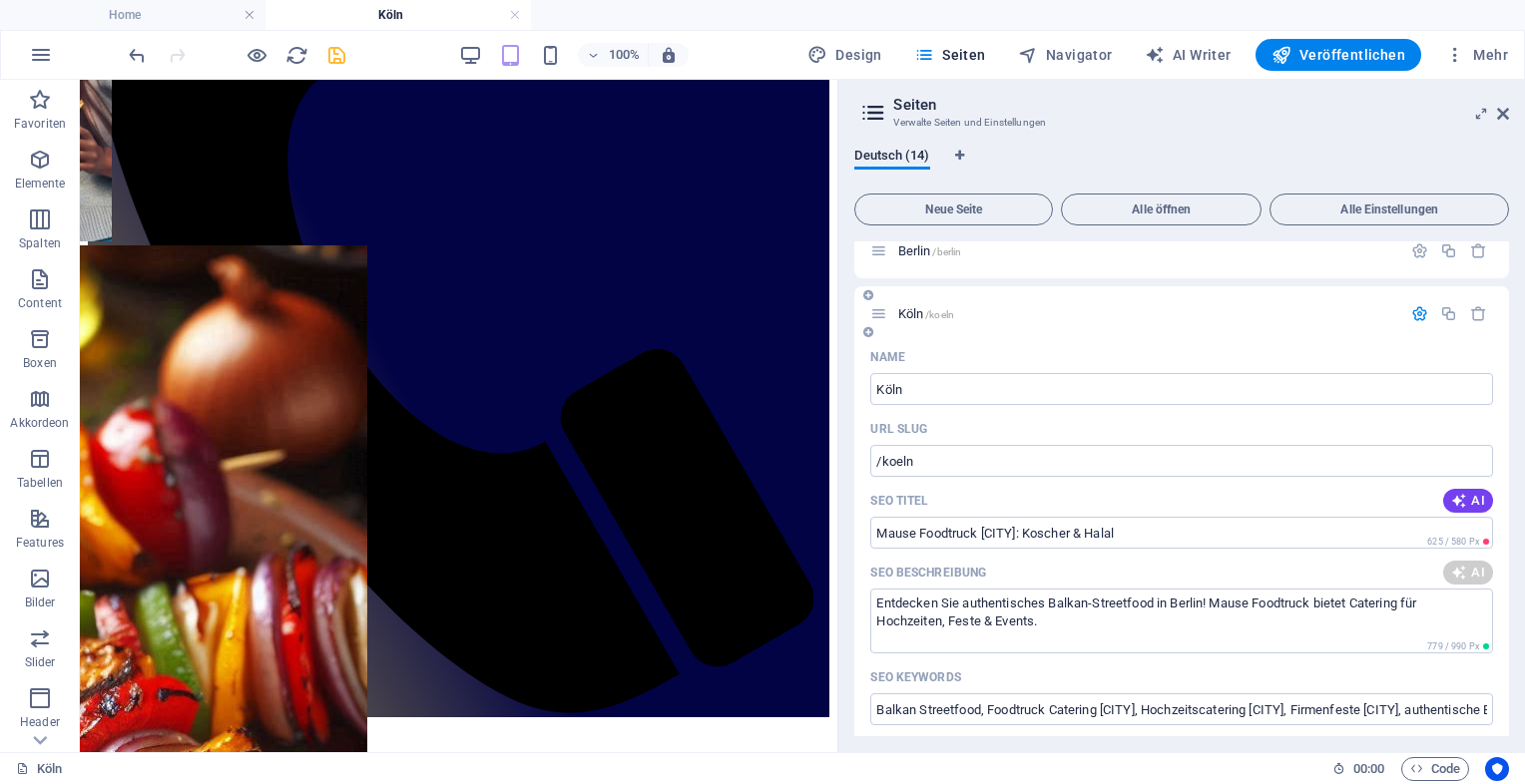 type on "Mause Foodtruck Köln: Koscher & Halal" 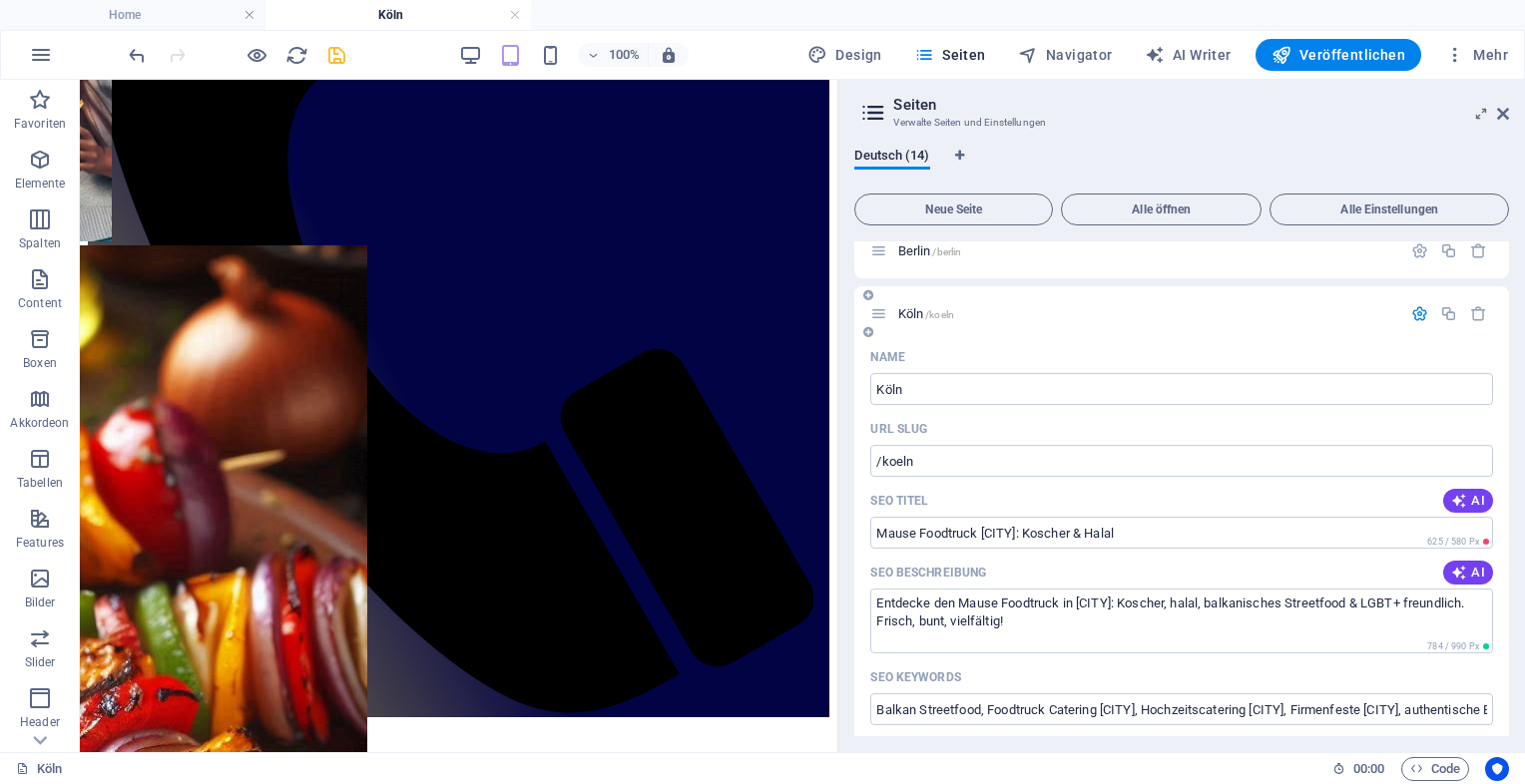 type on "Entdecke den Mause Foodtruck in Köln: Koscher, halal, balkanisches Streetfood & LGBT+ freundlich. Frisch, bunt, vielfältig!" 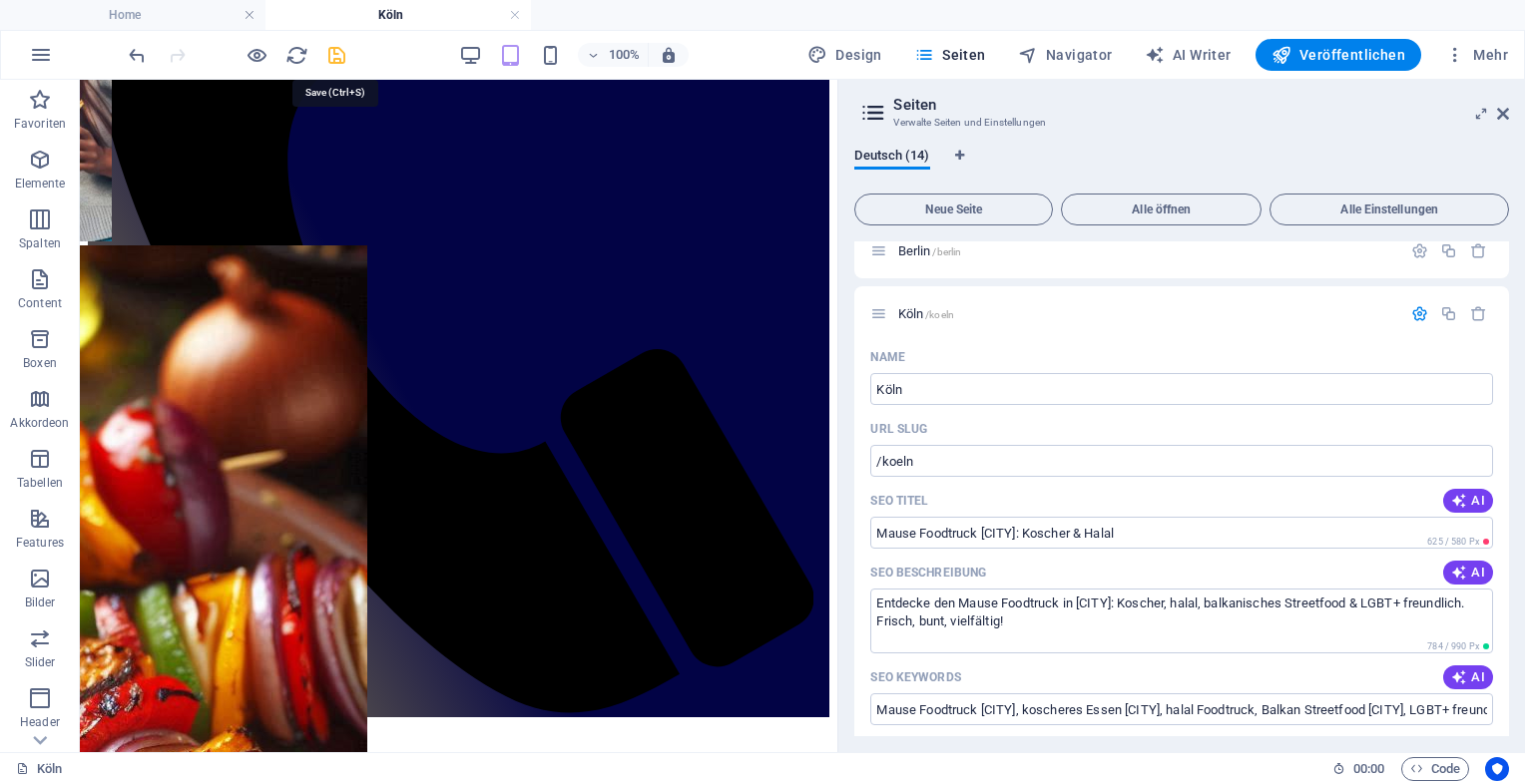 click at bounding box center (336, 55) 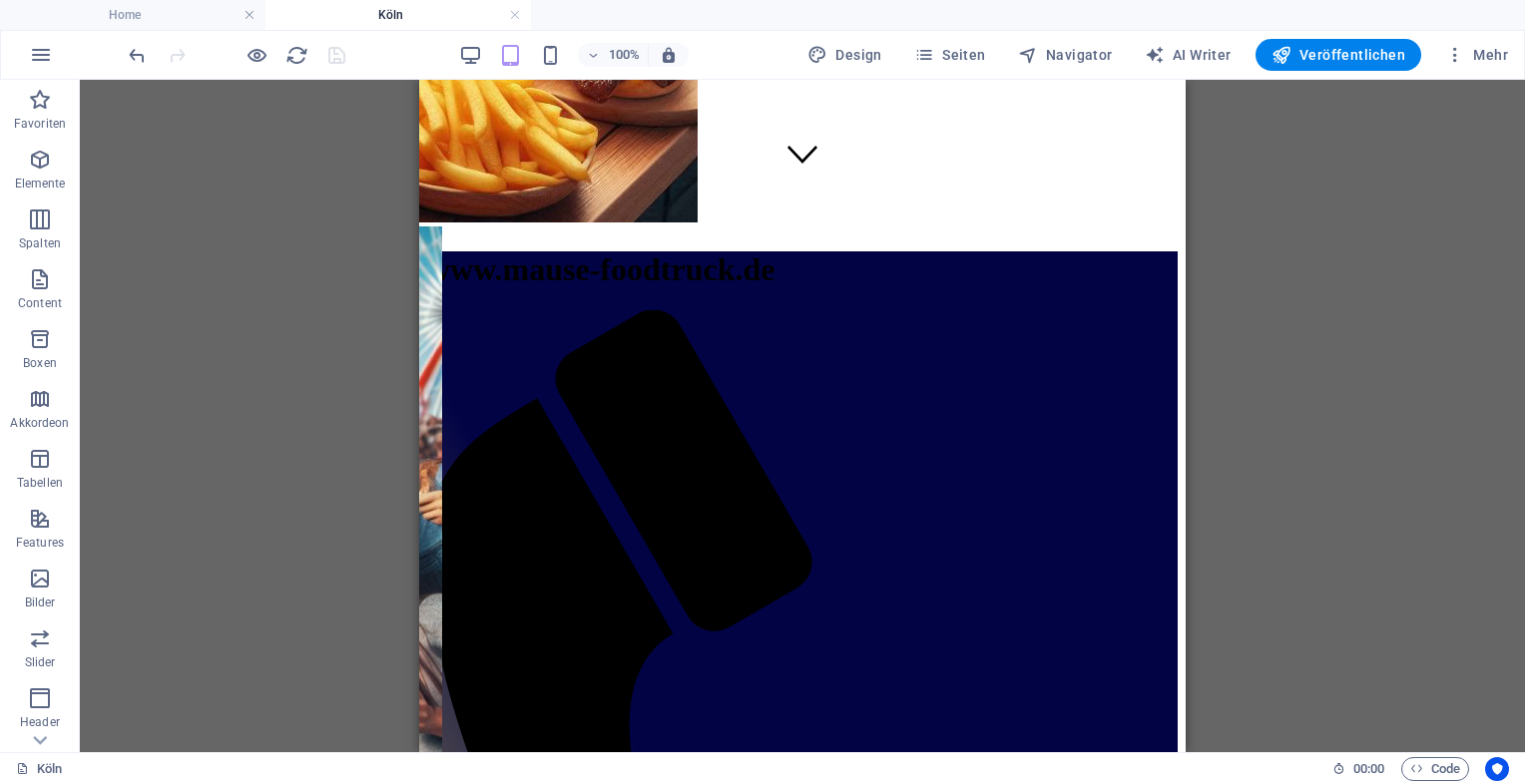 scroll, scrollTop: 628, scrollLeft: 0, axis: vertical 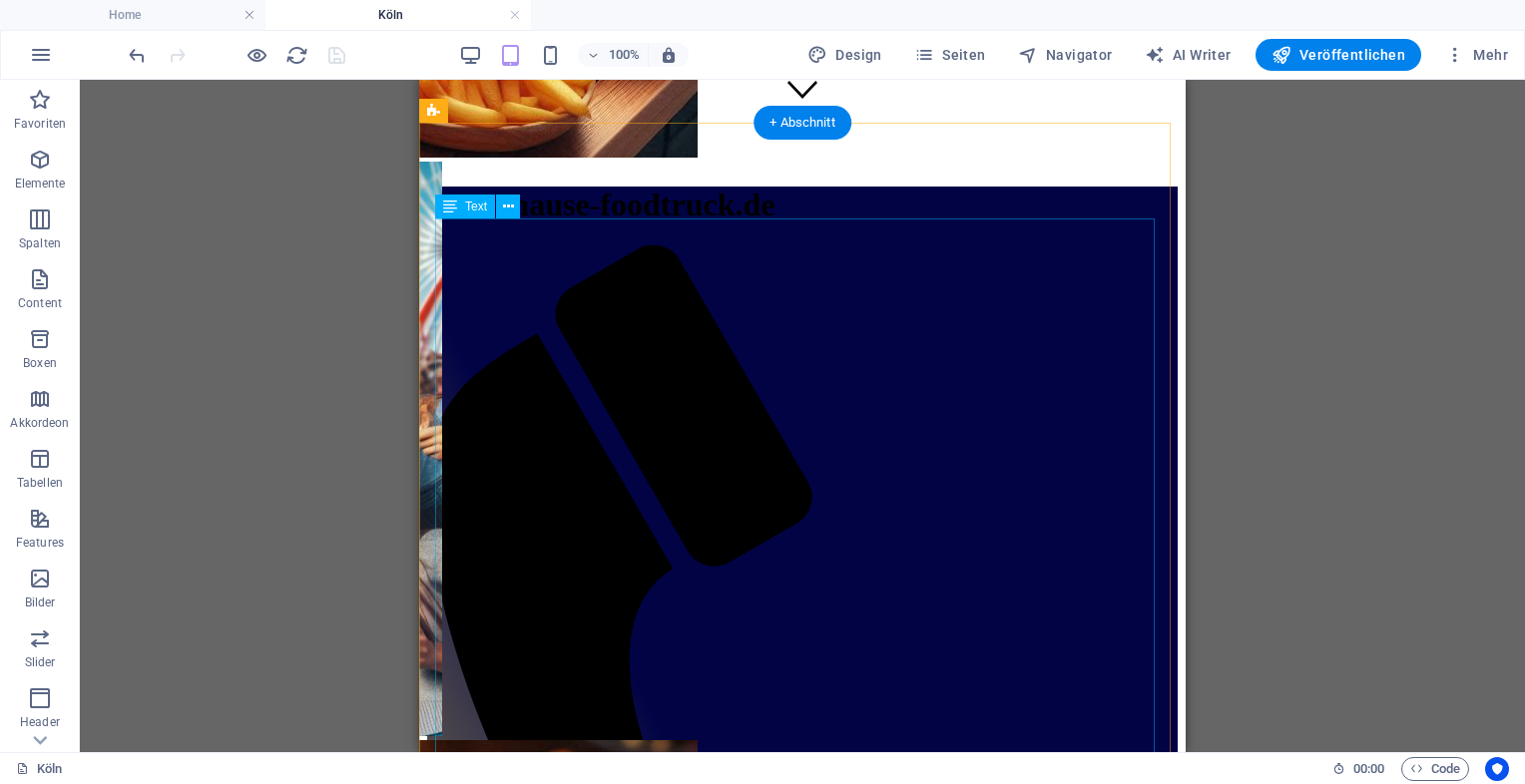 click on "Mause Foodtruck Köln – Koscher, Halal, Balkan & LGBT+ freundlich
🐭 Mause Foodtruck Köln
Koscher. Halal. Balkan-Style. Für alle, die feiern.
Willkommen bei  Mause Foodtruck  – dem charmanten Streetfood-Erlebnis aus dem Herzen des Balkans, jetzt in Köln! Unser Foodtruck bringt echte, authentische Küche direkt auf Eure Events – frisch, liebevoll zubereitet,  koscher, halal  und natürlich  für alle Geschmäcker und Lebensweisen offen .
🌈 Vielfalt schmeckt – besonders in Köln
Ob  Karneval ,  CSD ,  Hochzeit ,  Firmenfest  oder  Straßenfest  – Köln lebt von Offenheit und Lebensfreude. Und genau das bringen wir auf Eure Teller:
Vegetarisch & vegan
Fleisch aus halal- und koscher-zertifizierter Herkunft
Hausgemachte Spezialitäten vom Balkan mit moderner Note
Willkommen für LGBT+, Queers, Allies, Heteros – einfach alle, die gutes Essen lieben
🥙 Unsere Highlights" at bounding box center (802, 1943) 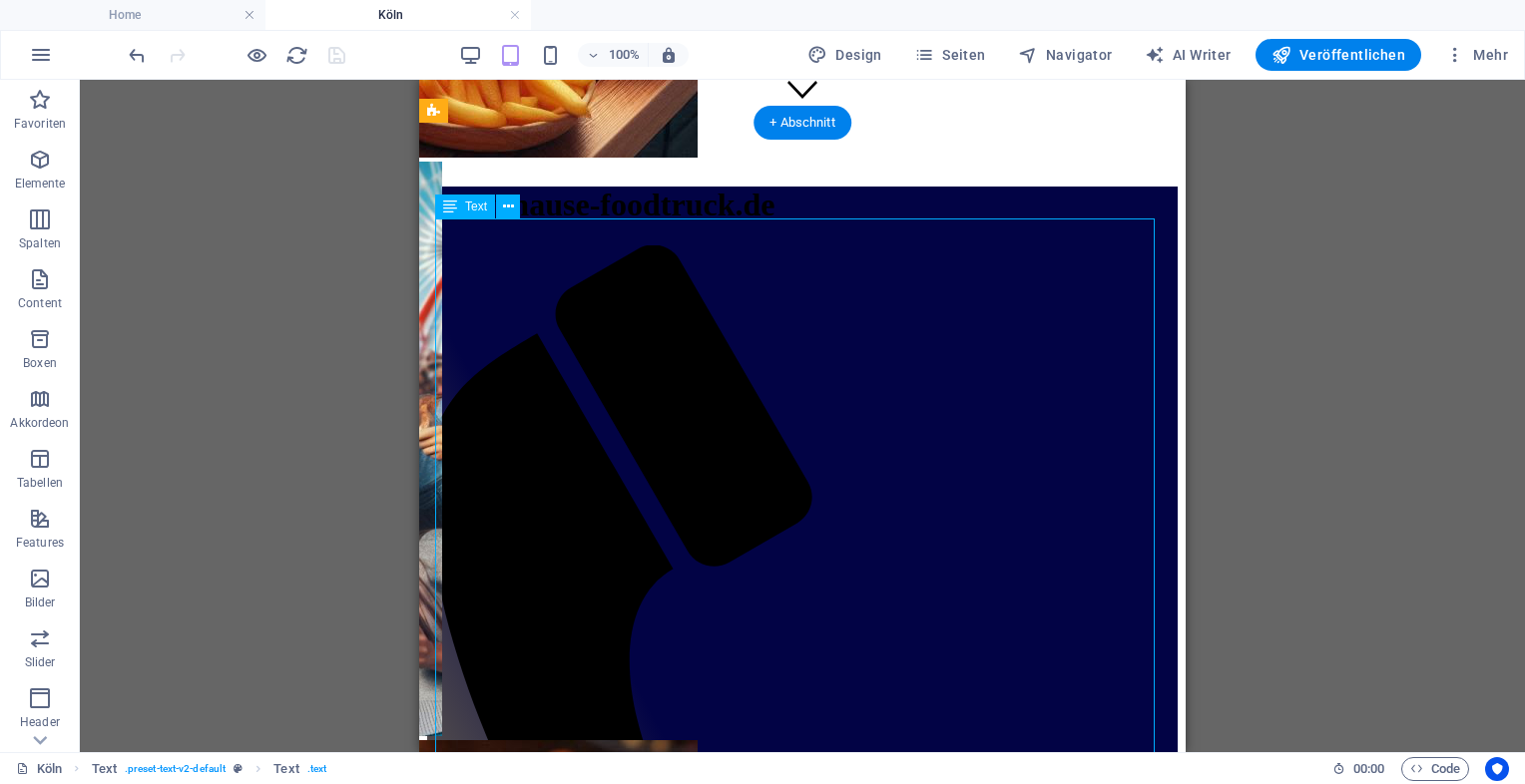 click on "Mause Foodtruck Köln – Koscher, Halal, Balkan & LGBT+ freundlich
🐭 Mause Foodtruck Köln
Koscher. Halal. Balkan-Style. Für alle, die feiern.
Willkommen bei  Mause Foodtruck  – dem charmanten Streetfood-Erlebnis aus dem Herzen des Balkans, jetzt in Köln! Unser Foodtruck bringt echte, authentische Küche direkt auf Eure Events – frisch, liebevoll zubereitet,  koscher, halal  und natürlich  für alle Geschmäcker und Lebensweisen offen .
🌈 Vielfalt schmeckt – besonders in Köln
Ob  Karneval ,  CSD ,  Hochzeit ,  Firmenfest  oder  Straßenfest  – Köln lebt von Offenheit und Lebensfreude. Und genau das bringen wir auf Eure Teller:
Vegetarisch & vegan
Fleisch aus halal- und koscher-zertifizierter Herkunft
Hausgemachte Spezialitäten vom Balkan mit moderner Note
Willkommen für LGBT+, Queers, Allies, Heteros – einfach alle, die gutes Essen lieben
🥙 Unsere Highlights" at bounding box center [802, 1943] 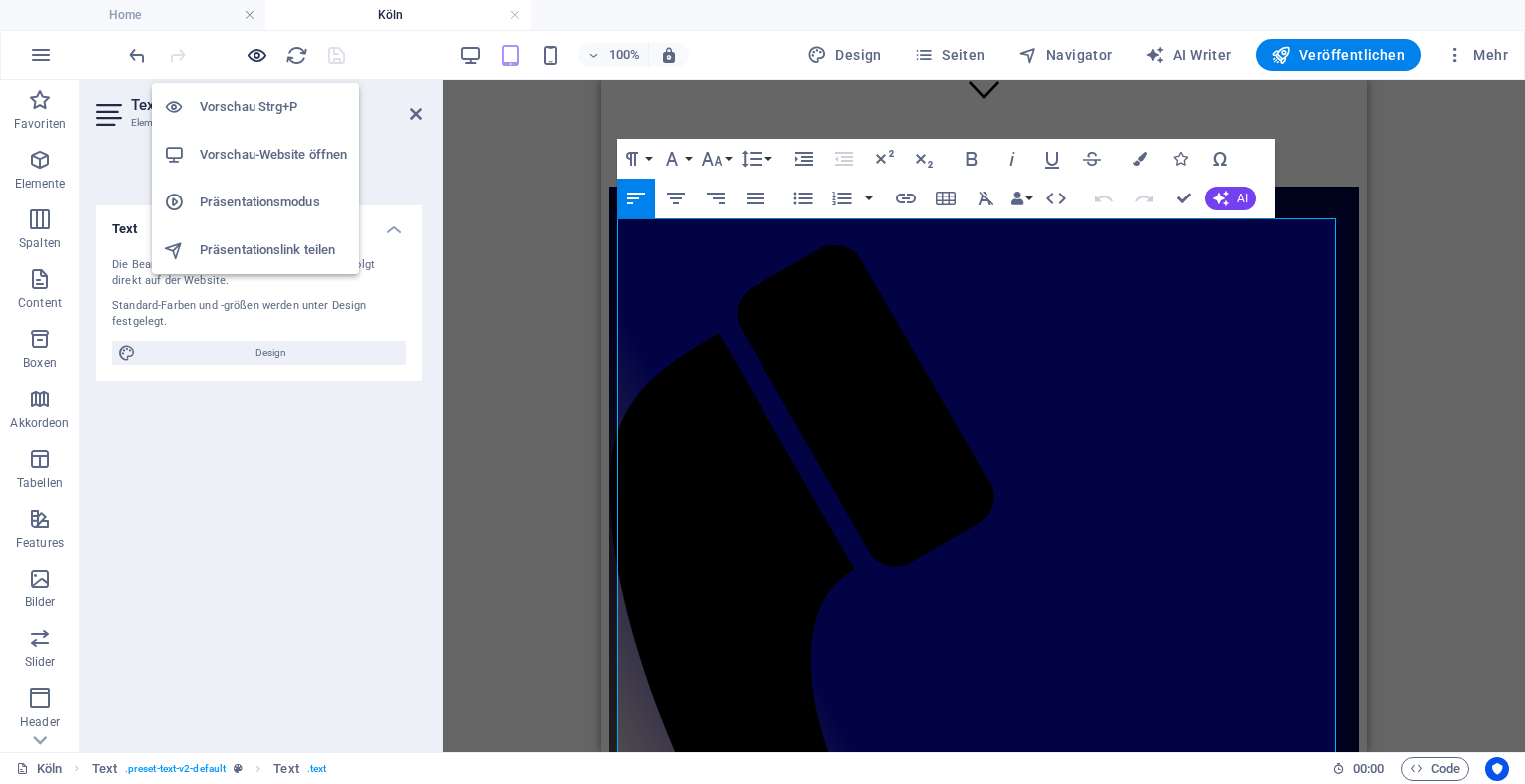 click at bounding box center (256, 55) 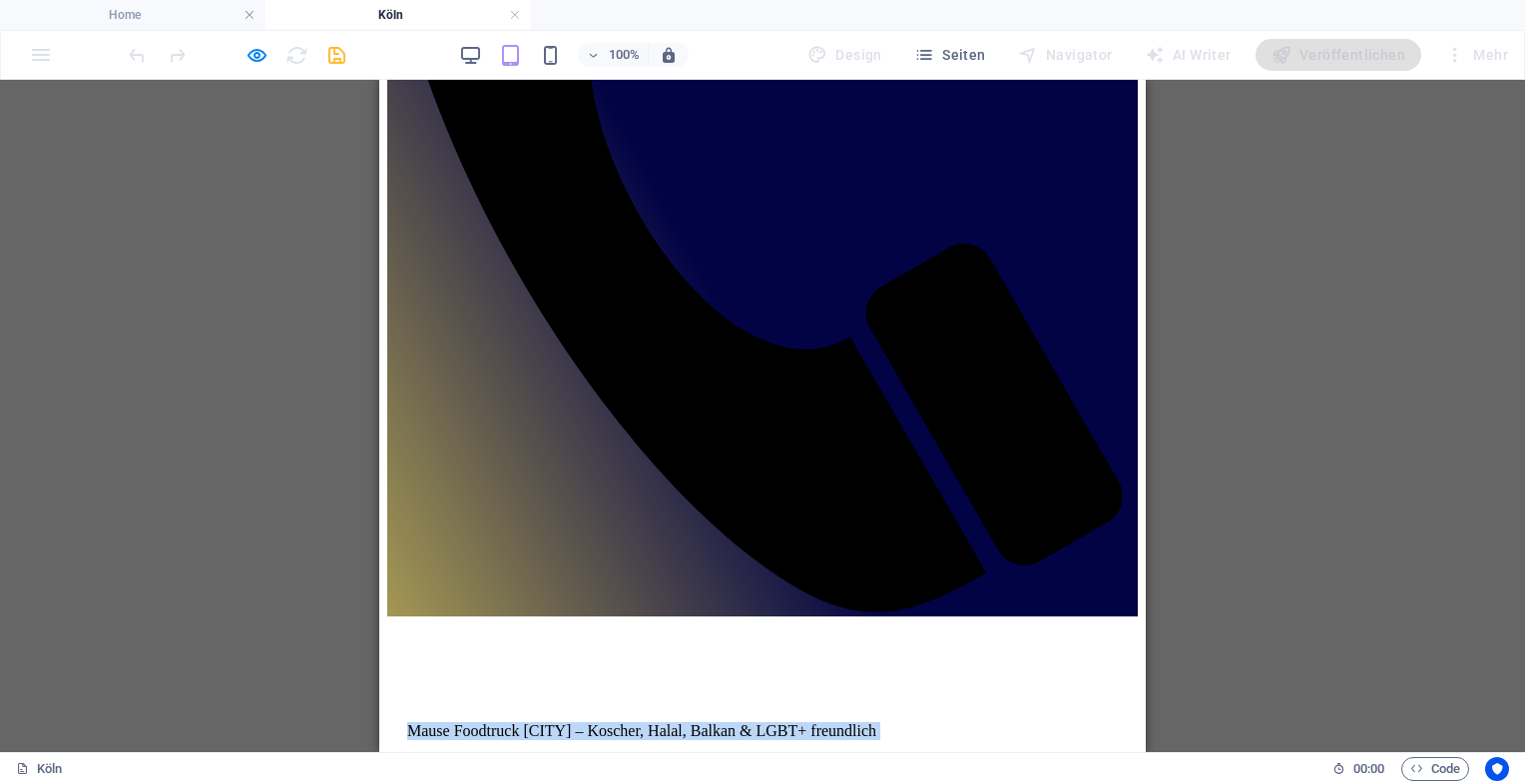 scroll, scrollTop: 1476, scrollLeft: 0, axis: vertical 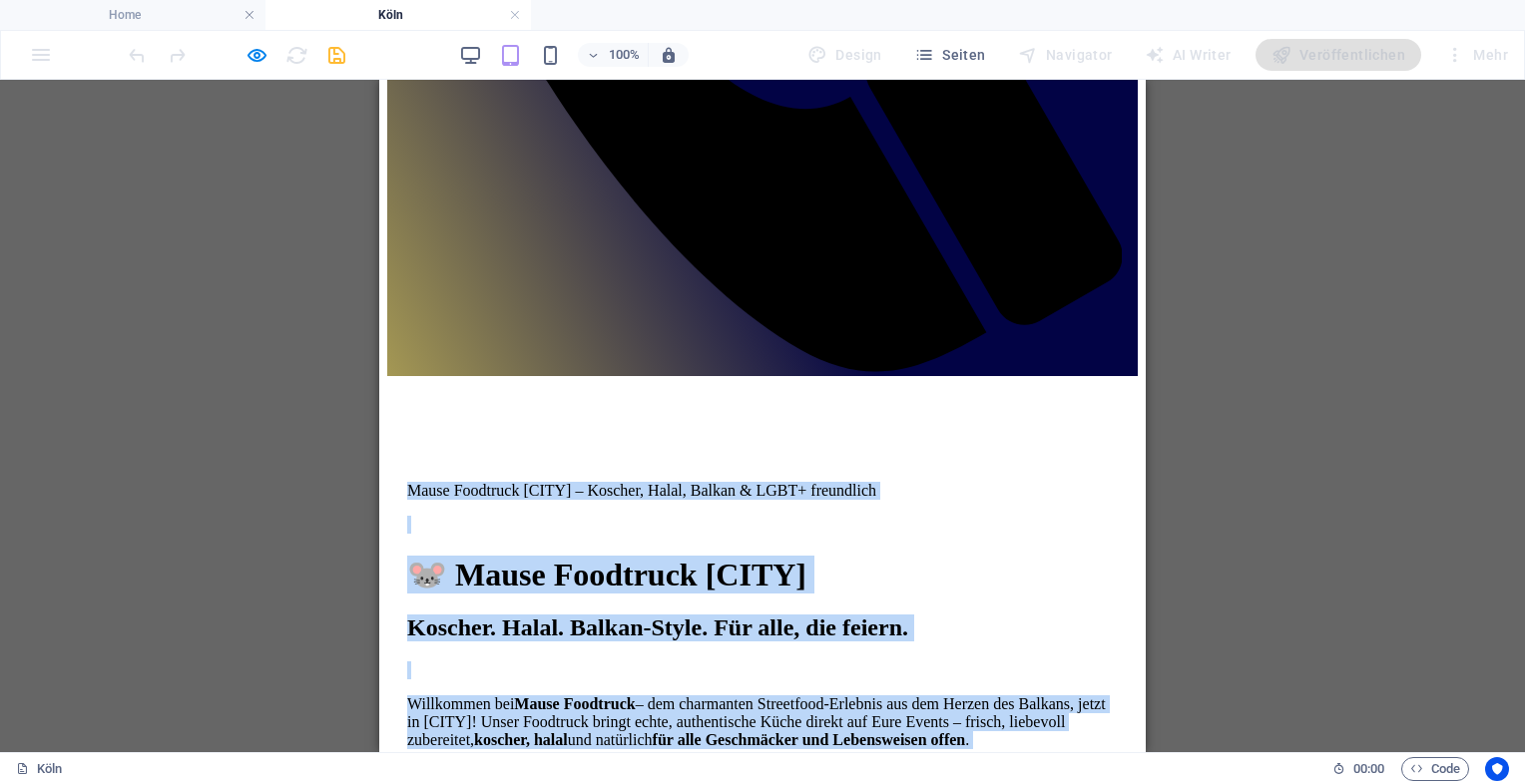 drag, startPoint x: 415, startPoint y: 242, endPoint x: 930, endPoint y: 569, distance: 610.0443 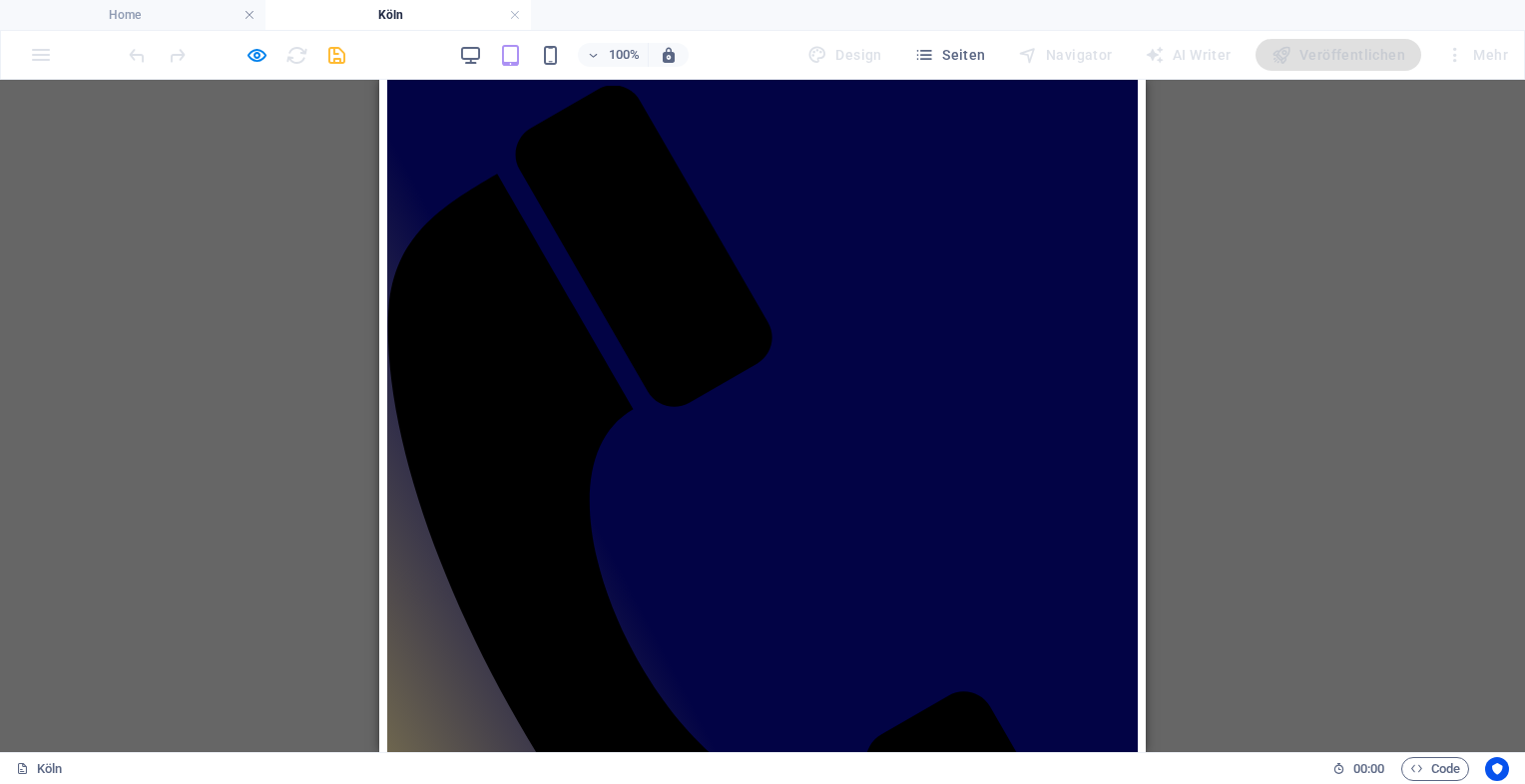 scroll, scrollTop: 0, scrollLeft: 0, axis: both 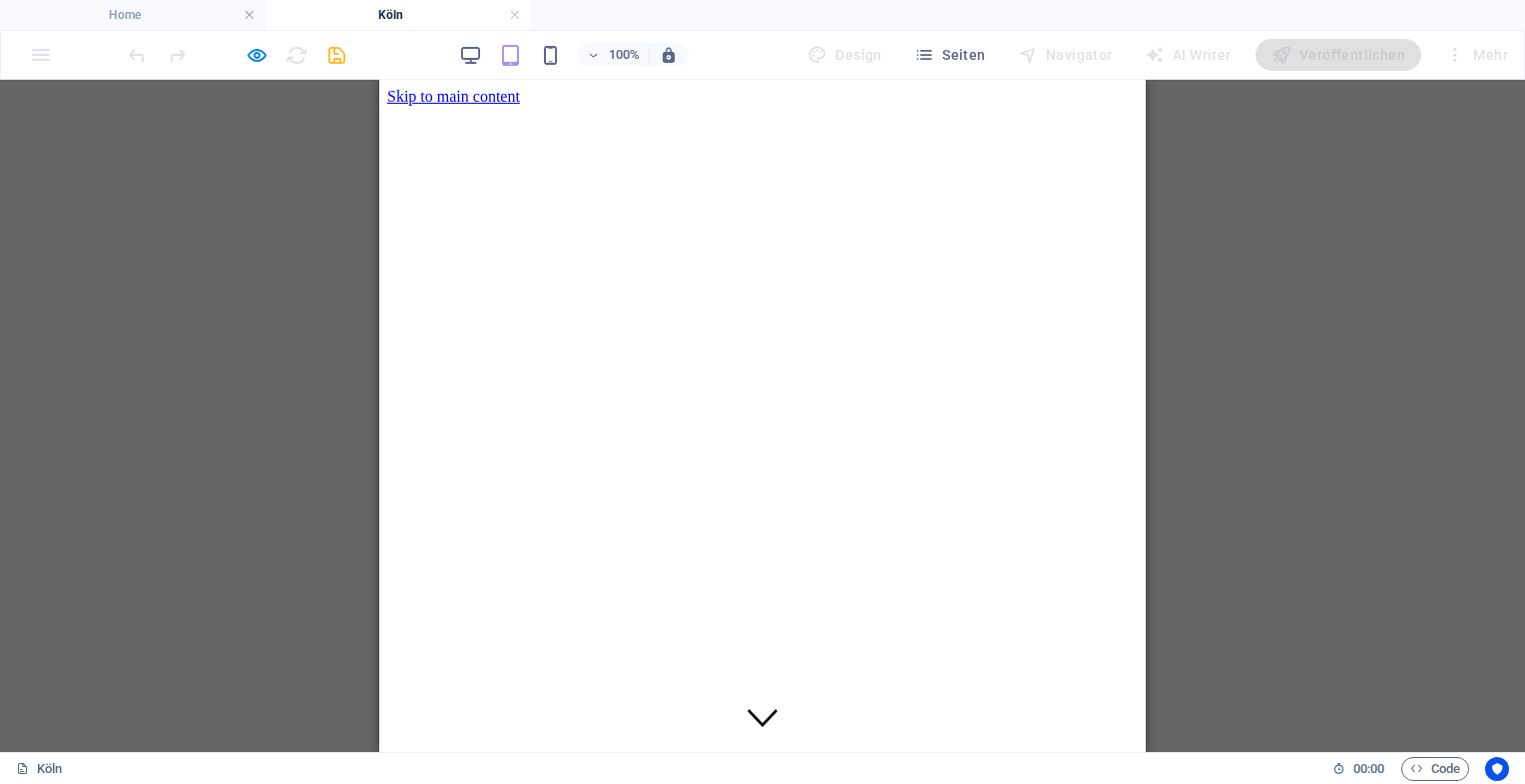 click on "Köln" at bounding box center (398, 15) 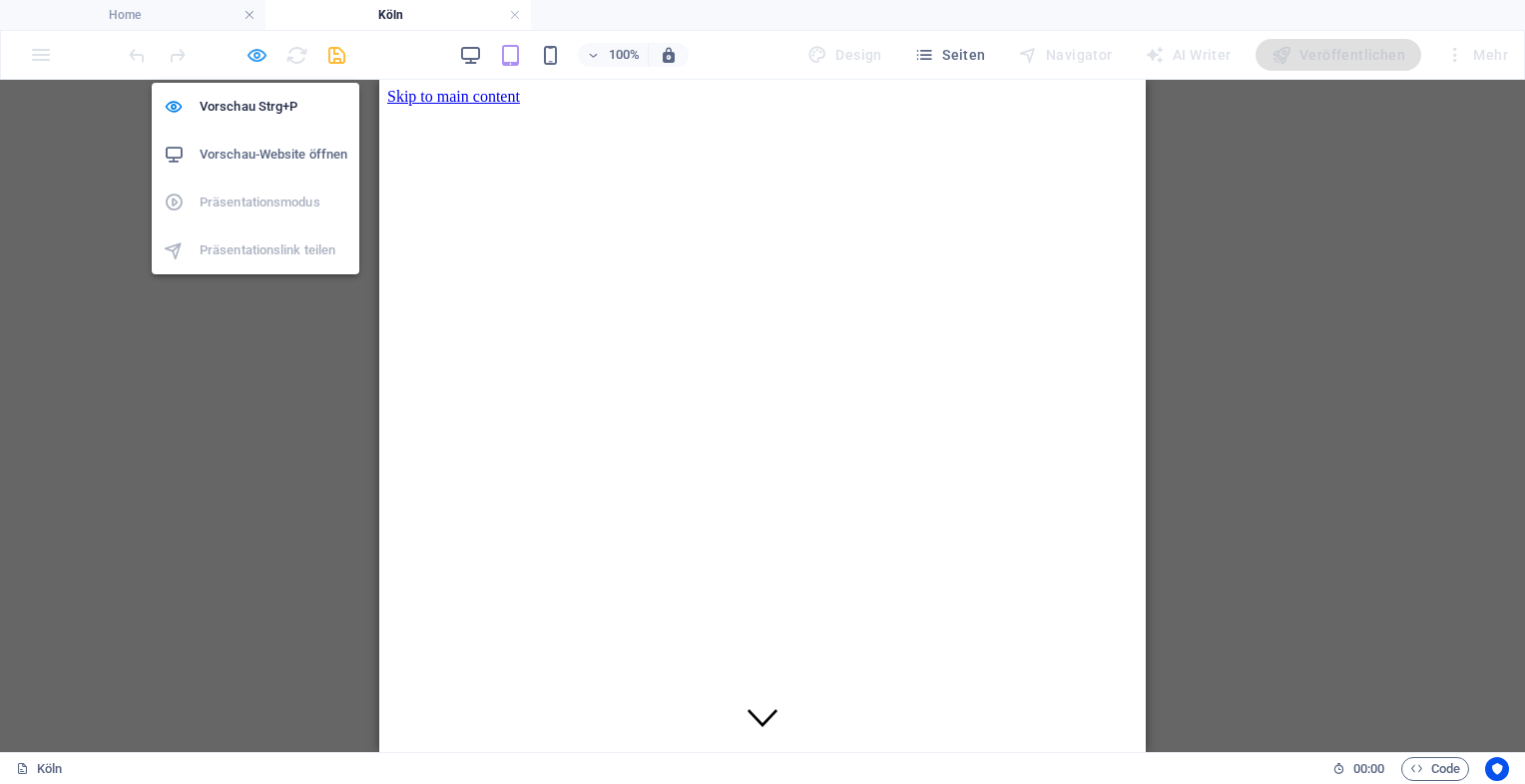 click at bounding box center (256, 55) 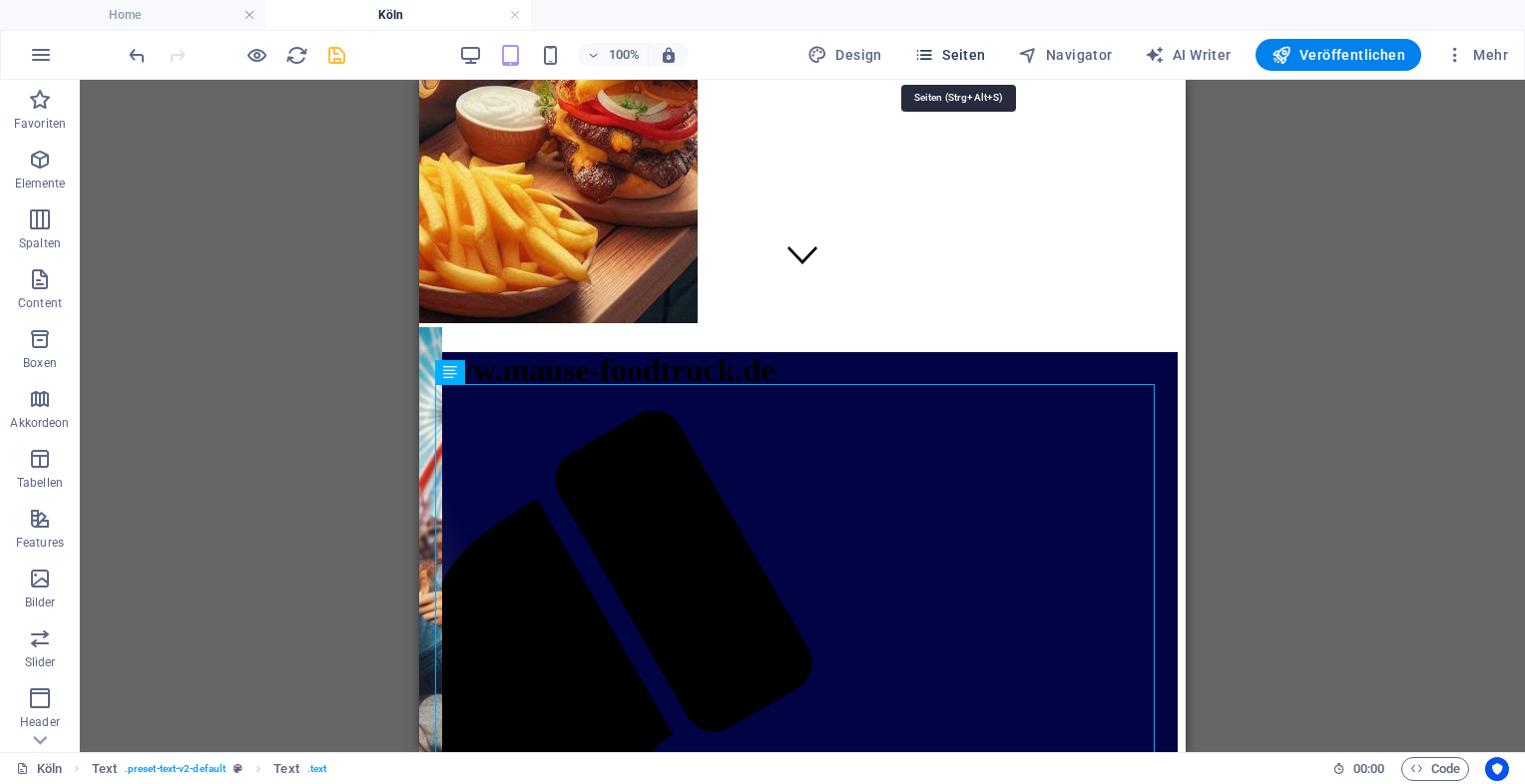 click on "Seiten" at bounding box center [950, 55] 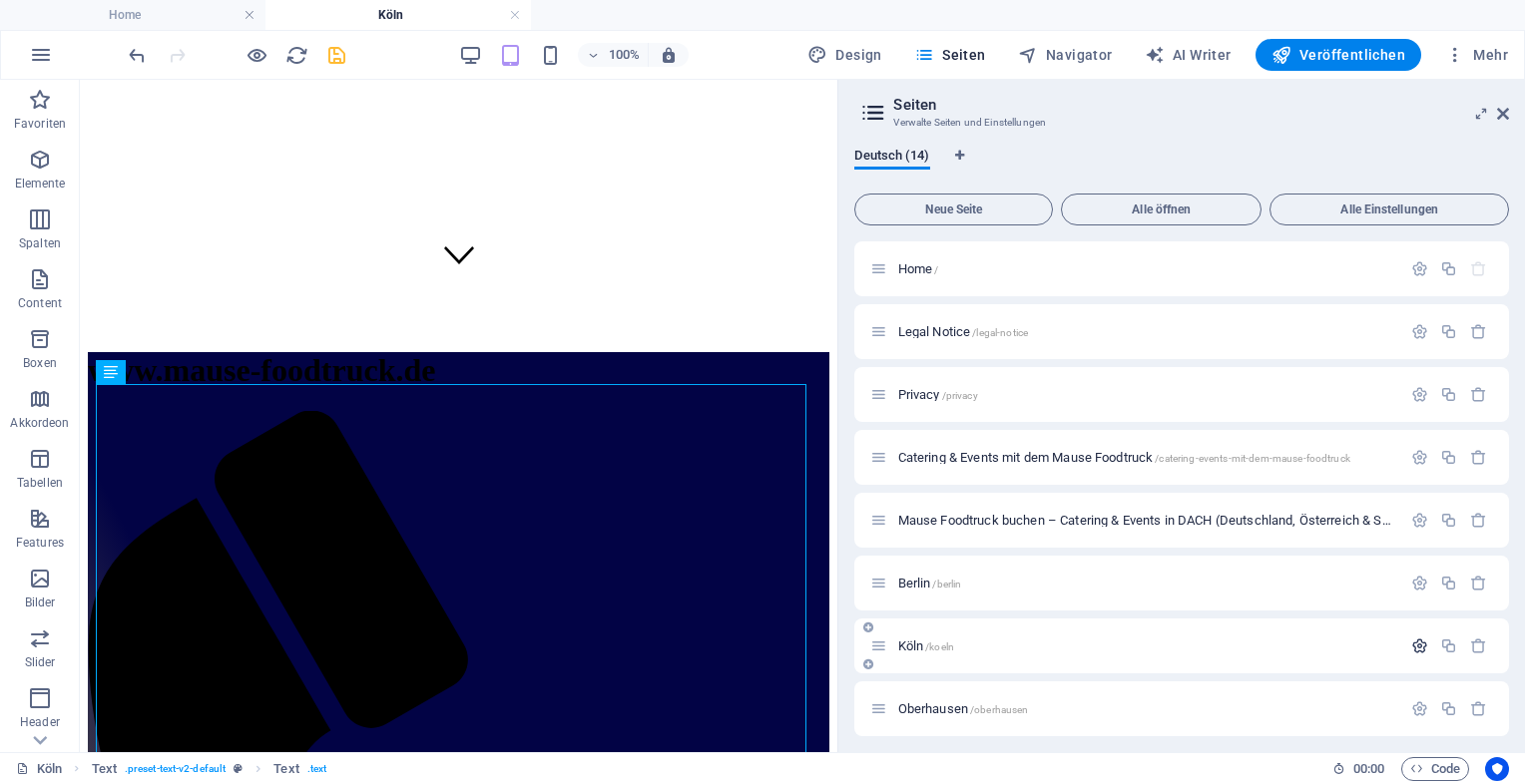 click at bounding box center (1419, 645) 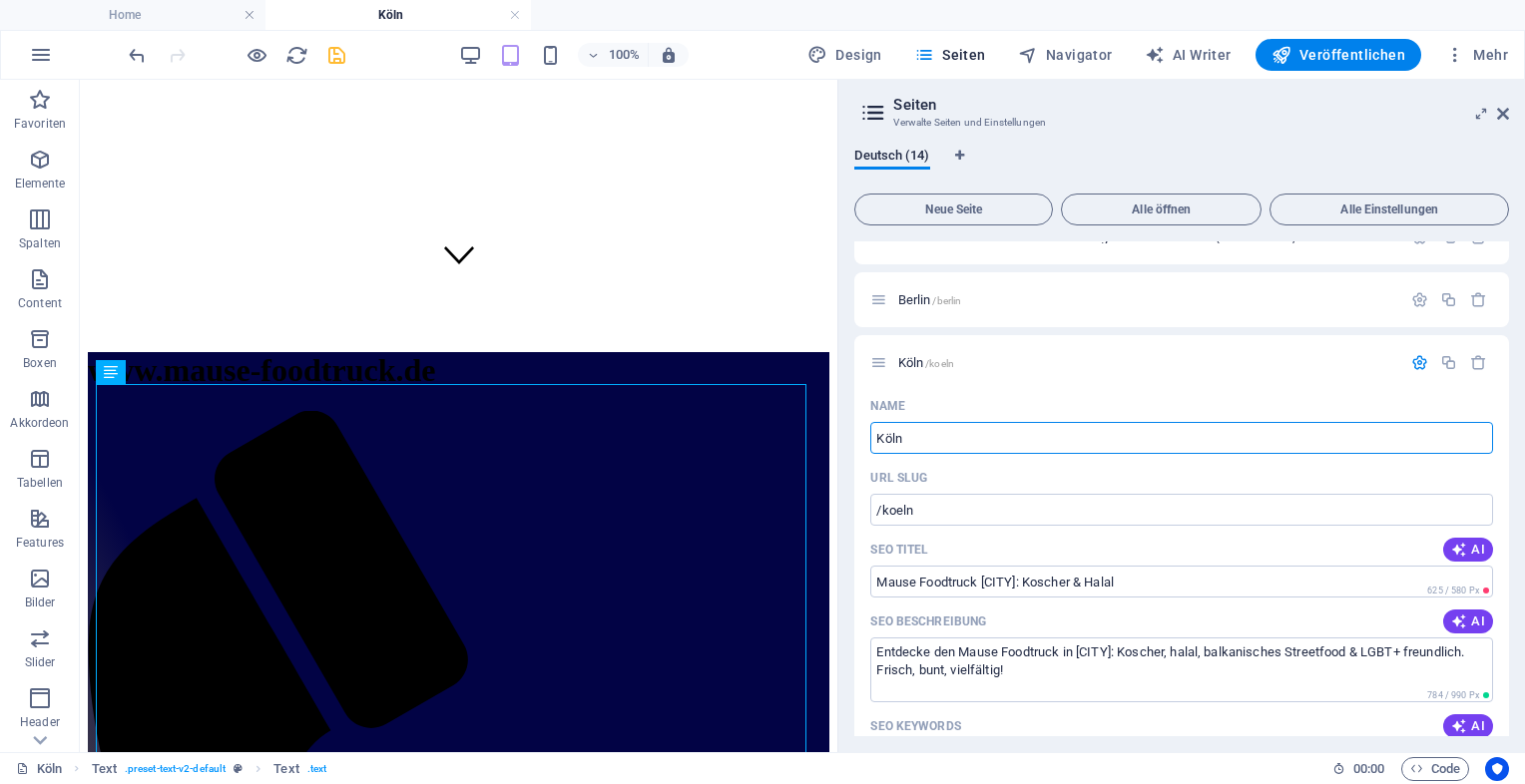 scroll, scrollTop: 271, scrollLeft: 0, axis: vertical 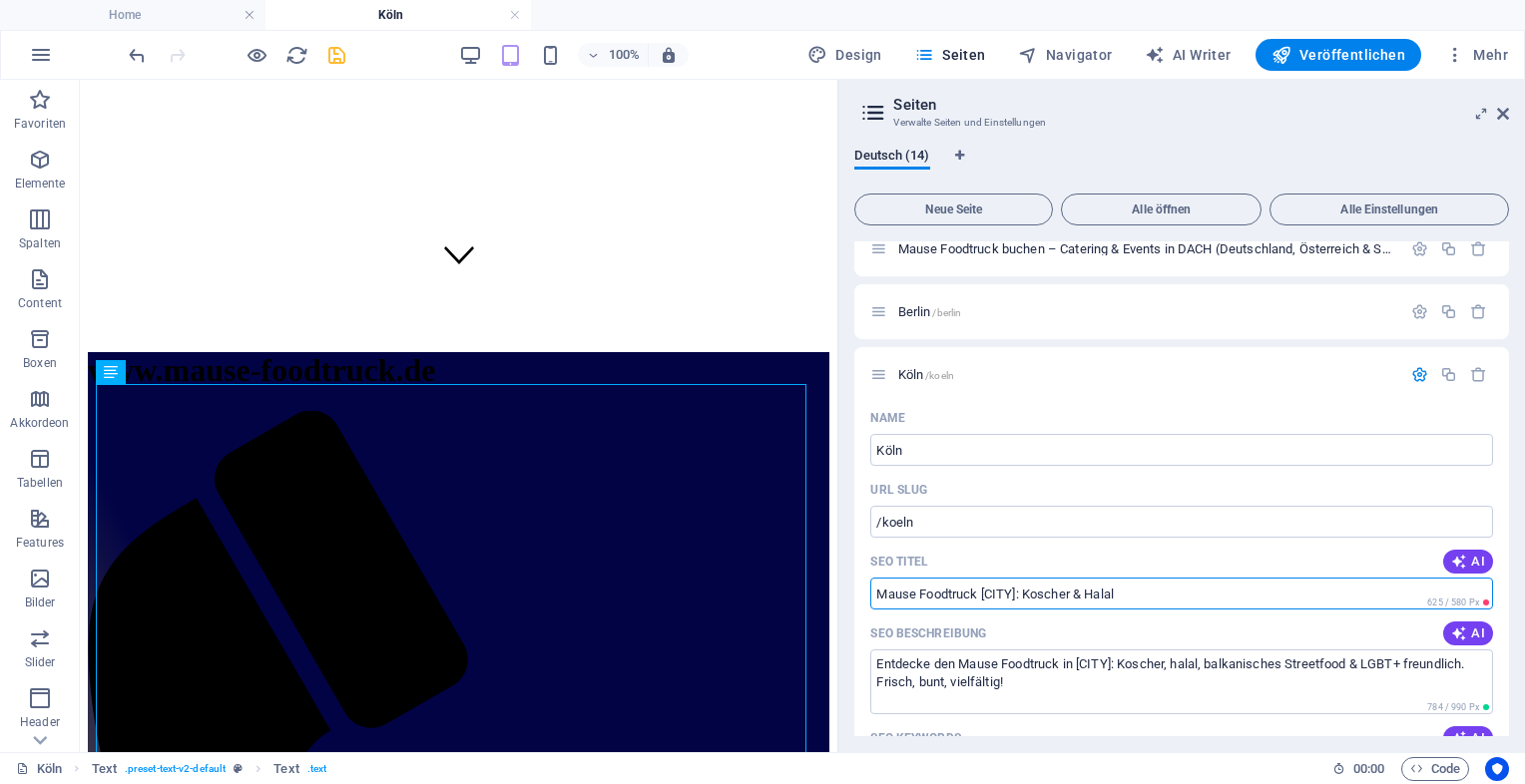 drag, startPoint x: 1116, startPoint y: 597, endPoint x: 853, endPoint y: 612, distance: 263.4274 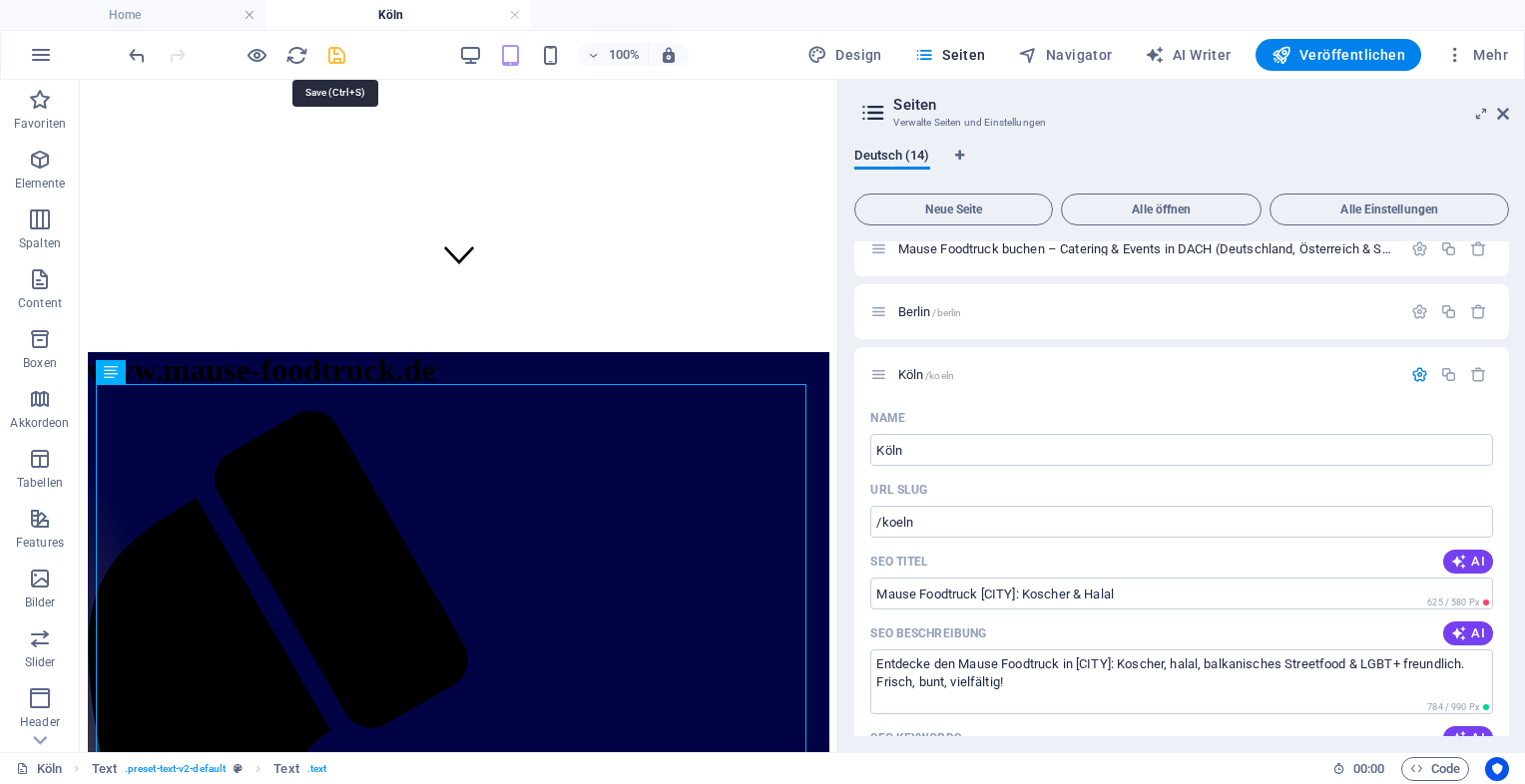 click at bounding box center (336, 55) 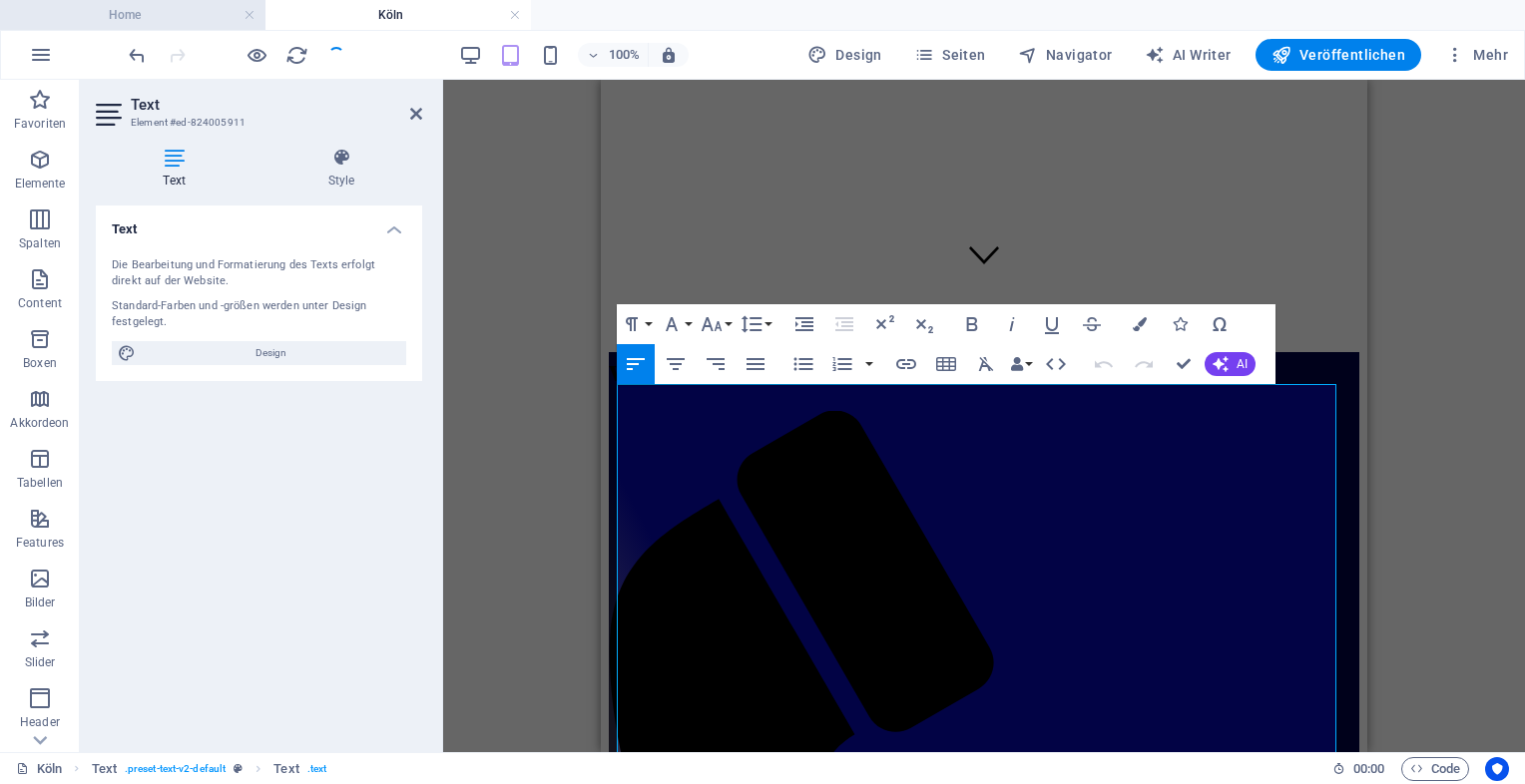 click on "Home" at bounding box center (133, 15) 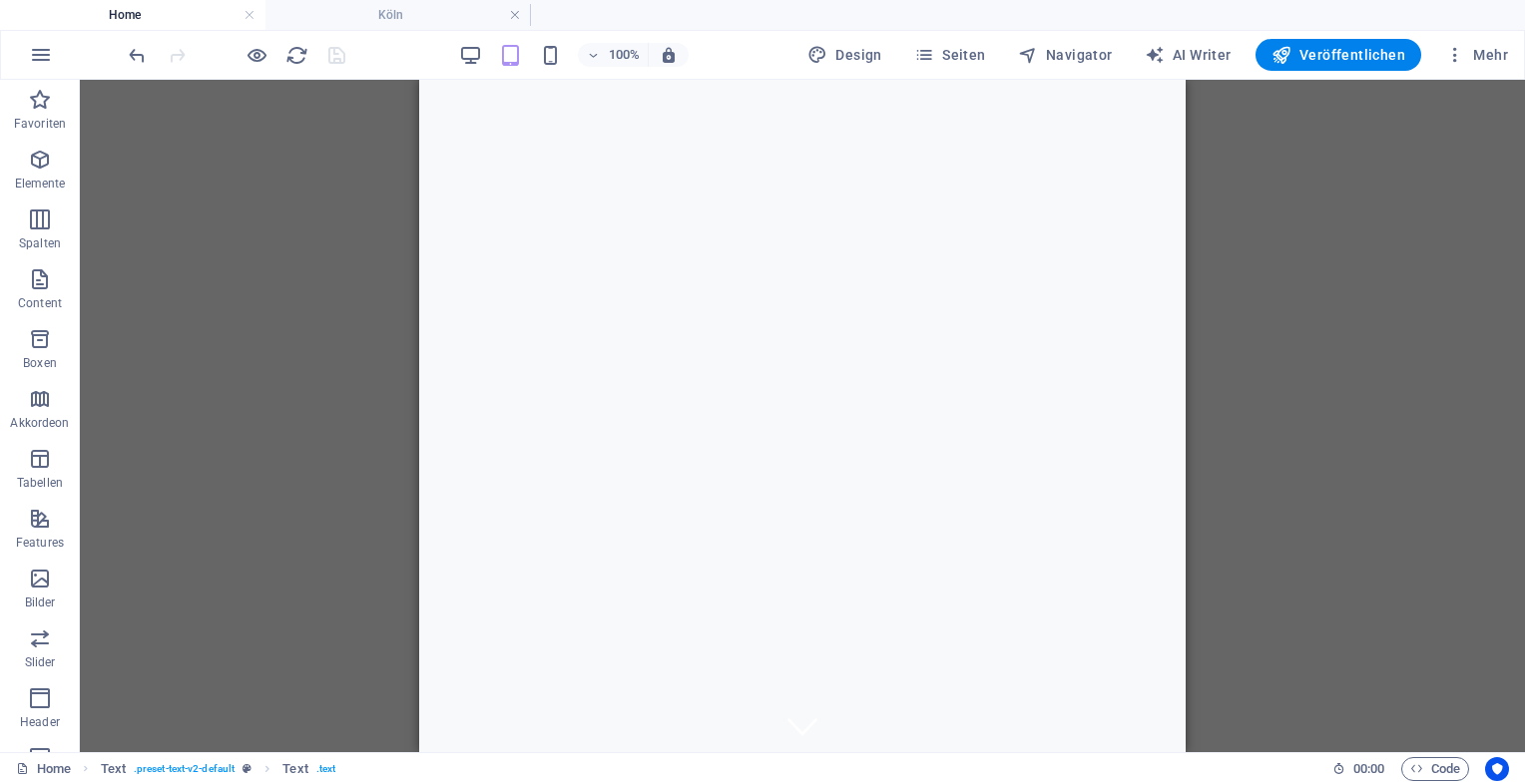 scroll, scrollTop: 0, scrollLeft: 0, axis: both 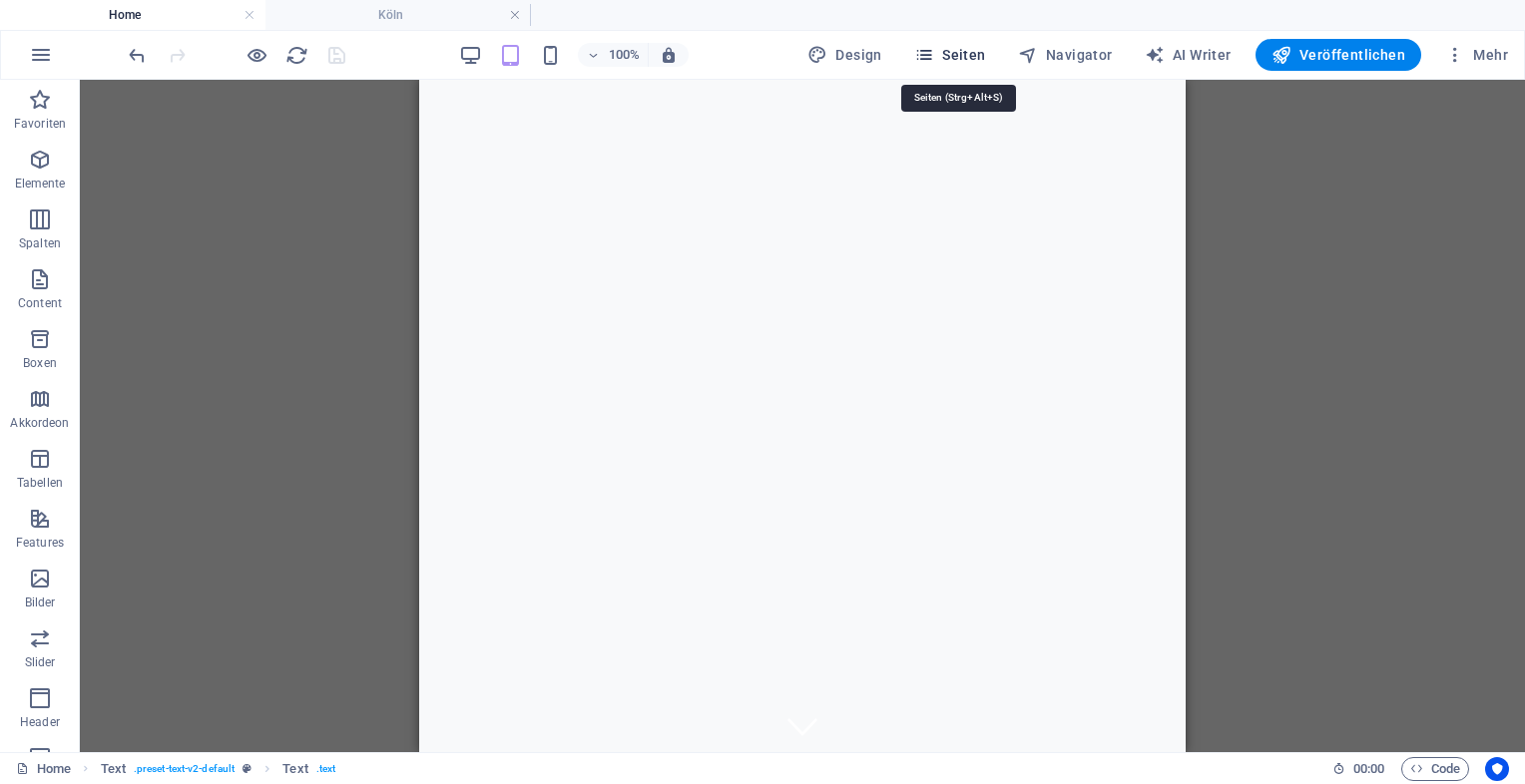 click on "Seiten" at bounding box center (950, 55) 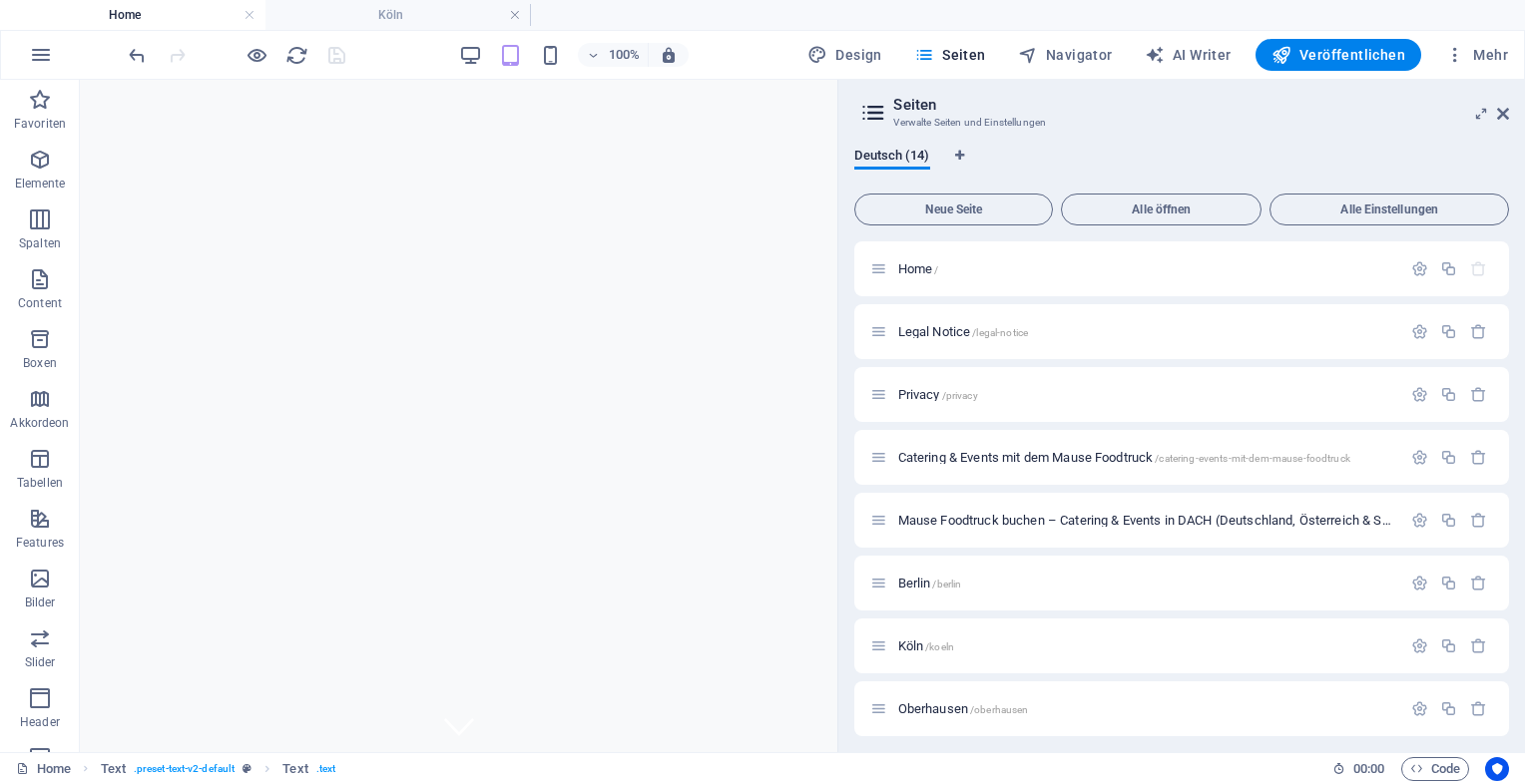 click on "Home" at bounding box center [133, 15] 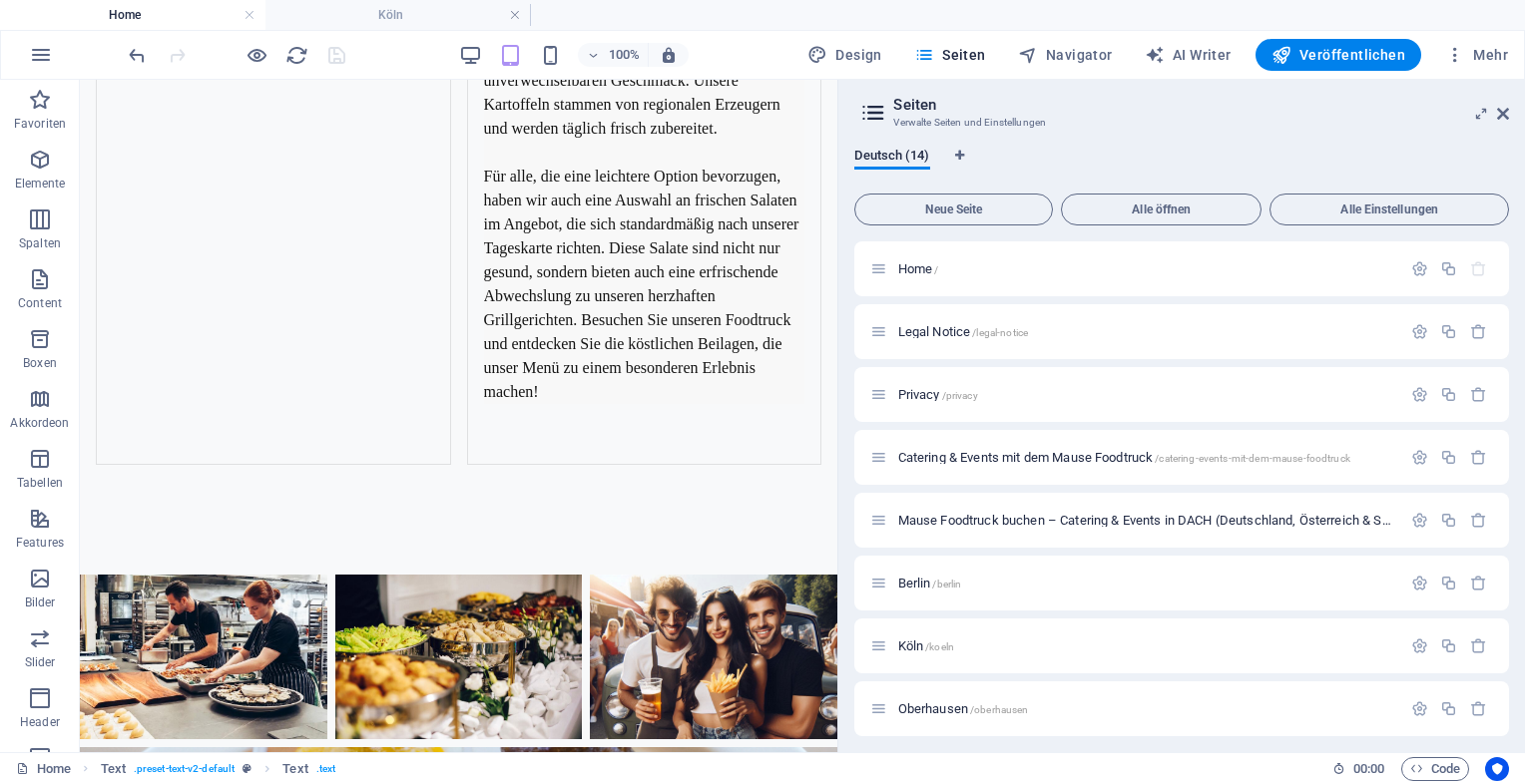 scroll, scrollTop: 16678, scrollLeft: 0, axis: vertical 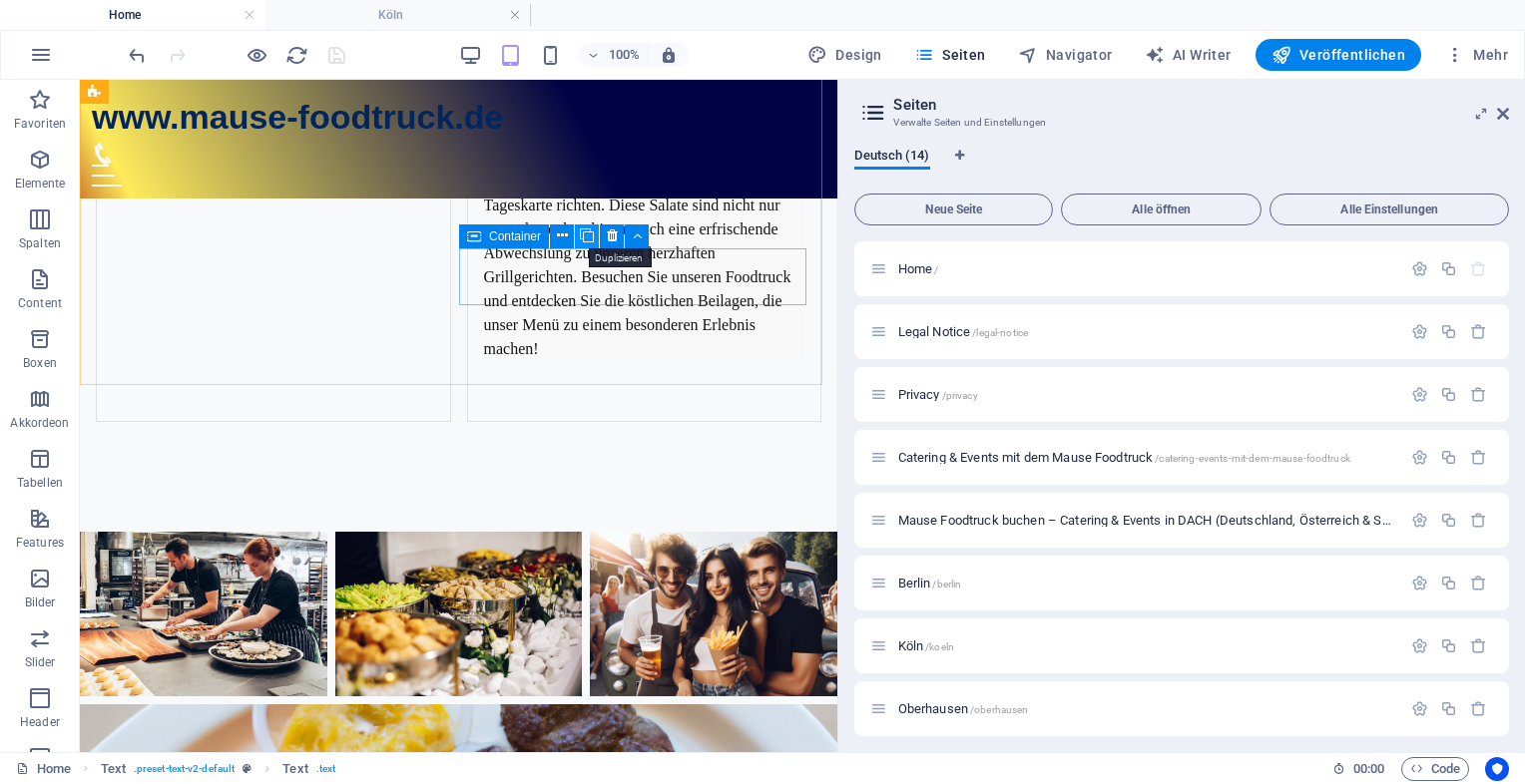 click at bounding box center [587, 235] 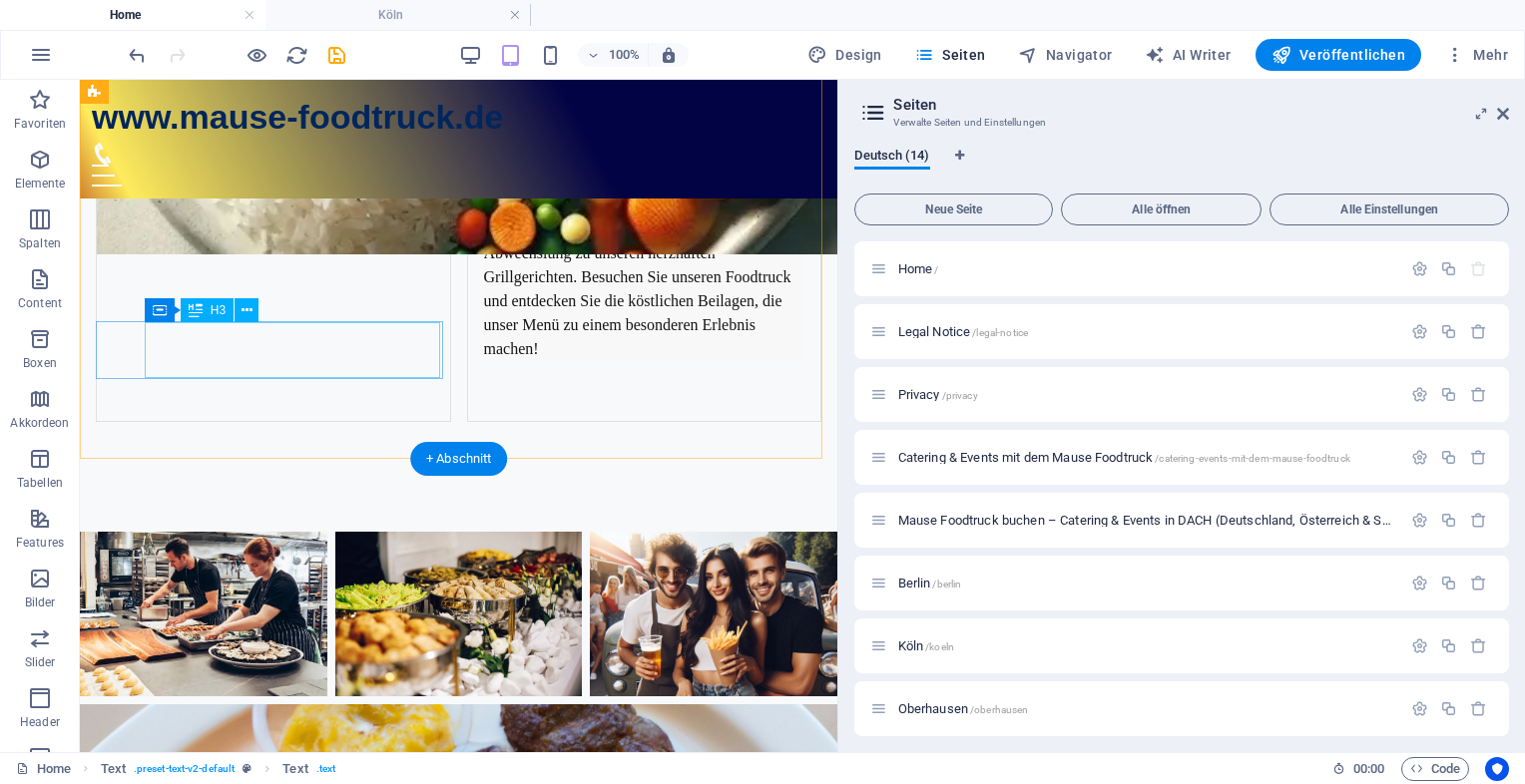 click on "Düsseldorf" at bounding box center (249, 4541) 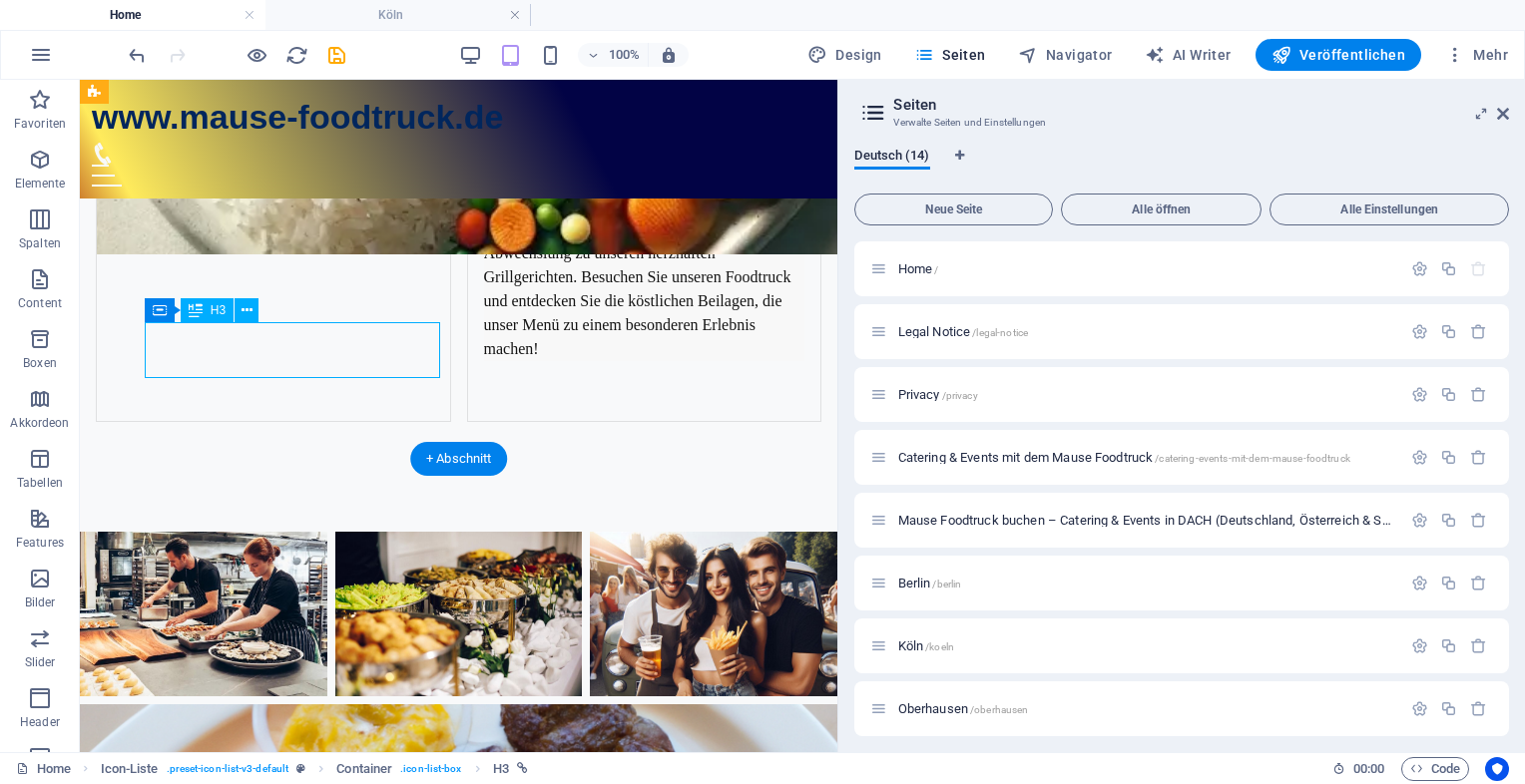 click on "Düsseldorf" at bounding box center [249, 4541] 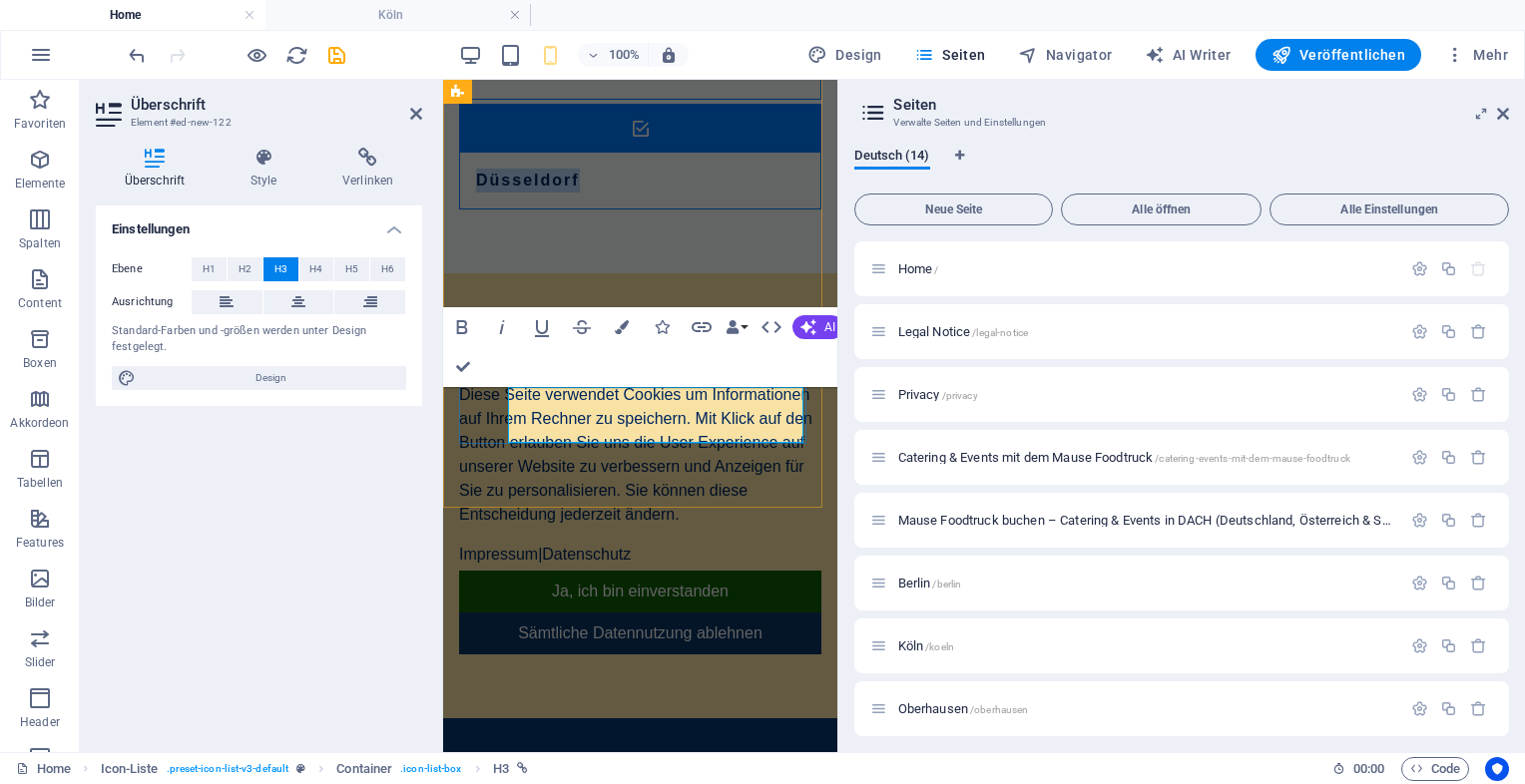 type 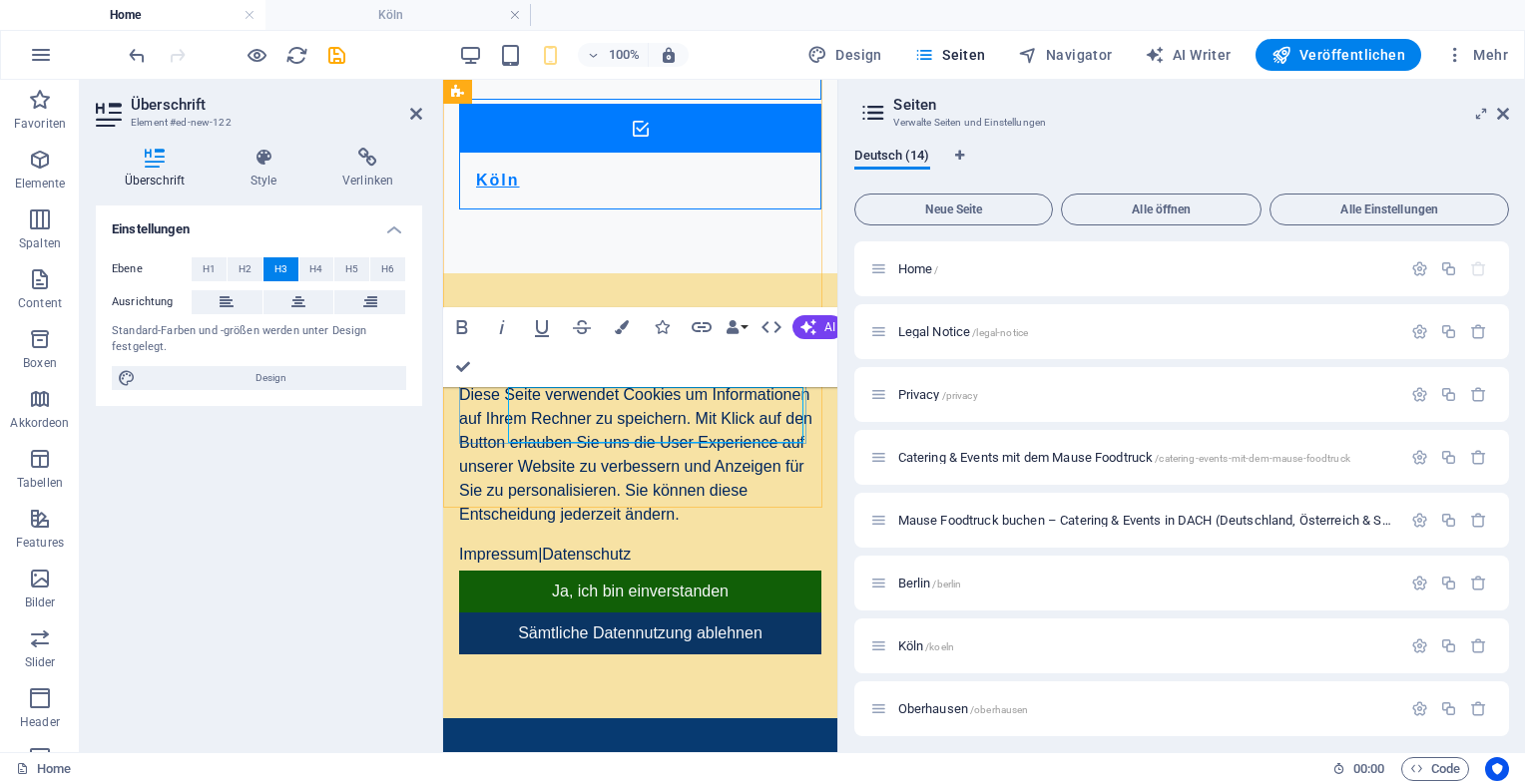 click on "Köln" at bounding box center [615, 181] 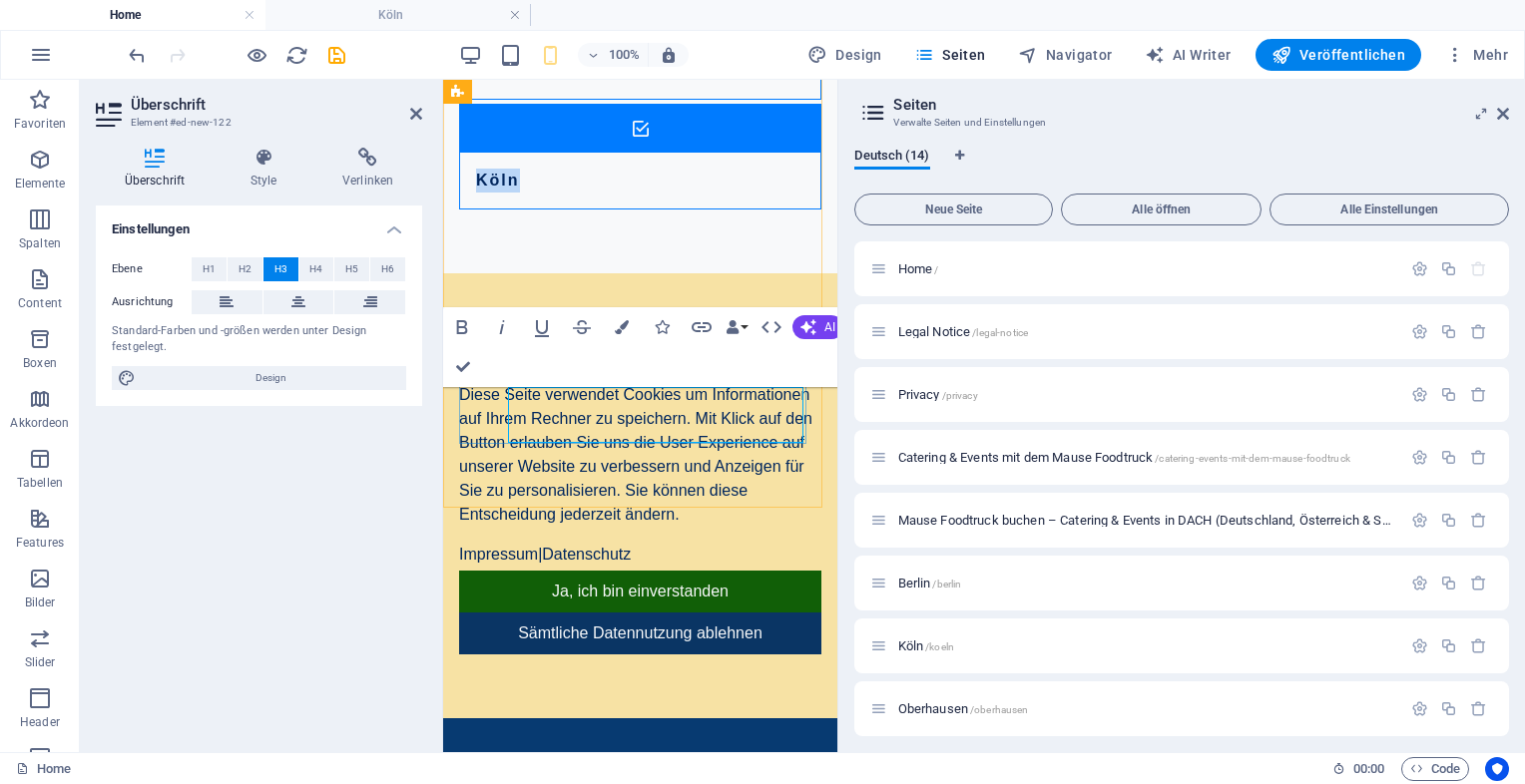 drag, startPoint x: 523, startPoint y: 412, endPoint x: 611, endPoint y: 403, distance: 88.45903 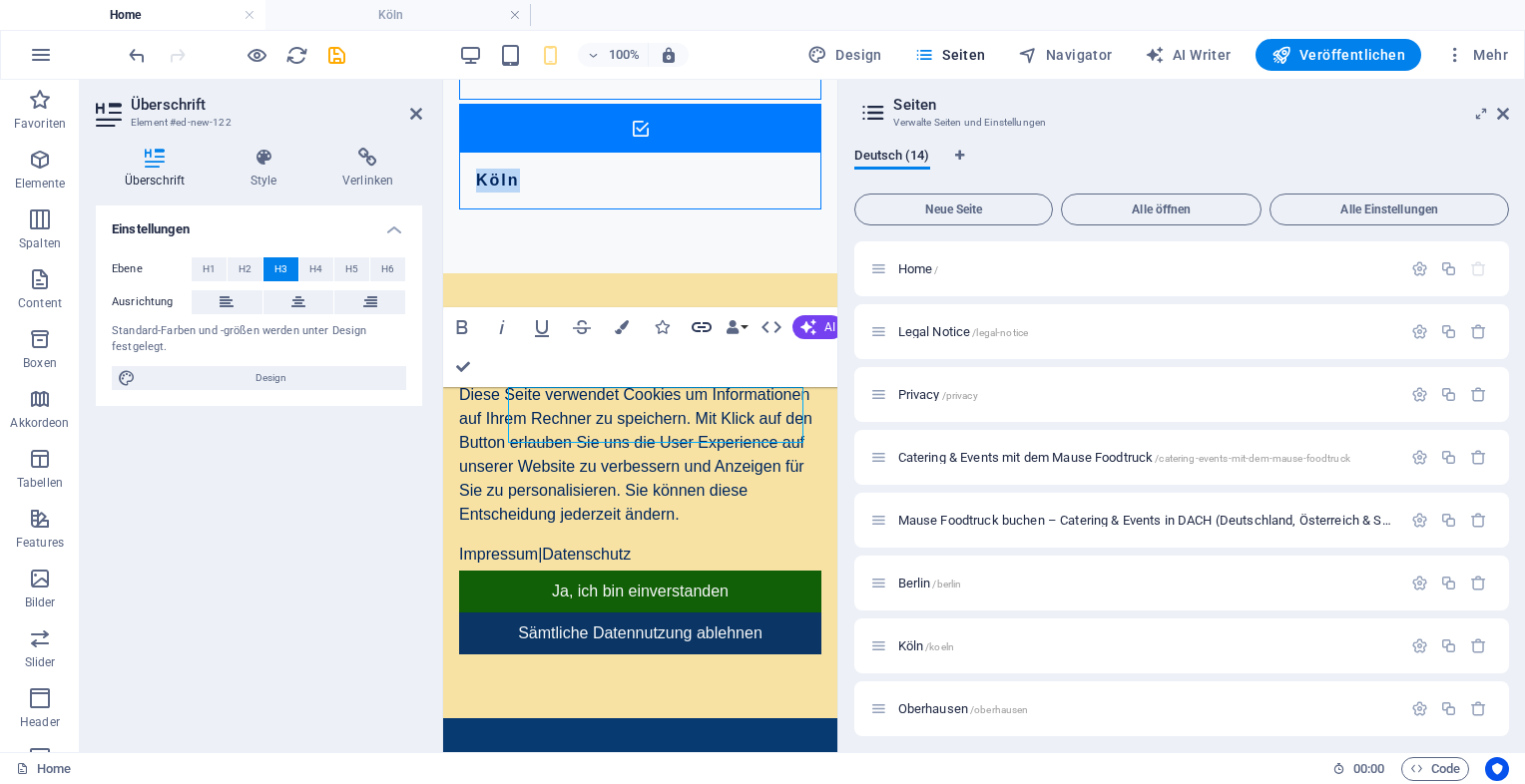 click 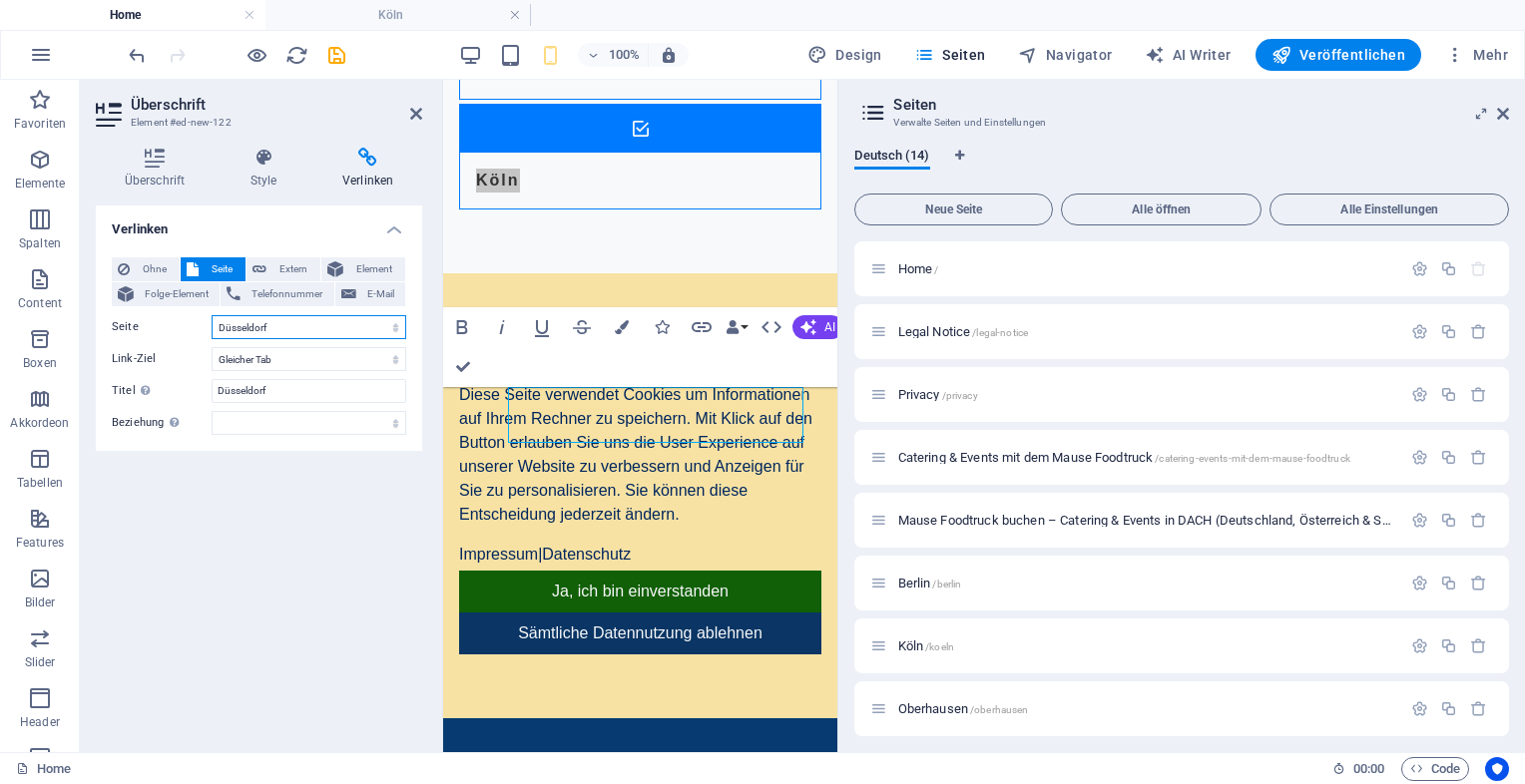 click on "Home Legal Notice Privacy Catering &amp; Events mit dem Mause Foodtruck Mause Foodtruck buchen – Catering &amp; Events in DACH (Deutschland, Österreich &amp; Schweiz) Berlin Köln Oberhausen Düsseldorf München Mause Foodtruck buchen – Catering  Mause Foodtruck Büro-Service in Oberhausen und Umgebung Vorteile des Foodtruck-Caterings  Foodtruck für Unternehmen" at bounding box center (308, 327) 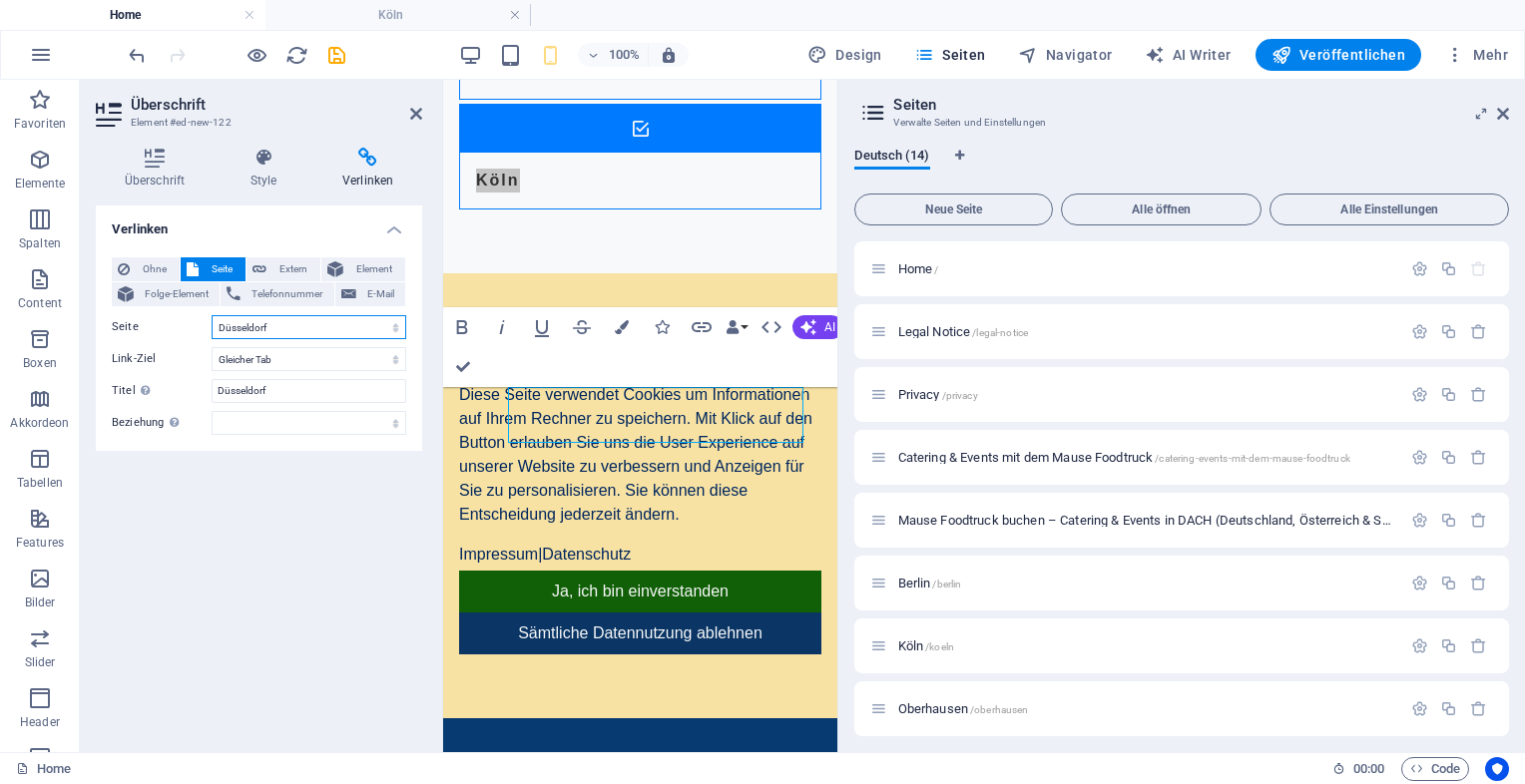 select on "6" 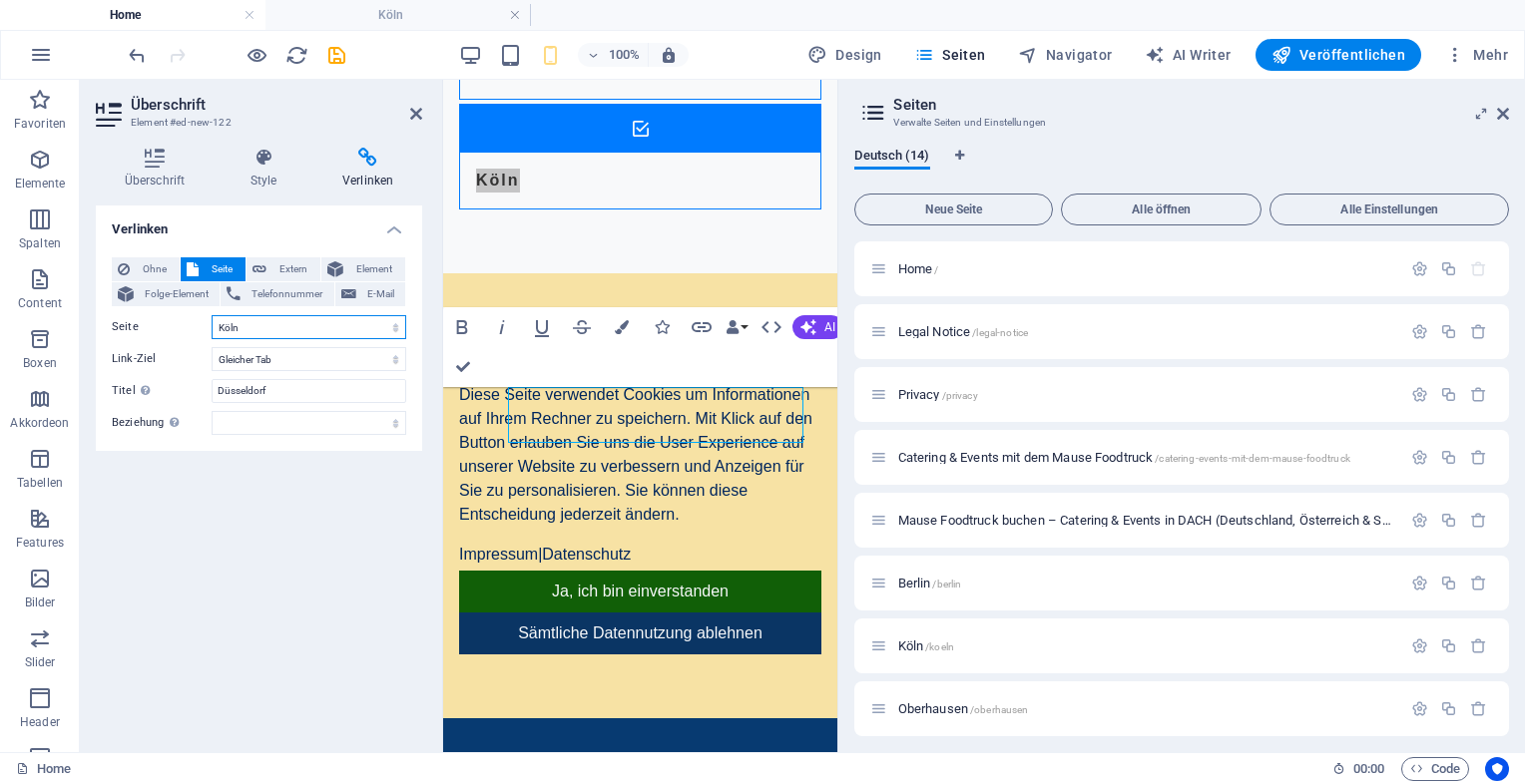 click on "Home Legal Notice Privacy Catering &amp; Events mit dem Mause Foodtruck Mause Foodtruck buchen – Catering &amp; Events in DACH (Deutschland, Österreich &amp; Schweiz) Berlin Köln Oberhausen Düsseldorf München Mause Foodtruck buchen – Catering  Mause Foodtruck Büro-Service in Oberhausen und Umgebung Vorteile des Foodtruck-Caterings  Foodtruck für Unternehmen" at bounding box center (308, 327) 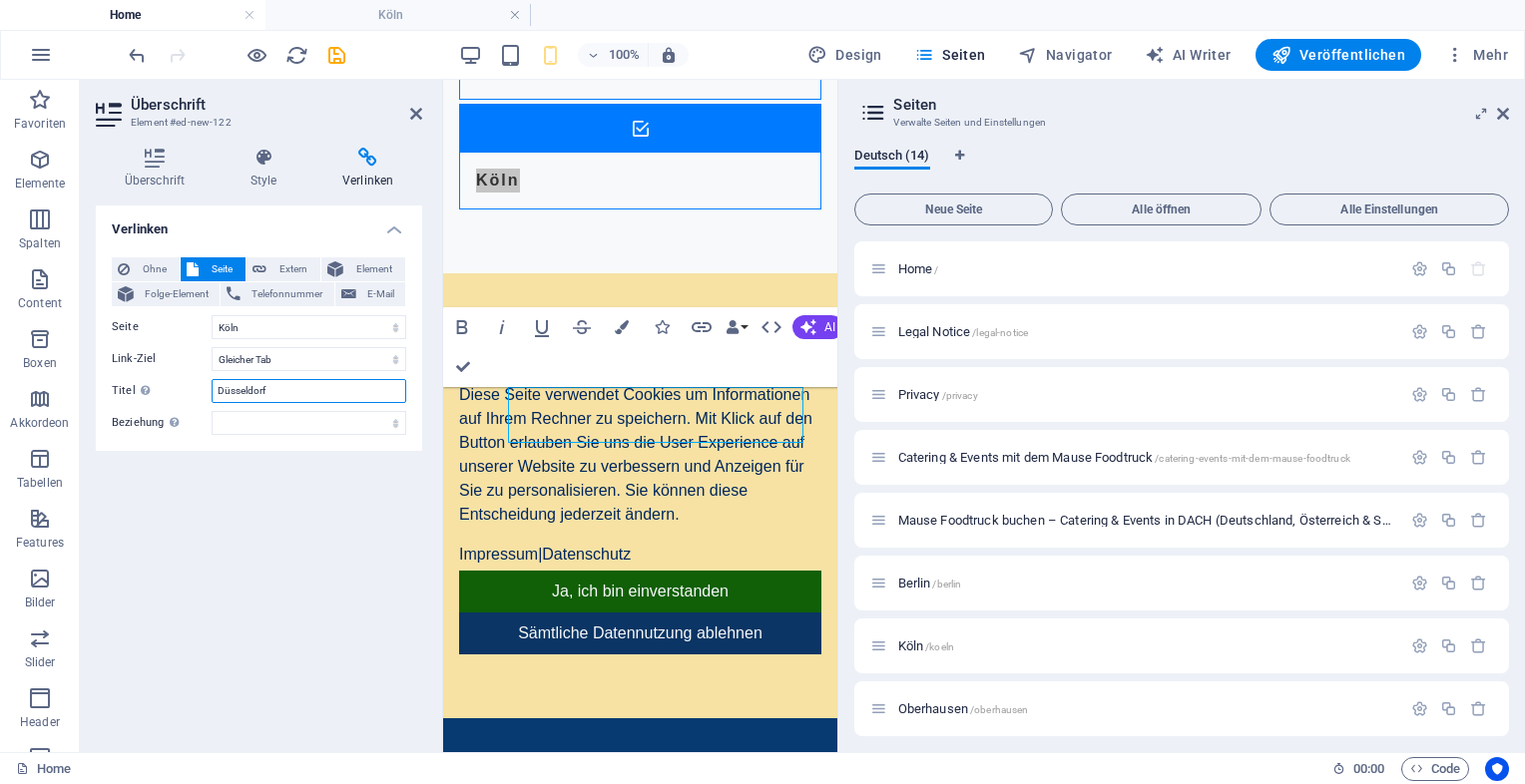 drag, startPoint x: 271, startPoint y: 390, endPoint x: 194, endPoint y: 390, distance: 77 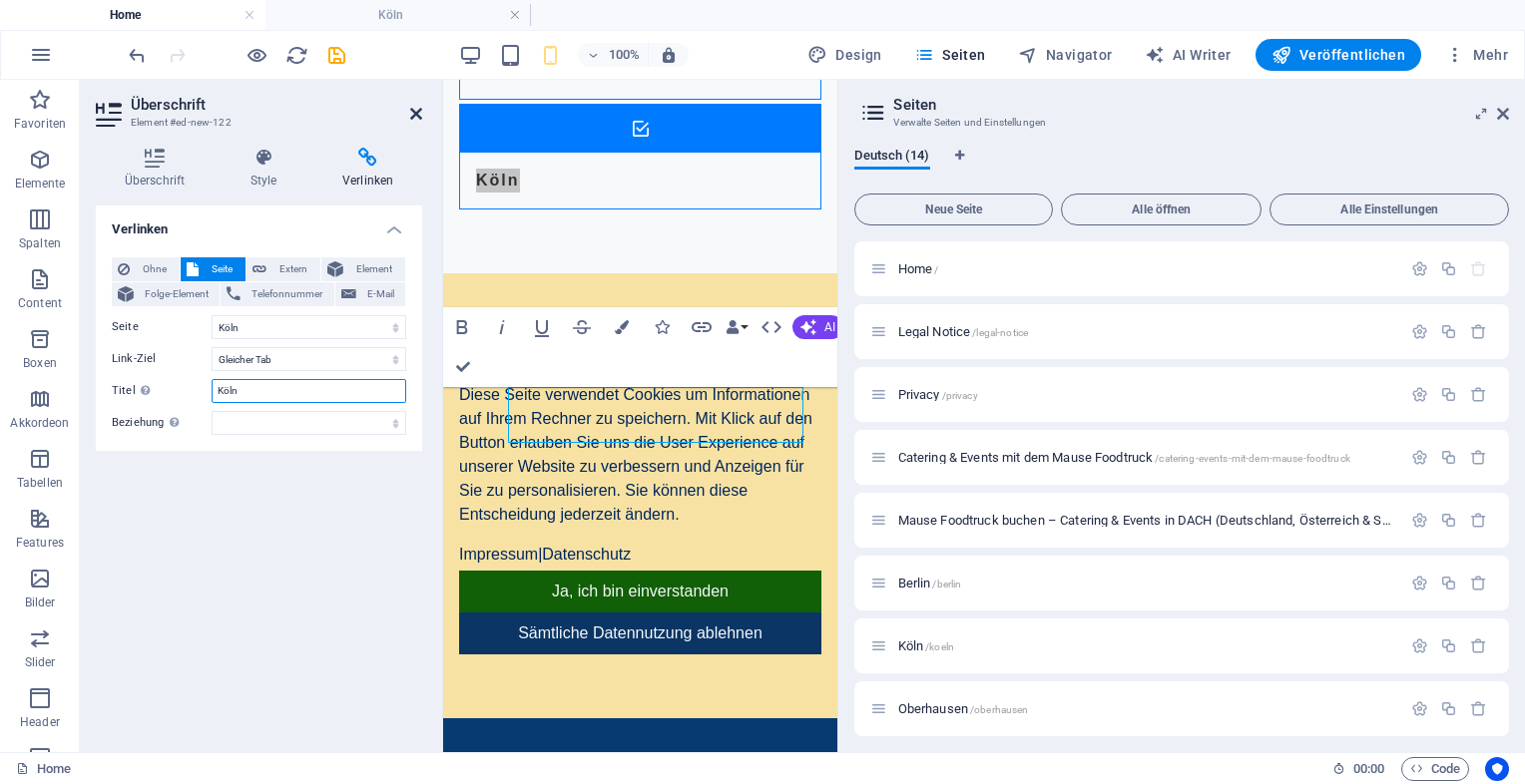 type on "Köln" 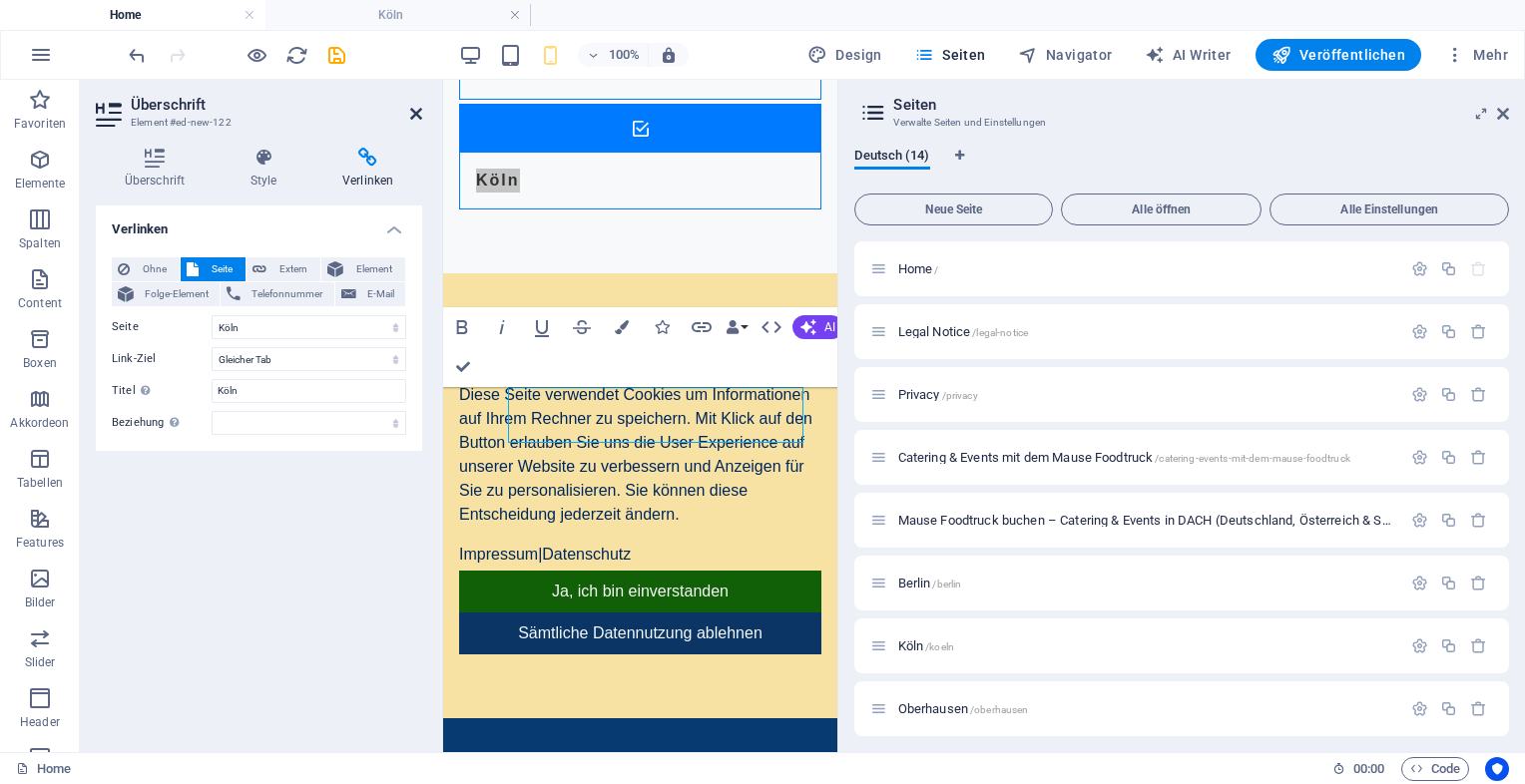 click at bounding box center [416, 114] 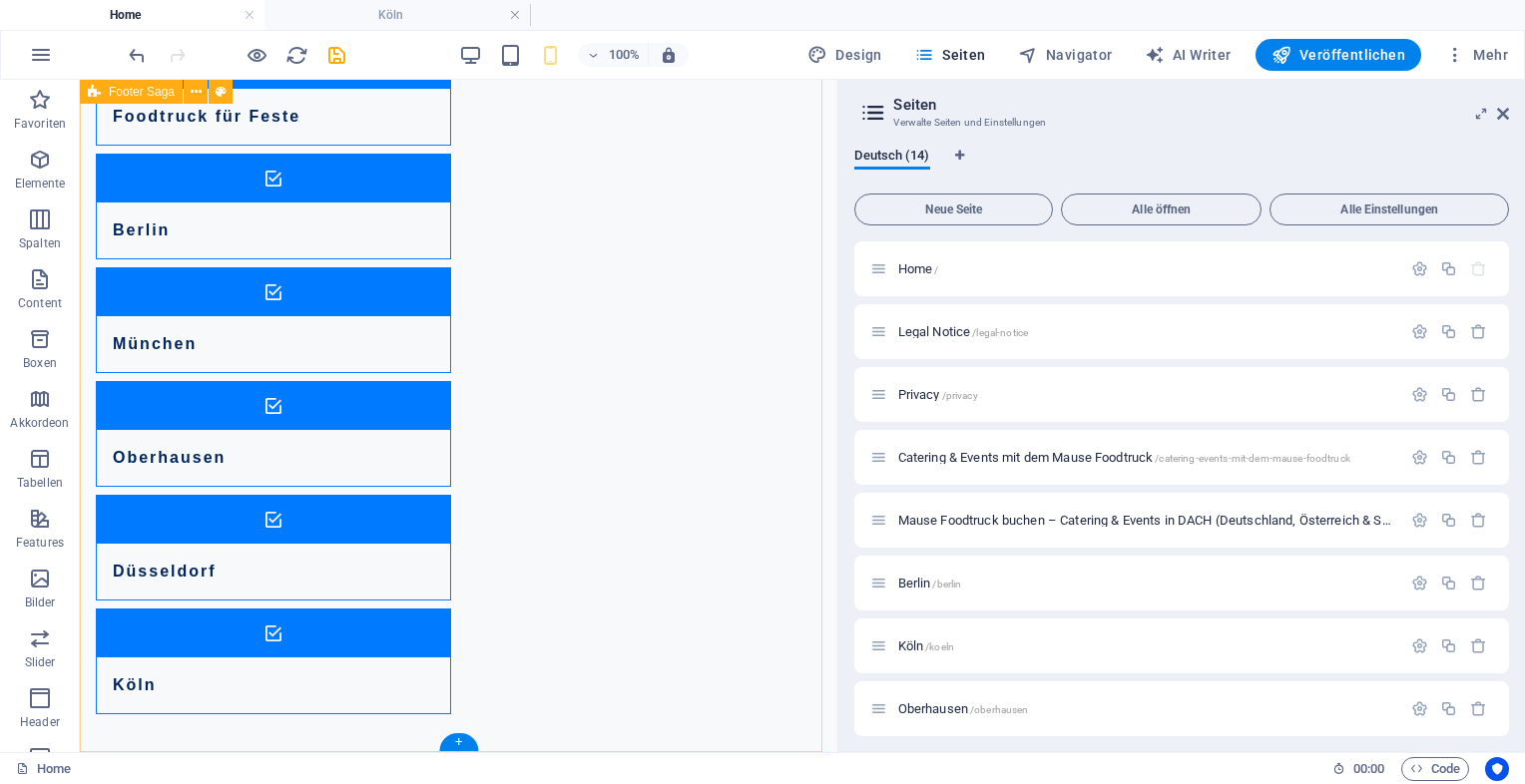 scroll, scrollTop: 17467, scrollLeft: 0, axis: vertical 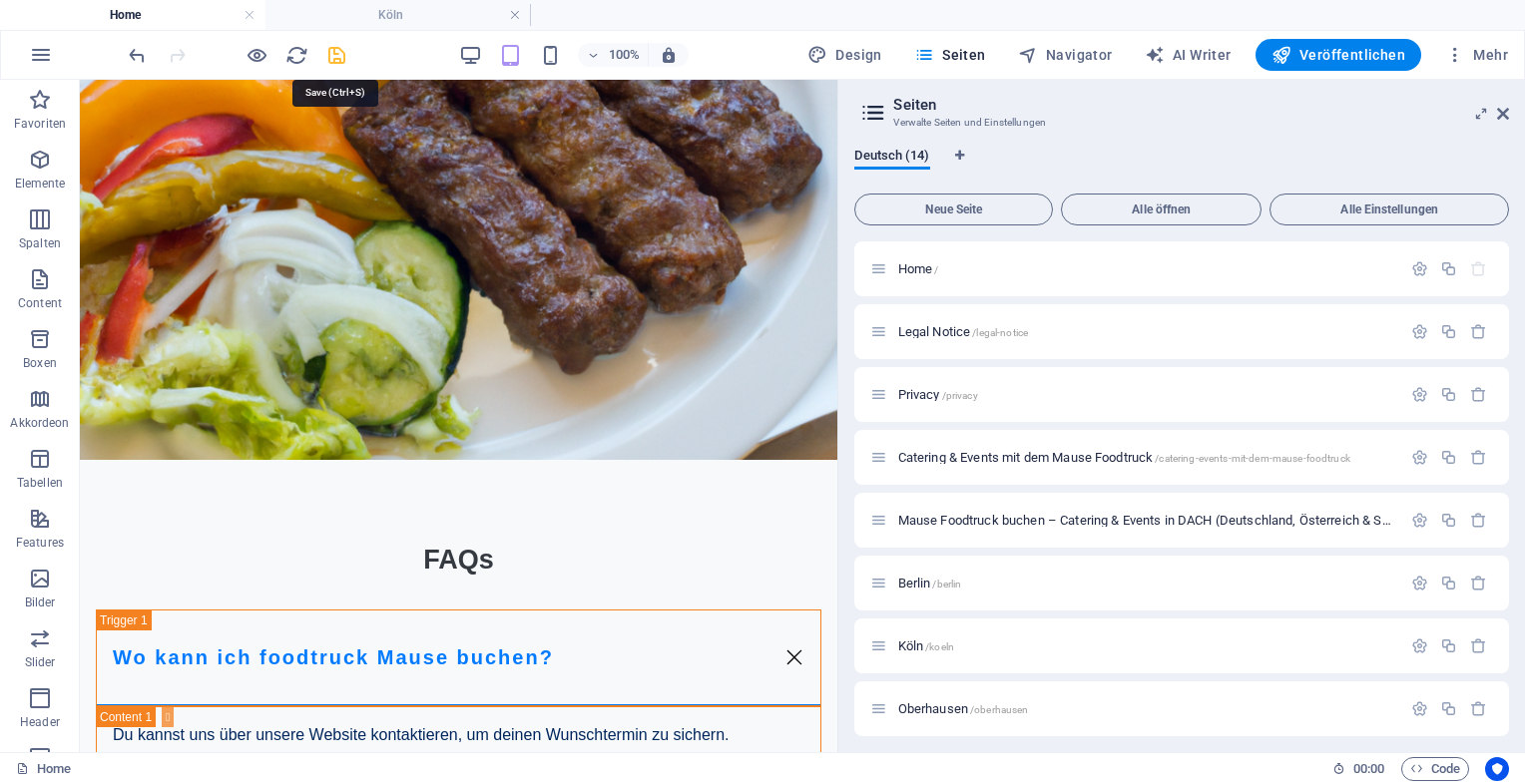 click at bounding box center [336, 55] 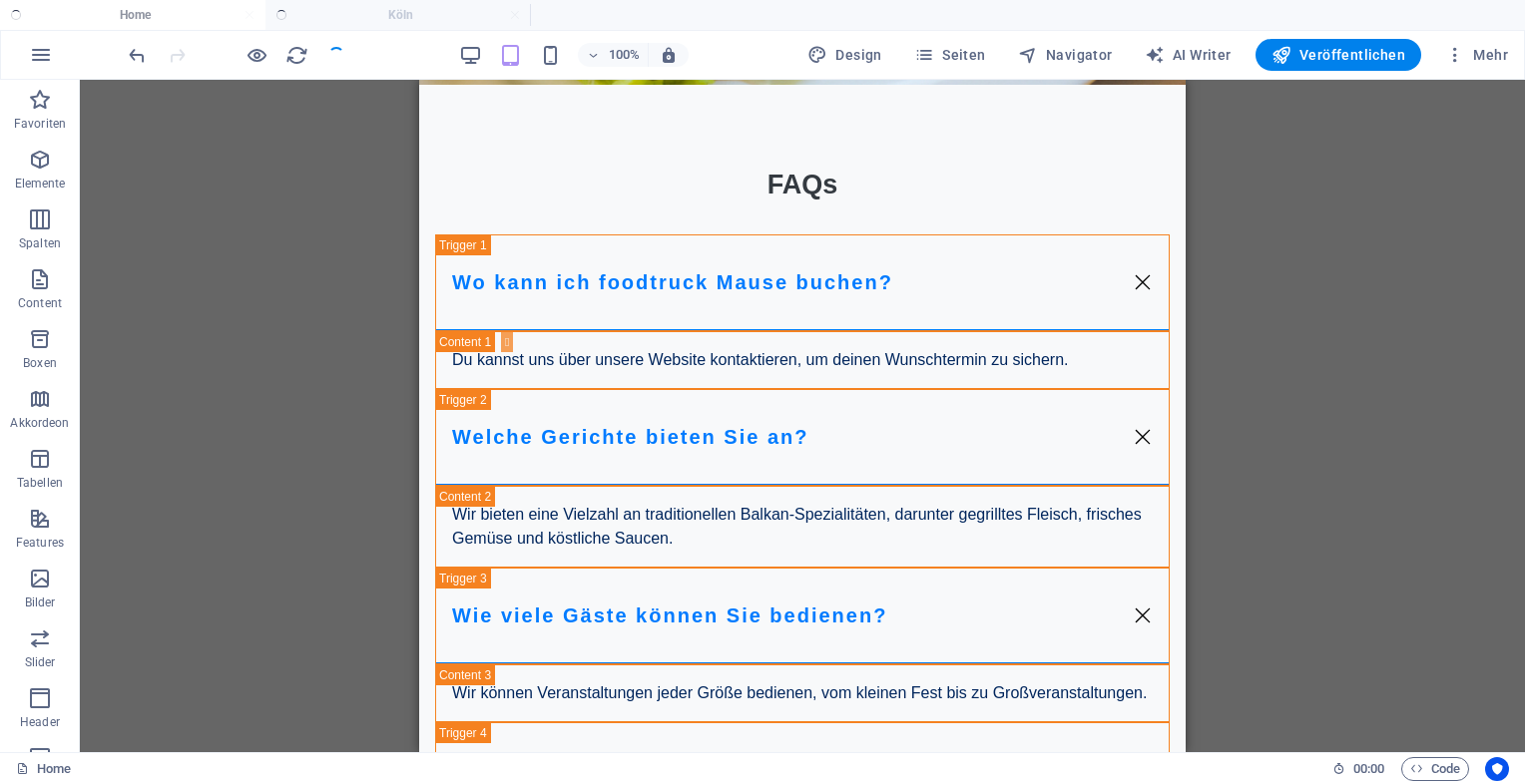 scroll, scrollTop: 17018, scrollLeft: 0, axis: vertical 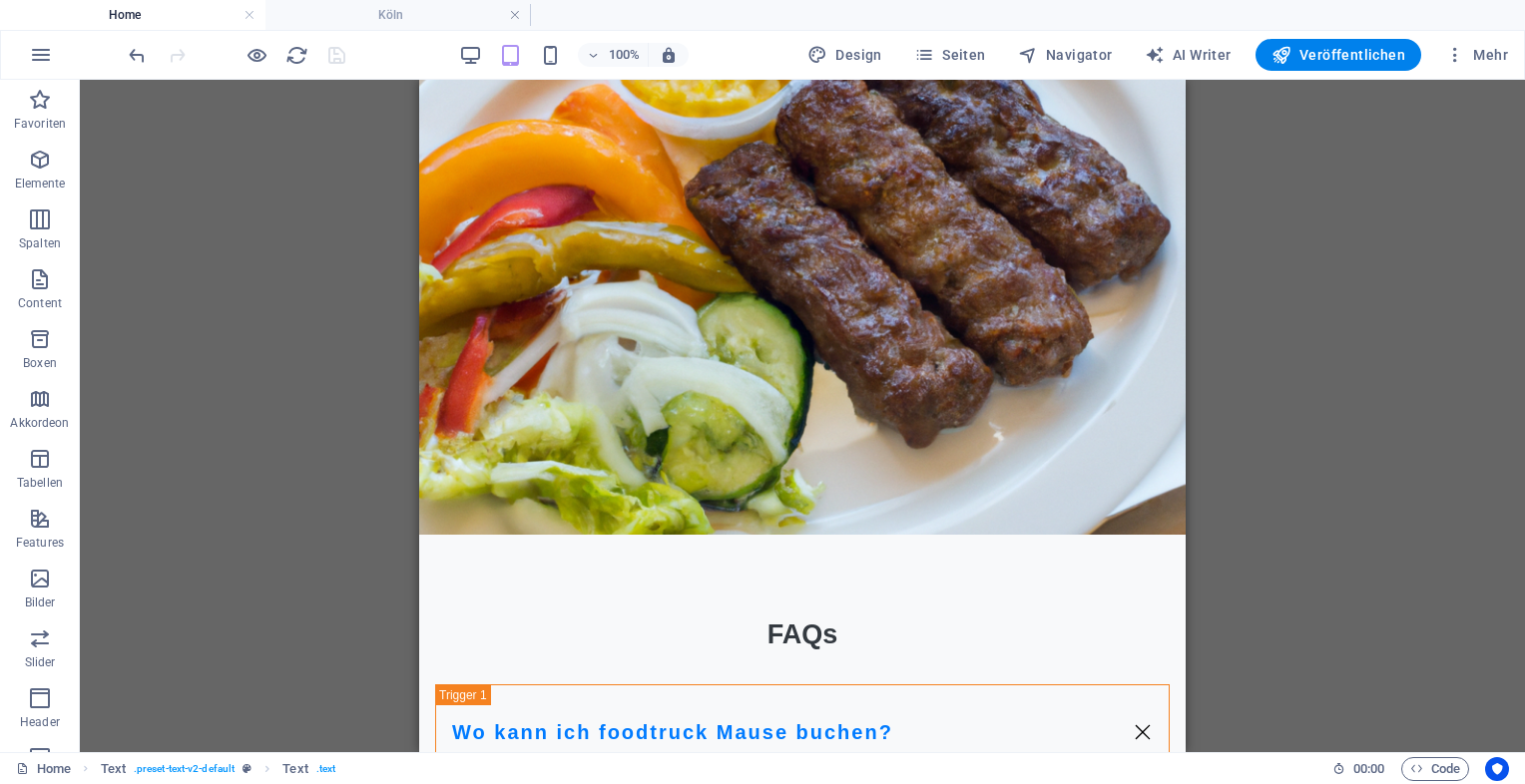 drag, startPoint x: 1322, startPoint y: 58, endPoint x: 1318, endPoint y: 162, distance: 104.0769 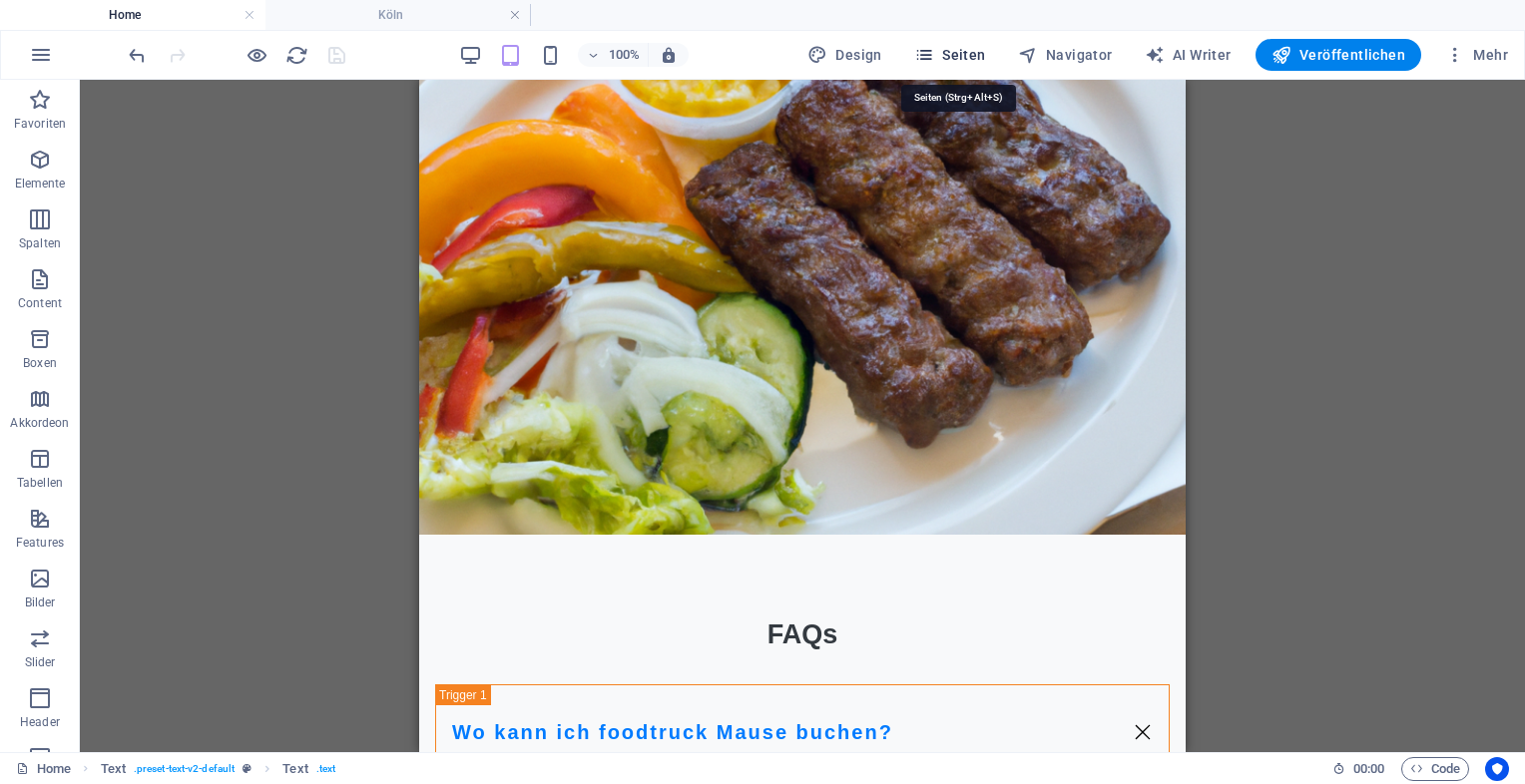 click on "Seiten" at bounding box center [950, 55] 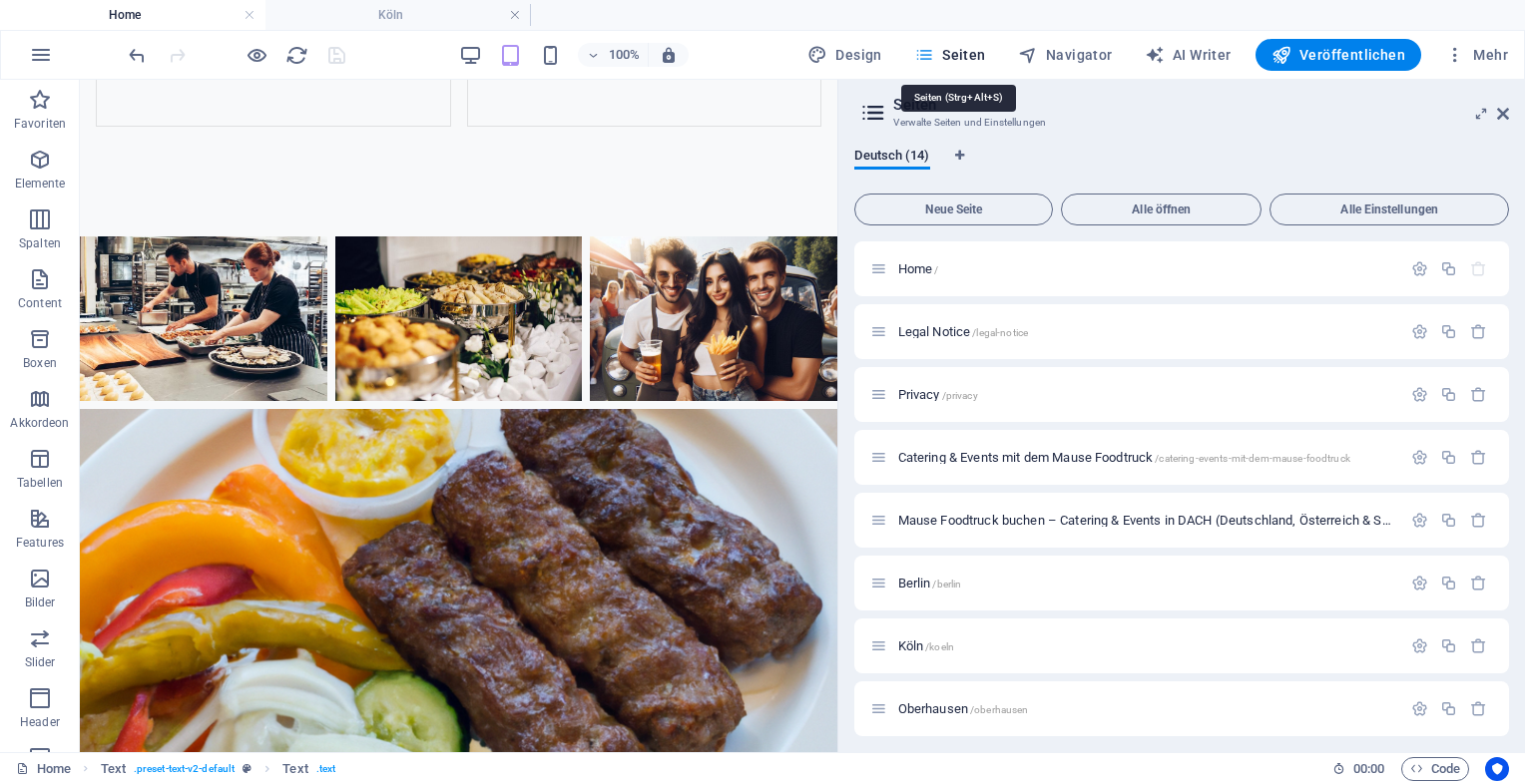 scroll, scrollTop: 17467, scrollLeft: 0, axis: vertical 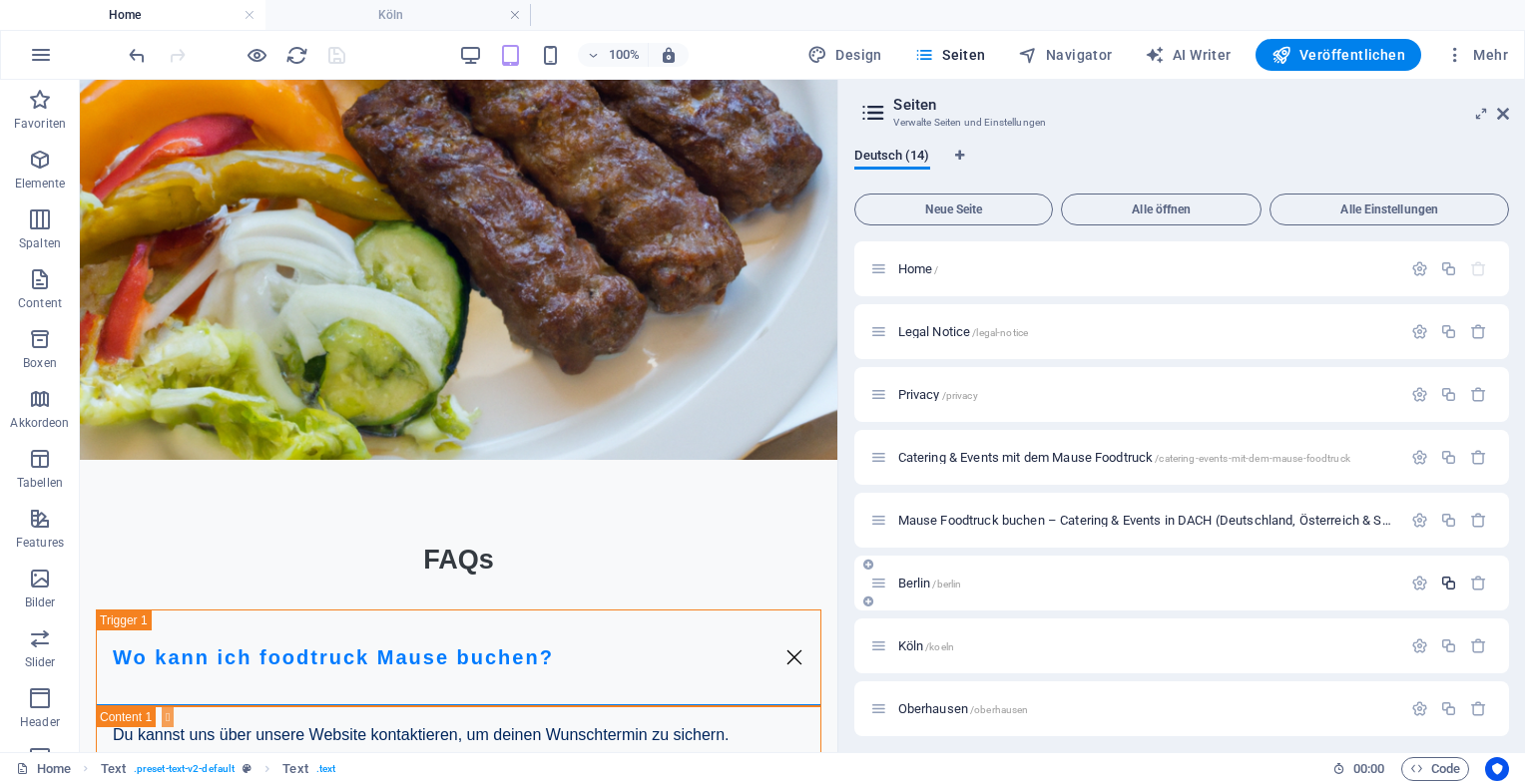 click at bounding box center [1448, 583] 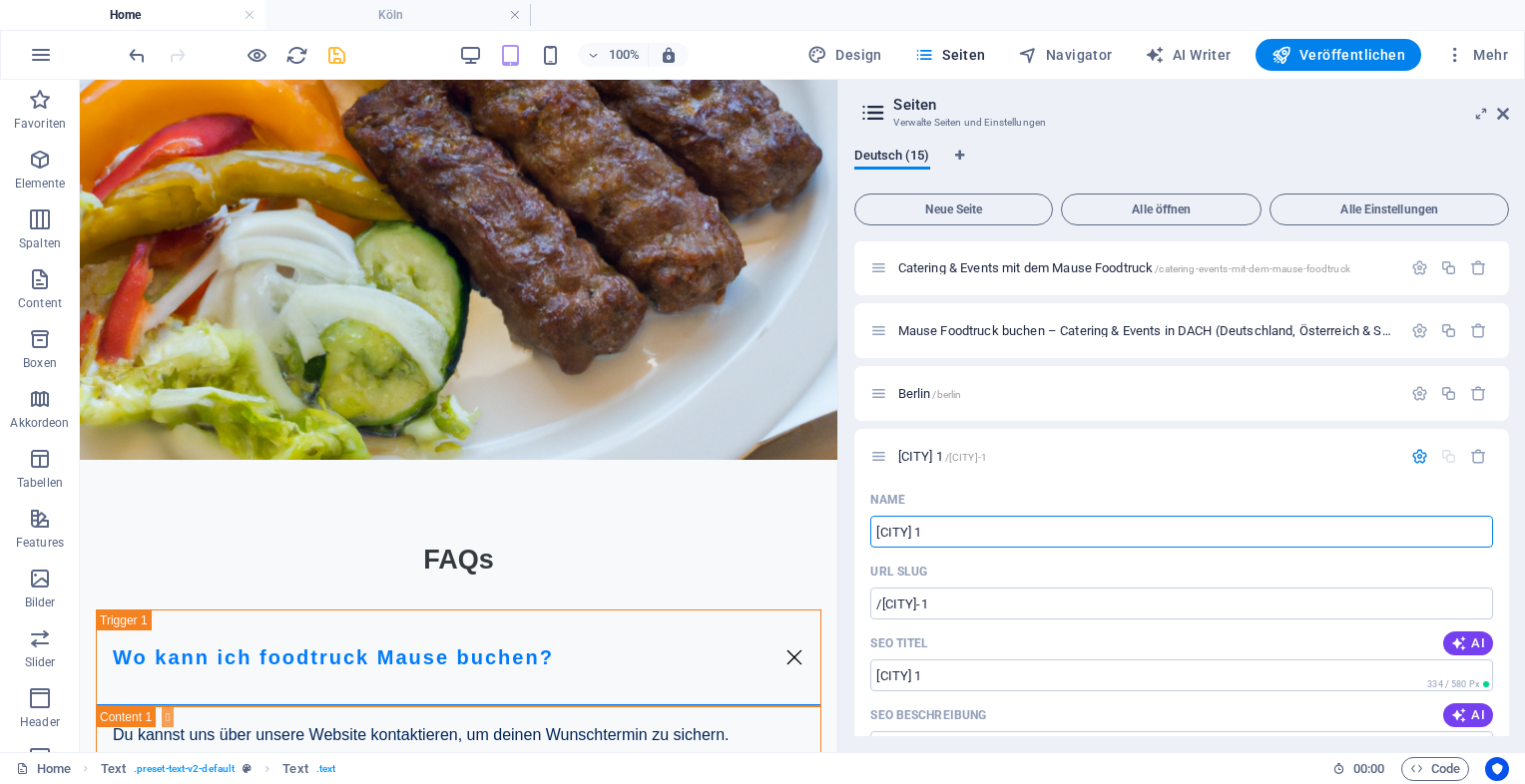 scroll, scrollTop: 283, scrollLeft: 0, axis: vertical 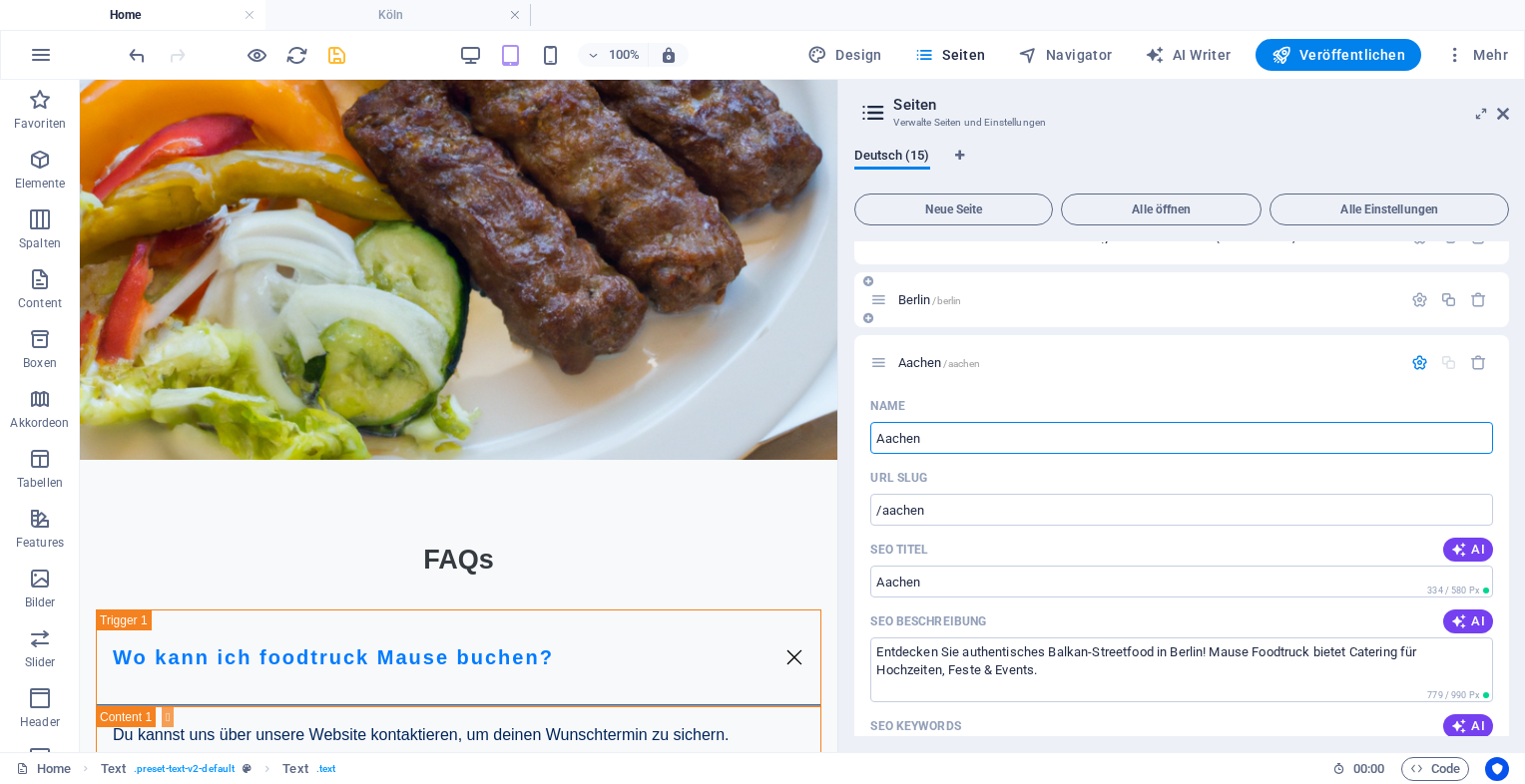 type on "Aachen" 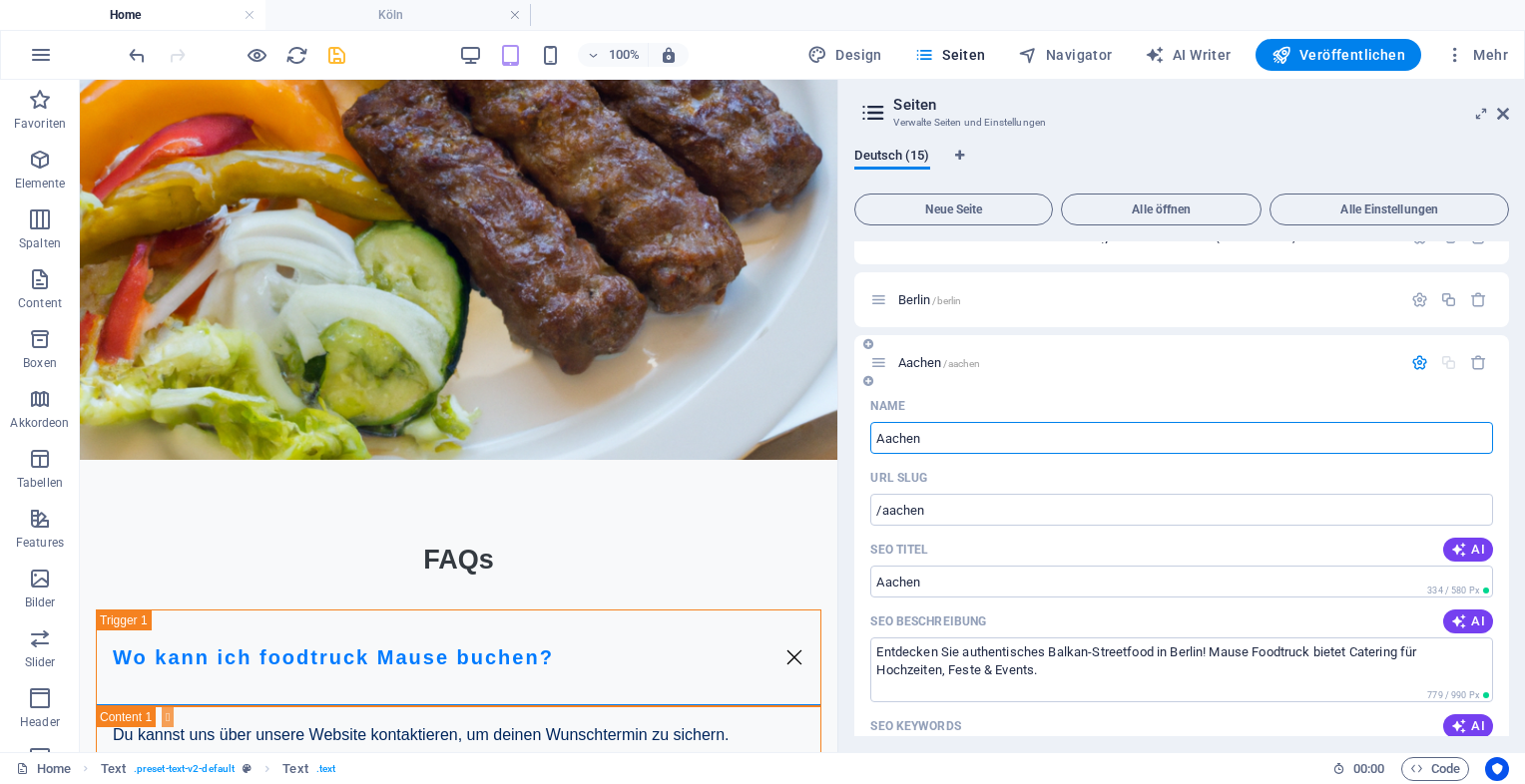 type on "Aachen" 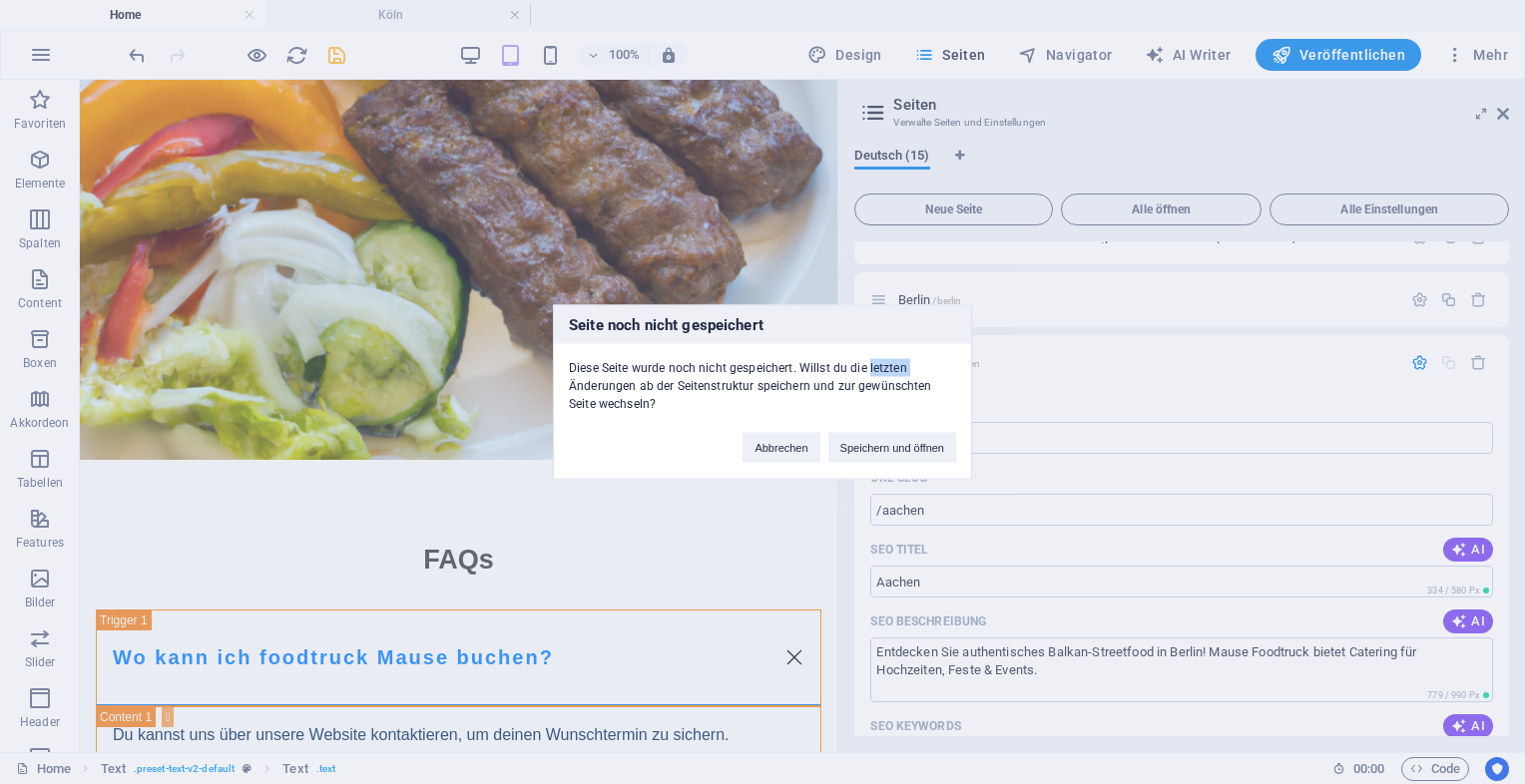 click on "Diese Seite wurde noch nicht gespeichert. Willst du die letzten Änderungen ab der Seitenstruktur speichern und zur gewünschten Seite wechseln?" at bounding box center [762, 378] 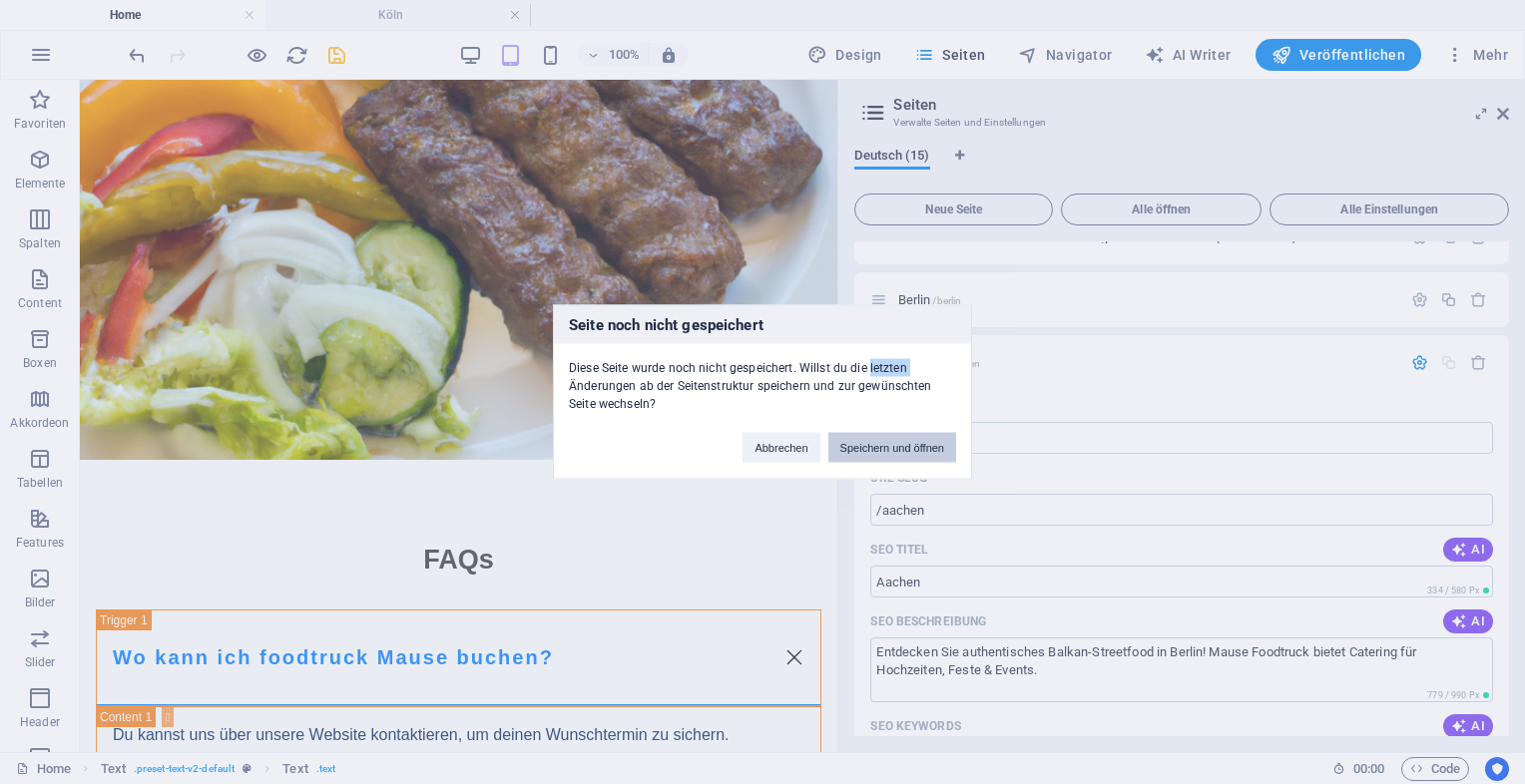 click on "Speichern und öffnen" at bounding box center [892, 448] 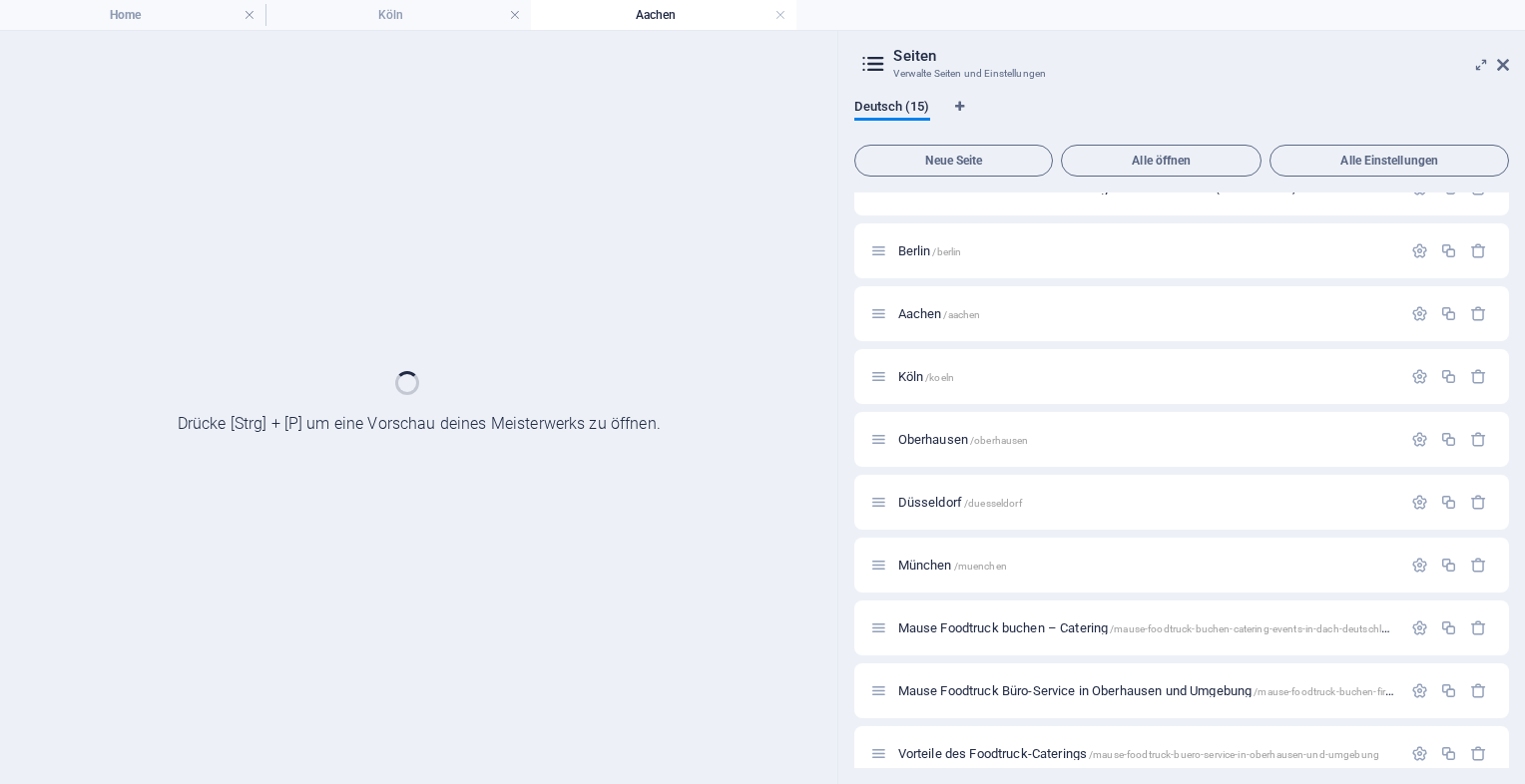scroll, scrollTop: 0, scrollLeft: 0, axis: both 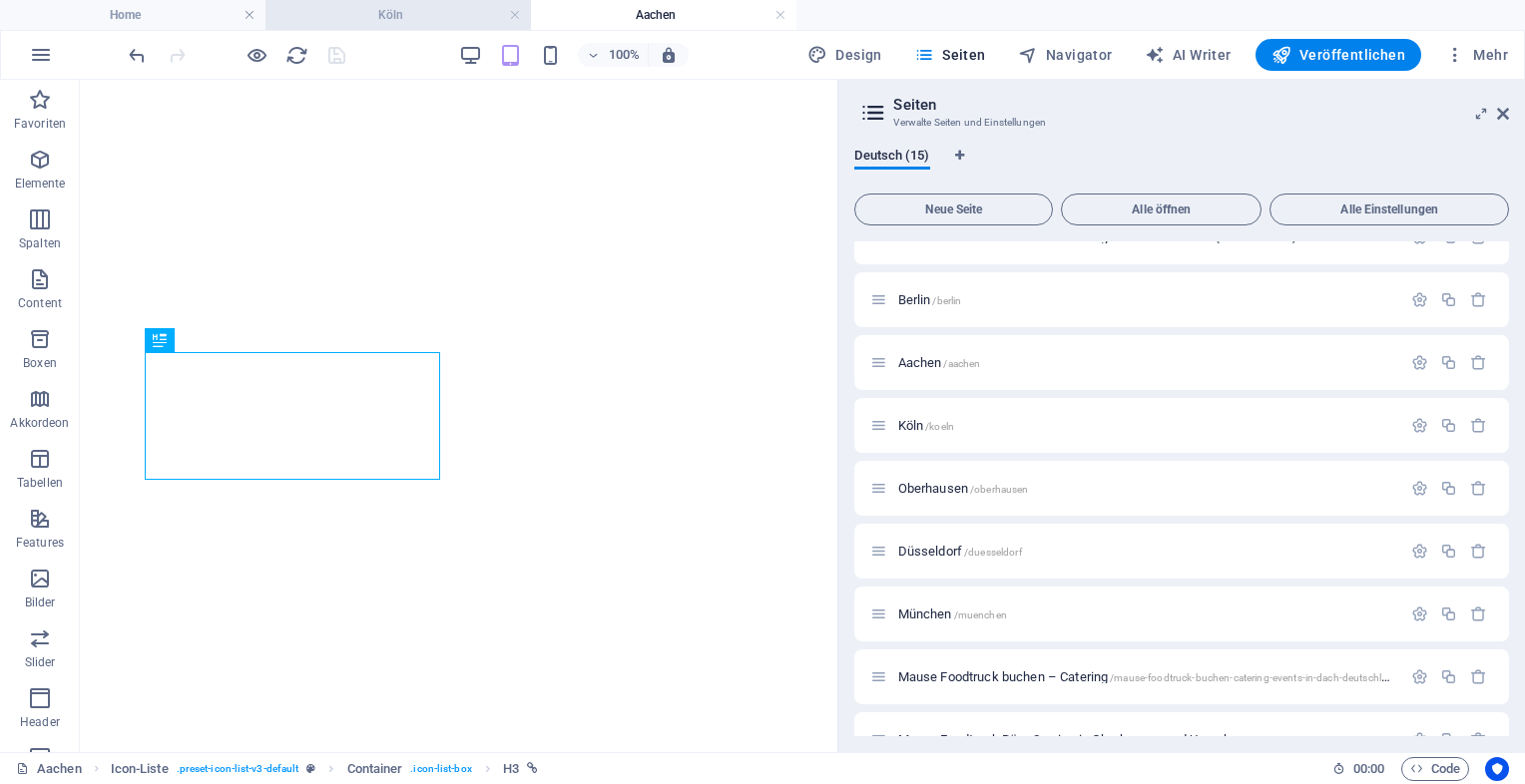 click on "Köln" at bounding box center (398, 15) 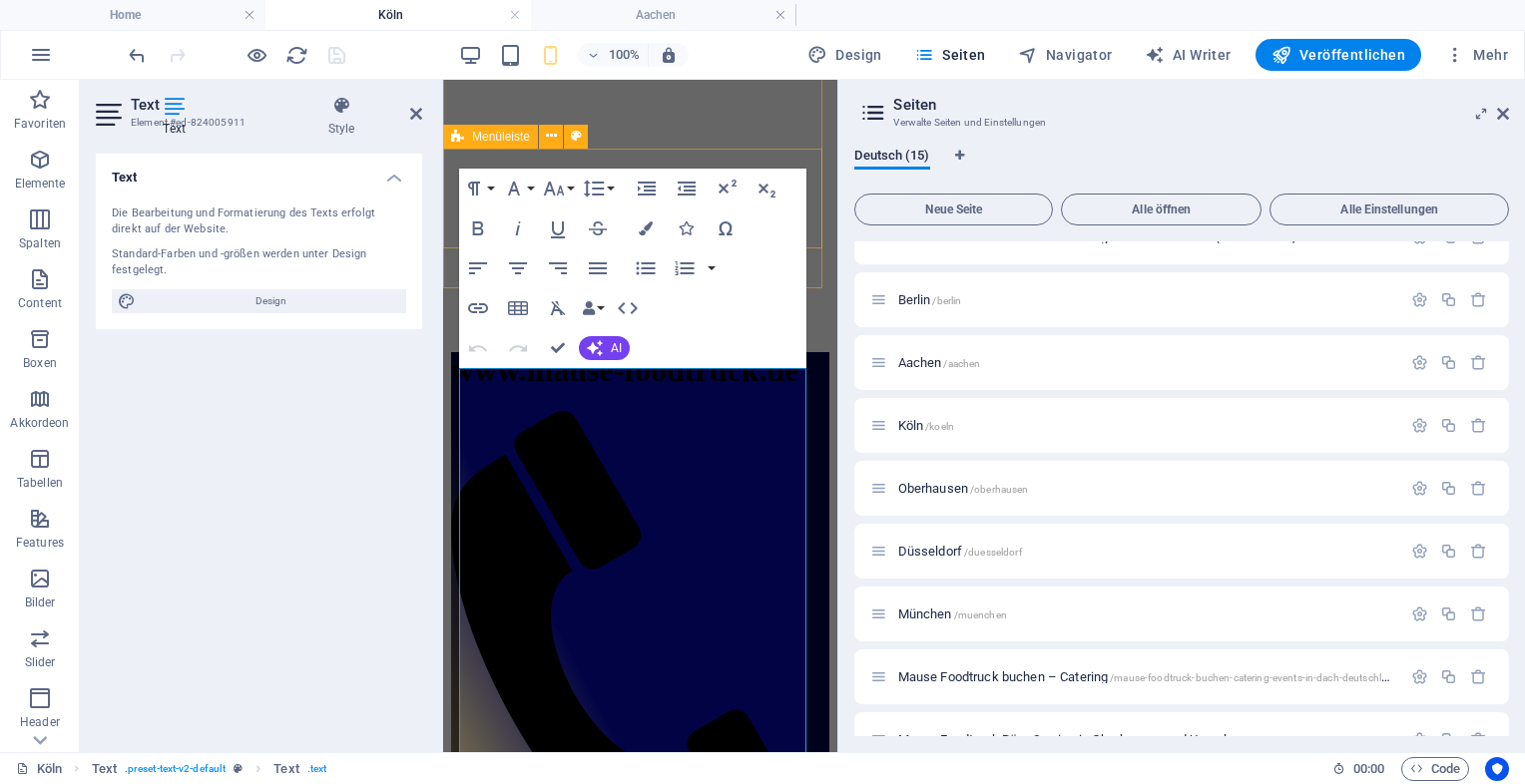 scroll, scrollTop: 0, scrollLeft: 0, axis: both 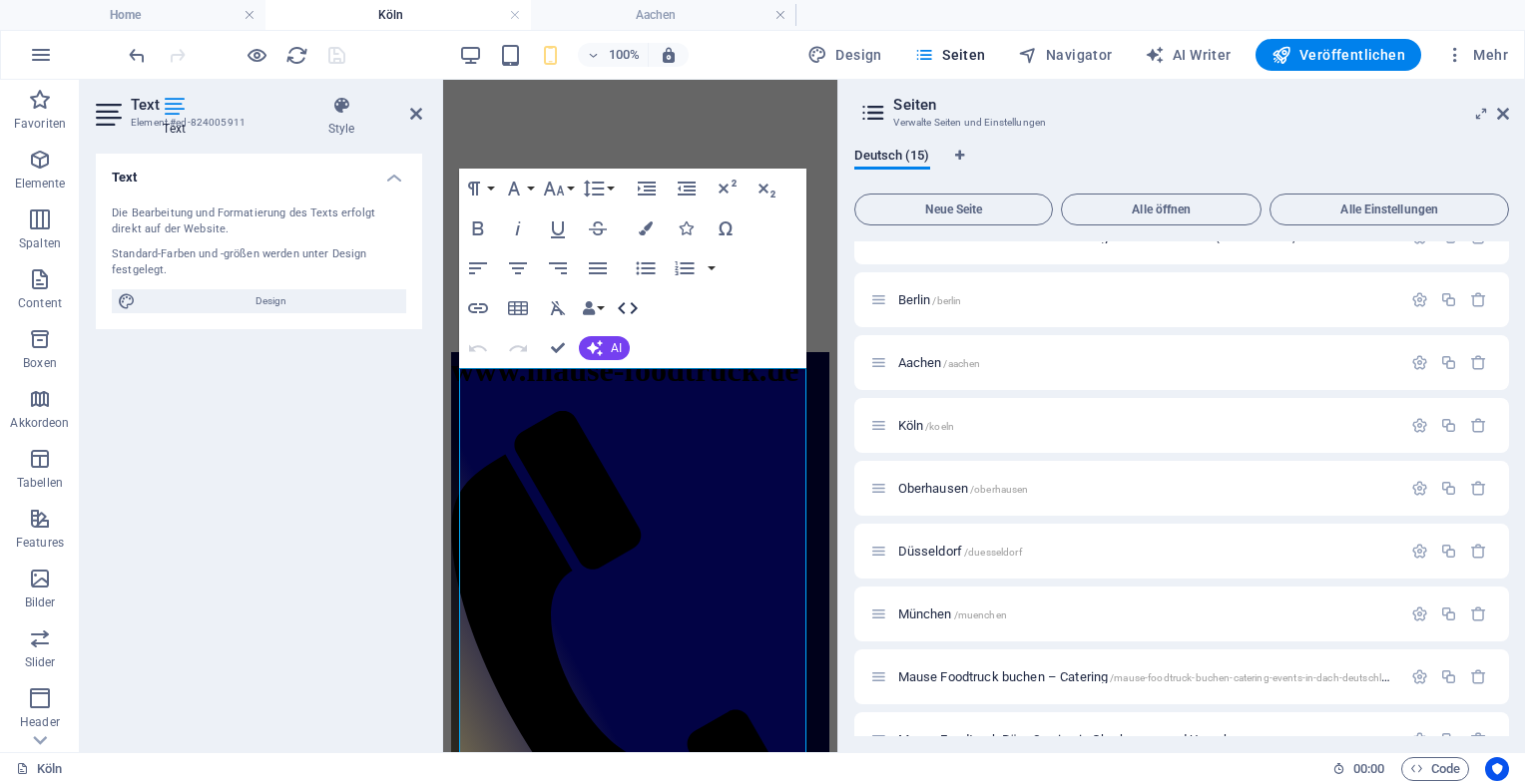 click 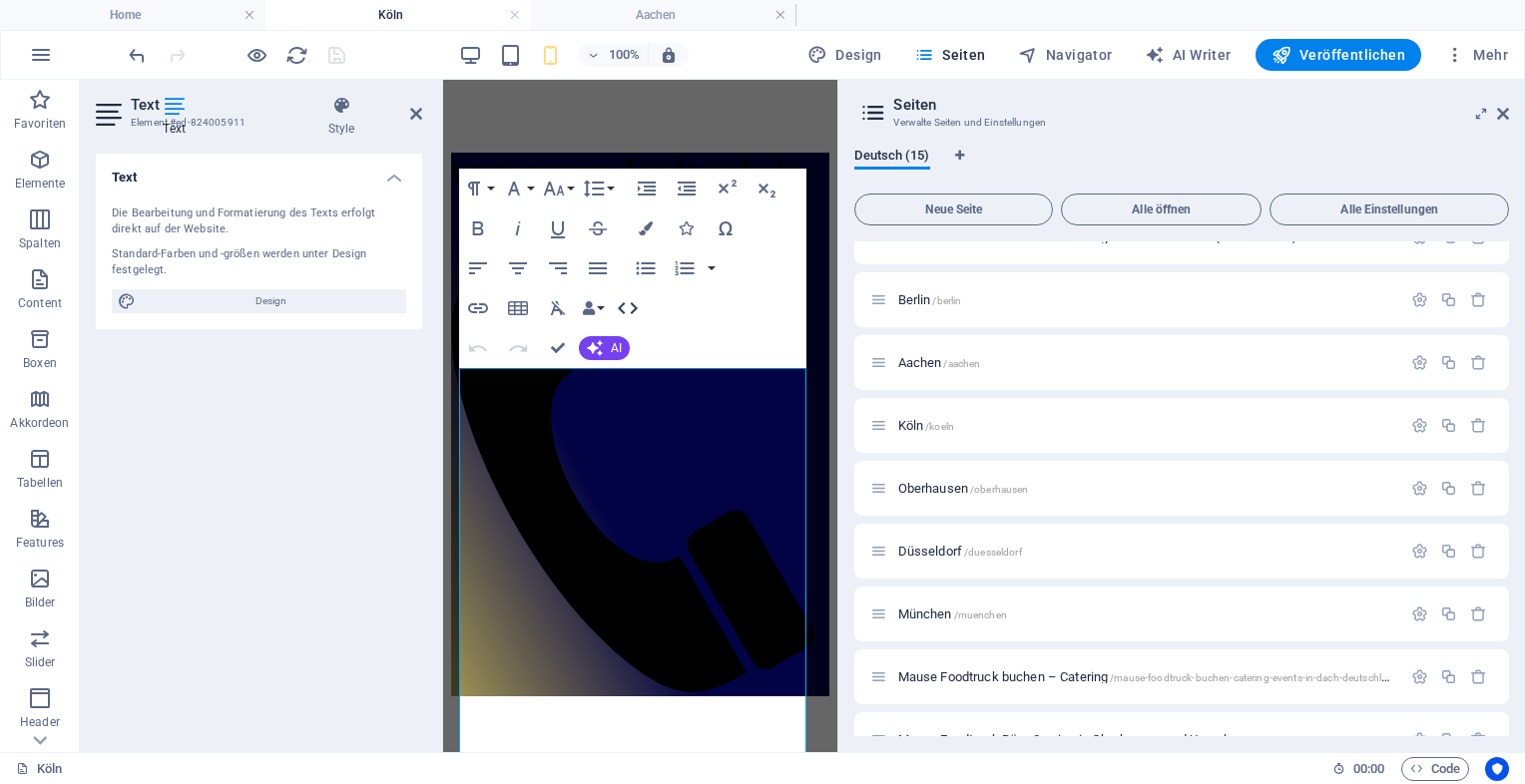 scroll, scrollTop: 263, scrollLeft: 0, axis: vertical 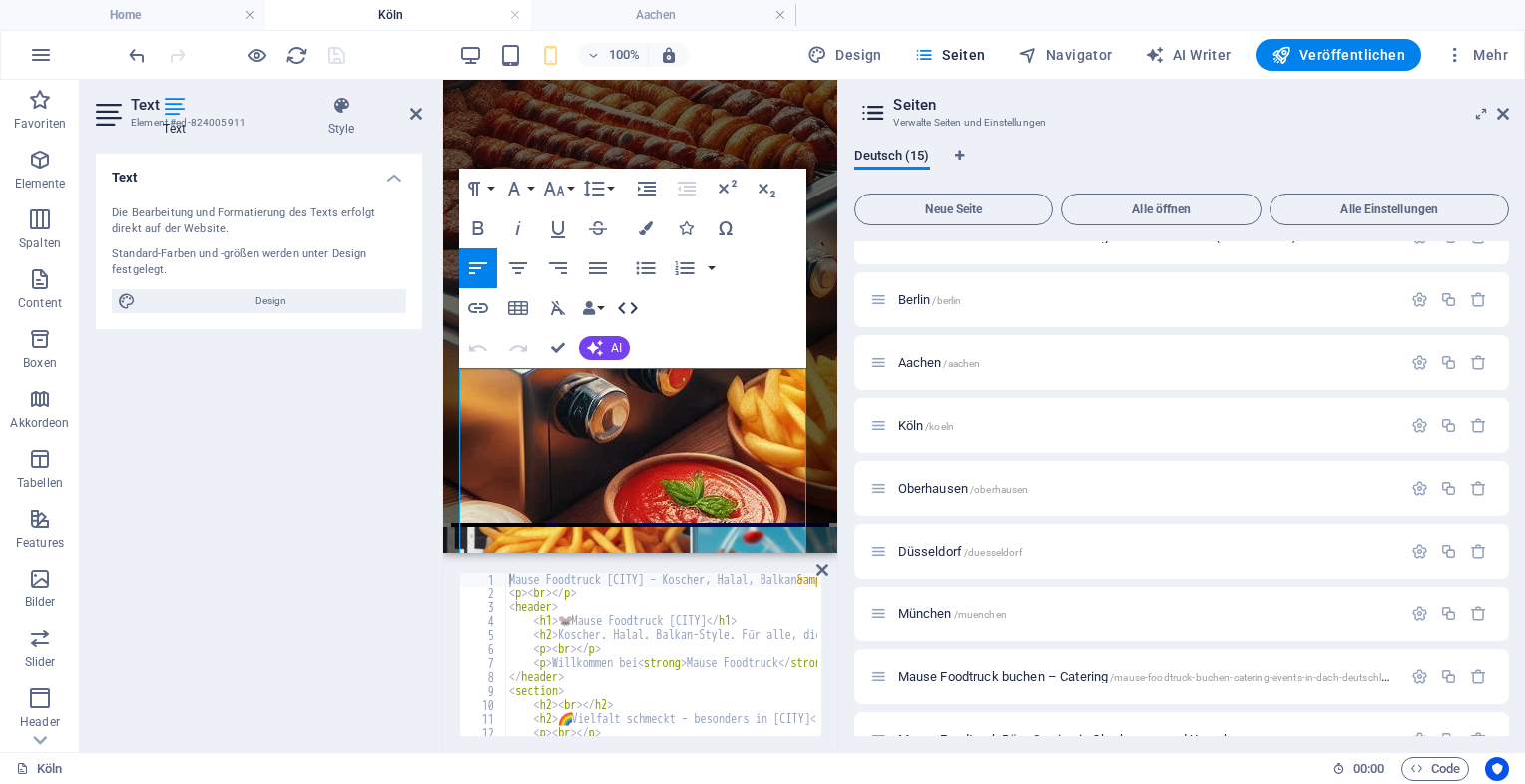 click 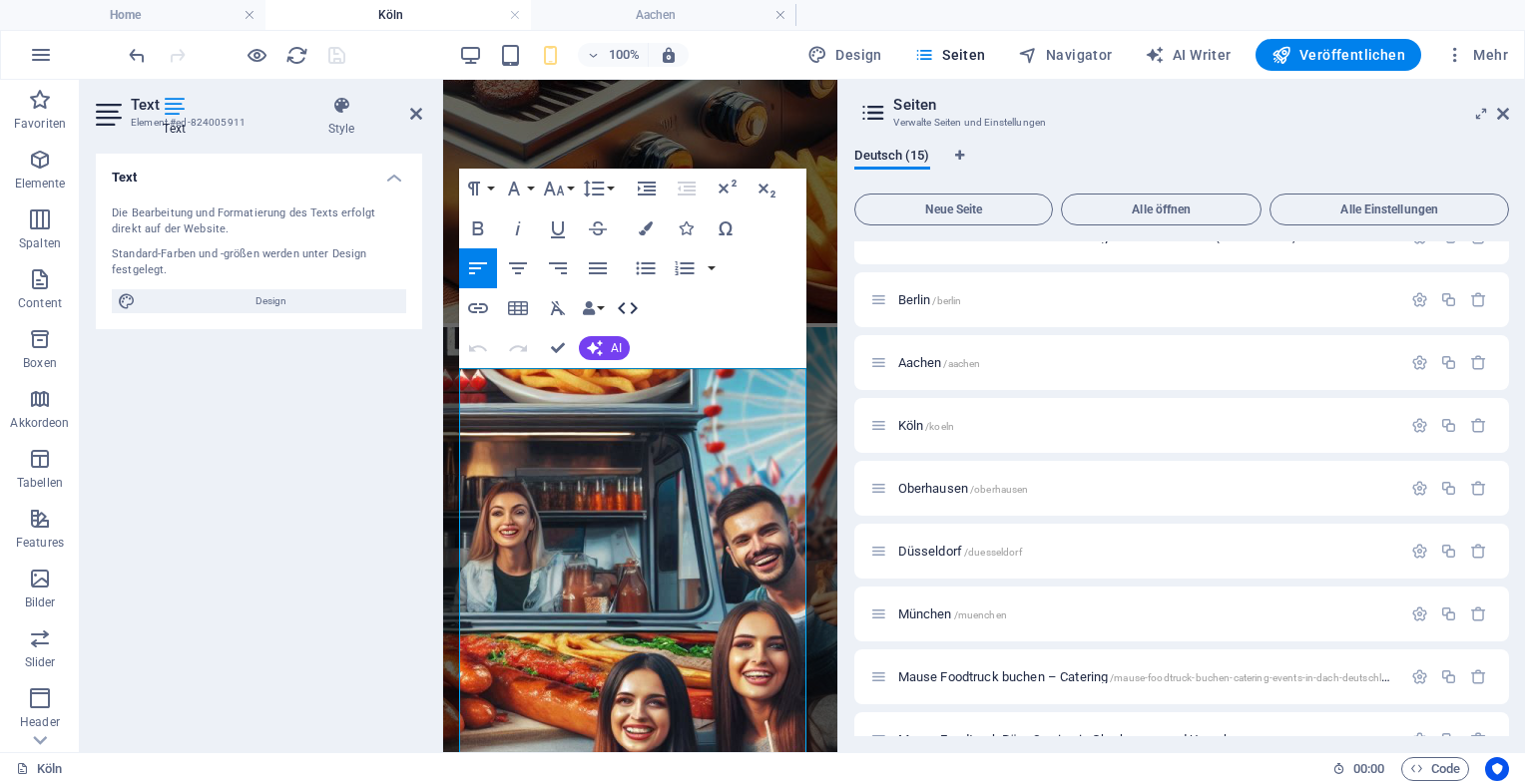 click 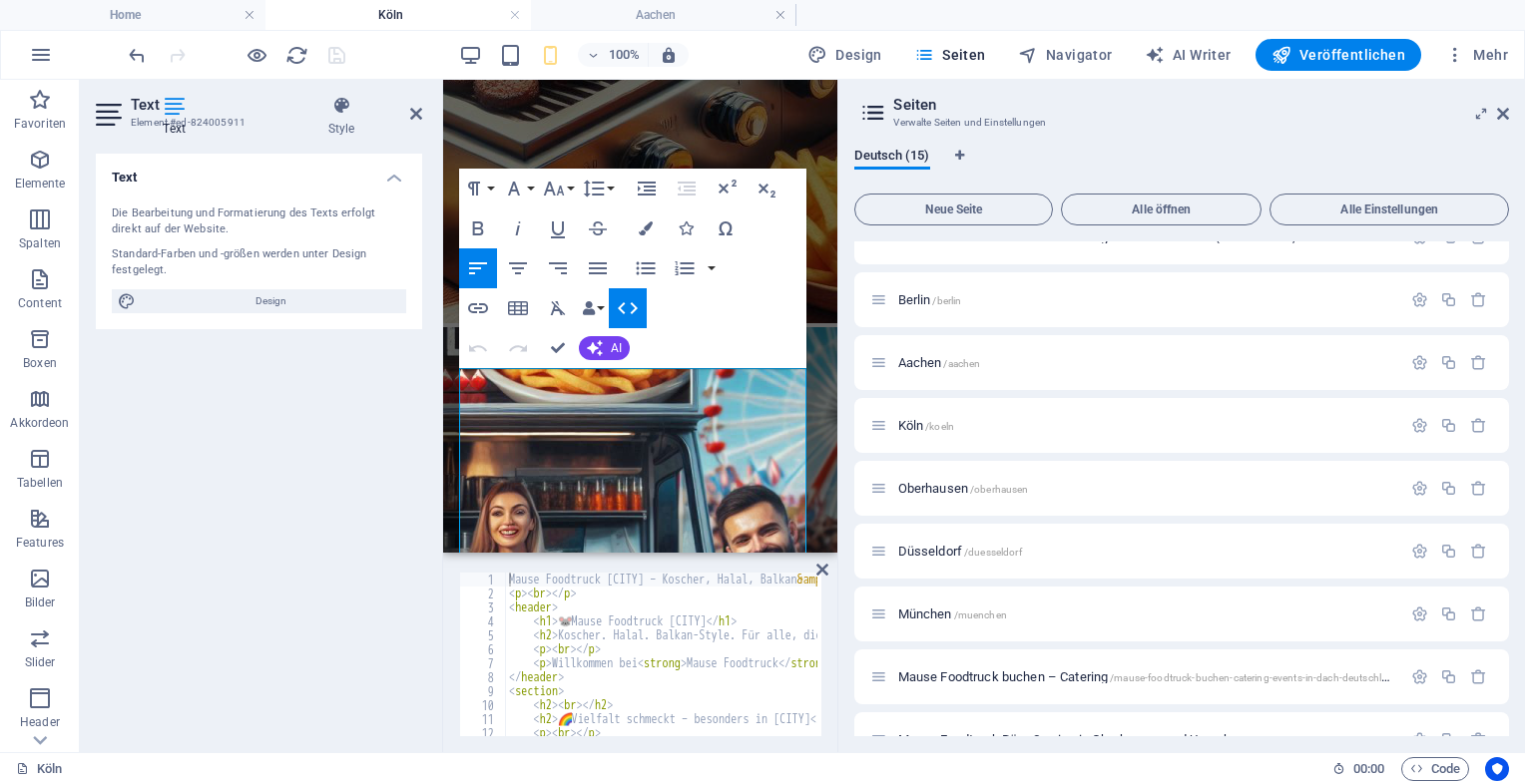 scroll, scrollTop: 263, scrollLeft: 0, axis: vertical 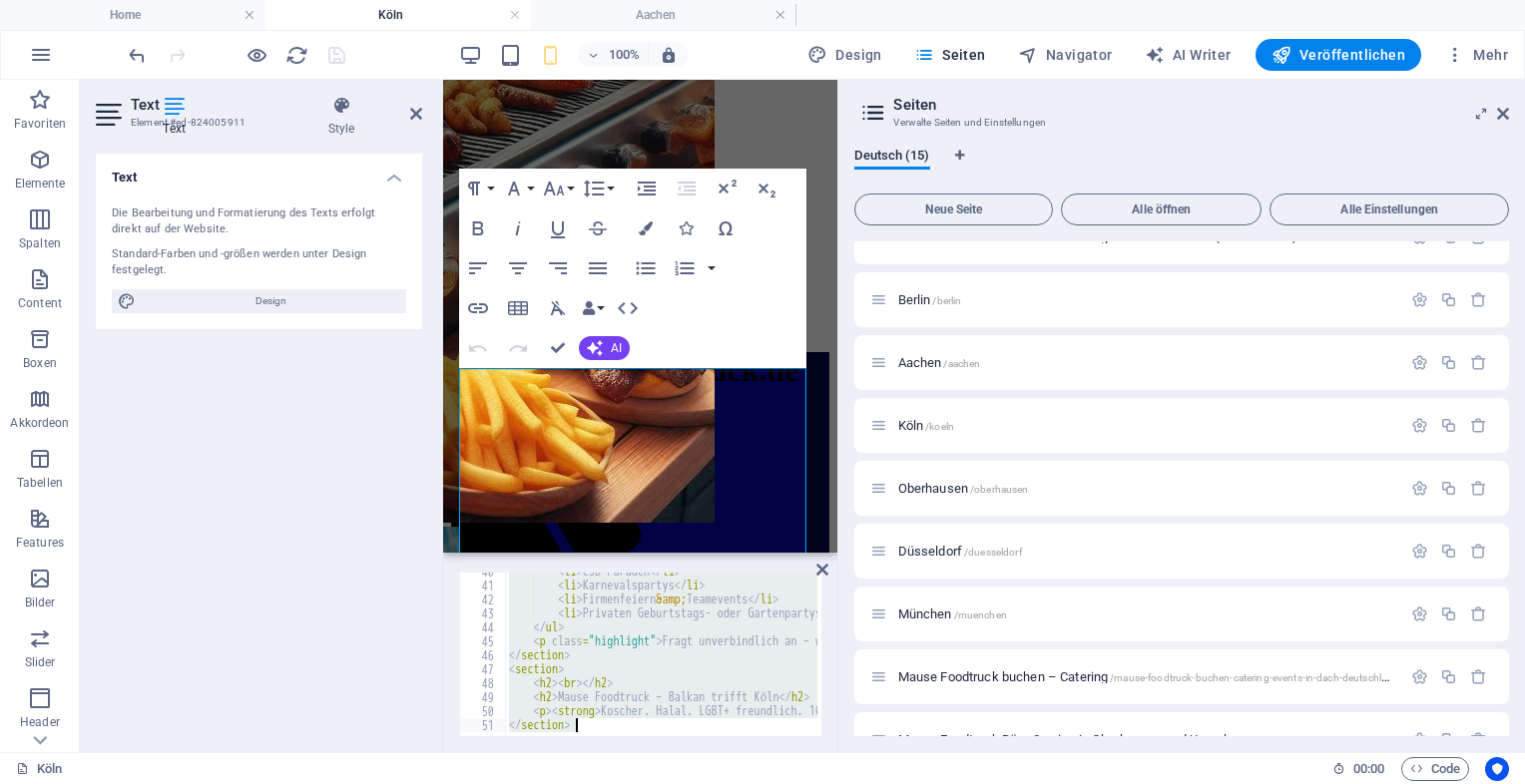 drag, startPoint x: 507, startPoint y: 577, endPoint x: 749, endPoint y: 787, distance: 320.41223 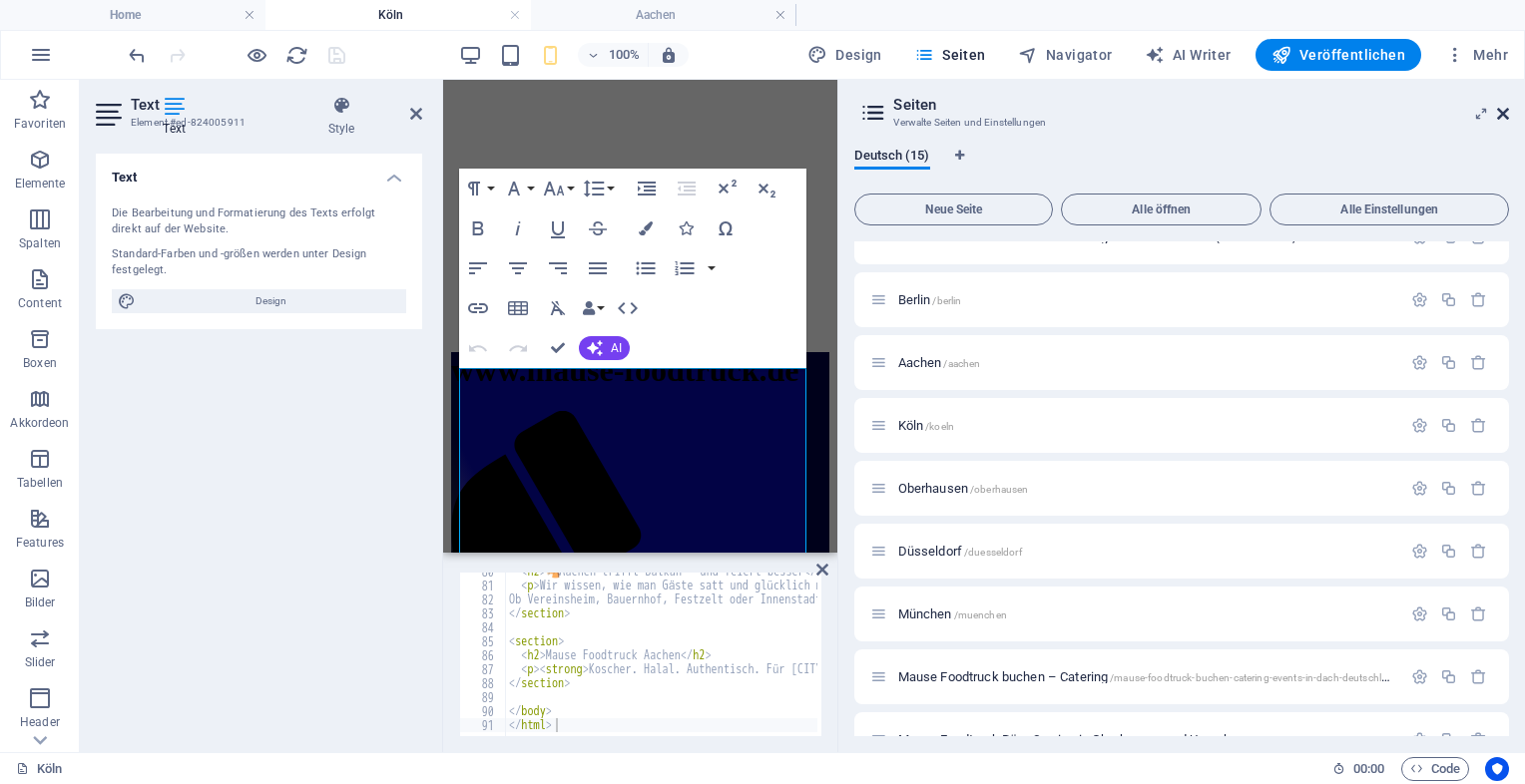 click at bounding box center [1503, 114] 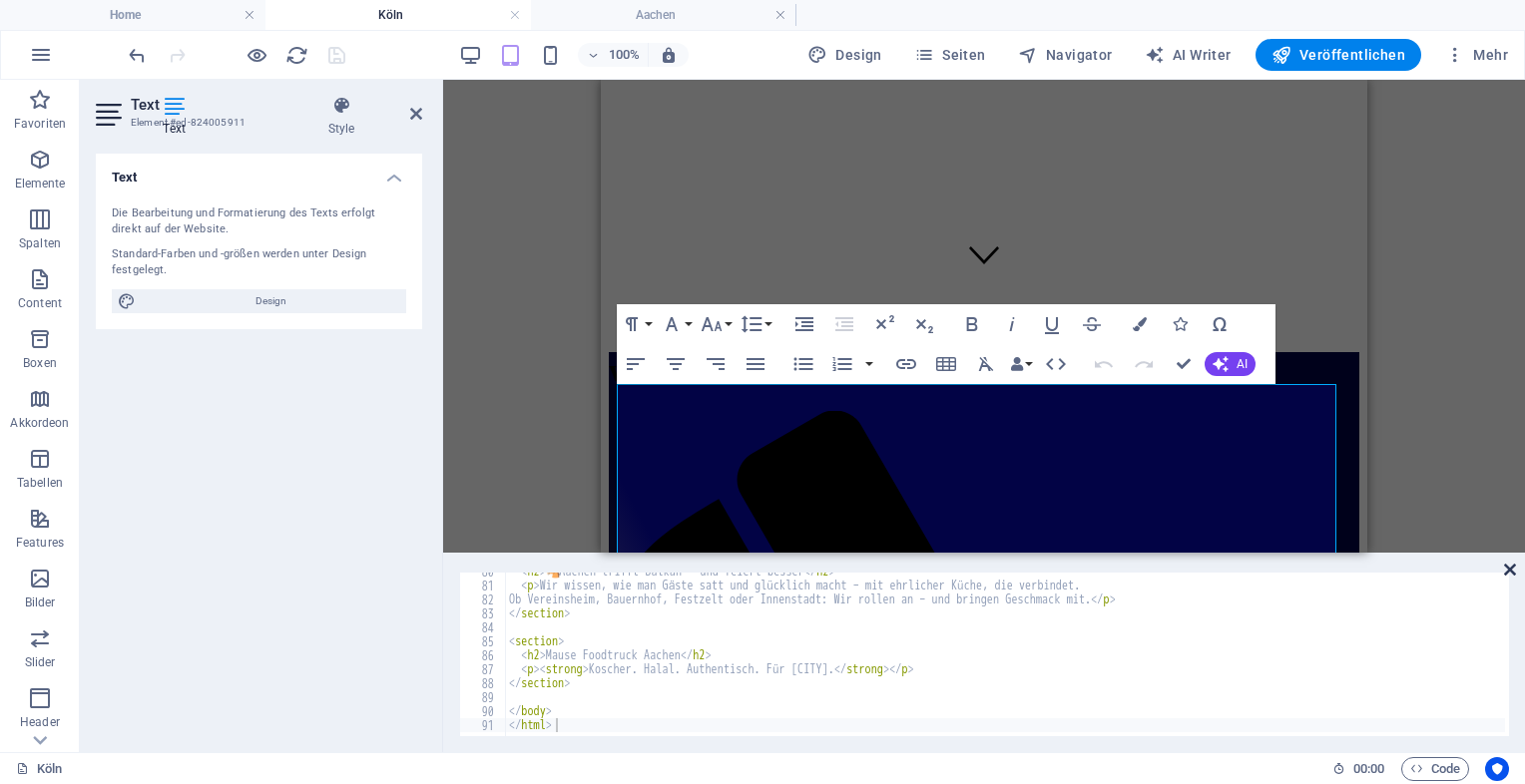 click at bounding box center [1510, 570] 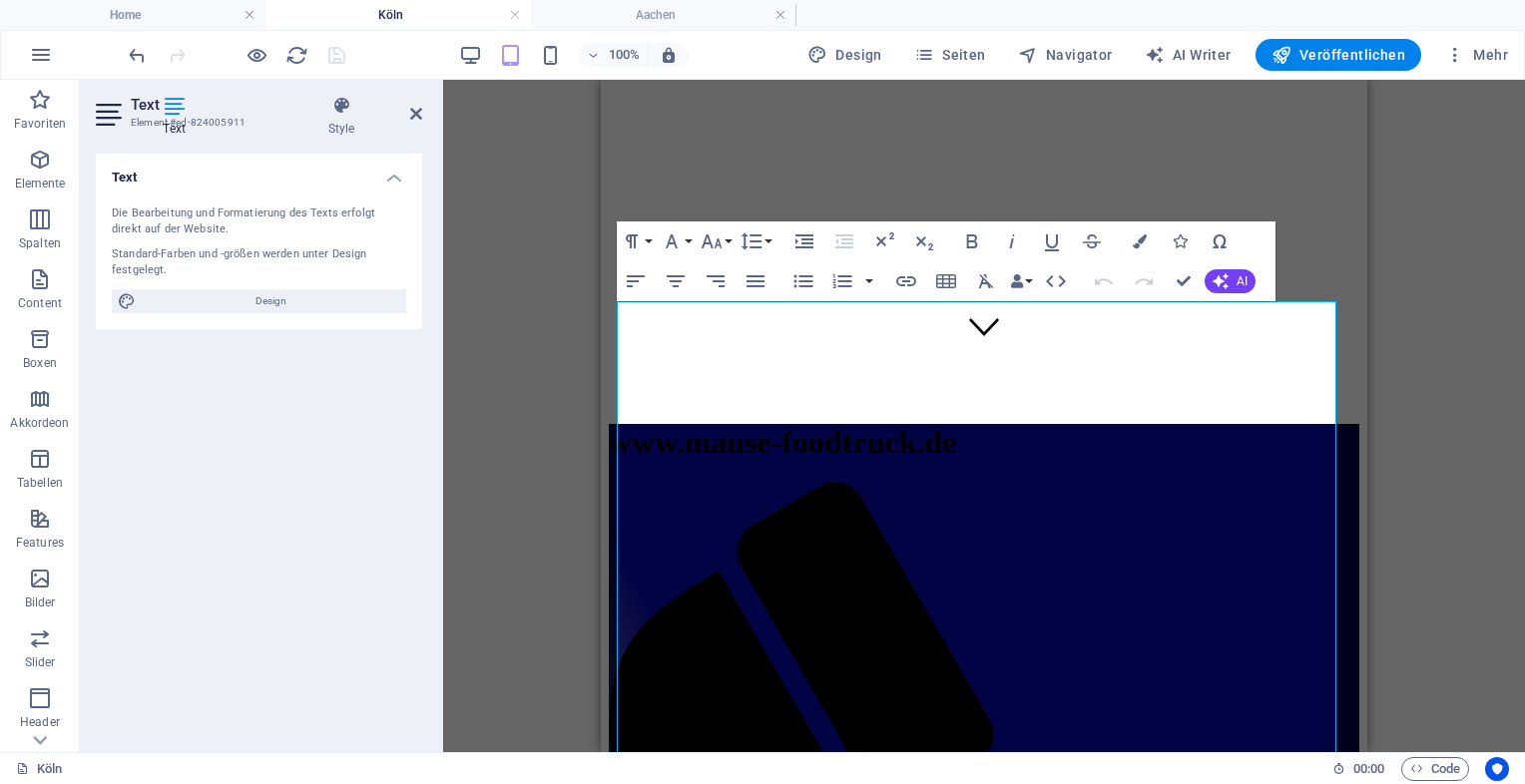 scroll, scrollTop: 547, scrollLeft: 0, axis: vertical 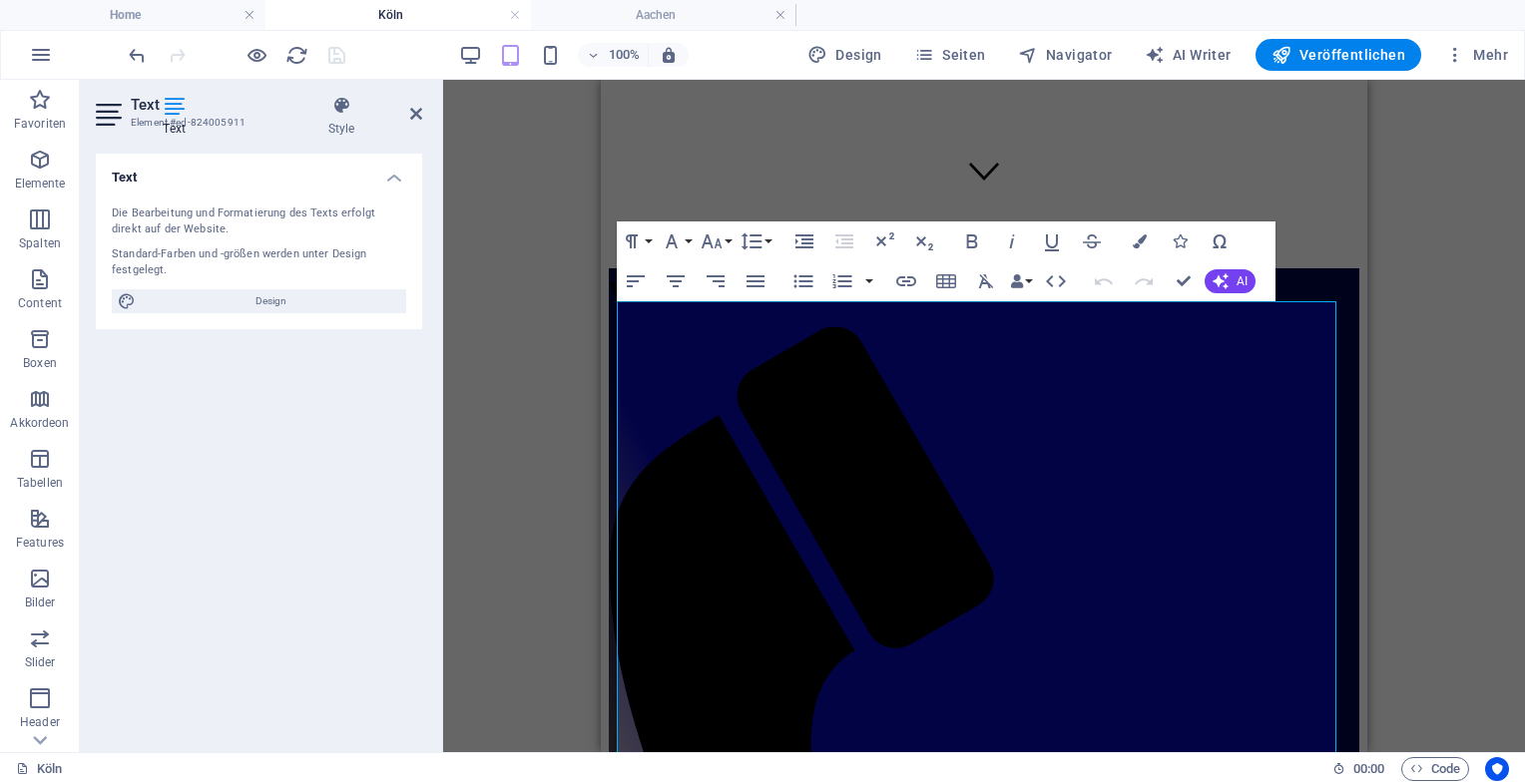 drag, startPoint x: 1361, startPoint y: 232, endPoint x: 1974, endPoint y: 357, distance: 625.6149 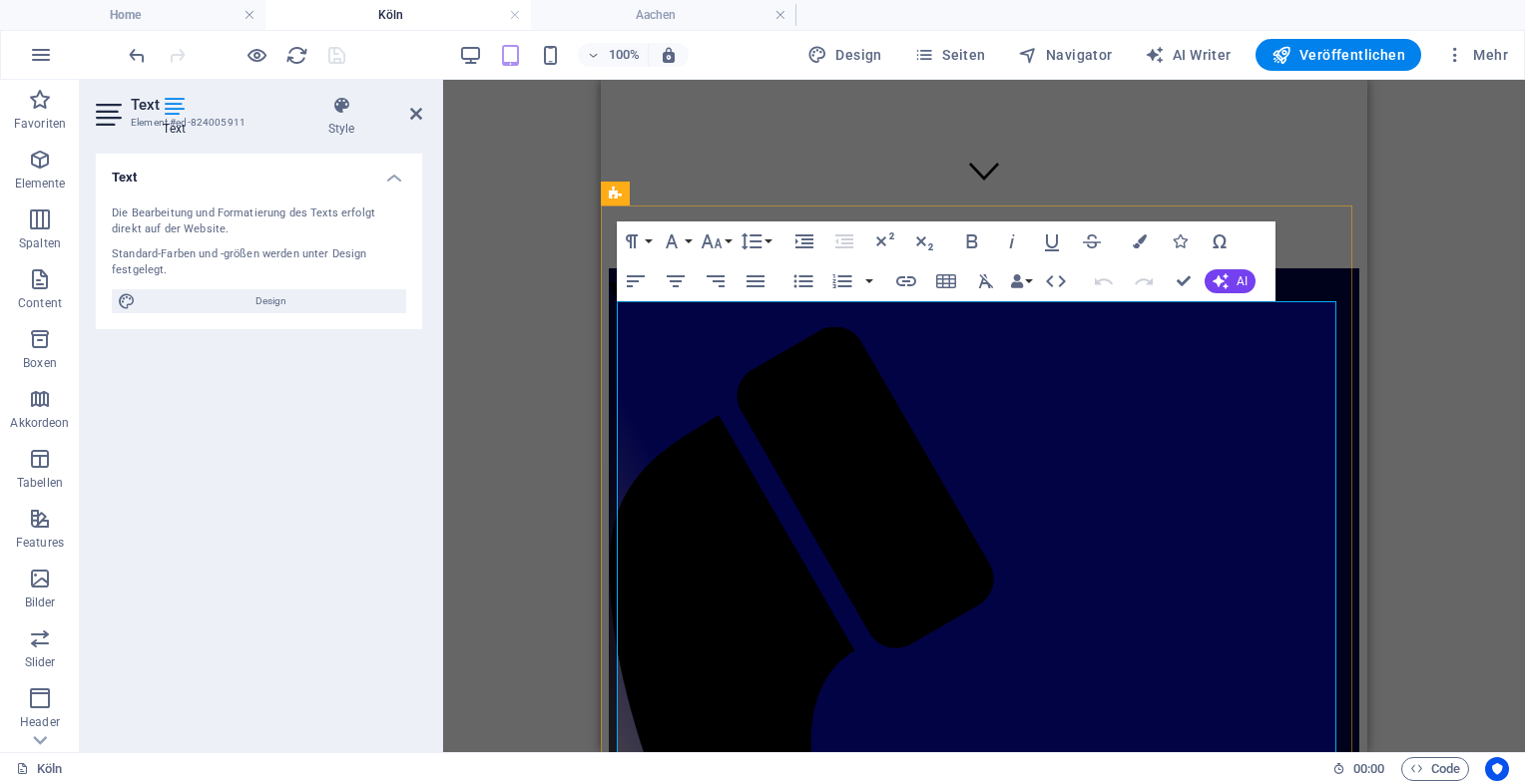 click on "Mause Foodtruck Aachen – Balkan-Streetfood für echte Feste
🐭 Mause Foodtruck Aachen
Balkan-Küche. Koscher. Halal. Für echte Feste – nicht nur Printen.
Aachen kann mehr als Dom, Pferde und Printen – wir liefern den Geschmack dazu.
Mause Foodtruck  bringt handgemachte Spezialitäten vom Balkan direkt auf eure Veranstaltung.
Ob koscher, halal, vegan oder mit saftigem Fleisch vom Grill – bei uns findet jeder etwas, das schmeckt.
🎉 Was gefeiert wird? Entscheidet ihr. Wir kochen.
🐎 Pferderennen & Reitturniere – herzhafter Genuss für lange Tage
⚽ Fußball-Events – ob Amateurspiel oder Public Viewing
✡️ Religiöse Feste & Beschneidungsfeiern – mit Rücksicht auf Tradition & Speisevorschriften
💍 Hochzeiten – klassisch, modern, traditionell oder wild
🕺 Junggesellenabschiede – mit kraftvollem Balkan-Streetfood gegen den Kater
🥙 Unser Food: Balkan-Soul für Aachen" at bounding box center (984, 1810) 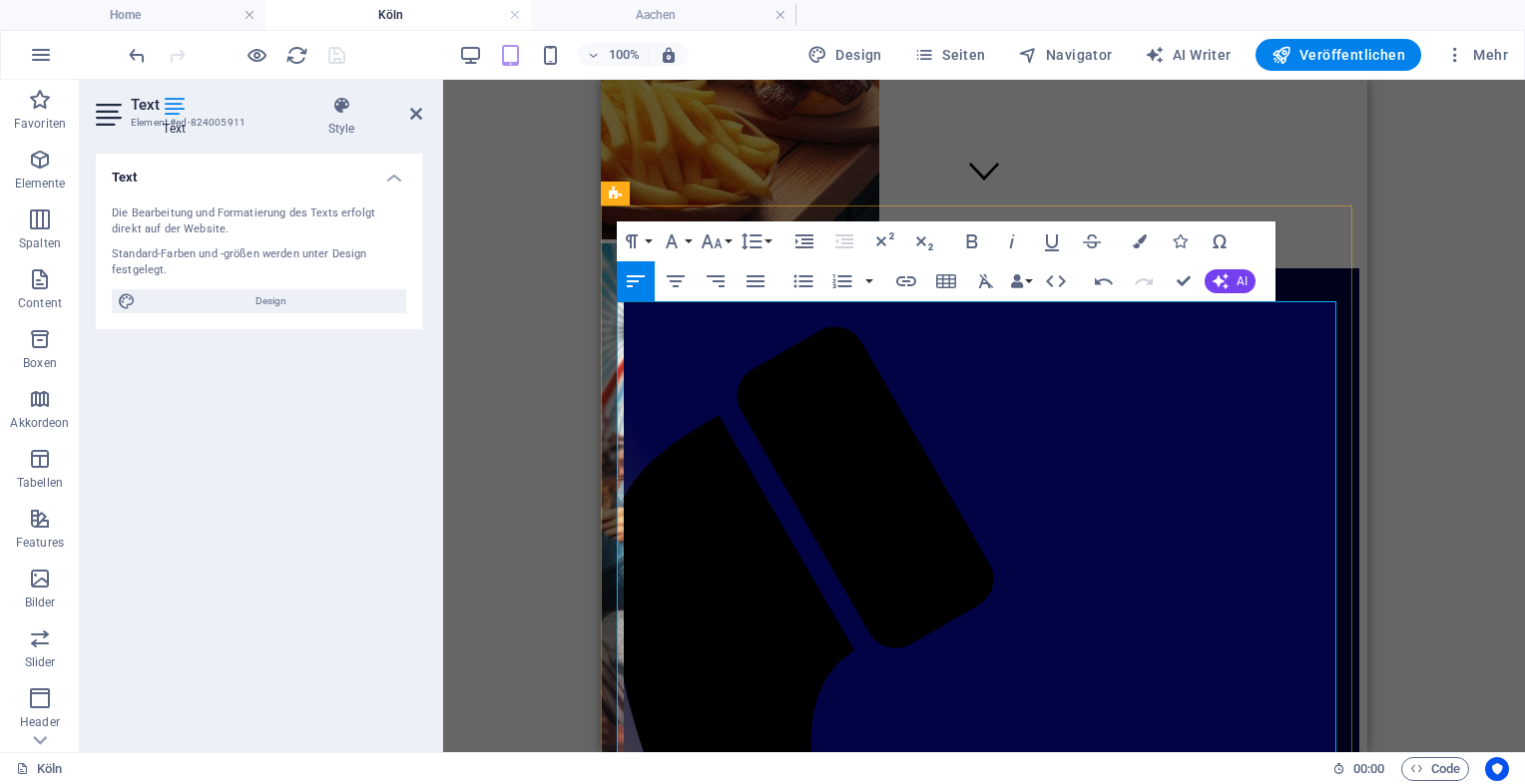 click on "Balkan-Küche. Koscher. Halal. Für echte Feste – nicht nur Printen." at bounding box center (984, 1557) 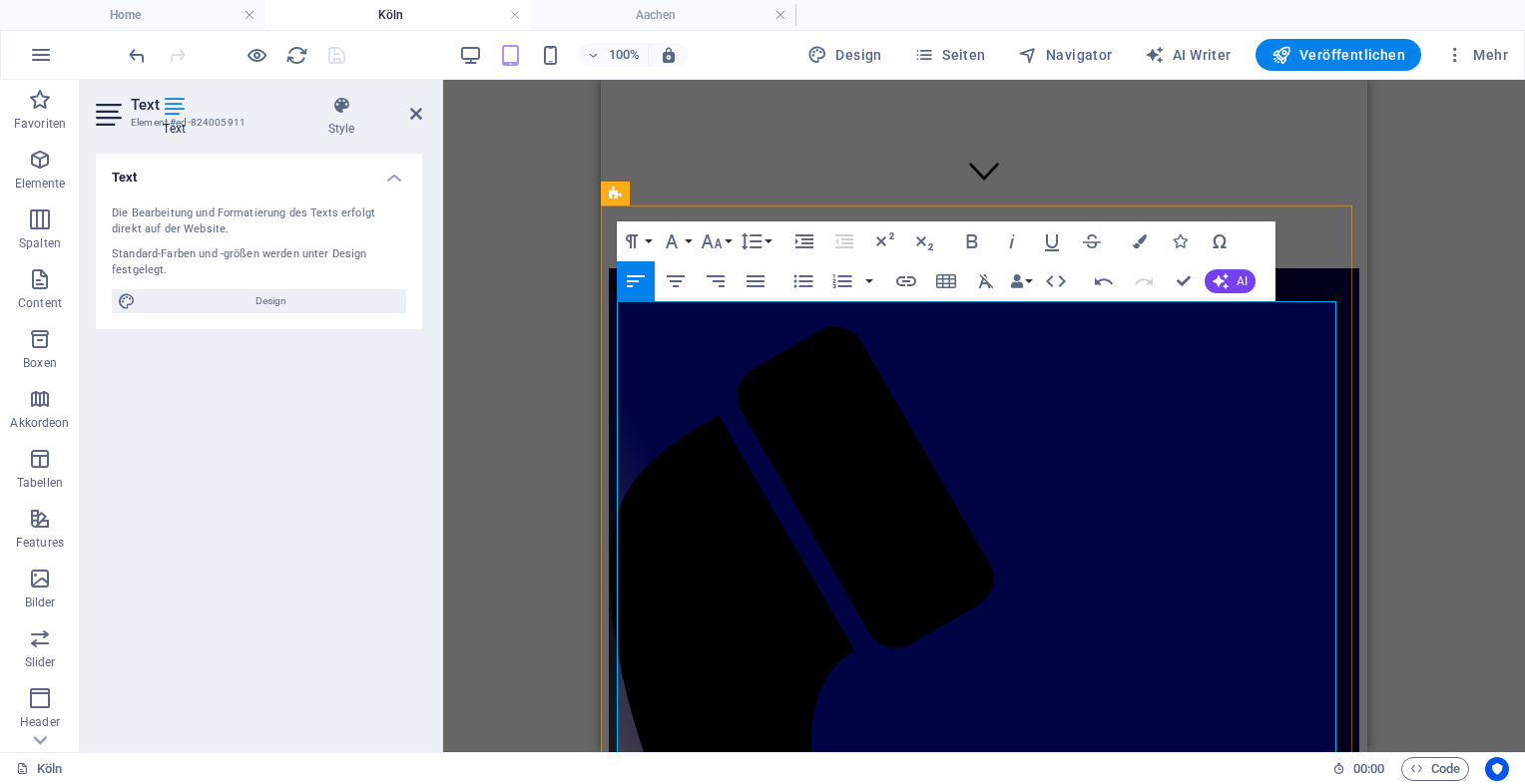 click on "Aachen kann mehr als Dom, Pferde und Printen – wir liefern den Geschmack dazu.
Mause Foodtruck  bringt handgemachte Spezialitäten vom Balkan direkt auf eure Veranstaltung.
Ob koscher, halal, vegan oder mit saftigem Fleisch vom Grill – bei uns findet jeder etwas, das schmeckt." at bounding box center [984, 1652] 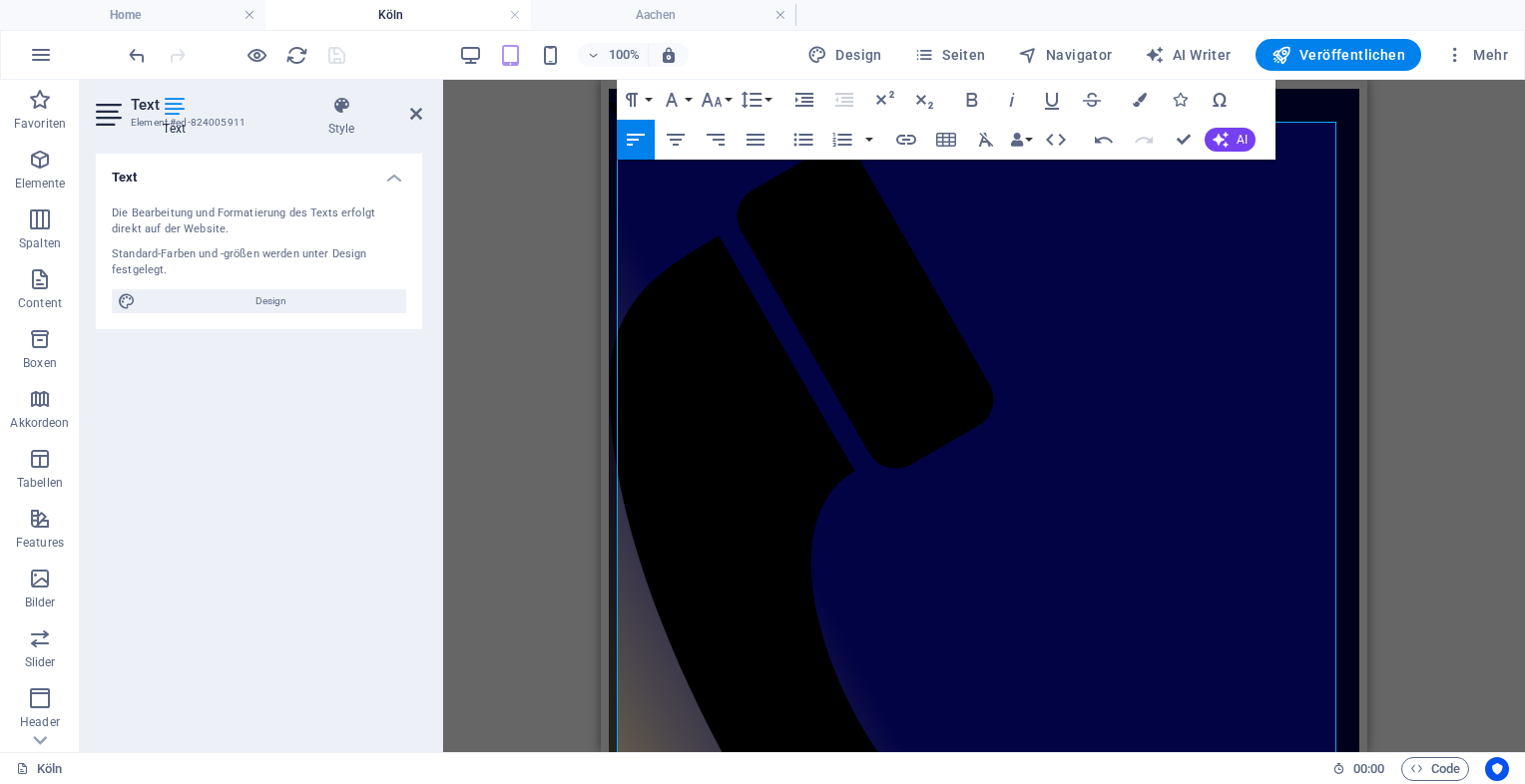 scroll, scrollTop: 798, scrollLeft: 0, axis: vertical 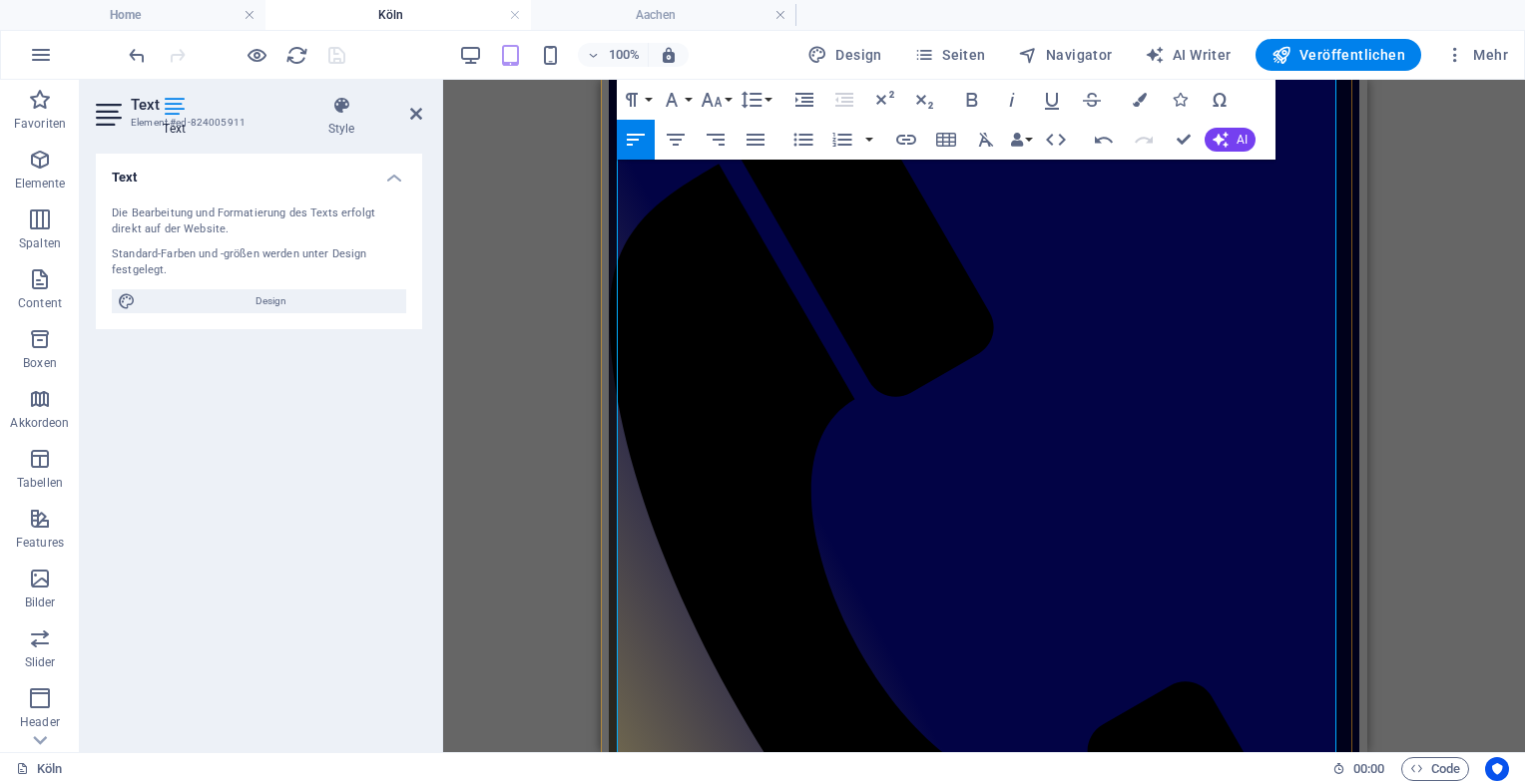 click on "🥙 Unser Food: Balkan-Soul für [CITY]" at bounding box center [984, 1677] 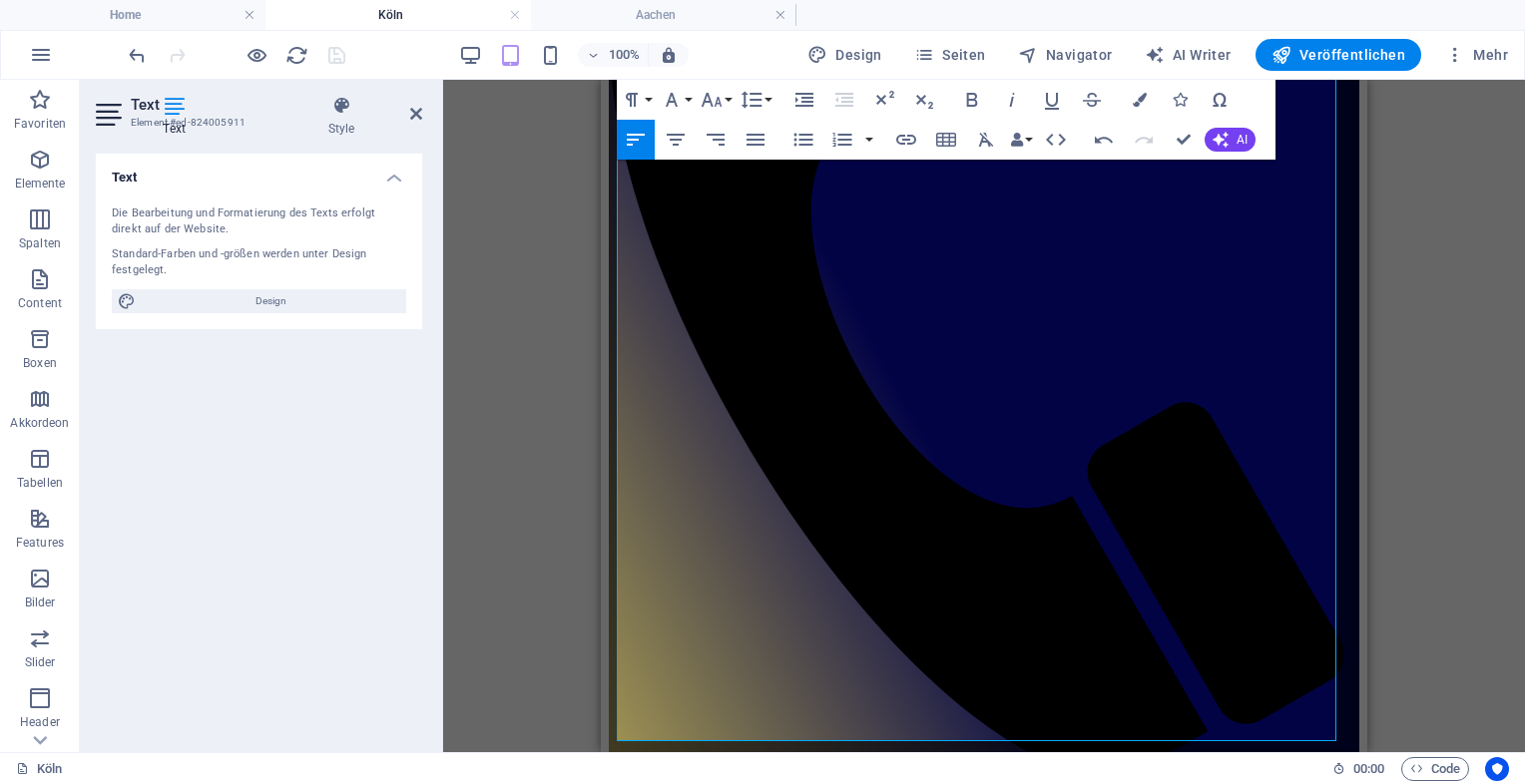 scroll, scrollTop: 1077, scrollLeft: 0, axis: vertical 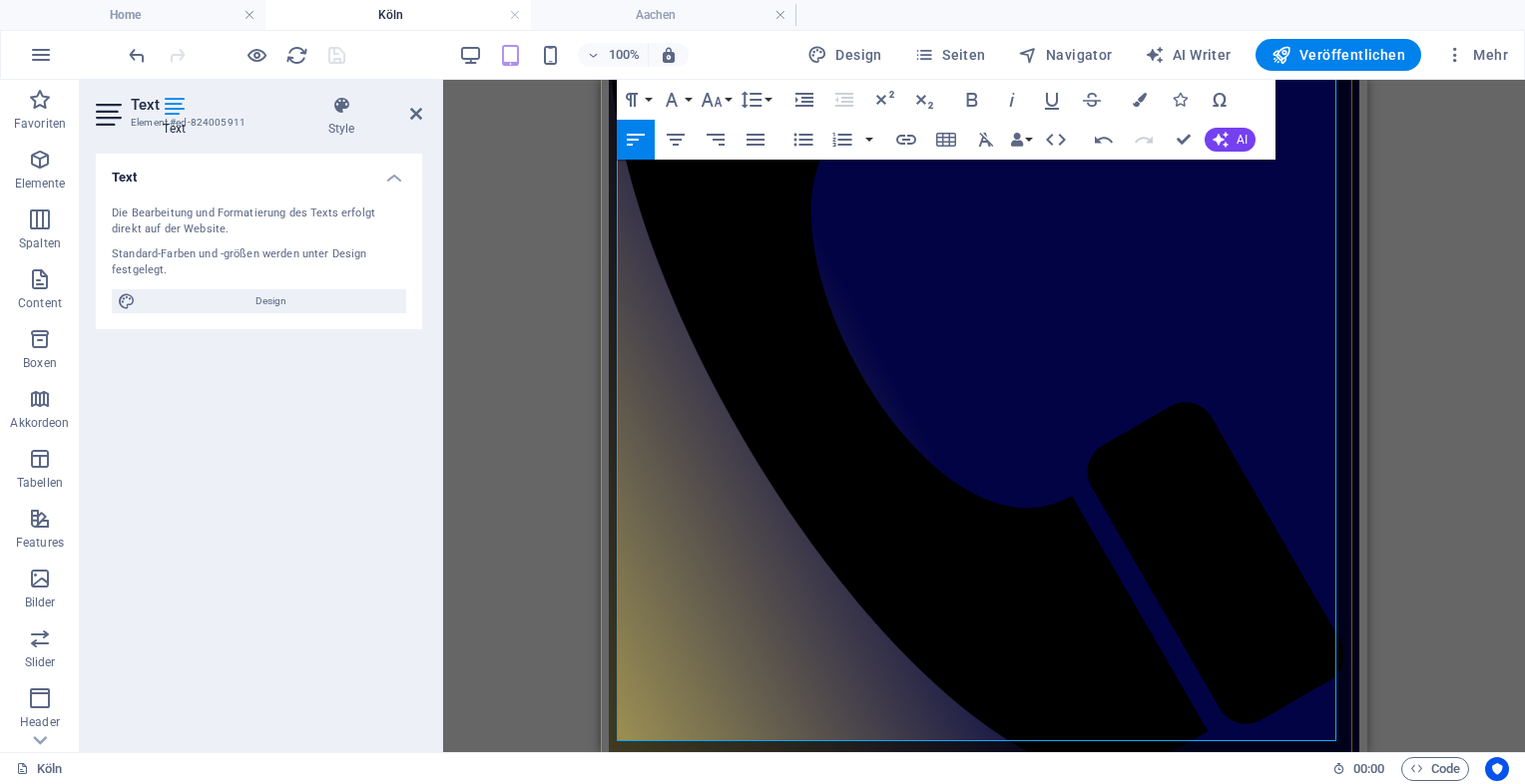 click on "🐴 [CITY] trifft Balkan – und feiert besser" at bounding box center [984, 1674] 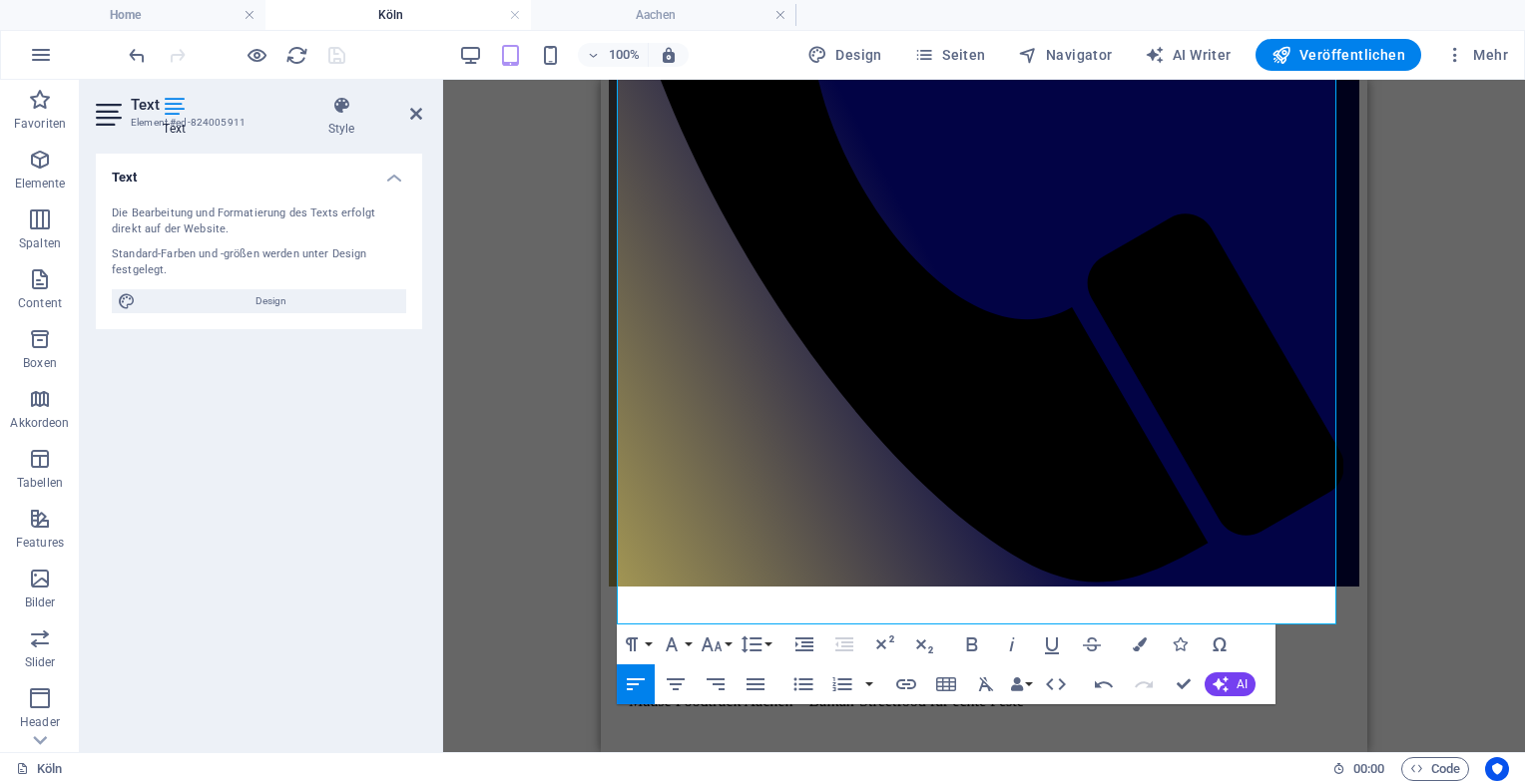 scroll, scrollTop: 1271, scrollLeft: 0, axis: vertical 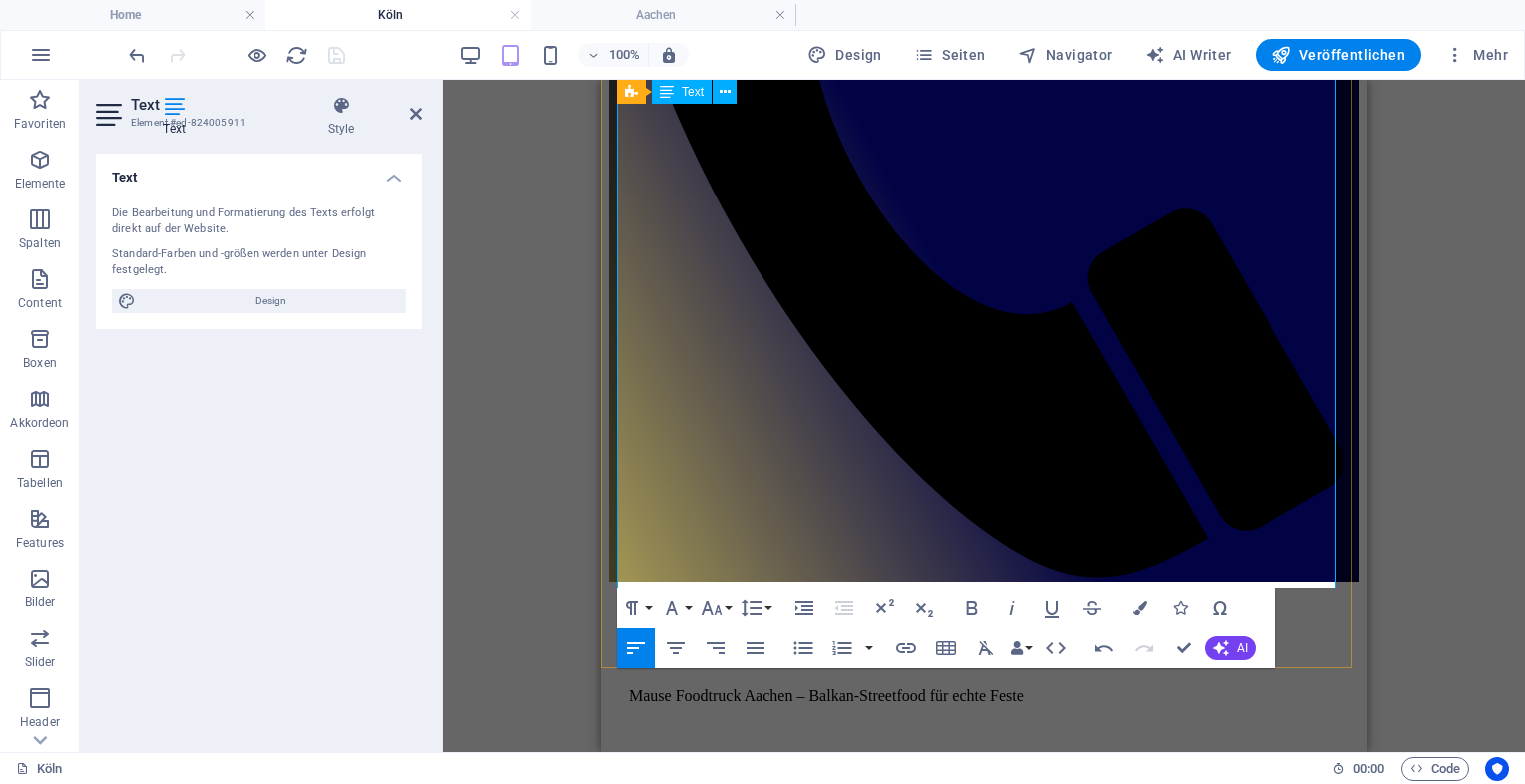 click on "Mause Foodtruck Aachen – Balkan-Streetfood für echte Feste
🐭 Mause Foodtruck Aachen
Balkan-Küche. Koscher. Halal. Für echte Feste – nicht nur Printen.
Aachen kann mehr als Dom, Pferde und Printen – wir liefern den Geschmack dazu.
Mause Foodtruck  bringt handgemachte Spezialitäten vom Balkan direkt auf eure Veranstaltung.
Ob koscher, halal, vegan oder mit saftigem Fleisch vom Grill – bei uns findet jeder etwas, das schmeckt.
🎉 Was gefeiert wird? Entscheidet ihr. Wir kochen.
🐎 Pferderennen & Reitturniere – herzhafter Genuss für lange Tage
⚽ Fußball-Events – ob Amateurspiel oder Public Viewing
✡️ Religiöse Feste & Beschneidungsfeiern – mit Rücksicht auf Tradition & Speisevorschriften
💍 Hochzeiten – klassisch, modern, traditionell oder wild
🕺 Junggesellenabschiede – mit kraftvollem Balkan-Streetfood gegen den Kater
🥙 Unser Food: Balkan-Soul für Aachen" at bounding box center (984, 1192) 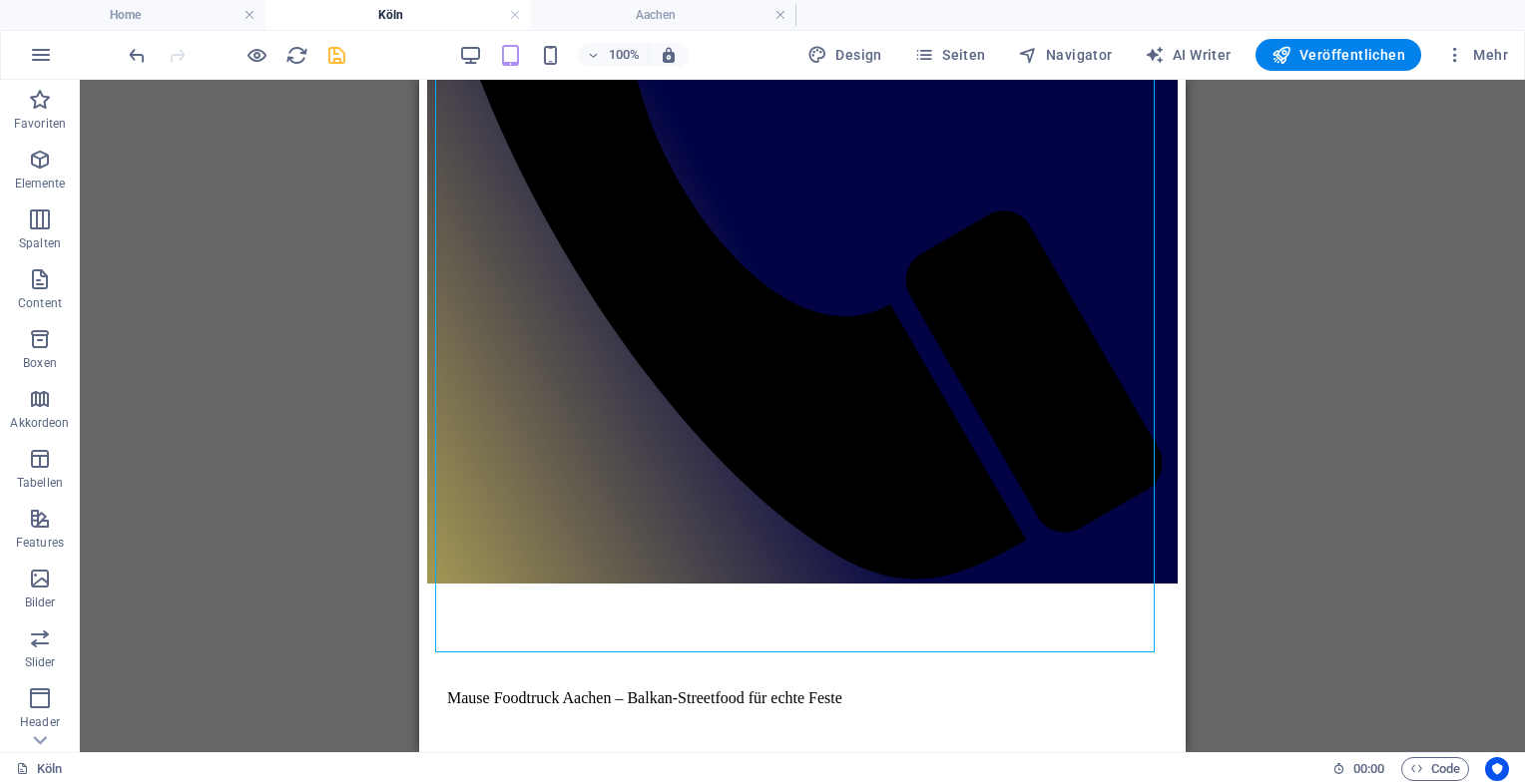 scroll, scrollTop: 1279, scrollLeft: 0, axis: vertical 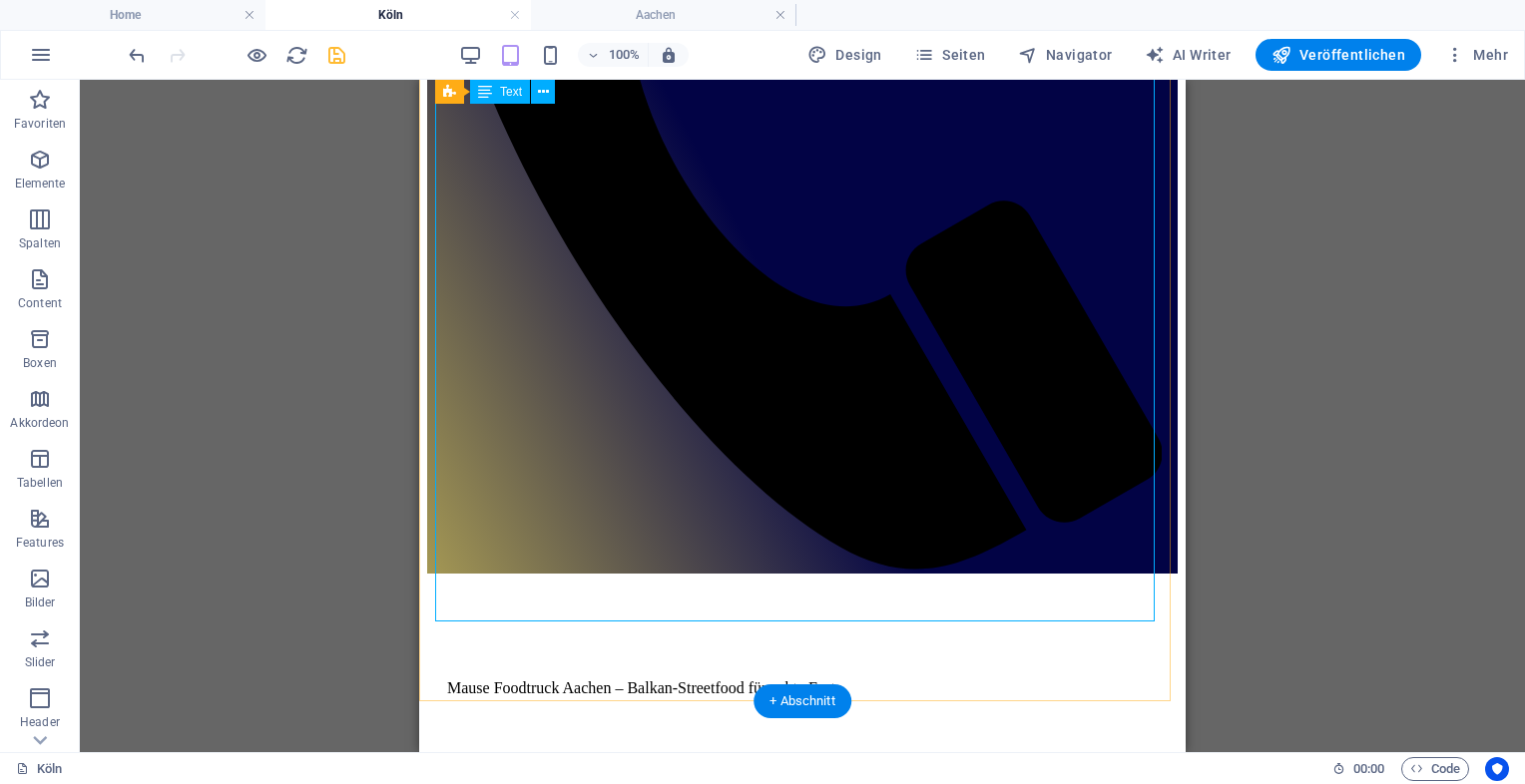 click on "Mause Foodtruck Aachen – Balkan-Streetfood für echte Feste
🐭 Mause Foodtruck Aachen
Balkan-Küche. Koscher. Halal. Für echte Feste – nicht nur Printen.
Aachen kann mehr als Dom, Pferde und Printen – wir liefern den Geschmack dazu.
Mause Foodtruck  bringt handgemachte Spezialitäten vom Balkan direkt auf eure Veranstaltung.
Ob koscher, halal, vegan oder mit saftigem Fleisch vom Grill – bei uns findet jeder etwas, das schmeckt.
🎉 Was gefeiert wird? Entscheidet ihr. Wir kochen.
🐎 Pferderennen & Reitturniere – herzhafter Genuss für lange Tage
⚽ Fußball-Events – ob Amateurspiel oder Public Viewing
✡️ Religiöse Feste & Beschneidungsfeiern – mit Rücksicht auf Tradition & Speisevorschriften
💍 Hochzeiten – klassisch, modern, traditionell oder wild
🕺 Junggesellenabschiede – mit kraftvollem Balkan-Streetfood gegen den Kater
🥙 Unser Food: Balkan-Soul für Aachen" at bounding box center (802, 1208) 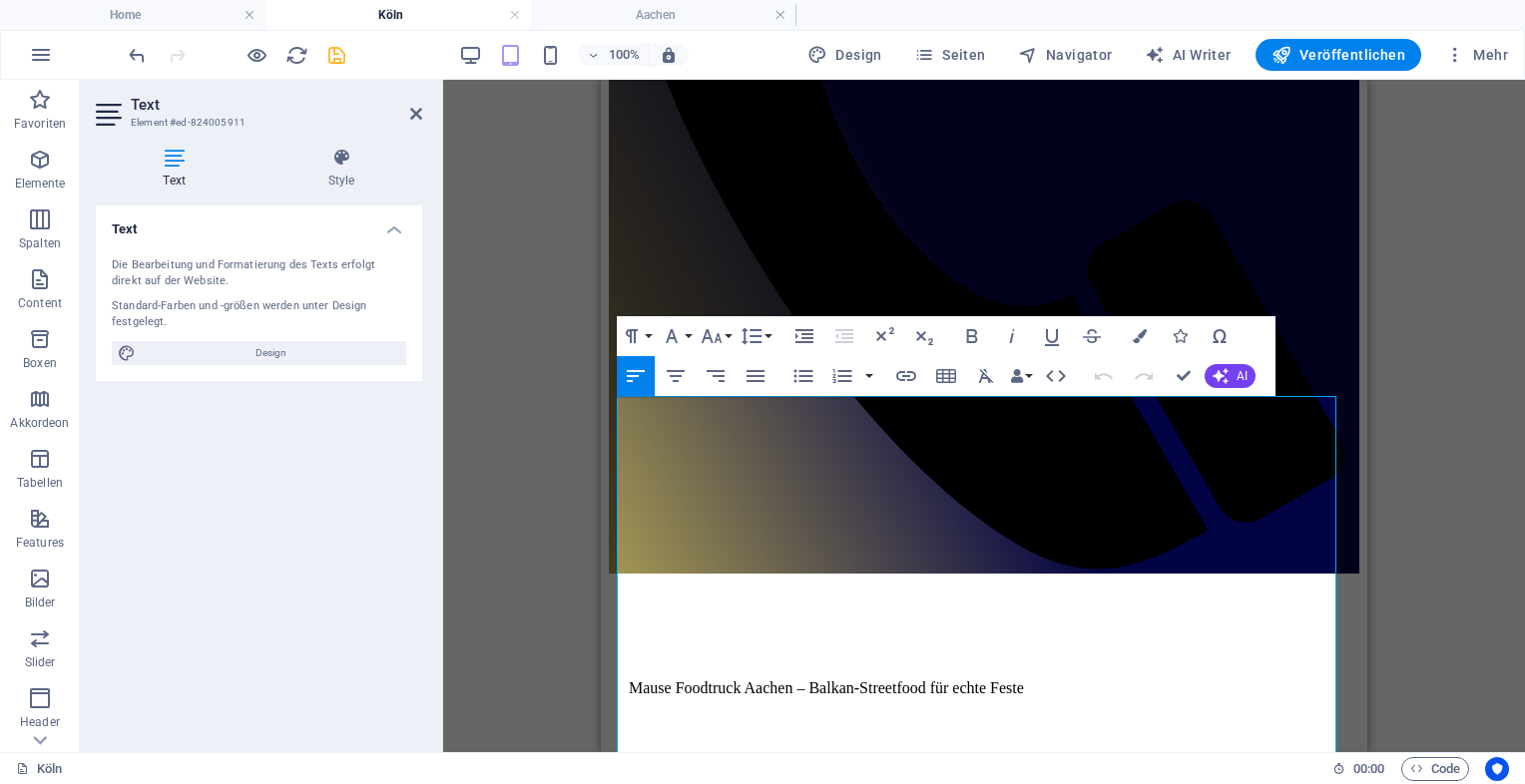 scroll, scrollTop: 451, scrollLeft: 0, axis: vertical 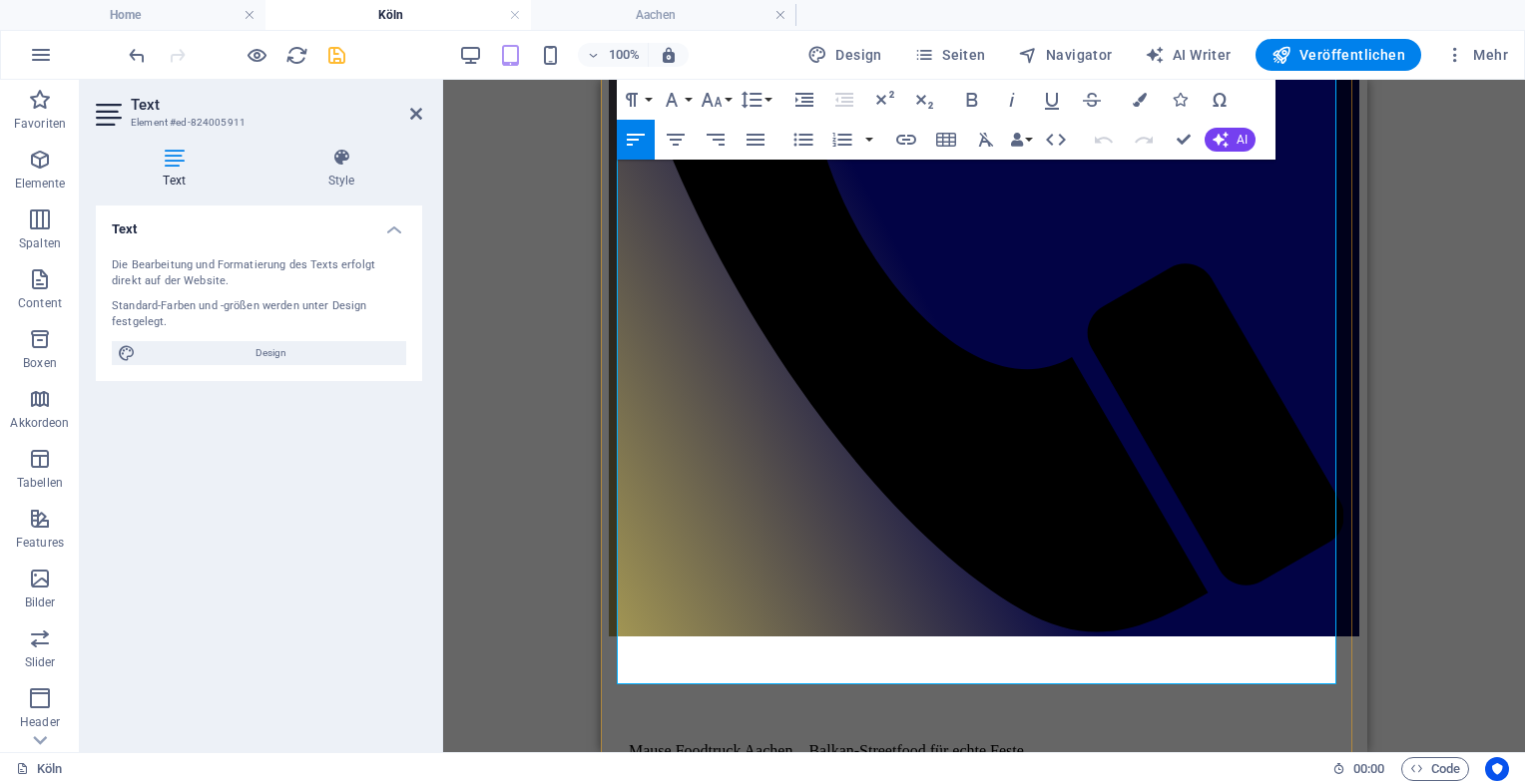 click on "✅ Halal-freundlich
✅ Koscher auf Anfrage
✅ Vegetarische & vegane Optionen" at bounding box center [984, 1472] 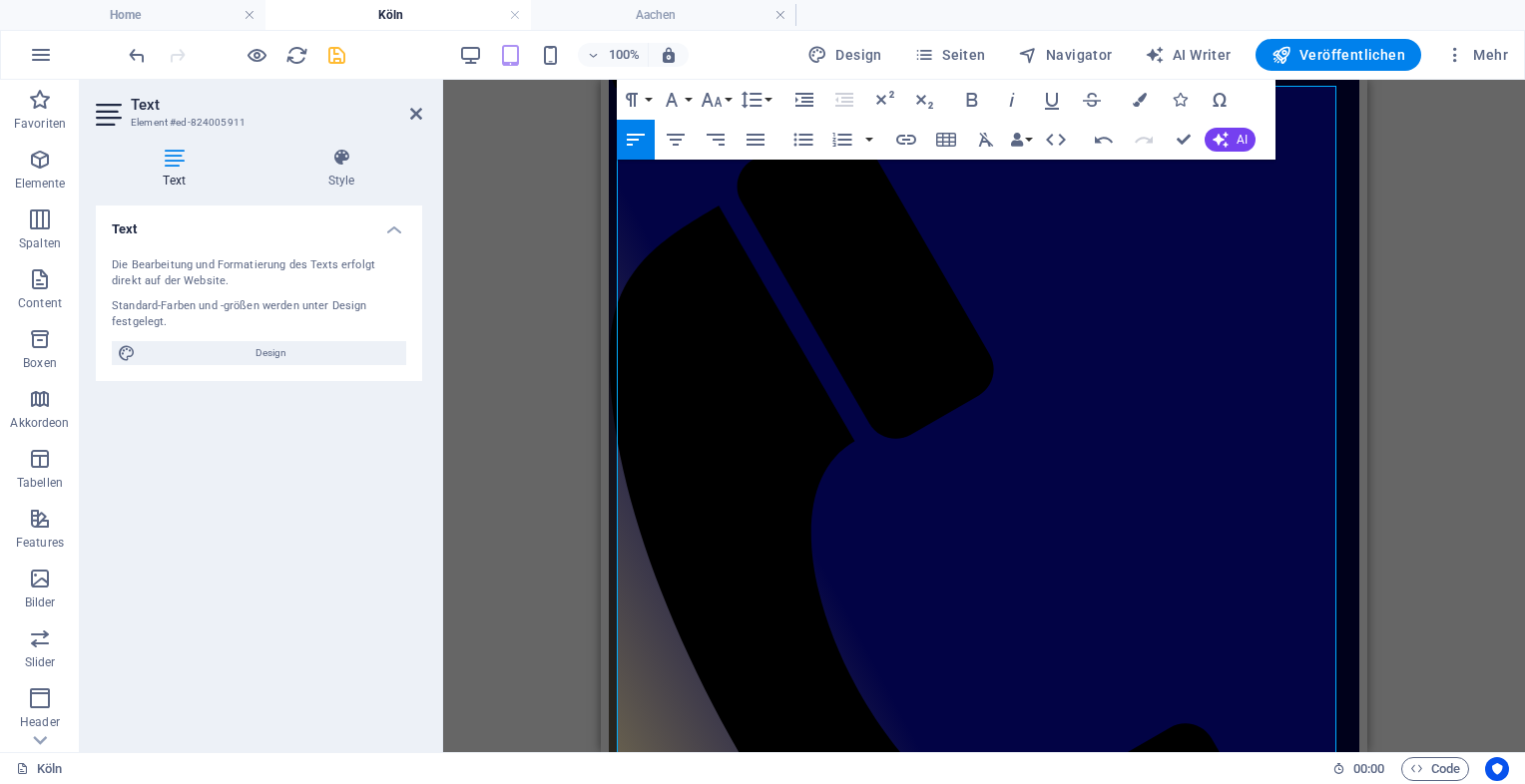 scroll, scrollTop: 762, scrollLeft: 0, axis: vertical 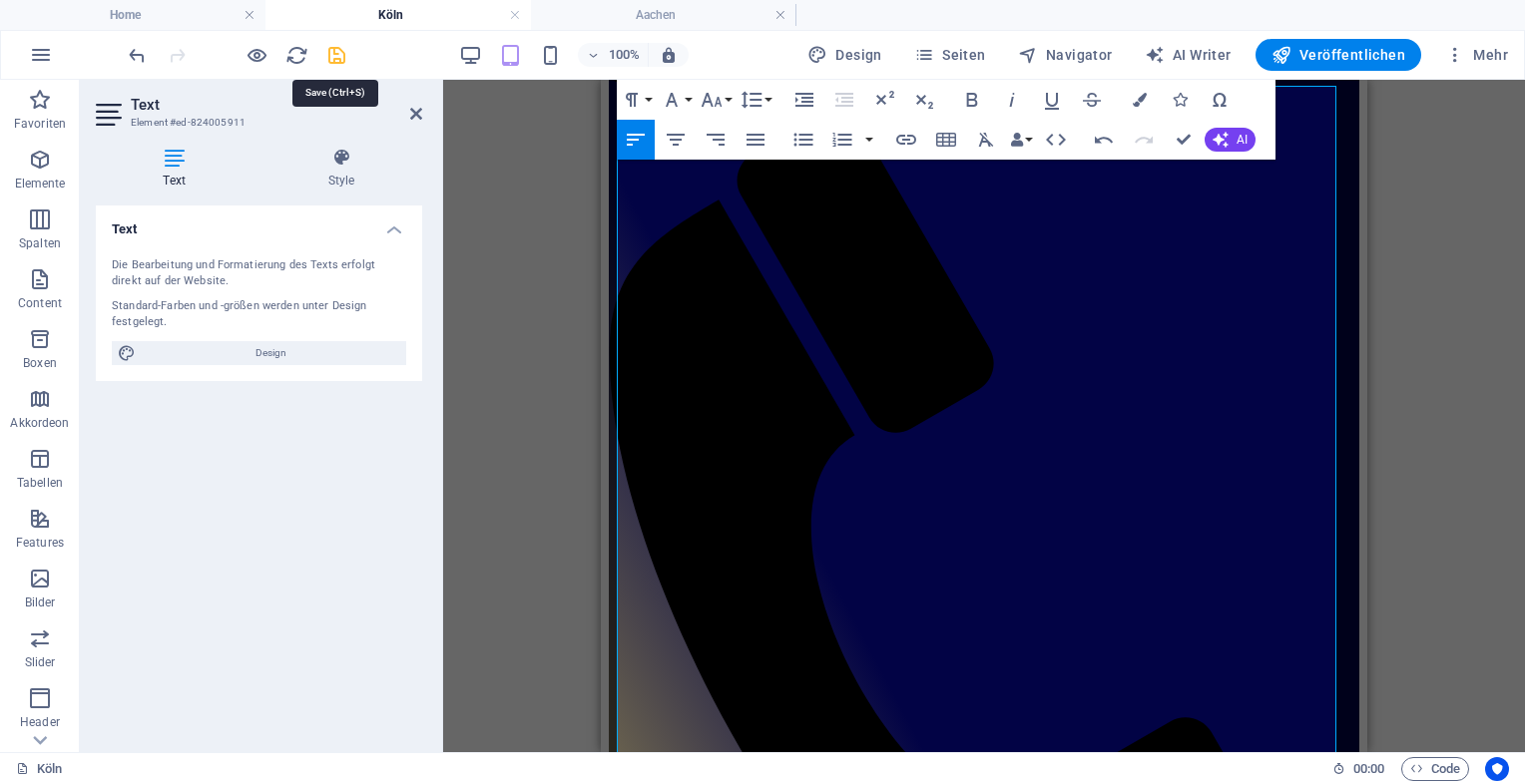 click at bounding box center (336, 55) 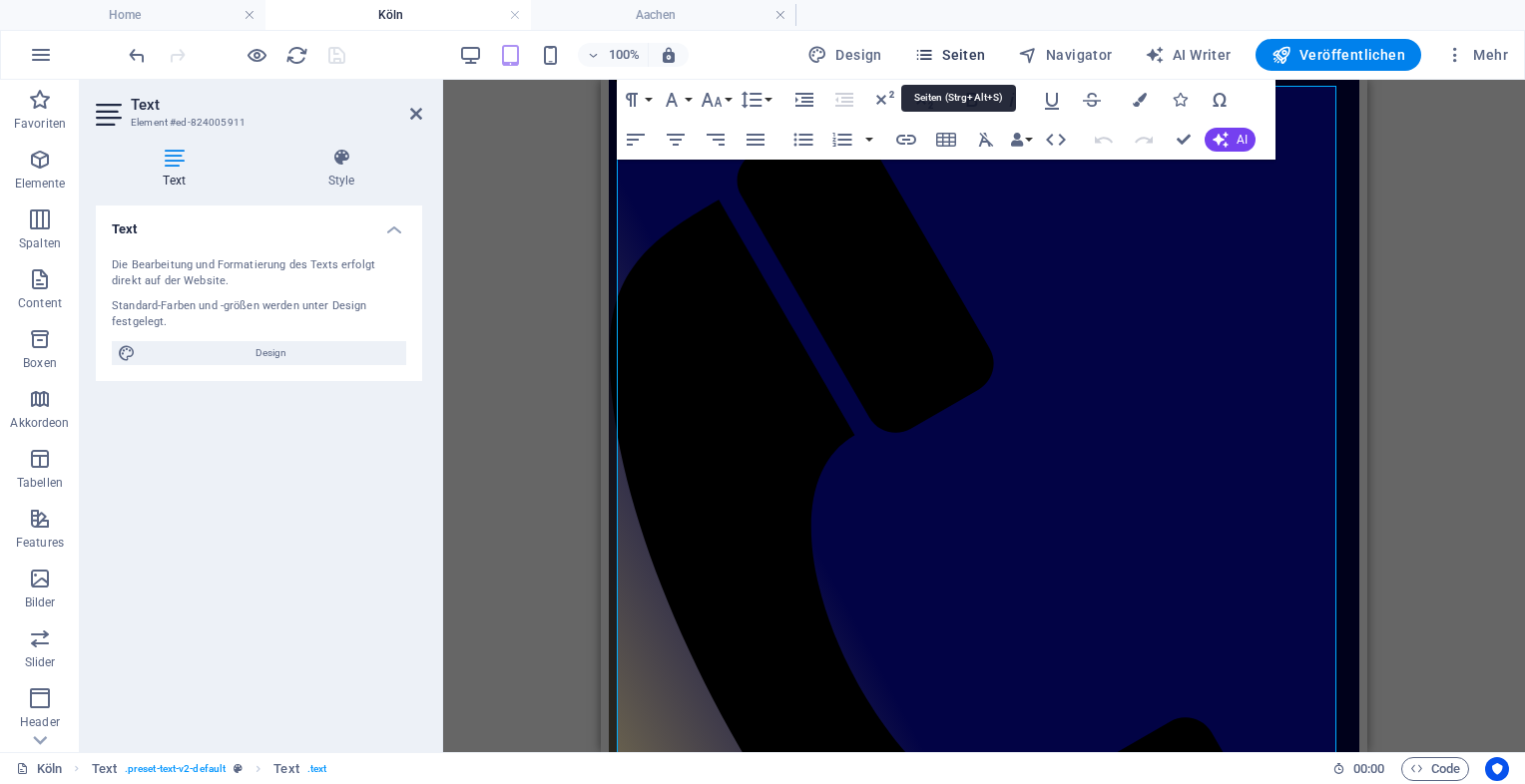 click on "Seiten" at bounding box center (950, 55) 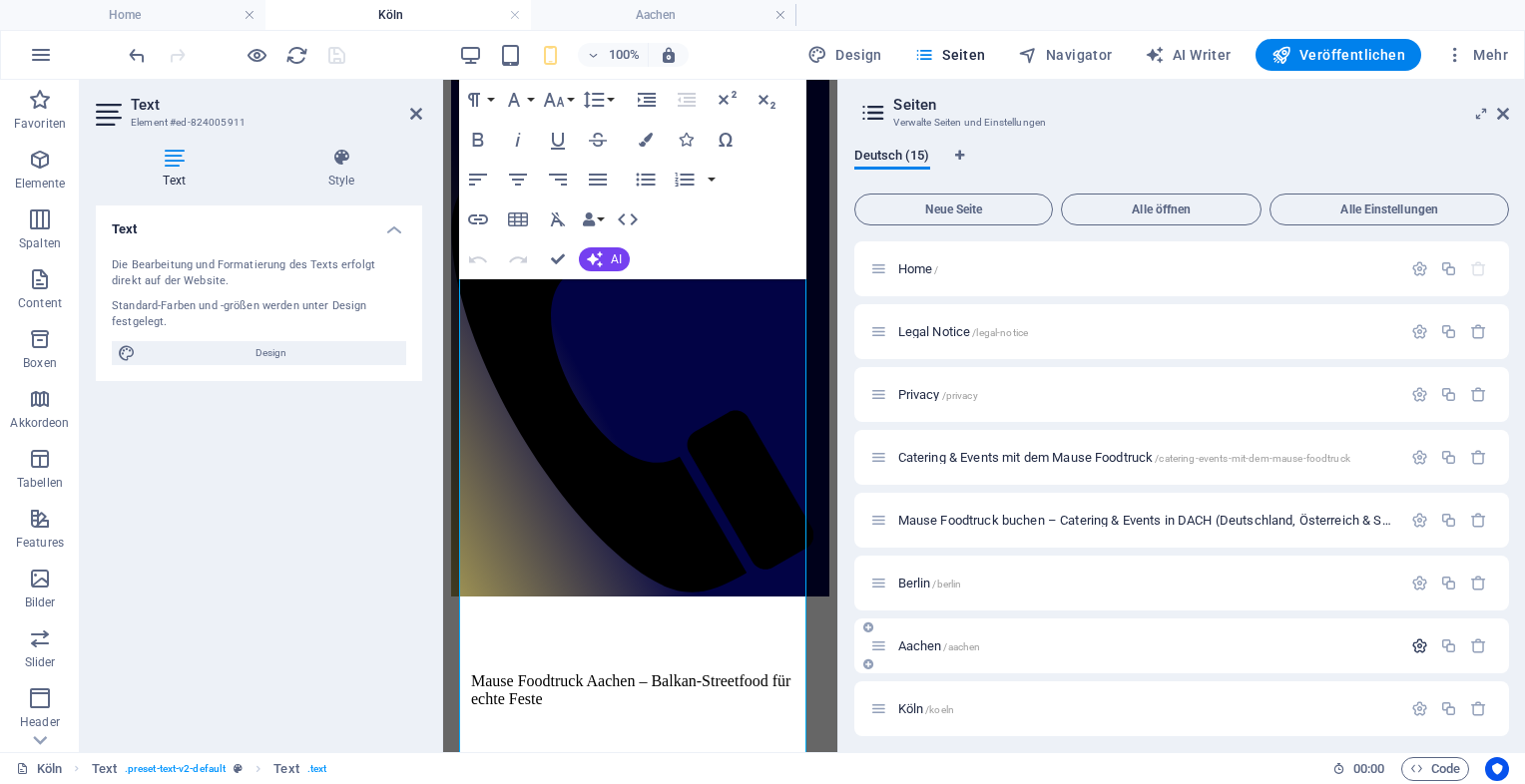 click at bounding box center [1419, 645] 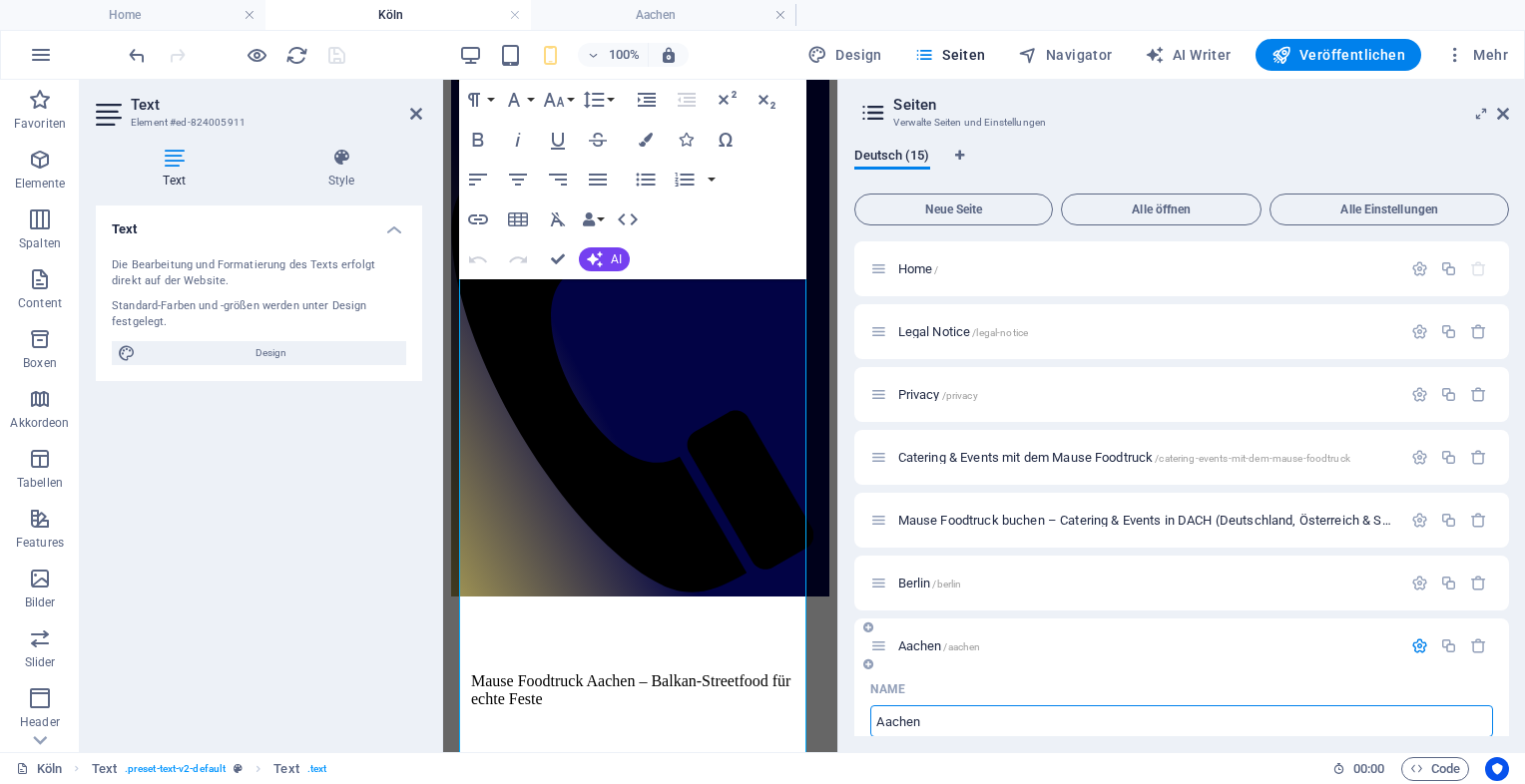 scroll, scrollTop: 1, scrollLeft: 0, axis: vertical 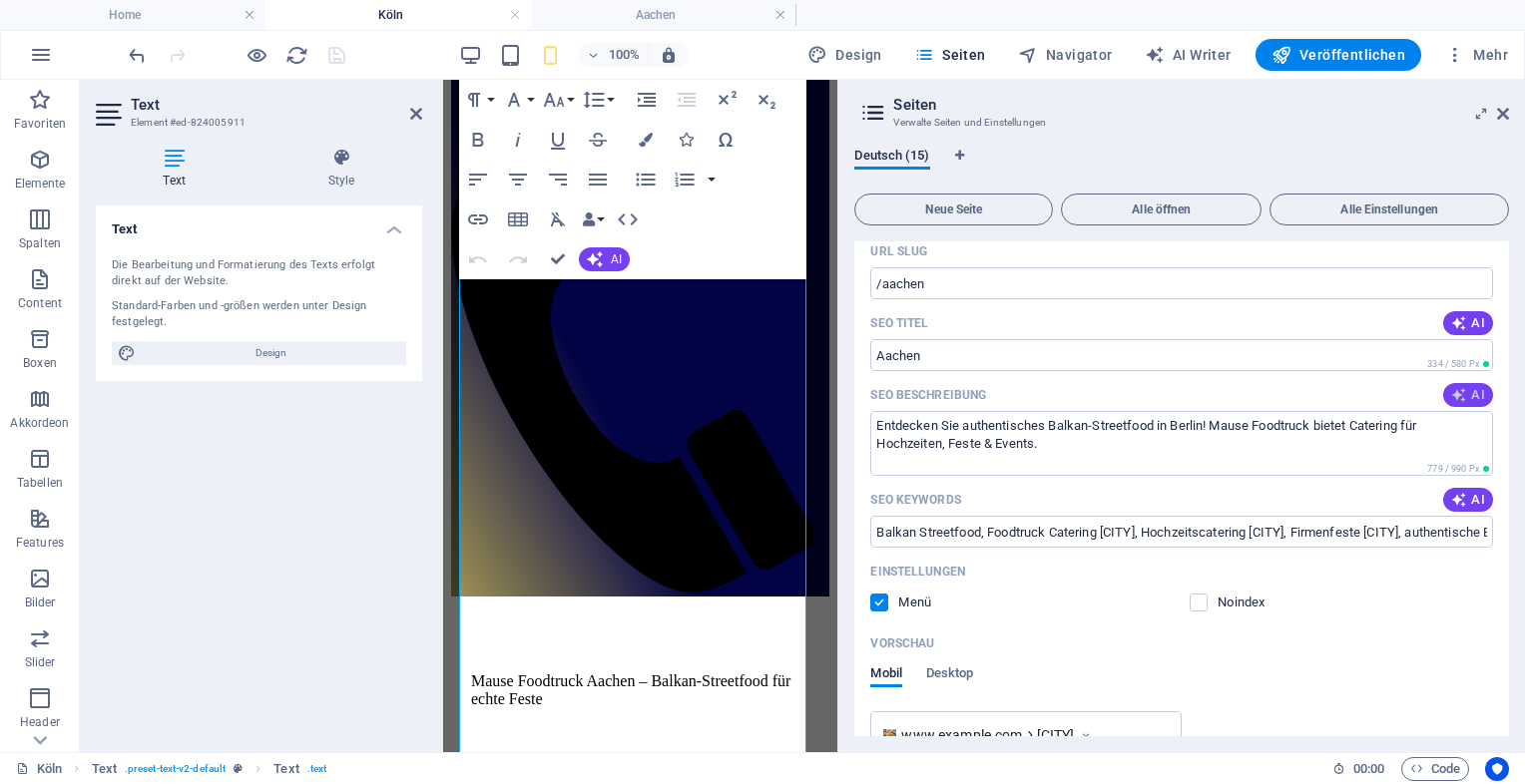 click on "AI" at bounding box center [1468, 395] 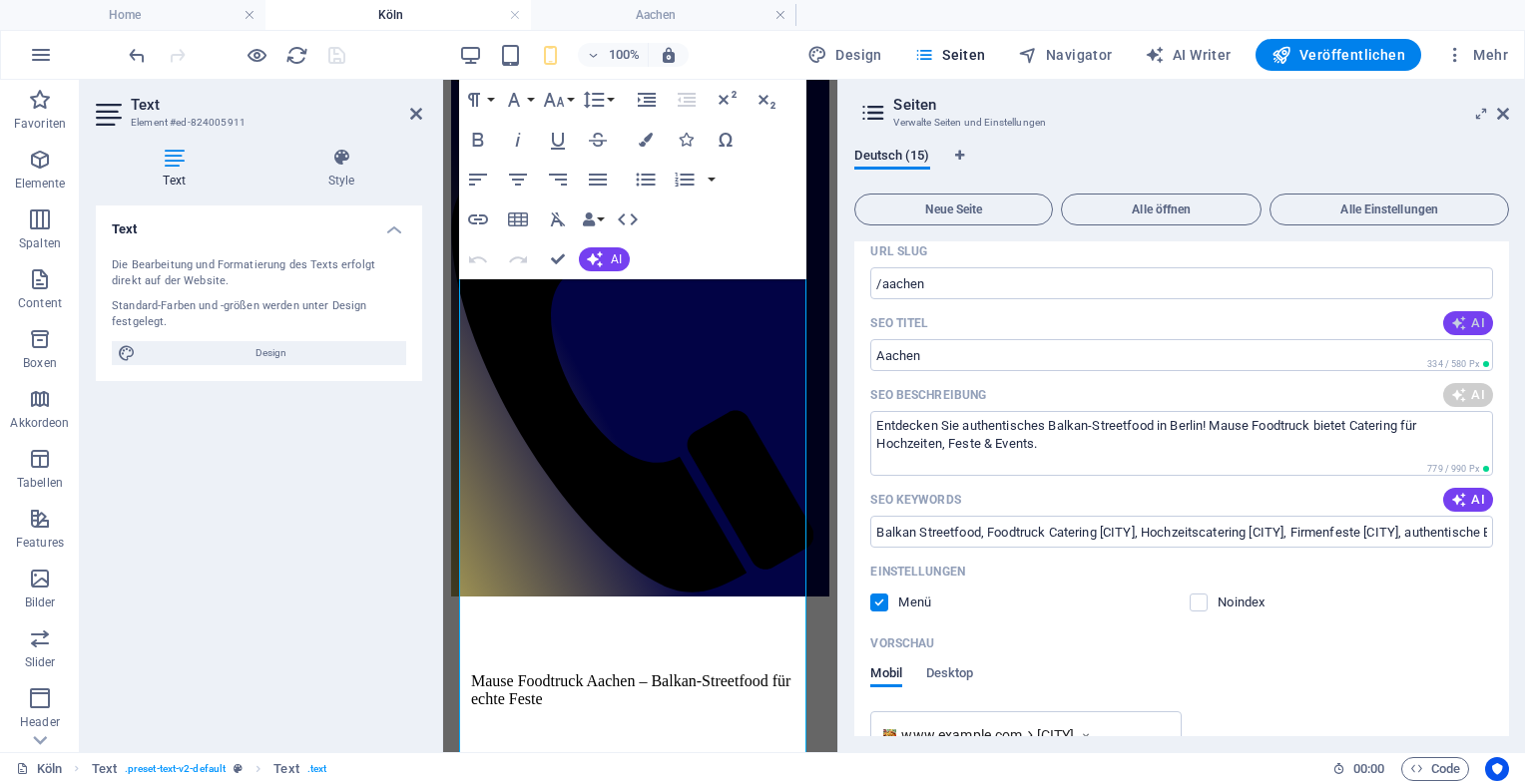 click at bounding box center (1459, 323) 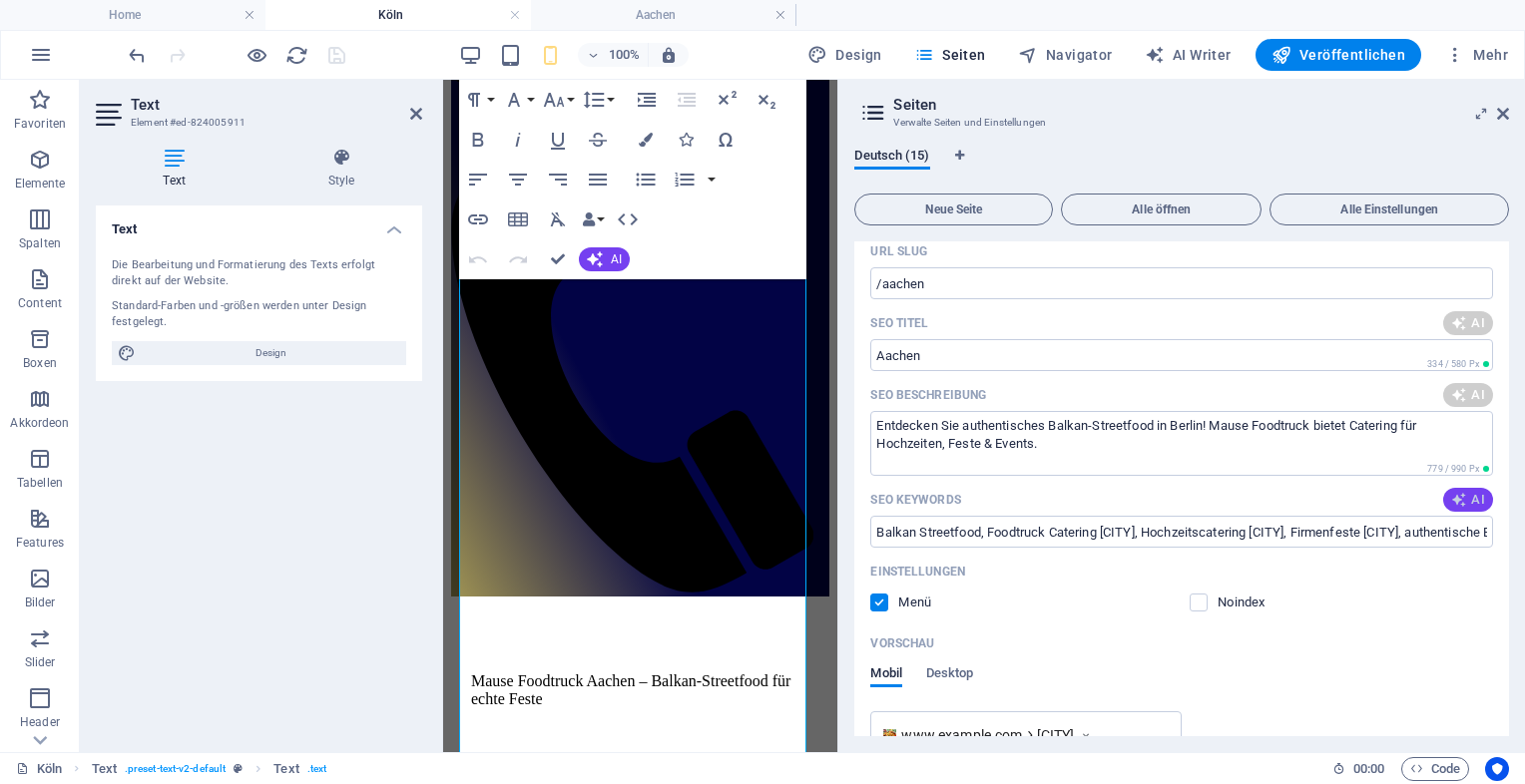 click at bounding box center (1459, 500) 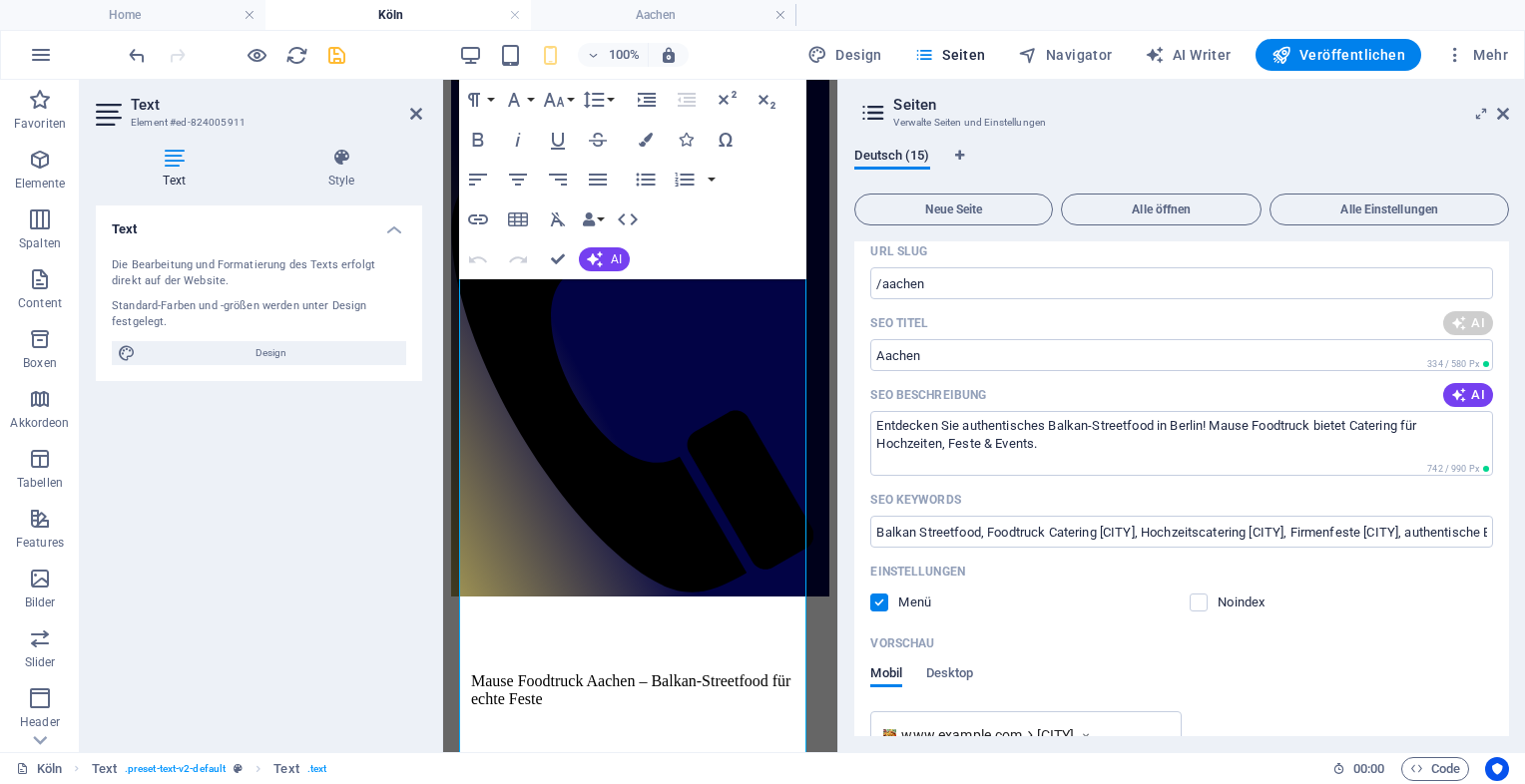 type on "Authentisches Balkan-Streetfood in Berlin: Catering für Hochzeiten, Firmenfeiern & Events. Genießen Sie das Leben!" 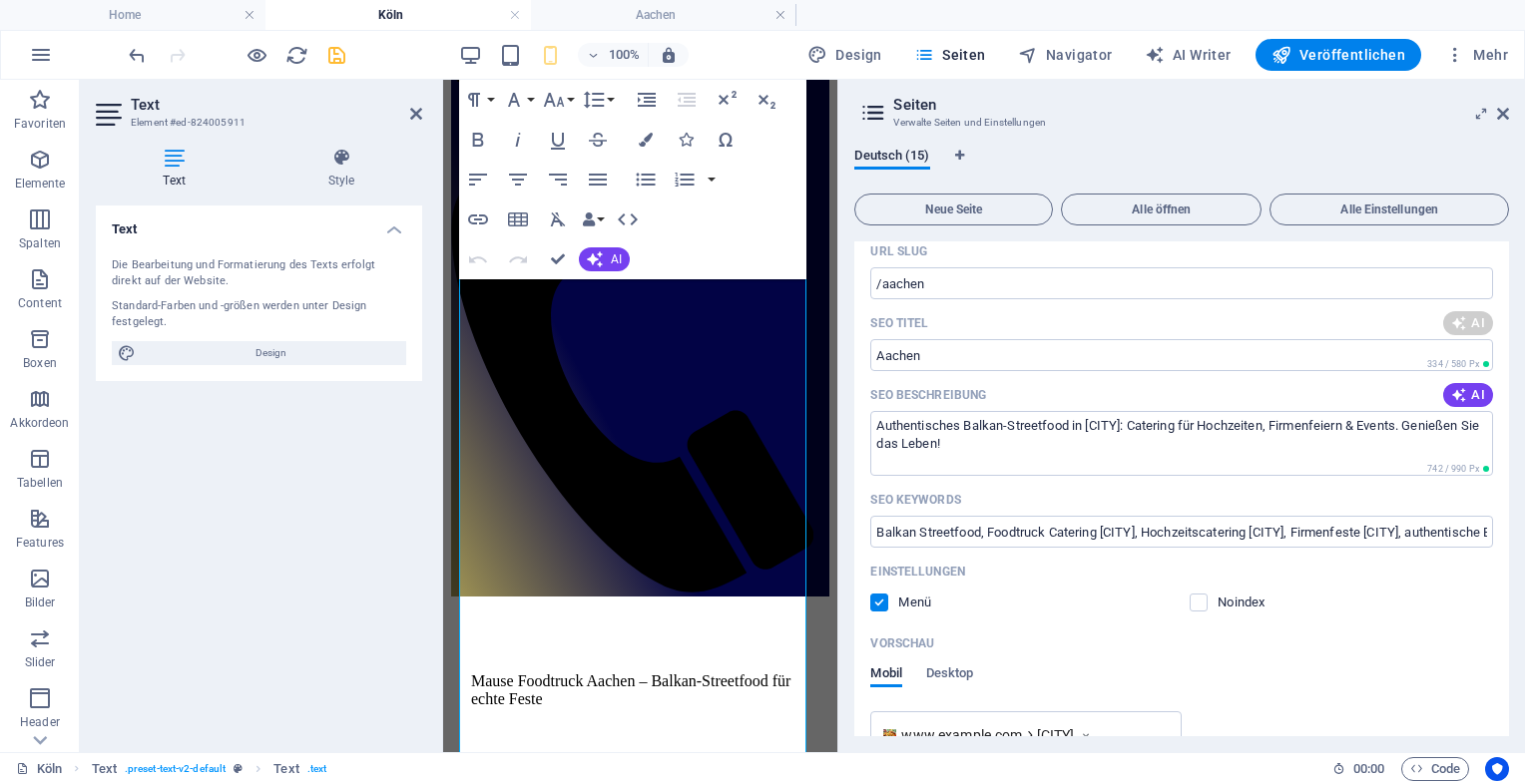 type on "Balkan Foodtruck in Berlin" 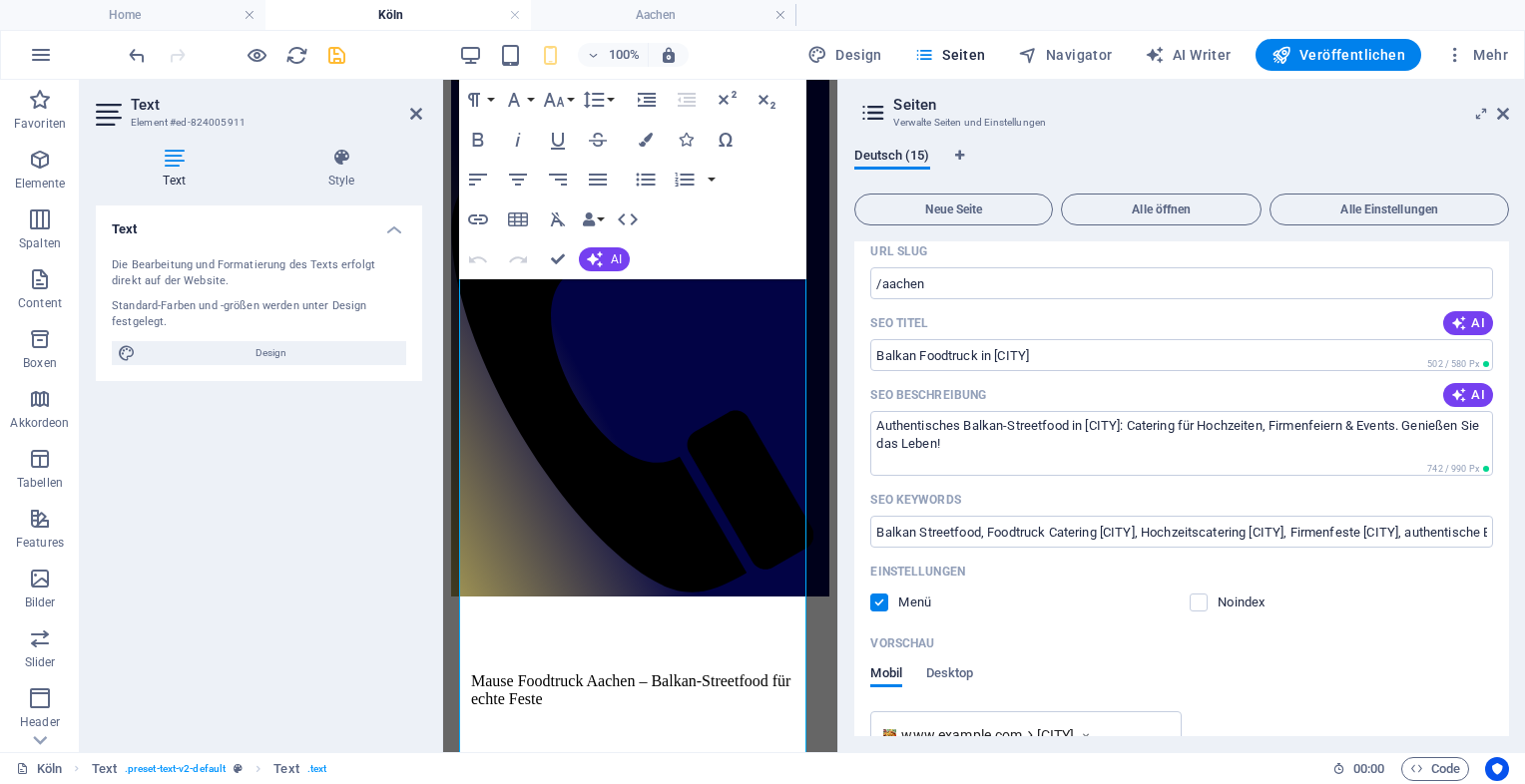 type on "Balkan Foodtruck in Berlin" 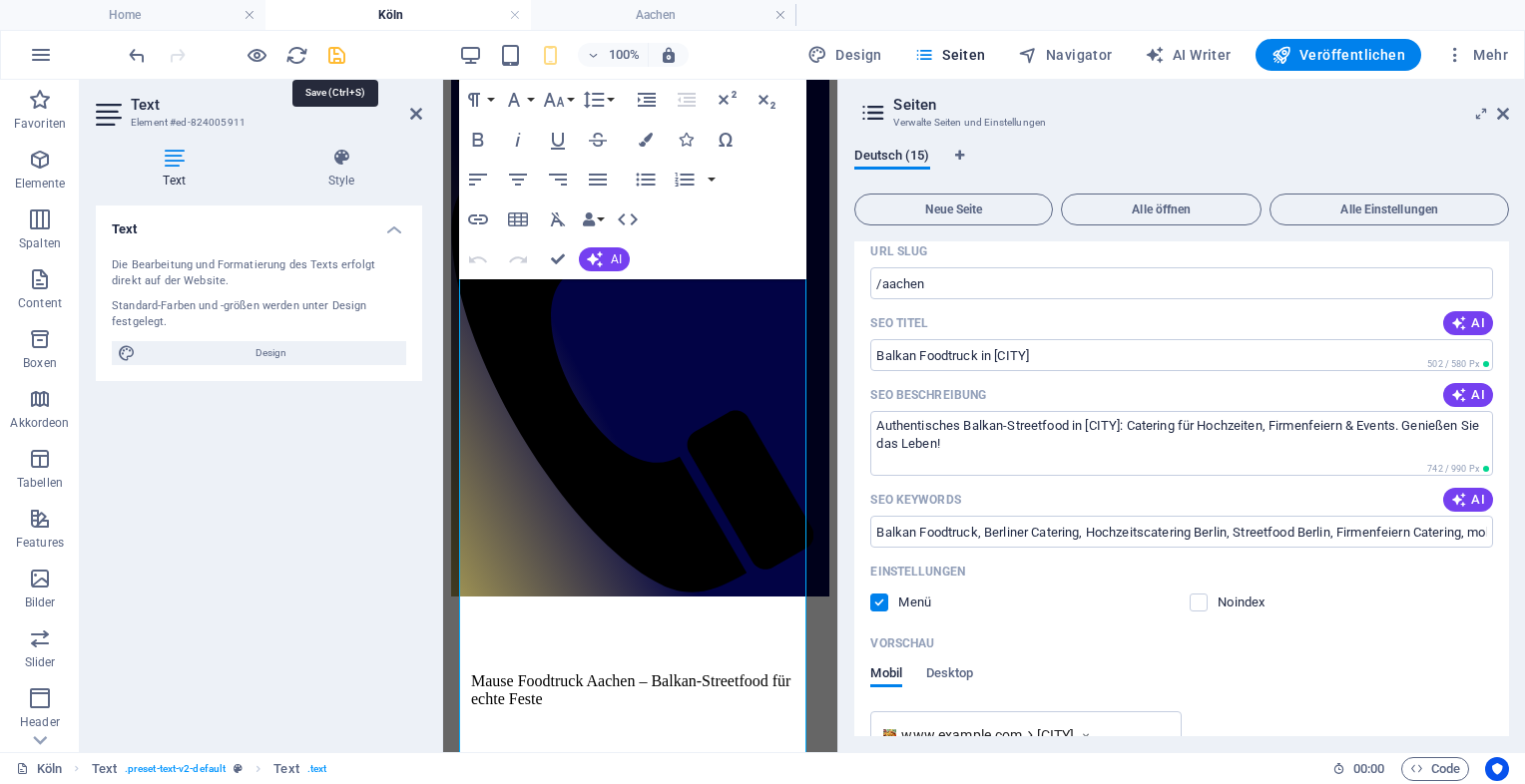 click at bounding box center [336, 55] 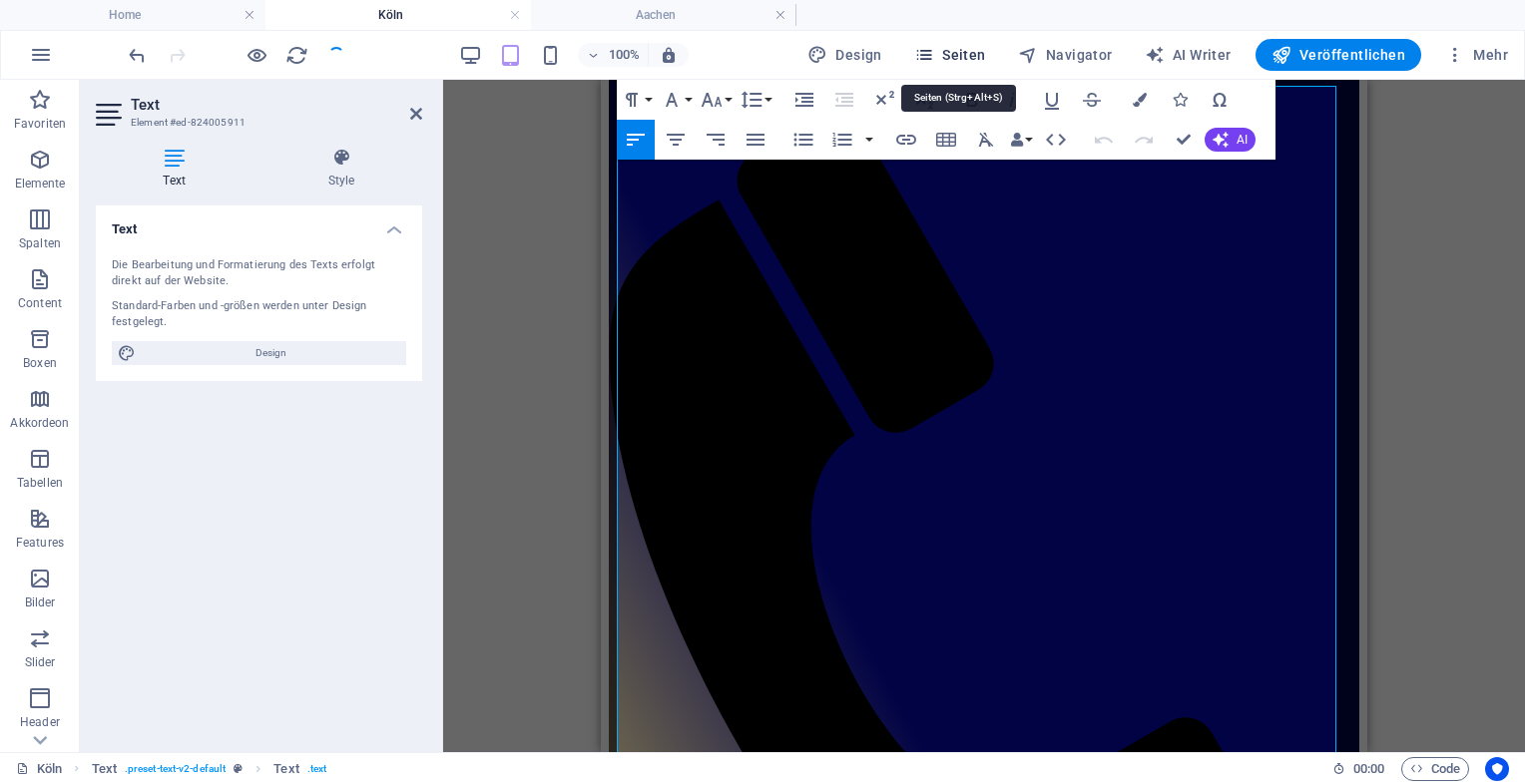 click on "Seiten" at bounding box center (950, 55) 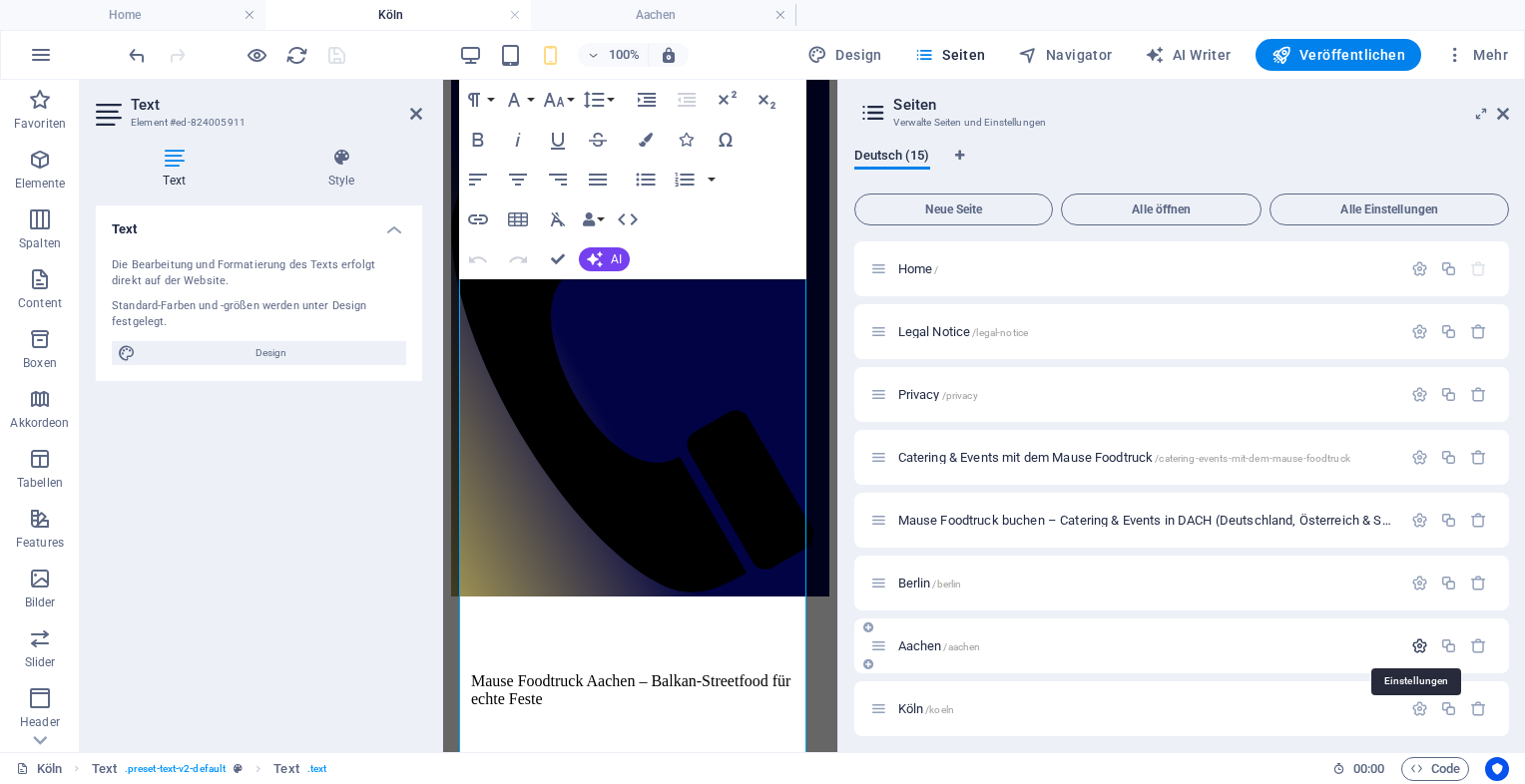 click at bounding box center [1419, 645] 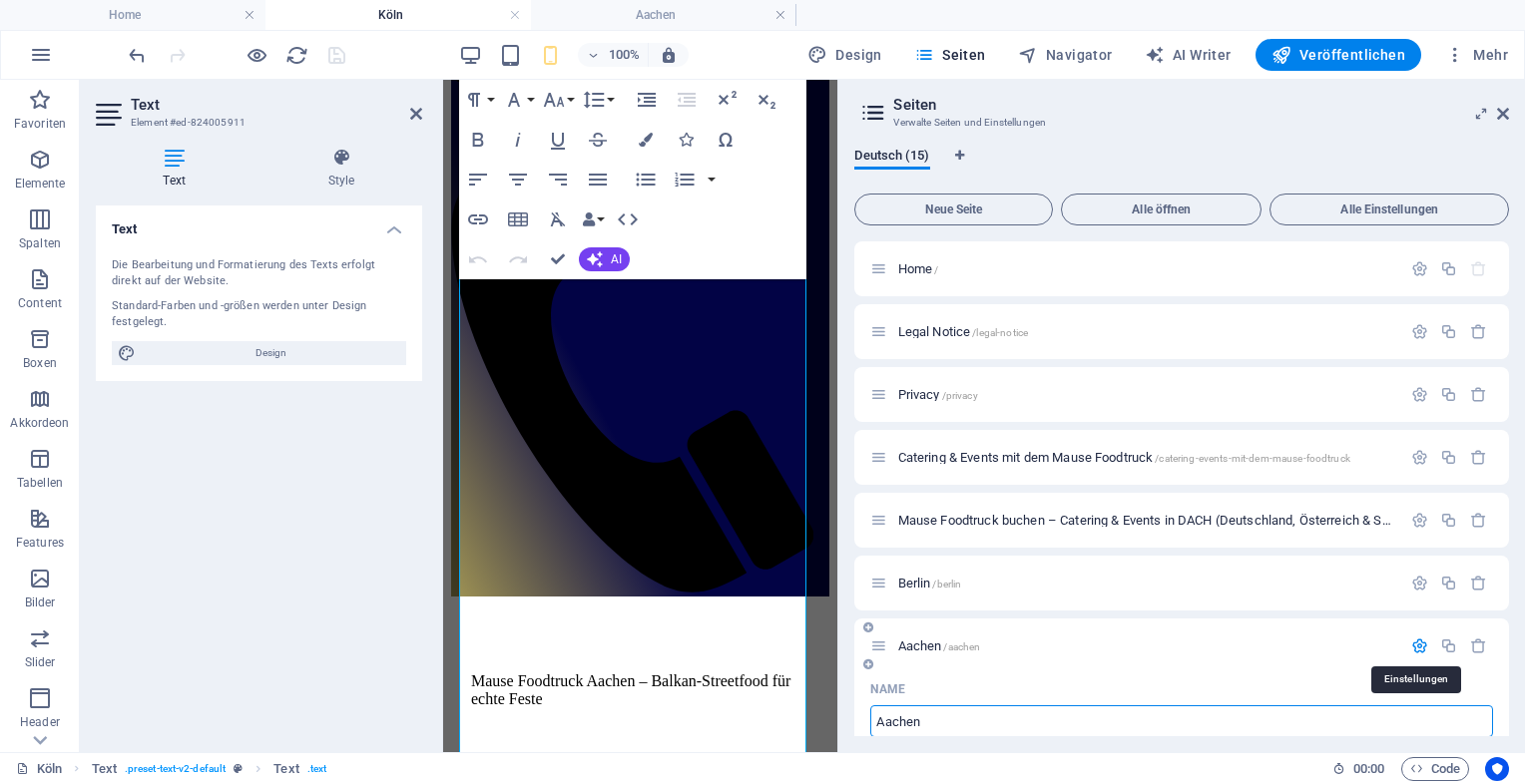 scroll, scrollTop: 1, scrollLeft: 0, axis: vertical 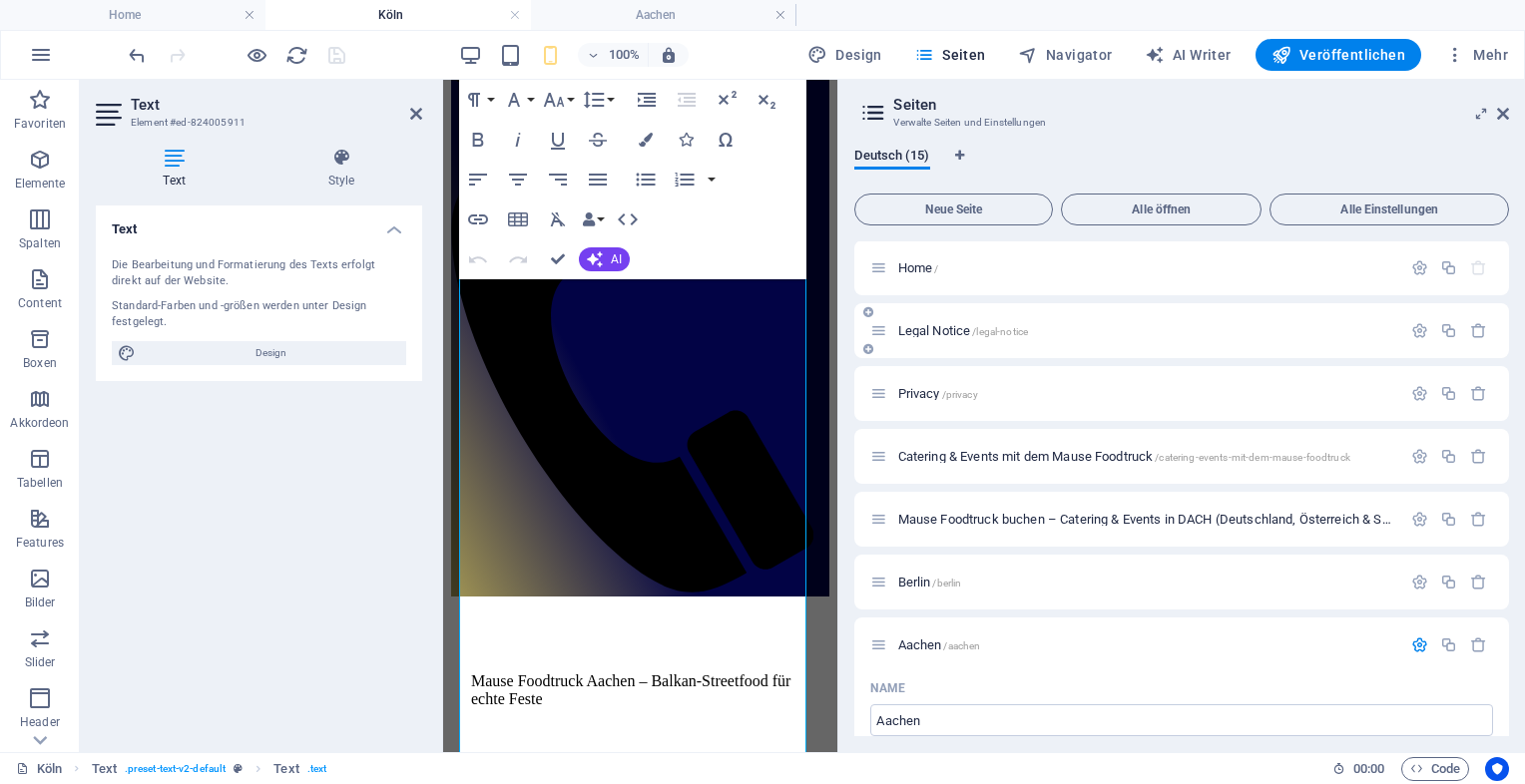 drag, startPoint x: 1509, startPoint y: 267, endPoint x: 1502, endPoint y: 311, distance: 44.553339 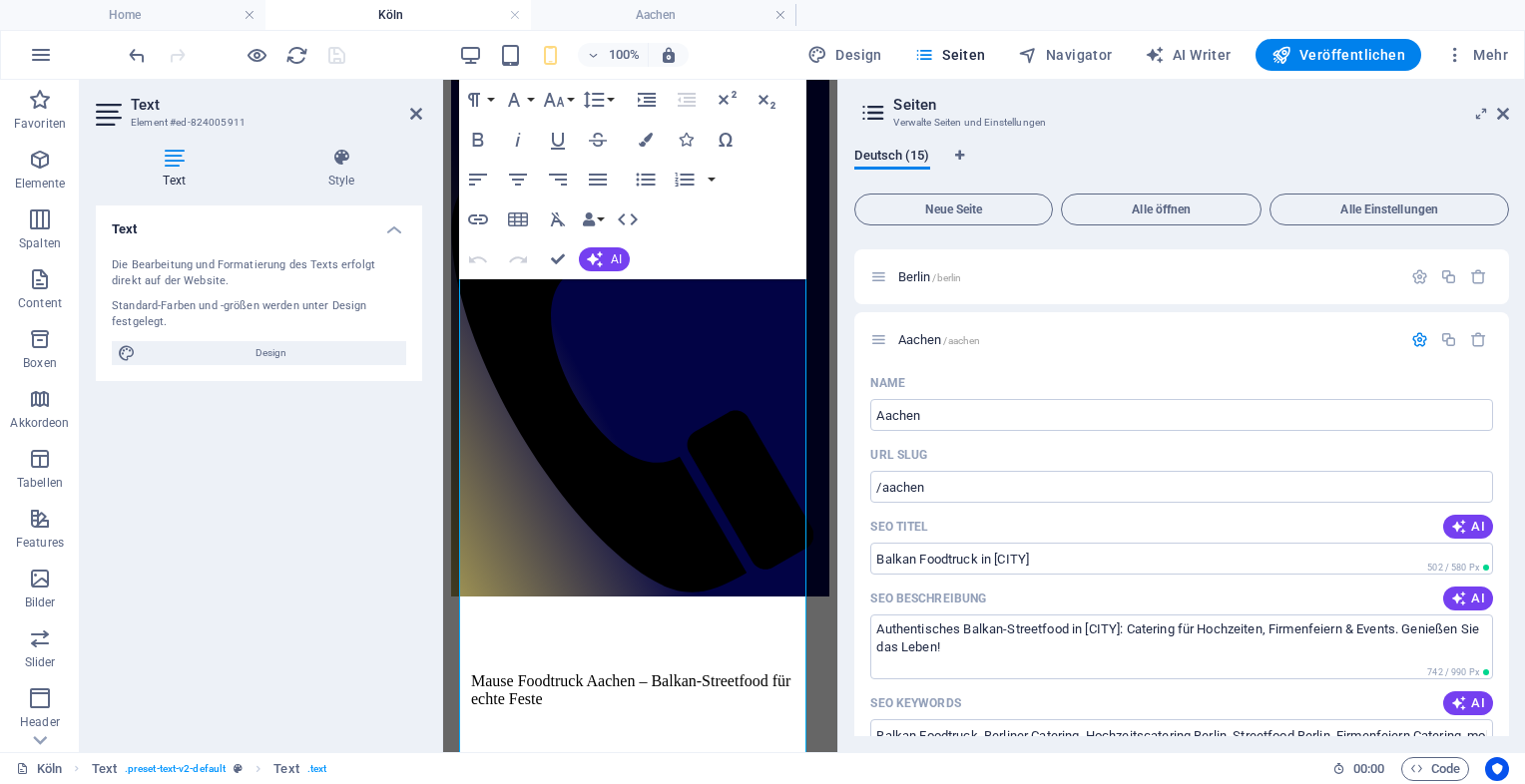 scroll, scrollTop: 299, scrollLeft: 0, axis: vertical 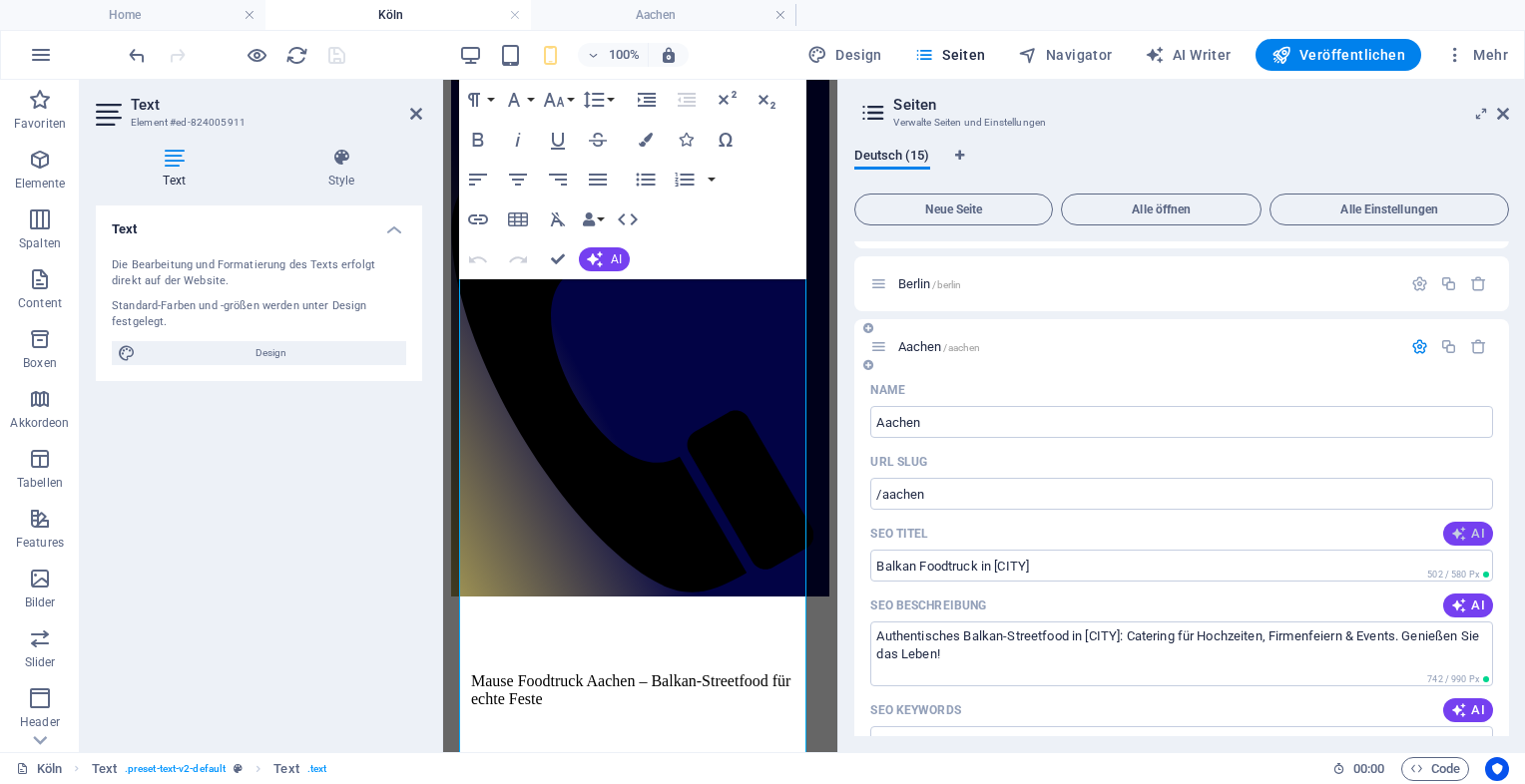 click on "AI" at bounding box center (1468, 534) 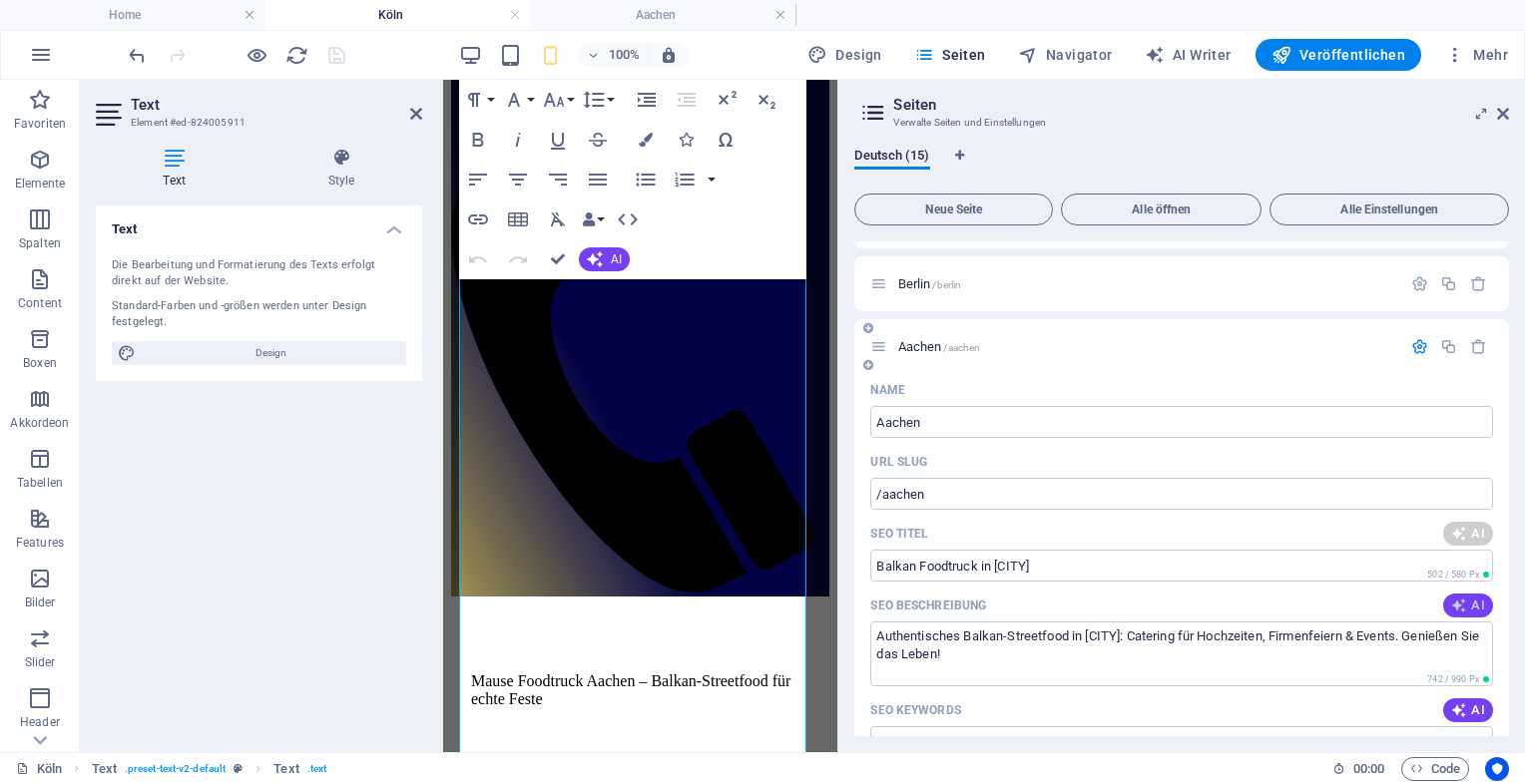 click at bounding box center (1459, 605) 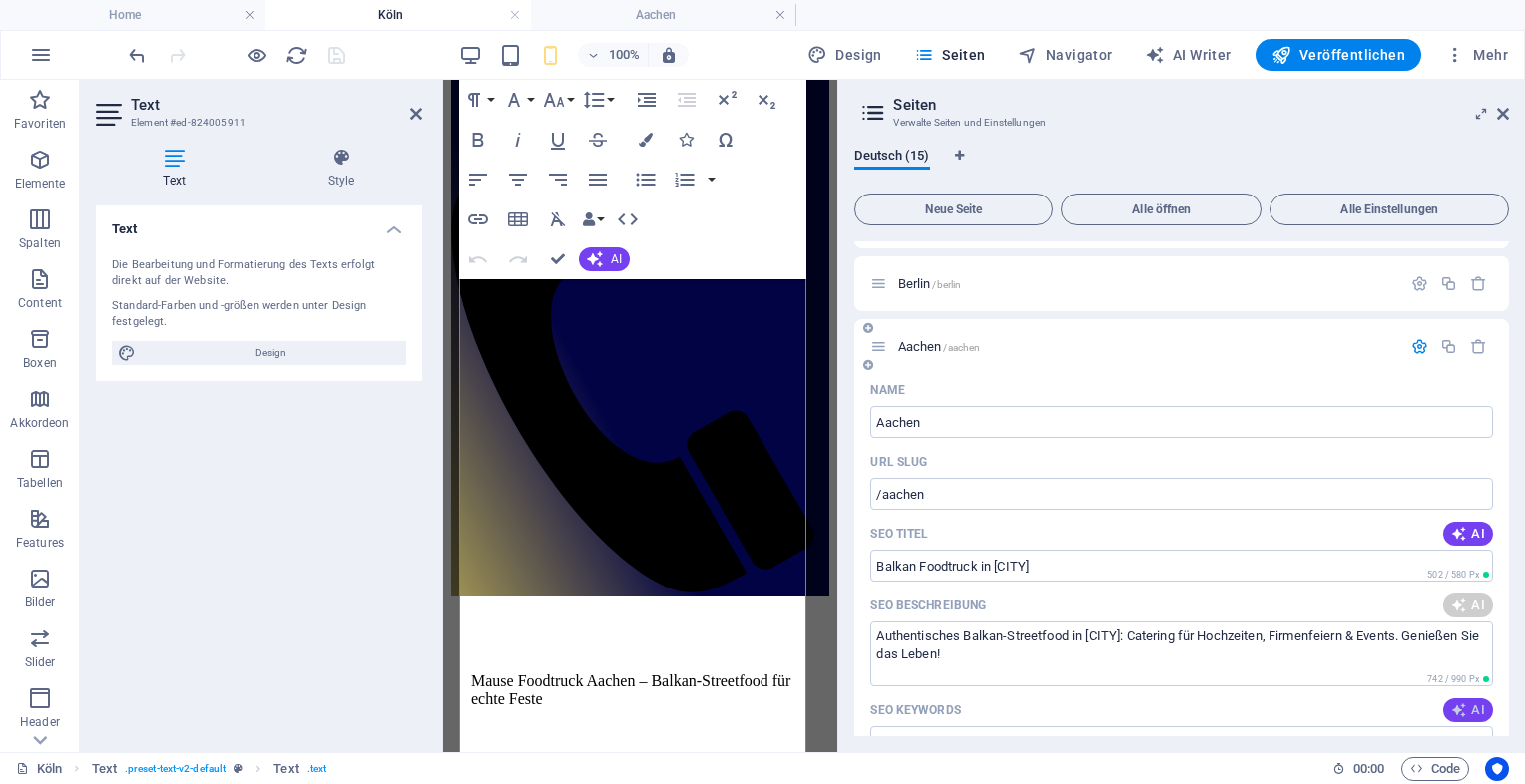 click on "AI" at bounding box center [1468, 710] 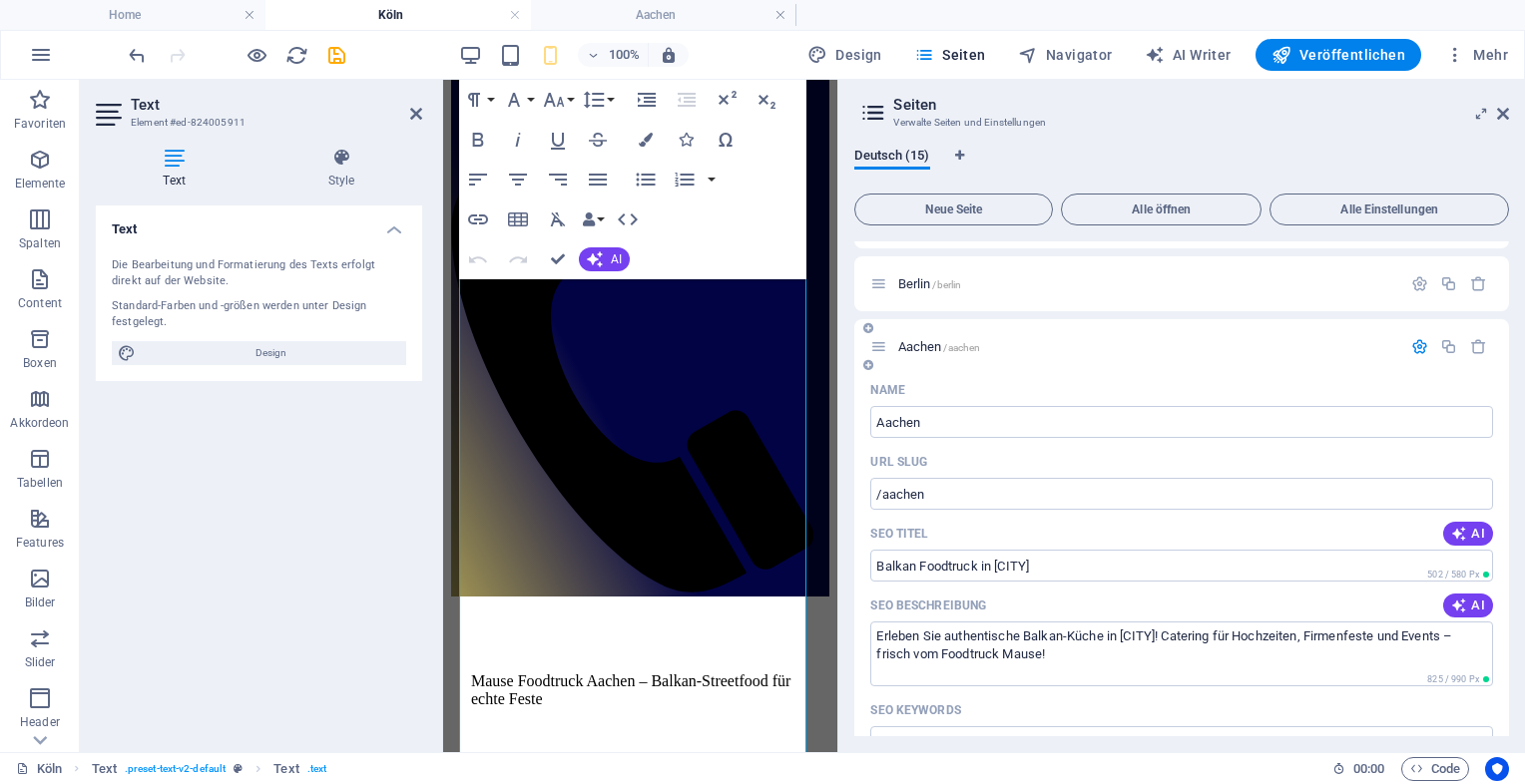 type on "Erleben Sie authentische Balkan-Küche in Berlin! Catering für Hochzeiten, Firmenfeste und Events – frisch vom Foodtruck Mause!" 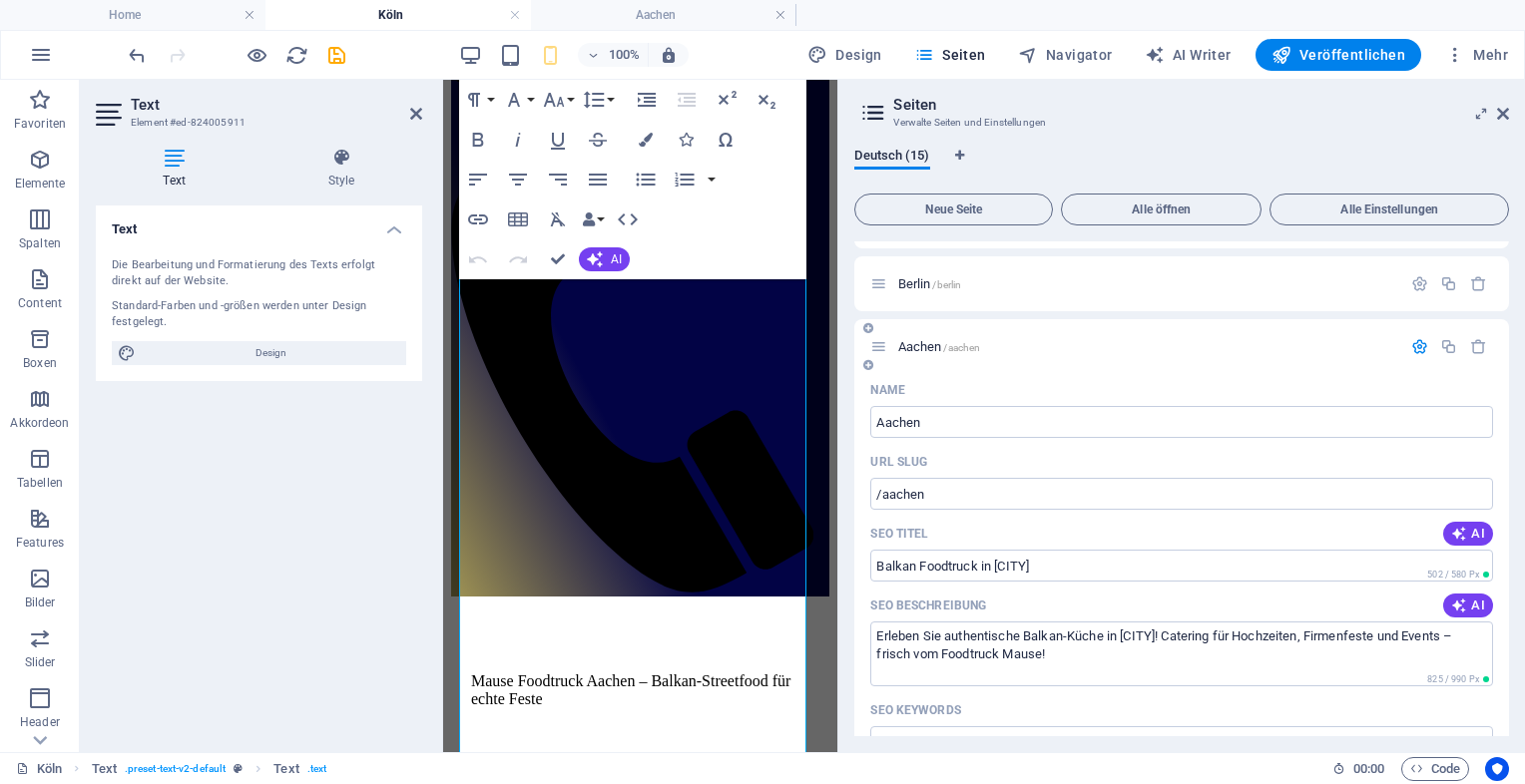 type on "Balkan Streetfood, Foodtruck Berlin, Catering Events Berlin, Hochzeitscatering, Firmenfeiern Catering, Cevapcici und Pljeskavica" 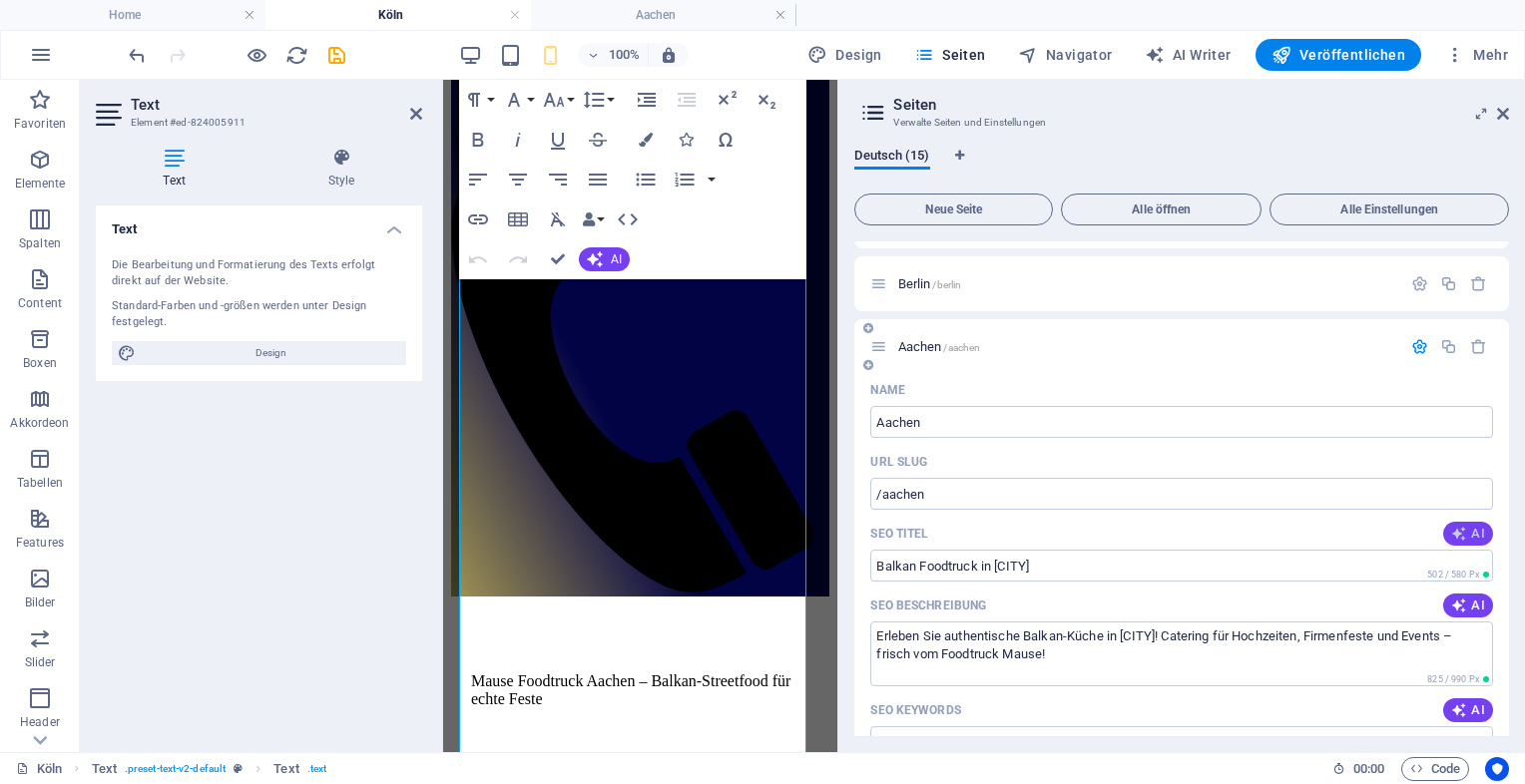 click on "AI" at bounding box center (1468, 534) 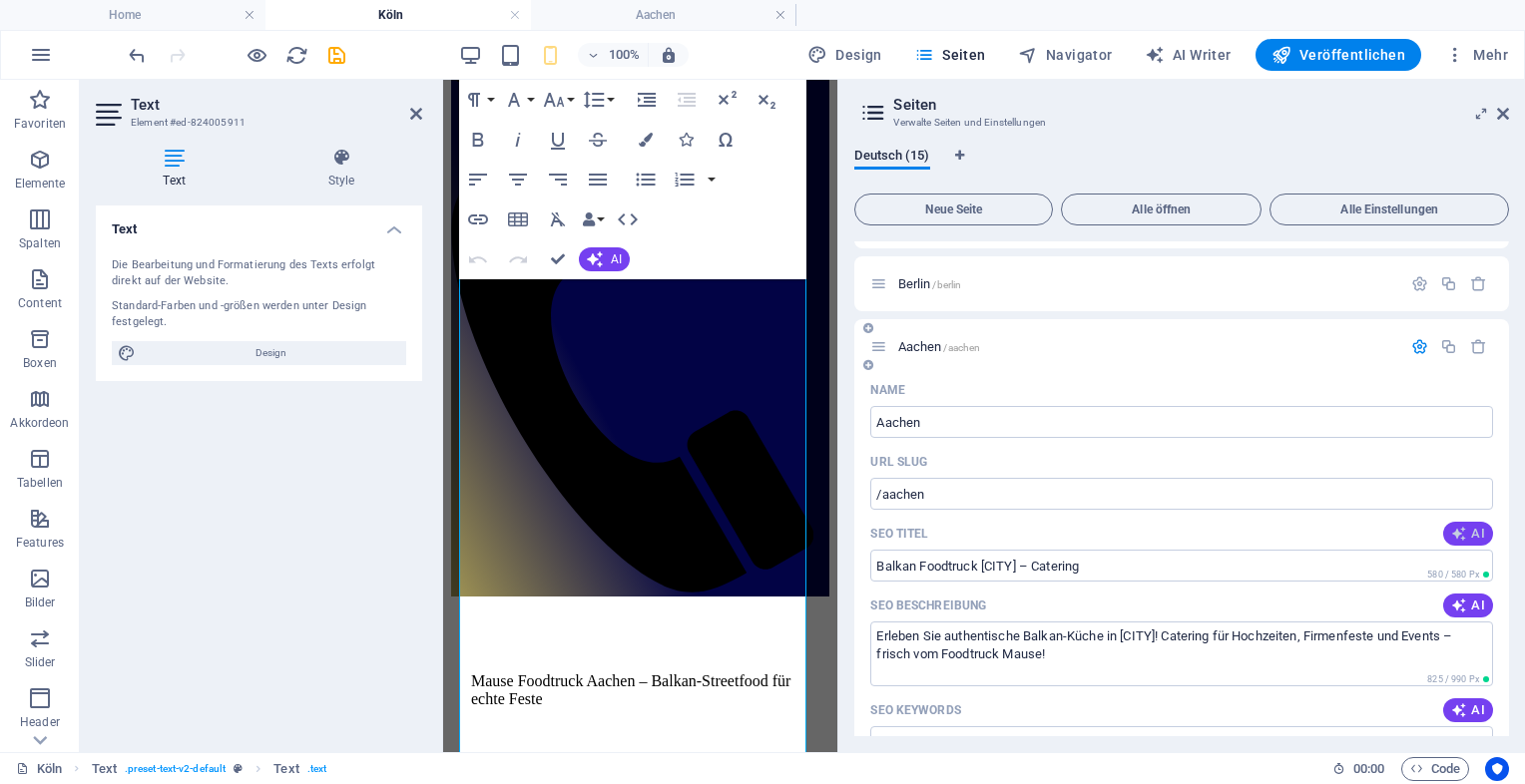 type on "Balkan Foodtruck Berlin – Catering" 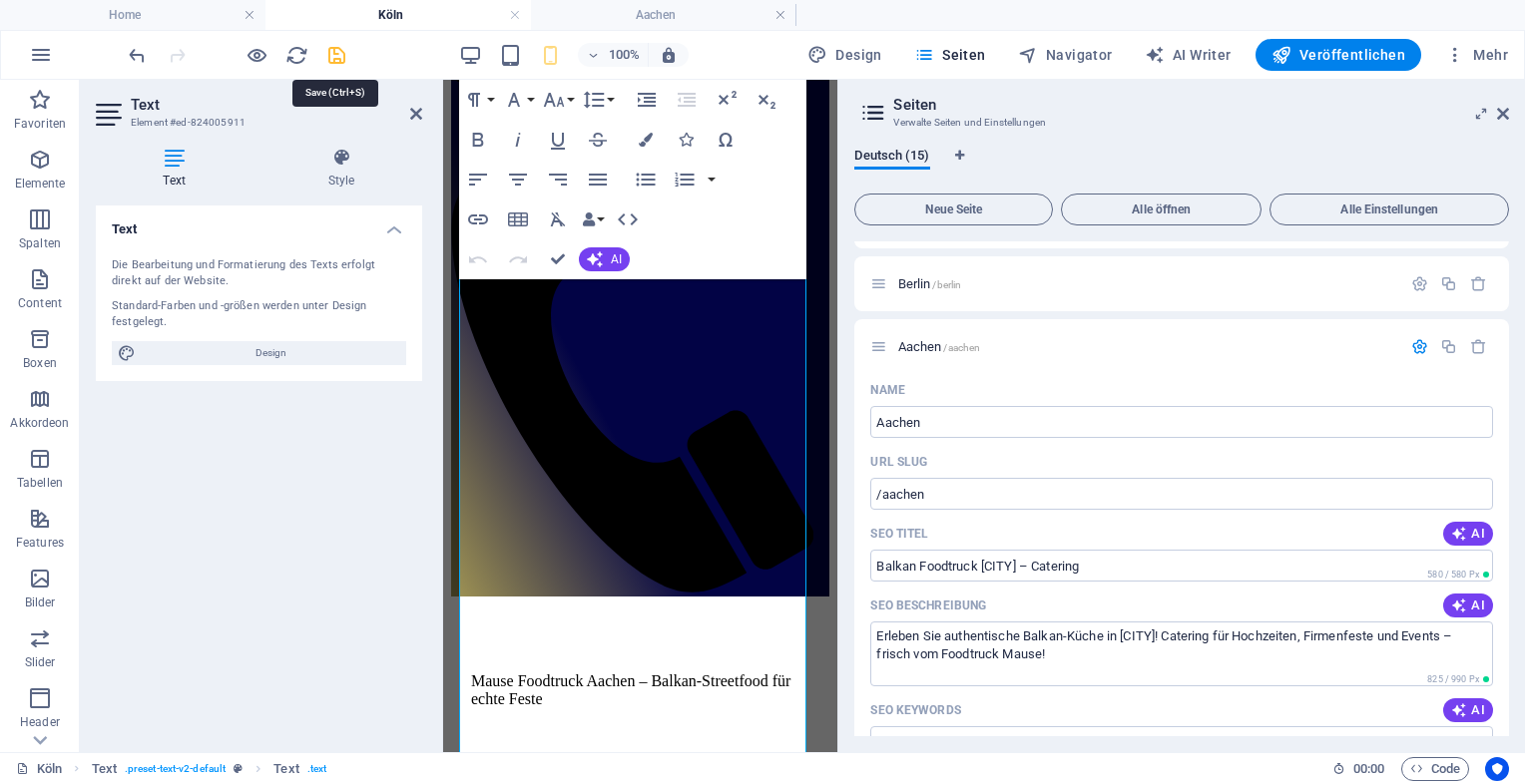 click at bounding box center [336, 55] 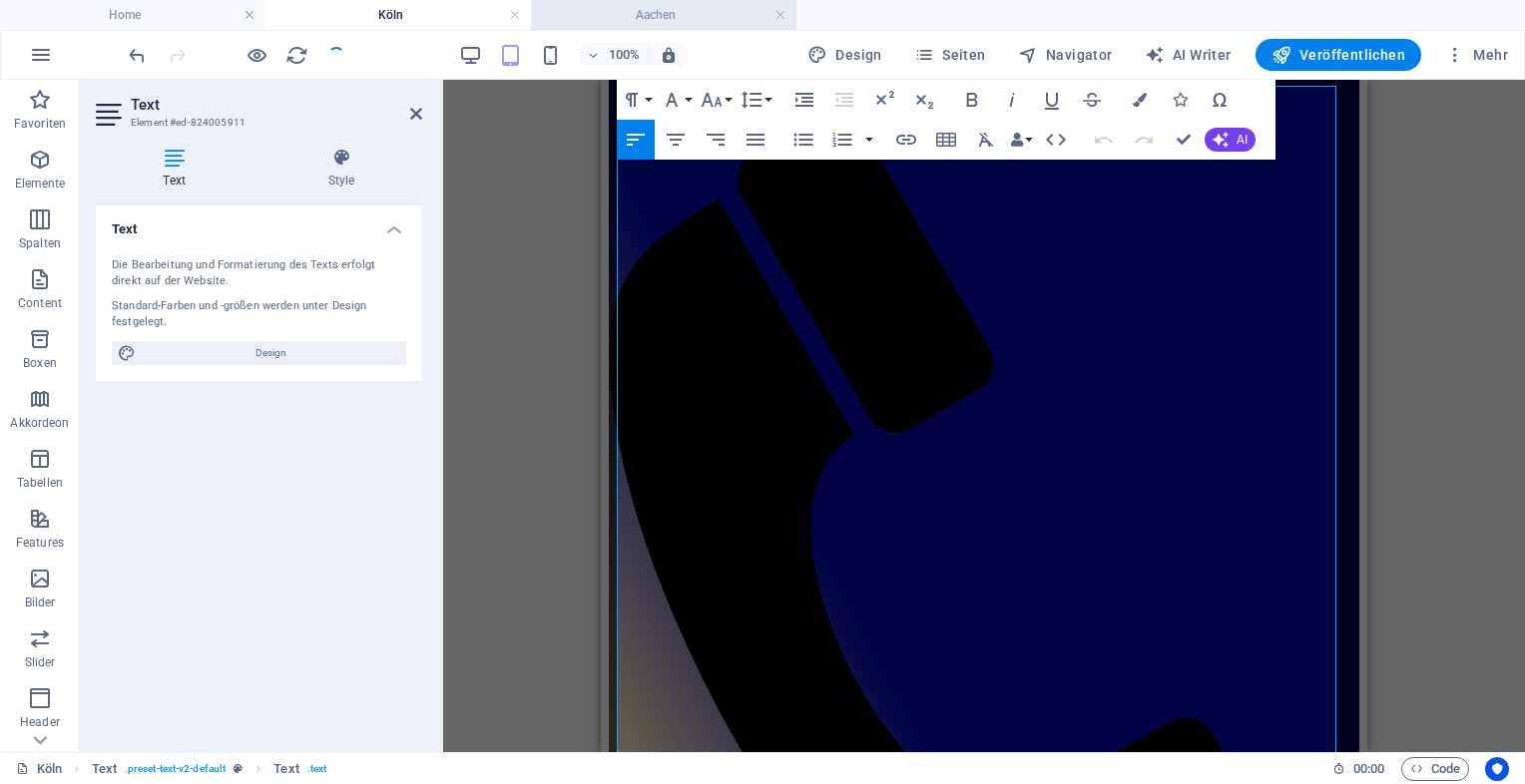 click on "Aachen" at bounding box center [664, 15] 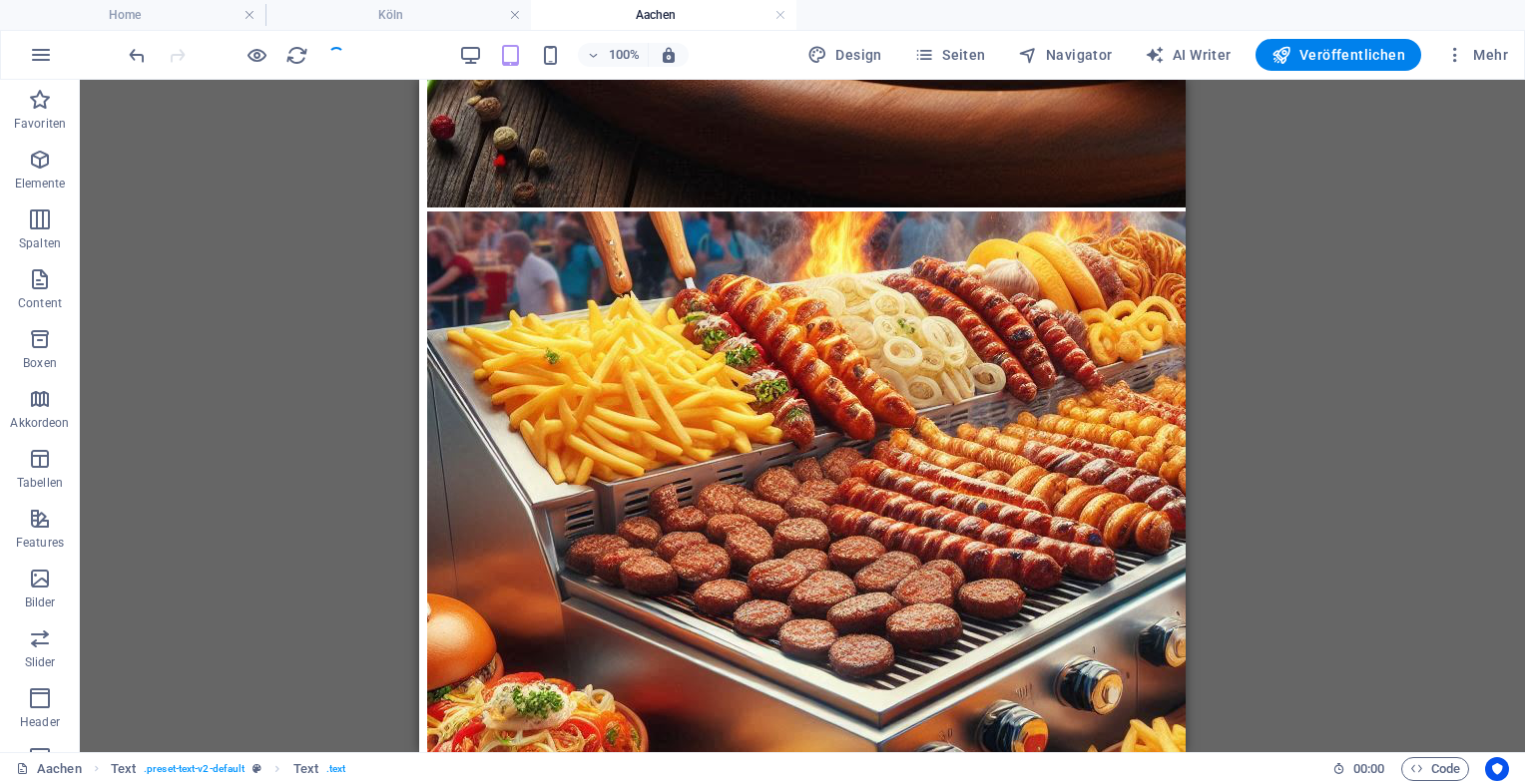 scroll, scrollTop: 0, scrollLeft: 0, axis: both 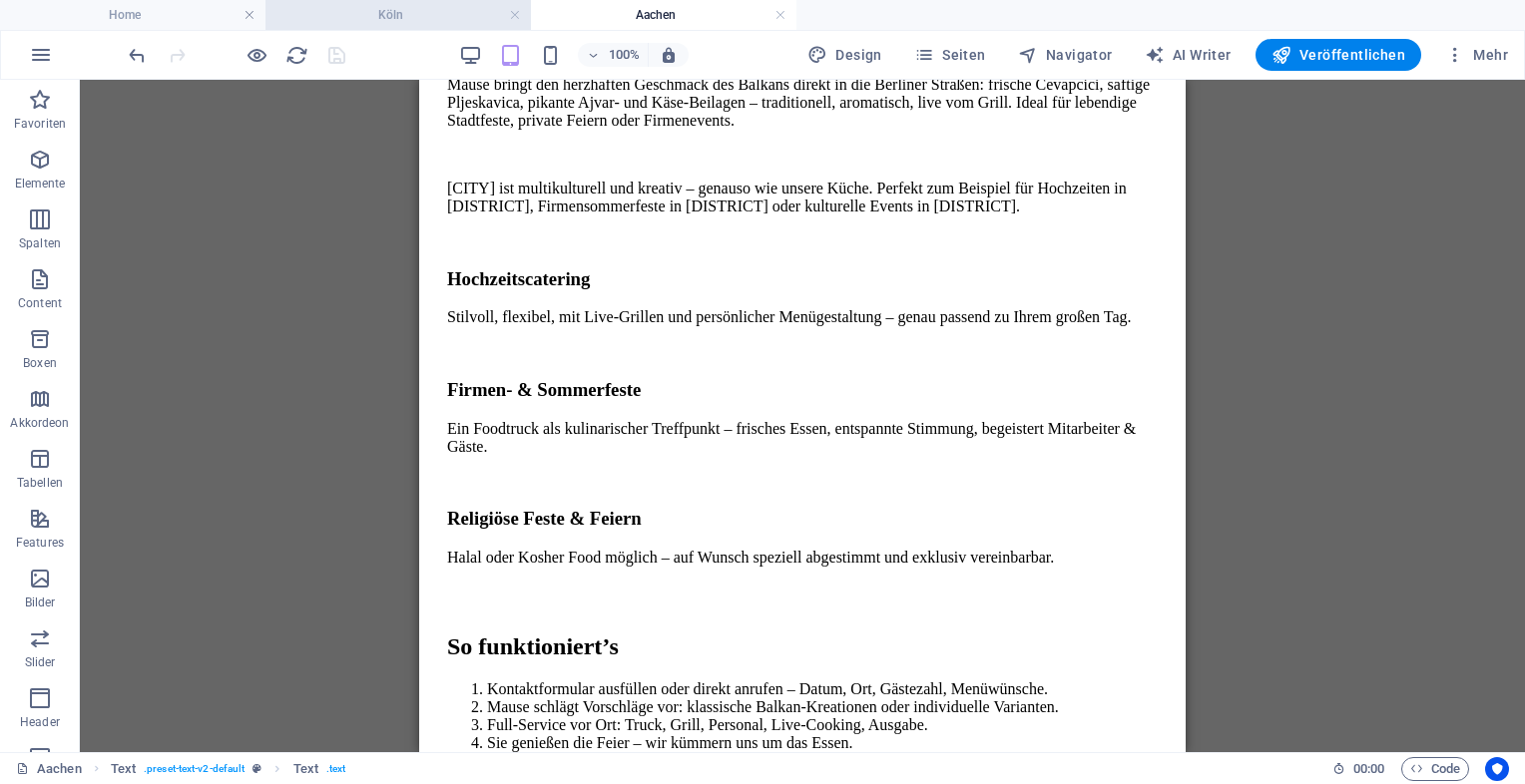 click on "Köln" at bounding box center [398, 15] 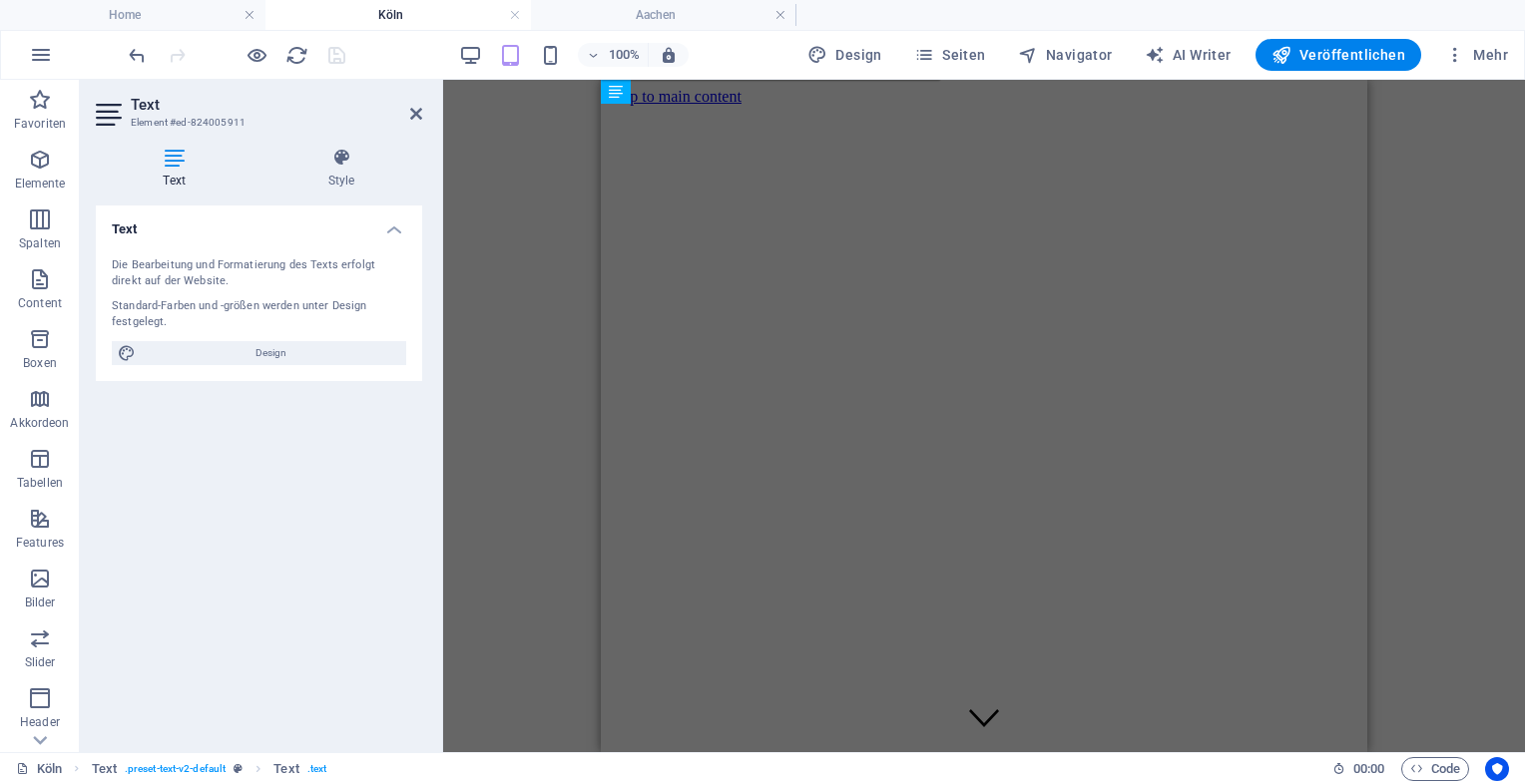 scroll, scrollTop: 762, scrollLeft: 0, axis: vertical 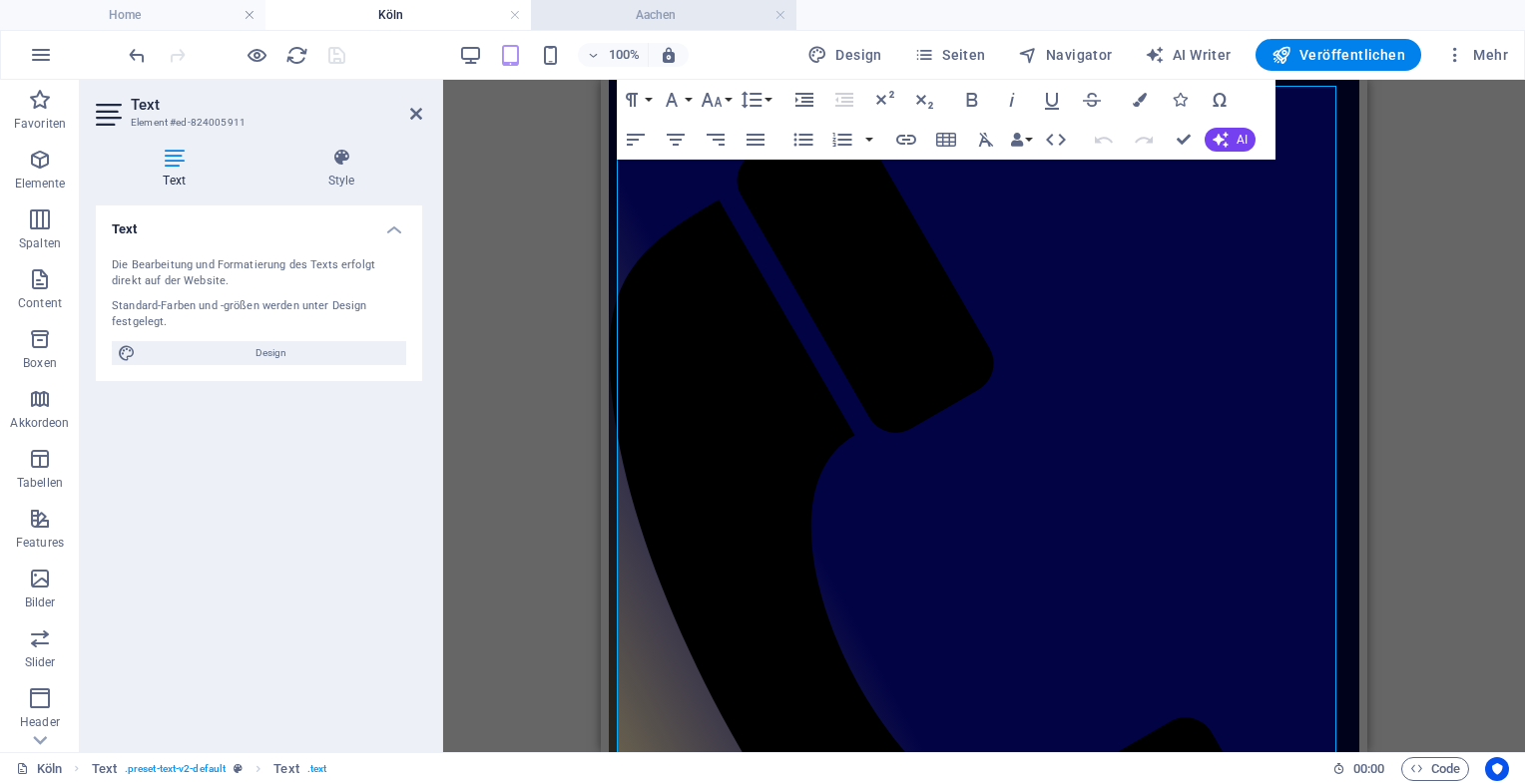 click on "Aachen" at bounding box center (664, 15) 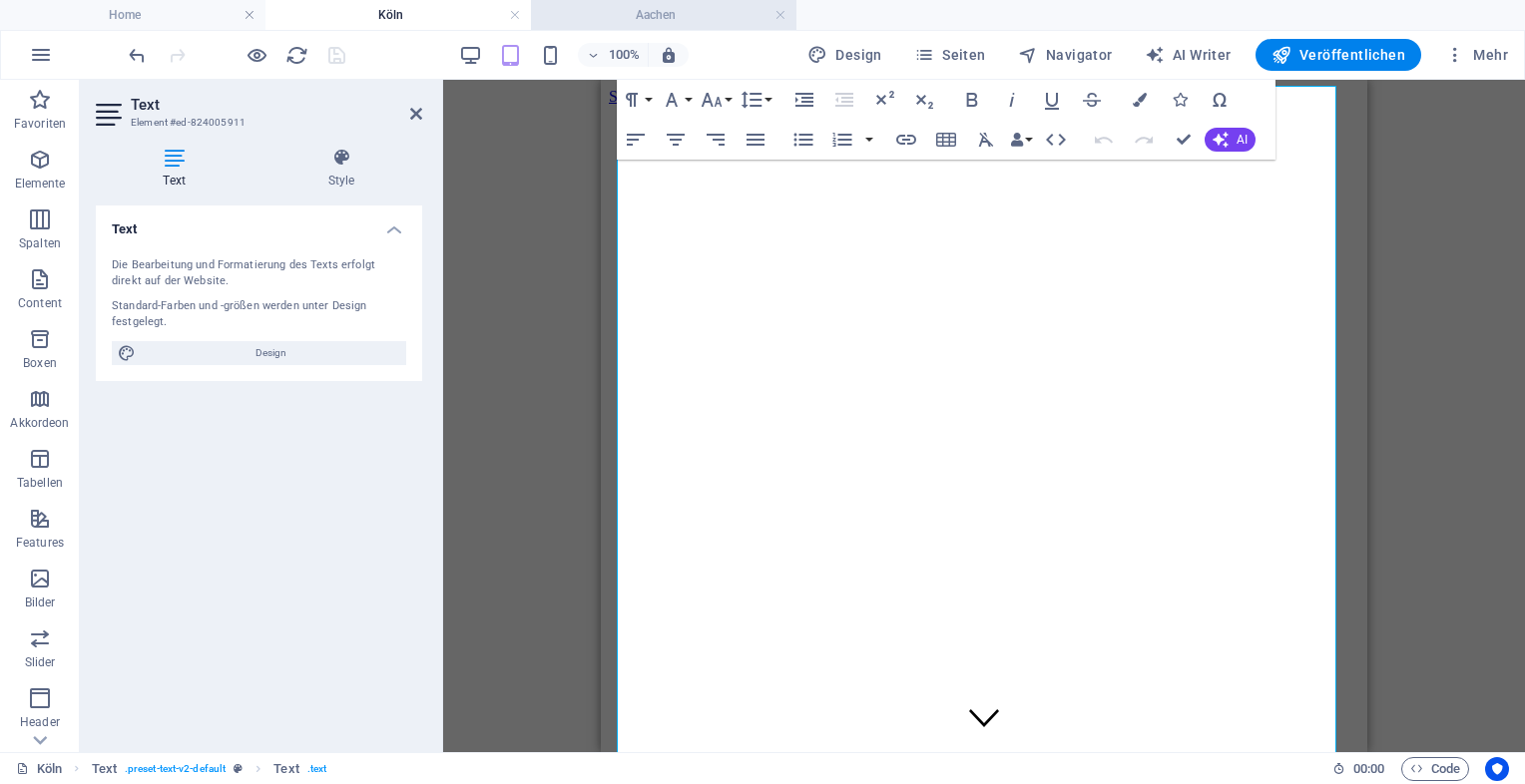 scroll, scrollTop: 2182, scrollLeft: 0, axis: vertical 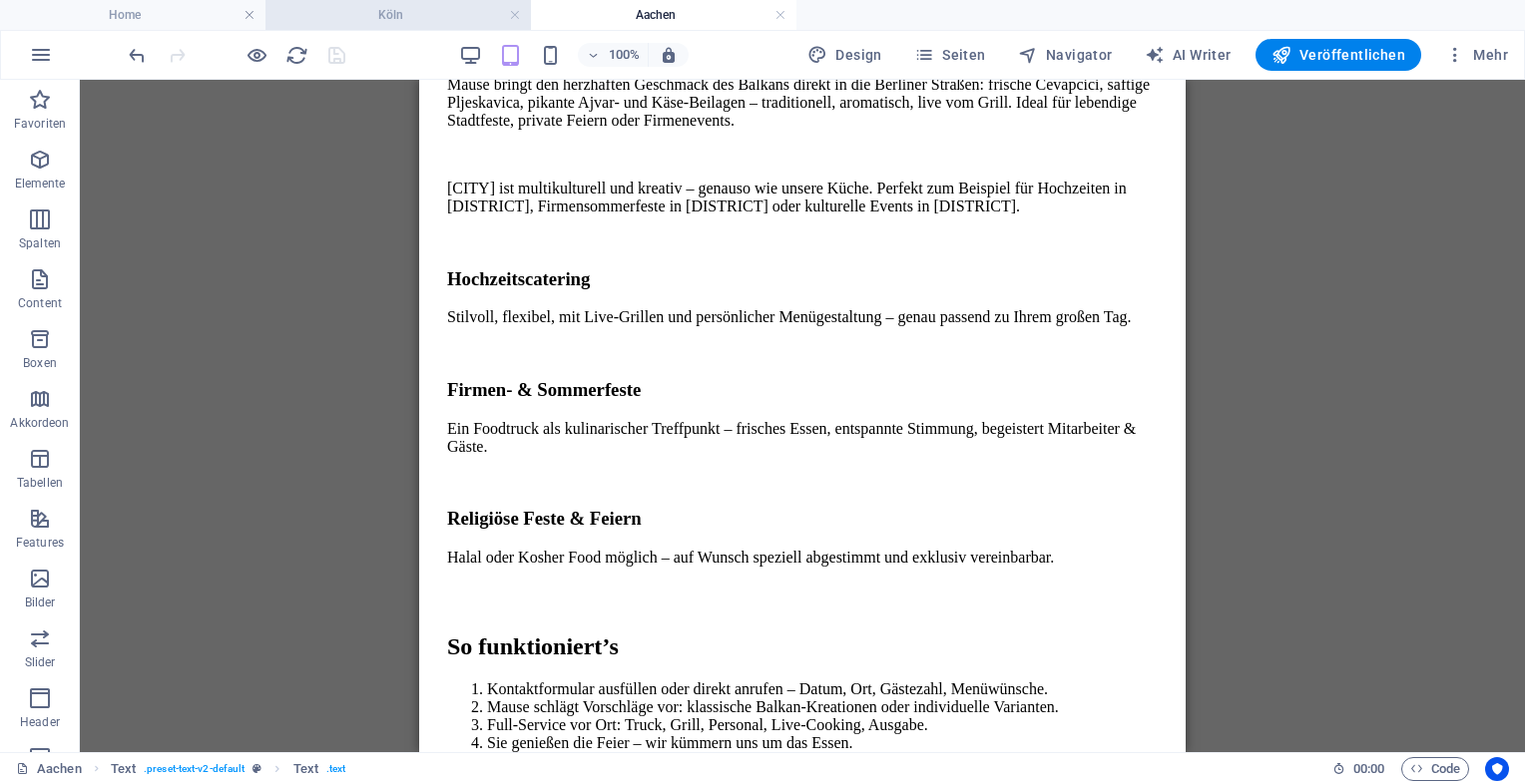 click on "Köln" at bounding box center (398, 15) 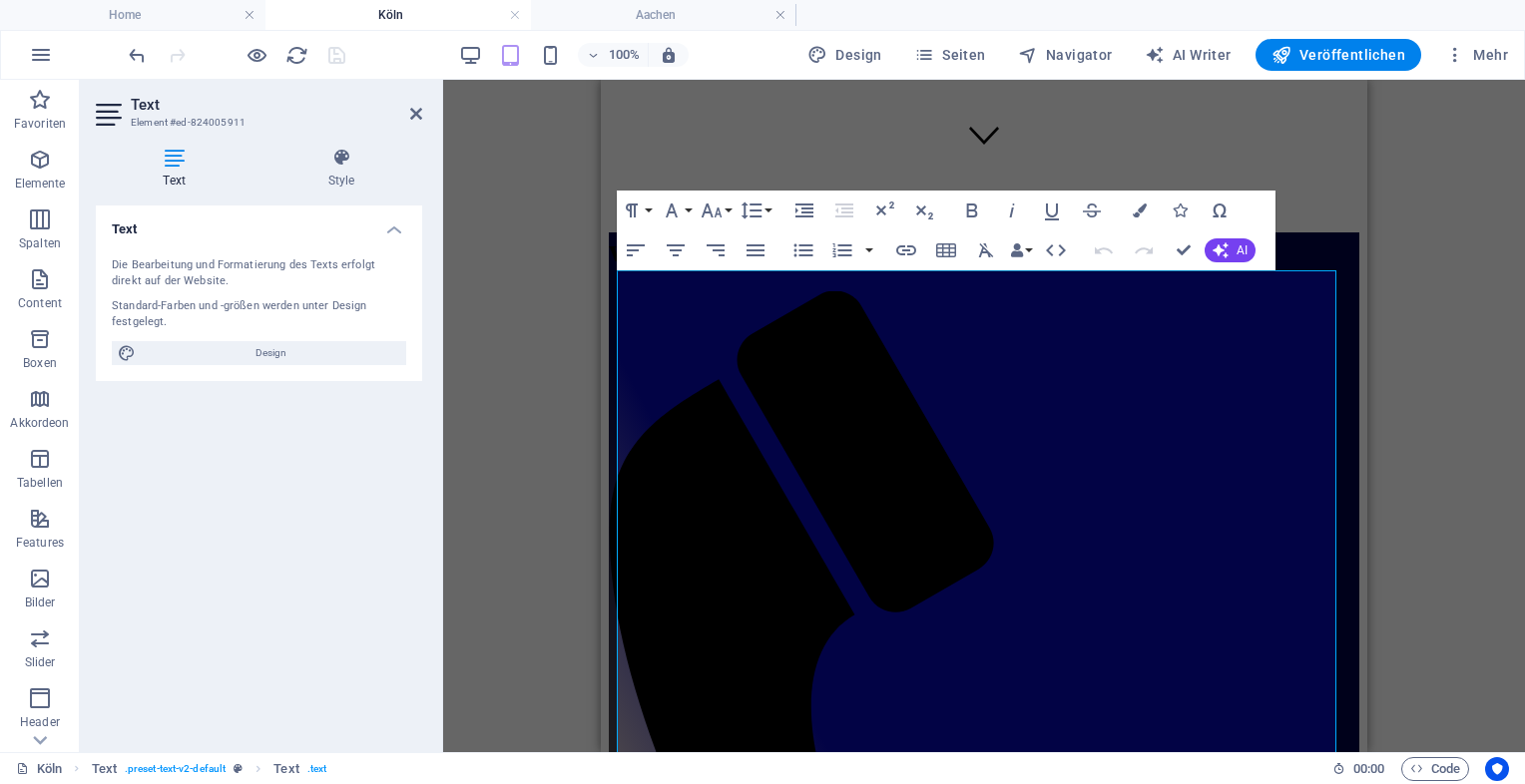scroll, scrollTop: 577, scrollLeft: 0, axis: vertical 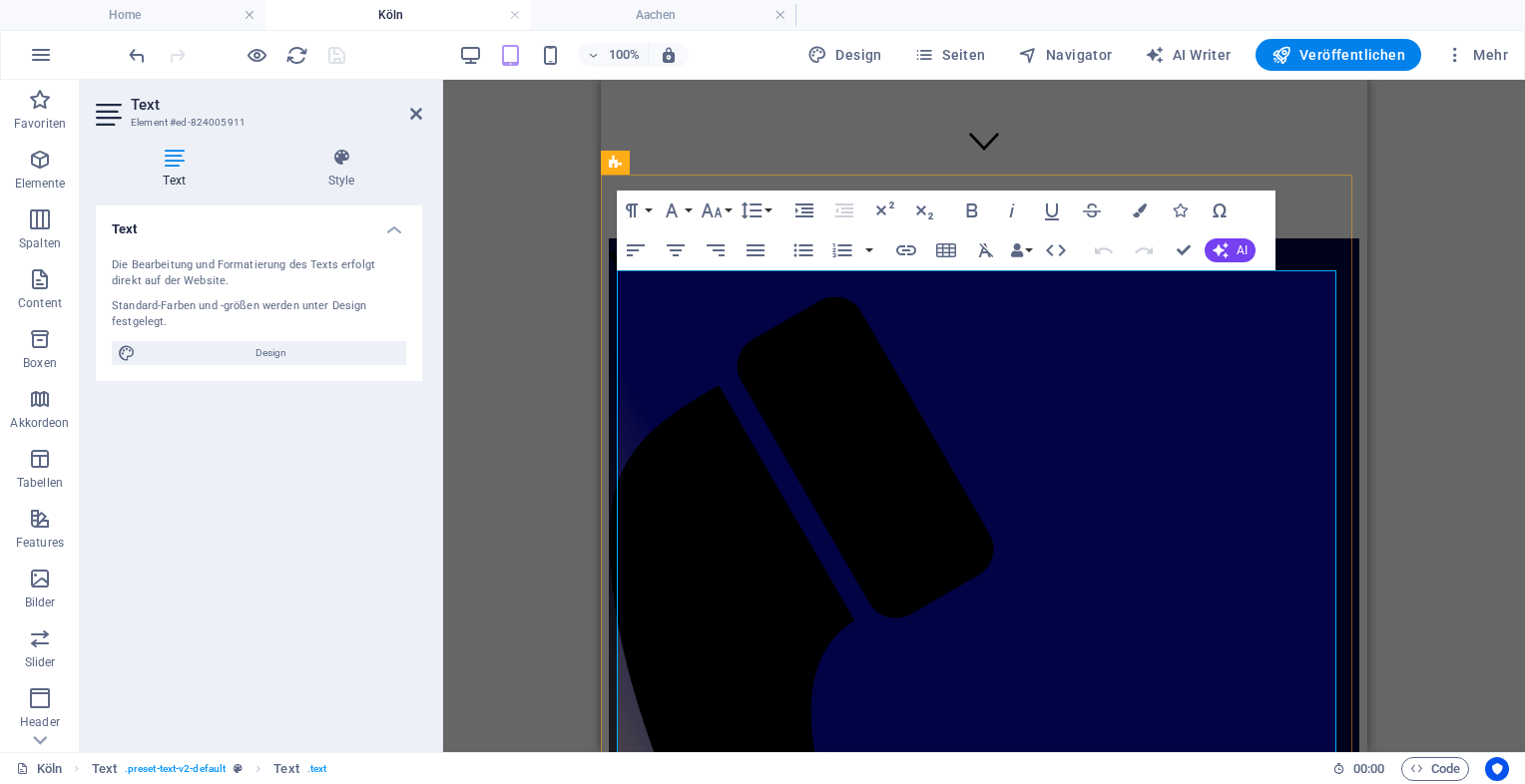 click on "🐭 Mause Foodtruck [CITY]" at bounding box center (984, 1474) 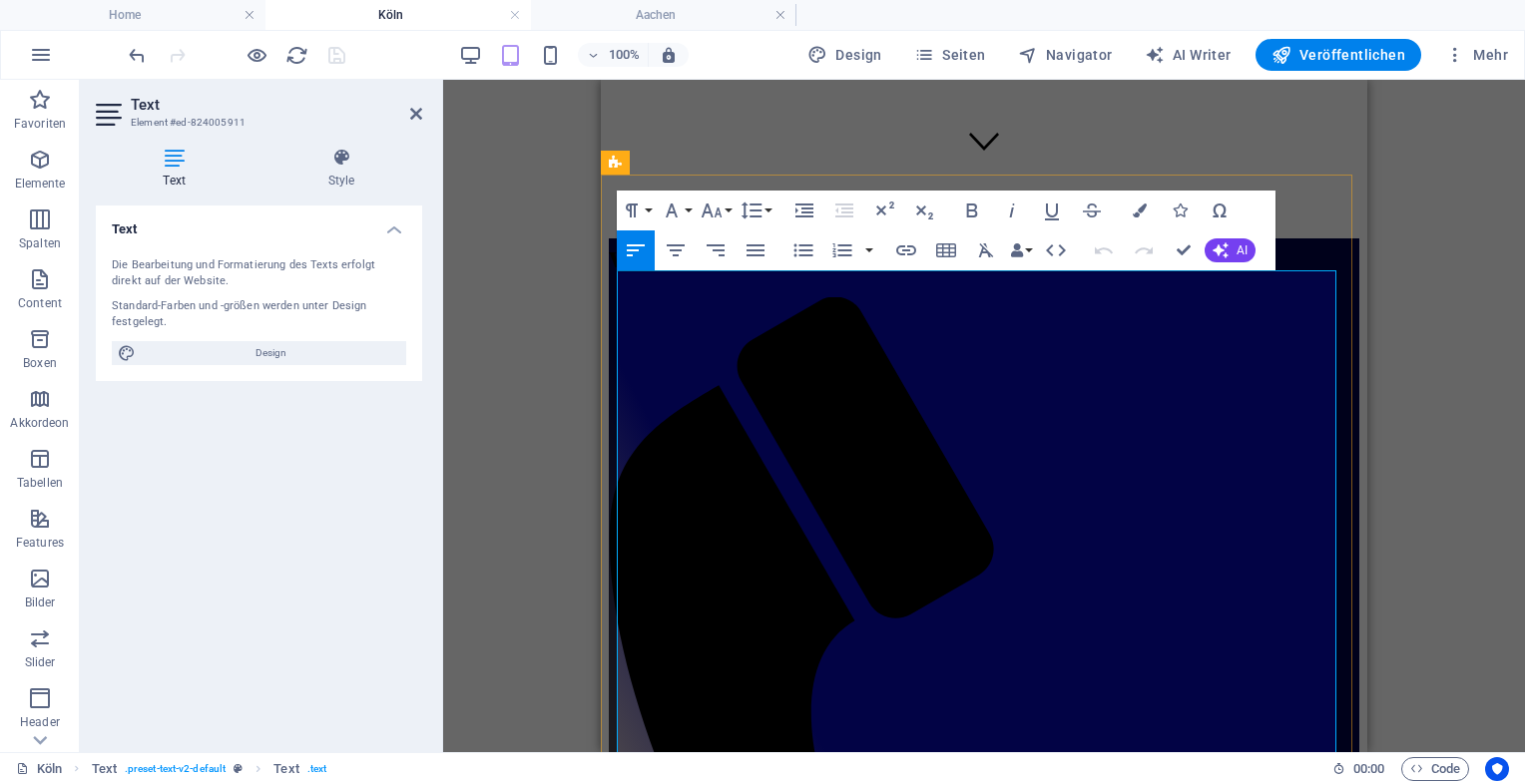 click on "🐭 Mause Foodtruck [CITY]" at bounding box center (984, 1474) 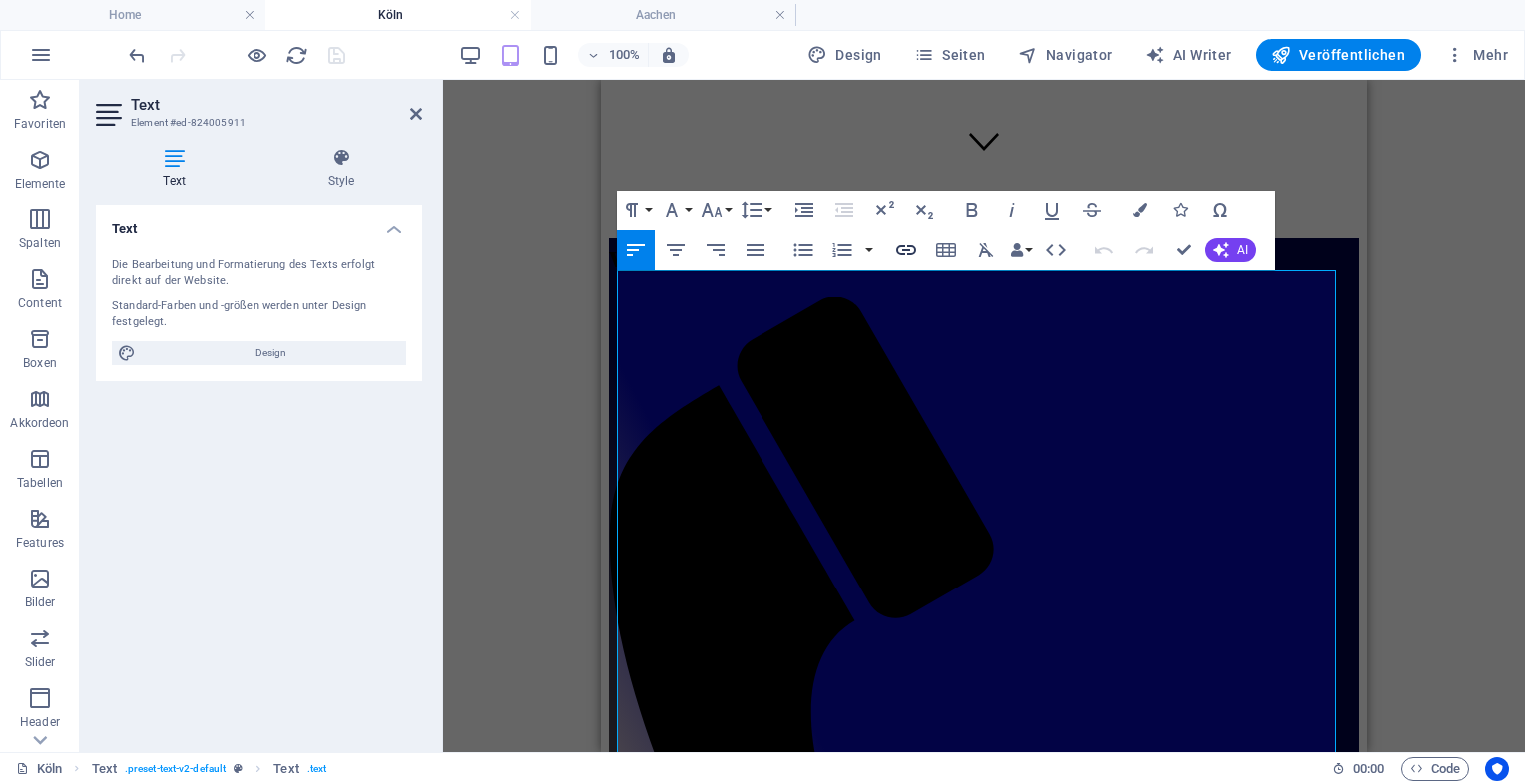 click 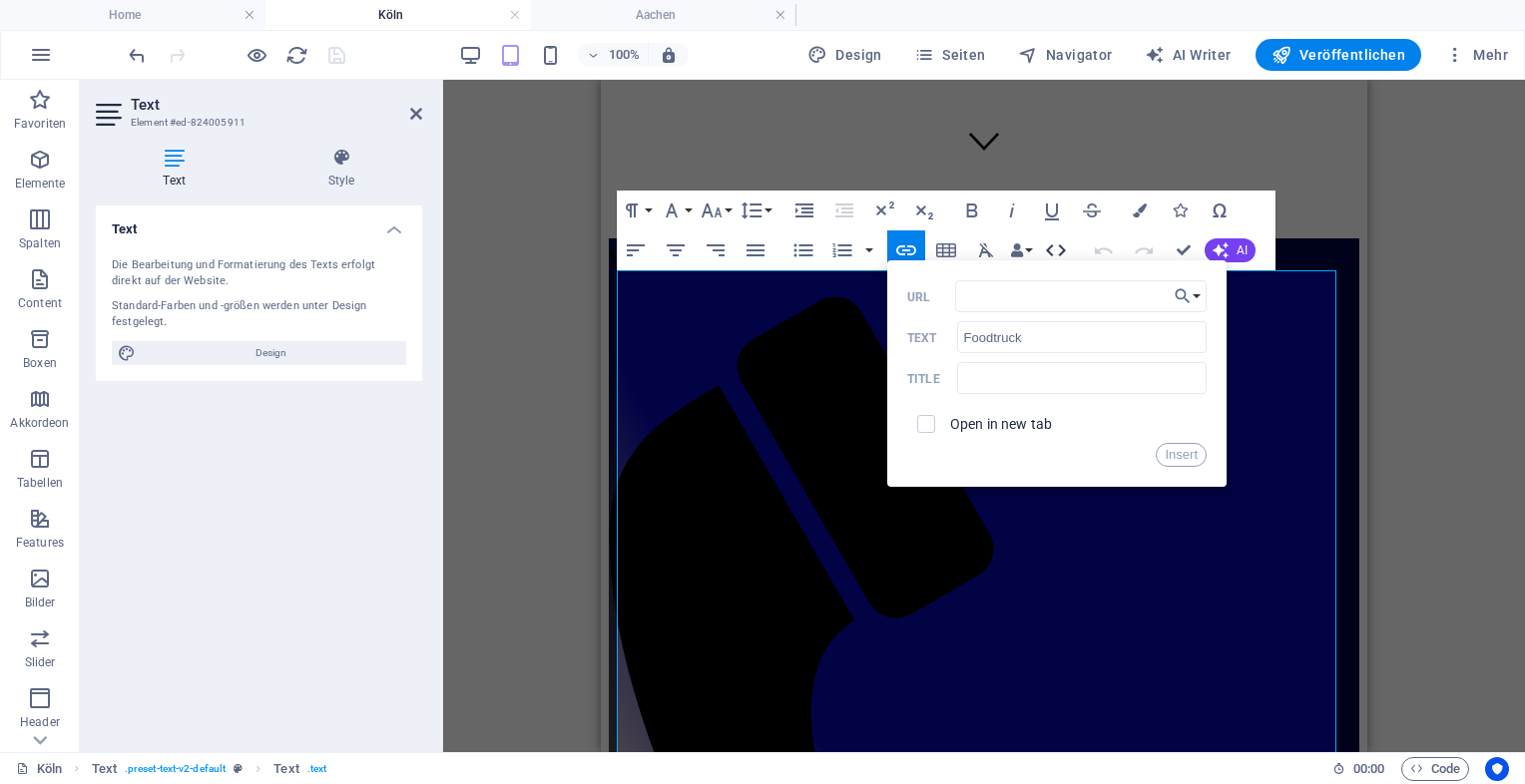click 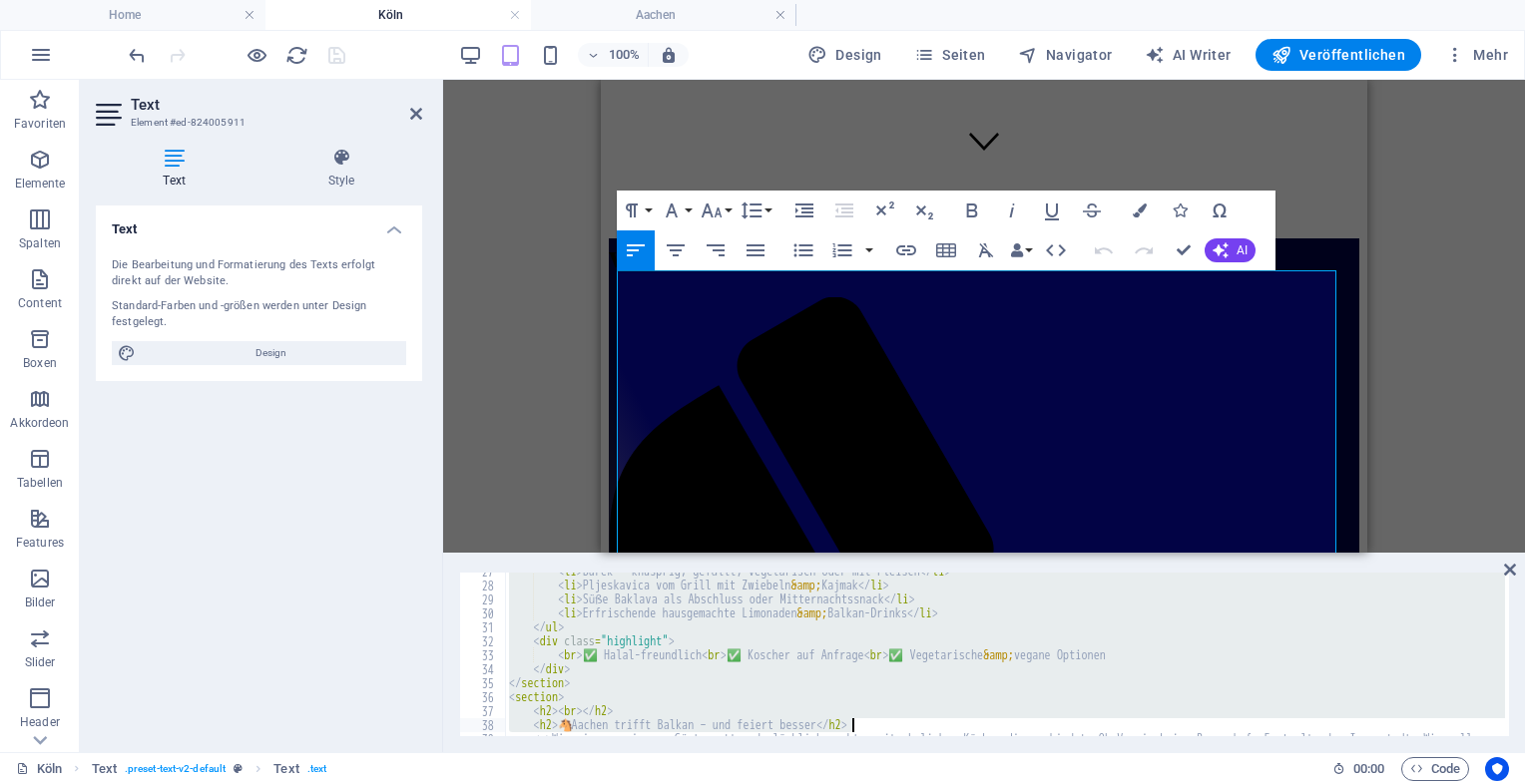 scroll, scrollTop: 469, scrollLeft: 0, axis: vertical 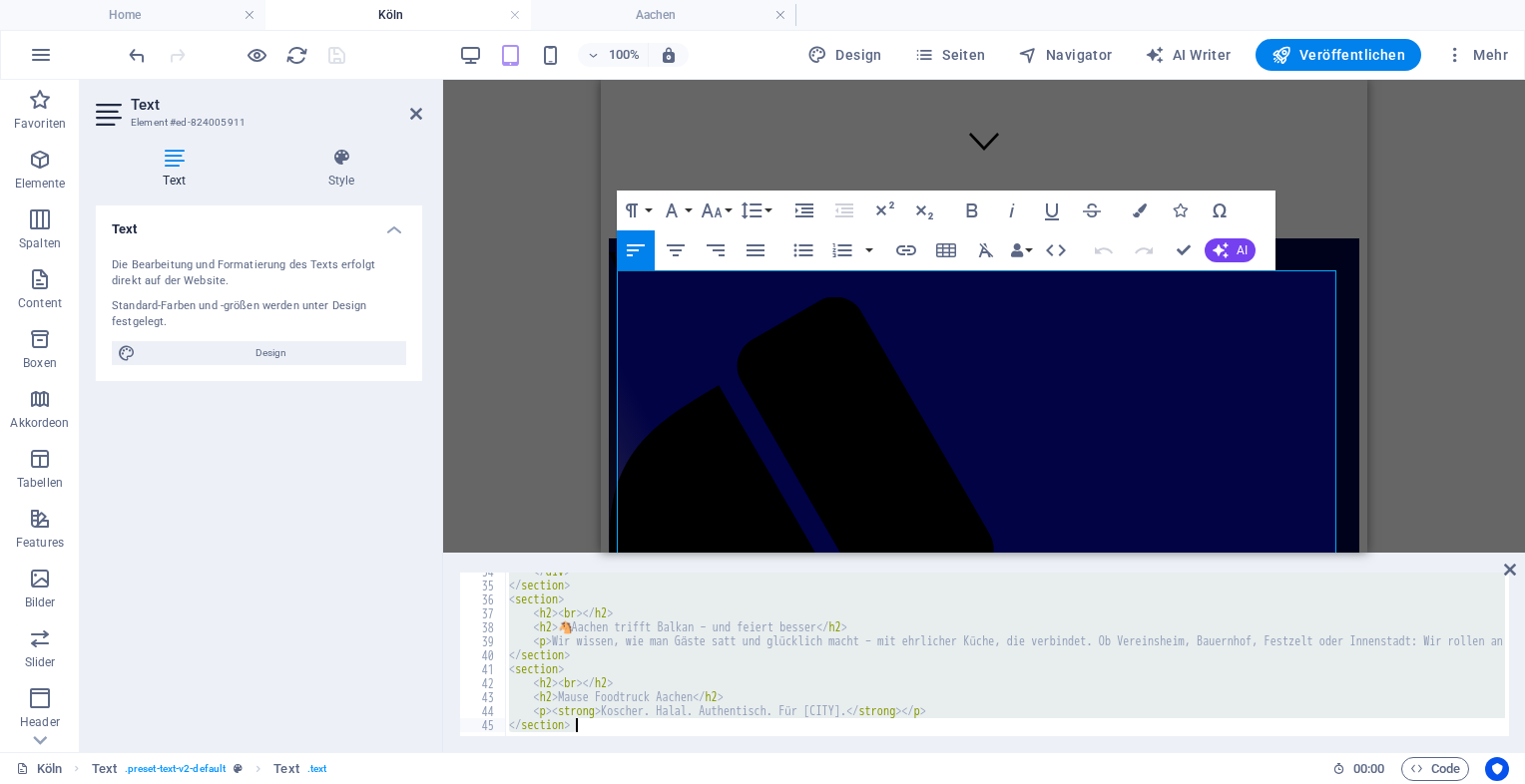 drag, startPoint x: 511, startPoint y: 578, endPoint x: 1321, endPoint y: 766, distance: 831.53112 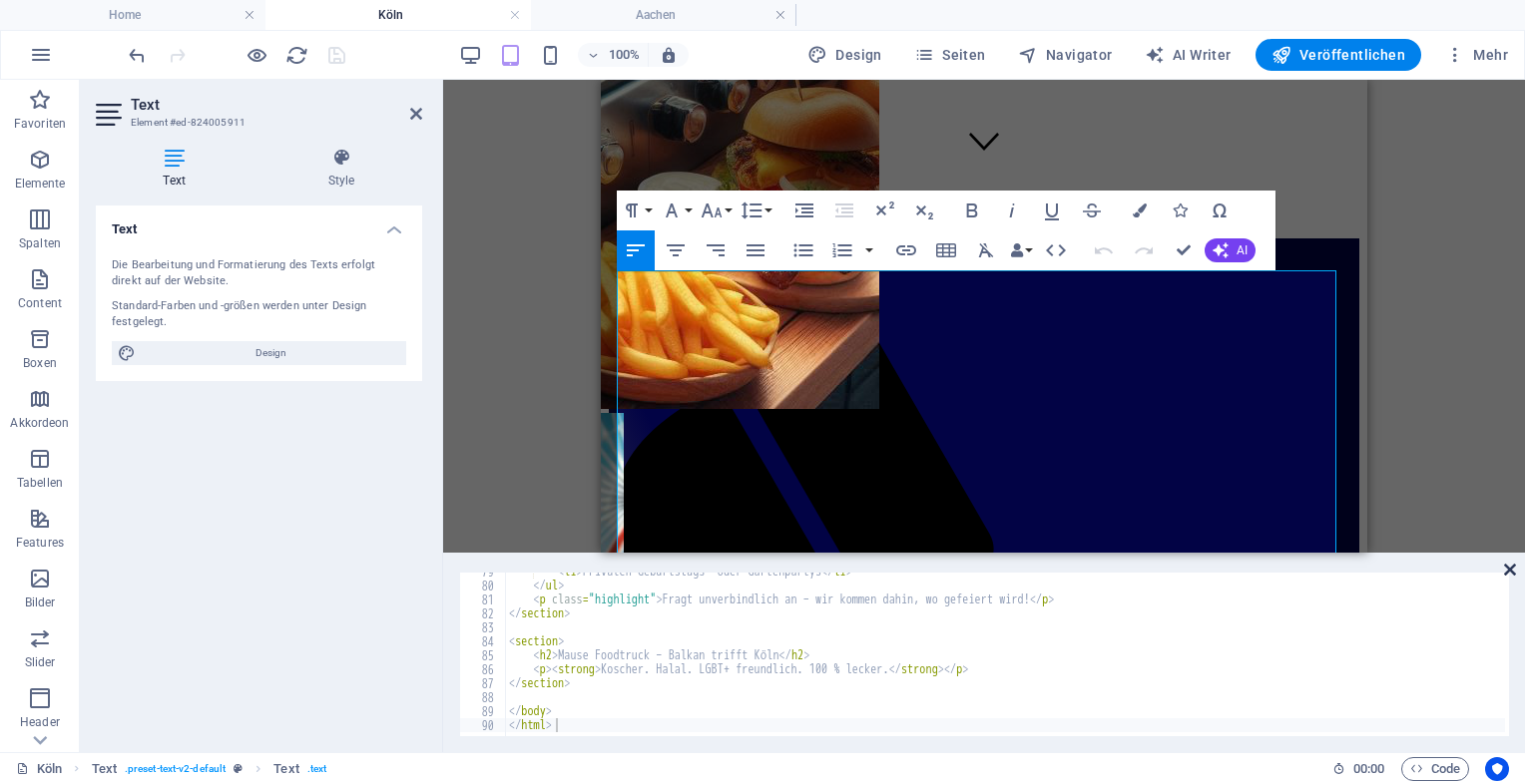 click at bounding box center [1510, 570] 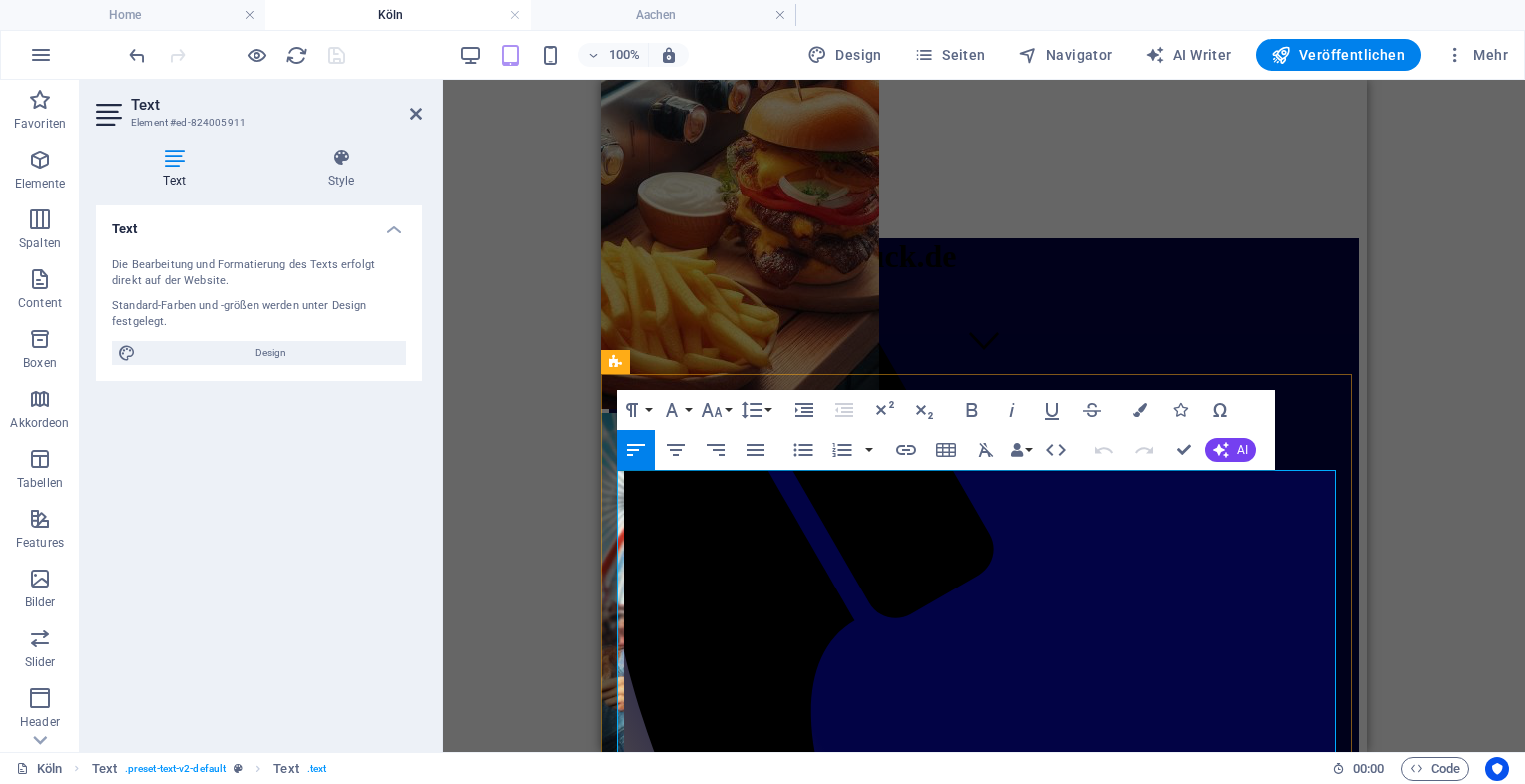 click on "Mause Foodtruck Köln – Koscher, Halal, Balkan & LGBT+ freundlich
🐭 Mause Foodtruck Köln
Koscher. Halal. Balkan-Style. Für alle, die feiern.
Willkommen bei  Mause Foodtruck  – dem charmanten Streetfood-Erlebnis aus dem Herzen des Balkans, jetzt in Köln! Unser Foodtruck bringt echte, authentische Küche direkt auf Eure Events – frisch, liebevoll zubereitet,  koscher, halal  und natürlich  für alle Geschmäcker und Lebensweisen offen .
🌈 Vielfalt schmeckt – besonders in Köln
Ob  Karneval ,  CSD ,  Hochzeit ,  Firmenfest  oder  Straßenfest  – Köln lebt von Offenheit und Lebensfreude. Und genau das bringen wir auf Eure Teller:
Vegetarisch & vegan
Fleisch aus halal- und koscher-zertifizierter Herkunft
Hausgemachte Spezialitäten vom Balkan mit moderner Note
Willkommen für LGBT+, Queers, Allies, Heteros – einfach alle, die gutes Essen lieben" at bounding box center [984, 1819] 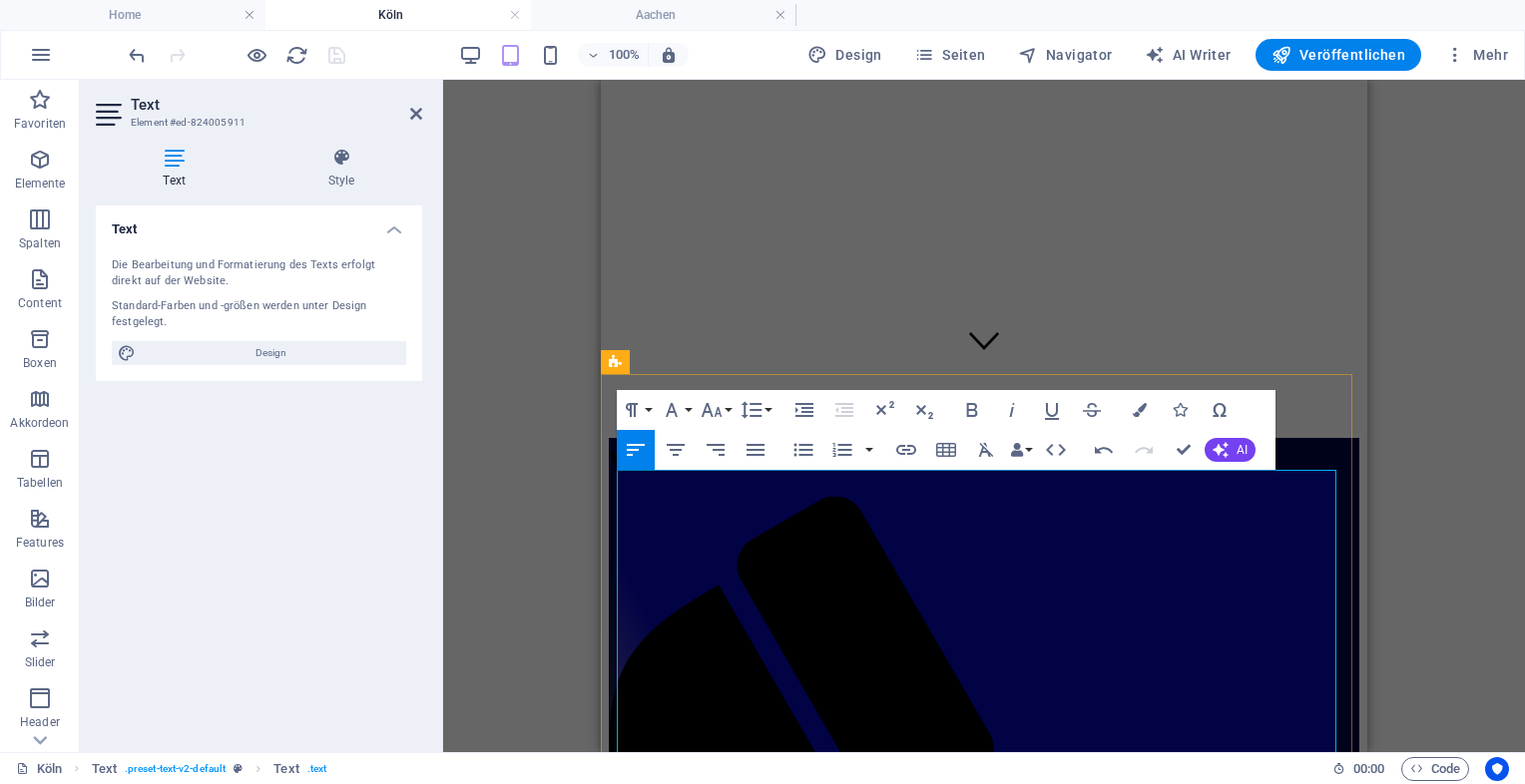 click on "Koscher. Halal. Balkan-Style. Für alle, die feiern." at bounding box center [984, 1727] 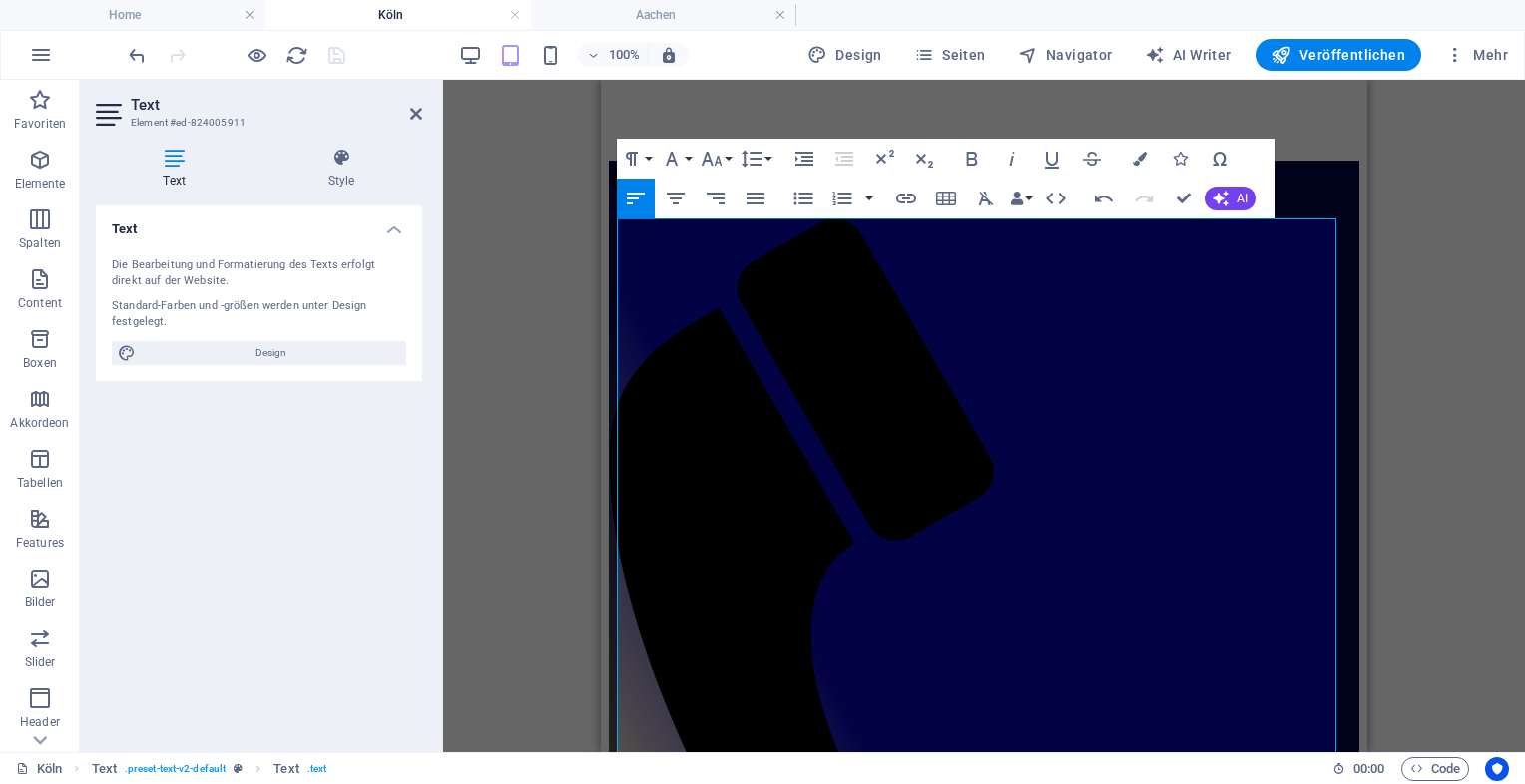 scroll, scrollTop: 628, scrollLeft: 0, axis: vertical 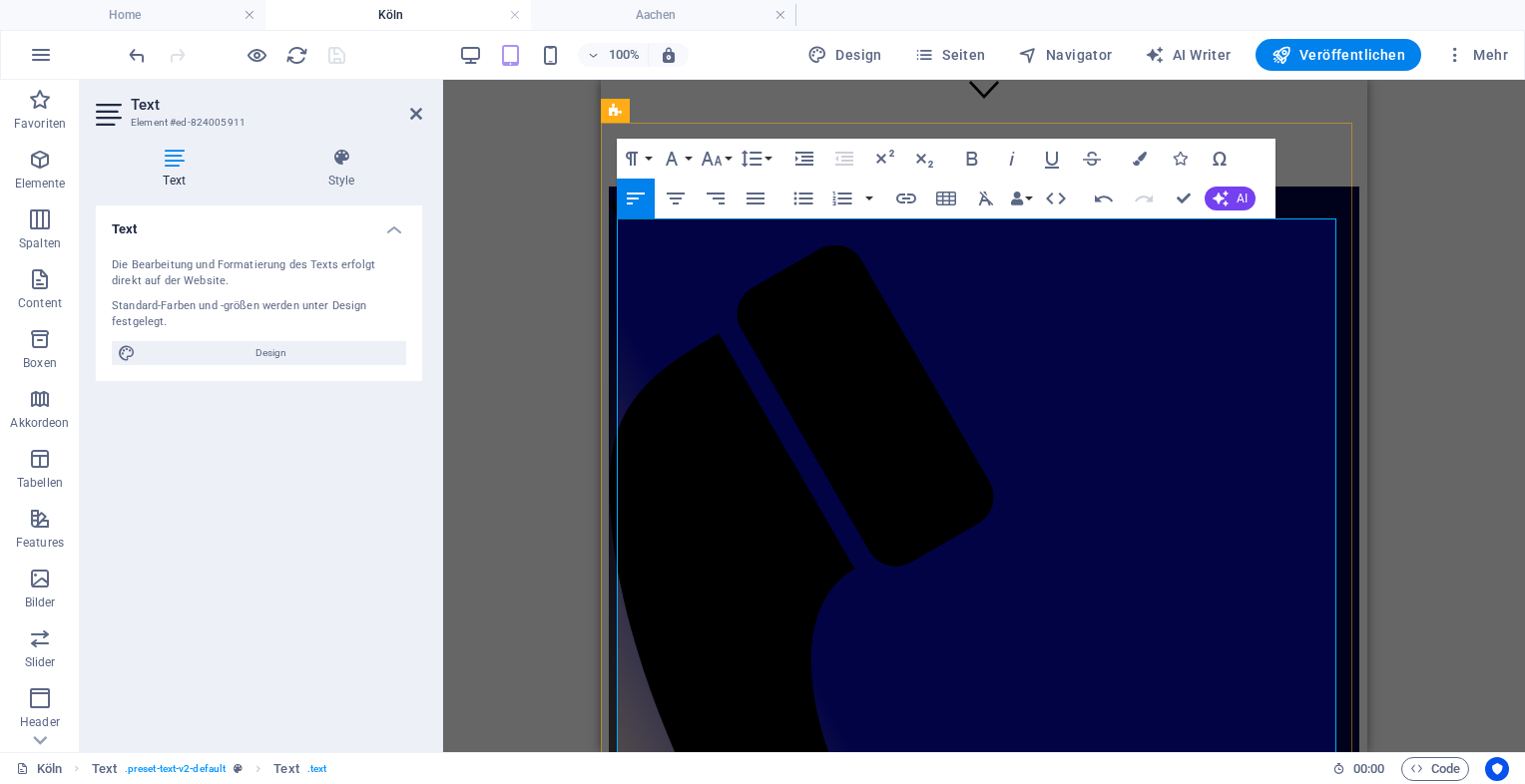 click on "🌈 Vielfalt schmeckt – besonders in Köln" at bounding box center (984, 1631) 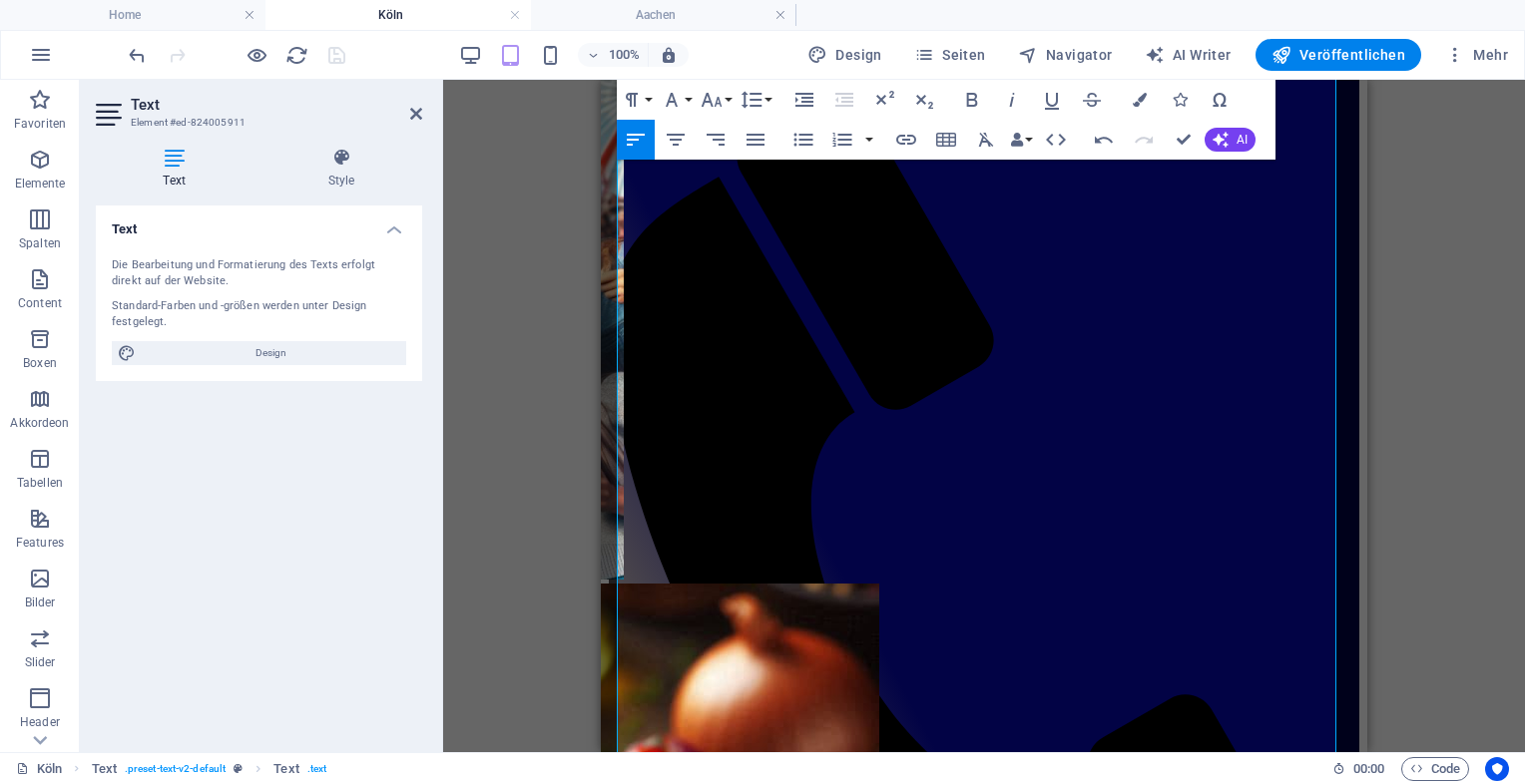scroll, scrollTop: 796, scrollLeft: 0, axis: vertical 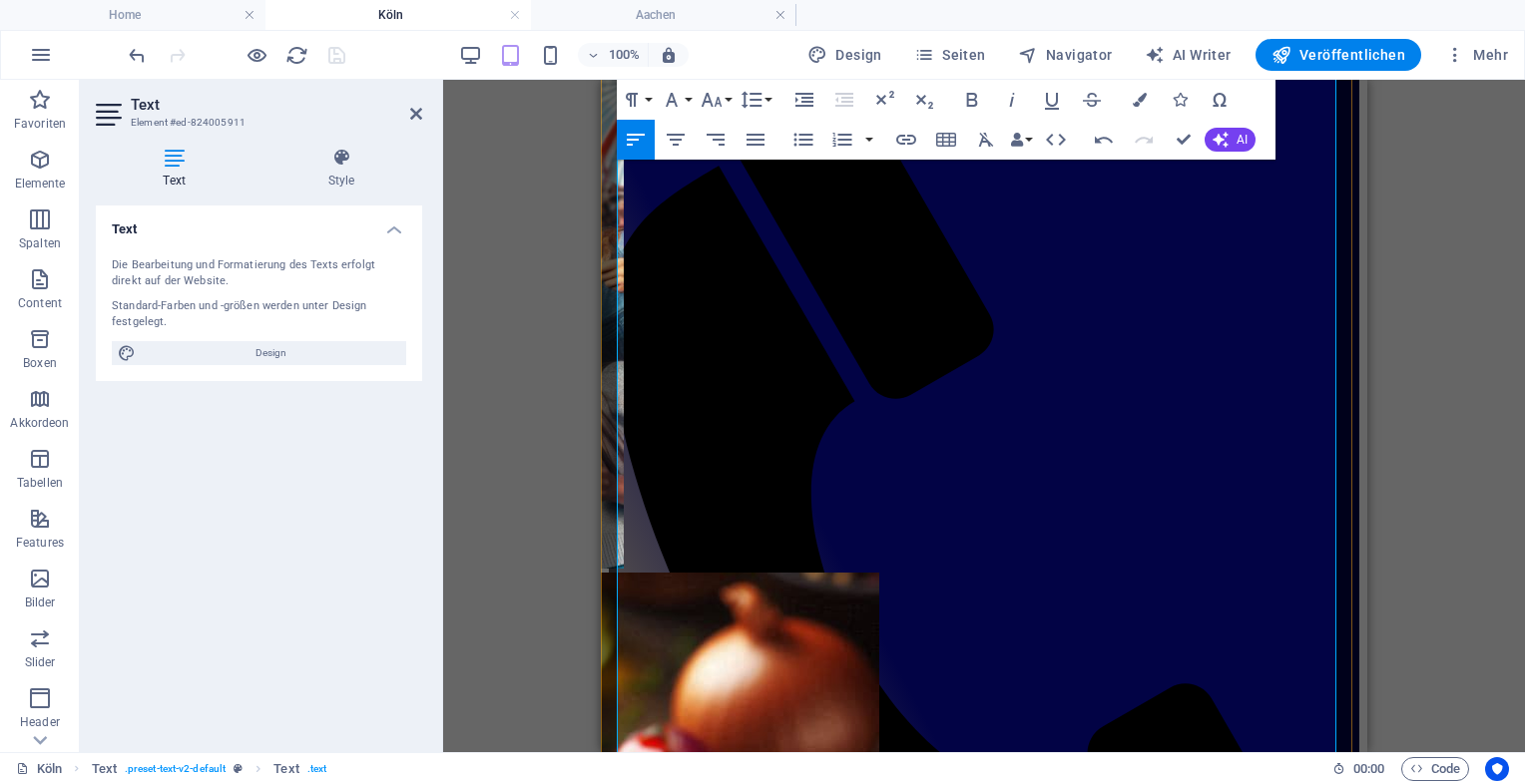 click on "🥙 Unsere Highlights" at bounding box center [984, 1702] 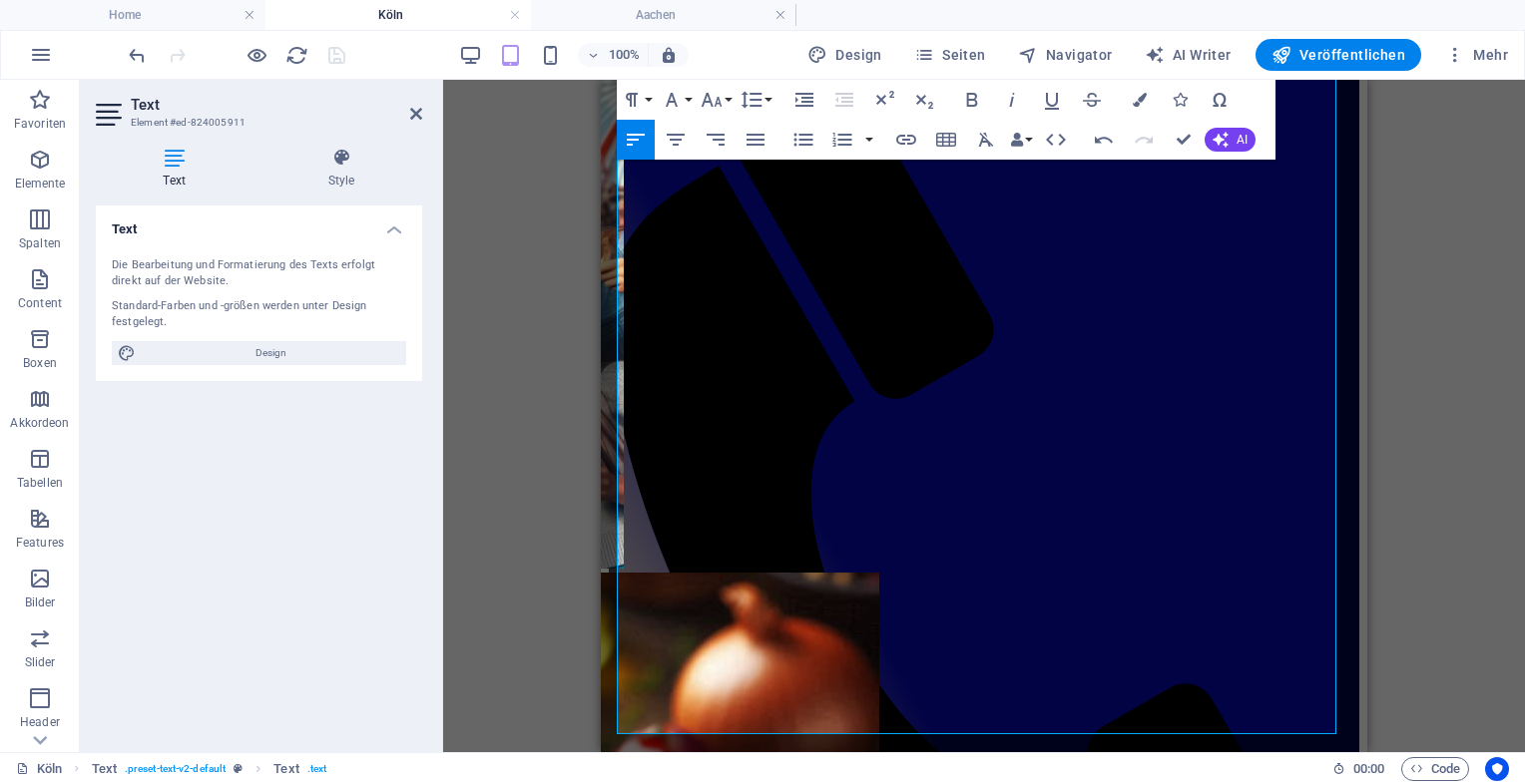 scroll, scrollTop: 1169, scrollLeft: 0, axis: vertical 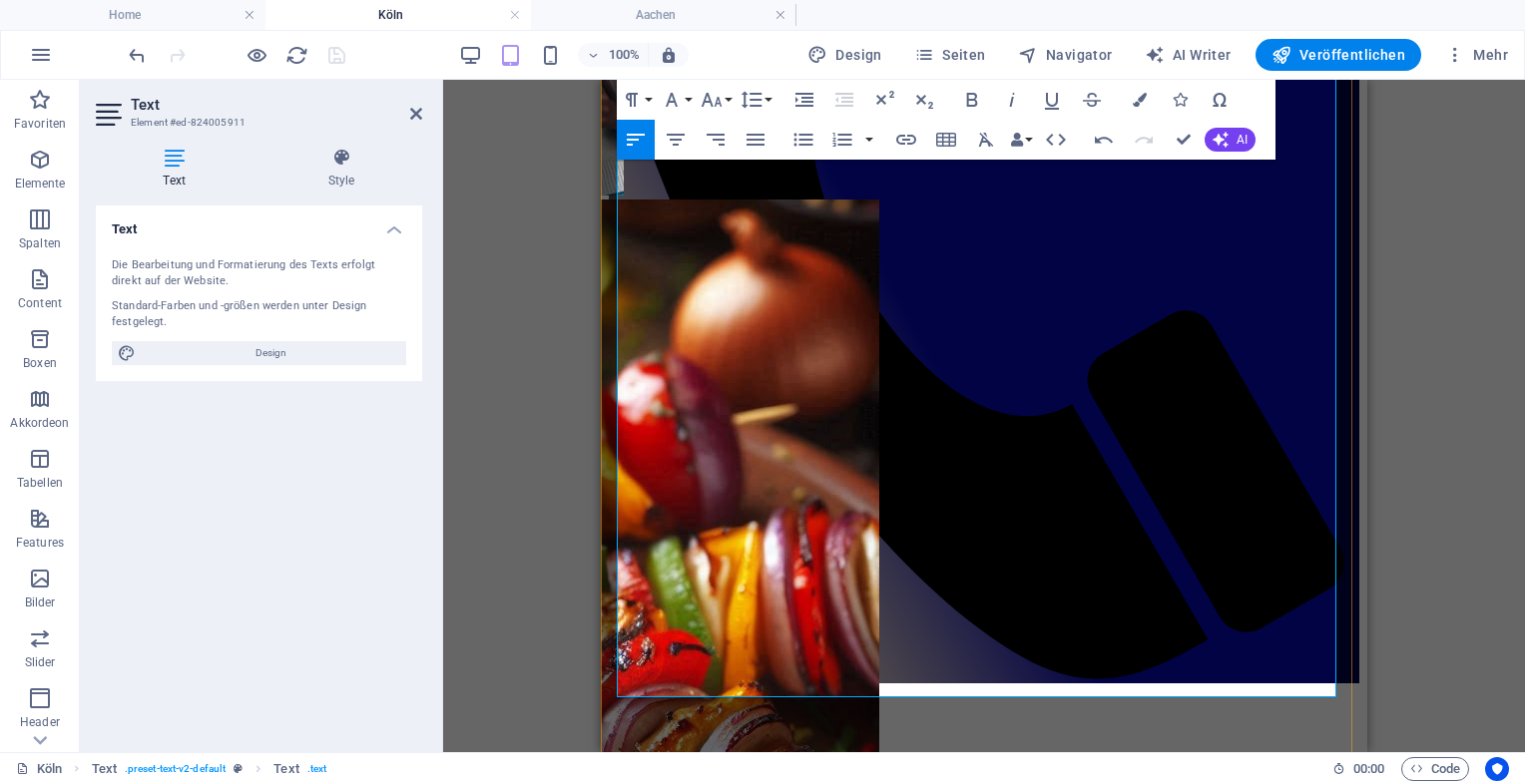 click on "Mause Foodtruck Köln – Koscher, Halal, Balkan & LGBT+ freundlich
🐭 Mause Foodtruck Köln
Koscher. Halal. Balkan-Style. Für alle, die feiern.
Willkommen bei  Mause Foodtruck  – dem charmanten Streetfood-Erlebnis aus dem Herzen des Balkans, jetzt in Köln! Unser Foodtruck bringt echte, authentische Küche direkt auf Eure Events – frisch, liebevoll zubereitet,  koscher, halal  und natürlich  für alle Geschmäcker und Lebensweisen offen .
🌈 Vielfalt schmeckt – besonders in Köln
Ob  Karneval ,  CSD ,  Hochzeit ,  Firmenfest  oder  Straßenfest  – Köln lebt von Offenheit und Lebensfreude. Und genau das bringen wir auf Eure Teller:
Vegetarisch & vegan
Fleisch aus halal- und koscher-zertifizierter Herkunft
Hausgemachte Spezialitäten vom Balkan mit moderner Note
Willkommen für LGBT+, Queers, Allies, Heteros – einfach alle, die gutes Essen lieben" at bounding box center [984, 1316] 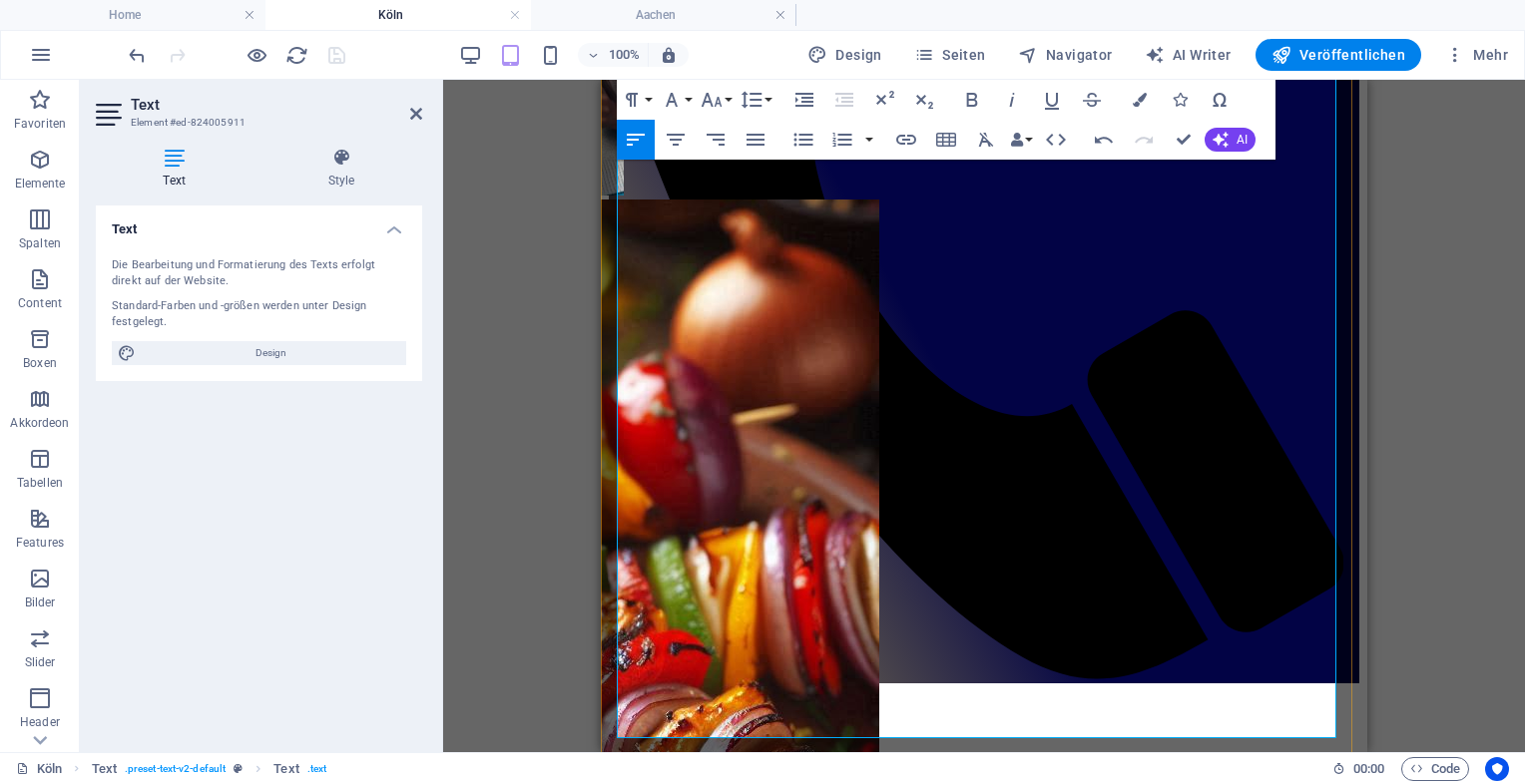 click on "Mause Foodtruck Köln – Koscher, Halal, Balkan & LGBT+ freundlich
🐭 Mause Foodtruck Köln
Koscher. Halal. Balkan-Style. Für alle, die feiern.
Willkommen bei  Mause Foodtruck  – dem charmanten Streetfood-Erlebnis aus dem Herzen des Balkans, jetzt in Köln! Unser Foodtruck bringt echte, authentische Küche direkt auf Eure Events – frisch, liebevoll zubereitet,  koscher, halal  und natürlich  für alle Geschmäcker und Lebensweisen offen .
🌈 Vielfalt schmeckt – besonders in Köln
Ob  Karneval ,  CSD ,  Hochzeit ,  Firmenfest  oder  Straßenfest  – Köln lebt von Offenheit und Lebensfreude. Und genau das bringen wir auf Eure Teller:
Vegetarisch & vegan
Fleisch aus halal- und koscher-zertifizierter Herkunft
Hausgemachte Spezialitäten vom Balkan mit moderner Note
Willkommen für LGBT+, Queers, Allies, Heteros – einfach alle, die gutes Essen lieben" at bounding box center [984, 1339] 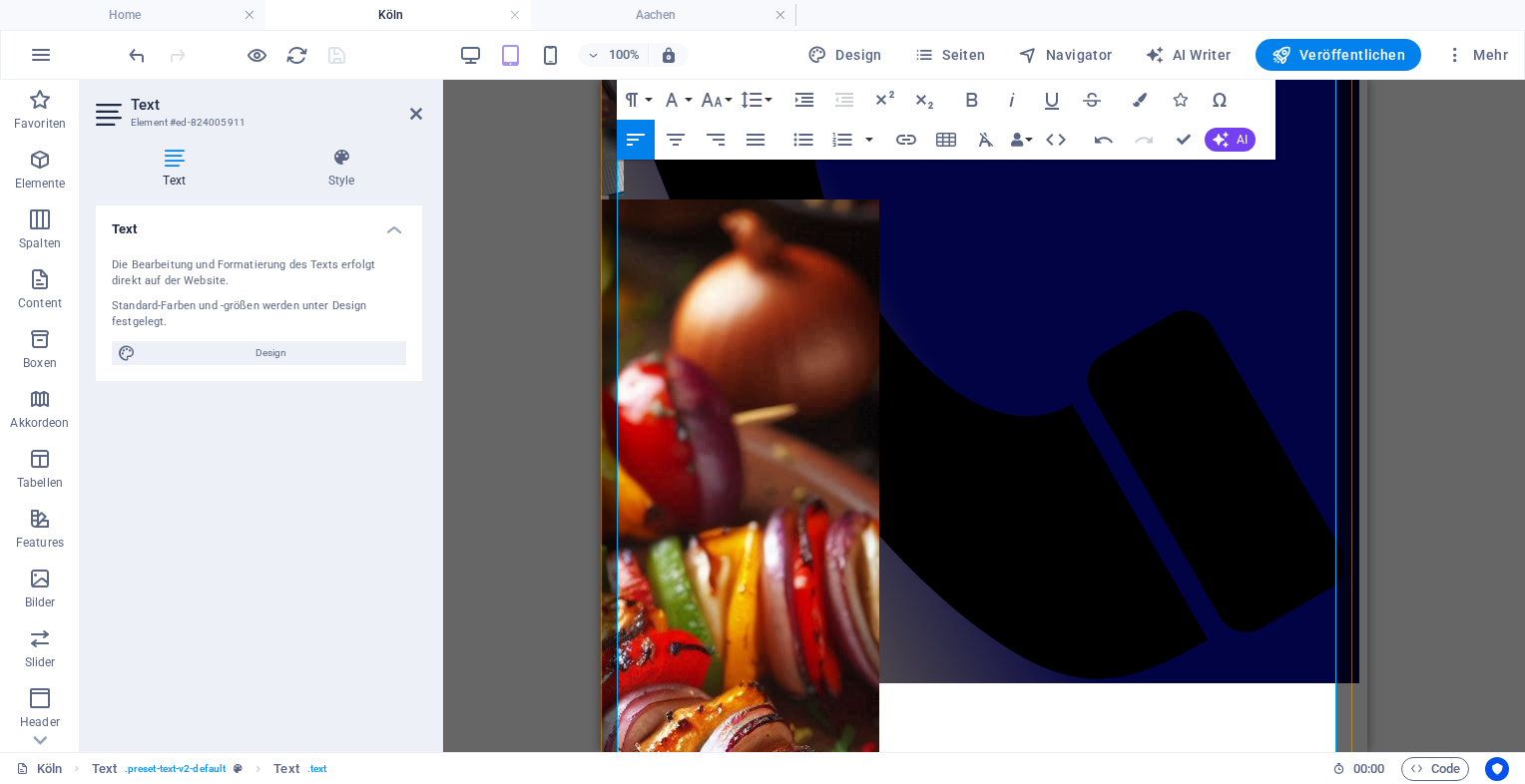 click on "Mause Foodtruck – Balkan trifft Köln" at bounding box center [984, 1855] 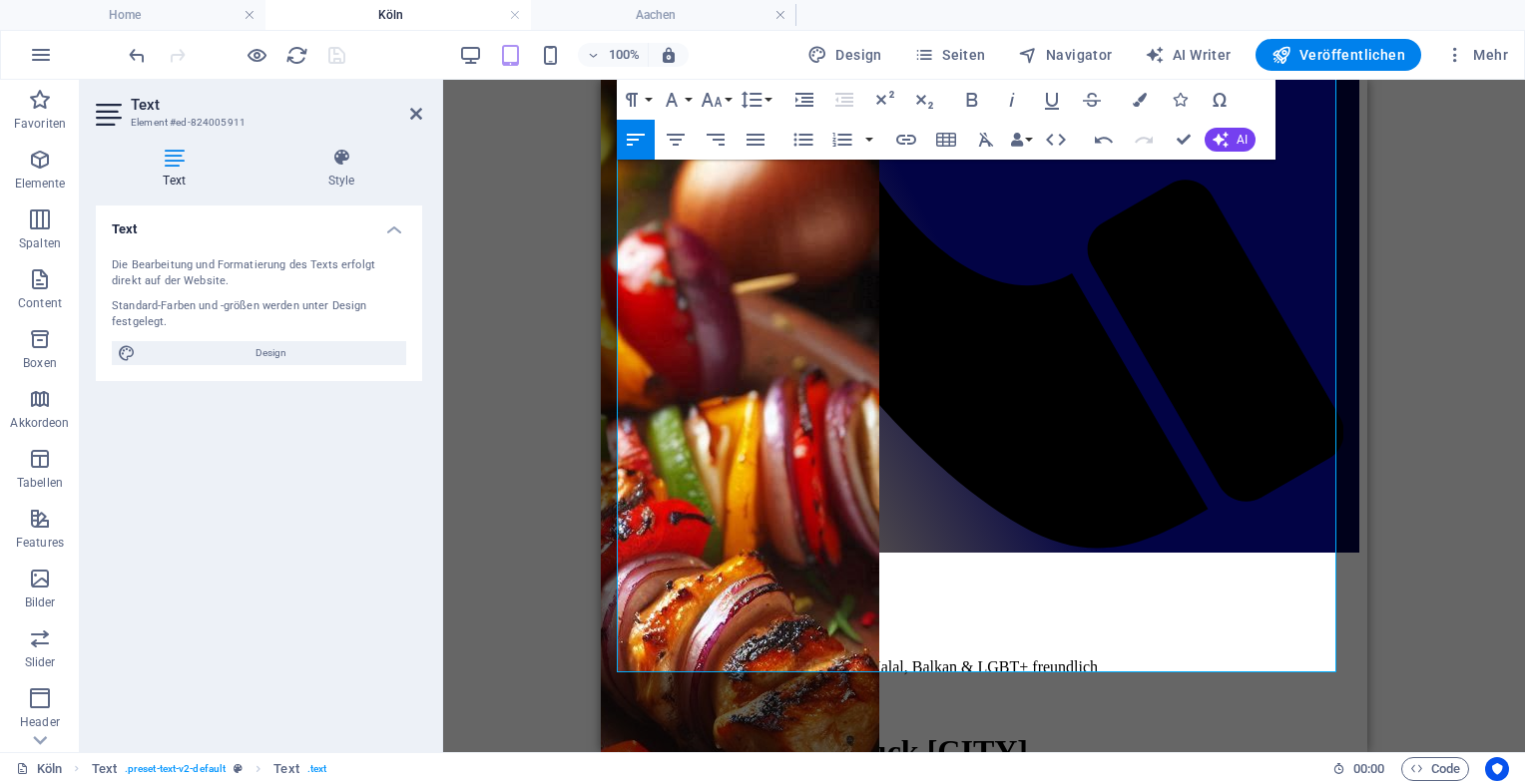 scroll, scrollTop: 1156, scrollLeft: 0, axis: vertical 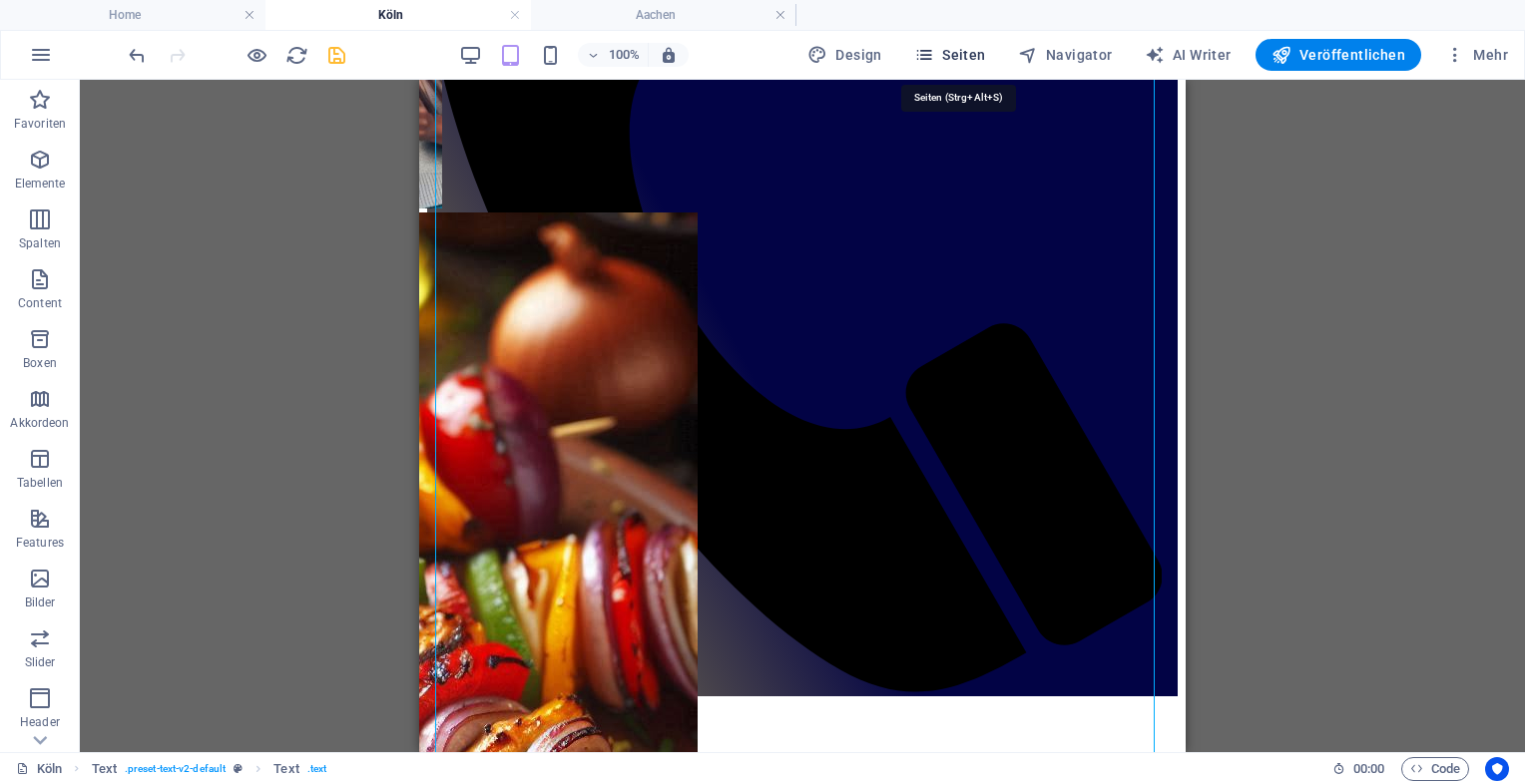 click on "Seiten" at bounding box center (950, 55) 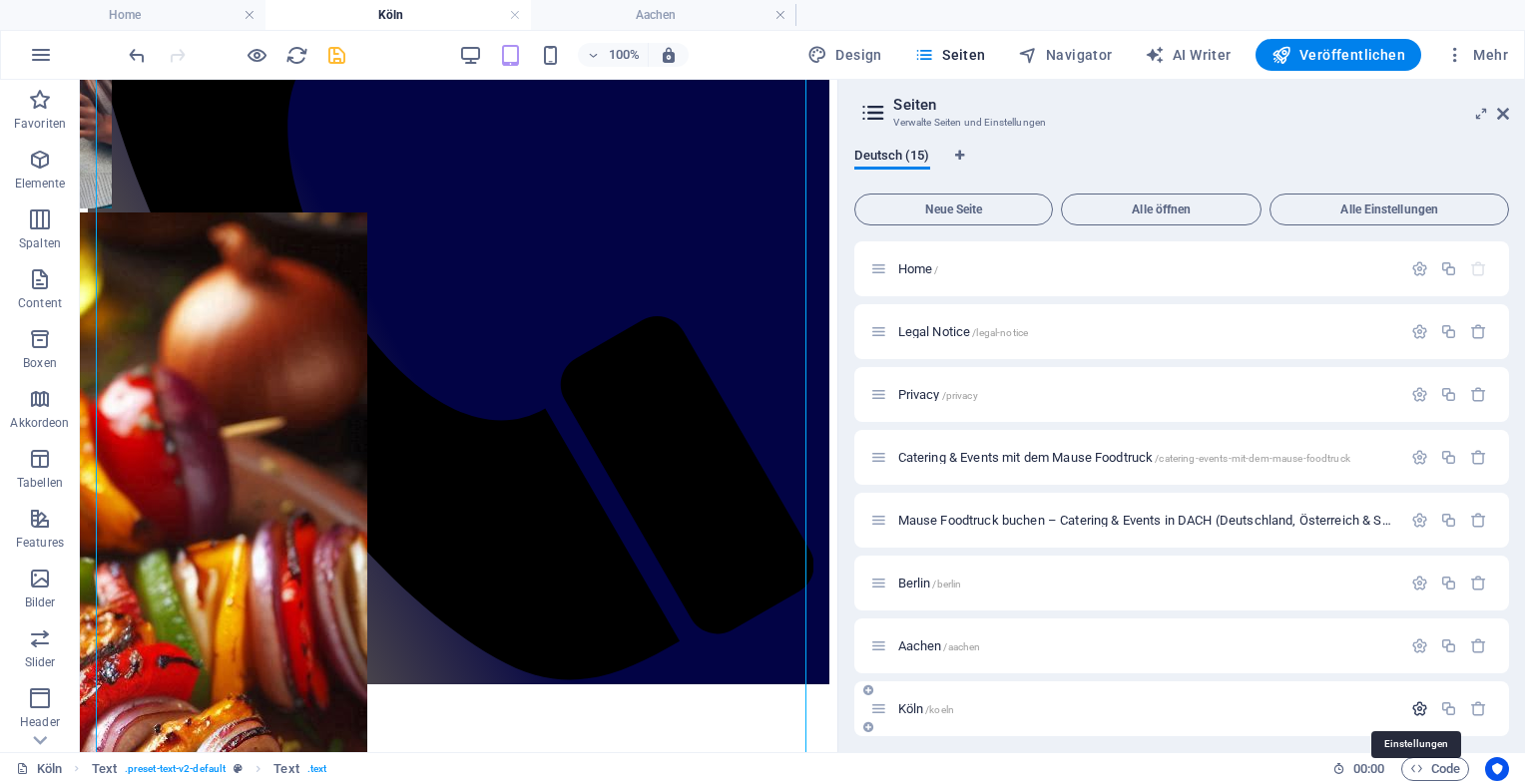 click at bounding box center [1419, 708] 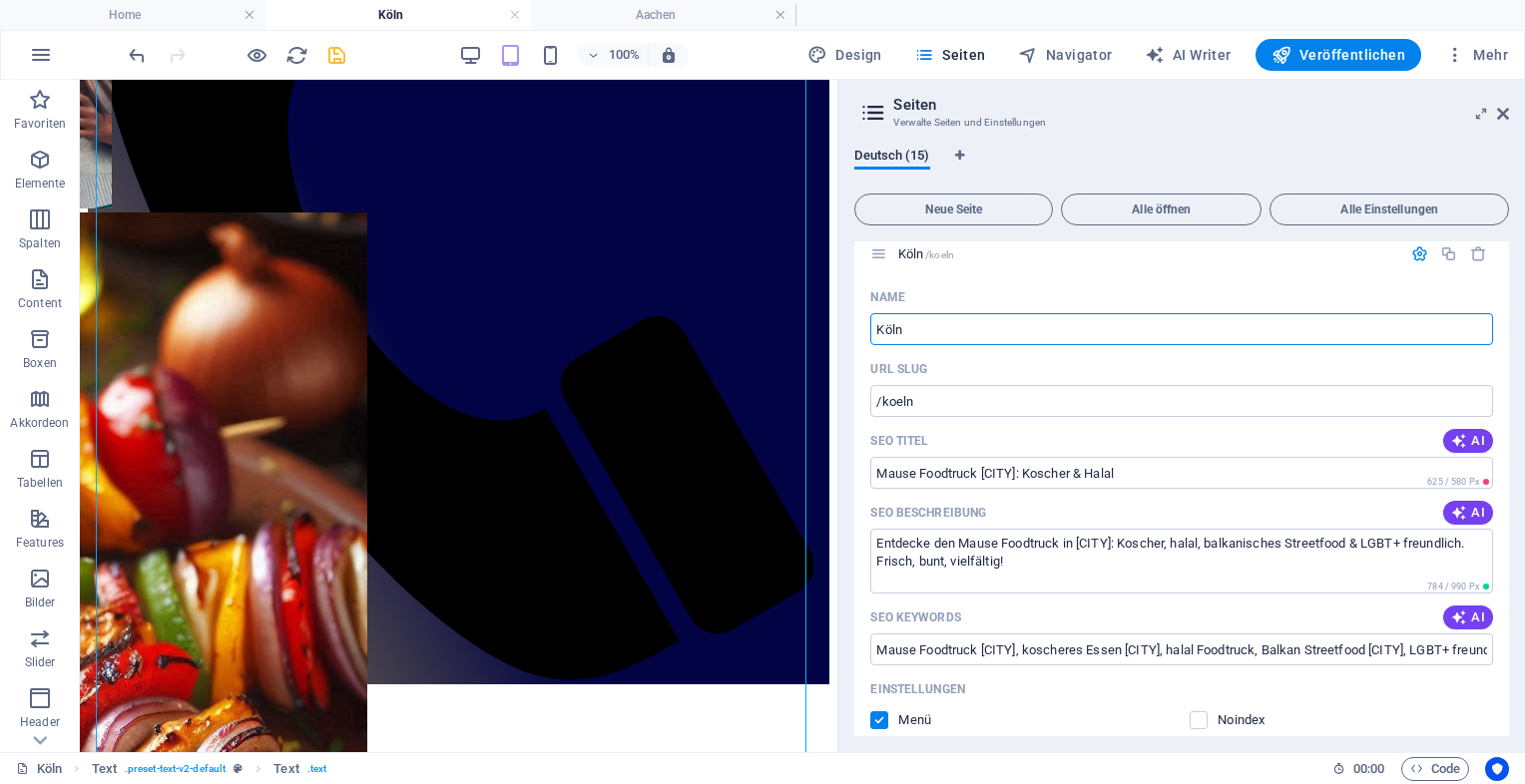 scroll, scrollTop: 443, scrollLeft: 0, axis: vertical 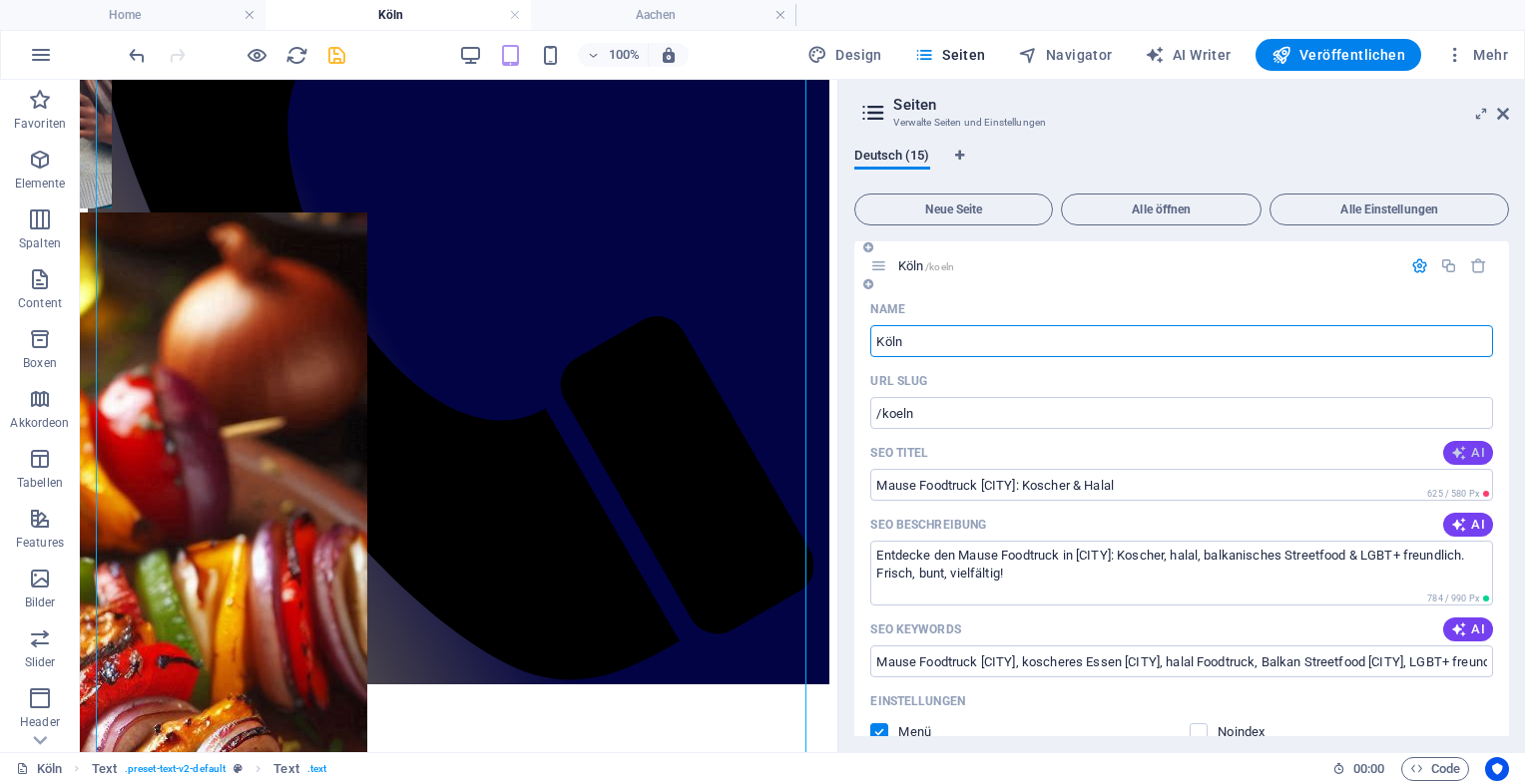 click at bounding box center [1459, 453] 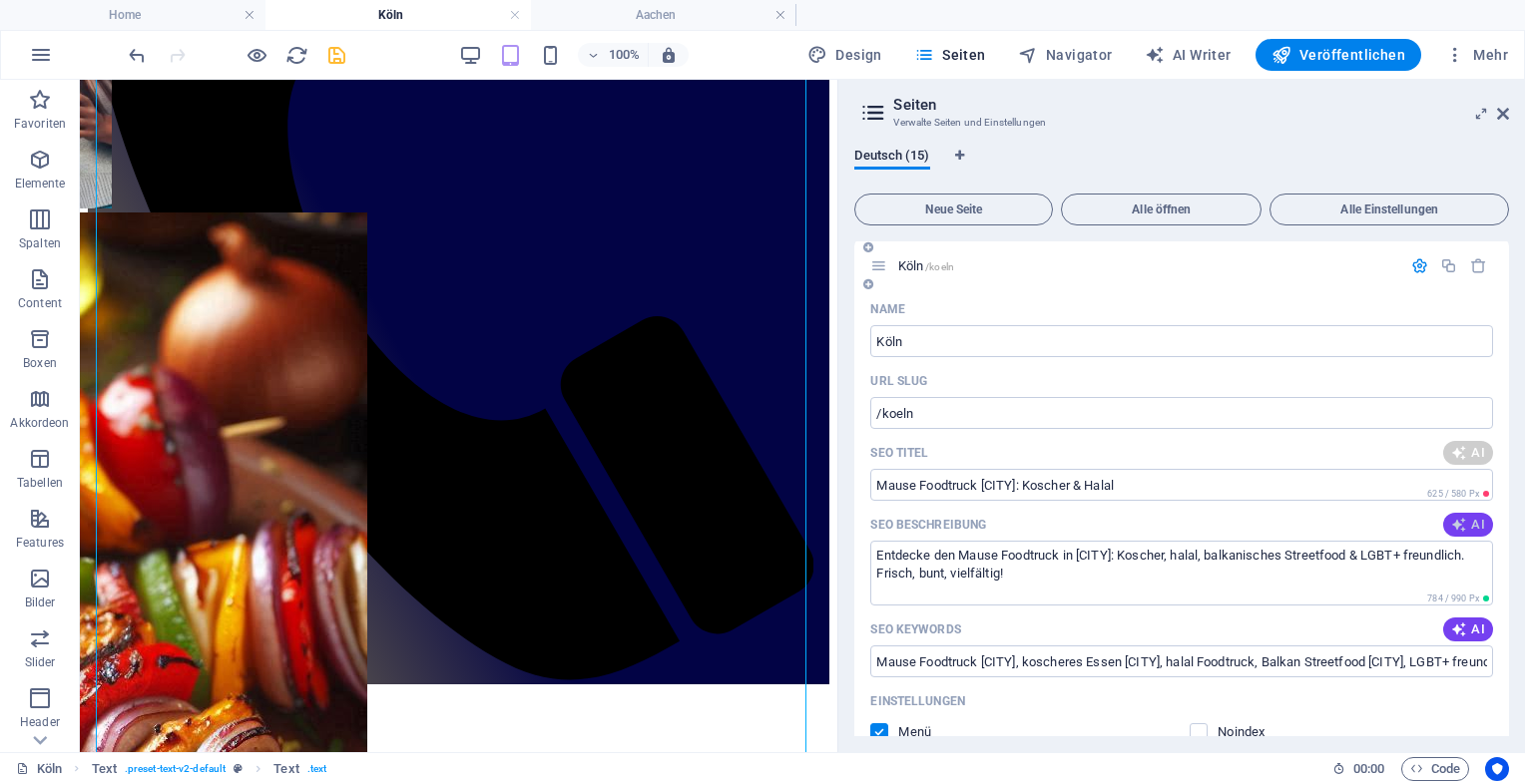 click at bounding box center [1459, 525] 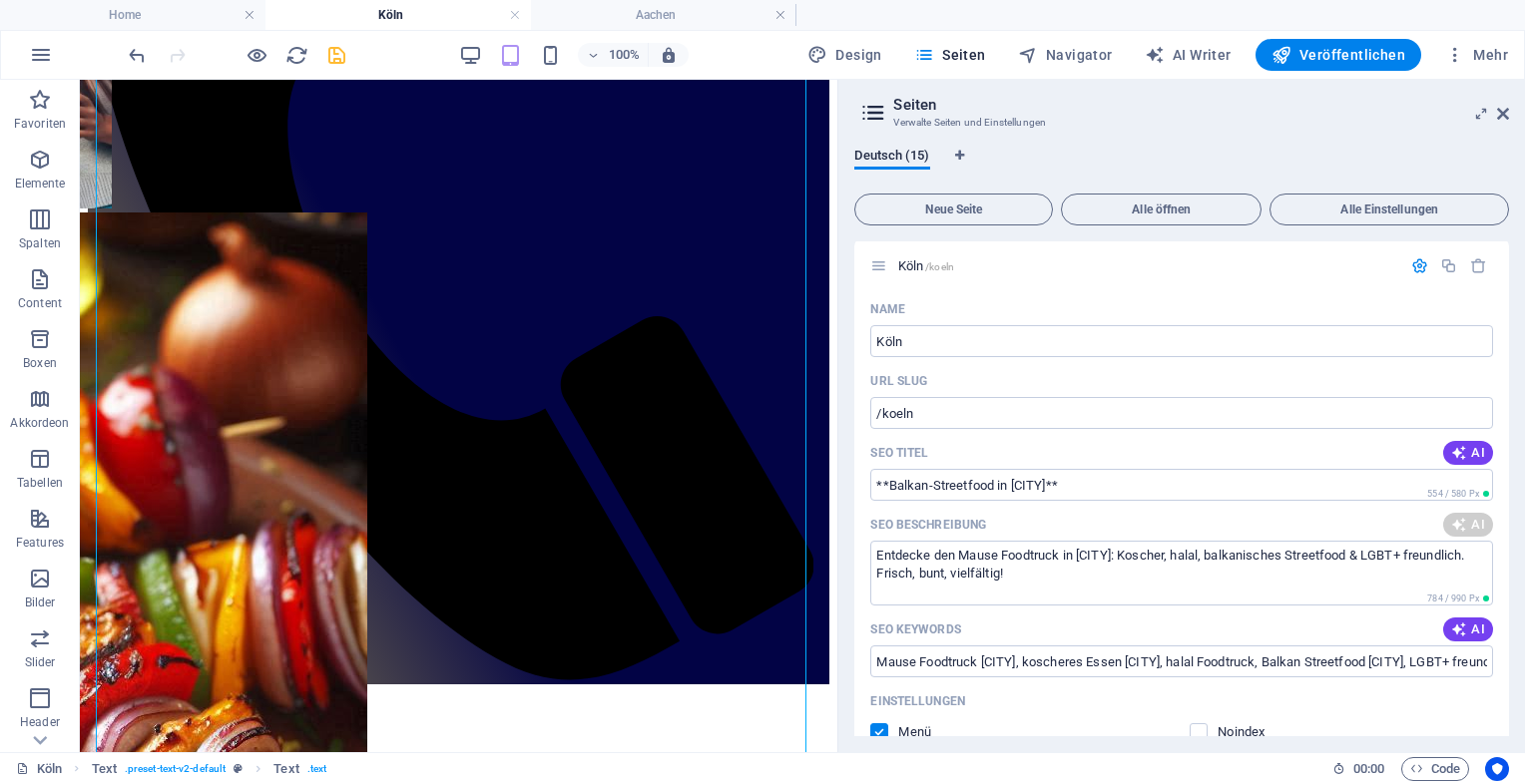 type on "**Balkan-Streetfood in Aachen**" 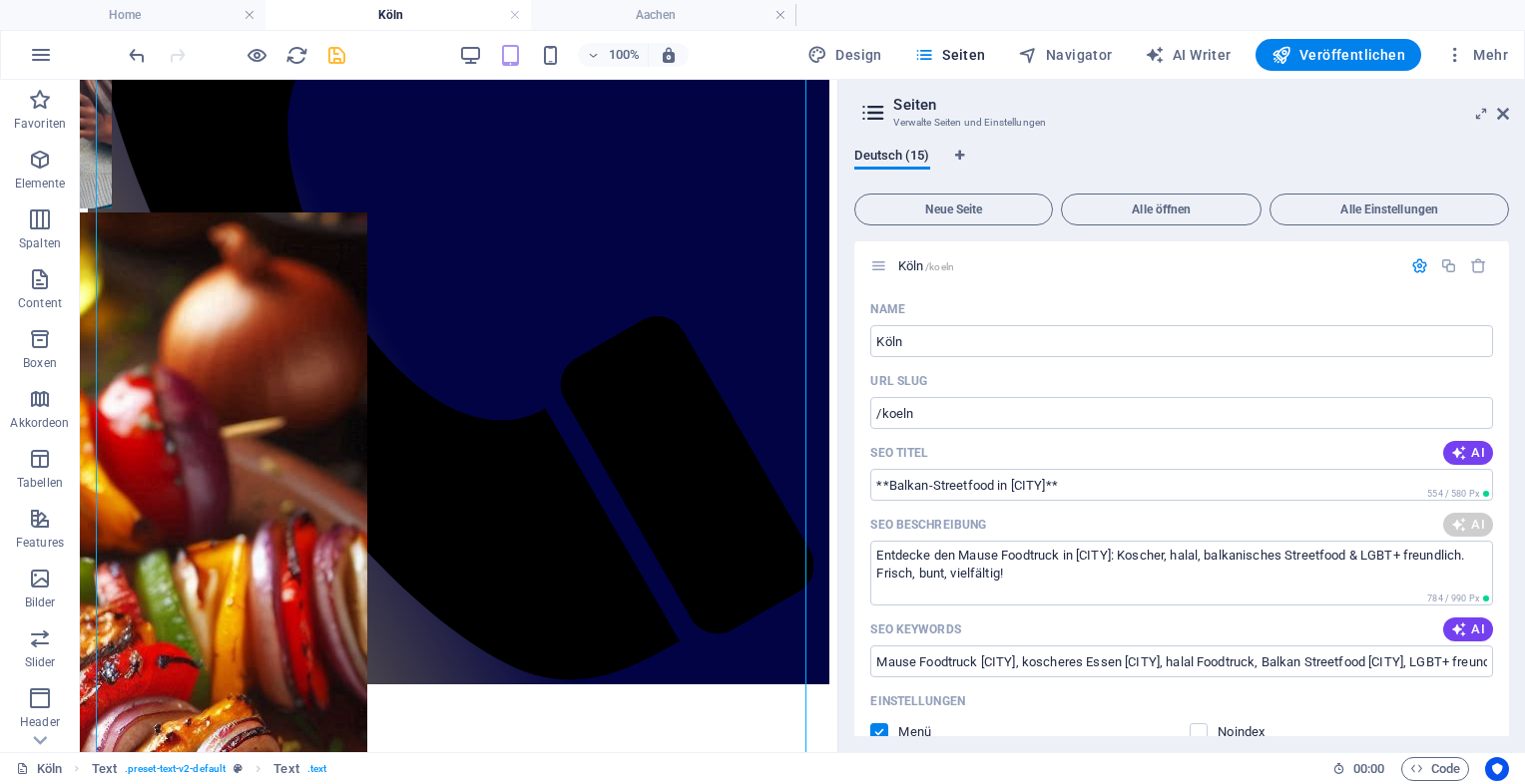 type on "Erlebe Balkan-Streetfood live! Mause Foodtruck Aachen bietet koschere, halal & vegane Spezialitäten für jedes Event." 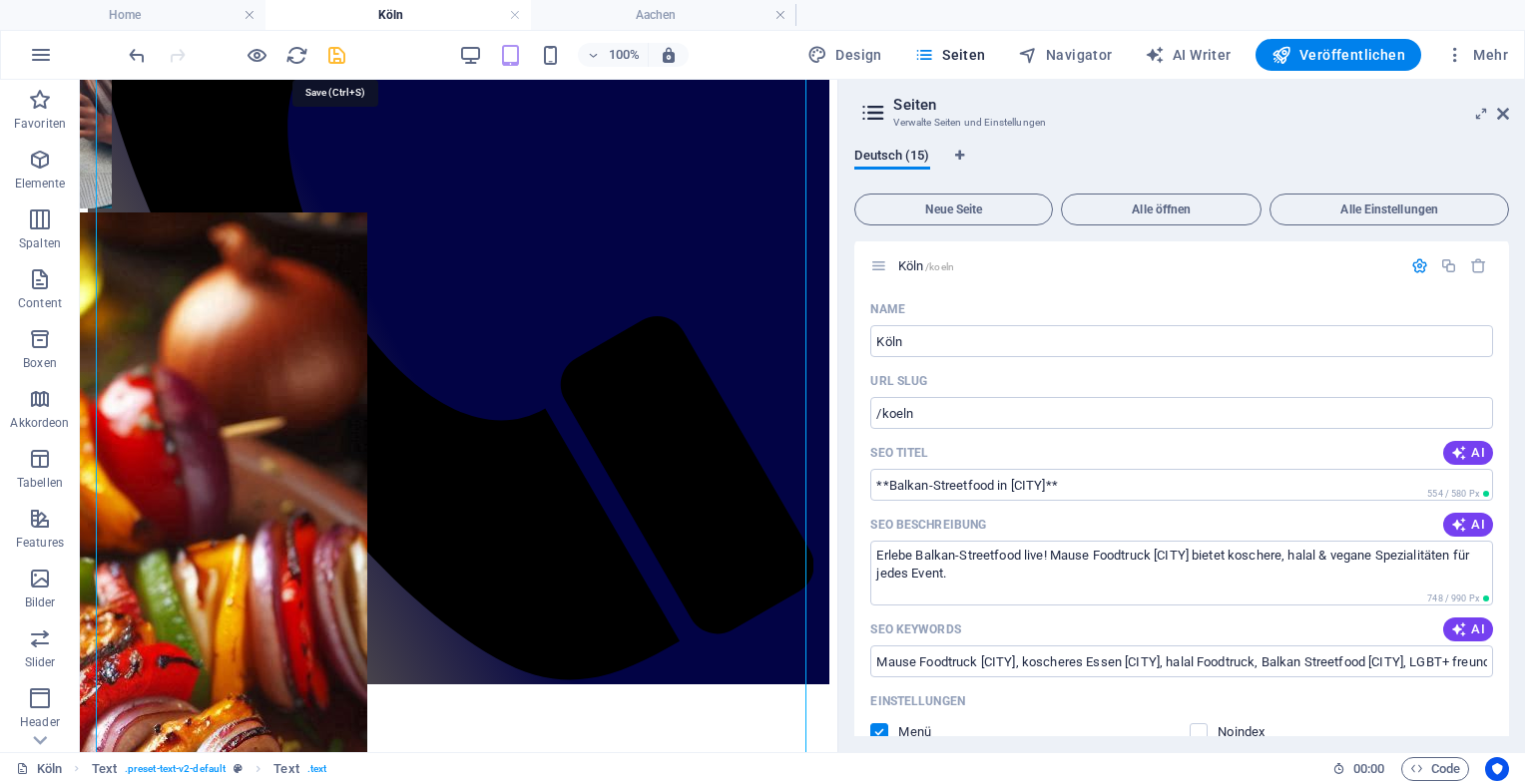 click at bounding box center [336, 55] 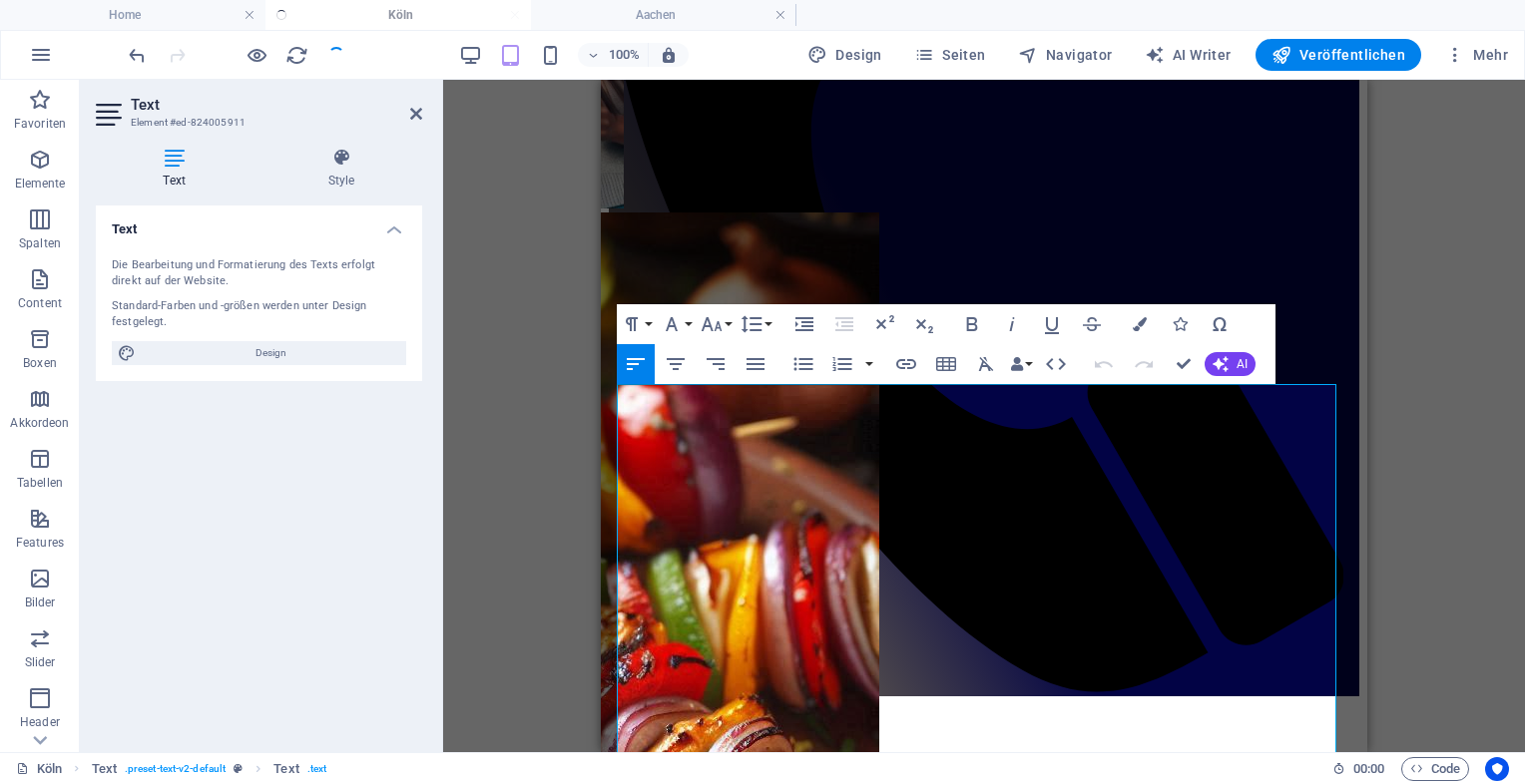 scroll, scrollTop: 463, scrollLeft: 0, axis: vertical 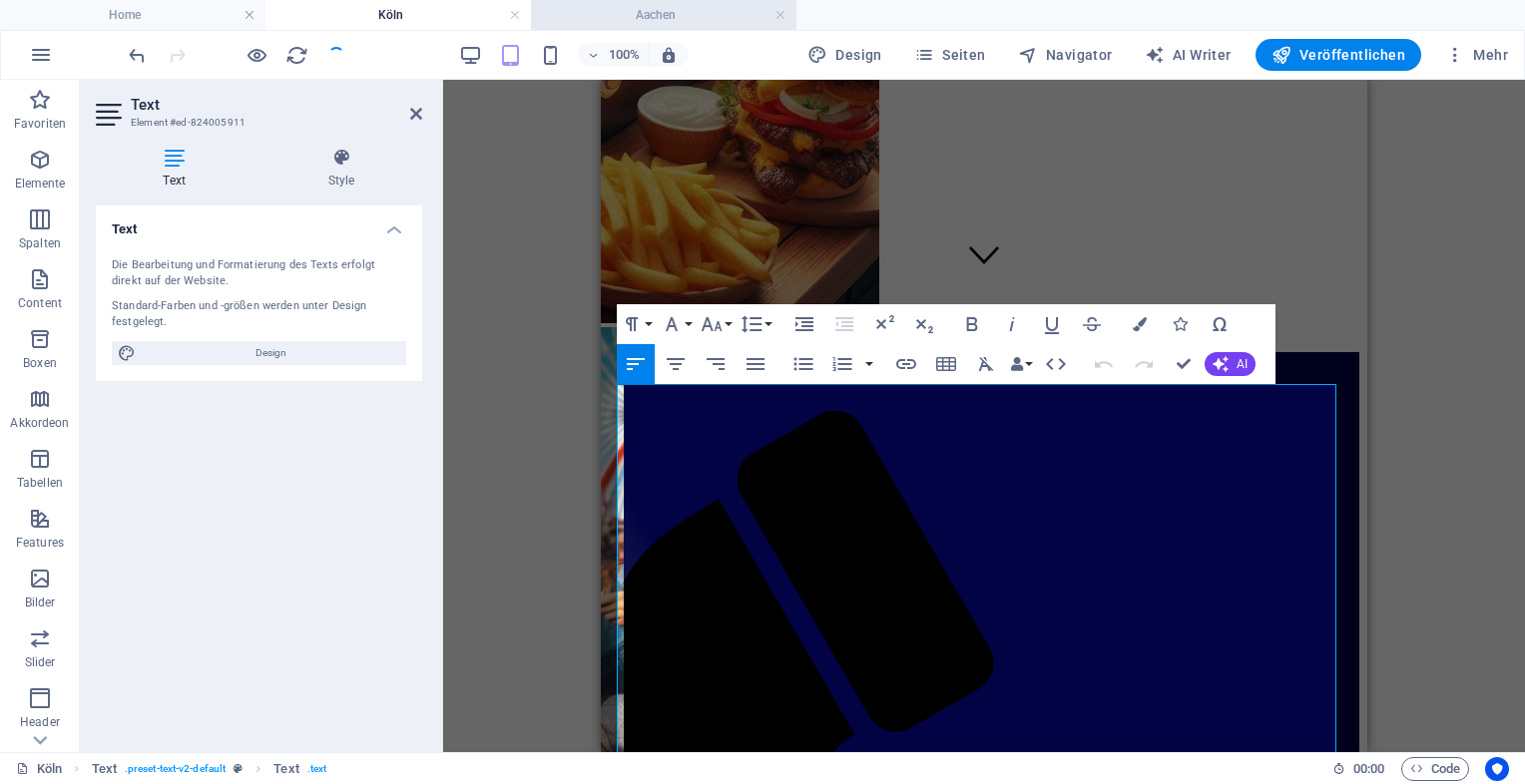 click on "Aachen" at bounding box center (664, 15) 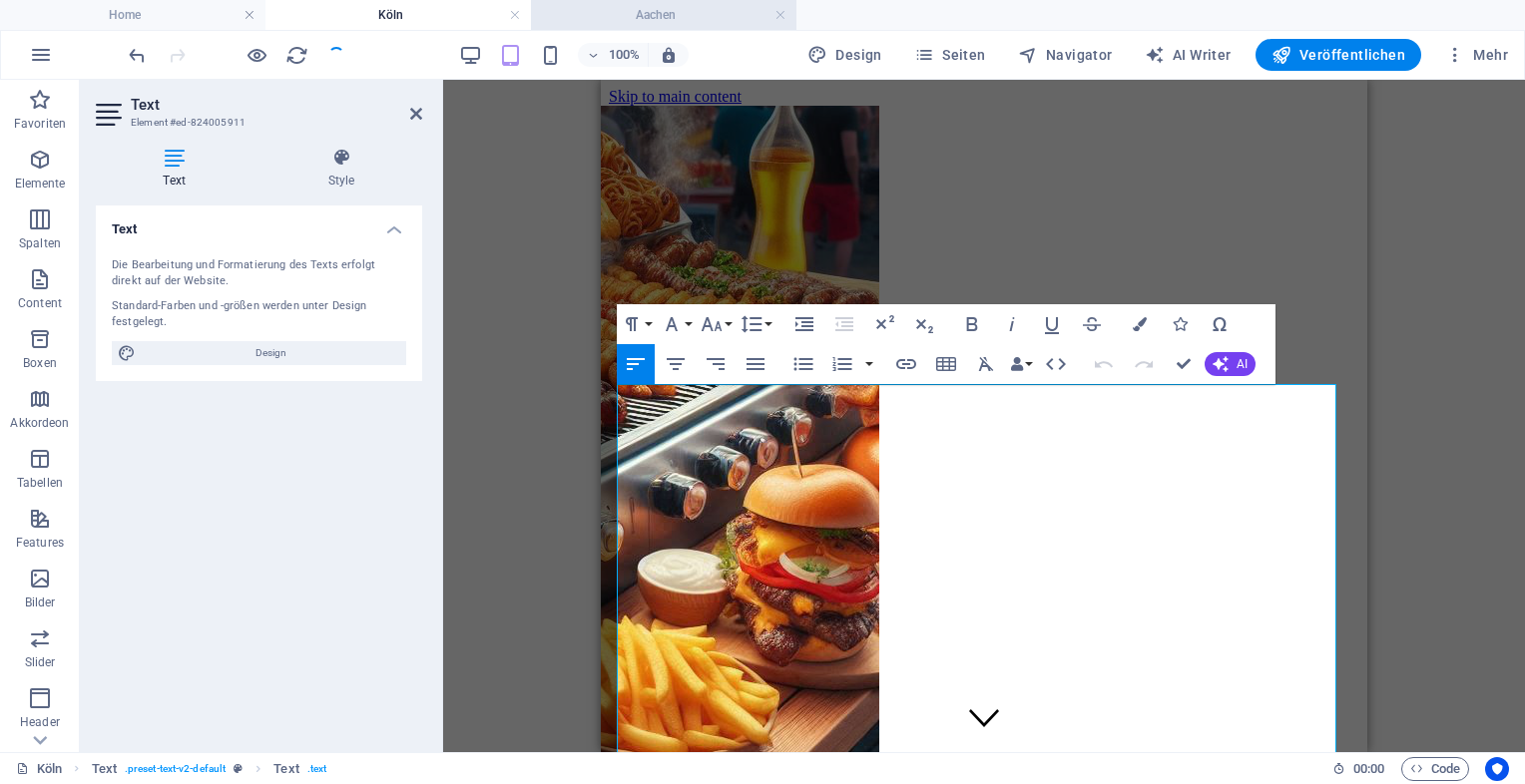 scroll, scrollTop: 2182, scrollLeft: 0, axis: vertical 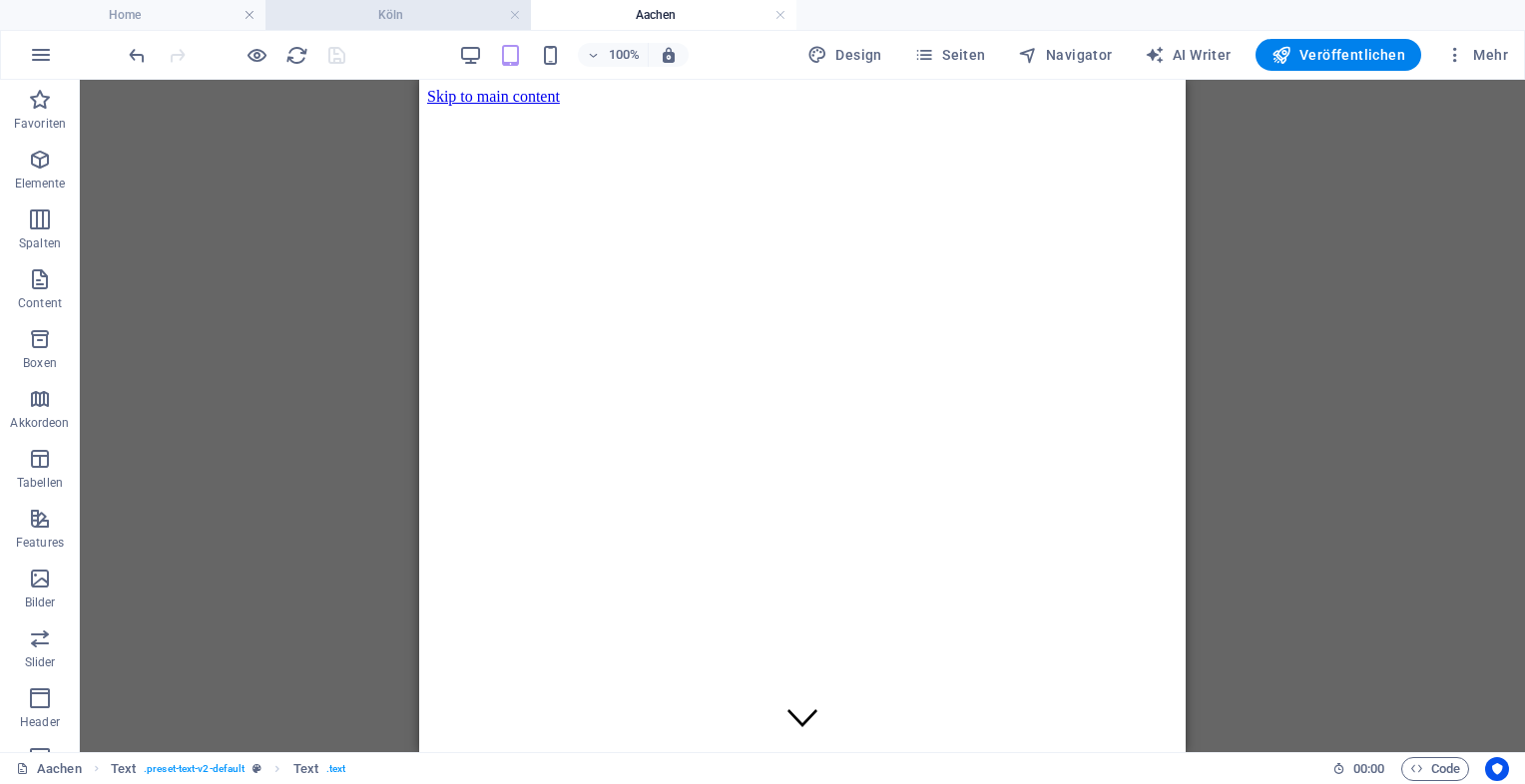 click on "Köln" at bounding box center (398, 15) 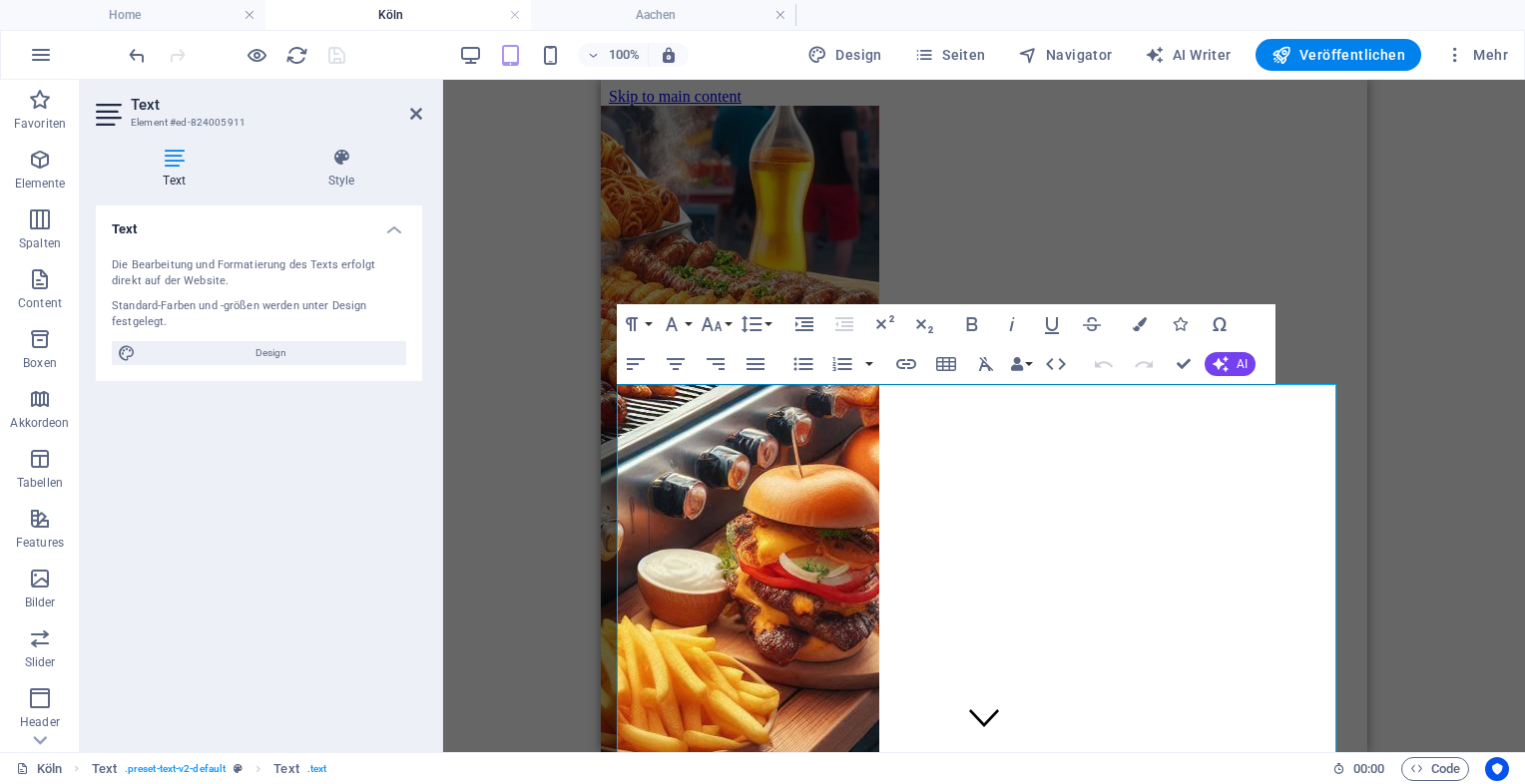 scroll, scrollTop: 463, scrollLeft: 0, axis: vertical 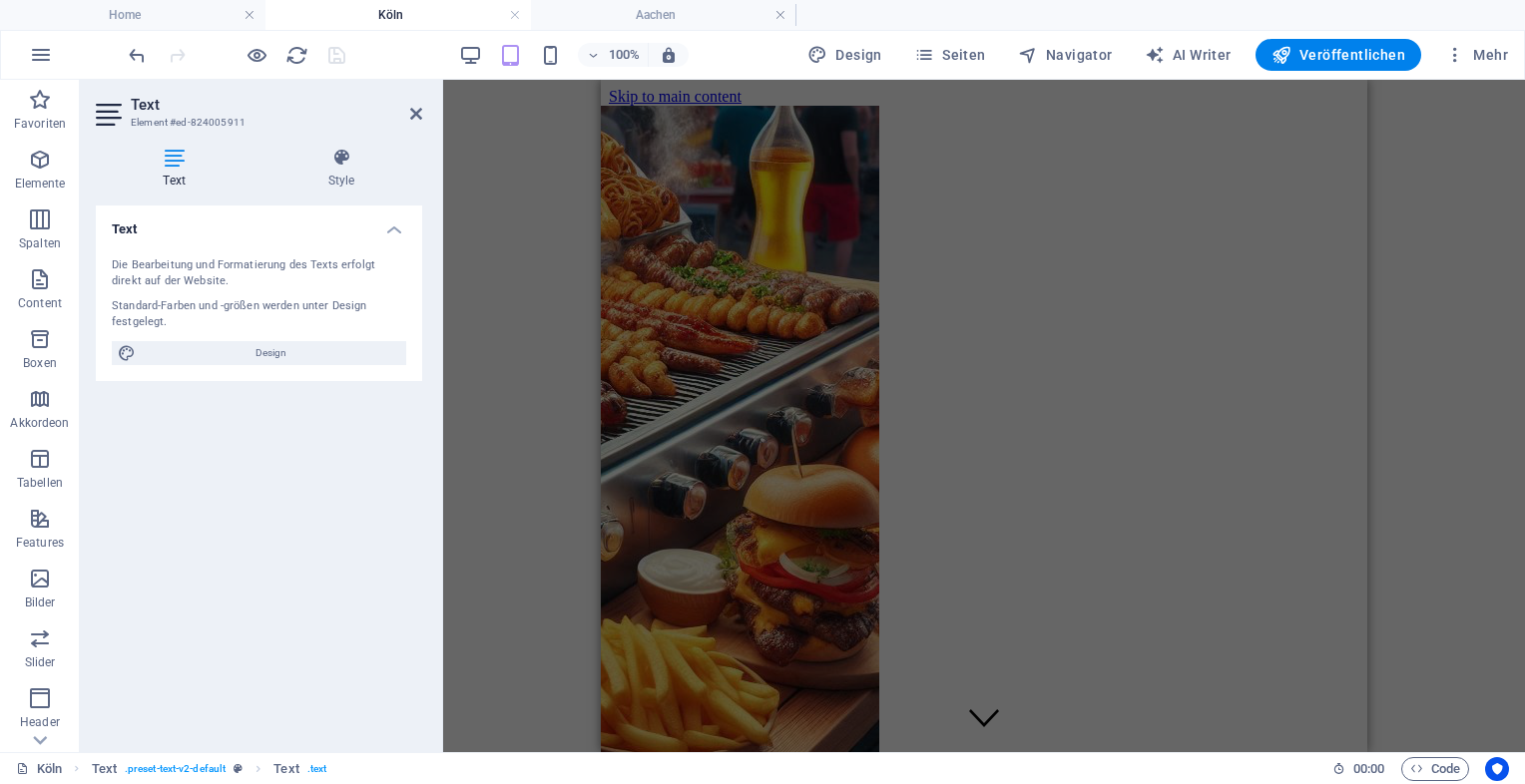 drag, startPoint x: 1361, startPoint y: 222, endPoint x: 1990, endPoint y: 198, distance: 629.458 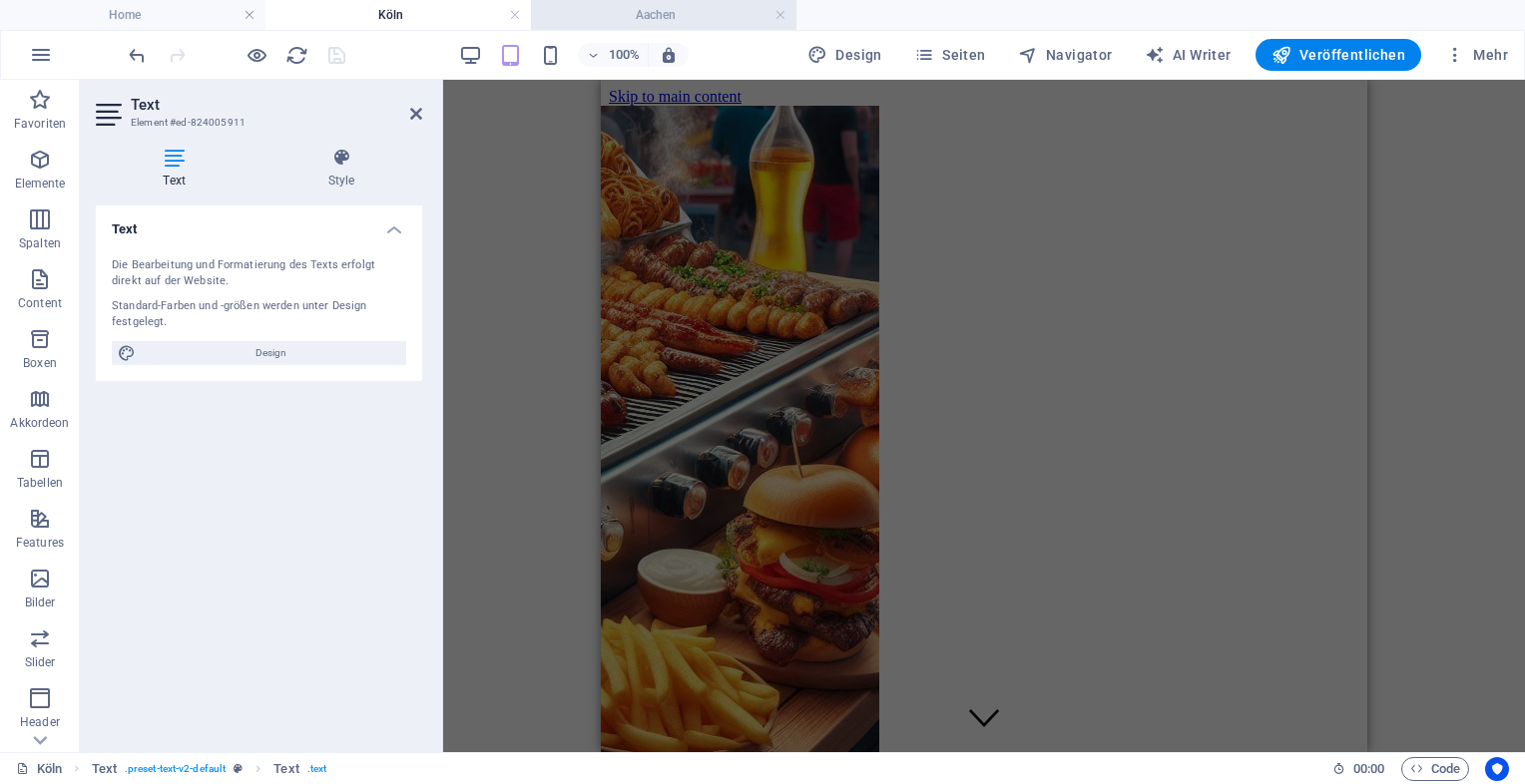 click on "Aachen" at bounding box center (664, 15) 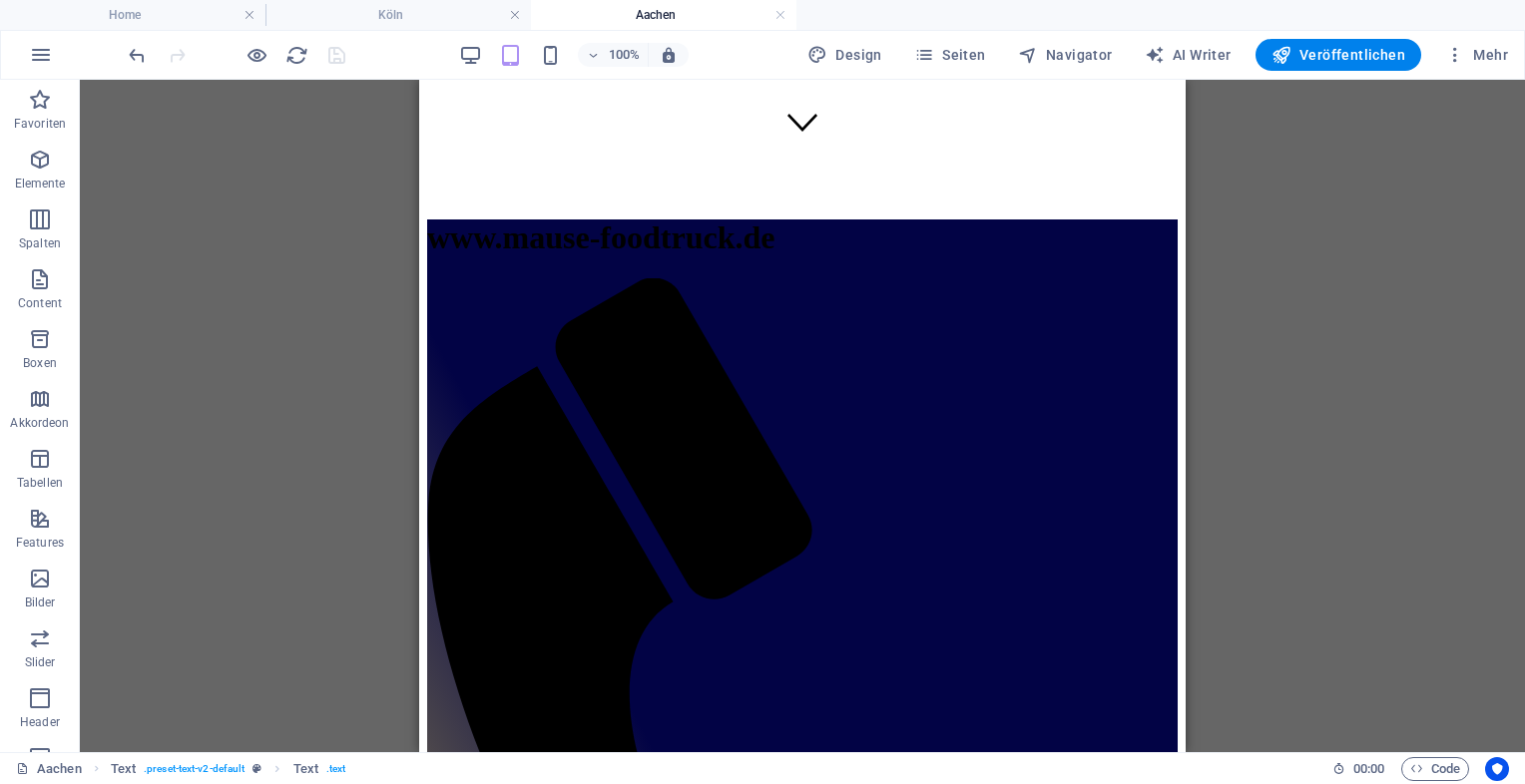 scroll, scrollTop: 648, scrollLeft: 0, axis: vertical 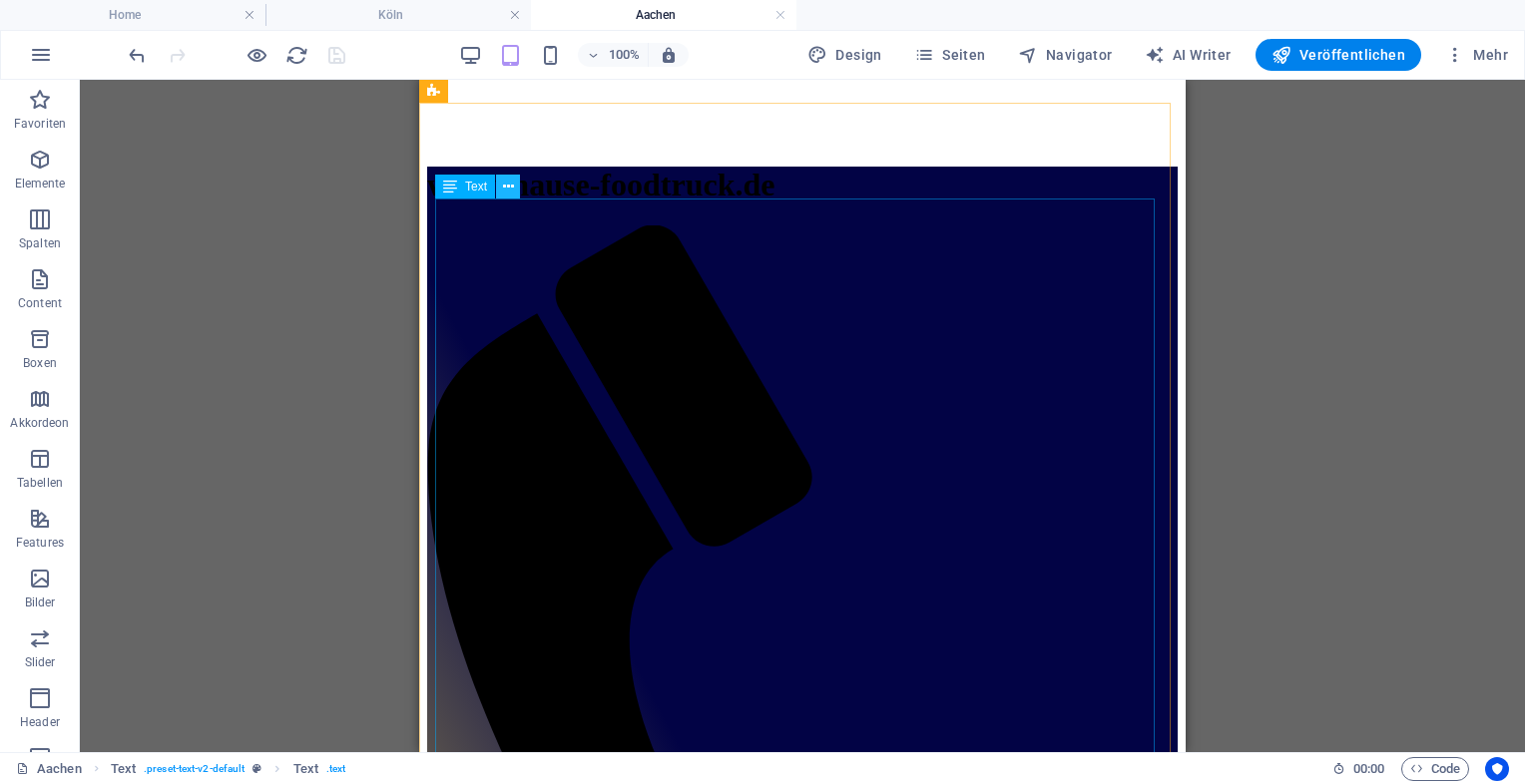 click at bounding box center (508, 187) 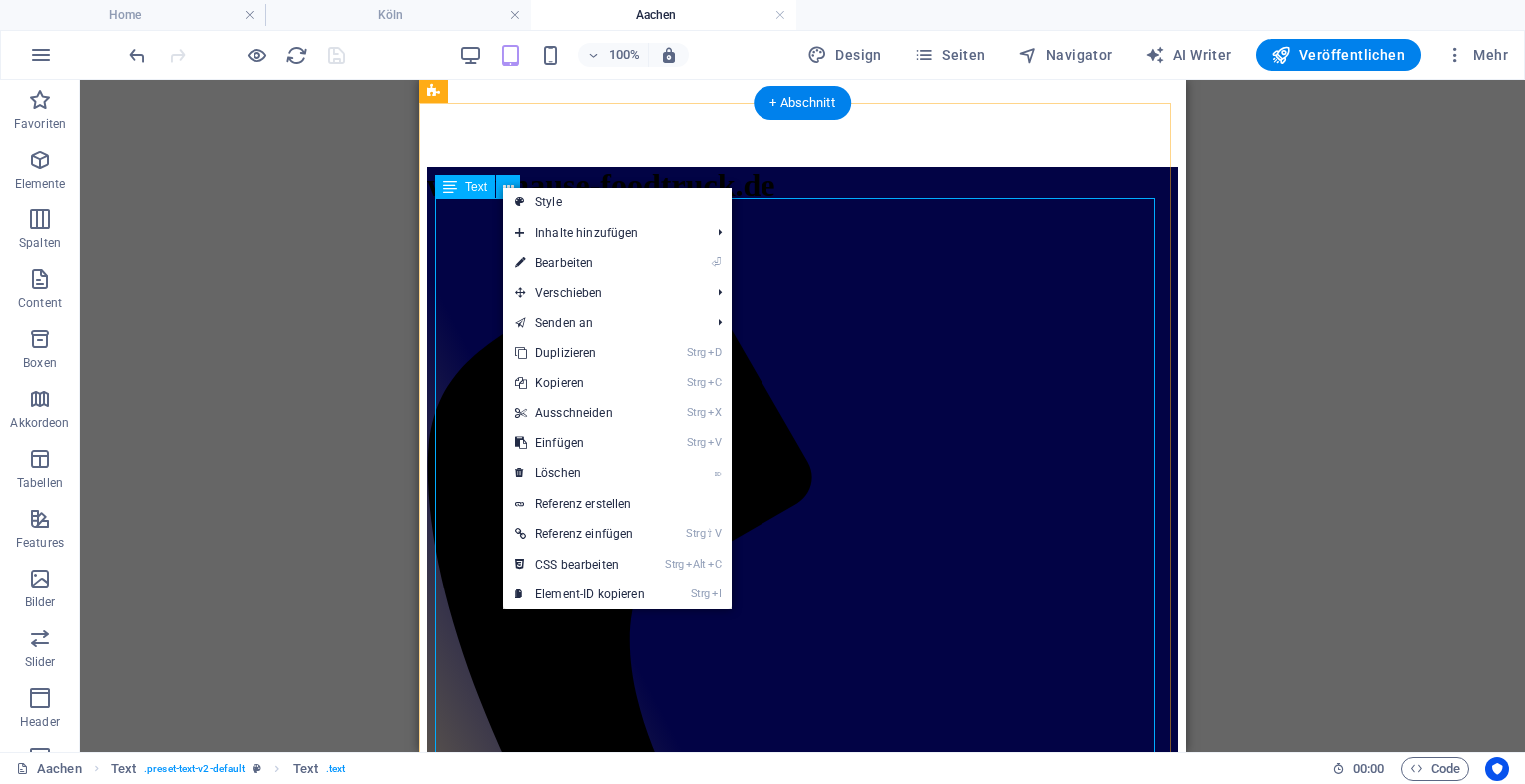 click on "Balkan Foodtruck Mause – [CITY] Catering & Events
Balkan Foodtruck Mause Authentisches Balkan‑Streetfood mobil in [CITY]
Warum Mause in [CITY]?
Mause bringt den herzhaften Geschmack des Balkans direkt in die [CITY] Straßen: frische Cevapcici, saftige Pljeskavica, pikante Ajvar‑ und Käse‑Beilagen – traditionell, aromatisch, live vom Grill. Ideal für lebendige Stadtfeste, private Feiern oder Firmenevents.
[CITY] ist multikulturell und kreativ – genauso wie unsere Küche. Perfekt zum Beispiel für Hochzeiten in [CITY], Firmensommerfeste in [CITY] oder kulturelle Events in [CITY].
Hochzeitscatering Stilvoll, flexibel, mit Live-Grillen und persönlicher Menügestaltung – genau passend zu Ihrem großen Tag.
Firmen‑ & Sommerfeste Ein Foodtruck als kulinarischer Treffpunkt – frisches Essen, entspannte Stimmung, begeistert Mitarbeiter & Gäste.
." at bounding box center (802, 2166) 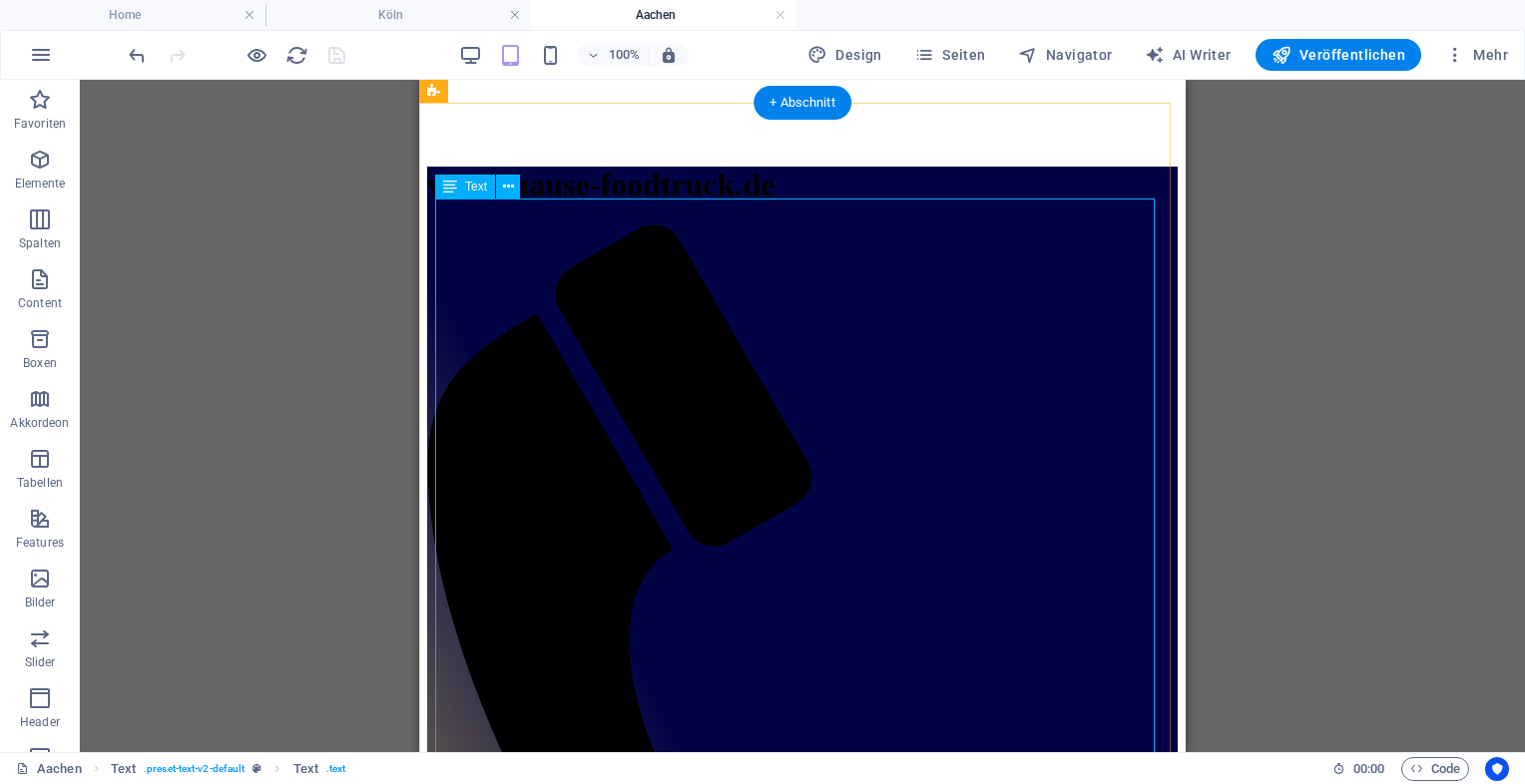 click on "Balkan Foodtruck Mause – [CITY] Catering & Events
Balkan Foodtruck Mause Authentisches Balkan‑Streetfood mobil in [CITY]
Warum Mause in [CITY]?
Mause bringt den herzhaften Geschmack des Balkans direkt in die [CITY] Straßen: frische Cevapcici, saftige Pljeskavica, pikante Ajvar‑ und Käse‑Beilagen – traditionell, aromatisch, live vom Grill. Ideal für lebendige Stadtfeste, private Feiern oder Firmenevents.
[CITY] ist multikulturell und kreativ – genauso wie unsere Küche. Perfekt zum Beispiel für Hochzeiten in [CITY], Firmensommerfeste in [CITY] oder kulturelle Events in [CITY].
Hochzeitscatering Stilvoll, flexibel, mit Live-Grillen und persönlicher Menügestaltung – genau passend zu Ihrem großen Tag.
Firmen‑ & Sommerfeste Ein Foodtruck als kulinarischer Treffpunkt – frisches Essen, entspannte Stimmung, begeistert Mitarbeiter & Gäste.
." at bounding box center (802, 2166) 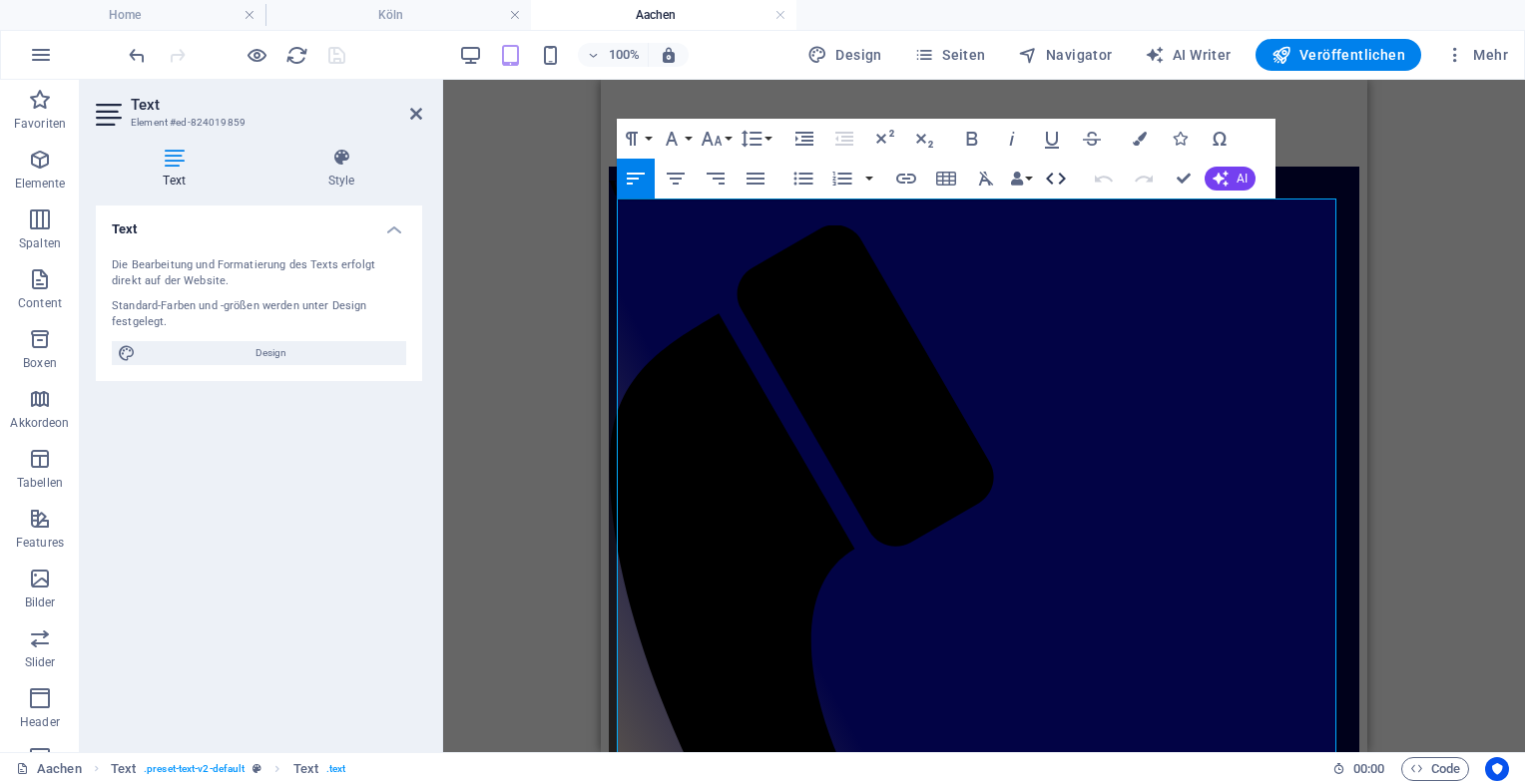 click 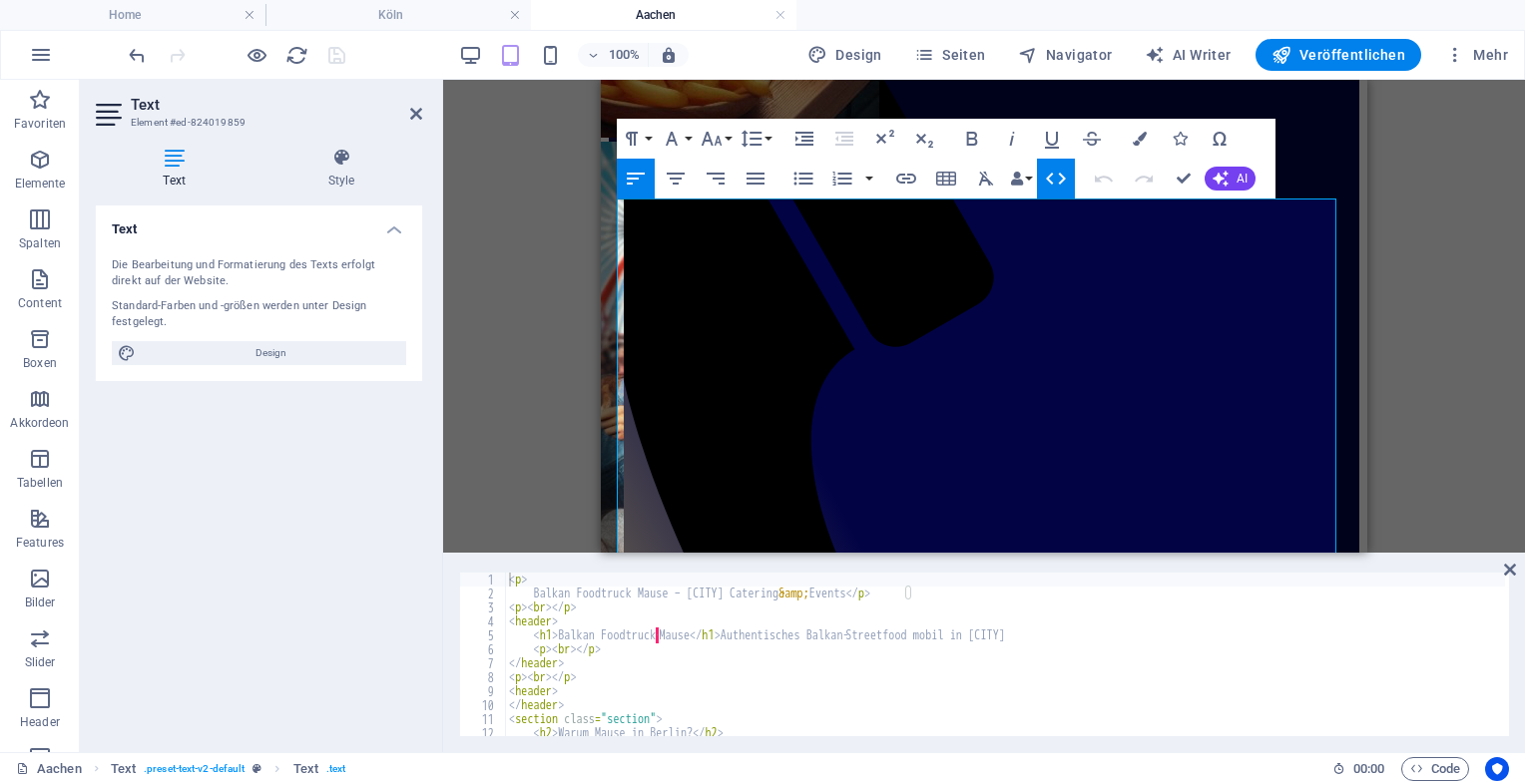 scroll, scrollTop: 449, scrollLeft: 0, axis: vertical 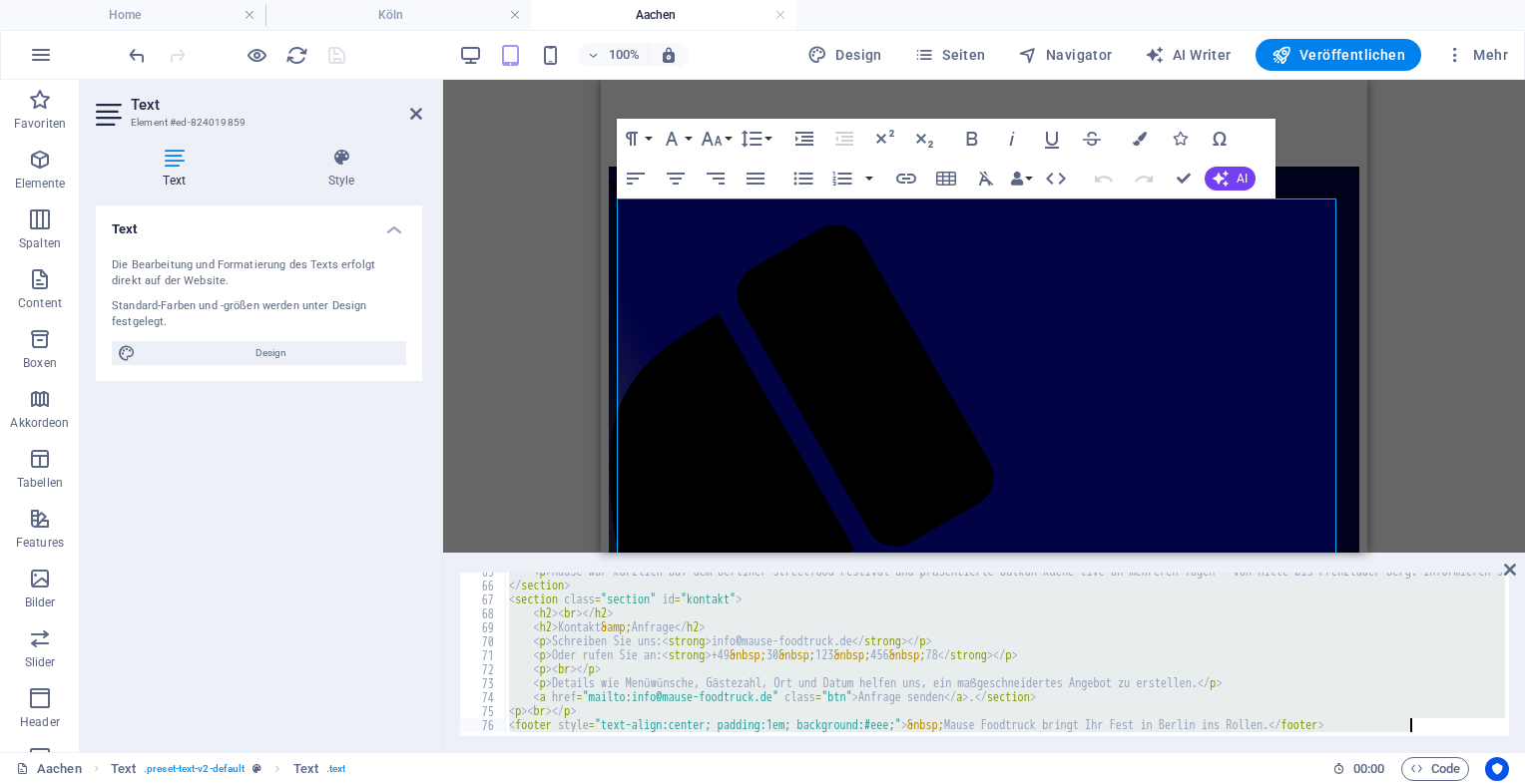 drag, startPoint x: 508, startPoint y: 579, endPoint x: 1054, endPoint y: 787, distance: 584.2773 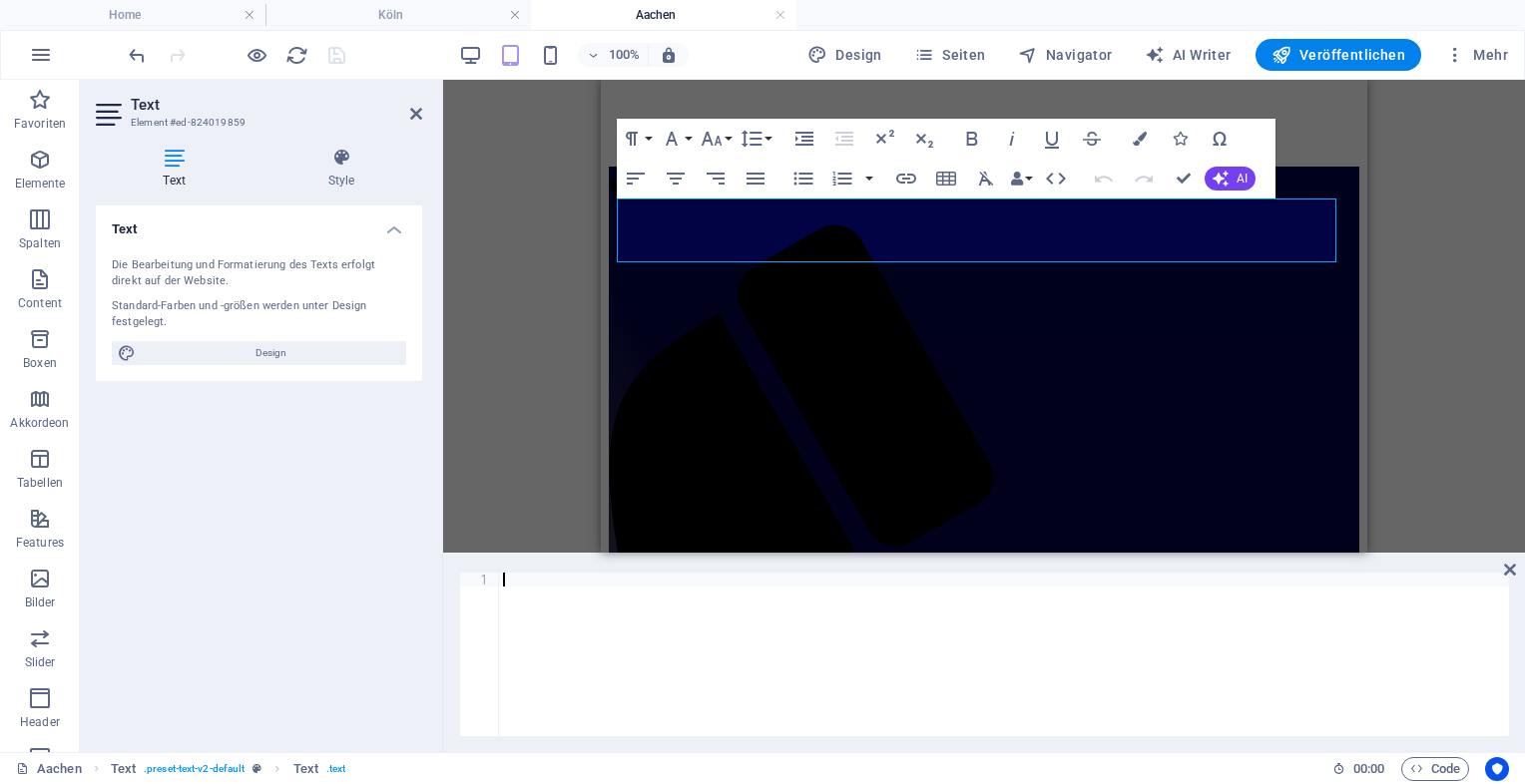 click at bounding box center [1004, 668] 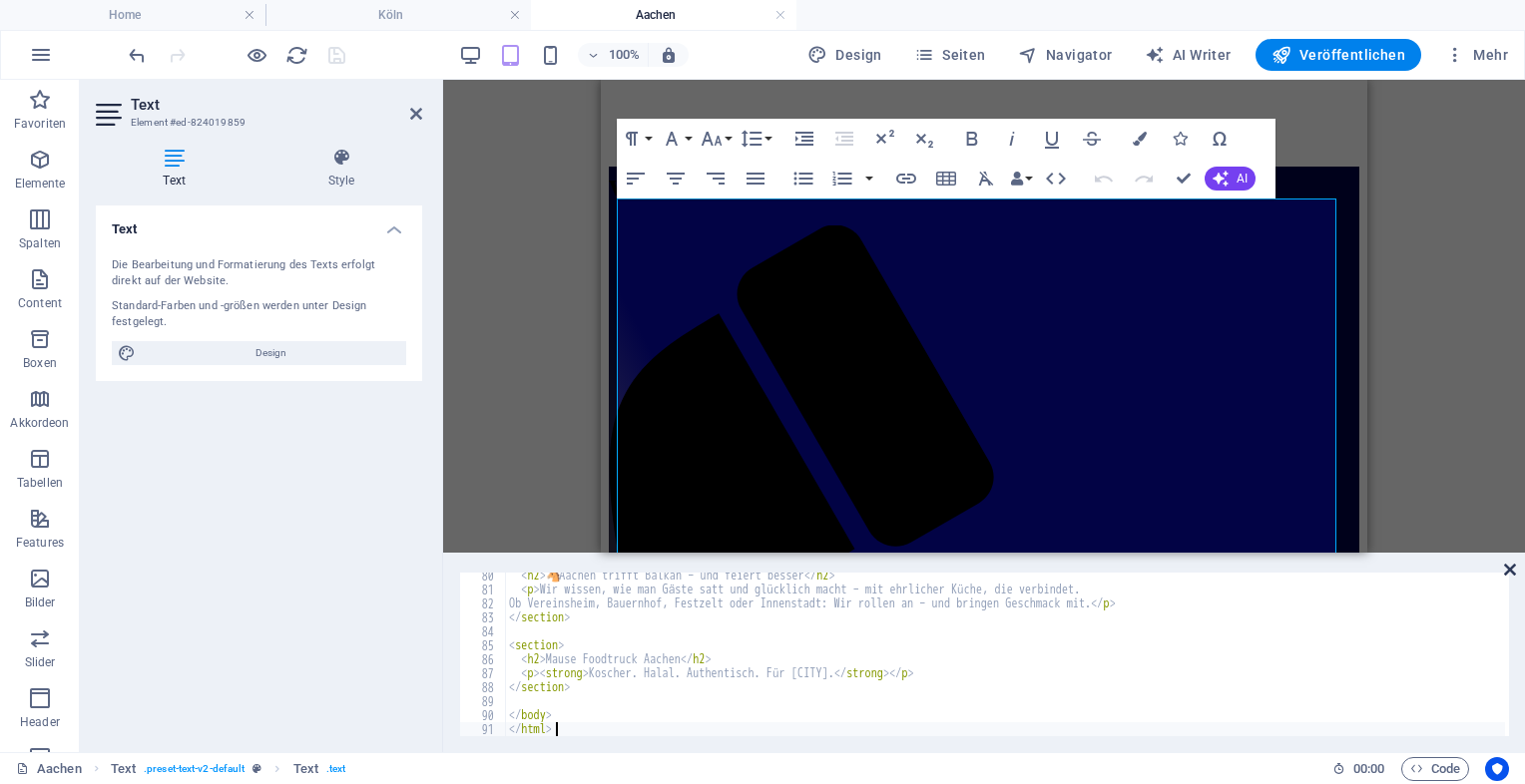 click at bounding box center (1510, 570) 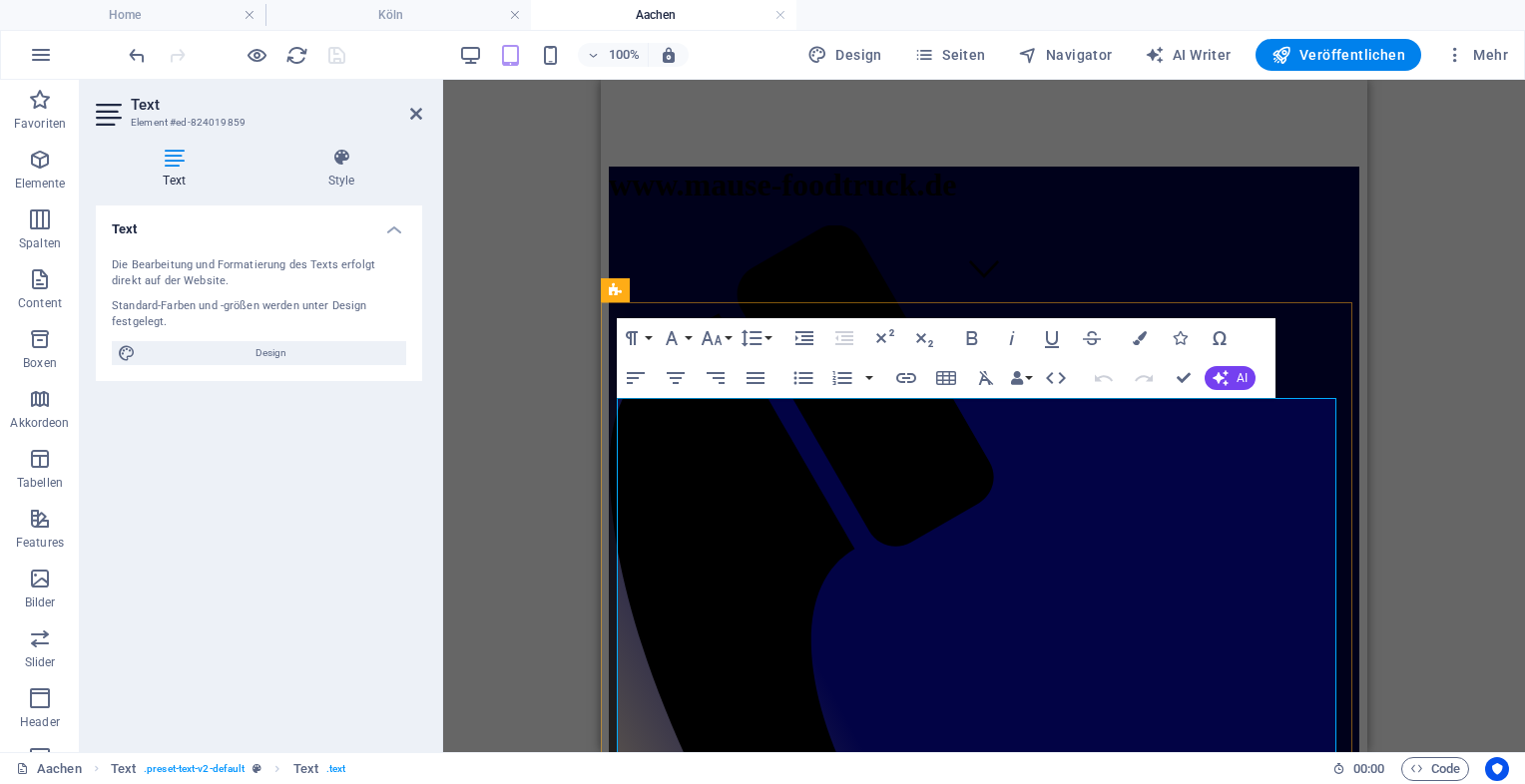 click on "Mause Foodtruck Aachen – Balkan-Streetfood für echte Feste
🐭 Mause Foodtruck Aachen
Balkan-Küche. Koscher. Halal. Für echte Feste – nicht nur Printen.
Aachen kann mehr als Dom, Pferde und Printen – wir liefern den Geschmack dazu.
Mause Foodtruck  bringt handgemachte Spezialitäten vom Balkan direkt auf eure Veranstaltung.
Ob koscher, halal, vegan oder mit saftigem Fleisch vom Grill – bei uns findet jeder etwas, das schmeckt.
🎉 Was gefeiert wird? Entscheidet ihr. Wir kochen.
🐎 Pferderennen & Reitturniere – herzhafter Genuss für lange Tage
⚽ Fußball-Events – ob Amateurspiel oder Public Viewing
✡️ Religiöse Feste & Beschneidungsfeiern – mit Rücksicht auf Tradition & Speisevorschriften
💍 Hochzeiten – klassisch, modern, traditionell oder wild
🕺 Junggesellenabschiede – mit kraftvollem Balkan-Streetfood gegen den Kater
🥙 Unser Food: Balkan-Soul für Aachen" at bounding box center (984, 1709) 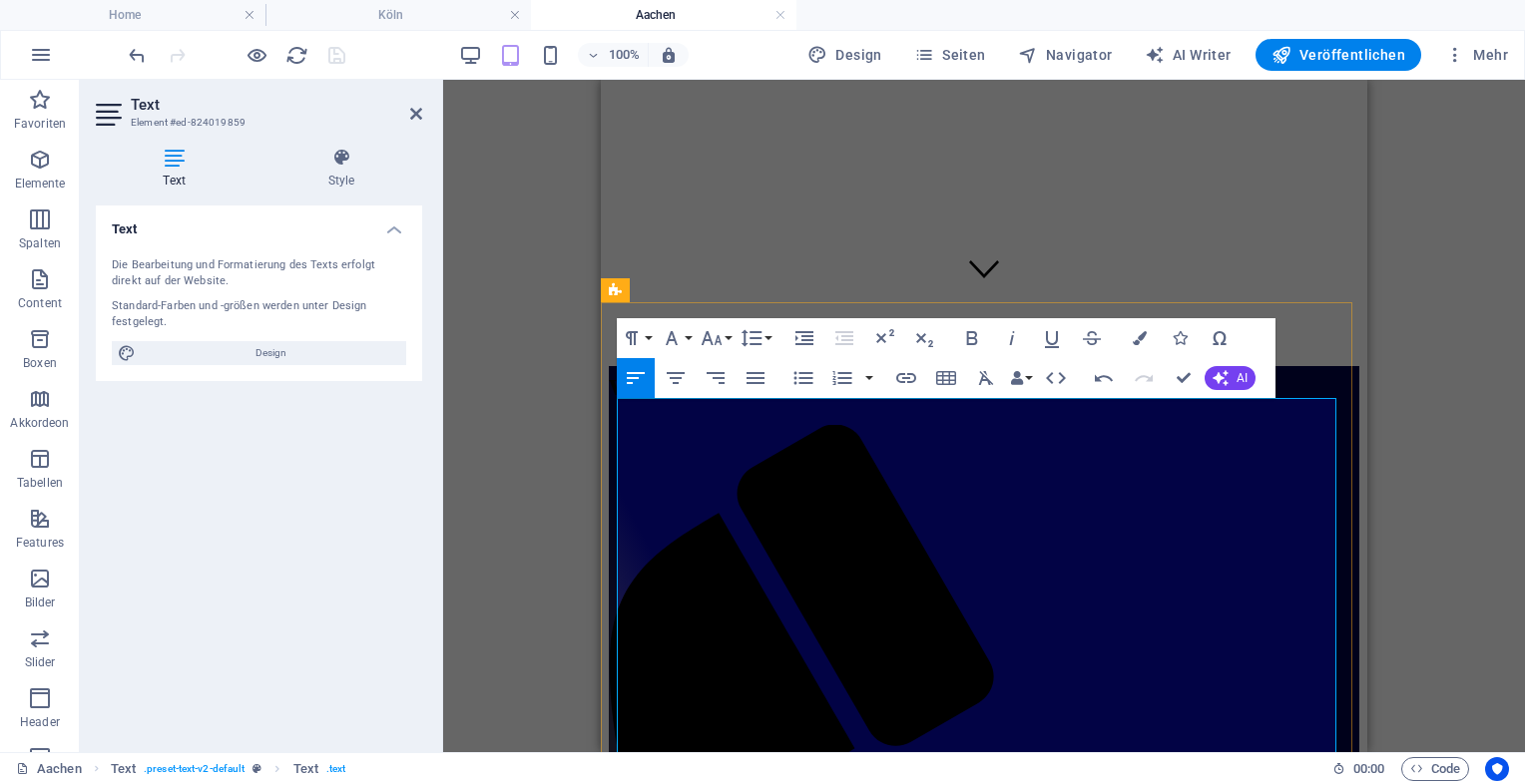click on "Balkan-Küche. Koscher. Halal. Für echte Feste – nicht nur Printen." at bounding box center (984, 1655) 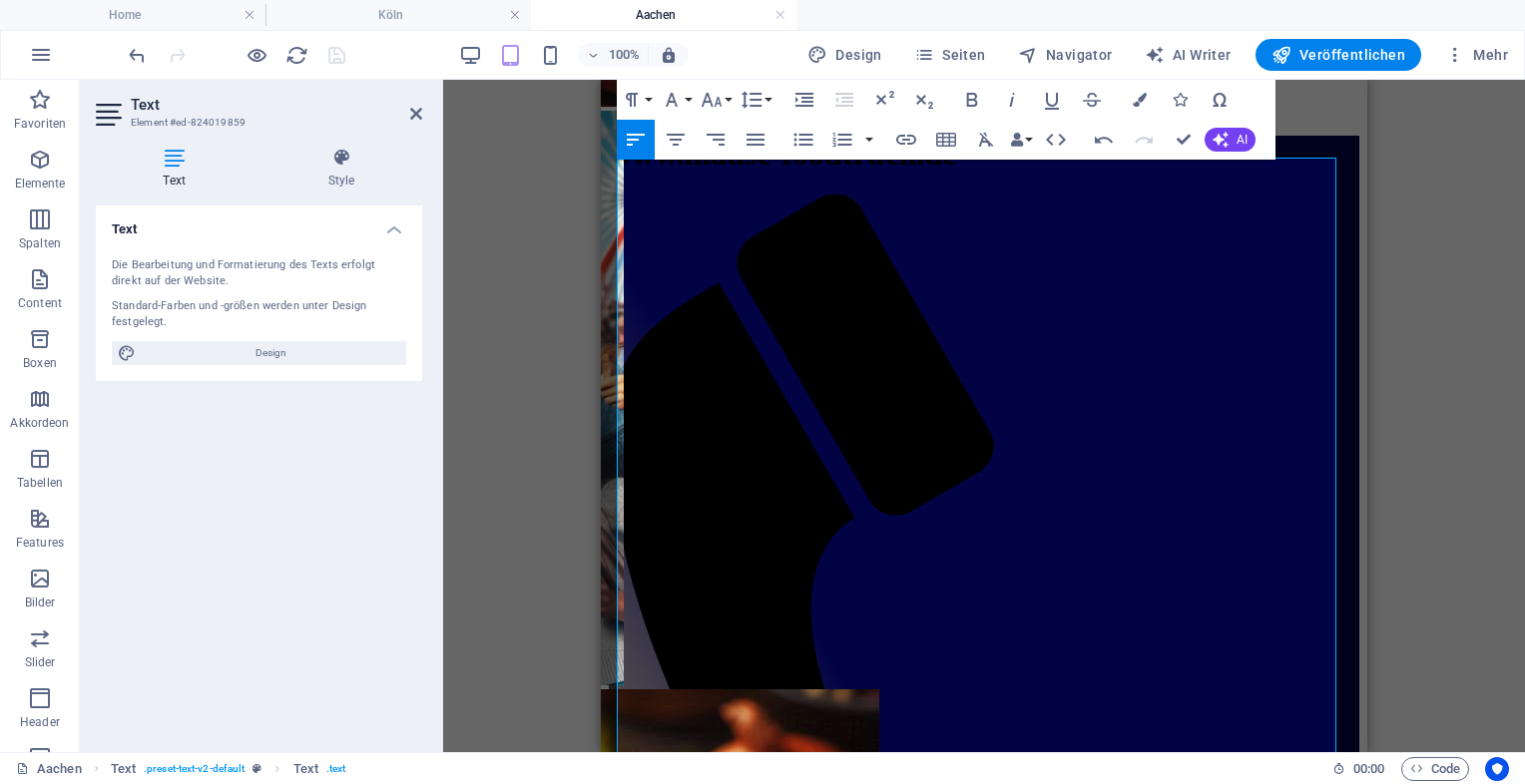 scroll, scrollTop: 710, scrollLeft: 0, axis: vertical 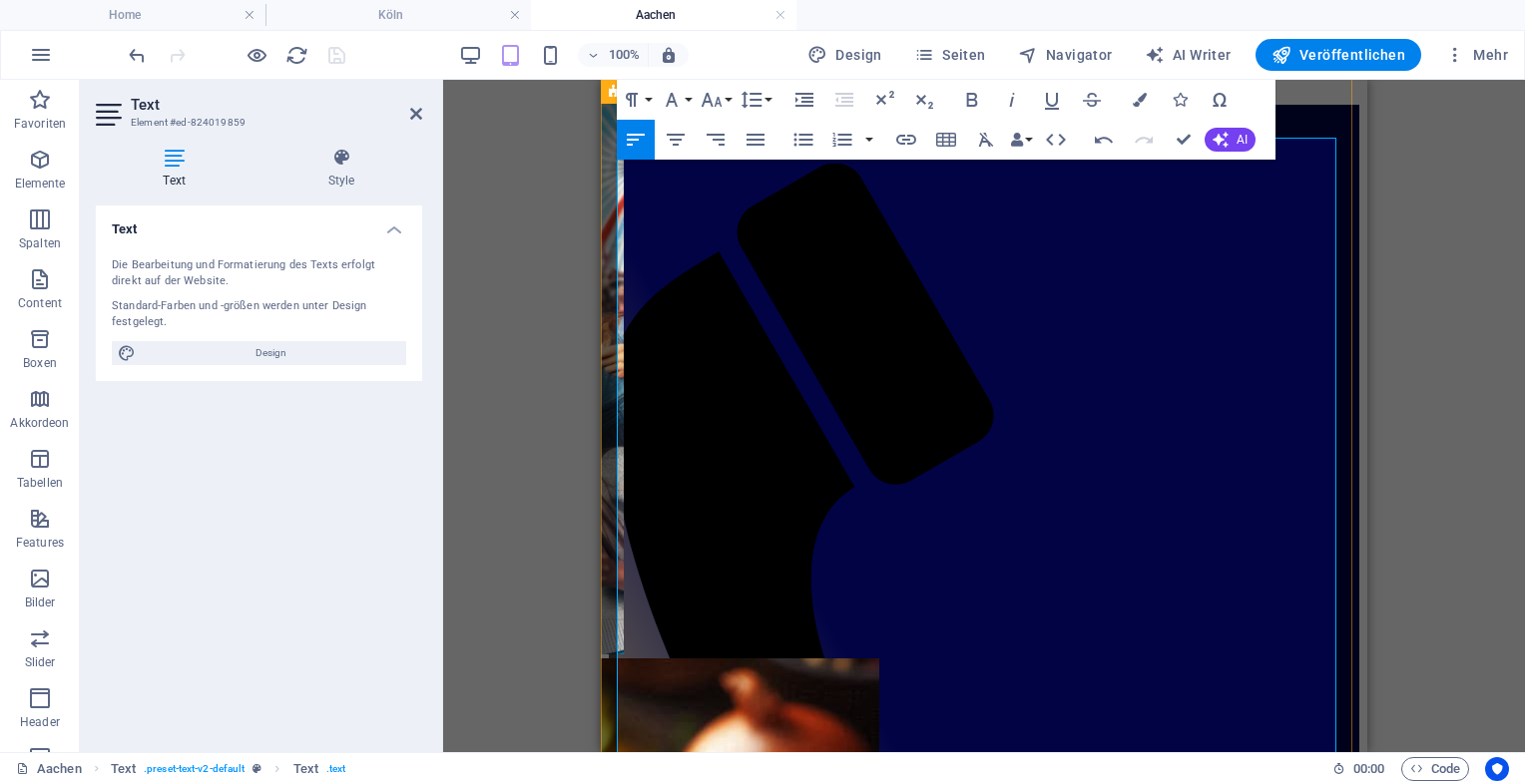 click on "Aachen kann mehr als Dom, Pferde und Printen – wir liefern den Geschmack dazu.
Mause Foodtruck  bringt handgemachte Spezialitäten vom Balkan direkt auf eure Veranstaltung.
Ob koscher, halal, vegan oder mit saftigem Fleisch vom Grill – bei uns findet jeder etwas, das schmeckt." at bounding box center [984, 1488] 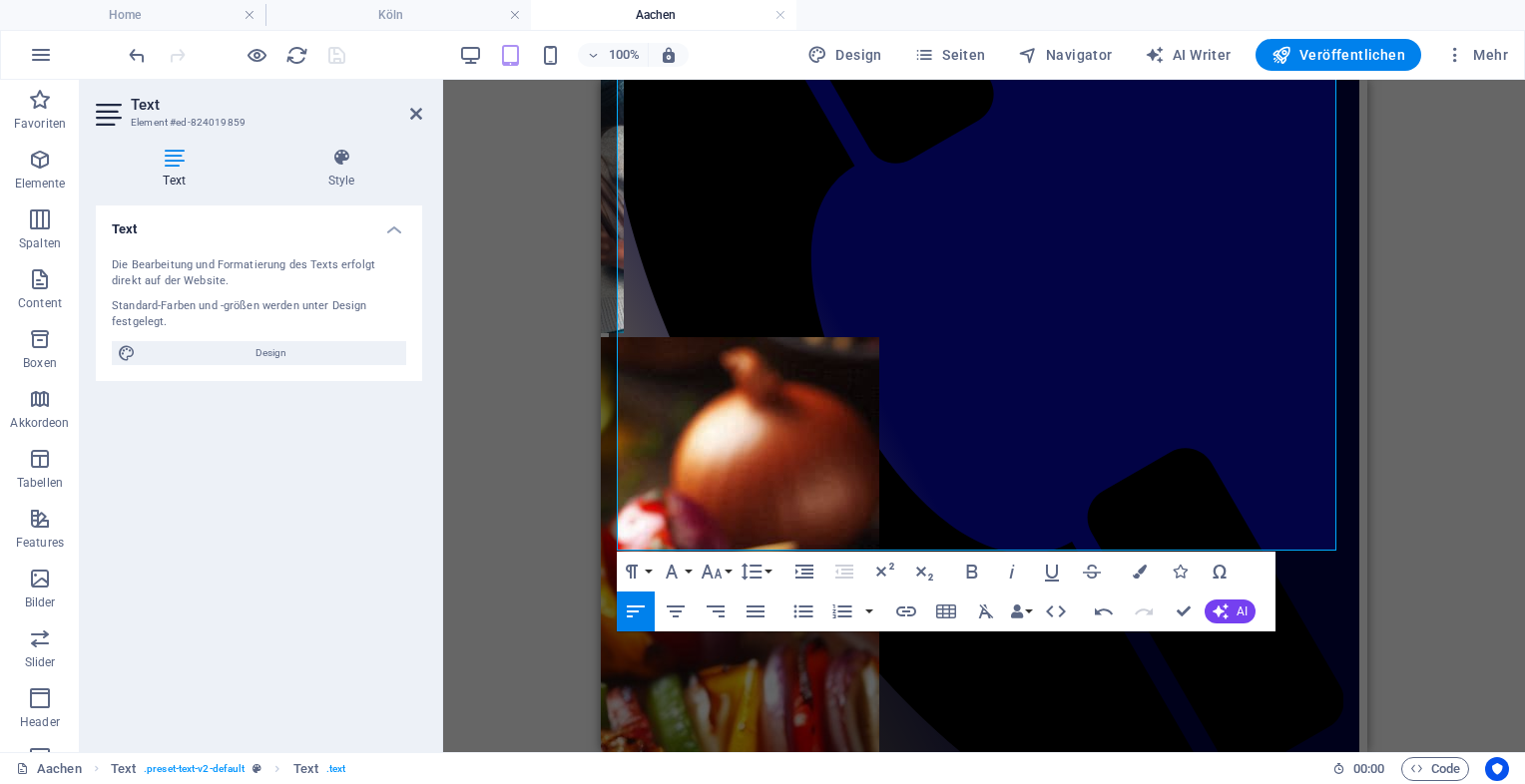scroll, scrollTop: 1269, scrollLeft: 0, axis: vertical 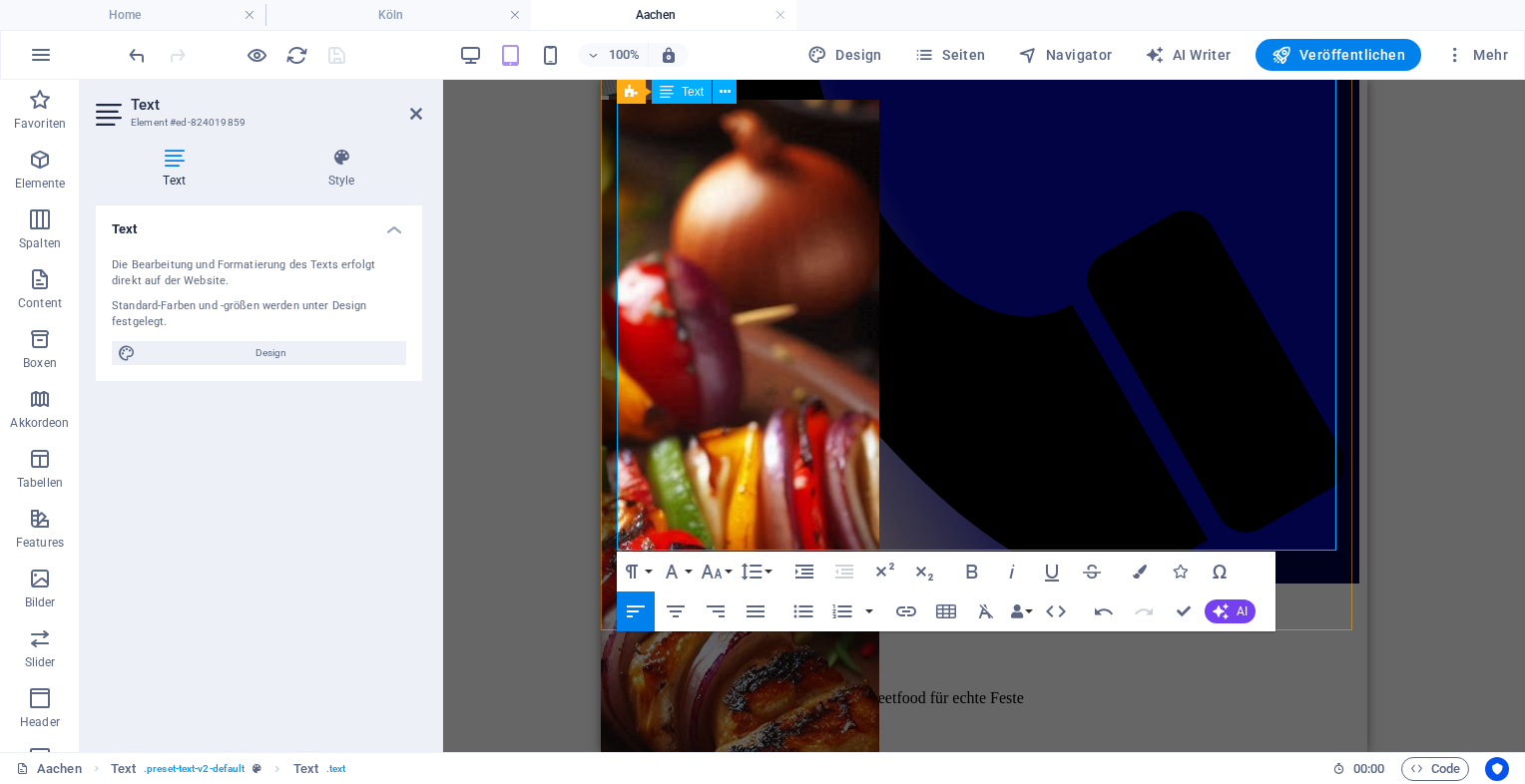 click on "✅ Halal-freundlich
✅ Koscher auf Anfrage
✅ Vegetarische & vegane Optionen" at bounding box center [984, 1419] 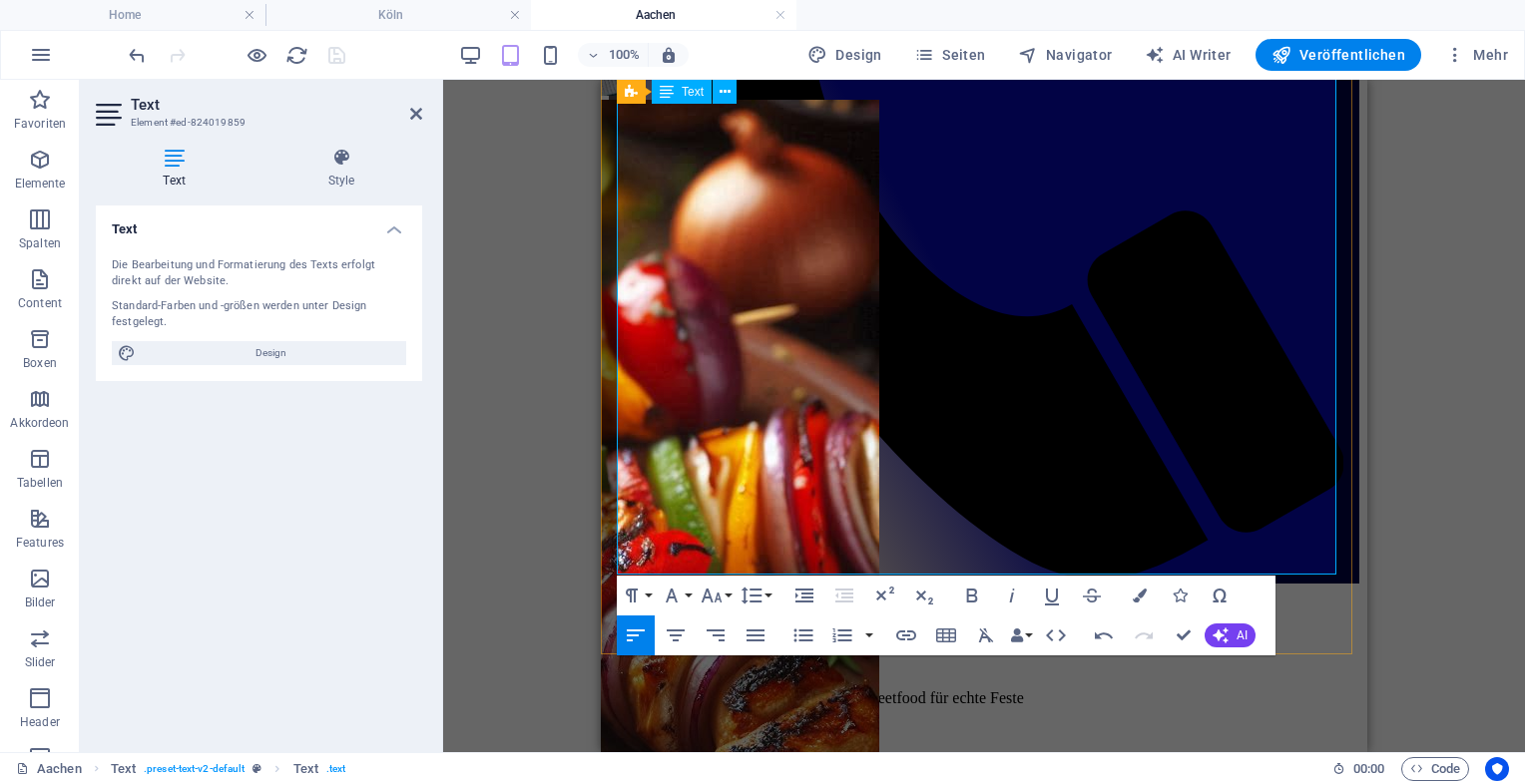 click on "🐴 [CITY] trifft Balkan – und feiert besser" at bounding box center (984, 1500) 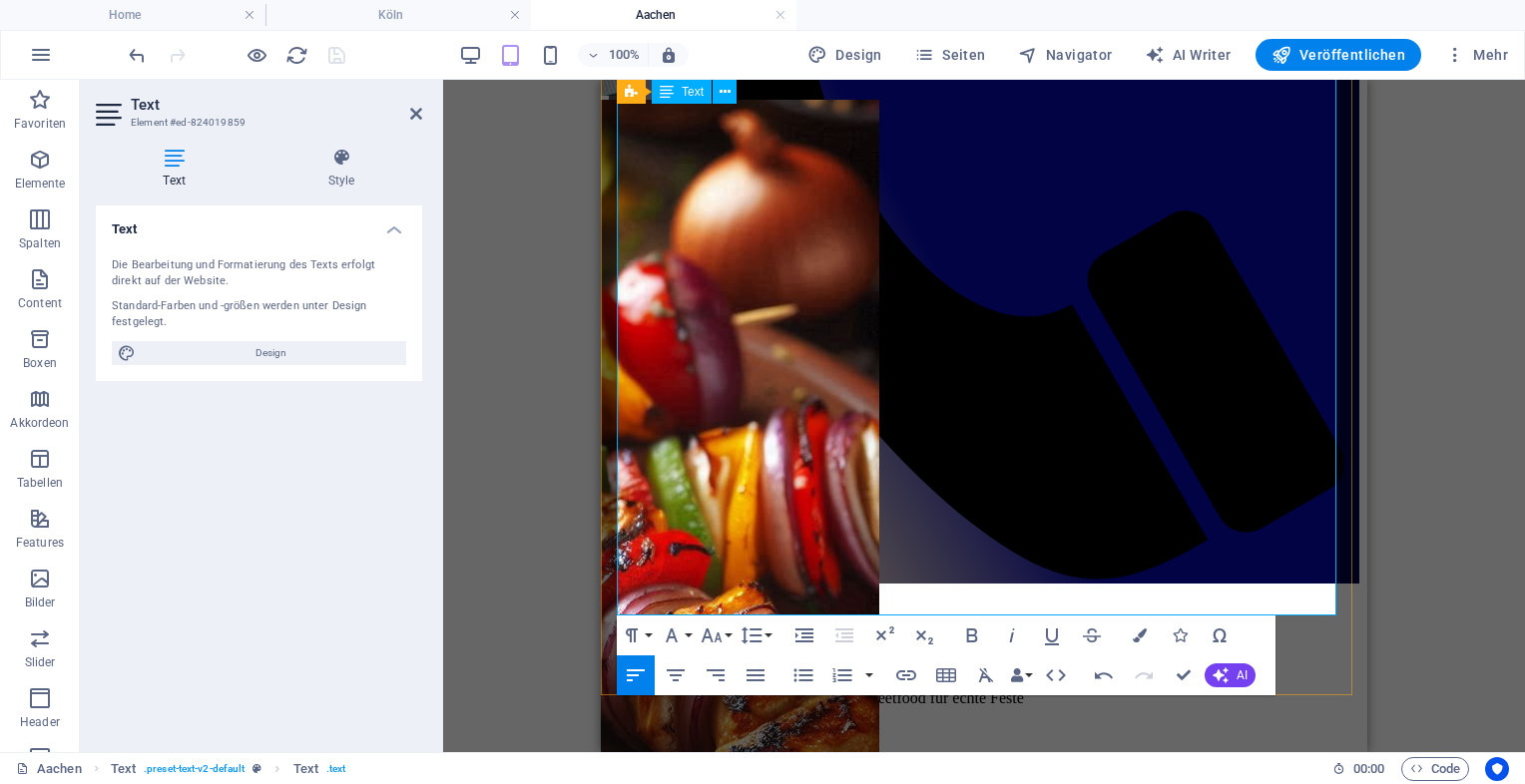 click on "Mause Foodtruck Aachen" at bounding box center [984, 1650] 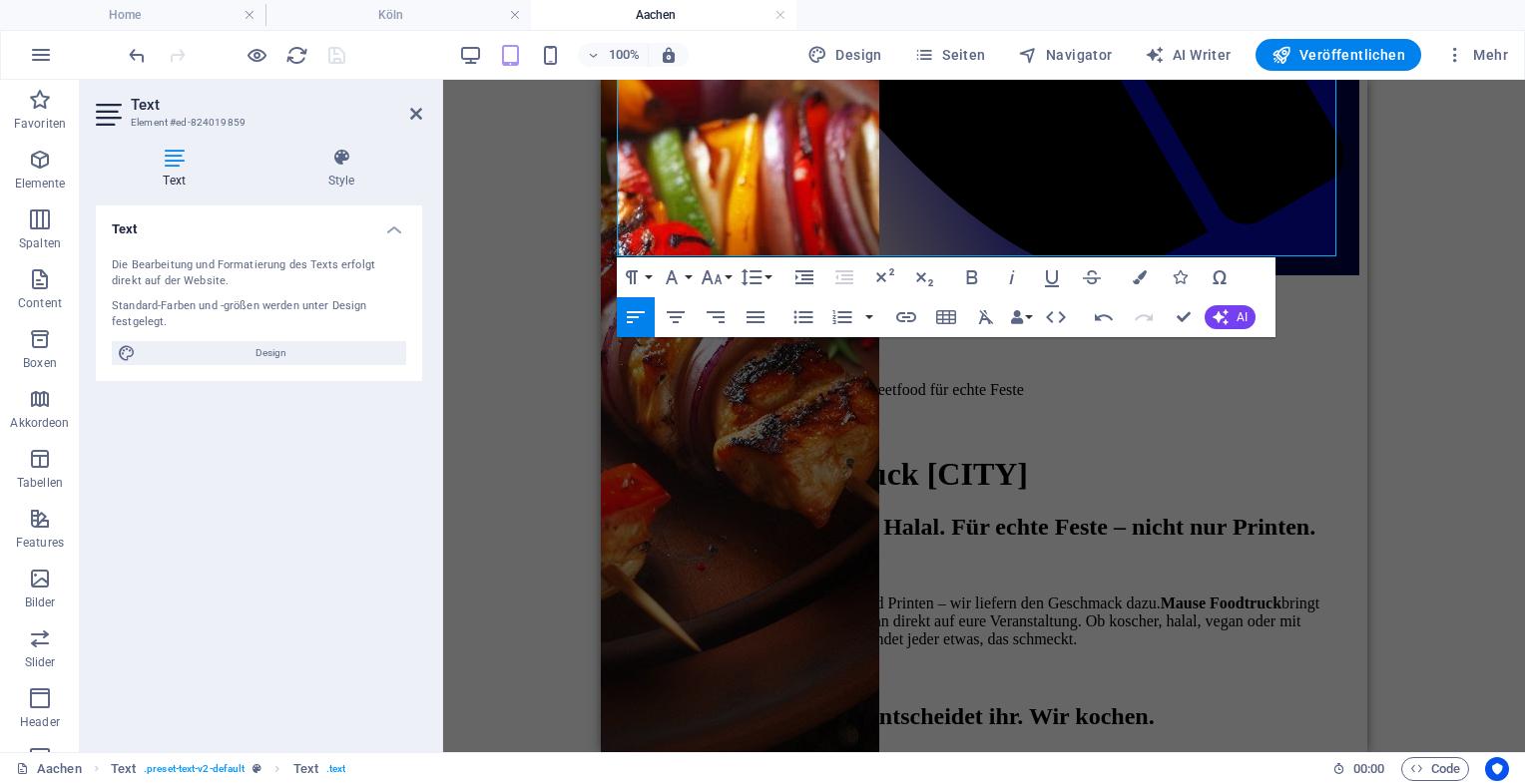 scroll, scrollTop: 1668, scrollLeft: 0, axis: vertical 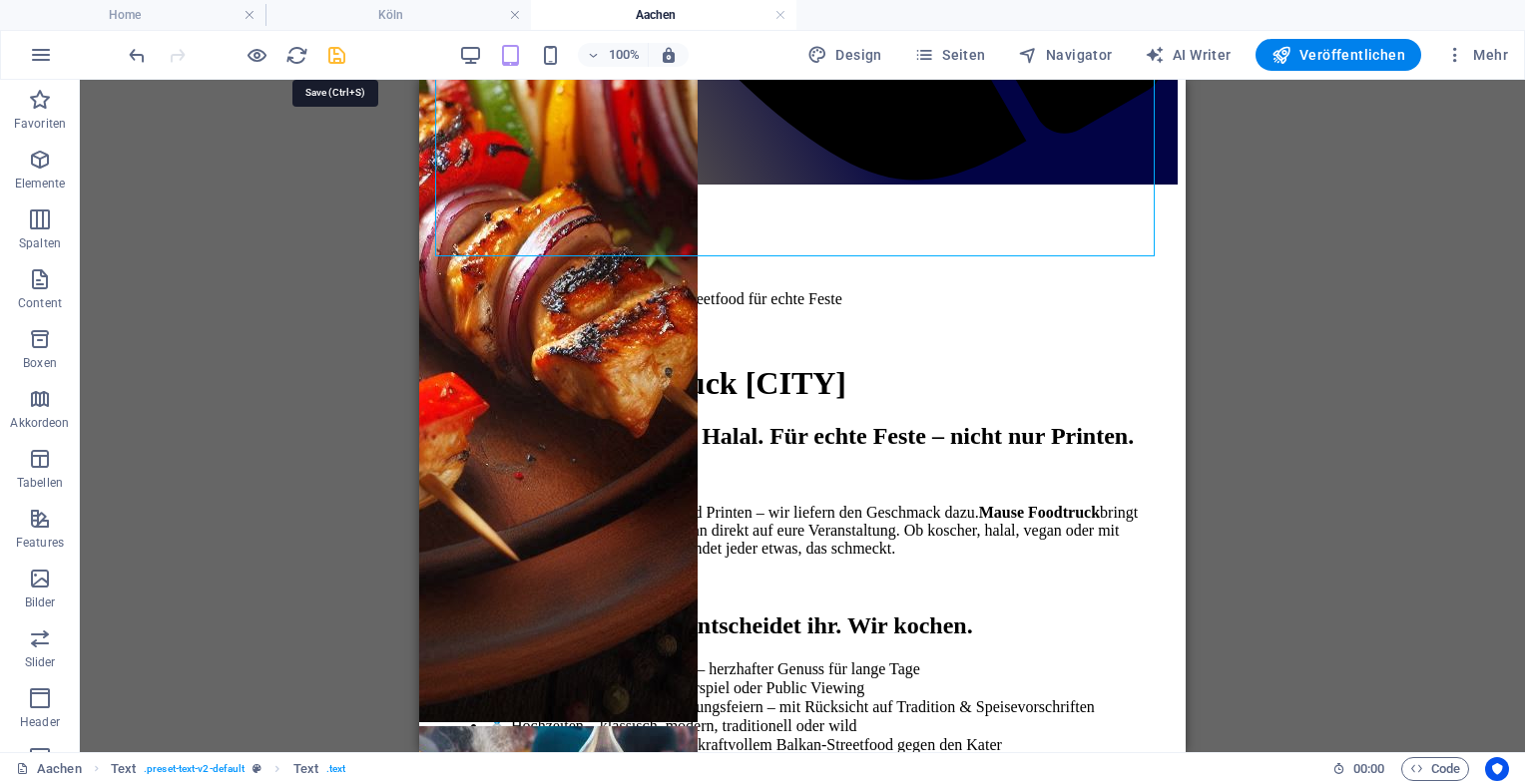 click at bounding box center (237, 55) 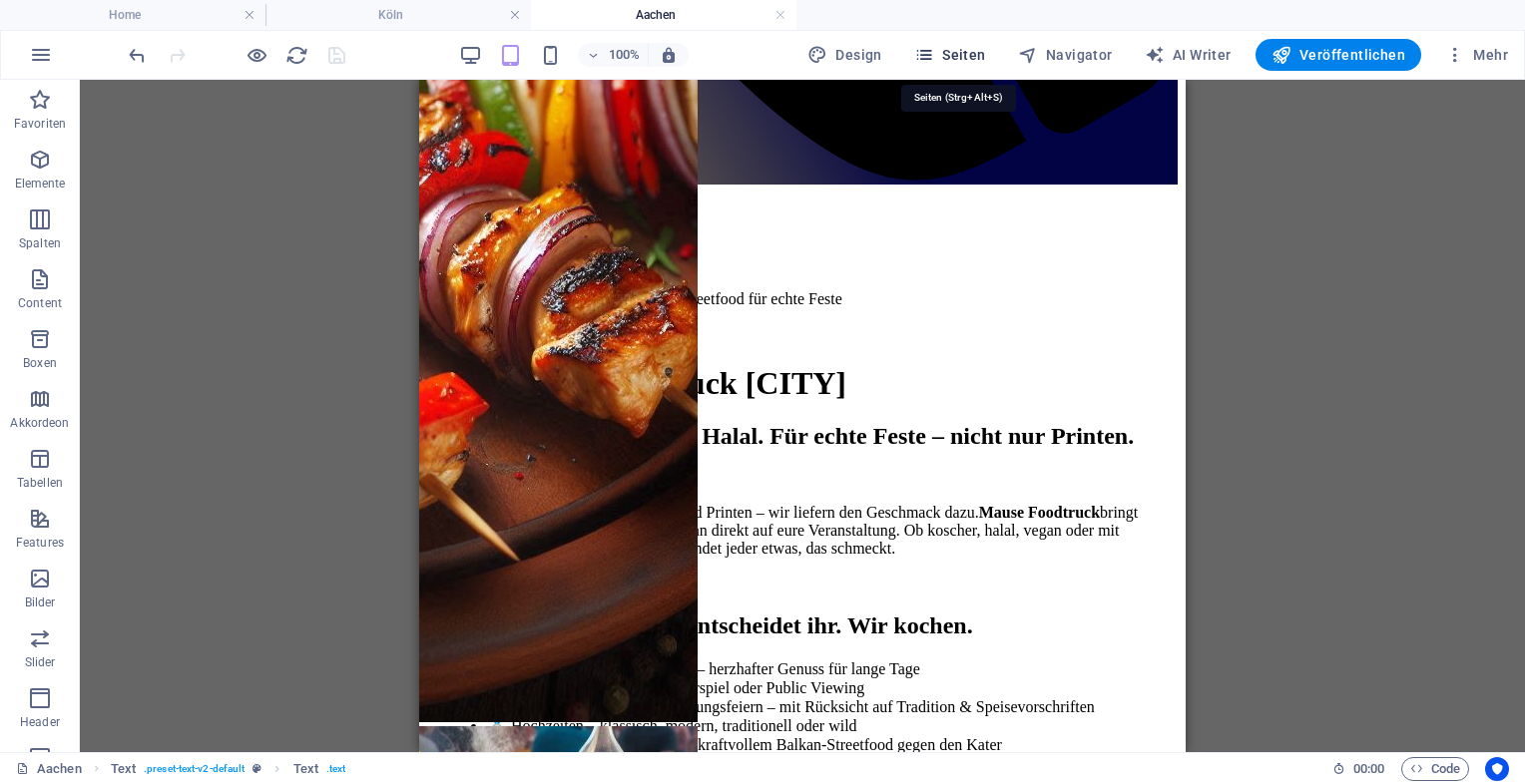 click on "Seiten" at bounding box center [950, 55] 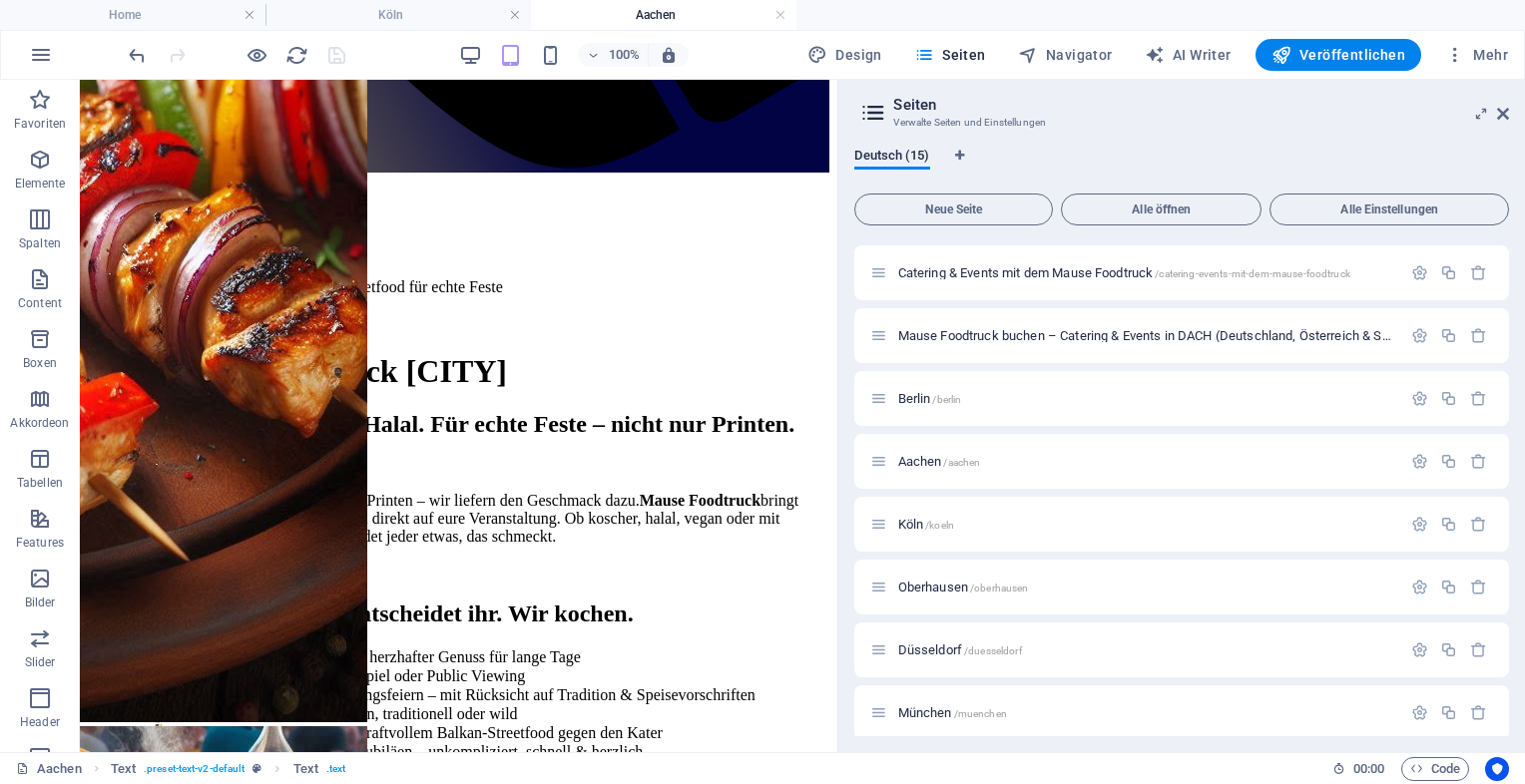scroll, scrollTop: 183, scrollLeft: 0, axis: vertical 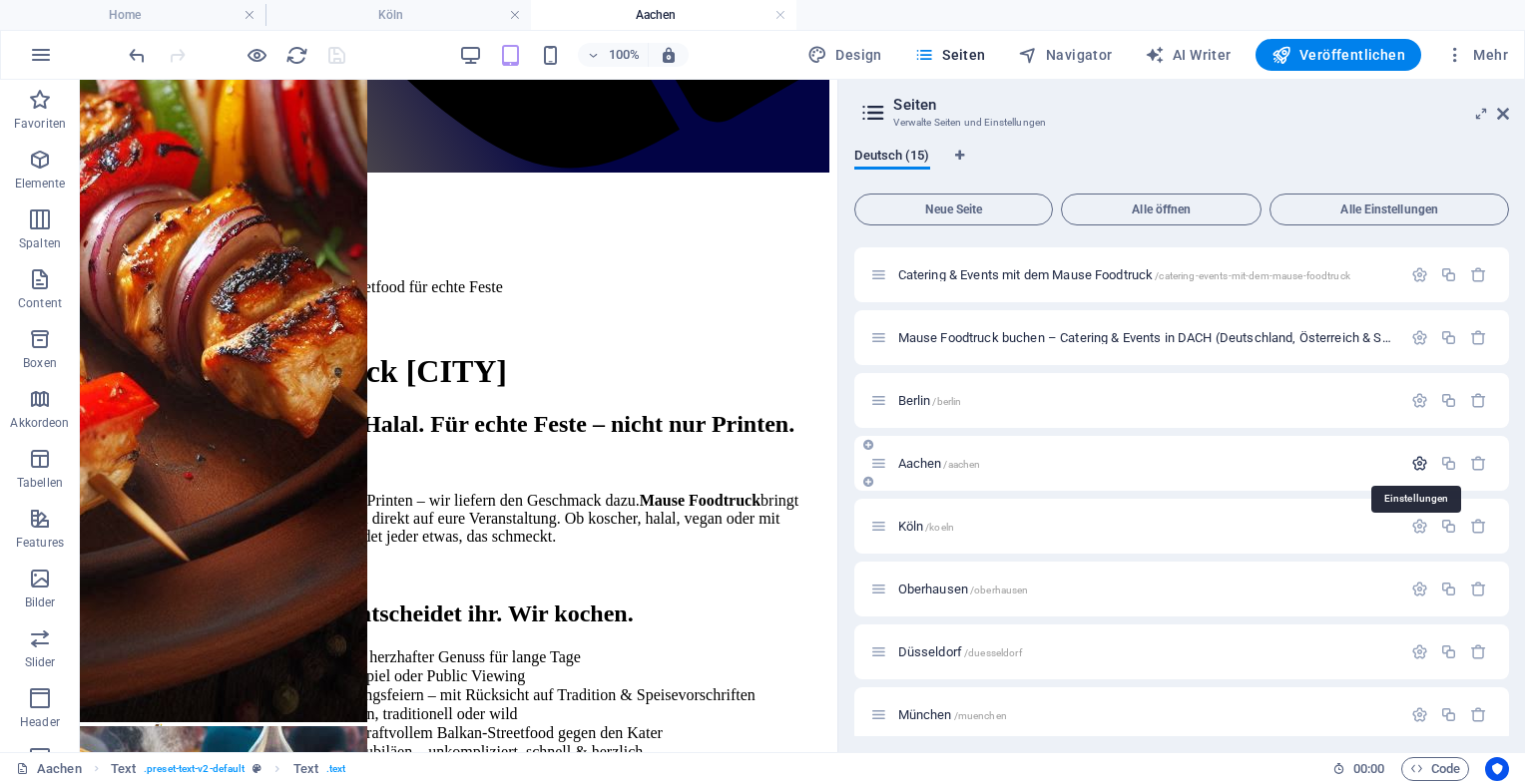 click at bounding box center (1419, 463) 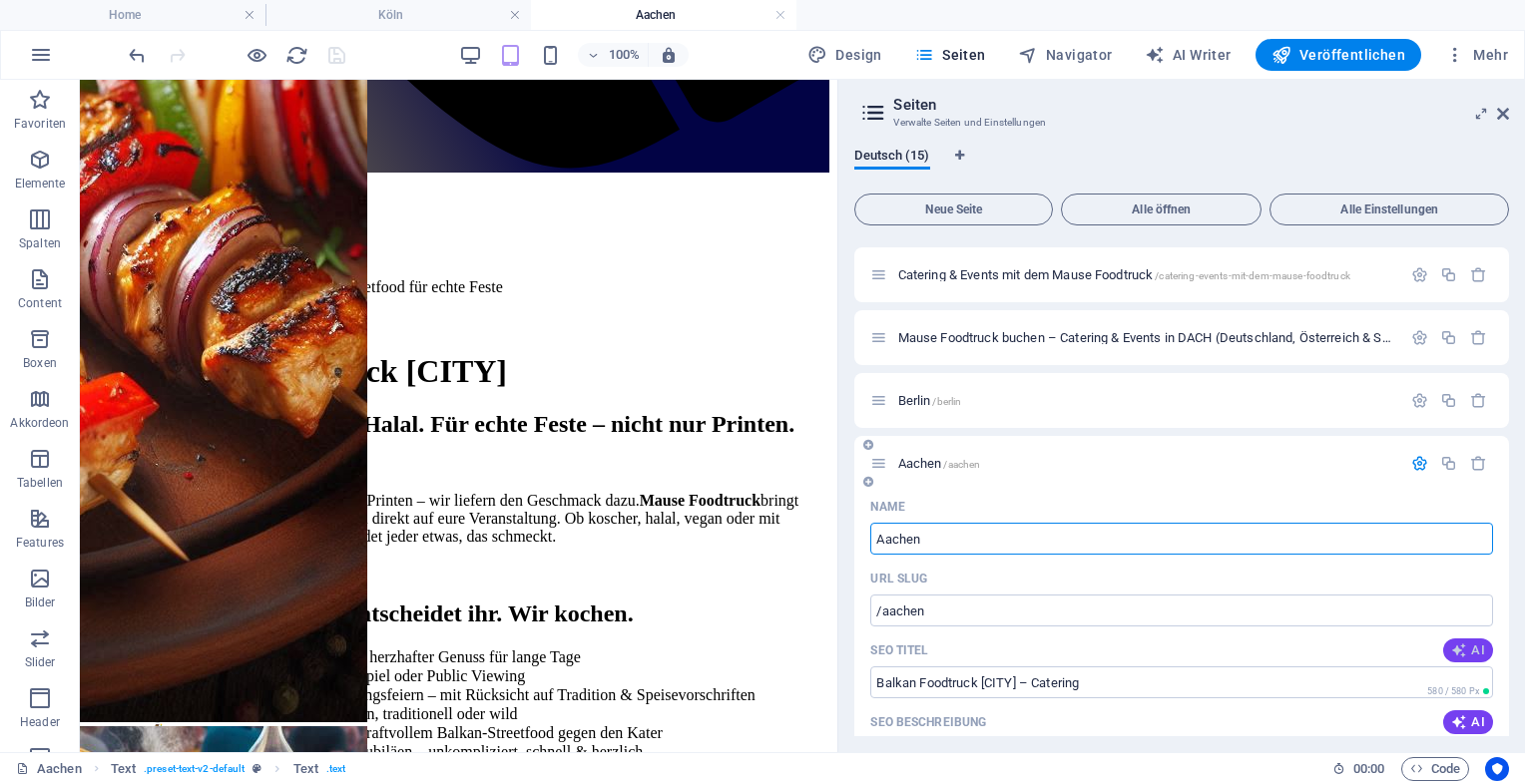 click on "AI" at bounding box center [1468, 650] 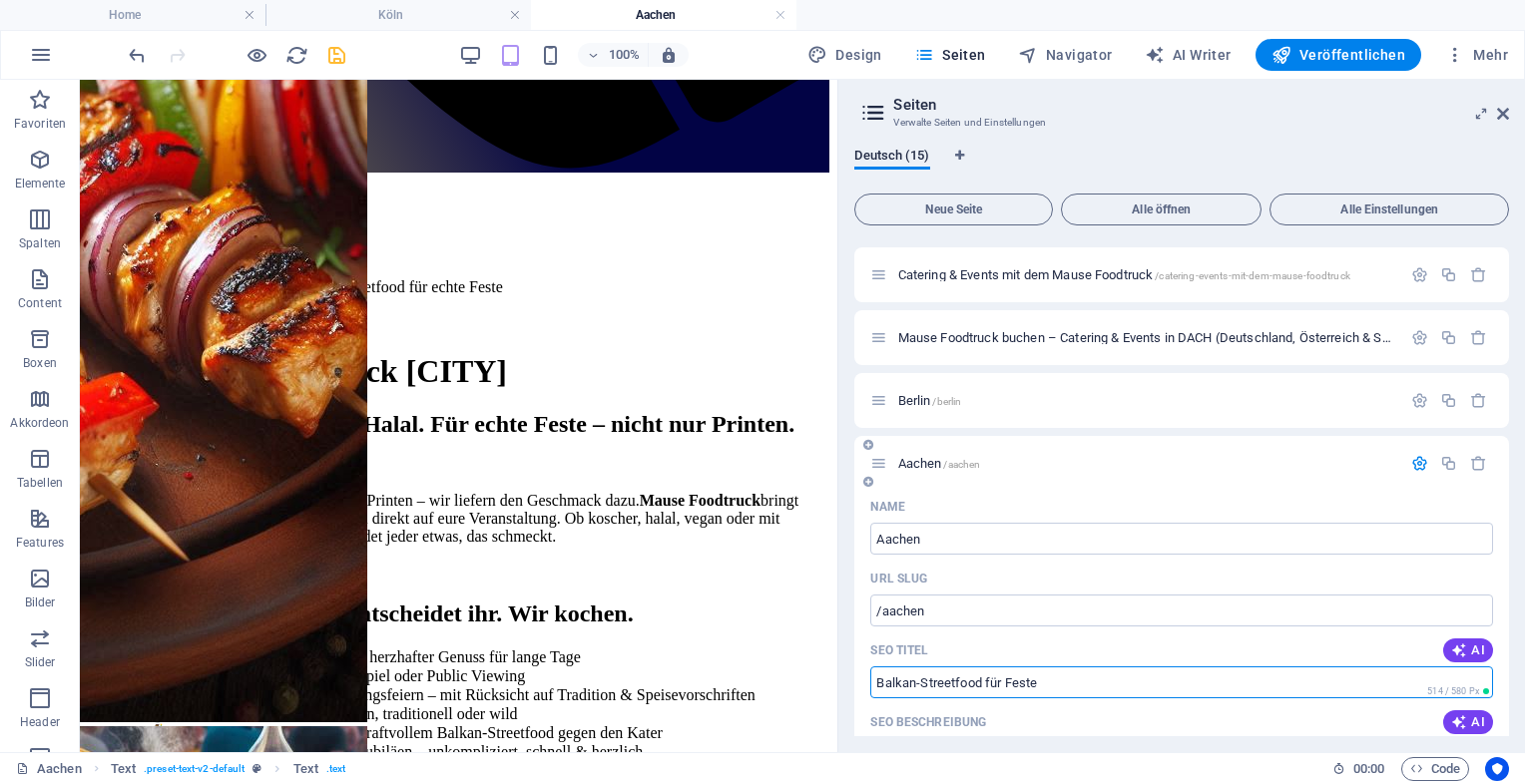 click on "Balkan-Streetfood für Feste" at bounding box center (1182, 682) 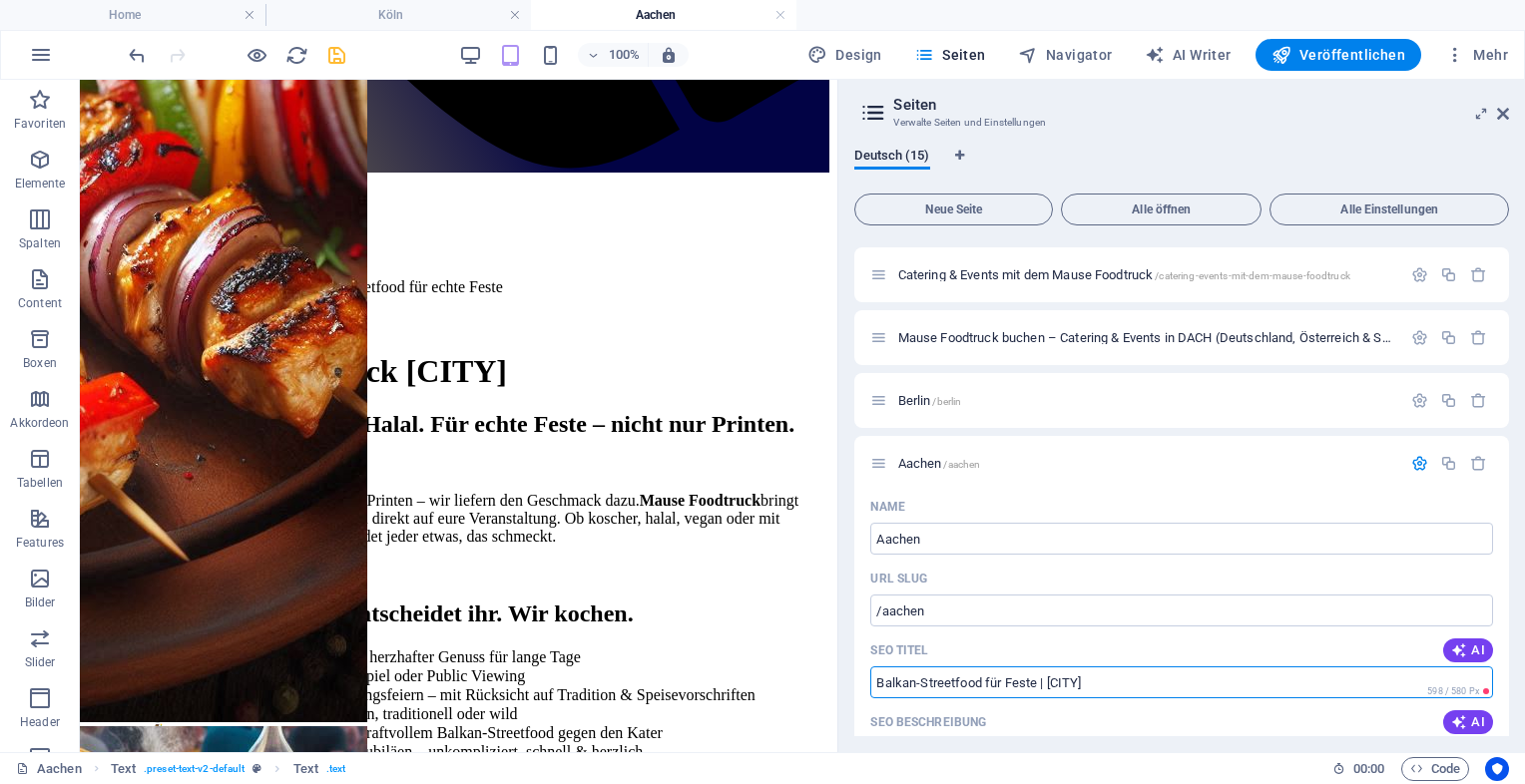 type on "Balkan-Streetfood für Feste | Aachen" 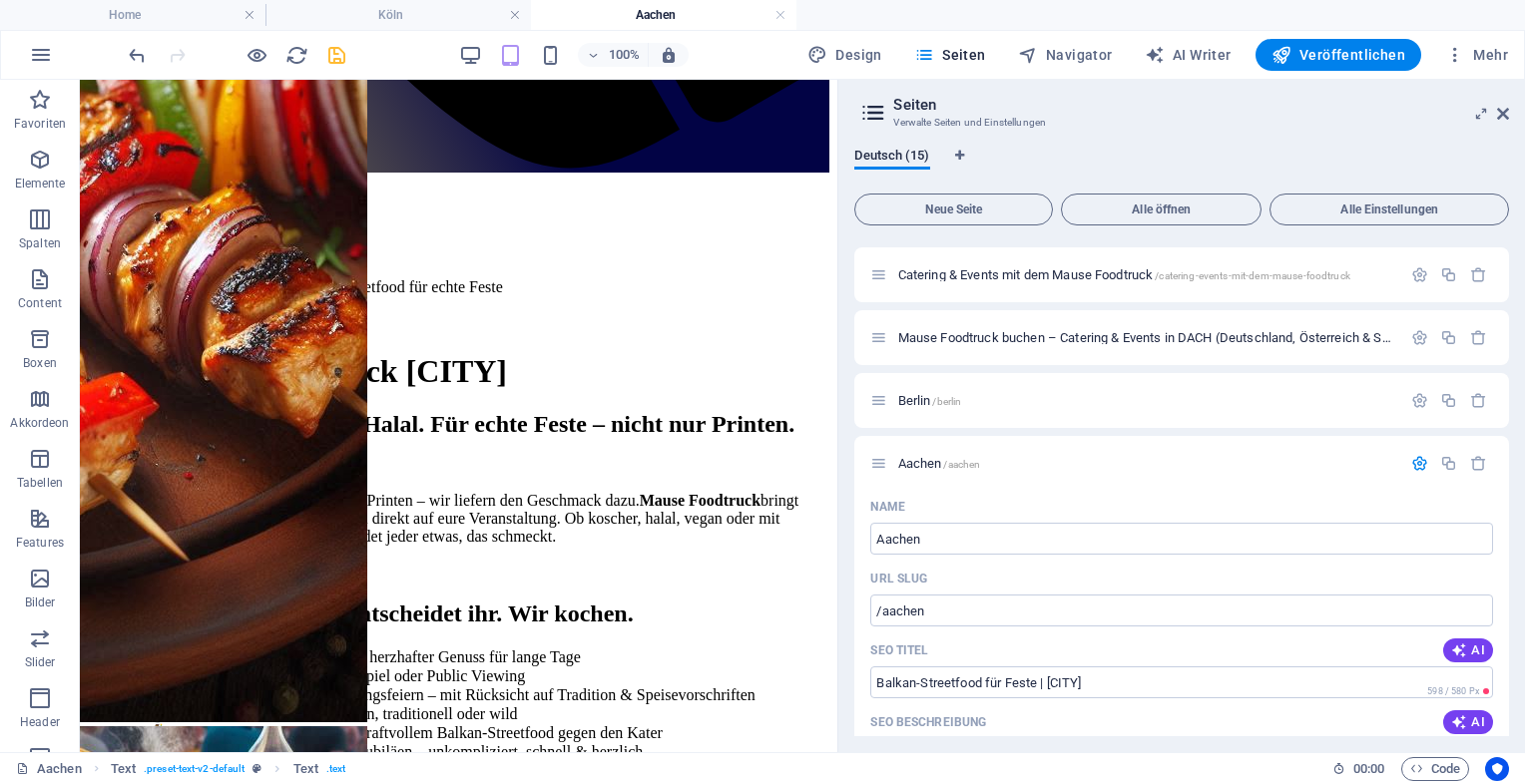 drag, startPoint x: 1509, startPoint y: 369, endPoint x: 1505, endPoint y: 389, distance: 20.396078 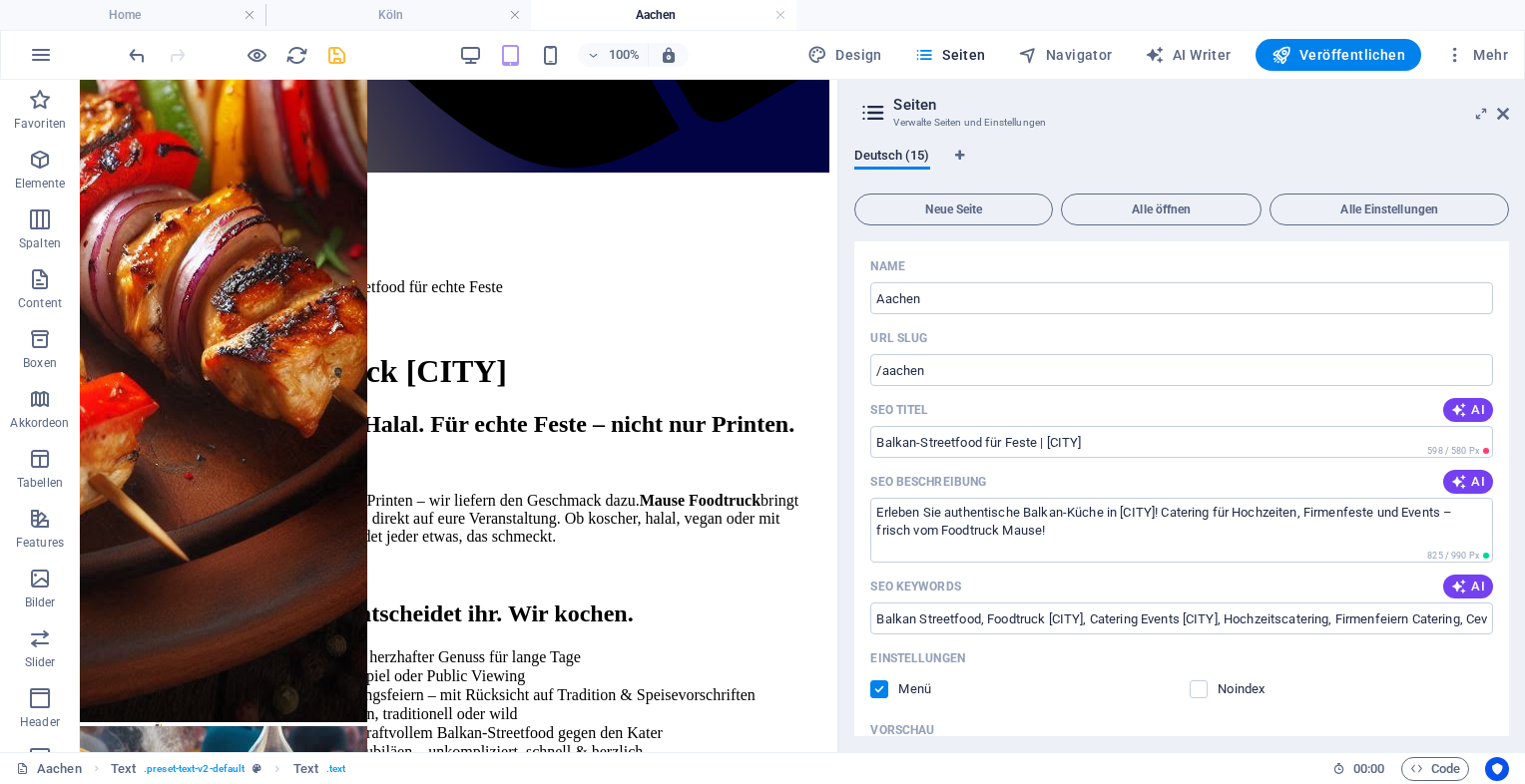 scroll, scrollTop: 435, scrollLeft: 0, axis: vertical 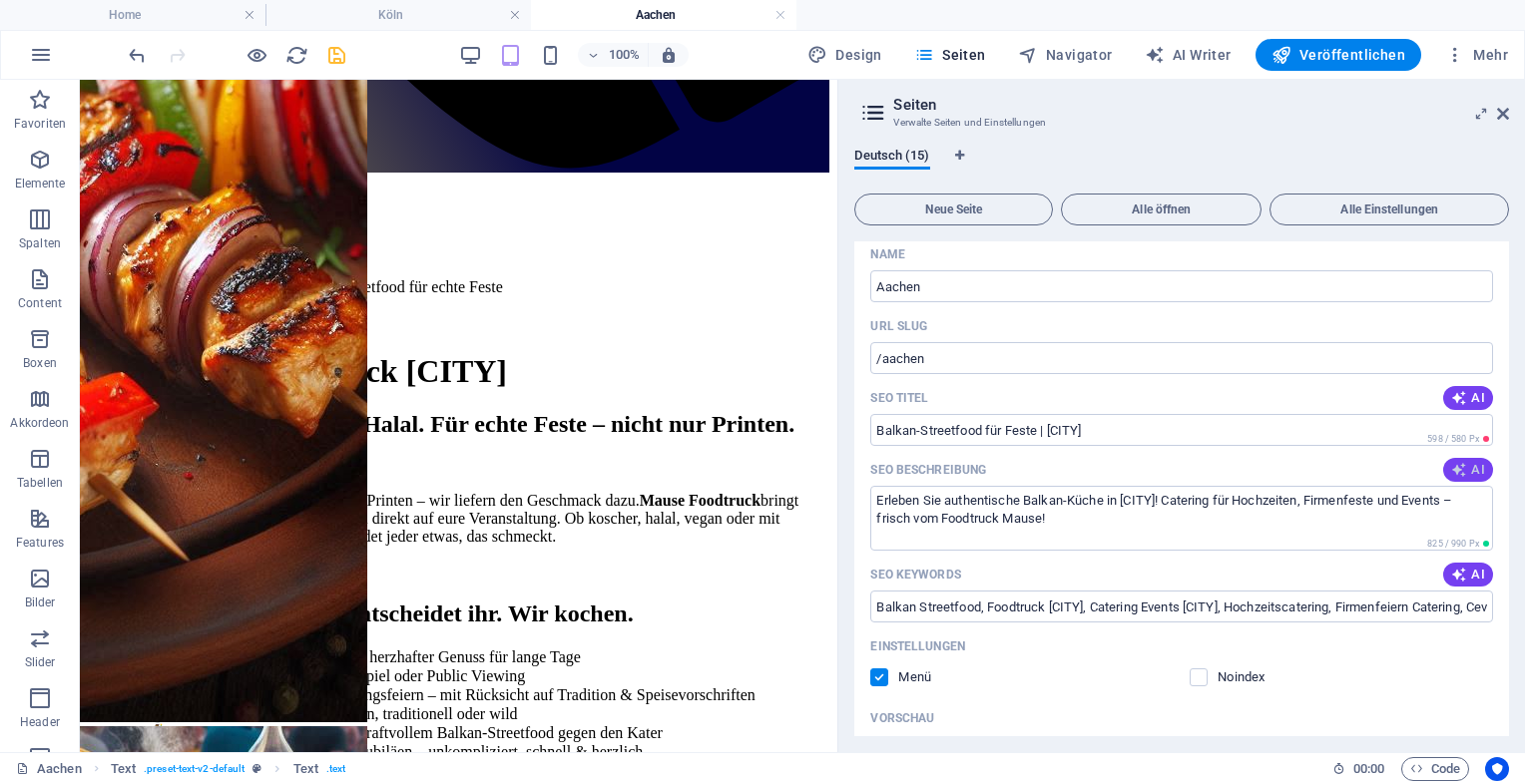 click on "SEO Beschreibung AI" at bounding box center (1182, 470) 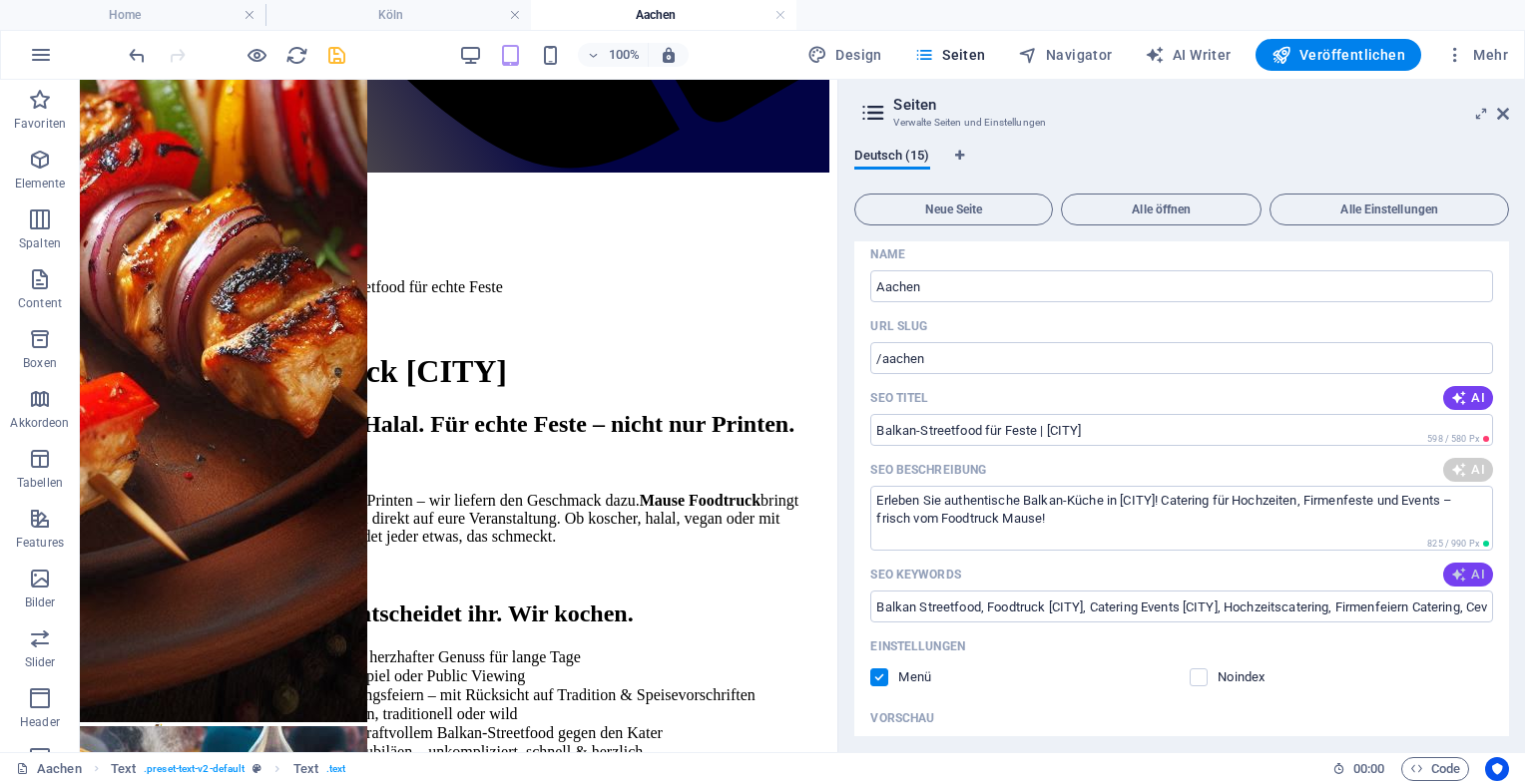click at bounding box center (1459, 575) 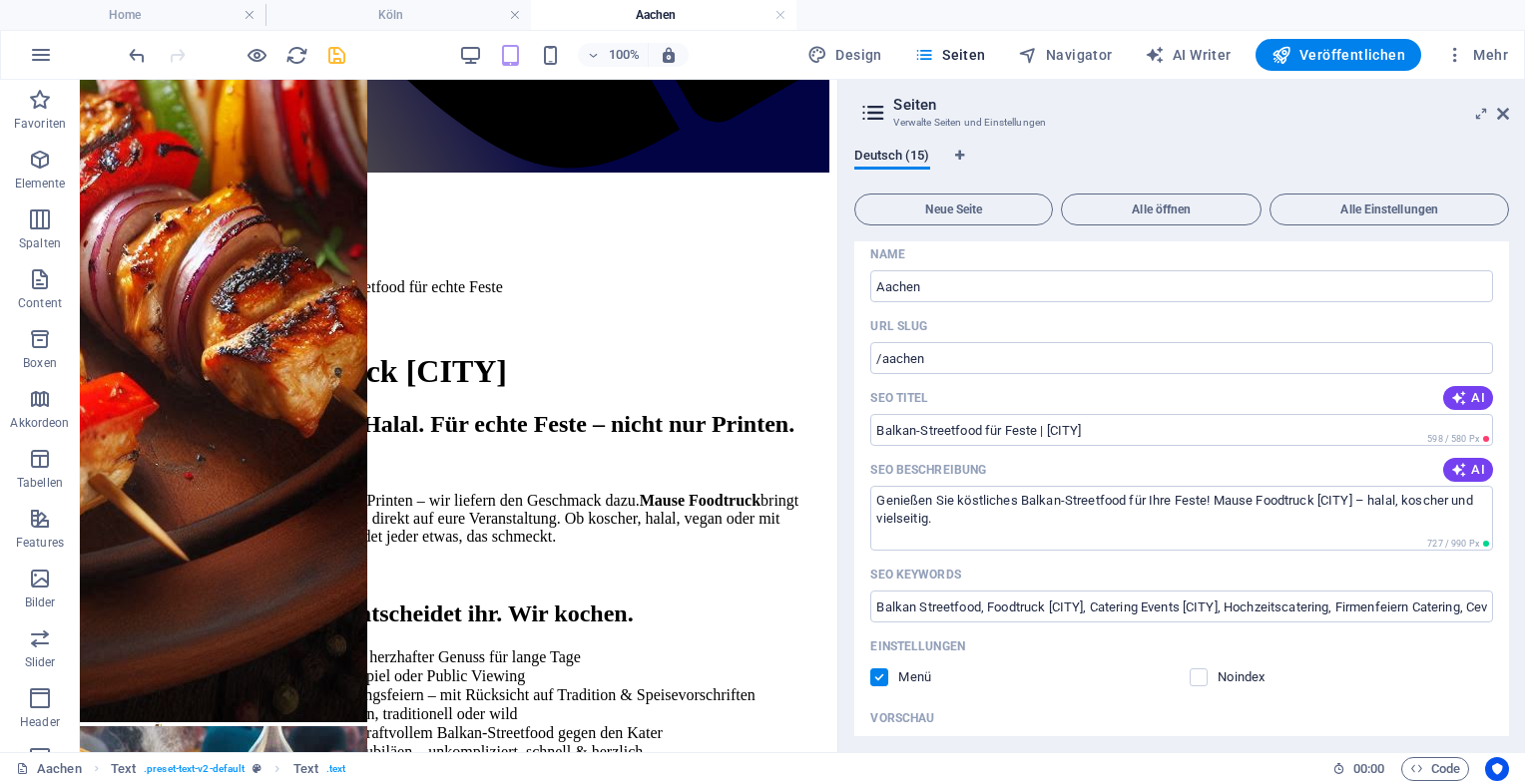 type on "Genießen Sie köstliches Balkan-Streetfood für Ihre Feste! Mause Foodtruck Aachen – halal, koscher und vielseitig." 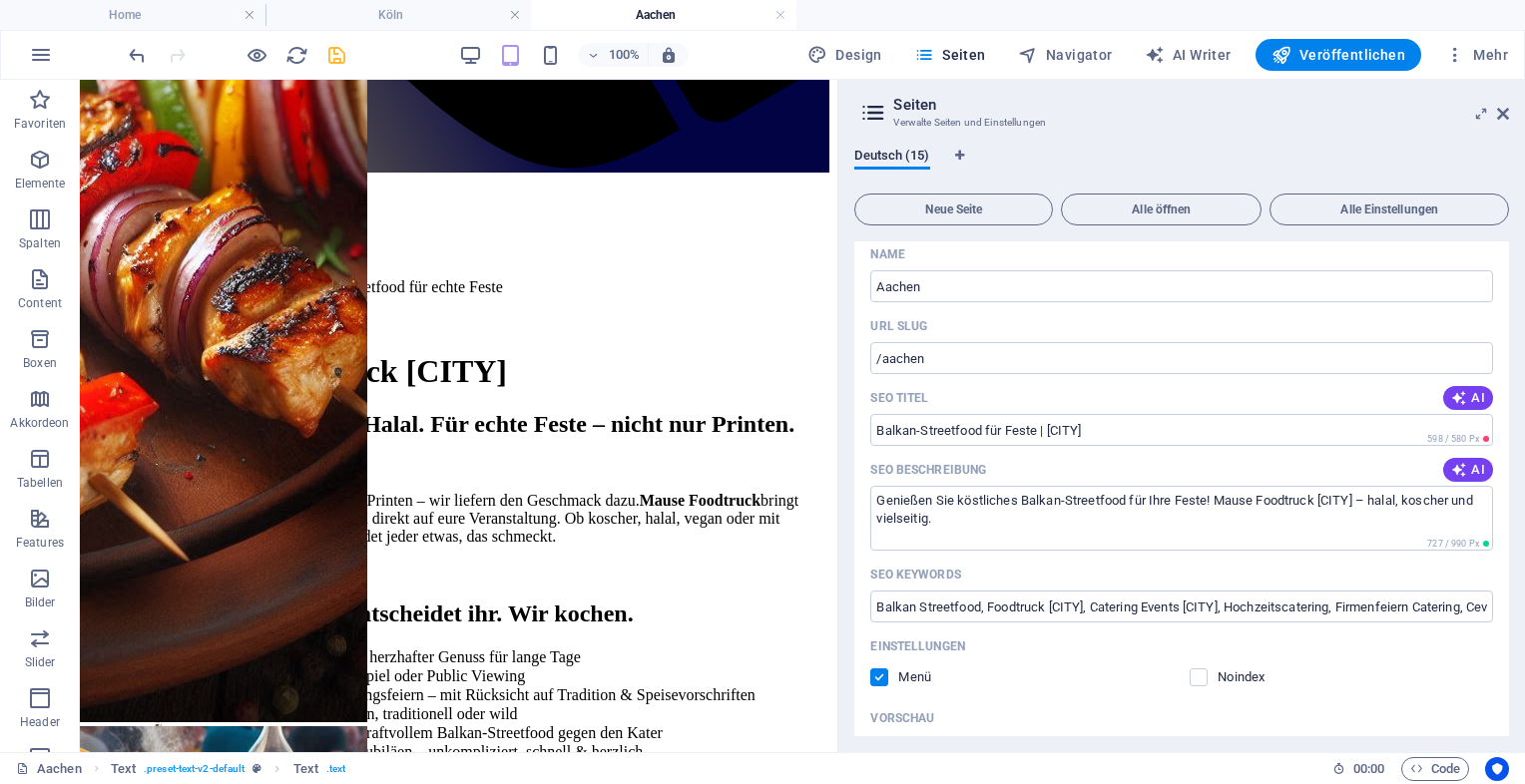 type on "Mause Foodtruck Aachen, Balkan-Streetfood, koscher, halal, Catering Aachen, Balkan-Küche" 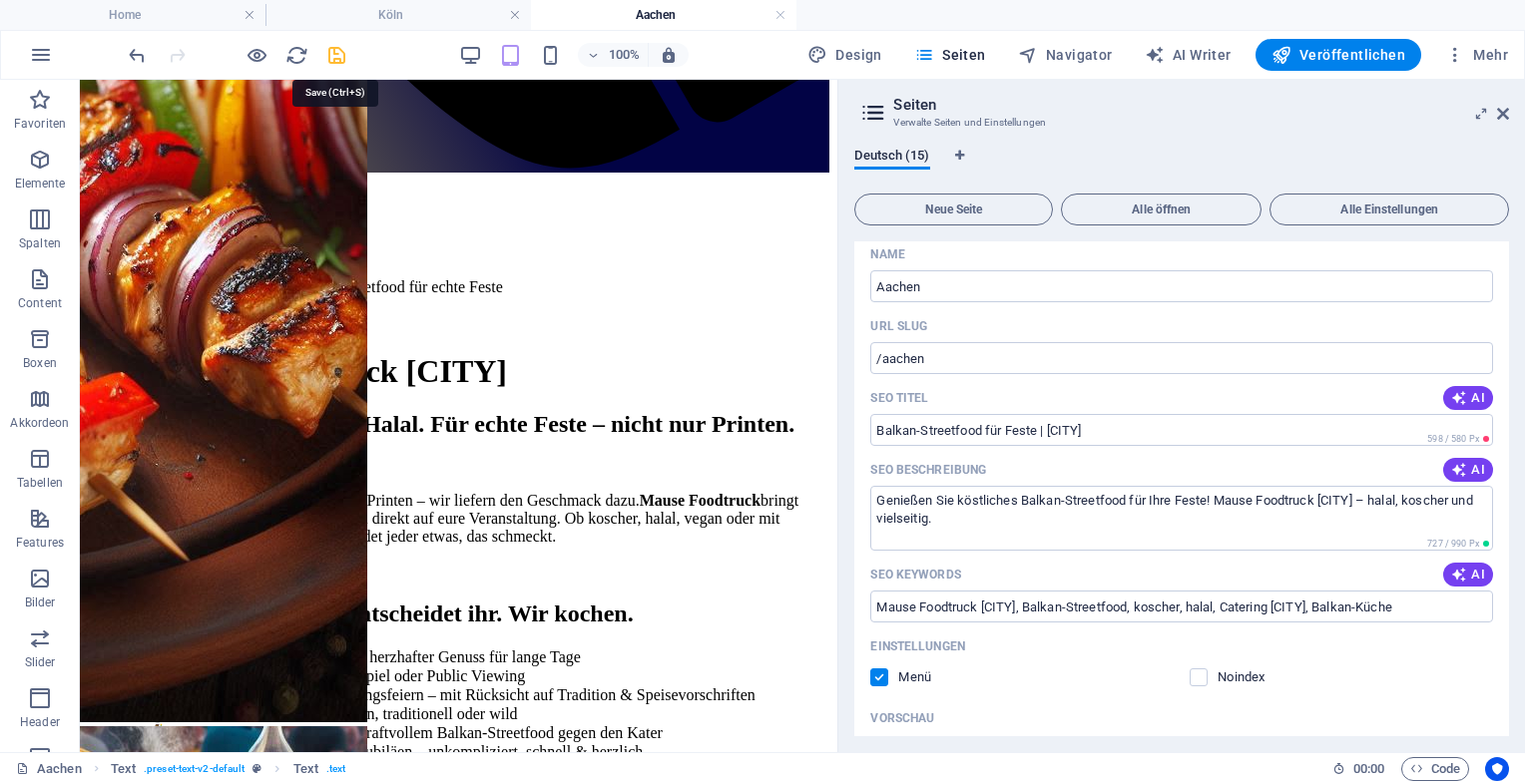 click at bounding box center [336, 55] 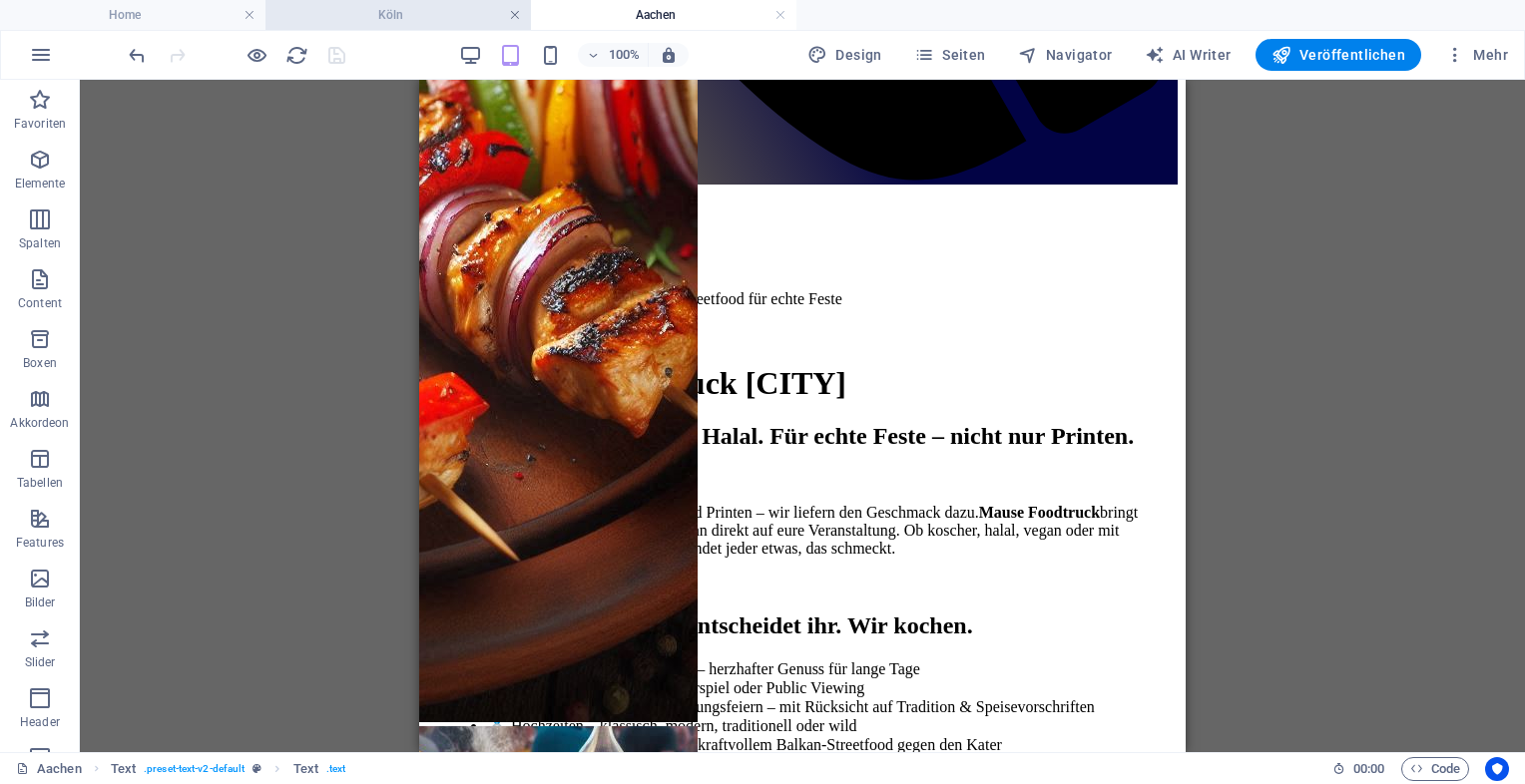 click at bounding box center [515, 15] 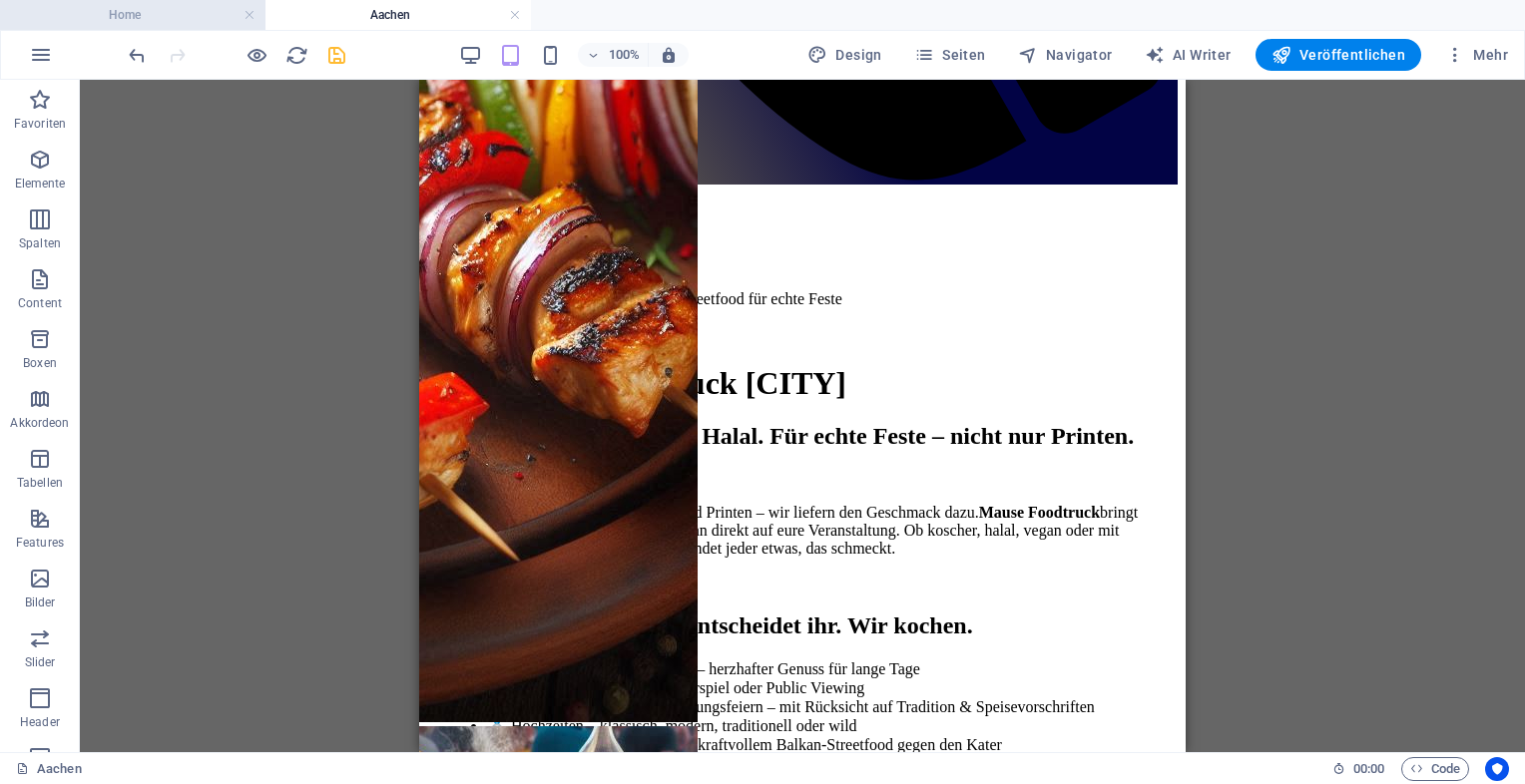 click on "Home" at bounding box center [133, 15] 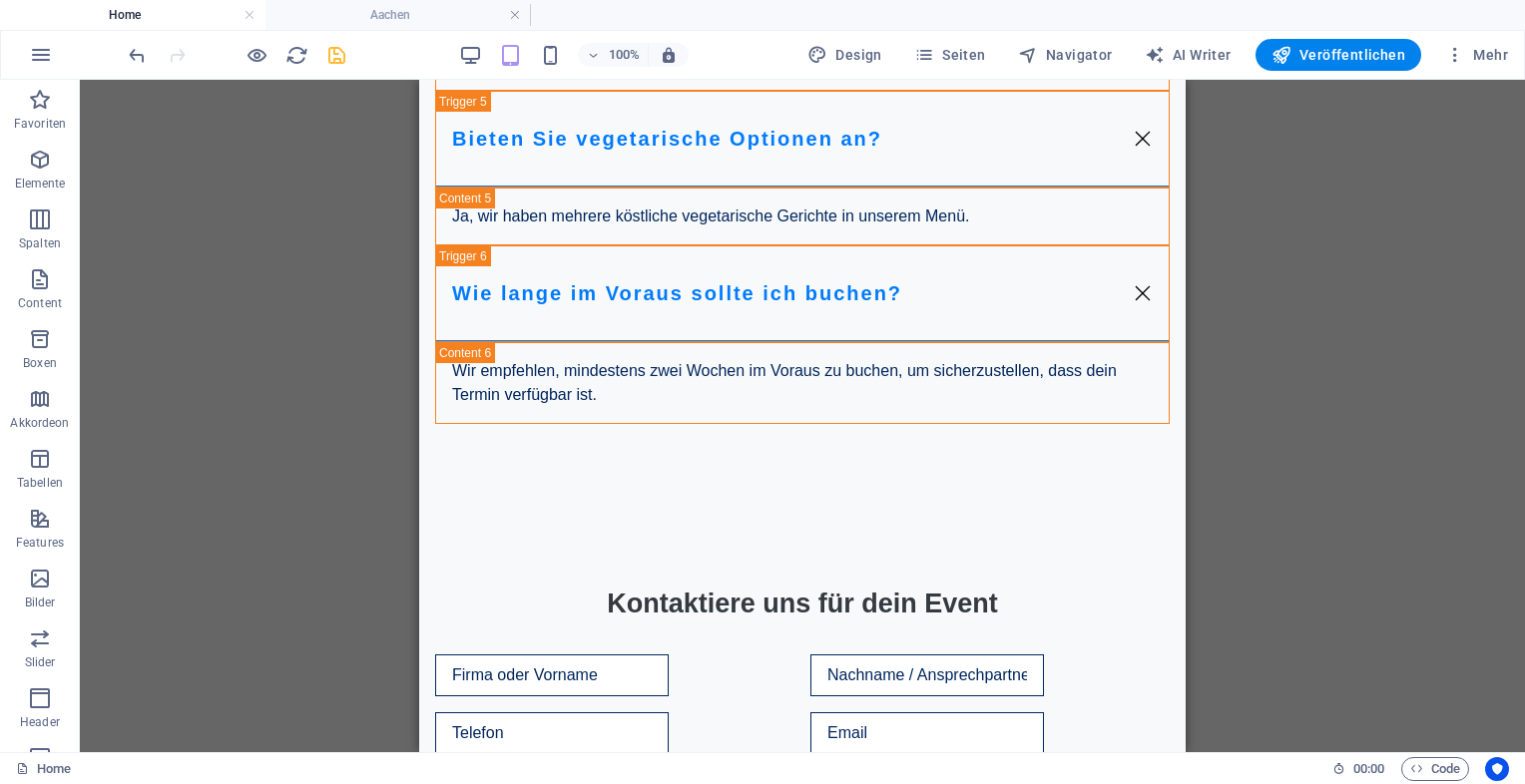 scroll, scrollTop: 0, scrollLeft: 0, axis: both 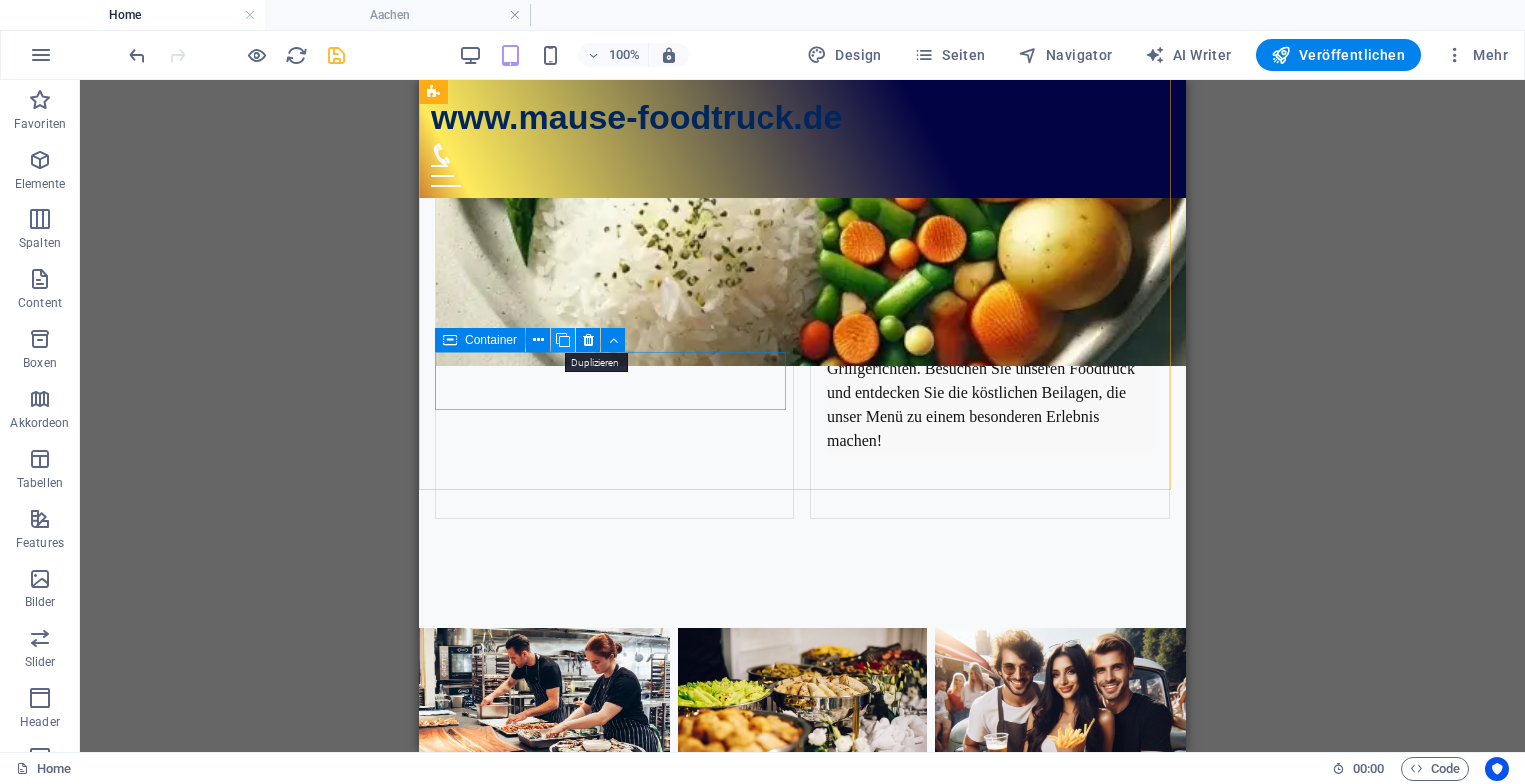 click at bounding box center [563, 340] 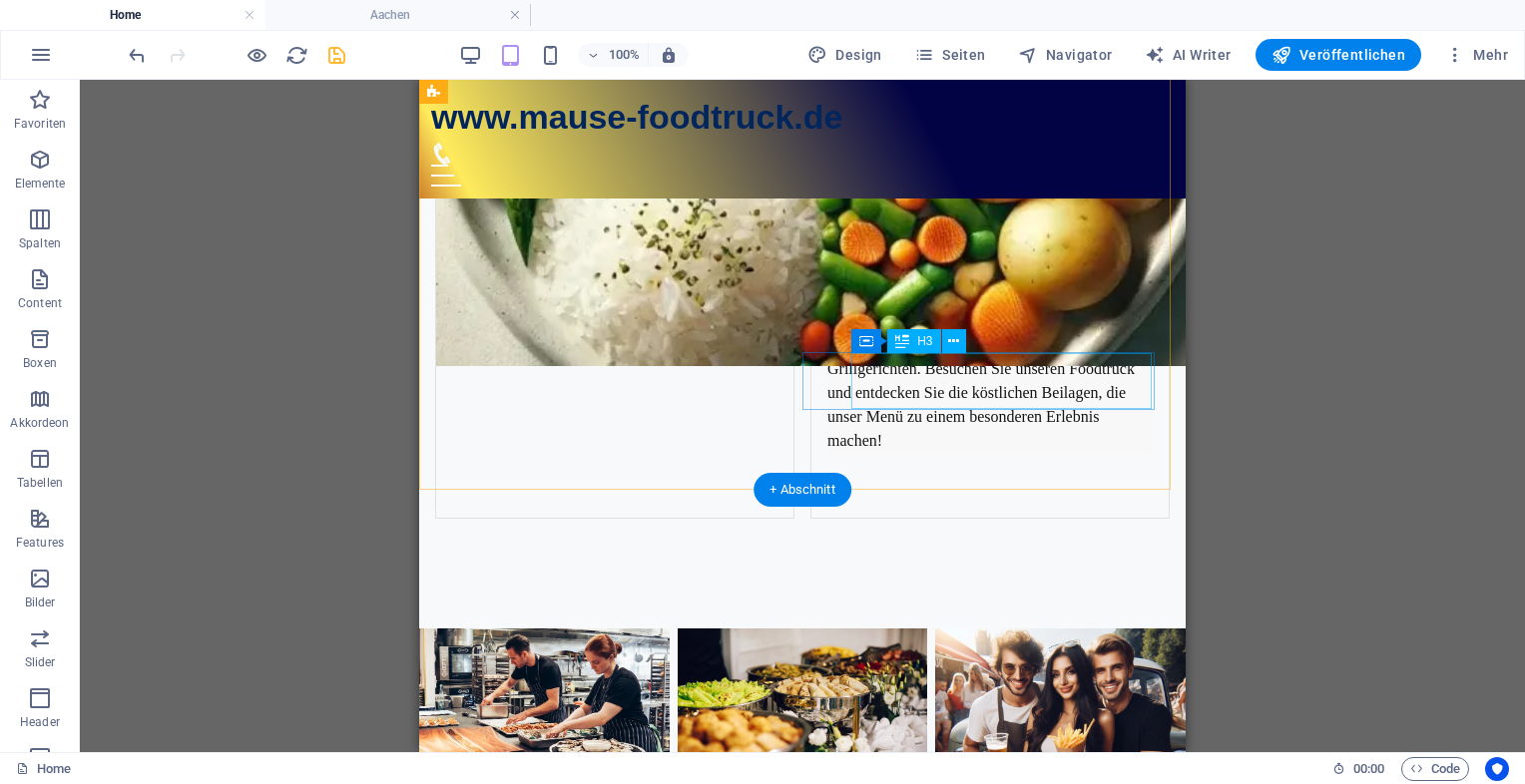 click on "Köln" at bounding box center (590, 4736) 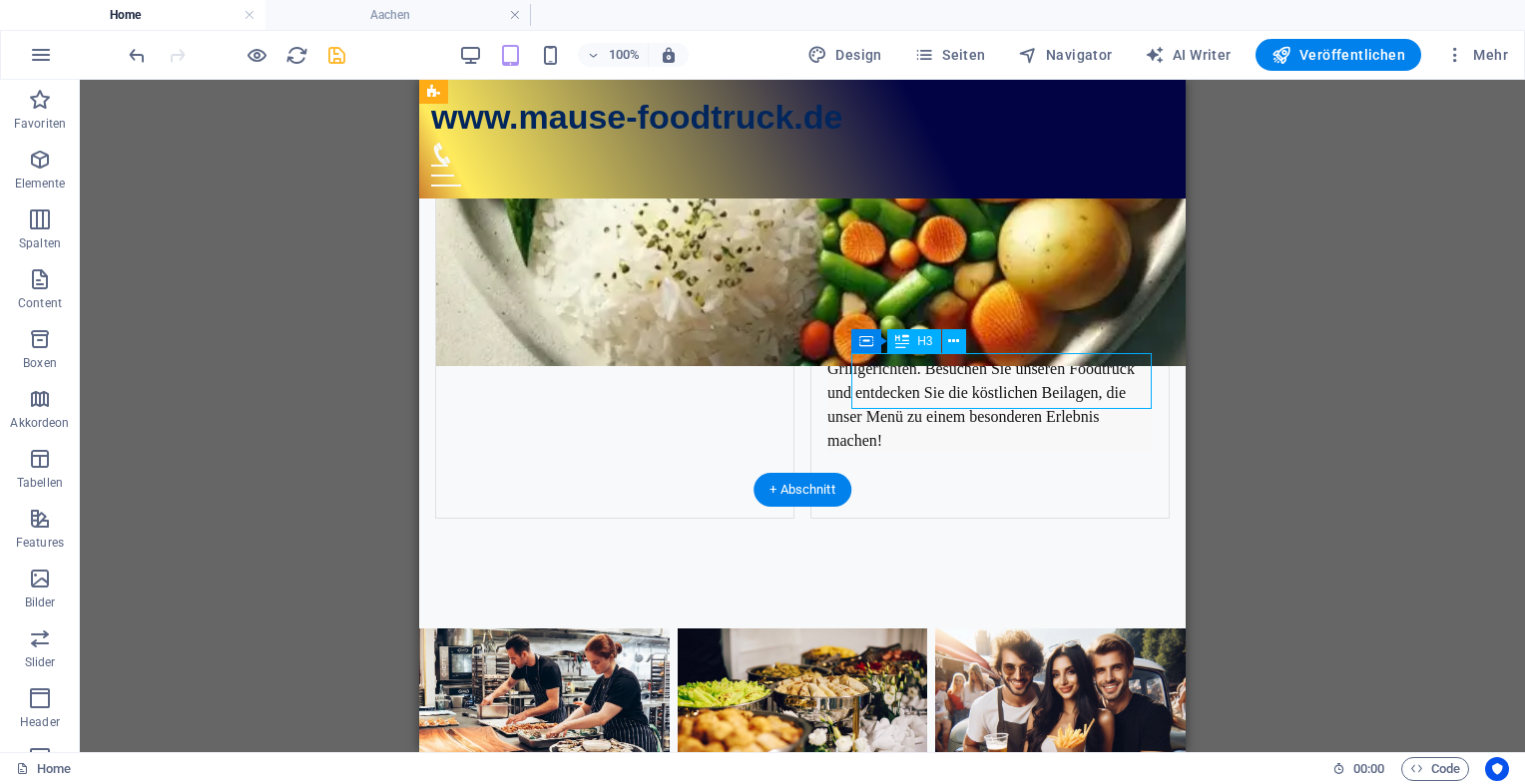 click on "Köln" at bounding box center (590, 4736) 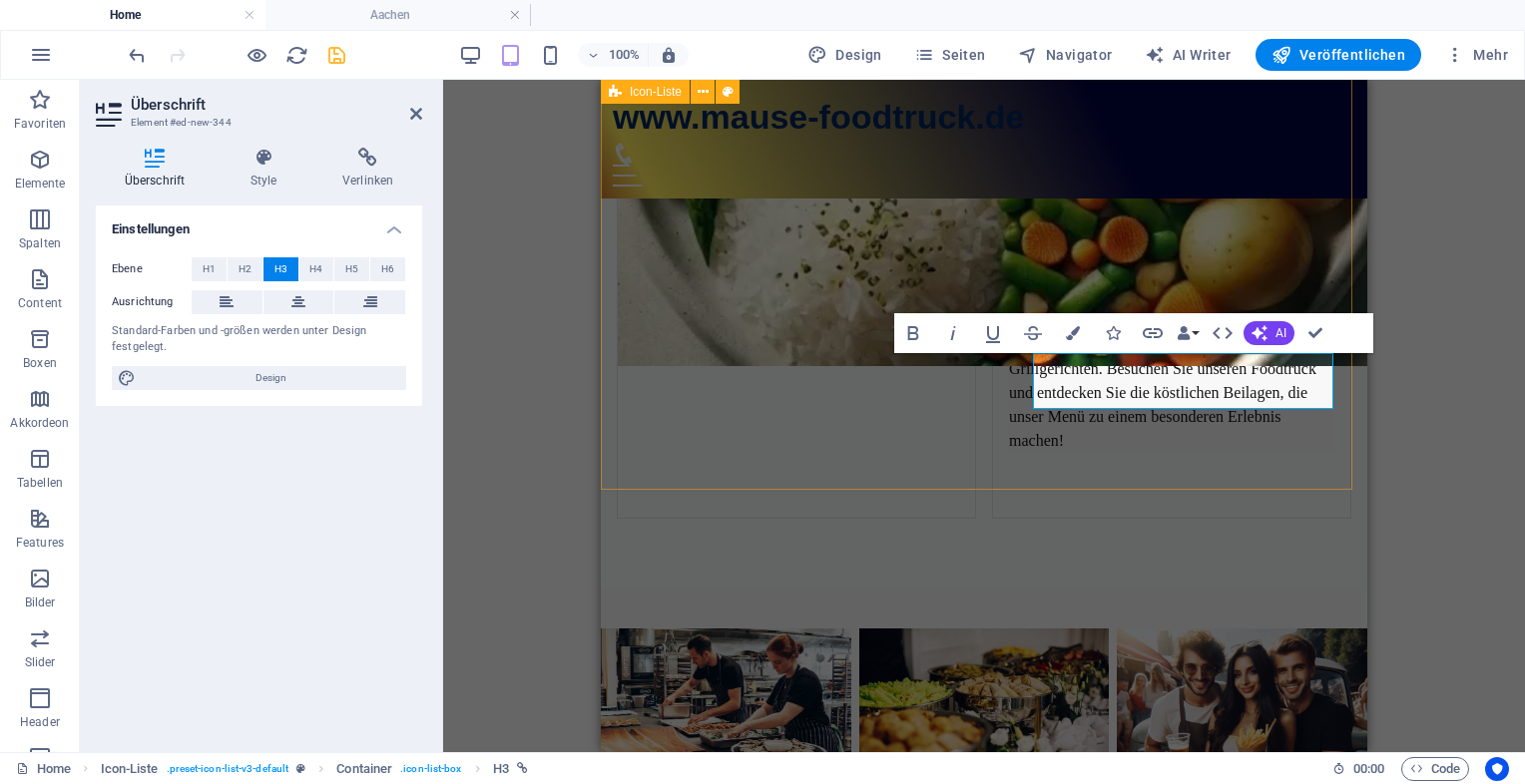 type 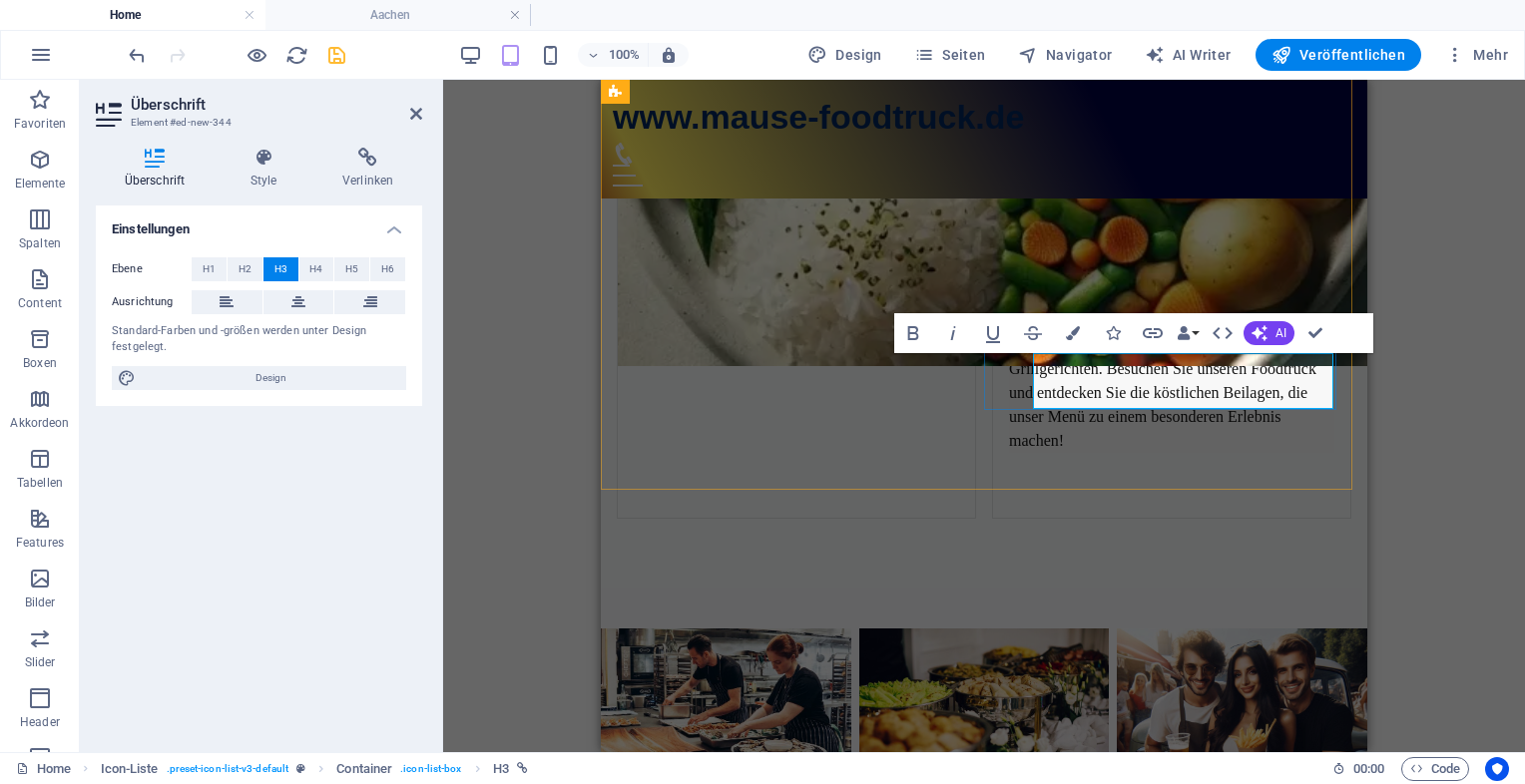 drag, startPoint x: 1049, startPoint y: 381, endPoint x: 1150, endPoint y: 383, distance: 101.0198 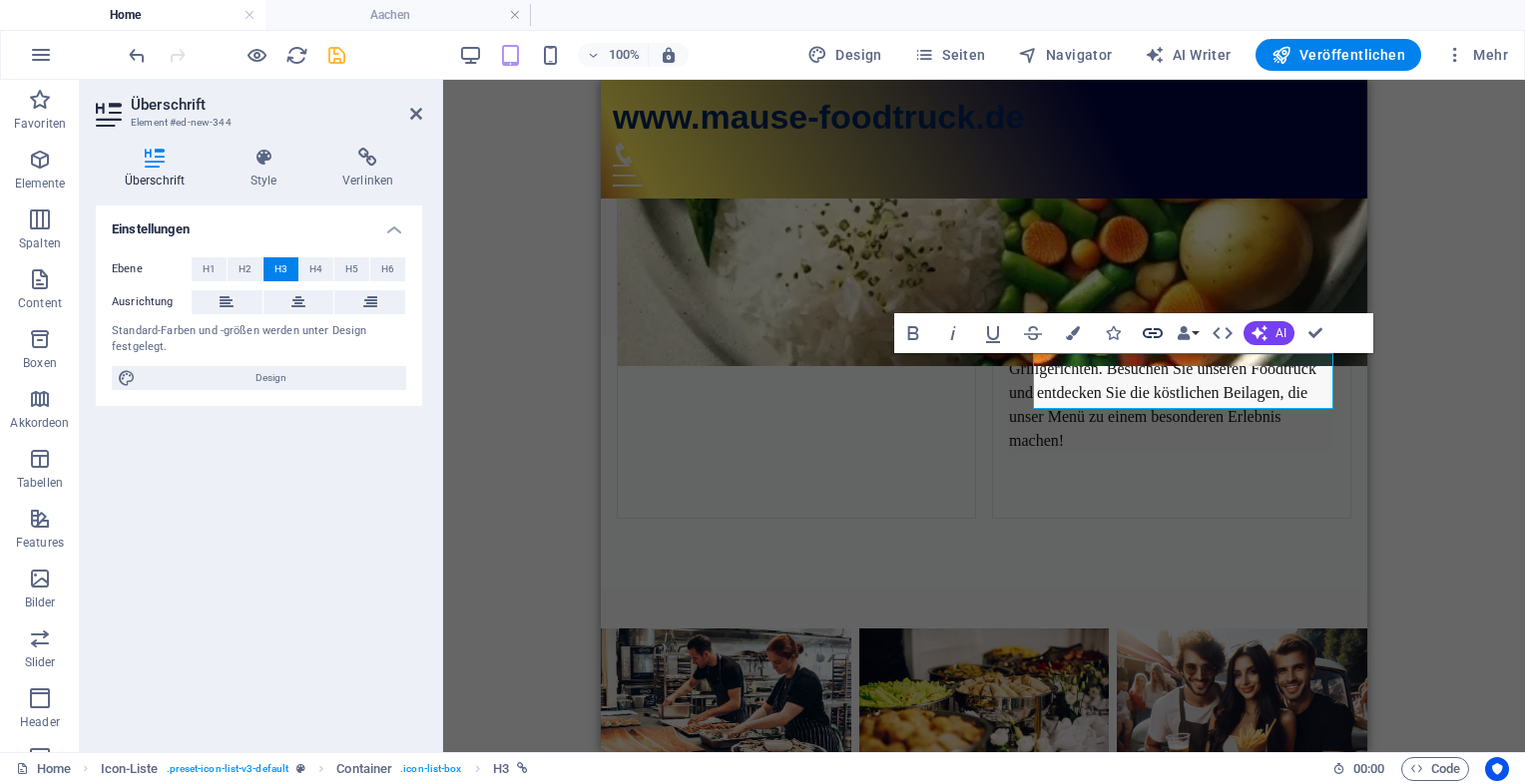 click 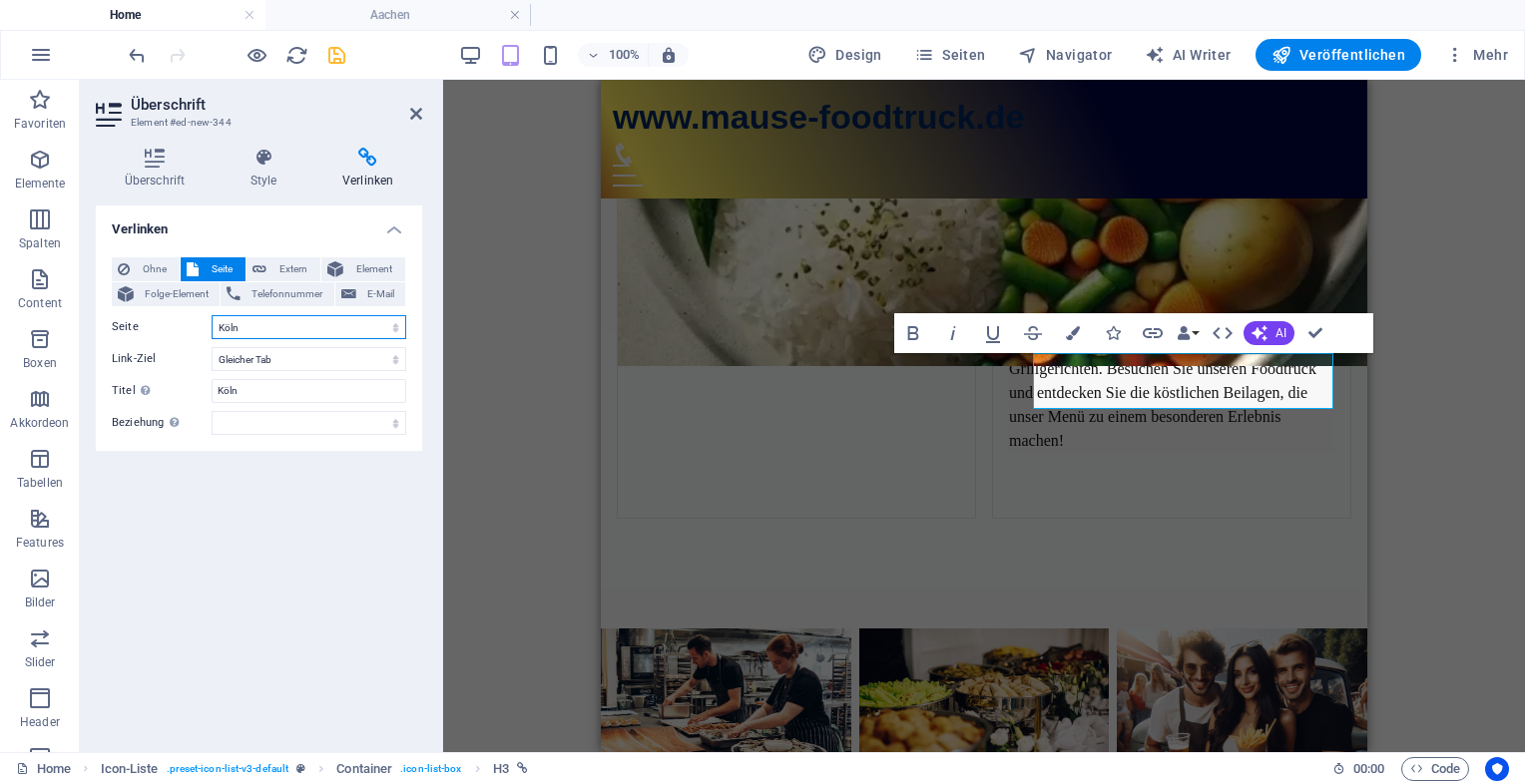 click on "Home Legal Notice Privacy Catering &amp; Events mit dem Mause Foodtruck Mause Foodtruck buchen – Catering &amp; Events in DACH (Deutschland, Österreich &amp; Schweiz) Berlin Aachen Köln Oberhausen Düsseldorf München Mause Foodtruck buchen – Catering  Mause Foodtruck Büro-Service in Oberhausen und Umgebung Vorteile des Foodtruck-Caterings  Foodtruck für Unternehmen" at bounding box center (308, 327) 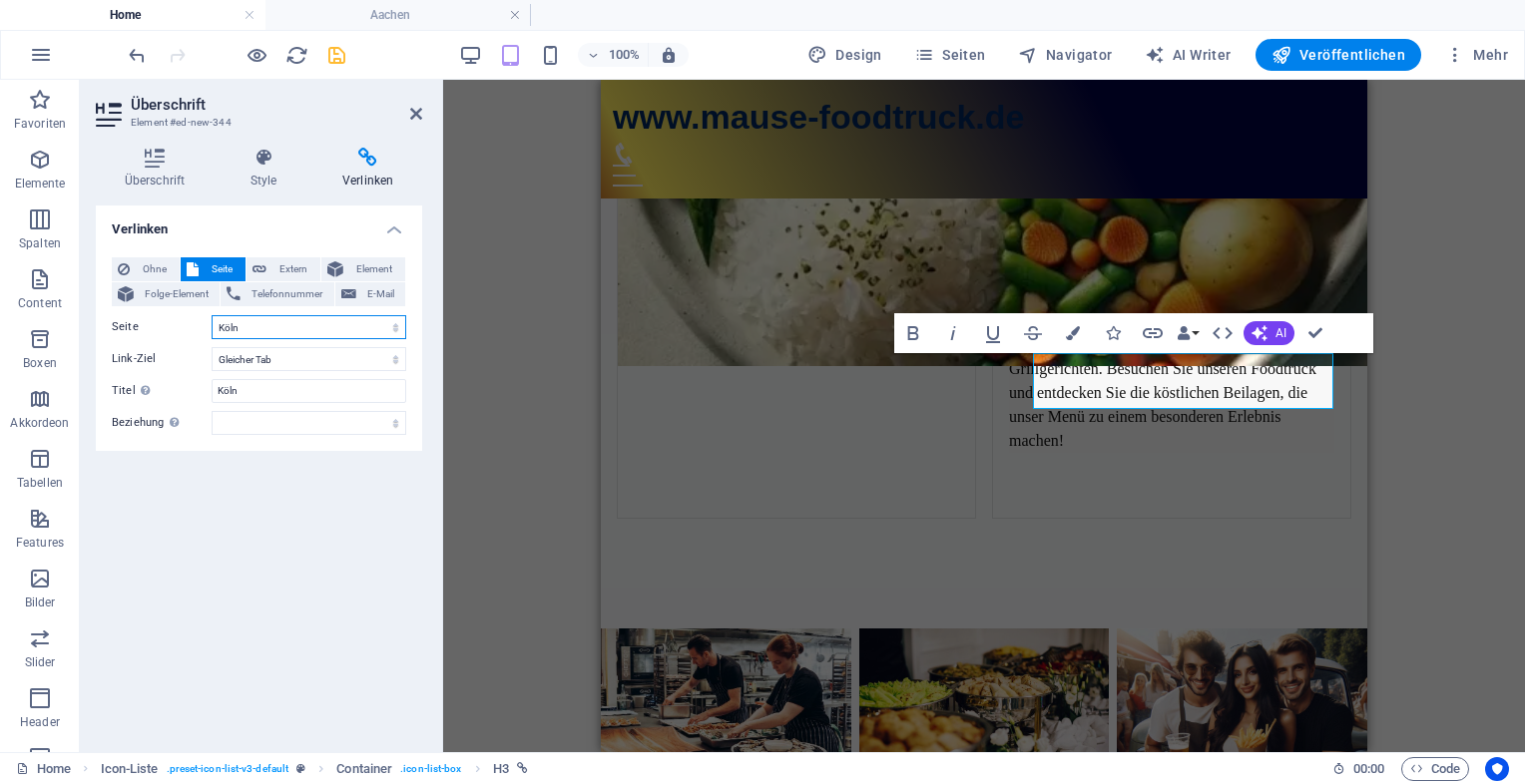select on "6" 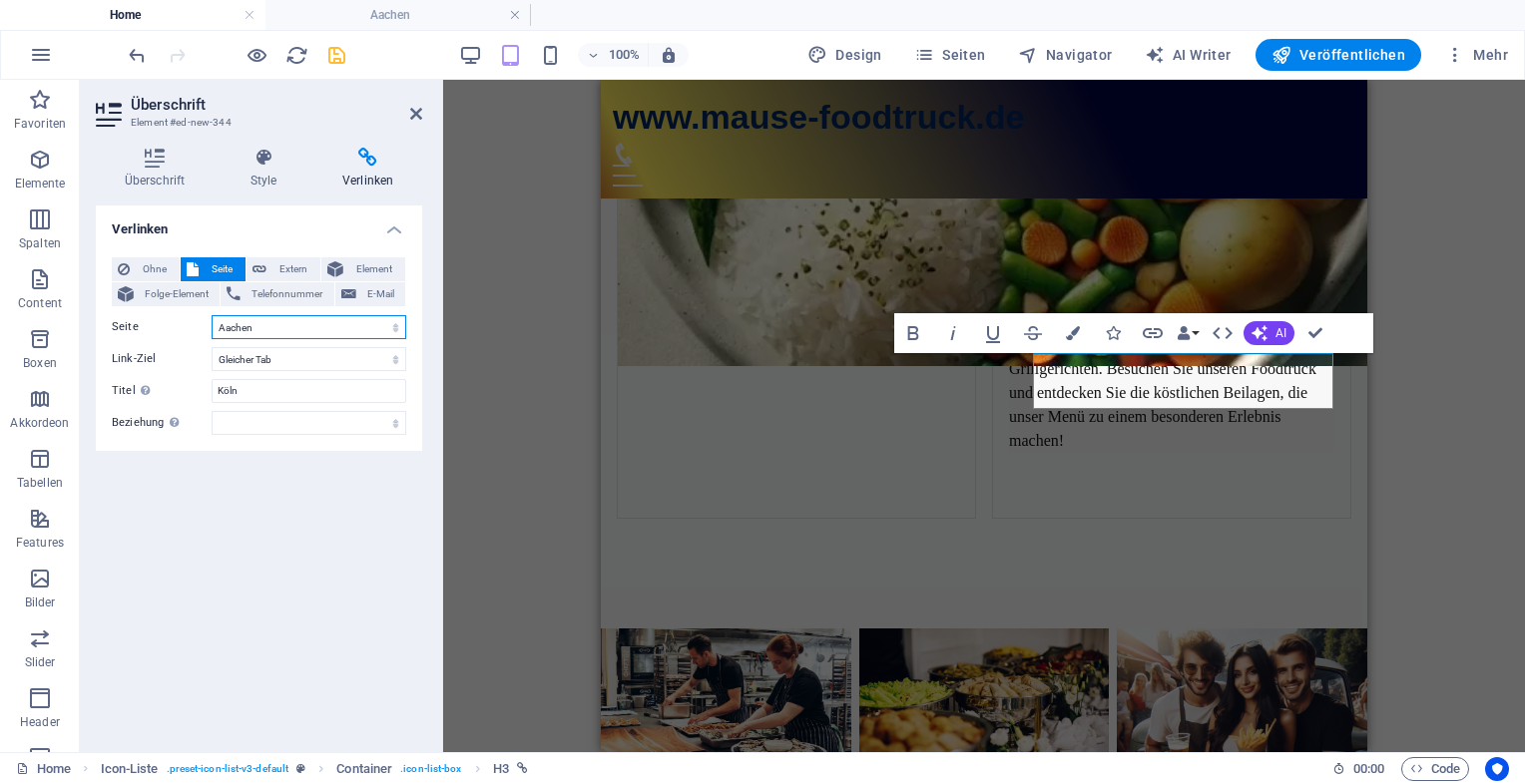 click on "Home Legal Notice Privacy Catering &amp; Events mit dem Mause Foodtruck Mause Foodtruck buchen – Catering &amp; Events in DACH (Deutschland, Österreich &amp; Schweiz) Berlin Aachen Köln Oberhausen Düsseldorf München Mause Foodtruck buchen – Catering  Mause Foodtruck Büro-Service in Oberhausen und Umgebung Vorteile des Foodtruck-Caterings  Foodtruck für Unternehmen" at bounding box center (308, 327) 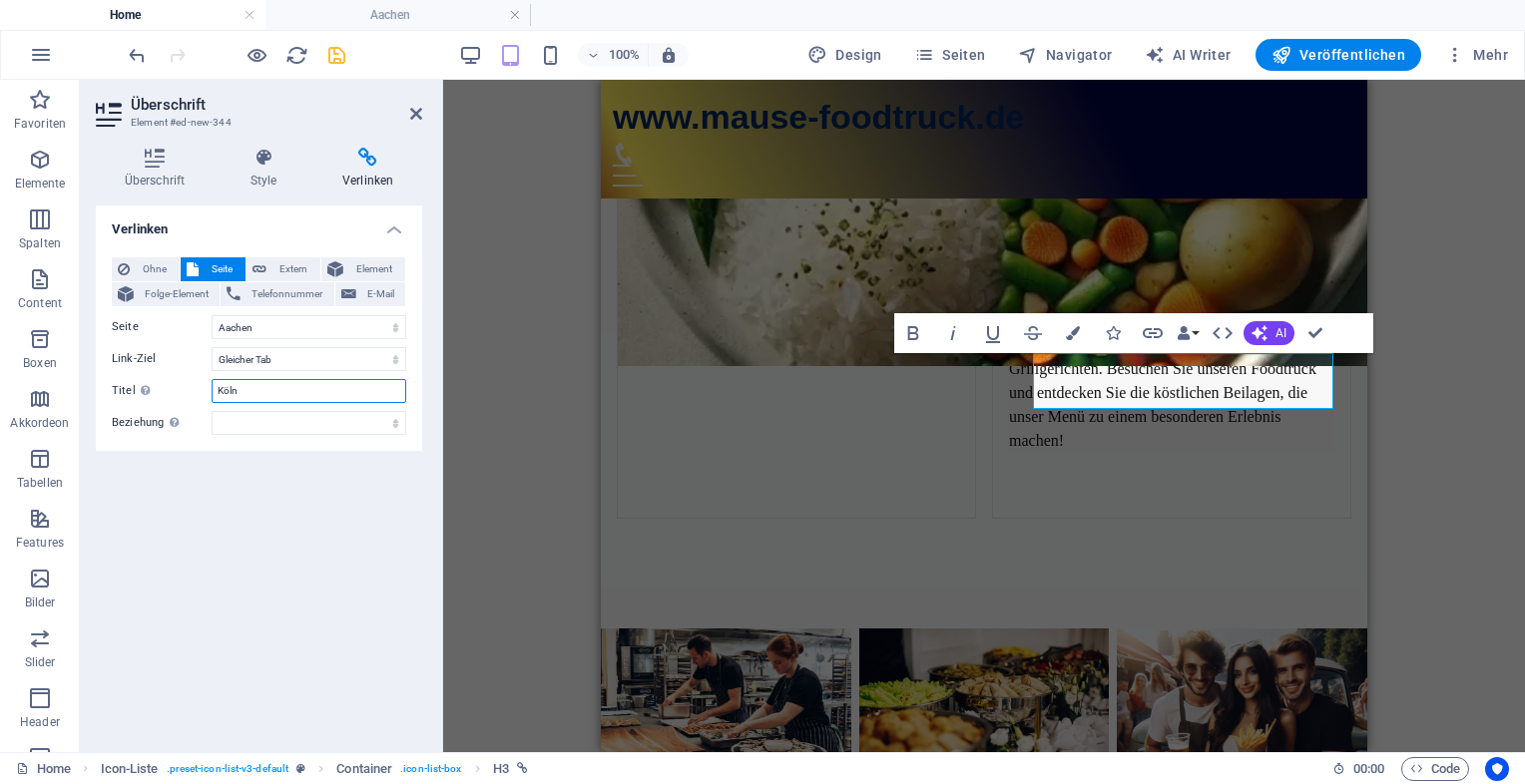 drag, startPoint x: 218, startPoint y: 391, endPoint x: 305, endPoint y: 391, distance: 87 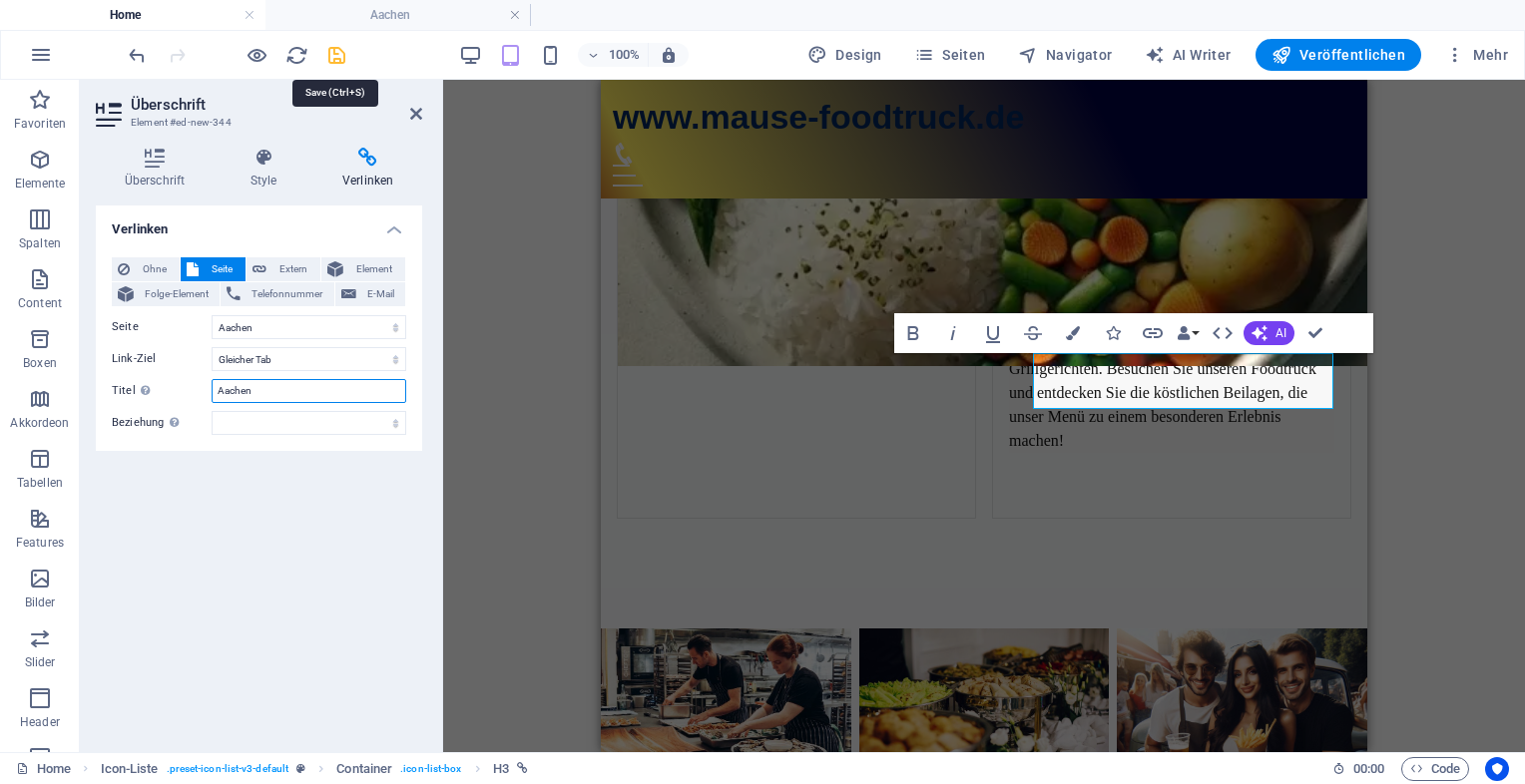 type on "Aachen" 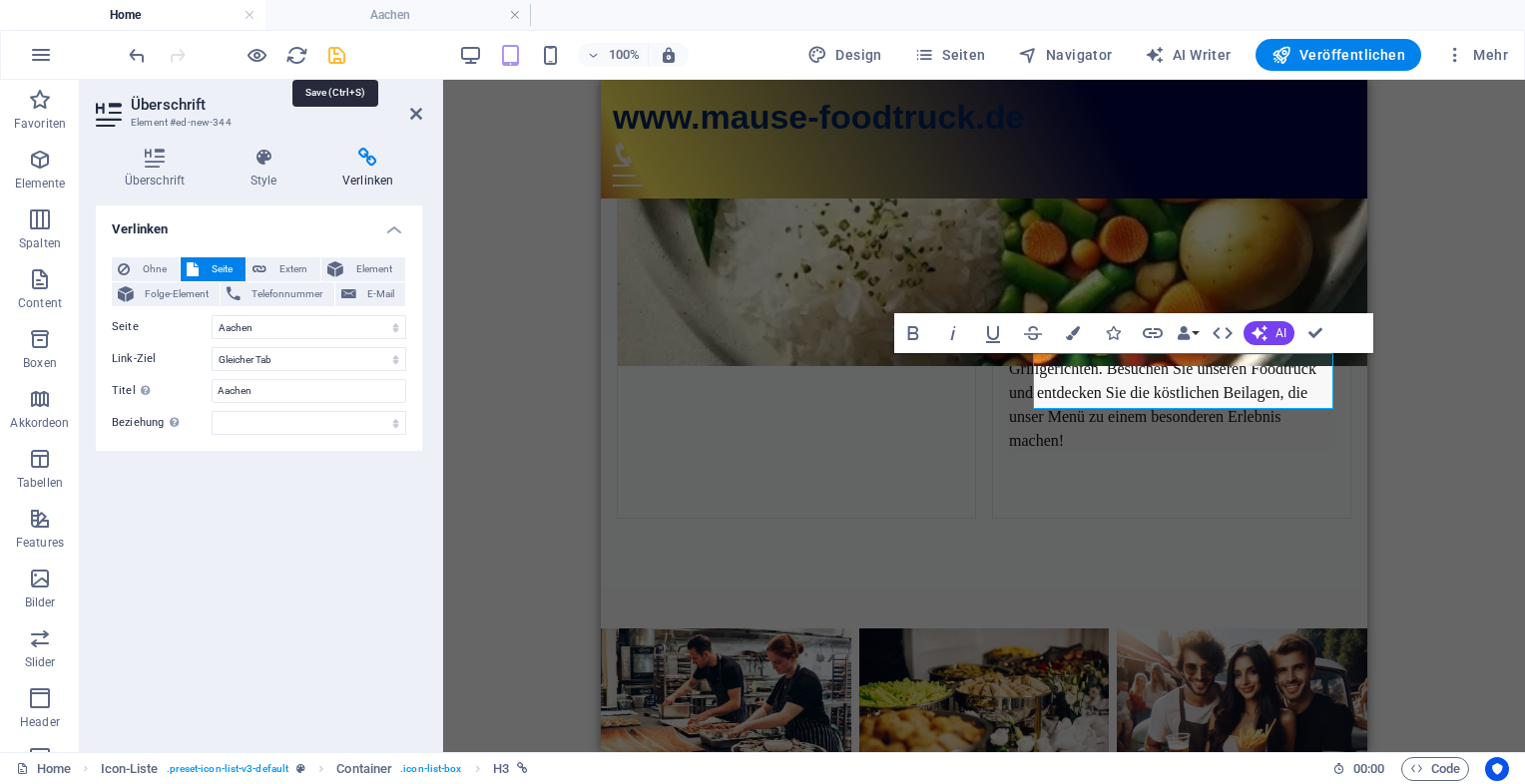 click at bounding box center (336, 55) 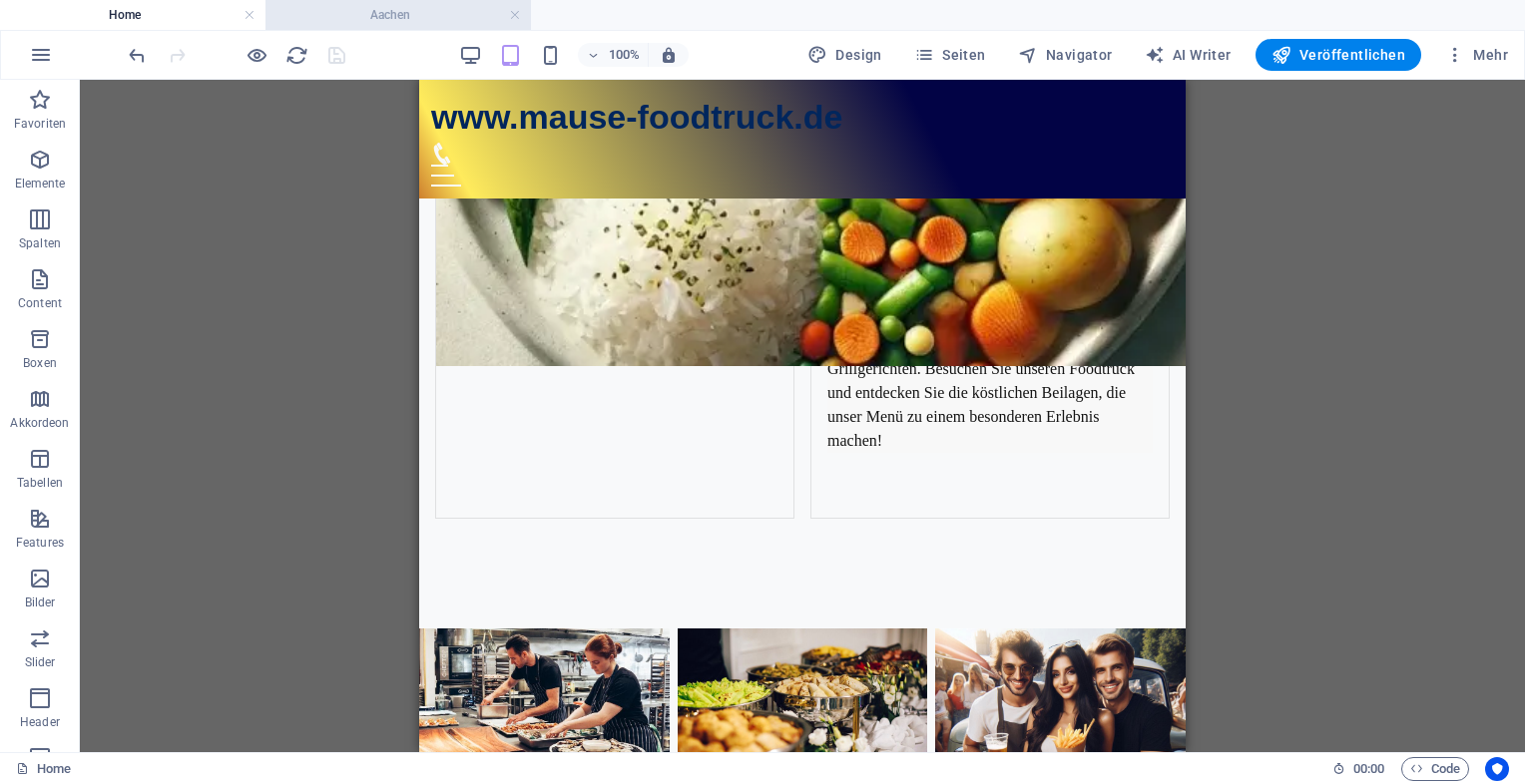 click on "Aachen" at bounding box center (398, 15) 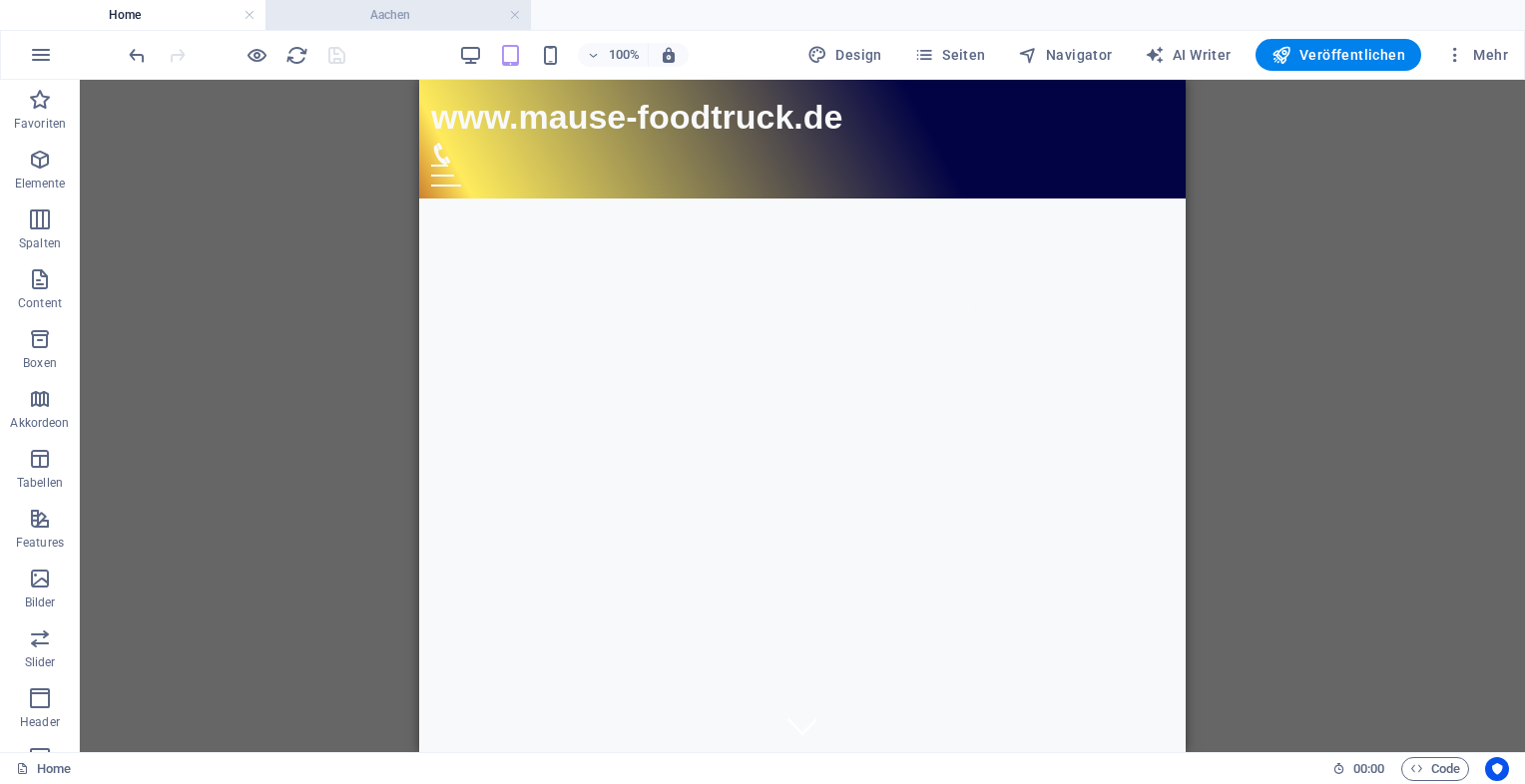scroll, scrollTop: 1668, scrollLeft: 0, axis: vertical 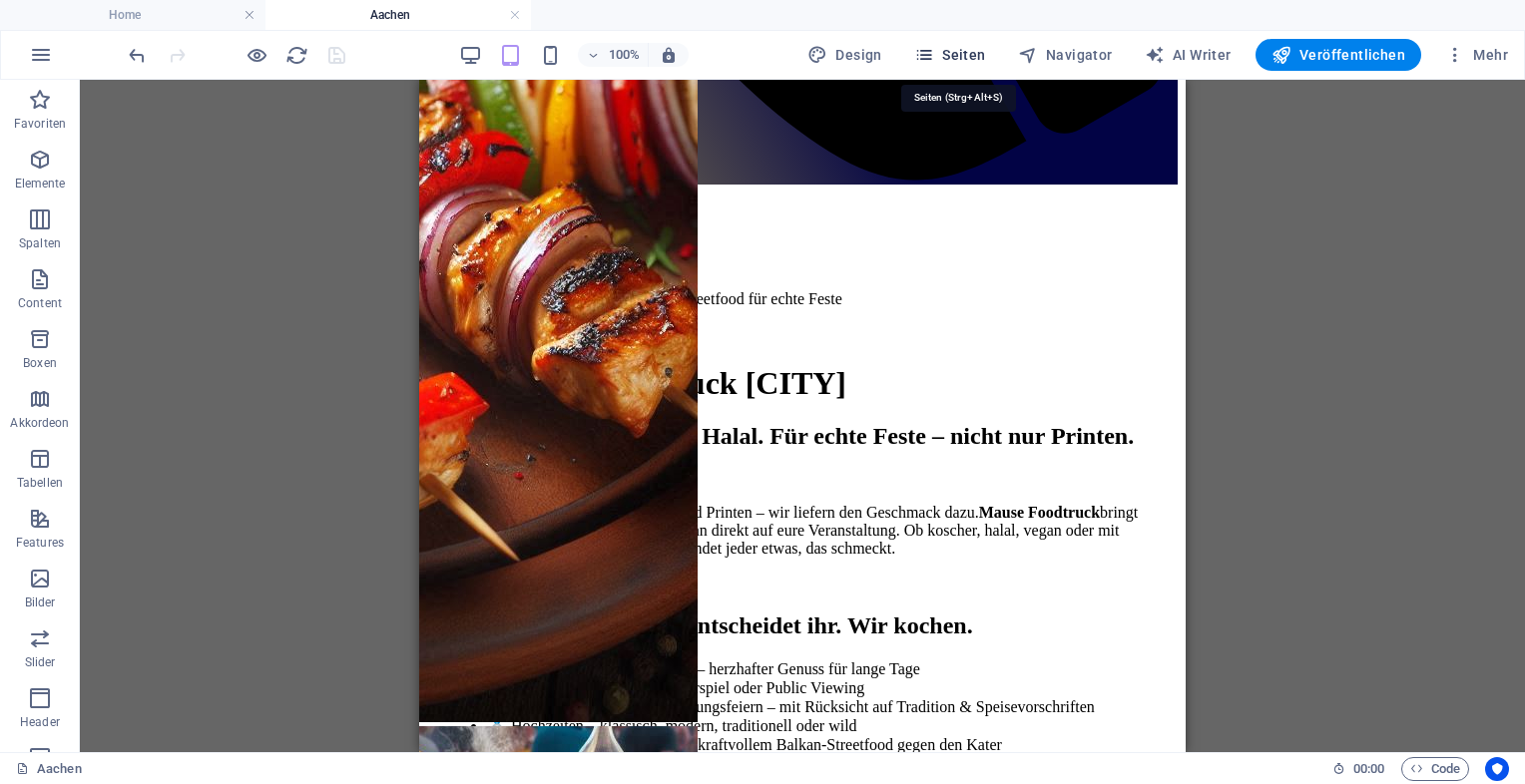 click on "Seiten" at bounding box center [950, 55] 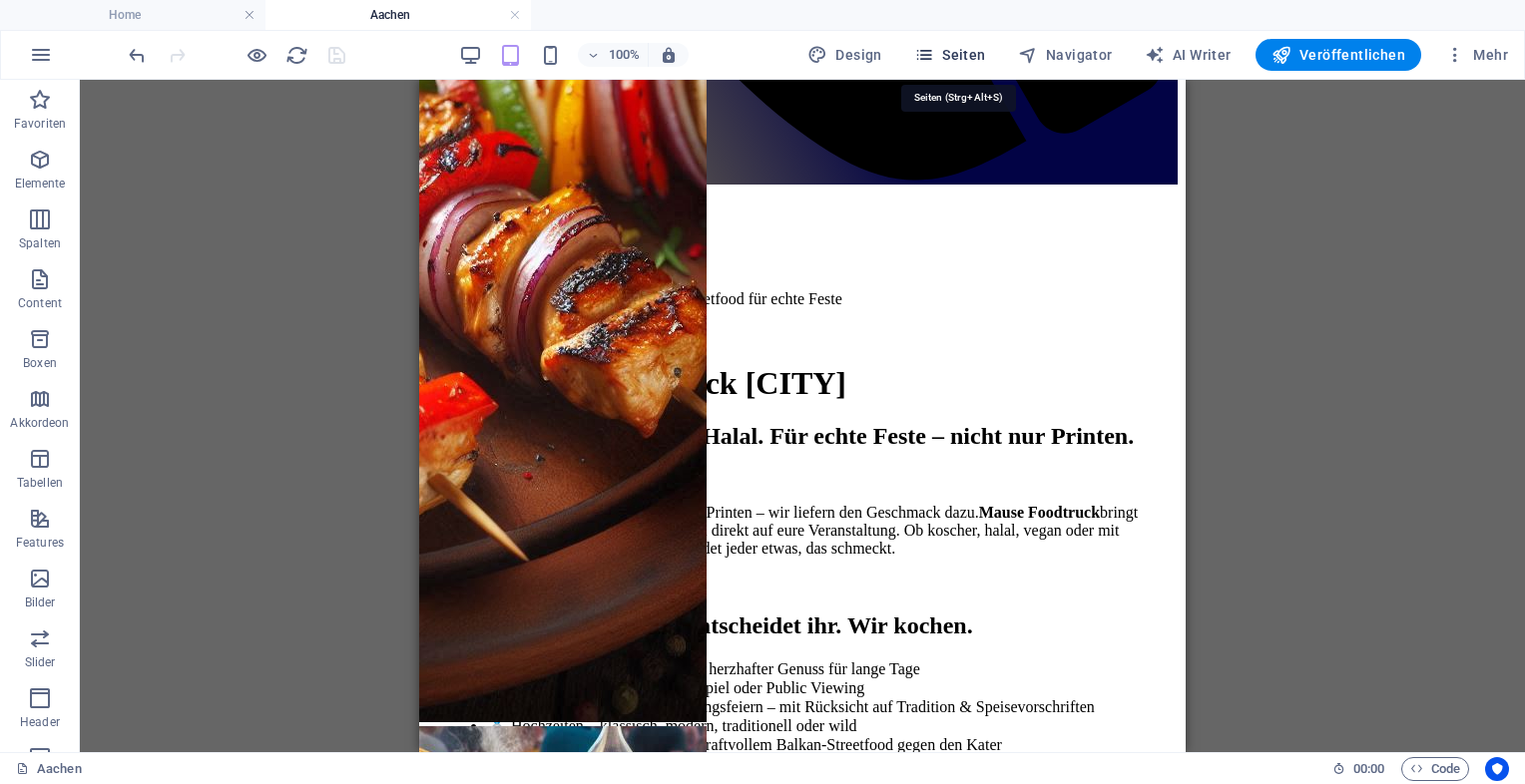 scroll, scrollTop: 1692, scrollLeft: 0, axis: vertical 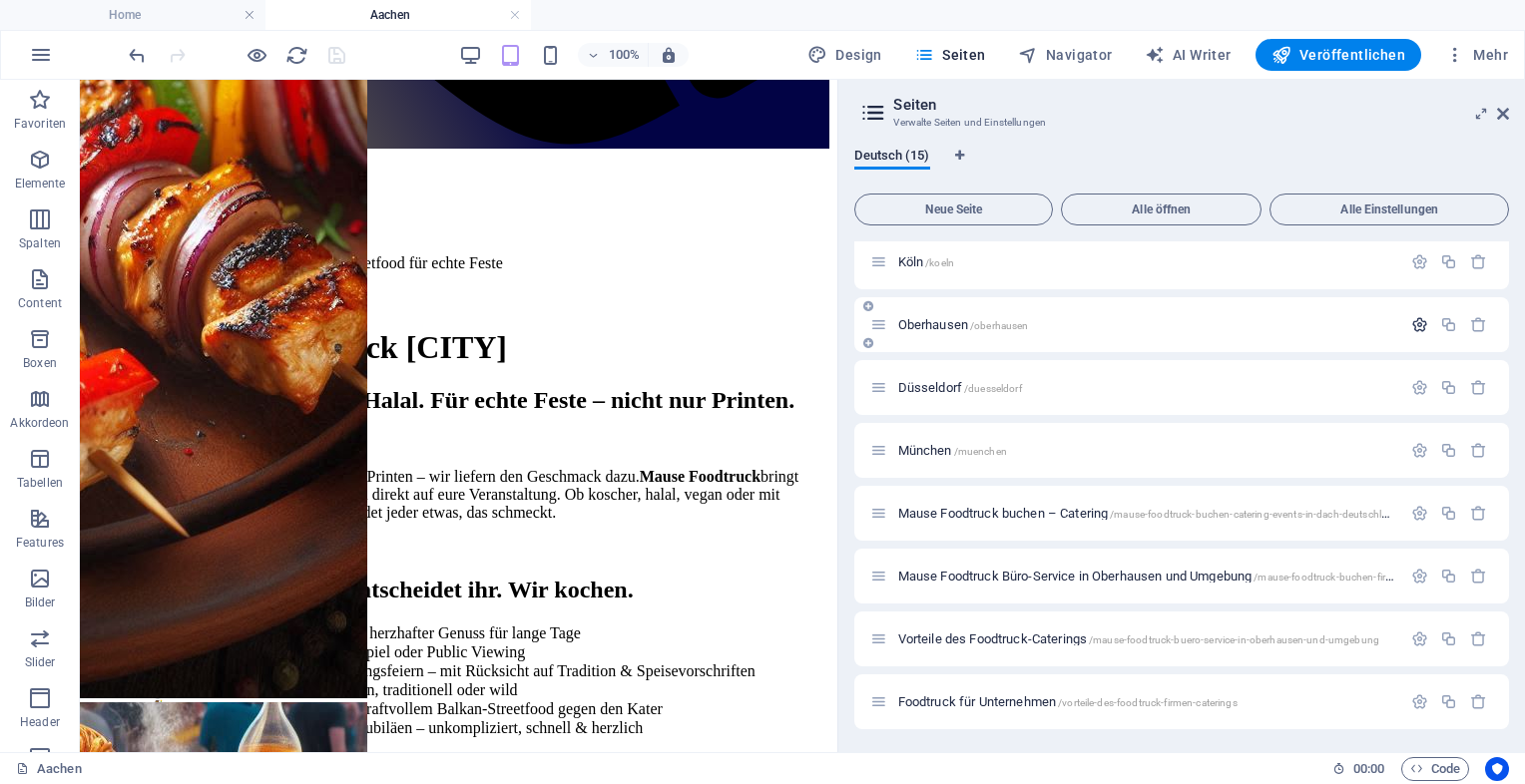 click at bounding box center (1419, 324) 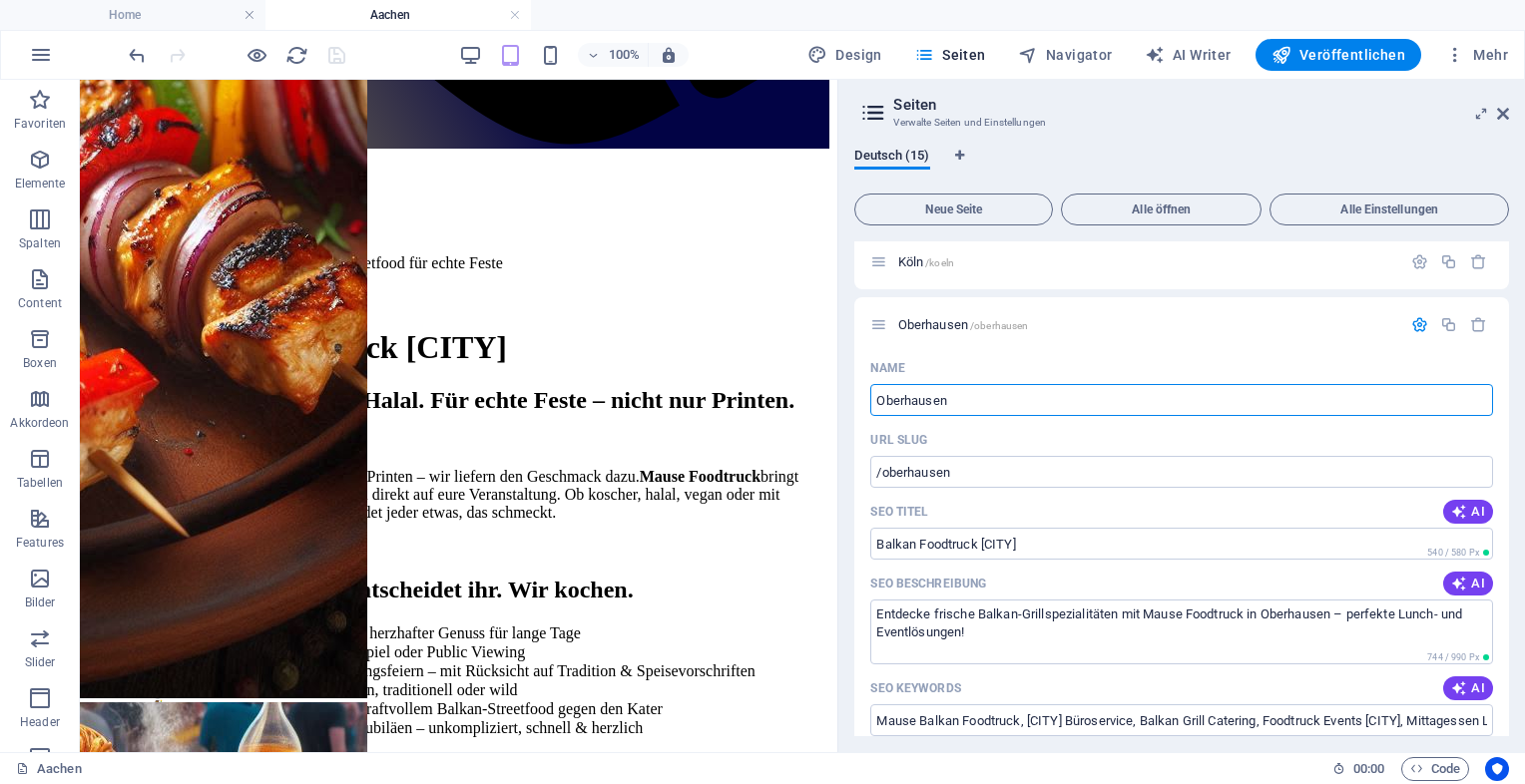 drag, startPoint x: 1045, startPoint y: 473, endPoint x: 790, endPoint y: 398, distance: 265.8007 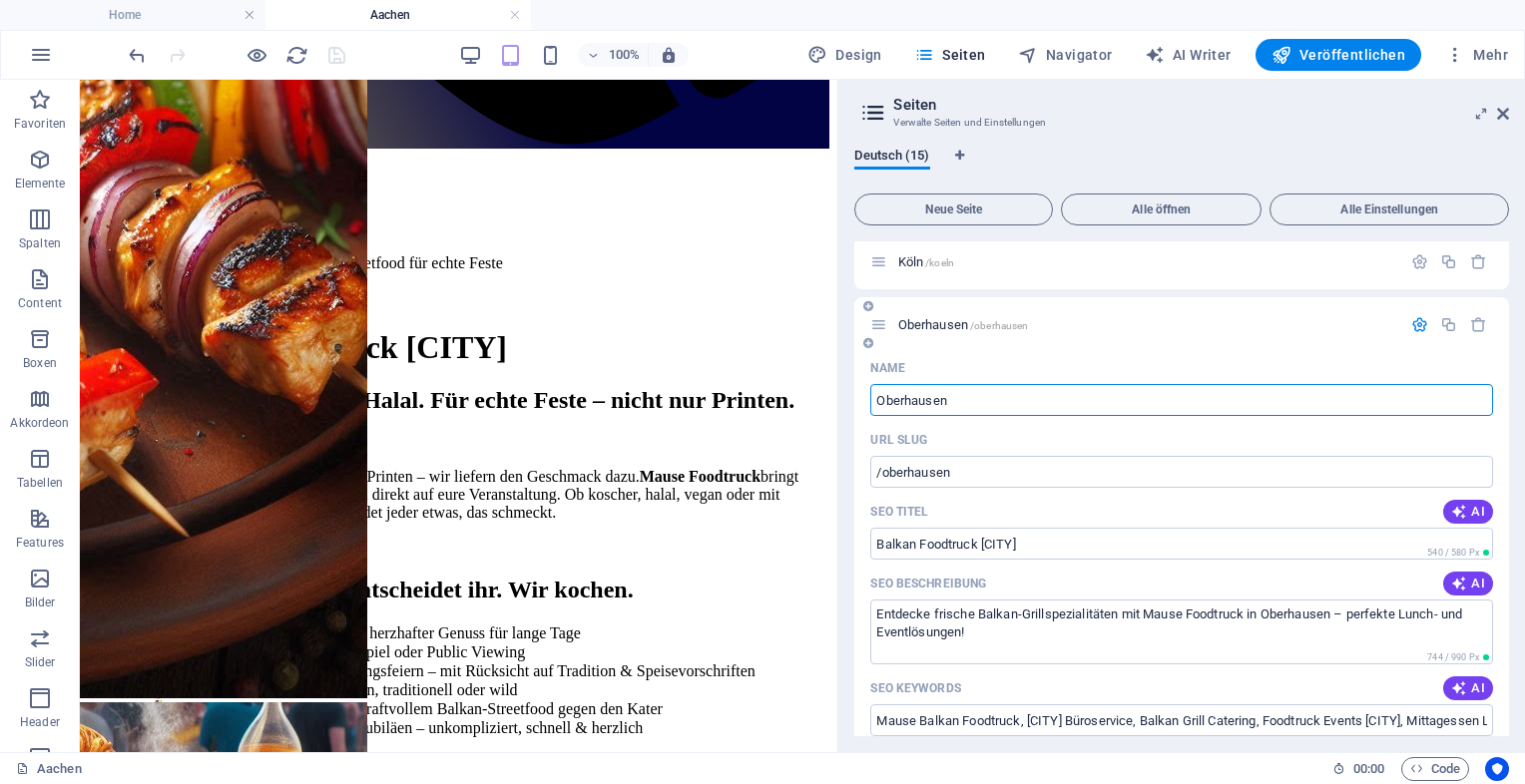 click on "Oberhausen" at bounding box center [1182, 400] 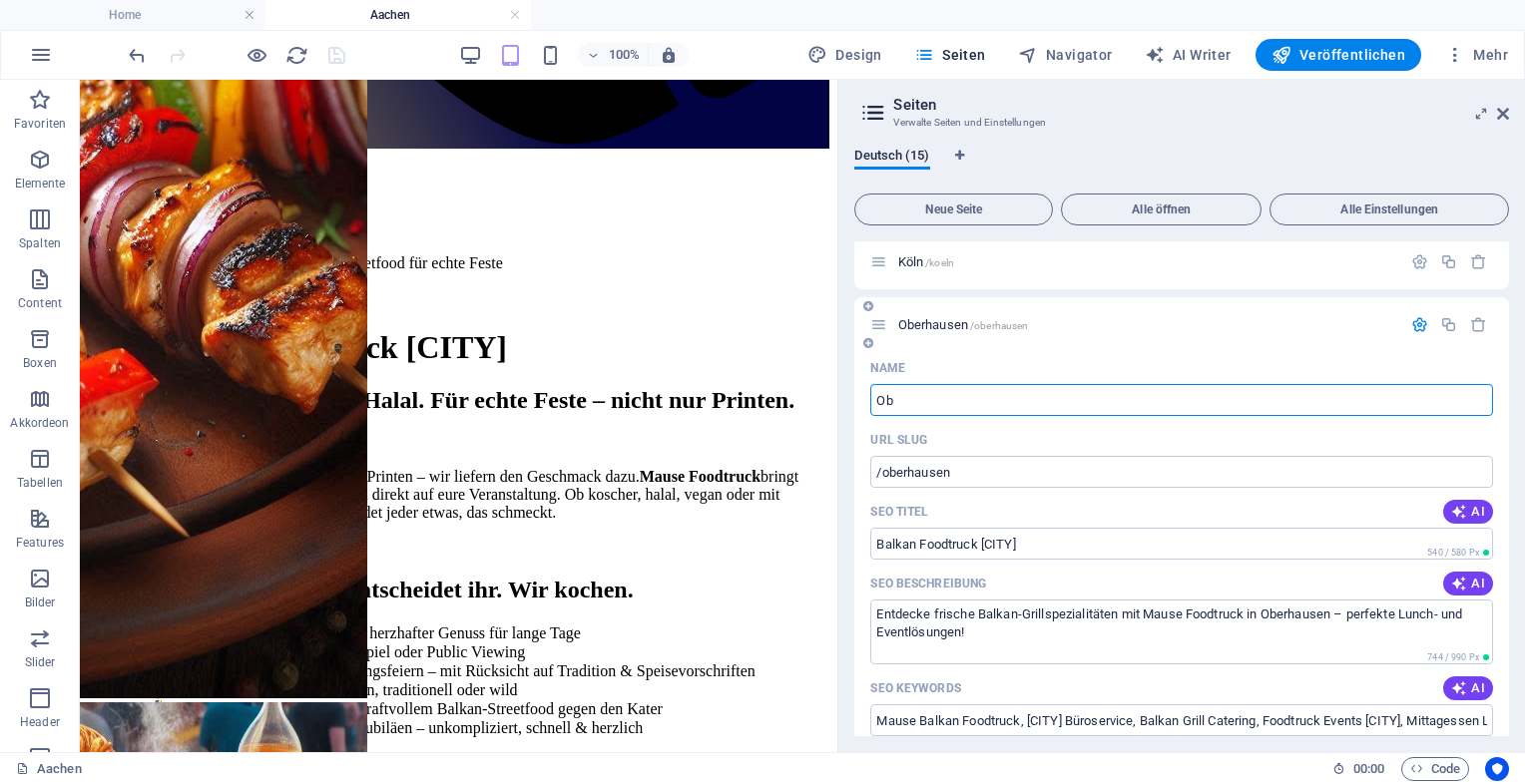 type on "Ob" 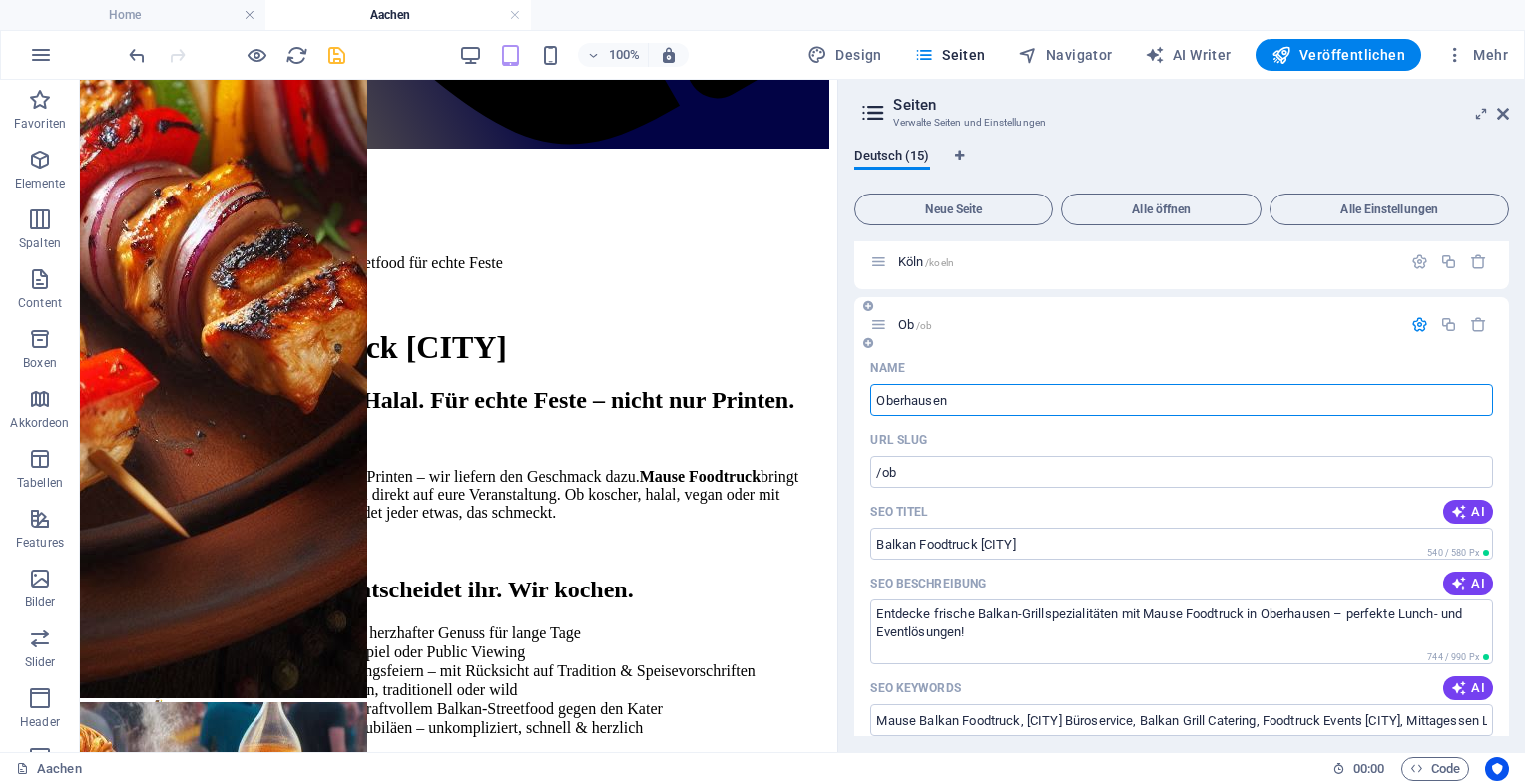 type on "Oberhausen" 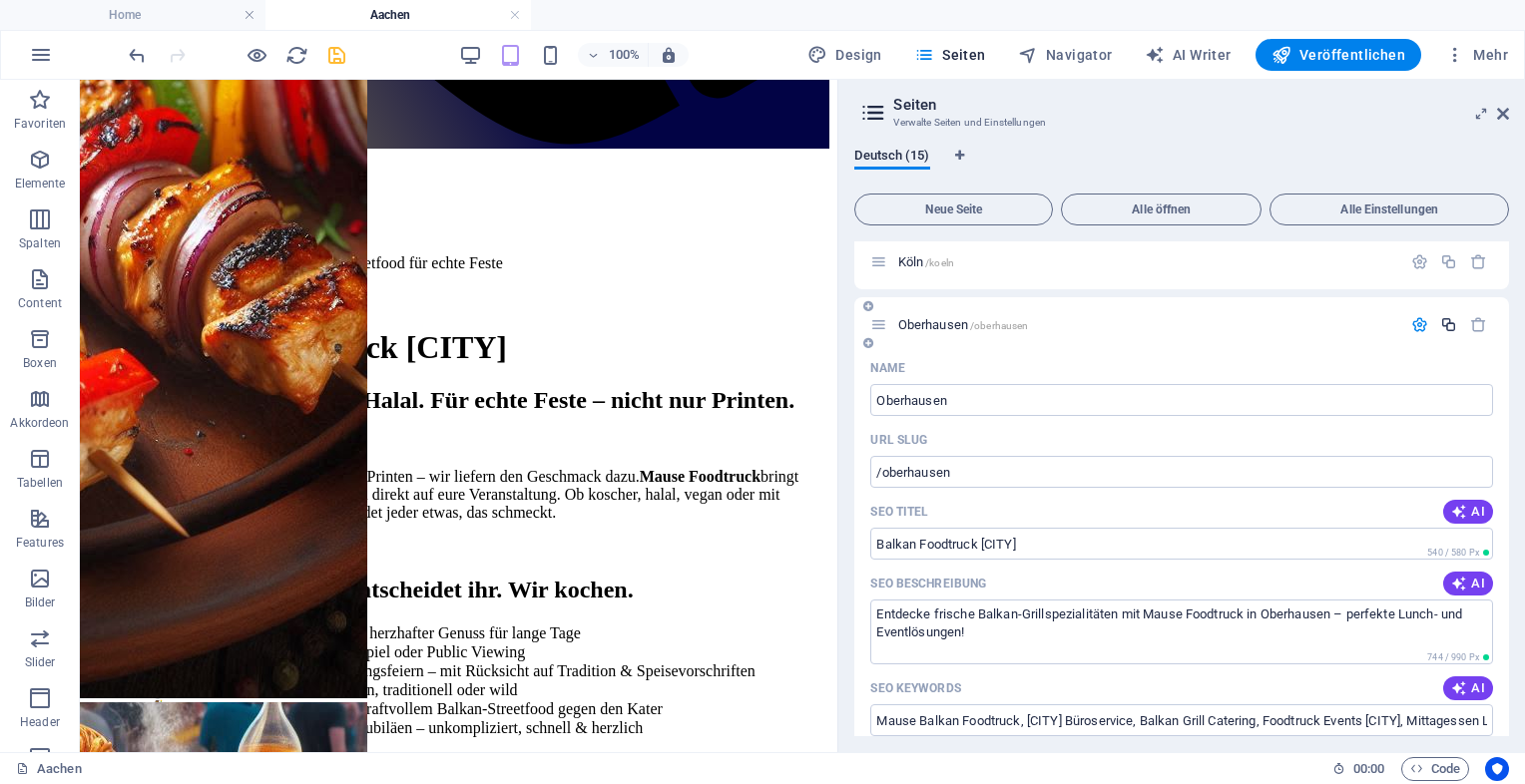 click at bounding box center [1448, 324] 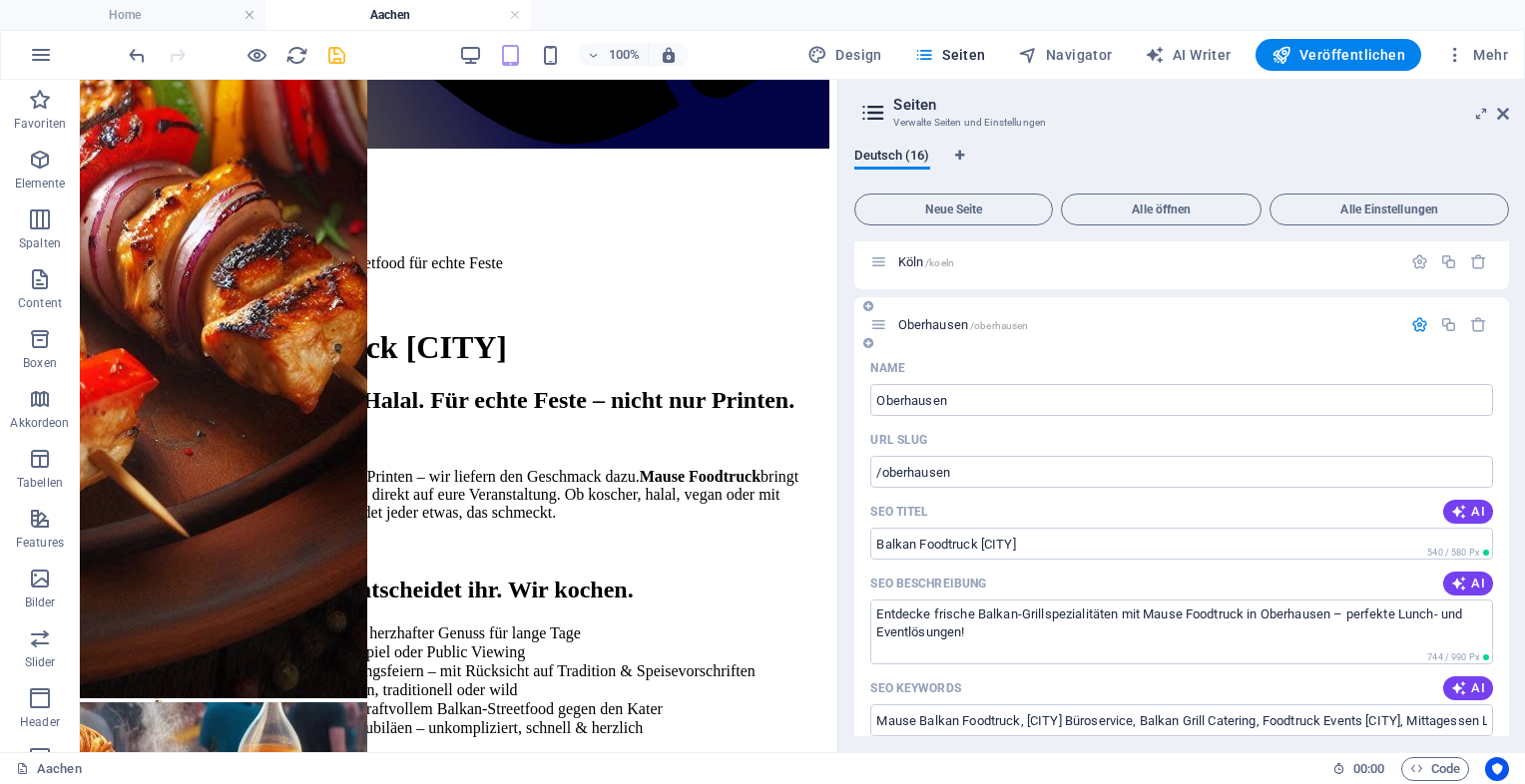 scroll, scrollTop: 1232, scrollLeft: 0, axis: vertical 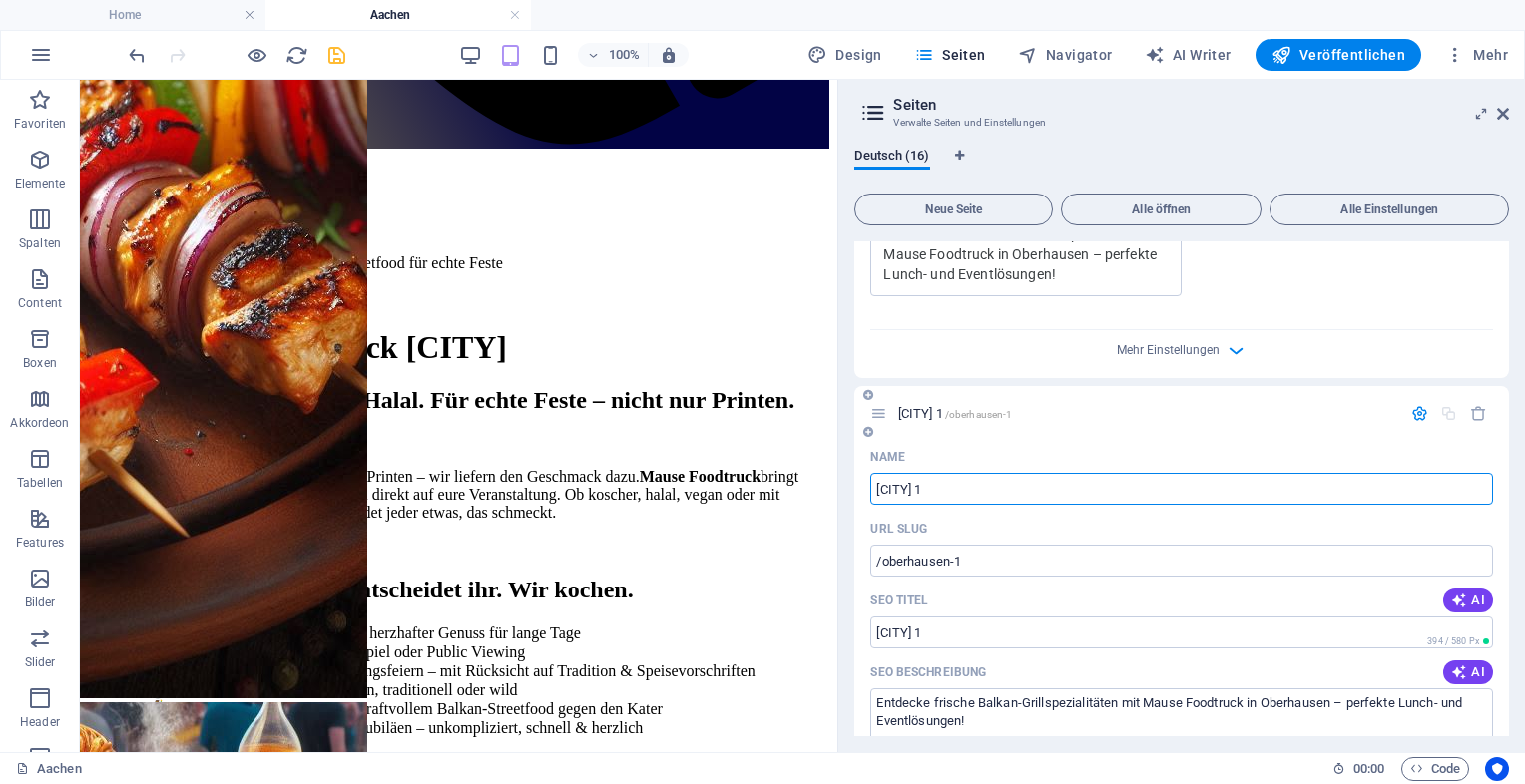 click on "Oberhausen 1" at bounding box center [1182, 489] 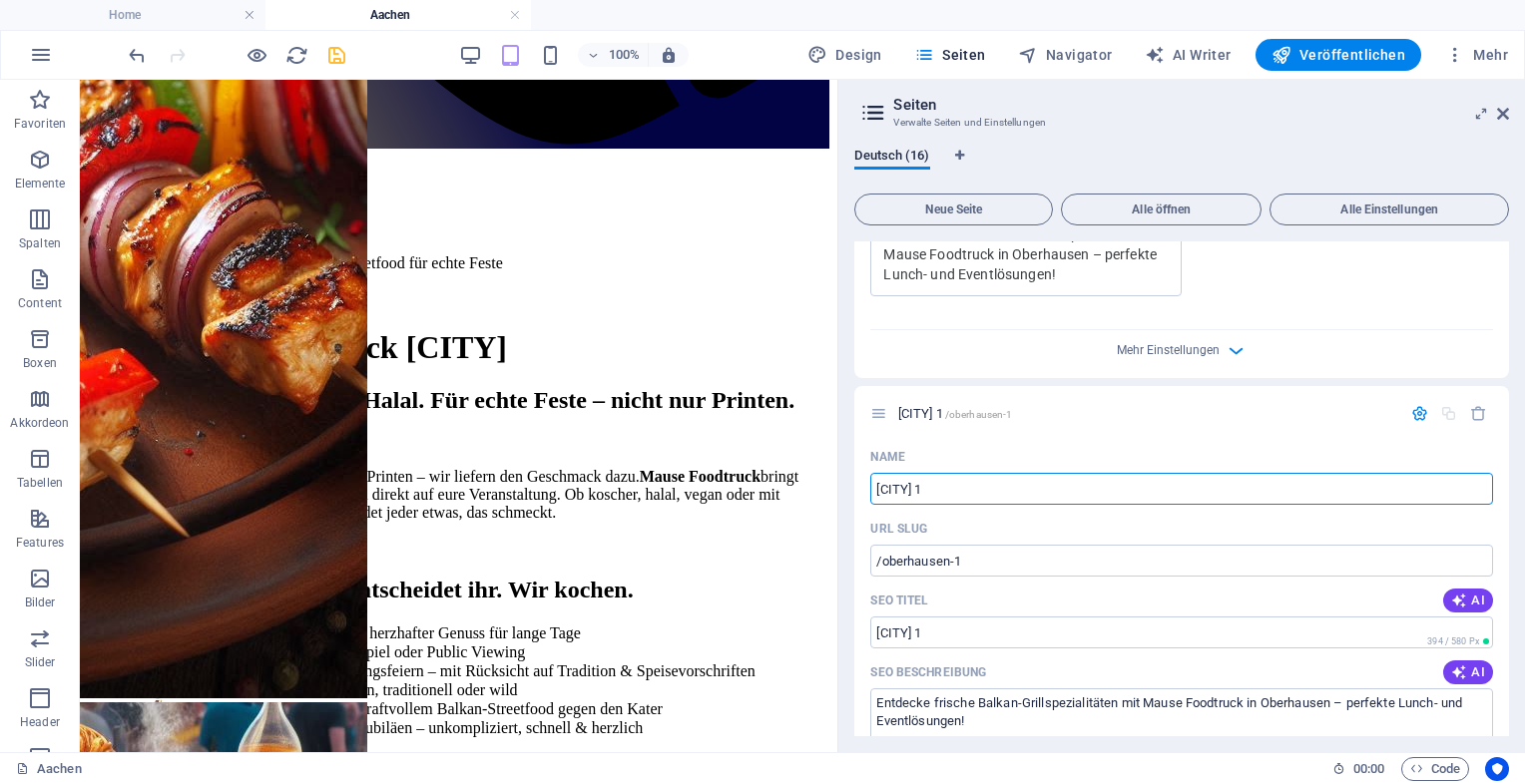 drag, startPoint x: 977, startPoint y: 490, endPoint x: 851, endPoint y: 488, distance: 126.01587 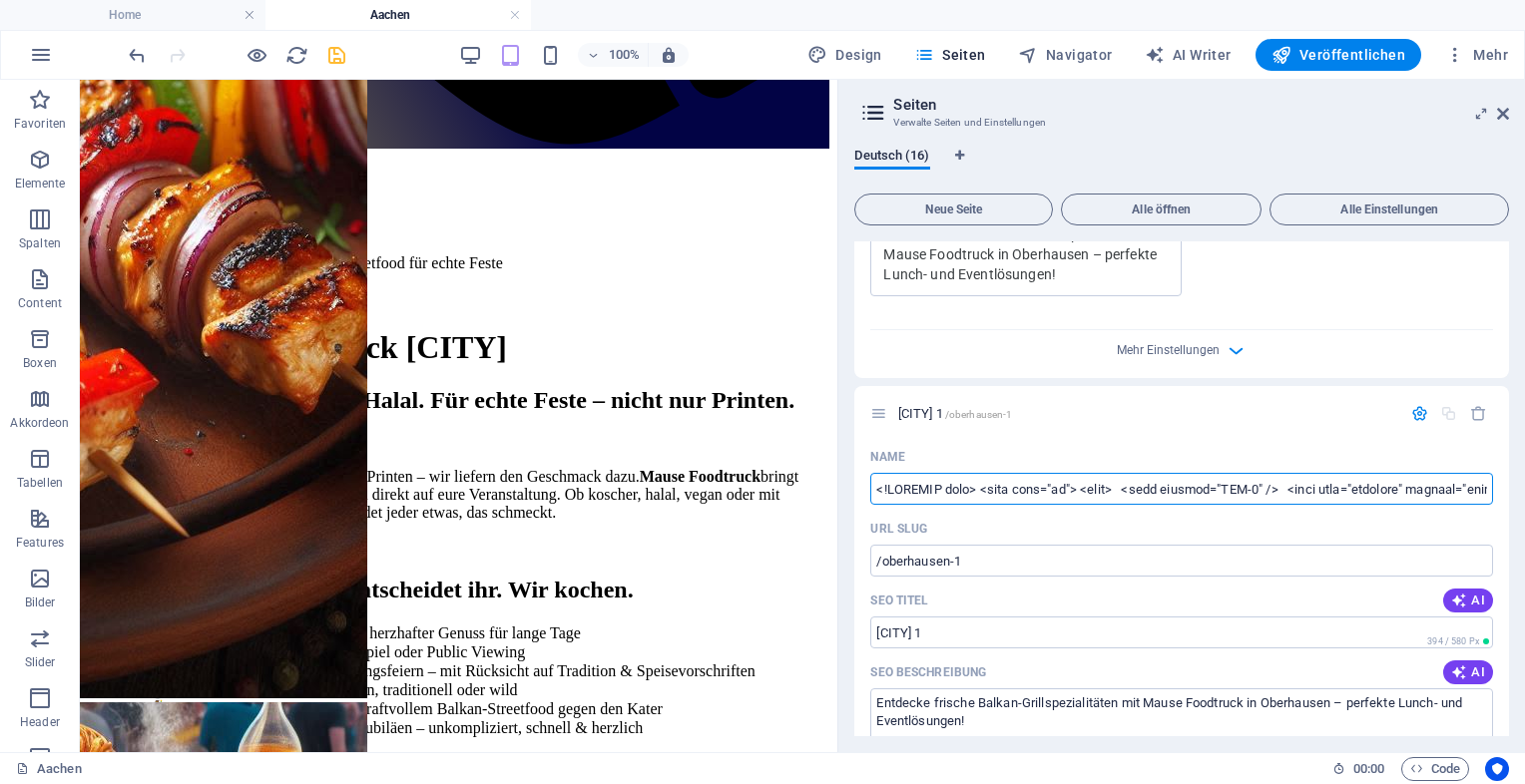 scroll, scrollTop: 0, scrollLeft: 17219, axis: horizontal 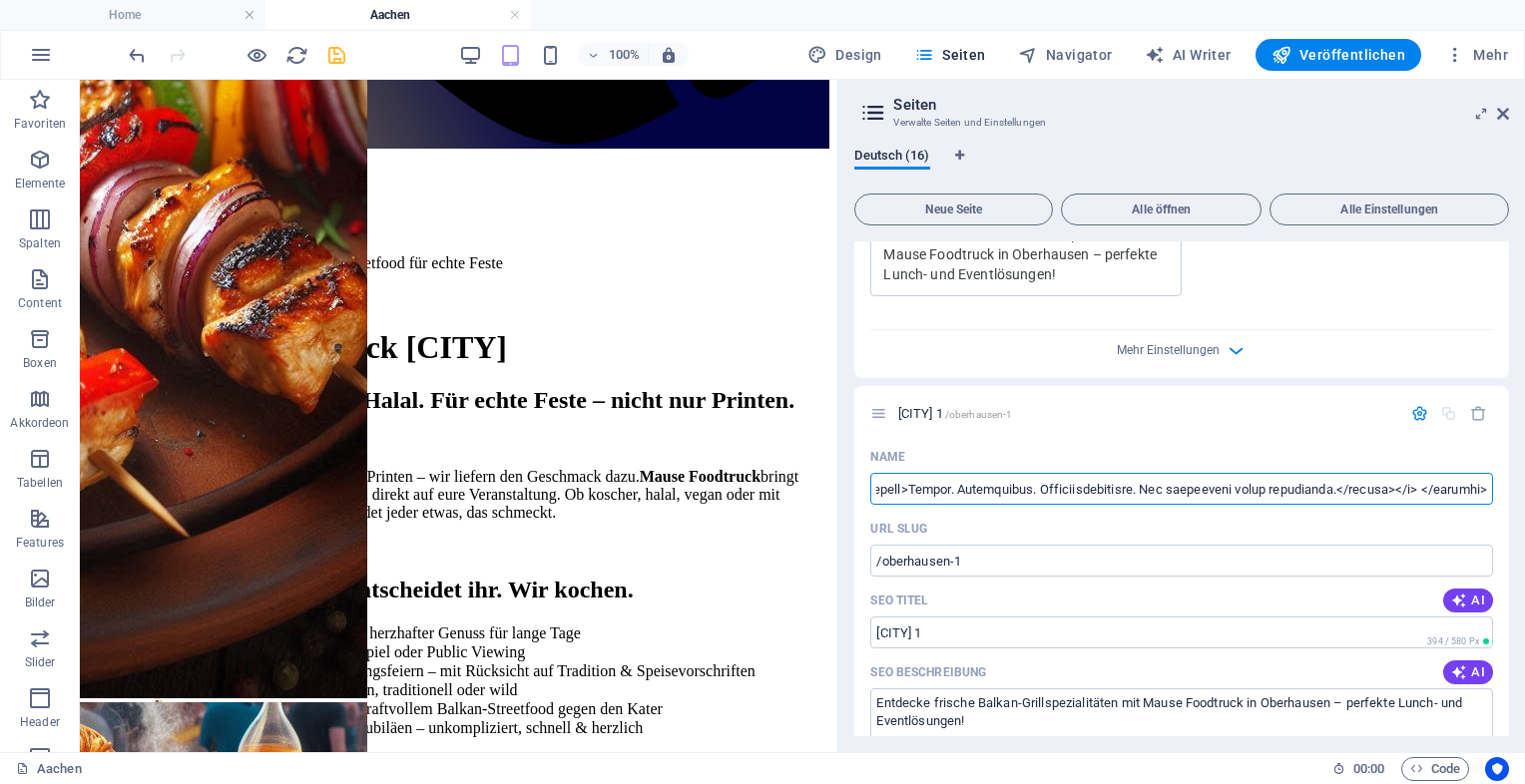 type on "<!DOCTYPE html> <html lang="de"> <head>   <meta charset="UTF-8" />   <meta name="viewport" content="width=device-width, initial-scale=1.0"/>   <title>Mause Foodtruck Mülheim an der Ruhr – Balkan-Food für Unternehmen & Events</title>   <meta name="description" content="Mause Foodtruck Mülheim an der Ruhr: Frisches Balkan-Streetfood als abwechslungsreiche Alternative zu Falafel, Pizza oder China-Imbiss. Jetzt Firmenlunch oder Eventcatering buchen.">   <style>     body {       font-family: Arial, sans-serif;       margin: 0;       padding: 0;       background-color: #fffdf8;       color: #222;     }     header, section {       padding: 40px 20px;       max-width: 1000px;       margin: auto;     }     h1, h2 {       color: #b03a2e;     }     ul {       list-style-type: none;       padding-left: 0;     }     ul li::before {       content: "• ";       color: #b03a2e;       margin-right: 5px;     }     .info-box {       background: #f9ece2;       border-left: 5px solid #b03a2e;       padding: 15px;       margin-t..." 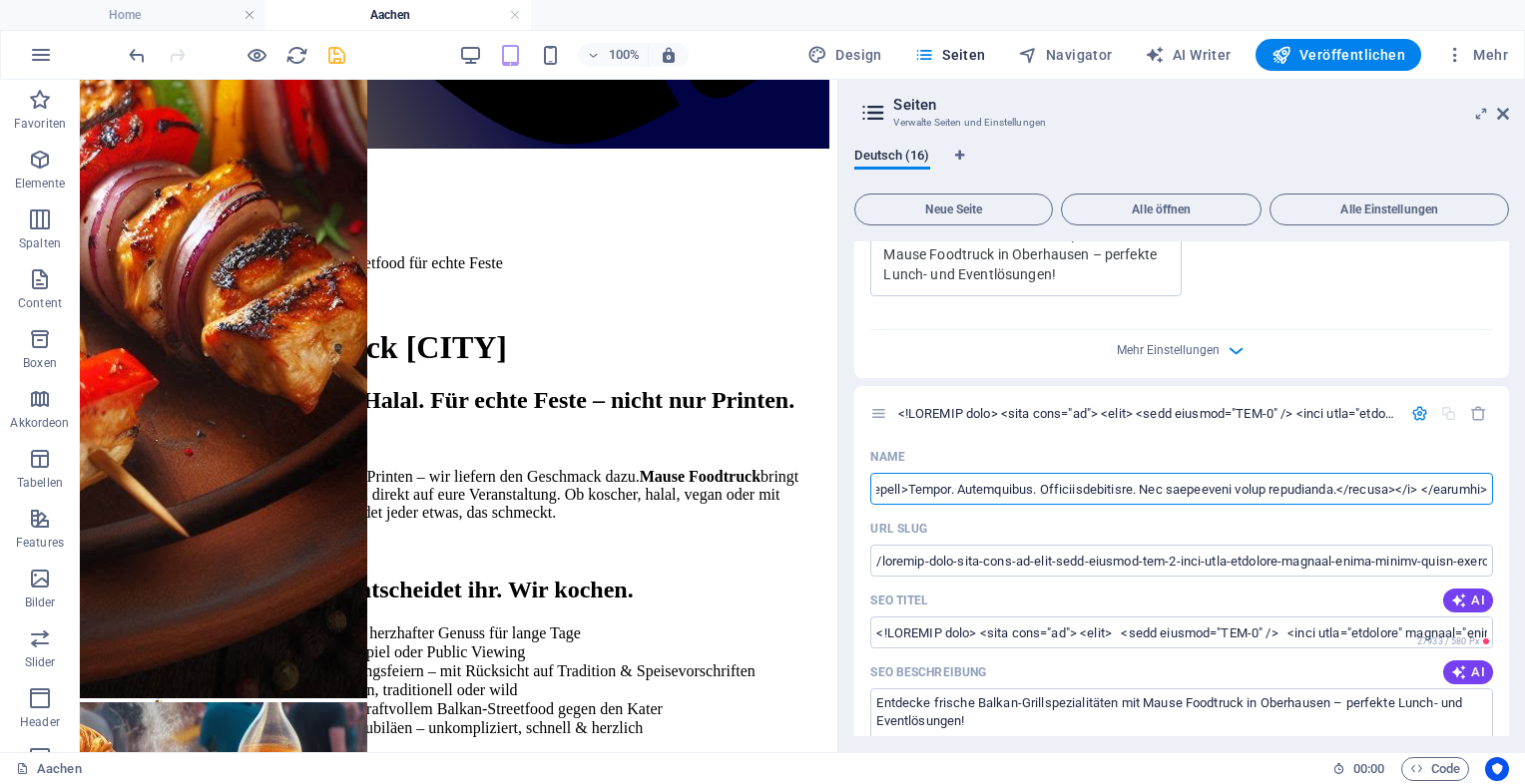 scroll, scrollTop: 0, scrollLeft: 0, axis: both 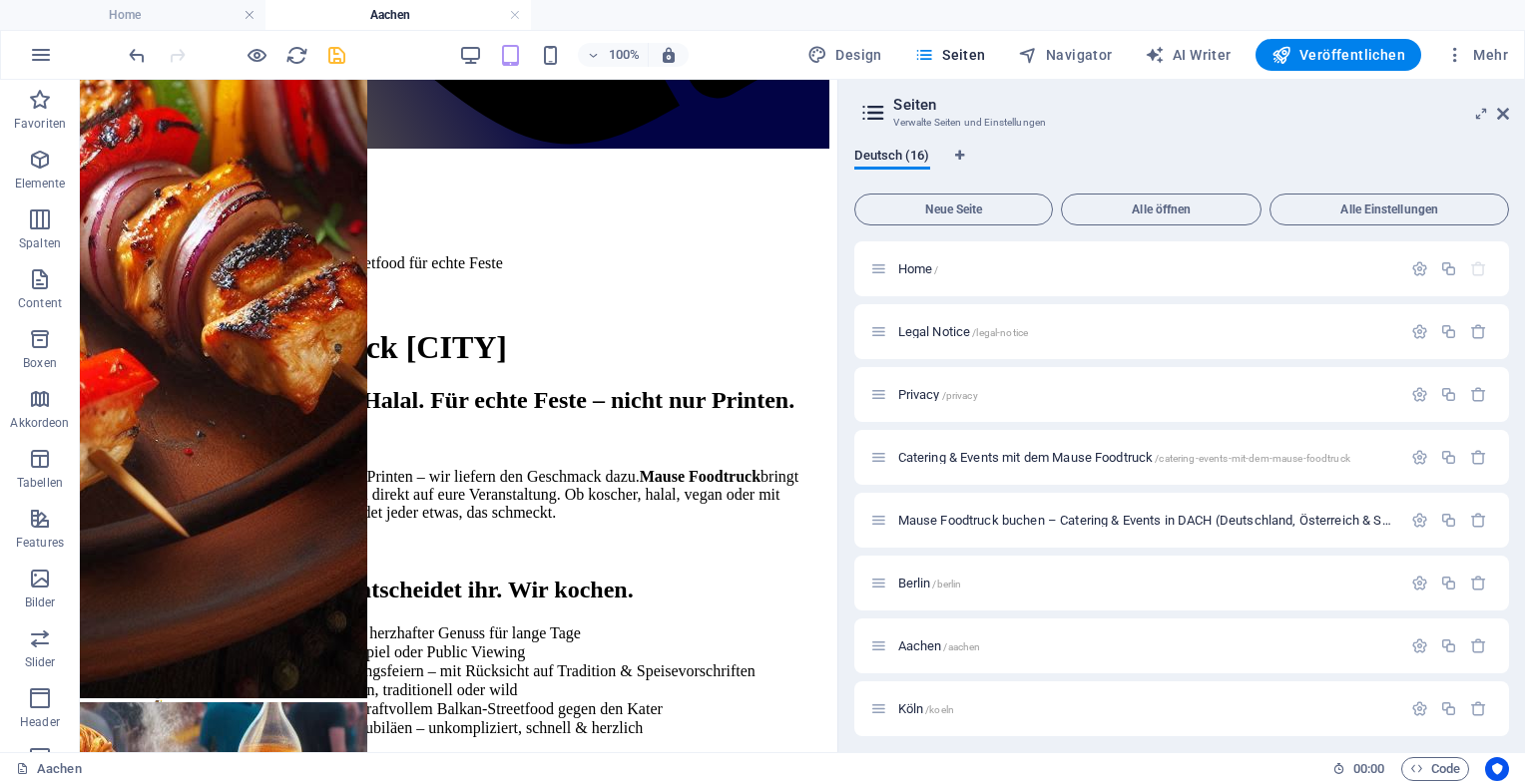 drag, startPoint x: 878, startPoint y: 491, endPoint x: 1519, endPoint y: 525, distance: 641.90108 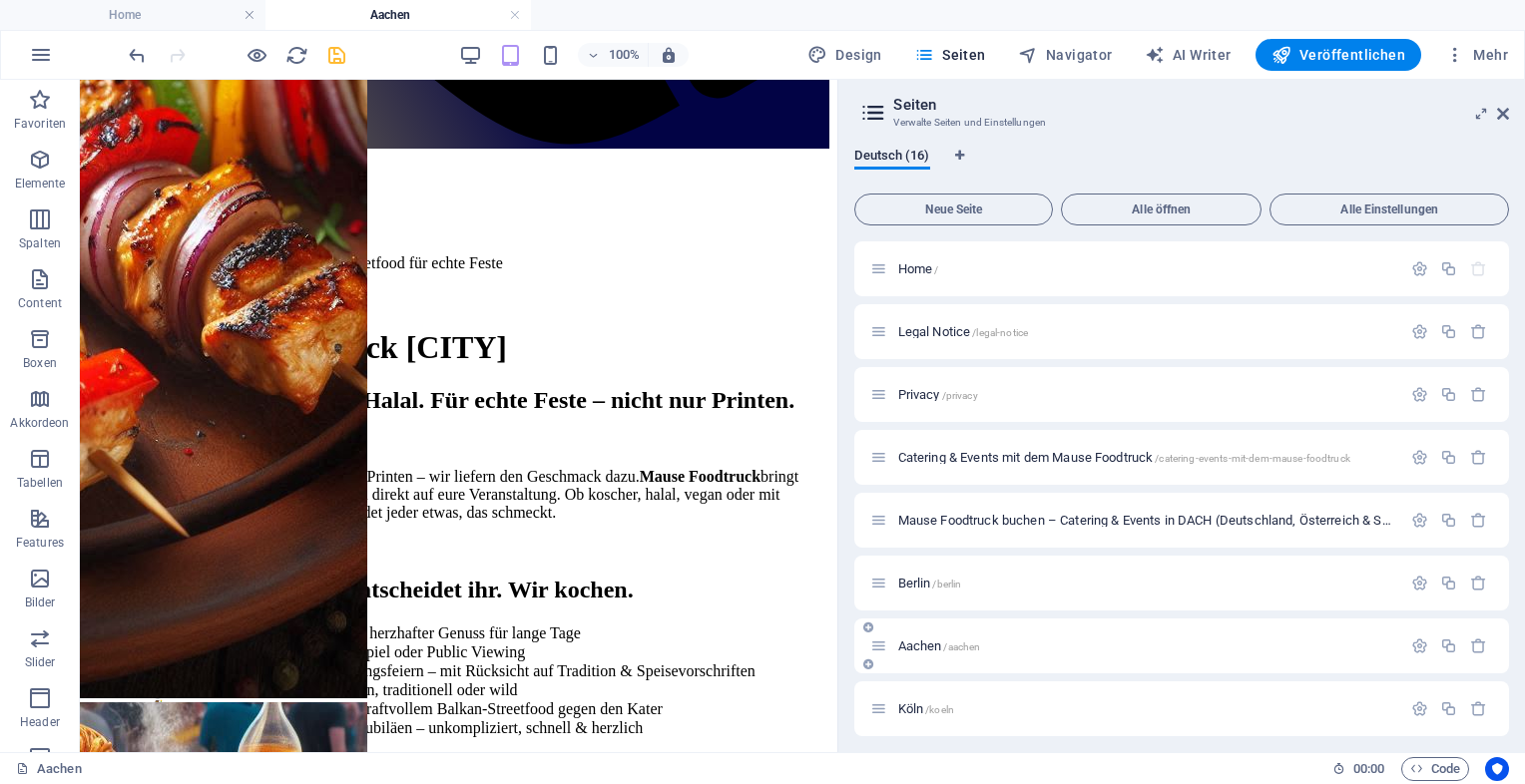 scroll, scrollTop: 0, scrollLeft: 12857, axis: horizontal 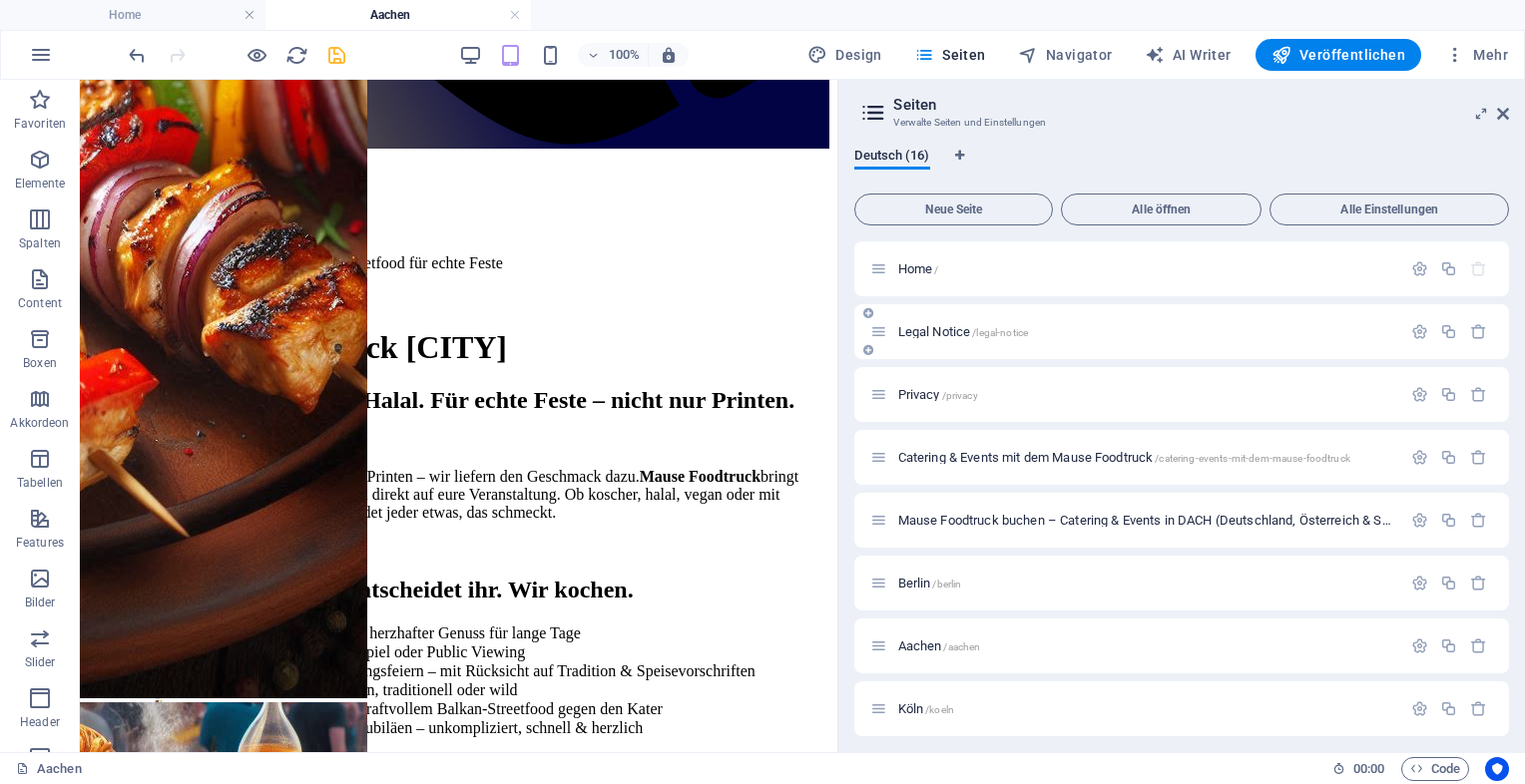 drag, startPoint x: 1502, startPoint y: 272, endPoint x: 1500, endPoint y: 337, distance: 65.03076 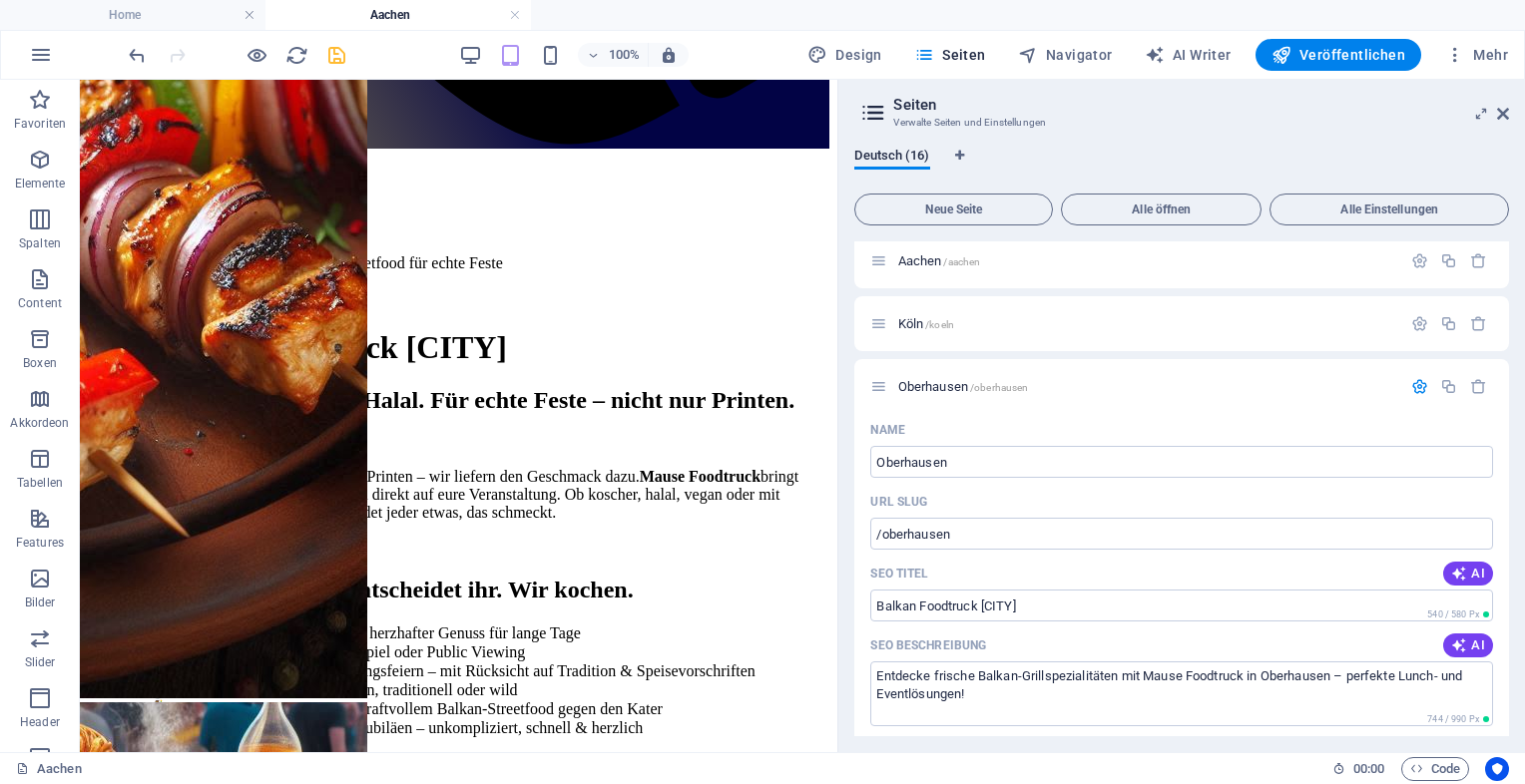 scroll, scrollTop: 395, scrollLeft: 0, axis: vertical 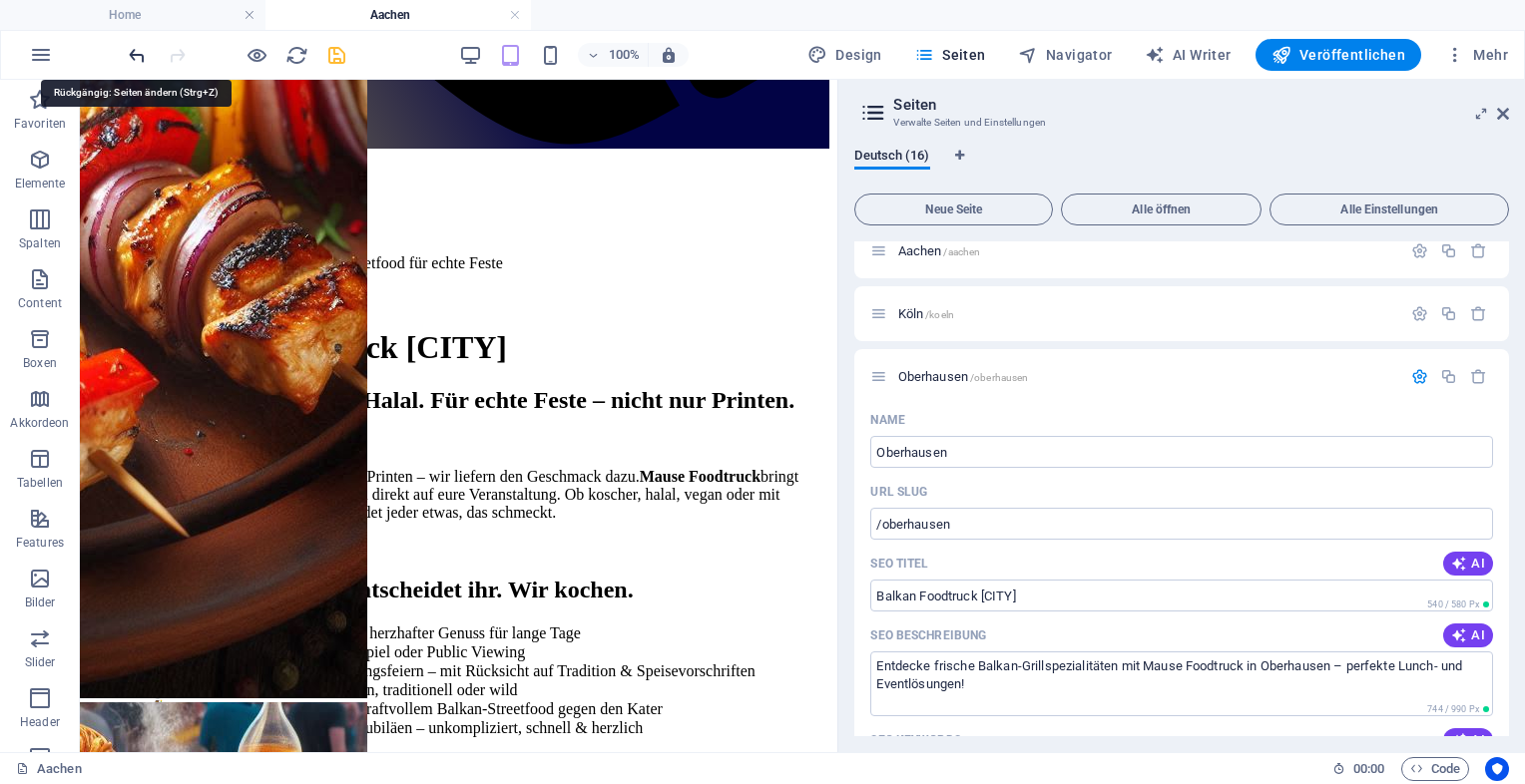 click at bounding box center [137, 55] 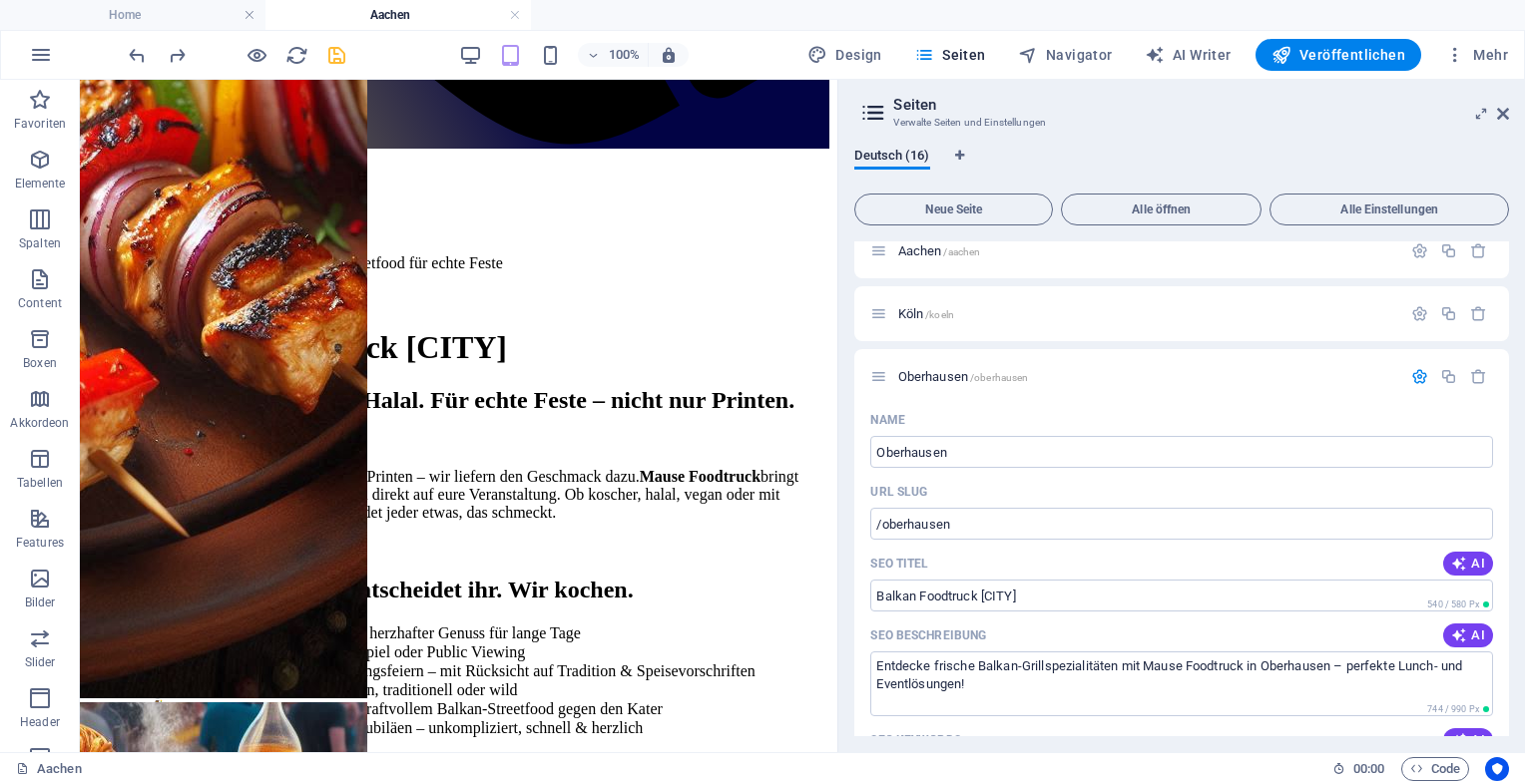 click on "Deutsch (16) Neue Seite Alle öffnen Alle Einstellungen Home / Legal Notice /legal-notice Privacy /privacy Catering & Events mit dem Mause Foodtruck /catering-events-mit-dem-mause-foodtruck Mause Foodtruck buchen – Catering & Events in DACH (Deutschland, Österreich & Schweiz) /mause-foodtruck-buchen-catering Berlin /berlin Aachen /aachen Köln /koeln Oberhausen /oberhausen Name Oberhausen ​ URL SLUG /oberhausen ​ SEO Titel AI Balkan Foodtruck Oberhausen ​ 540 / 580 Px SEO Beschreibung AI Entdecke frische Balkan-Grillspezialitäten mit Mause Foodtruck in Oberhausen – perfekte Lunch- und Eventlösungen! ​ 744 / 990 Px SEO Keywords AI Mause Balkan Foodtruck, Oberhausen Büroservice, Balkan Grill Catering, Foodtruck Events Oberhausen, Mittagessen Lieferung, authentische Balkan-Spezialitäten ​ Einstellungen Menü Noindex Vorschau Mobil Desktop www.example.com oberhausen Balkan Foodtruck Oberhausen - Authentische Balkan Küche Metatags ​ Vorschaubild (Open Graph) Mehr Einstellungen Oberhausen 1 AI" at bounding box center [1182, 442] 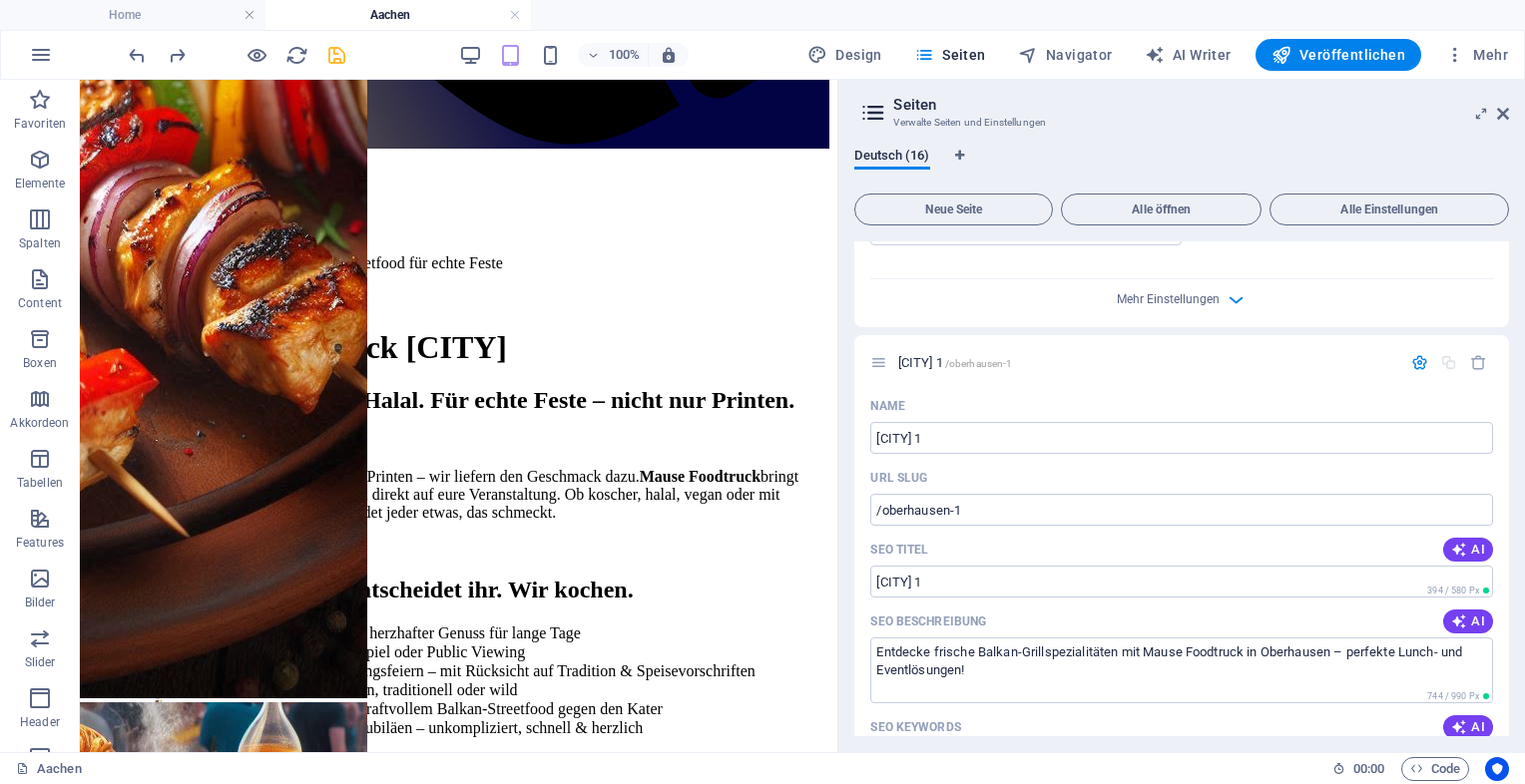 scroll, scrollTop: 1232, scrollLeft: 0, axis: vertical 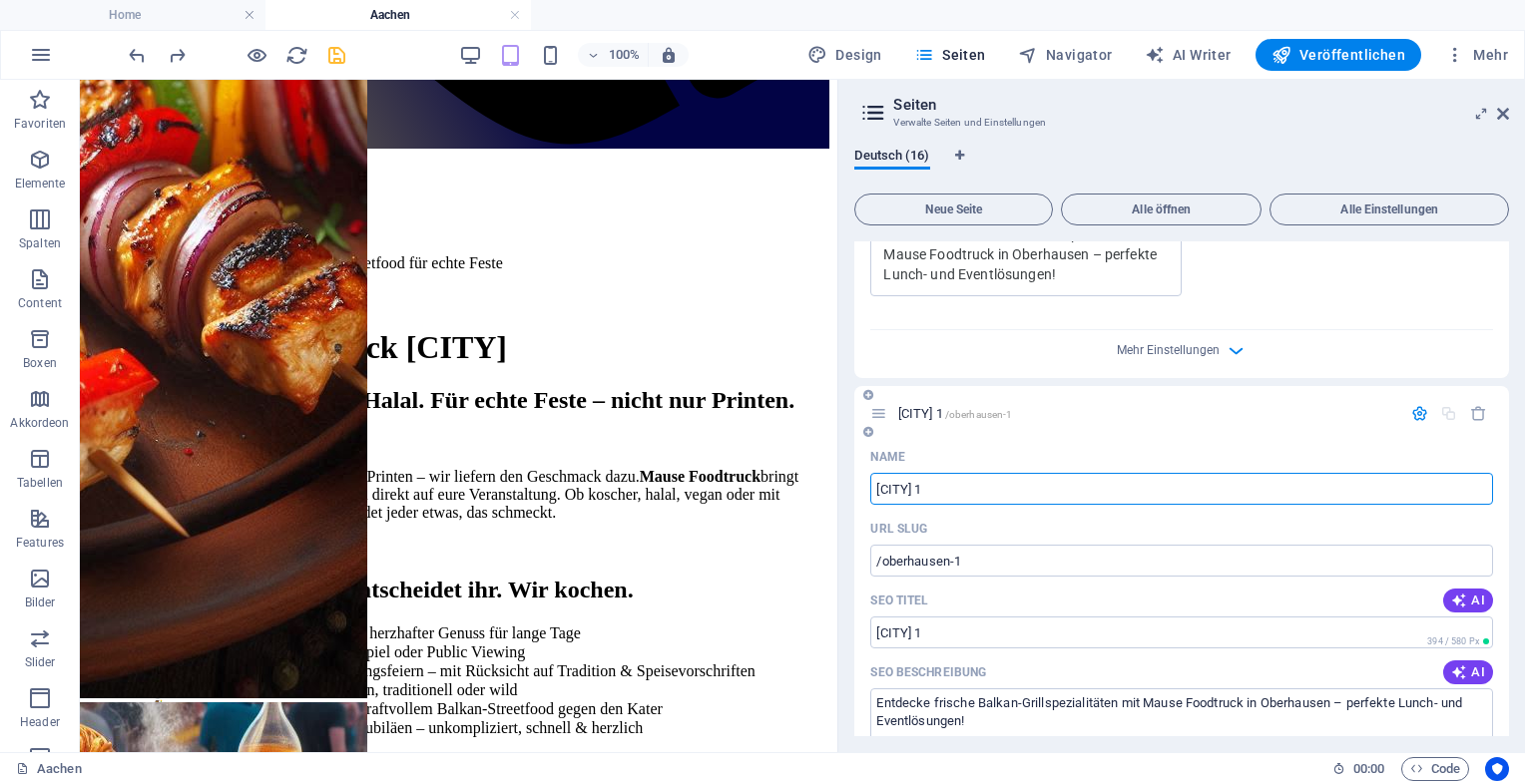 click on "Oberhausen 1" at bounding box center (1182, 489) 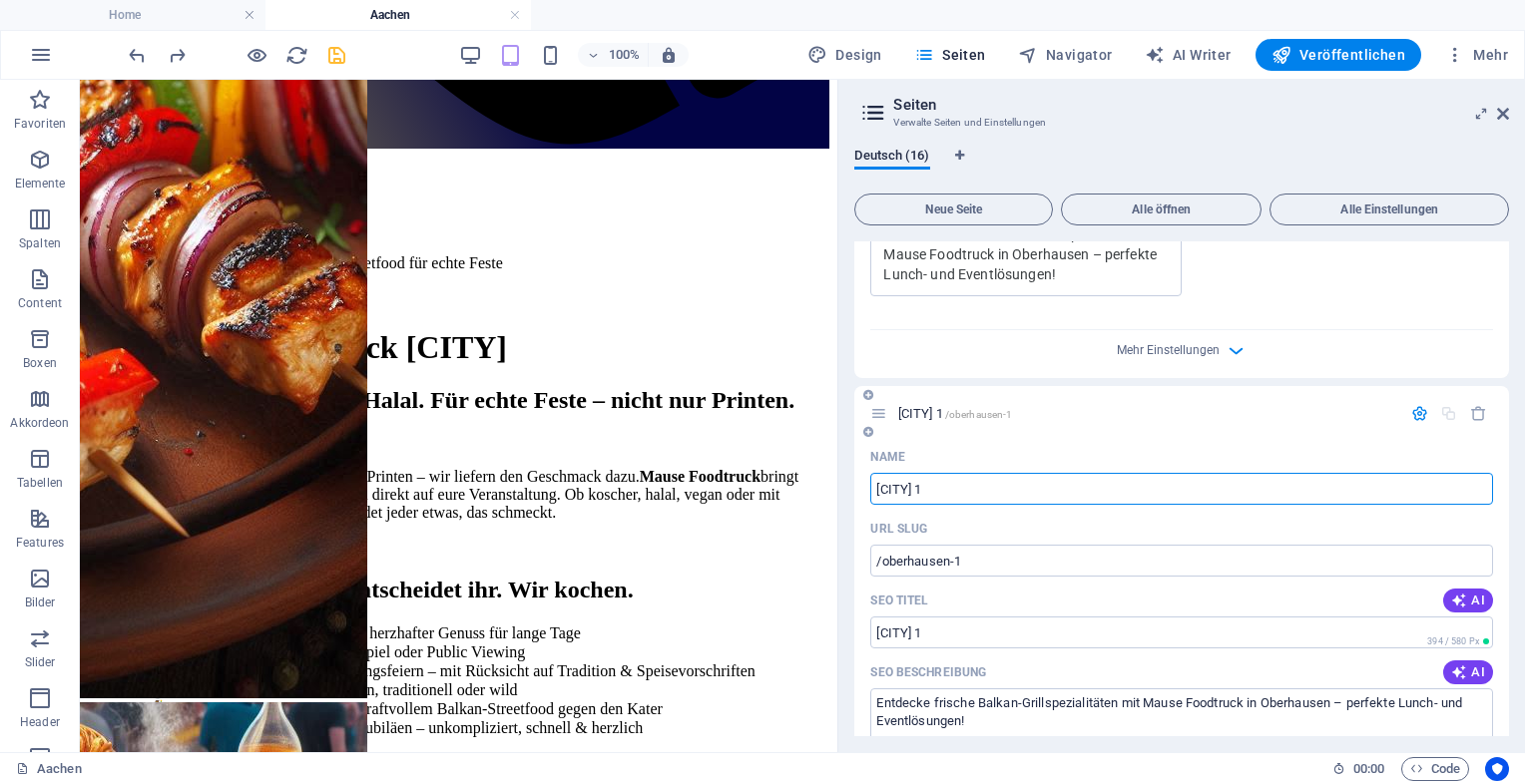 drag, startPoint x: 967, startPoint y: 491, endPoint x: 1013, endPoint y: 513, distance: 50.990195 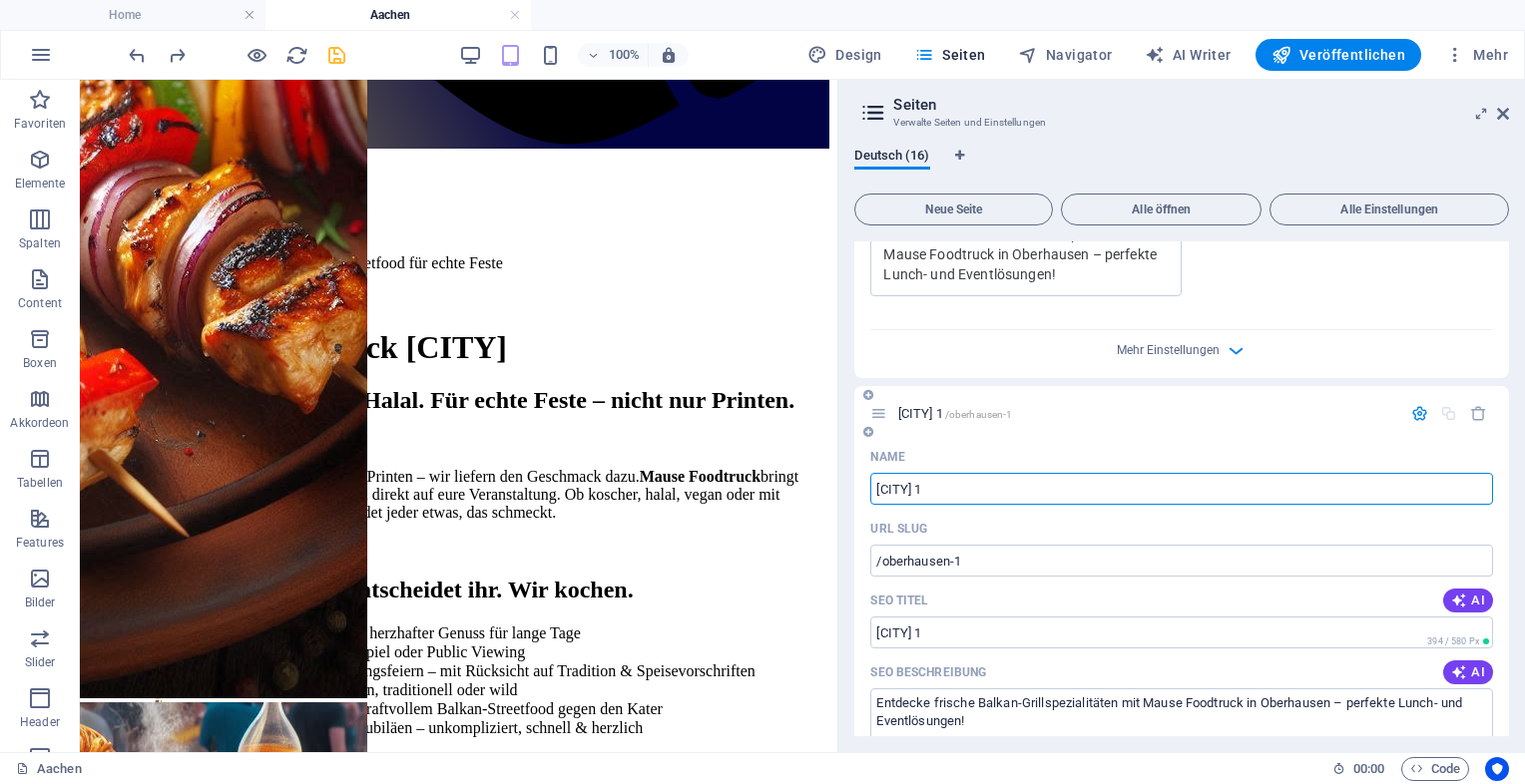 paste on "<!DOCTYPE html> <html lang="de"> <head>   <meta charset="UTF-8" />   <meta name="viewport" content="width=device-width, initial-scale=1.0"/>   <title>Mause Foodtruck Mülheim an der Ruhr – Balkan-Food für Unternehmen & Events</title>   <meta name="description" content="Mause Foodtruck Mülheim an der Ruhr: Frisches Balkan-Streetfood als abwechslungsreiche Alternative zu Falafel, Pizza oder China-Imbiss. Jetzt Firmenlunch oder Eventcatering buchen.">   <style>     body {       font-family: Arial, sans-serif;       margin: 0;       padding: 0;       background-color: #fffdf8;       color: #222;     }     header, section {       padding: 40px 20px;       max-width: 1000px;       margin: auto;     }     h1, h2 {       color: #b03a2e;     }     ul {       list-style-type: none;       padding-left: 0;     }     ul li::before {       content: "• ";       color: #b03a2e;       margin-right: 5px;     }     .info-box {       background: #f9ece2;       border-left: 5px solid #b03a2e;       padding: 15px;       margin-t..." 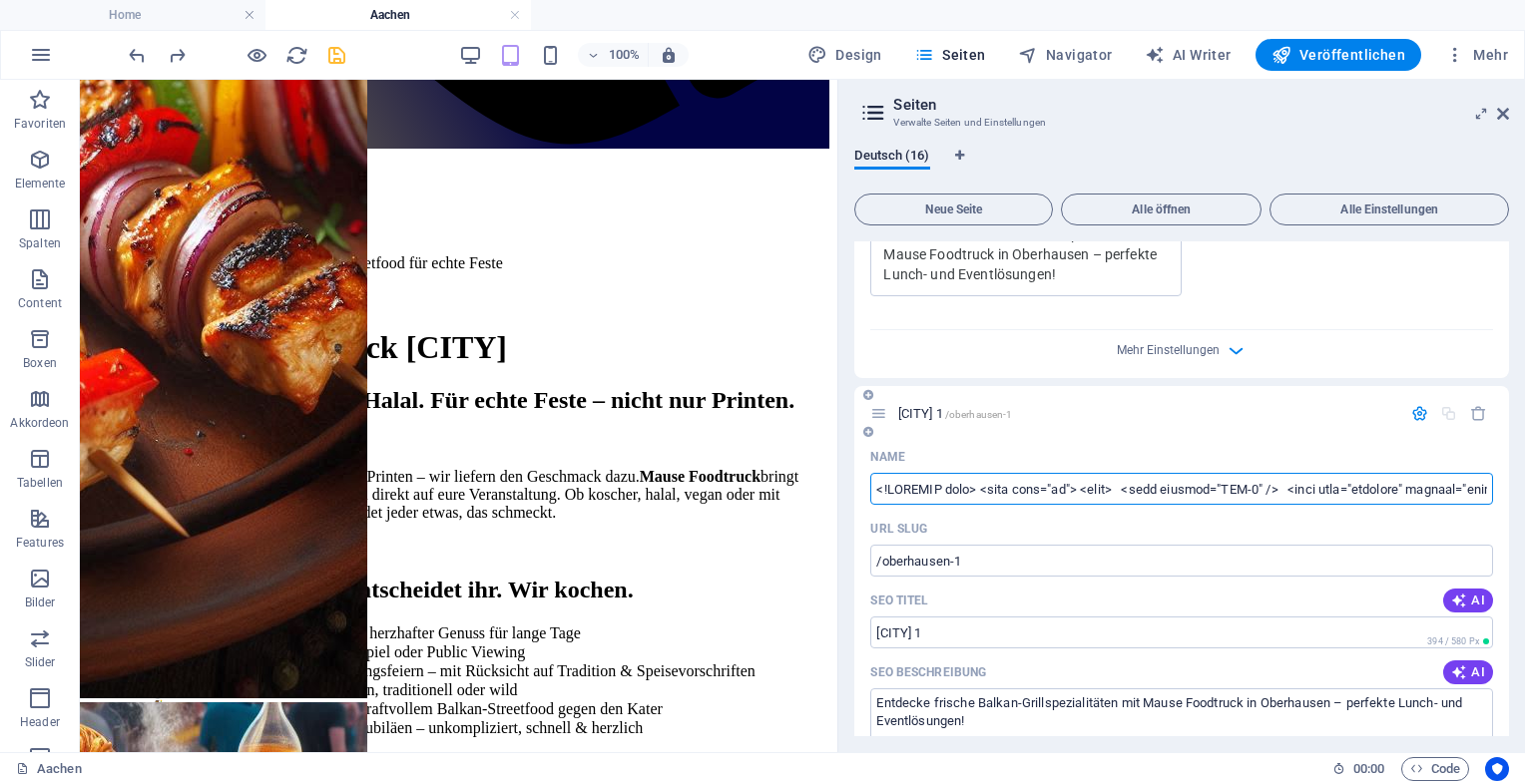 scroll, scrollTop: 0, scrollLeft: 17219, axis: horizontal 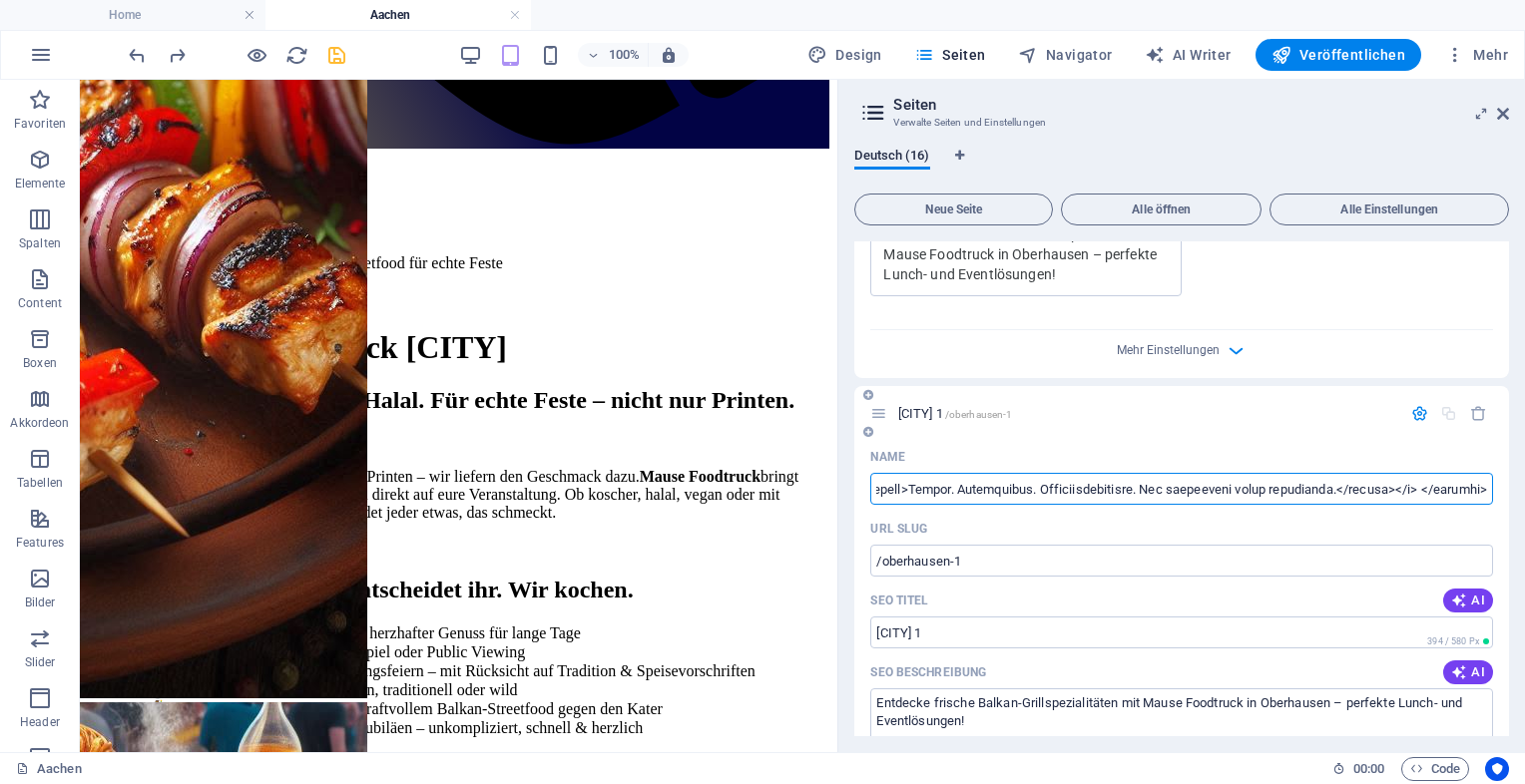 type on "<!DOCTYPE html> <html lang="de"> <head>   <meta charset="UTF-8" />   <meta name="viewport" content="width=device-width, initial-scale=1.0"/>   <title>Mause Foodtruck Mülheim an der Ruhr – Balkan-Food für Unternehmen & Events</title>   <meta name="description" content="Mause Foodtruck Mülheim an der Ruhr: Frisches Balkan-Streetfood als abwechslungsreiche Alternative zu Falafel, Pizza oder China-Imbiss. Jetzt Firmenlunch oder Eventcatering buchen.">   <style>     body {       font-family: Arial, sans-serif;       margin: 0;       padding: 0;       background-color: #fffdf8;       color: #222;     }     header, section {       padding: 40px 20px;       max-width: 1000px;       margin: auto;     }     h1, h2 {       color: #b03a2e;     }     ul {       list-style-type: none;       padding-left: 0;     }     ul li::before {       content: "• ";       color: #b03a2e;       margin-right: 5px;     }     .info-box {       background: #f9ece2;       border-left: 5px solid #b03a2e;       padding: 15px;       margin-t..." 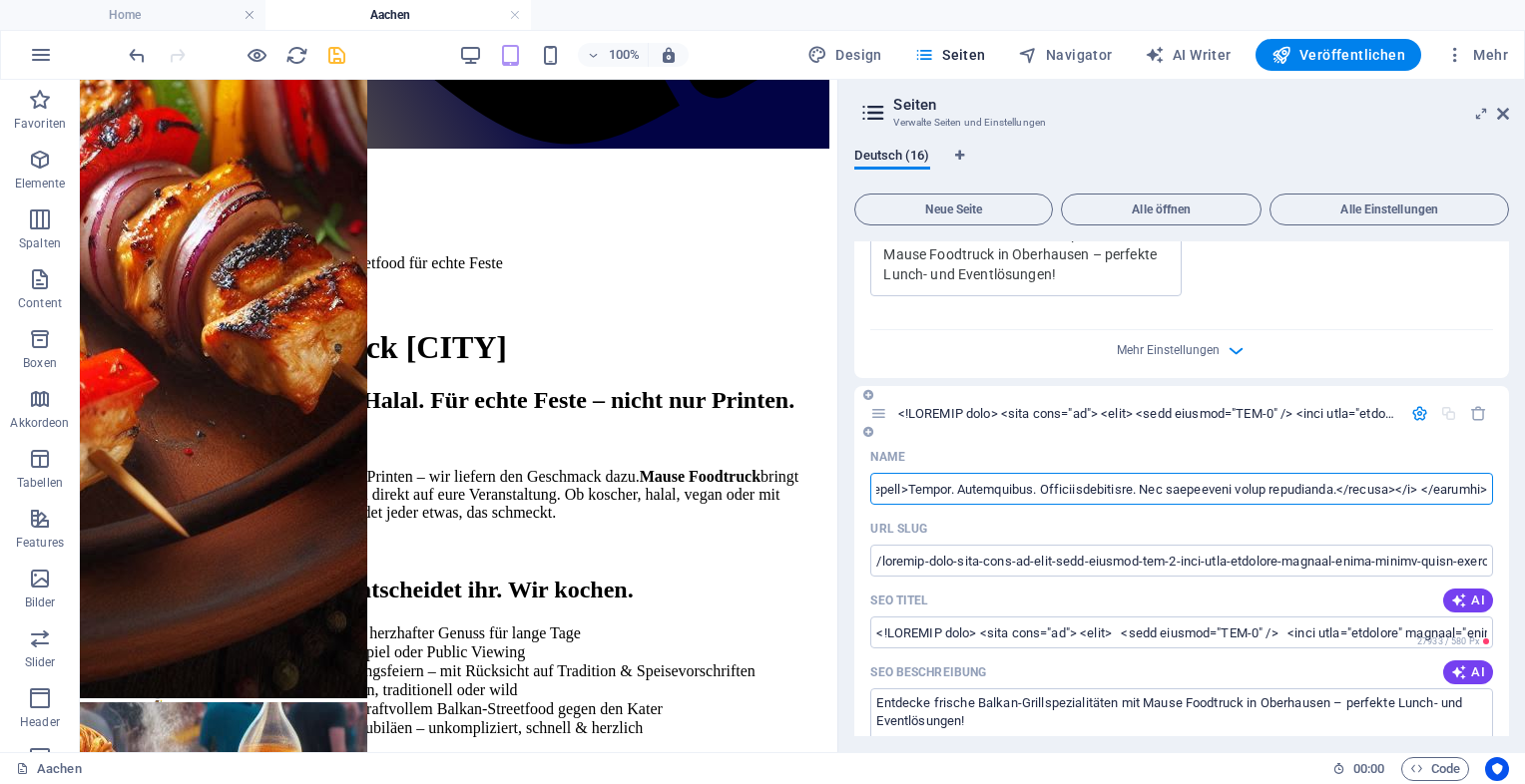 scroll, scrollTop: 0, scrollLeft: 0, axis: both 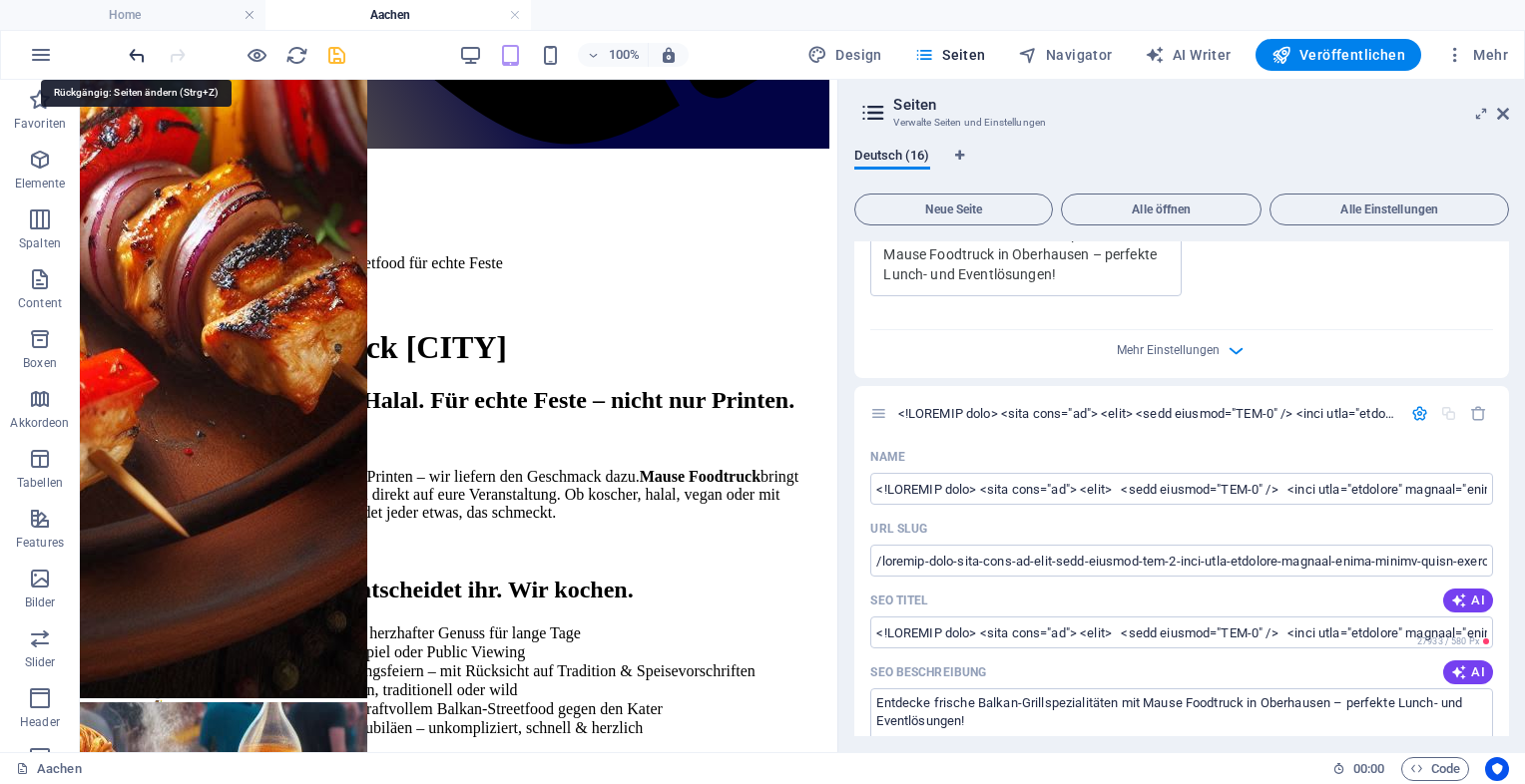 click at bounding box center [137, 55] 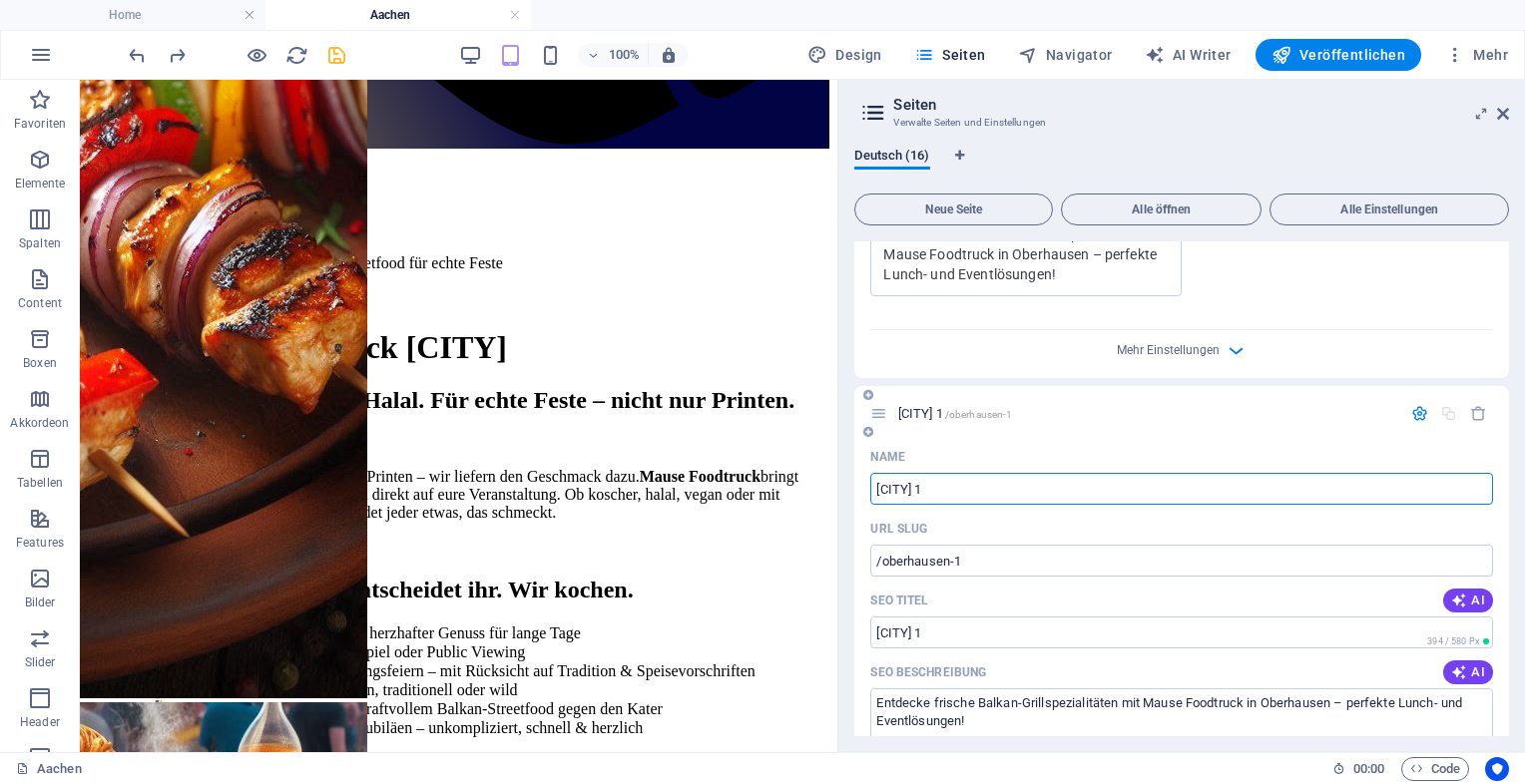 click on "Oberhausen 1" at bounding box center [1182, 489] 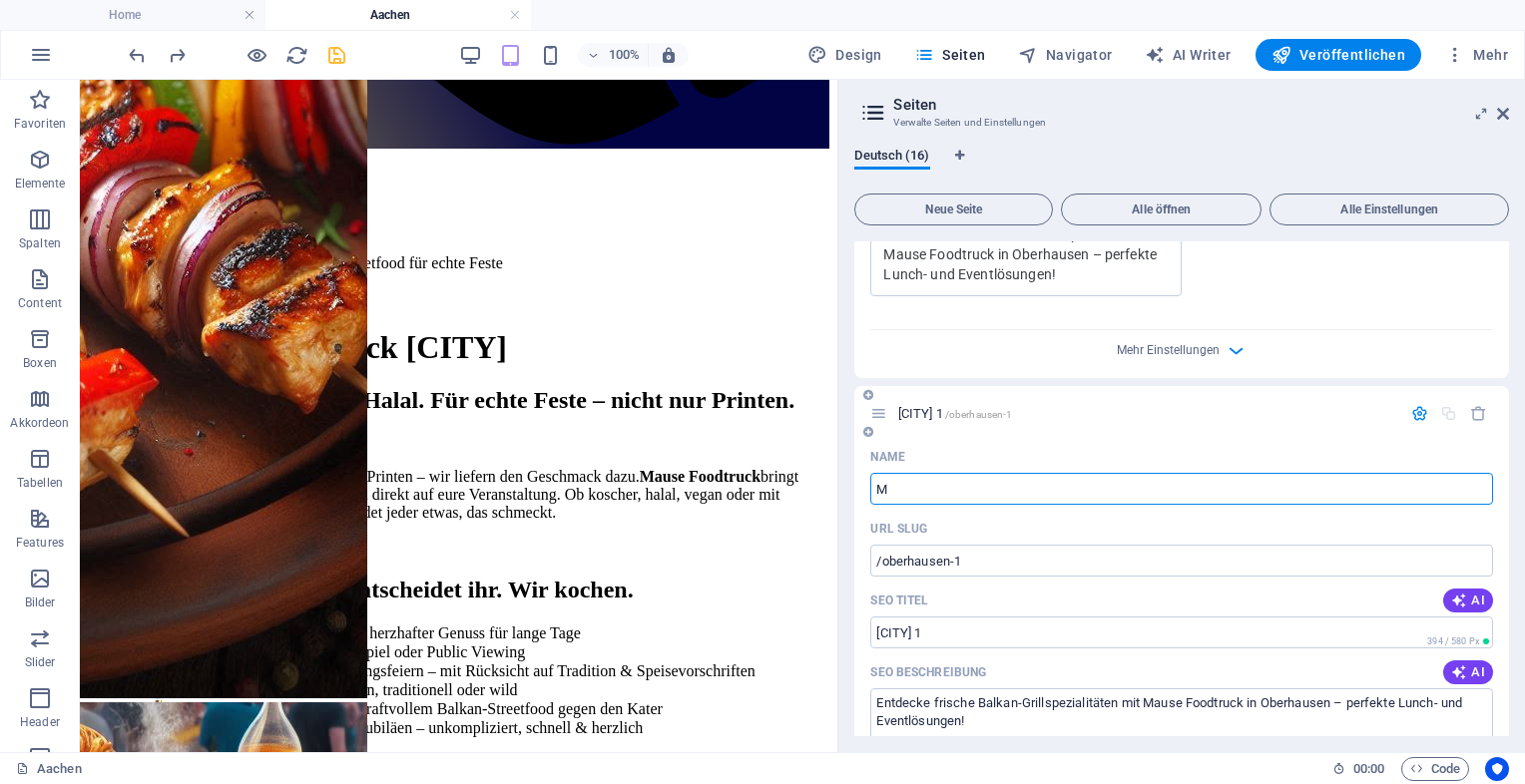 type on "Mü" 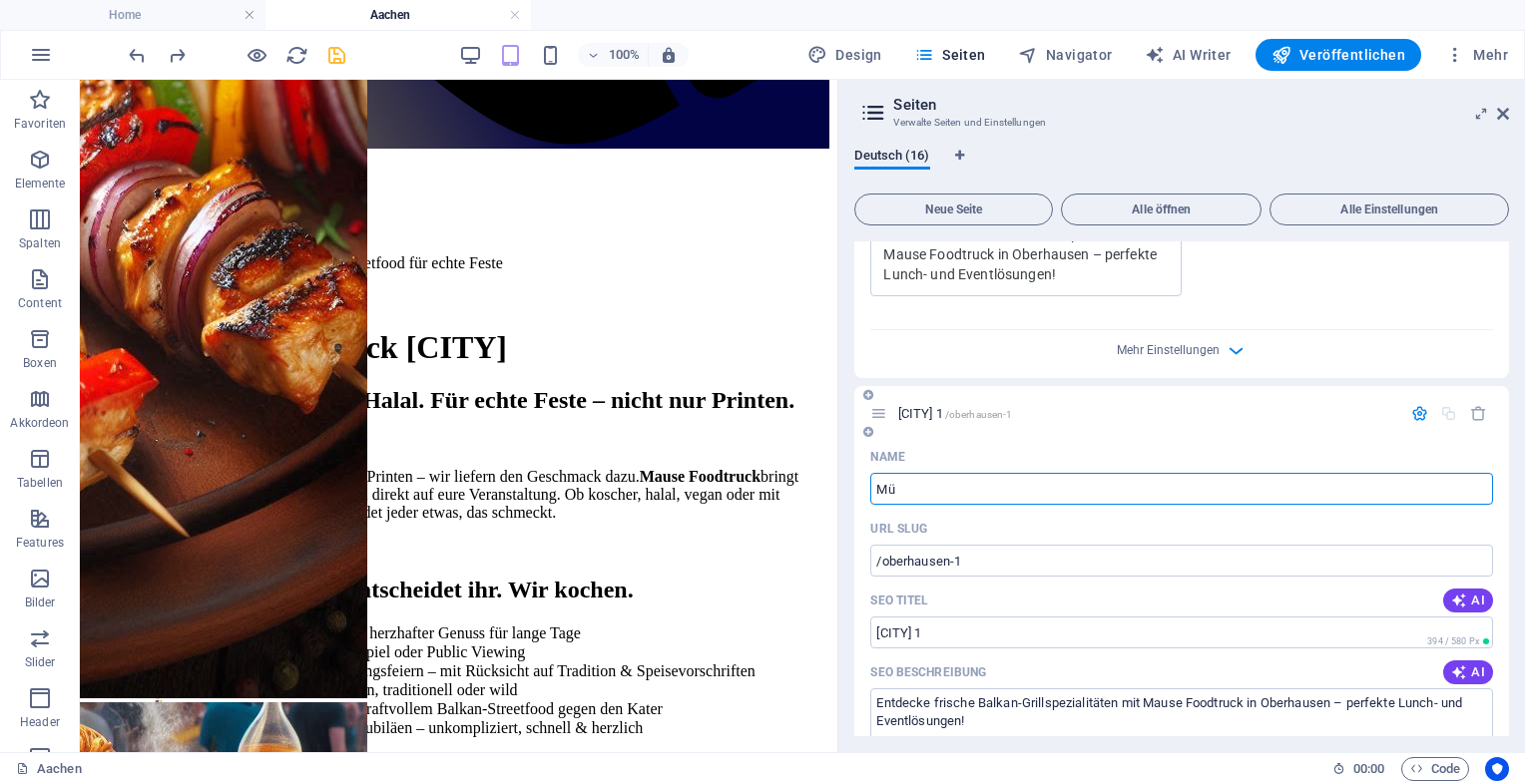 type on "/m" 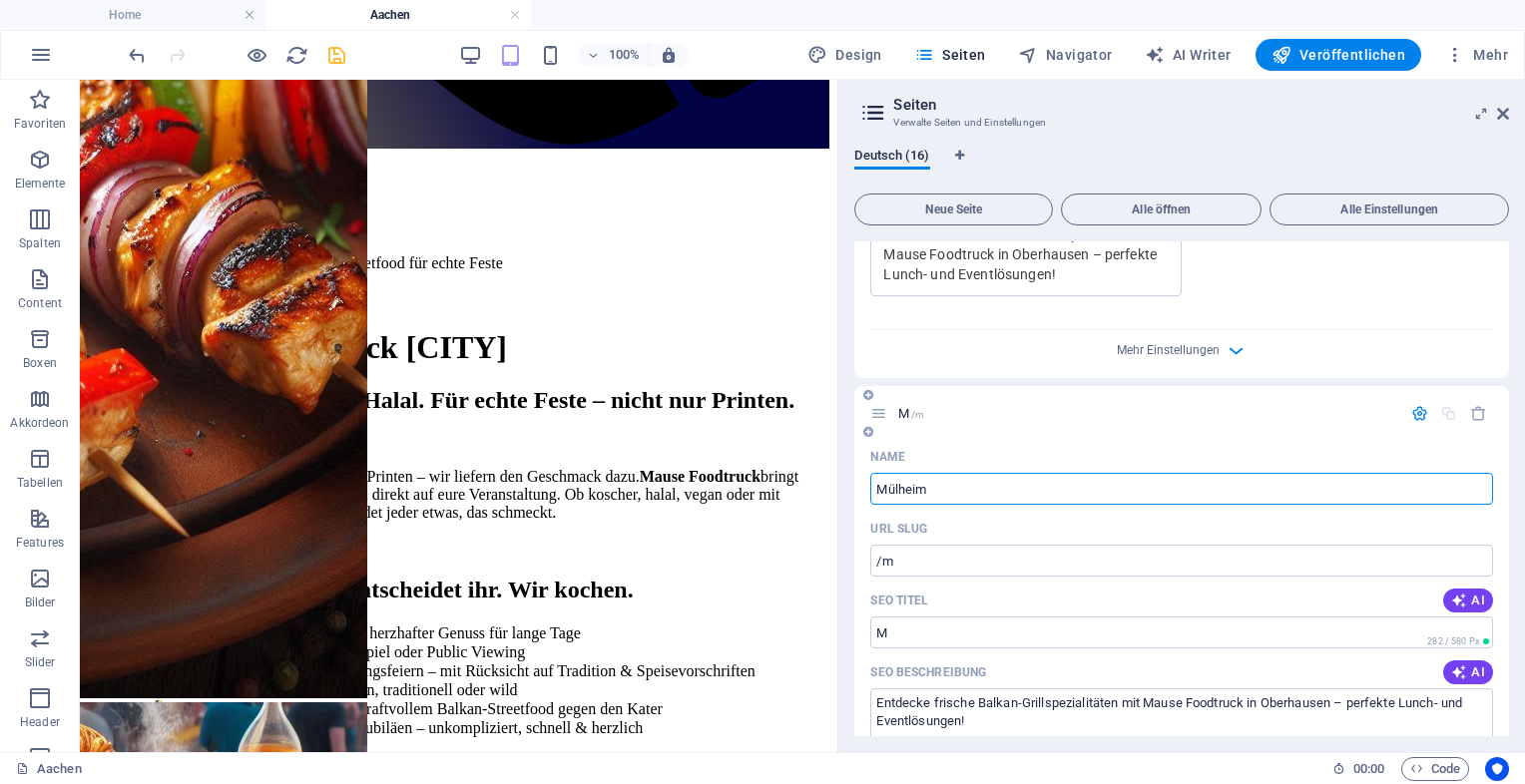 type on "Mülheim" 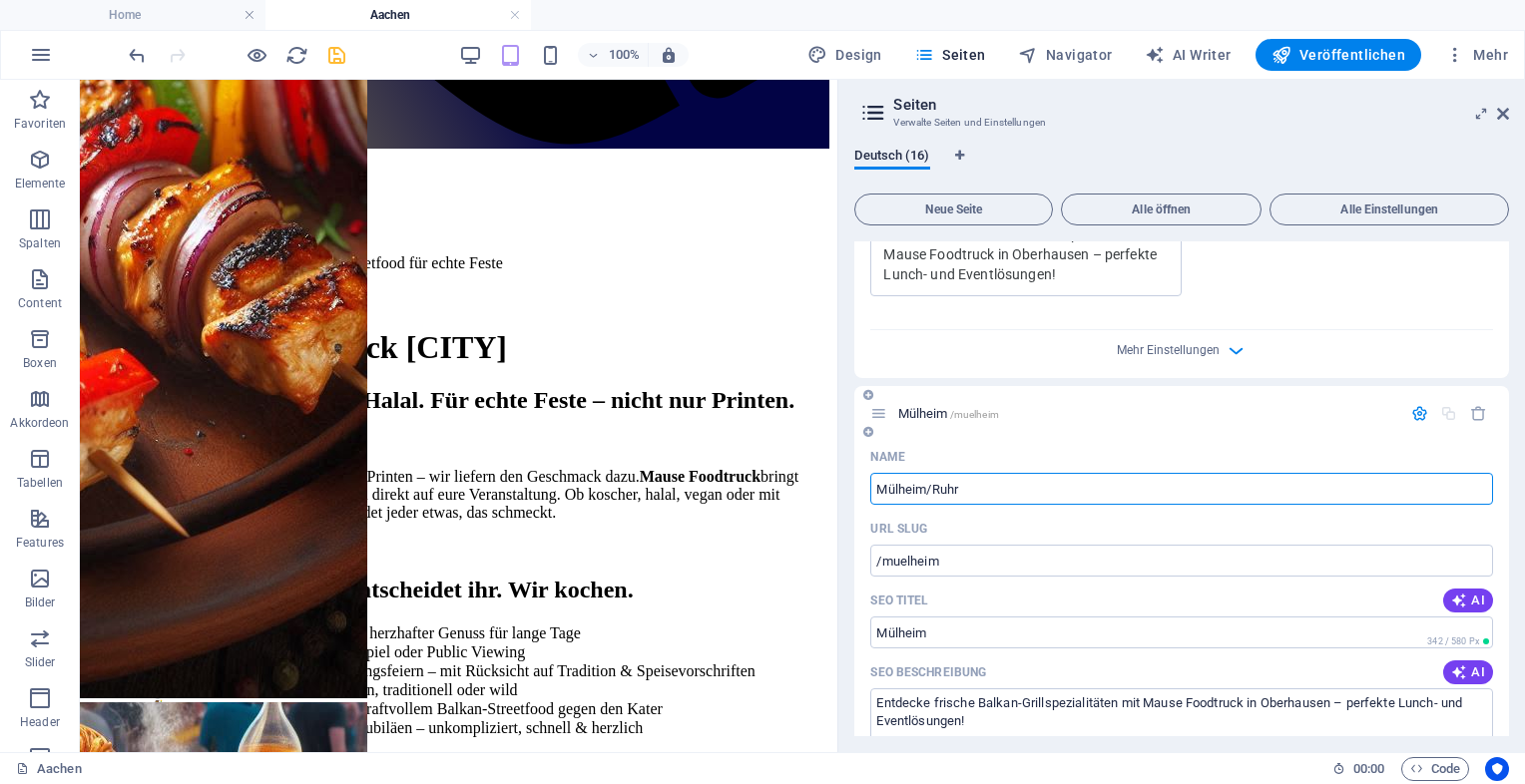 type on "Mülheim/Ruhr" 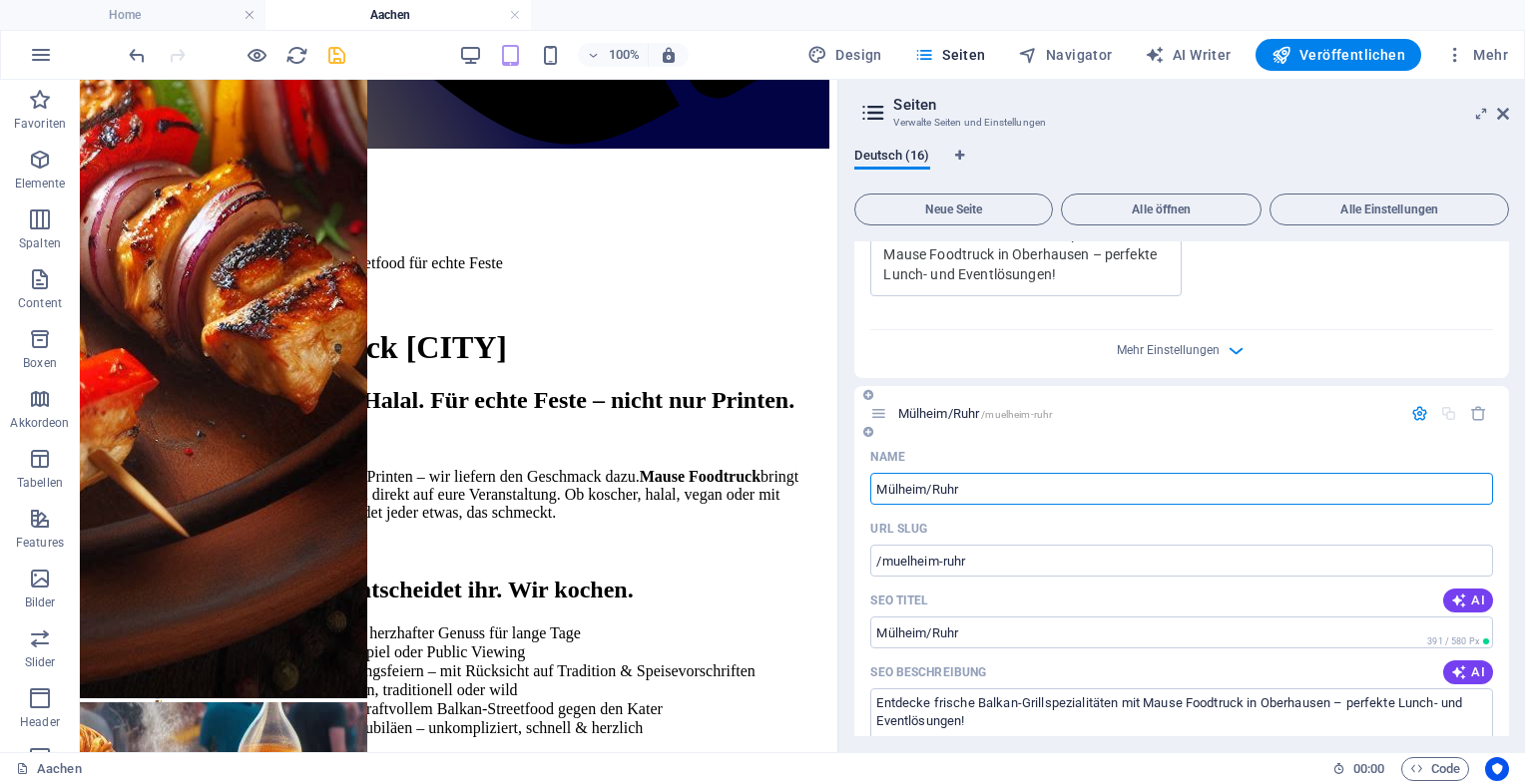 click on "[CITY]/[CITY]" at bounding box center [975, 413] 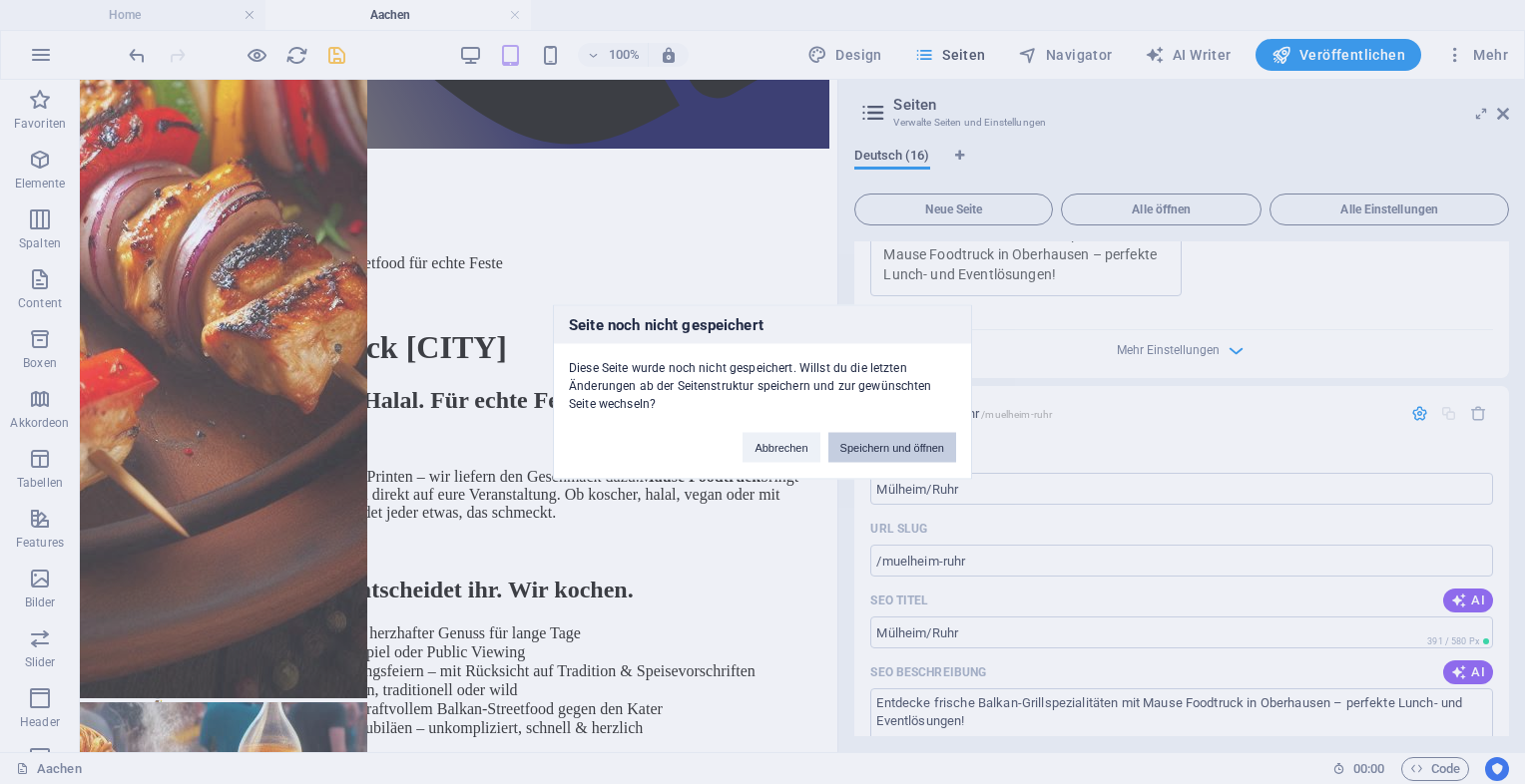 click on "Speichern und öffnen" at bounding box center (892, 448) 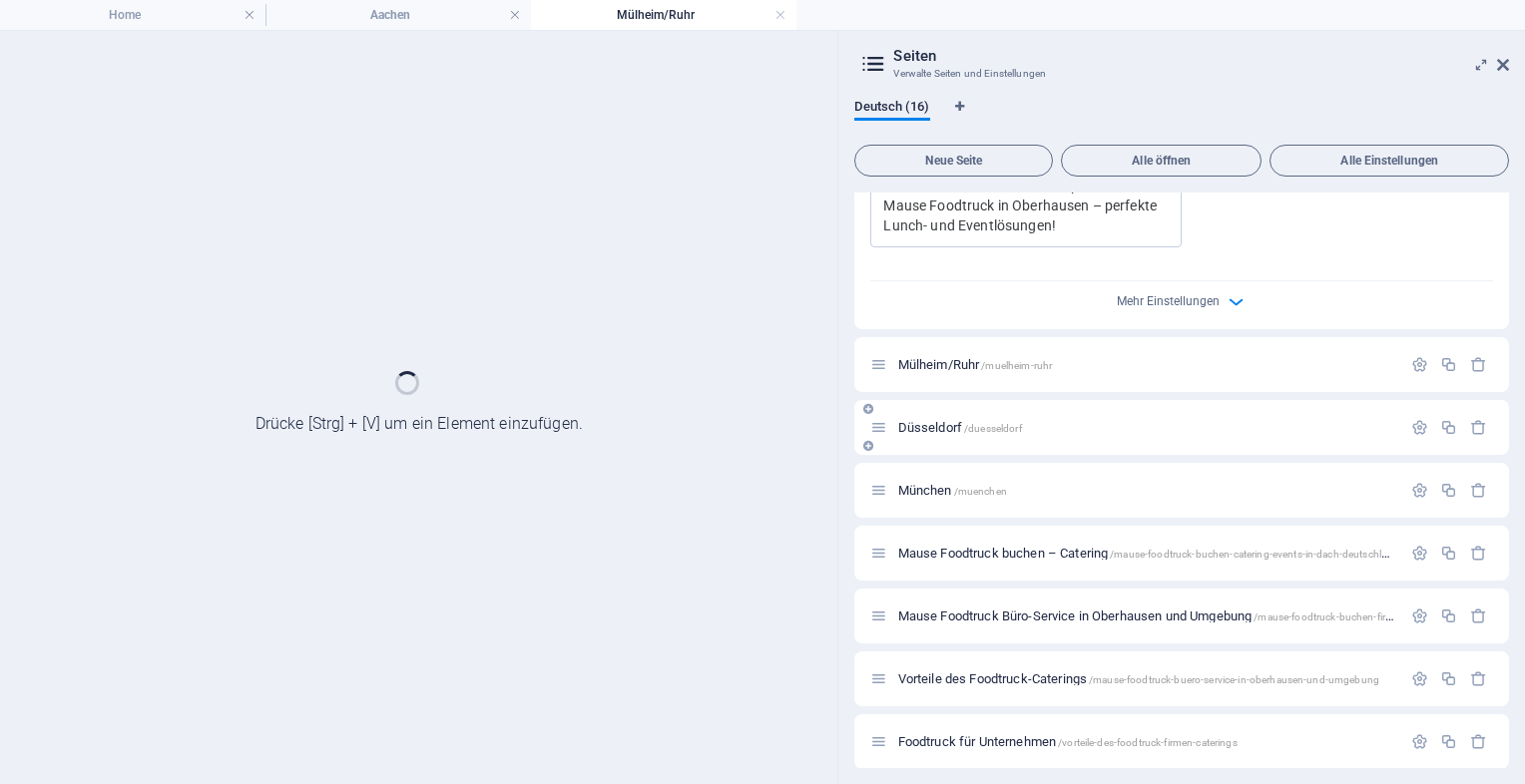 scroll, scrollTop: 0, scrollLeft: 0, axis: both 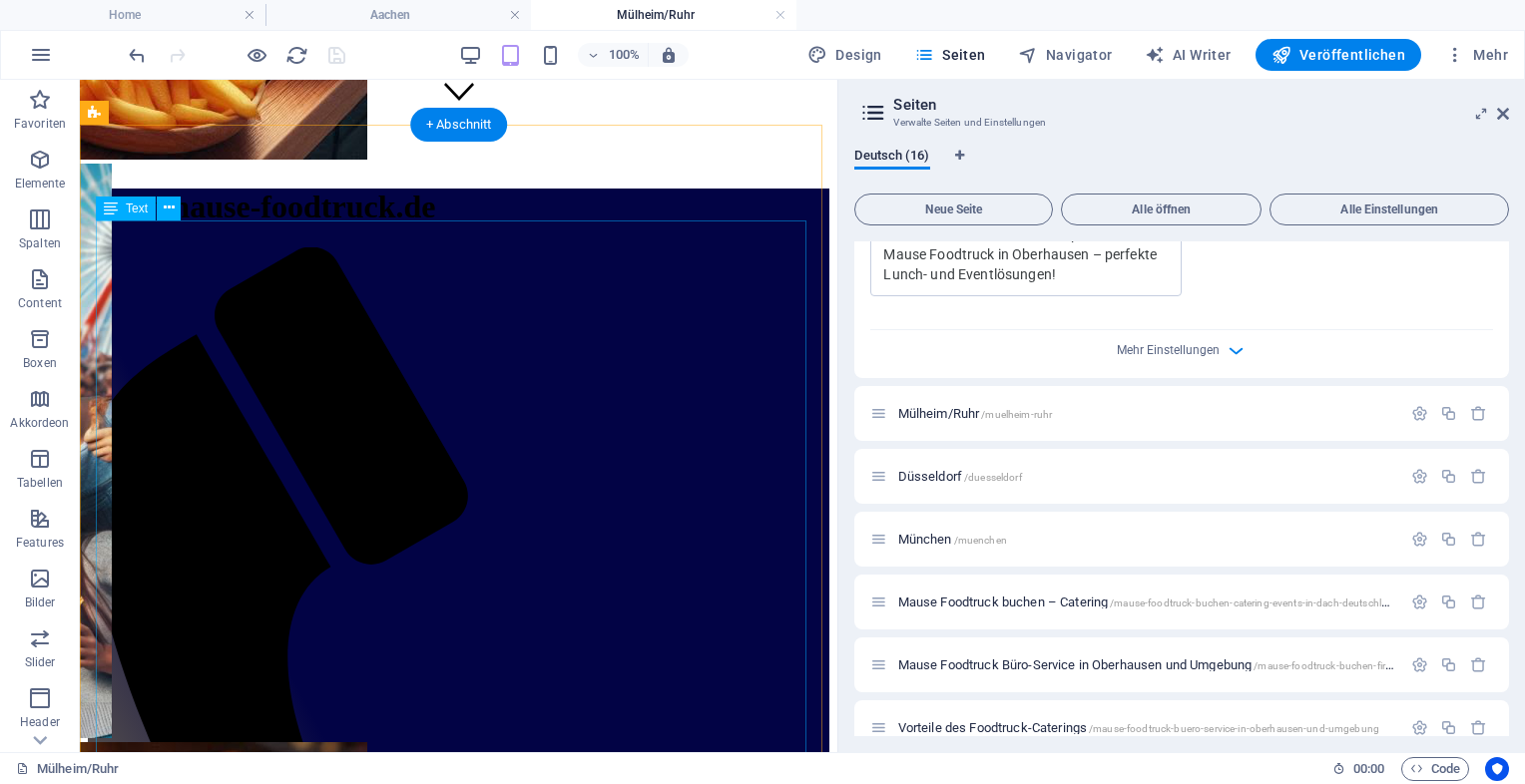 click on "Mause Balkan Foodtruck – Oberhausen Lunch-Service & Events
Mause Balkan Foodtruck – Office-Lunch & Events in Oberhausen
Vom Mause Firmensitz direkt zu Ihnen ins Büro: Balkan Grillspezialitäten am Standort Oberhausen und Umgebung zur Lunch Time .
Büroservice rund um Oberhausen
Unser Foodtruck fährt täglich zum Firmenstandort Oberhausen (46045) im Rheinland und liefert frisch gegrilltes Balkan-Lunch direkt vor die Büro-Tür – optimale Wege, schnelle Verpflegung und kein Currywurst-Einerlei.
Mit kurzen Wegen vom Standort in Oberhausen können wir blitzschnell liefern – perfekt für Teams in Duisburg, Mülheim, Essen oder Bottrop im Umkreis.
Vorteile für Geschäftskunden
Lunch ohne Aufwand:  Frisches Balkan-Grill statt Currywurst in der Kantine
Pünktliche Lieferung:  Direkt zur Mittagspause vor die Tür
Gruppenpreis:  Sammelbestellungen ab 10 Personen zu fairen Konditionen
Full-Service:
Stressfrei:" at bounding box center (458, 2056) 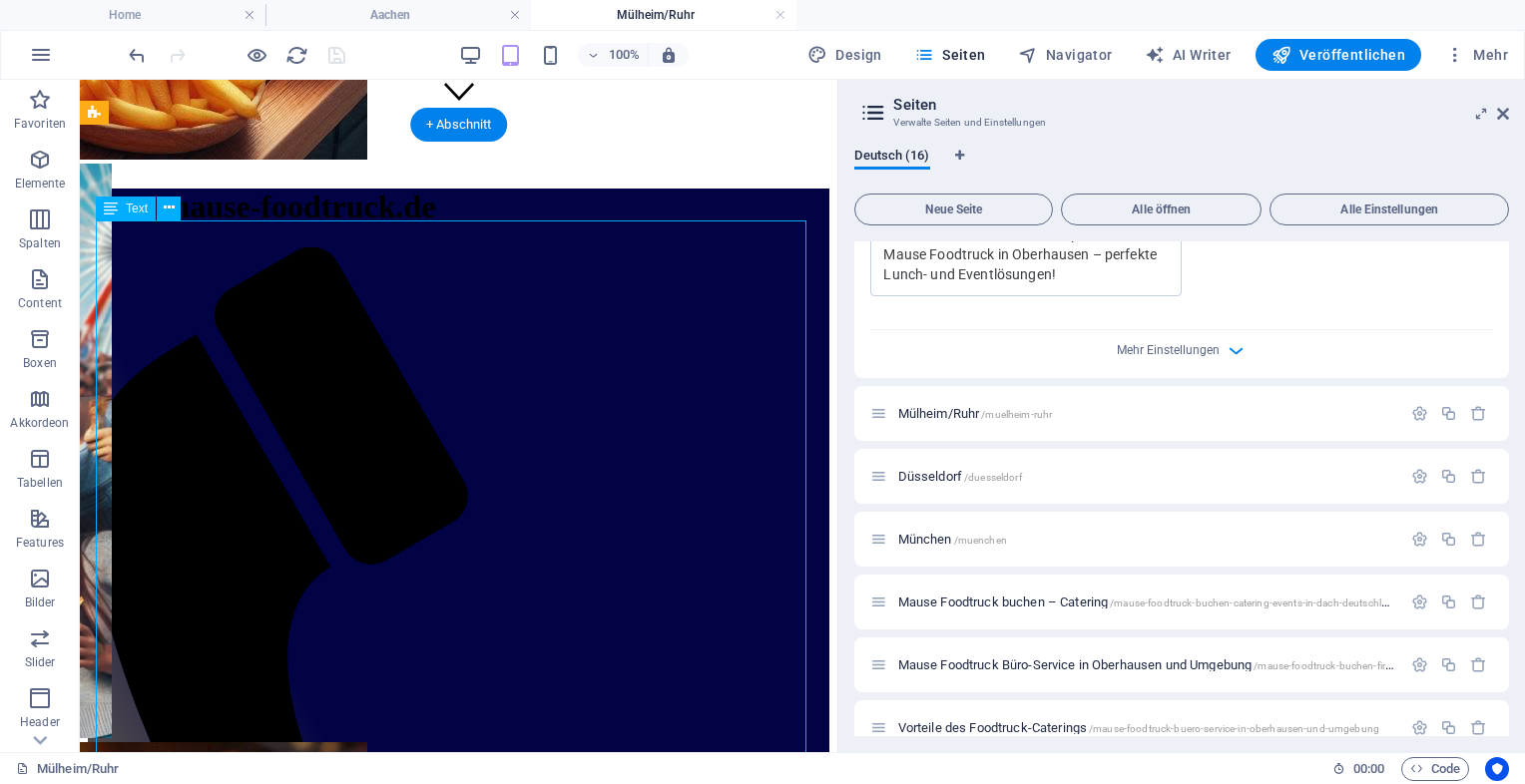 click on "Mause Balkan Foodtruck – Oberhausen Lunch-Service & Events
Mause Balkan Foodtruck – Office-Lunch & Events in Oberhausen
Vom Mause Firmensitz direkt zu Ihnen ins Büro: Balkan Grillspezialitäten am Standort Oberhausen und Umgebung zur Lunch Time .
Büroservice rund um Oberhausen
Unser Foodtruck fährt täglich zum Firmenstandort Oberhausen (46045) im Rheinland und liefert frisch gegrilltes Balkan-Lunch direkt vor die Büro-Tür – optimale Wege, schnelle Verpflegung und kein Currywurst-Einerlei.
Mit kurzen Wegen vom Standort in Oberhausen können wir blitzschnell liefern – perfekt für Teams in Duisburg, Mülheim, Essen oder Bottrop im Umkreis.
Vorteile für Geschäftskunden
Lunch ohne Aufwand:  Frisches Balkan-Grill statt Currywurst in der Kantine
Pünktliche Lieferung:  Direkt zur Mittagspause vor die Tür
Gruppenpreis:  Sammelbestellungen ab 10 Personen zu fairen Konditionen
Full-Service:
Stressfrei:" at bounding box center [458, 2056] 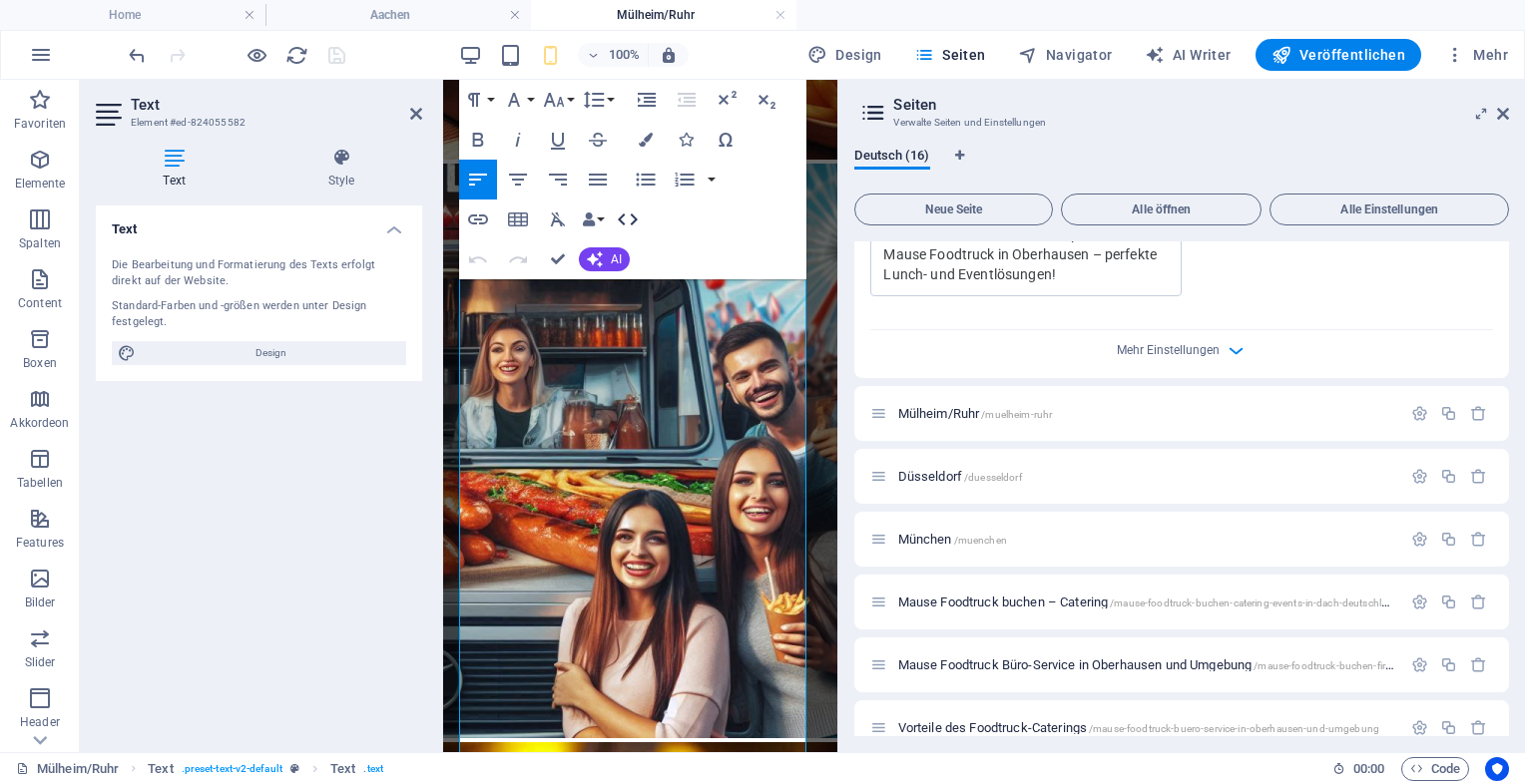 click 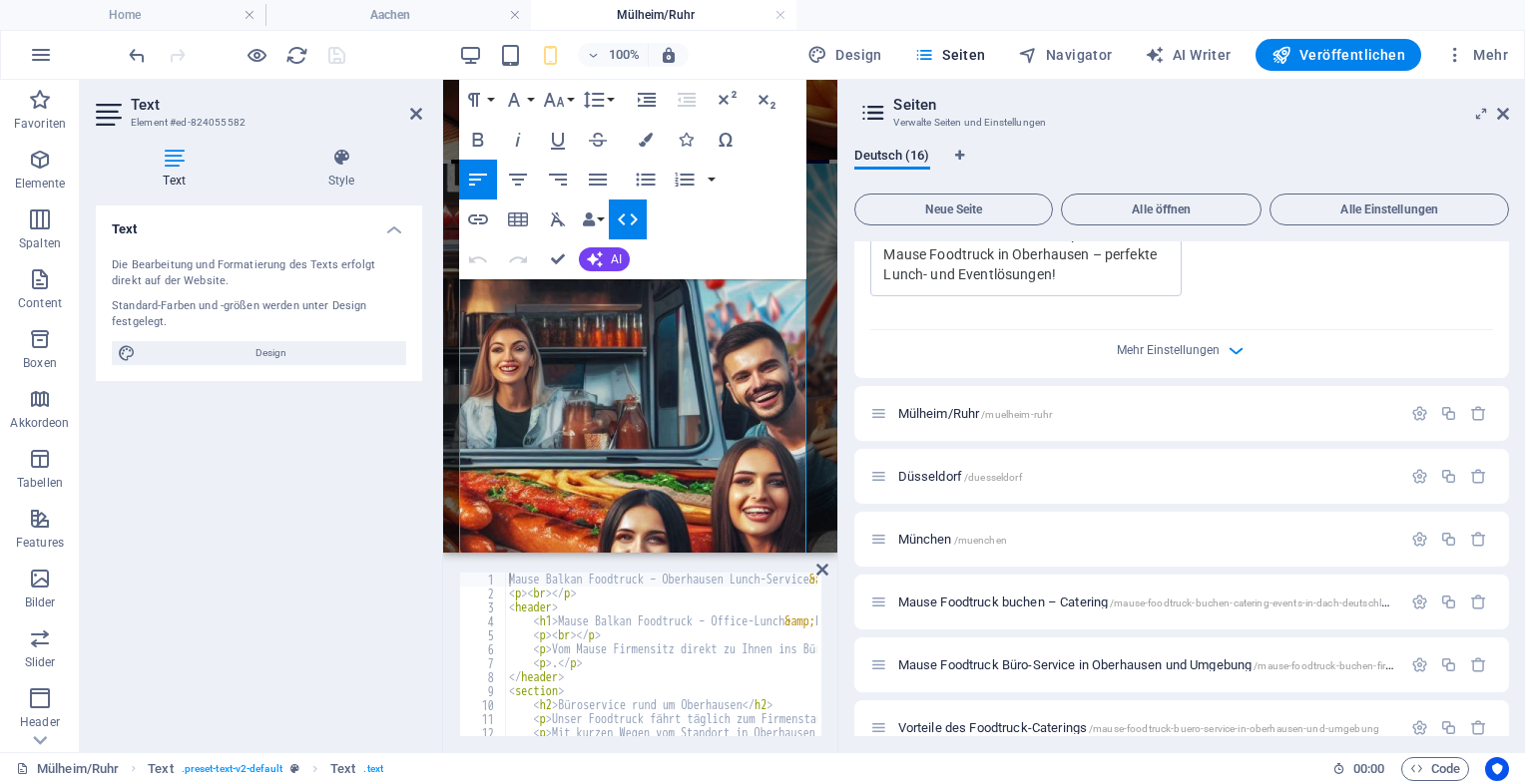scroll, scrollTop: 427, scrollLeft: 0, axis: vertical 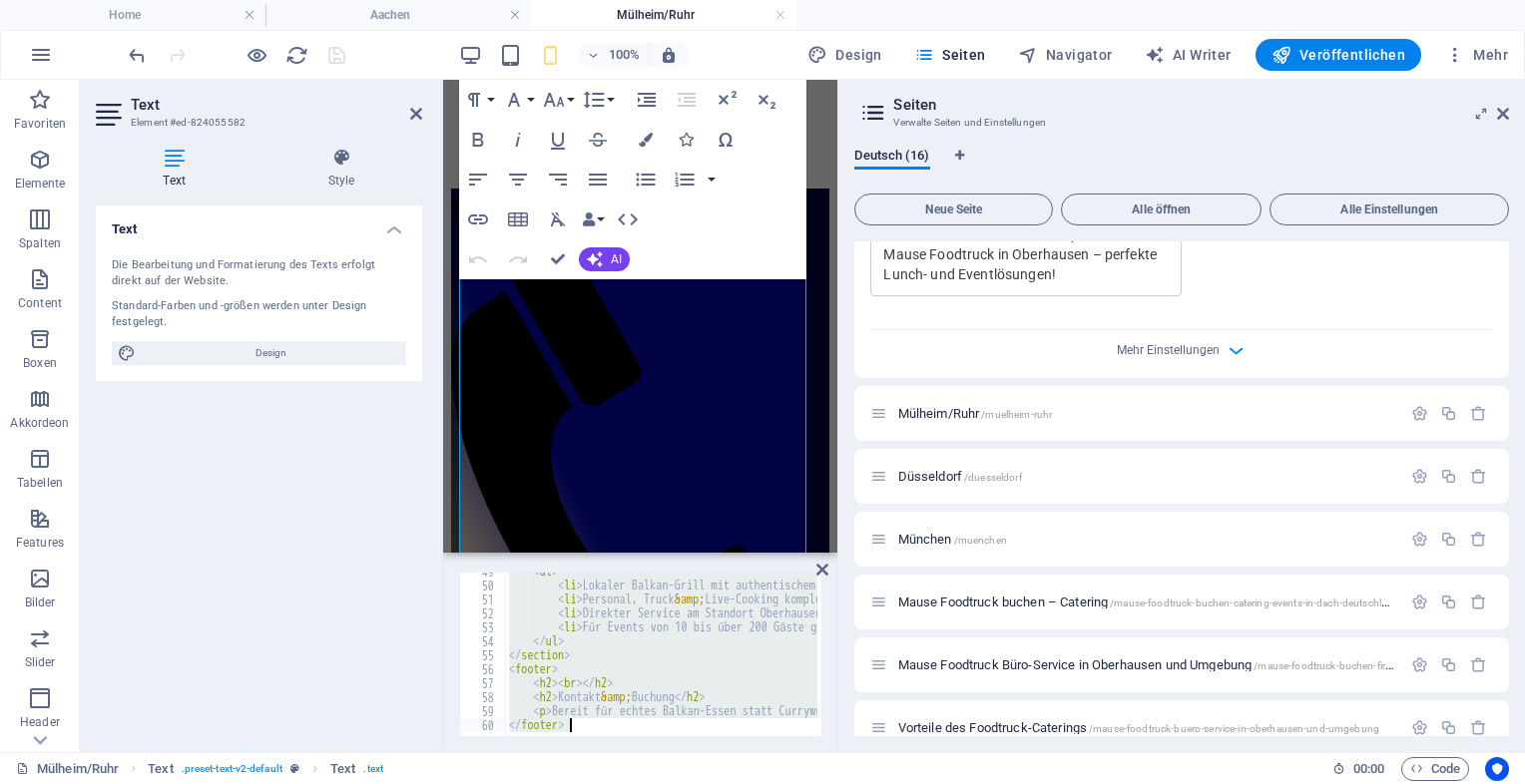 drag, startPoint x: 508, startPoint y: 575, endPoint x: 835, endPoint y: 785, distance: 388.6245 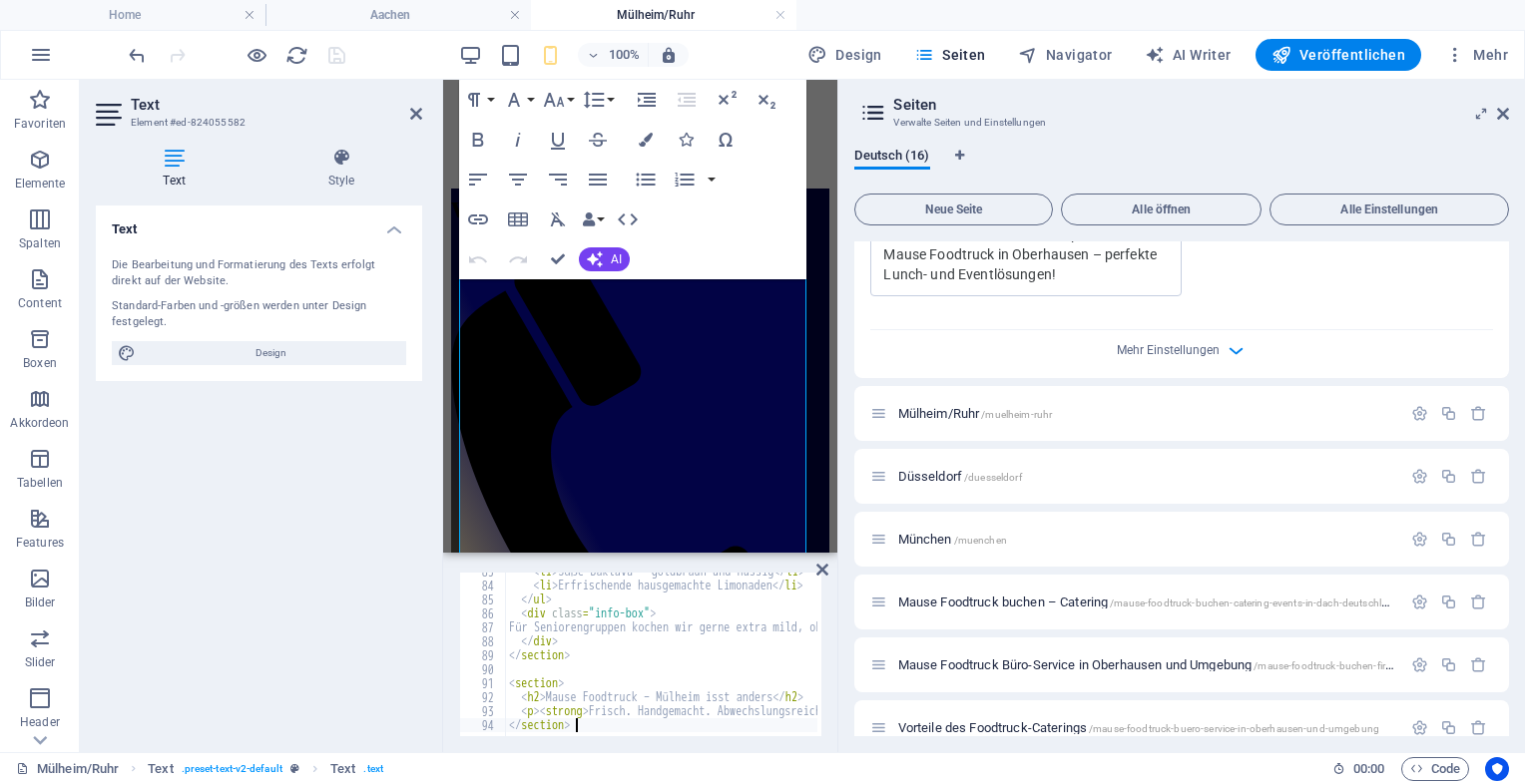 scroll, scrollTop: 1153, scrollLeft: 0, axis: vertical 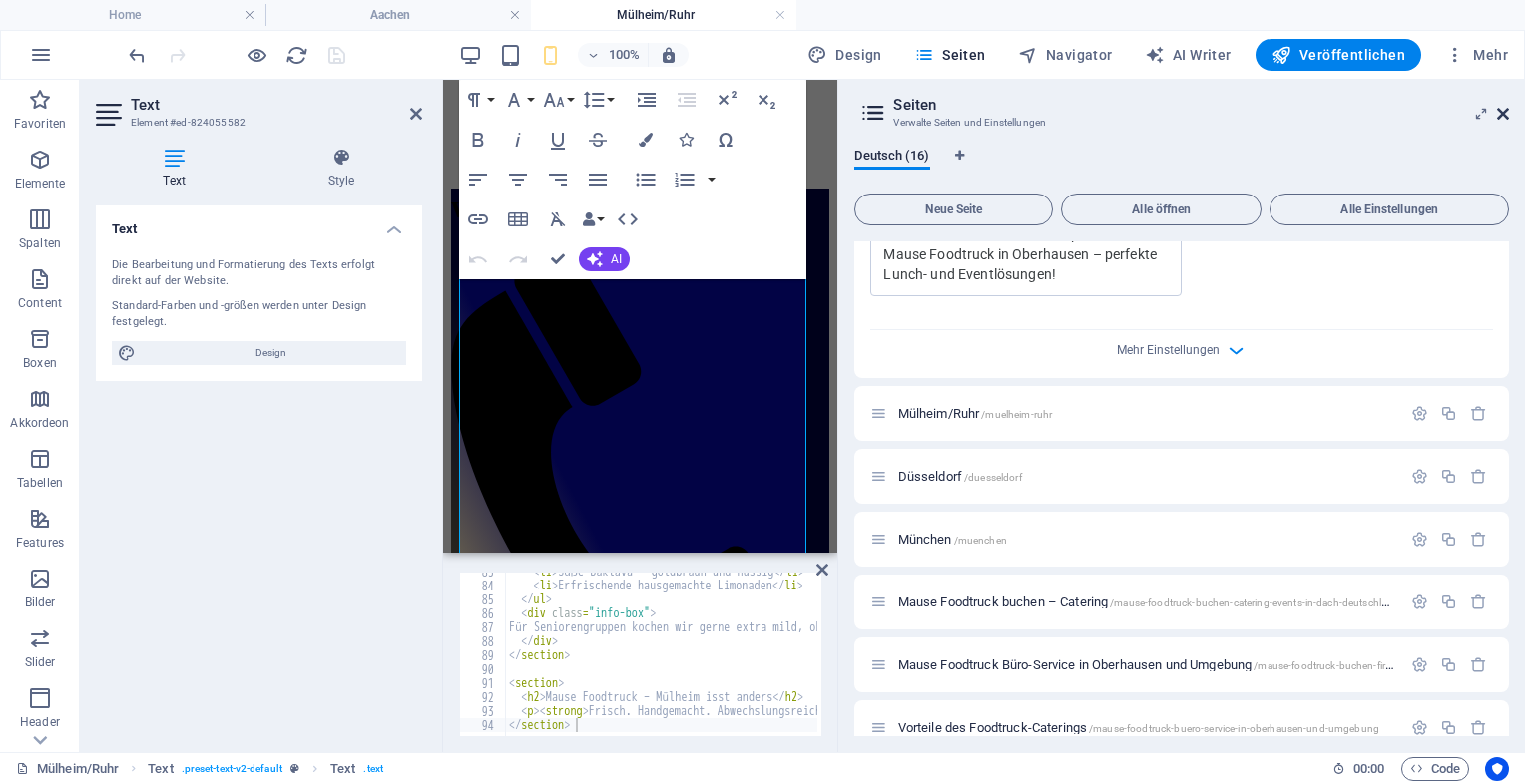 click at bounding box center (1503, 114) 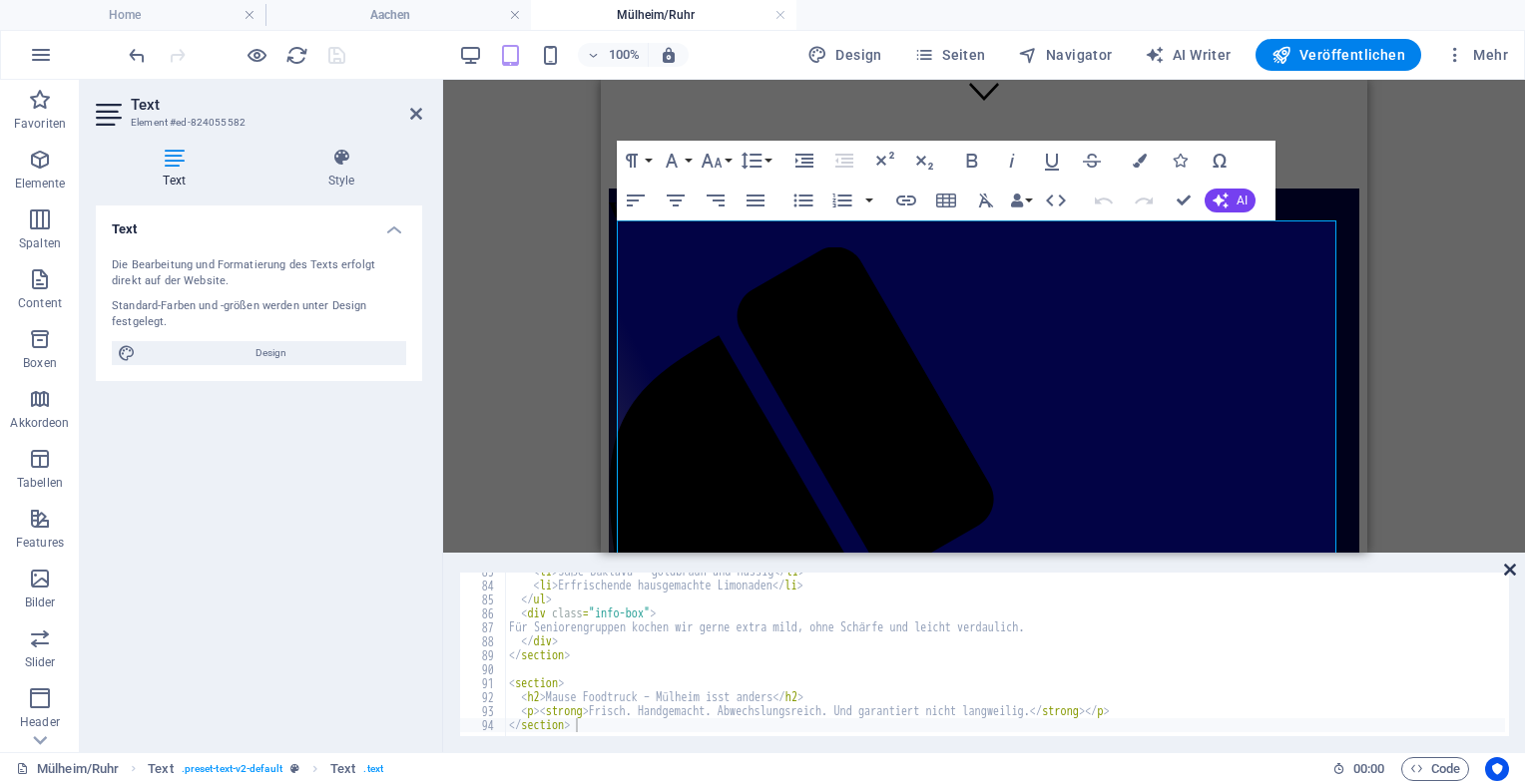 click at bounding box center (1510, 570) 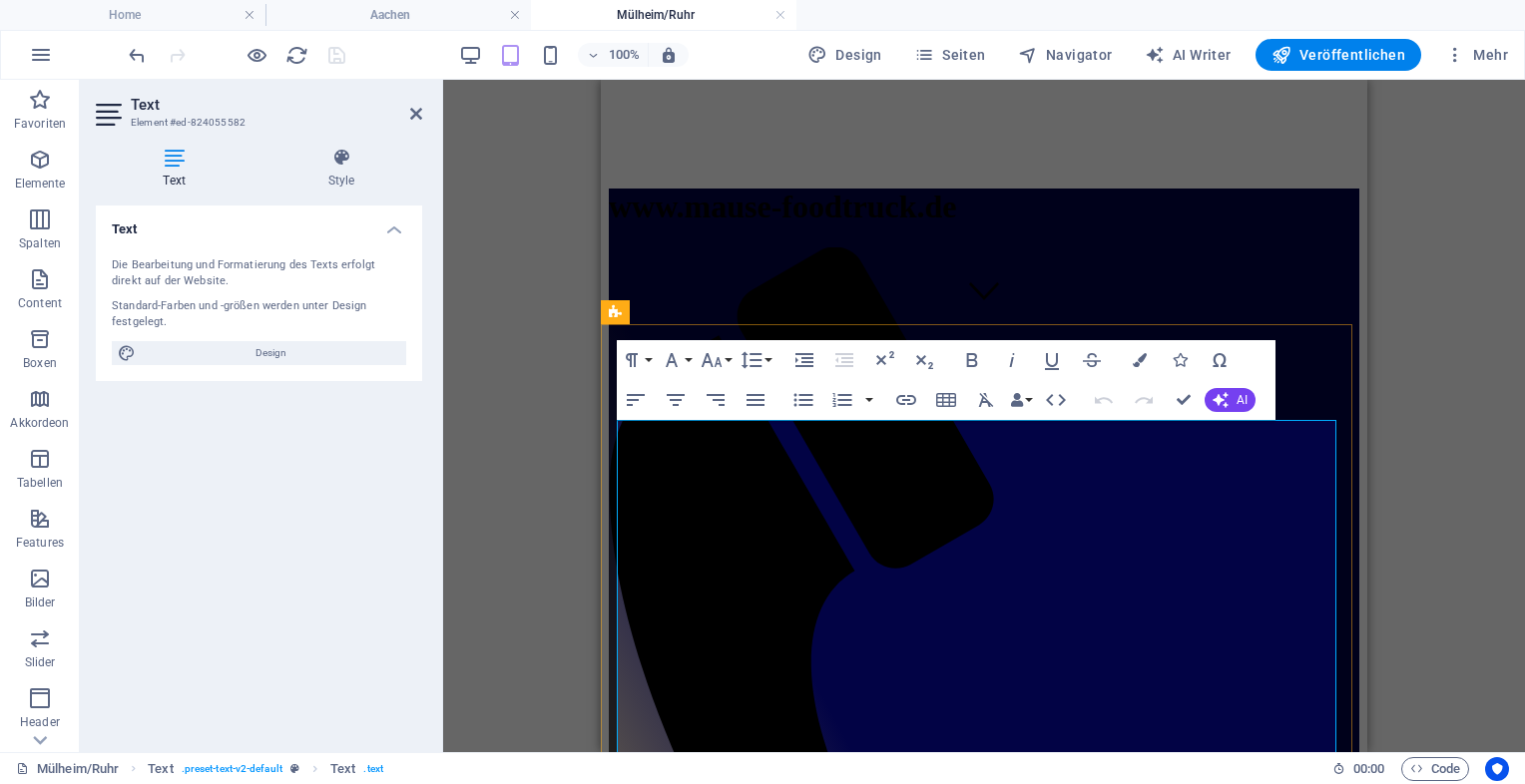 click on "Mause Foodtruck Mülheim an der Ruhr – Balkan-Food für Unternehmen & Events
🐭 Mause Foodtruck Mülheim an der Ruhr
Balkan-Food, das begeistert – fürs Büro, für die Straße, für jedes Fest
Du suchst Abwechslung zu Falafel, Pizza oder China-Imbiss?
Mause Foodtruck  bringt frische, hausgemachte Balkan-Küche direkt nach Mülheim – perfekt für Unternehmen, Street-Festivals oder private Feiern.
Mild gewürzt, auf Wunsch seniorengerecht zubereitet, und immer mit viel Geschmack!
🍽️ Lunch-Service für Unternehmen
Wir kommen direkt vor die Tür eurer Firma – schnell, zuverlässig, bezahlbar. Ideal für:
Mittagspause ohne Warteschlange
Abwechslung im Büroalltag
Mobile Versorgung bei Meetings oder Workshops
Wöchentlicher Foodtruck-Service für euer Team
Kein langes Anstehen, kein Standardessen – sondern echte Handarbeit vom Grill.
🎉 Für Straßenfeste, Geburtstage & mehr" at bounding box center (984, 1791) 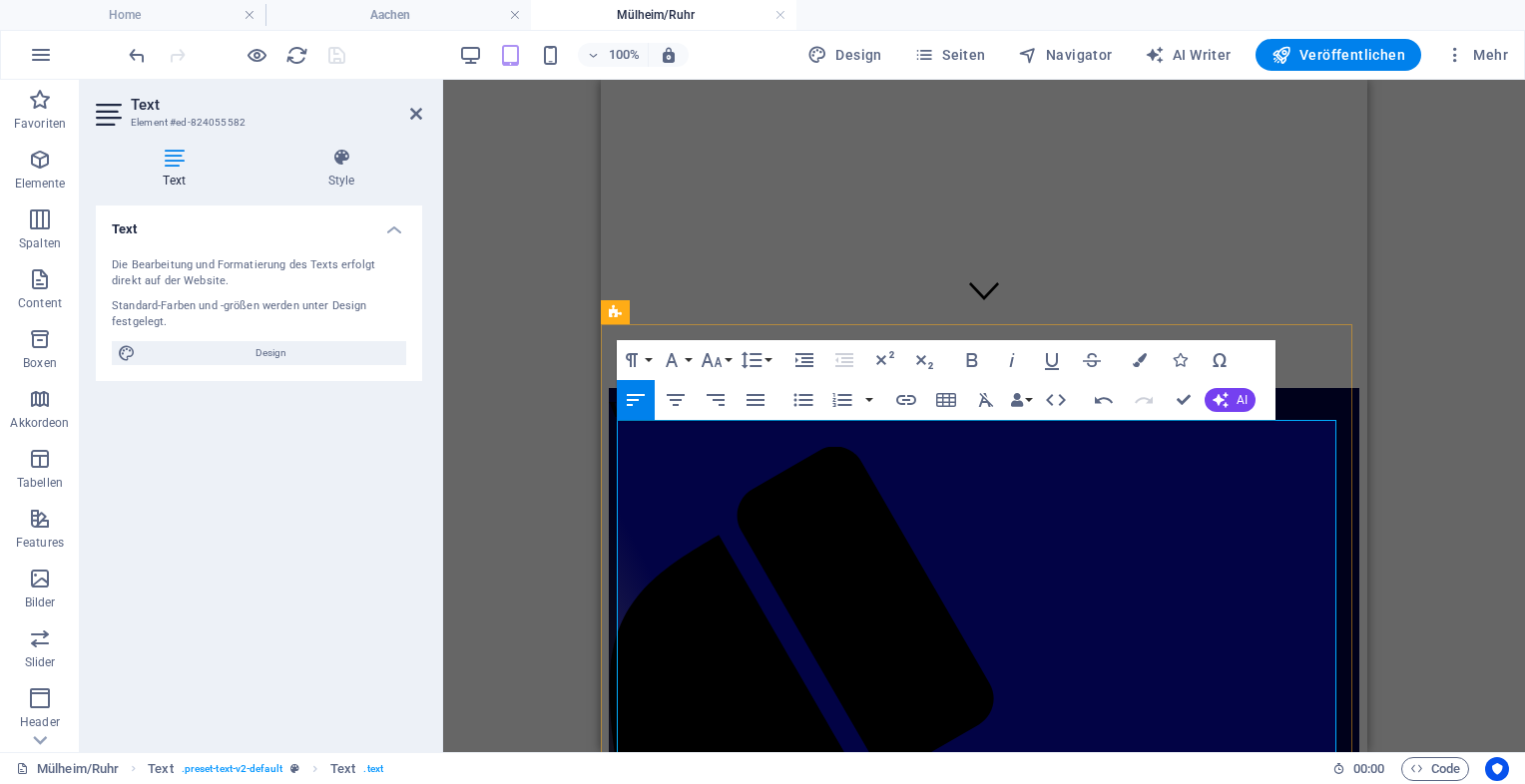 click on "Balkan-Food, das begeistert – fürs Büro, für die Straße, für jedes Fest" at bounding box center (984, 1691) 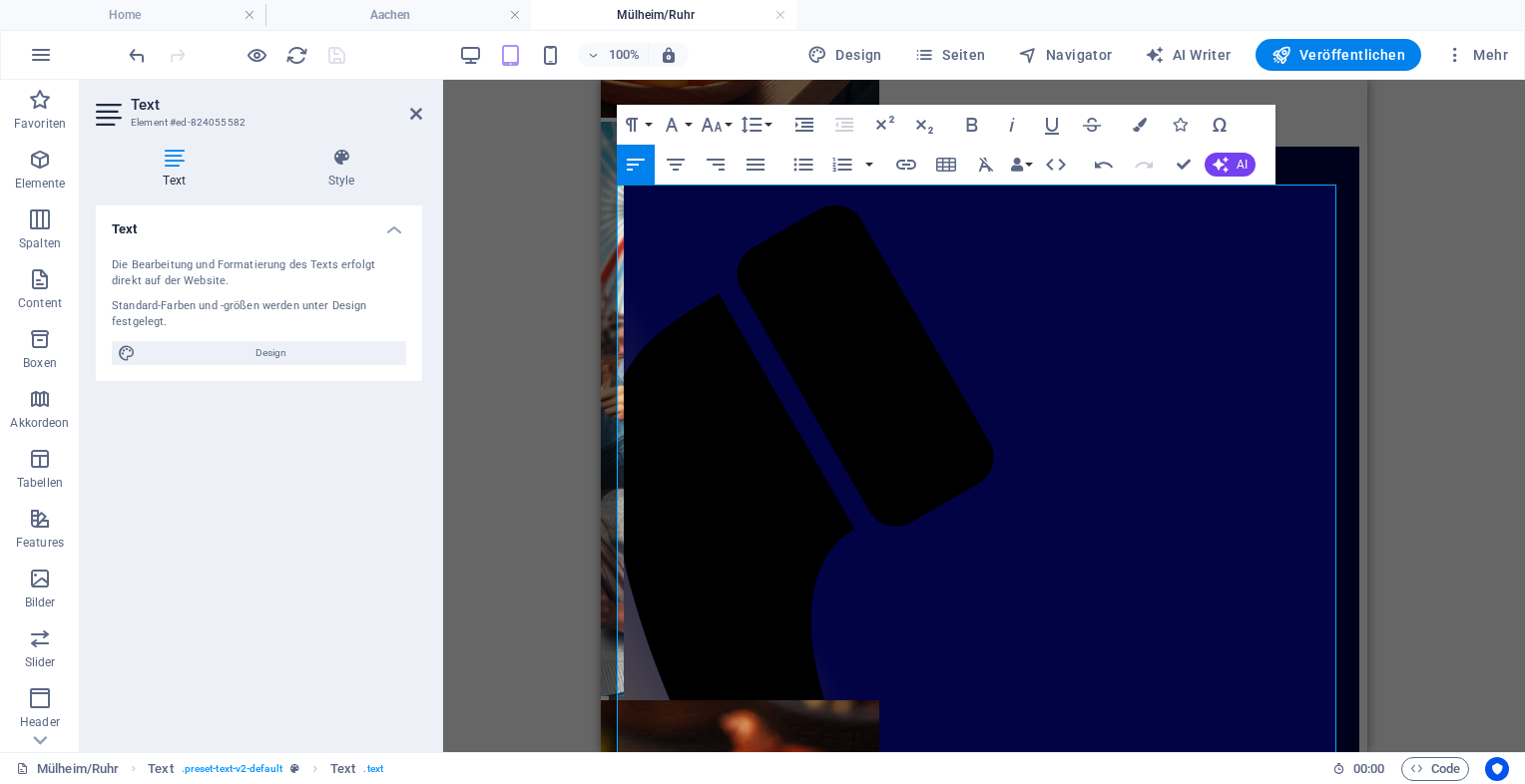 scroll, scrollTop: 662, scrollLeft: 0, axis: vertical 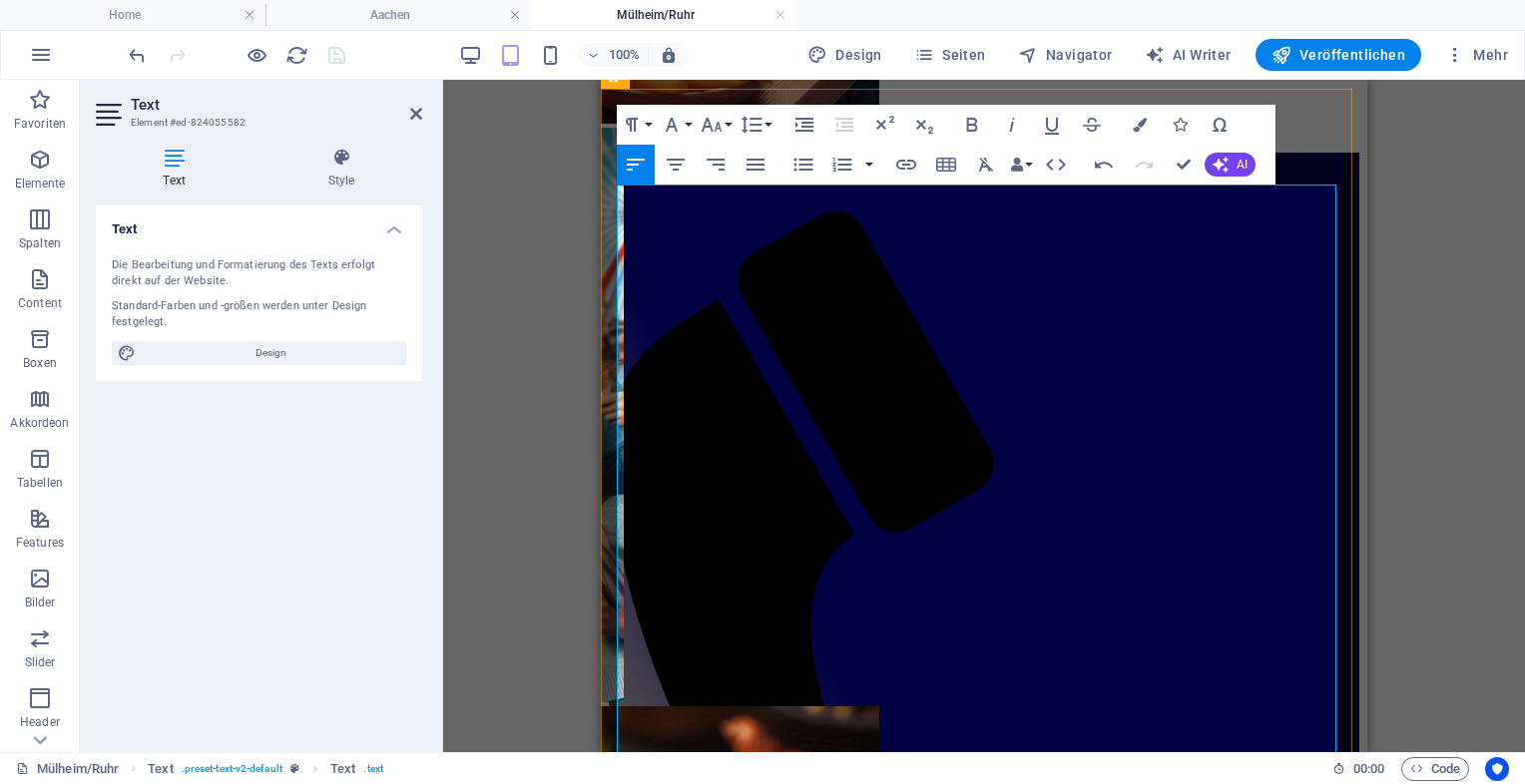 click on "Du suchst Abwechslung zu Falafel, Pizza oder China-Imbiss?
Mause Foodtruck  bringt frische, hausgemachte Balkan-Küche direkt nach Mülheim – perfekt für Unternehmen, Street-Festivals oder private Feiern.
Mild gewürzt, auf Wunsch seniorengerecht zubereitet, und immer mit viel Geschmack!" at bounding box center (984, 1563) 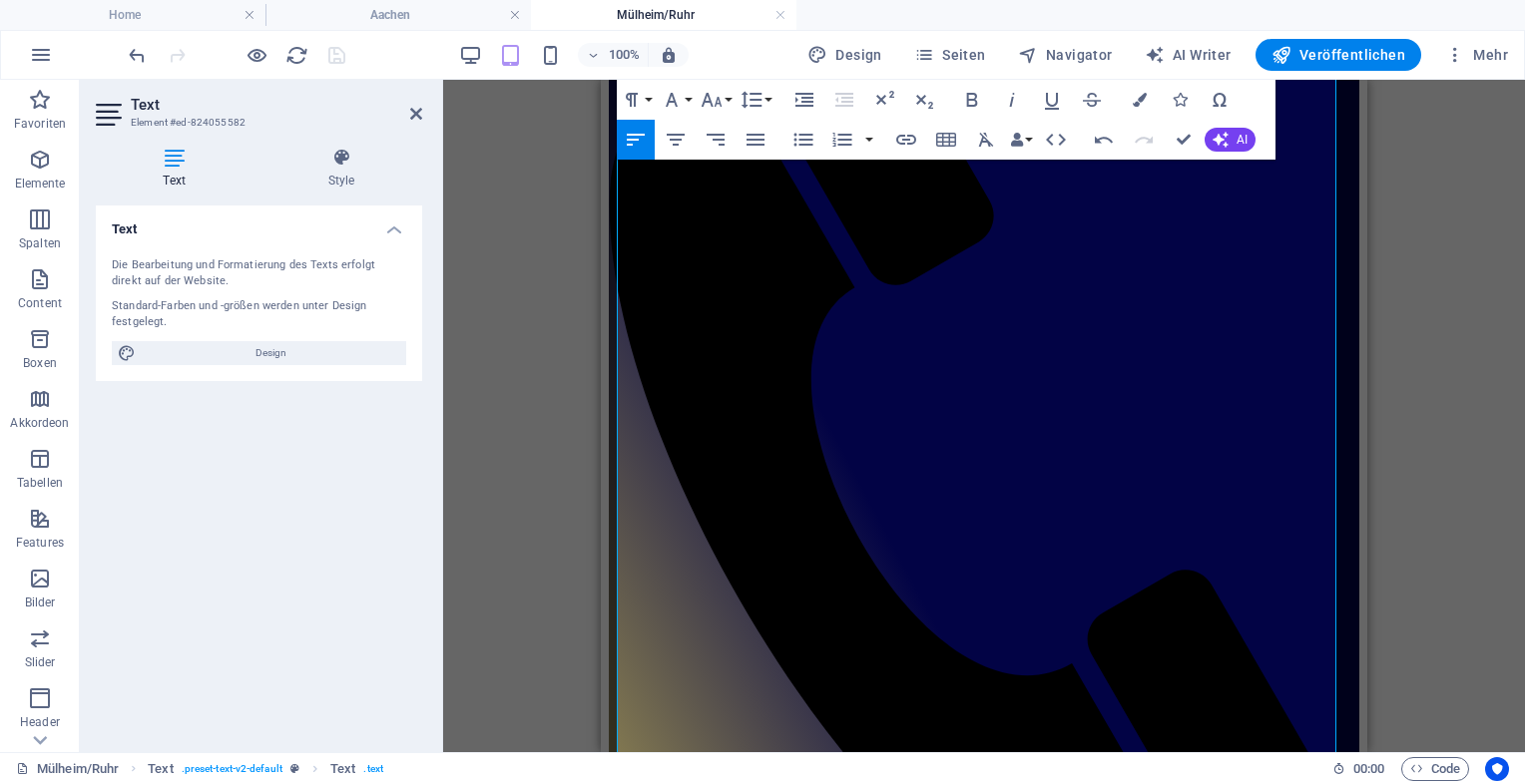 scroll, scrollTop: 905, scrollLeft: 0, axis: vertical 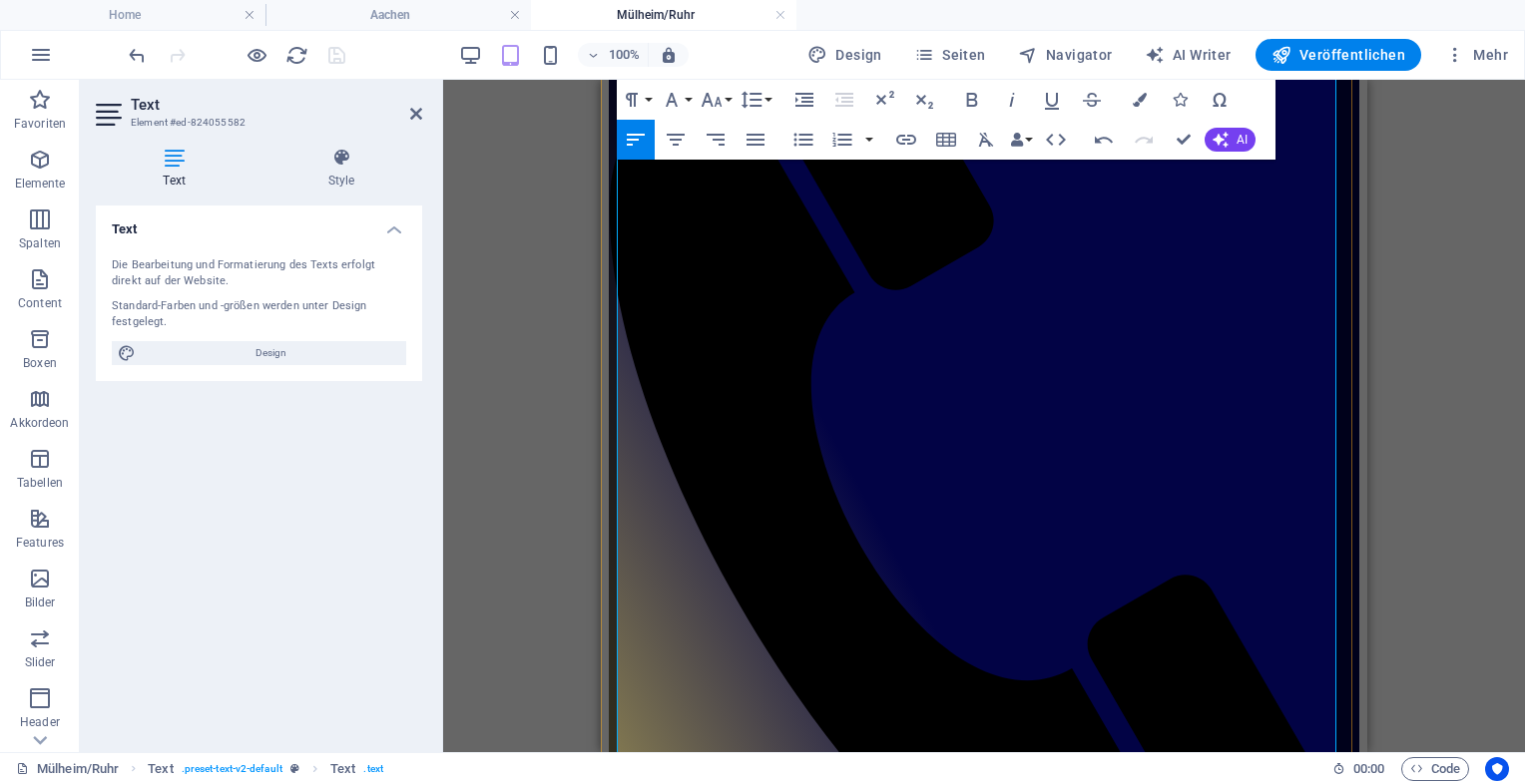 click on "🎉 Für Straßenfeste, Geburtstage & mehr" at bounding box center [984, 1623] 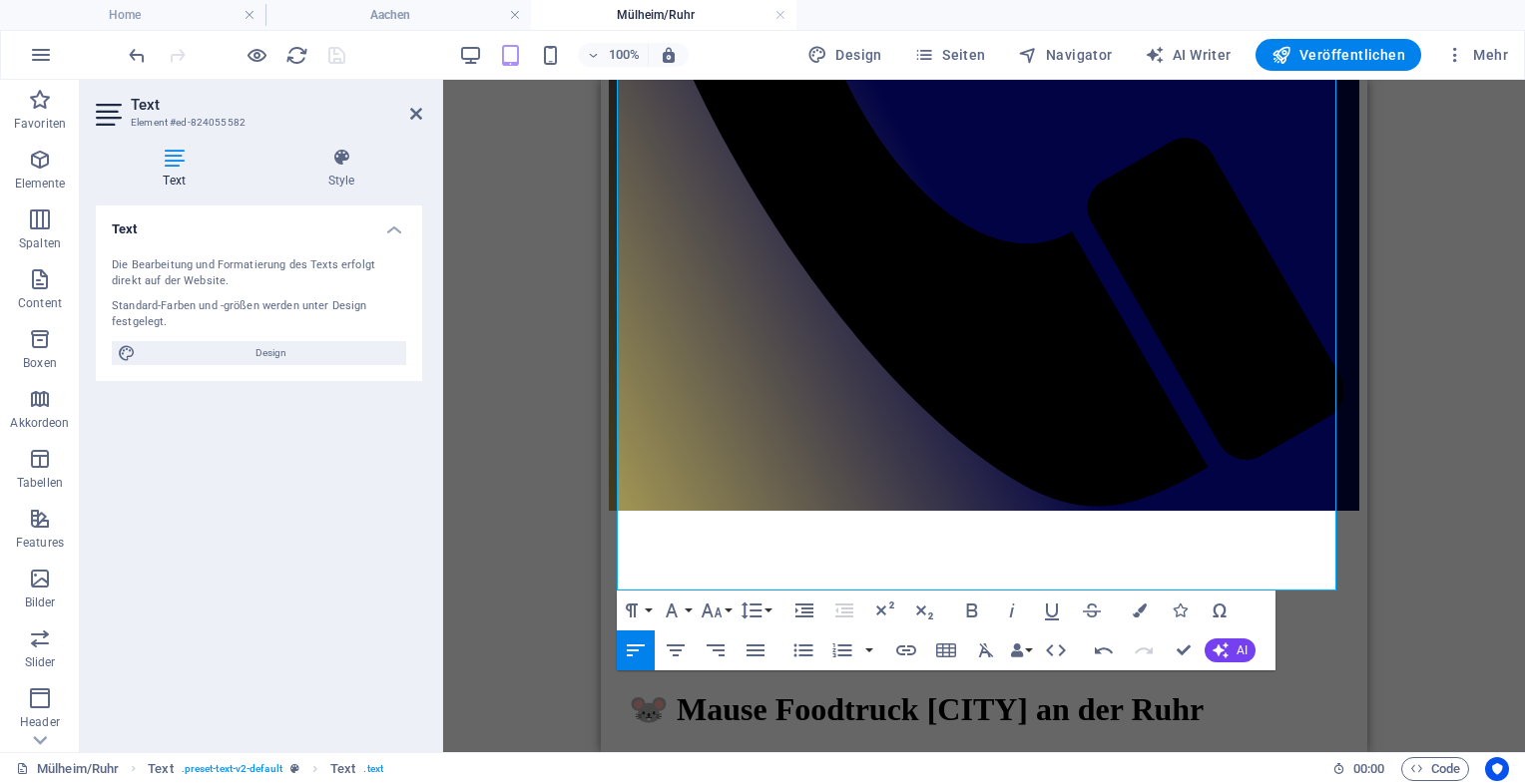 scroll, scrollTop: 1337, scrollLeft: 0, axis: vertical 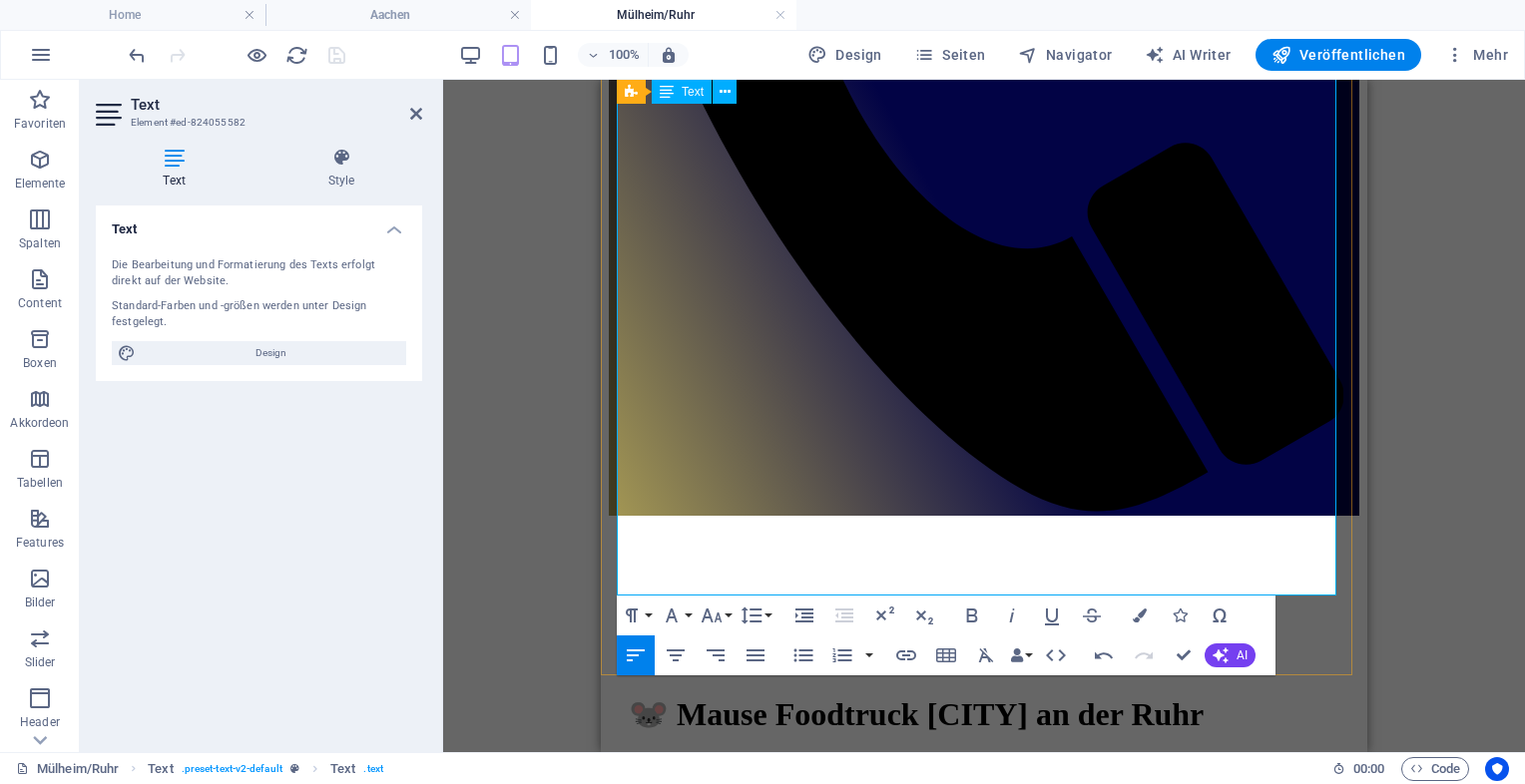 click on "Mause Foodtruck Mülheim an der Ruhr – Balkan-Food für Unternehmen & Events
🐭 Mause Foodtruck Mülheim an der Ruhr
Balkan-Food, das begeistert – fürs Büro, für die Straße, für jedes Fest
Du suchst Abwechslung zu Falafel, Pizza oder China-Imbiss?
Mause Foodtruck  bringt frische, hausgemachte Balkan-Küche direkt nach Mülheim – perfekt für Unternehmen, Street-Festivals oder private Feiern.
Mild gewürzt, auf Wunsch seniorengerecht zubereitet, und immer mit viel Geschmack!
🍽️ Lunch-Service für Unternehmen
Wir kommen direkt vor die Tür eurer Firma – schnell, zuverlässig, bezahlbar. Ideal für:
Mittagspause ohne Warteschlange
Abwechslung im Büroalltag
Mobile Versorgung bei Meetings oder Workshops
Wöchentlicher Foodtruck-Service für euer Team
Kein langes Anstehen, kein Standardessen – sondern echte Handarbeit vom Grill.
🎉 Für Straßenfeste, Geburtstage & mehr" at bounding box center [984, 1204] 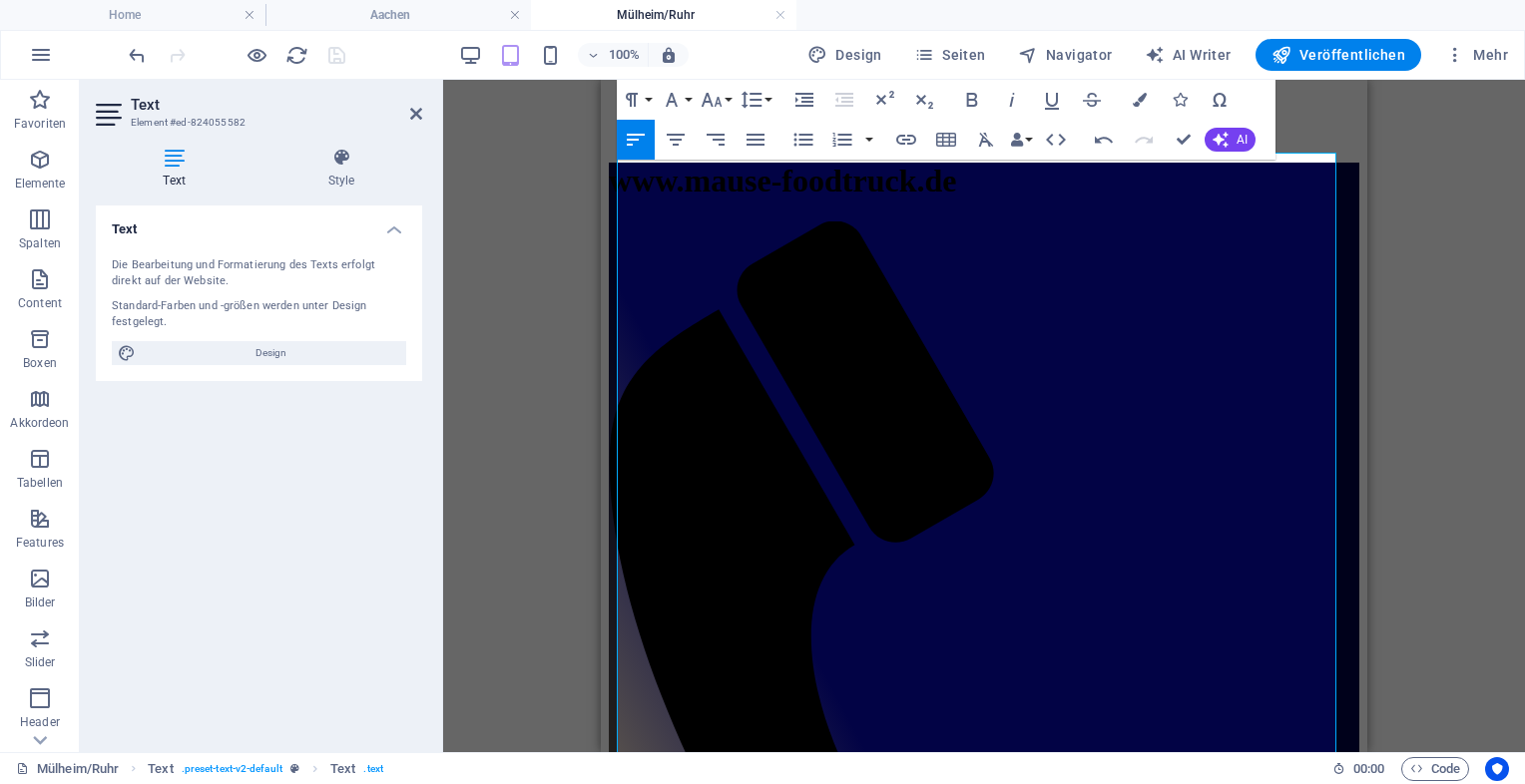 scroll, scrollTop: 668, scrollLeft: 0, axis: vertical 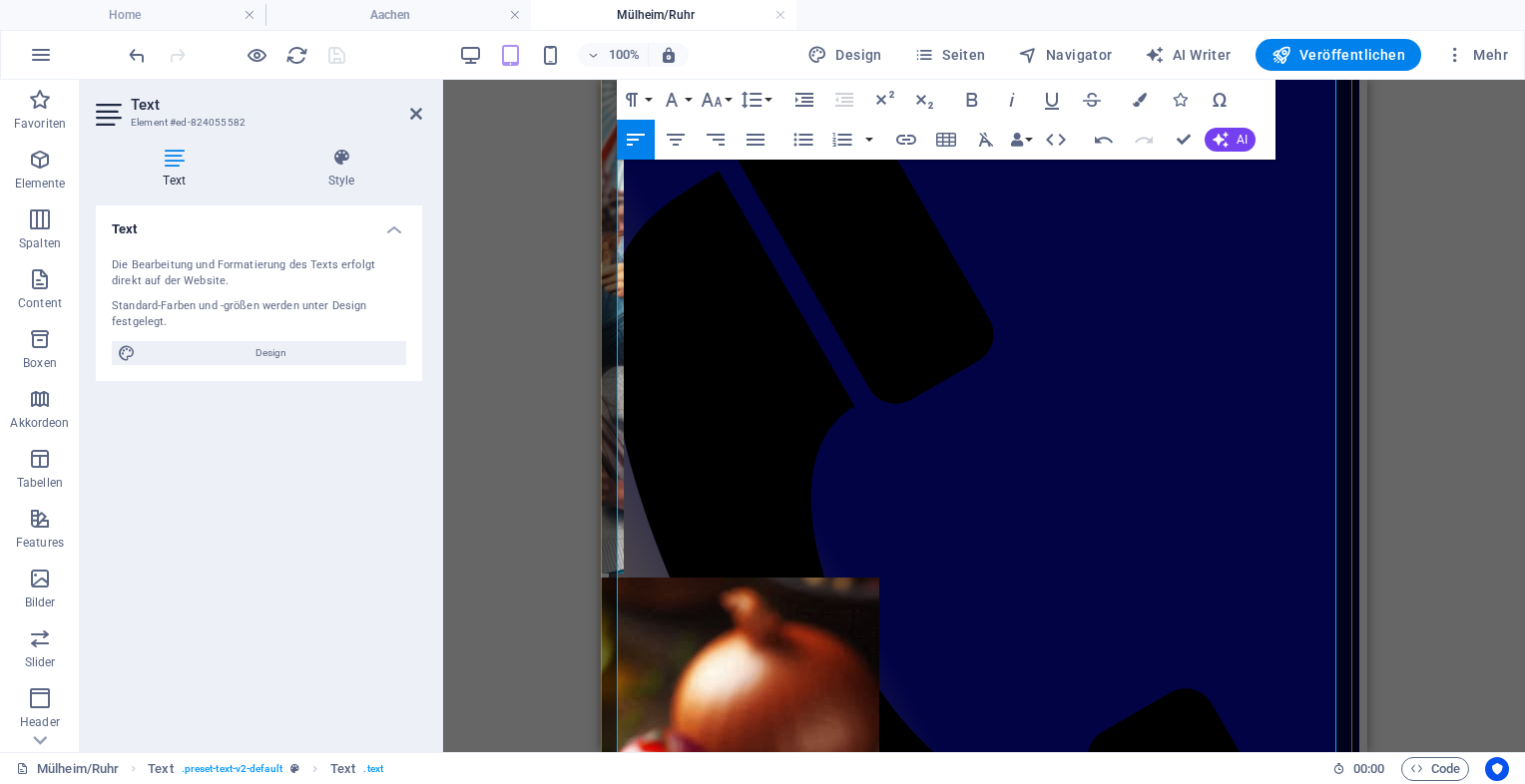 click on "Du suchst Abwechslung zu Falafel, Pizza oder China-Imbiss?
Mause Foodtruck  bringt frische, hausgemachte Balkan-Küche direkt nach Mülheim – perfekt für Unternehmen, Street-Festivals oder private Feiern.
Mild gewürzt, auf Wunsch seniorengerecht zubereitet, und immer mit viel Geschmack!" at bounding box center (984, 1434) 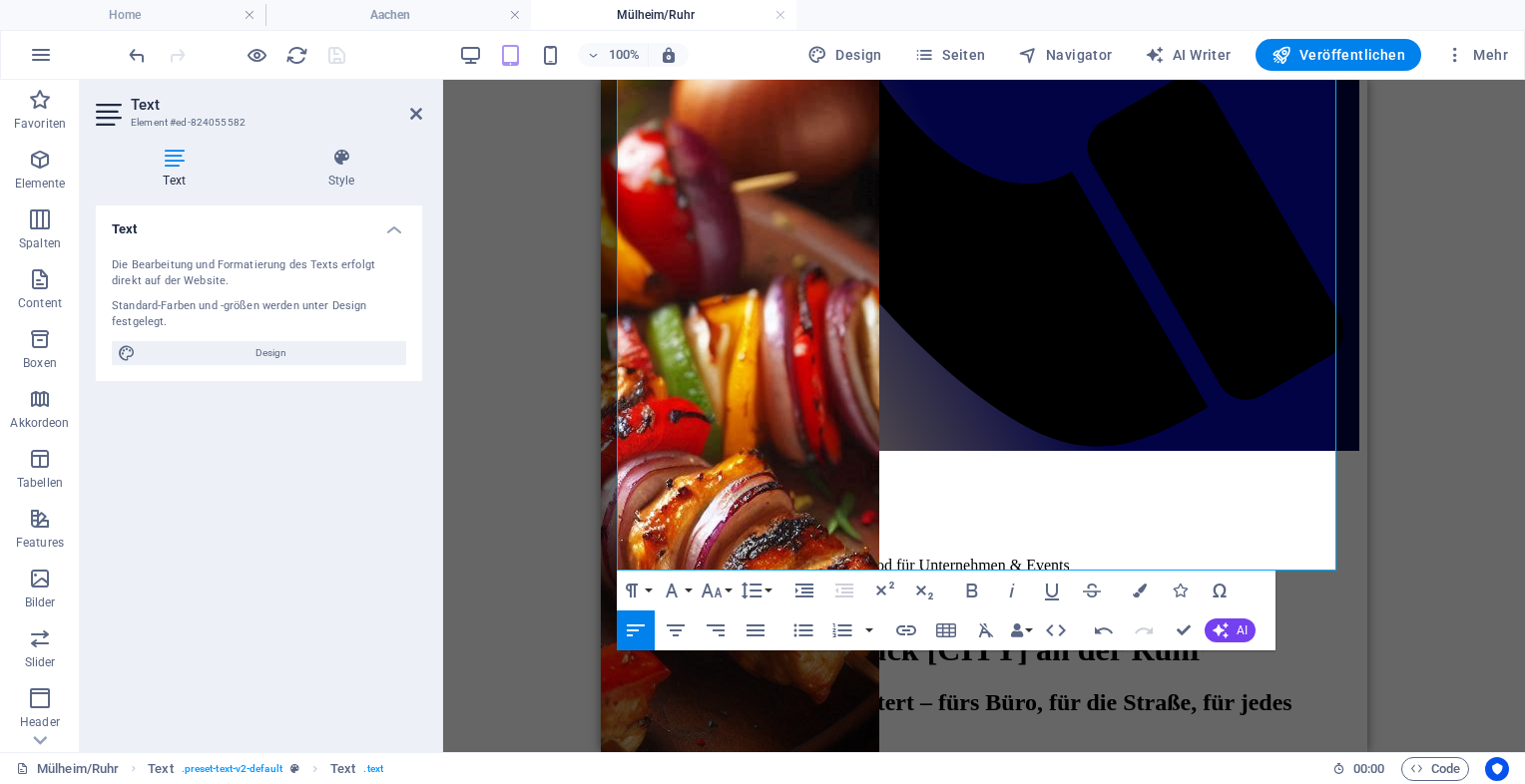 scroll, scrollTop: 1369, scrollLeft: 0, axis: vertical 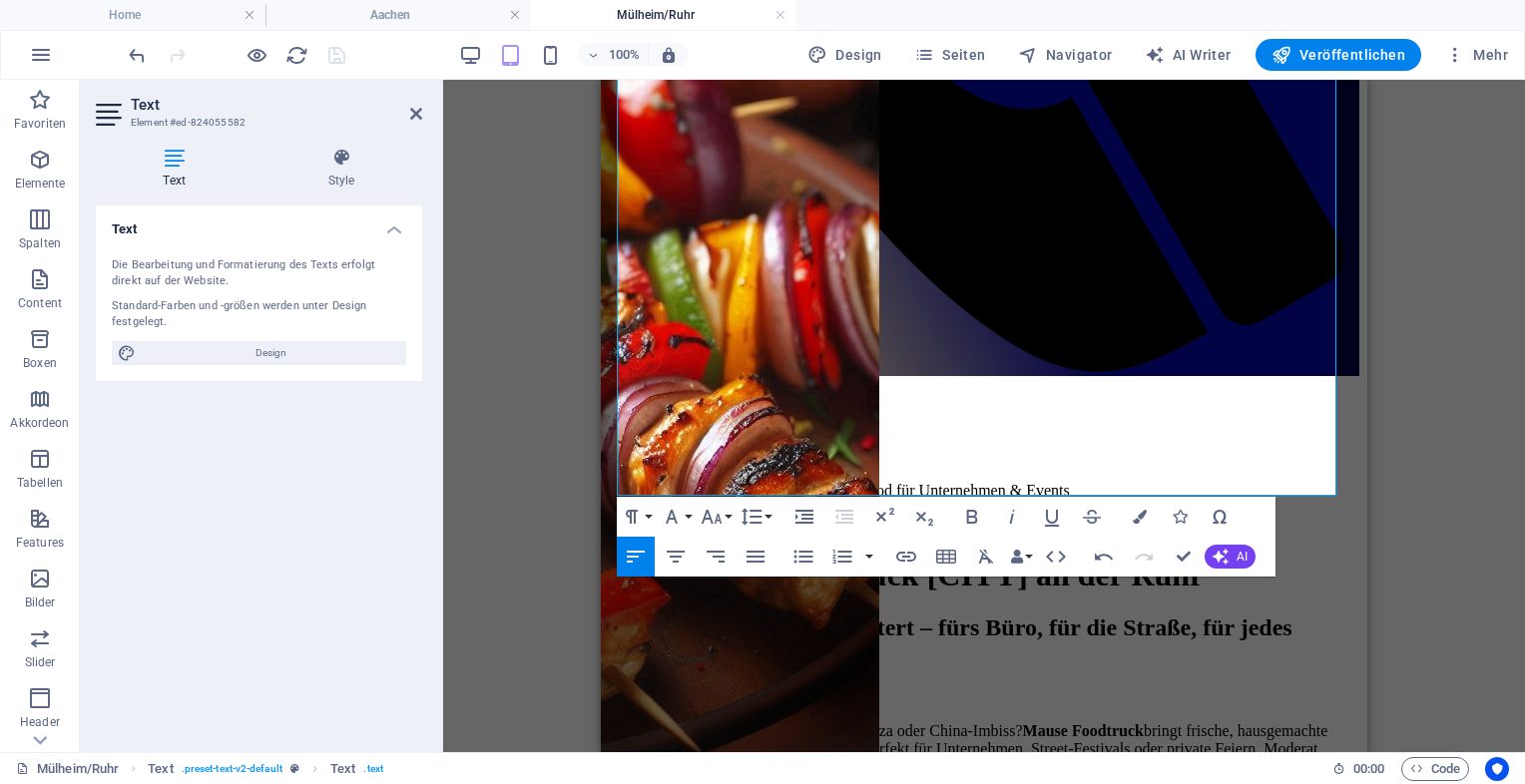 drag, startPoint x: 1357, startPoint y: 246, endPoint x: 1990, endPoint y: 425, distance: 657.8222 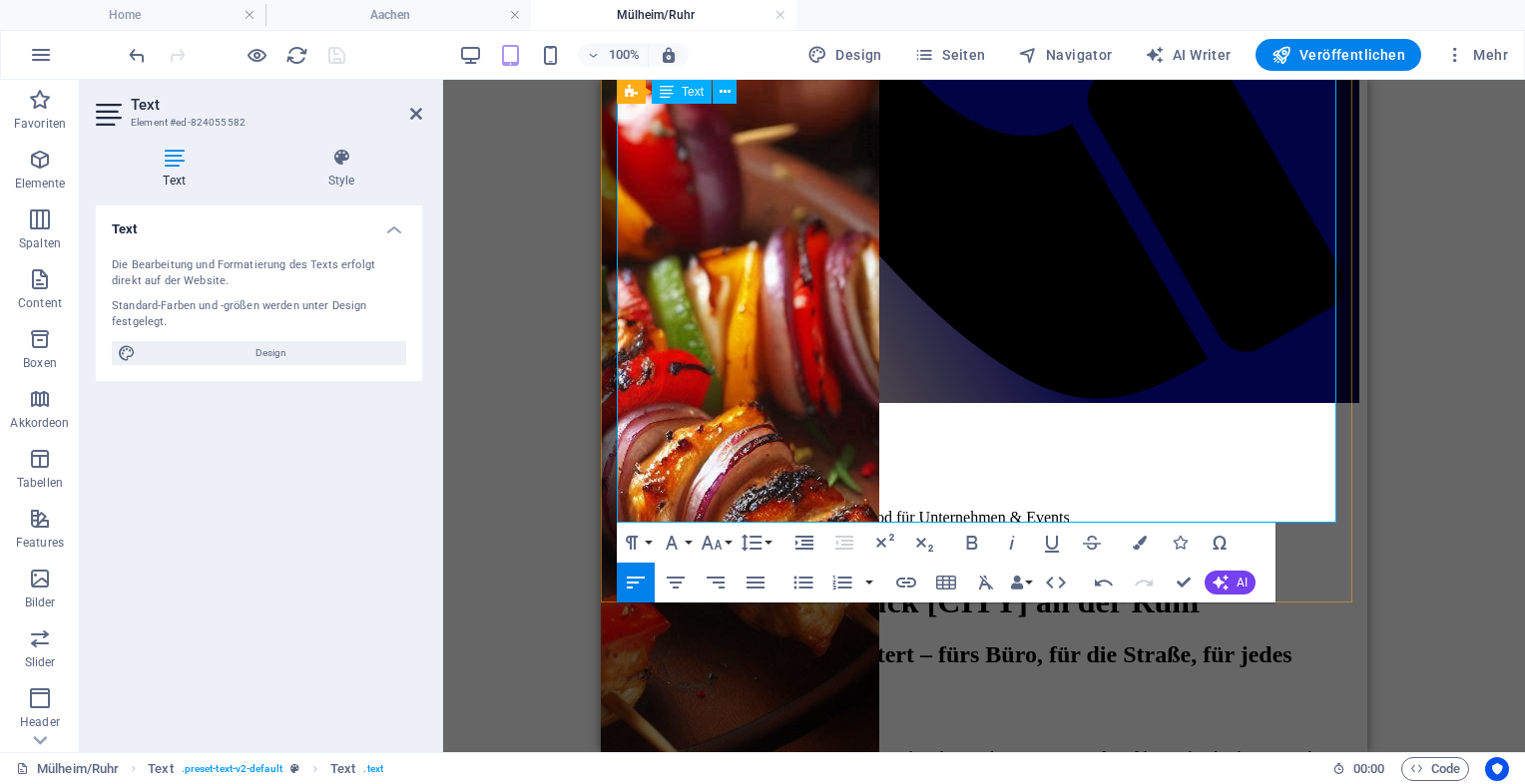 click on "Erfrischende hausgemachte Limonaden" at bounding box center (1004, 1531) 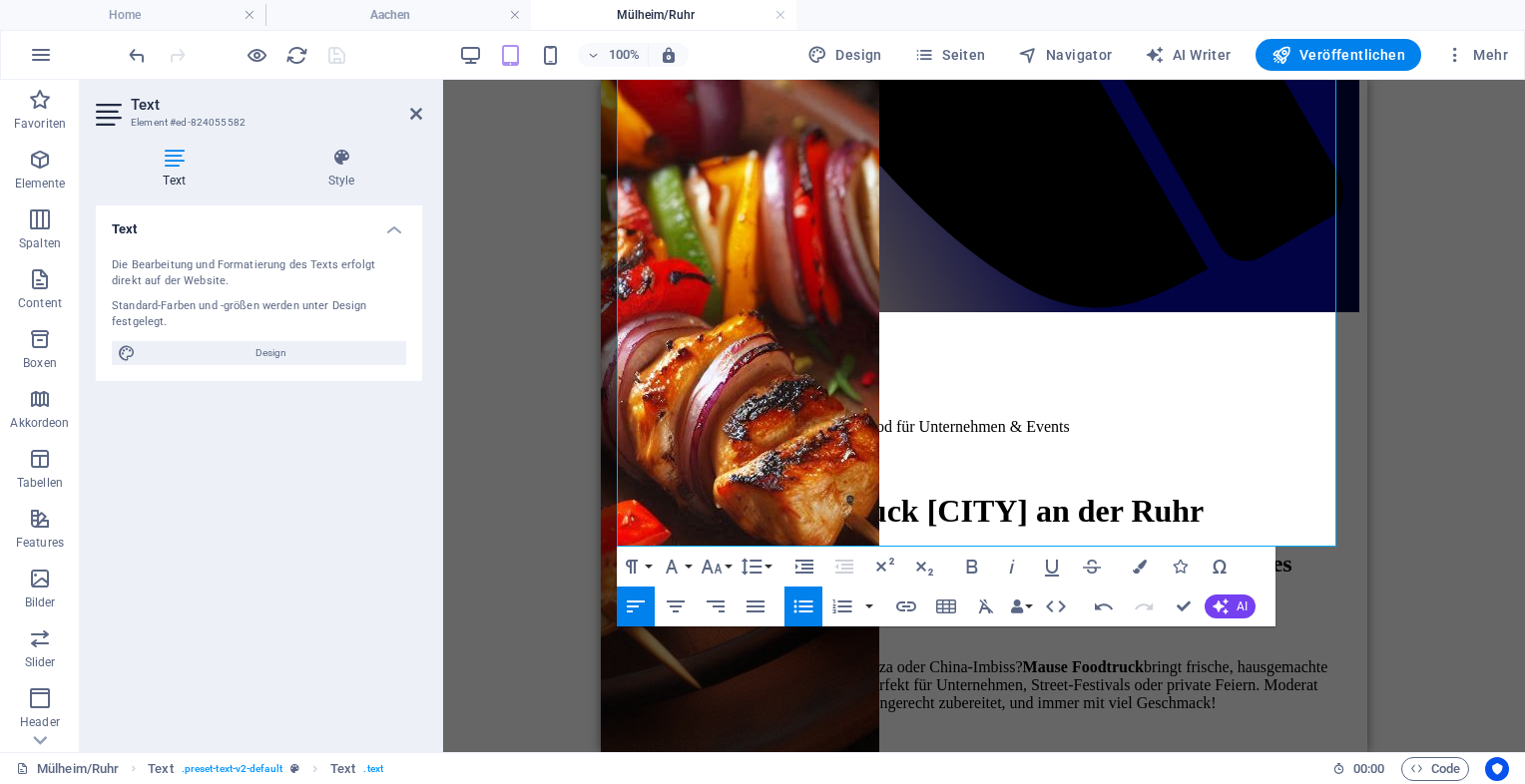 scroll, scrollTop: 1540, scrollLeft: 0, axis: vertical 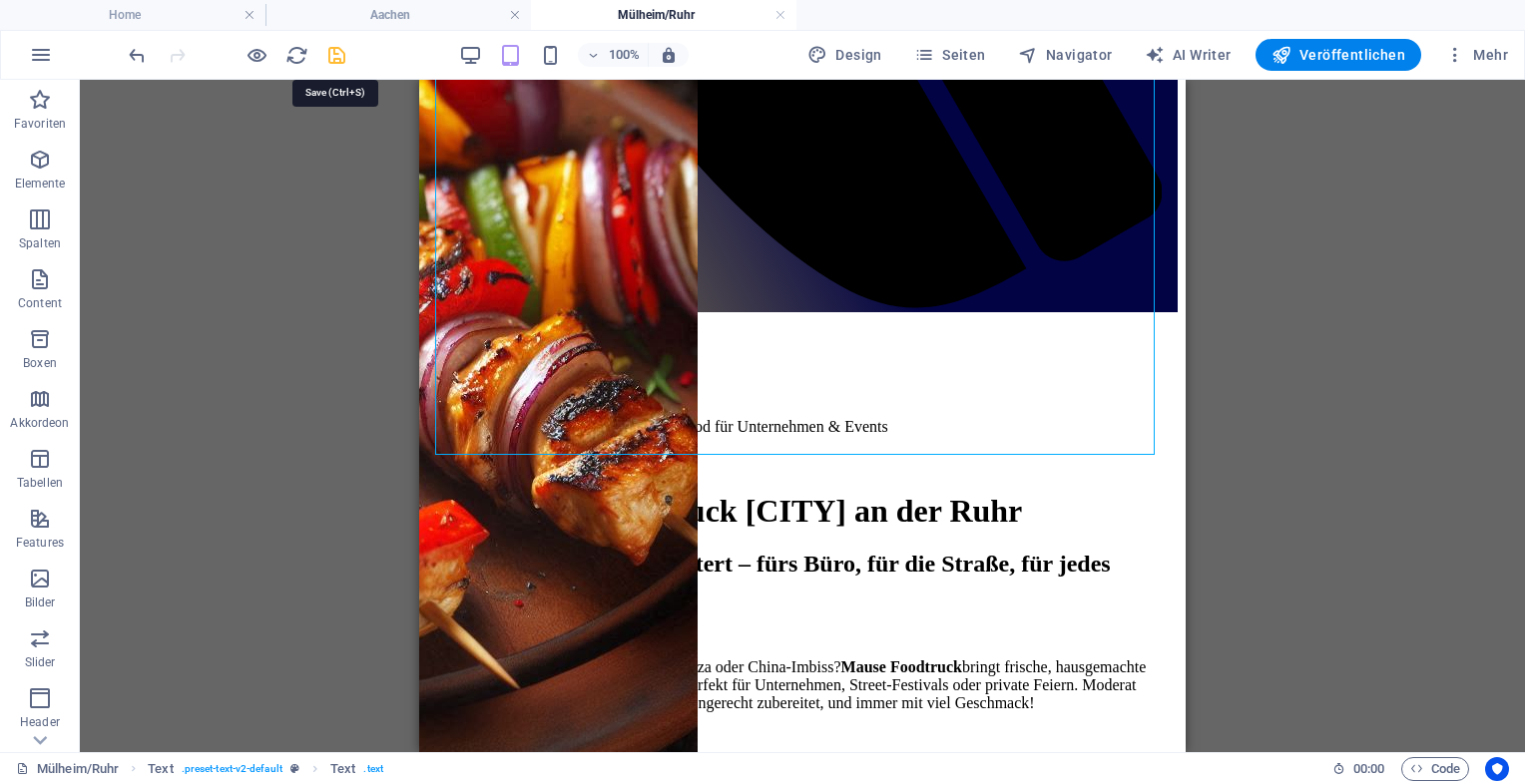 click at bounding box center (336, 55) 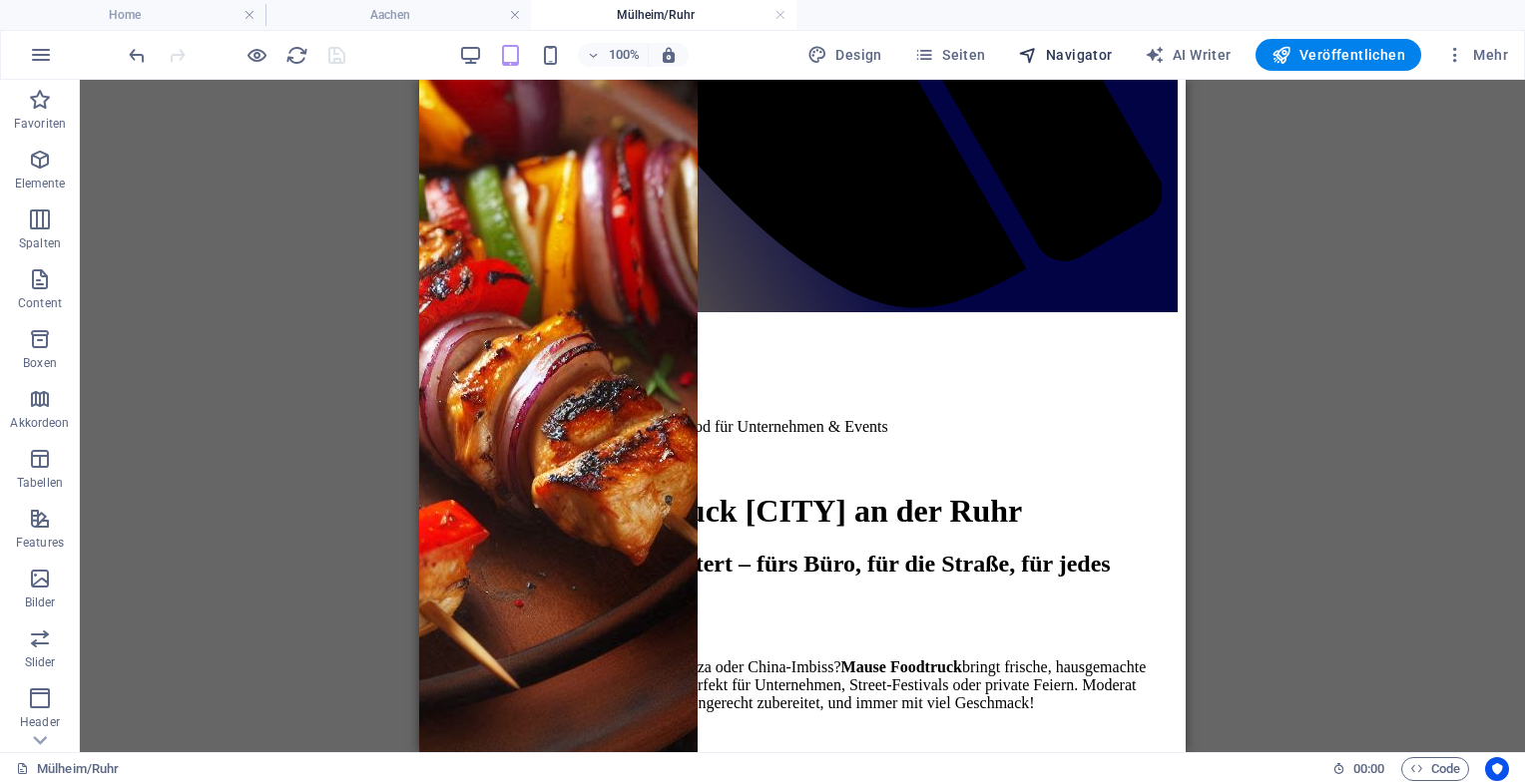 click on "Navigator" at bounding box center (1065, 55) 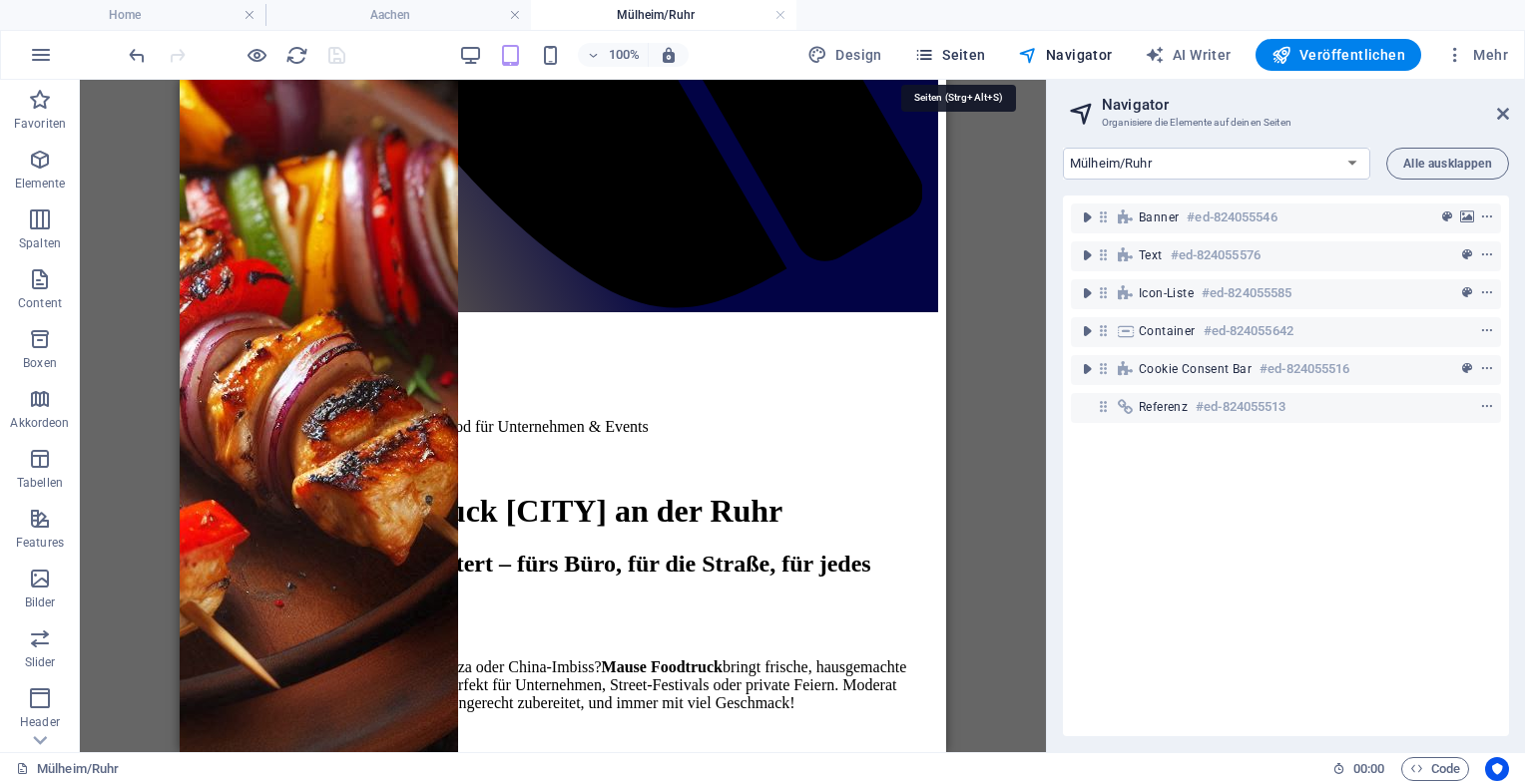 click on "Seiten" at bounding box center [950, 55] 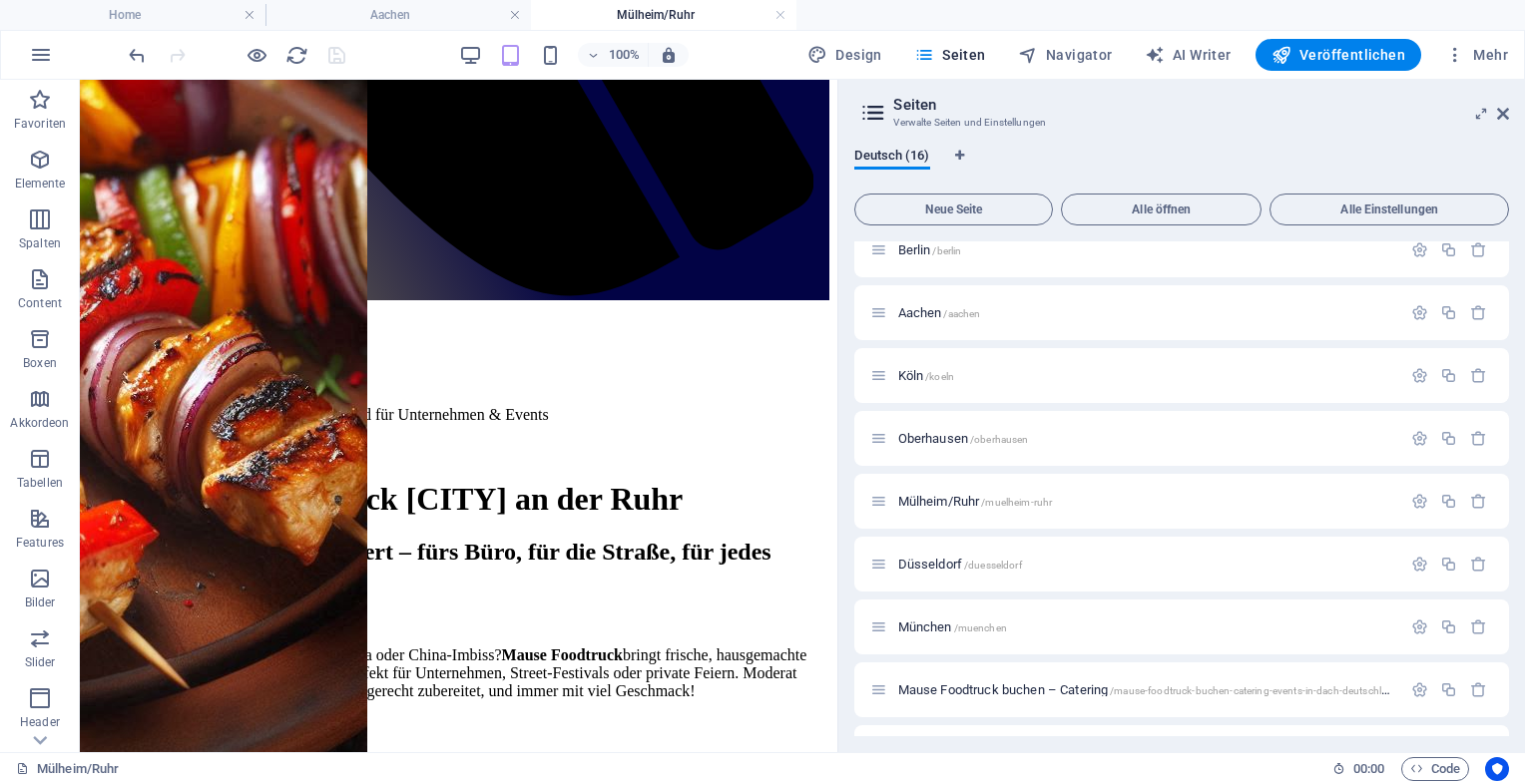 scroll, scrollTop: 333, scrollLeft: 0, axis: vertical 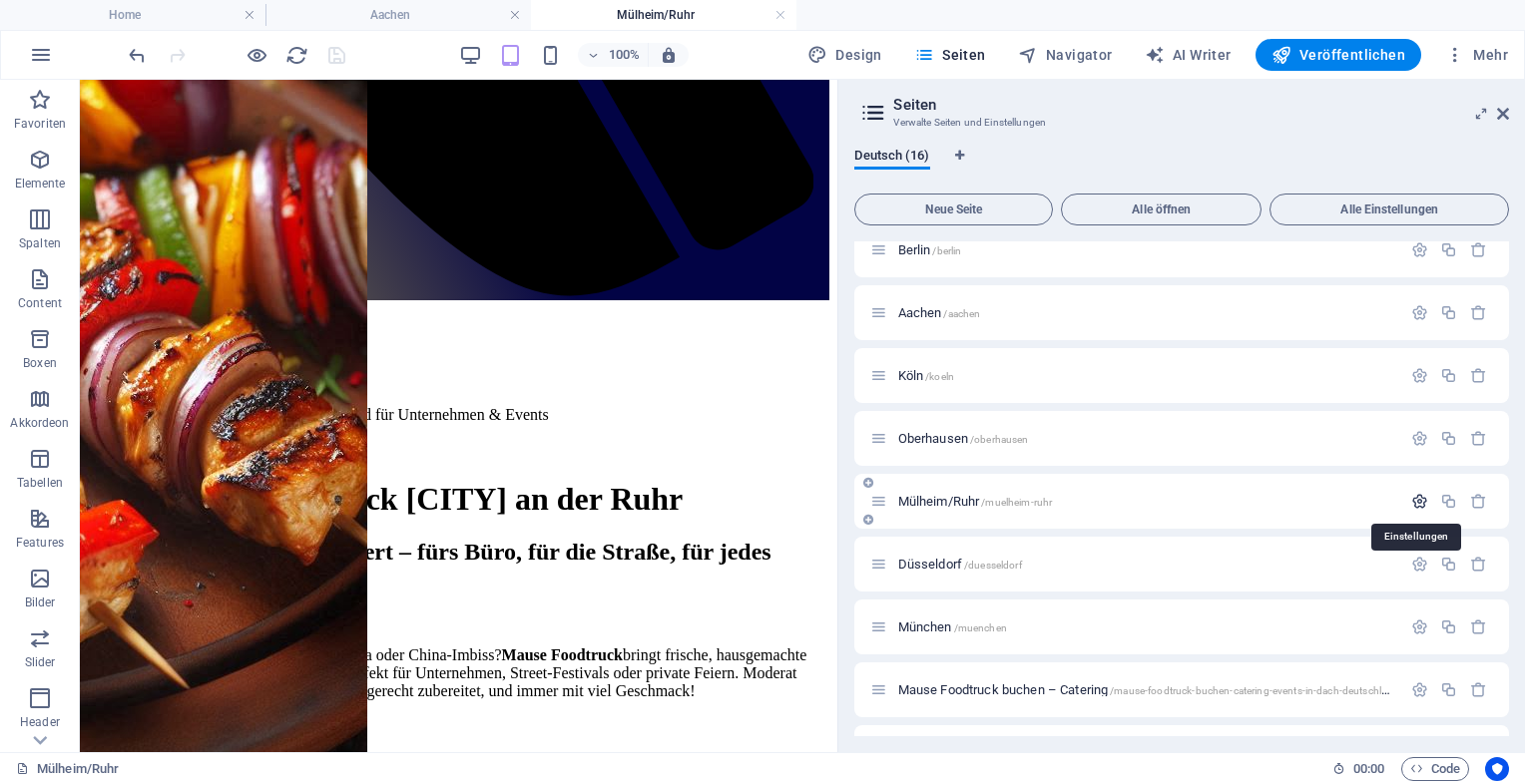 click at bounding box center [1419, 501] 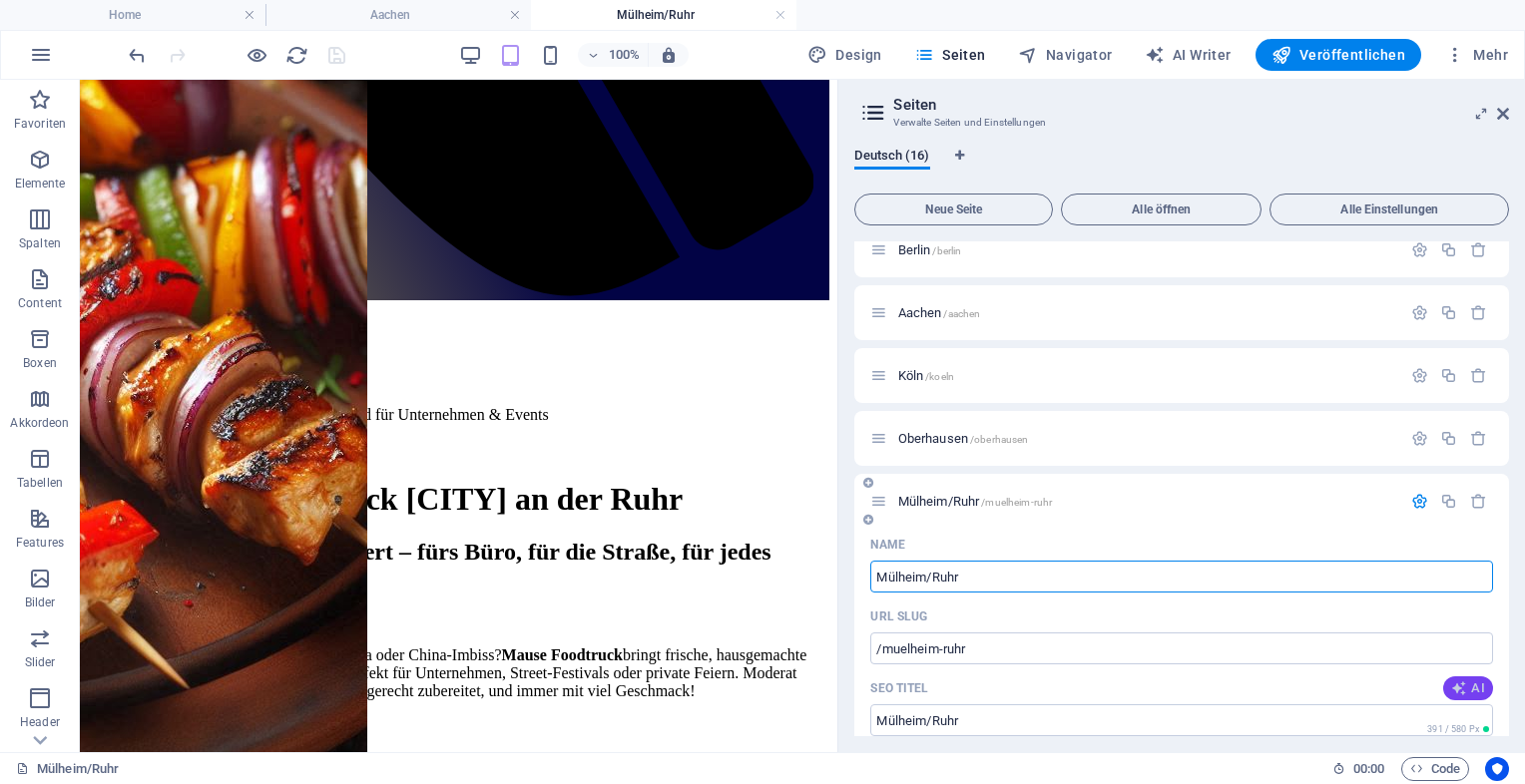 click at bounding box center (1459, 688) 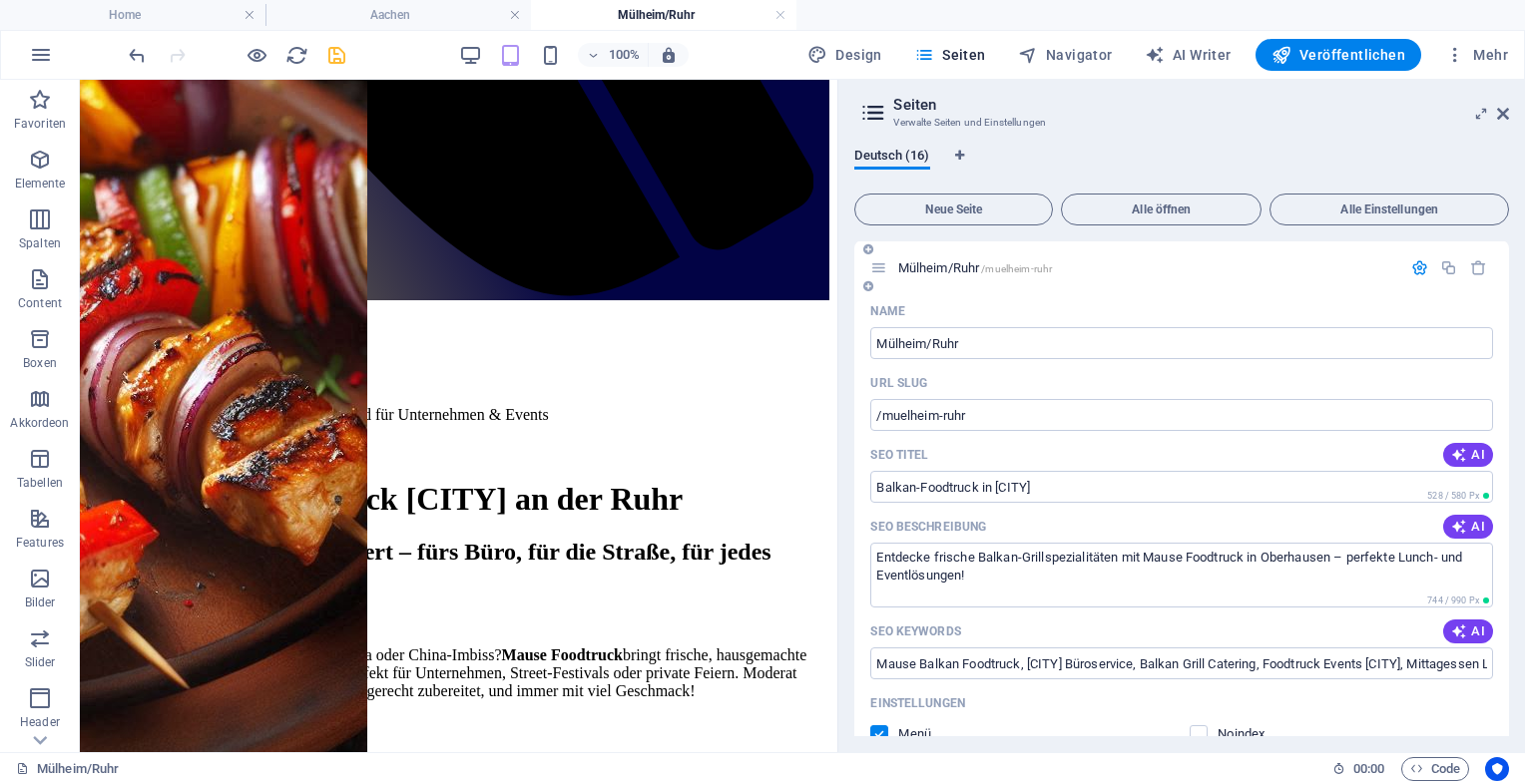 scroll, scrollTop: 558, scrollLeft: 0, axis: vertical 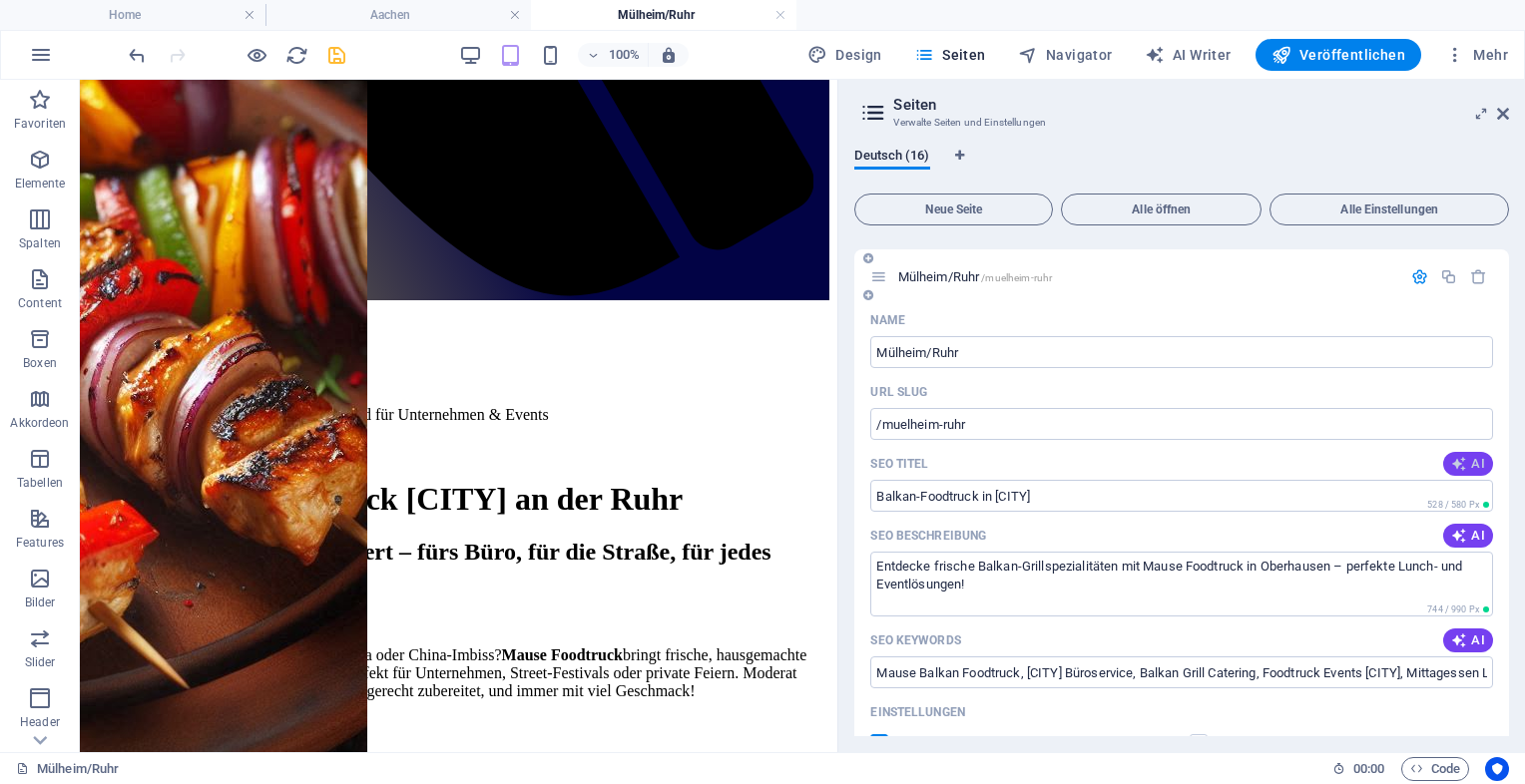 click at bounding box center [1459, 464] 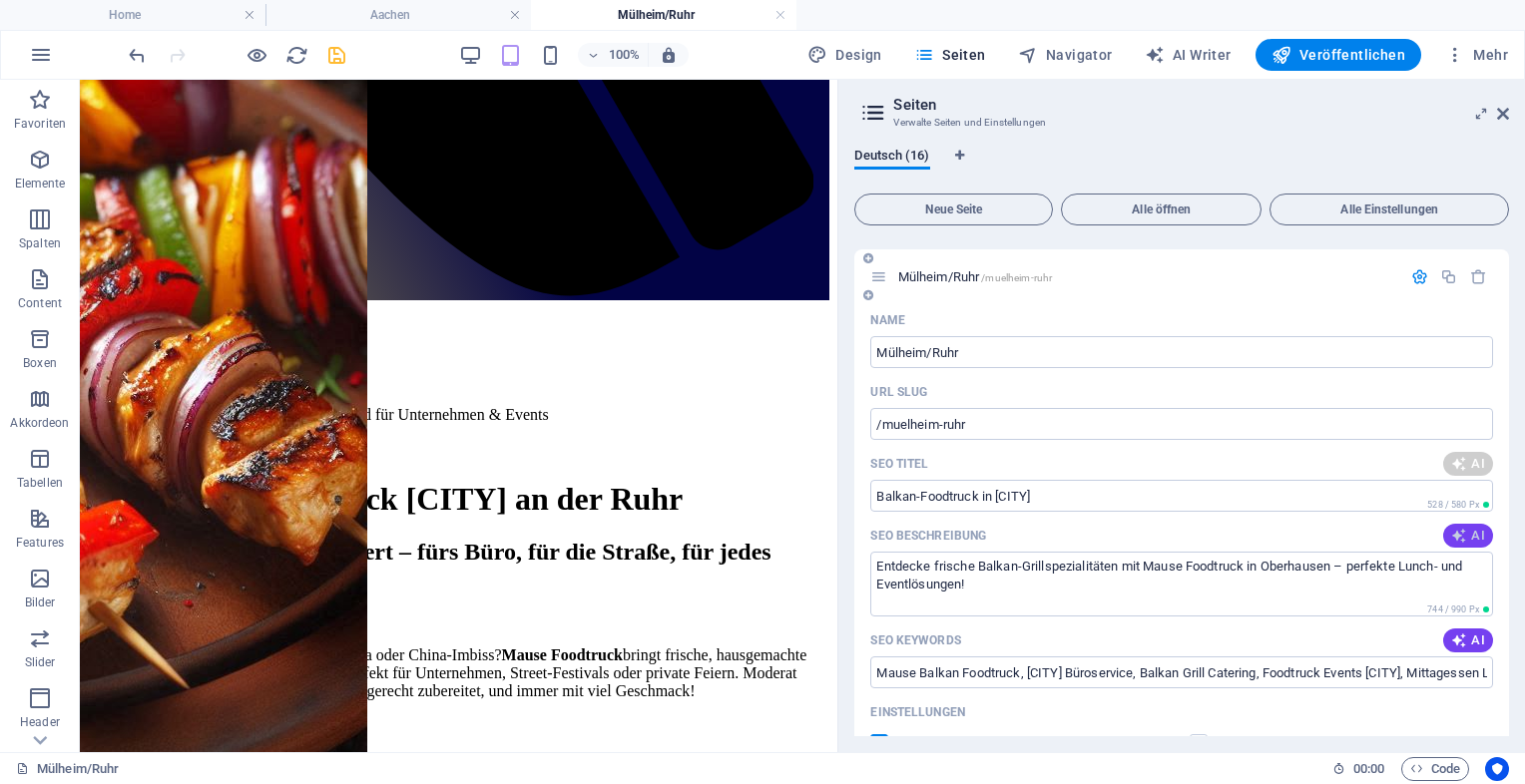 click at bounding box center [1459, 536] 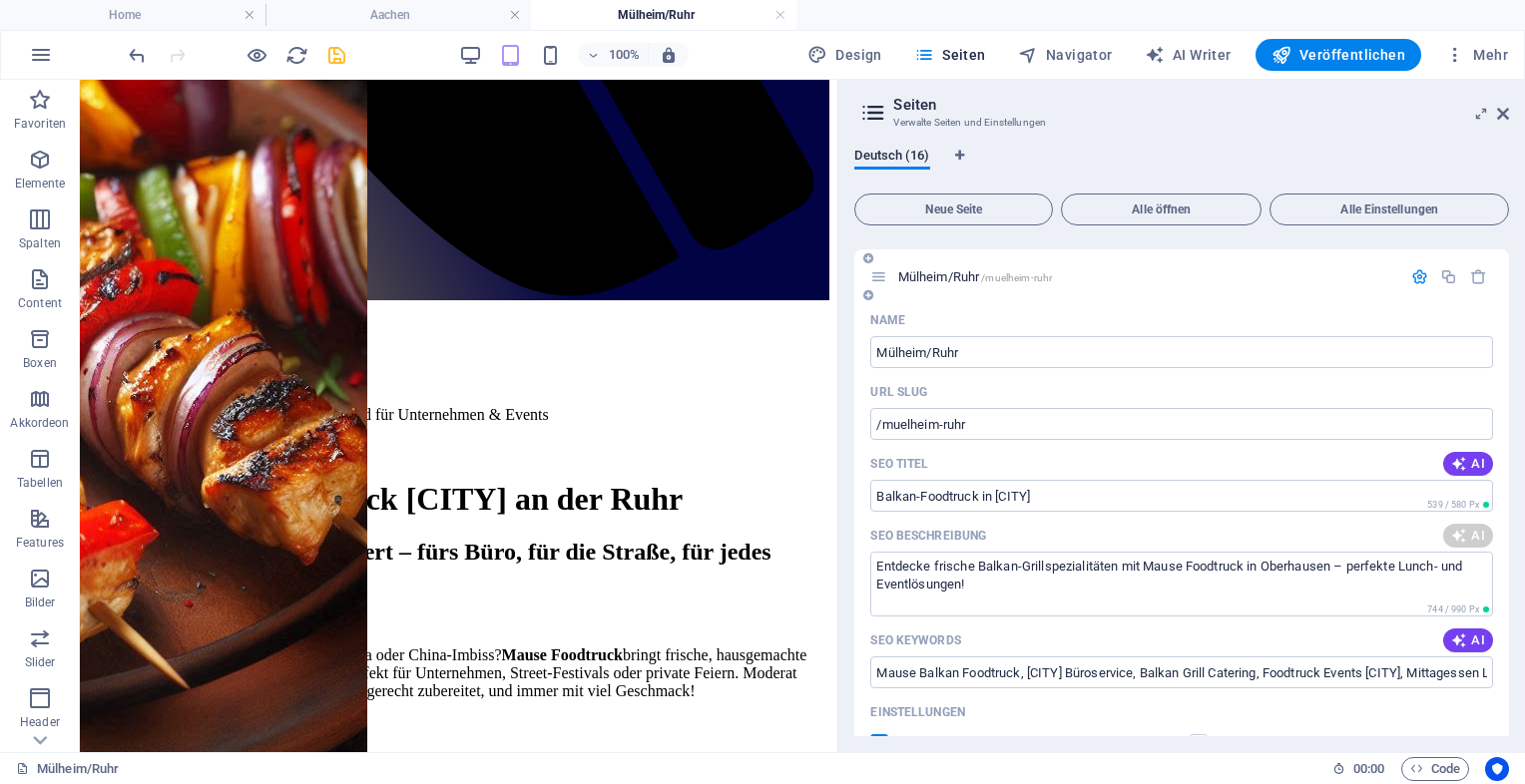 type on "Balkan-Food Truck in Mülheim" 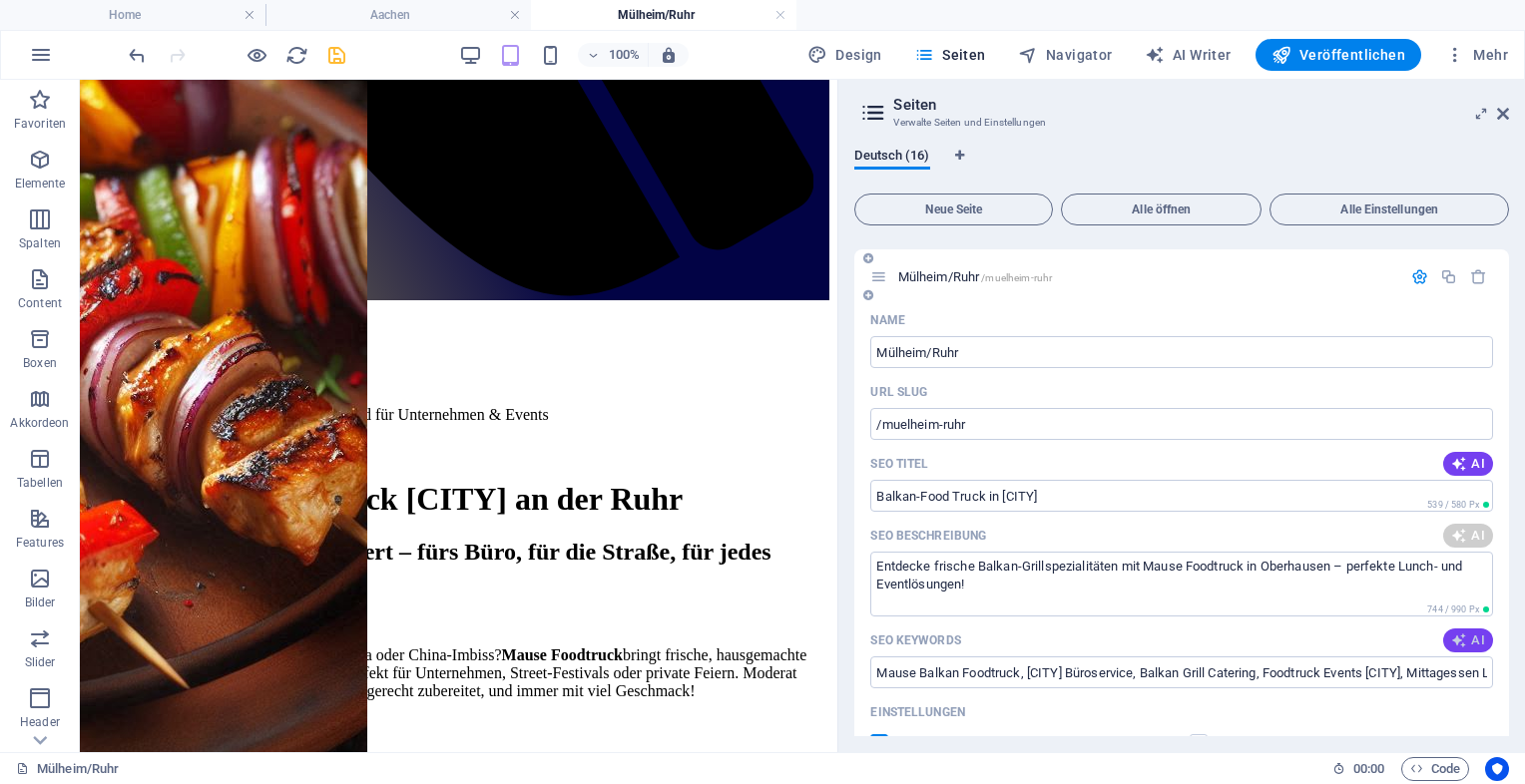 click on "AI" at bounding box center [1468, 640] 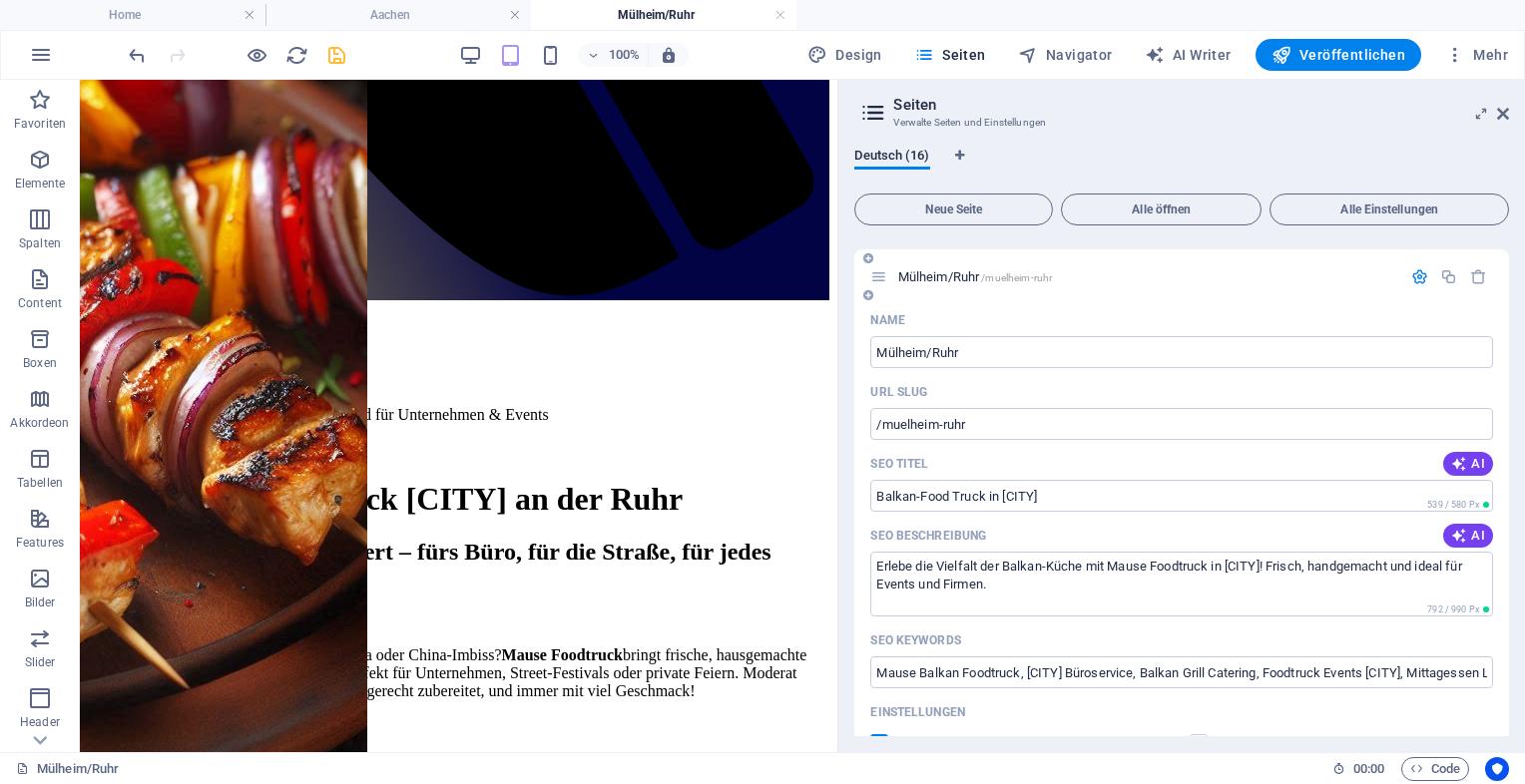 type on "Erlebe die Vielfalt der Balkan-Küche mit Mause Foodtruck in Mülheim! Frisch, handgemacht und ideal für Events und Firmen." 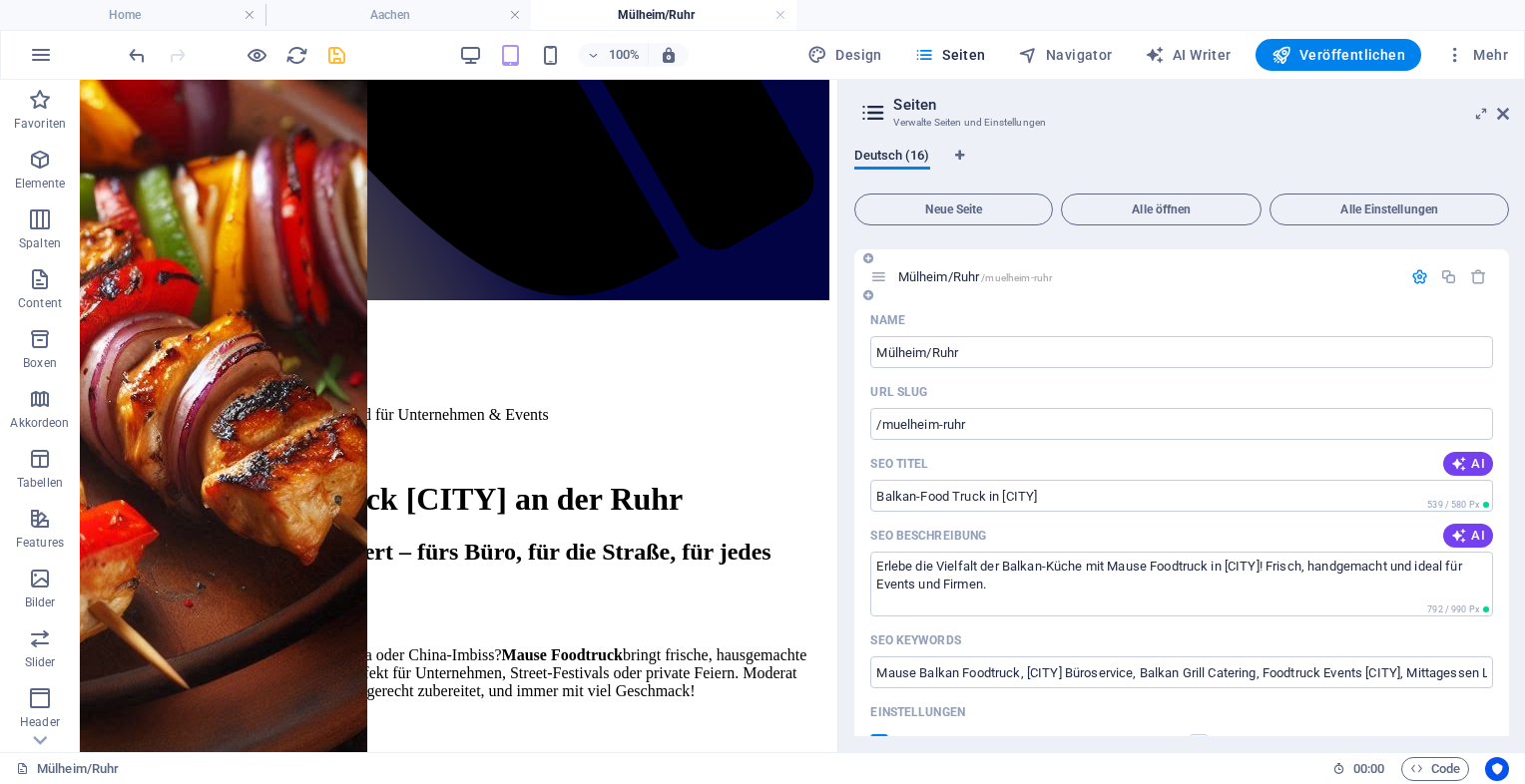 type on "Mause Foodtruck, Balkan-Food Mülheim, Catering Veranstaltungen, mobiles Catering, Balkan-Küche, Firmen Lunch-Service" 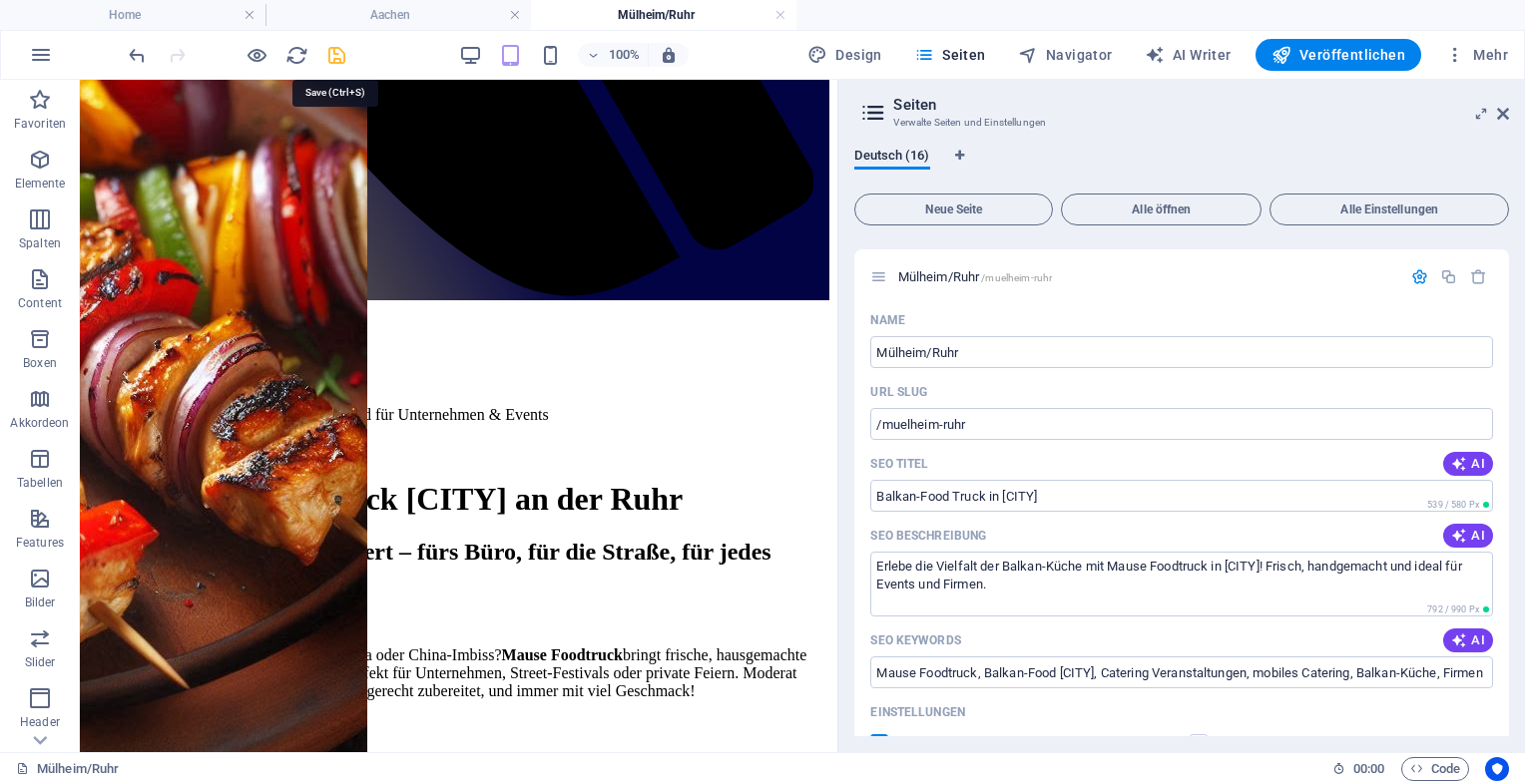 click at bounding box center [336, 55] 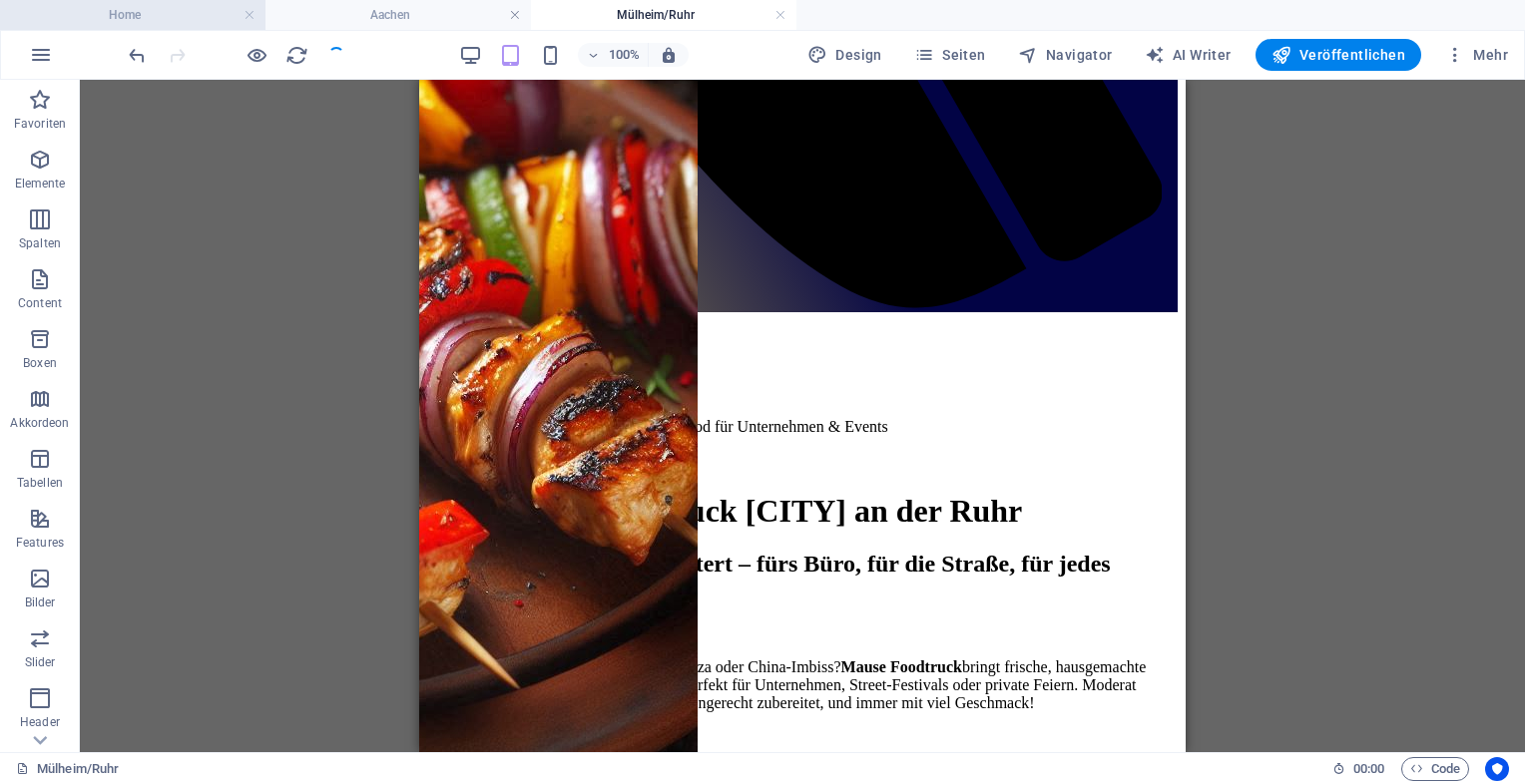 click on "Home" at bounding box center [133, 15] 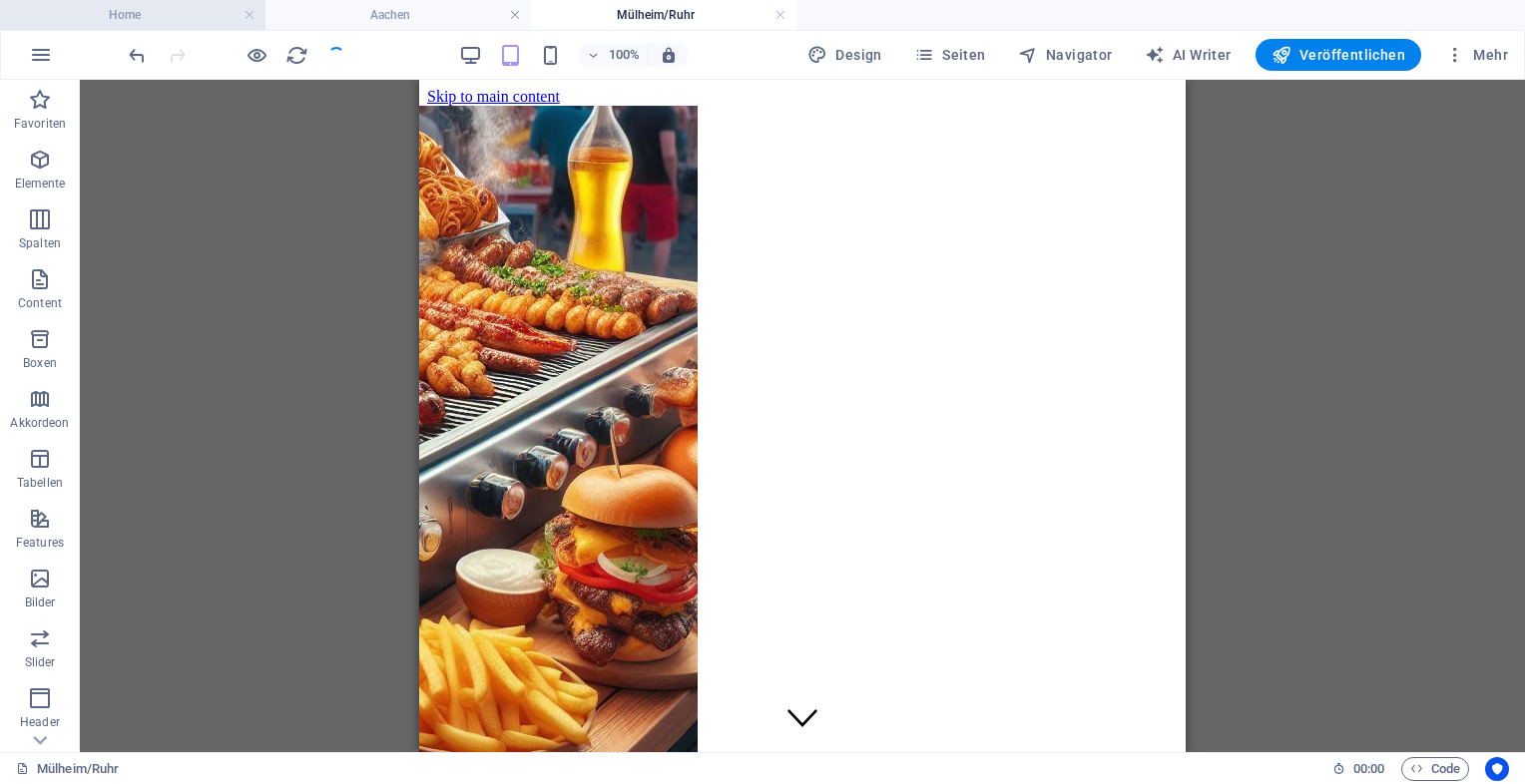 scroll, scrollTop: 16199, scrollLeft: 0, axis: vertical 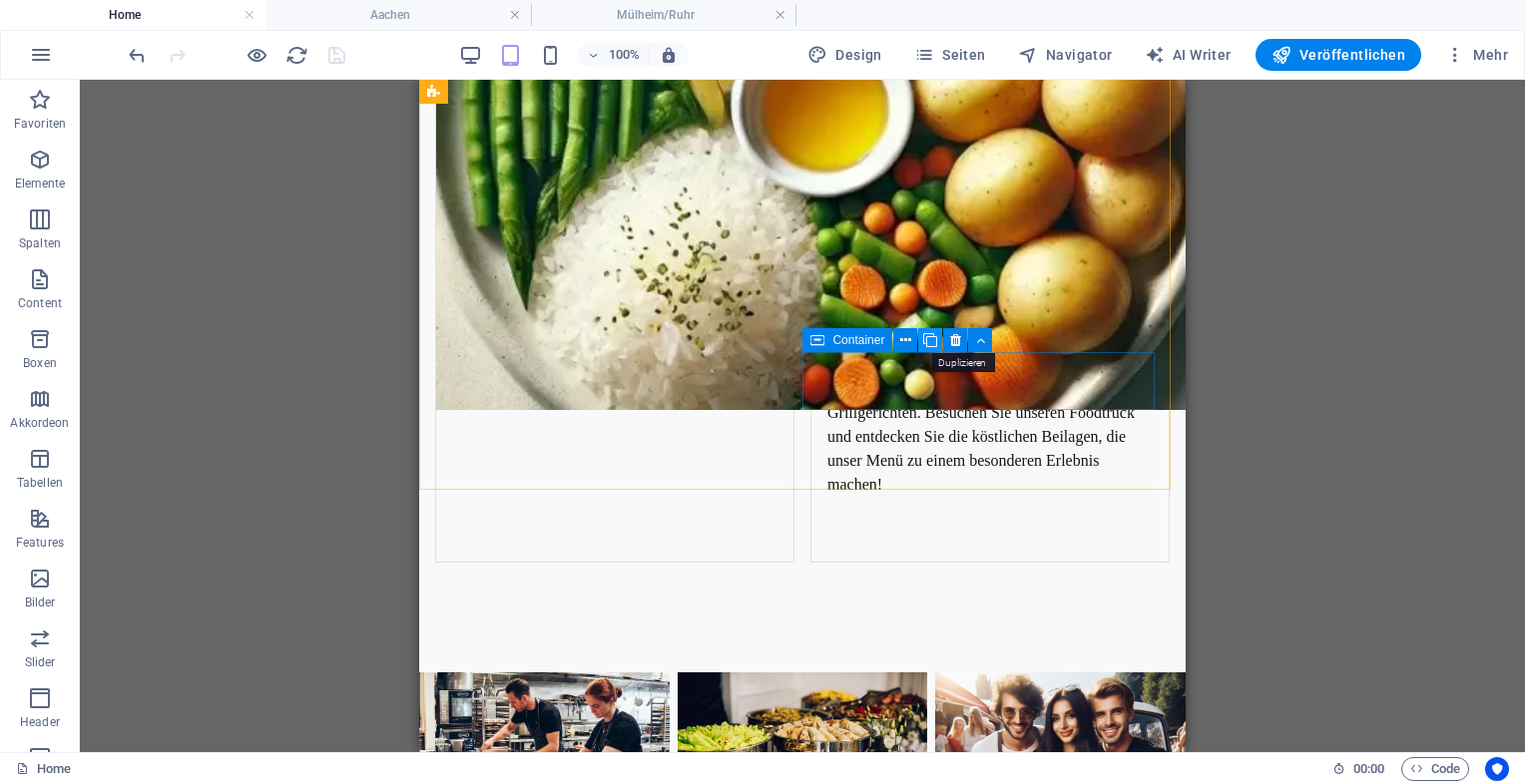 click at bounding box center [930, 340] 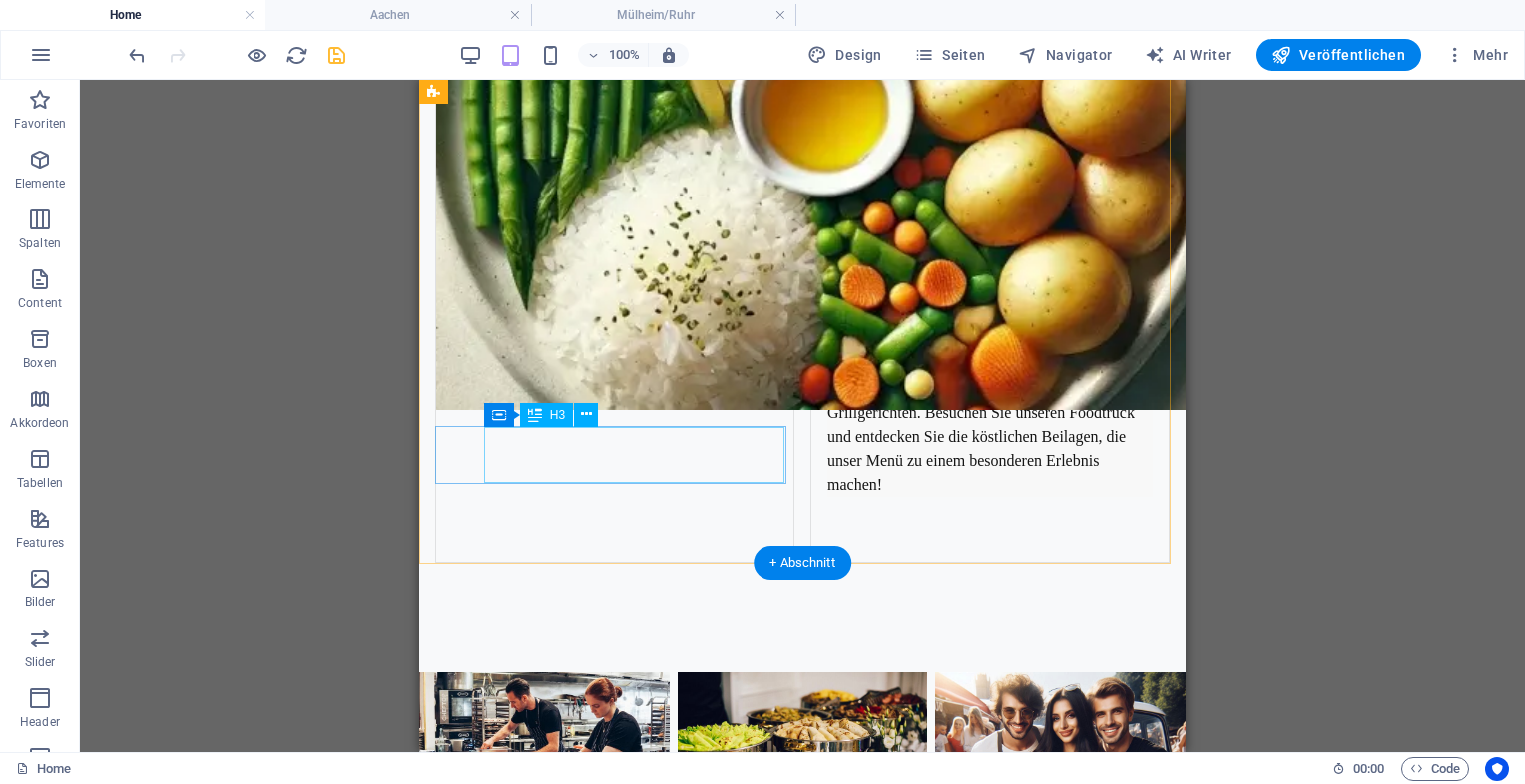 click on "Aachen" at bounding box center [590, 4894] 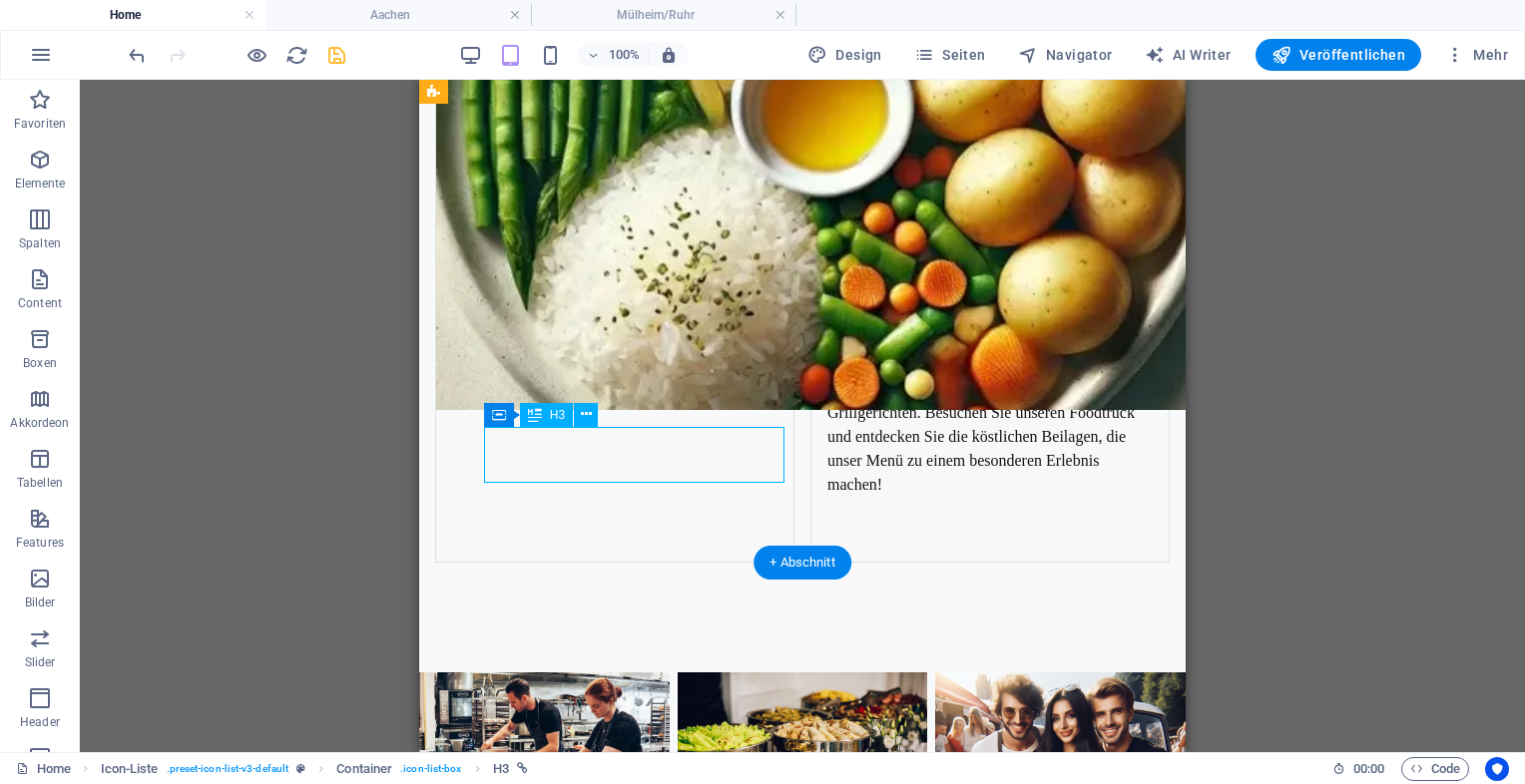 click on "Aachen" at bounding box center (590, 4894) 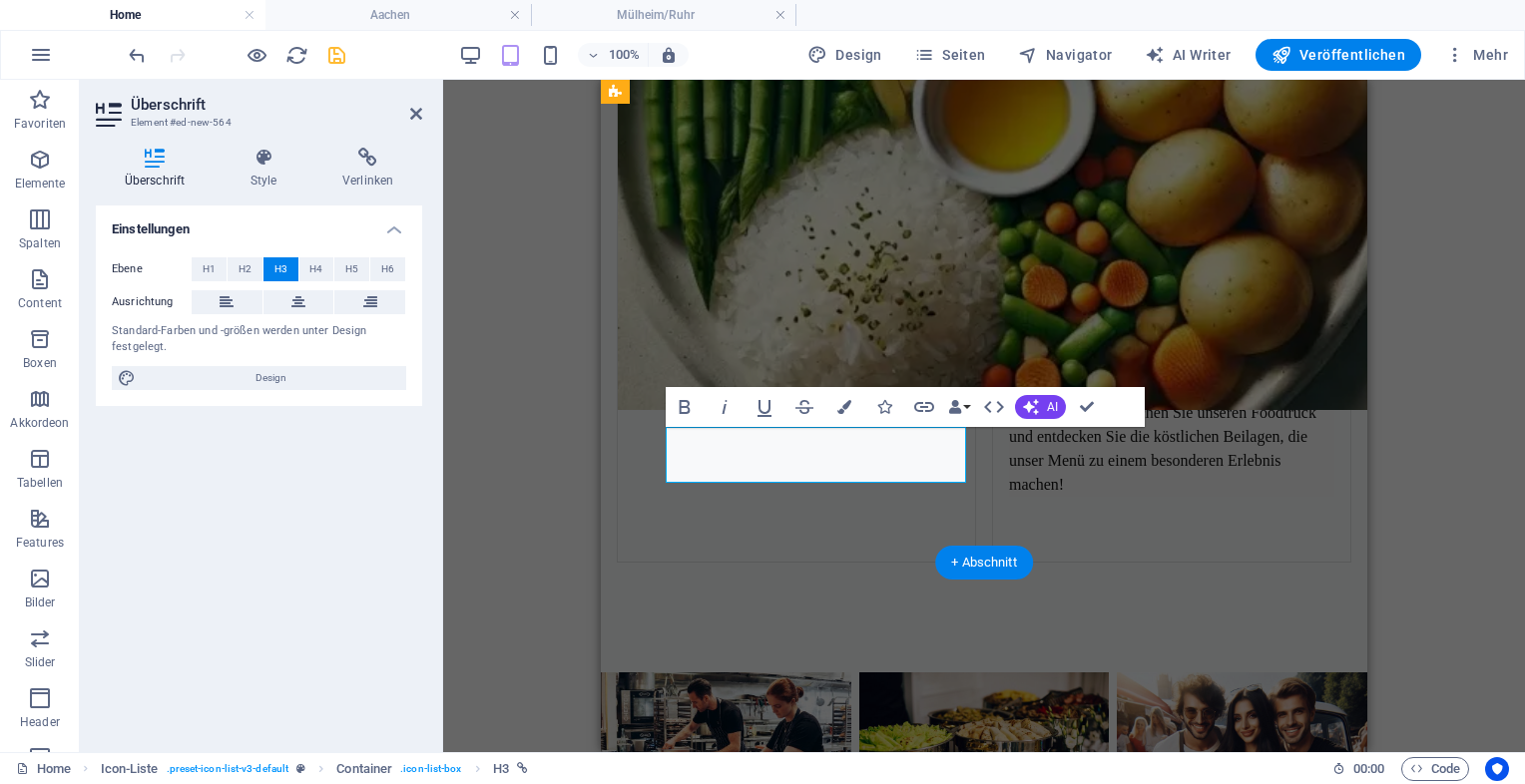 type 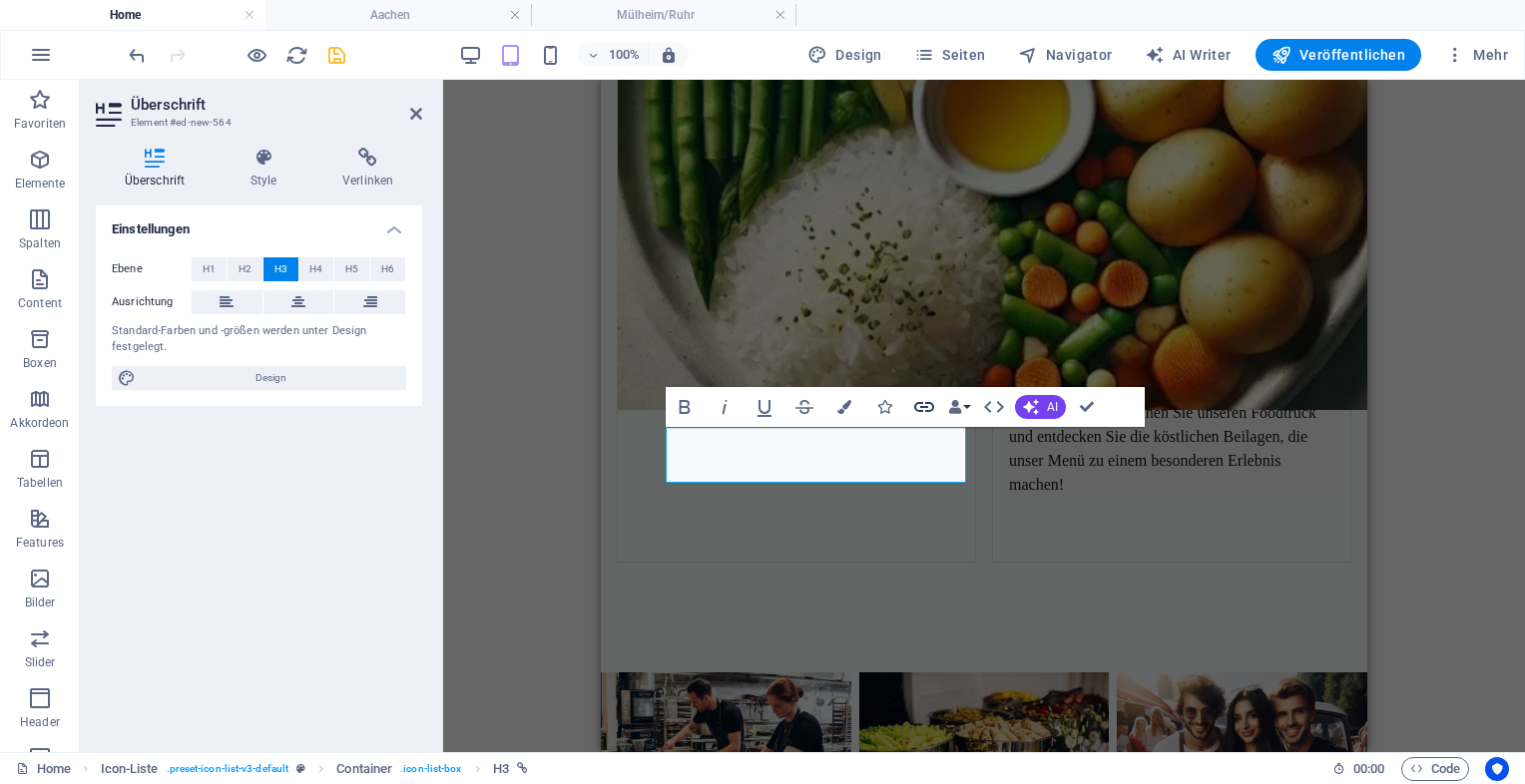 click 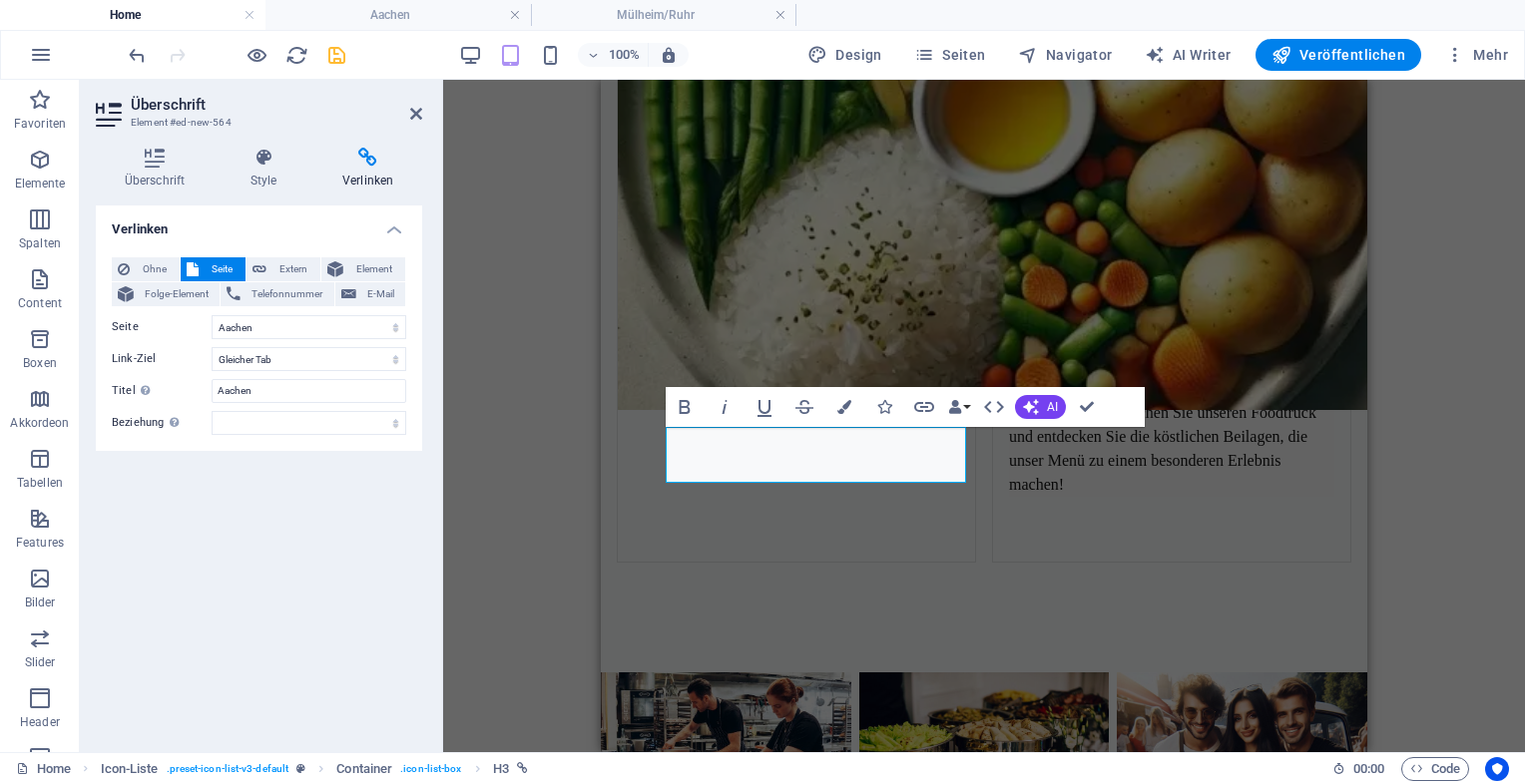 click on "Ohne Seite Extern Element Folge-Element Telefonnummer E-Mail Seite Home Legal Notice Privacy Catering &amp; Events mit dem Mause Foodtruck Mause Foodtruck buchen – Catering &amp; Events in DACH (Deutschland, Österreich &amp; Schweiz) Berlin Aachen Köln Oberhausen Mülheim/Ruhr Düsseldorf München Mause Foodtruck buchen – Catering  Mause Foodtruck Büro-Service in Oberhausen und Umgebung Vorteile des Foodtruck-Caterings  Foodtruck für Unternehmen Element
URL /15861316 Telefonnummer E-Mail Link-Ziel Neuer Tab Gleicher Tab Overlay Titel Zusätzliche Linkbeschreibung, sollte nicht mit dem Linktext identisch sein. Der Titel wird meist als Tooltip-Text angezeigt, wenn die Maus über das Element bewegt wird. Kann leer bleiben. Aachen Beziehung Legt das  Verhältnis dieses Links zum Link-Ziel  fest. Zum Beispiel können Suchmaschinen mit dem Wert "nofollow" angewiesen werden, dem Link nicht zu folgen. Kann leer gelassen werden. alternate author bookmark external help license next prev" at bounding box center [258, 346] 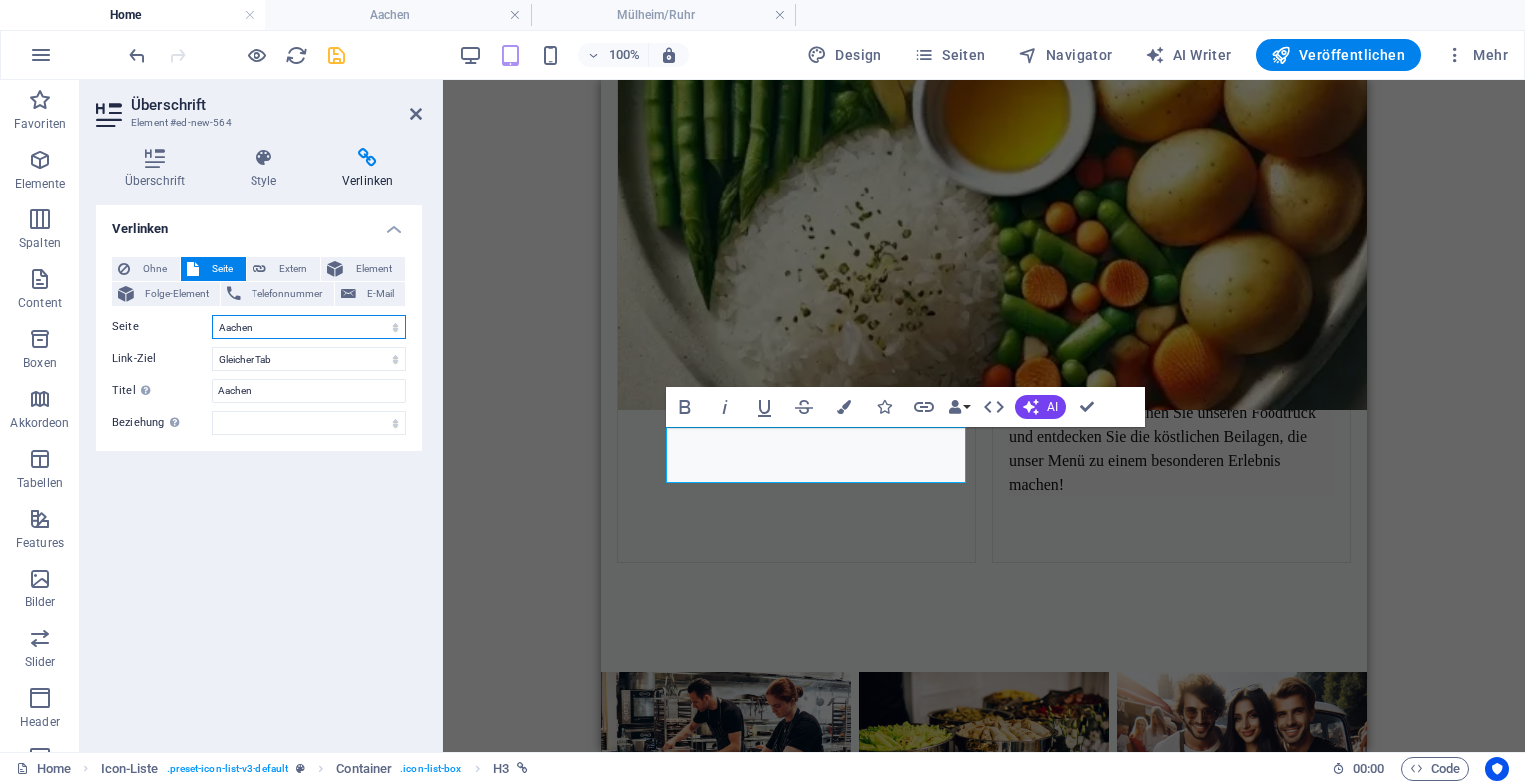 click on "Home Legal Notice Privacy Catering &amp; Events mit dem Mause Foodtruck Mause Foodtruck buchen – Catering &amp; Events in DACH (Deutschland, Österreich &amp; Schweiz) Berlin Aachen Köln Oberhausen Mülheim/Ruhr Düsseldorf München Mause Foodtruck buchen – Catering  Mause Foodtruck Büro-Service in Oberhausen und Umgebung Vorteile des Foodtruck-Caterings  Foodtruck für Unternehmen" at bounding box center (308, 327) 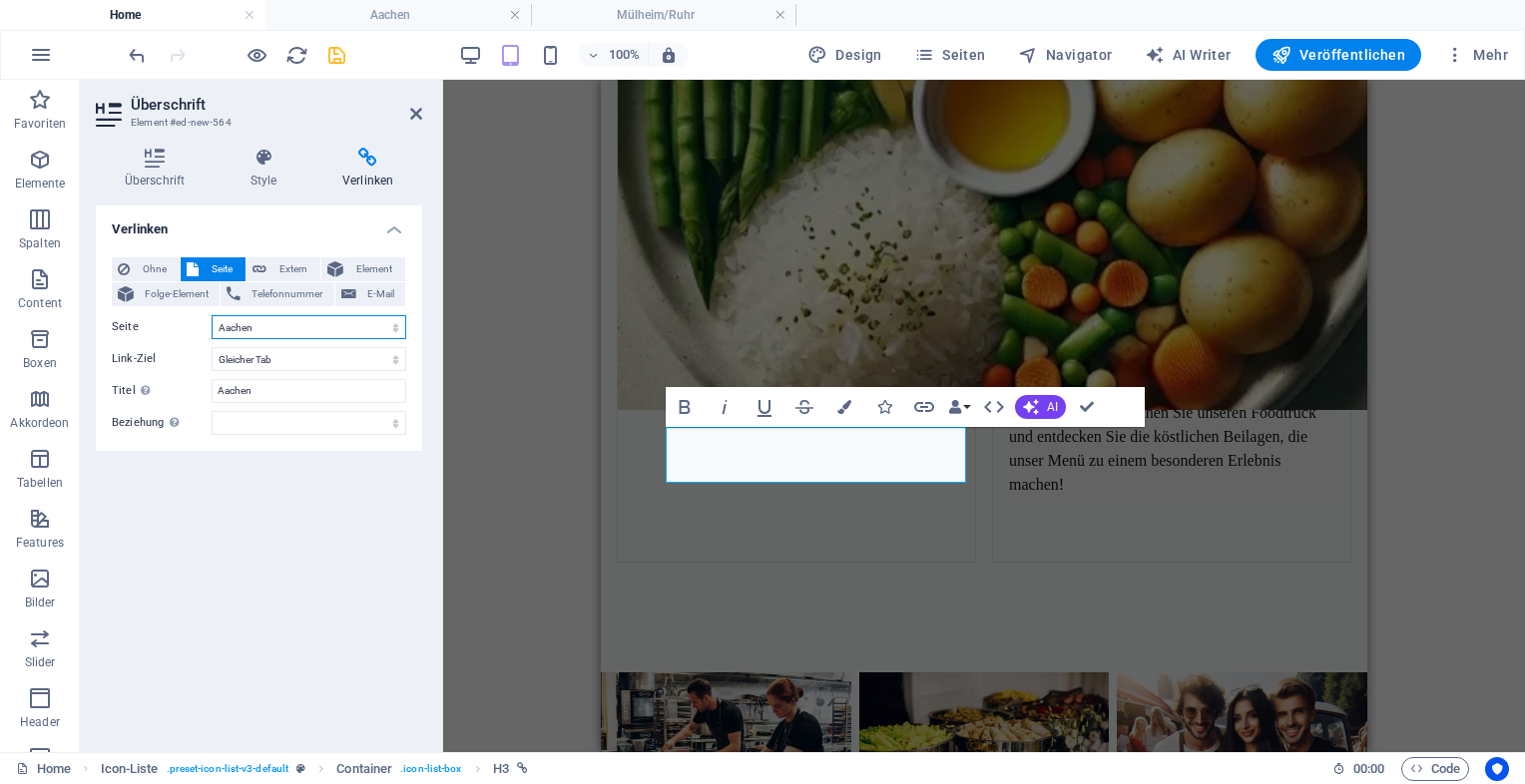 select on "9" 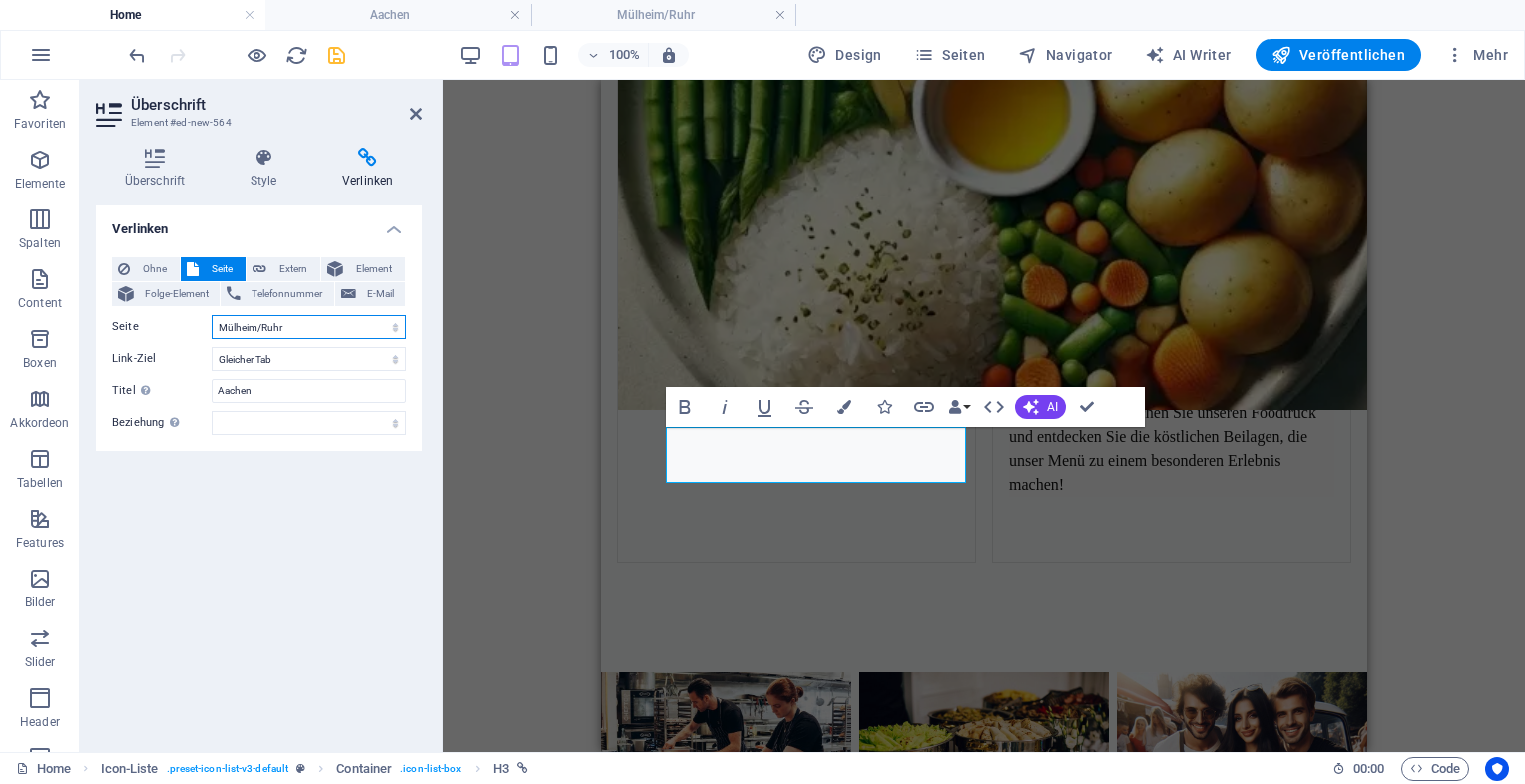 click on "Home Legal Notice Privacy Catering &amp; Events mit dem Mause Foodtruck Mause Foodtruck buchen – Catering &amp; Events in DACH (Deutschland, Österreich &amp; Schweiz) Berlin Aachen Köln Oberhausen Mülheim/Ruhr Düsseldorf München Mause Foodtruck buchen – Catering  Mause Foodtruck Büro-Service in Oberhausen und Umgebung Vorteile des Foodtruck-Caterings  Foodtruck für Unternehmen" at bounding box center (308, 327) 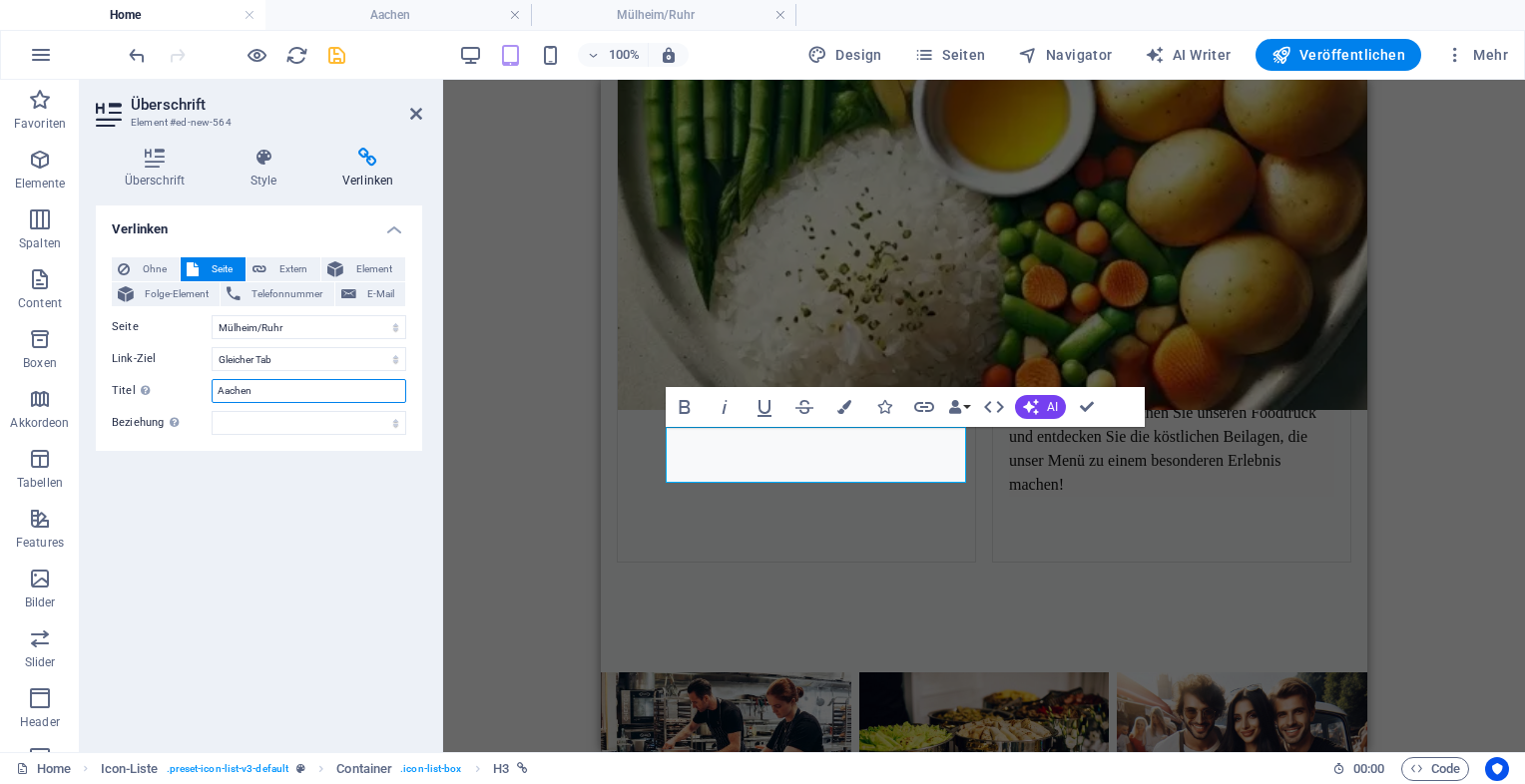drag, startPoint x: 220, startPoint y: 392, endPoint x: 291, endPoint y: 398, distance: 71.25307 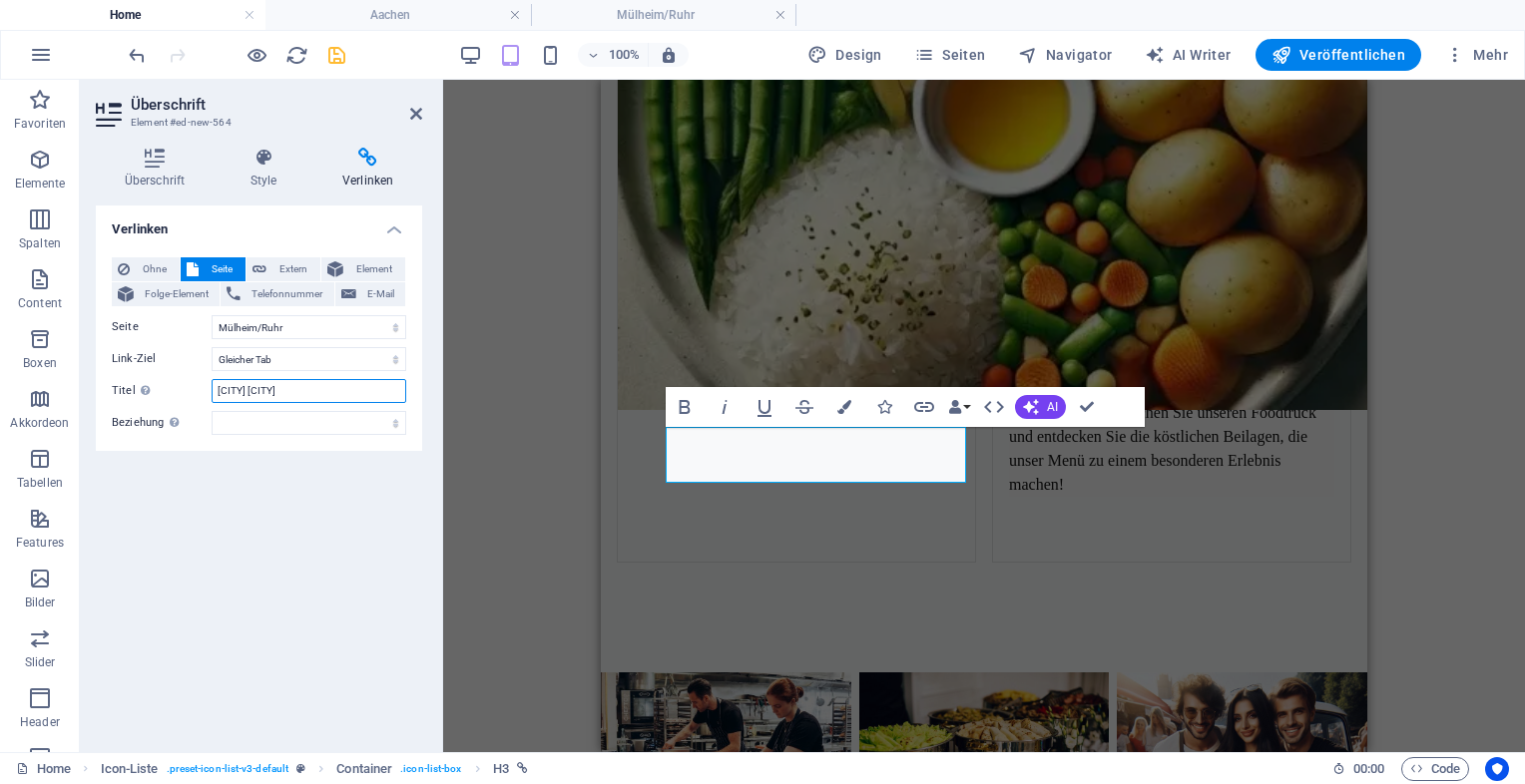 click on "Mülheim Rzuhr" at bounding box center [308, 391] 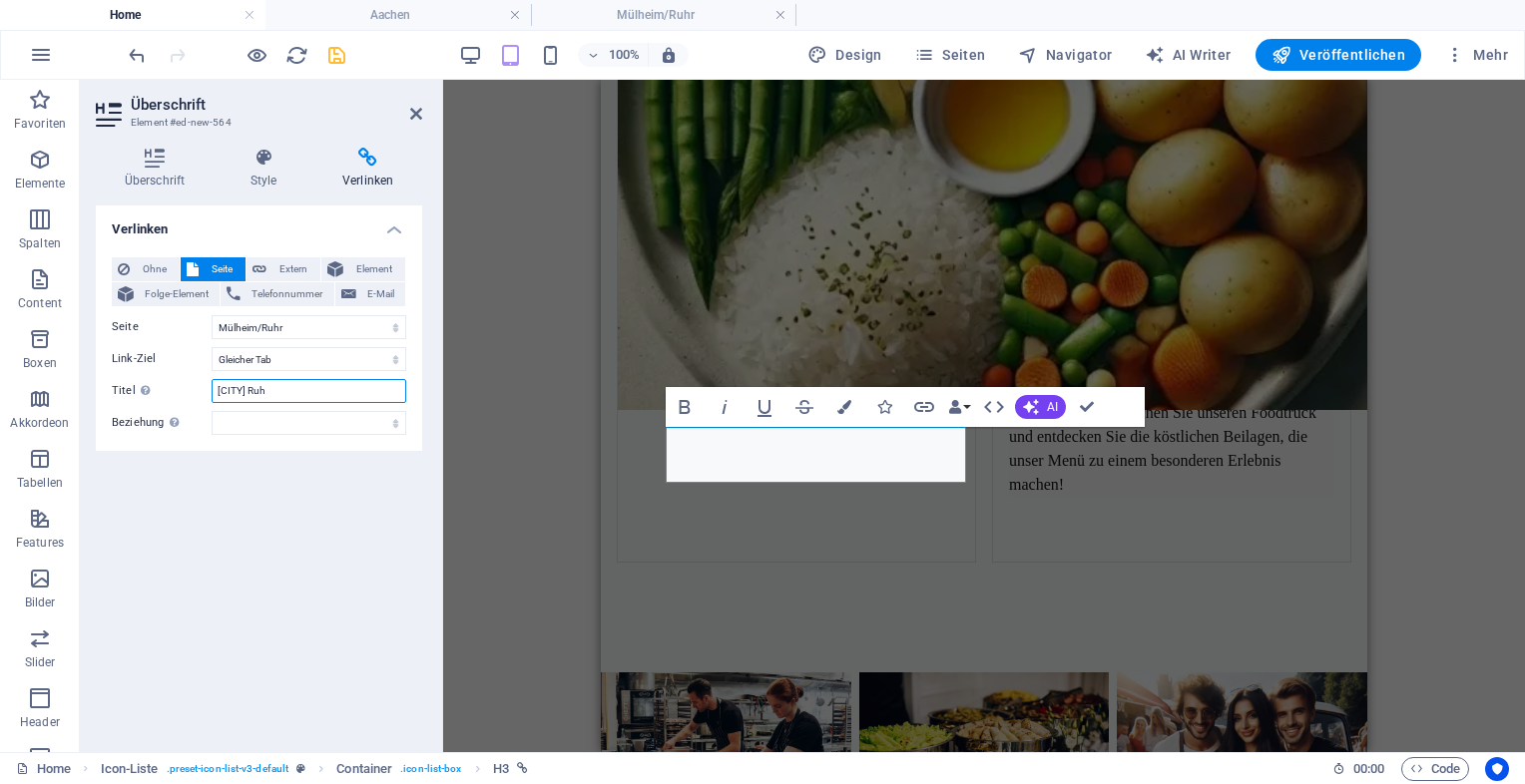 type on "[CITY] [REGION]" 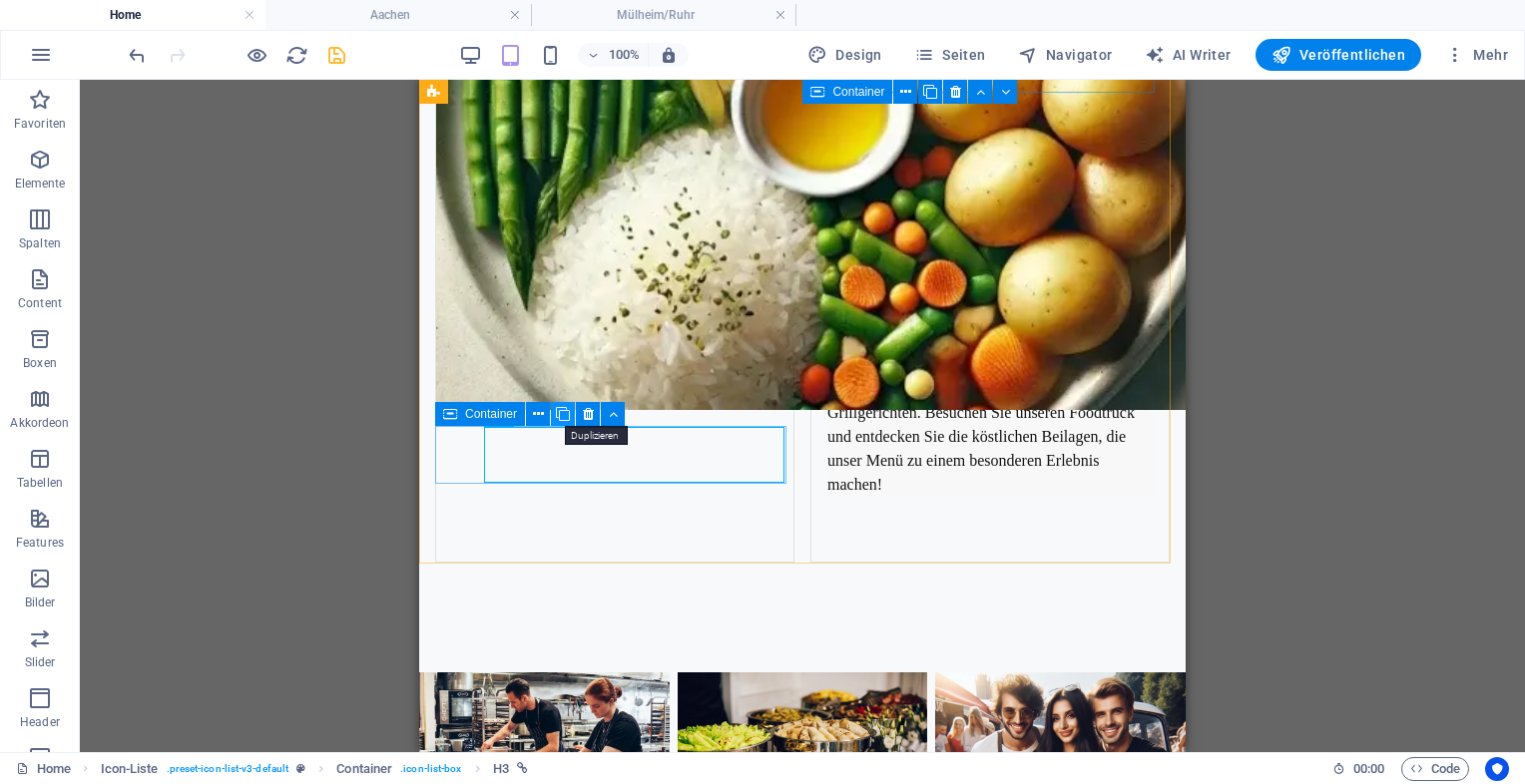 click at bounding box center (563, 414) 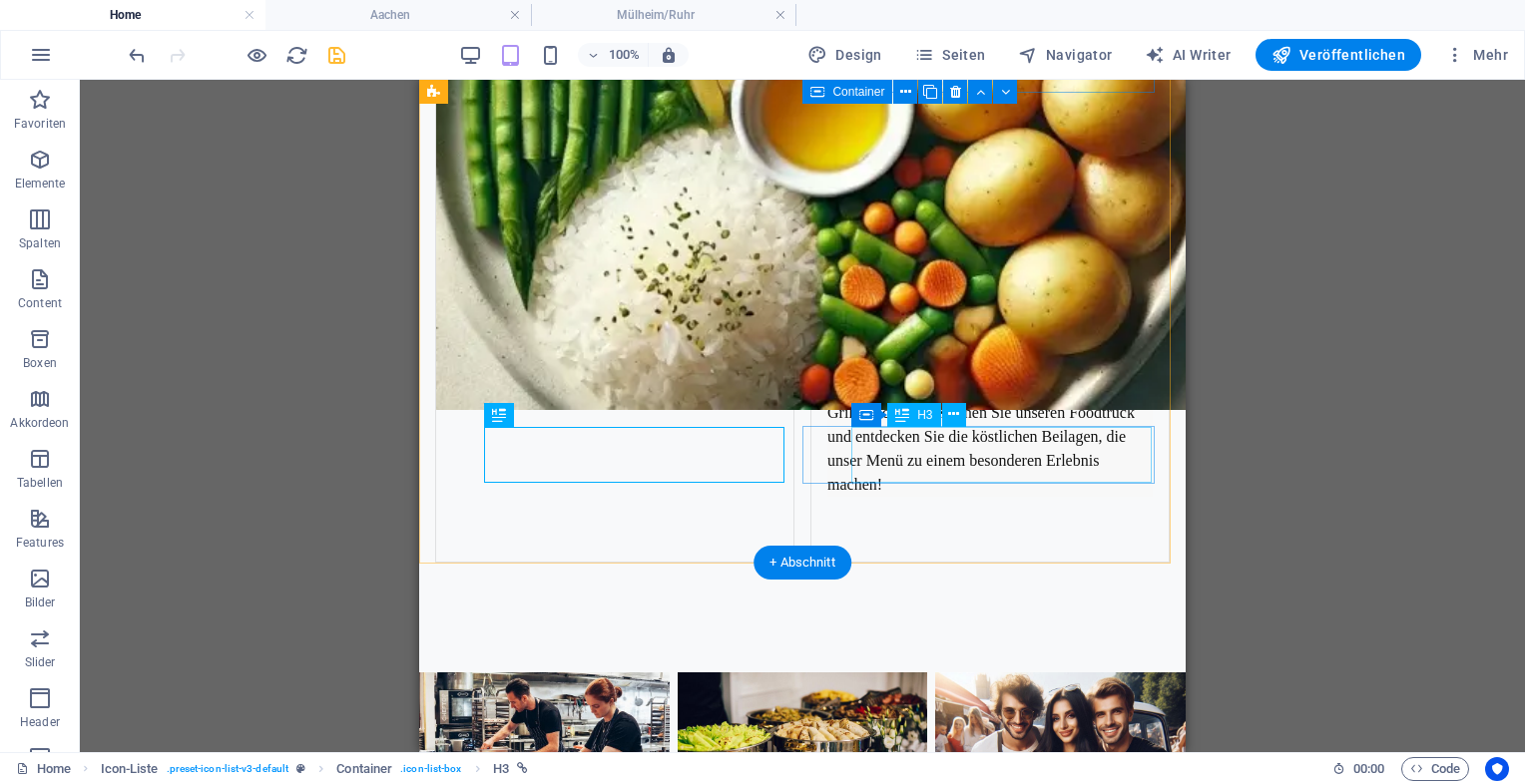 click on "[CITY] [REGION]" at bounding box center [590, 5007] 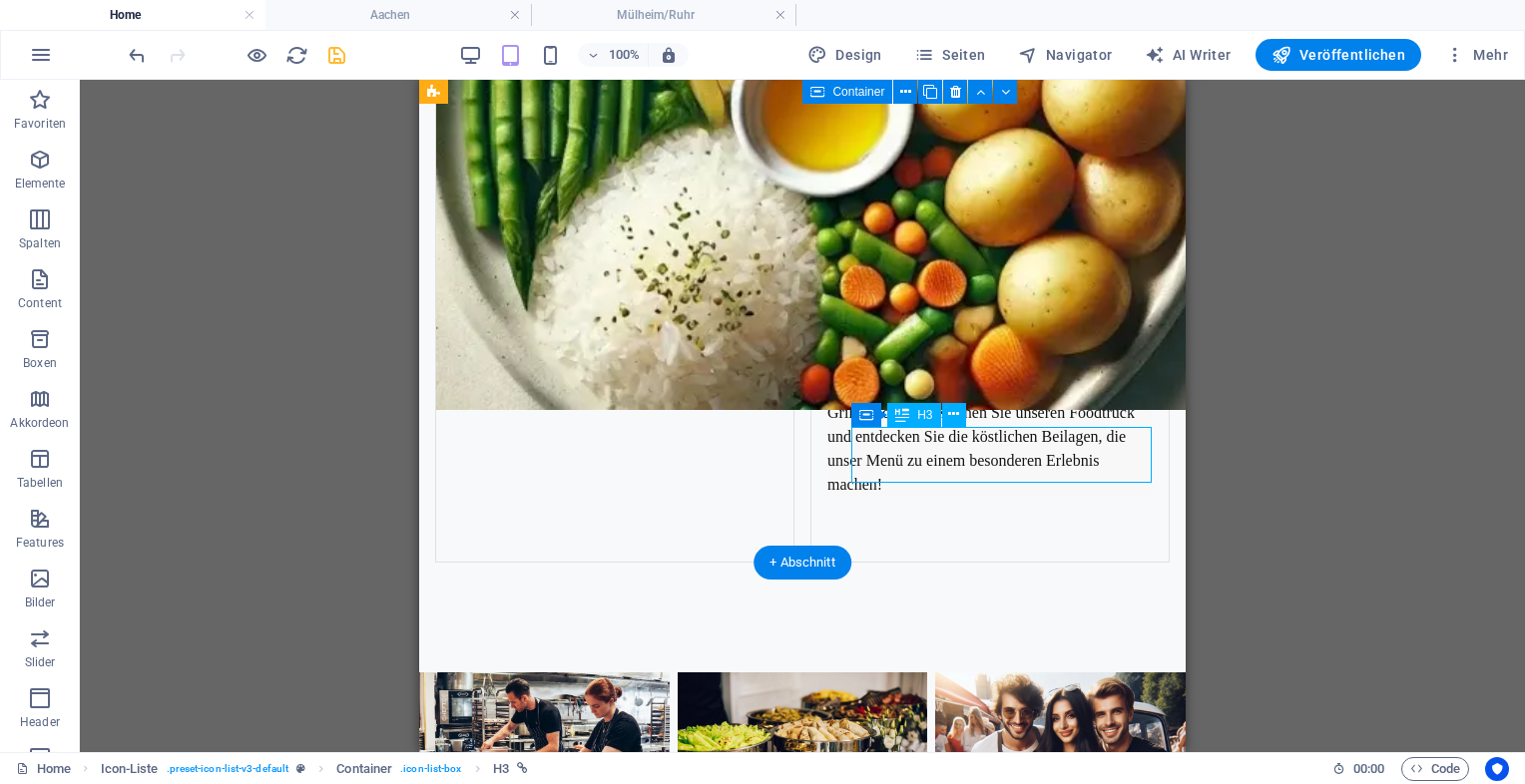 click on "[CITY] [REGION]" at bounding box center [590, 5007] 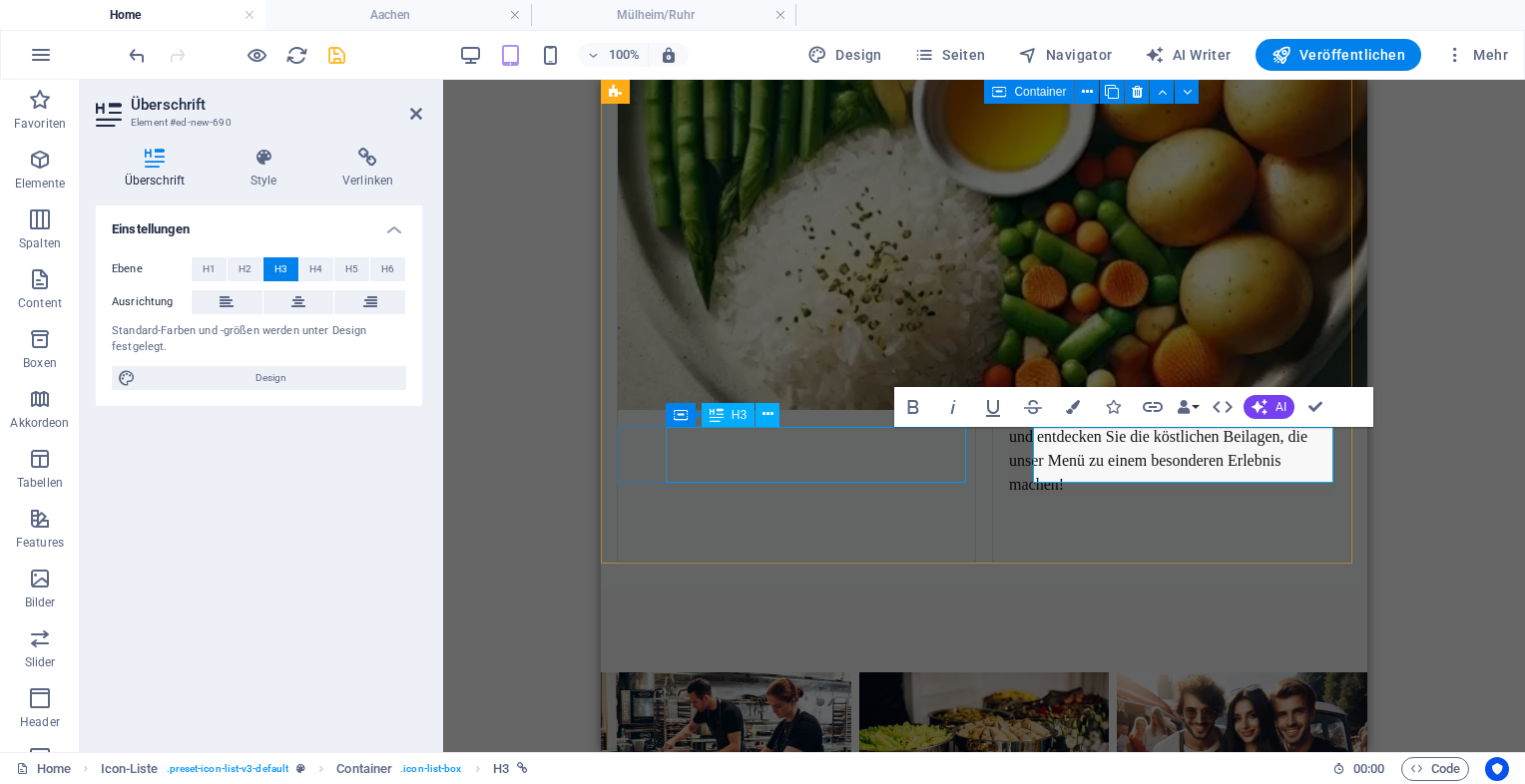 type 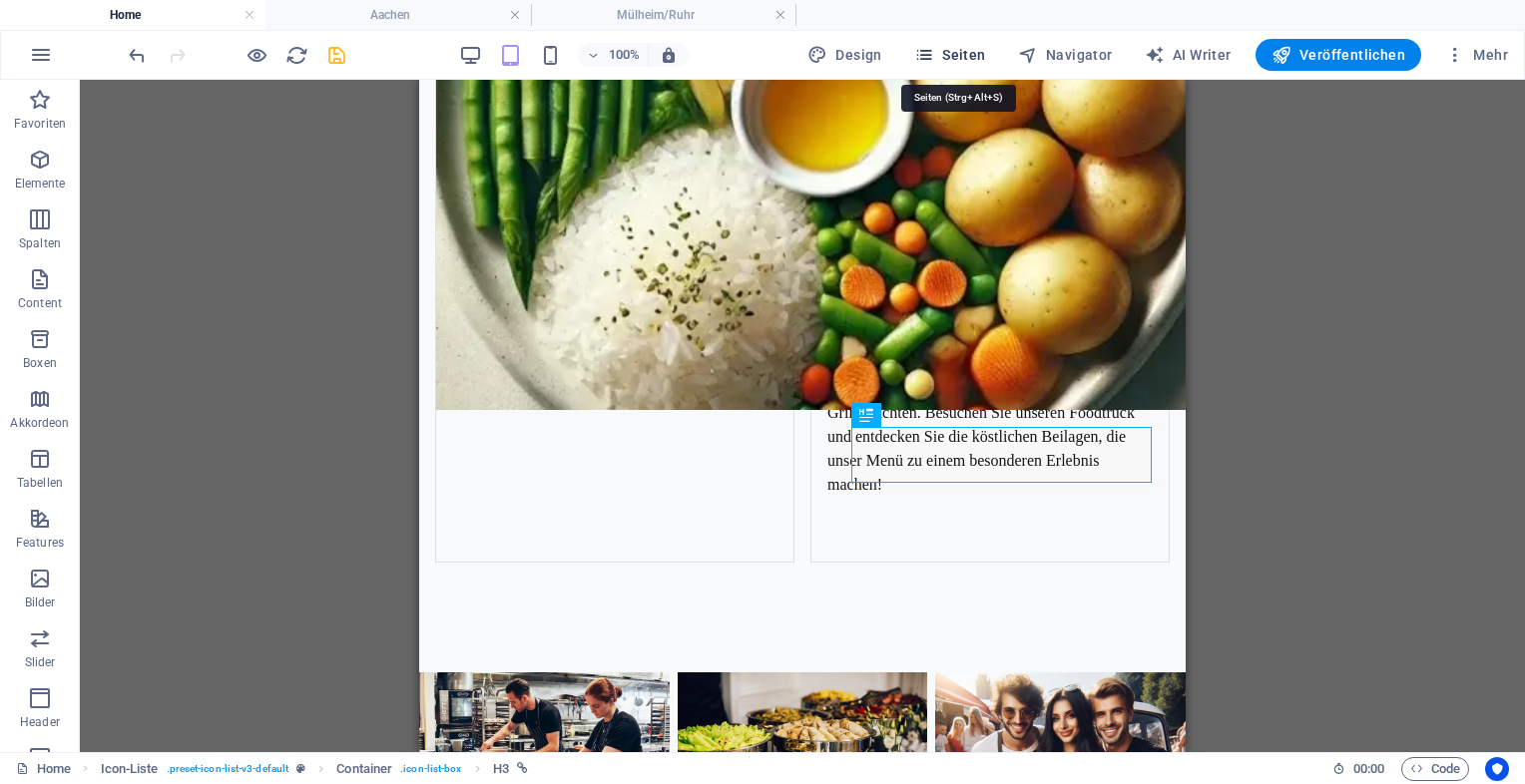click on "Seiten" at bounding box center (950, 55) 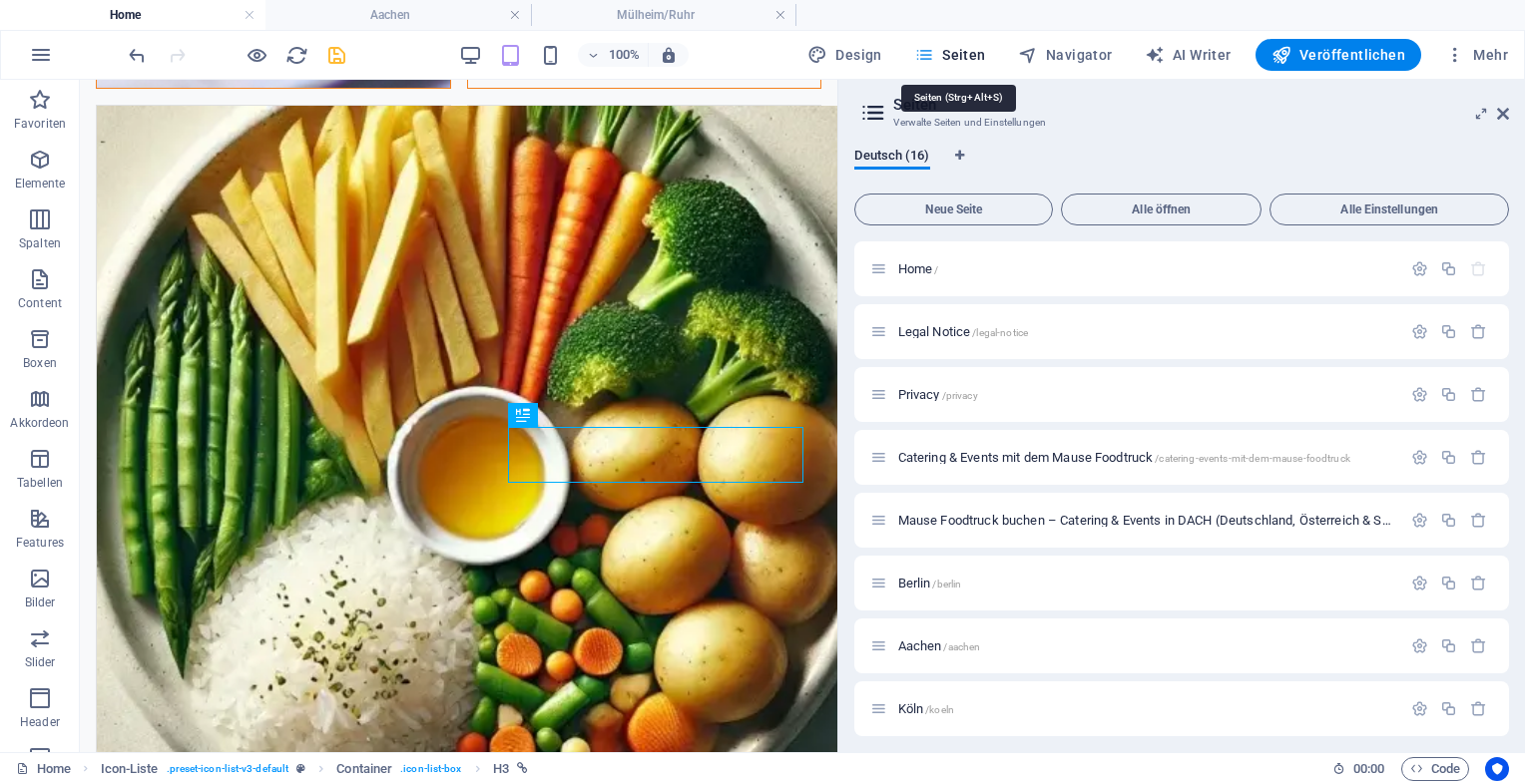 scroll, scrollTop: 16648, scrollLeft: 0, axis: vertical 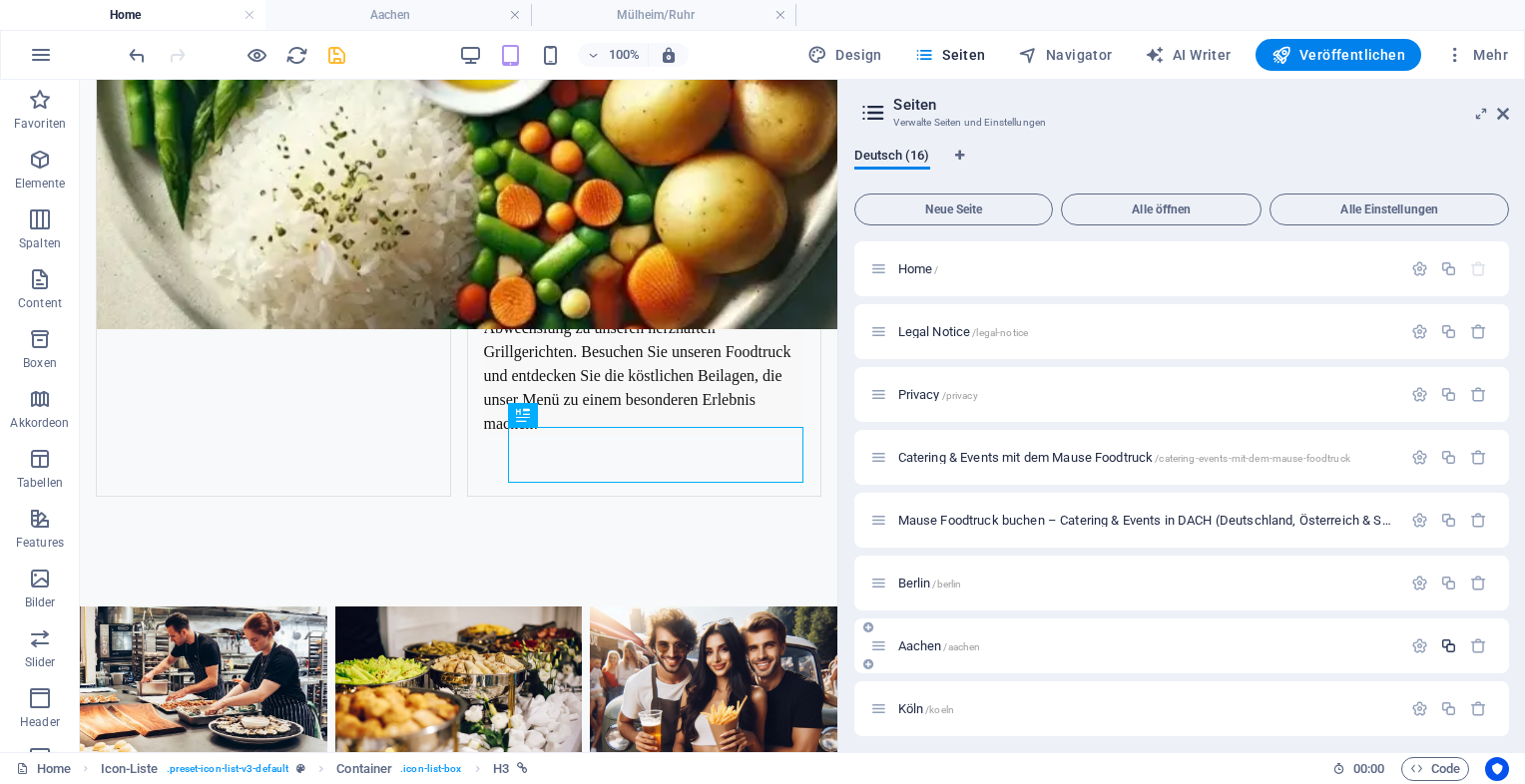 click at bounding box center (1448, 645) 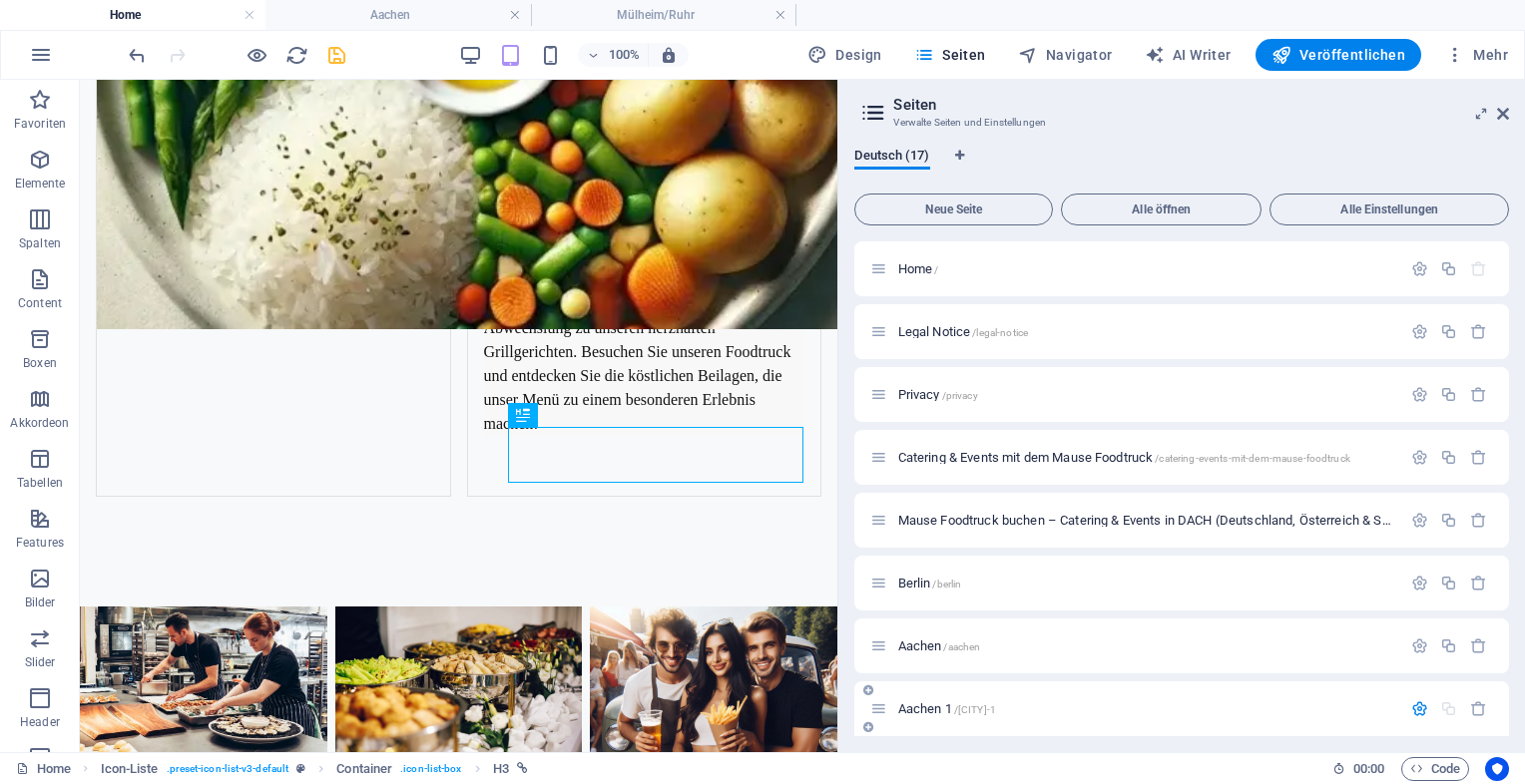 scroll, scrollTop: 295, scrollLeft: 0, axis: vertical 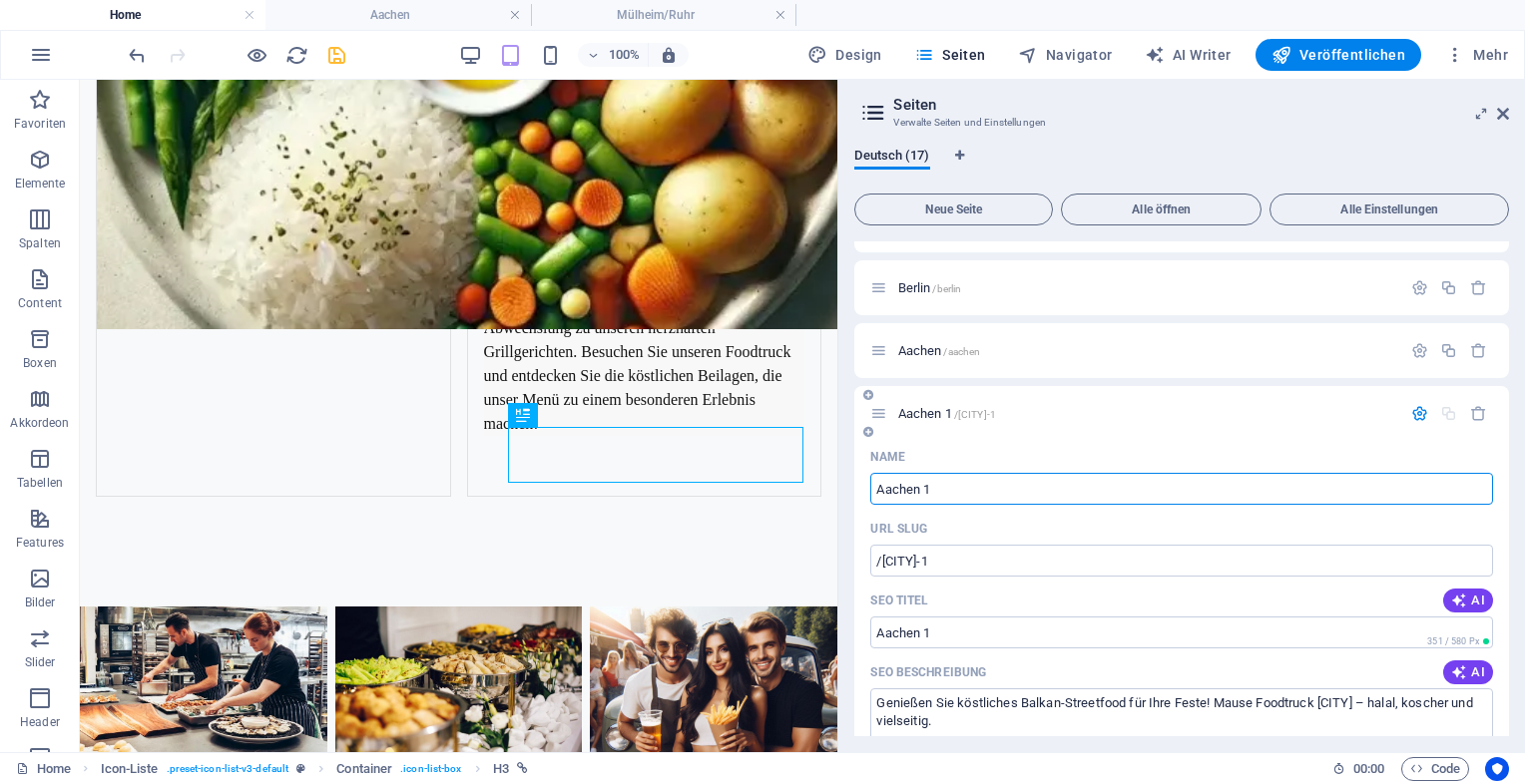 click on "Aachen 1" at bounding box center (1182, 489) 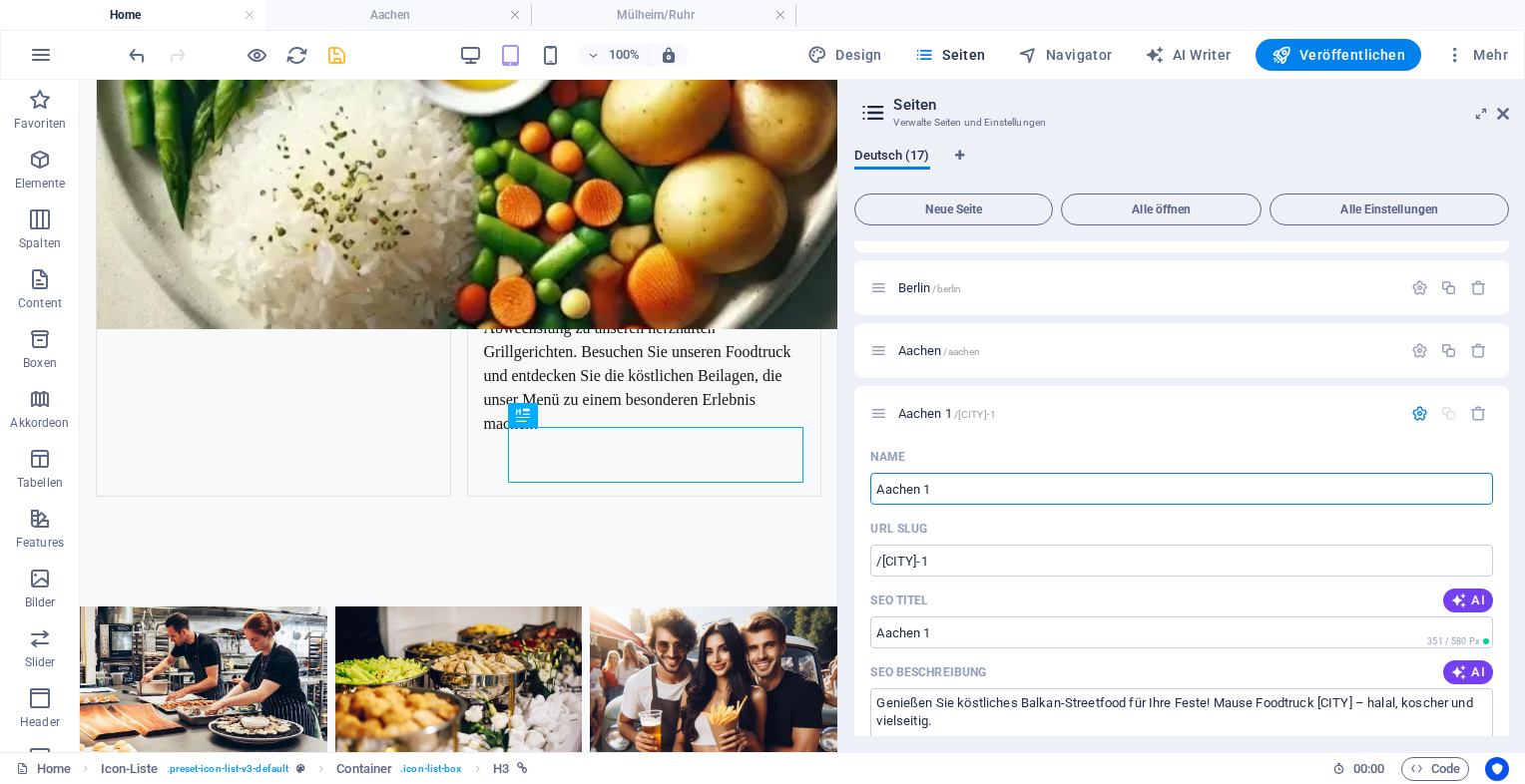 drag, startPoint x: 1040, startPoint y: 562, endPoint x: 835, endPoint y: 500, distance: 214.17049 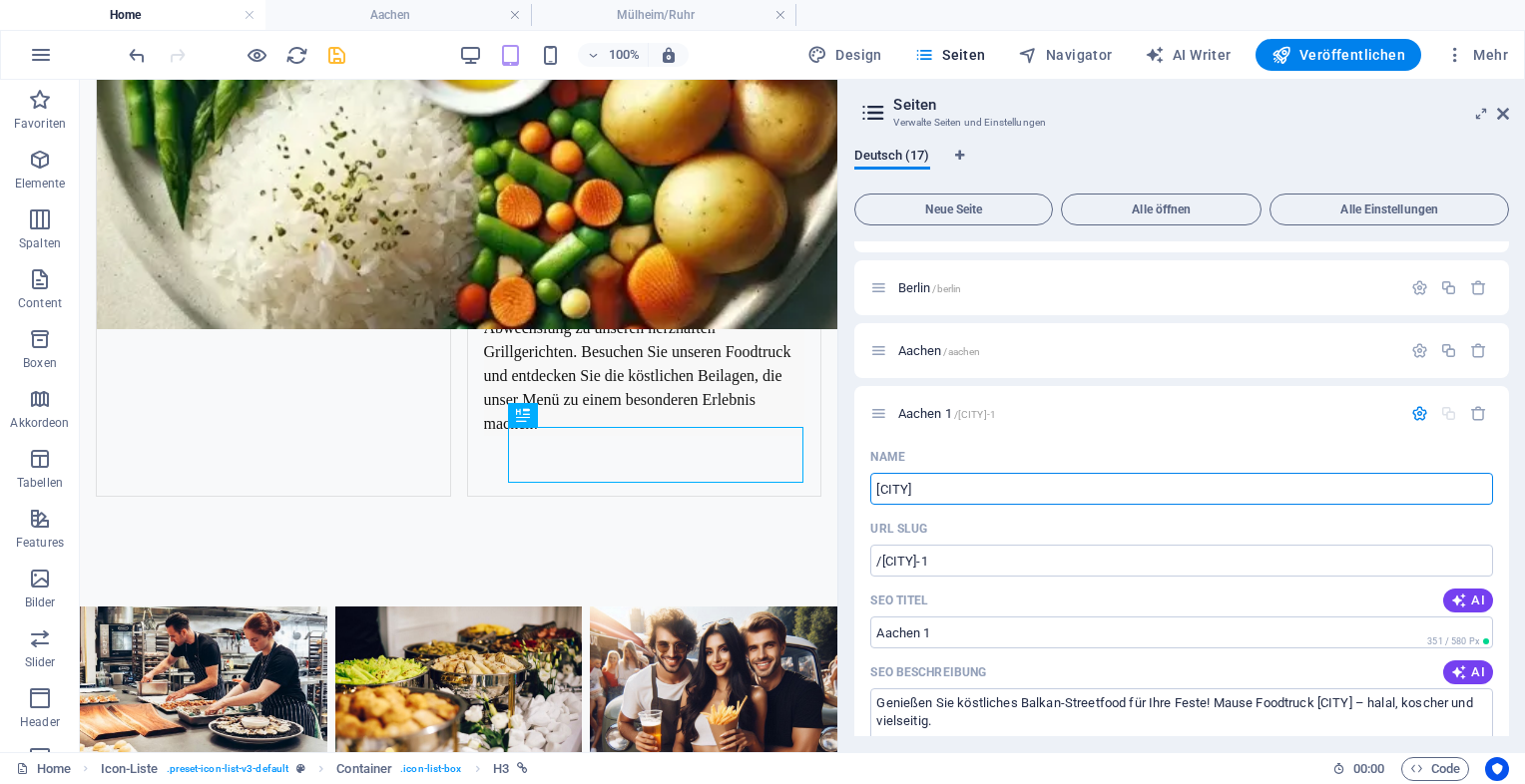 type on "Gelsenki" 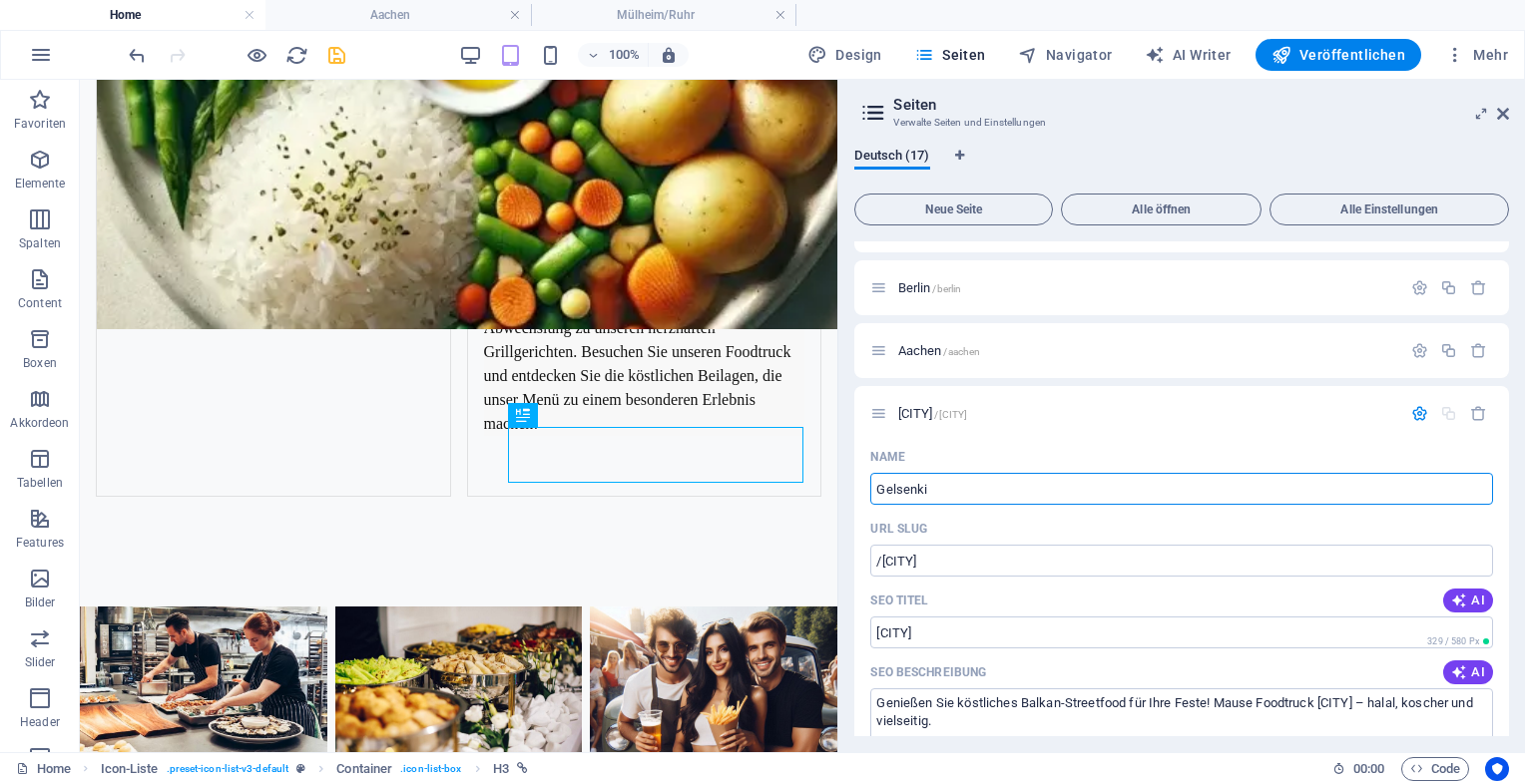 type on "/gelsen" 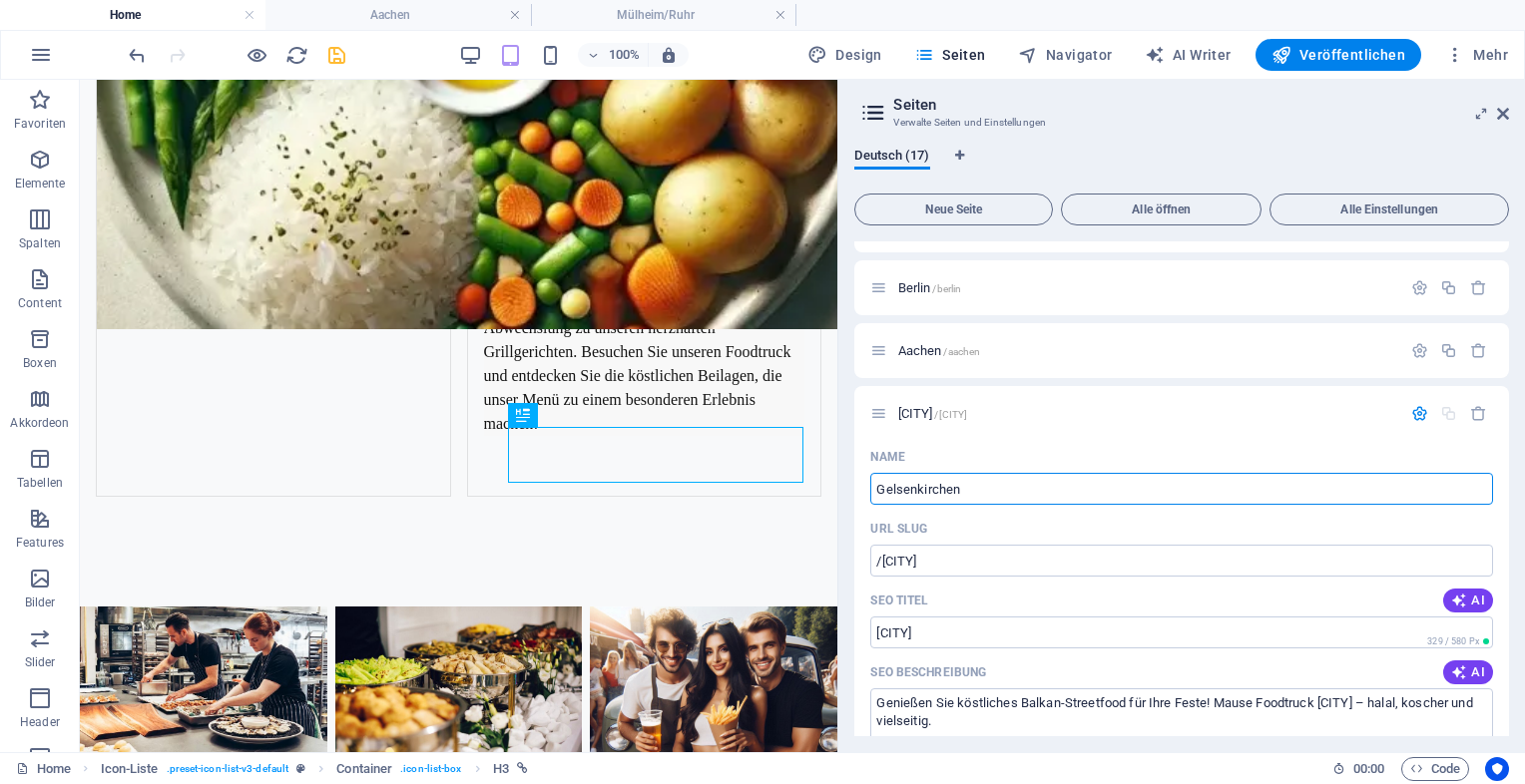 type on "Gelsenkirchen" 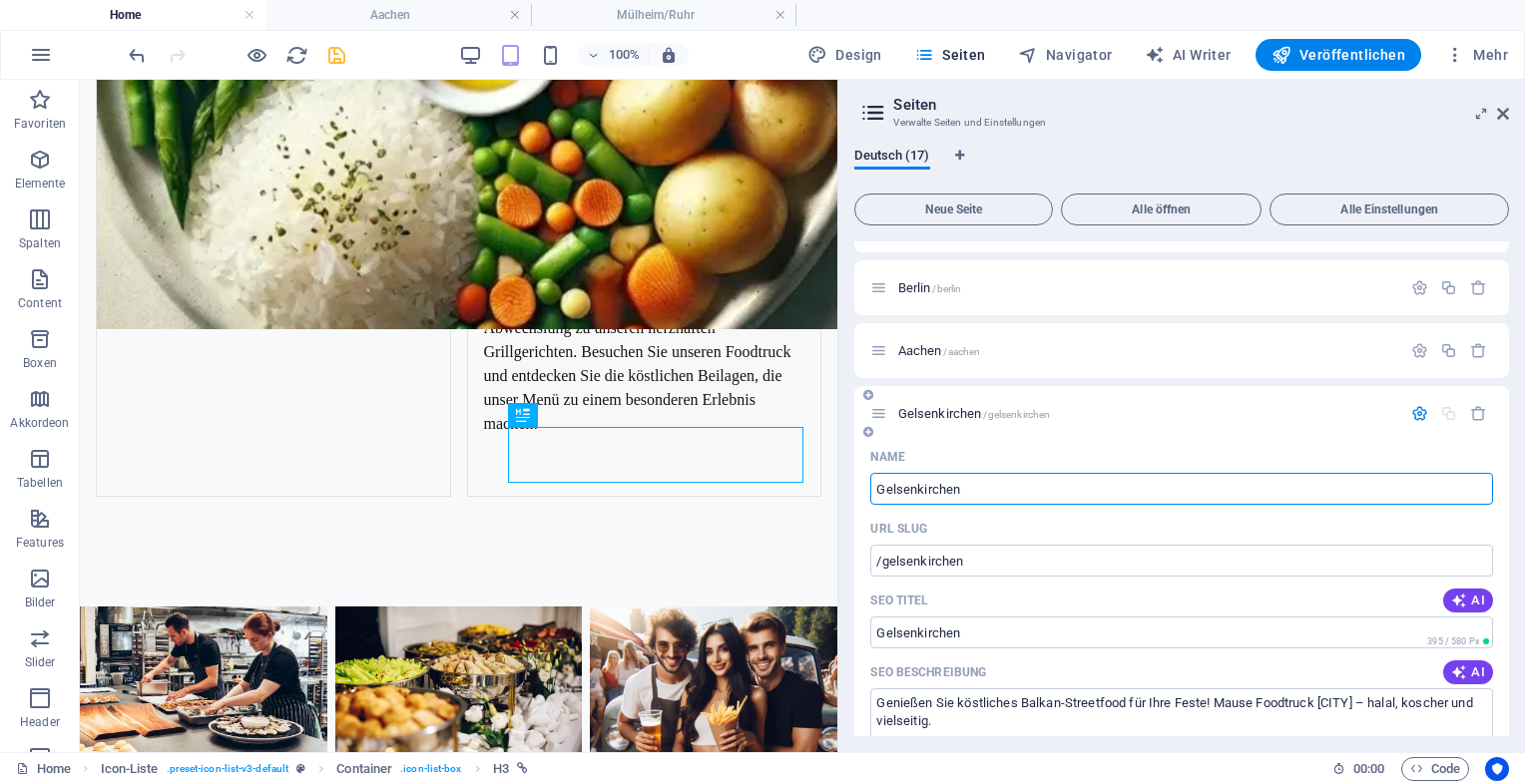 type on "Gelsenkirchen" 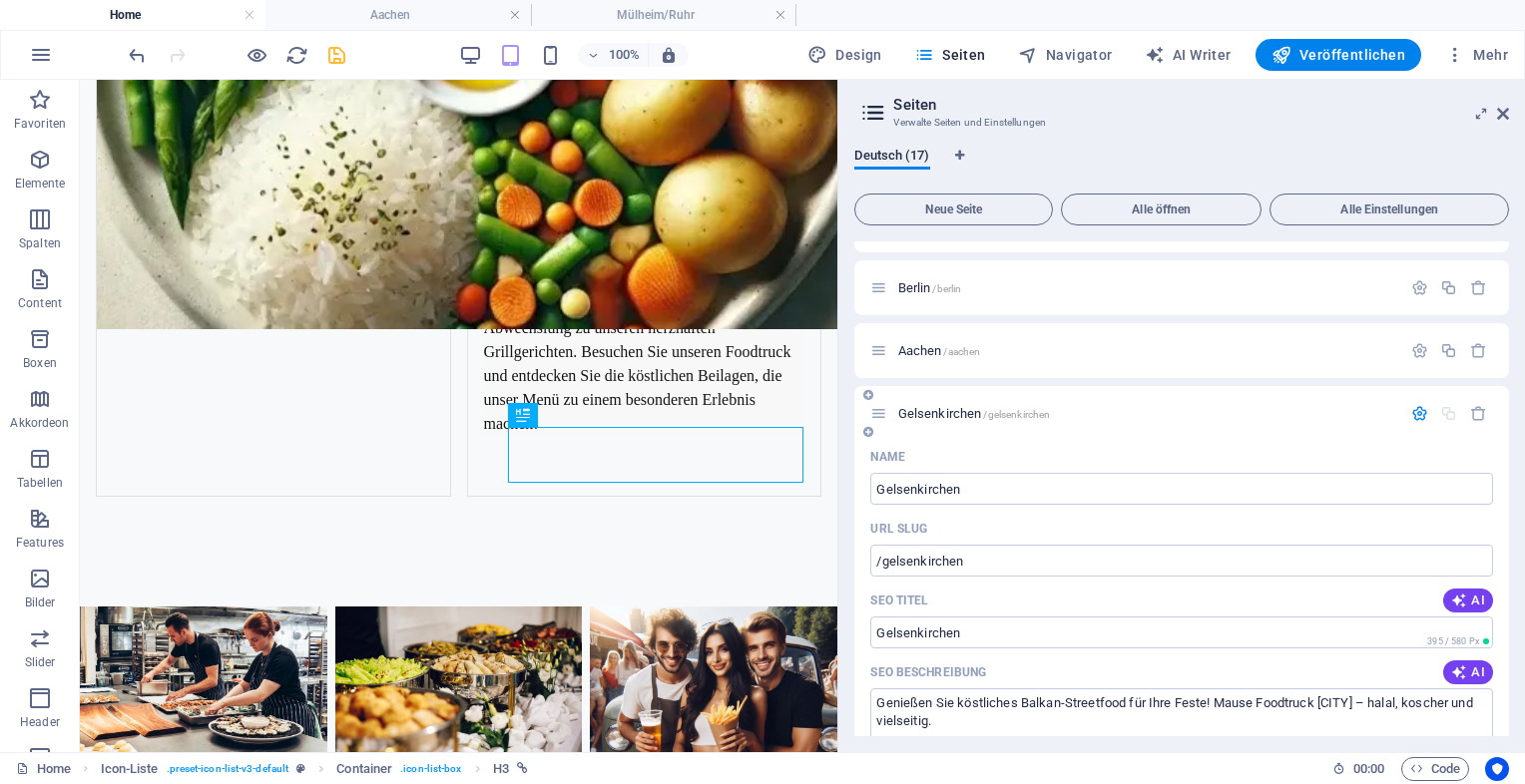 click on "[CITY] /[CITY]" at bounding box center (974, 413) 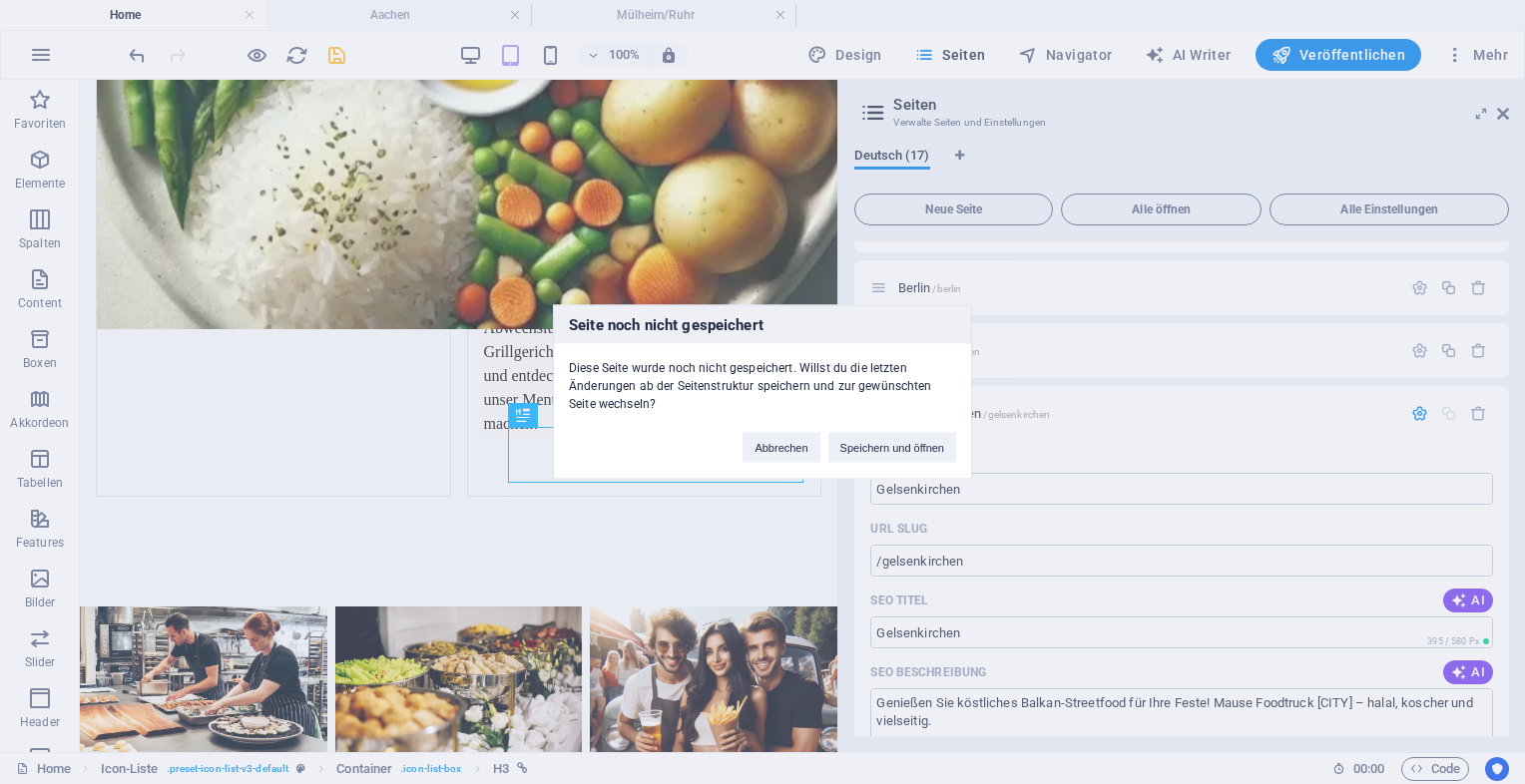 click on "Diese Seite wurde noch nicht gespeichert. Willst du die letzten Änderungen ab der Seitenstruktur speichern und zur gewünschten Seite wechseln?" at bounding box center [762, 378] 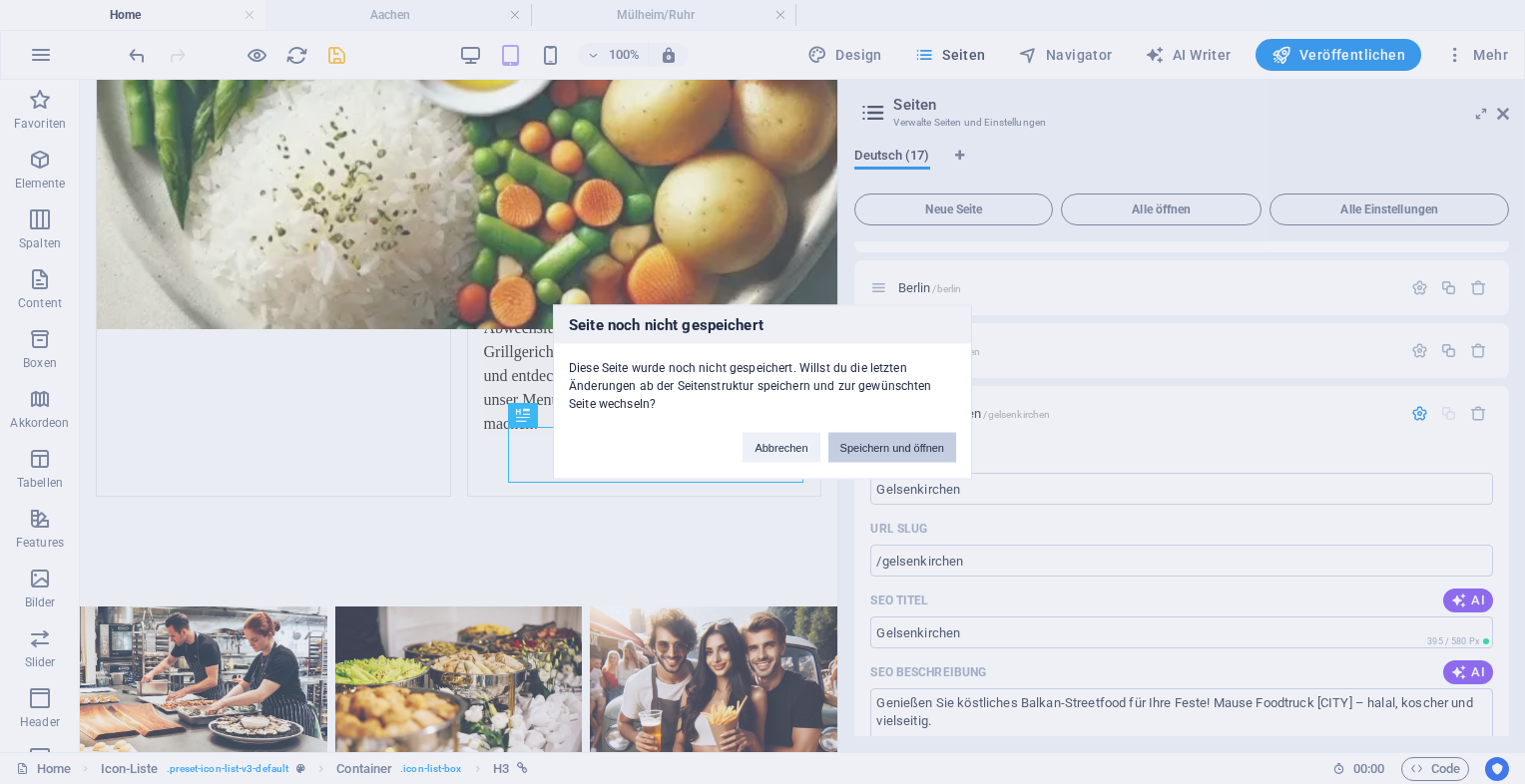 click on "Speichern und öffnen" at bounding box center [892, 448] 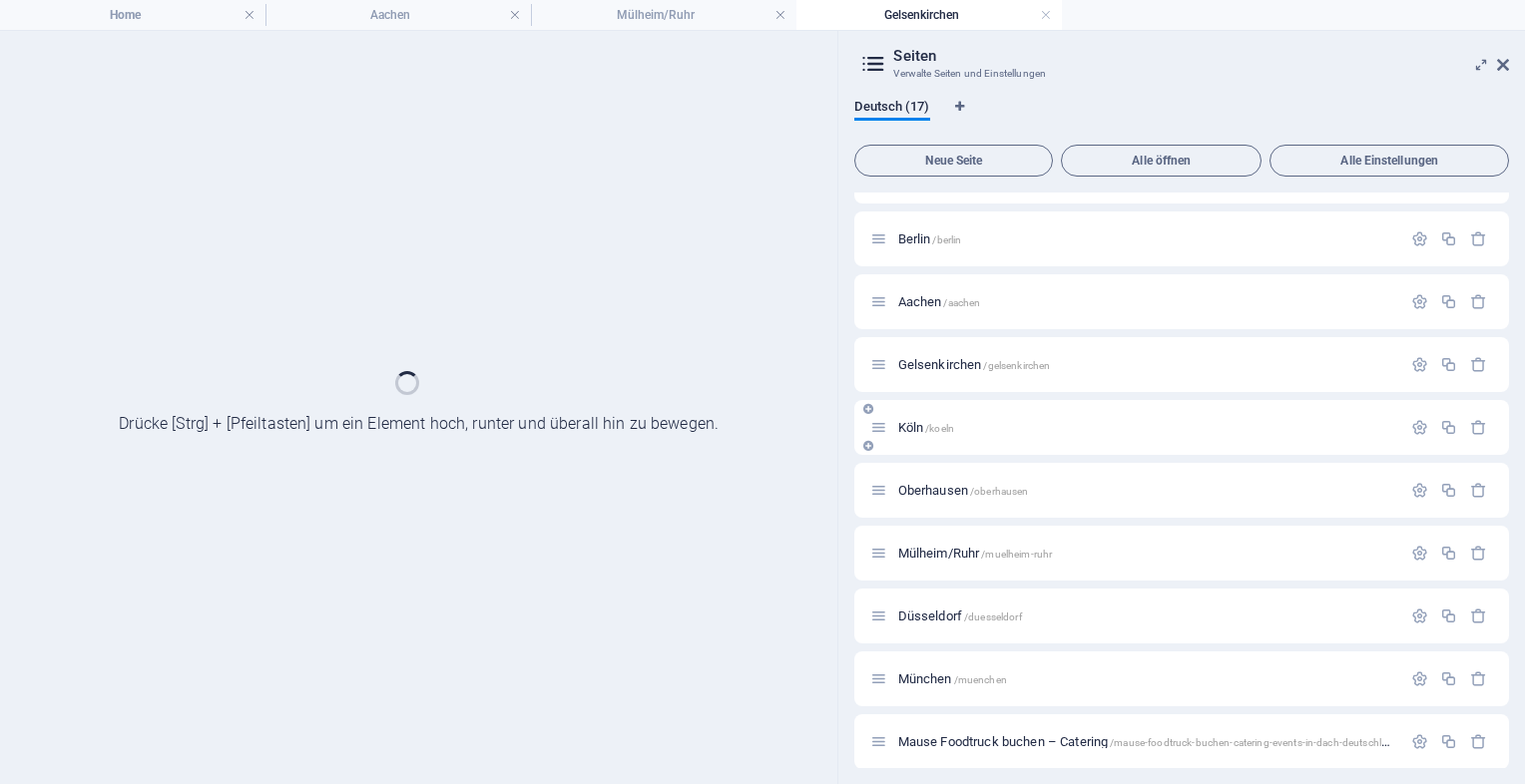 scroll, scrollTop: 0, scrollLeft: 0, axis: both 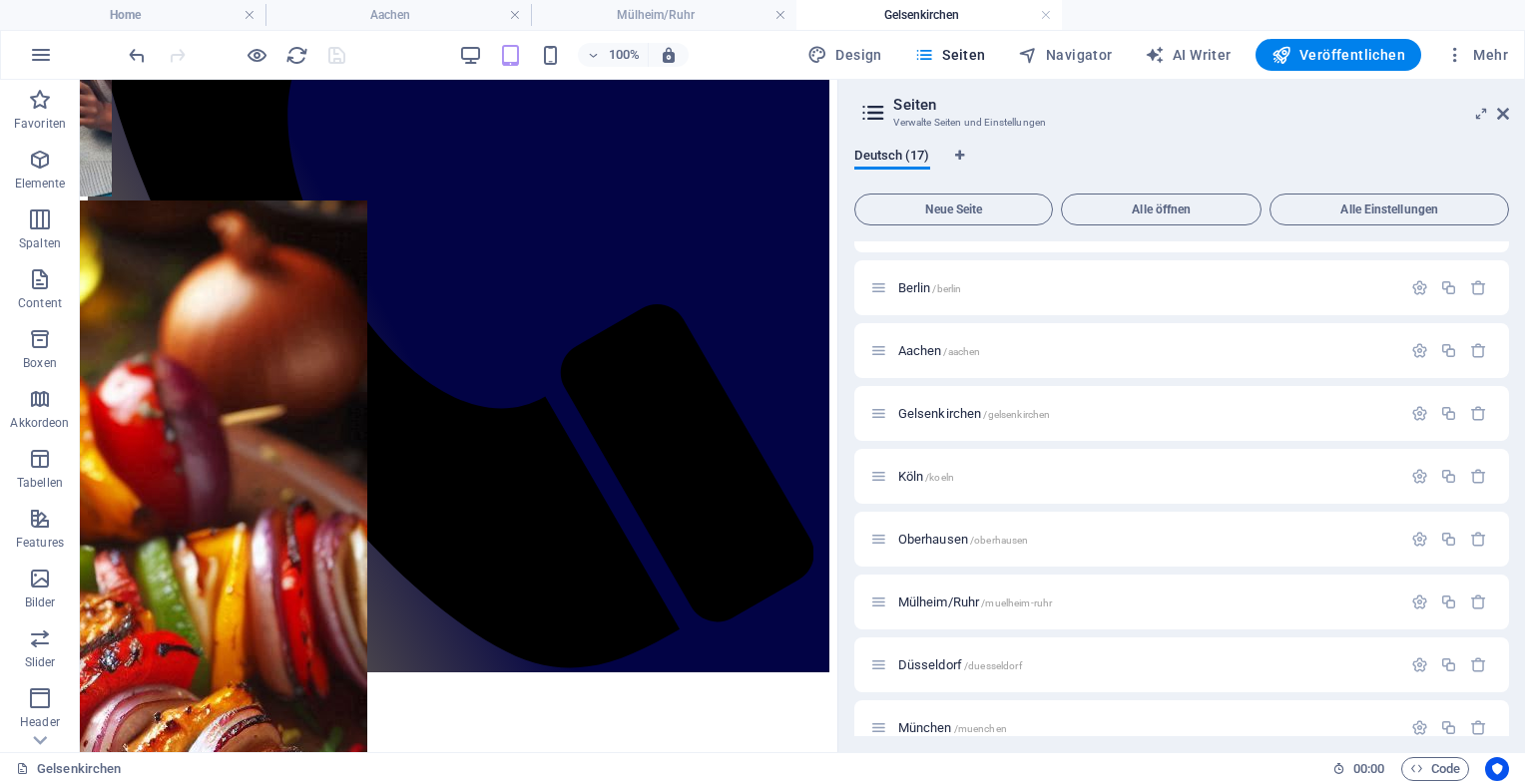 drag, startPoint x: 831, startPoint y: 294, endPoint x: 917, endPoint y: 378, distance: 120.21647 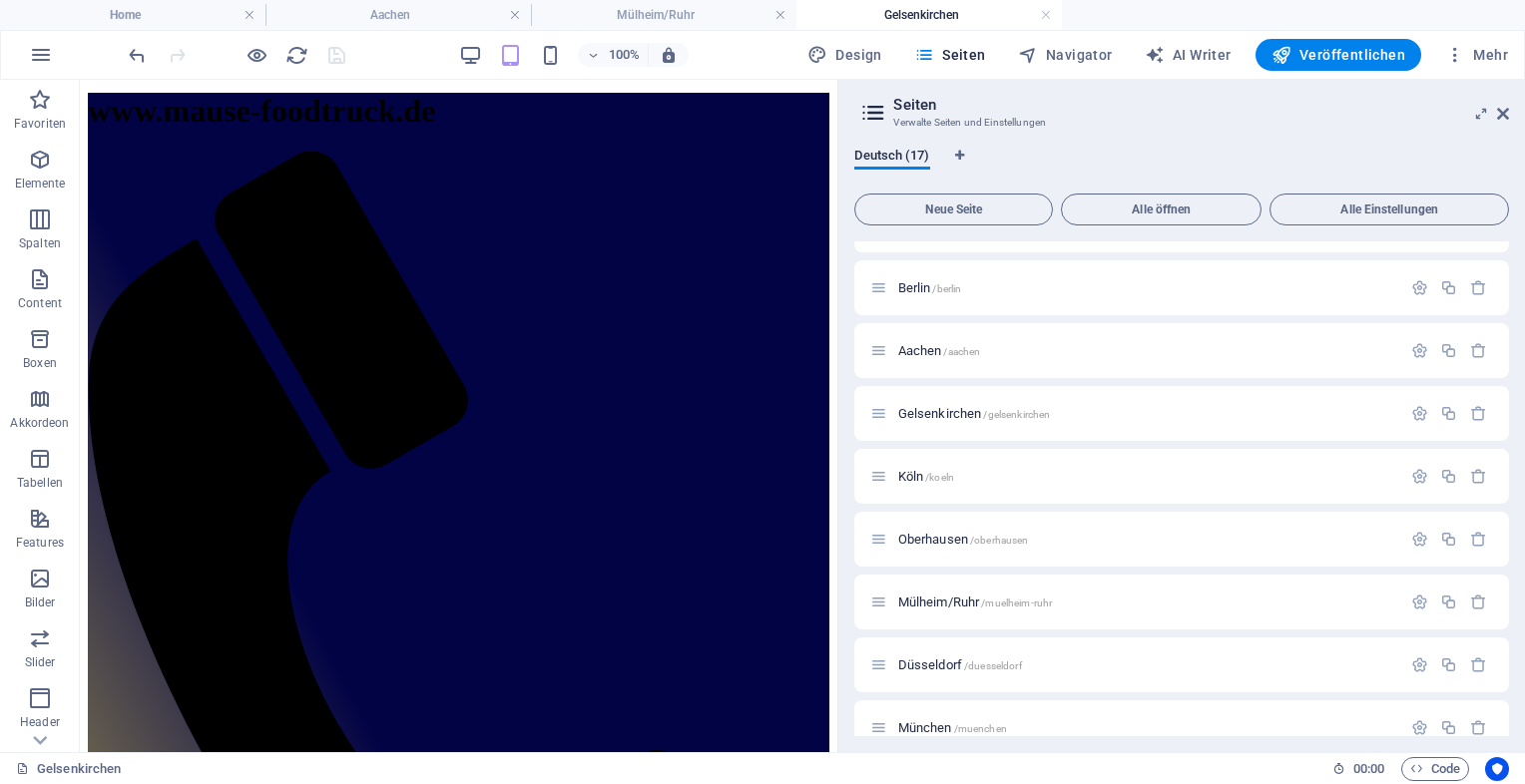 scroll, scrollTop: 685, scrollLeft: 0, axis: vertical 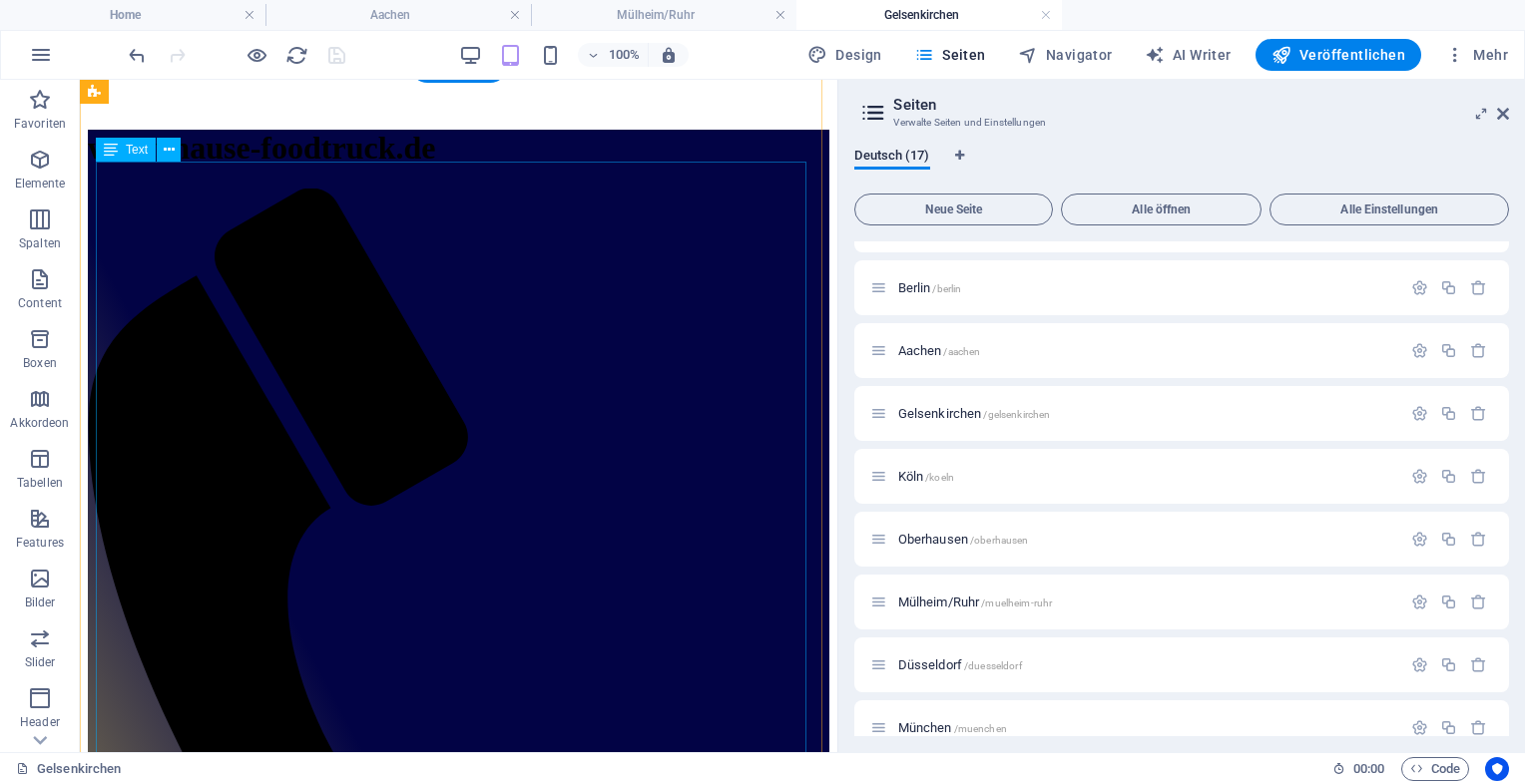 click on "Mause Foodtruck Aachen – Balkan-Streetfood für echte Feste
🐭 Mause Foodtruck Aachen
Balkan-Küche. Koscher. Halal. Für echte Feste – nicht nur Printen.
Aachen kann mehr als Dom, Pferde und Printen – wir liefern den Geschmack dazu.
Mause Foodtruck  bringt handgemachte Spezialitäten vom Balkan direkt auf eure Veranstaltung.
Ob koscher, halal, vegan oder mit saftigem Fleisch vom Grill – bei uns findet jeder etwas, das schmeckt.
🎉 Was gefeiert wird? Entscheidet ihr. Wir kochen.
🐎 Pferderennen & Reitturniere – herzhafter Genuss für lange Tage
⚽ Fußball-Events – ob Amateurspiel oder Public Viewing
✡️ Religiöse Feste & Beschneidungsfeiern – mit Rücksicht auf Tradition & Speisevorschriften
💍 Hochzeiten – klassisch, modern, traditionell oder wild
🕺 Junggesellenabschiede – mit kraftvollem Balkan-Streetfood gegen den Kater
🥙 Unser Food: Balkan-Soul für Aachen" at bounding box center [458, 1798] 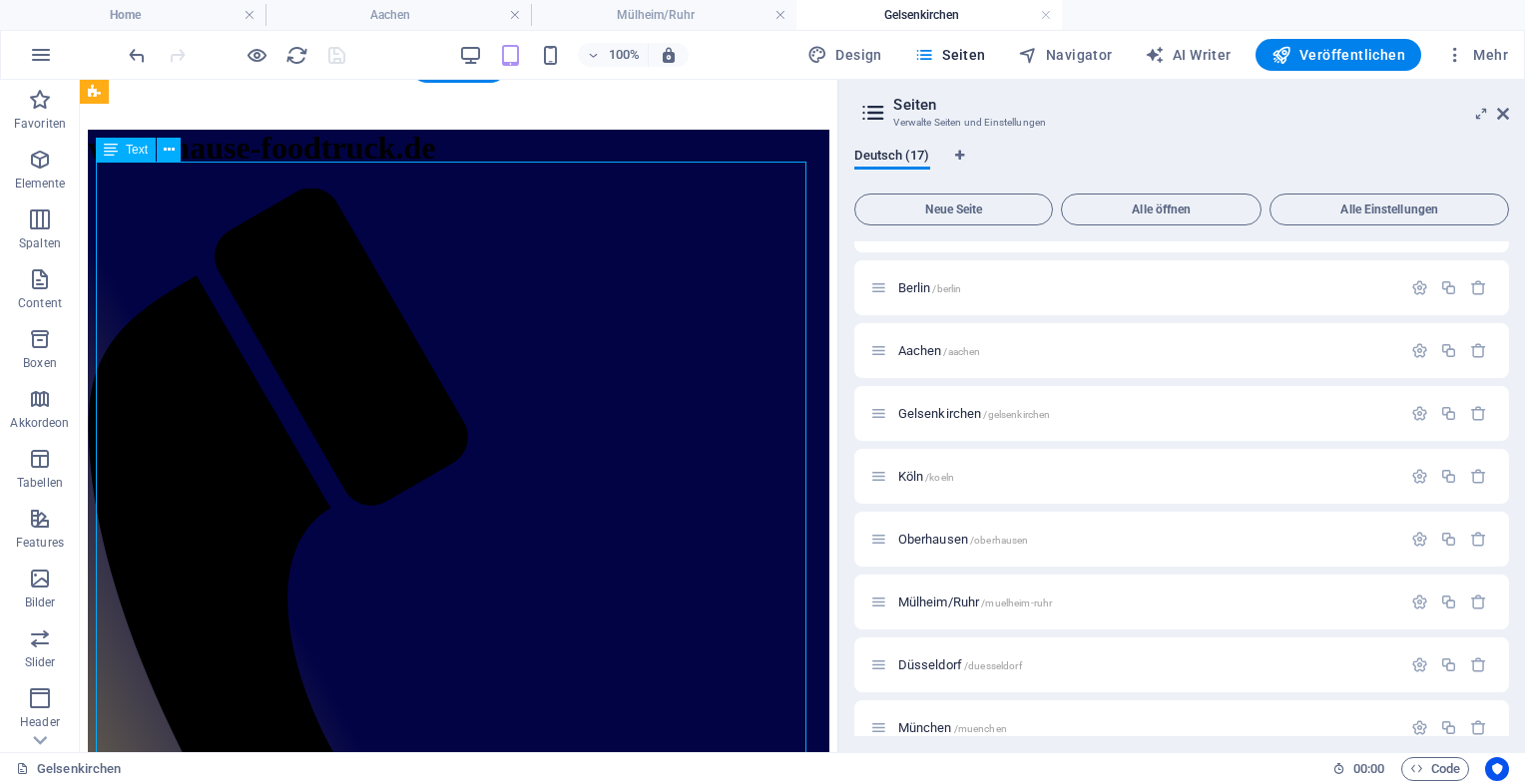 click on "Mause Foodtruck Aachen – Balkan-Streetfood für echte Feste
🐭 Mause Foodtruck Aachen
Balkan-Küche. Koscher. Halal. Für echte Feste – nicht nur Printen.
Aachen kann mehr als Dom, Pferde und Printen – wir liefern den Geschmack dazu.
Mause Foodtruck  bringt handgemachte Spezialitäten vom Balkan direkt auf eure Veranstaltung.
Ob koscher, halal, vegan oder mit saftigem Fleisch vom Grill – bei uns findet jeder etwas, das schmeckt.
🎉 Was gefeiert wird? Entscheidet ihr. Wir kochen.
🐎 Pferderennen & Reitturniere – herzhafter Genuss für lange Tage
⚽ Fußball-Events – ob Amateurspiel oder Public Viewing
✡️ Religiöse Feste & Beschneidungsfeiern – mit Rücksicht auf Tradition & Speisevorschriften
💍 Hochzeiten – klassisch, modern, traditionell oder wild
🕺 Junggesellenabschiede – mit kraftvollem Balkan-Streetfood gegen den Kater
🥙 Unser Food: Balkan-Soul für Aachen" at bounding box center [458, 1798] 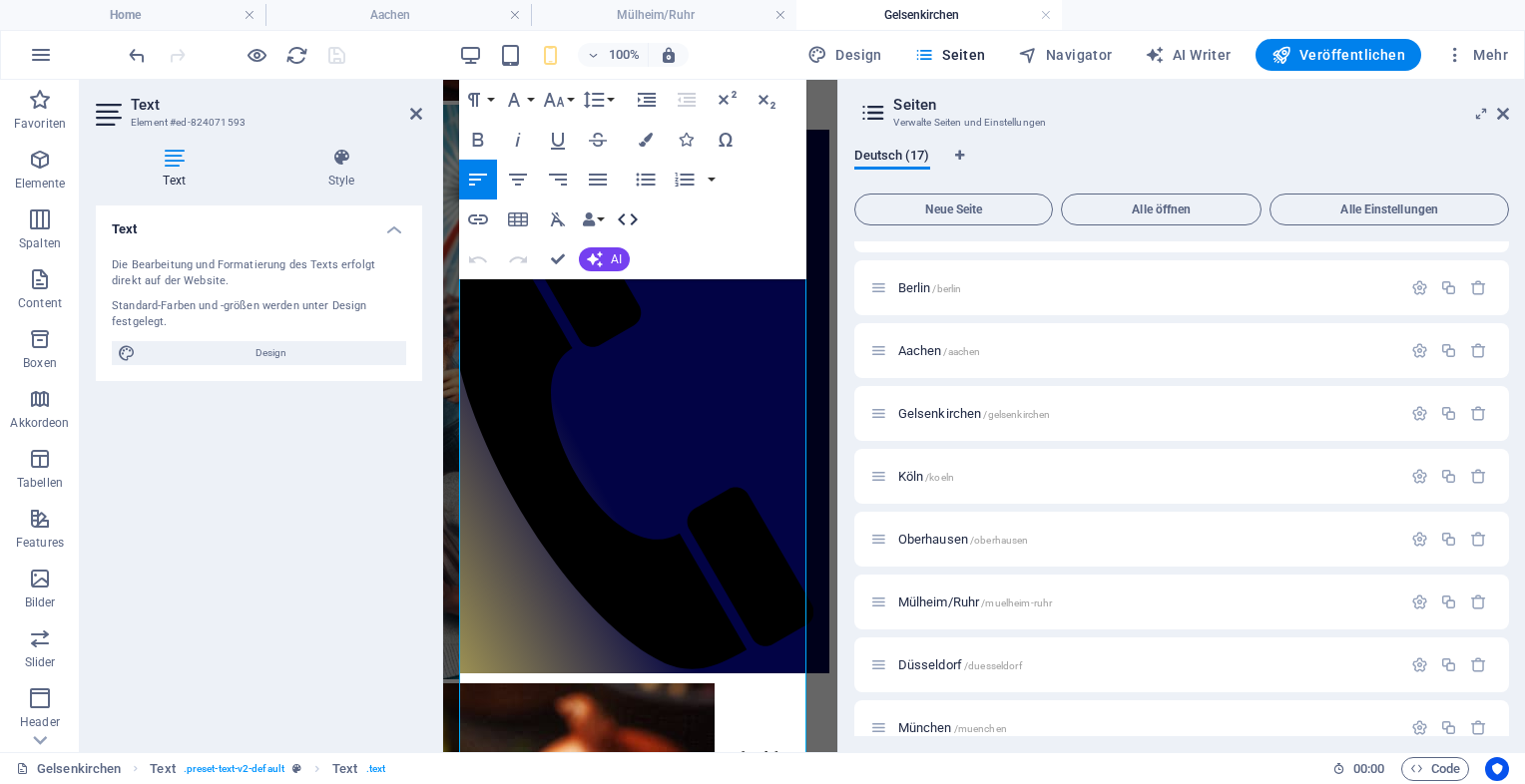 click 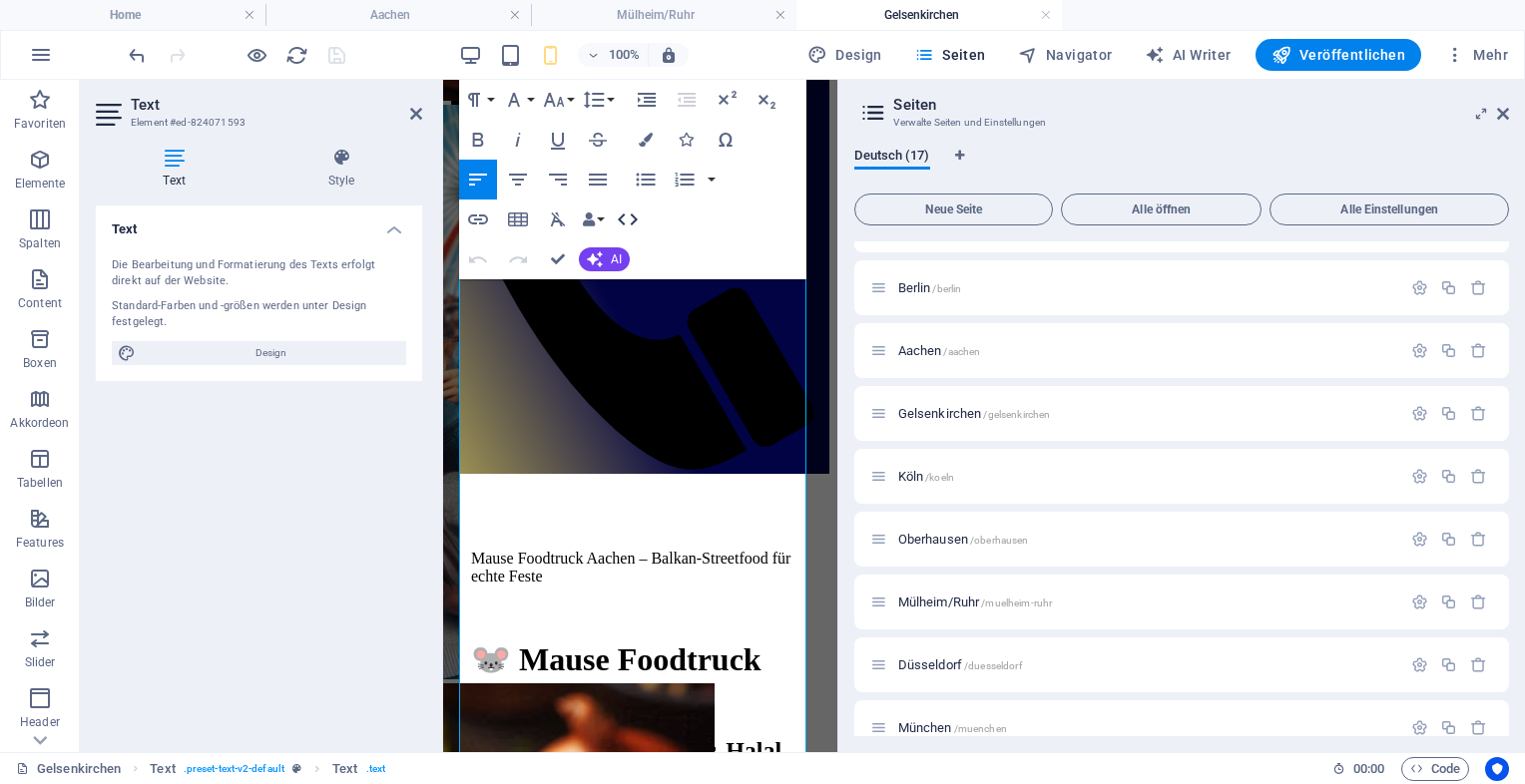 scroll, scrollTop: 486, scrollLeft: 0, axis: vertical 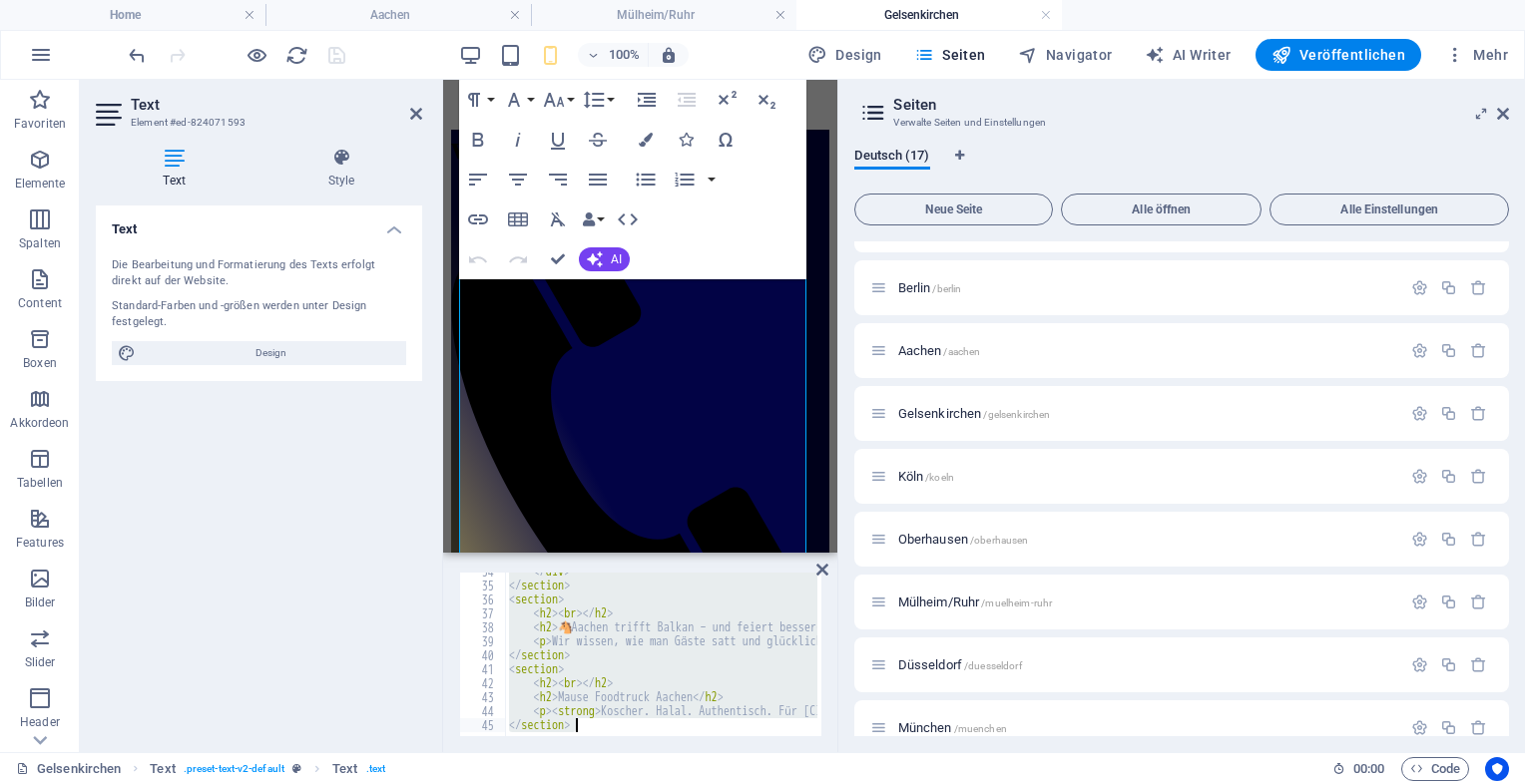 drag, startPoint x: 510, startPoint y: 577, endPoint x: 819, endPoint y: 787, distance: 373.60541 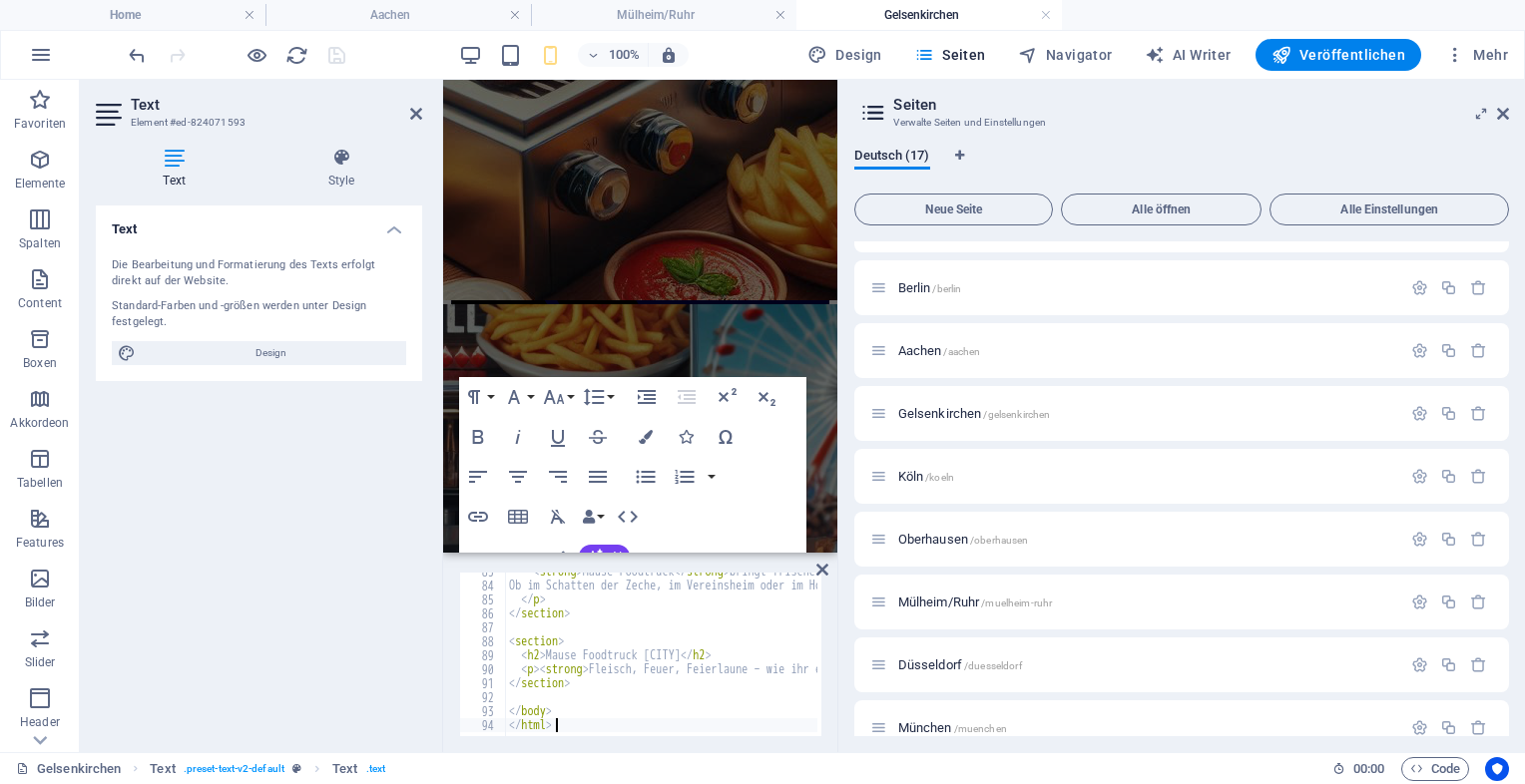 scroll, scrollTop: 0, scrollLeft: 0, axis: both 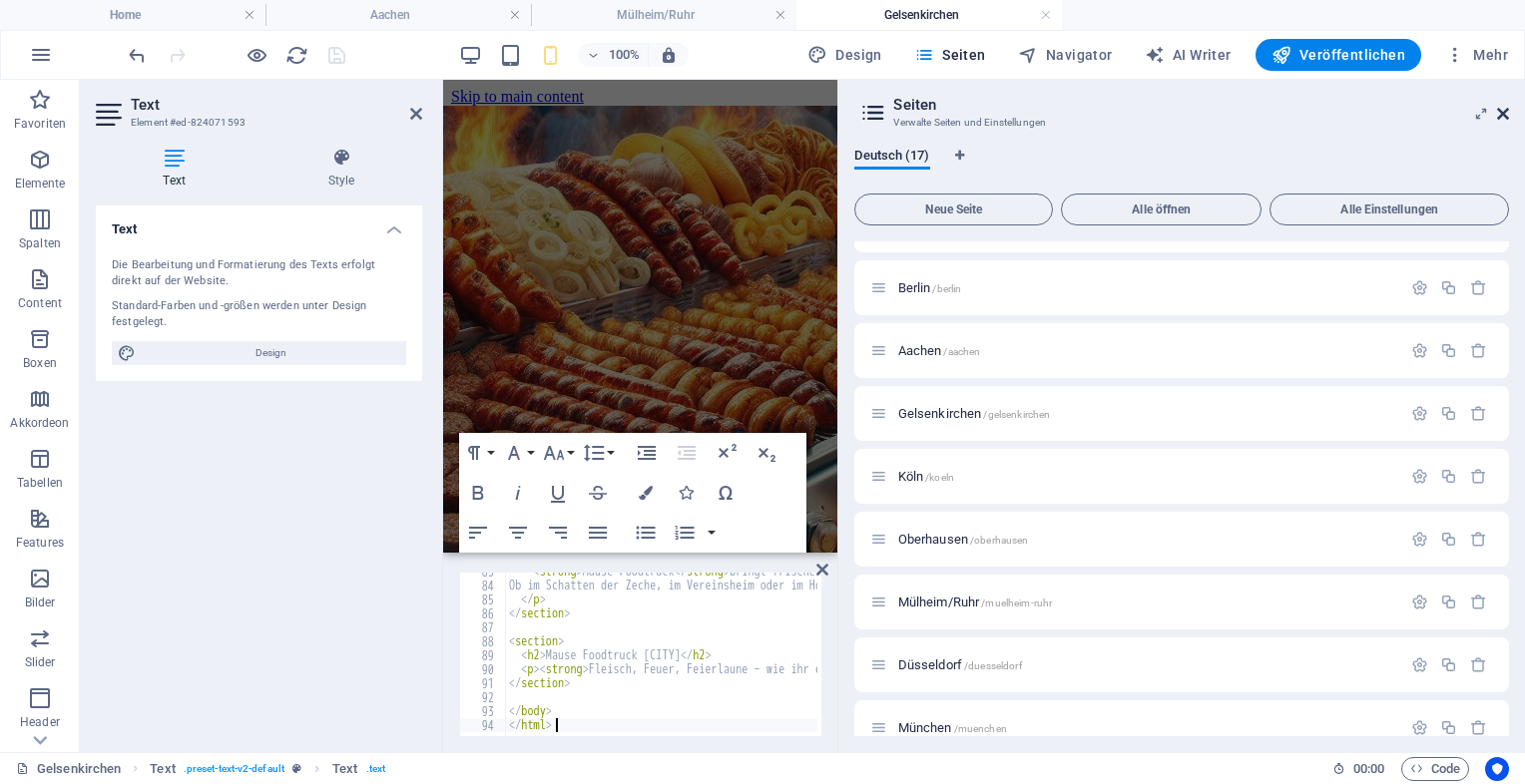 click at bounding box center [1503, 114] 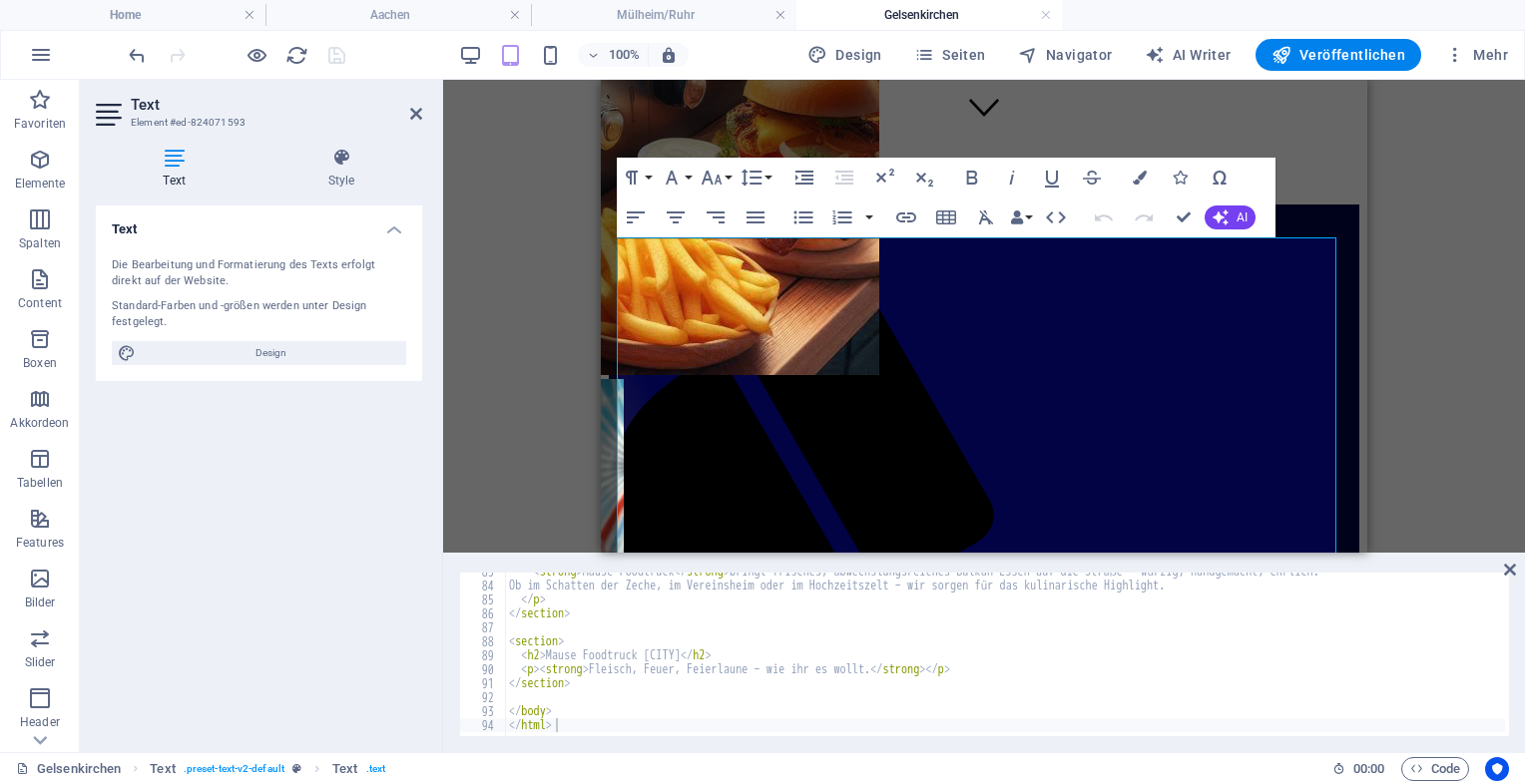 scroll, scrollTop: 403, scrollLeft: 0, axis: vertical 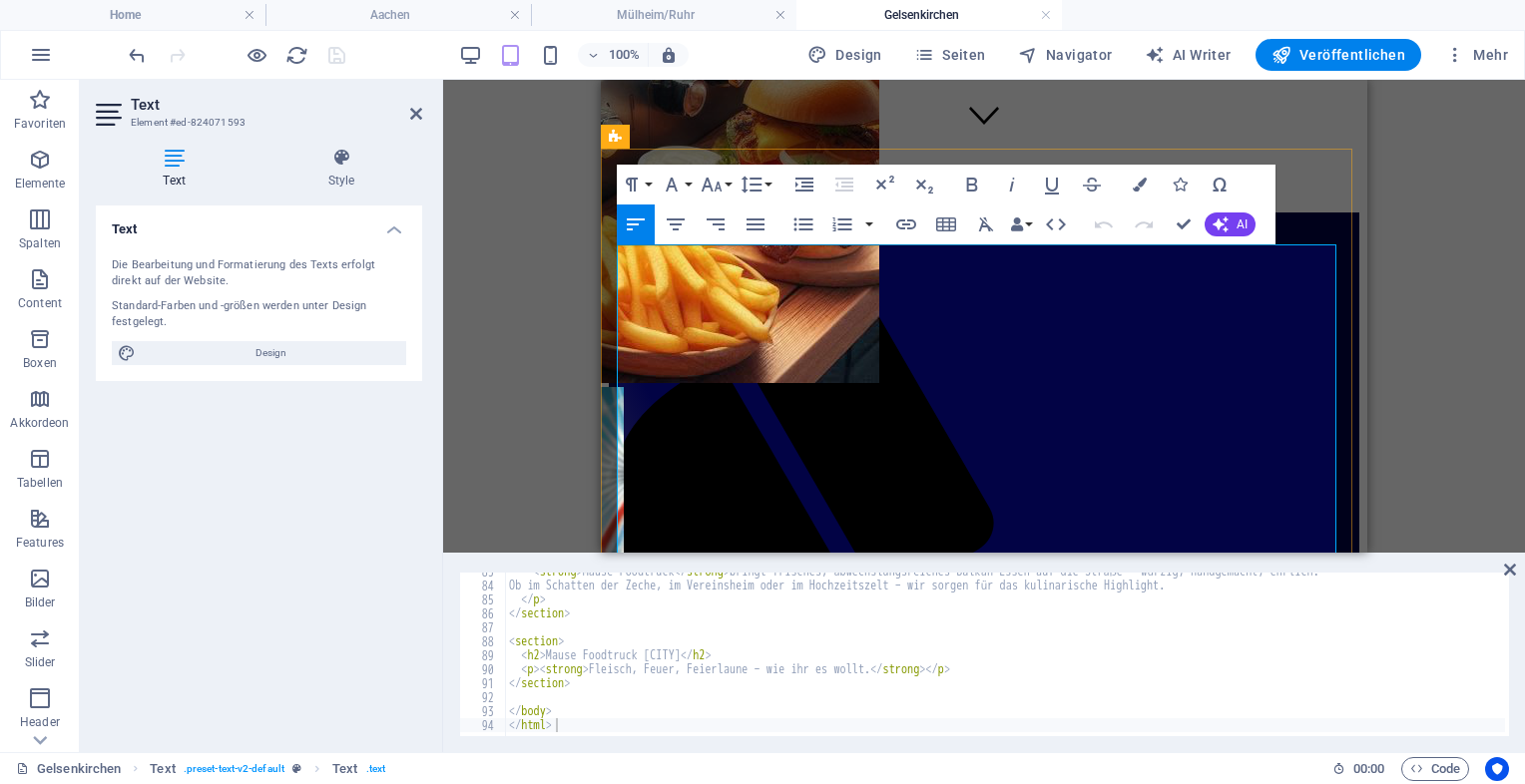 click on "Mause Foodtruck Gelsenkirchen – Balkan-Food für echte Feiern
🐭 Mause Foodtruck Gelsenkirchen
Balkan-Food statt Wurstsalat – für echte Feste im Revier
Gelsenkirchen hat Stahl, Schalker Herz und Feste mit Charakter.
Mause Foodtruck  bringt das passende Essen dazu: Balkan-Streetfood – frisch vom Grill, mit oder ohne Schwein, halal- oder koscherfreundlich – je nachdem, wie ihr feiert.
🎉 Für alle Arten von Feiern im Pott
Wir kommen zu euren Events – ganz gleich ob privat oder öffentlich:
💍 Hochzeiten – klassisch, gemischt oder modern
🏢 Firmenfeste & Teamevents – für Belegschaft & Kundschaft
✂️ Beschneidungsfeste – natürlich ohne Schweinefleisch
🐄 Schlachtfeste – mit hausgemachten Spezialitäten
🕺 Junggesellenabschiede – sättigend & deftig
🎓 Abifeiern & Schulabschlüsse – stark im Geschmack, stressfrei im Ablauf
🥙 Unsere Klassiker vom Balkan" at bounding box center (984, 1788) 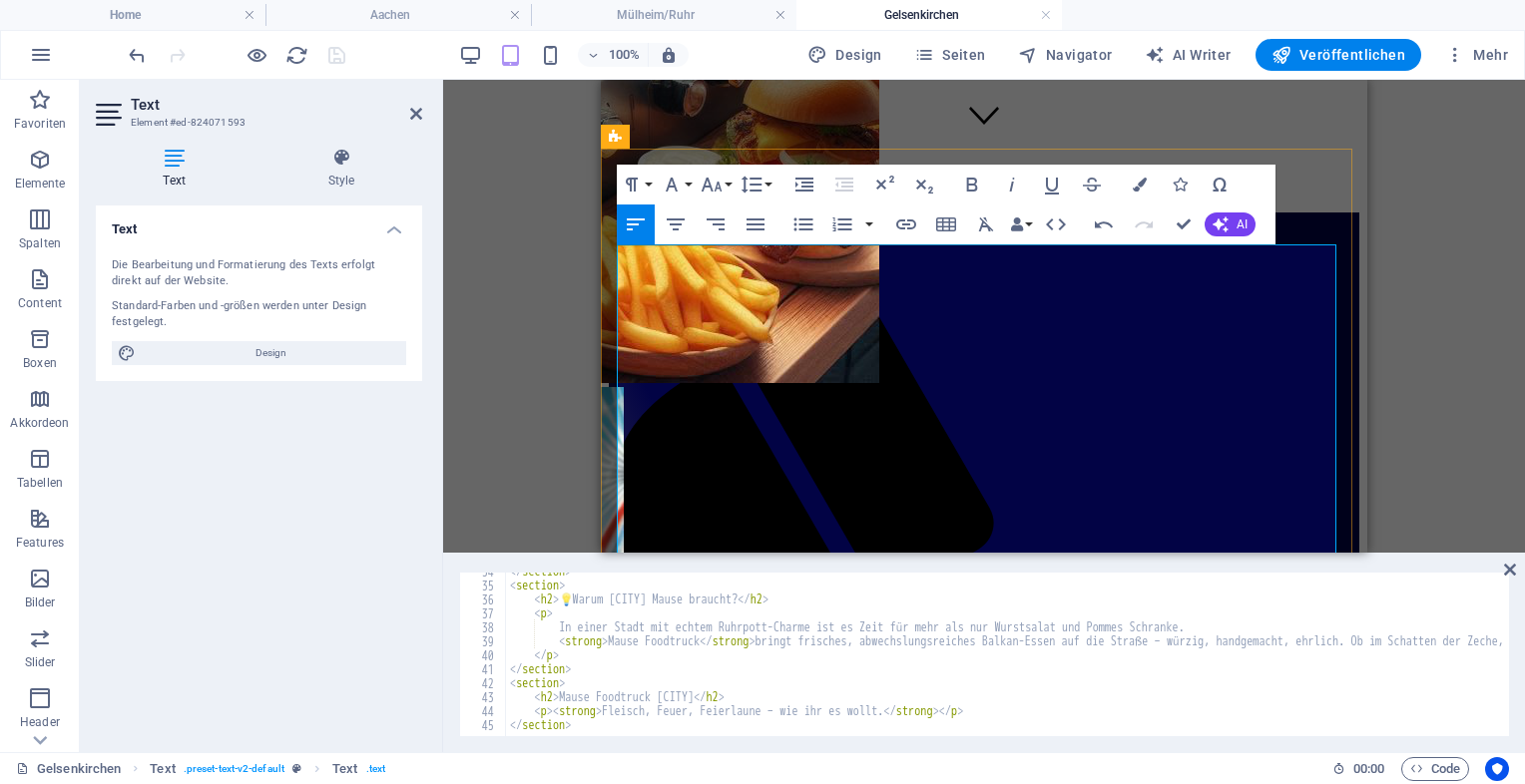 scroll, scrollTop: 469, scrollLeft: 0, axis: vertical 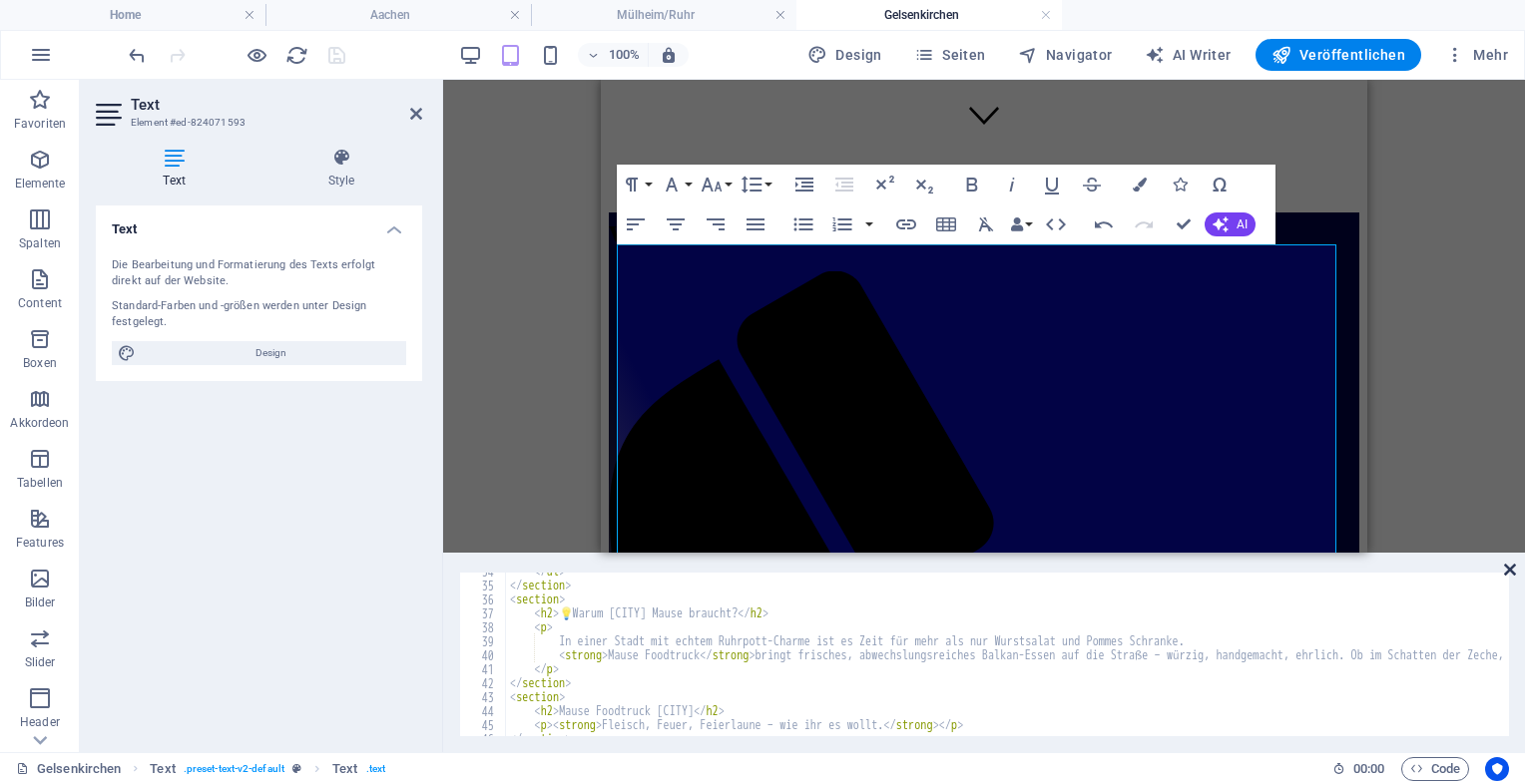 click at bounding box center [1510, 570] 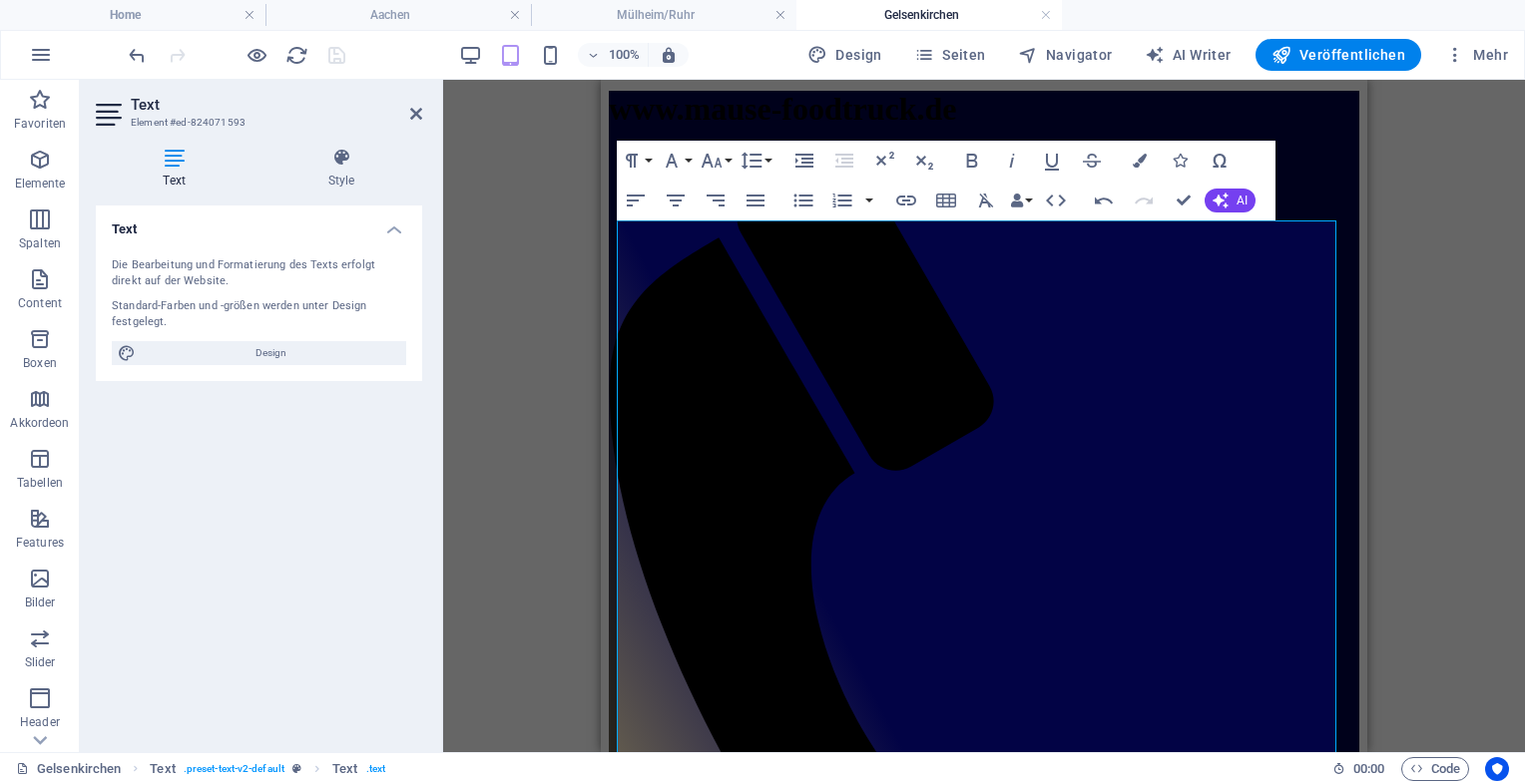 scroll, scrollTop: 730, scrollLeft: 0, axis: vertical 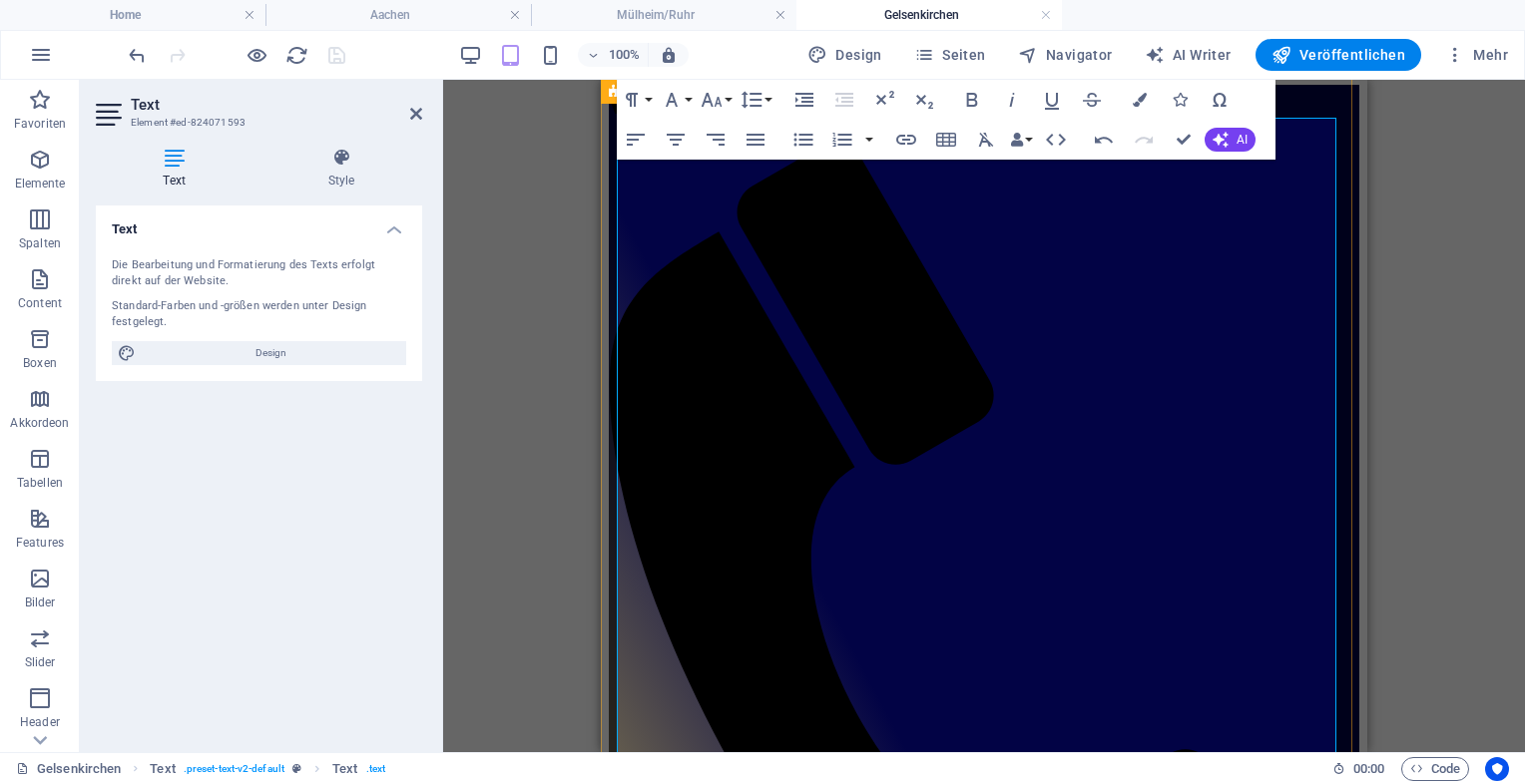 click on "Gelsenkirchen hat Stahl, Schalker Herz und Feste mit Charakter.
Mause Foodtruck  bringt das passende Essen dazu: Balkan-Streetfood – frisch vom Grill, mit oder ohne Schwein, halal- oder koscherfreundlich – je nachdem, wie ihr feiert." at bounding box center [984, 1468] 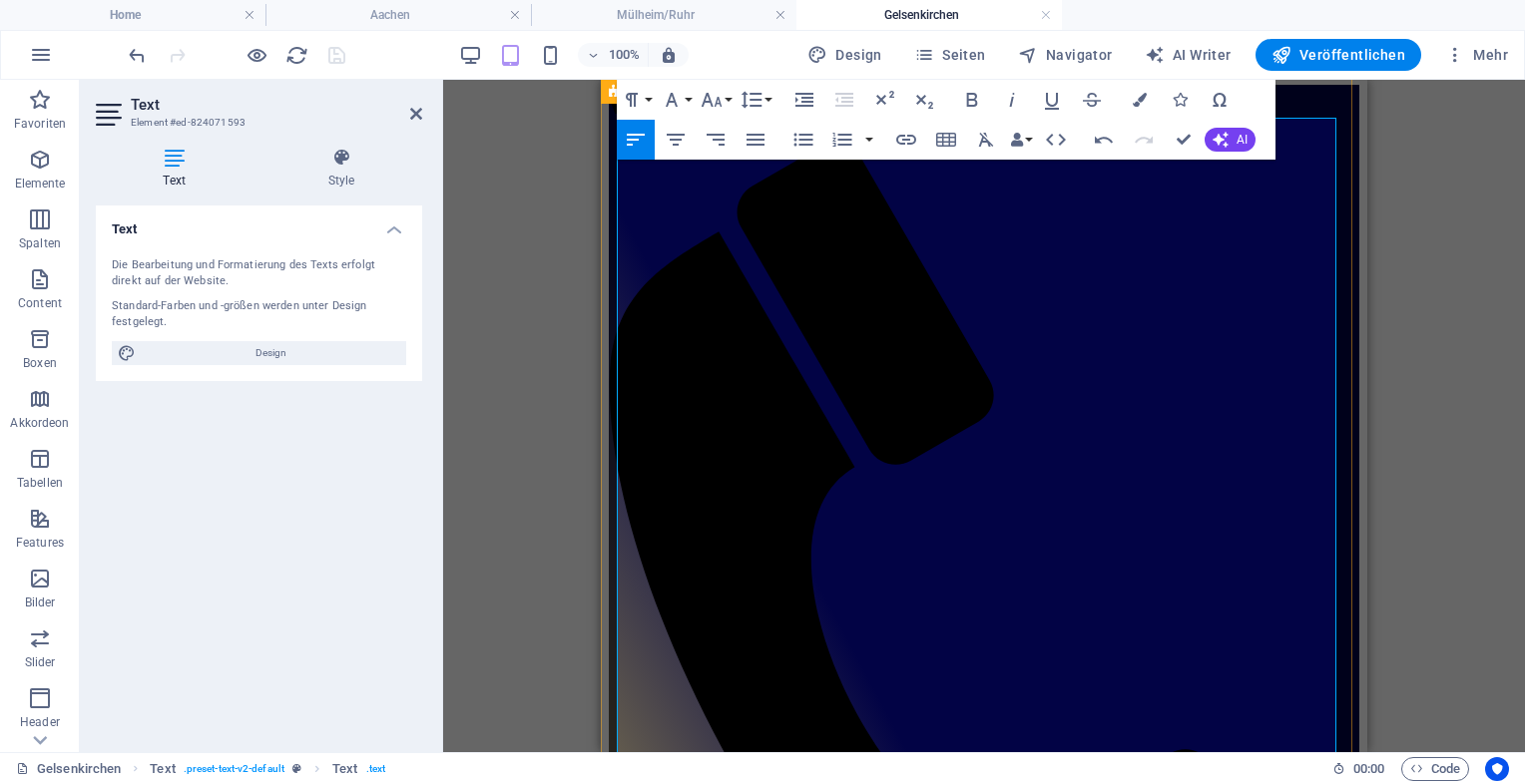 click on "Wir kommen zu euren Events – ganz gleich ob privat oder öffentlich:" at bounding box center (984, 1606) 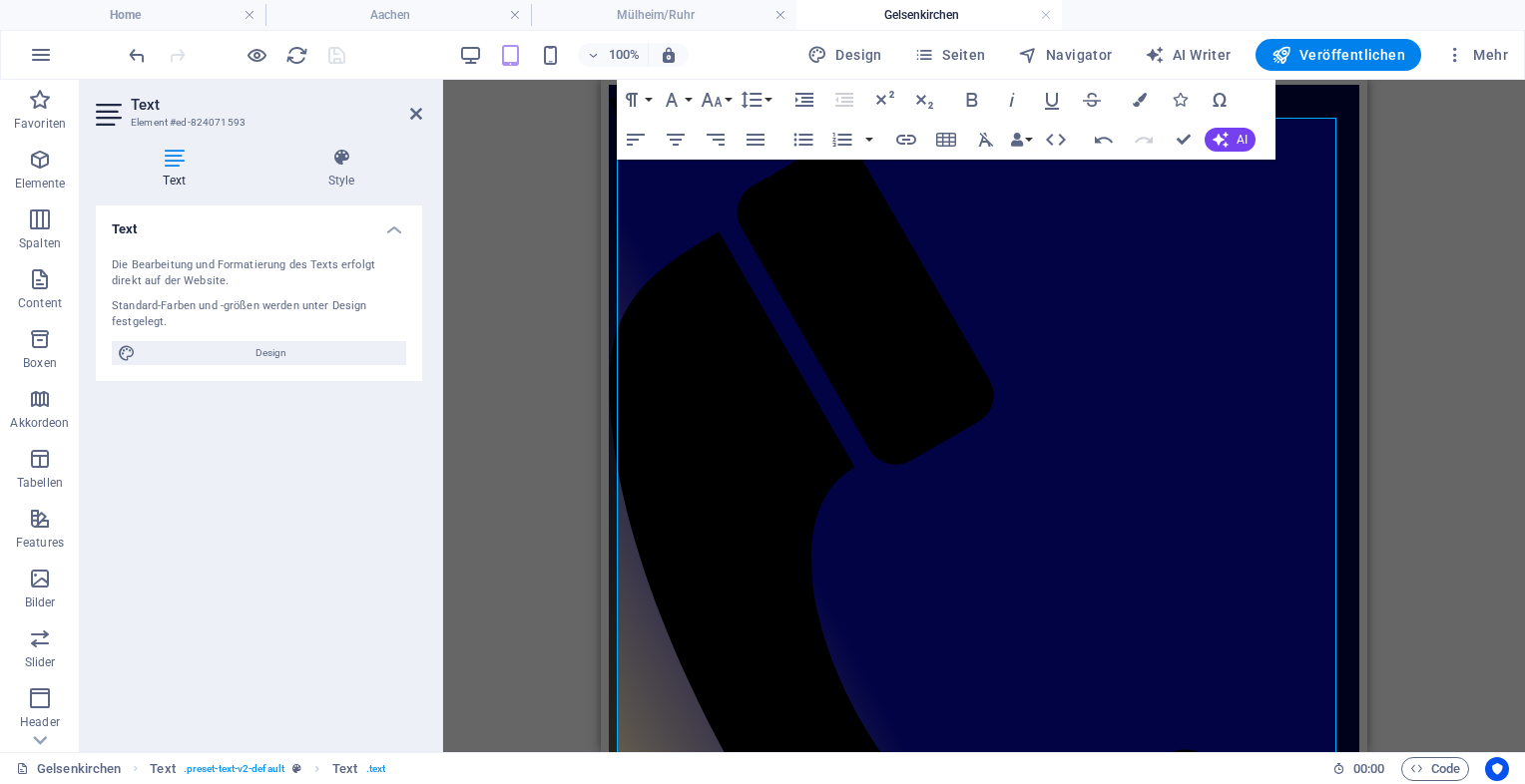 drag, startPoint x: 1368, startPoint y: 247, endPoint x: 1373, endPoint y: 294, distance: 47.26521 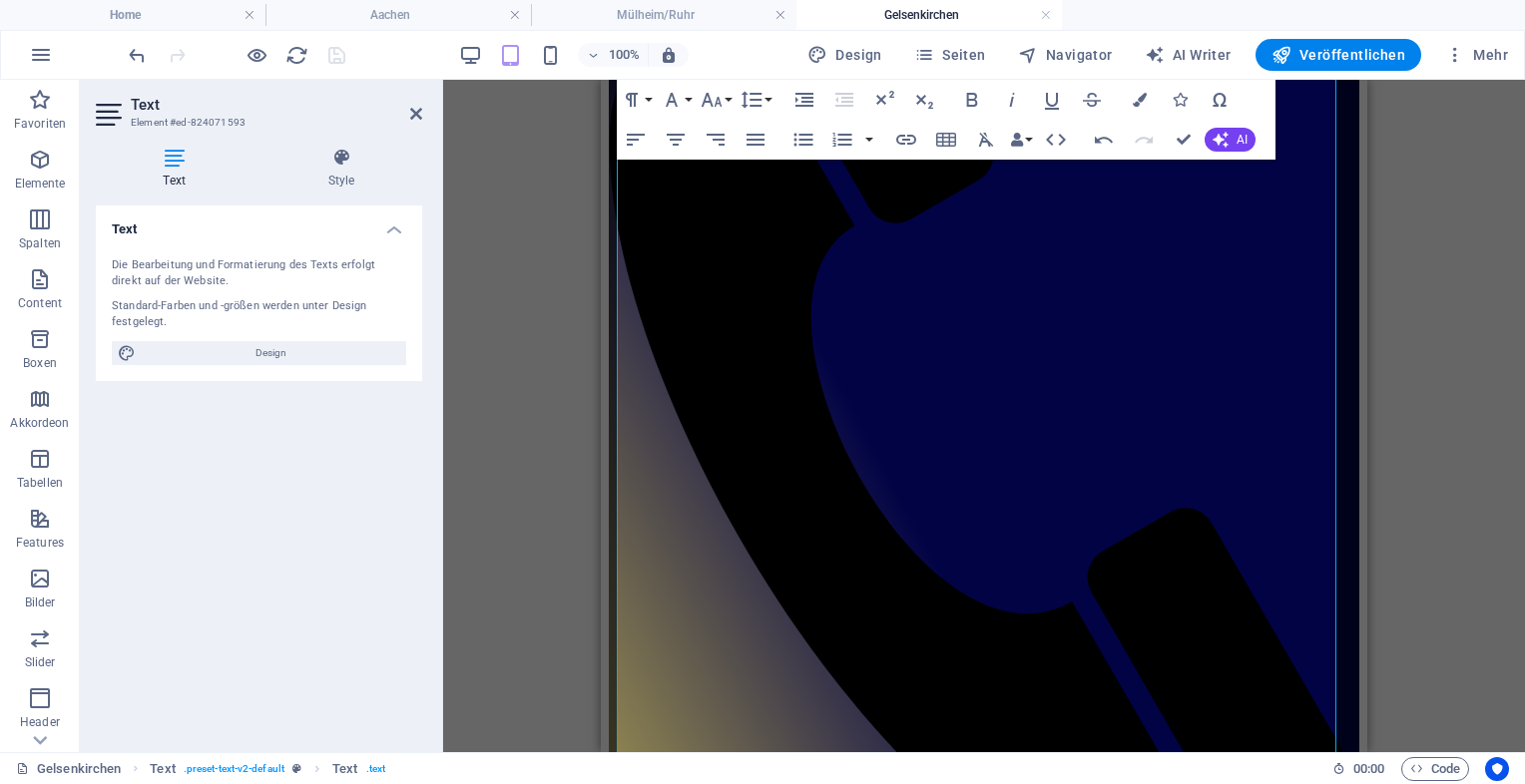 scroll, scrollTop: 981, scrollLeft: 0, axis: vertical 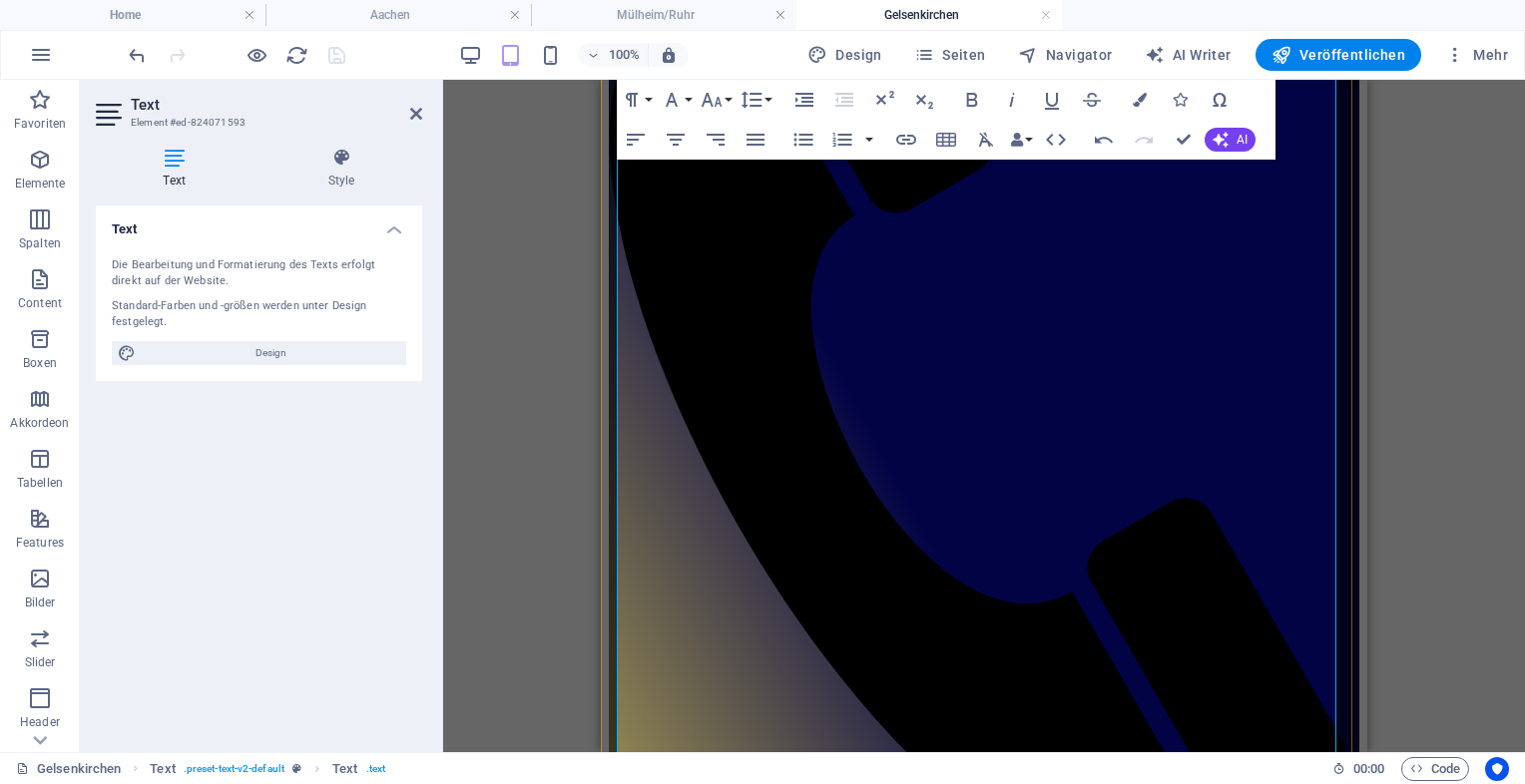 click on "🥙 Unsere Klassiker vom Balkan" at bounding box center (984, 1632) 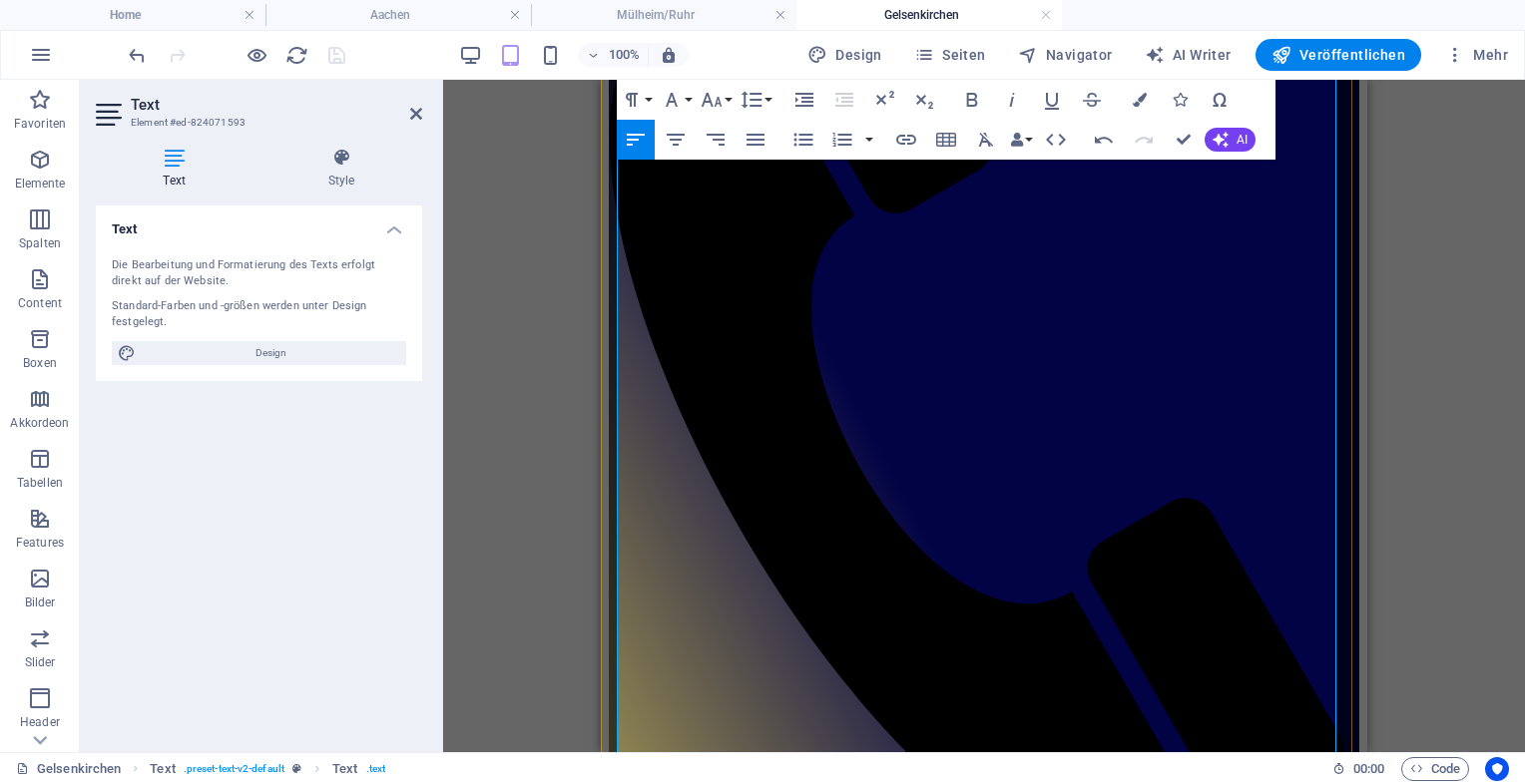 click on "💡 Warum [CITY] Mause braucht?" at bounding box center (984, 1835) 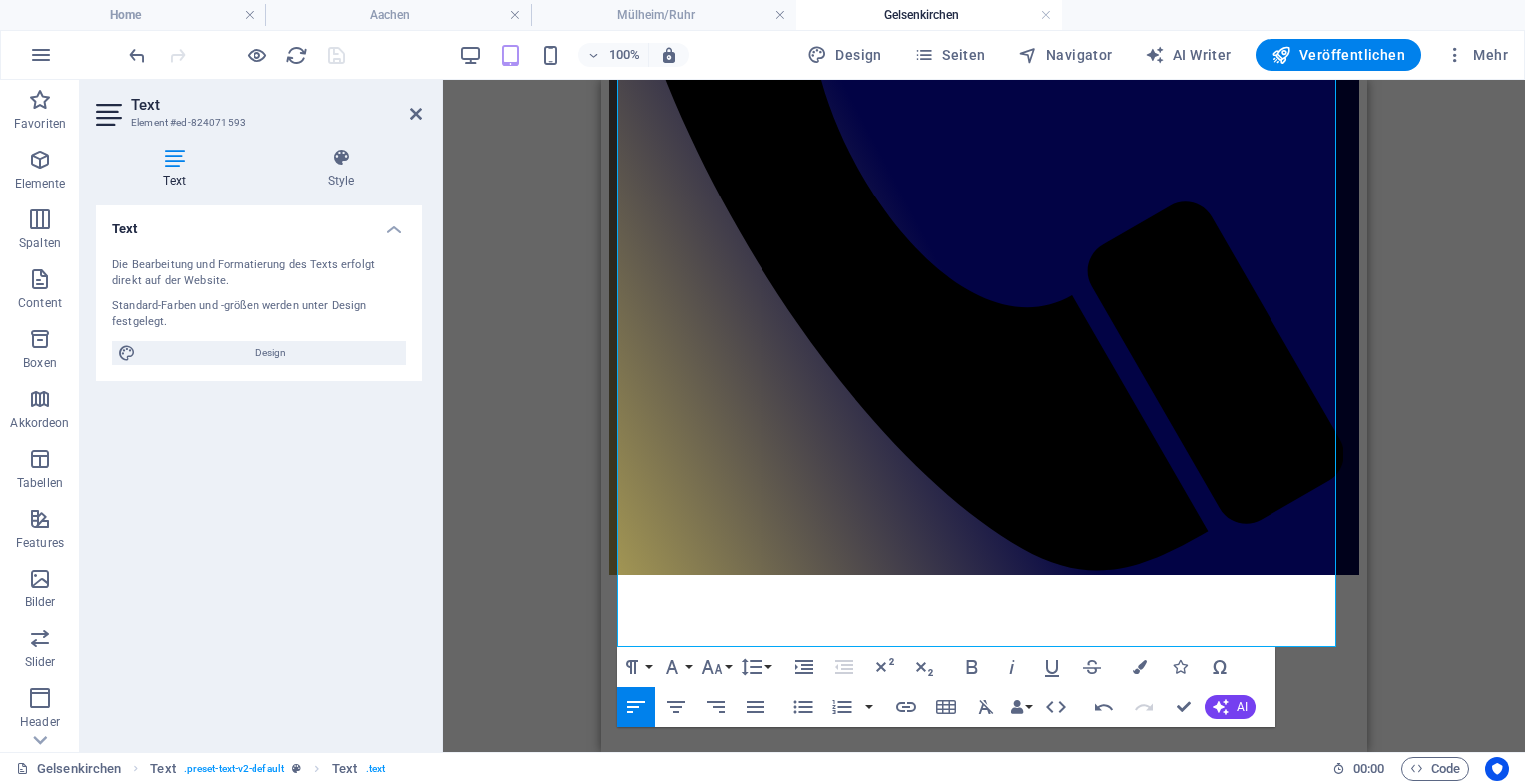 scroll, scrollTop: 1284, scrollLeft: 0, axis: vertical 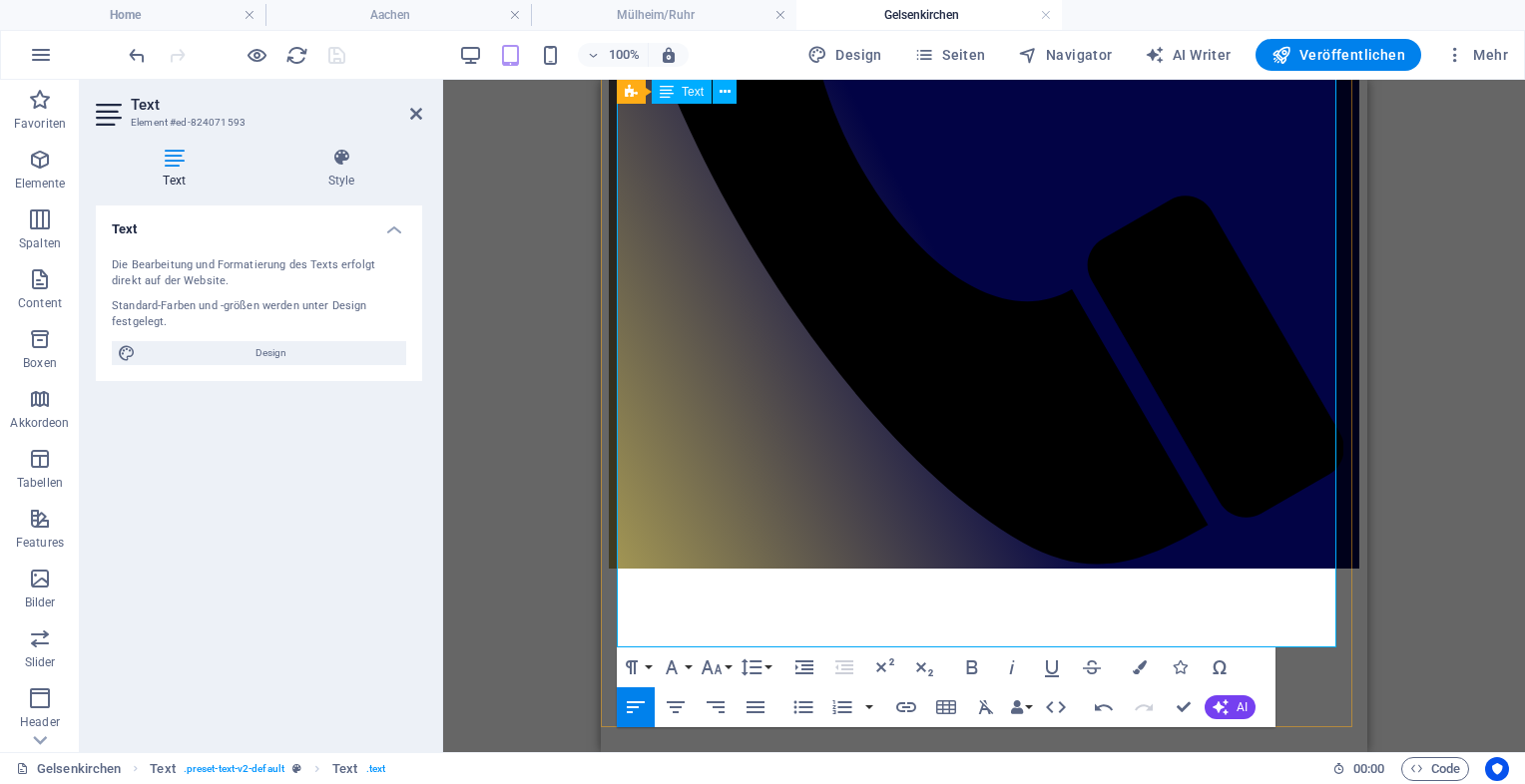 click on "Mause Foodtruck [CITY]" at bounding box center (984, 1719) 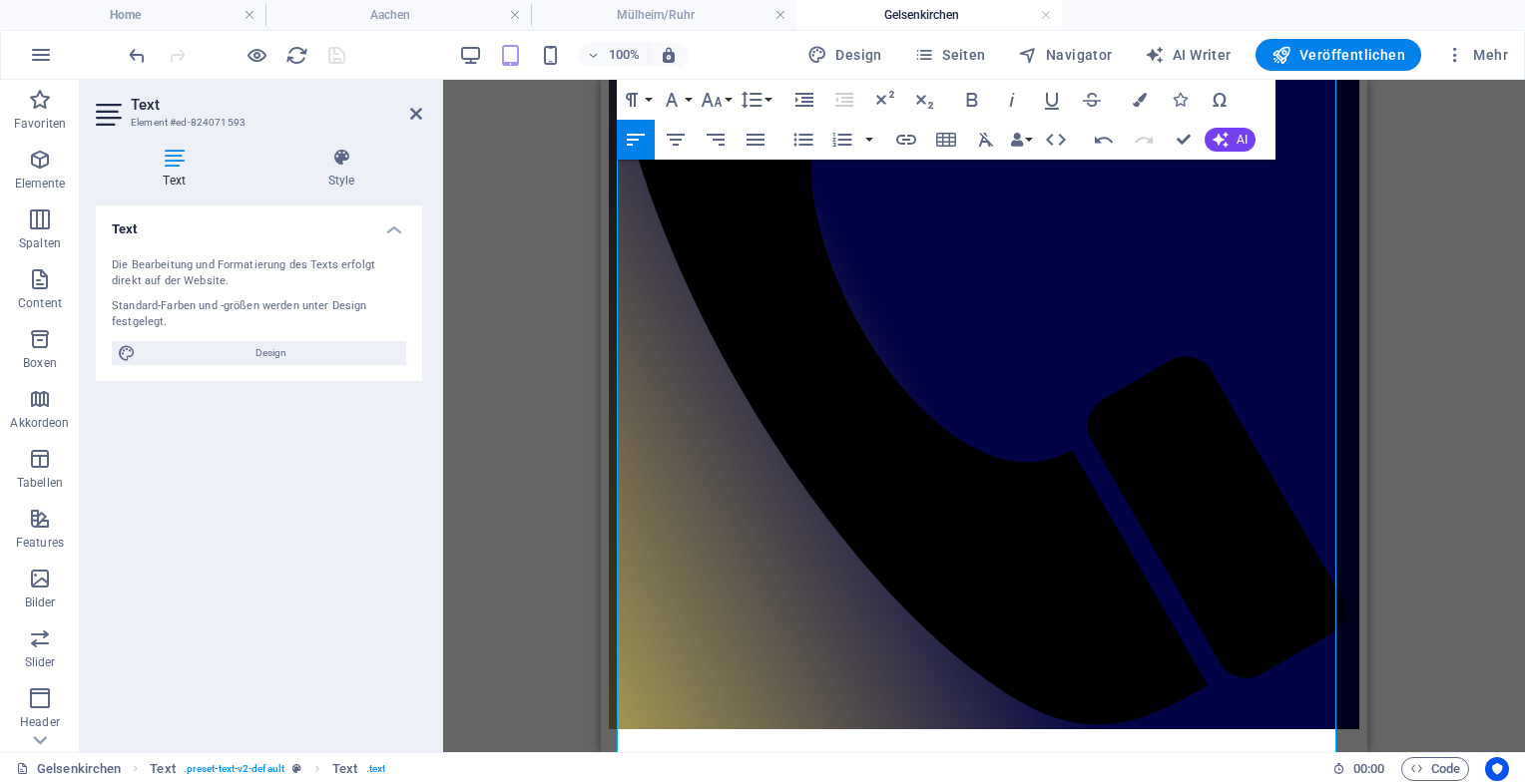scroll, scrollTop: 1156, scrollLeft: 0, axis: vertical 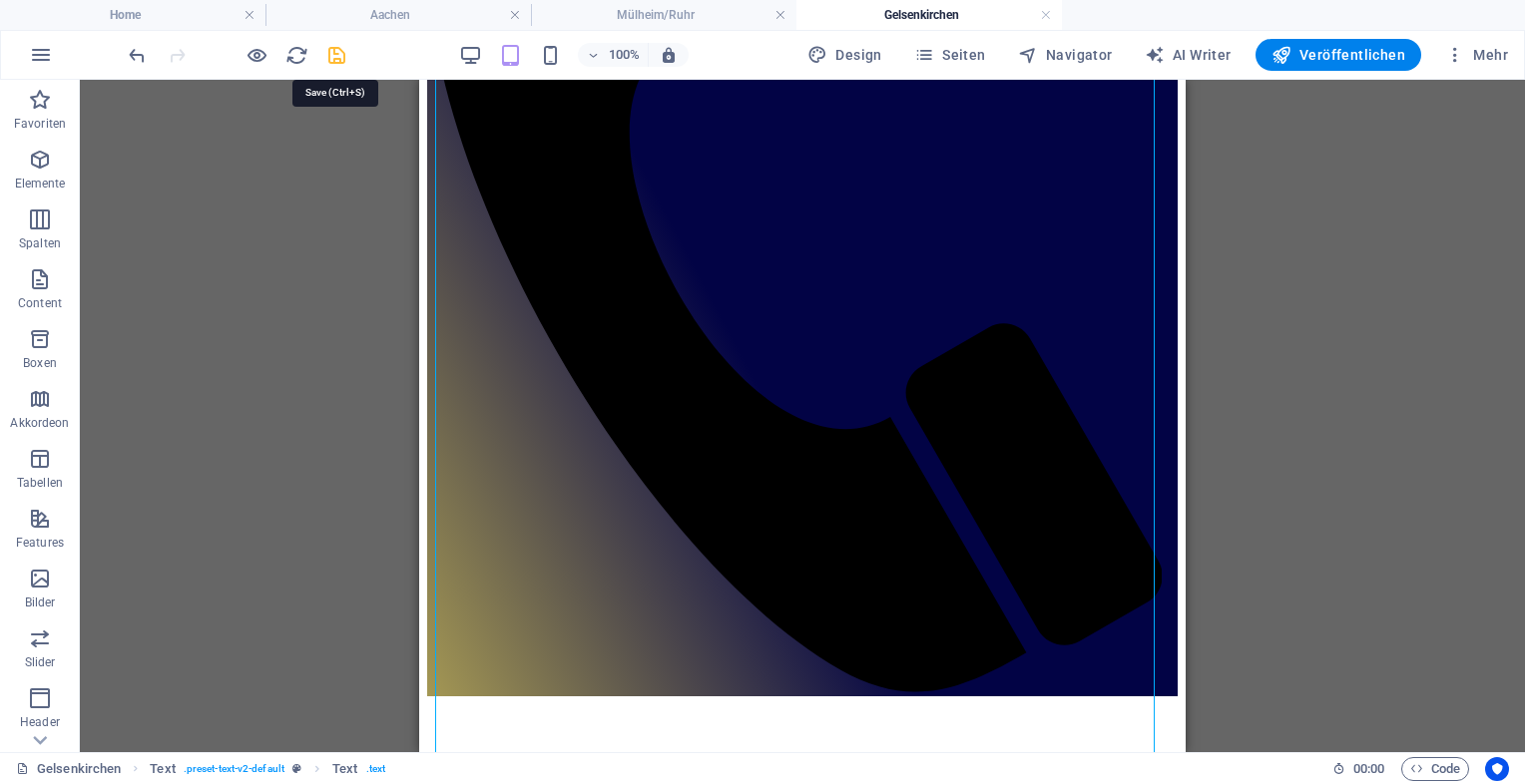 click at bounding box center (336, 55) 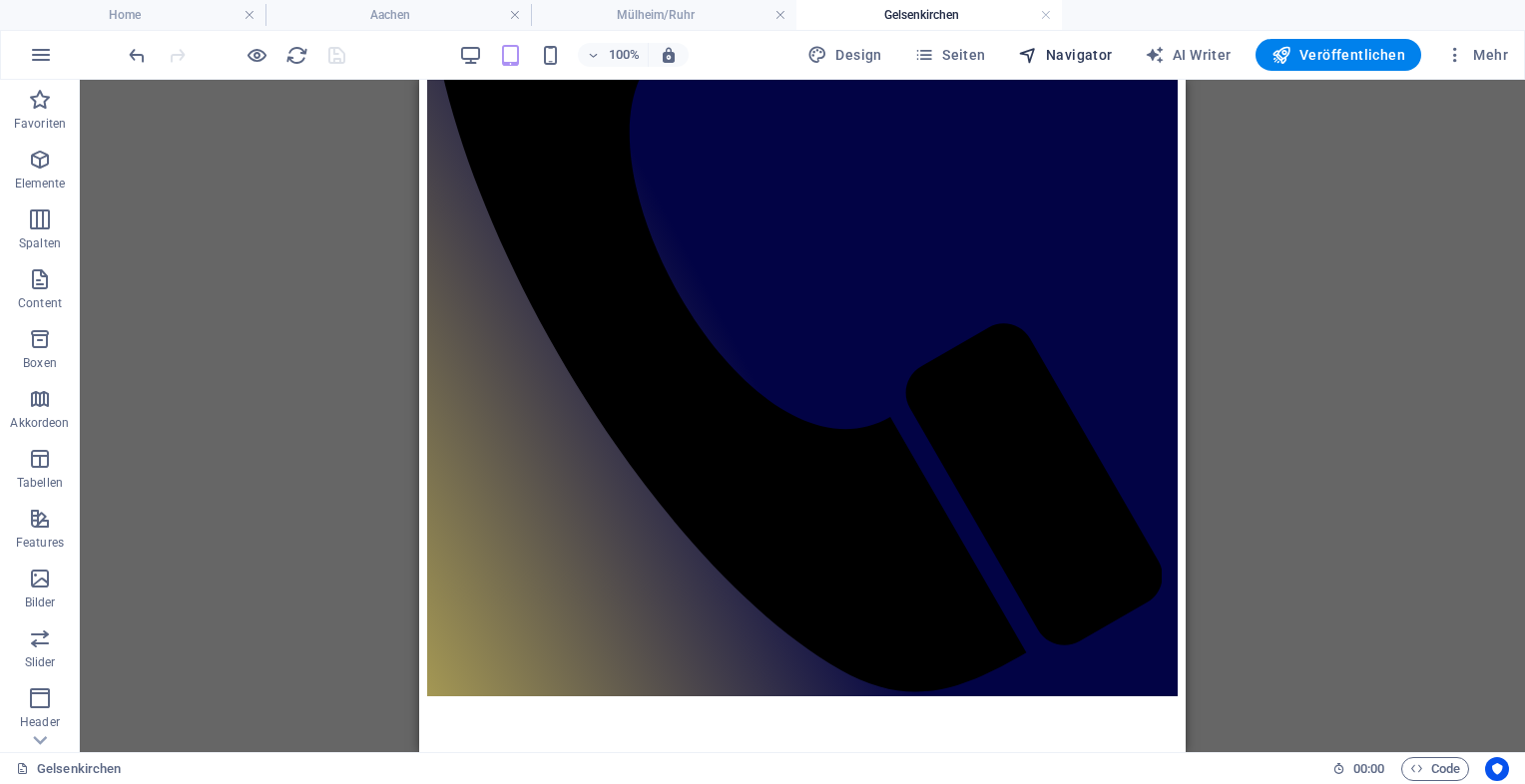 click on "Navigator" at bounding box center (1065, 55) 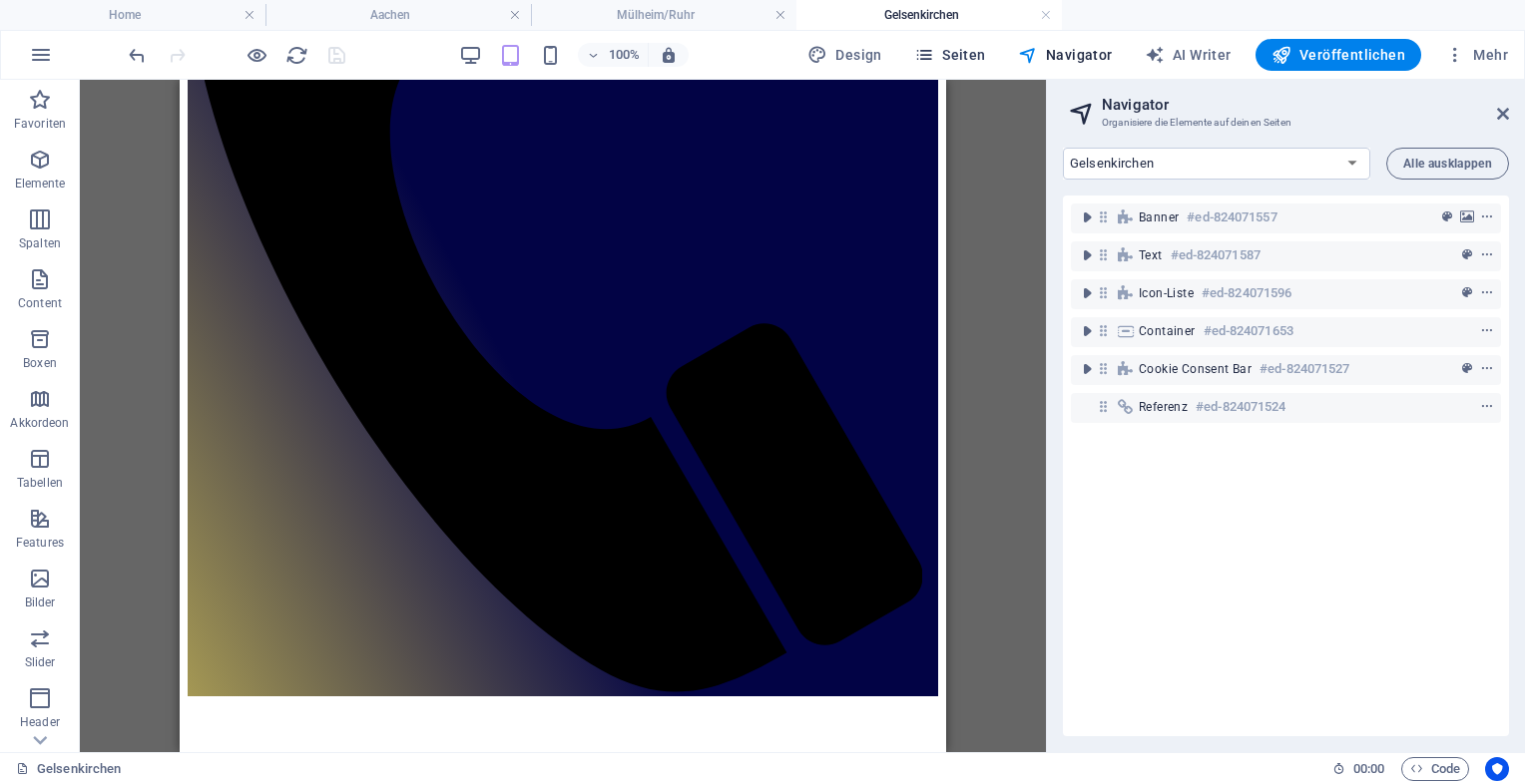 click on "Seiten" at bounding box center [950, 55] 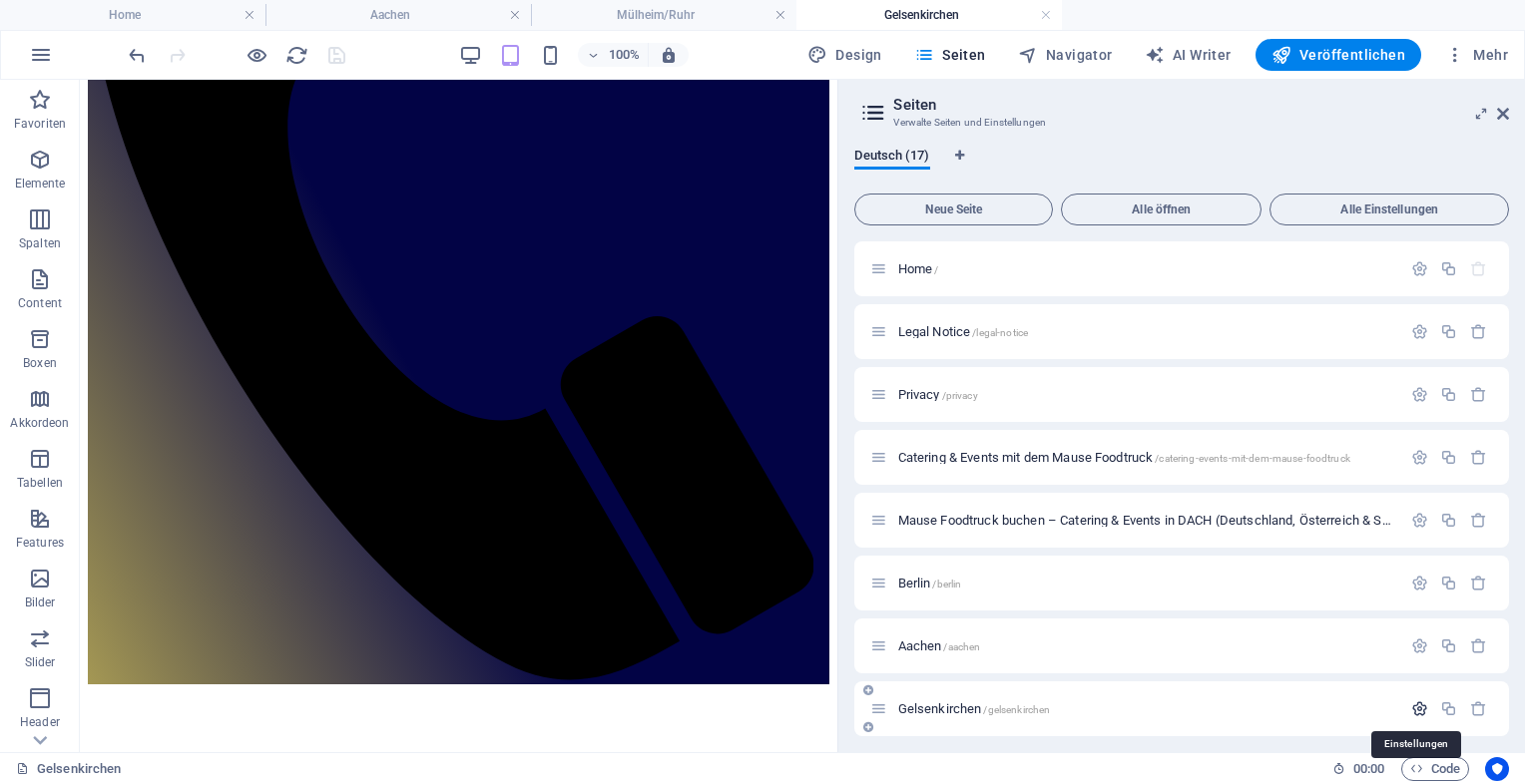 click at bounding box center (1419, 708) 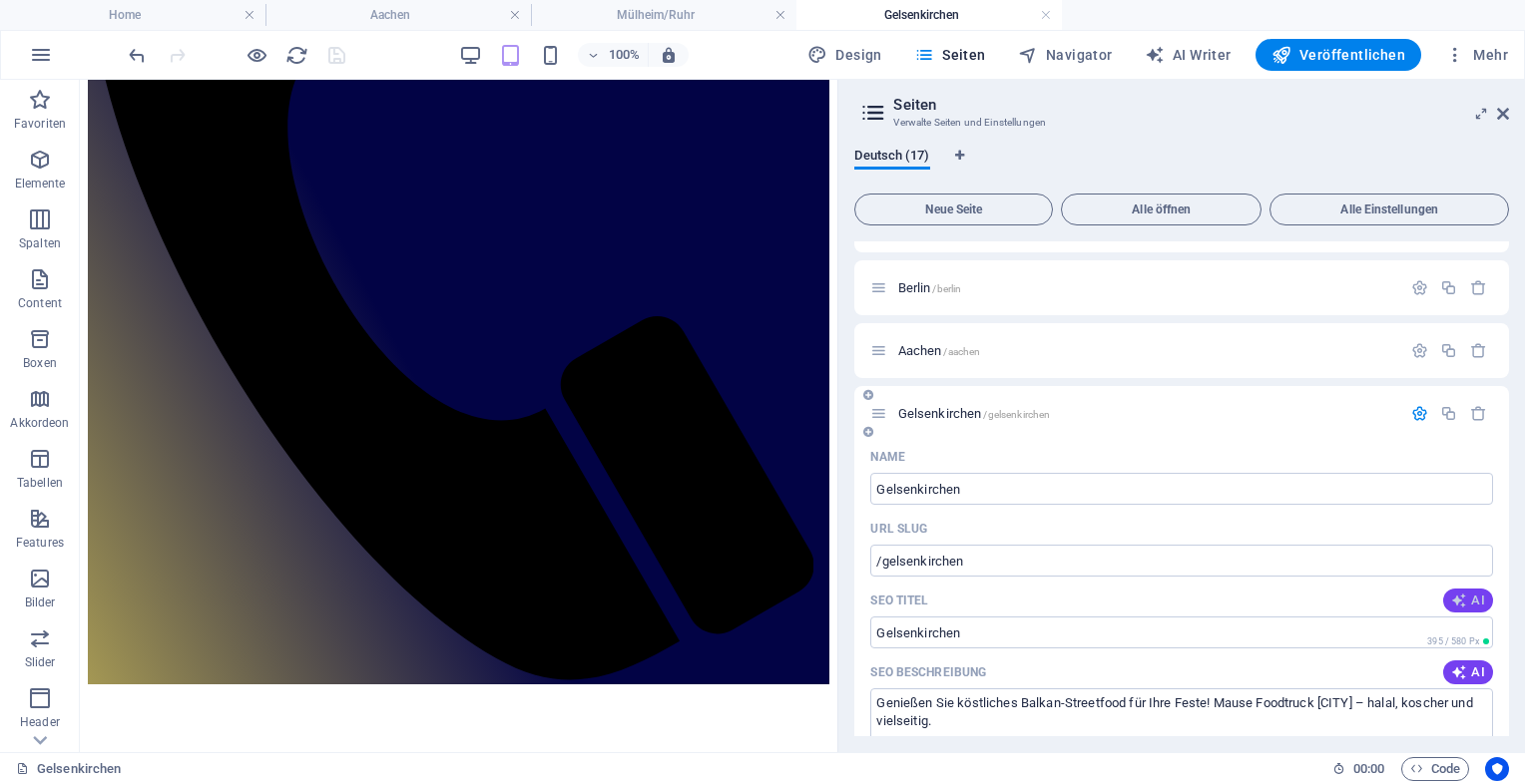 click on "AI" at bounding box center (1468, 600) 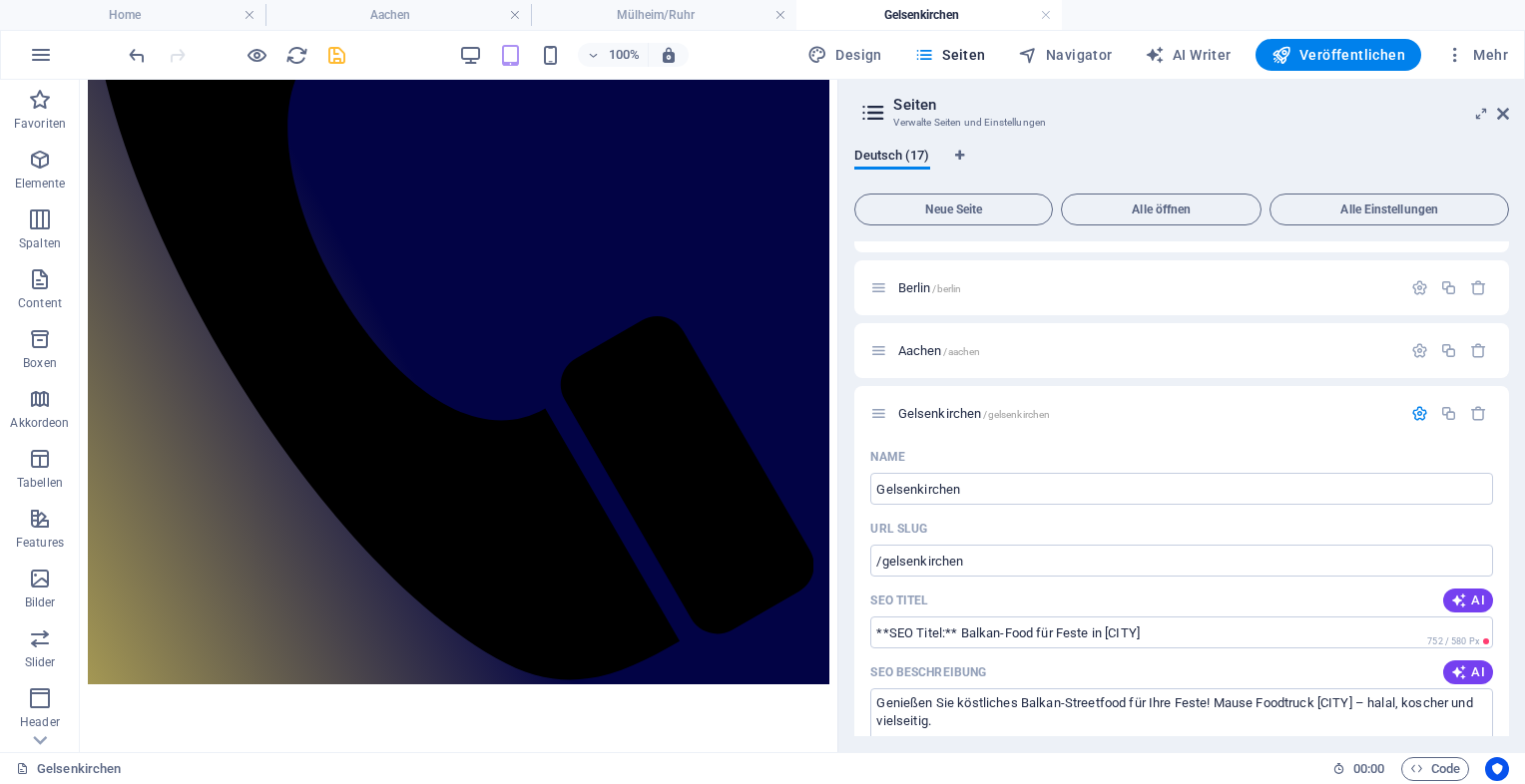 drag, startPoint x: 1509, startPoint y: 437, endPoint x: 1507, endPoint y: 473, distance: 36.05551 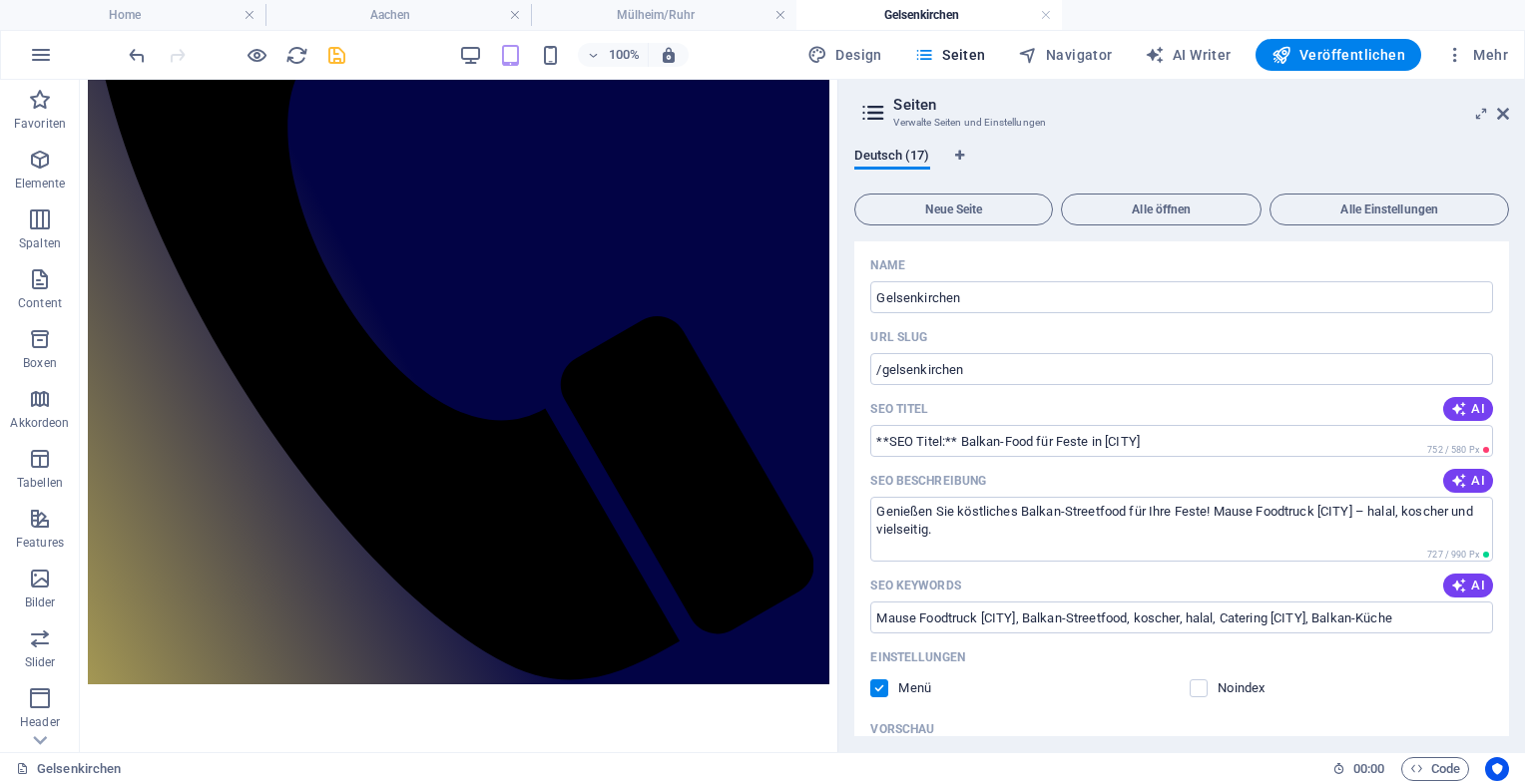scroll, scrollTop: 497, scrollLeft: 0, axis: vertical 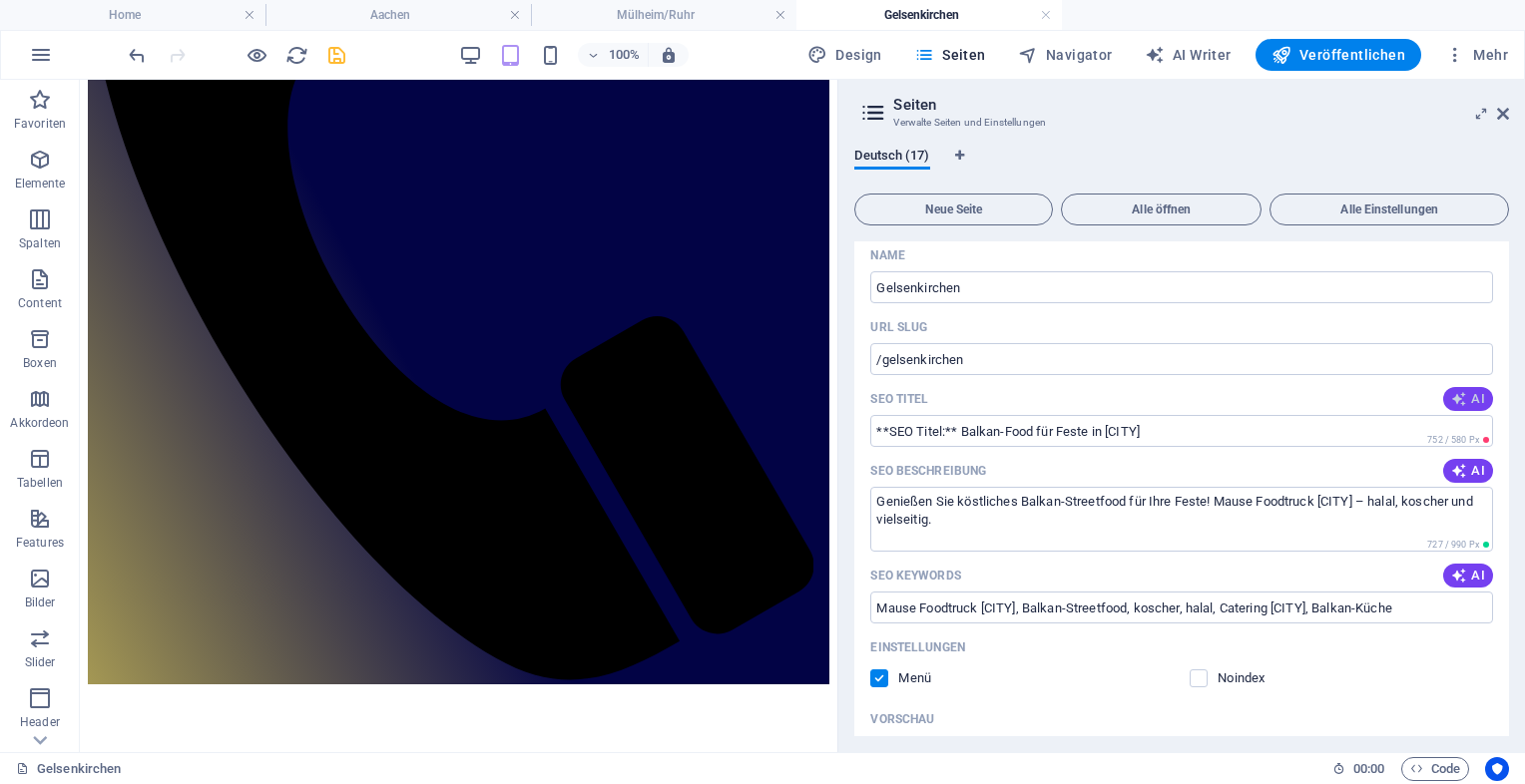 click on "AI" at bounding box center [1468, 399] 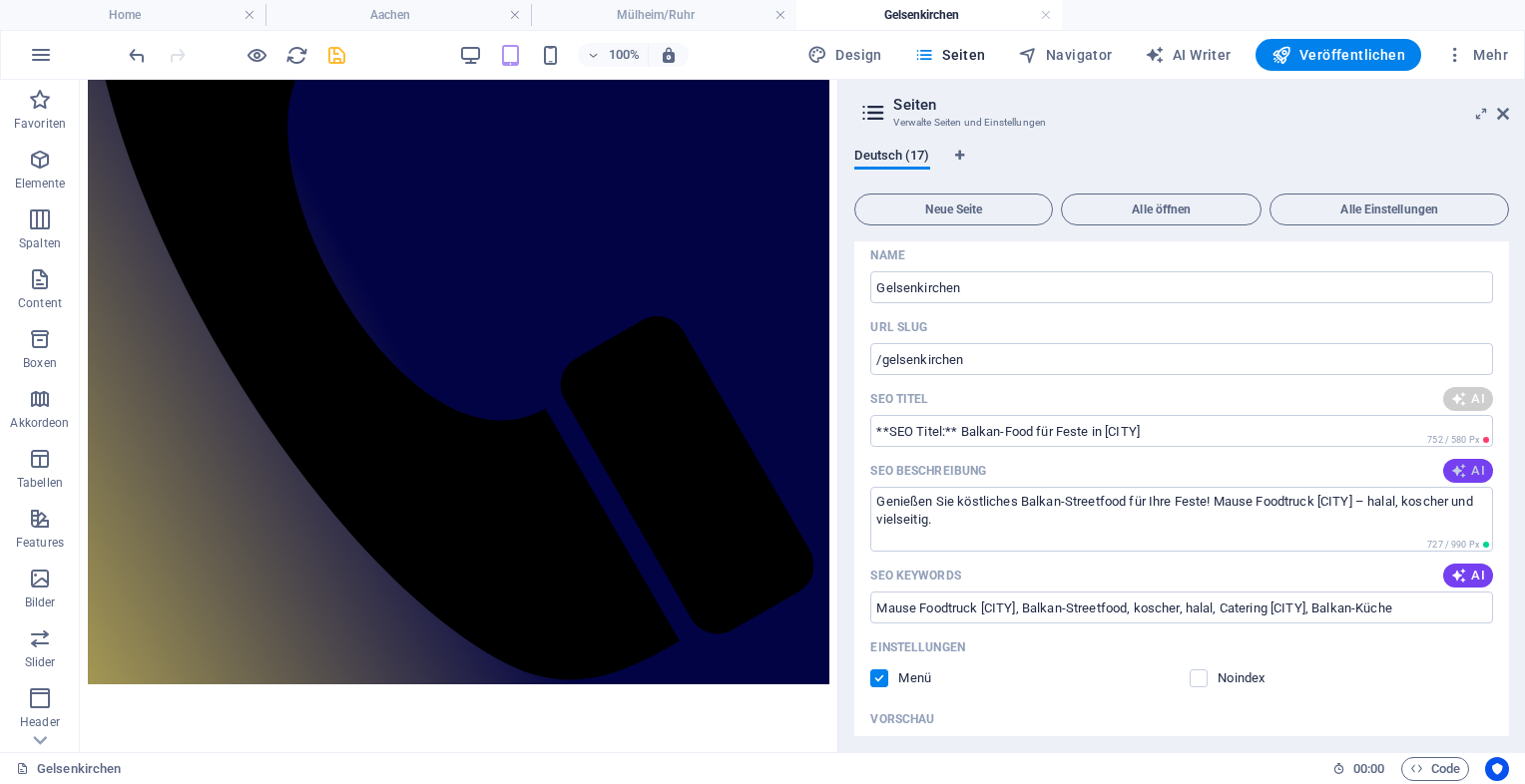 click on "AI" at bounding box center (1468, 471) 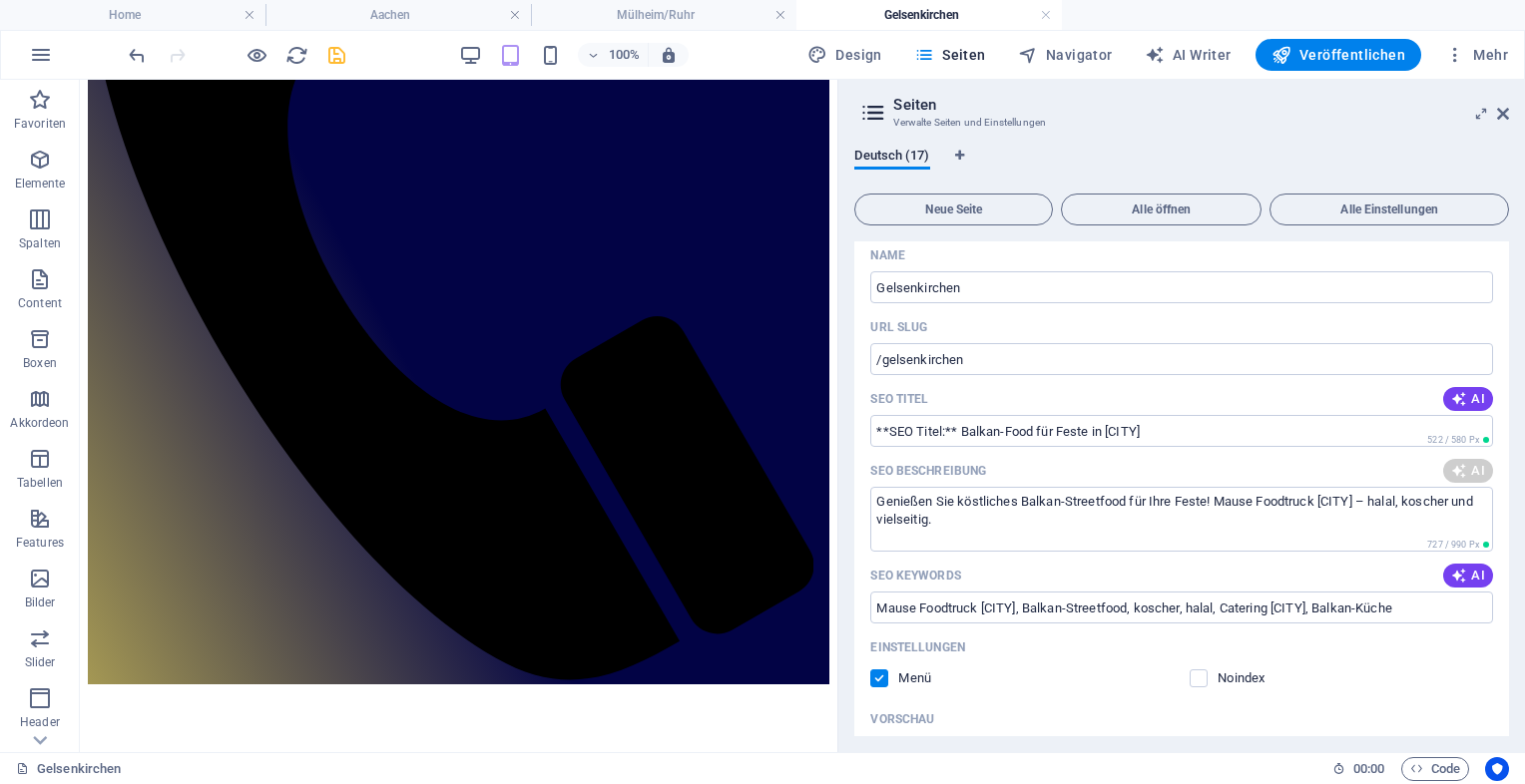 type on "Balkan-Food für Feste in GE" 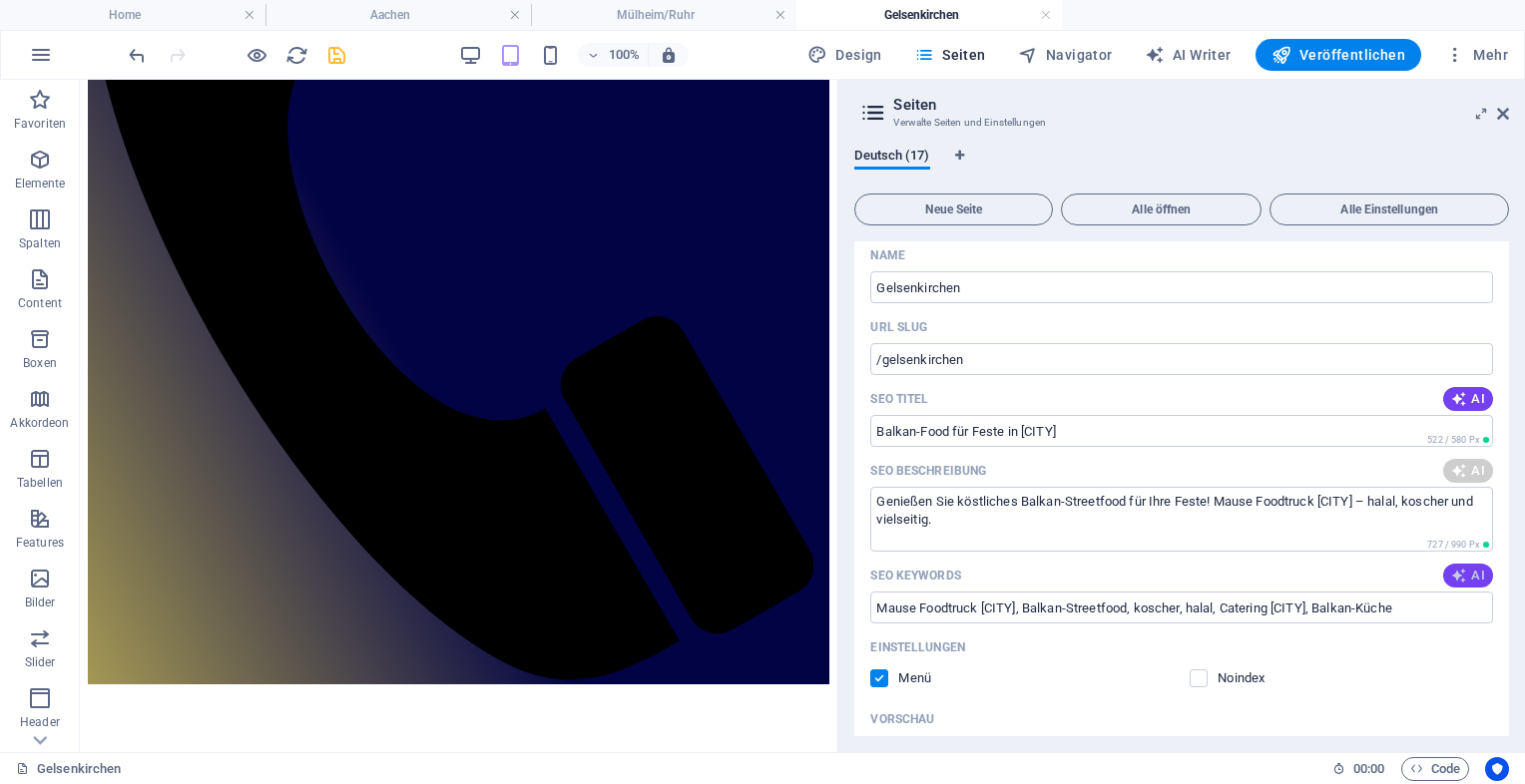 click on "AI" at bounding box center (1468, 576) 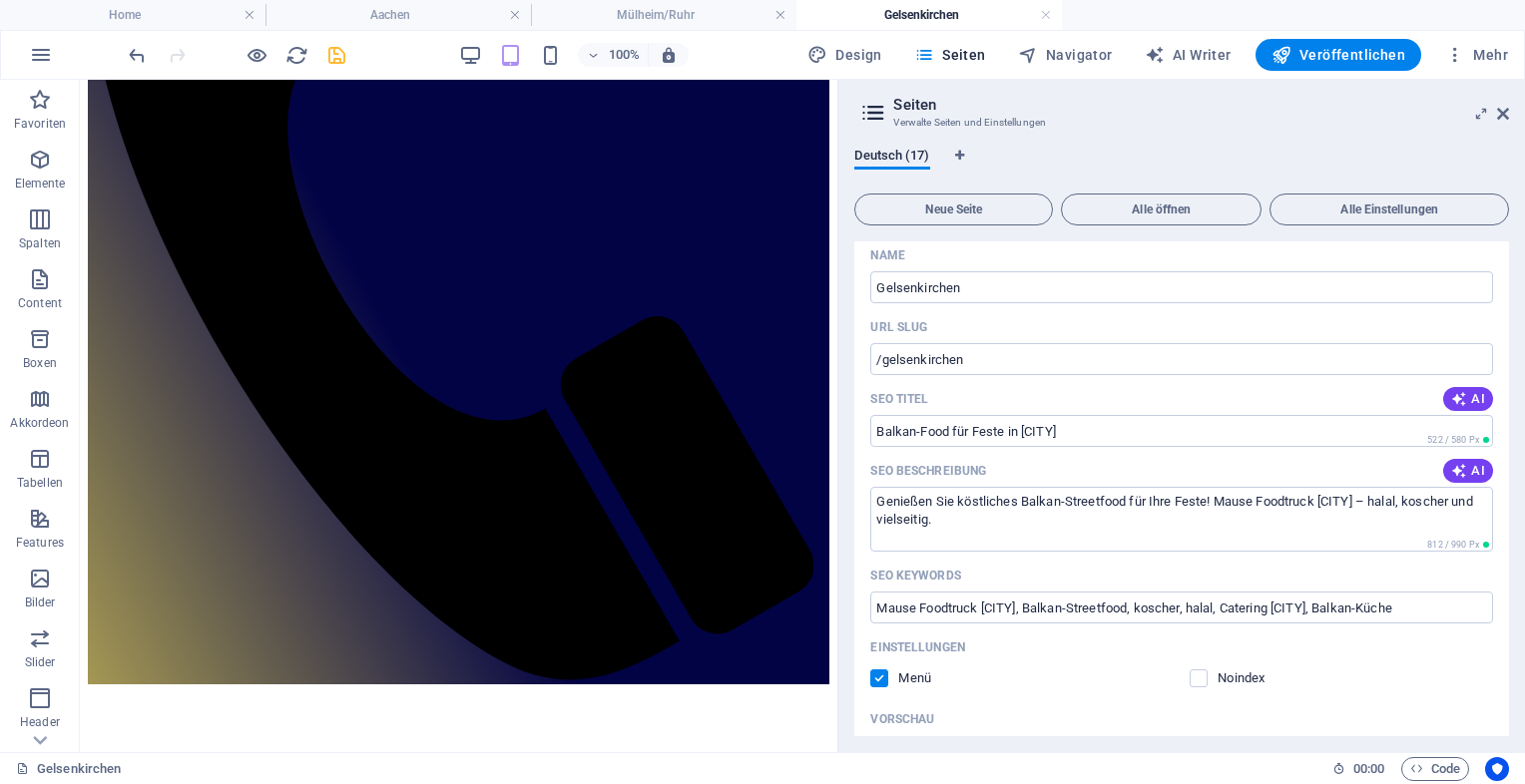 type on "Erlebe Balkan-Food für echte Feiern in [CITY]! Mause Foodtruck bietet frisches, handgemachtes Catering für jede Party." 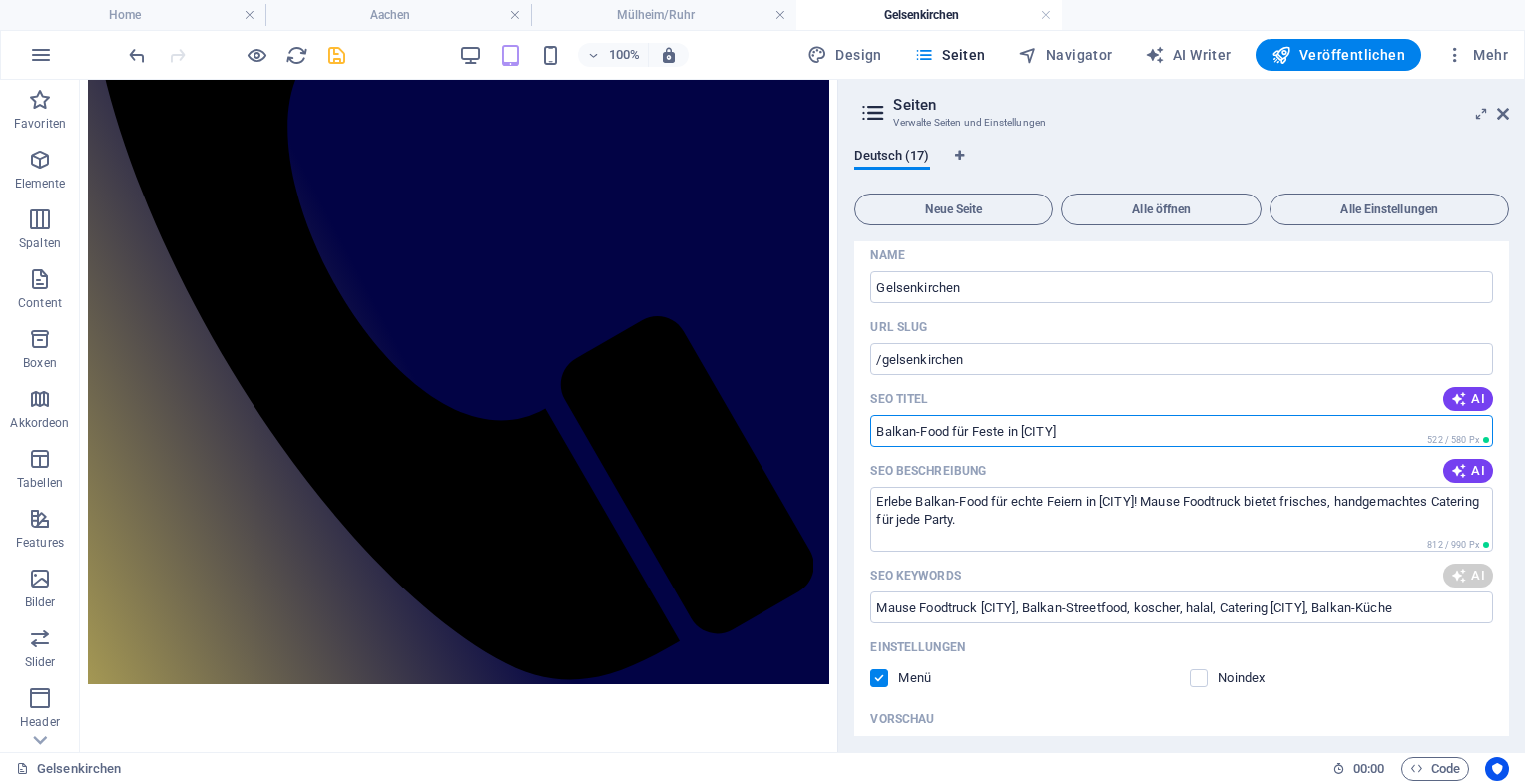 click on "Balkan-Food für Feste in GE" at bounding box center [1182, 431] 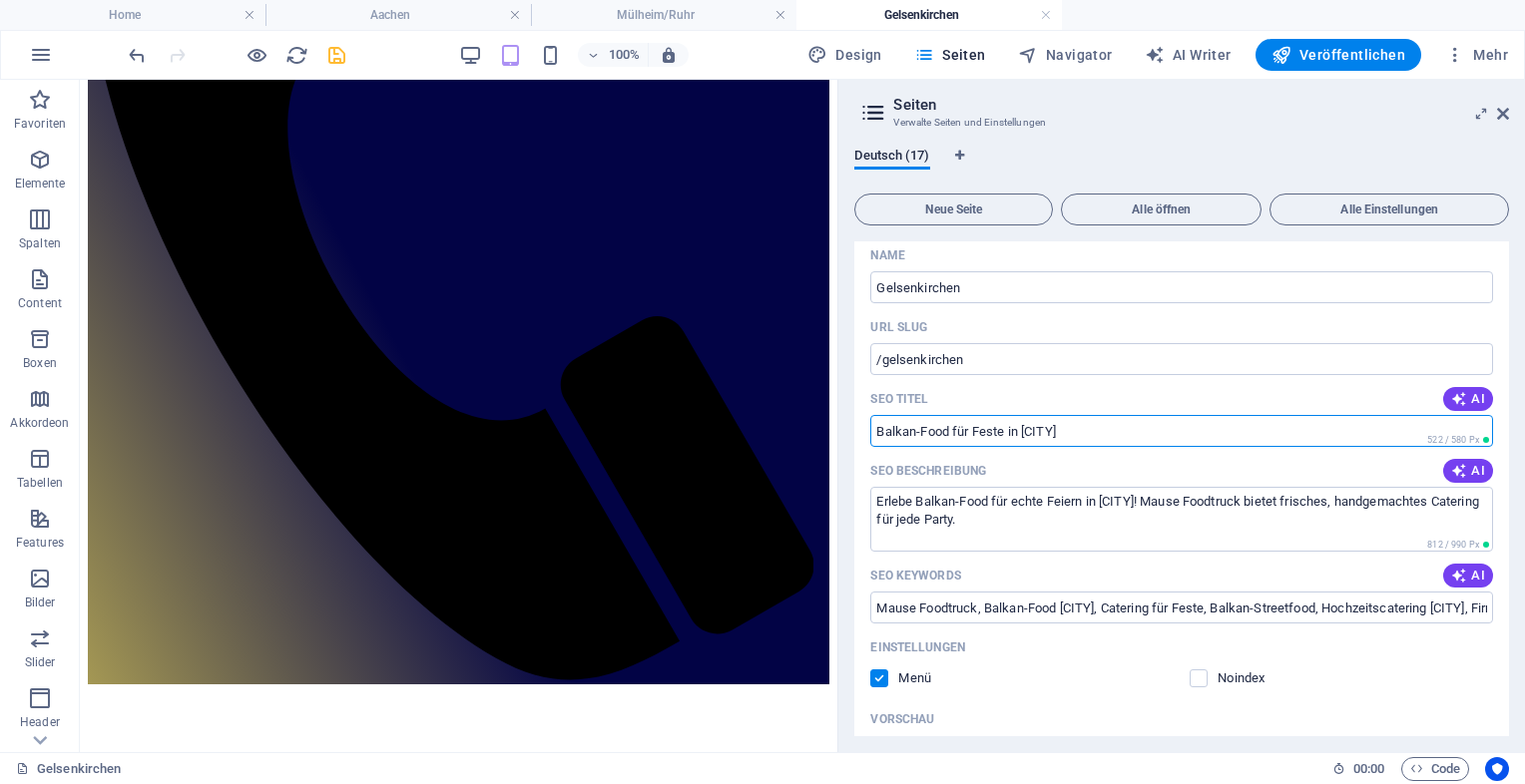 type on "Mause Foodtruck, Balkan-Food [CITY], Catering für Feste, Balkan-Streetfood, Hochzeitscatering [CITY], Firmenfeste [REGION]" 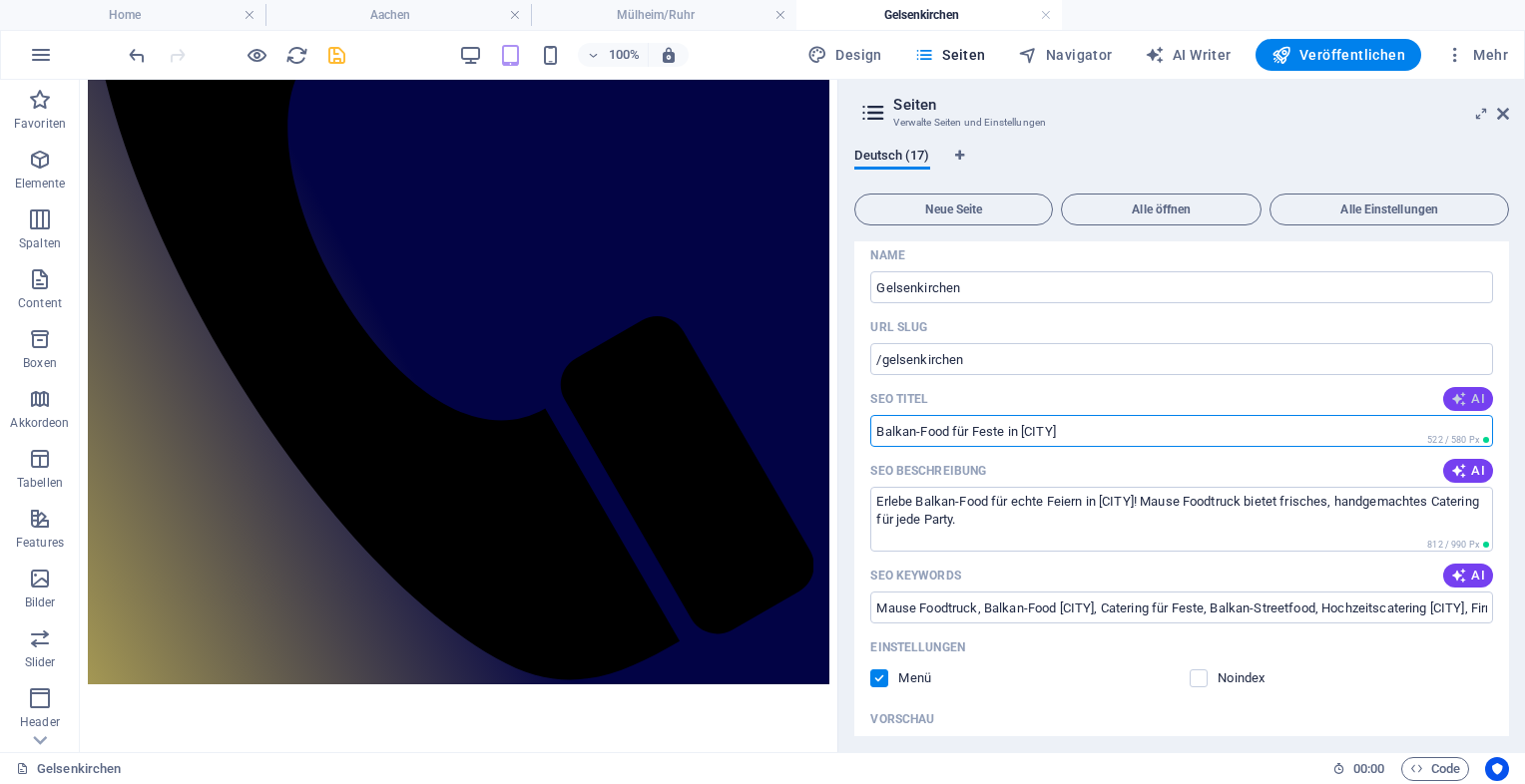 click on "AI" at bounding box center [1468, 399] 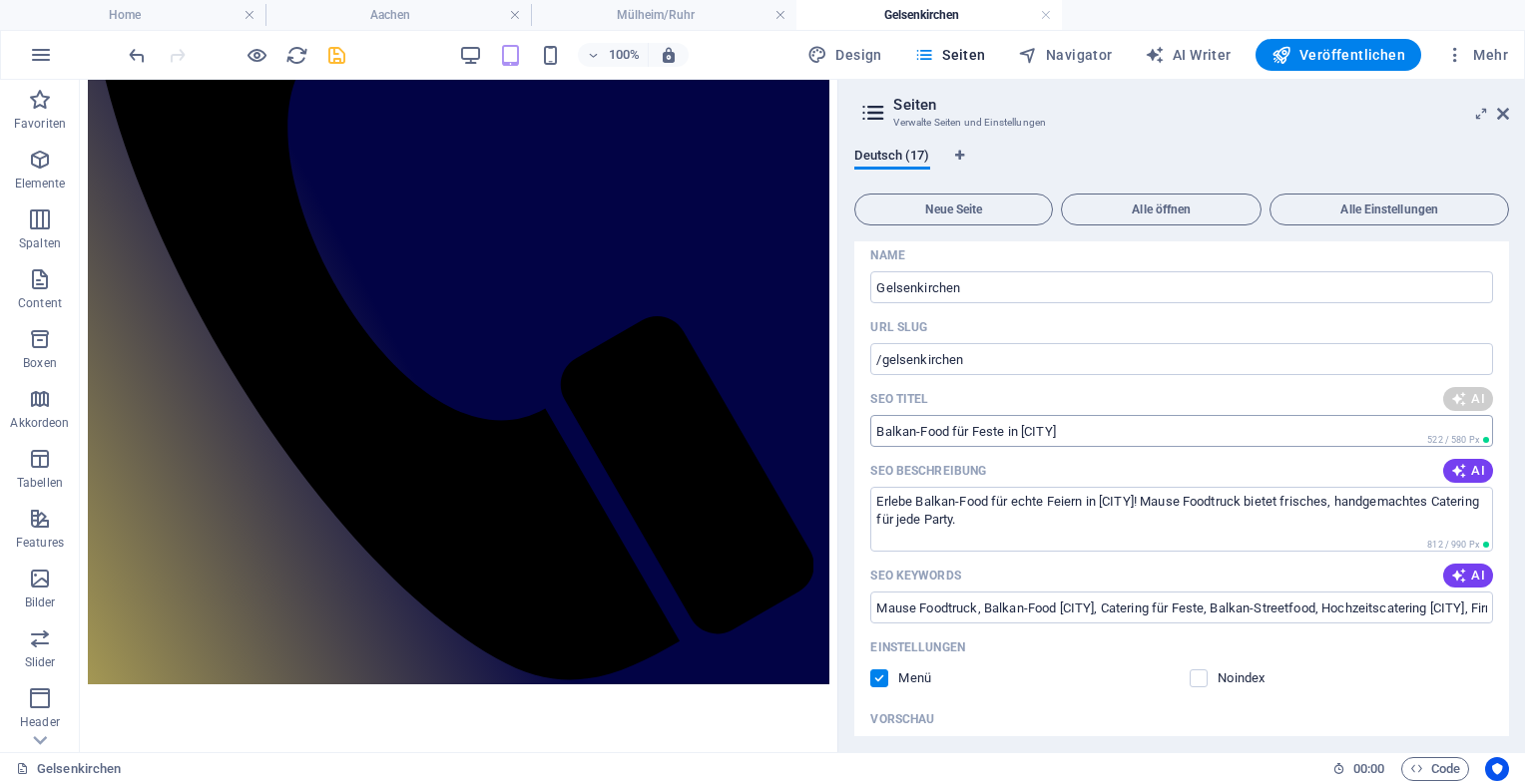 type on "Balkan-Feiern im Foodtruck Gelsenkirchen" 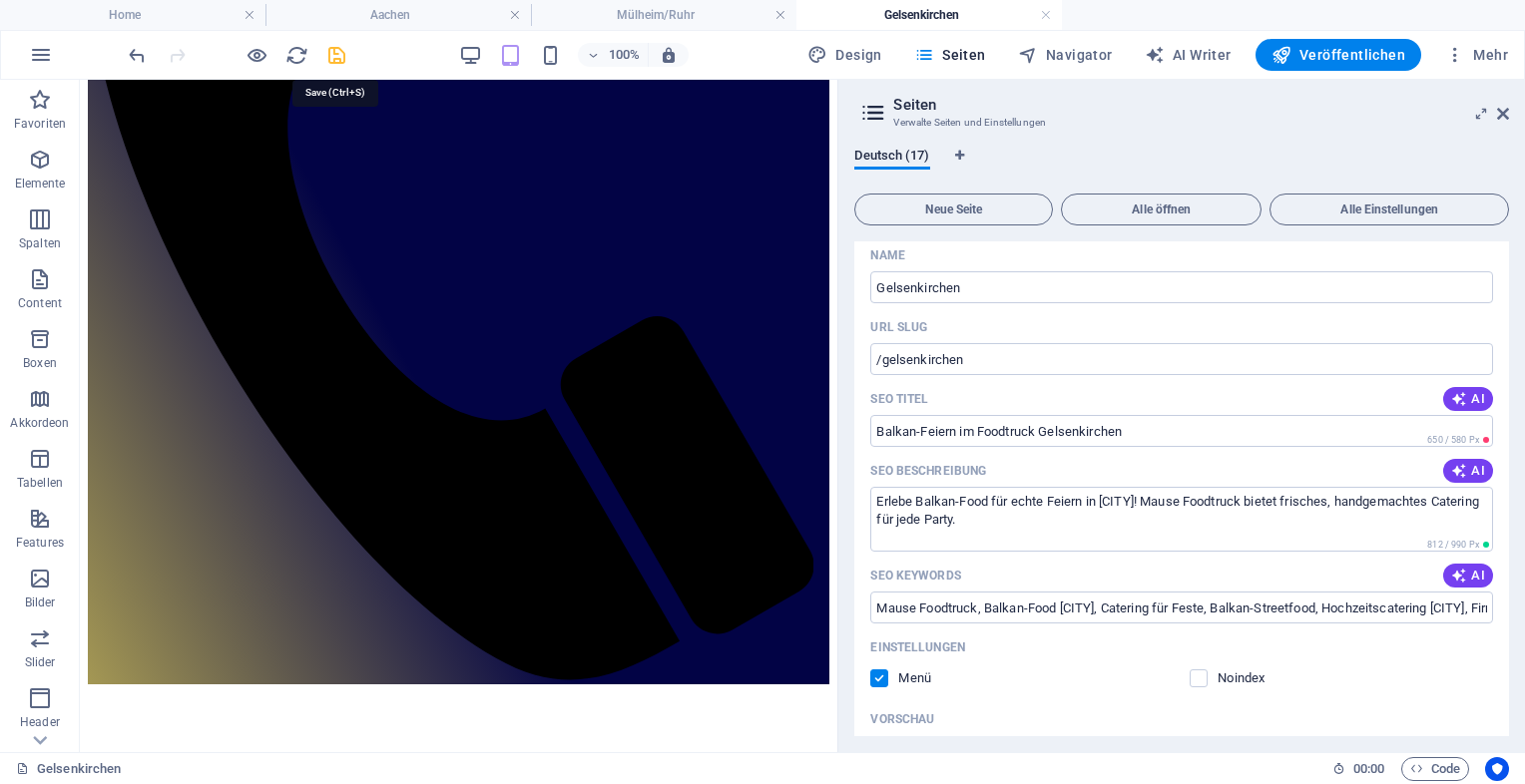 click at bounding box center (336, 55) 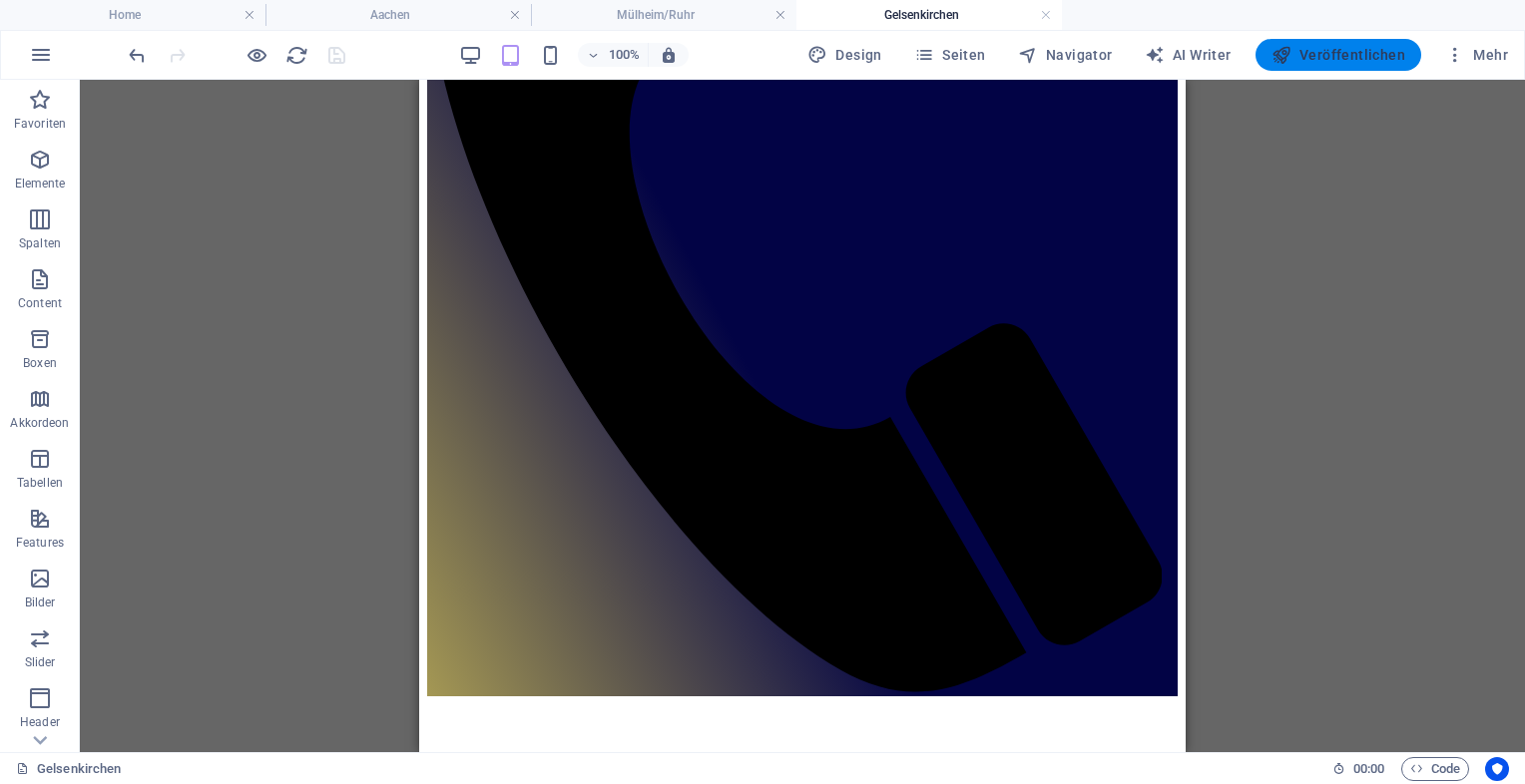 click on "Veröffentlichen" at bounding box center [1338, 55] 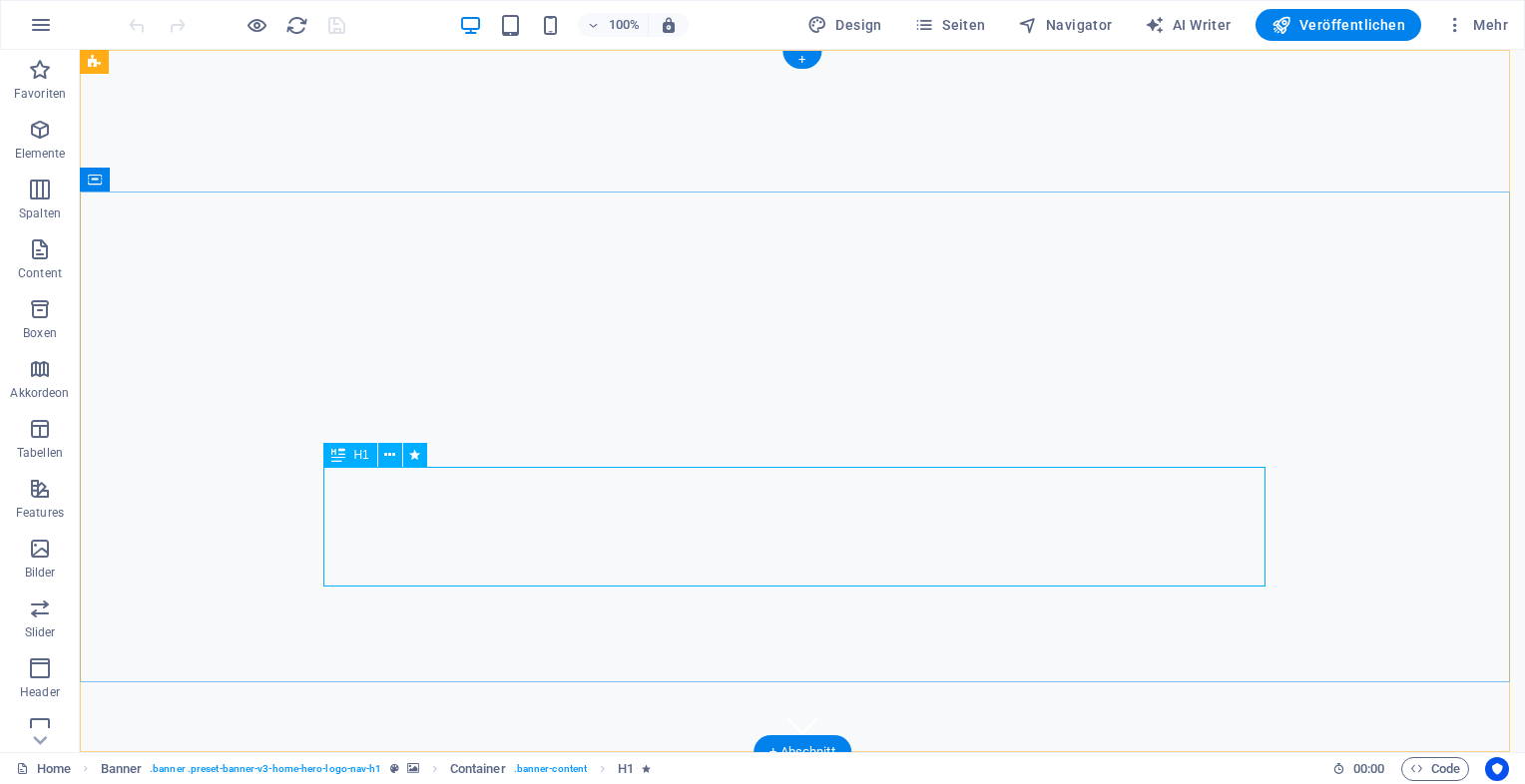scroll, scrollTop: 0, scrollLeft: 0, axis: both 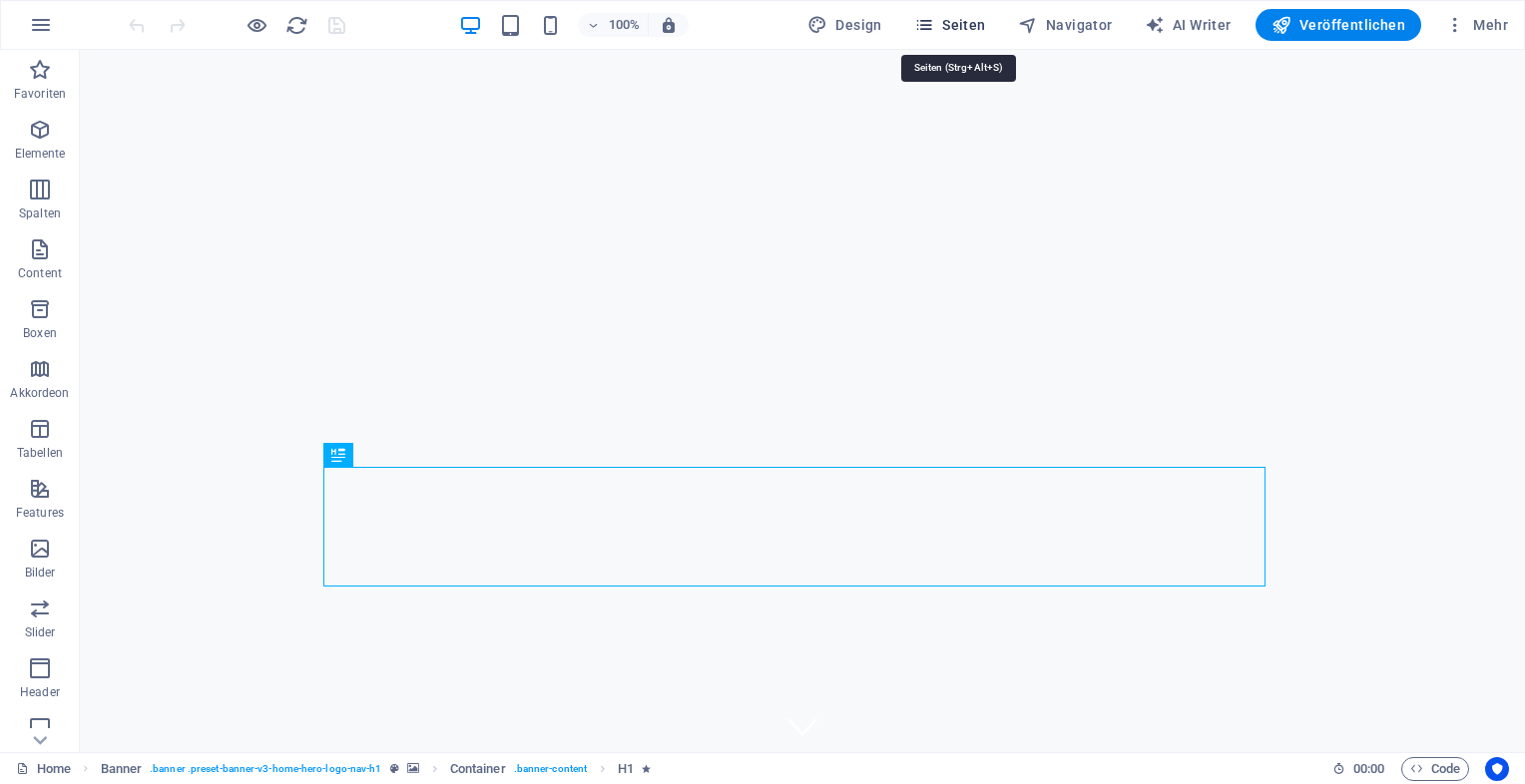 click on "Seiten" at bounding box center (950, 25) 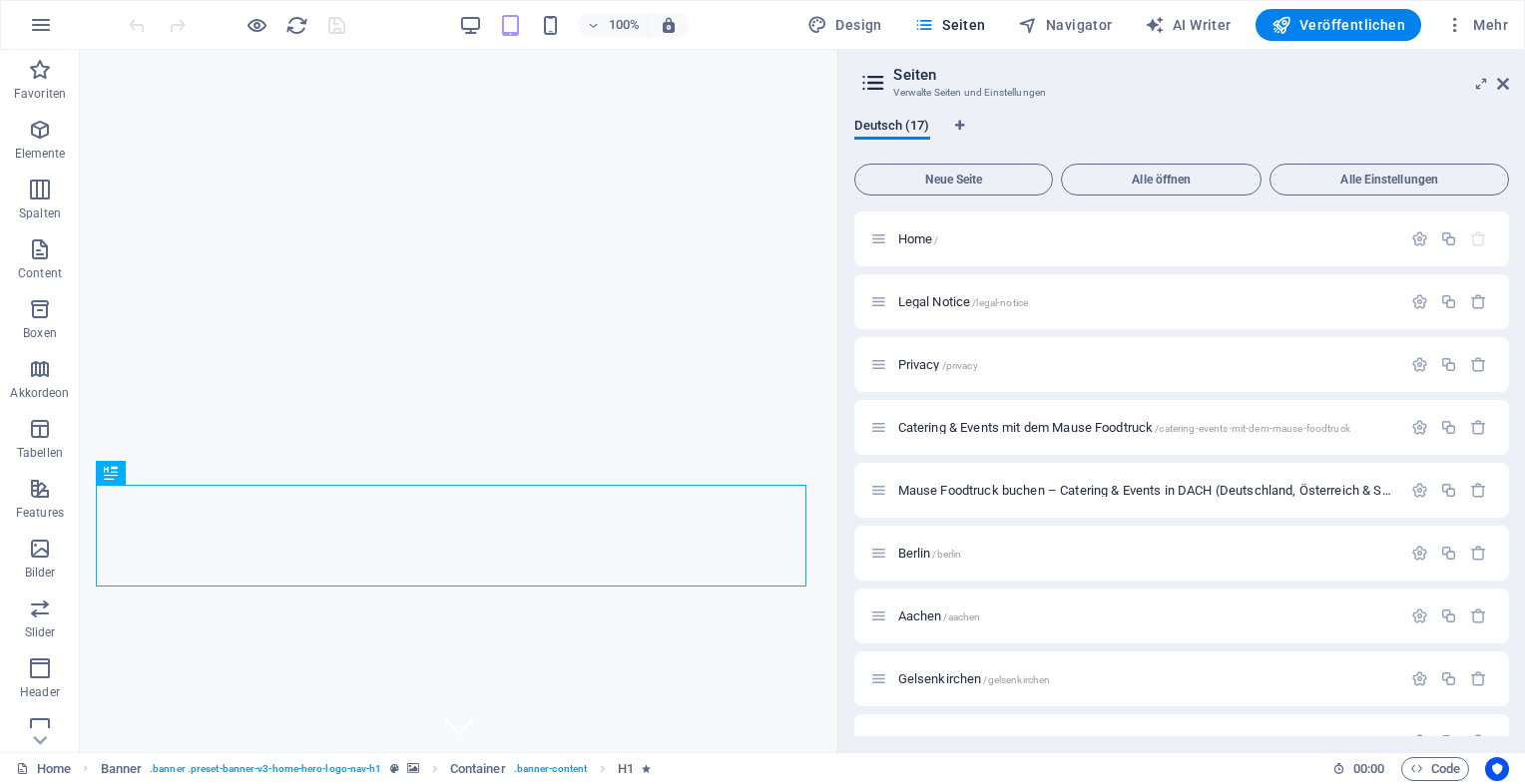 click on "Home / Legal Notice /legal-notice Privacy /privacy Catering & Events mit dem Mause Foodtruck /catering-events-mit-dem-mause-foodtruck Mause Foodtruck buchen – Catering & Events in DACH (Deutschland, Österreich & Schweiz) /mause-foodtruck-buchen-catering Berlin /berlin Aachen /aachen Gelsenkirchen /gelsenkirchen Köln /koeln Oberhausen /oberhausen Mülheim/Ruhr /muelheim-ruhr Düsseldorf /duesseldorf München /muenchen Mause Foodtruck buchen – Catering  /mause-foodtruck-buchen-catering-events-in-dach-deutschland-oesterreich-schweiz Mause Foodtruck Büro-Service in Oberhausen und Umgebung /mause-foodtruck-buchen-firmen Vorteile des Foodtruck-Caterings  /mause-foodtruck-buero-service-in-oberhausen-und-umgebung Foodtruck für Unternehmen /vorteile-des-foodtruck-firmen-caterings" at bounding box center (1182, 474) 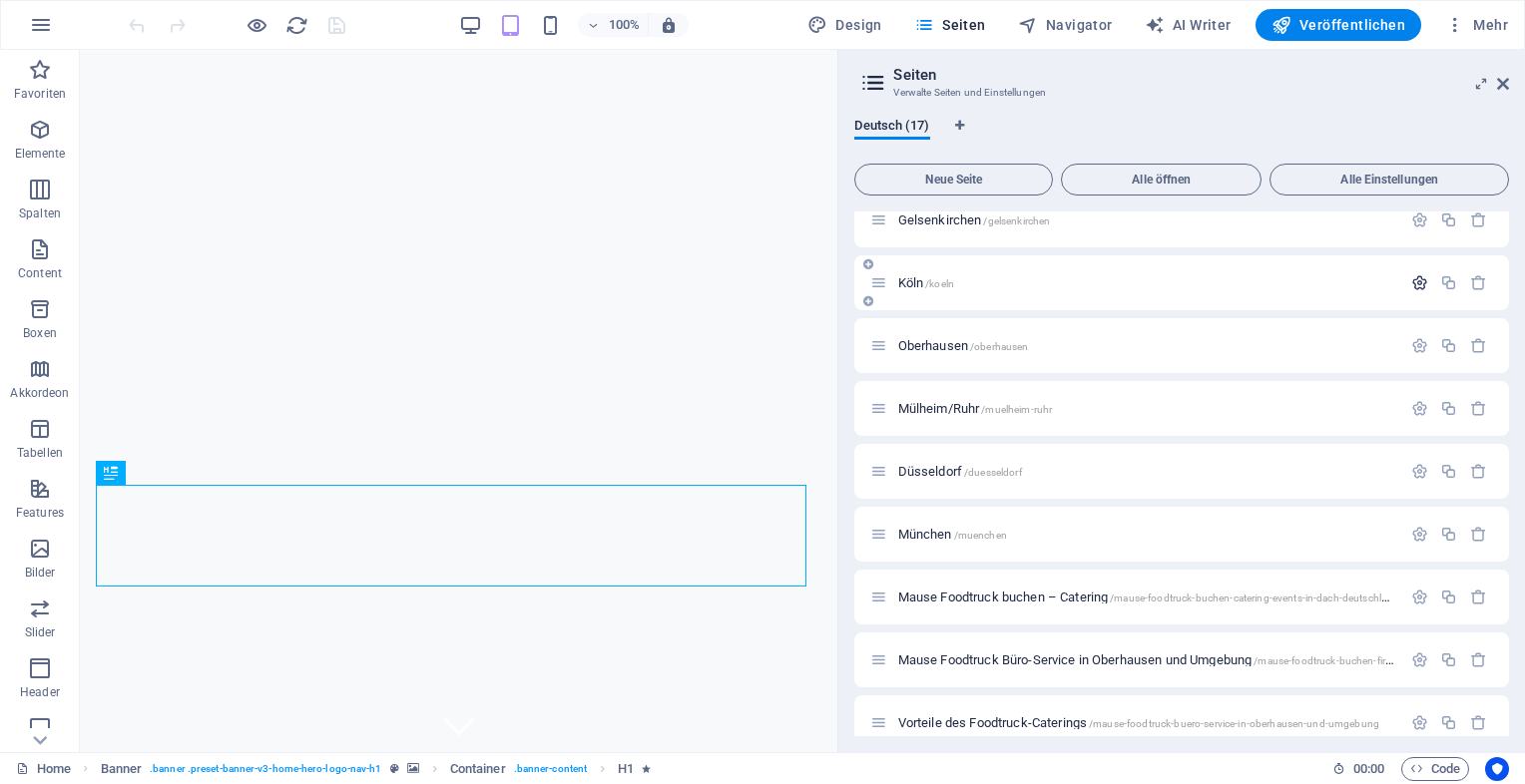 click at bounding box center [1419, 282] 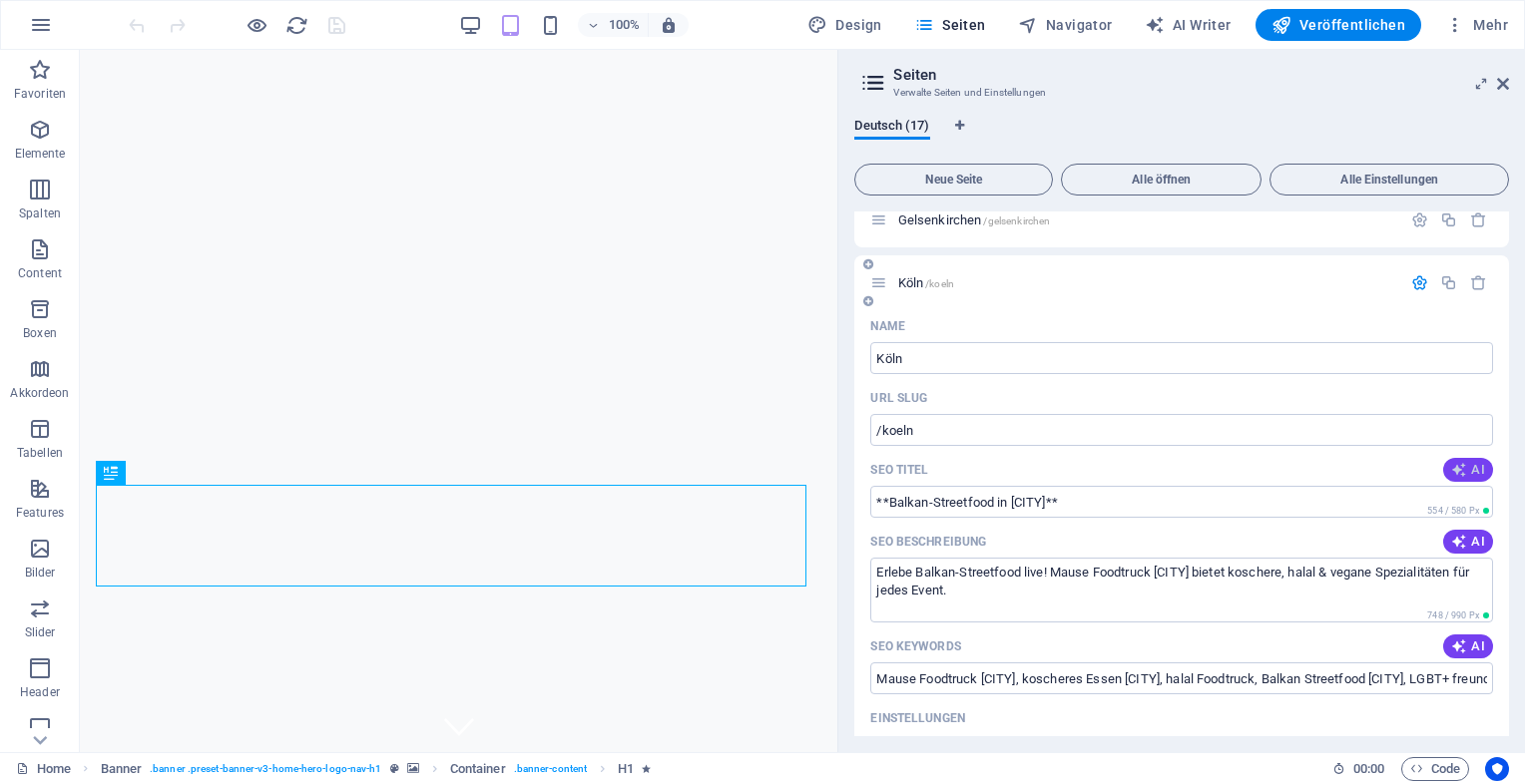 click on "AI" at bounding box center (1468, 470) 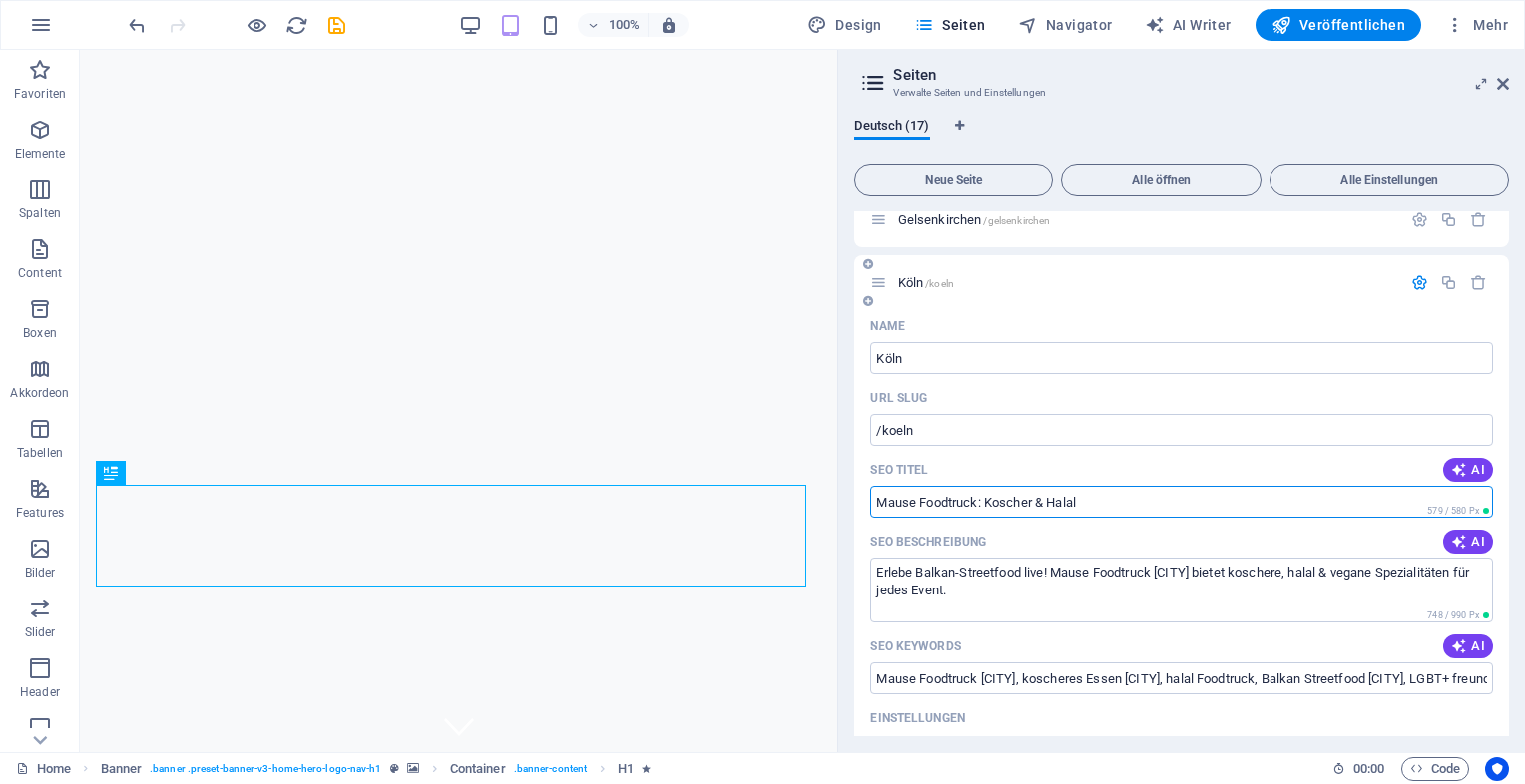 click on "Mause Foodtruck: Koscher & Halal" at bounding box center [1182, 502] 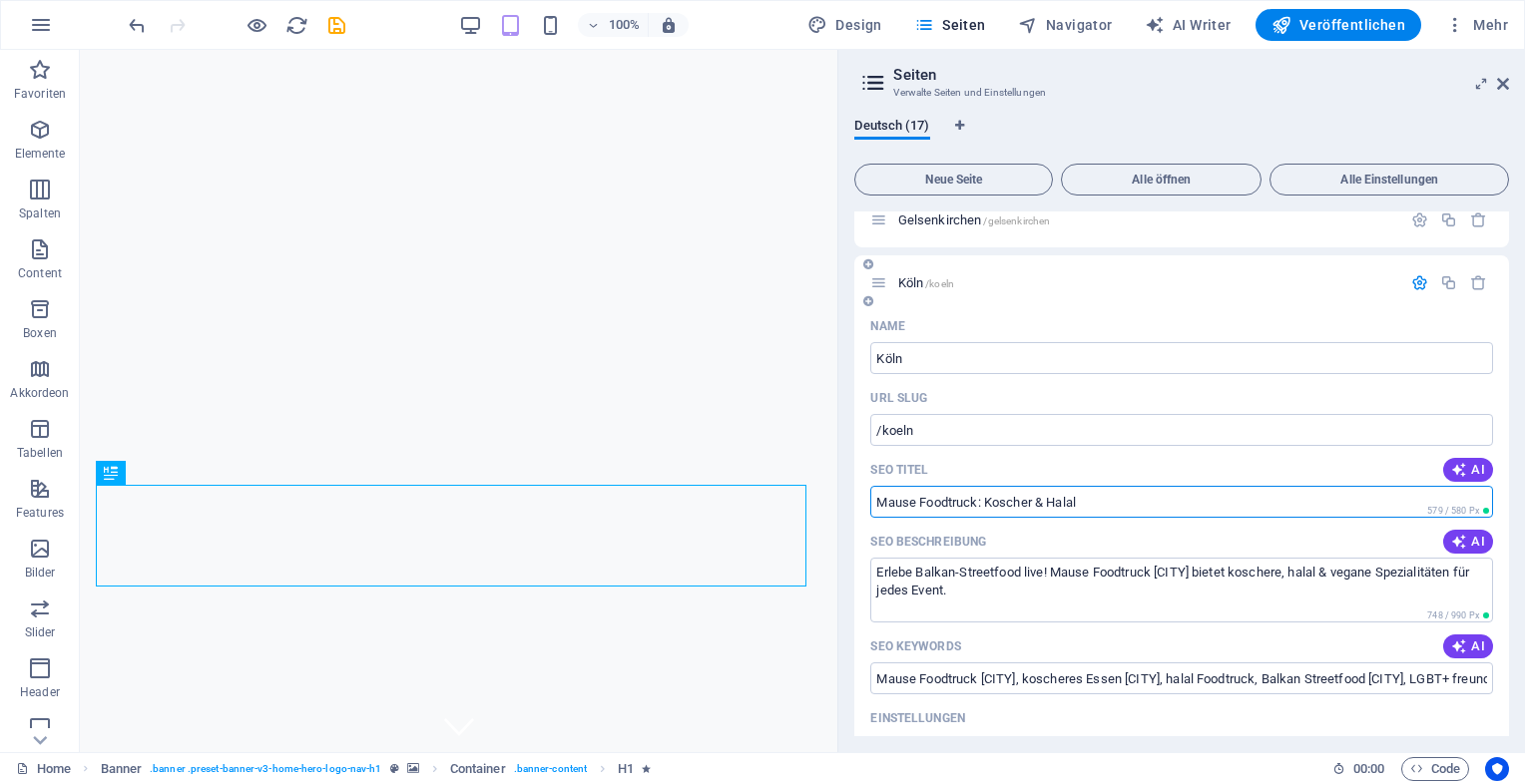 click on "Mause Foodtruck: Koscher & Halal" at bounding box center [1182, 502] 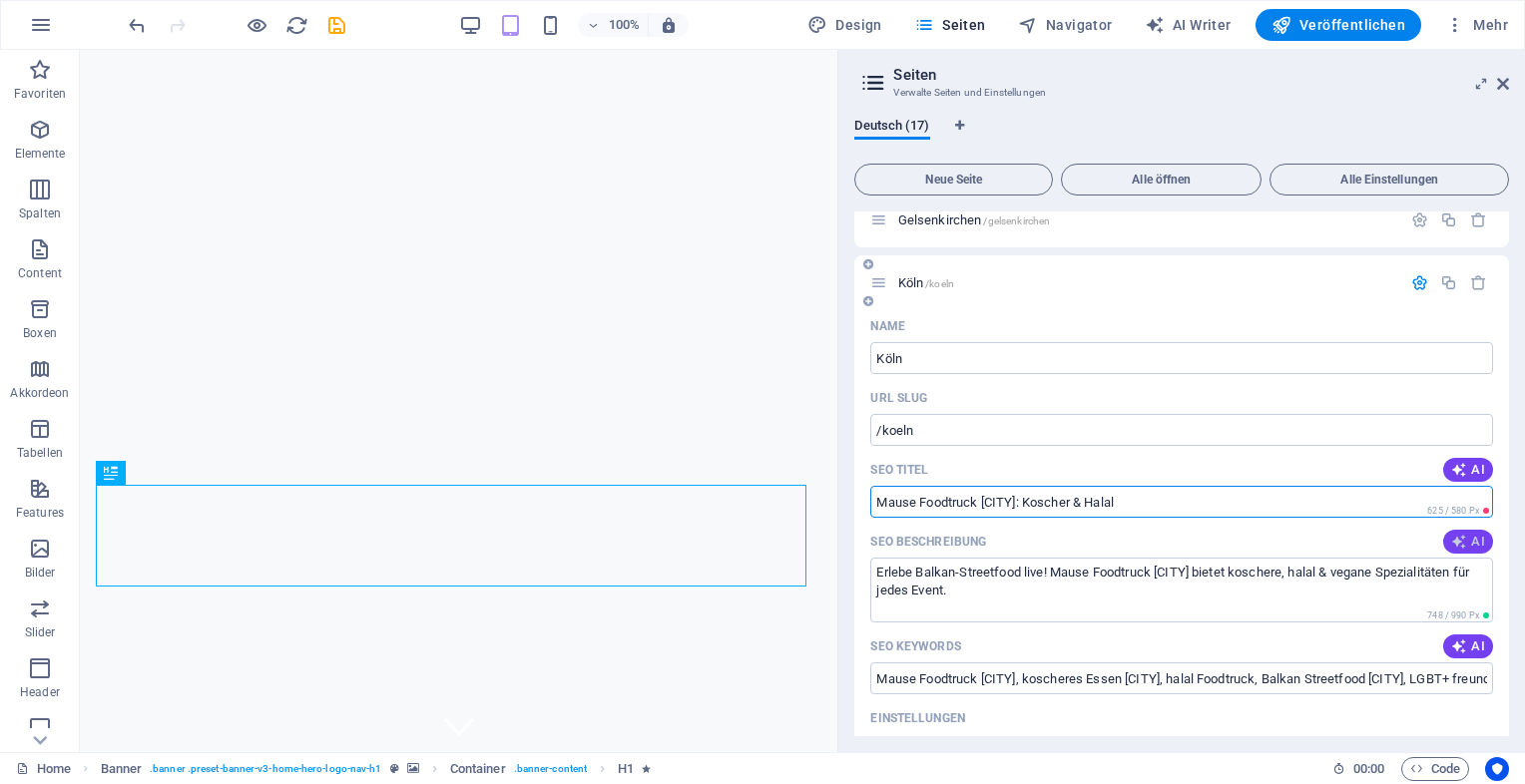 type on "Mause Foodtruck Köln: Koscher & Halal" 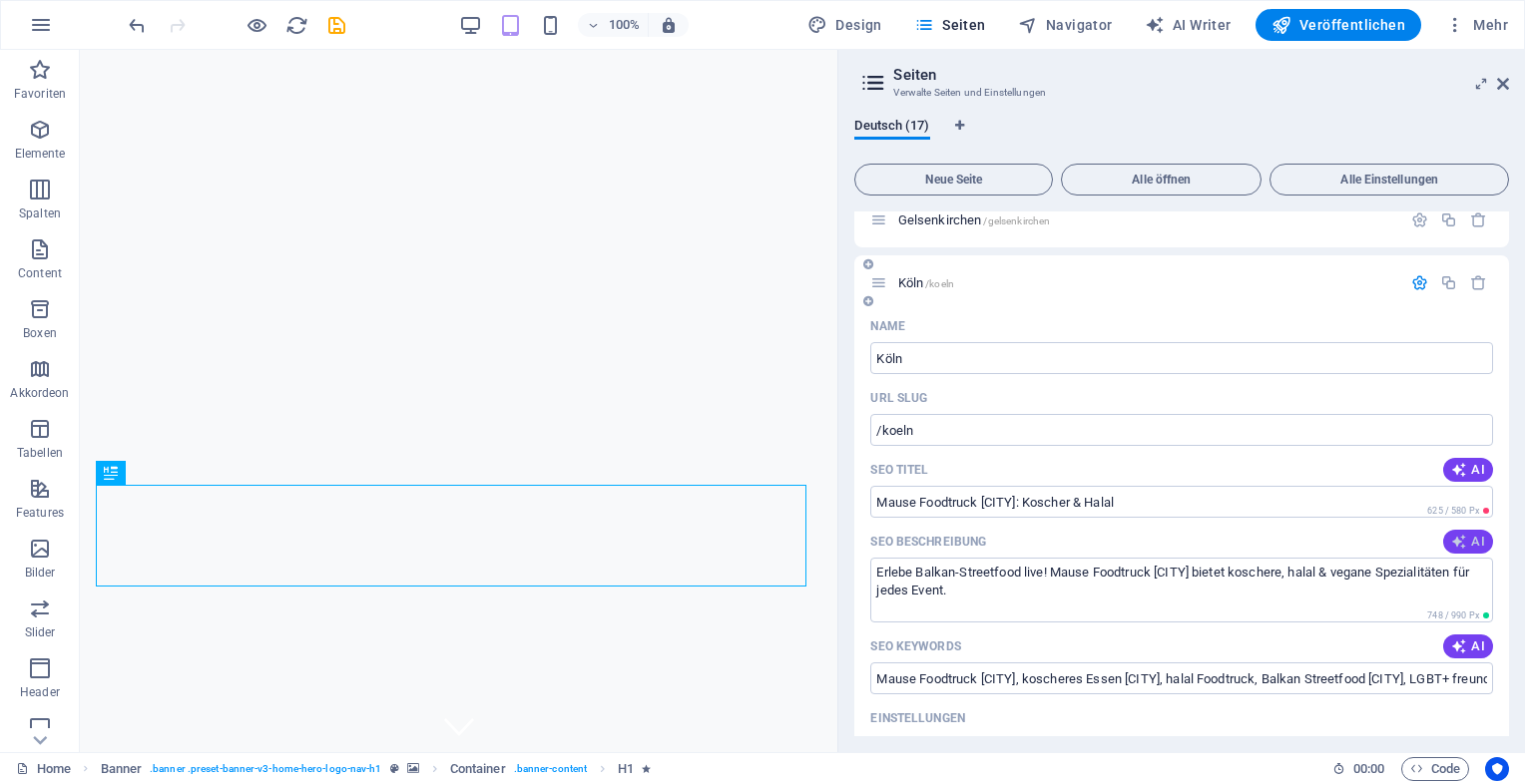 click at bounding box center [1459, 542] 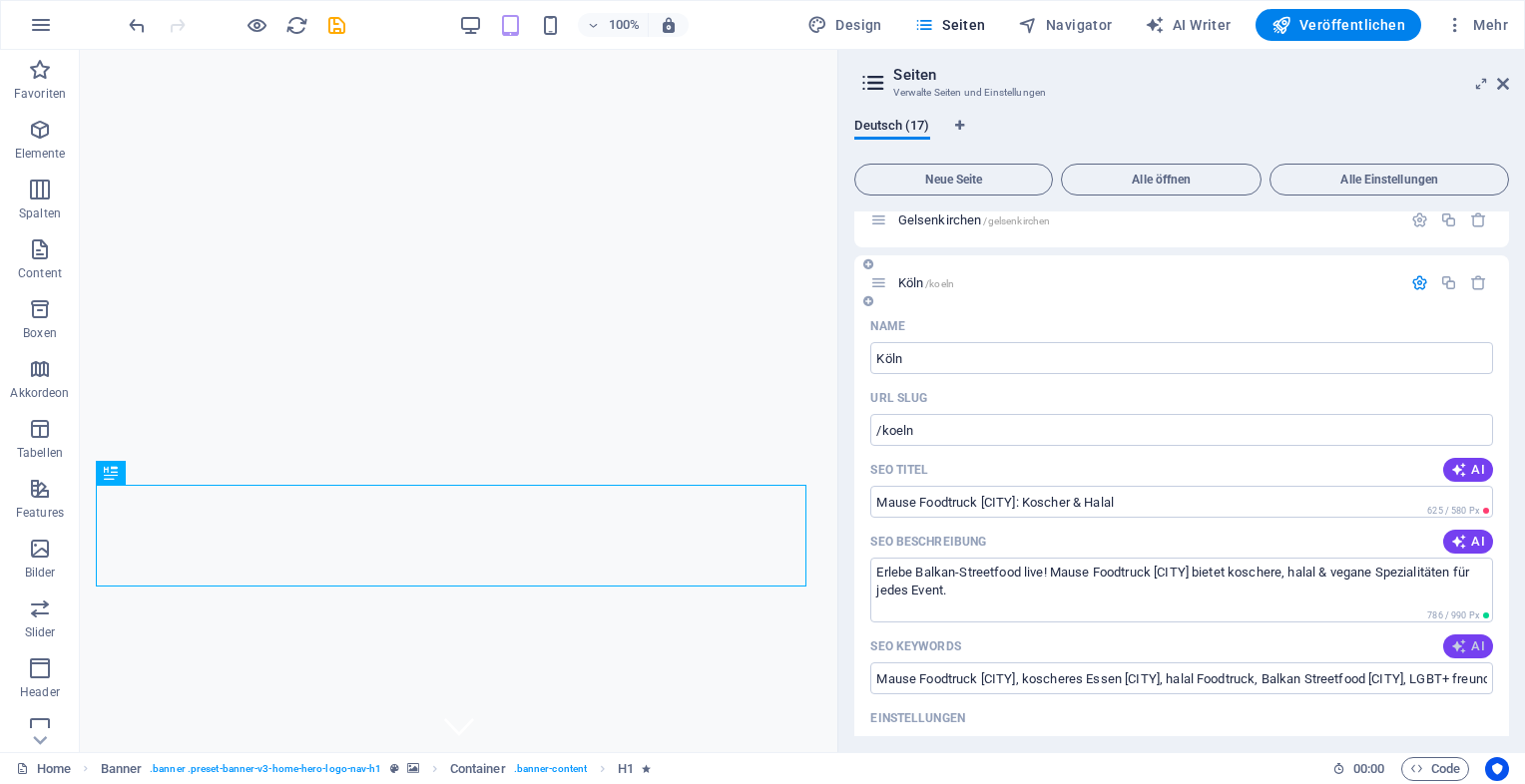 type on "Entdecke den Mause Foodtruck in Köln! Koscher, halal & LGBT+ freundlich – für jedes Event köstliche Balkan-Spezialitäten." 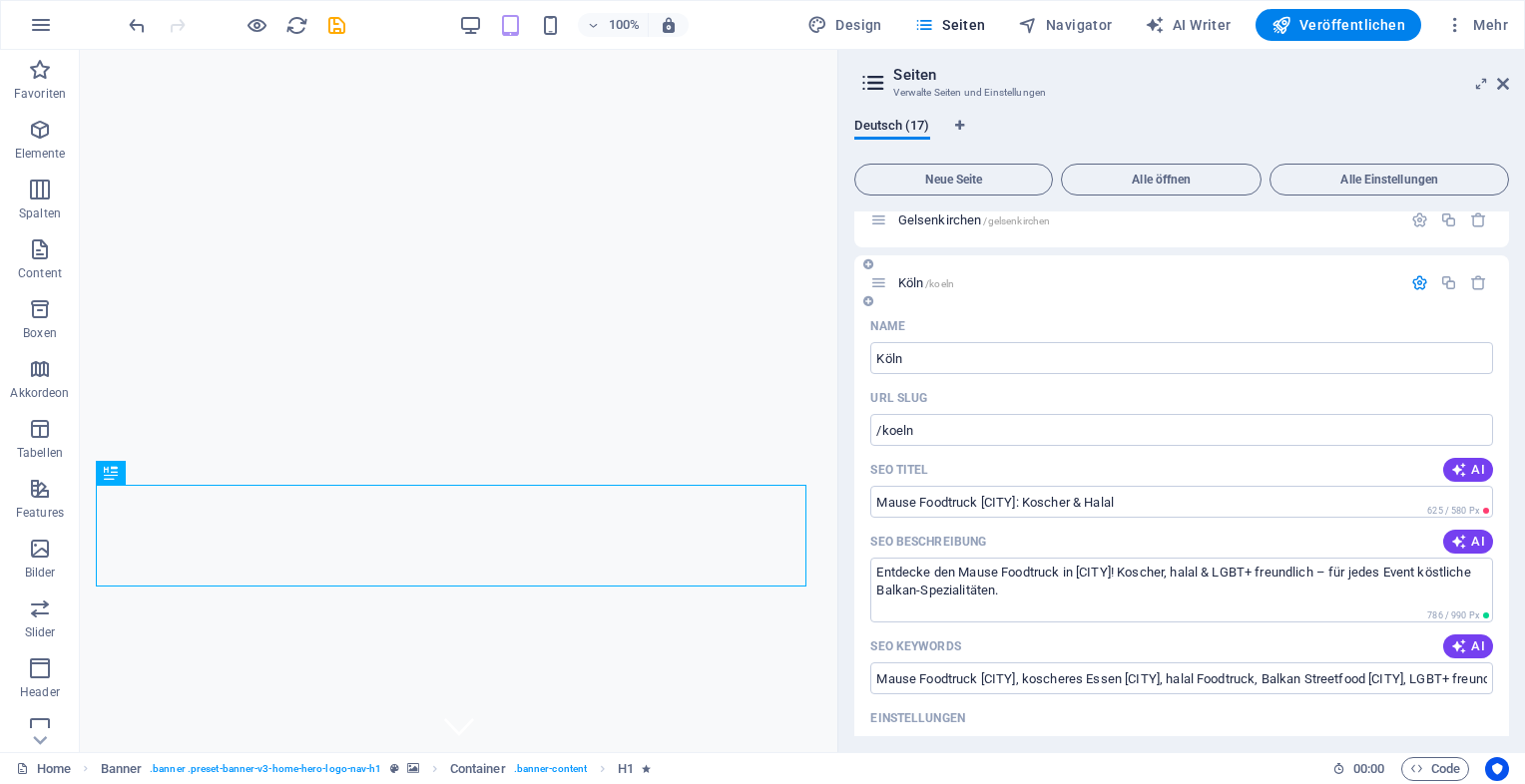 click on "Name Köln ​ URL SLUG /koeln ​ SEO Titel AI Mause Foodtruck Köln: Koscher & Halal ​ 625 / 580 Px SEO Beschreibung AI Entdecke den Mause Foodtruck in Köln! Koscher, halal & LGBT+ freundlich – für jedes Event köstliche Balkan-Spezialitäten. ​ 786 / 990 Px SEO Keywords AI Mause Foodtruck Köln, koscheres Essen Köln, halal Foodtruck, Balkan Streetfood Köln, LGBT+ freundliches Catering, Ćevapi und Burek ​ Einstellungen Menü Noindex Vorschau Mobil Desktop www.example.com koeln Mause Foodtruck Köln: Koscher & Halal - Authentische Balkan Küche Entdecke den Mause Foodtruck in Köln! Koscher, halal & LGBT+ freundlich – für jedes Event köstliche Balkan-Spezialitäten. Metatags ​ Vorschaubild (Open Graph) Dateien hierher ziehen, klicken um Dateien auszuwählen oder wähle aus deinen Dateien oder Stockfotos & -Videos Mehr Einstellungen" at bounding box center (1182, 729) 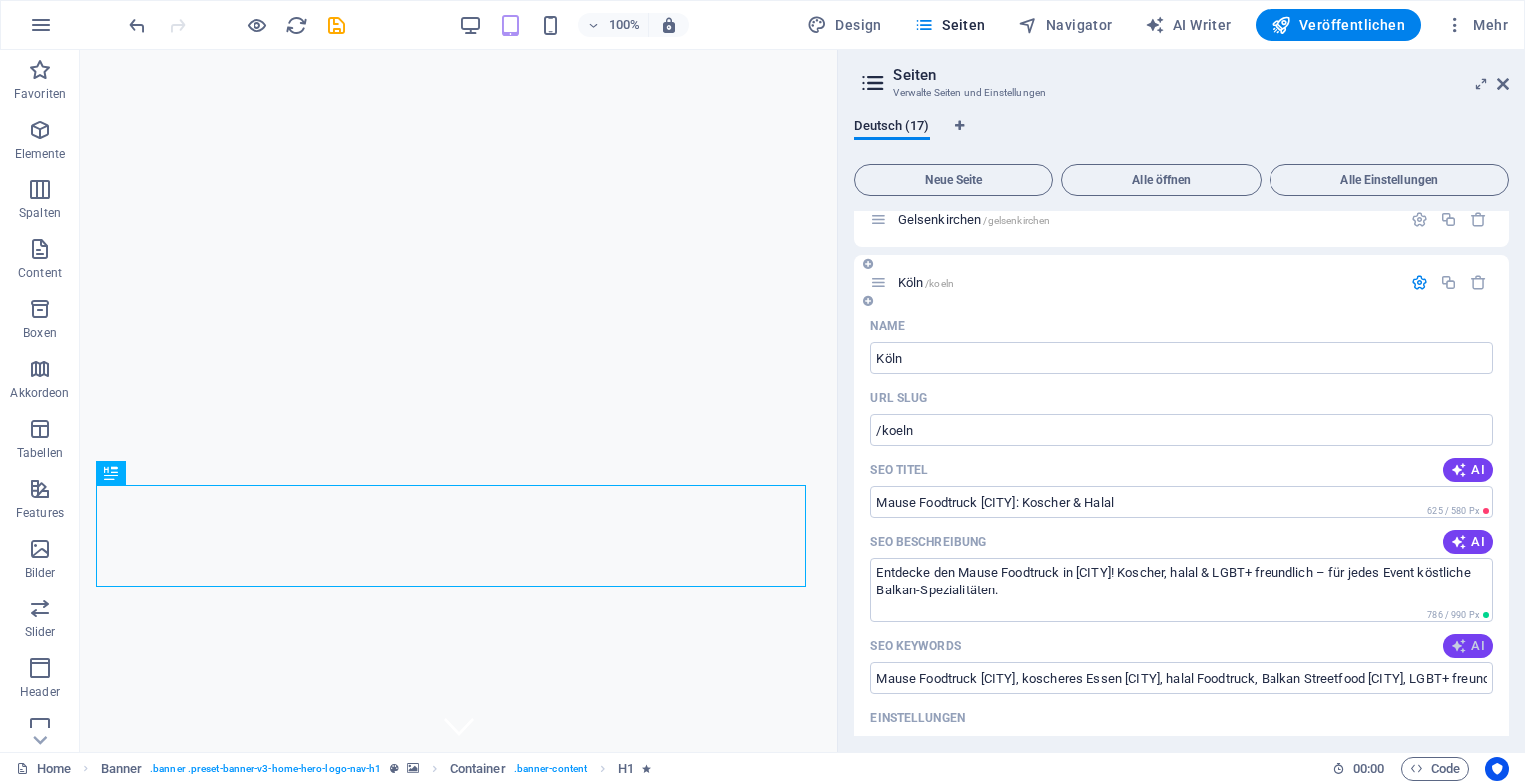 click on "AI" at bounding box center [1468, 646] 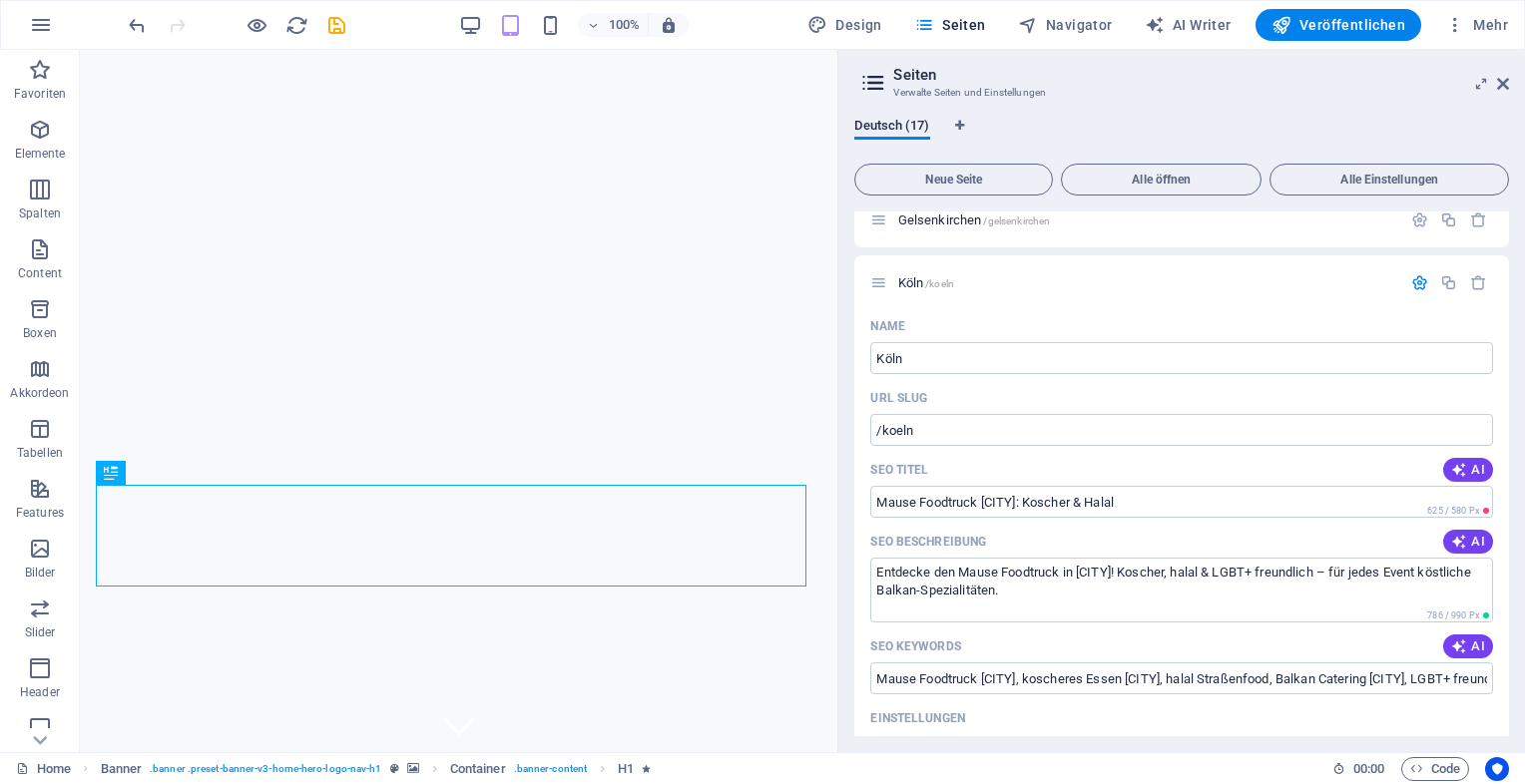 type on "Mause Foodtruck Köln, koscheres Essen Köln, halal Straßenfood, Balkan Catering Köln, LGBT+ freundliches Catering, vegane Balkan-Spezialitäten" 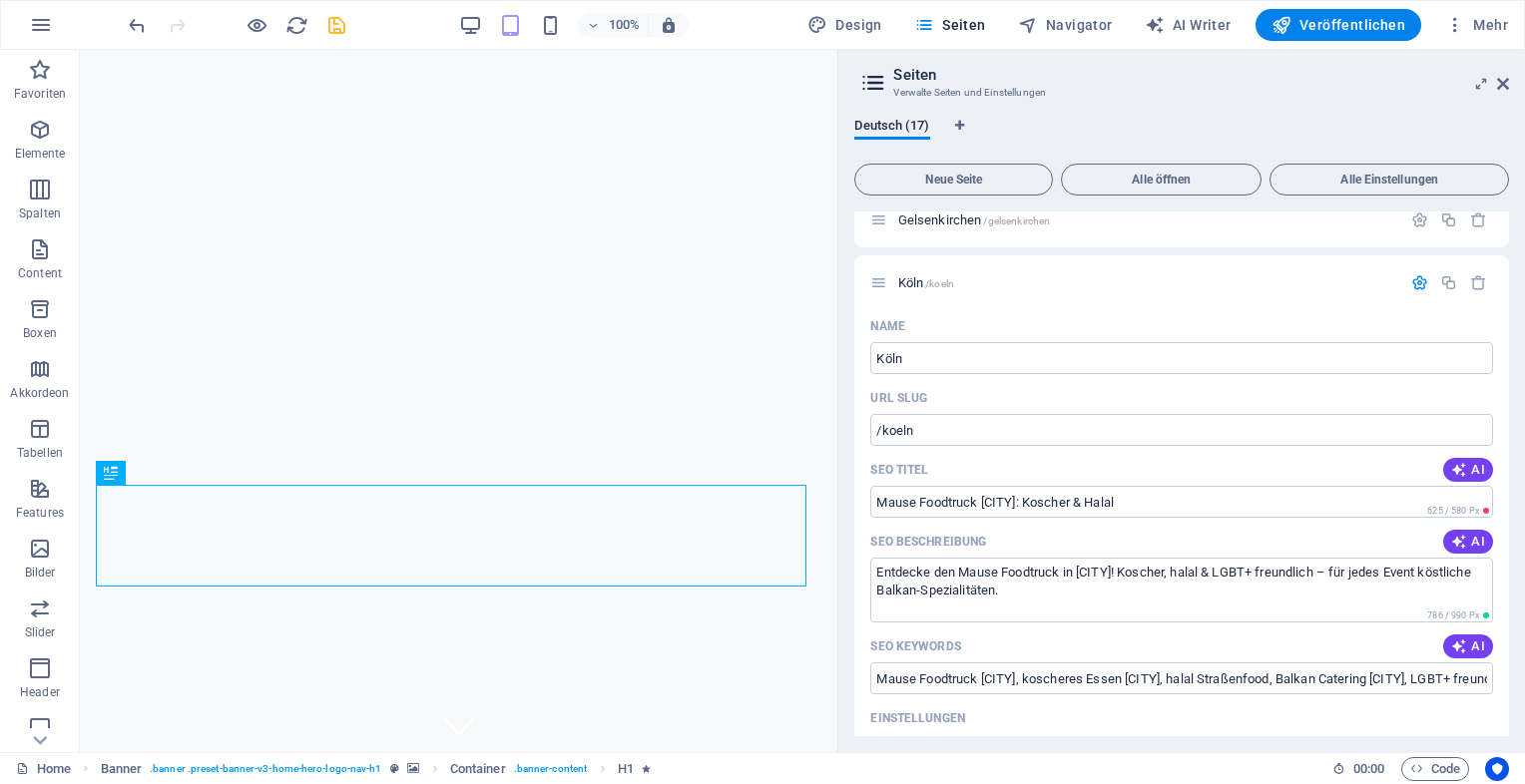 click at bounding box center [336, 25] 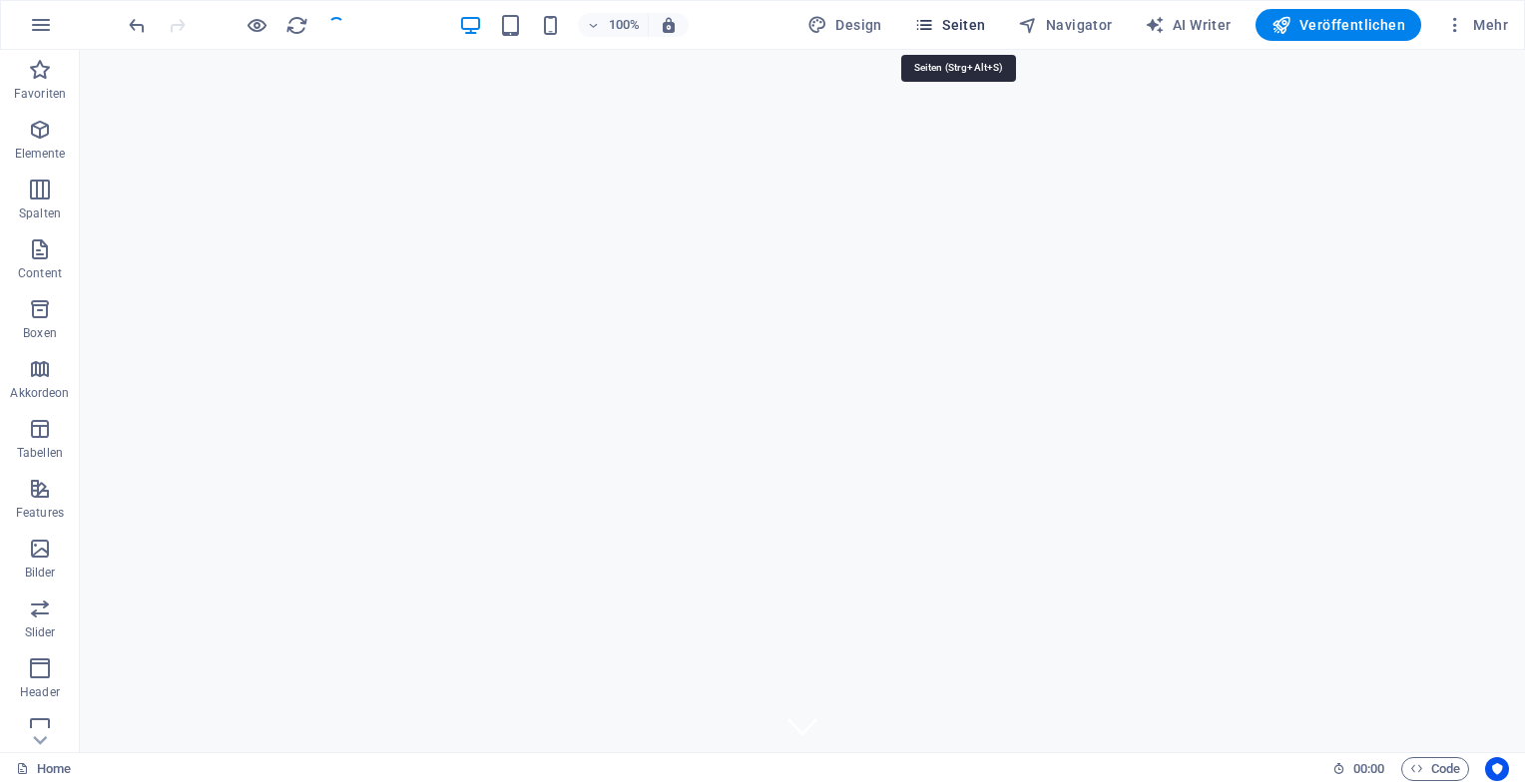 click on "Seiten" at bounding box center [950, 25] 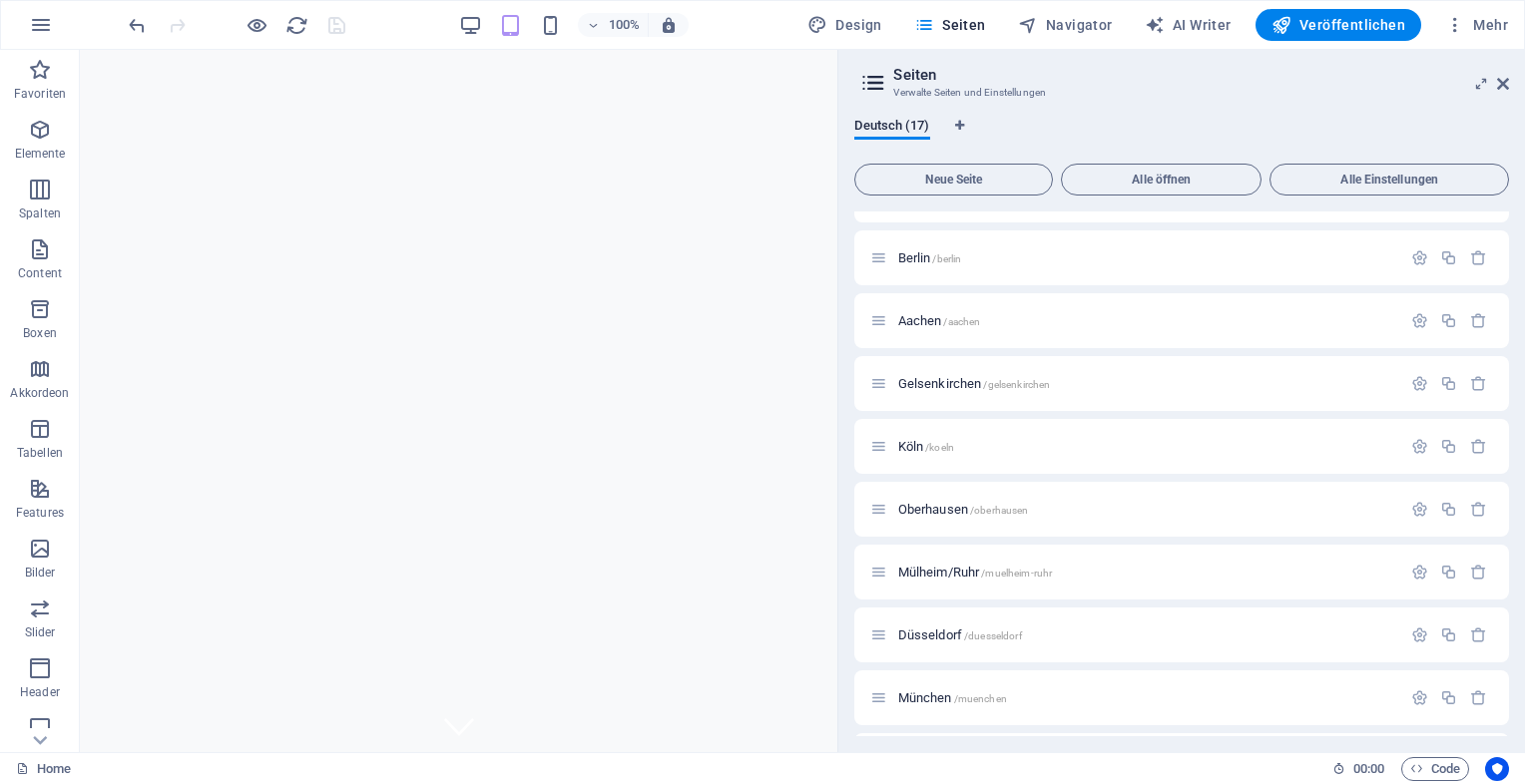 scroll, scrollTop: 302, scrollLeft: 0, axis: vertical 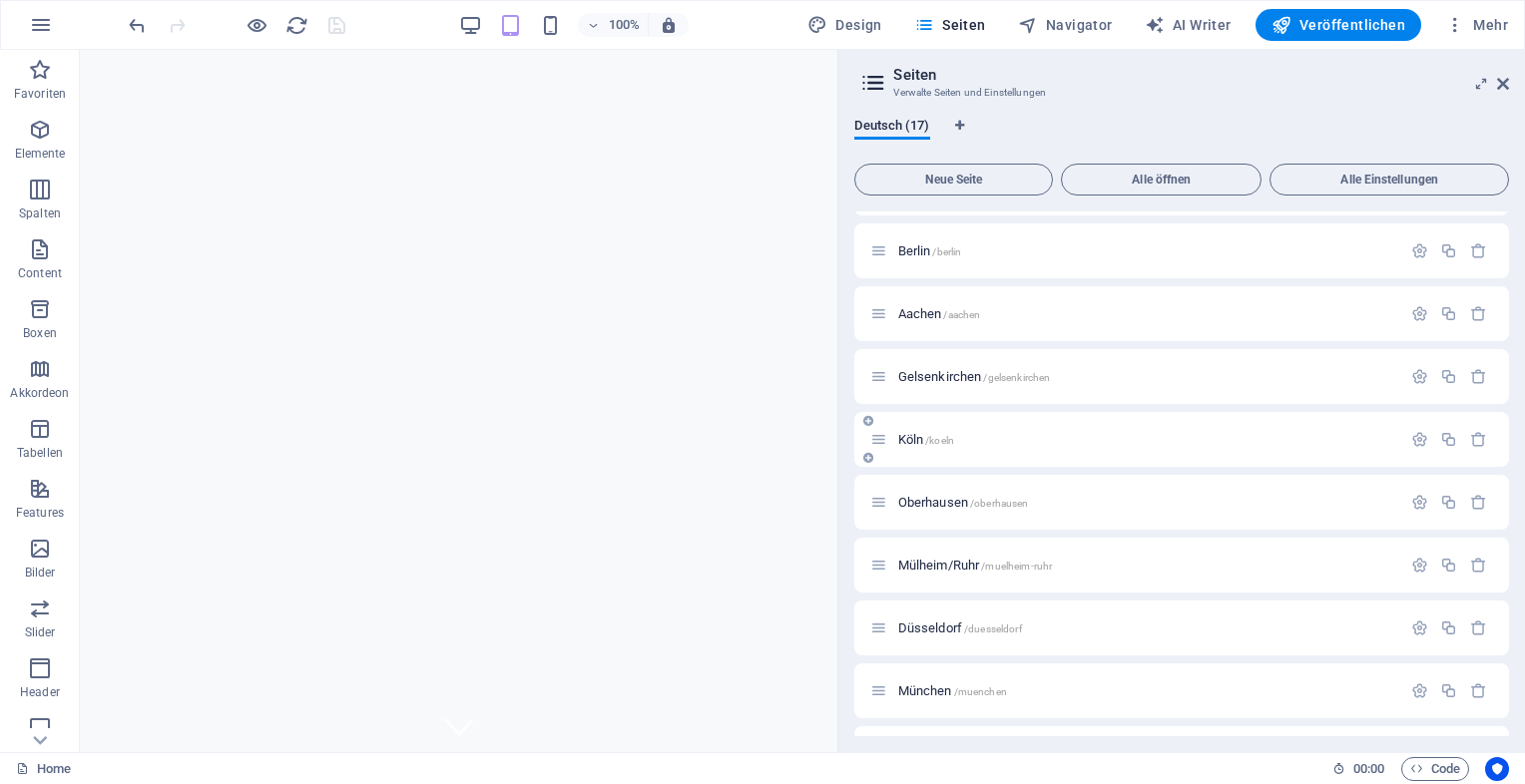click on "[CITY] /[CITY]" at bounding box center [926, 439] 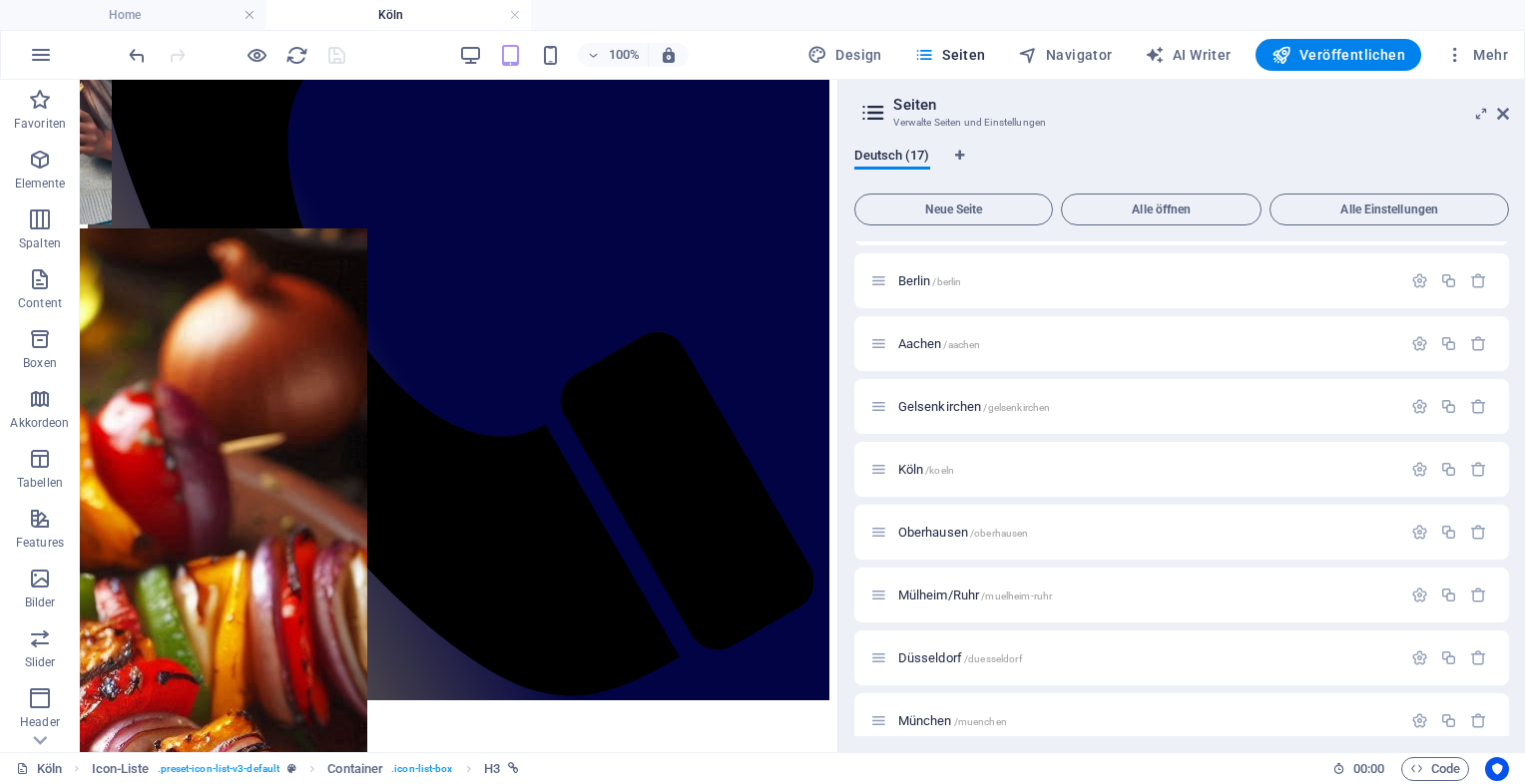 scroll, scrollTop: 1172, scrollLeft: 0, axis: vertical 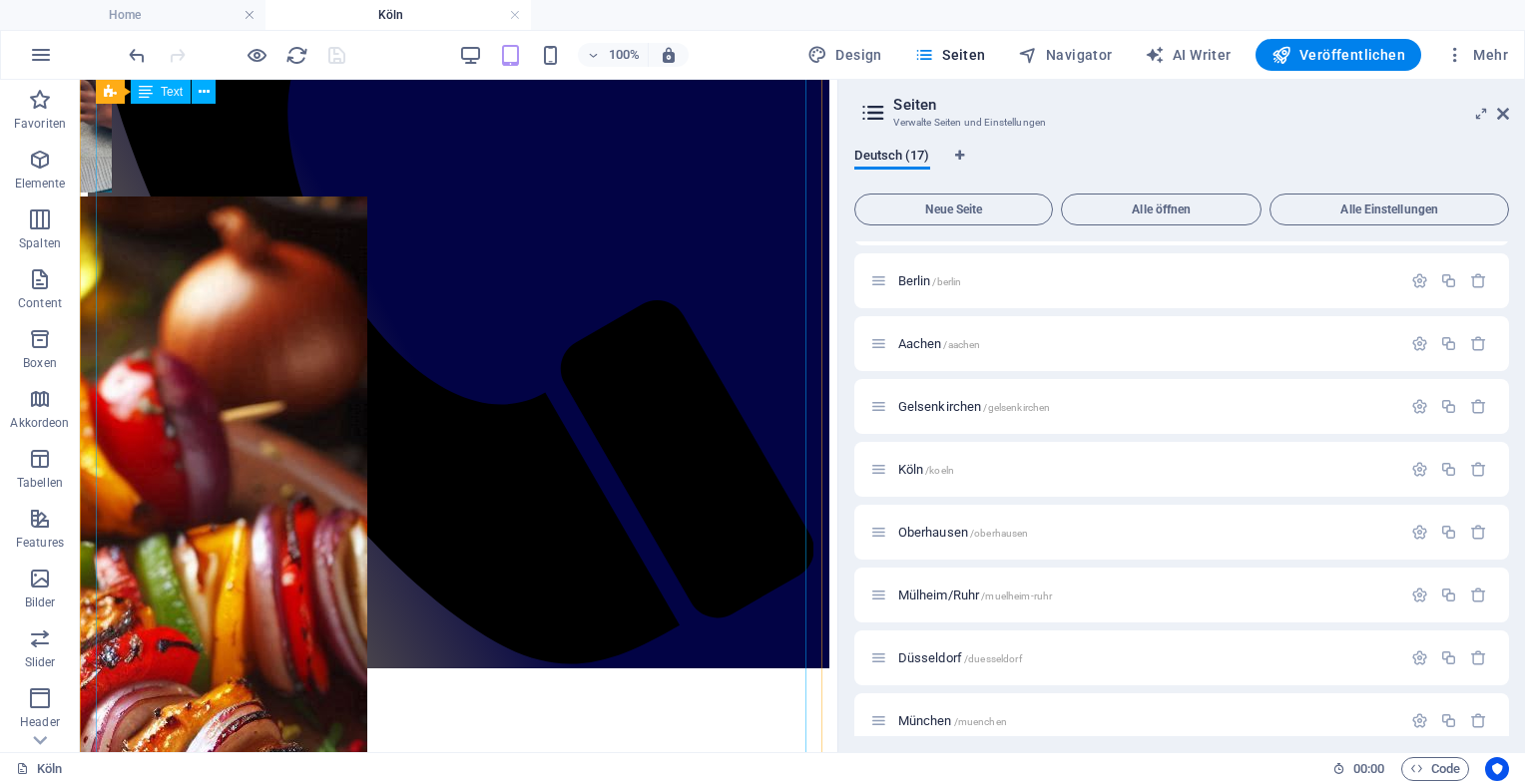 click on "Mause Foodtruck Köln – Koscher, Halal, Balkan & LGBT+ freundlich
🐭 Mause Foodtruck Köln
Koscher. Halal. Balkan-Style. Für alle, die feiern.
Willkommen bei  Mause Foodtruck  – dem charmanten Streetfood-Erlebnis aus dem Herzen des Balkans, jetzt in Köln! Unser Foodtruck bringt echte, authentische Küche direkt auf Eure Events – frisch, liebevoll zubereitet,  koscher, halal  und natürlich  für alle Geschmäcker und Lebensweisen offen .
🌈 Vielfalt schmeckt – besonders in Köln
Ob  Karneval ,  CSD ,  Hochzeit ,  Firmenfest  oder  Straßenfest  – Köln lebt von Offenheit und Lebensfreude. Und genau das bringen wir auf Eure Teller:
Vegetarisch & vegan
Fleisch aus halal- und koscher-zertifizierter Herkunft
Hausgemachte Spezialitäten vom Balkan mit moderner Note
Willkommen für LGBT+, Queers, Allies, Heteros – einfach alle, die gutes Essen lieben
🥙 Unsere Highlights" at bounding box center [458, 1365] 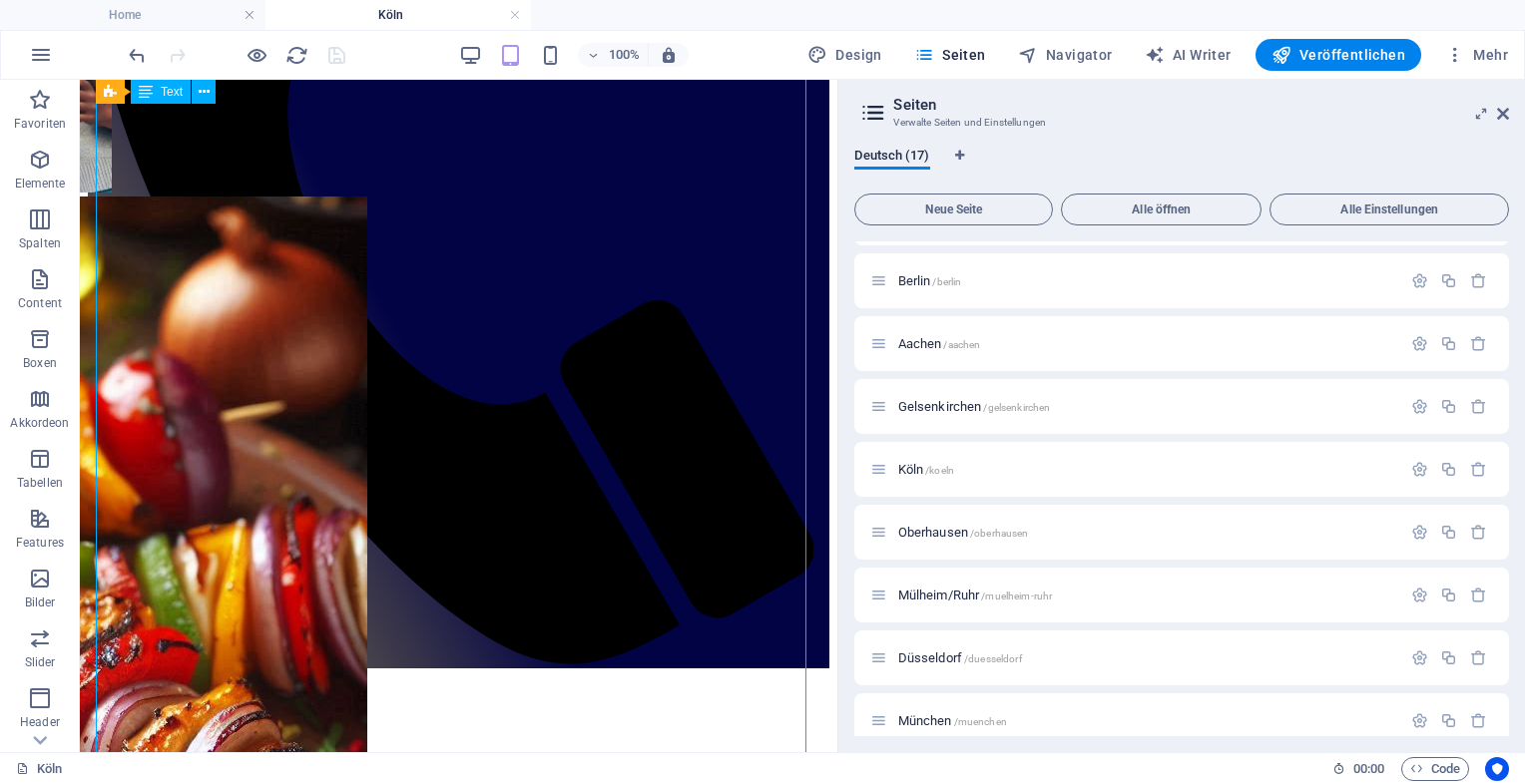 click on "Mause Foodtruck Köln – Koscher, Halal, Balkan & LGBT+ freundlich
🐭 Mause Foodtruck Köln
Koscher. Halal. Balkan-Style. Für alle, die feiern.
Willkommen bei  Mause Foodtruck  – dem charmanten Streetfood-Erlebnis aus dem Herzen des Balkans, jetzt in Köln! Unser Foodtruck bringt echte, authentische Küche direkt auf Eure Events – frisch, liebevoll zubereitet,  koscher, halal  und natürlich  für alle Geschmäcker und Lebensweisen offen .
🌈 Vielfalt schmeckt – besonders in Köln
Ob  Karneval ,  CSD ,  Hochzeit ,  Firmenfest  oder  Straßenfest  – Köln lebt von Offenheit und Lebensfreude. Und genau das bringen wir auf Eure Teller:
Vegetarisch & vegan
Fleisch aus halal- und koscher-zertifizierter Herkunft
Hausgemachte Spezialitäten vom Balkan mit moderner Note
Willkommen für LGBT+, Queers, Allies, Heteros – einfach alle, die gutes Essen lieben
🥙 Unsere Highlights" at bounding box center [458, 1365] 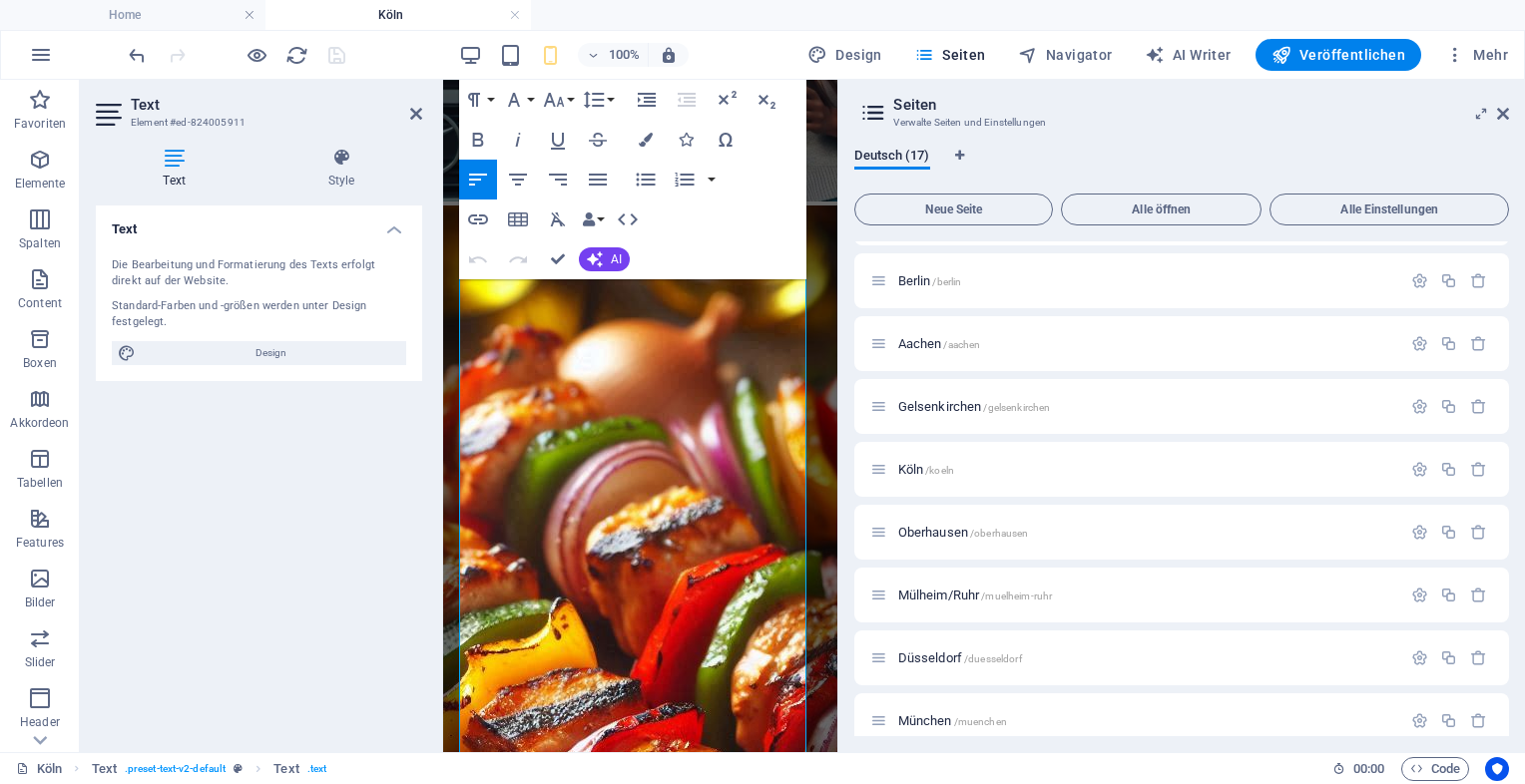 scroll, scrollTop: 1472, scrollLeft: 0, axis: vertical 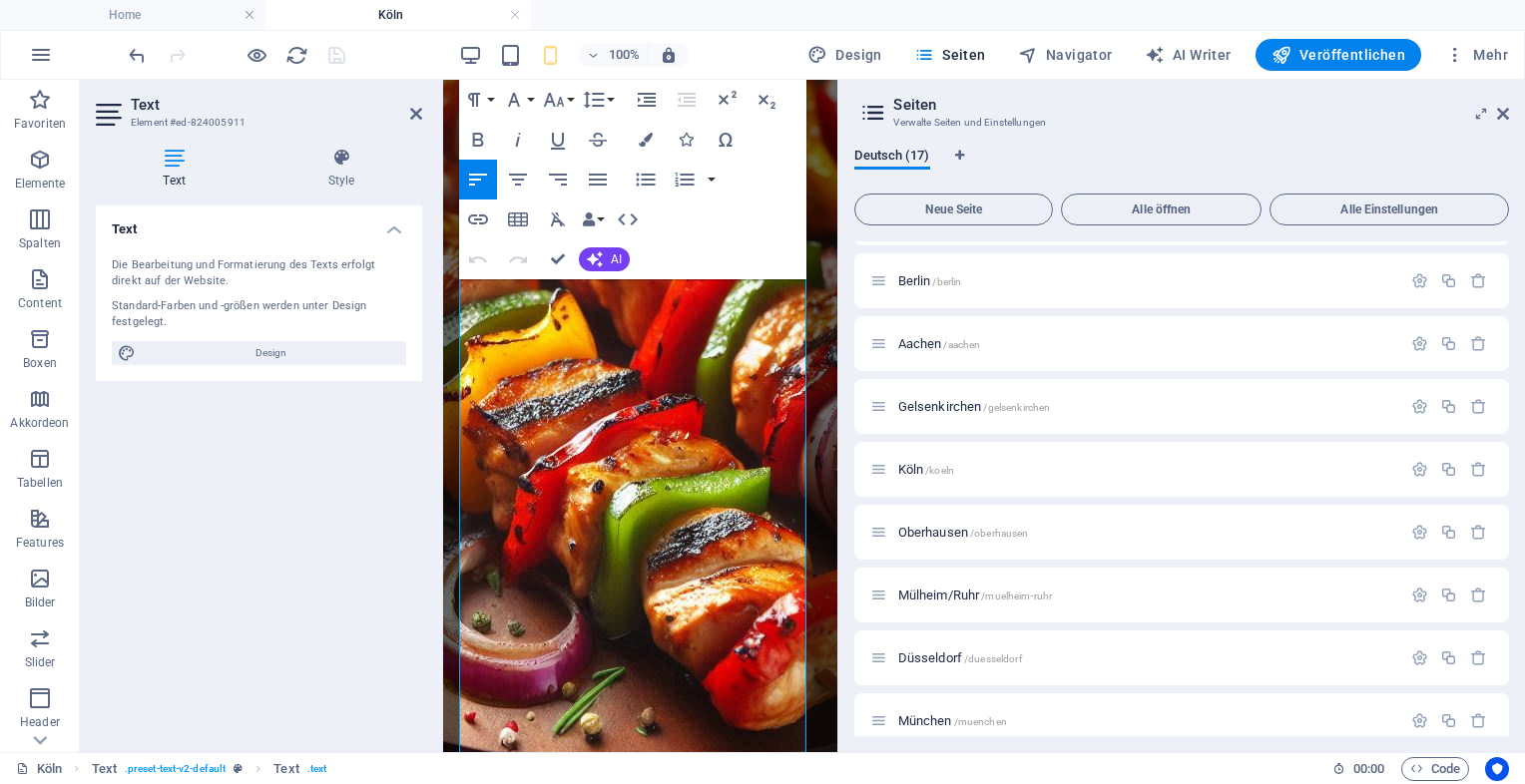 drag, startPoint x: 834, startPoint y: 178, endPoint x: 1287, endPoint y: 383, distance: 497.2263 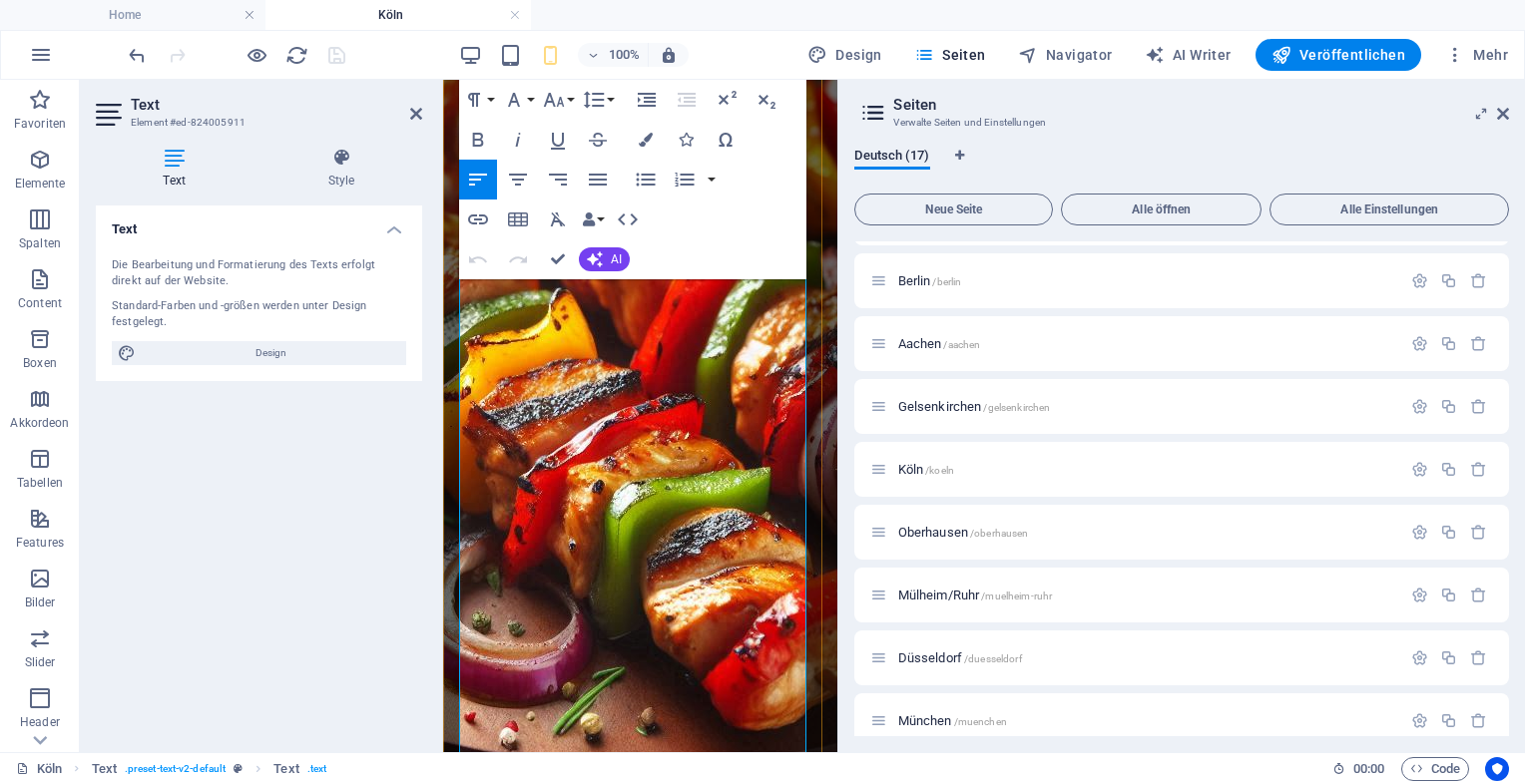 click on "📆 Bucht uns für Euer Event" at bounding box center [640, 1022] 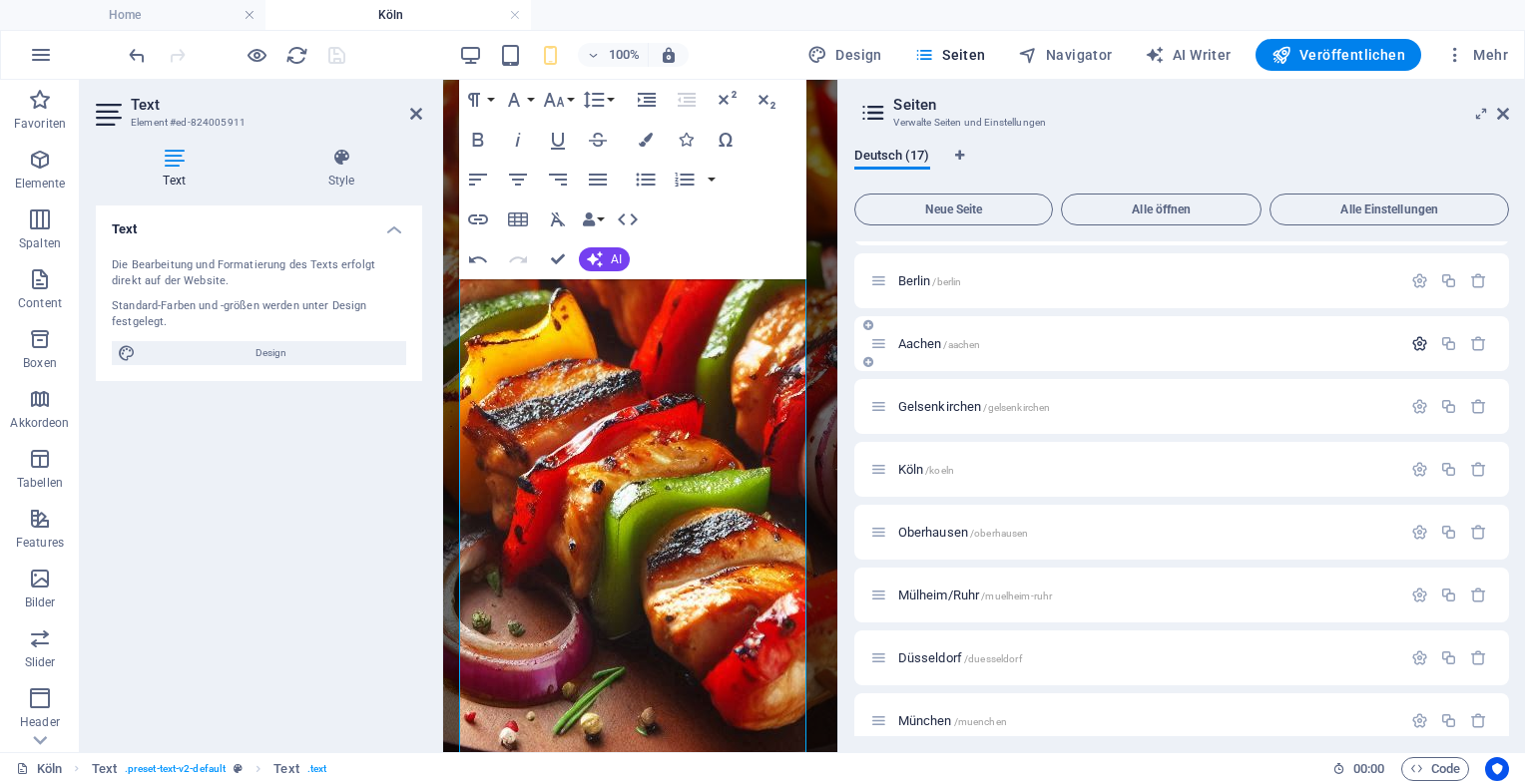 click at bounding box center (1419, 343) 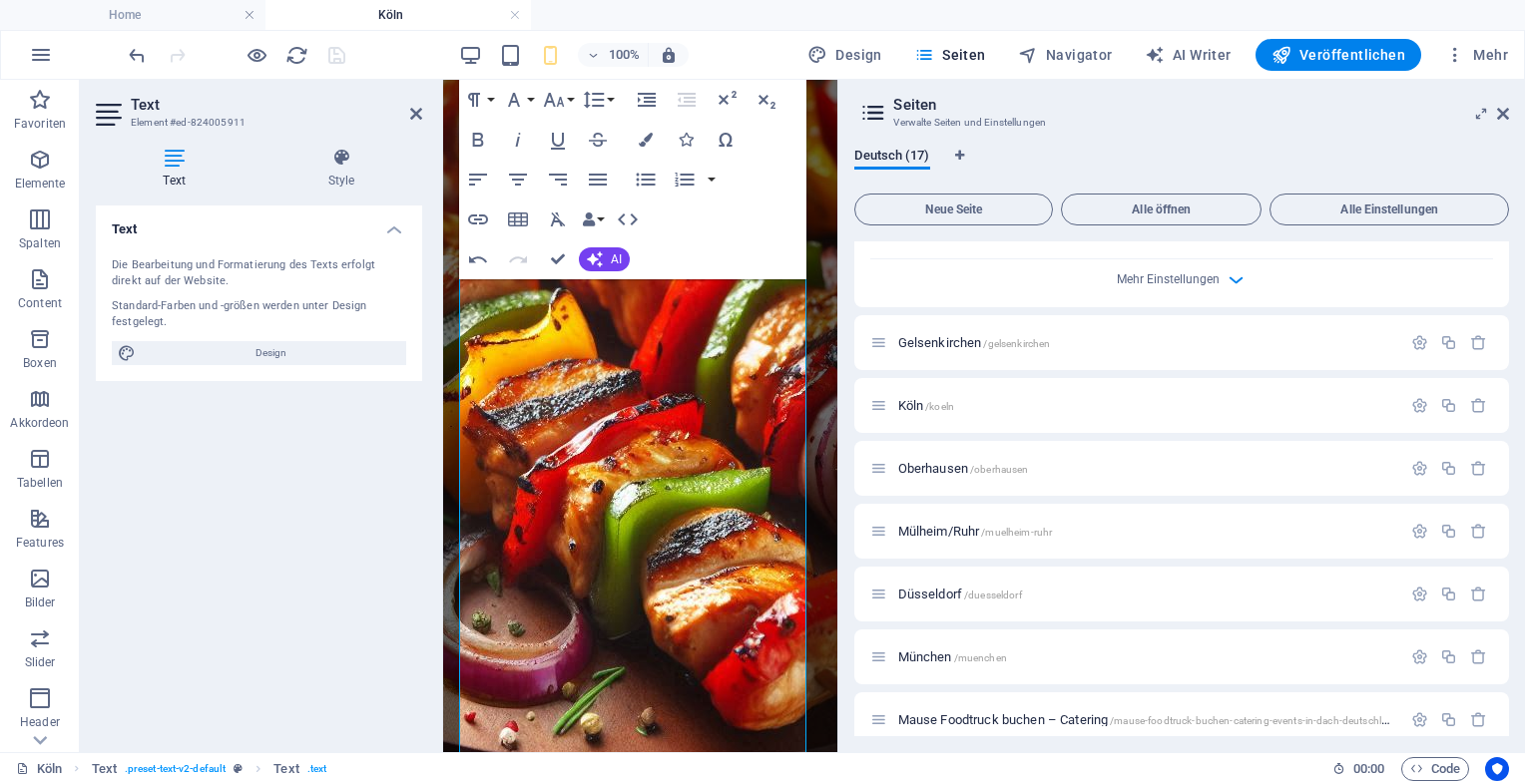 scroll, scrollTop: 1209, scrollLeft: 0, axis: vertical 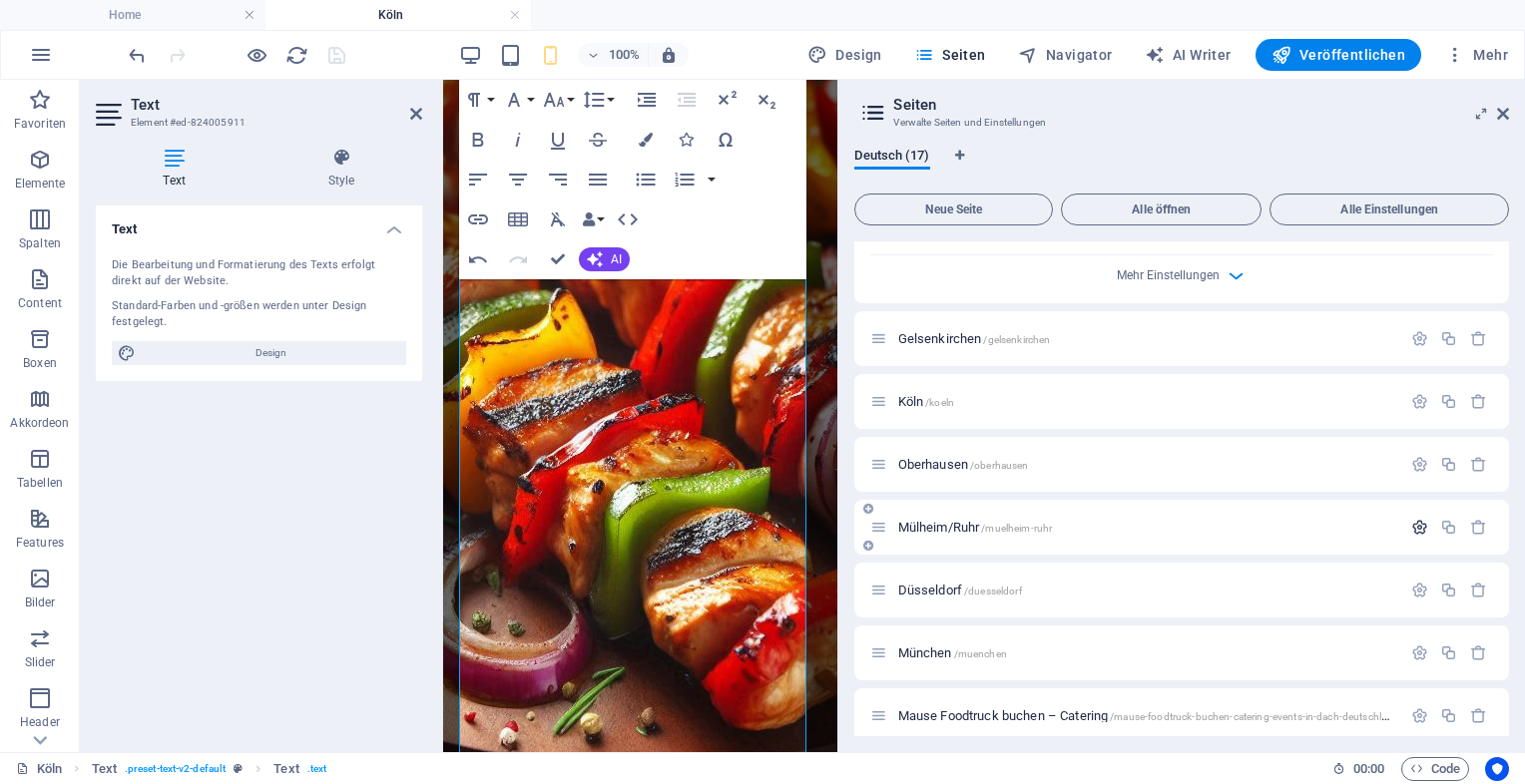 click at bounding box center [1419, 527] 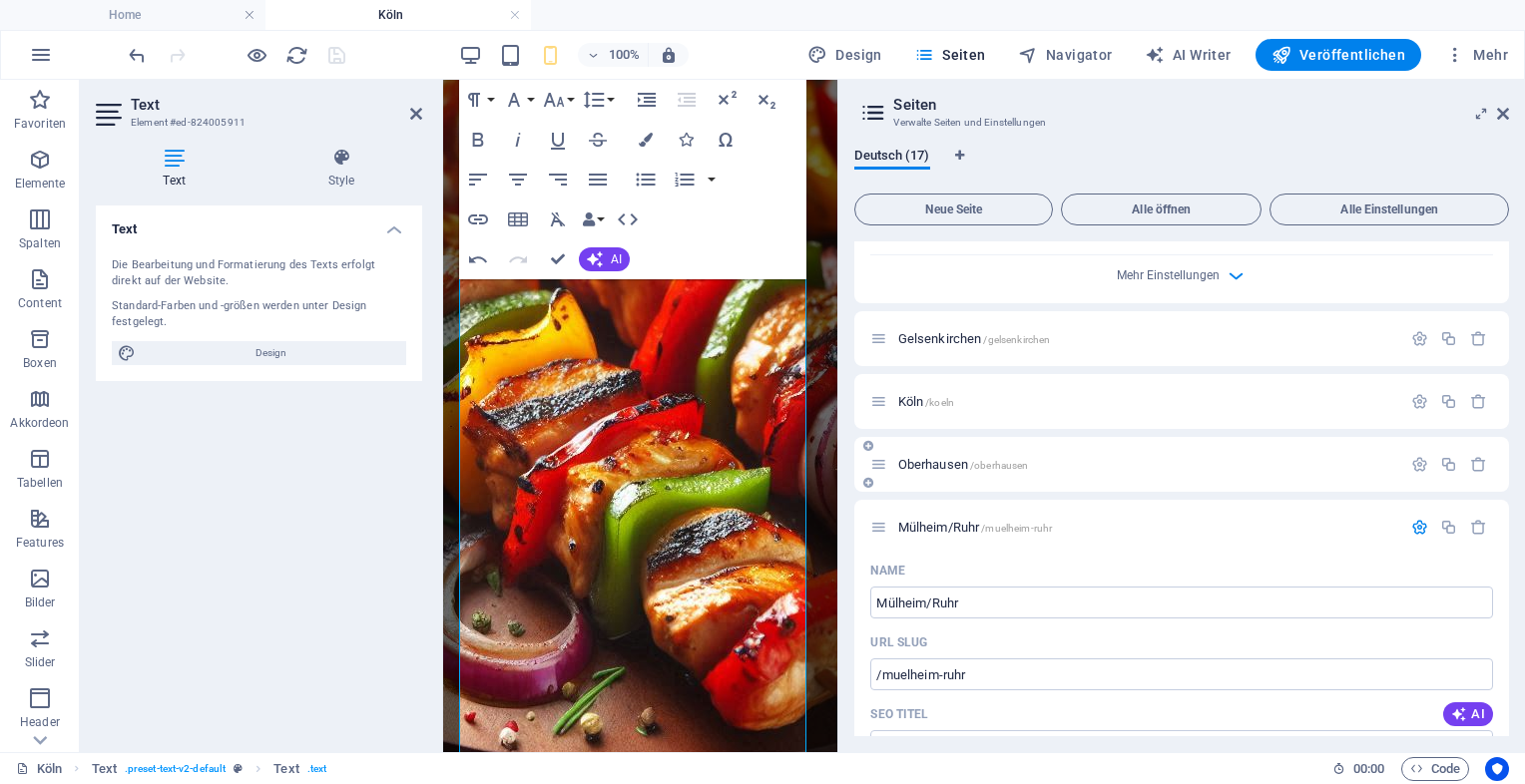 click on "[CITY] /[CITY]" at bounding box center [1182, 464] 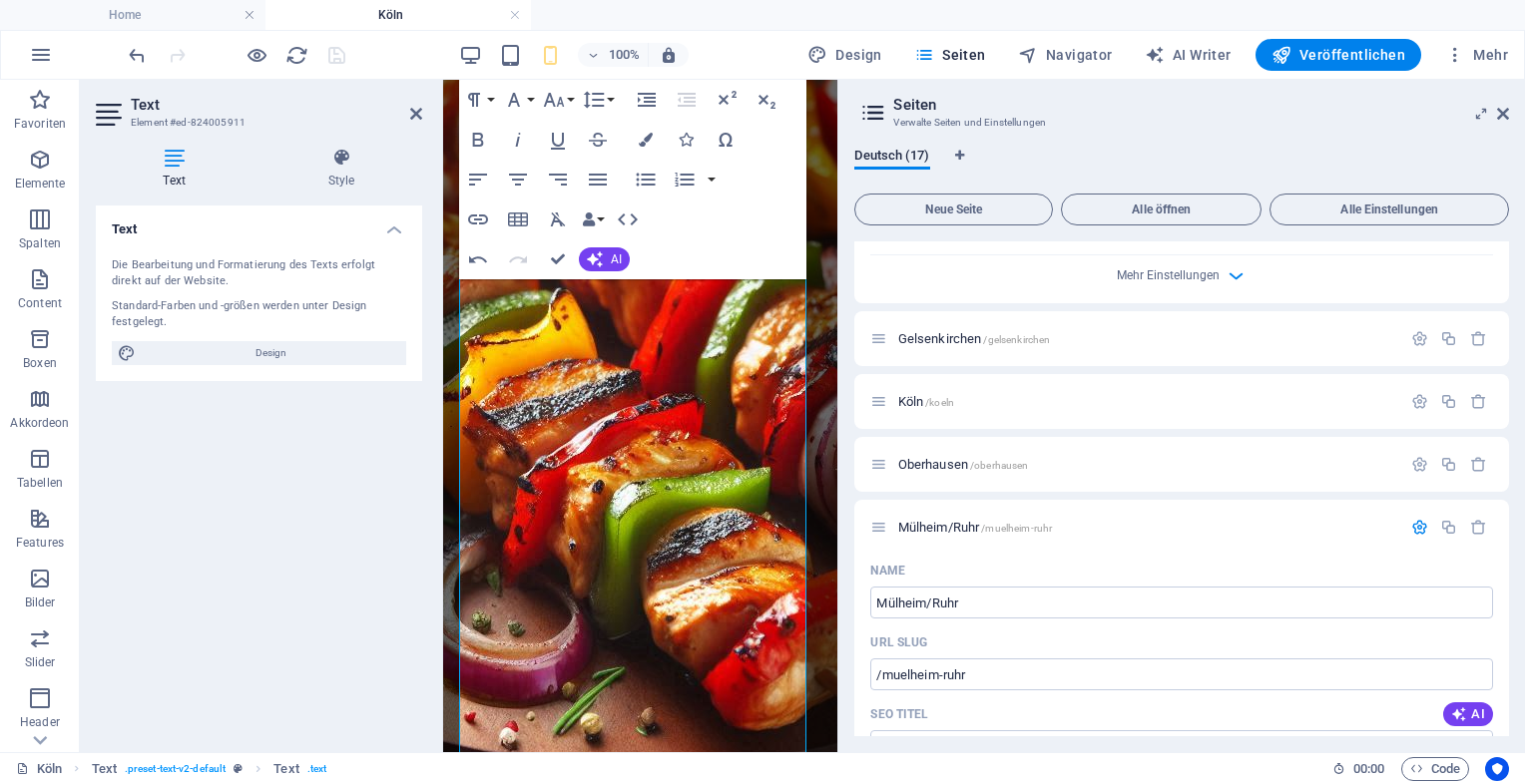 drag, startPoint x: 1509, startPoint y: 473, endPoint x: 1506, endPoint y: 494, distance: 21.213203 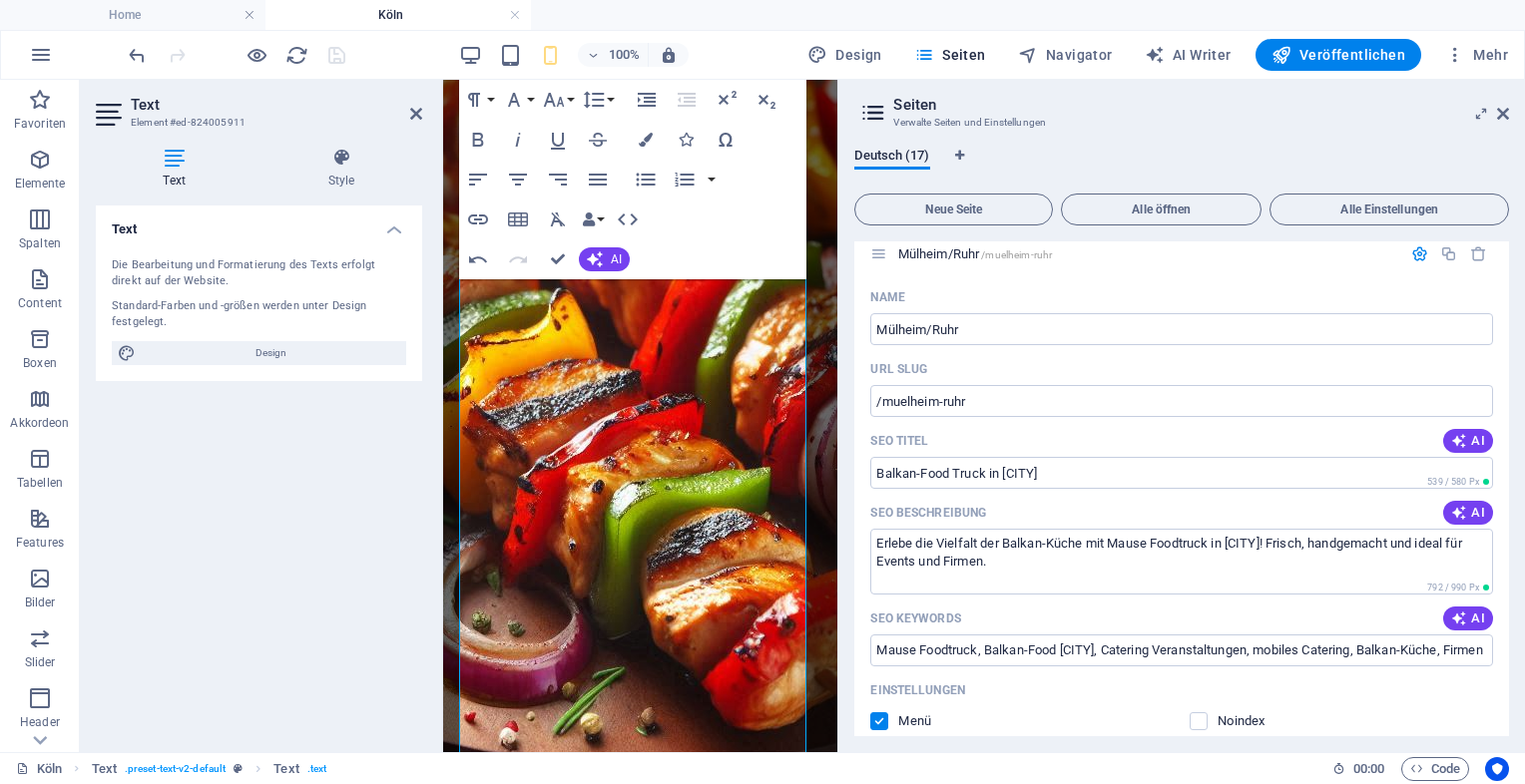 scroll, scrollTop: 1486, scrollLeft: 0, axis: vertical 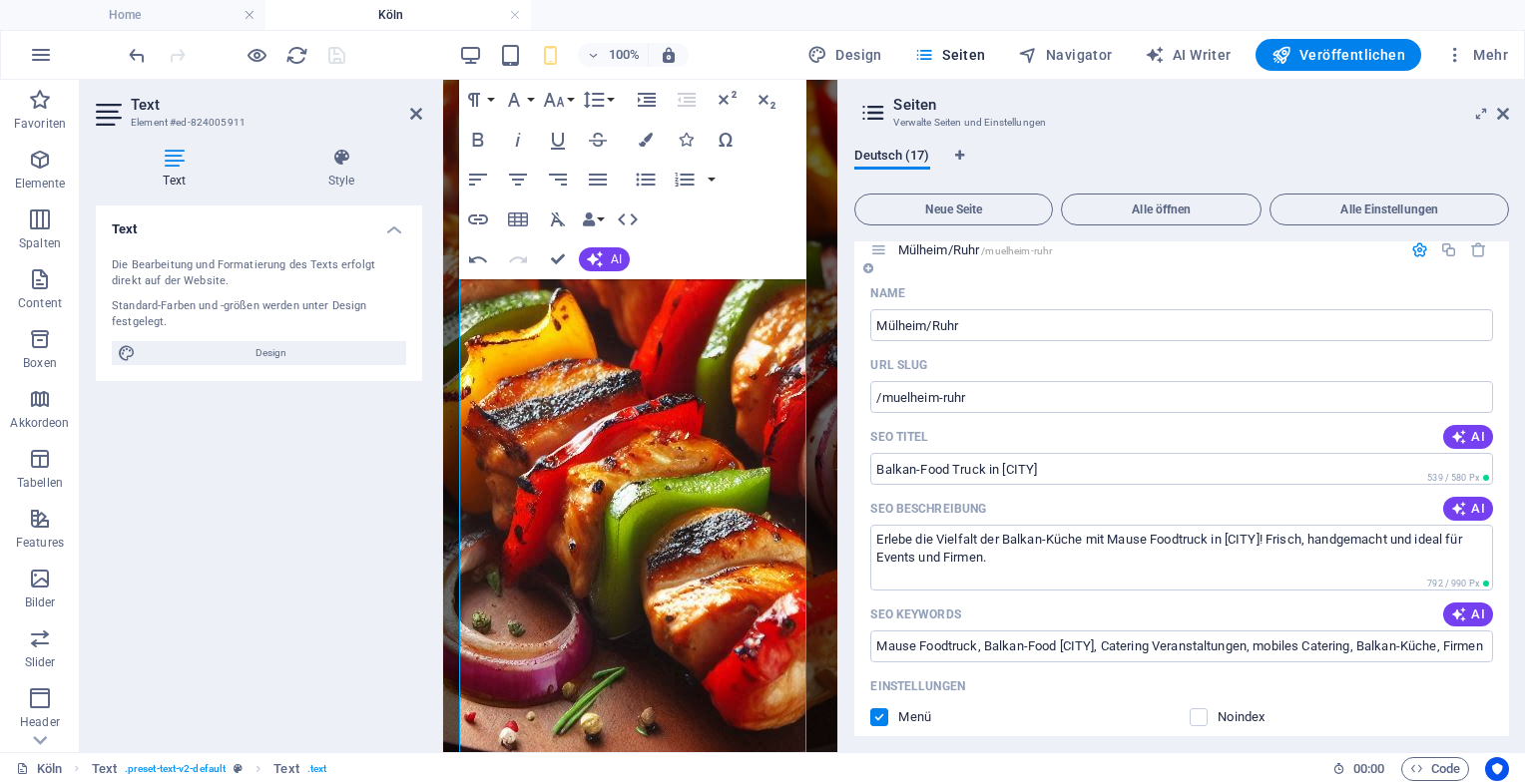 click on "[CITY]/[CITY]" at bounding box center (975, 249) 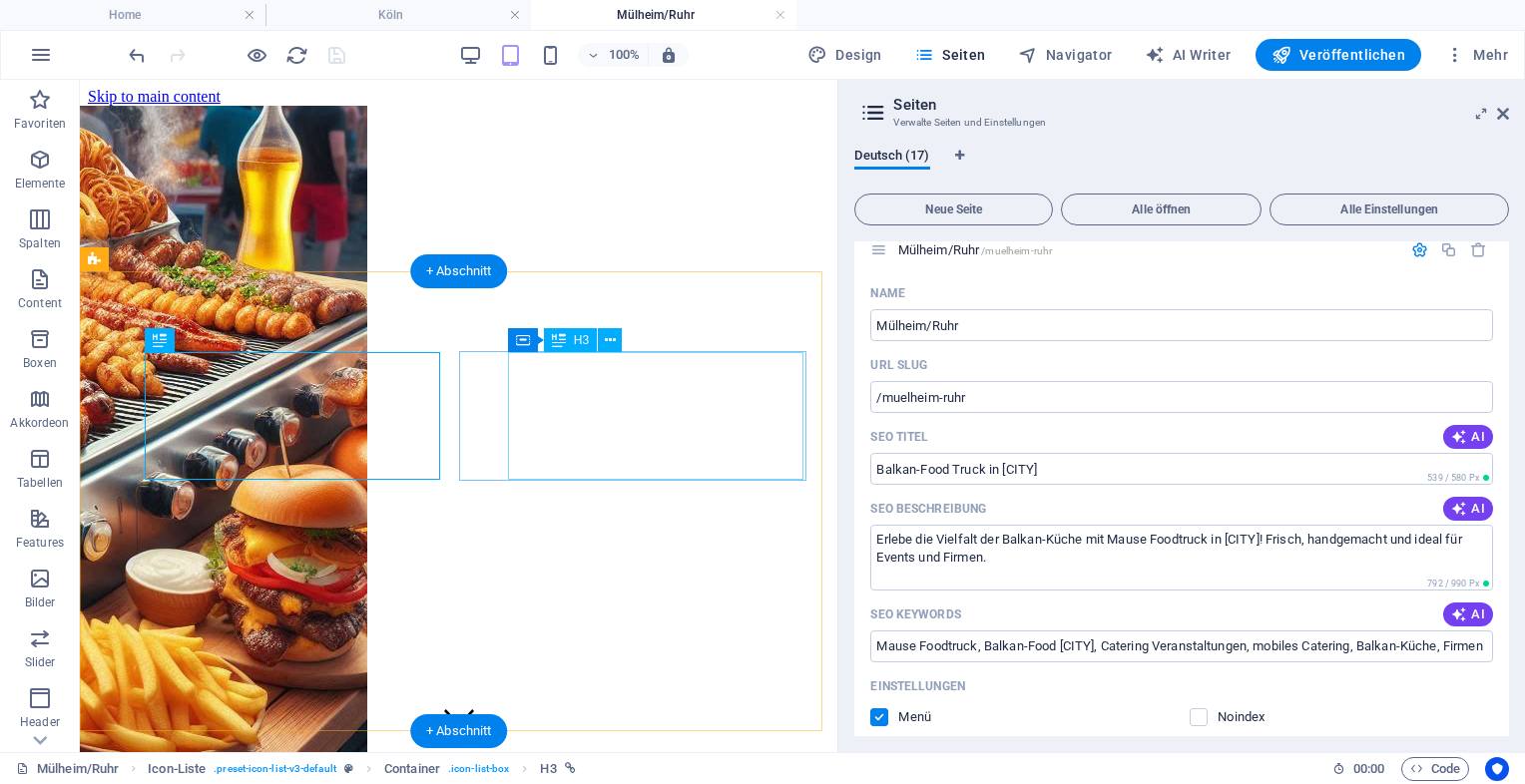 scroll, scrollTop: 1803, scrollLeft: 0, axis: vertical 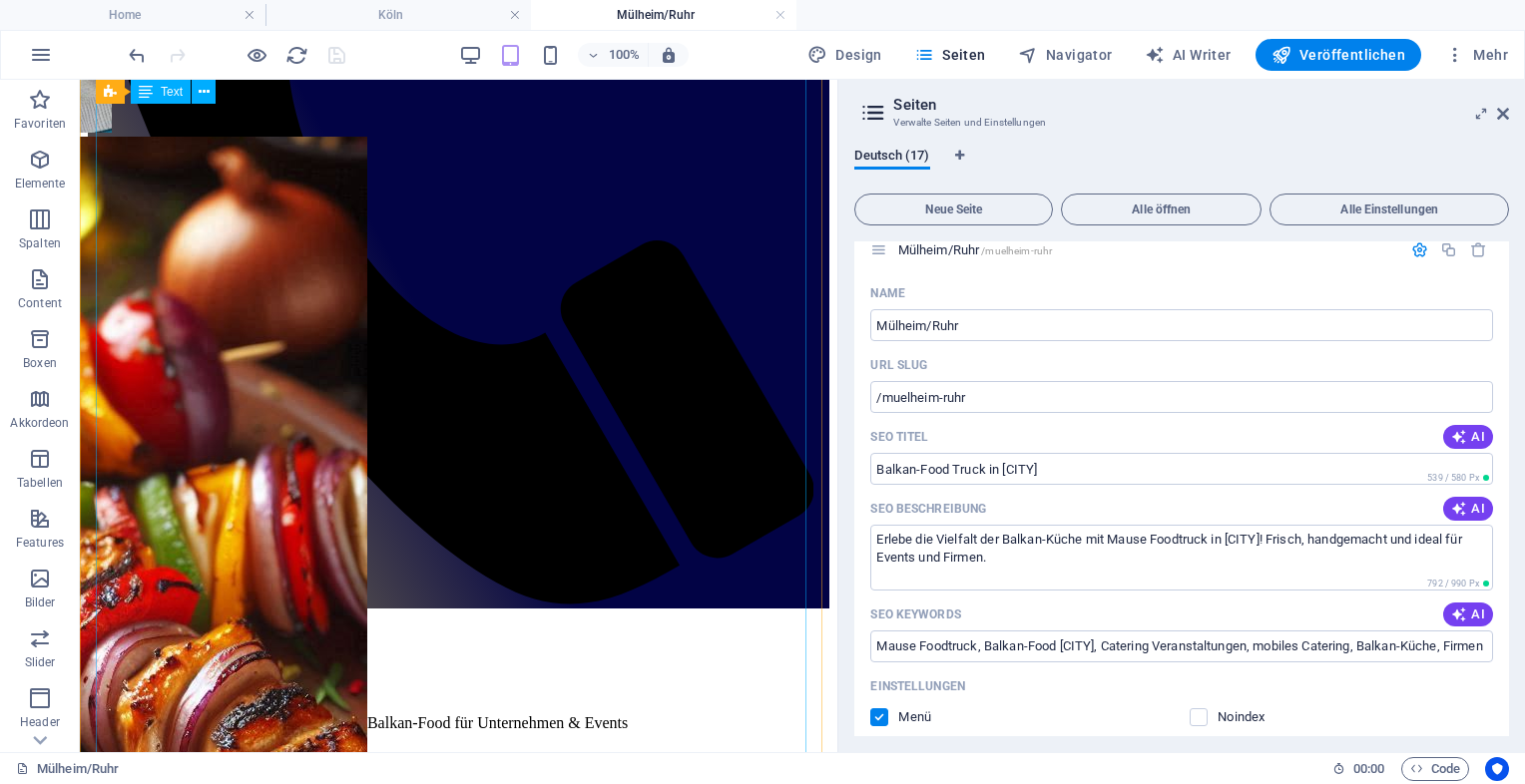 click on "Mause Foodtruck Mülheim an der Ruhr – Balkan-Food für Unternehmen & Events
🐭 Mause Foodtruck Mülheim an der Ruhr
Balkan-Food, das begeistert – fürs Büro, für die Straße, für jedes Fest
Du suchst Abwechslung zu Falafel, Pizza oder China-Imbiss?
Mause Foodtruck  bringt frische, hausgemachte Balkan-Küche direkt nach Mülheim – perfekt für Unternehmen, Street-Festivals oder private Feiern. Moderat bis scharf gewürzt, auf Wunsch seniorengerecht zubereitet, und immer mit viel Geschmack!
🍽️ Lunch-Service für Unternehmen
Wir kommen direkt vor die Tür eurer Firma – schnell, zuverlässig, bezahlbar. Ideal für:
Mittagspause ohne Warteschlange
Abwechslung im Büroalltag
Mobile Versorgung bei Meetings oder Workshops
Wöchentlicher Foodtruck-Service für euer Team
Kein langes Anstehen, kein Standardessen – sondern echte Handarbeit vom Grill.
🎉 Für Straßenfeste, Geburtstage & mehr" at bounding box center (458, 1330) 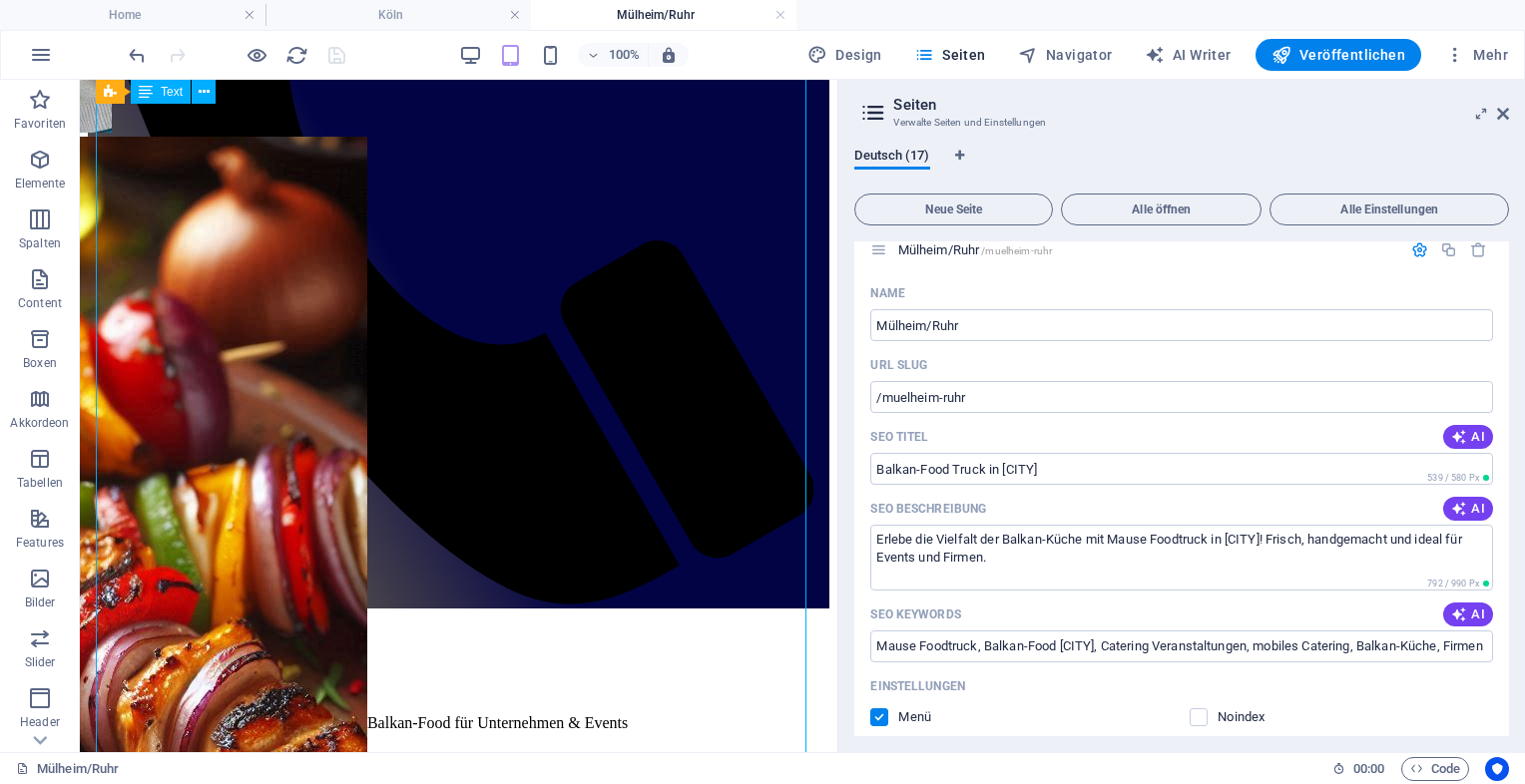 click on "Mause Foodtruck Mülheim an der Ruhr – Balkan-Food für Unternehmen & Events
🐭 Mause Foodtruck Mülheim an der Ruhr
Balkan-Food, das begeistert – fürs Büro, für die Straße, für jedes Fest
Du suchst Abwechslung zu Falafel, Pizza oder China-Imbiss?
Mause Foodtruck  bringt frische, hausgemachte Balkan-Küche direkt nach Mülheim – perfekt für Unternehmen, Street-Festivals oder private Feiern. Moderat bis scharf gewürzt, auf Wunsch seniorengerecht zubereitet, und immer mit viel Geschmack!
🍽️ Lunch-Service für Unternehmen
Wir kommen direkt vor die Tür eurer Firma – schnell, zuverlässig, bezahlbar. Ideal für:
Mittagspause ohne Warteschlange
Abwechslung im Büroalltag
Mobile Versorgung bei Meetings oder Workshops
Wöchentlicher Foodtruck-Service für euer Team
Kein langes Anstehen, kein Standardessen – sondern echte Handarbeit vom Grill.
🎉 Für Straßenfeste, Geburtstage & mehr" at bounding box center [458, 1330] 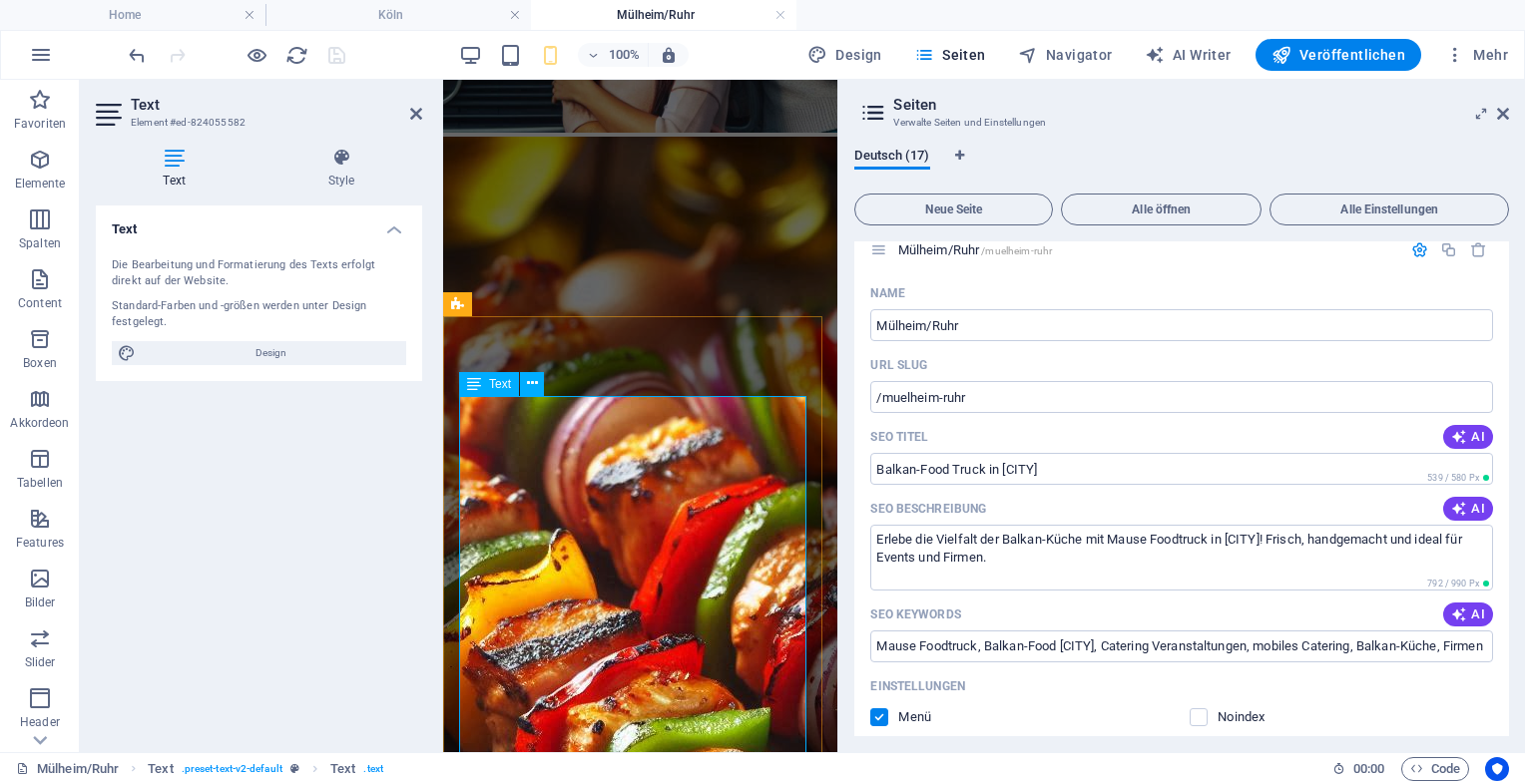 scroll, scrollTop: 435, scrollLeft: 0, axis: vertical 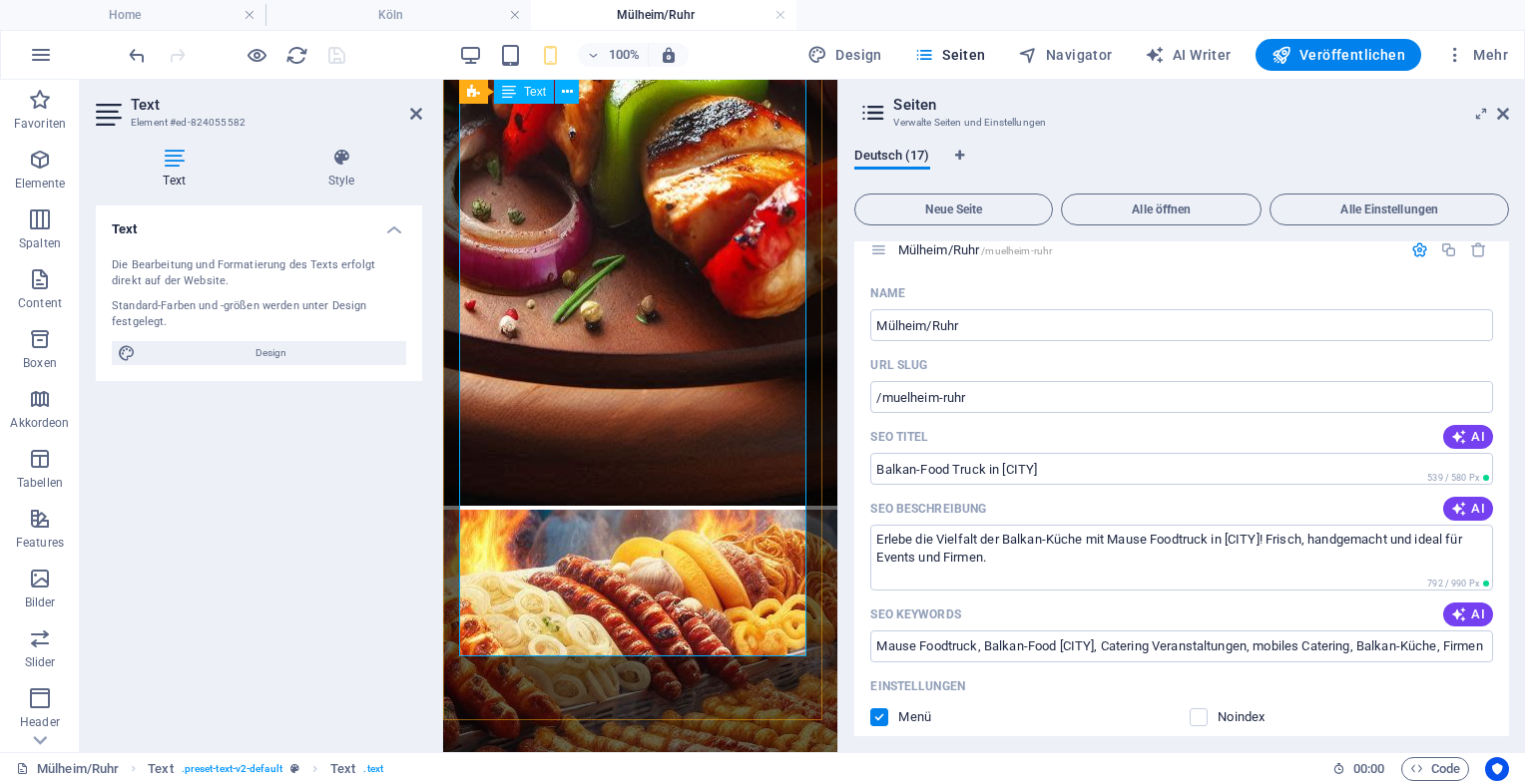 click on "Für Seniorengruppen kochen wir gerne extra mild, ohne Schärfe und leicht verdaulich." at bounding box center (640, 984) 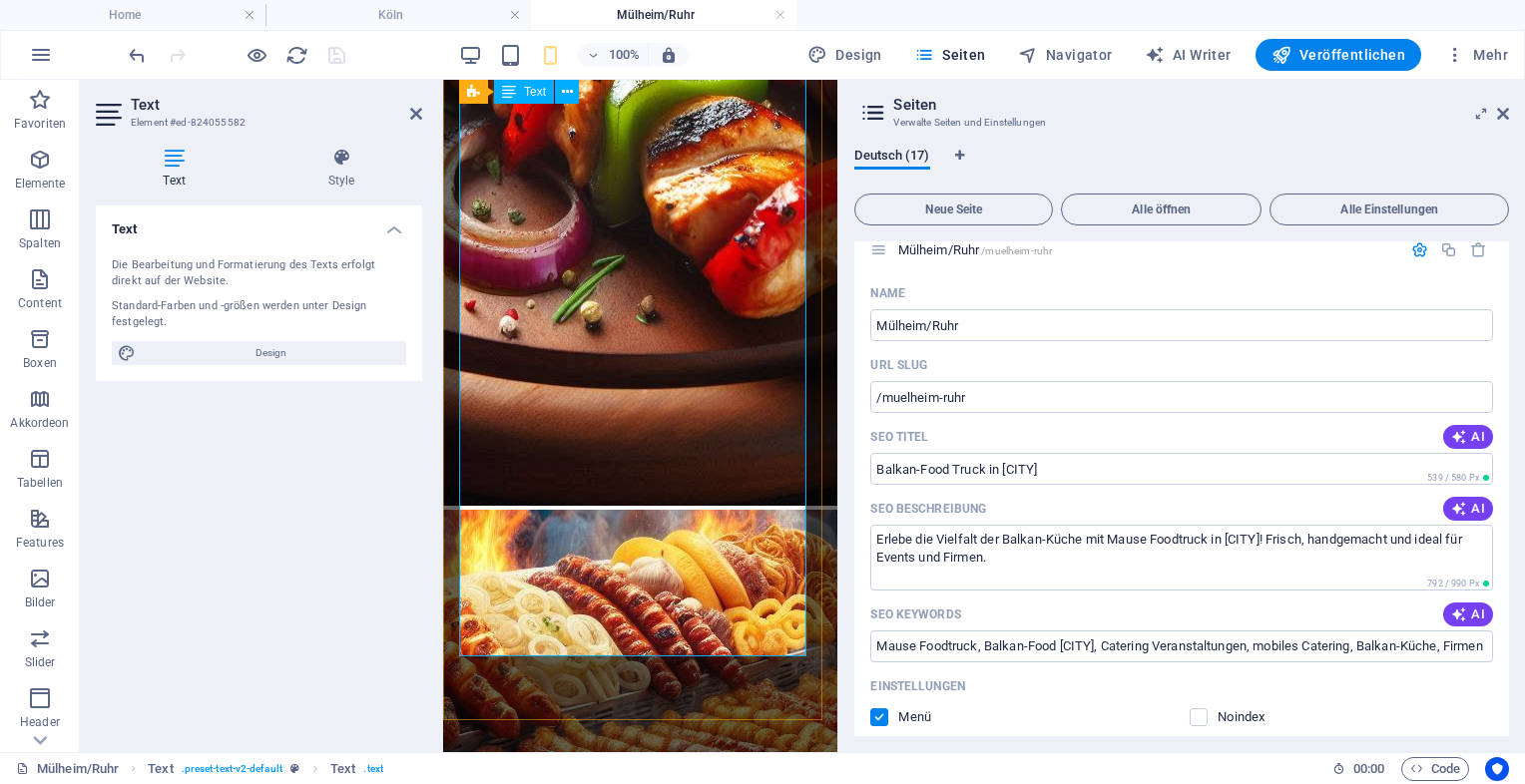 click at bounding box center (660, 942) 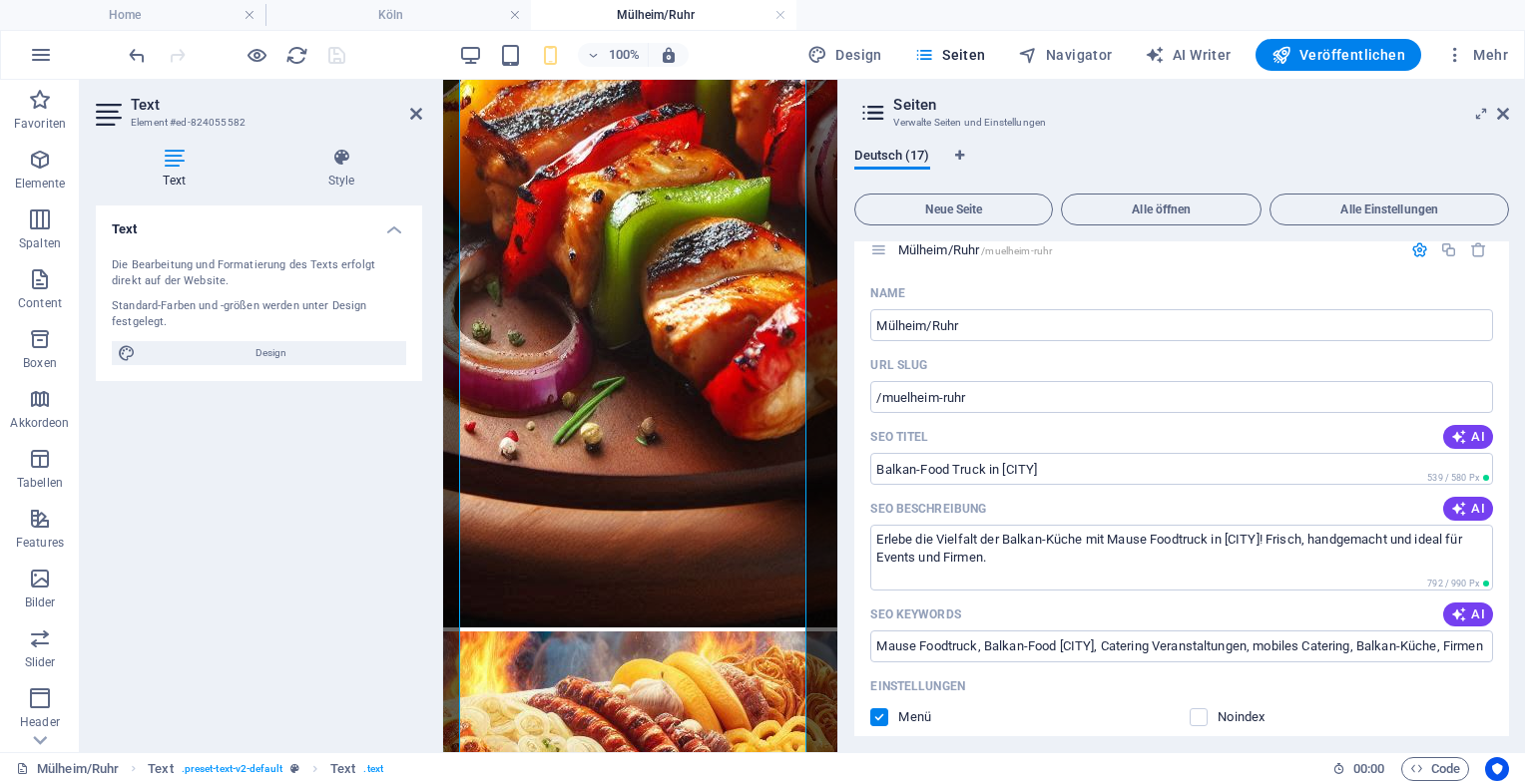 scroll, scrollTop: 1756, scrollLeft: 0, axis: vertical 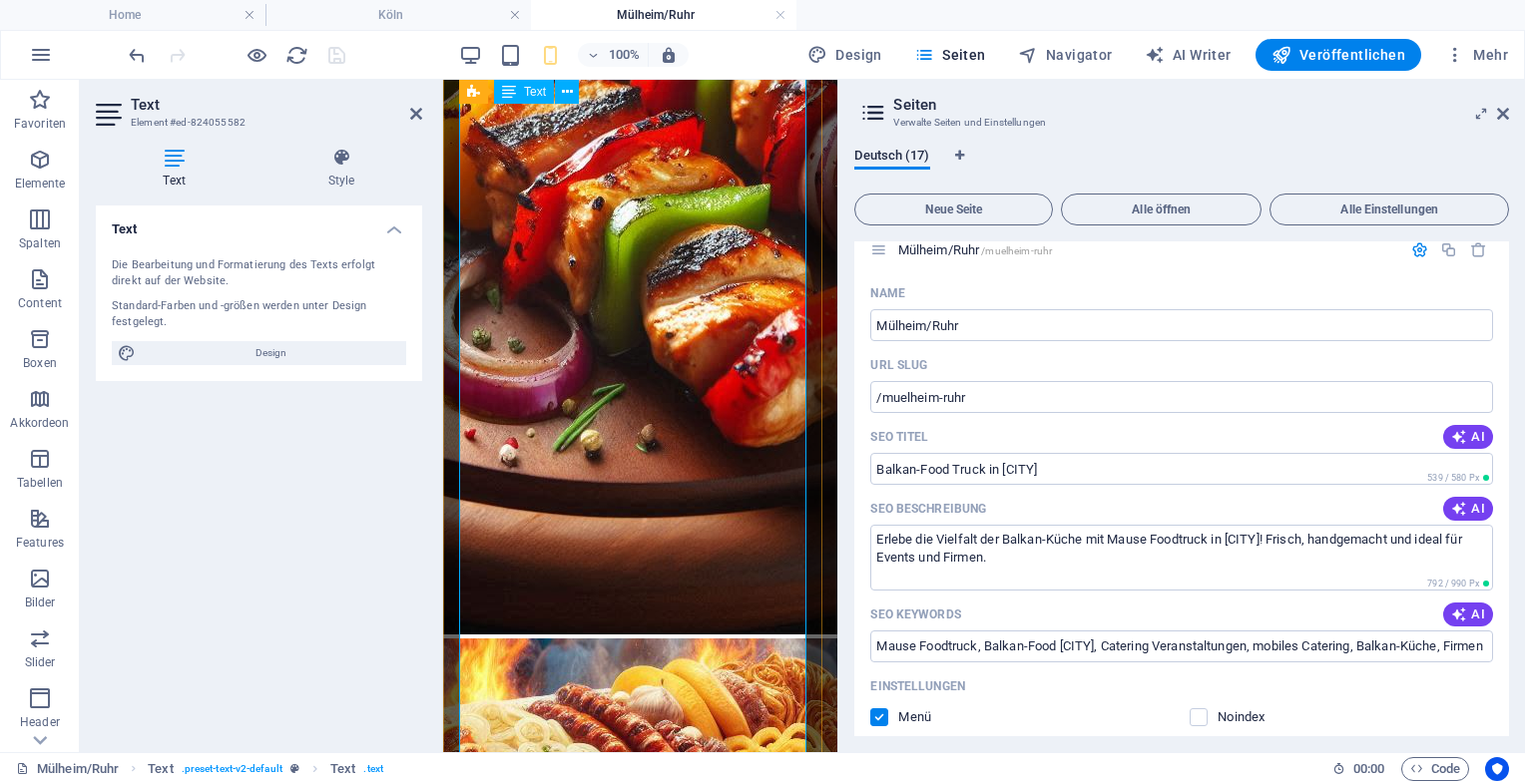 click on "Ćevapi im Fladenbrot mit frischer Paprikasoße" at bounding box center (660, 954) 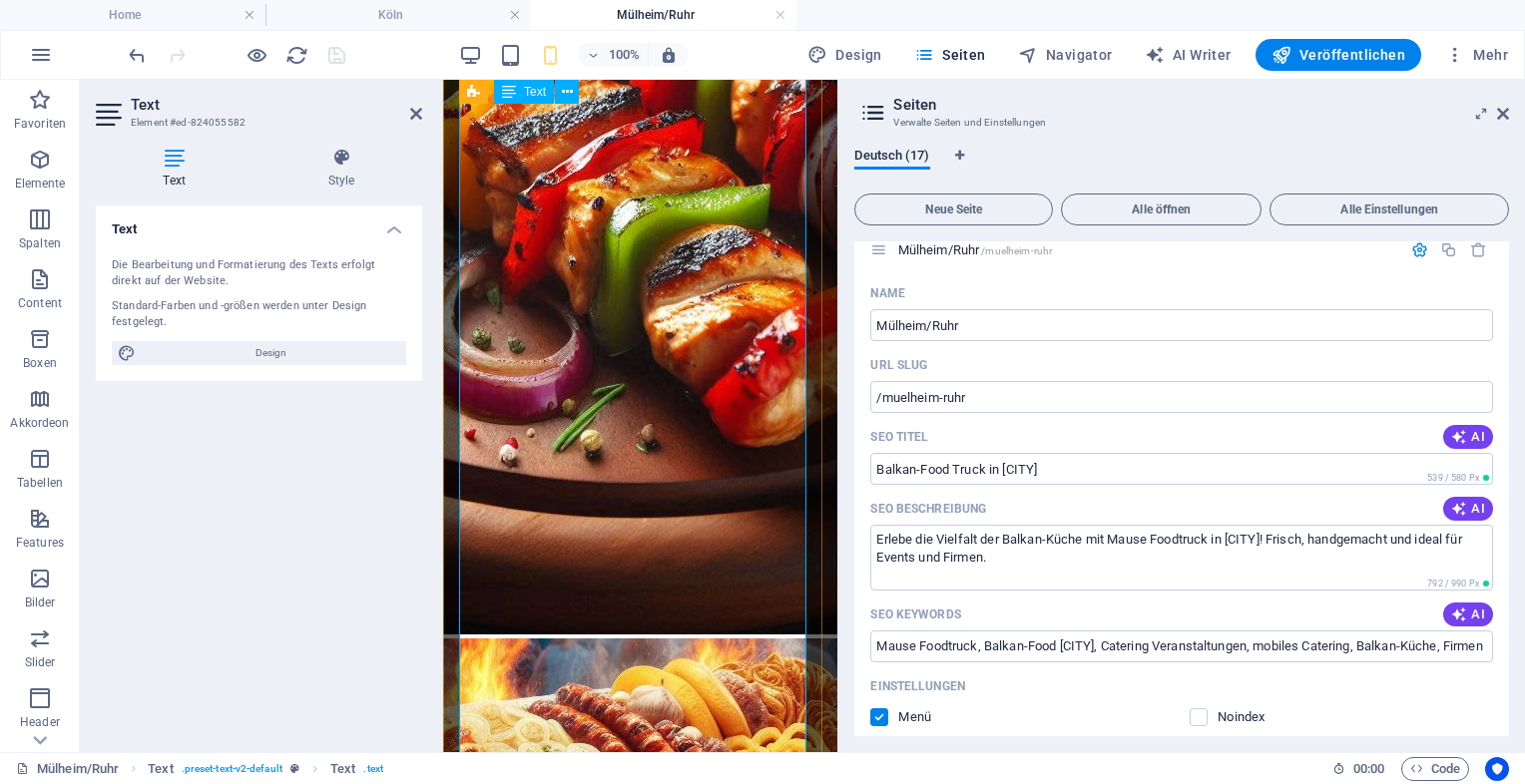 click at bounding box center (660, 1070) 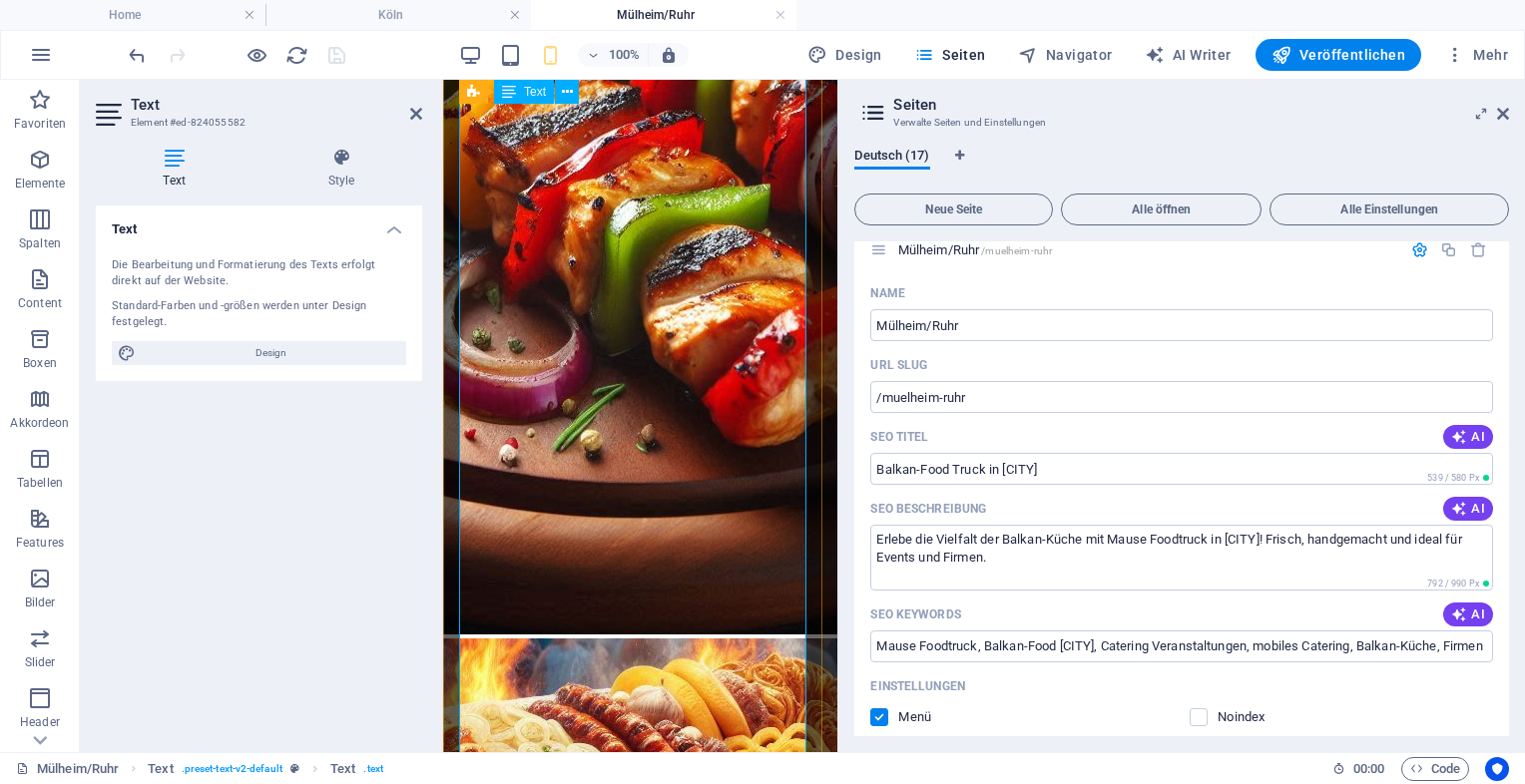 click on "Für Seniorengruppen kochen wir gerne extra mild, ohne Schärfe und leicht verdaulich." at bounding box center (640, 1095) 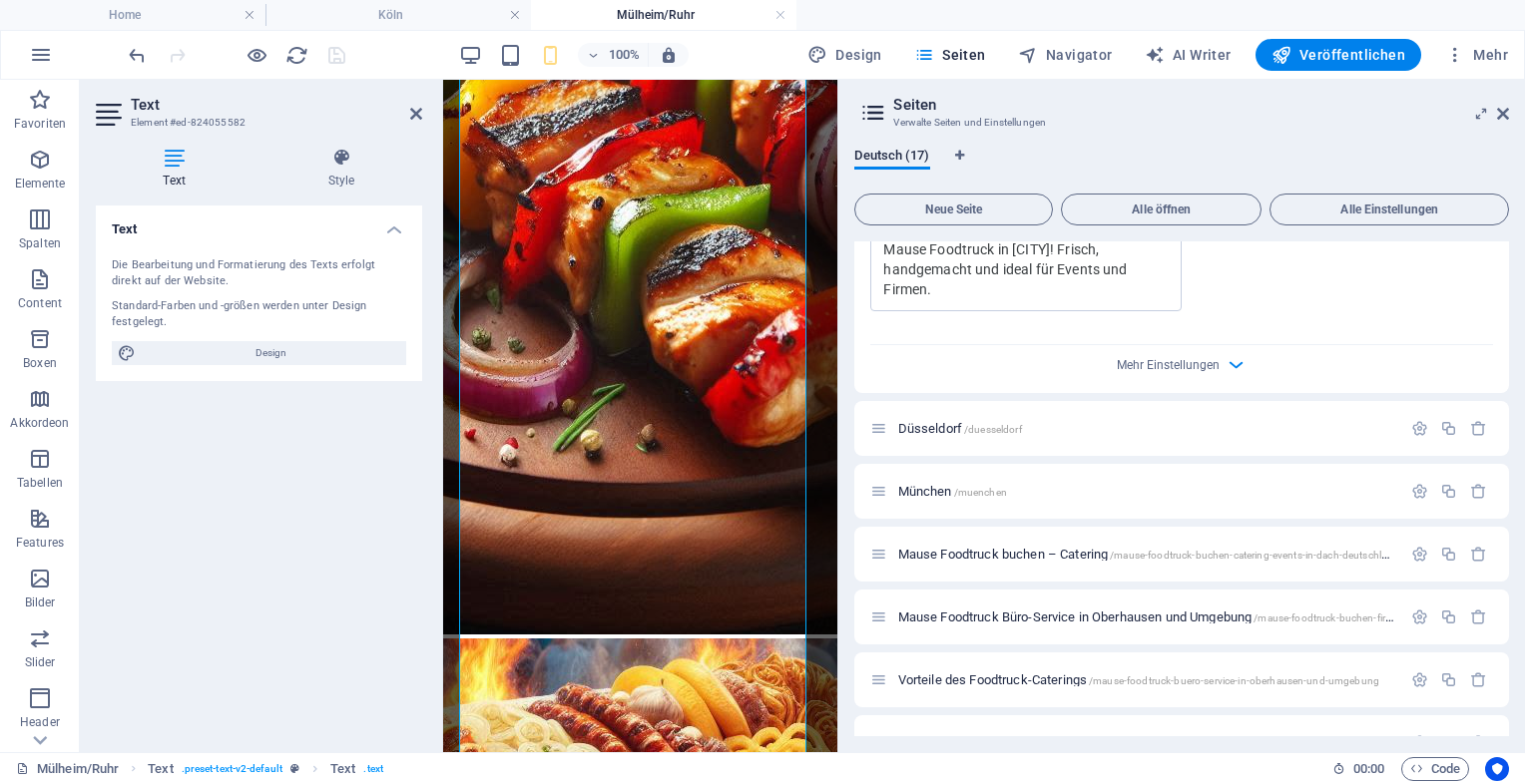 scroll, scrollTop: 2242, scrollLeft: 0, axis: vertical 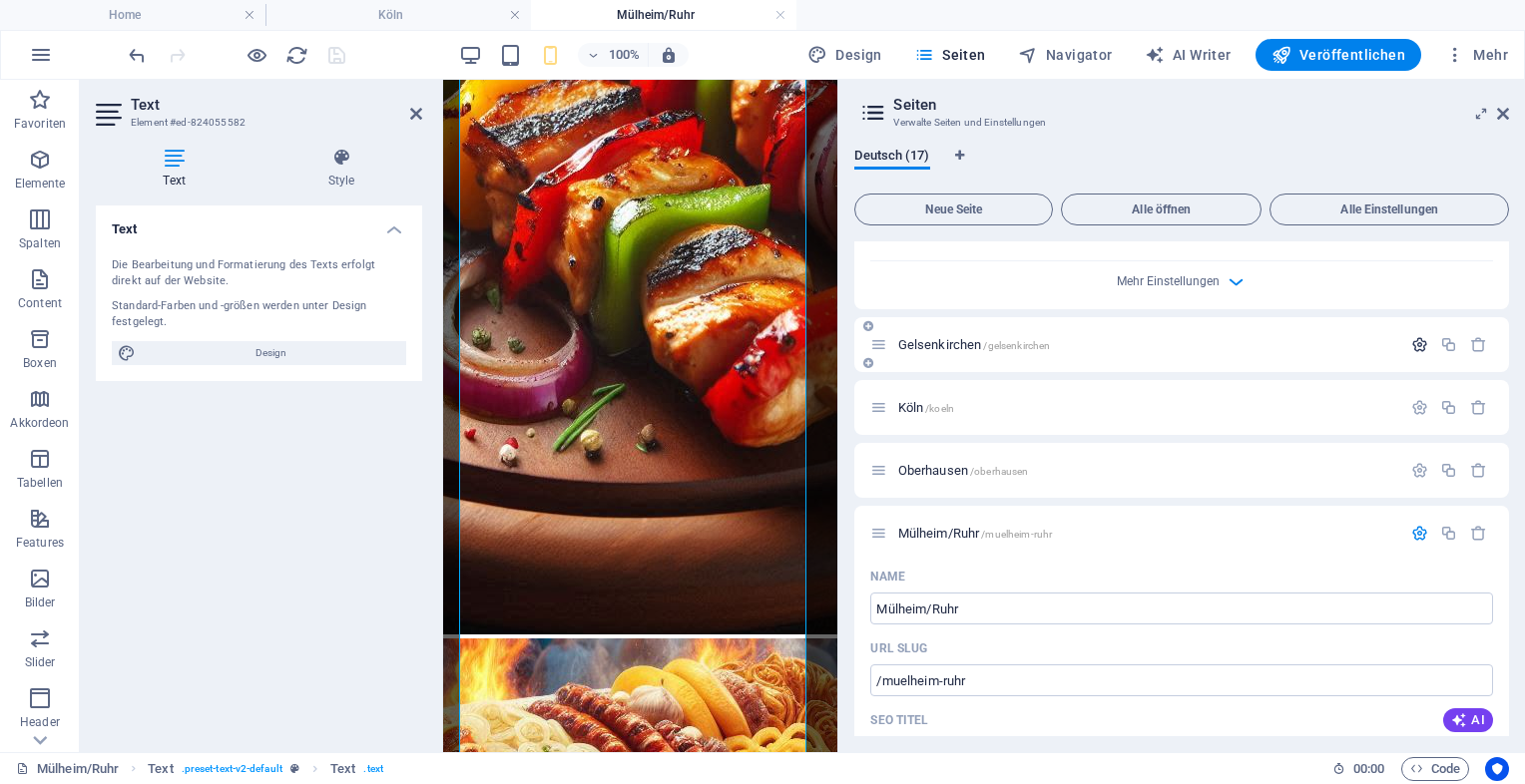 click at bounding box center [1419, 344] 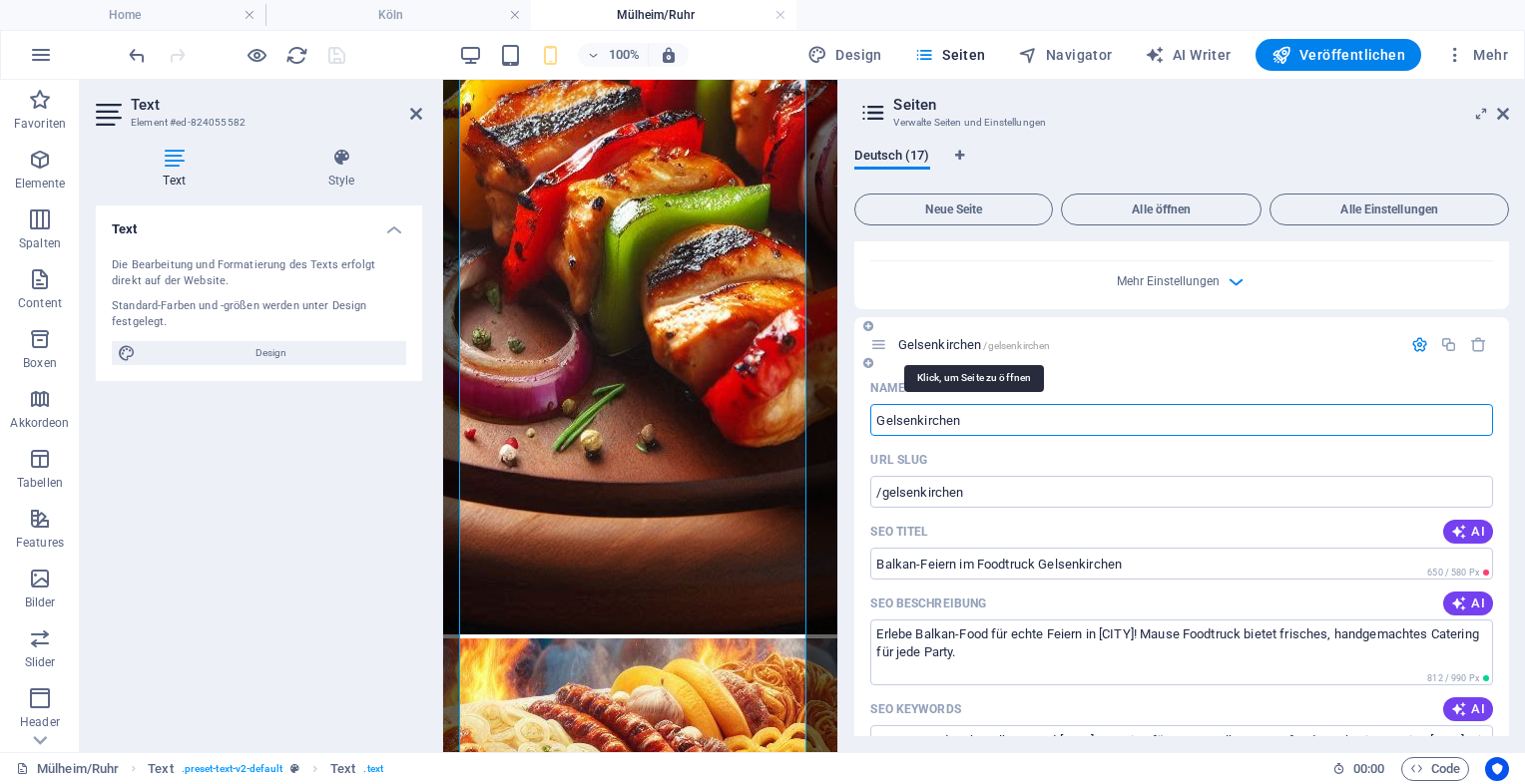 click on "[CITY] /[CITY]" at bounding box center (974, 344) 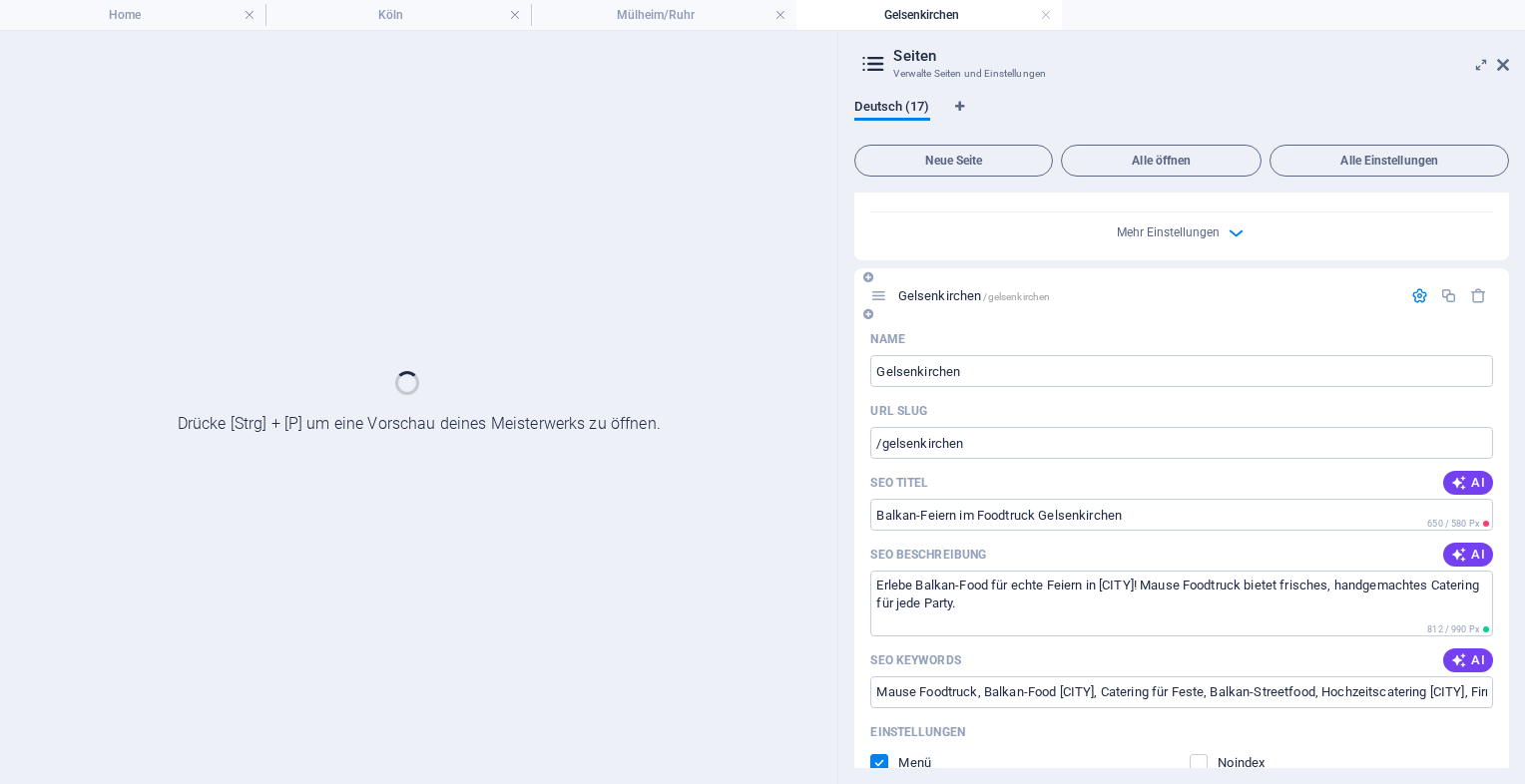 scroll, scrollTop: 0, scrollLeft: 0, axis: both 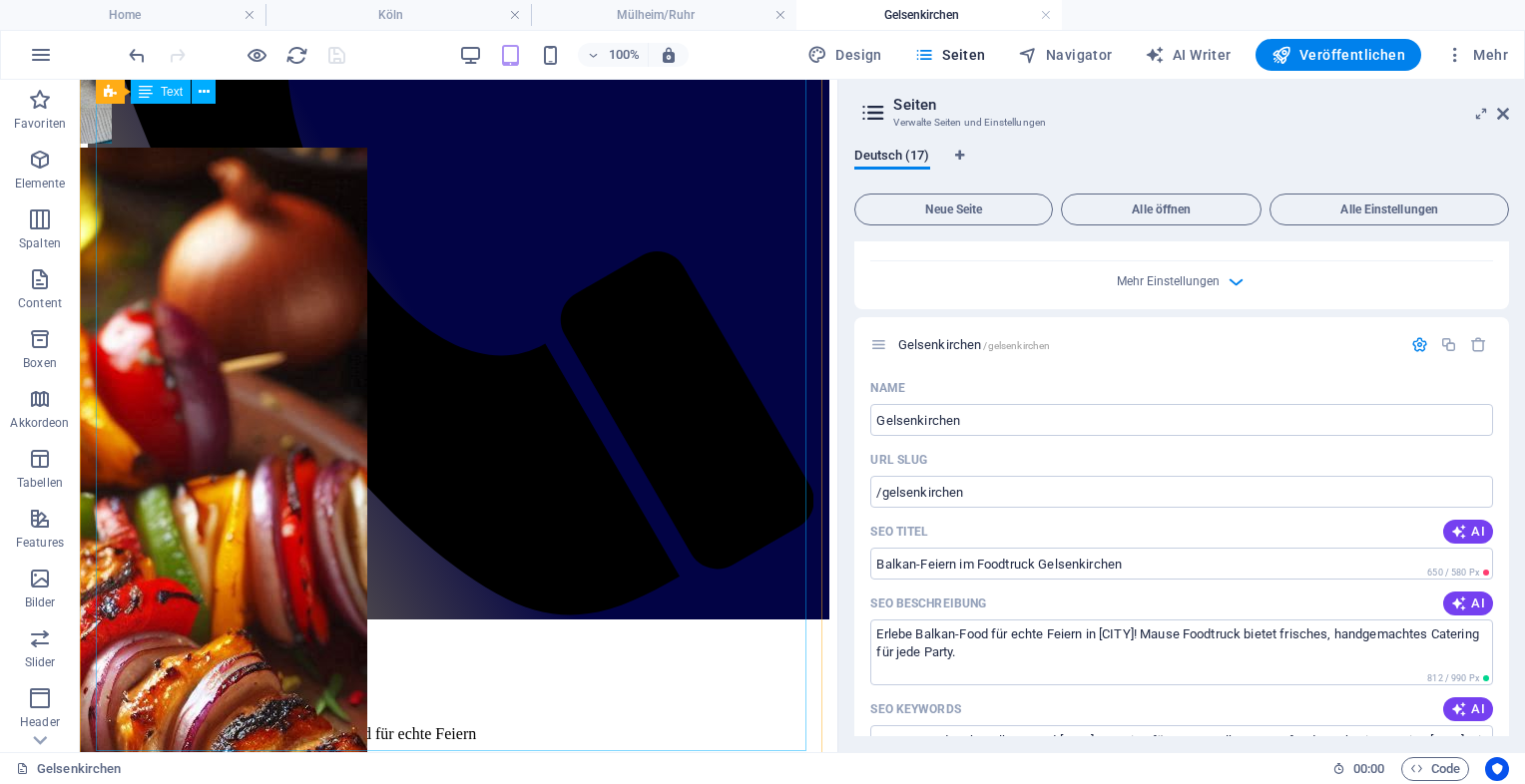 click on "Mause Foodtruck Gelsenkirchen – Balkan-Food für echte Feiern
🐭 Mause Foodtruck Gelsenkirchen
Balkan-Food statt Wurstsalat – für echte Feste im Revier
Gelsenkirchen hat Stahl, Schalker Herz und Feste mit Charakter.
Mause Foodtruck  bringt das passende Essen dazu: Balkan-Streetfood – frisch vom Grill, mit oder ohne Schwein, halal- oder koscherfreundlich – je nachdem, wie ihr feiert.
🎉 Für alle Arten von Feiern im Pott
Wir kommen zu euren Events – ganz gleich ob privat oder öffentlich:
💍 Hochzeiten – klassisch, gemischt oder modern
🏢 Firmenfeste & Teamevents – für Belegschaft & Kundschaft
✂️ Beschneidungsfeste – natürlich ohne Schweinefleisch
🐄 Schlachtfeste – mit hausgemachten Spezialitäten
🕺 Junggesellenabschiede – sättigend & deftig
🎓 Abifeiern & Schulabschlüsse – stark im Geschmack, stressfrei im Ablauf
🥙 Unsere Klassiker vom Balkan" at bounding box center [458, 1305] 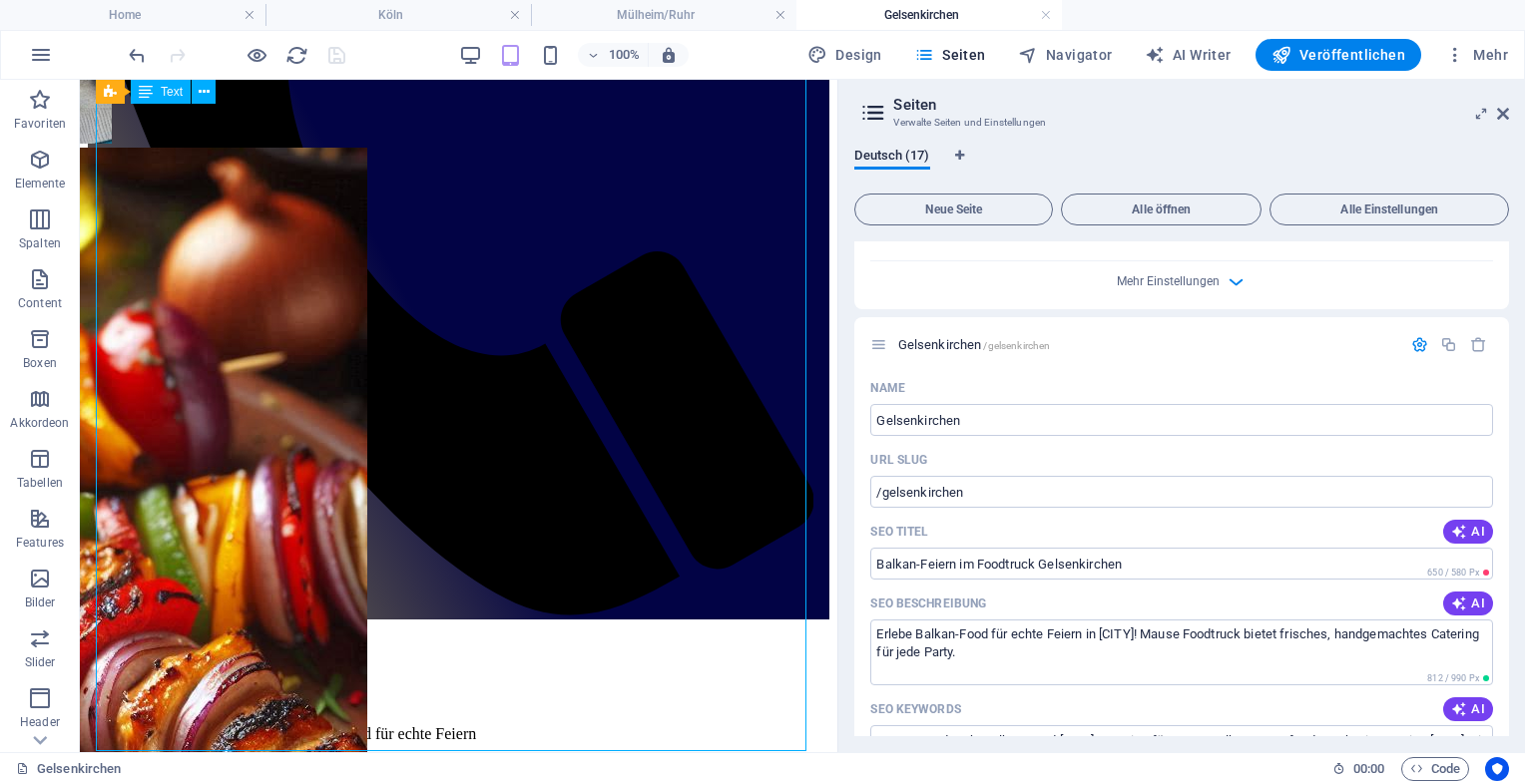 click on "Mause Foodtruck Gelsenkirchen – Balkan-Food für echte Feiern
🐭 Mause Foodtruck Gelsenkirchen
Balkan-Food statt Wurstsalat – für echte Feste im Revier
Gelsenkirchen hat Stahl, Schalker Herz und Feste mit Charakter.
Mause Foodtruck  bringt das passende Essen dazu: Balkan-Streetfood – frisch vom Grill, mit oder ohne Schwein, halal- oder koscherfreundlich – je nachdem, wie ihr feiert.
🎉 Für alle Arten von Feiern im Pott
Wir kommen zu euren Events – ganz gleich ob privat oder öffentlich:
💍 Hochzeiten – klassisch, gemischt oder modern
🏢 Firmenfeste & Teamevents – für Belegschaft & Kundschaft
✂️ Beschneidungsfeste – natürlich ohne Schweinefleisch
🐄 Schlachtfeste – mit hausgemachten Spezialitäten
🕺 Junggesellenabschiede – sättigend & deftig
🎓 Abifeiern & Schulabschlüsse – stark im Geschmack, stressfrei im Ablauf
🥙 Unsere Klassiker vom Balkan" at bounding box center (458, 1305) 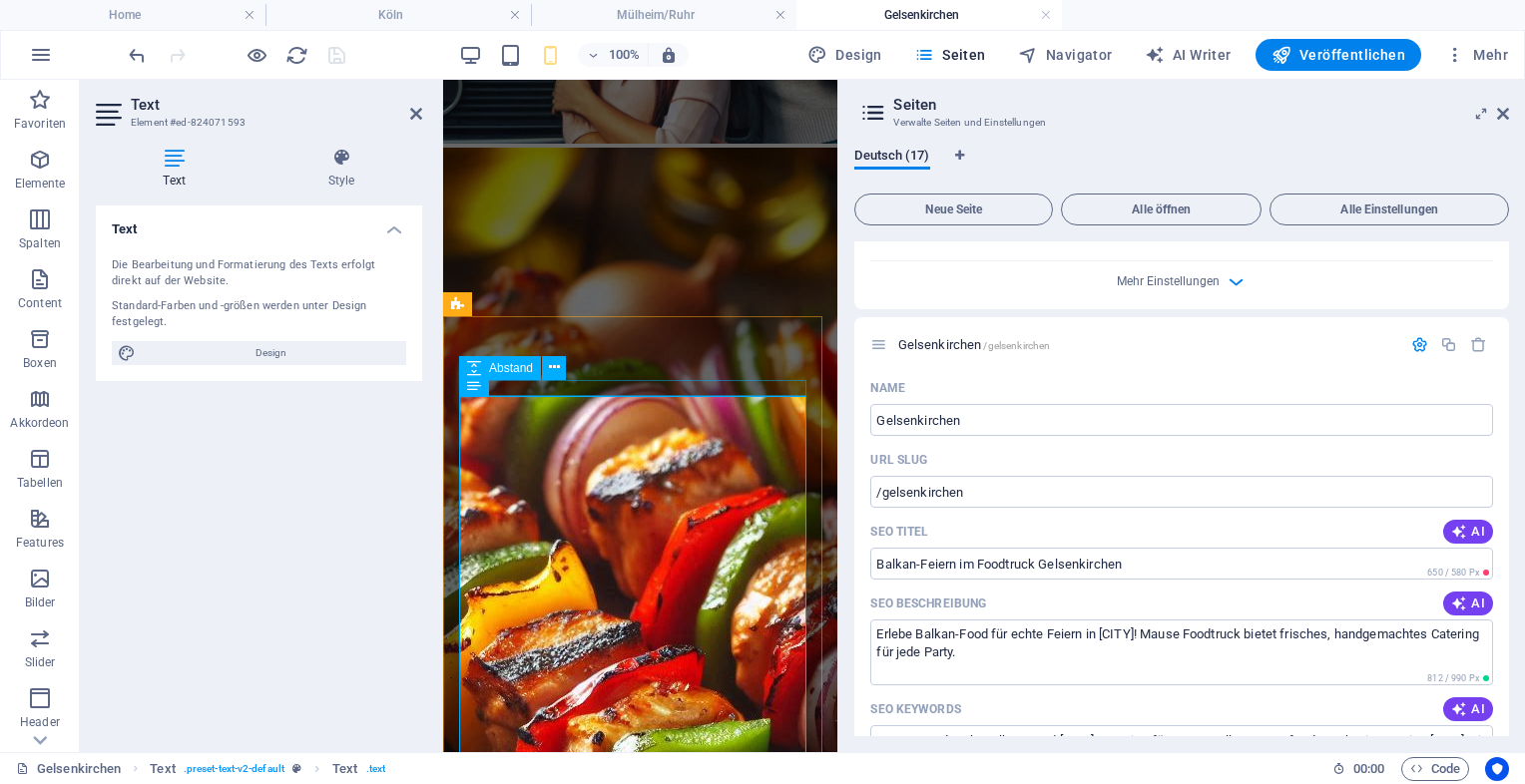 scroll, scrollTop: 435, scrollLeft: 0, axis: vertical 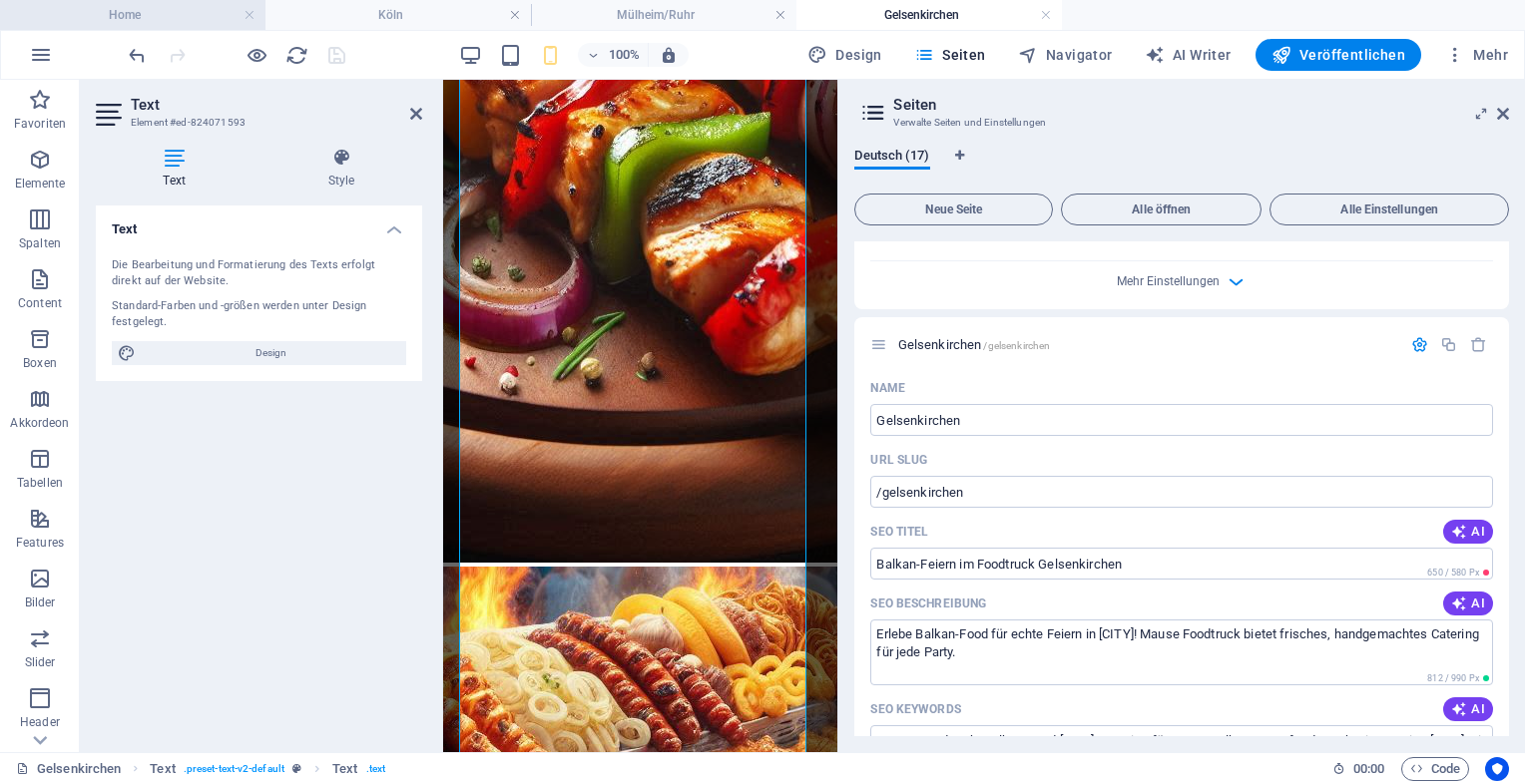 click on "Home" at bounding box center (133, 15) 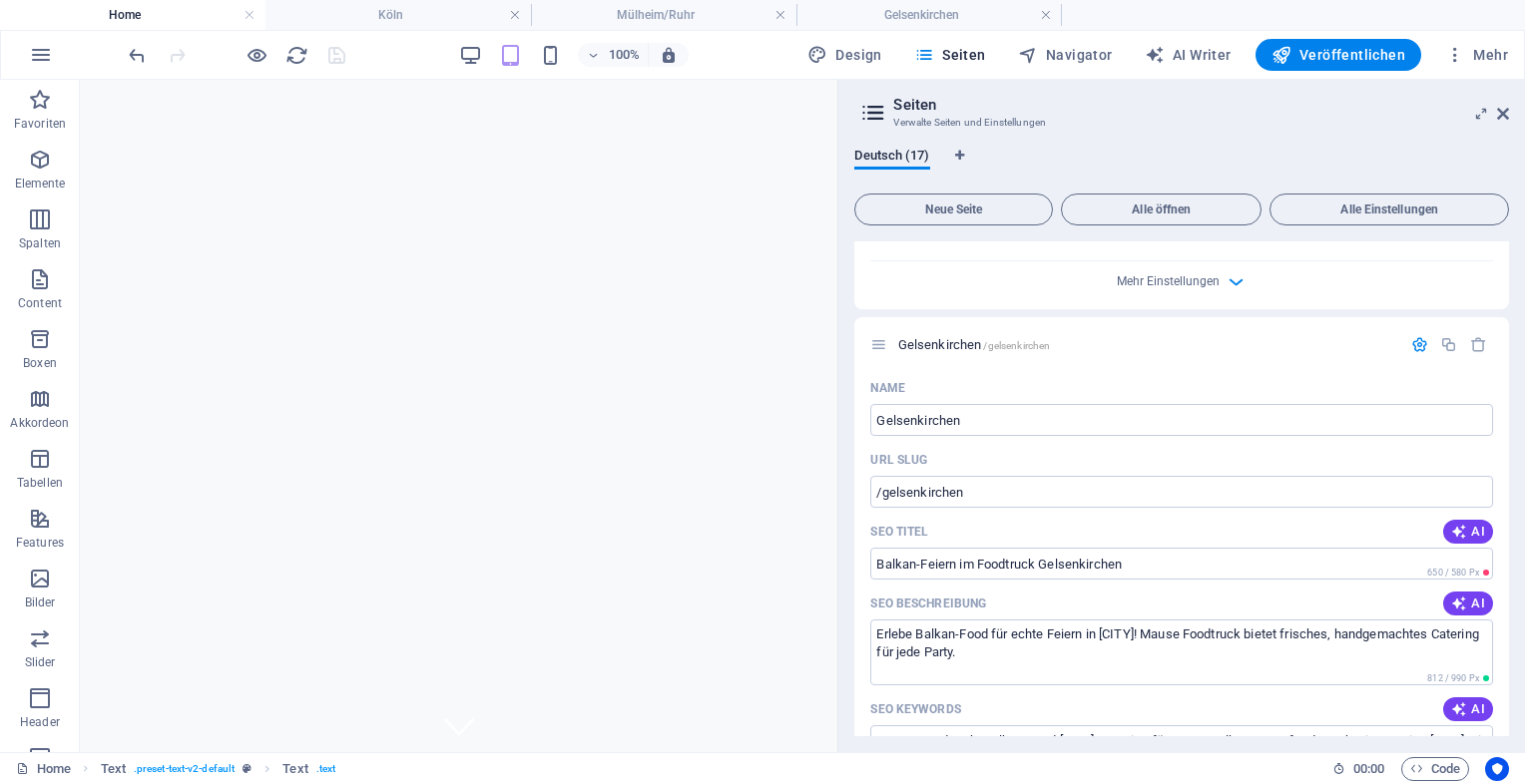 scroll, scrollTop: 0, scrollLeft: 0, axis: both 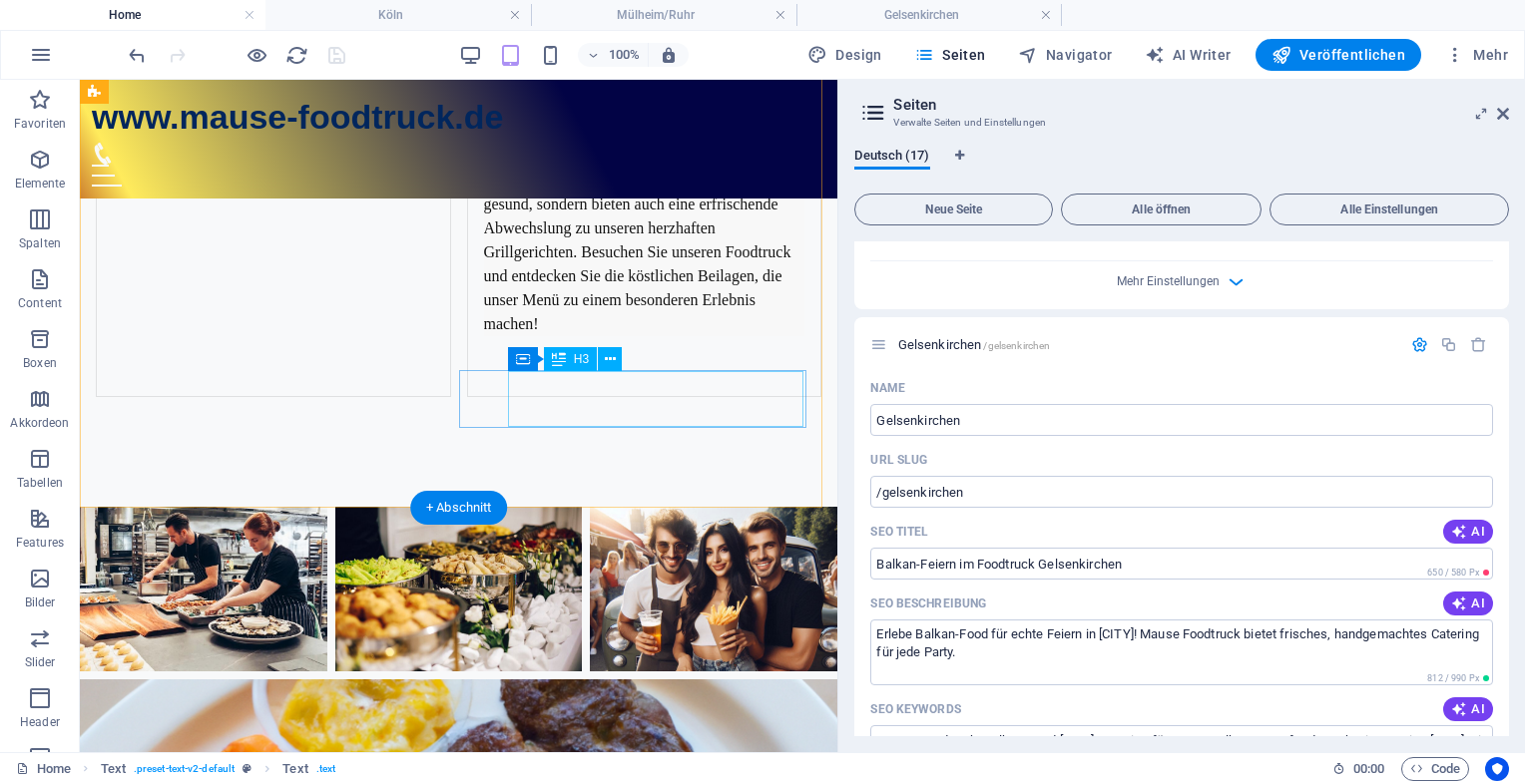 click on "Gelsenkirchen" at bounding box center [249, 4858] 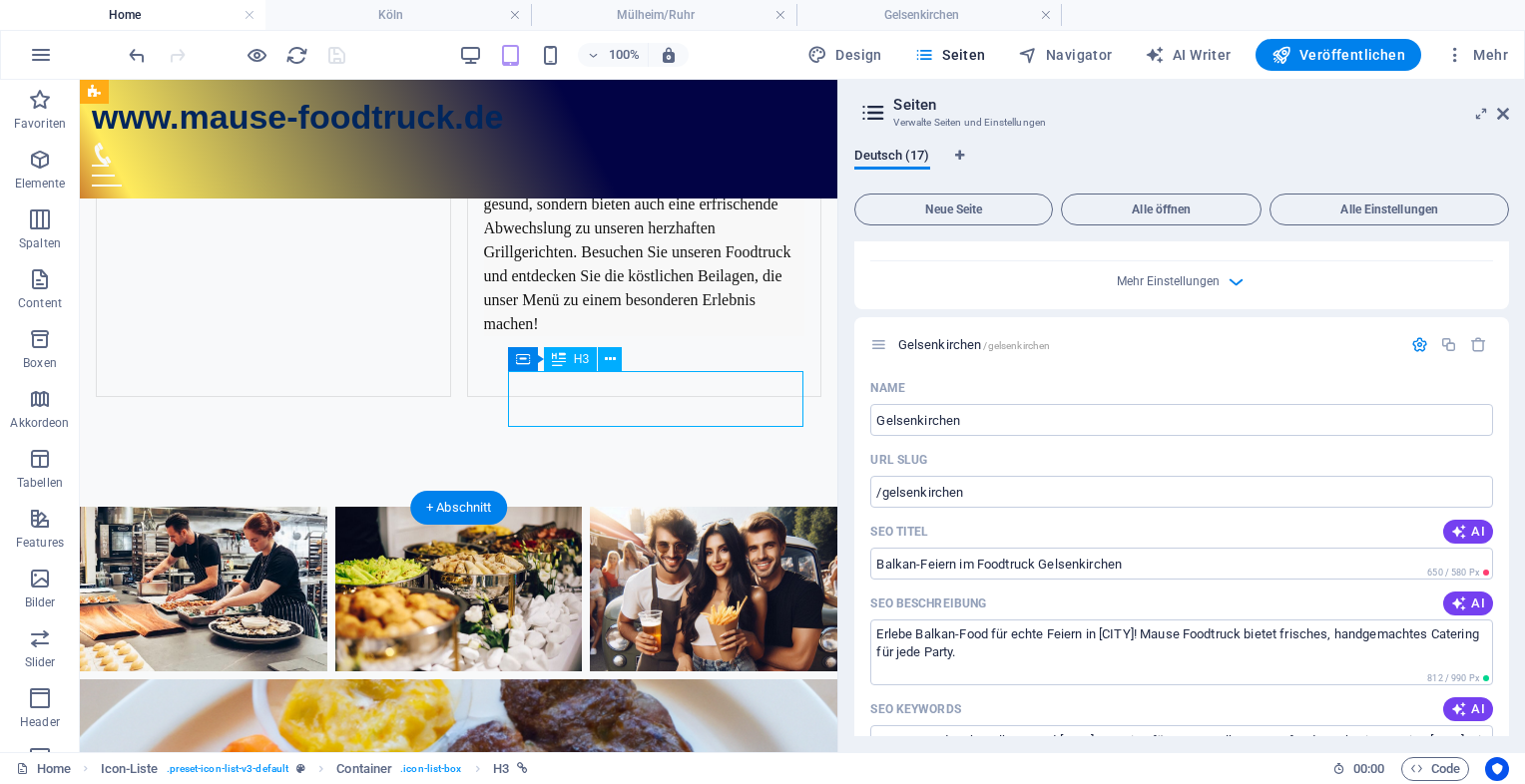 click on "Gelsenkirchen" at bounding box center (249, 4858) 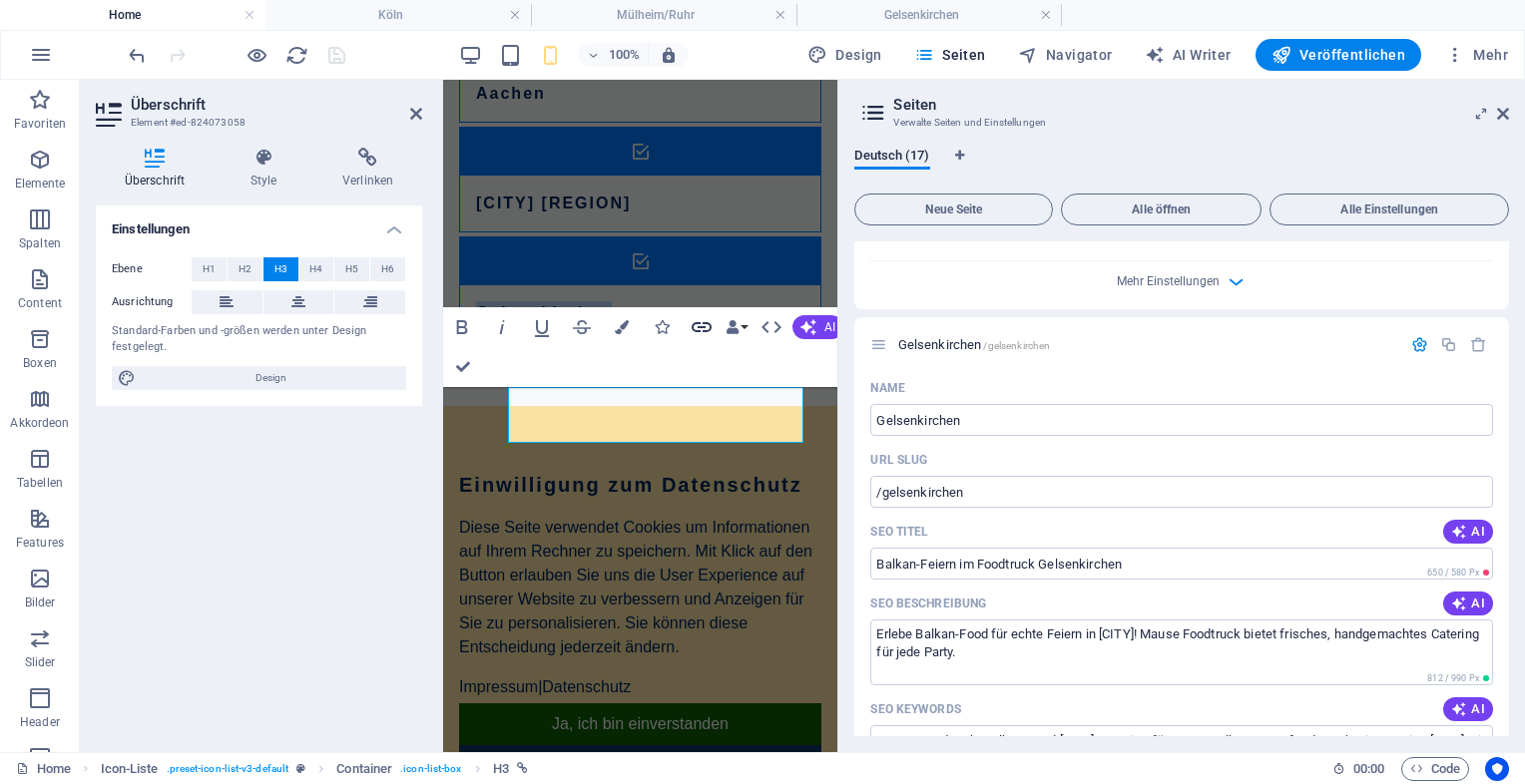 click 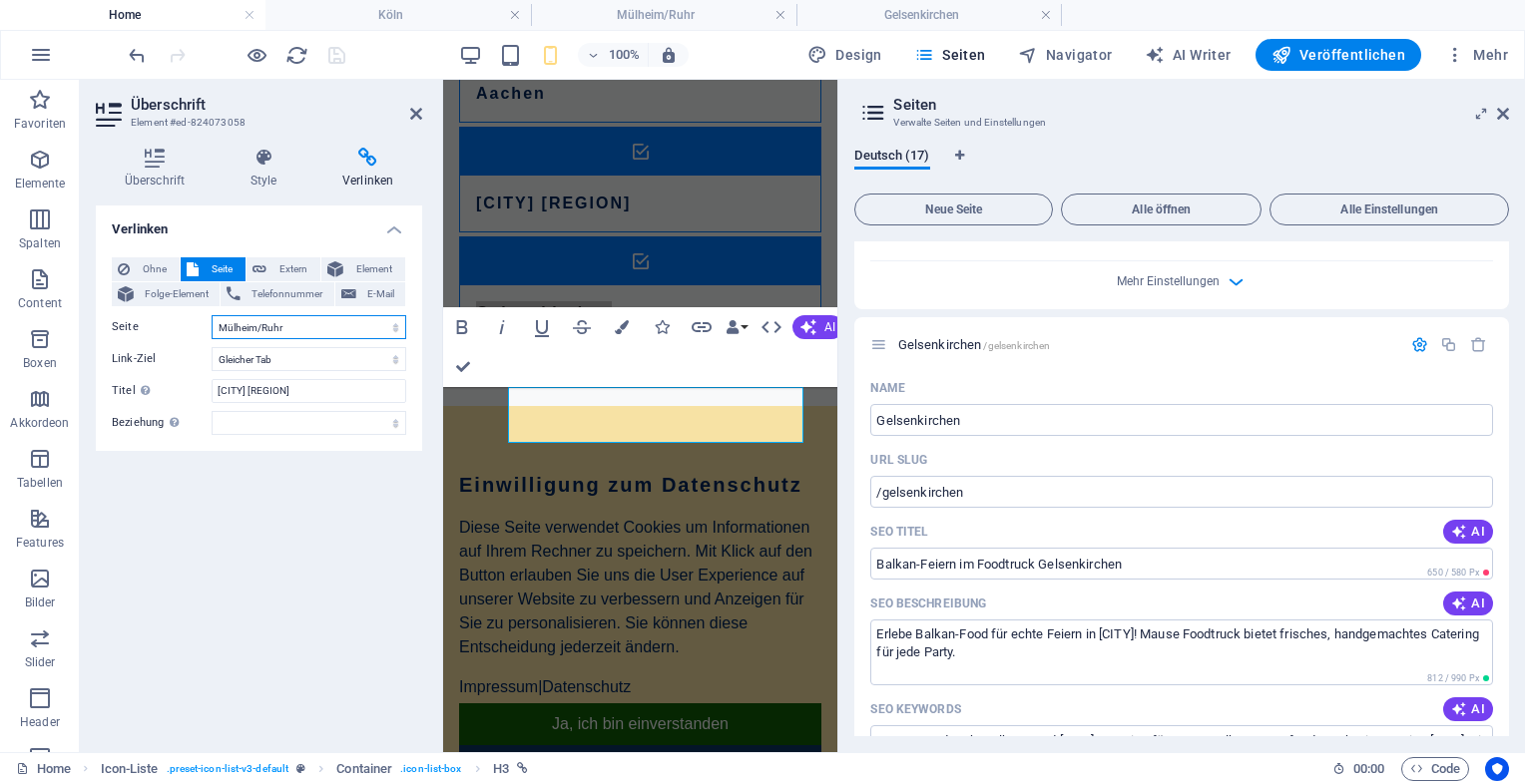 click on "Home Legal Notice Privacy Catering &amp; Events mit dem Mause Foodtruck Mause Foodtruck buchen – Catering &amp; Events in DACH (Deutschland, Österreich &amp; Schweiz) Berlin Aachen Gelsenkirchen Köln Oberhausen Mülheim/Ruhr Düsseldorf München Mause Foodtruck buchen – Catering  Mause Foodtruck Büro-Service in Oberhausen und Umgebung Vorteile des Foodtruck-Caterings  Foodtruck für Unternehmen" at bounding box center (308, 327) 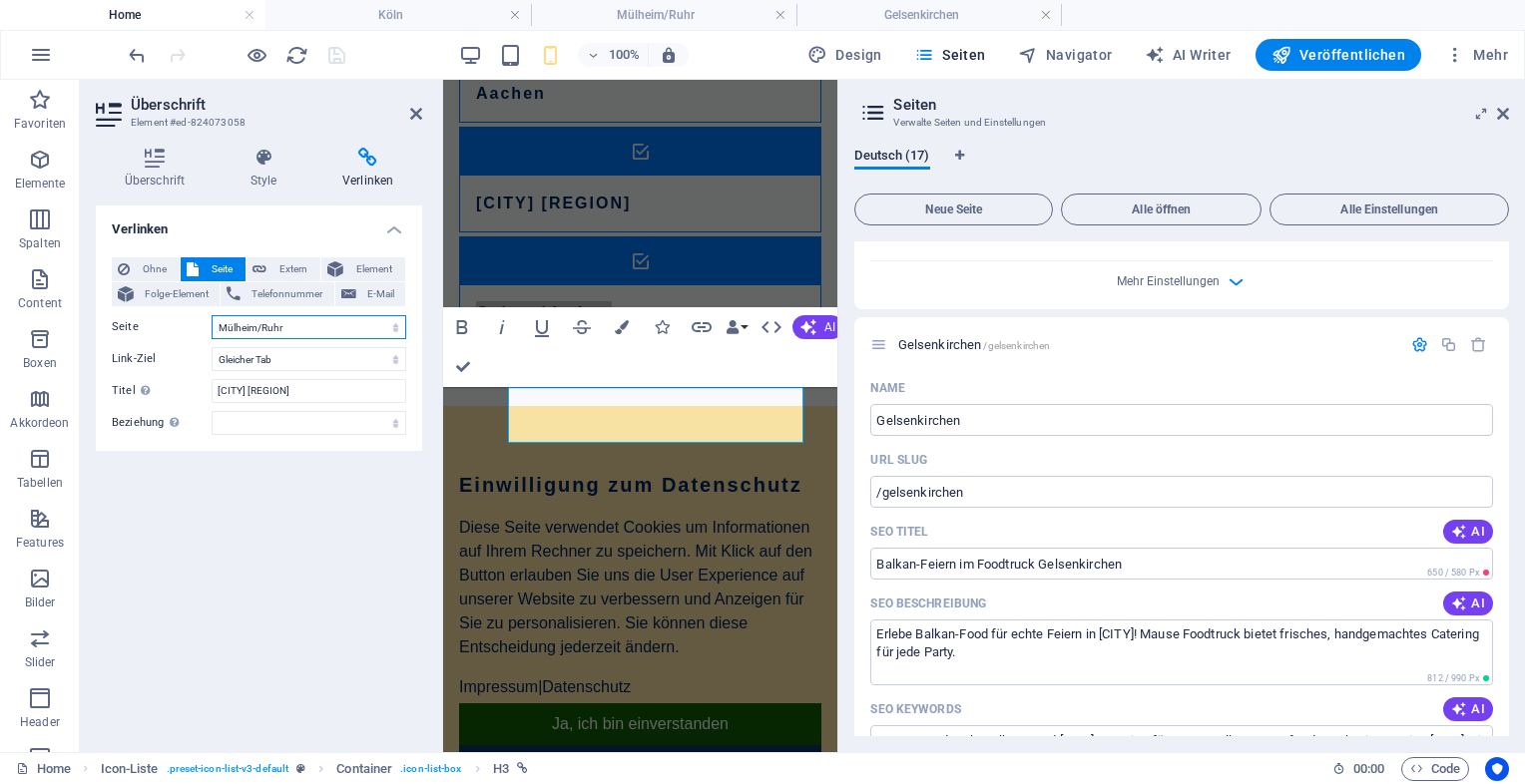 select on "7" 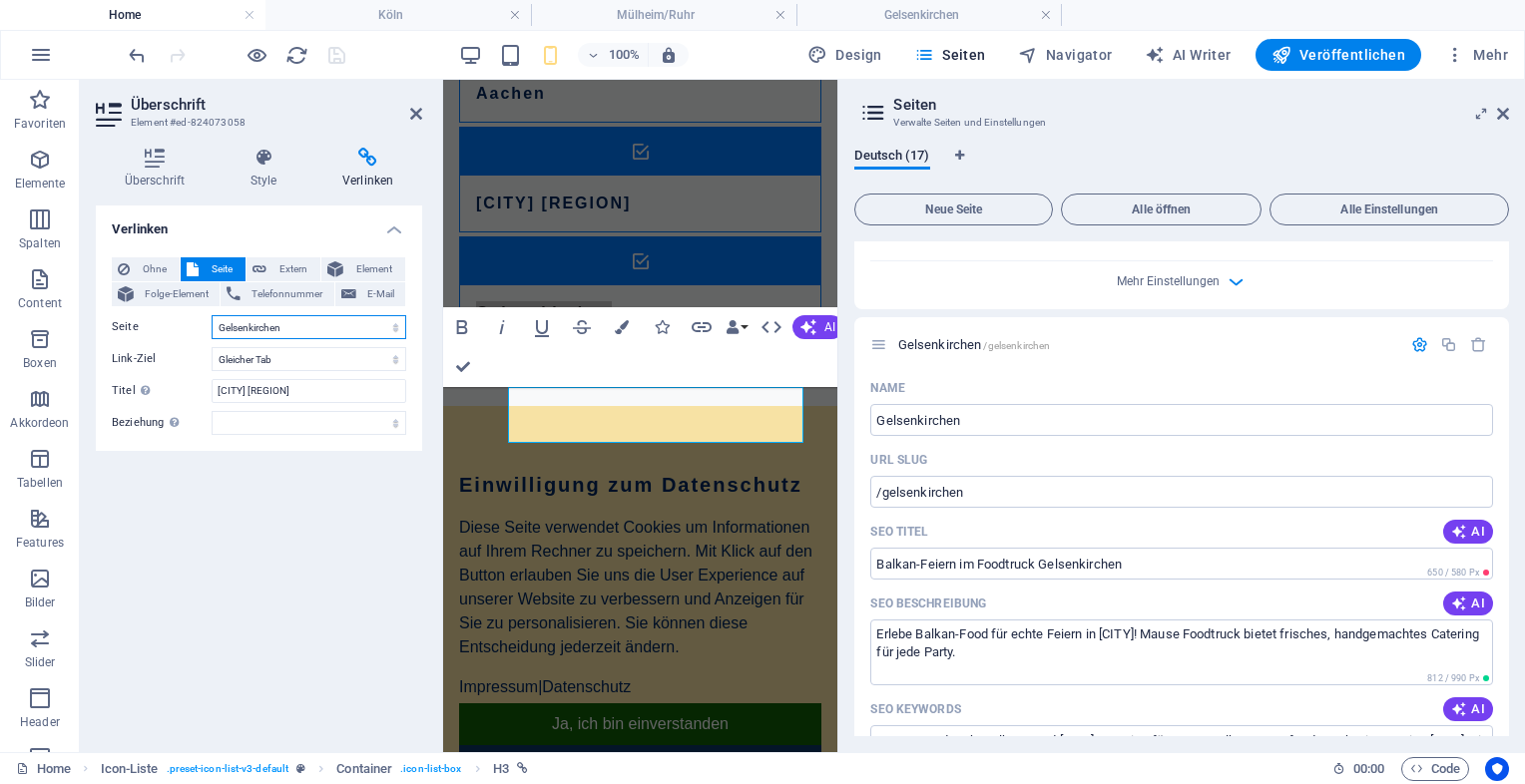 click on "Home Legal Notice Privacy Catering &amp; Events mit dem Mause Foodtruck Mause Foodtruck buchen – Catering &amp; Events in DACH (Deutschland, Österreich &amp; Schweiz) Berlin Aachen Gelsenkirchen Köln Oberhausen Mülheim/Ruhr Düsseldorf München Mause Foodtruck buchen – Catering  Mause Foodtruck Büro-Service in Oberhausen und Umgebung Vorteile des Foodtruck-Caterings  Foodtruck für Unternehmen" at bounding box center [308, 327] 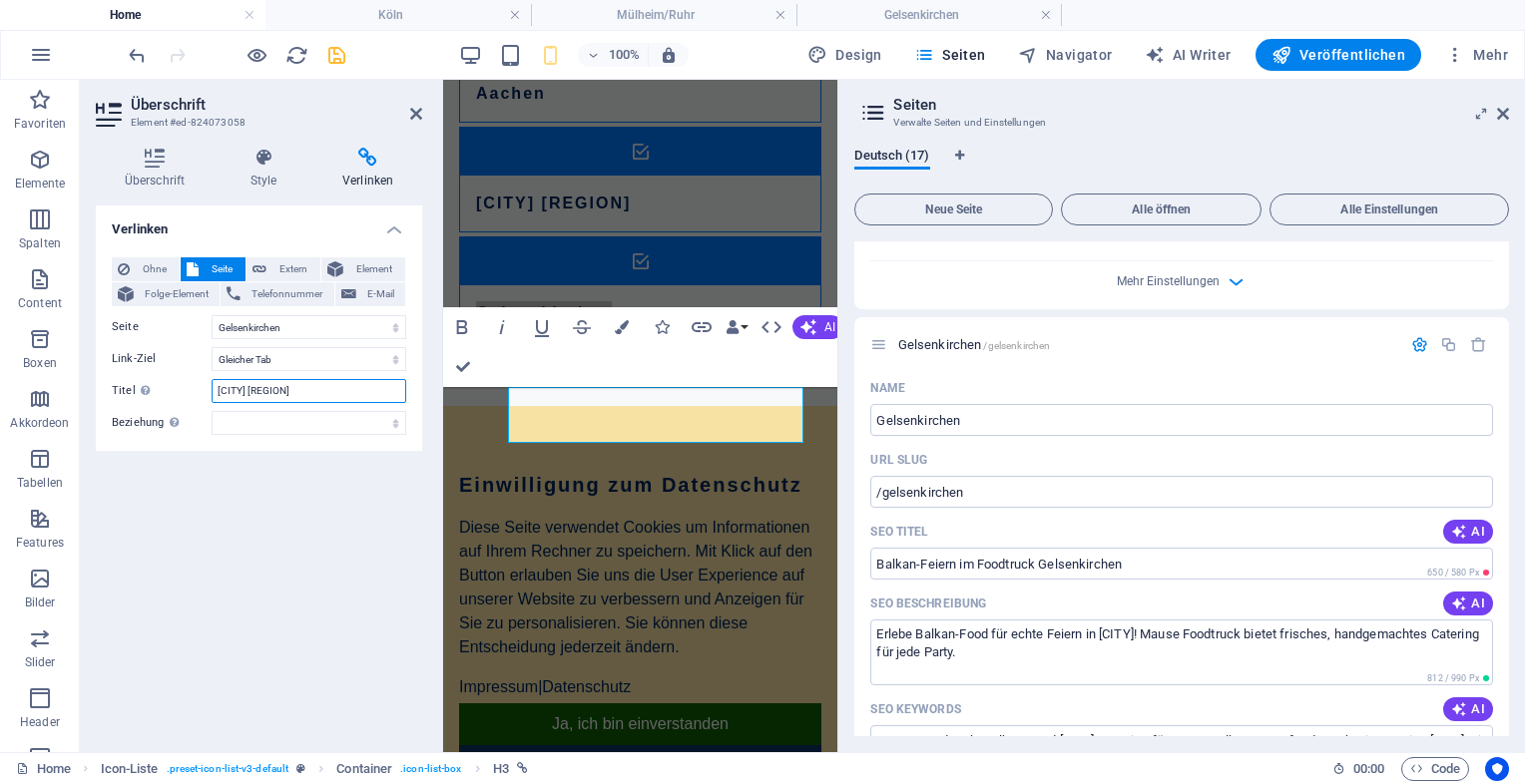 click on "[CITY] [REGION]" at bounding box center [308, 391] 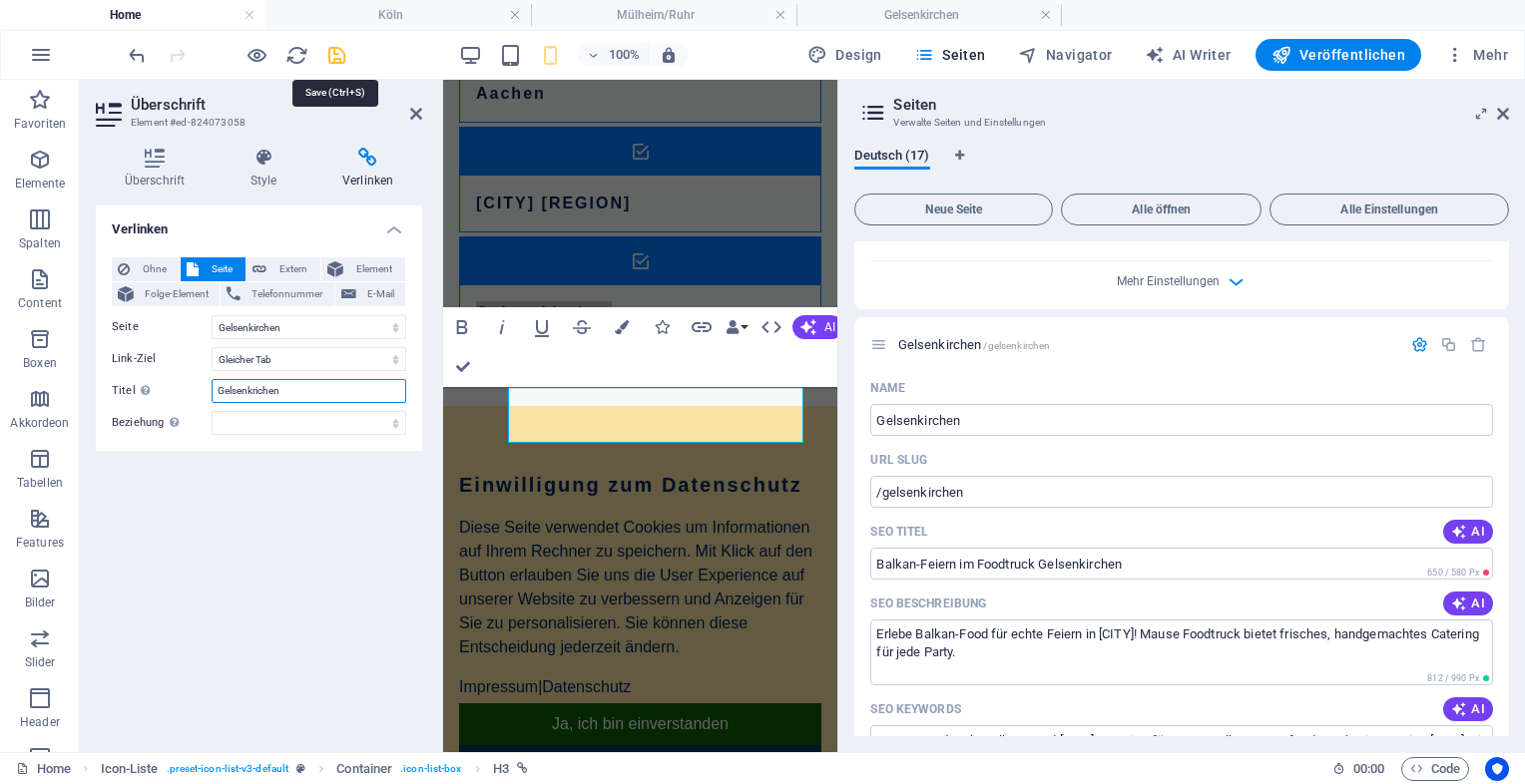 type on "Gelsenkrichen" 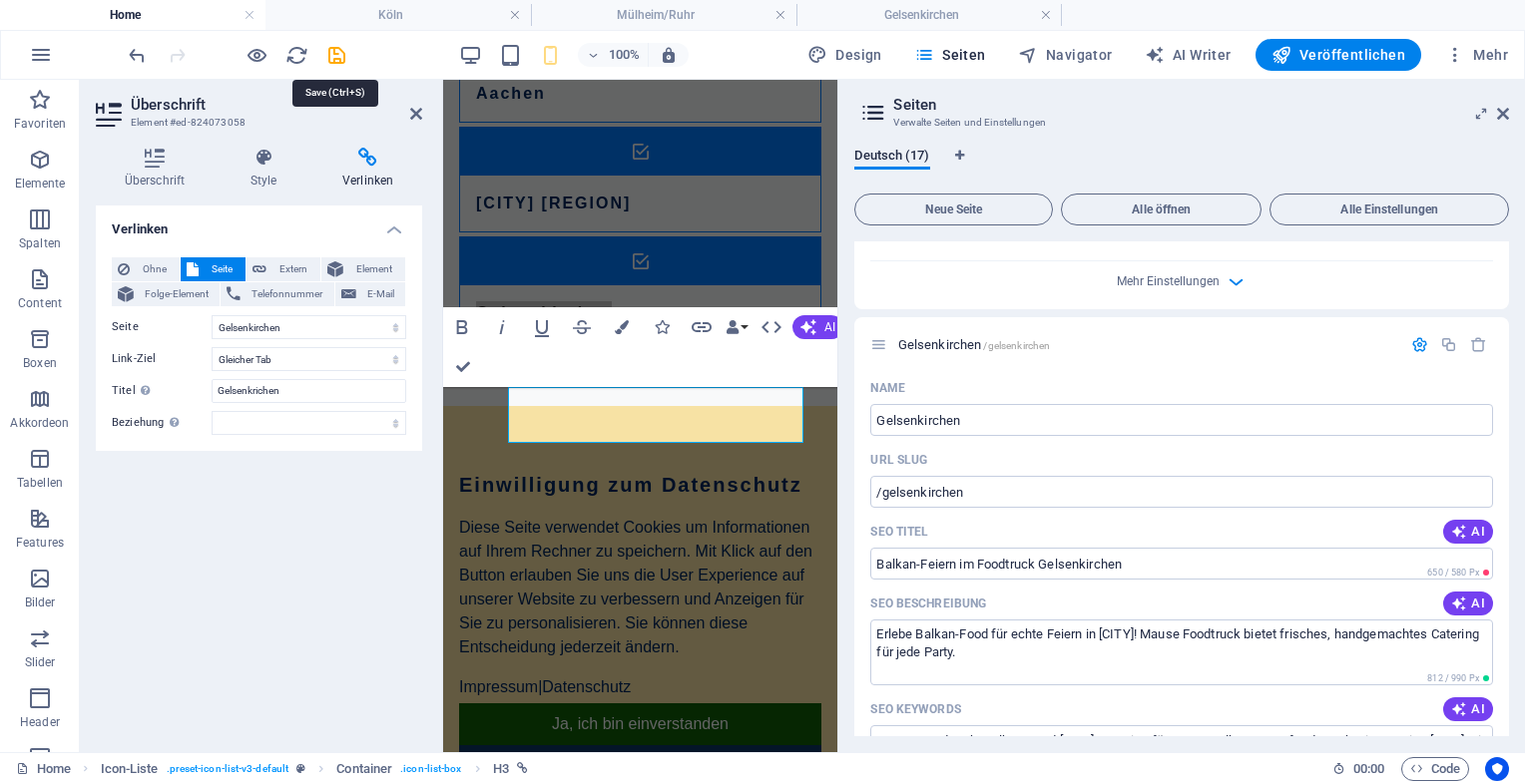 drag, startPoint x: 332, startPoint y: 60, endPoint x: 744, endPoint y: 25, distance: 413.48398 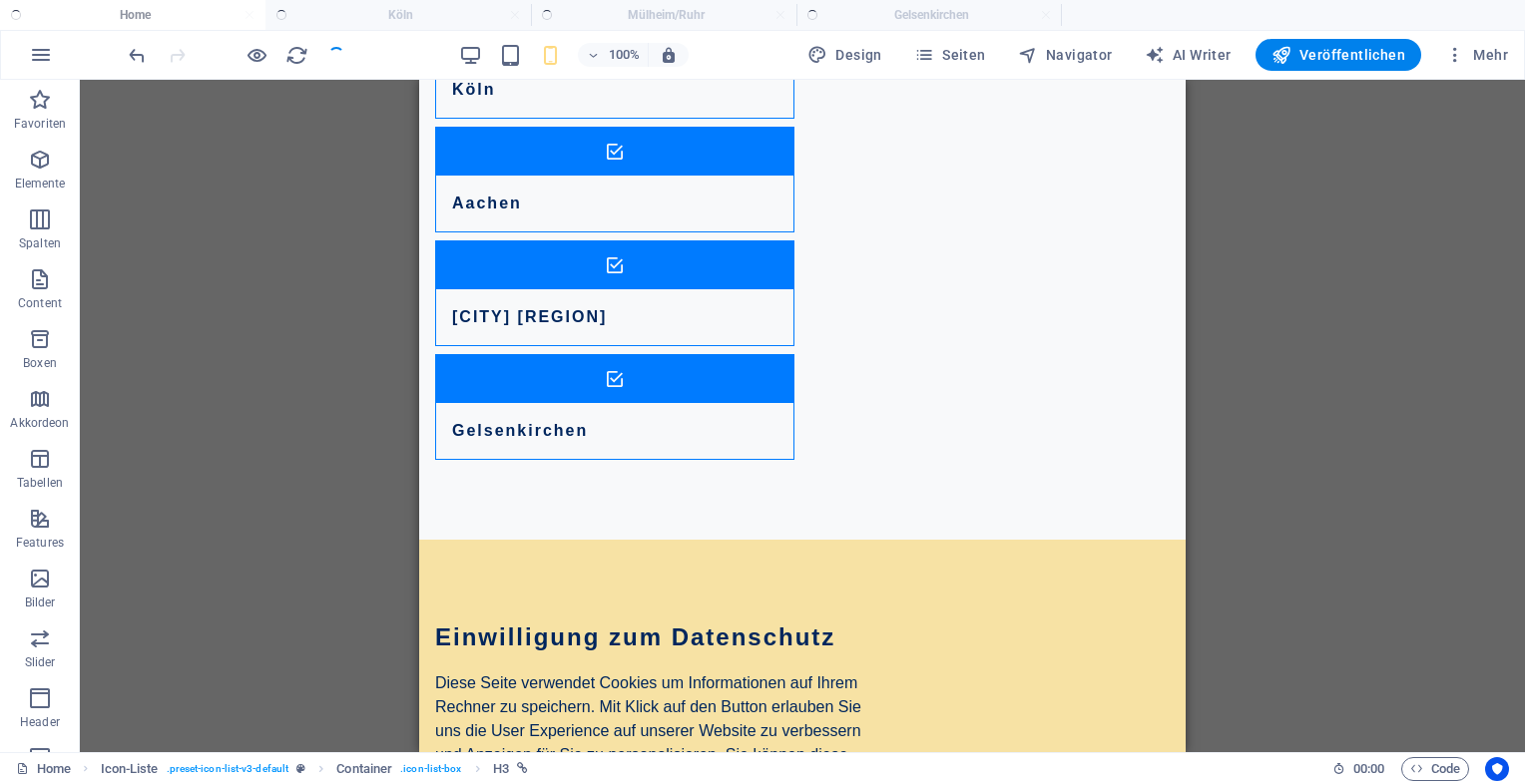 scroll, scrollTop: 16238, scrollLeft: 0, axis: vertical 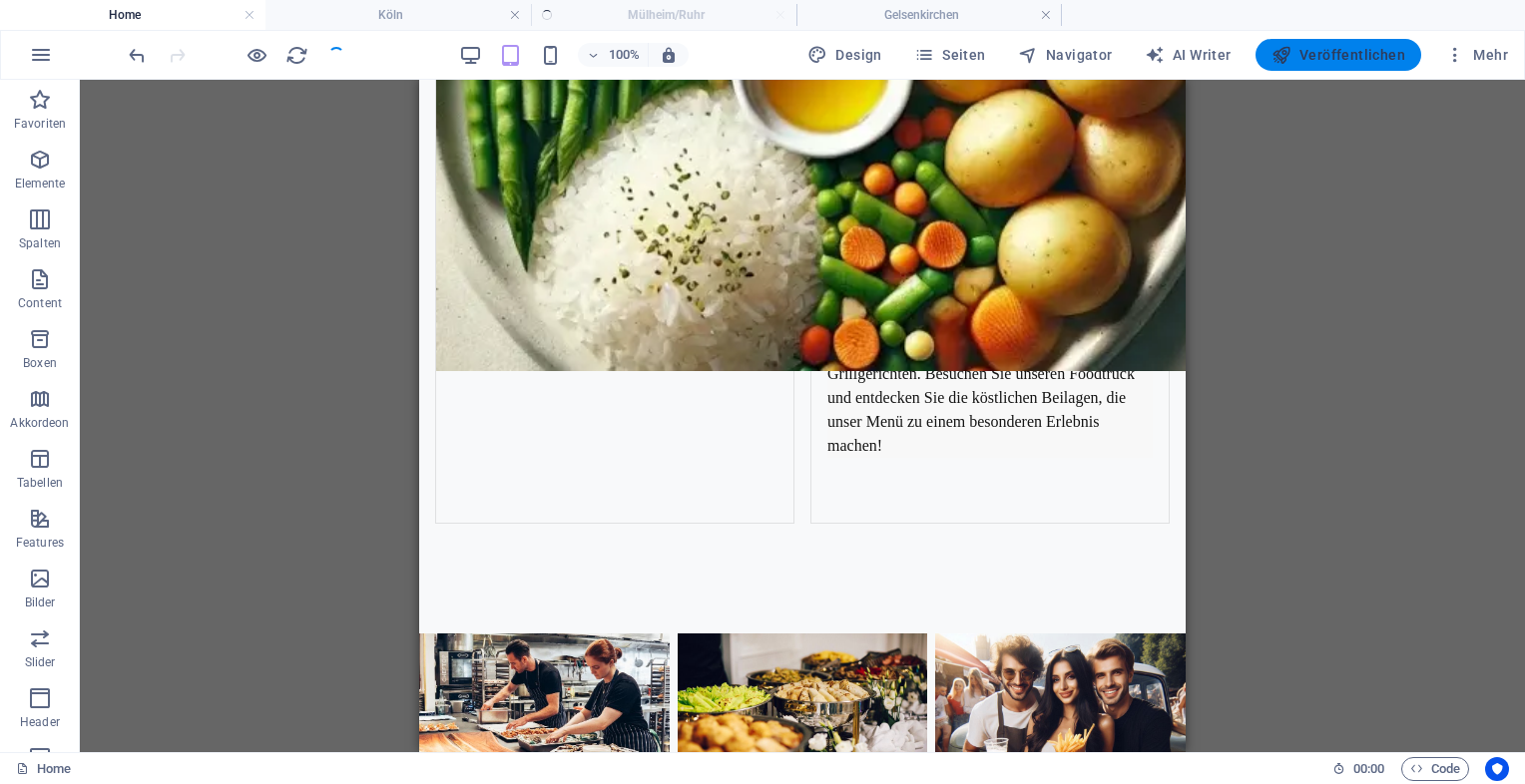 click on "Veröffentlichen" at bounding box center [1338, 55] 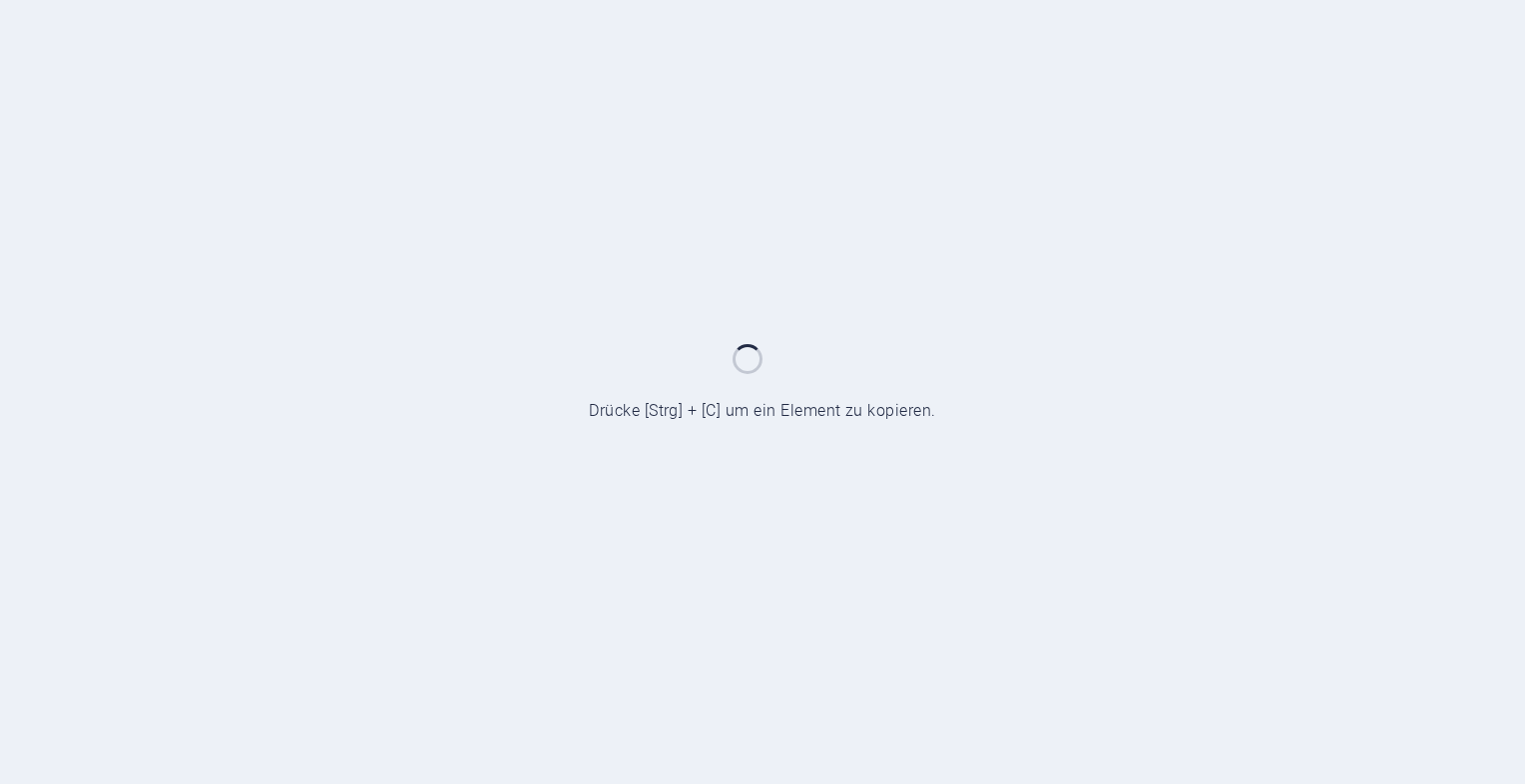 scroll, scrollTop: 0, scrollLeft: 0, axis: both 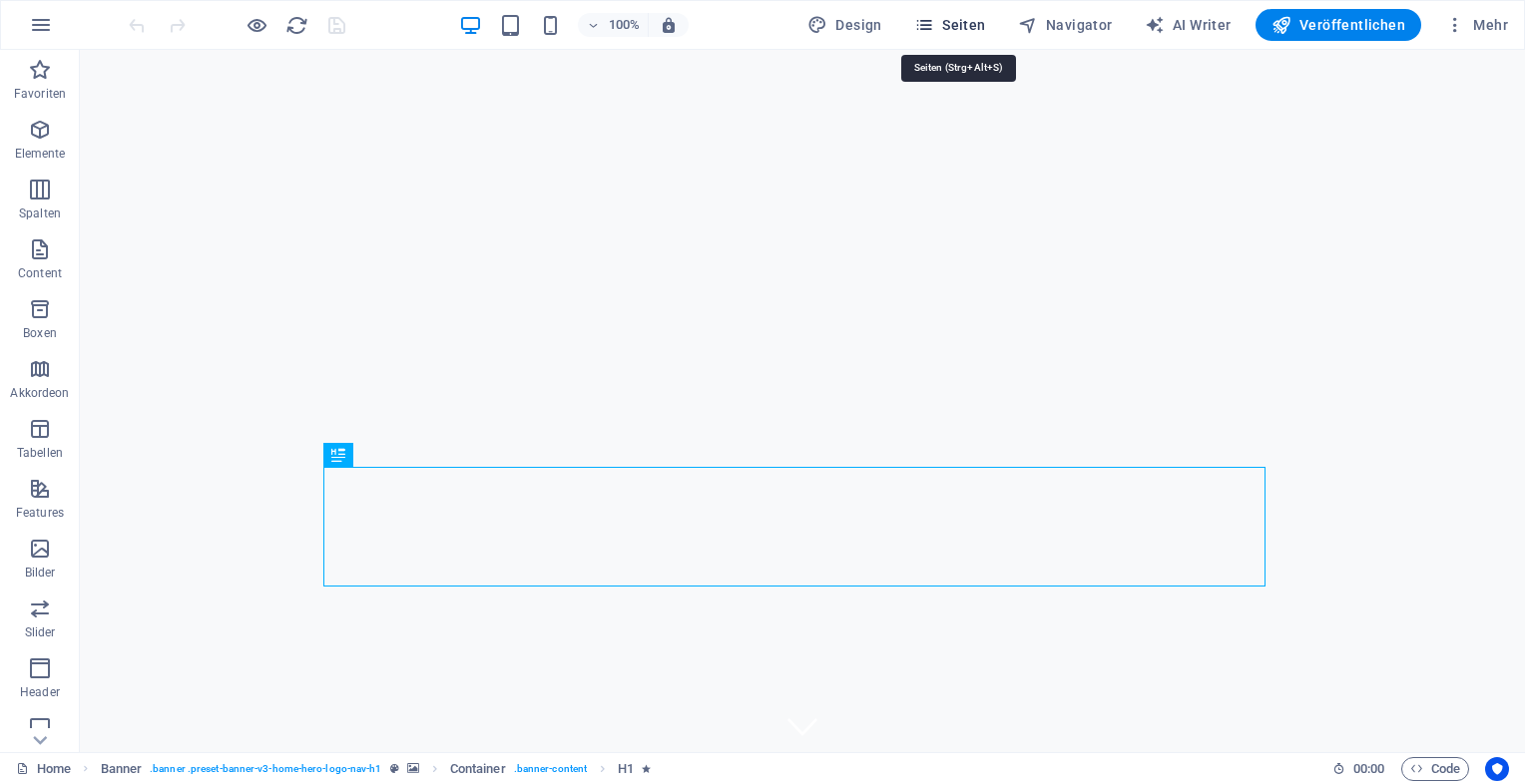 click on "Seiten" at bounding box center [950, 25] 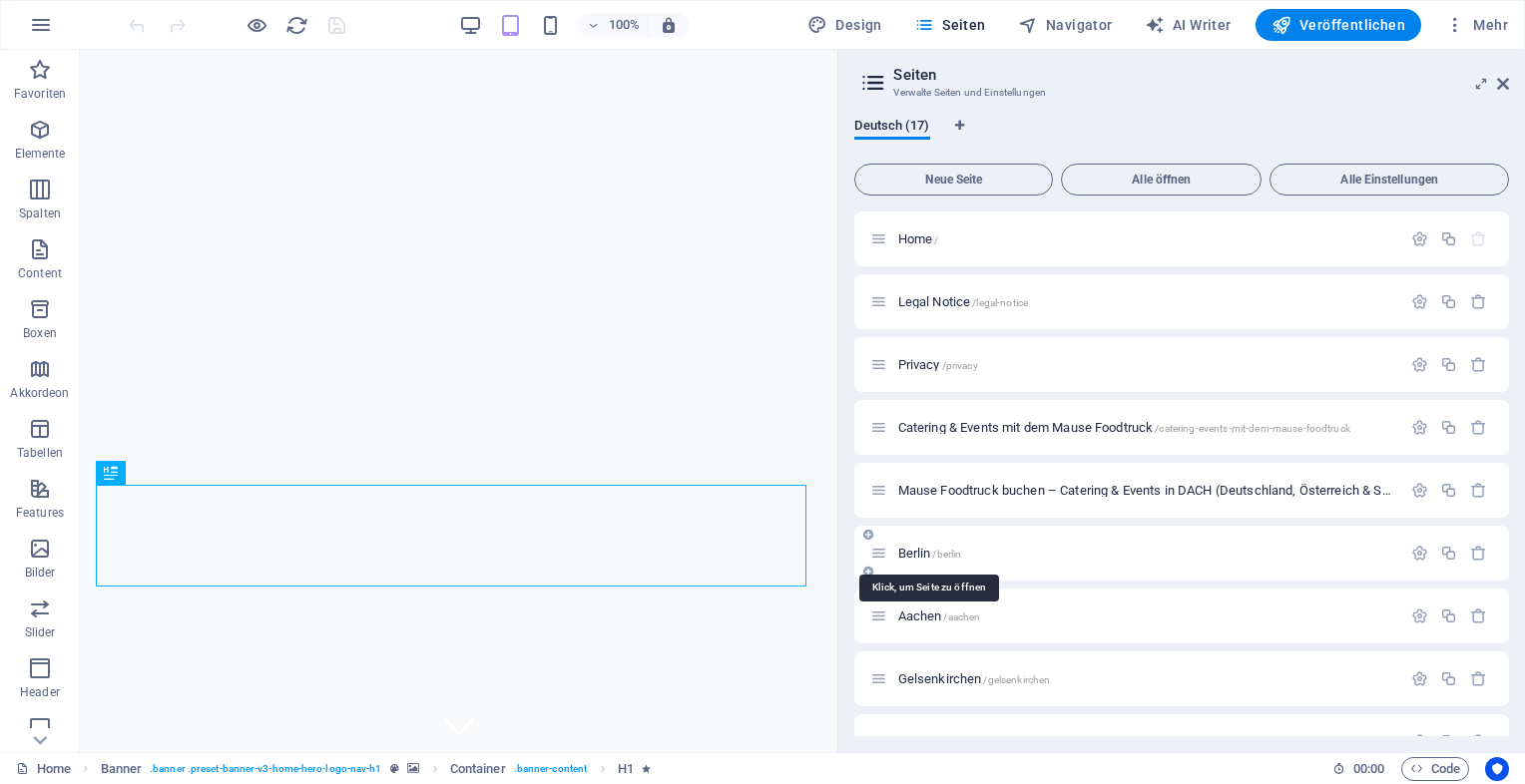 click on "[CITY] /[CITY]" at bounding box center [930, 553] 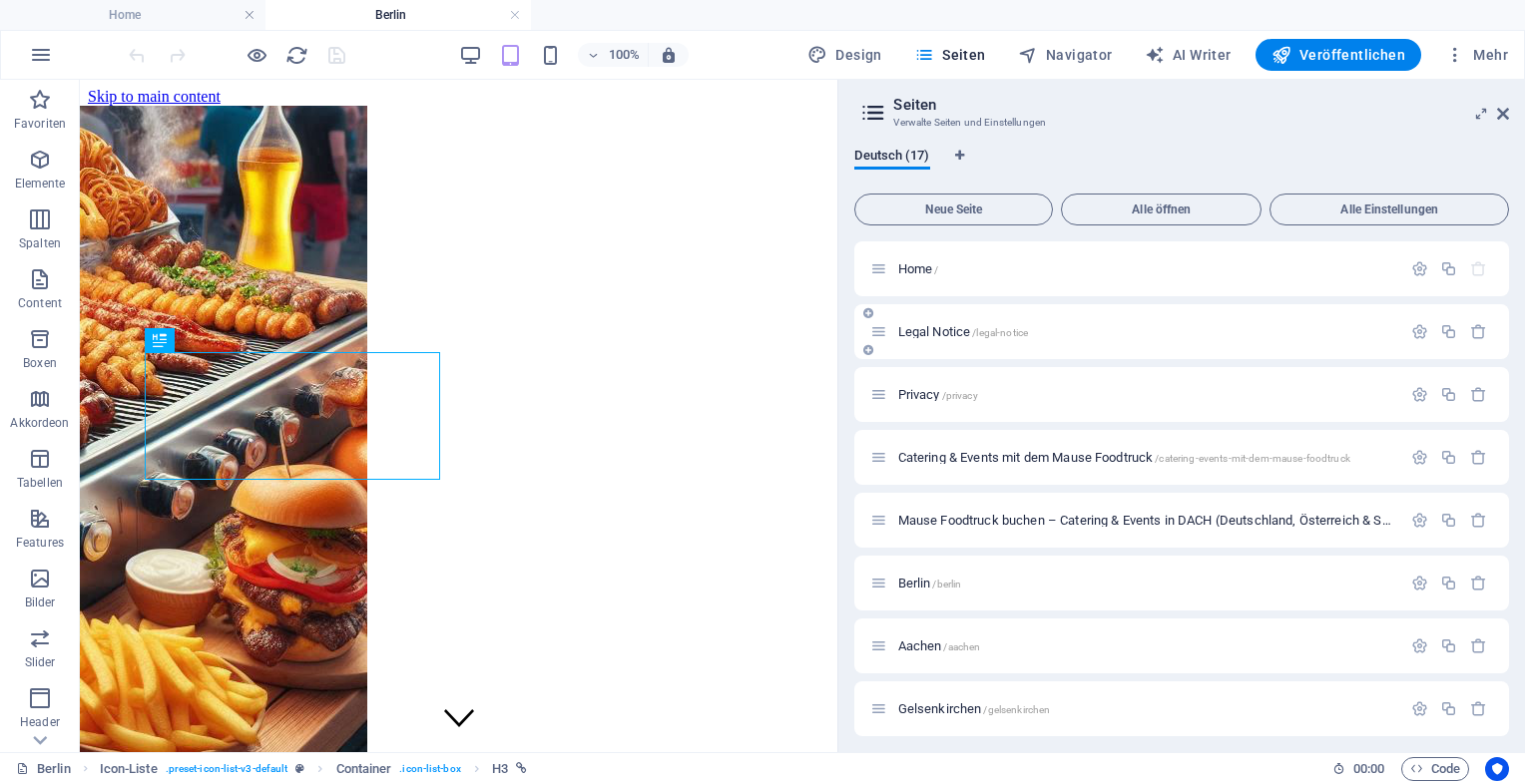 scroll, scrollTop: 2182, scrollLeft: 0, axis: vertical 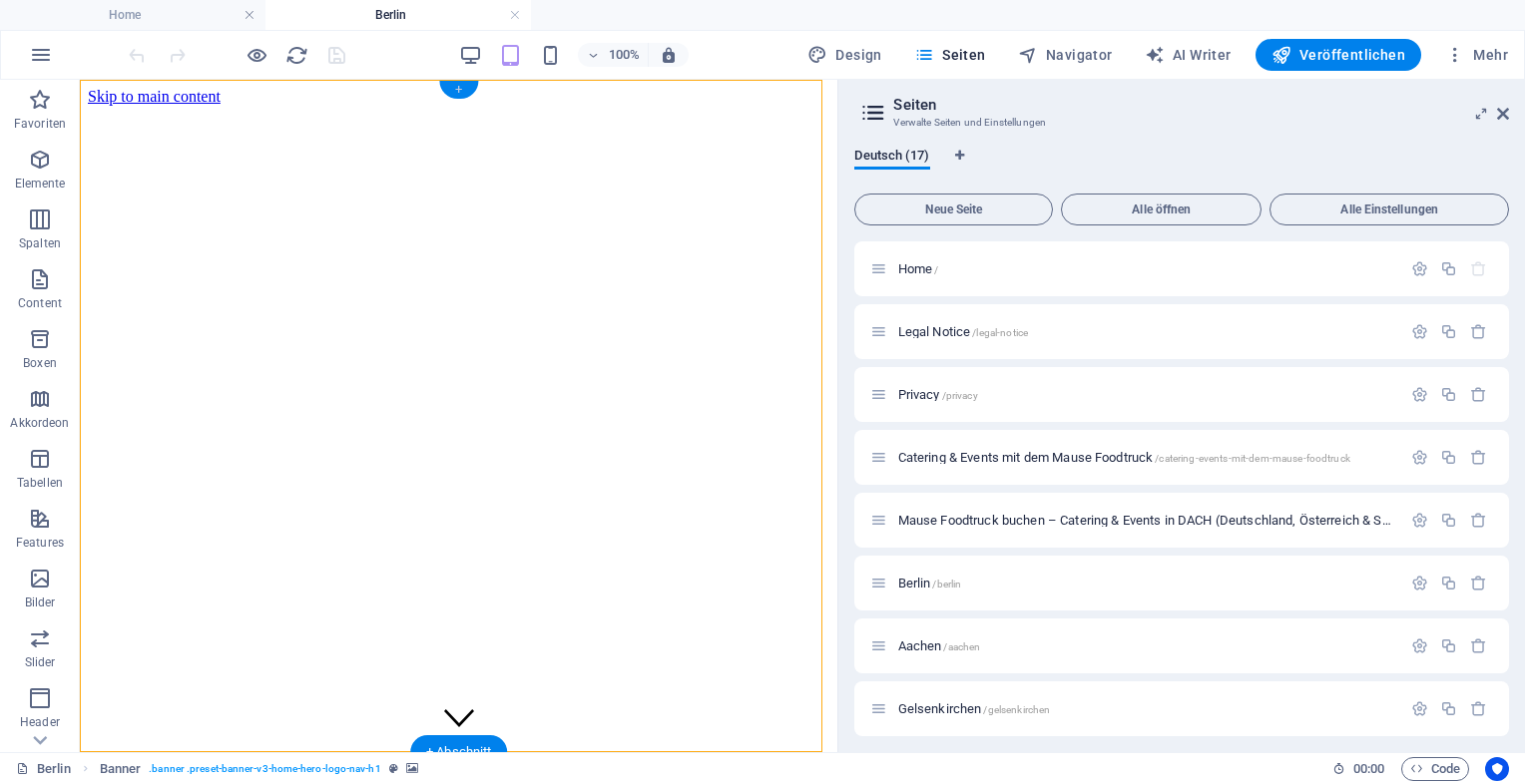 drag, startPoint x: 169, startPoint y: 609, endPoint x: 462, endPoint y: 89, distance: 596.866 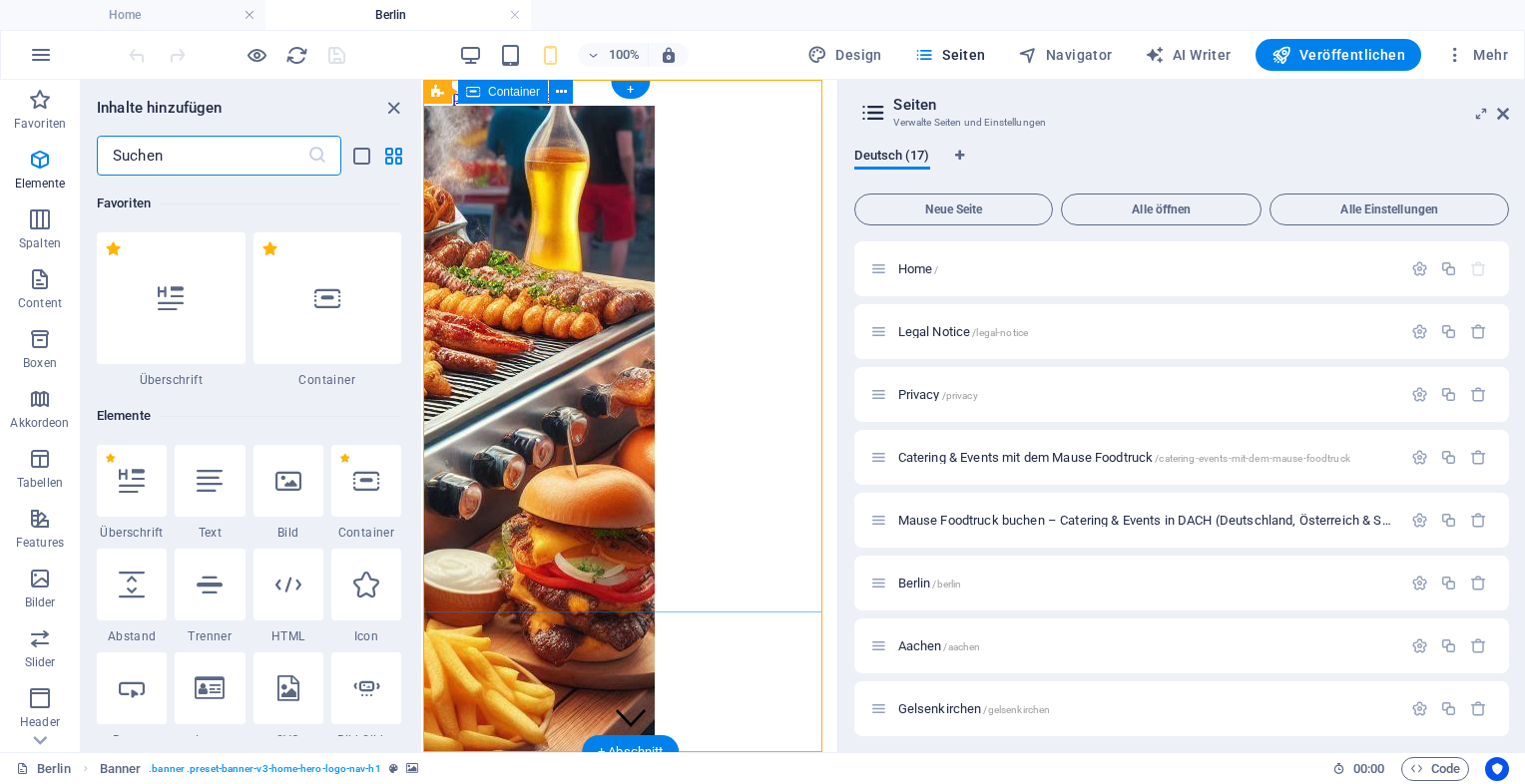 scroll, scrollTop: 3490, scrollLeft: 0, axis: vertical 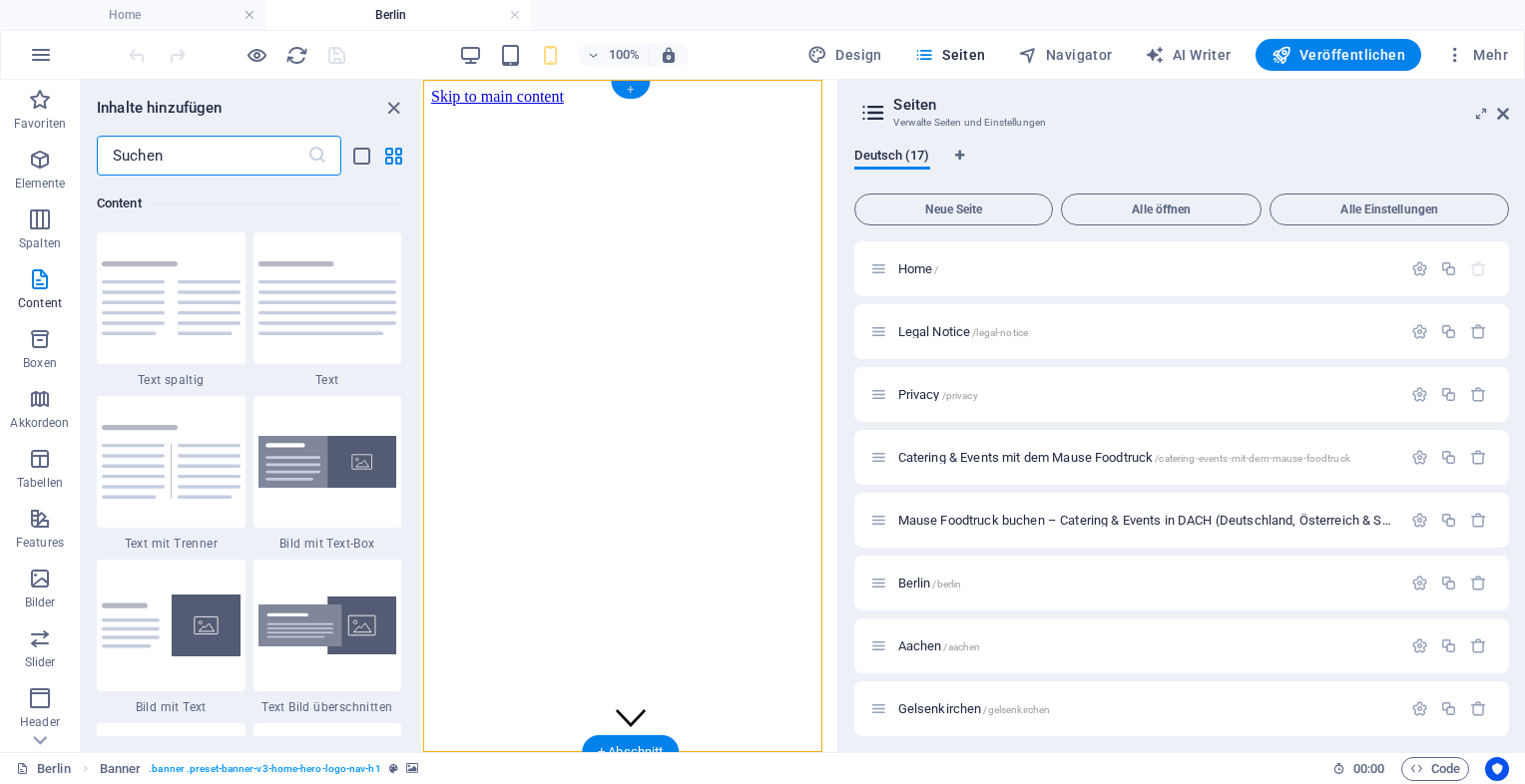 drag, startPoint x: 507, startPoint y: 612, endPoint x: 623, endPoint y: 95, distance: 529.8538 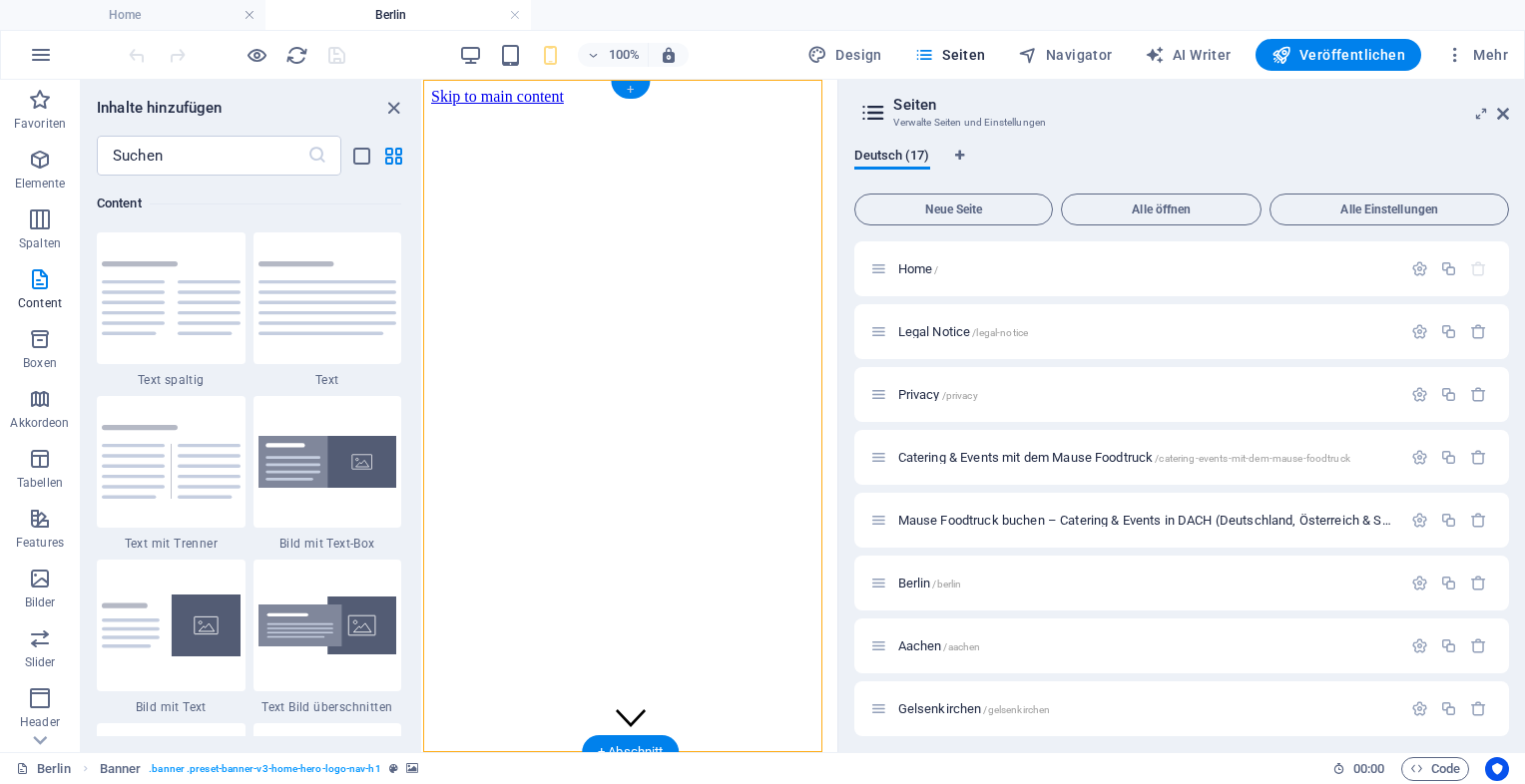 click on "+" at bounding box center [630, 90] 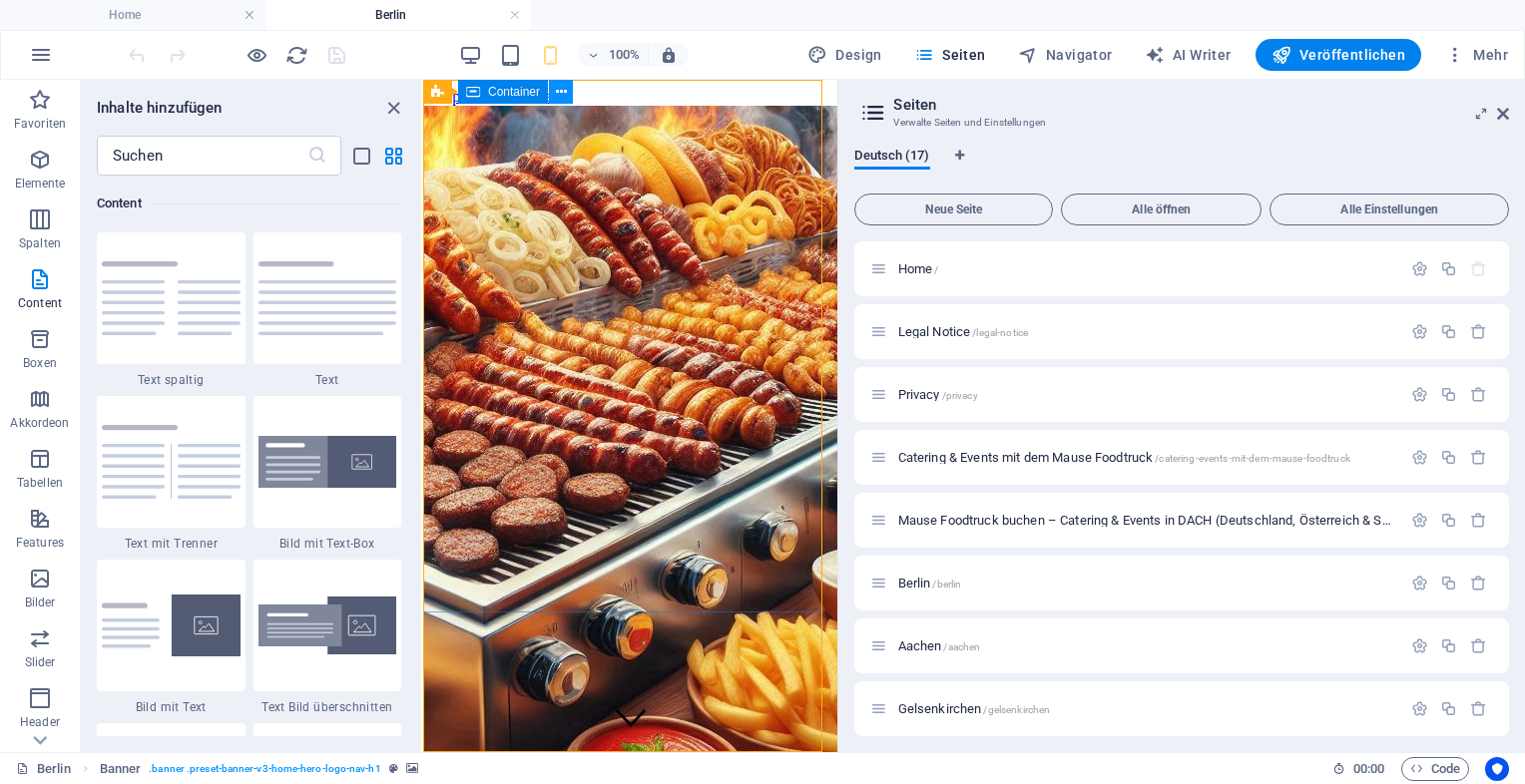 click at bounding box center (561, 92) 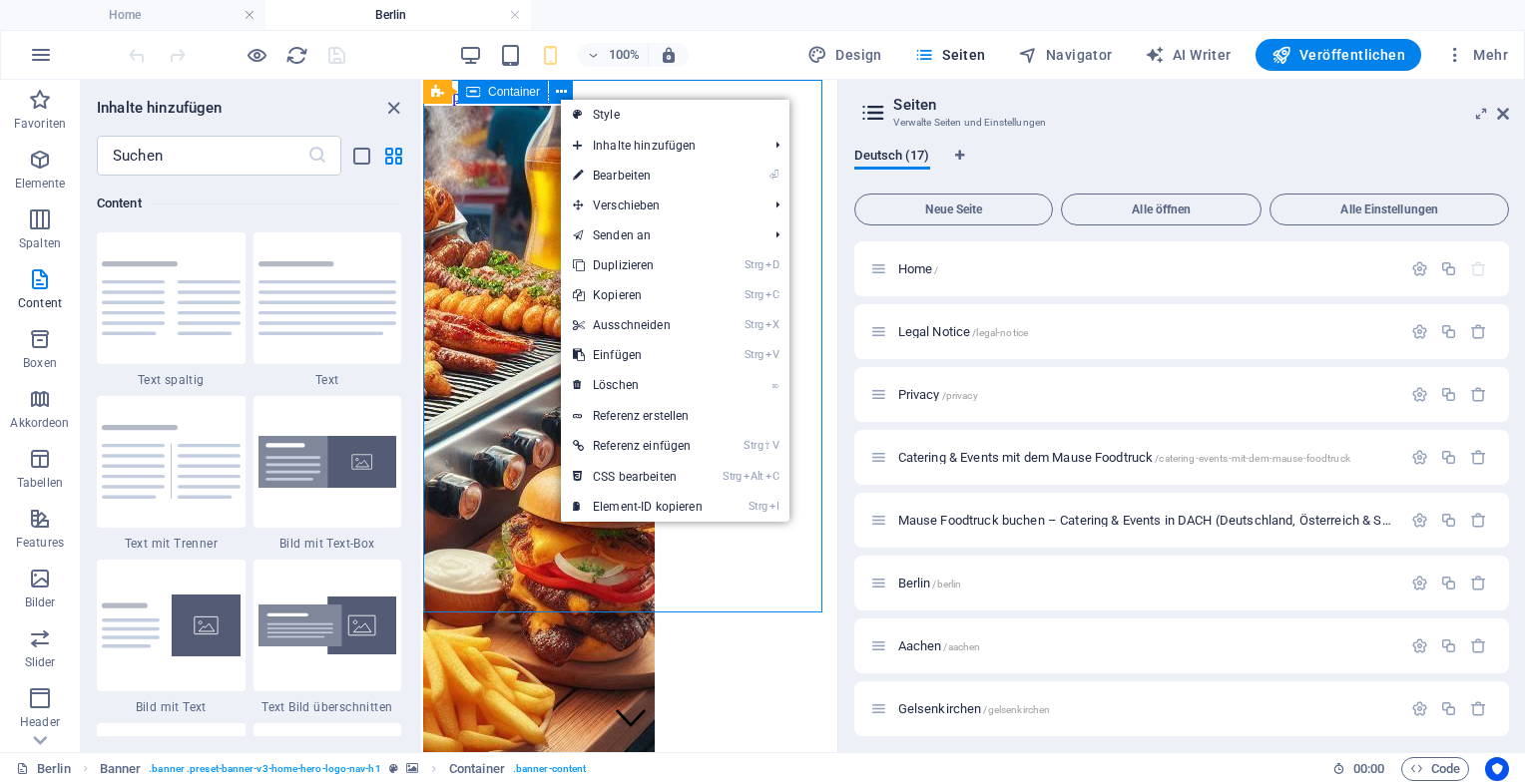 click on "Container" at bounding box center [514, 92] 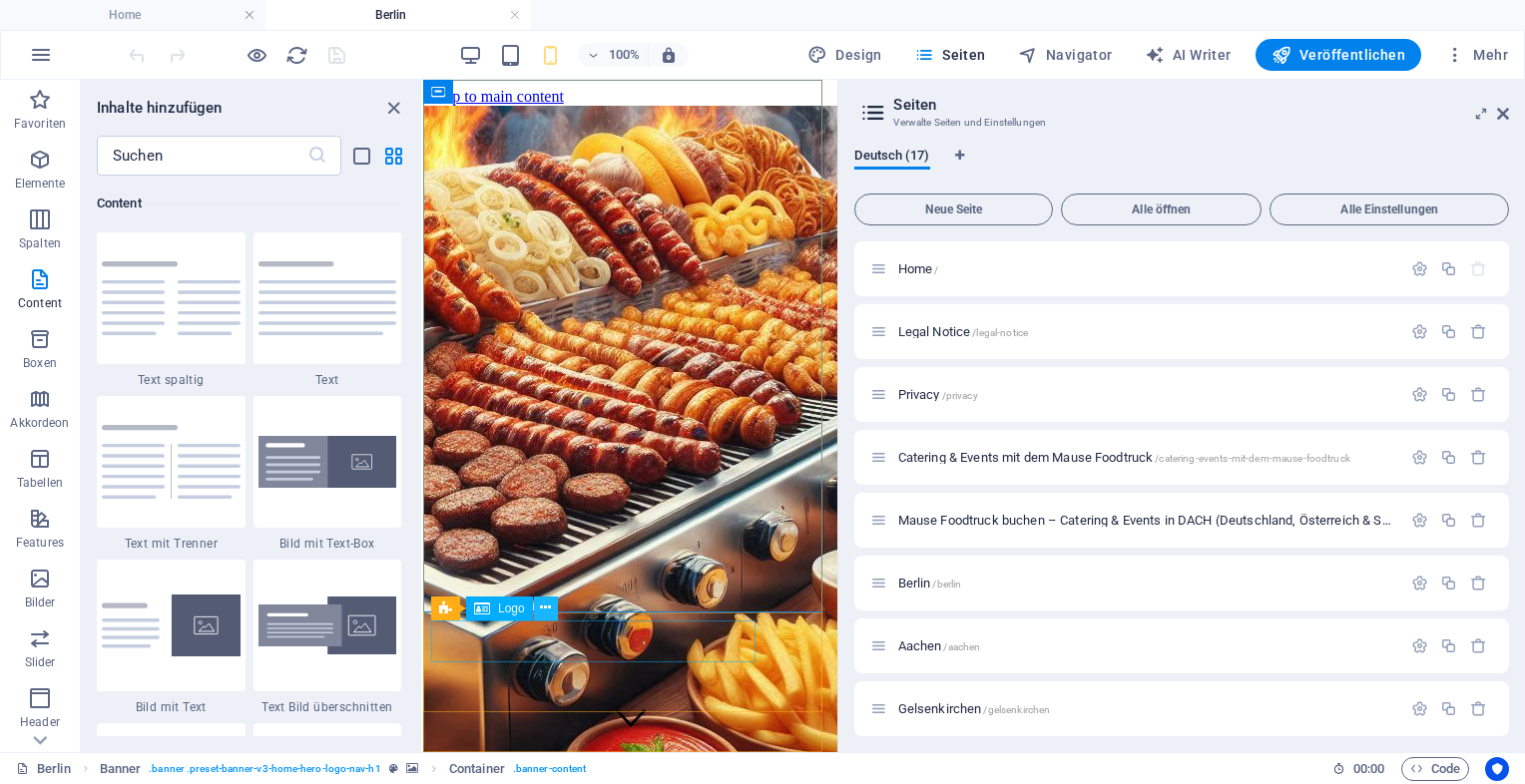 click at bounding box center (545, 607) 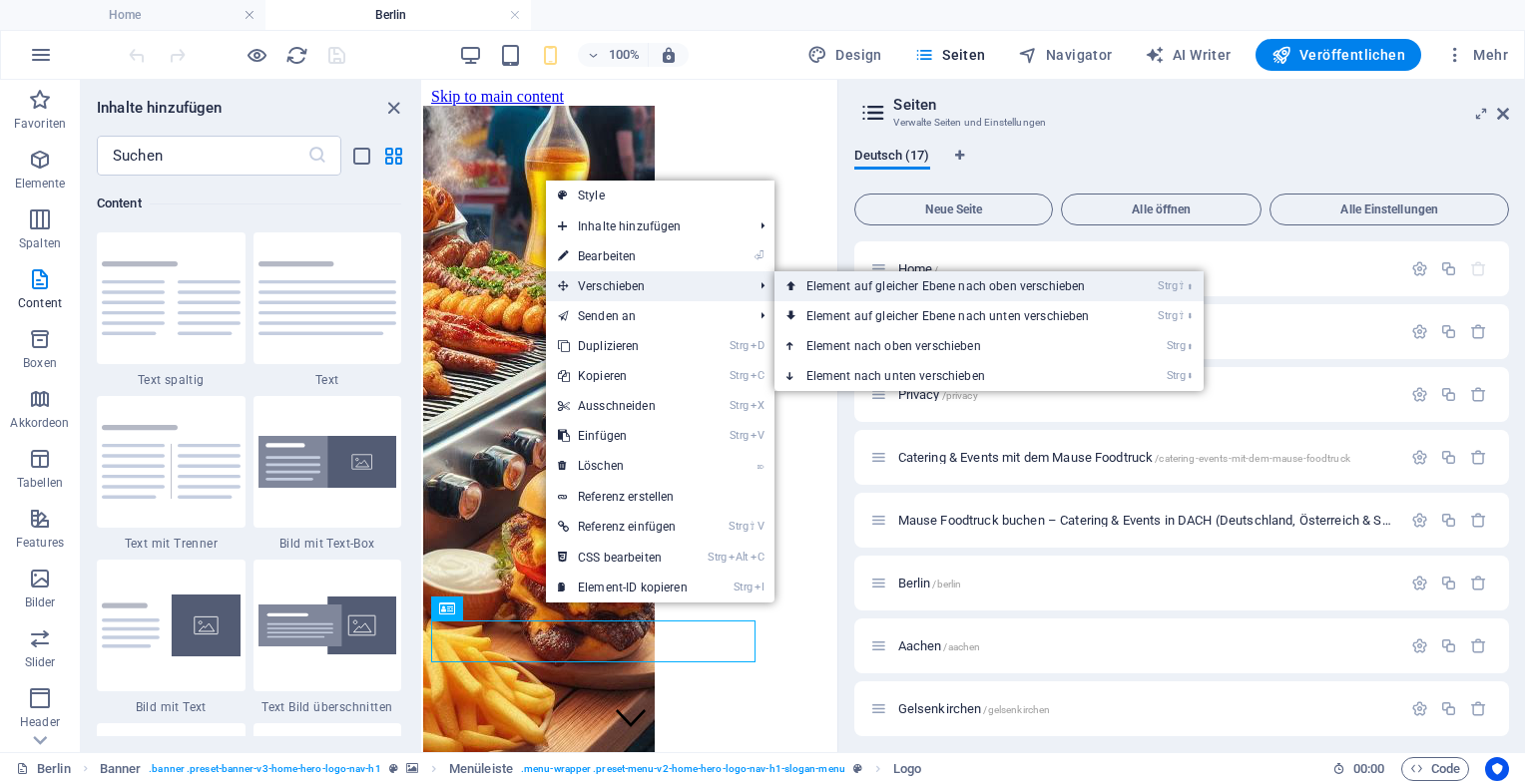 click on "Strg ⇧ ⬆  Element auf gleicher Ebene nach oben verschieben" at bounding box center [952, 286] 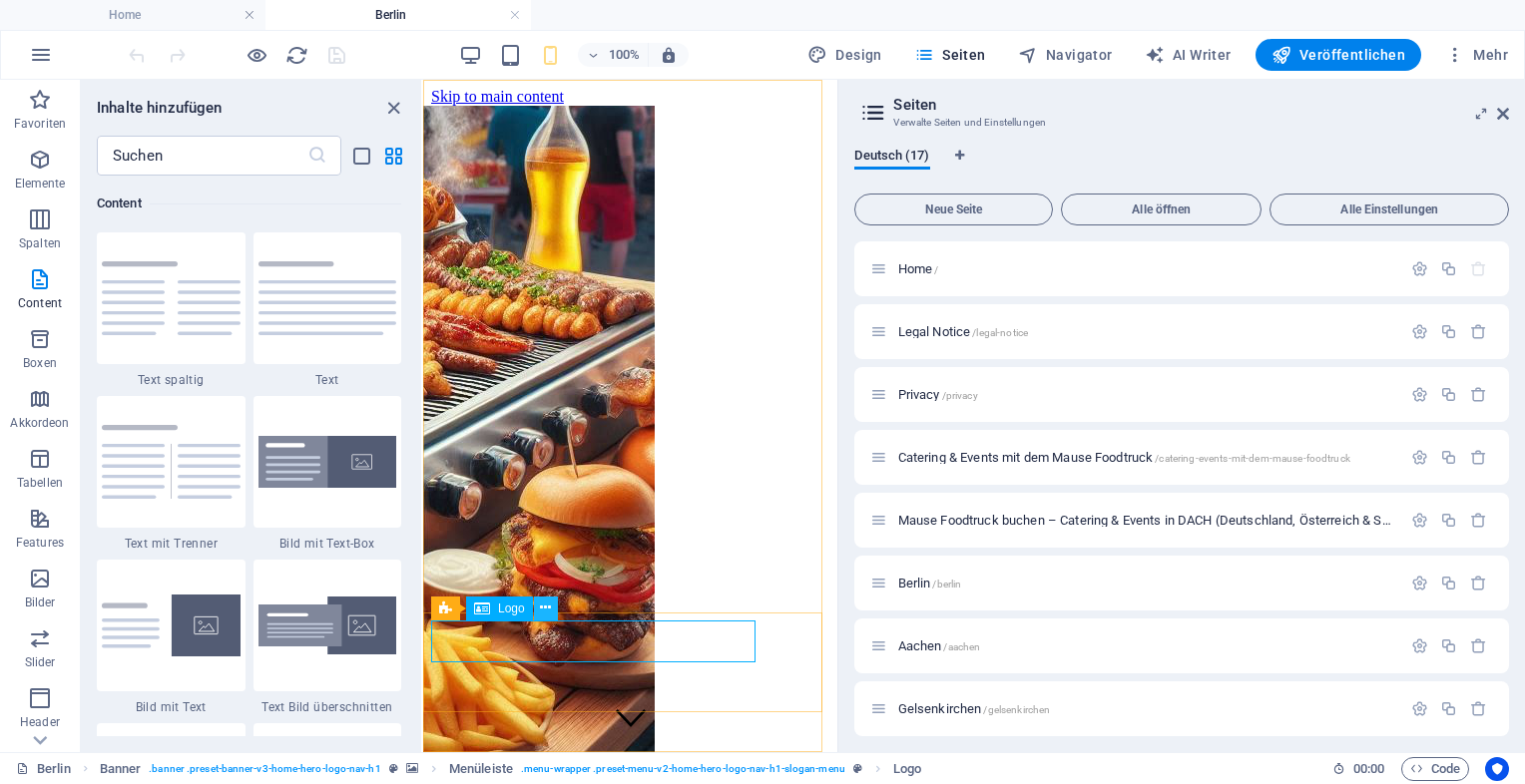 click at bounding box center [546, 608] 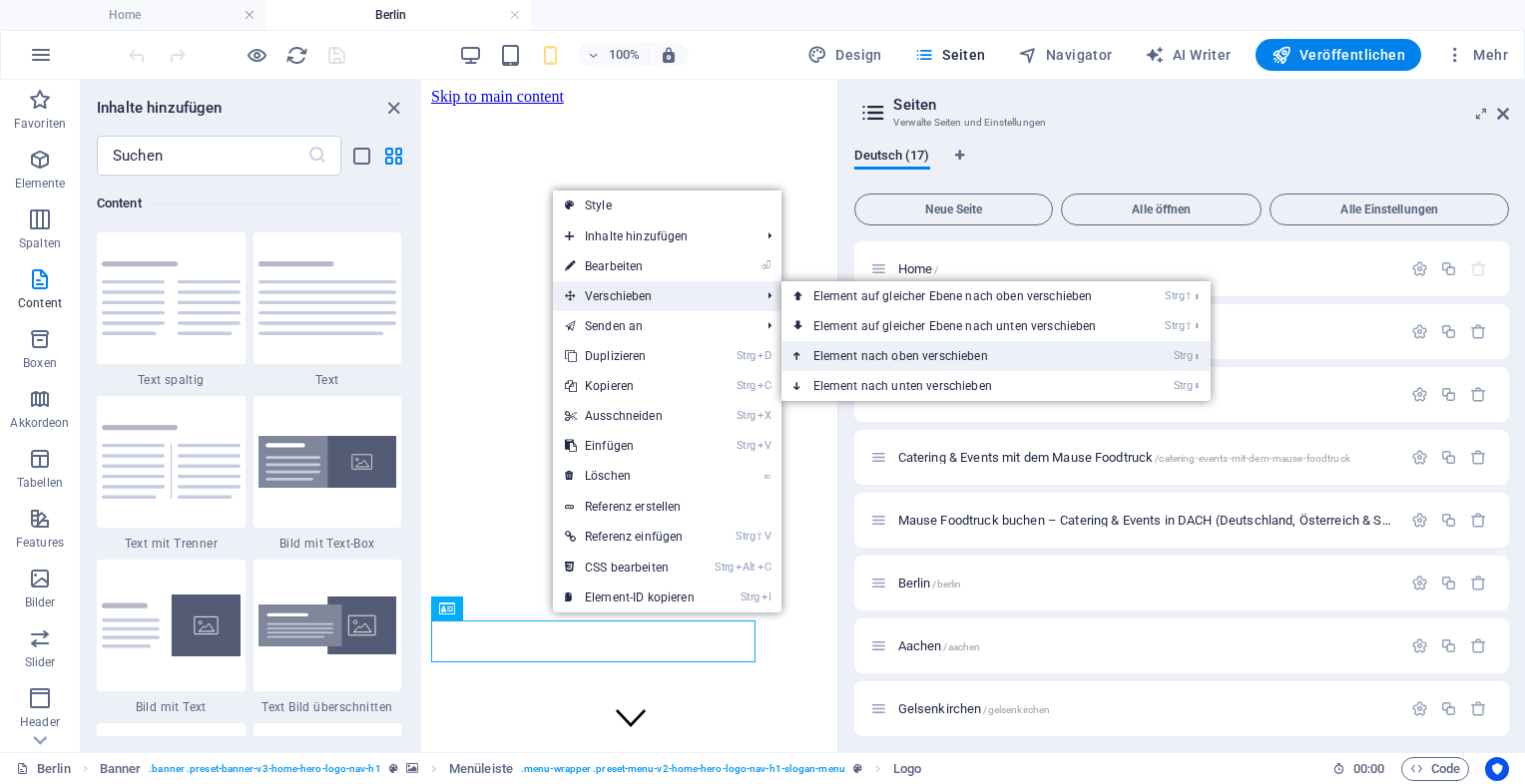 click on "Strg ⬆  Element nach oben verschieben" at bounding box center (959, 356) 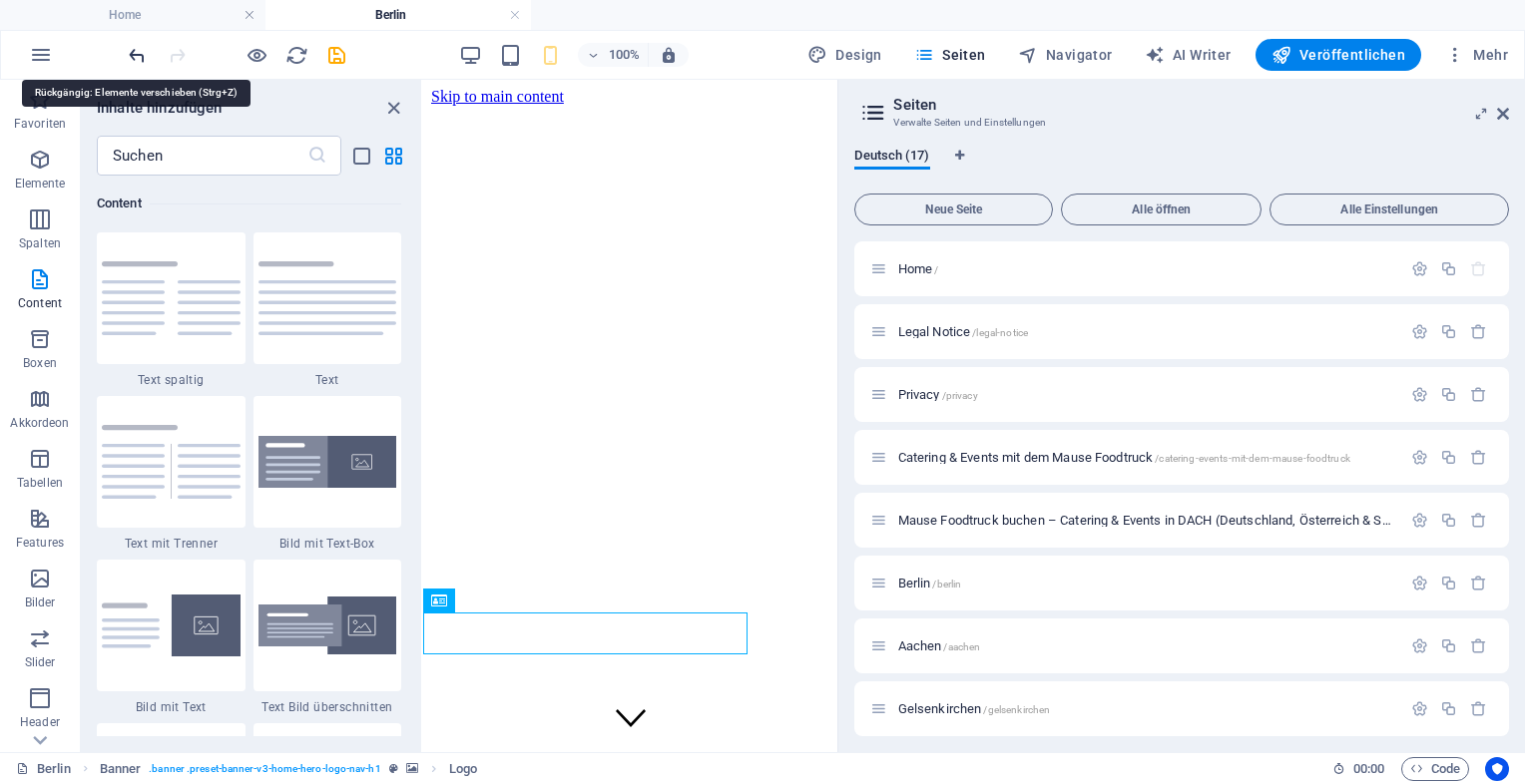 click at bounding box center [137, 55] 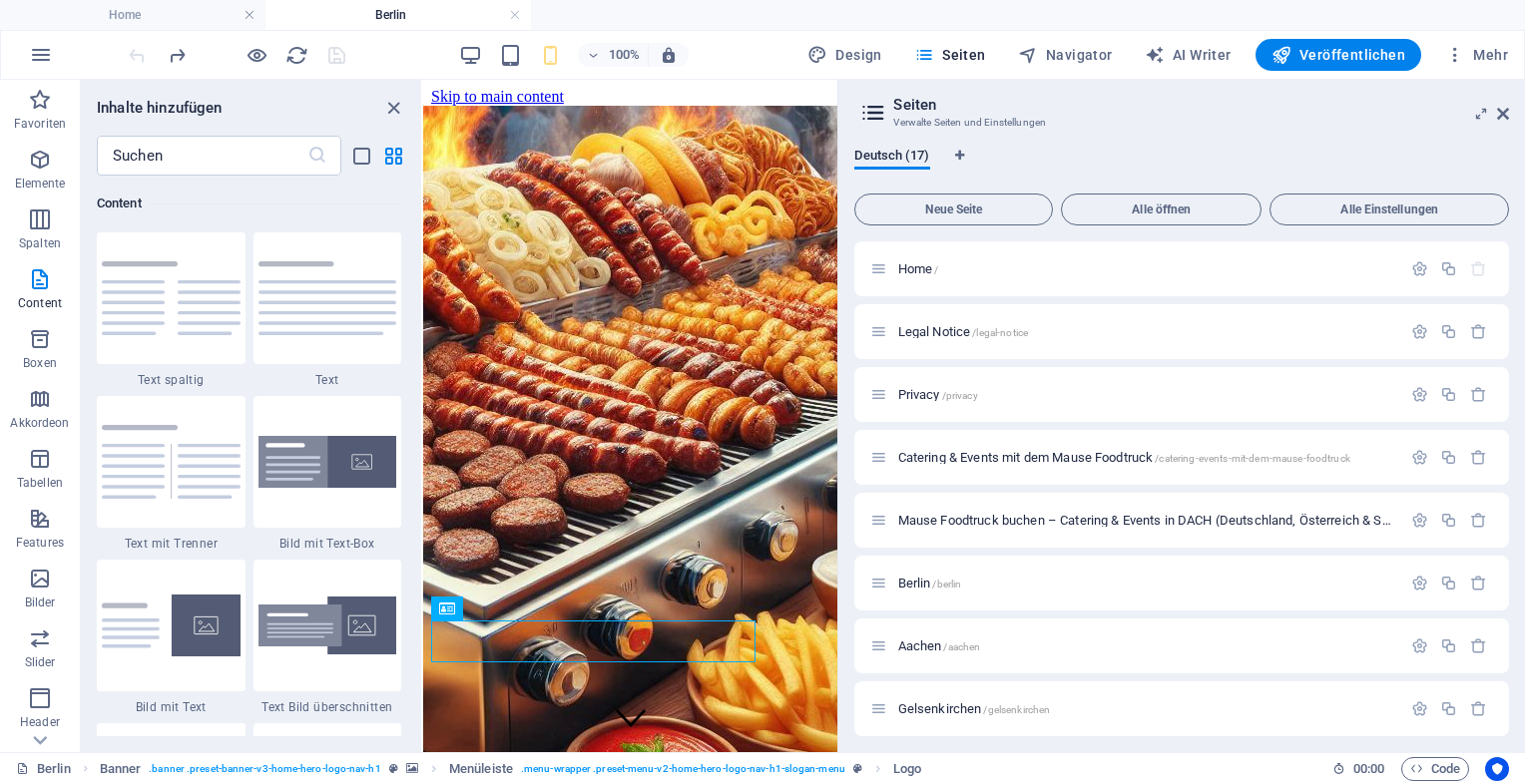 click at bounding box center [237, 55] 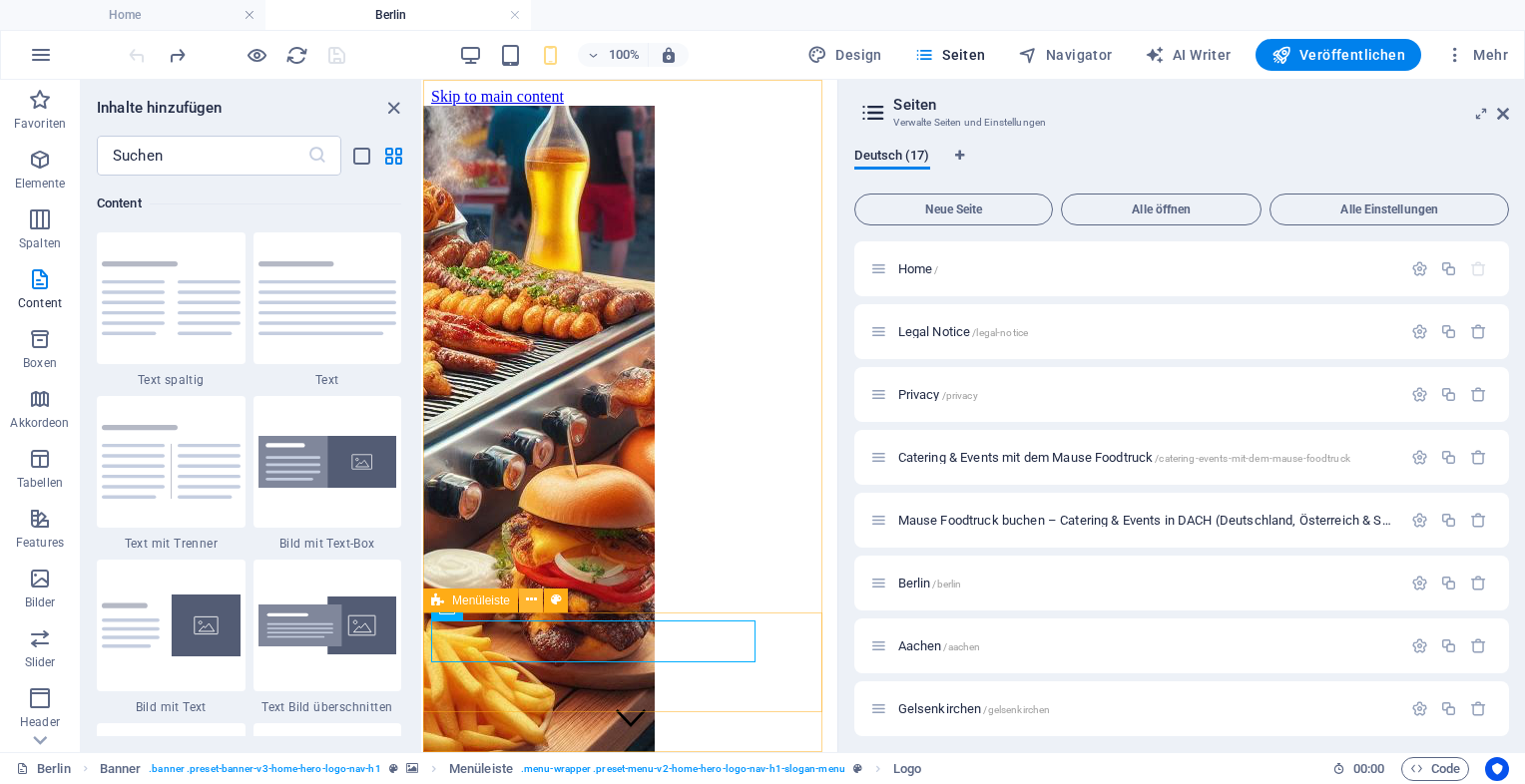 click at bounding box center [531, 599] 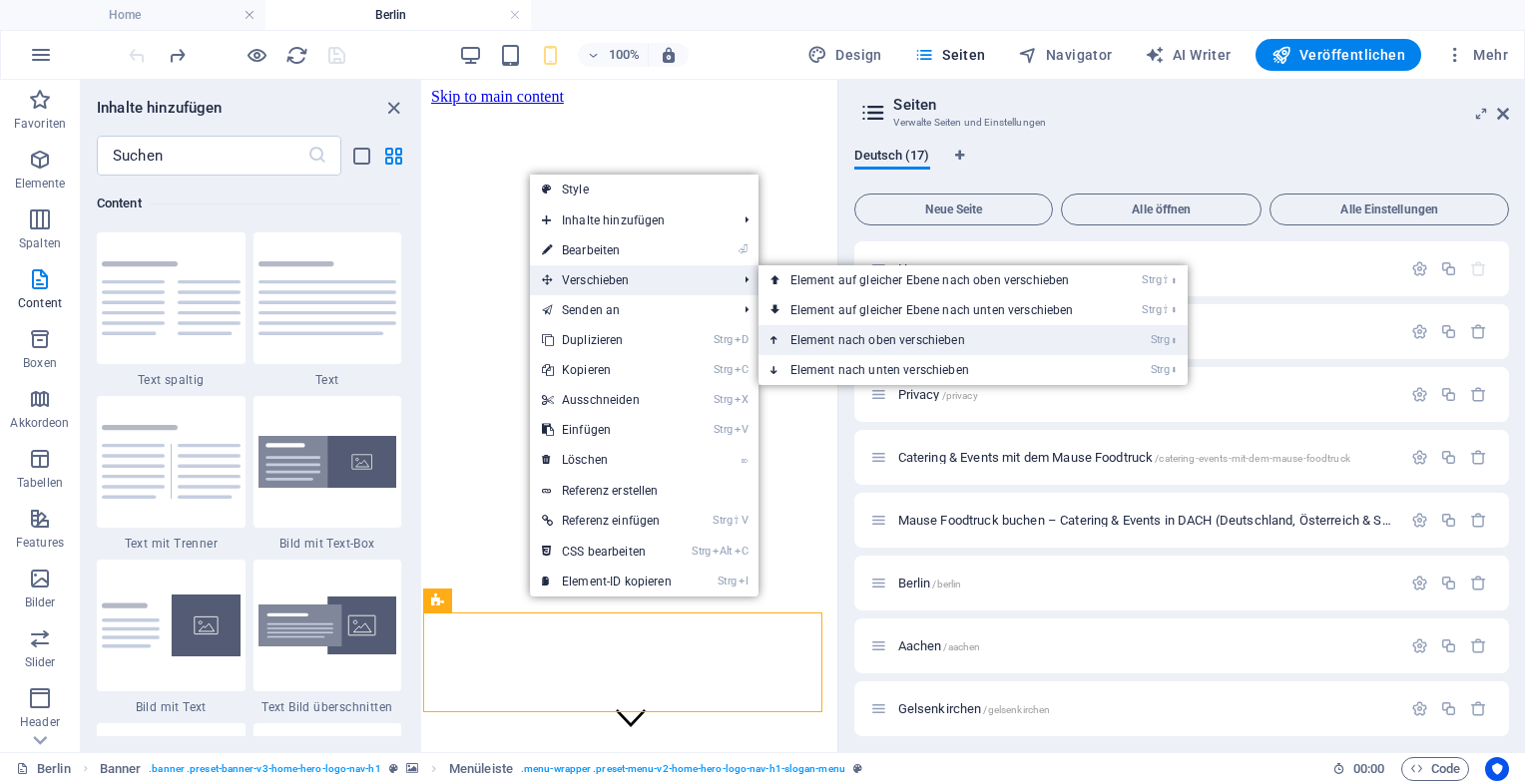 drag, startPoint x: 850, startPoint y: 342, endPoint x: 871, endPoint y: 330, distance: 24.186773 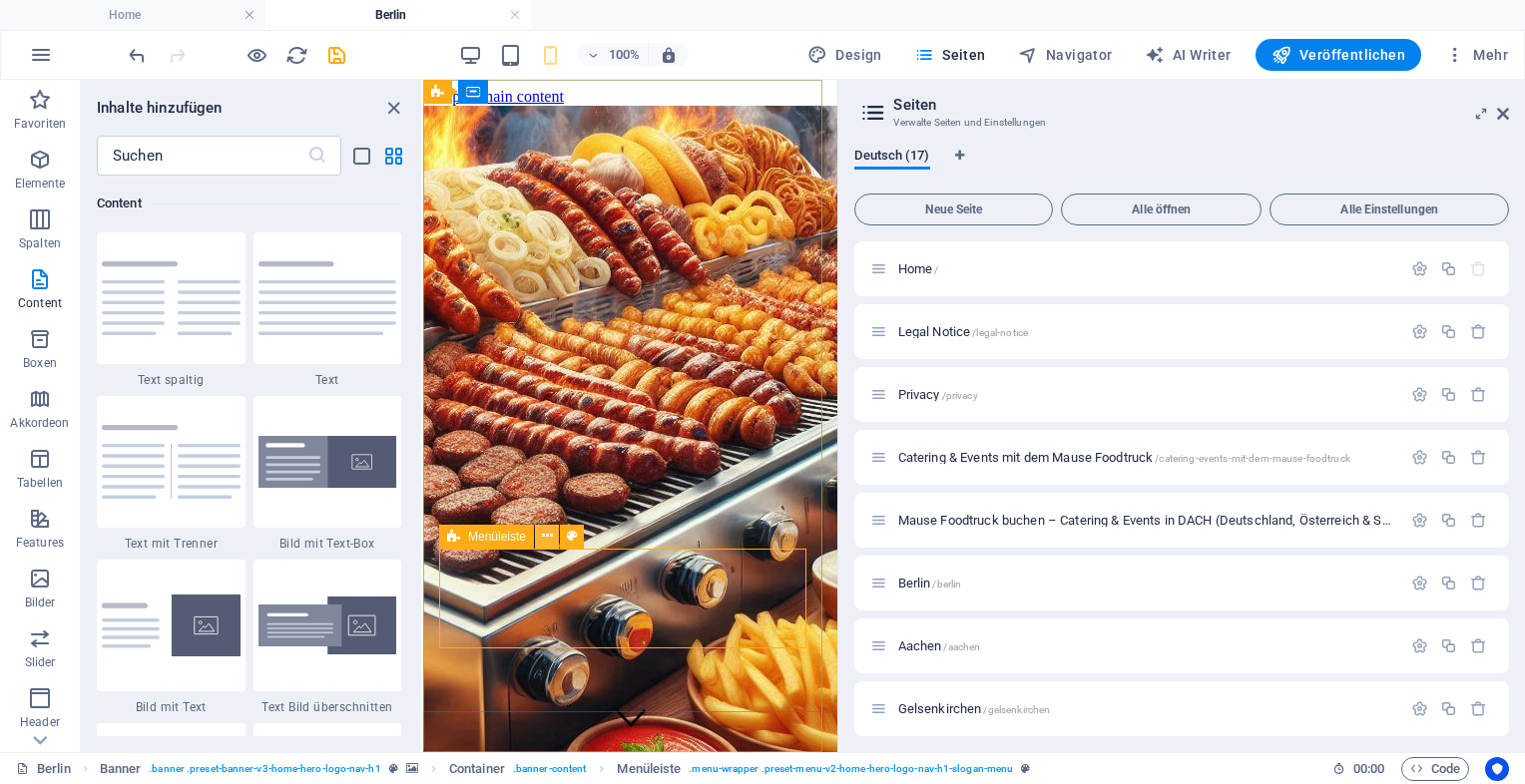 click at bounding box center [547, 536] 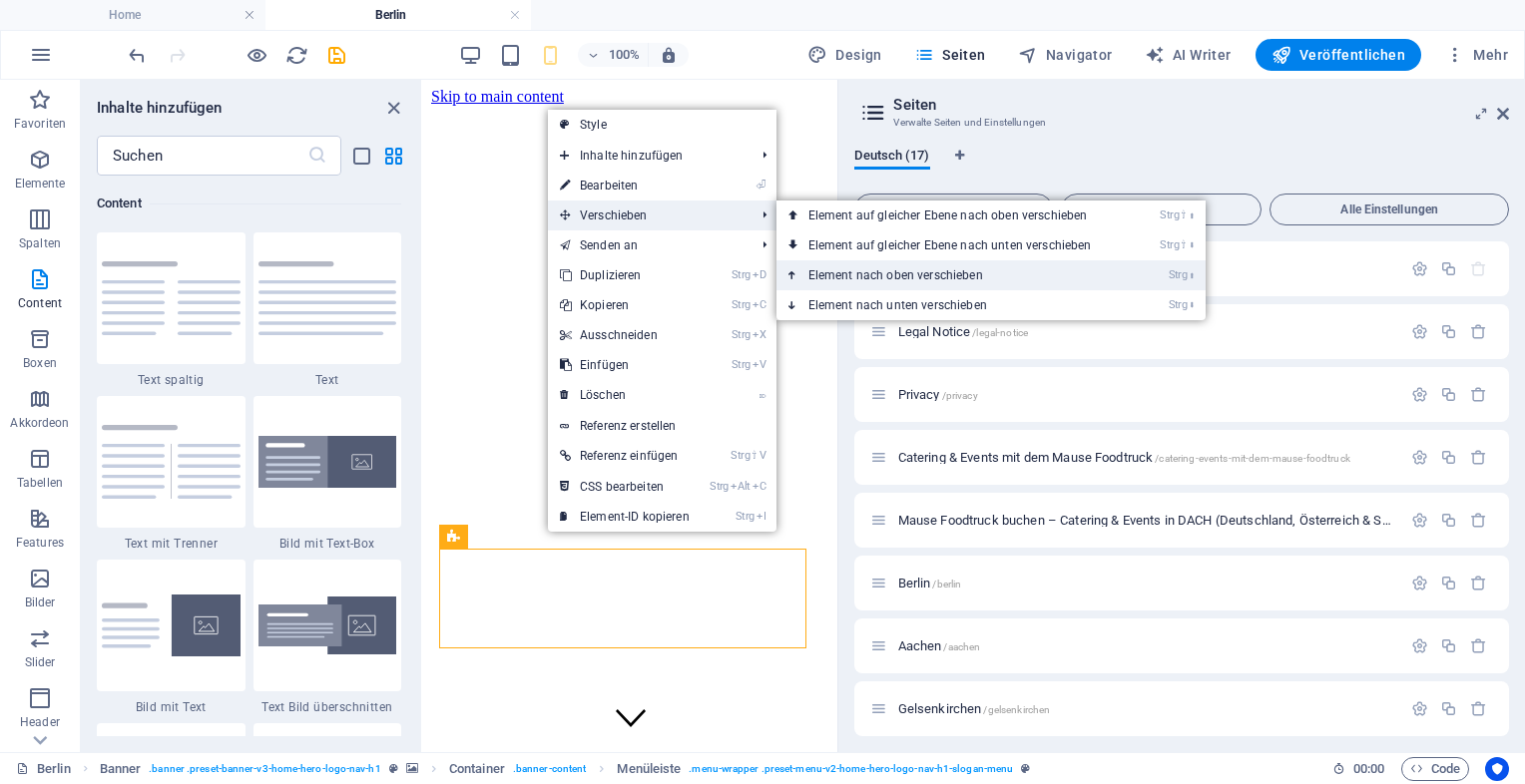 click on "Strg ⬆  Element nach oben verschieben" at bounding box center [954, 275] 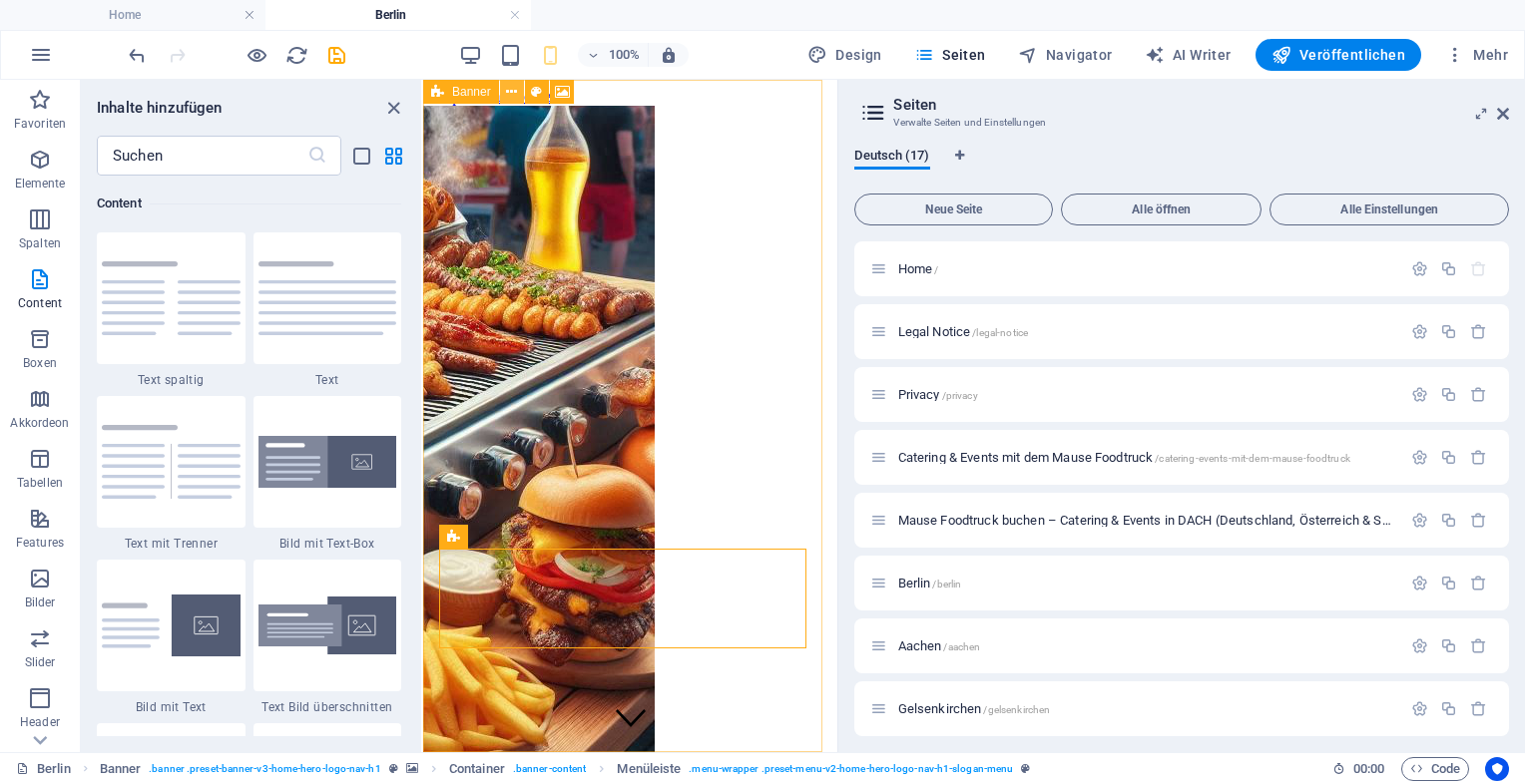 click at bounding box center [511, 92] 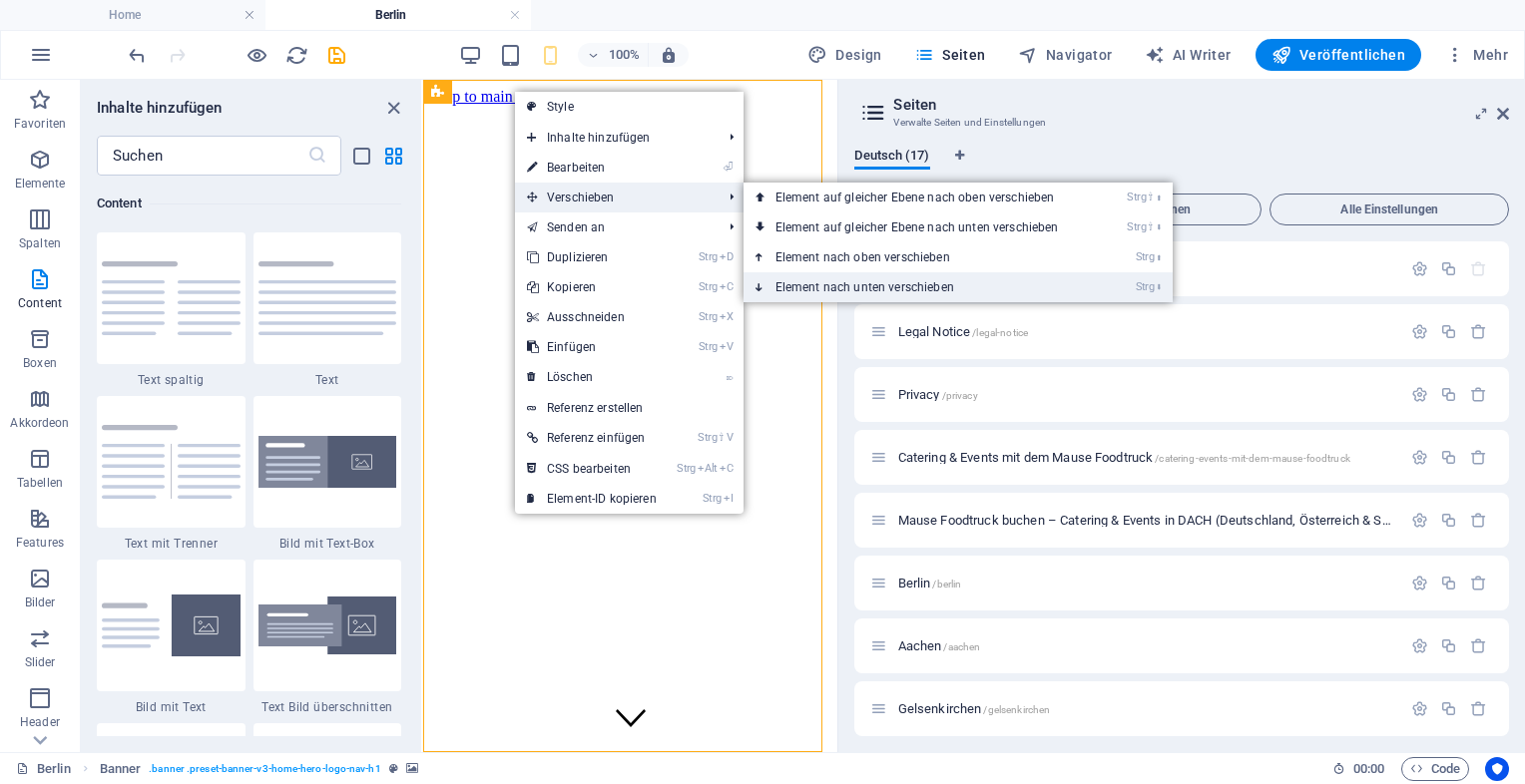 click on "Strg ⬇  Element nach unten verschieben" at bounding box center [921, 287] 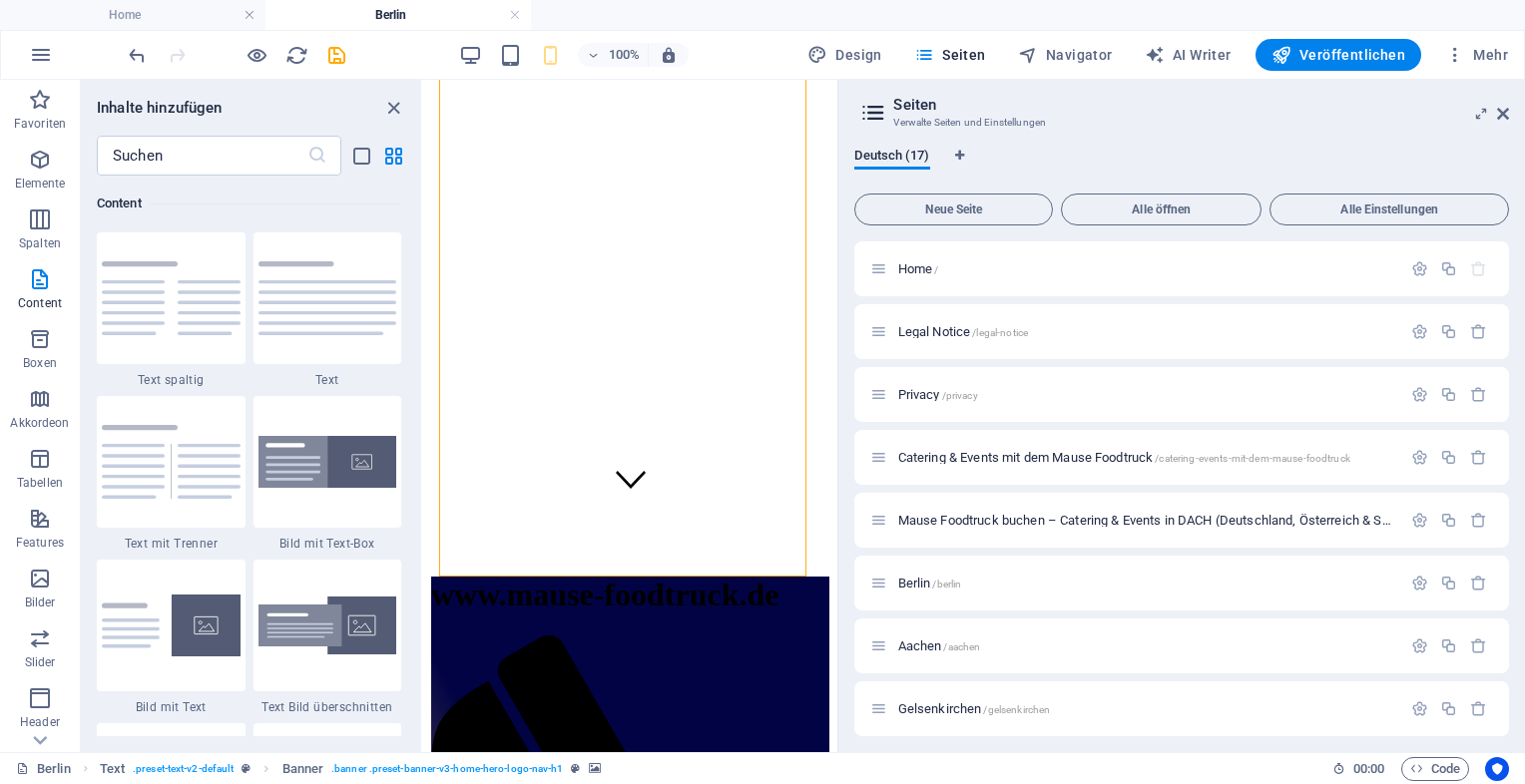 scroll, scrollTop: 223, scrollLeft: 0, axis: vertical 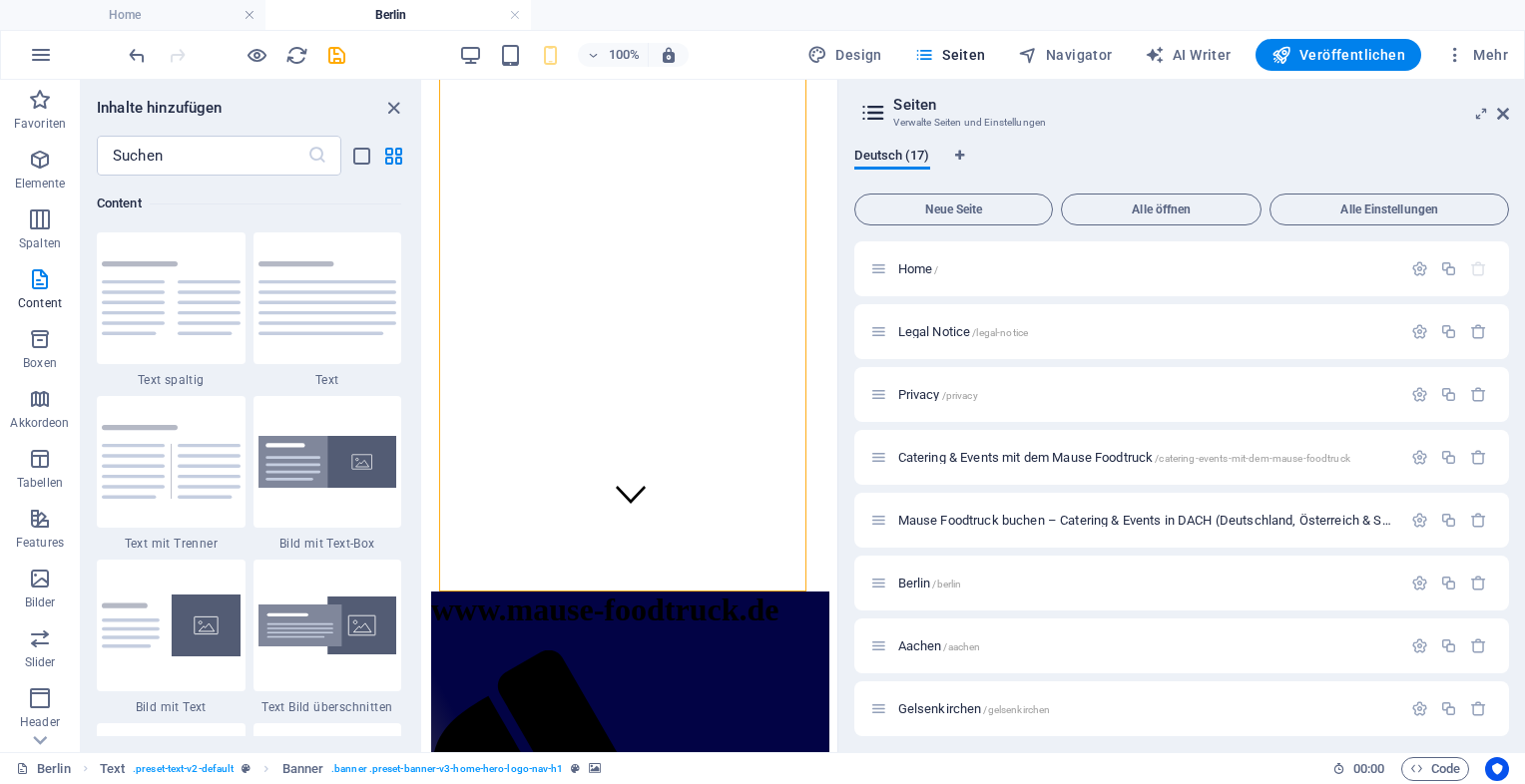 click on "Deutsch (17) Neue Seite Alle öffnen Alle Einstellungen Home / Legal Notice /legal-notice Privacy /privacy Catering & Events mit dem Mause Foodtruck /catering-events-mit-dem-mause-foodtruck Mause Foodtruck buchen – Catering & Events in DACH (Deutschland, Österreich & Schweiz) /mause-foodtruck-buchen-catering [CITY] /[CITY] [CITY] /[CITY] [CITY] /[CITY] [CITY] /[CITY] [CITY] /[CITY] [CITY] /[CITY] [CITY] /[CITY] Mause Foodtruck buchen – Catering /mause-foodtruck-buchen-catering-events-in-dach-deutschland-oesterreich-schweiz Mause Foodtruck Büro-Service in [CITY] und Umgebung /mause-foodtruck-buchen-firmen Vorteile des Foodtruck-Caterings /mause-foodtruck-buero-service-in-oberhausen-und-umgebung Foodtruck für Unternehmen /vorteile-des-foodtruck-firmen-caterings" at bounding box center (1182, 442) 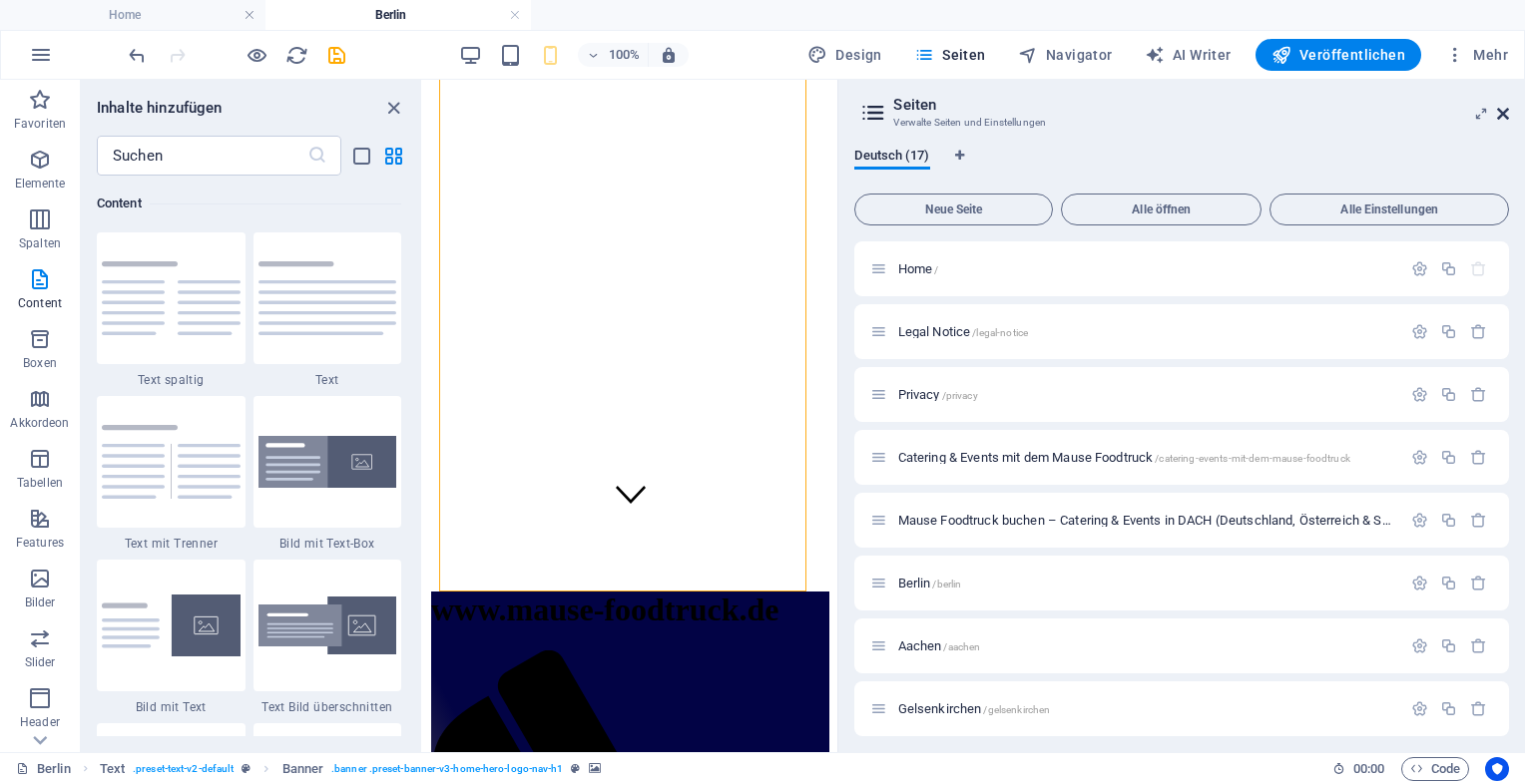 click at bounding box center (1503, 114) 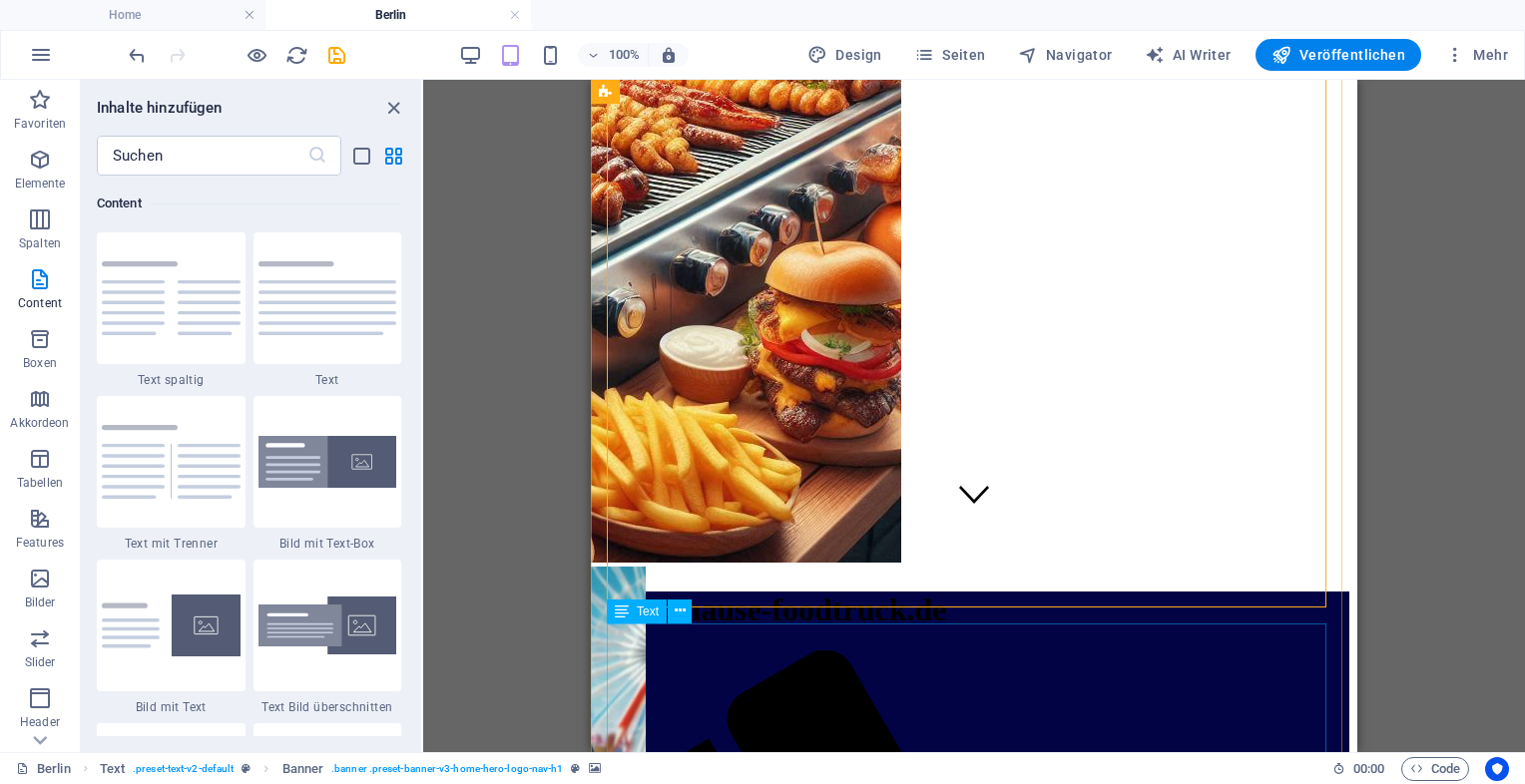 drag, startPoint x: 1237, startPoint y: 453, endPoint x: 949, endPoint y: 631, distance: 338.5676 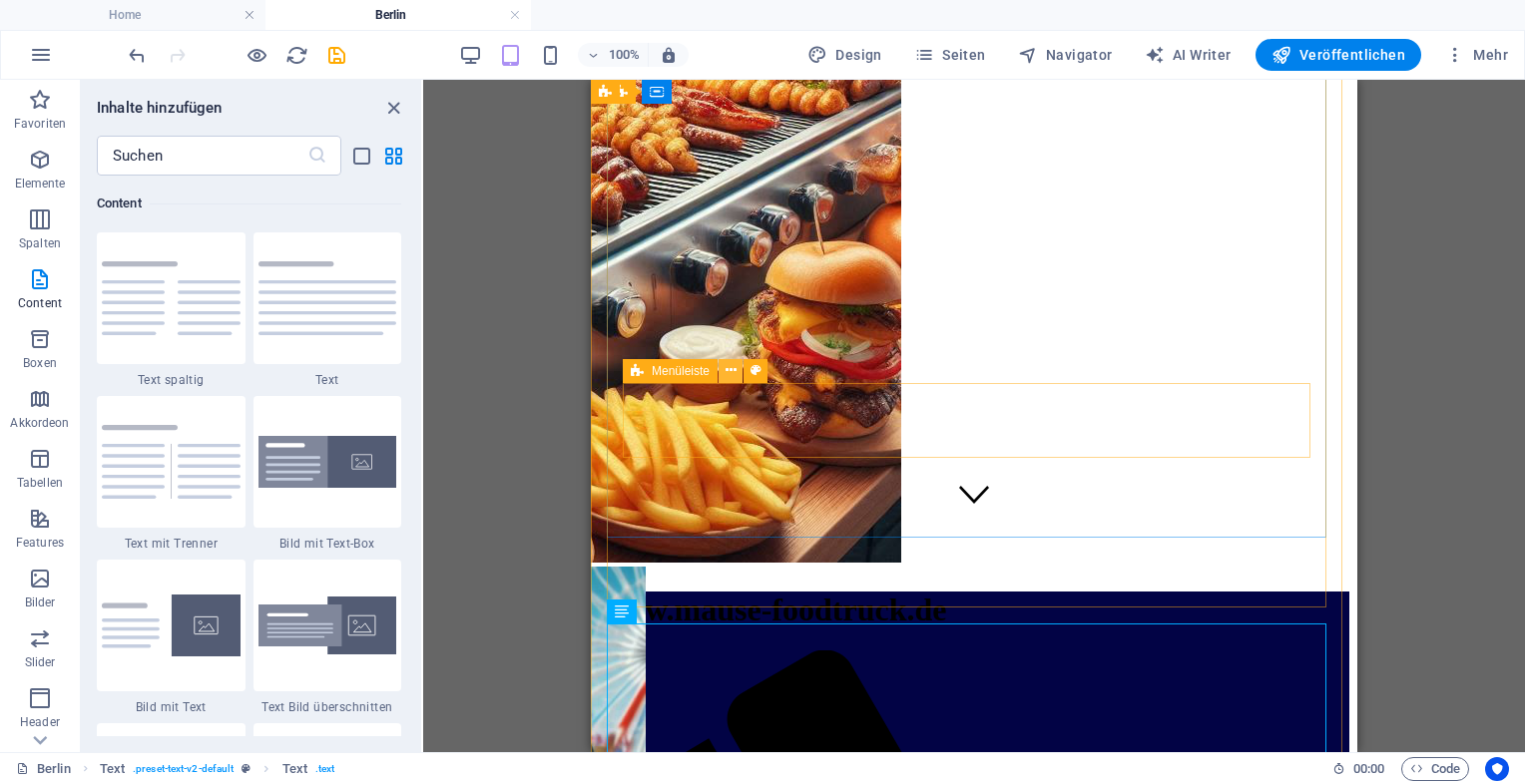 click at bounding box center [731, 370] 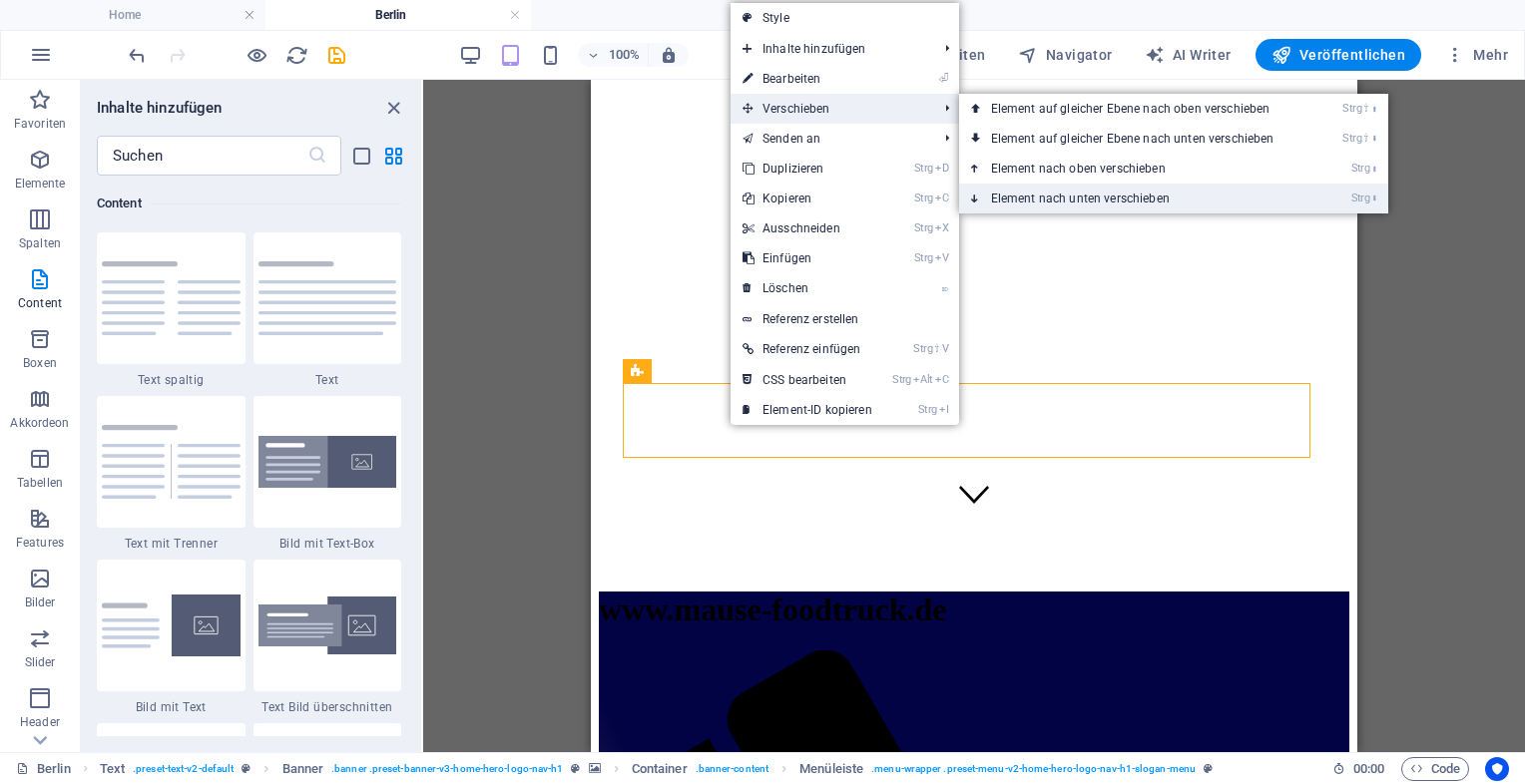 click on "Strg ⬇  Element nach unten verschieben" at bounding box center (1137, 198) 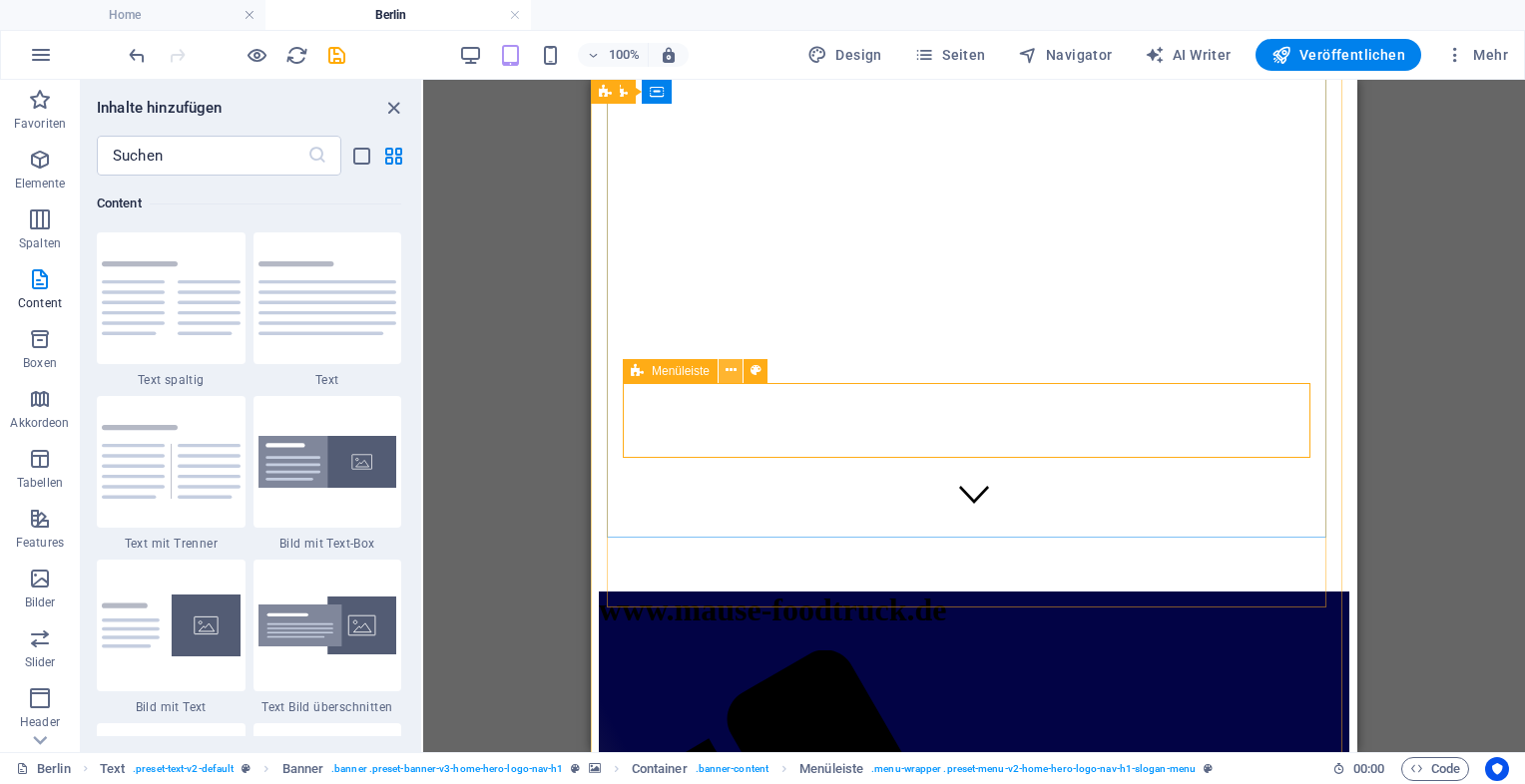 click at bounding box center [731, 370] 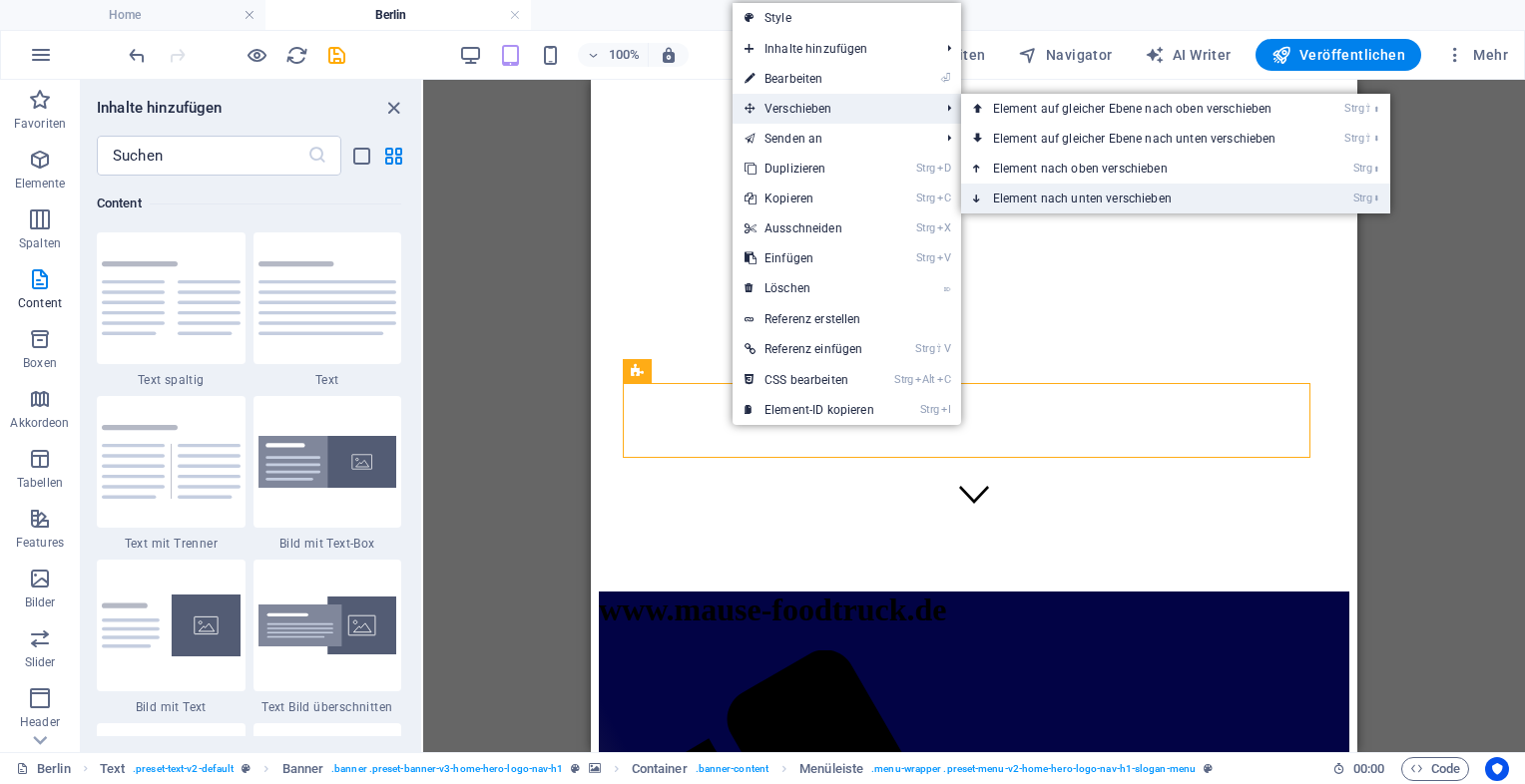 click on "Strg ⬇  Element nach unten verschieben" at bounding box center [1139, 198] 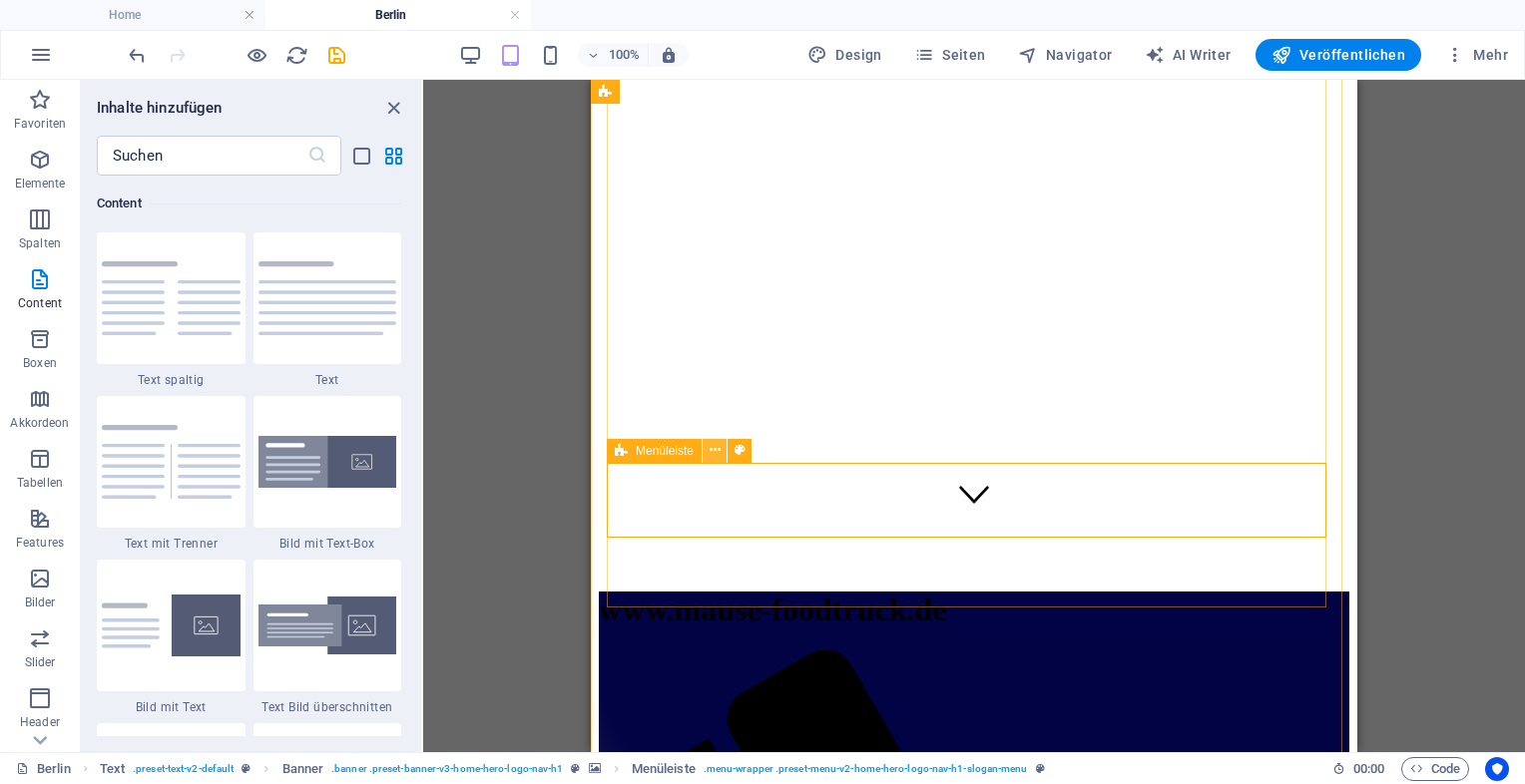 click at bounding box center [715, 450] 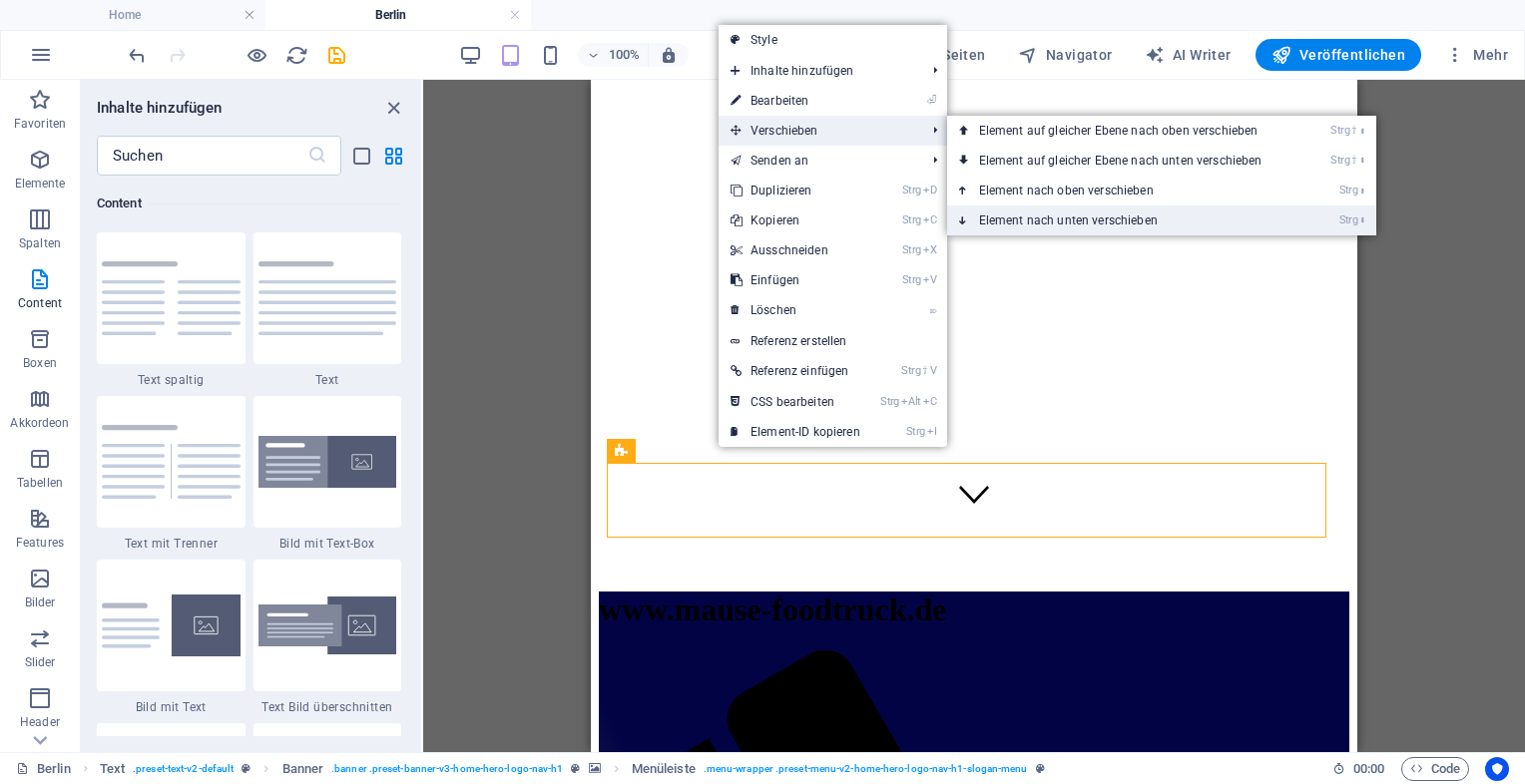 click on "Strg ⬇  Element nach unten verschieben" at bounding box center (1125, 220) 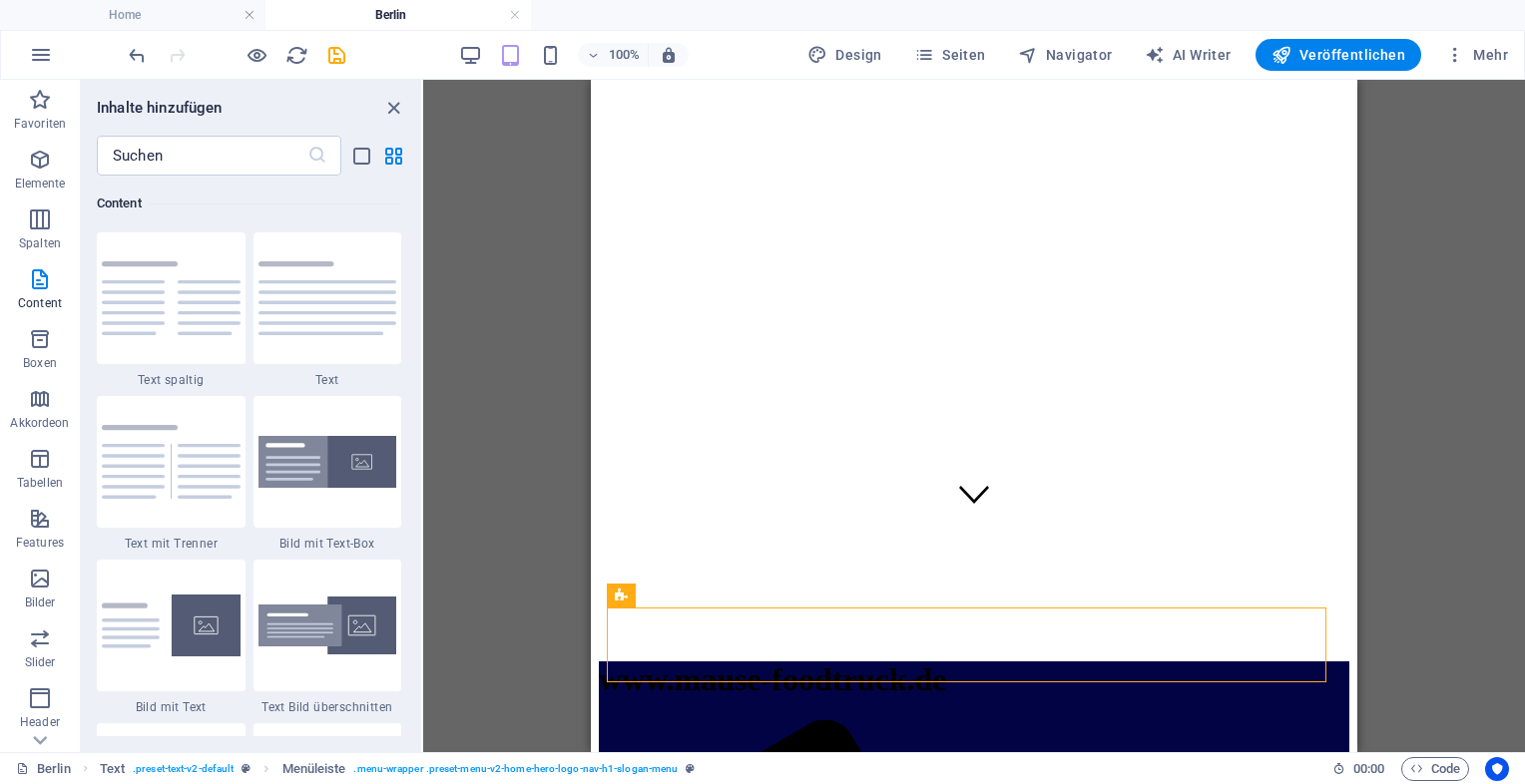 scroll, scrollTop: 0, scrollLeft: 0, axis: both 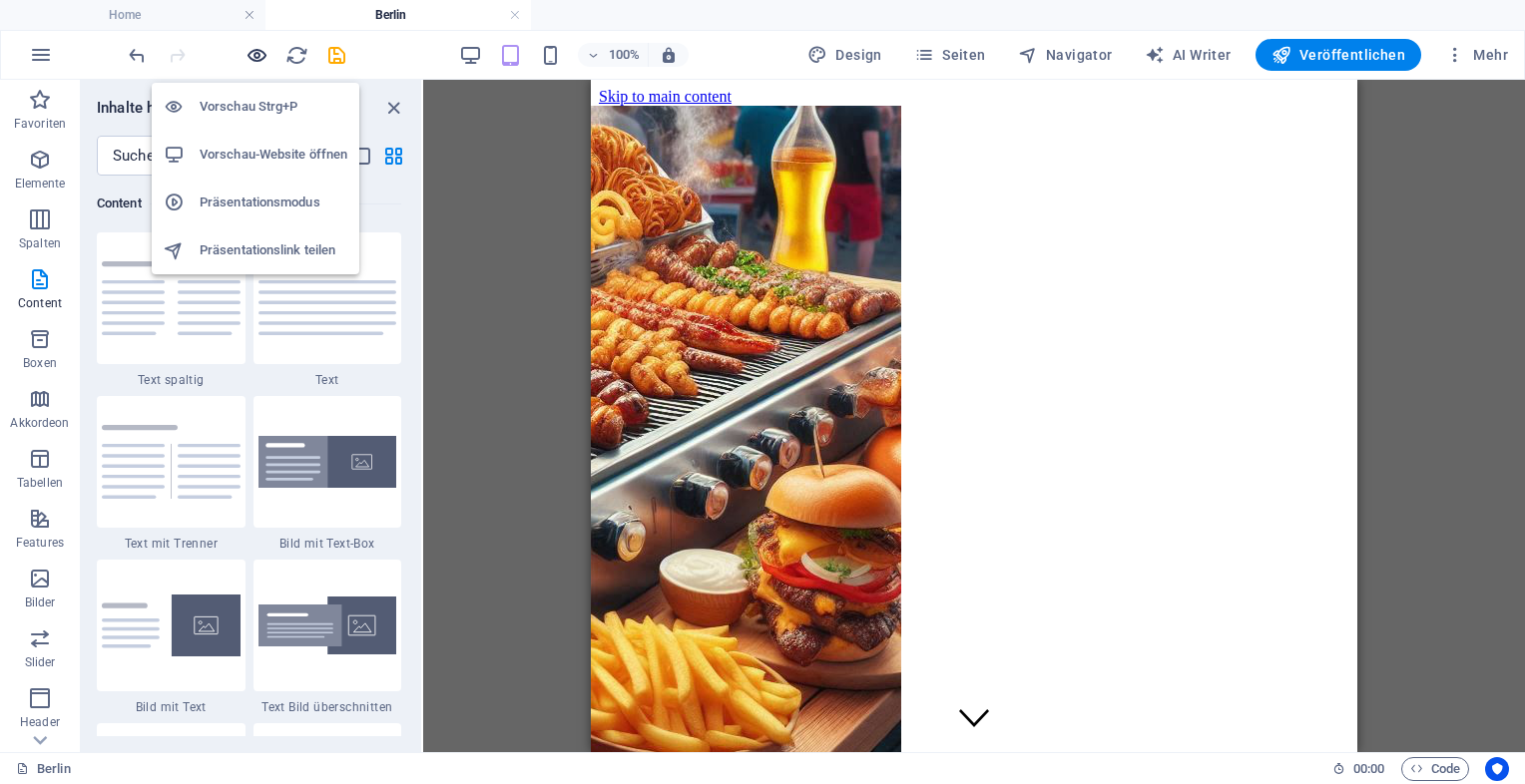 click at bounding box center (256, 55) 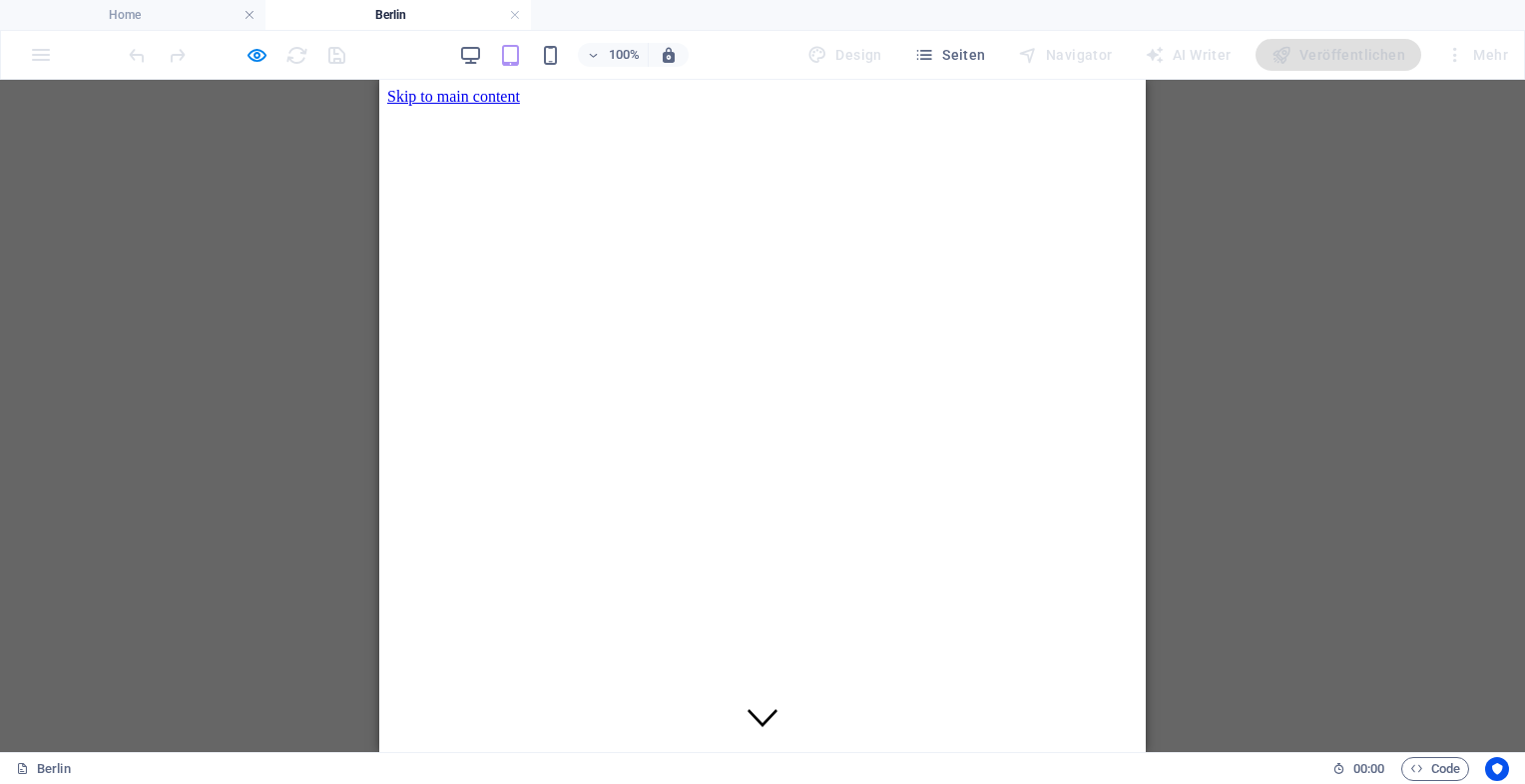 scroll, scrollTop: 216, scrollLeft: 0, axis: vertical 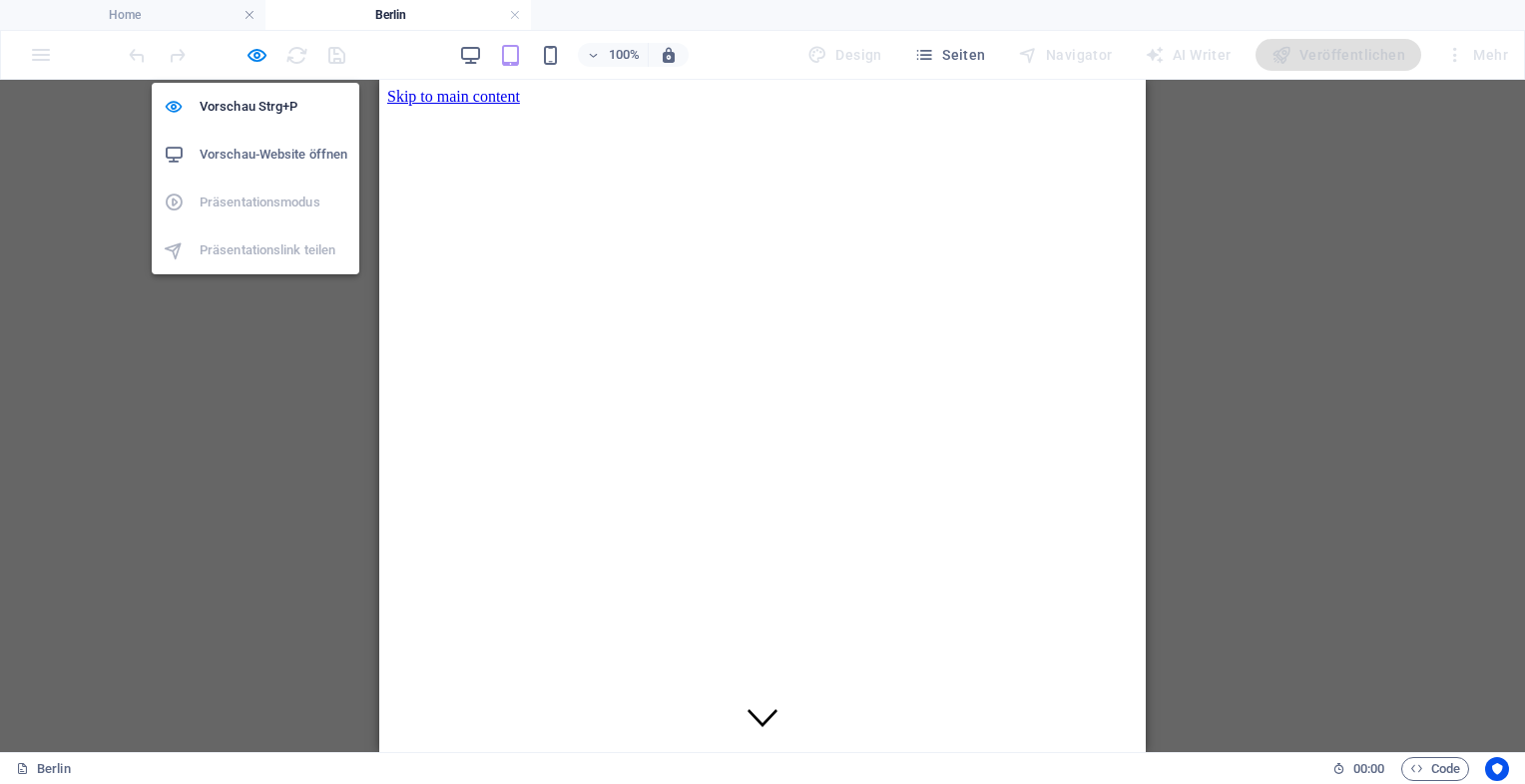 click on "Vorschau Strg+P Vorschau-Website öffnen Präsentationsmodus Präsentationslink teilen" at bounding box center [255, 171] 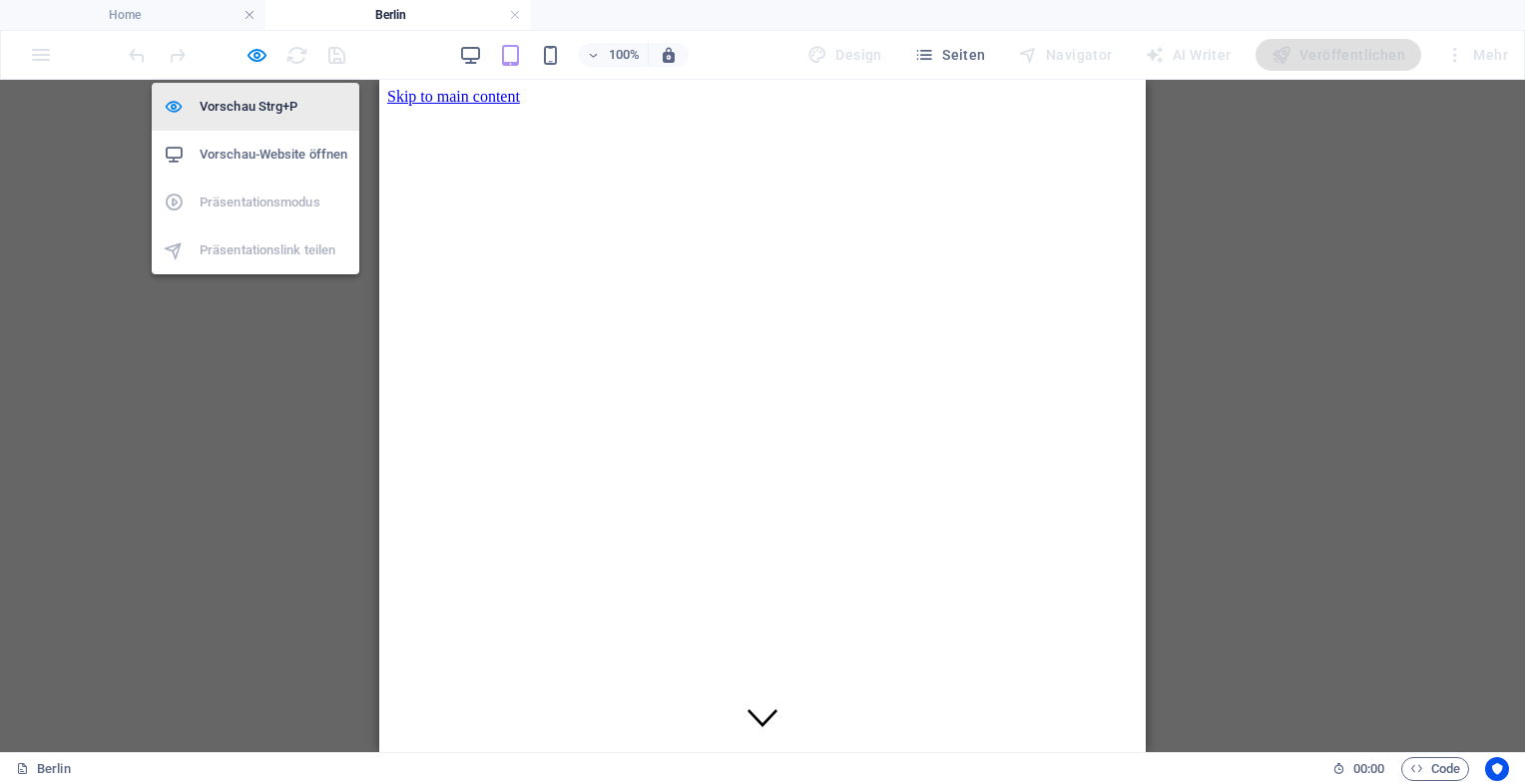 click on "Vorschau Strg+P" at bounding box center (273, 107) 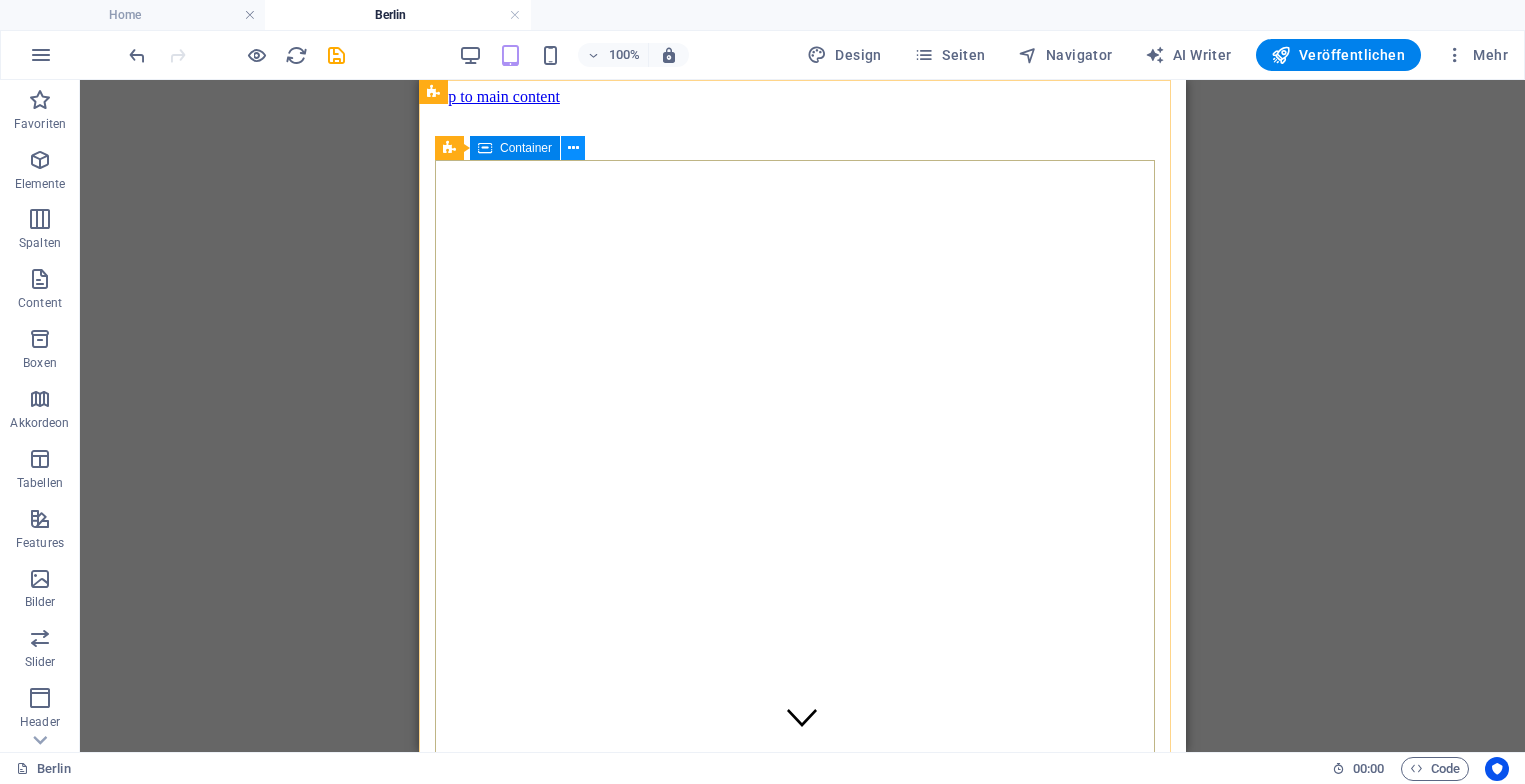 click at bounding box center [573, 148] 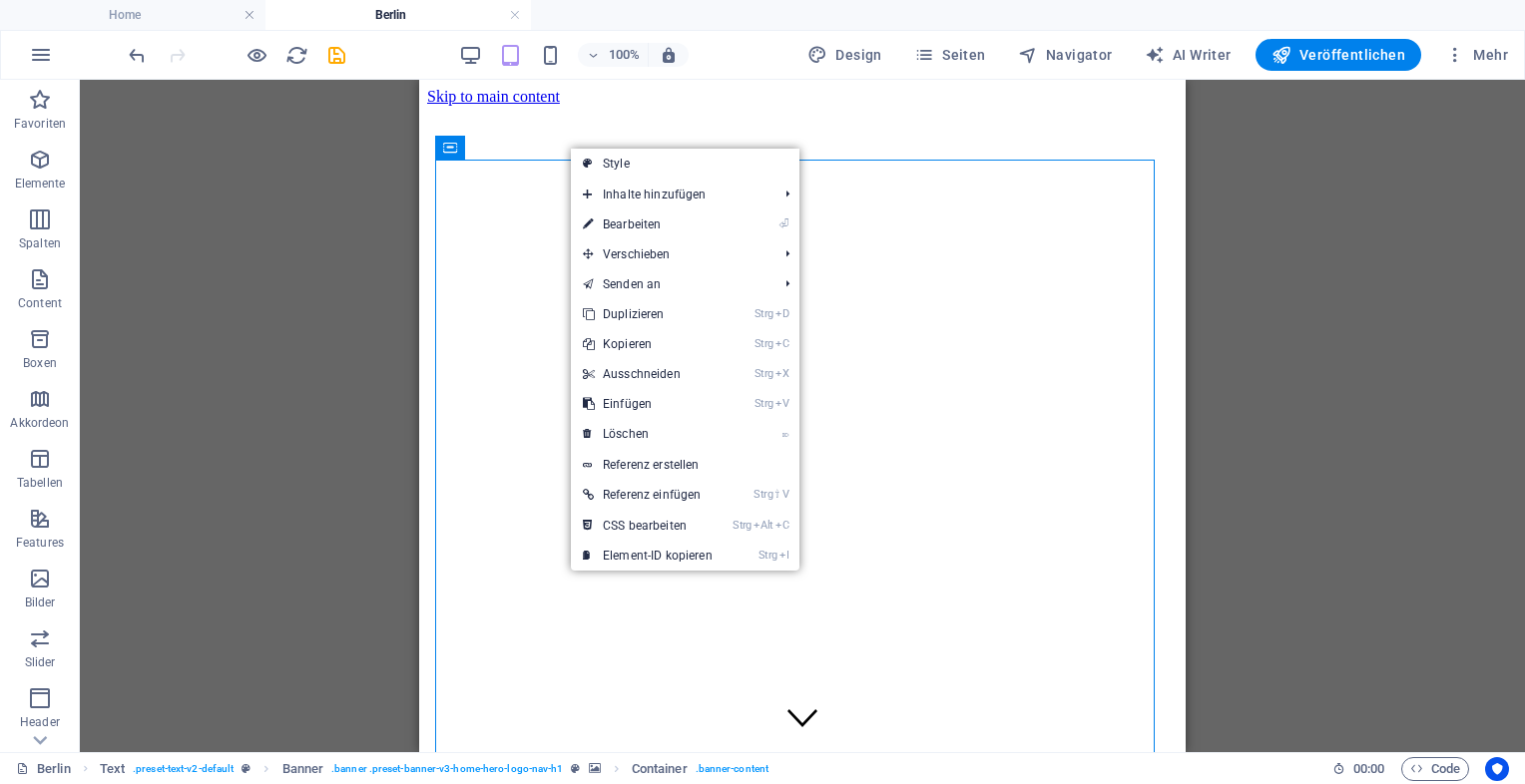 click on "Ziehe hier rein, um den vorhandenen Inhalt zu ersetzen. Drücke "Strg", wenn du ein neues Element erstellen möchtest.
H3   Icon-Liste   Container   Banner   Container   Banner   Menüleiste   Logo   Abstand   Container   Icon   Text   Abstand   Text" at bounding box center [802, 416] 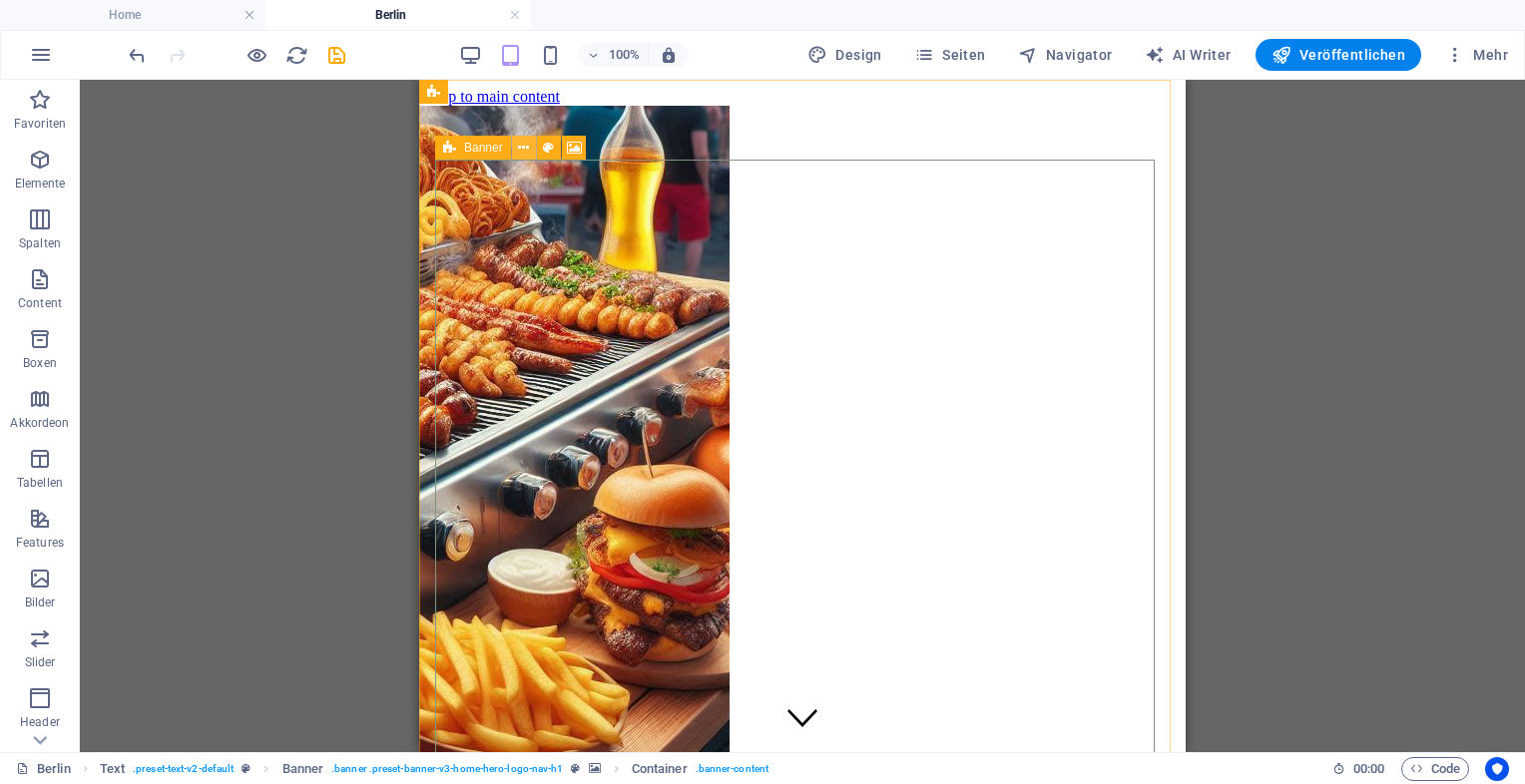 click at bounding box center [523, 148] 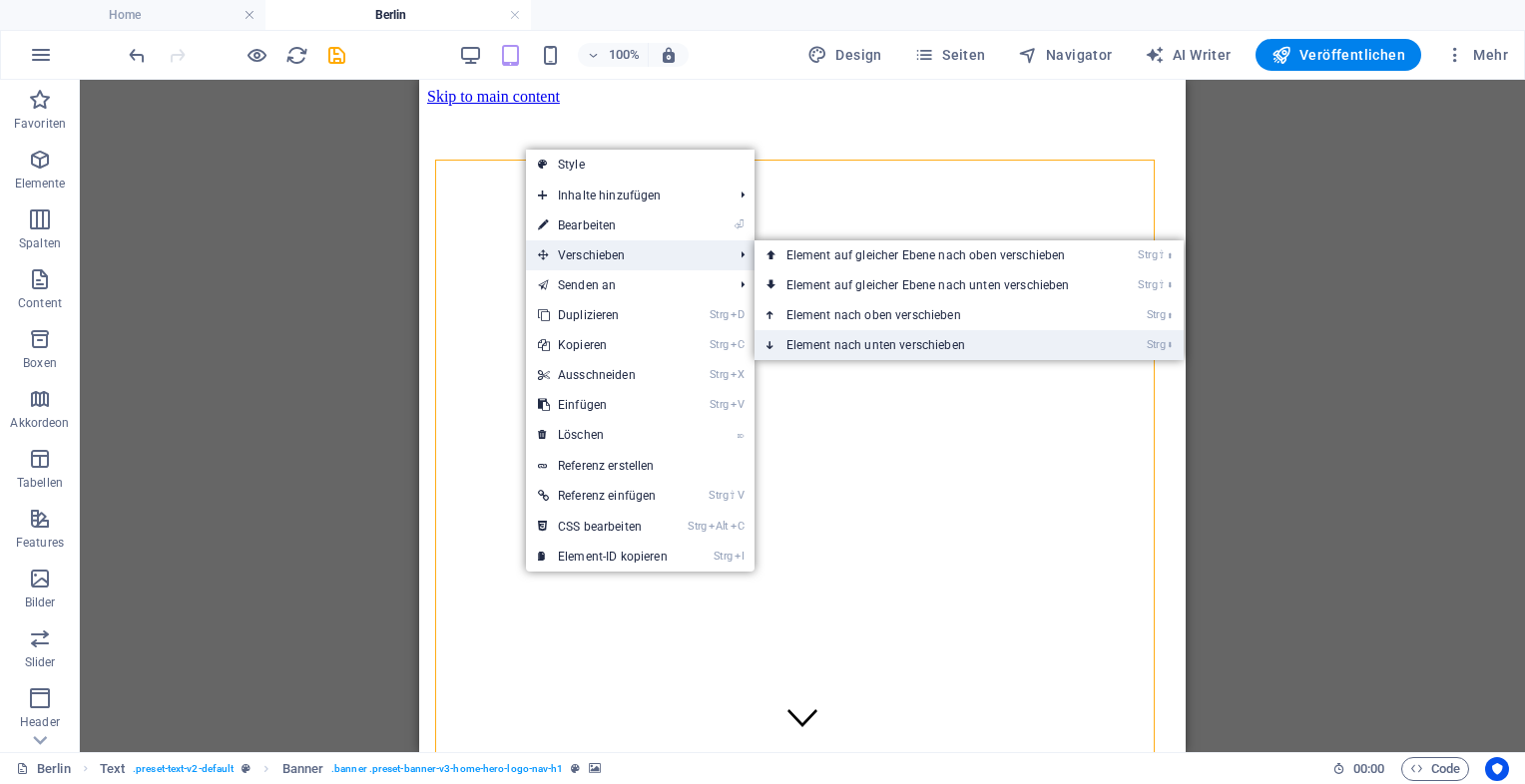 click on "Strg ⬇  Element nach unten verschieben" at bounding box center [932, 345] 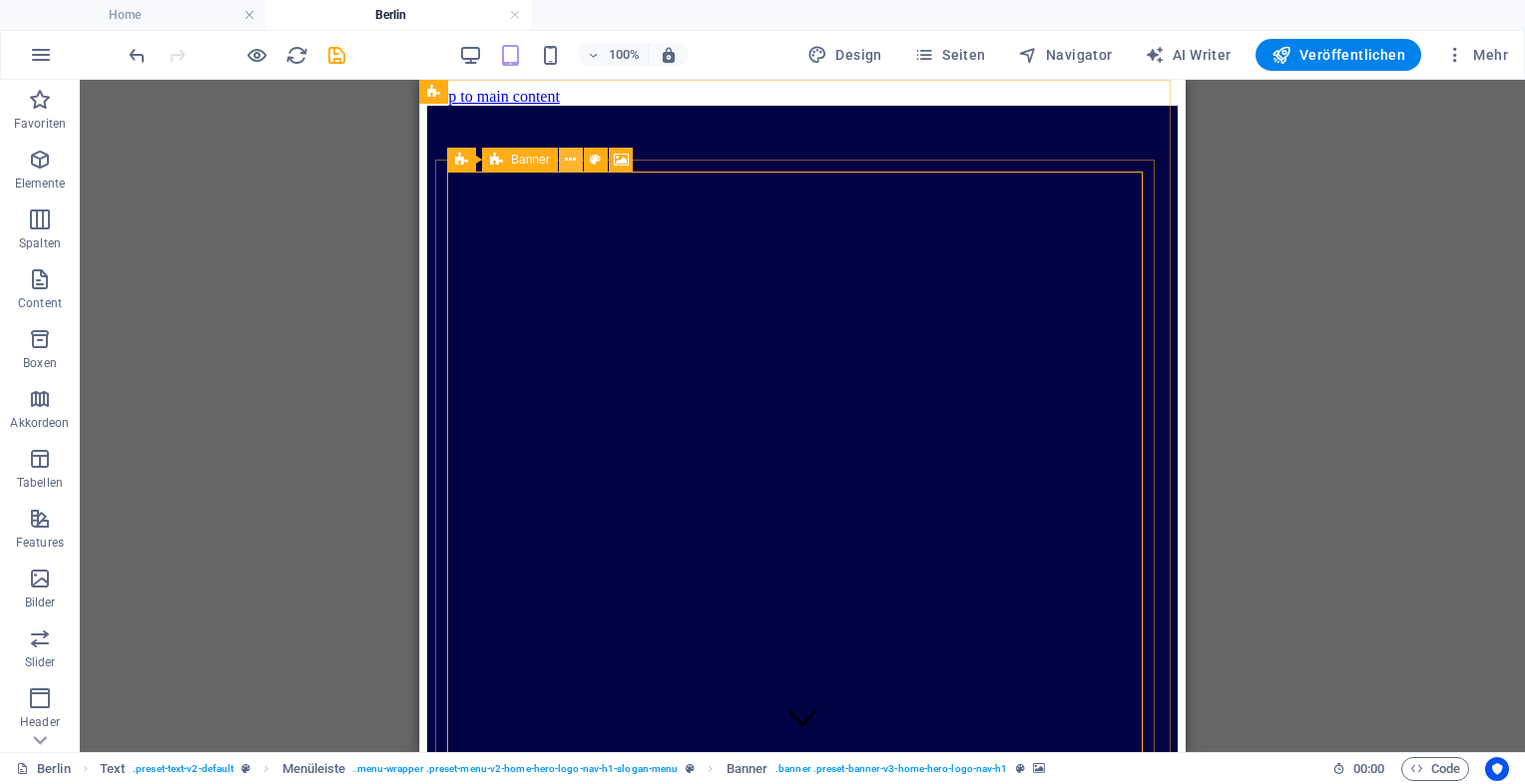click at bounding box center (570, 160) 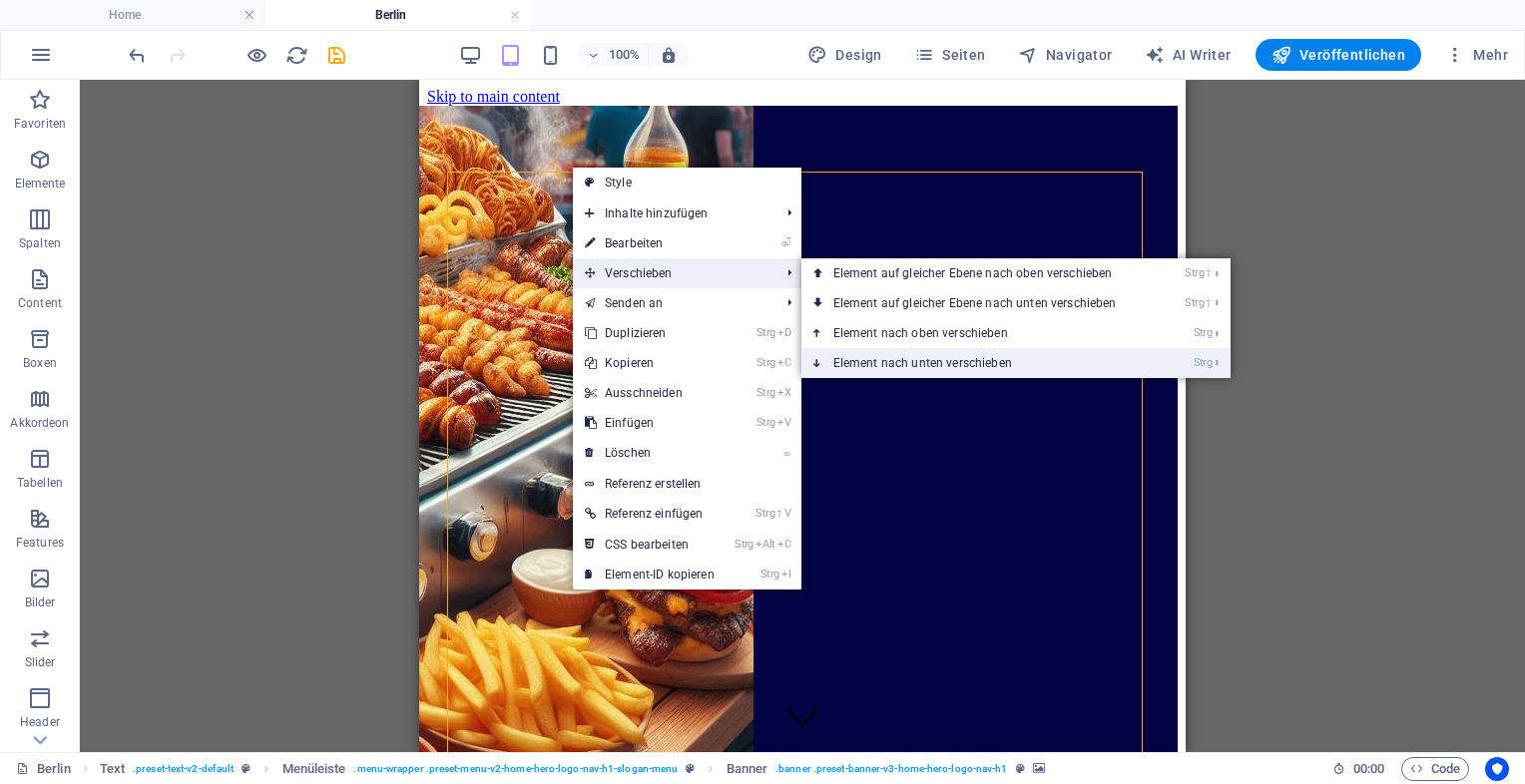 click on "Strg ⬇  Element nach unten verschieben" at bounding box center (979, 363) 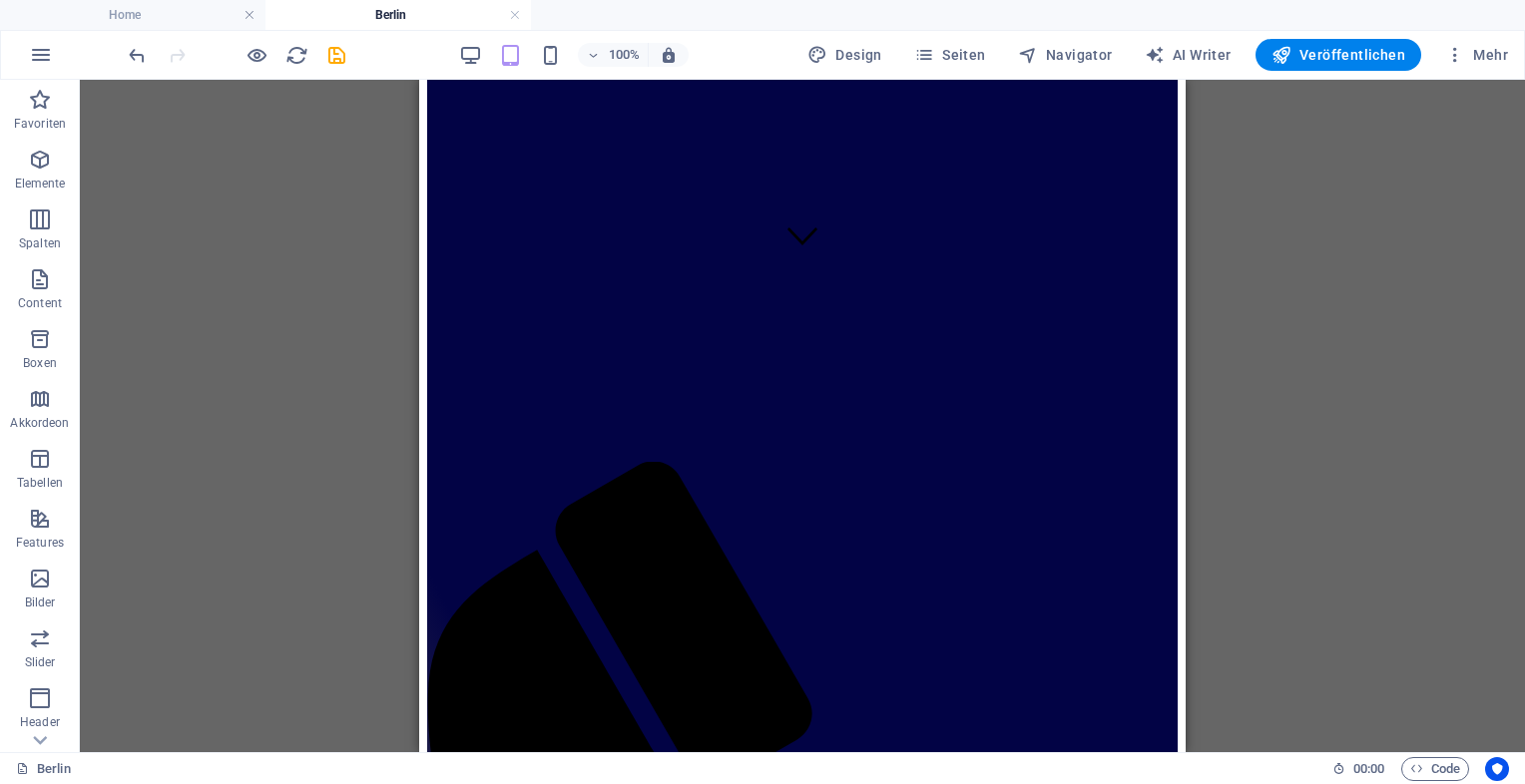 scroll, scrollTop: 0, scrollLeft: 0, axis: both 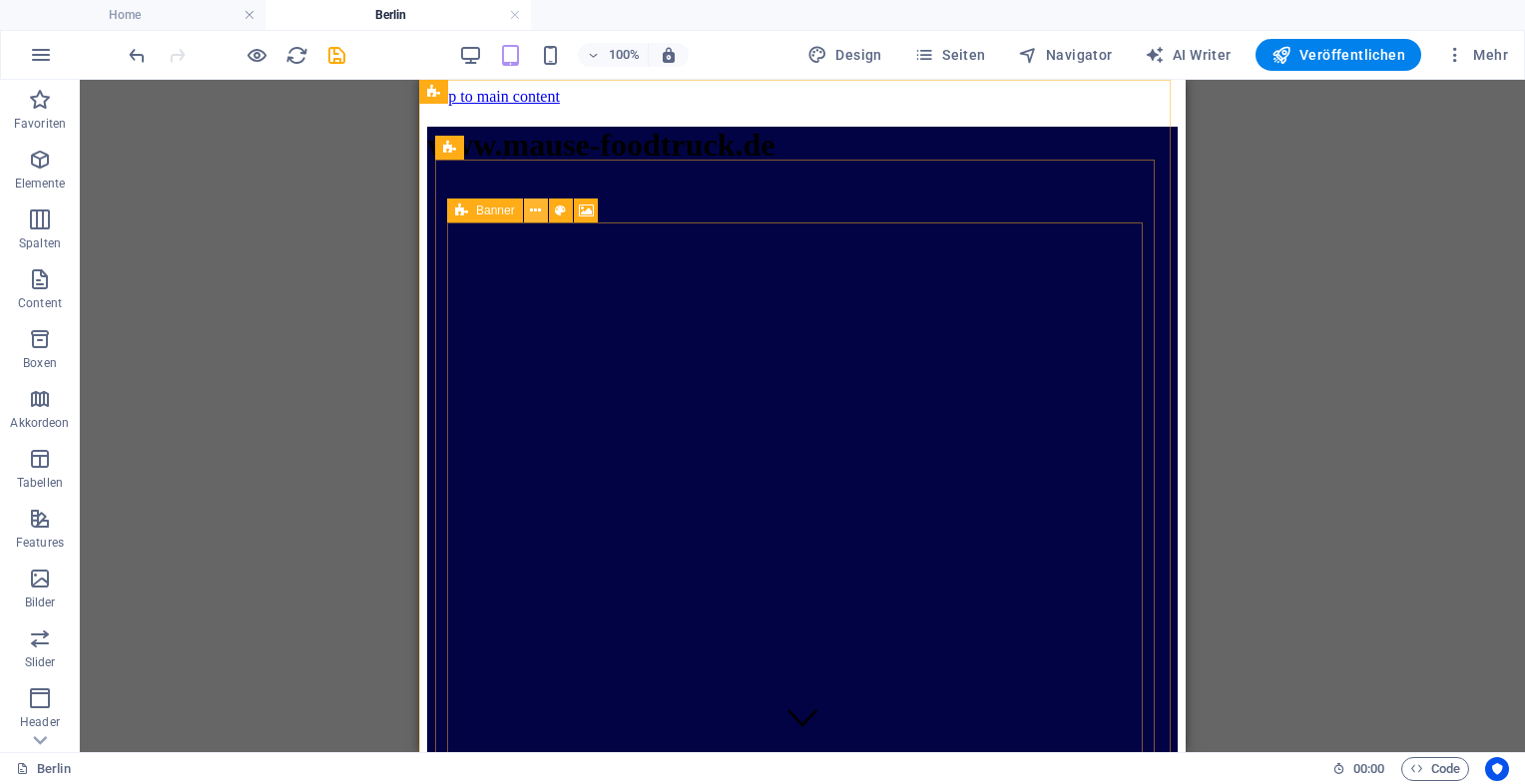 click at bounding box center [535, 210] 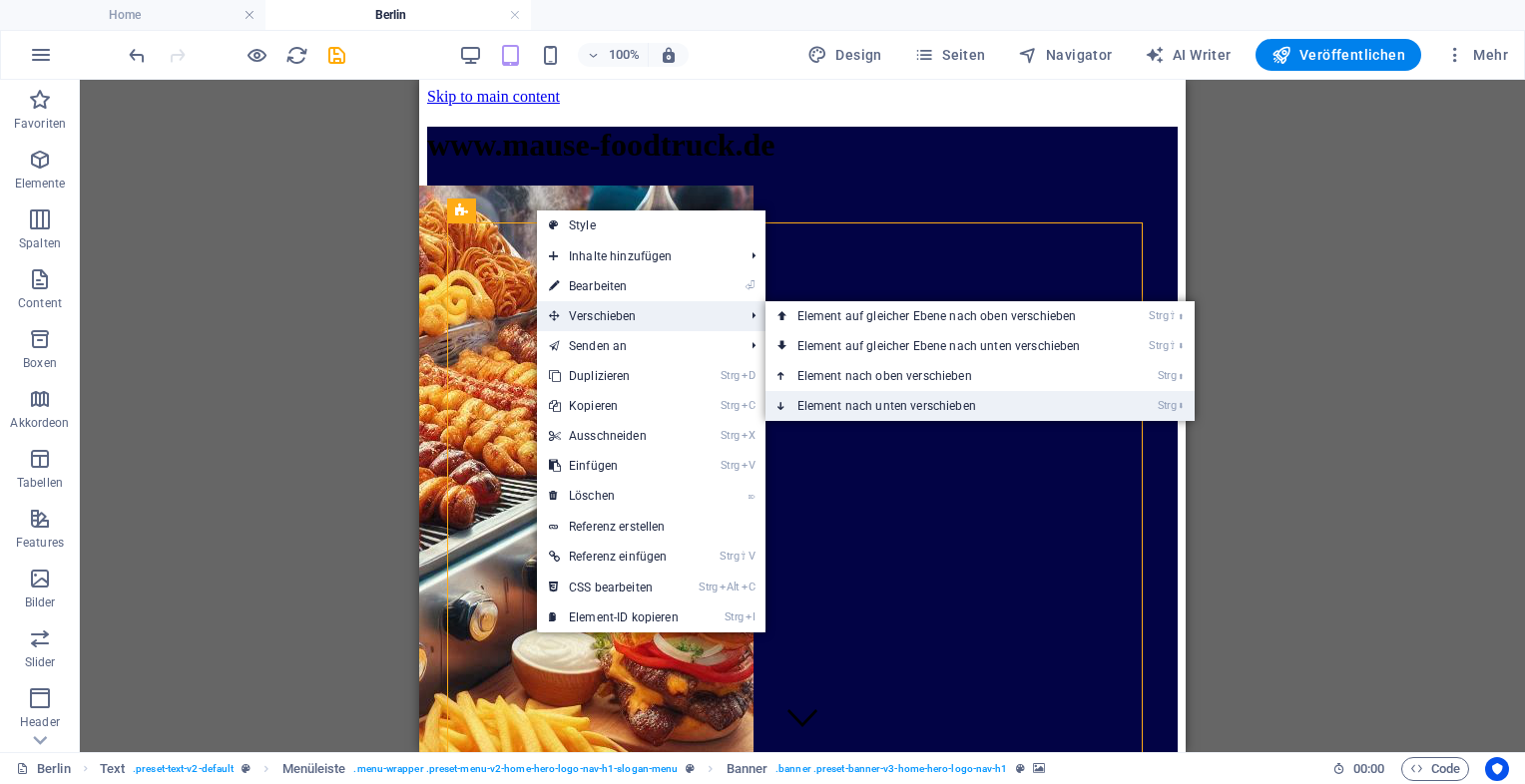 click on "Strg ⬇  Element nach unten verschieben" at bounding box center [943, 406] 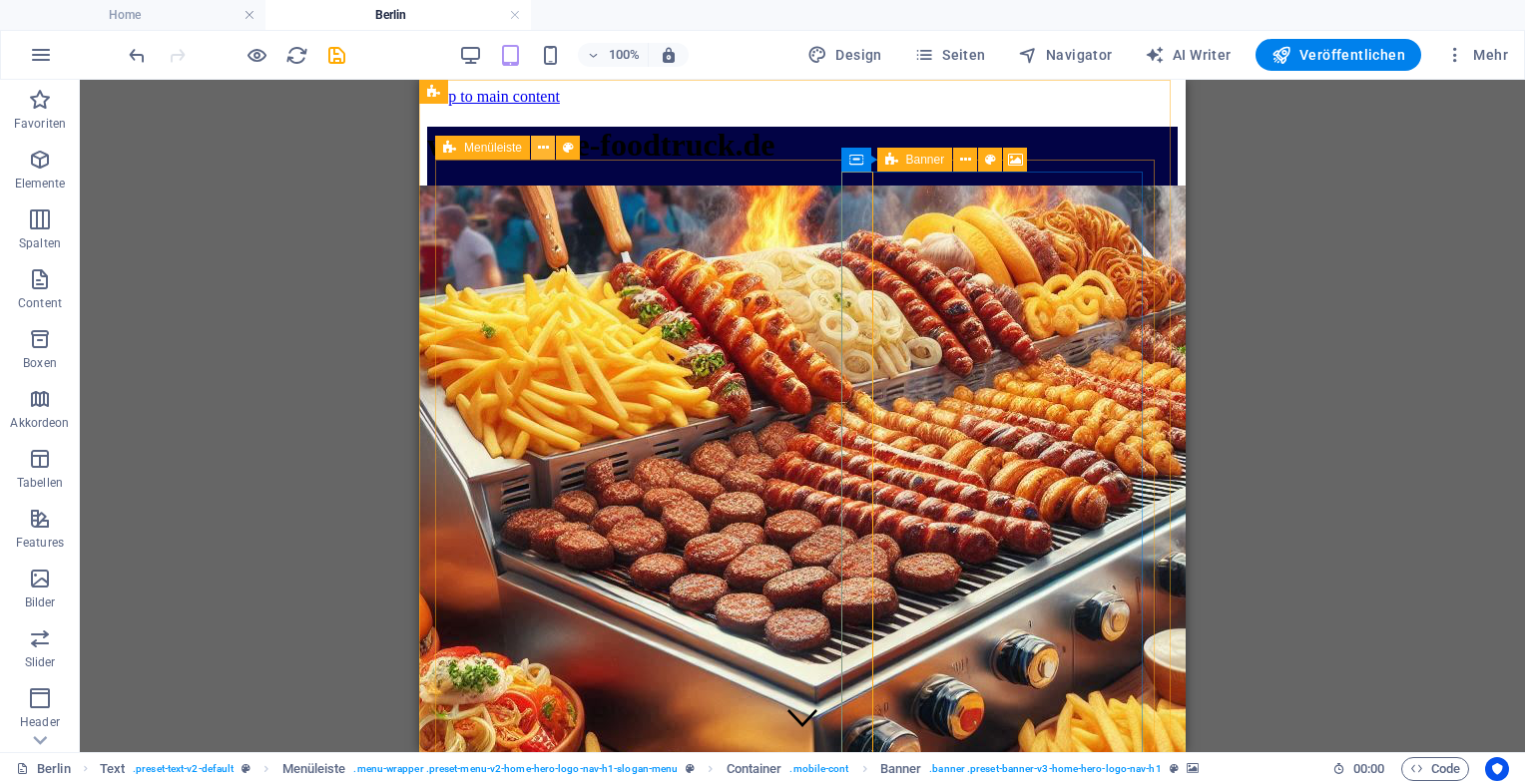 click at bounding box center (543, 148) 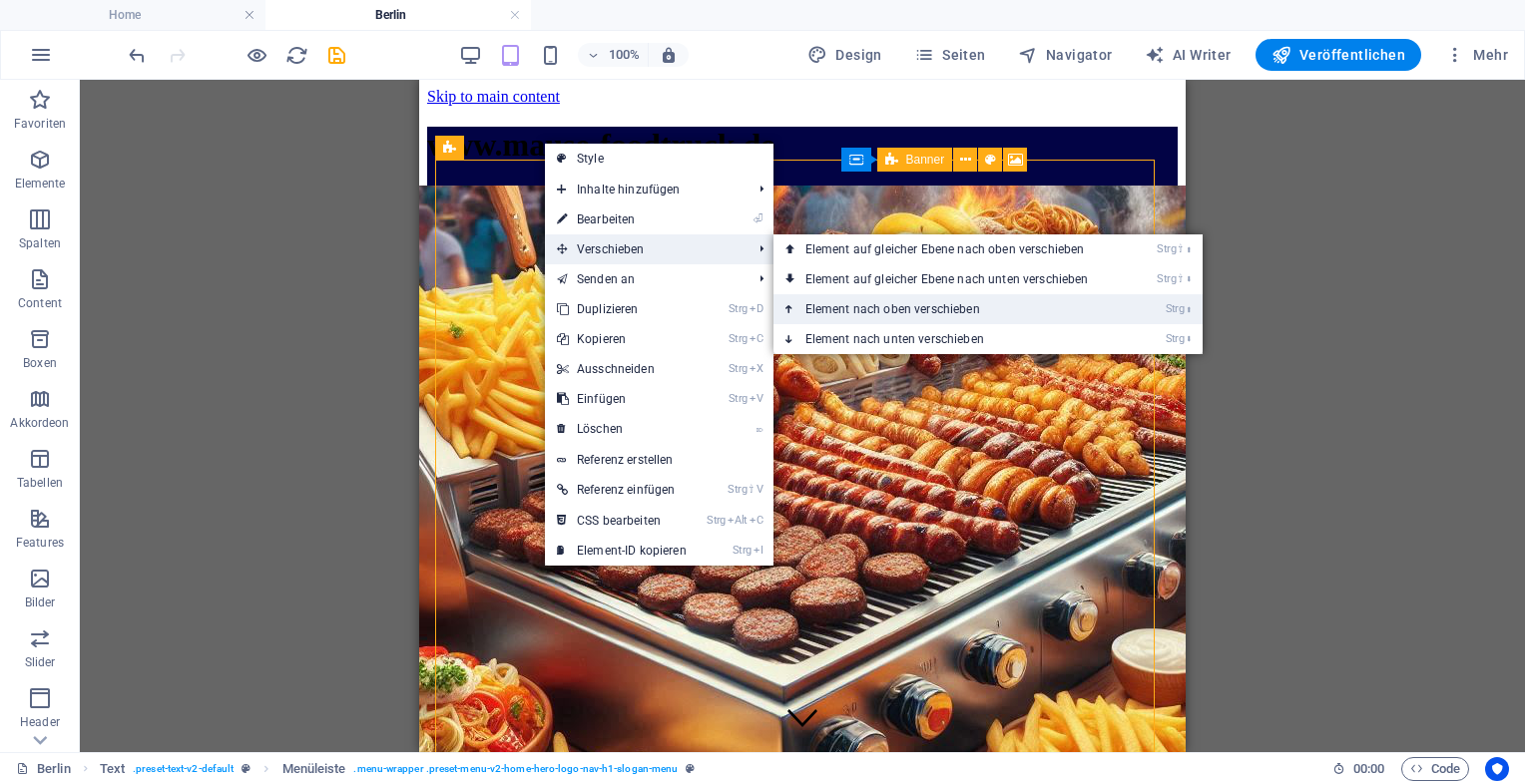 click on "Strg ⬆  Element nach oben verschieben" at bounding box center (951, 309) 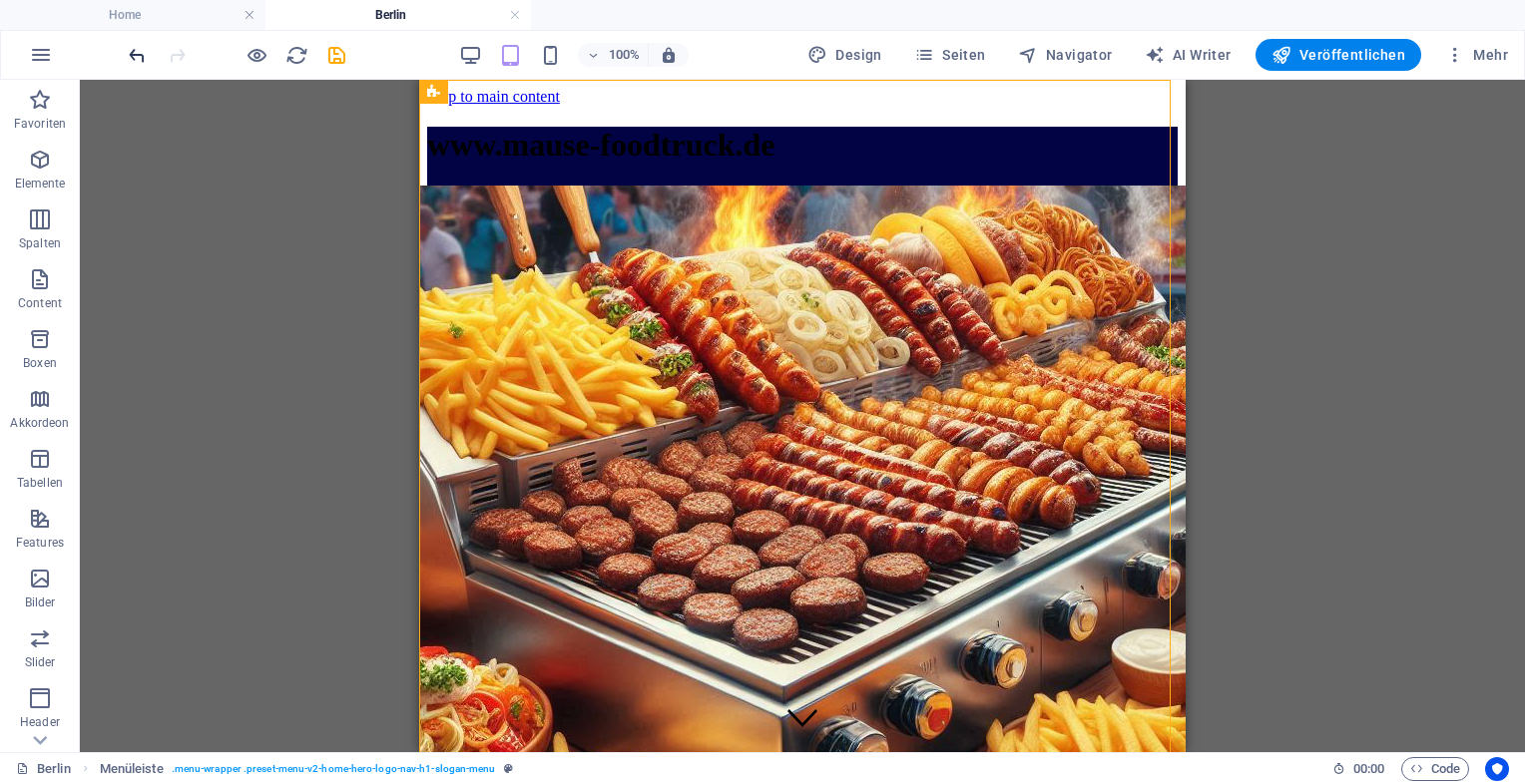 click at bounding box center (137, 55) 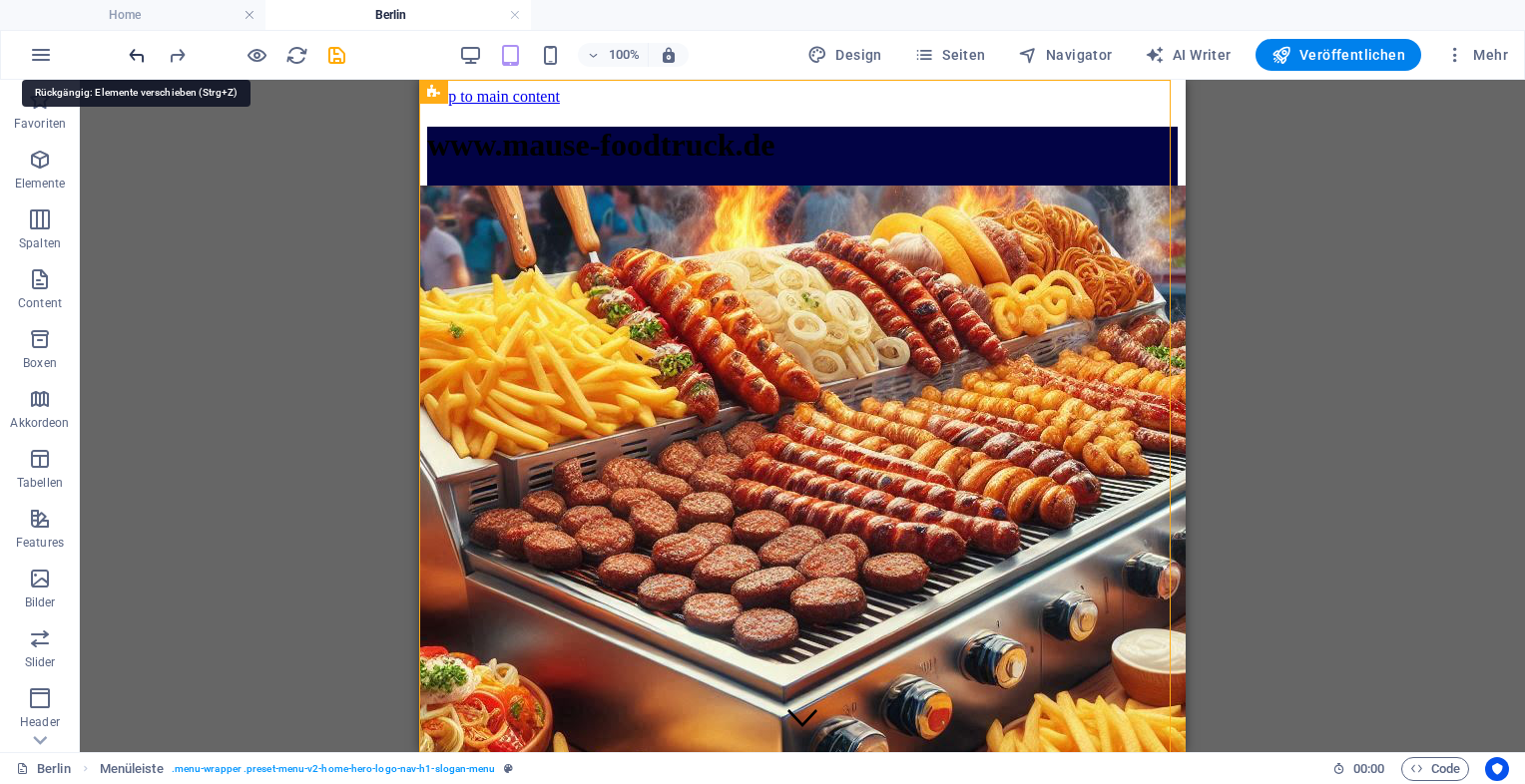 click at bounding box center (137, 55) 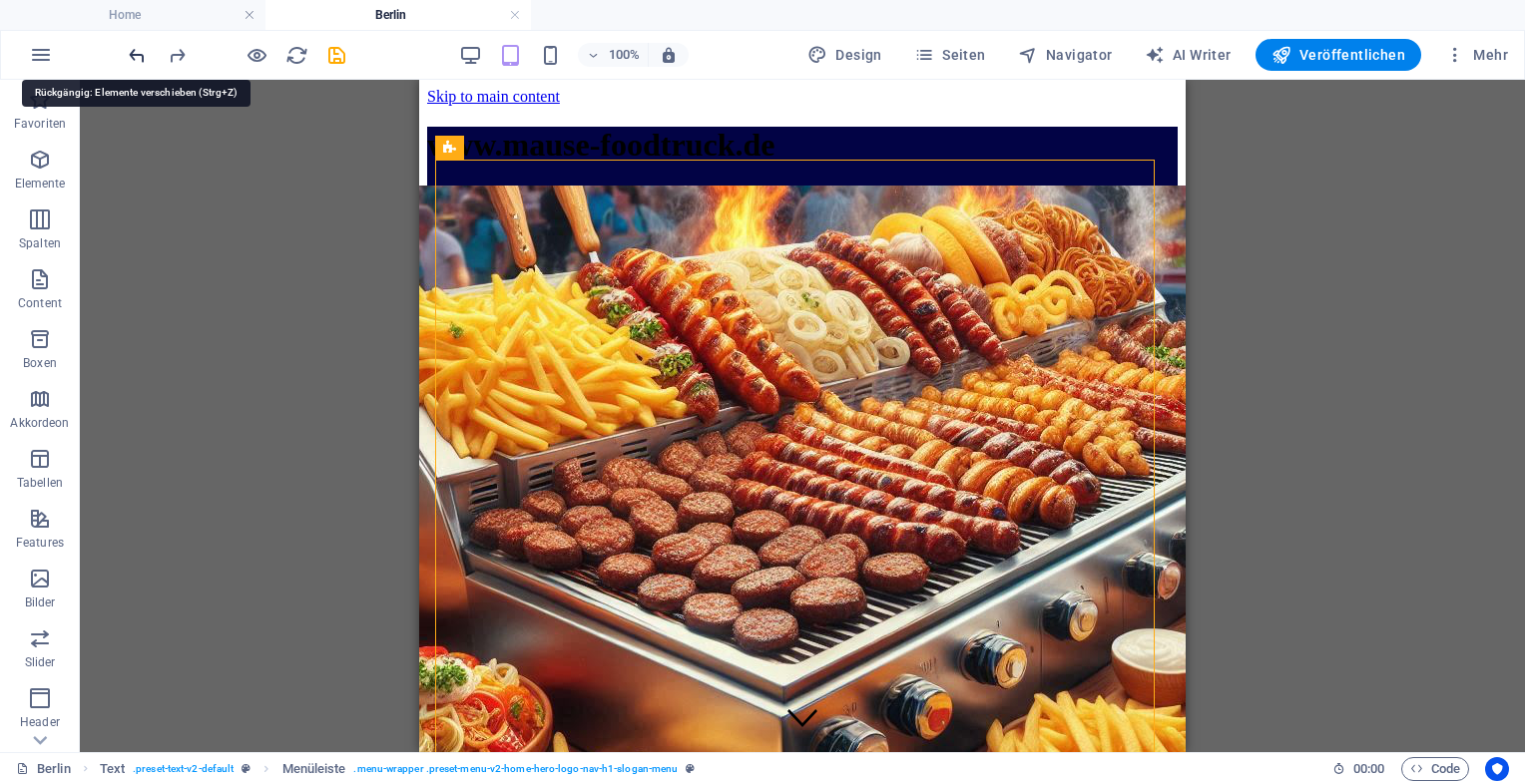 click at bounding box center (137, 55) 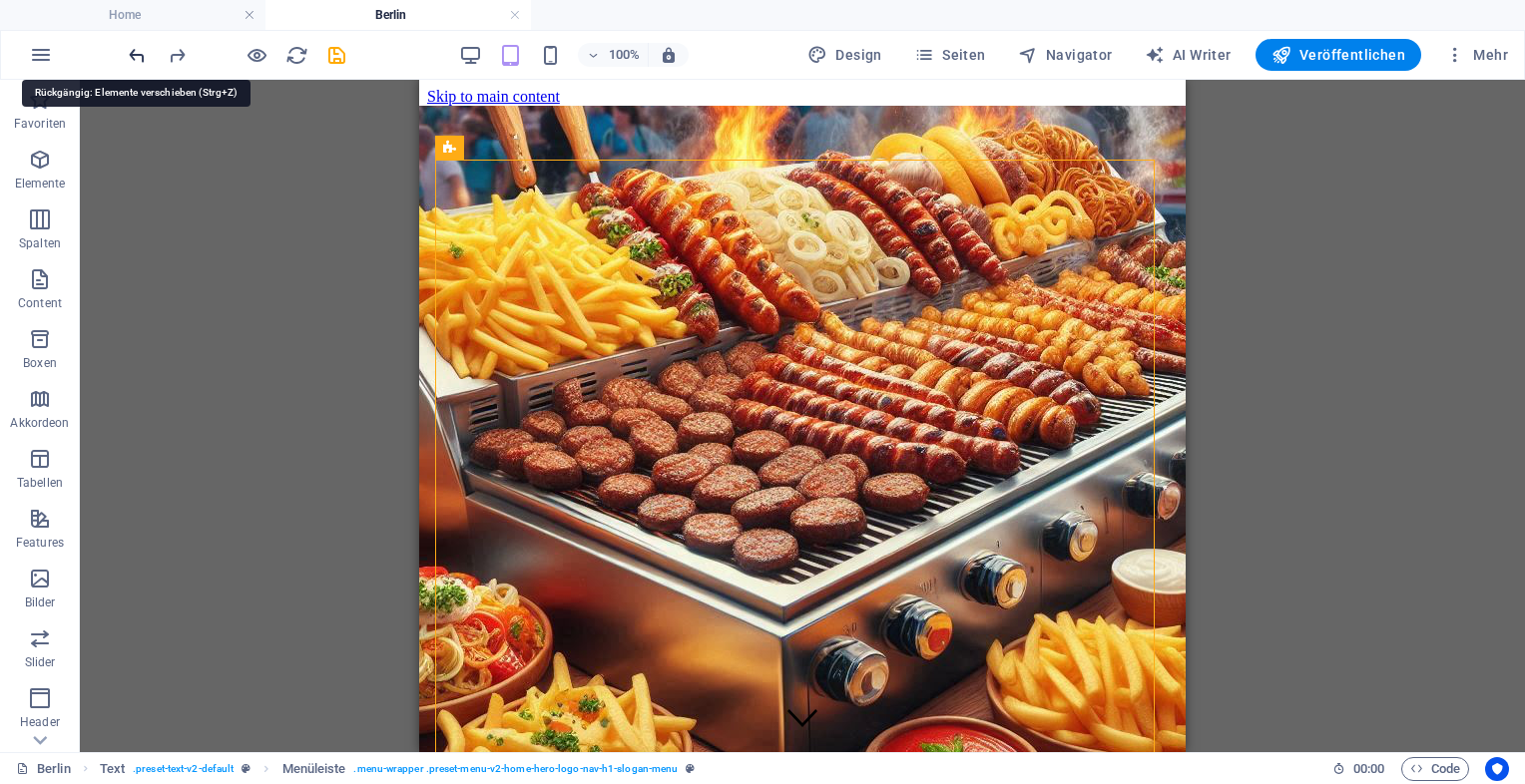 click at bounding box center [137, 55] 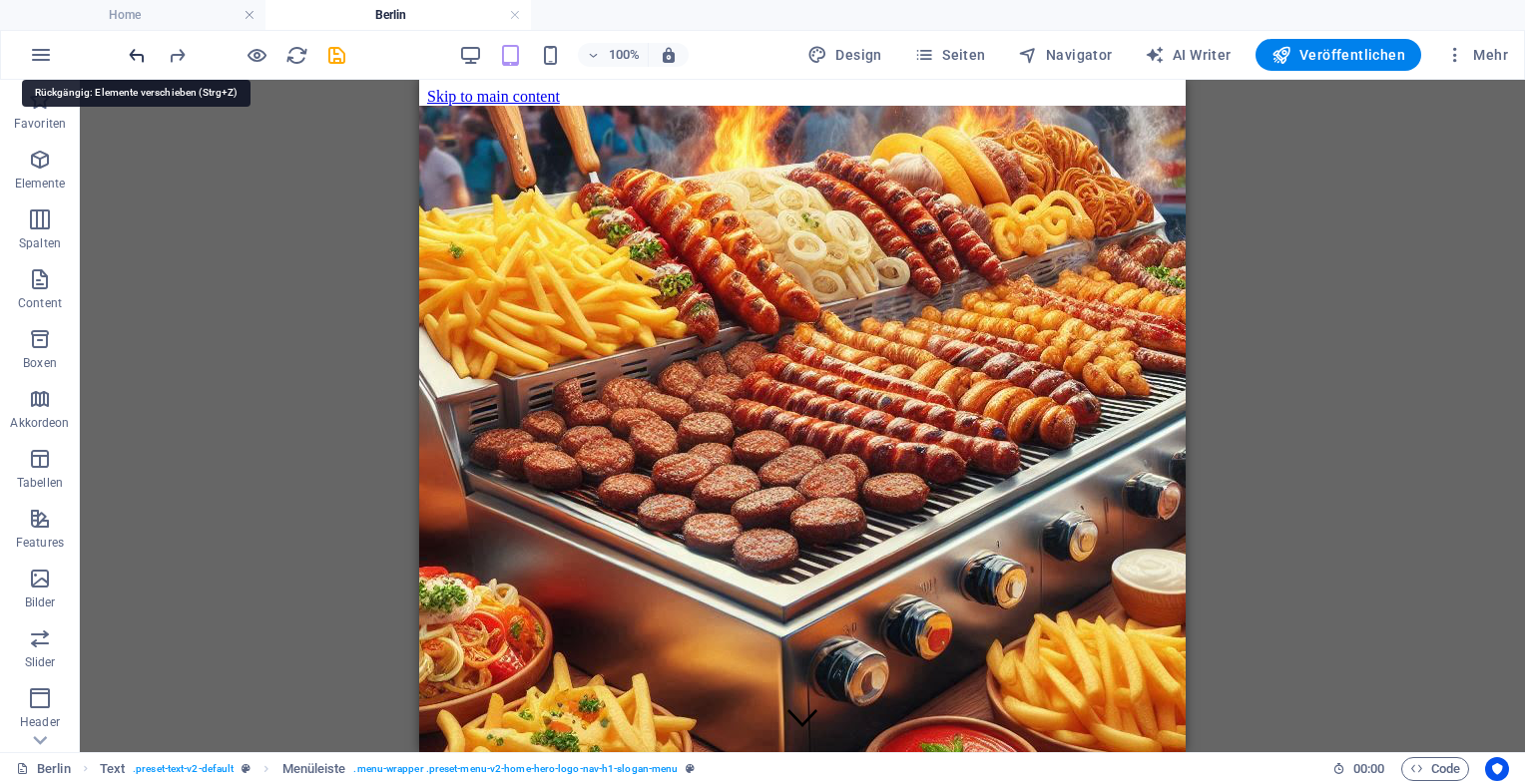 click at bounding box center (137, 55) 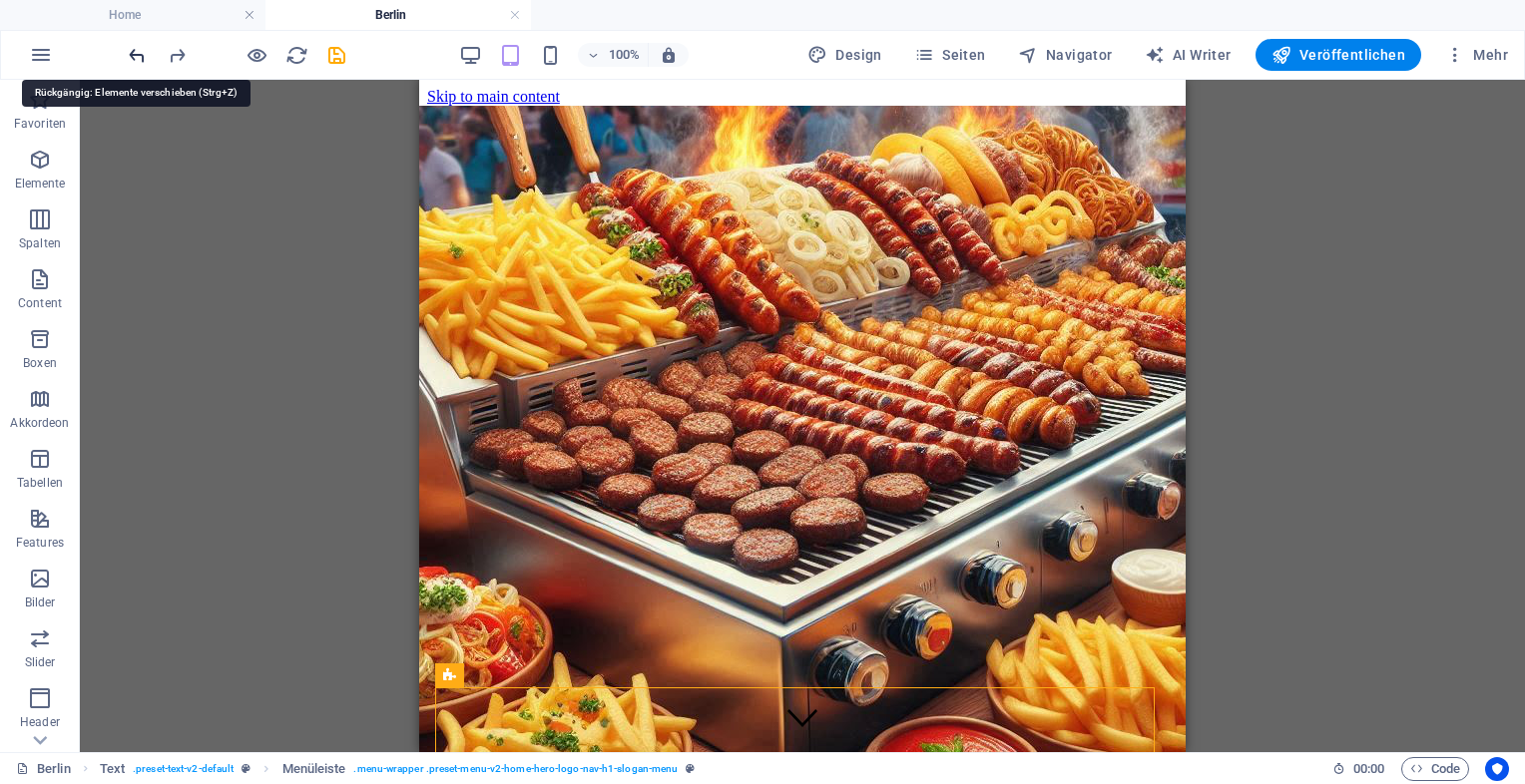 click at bounding box center (137, 55) 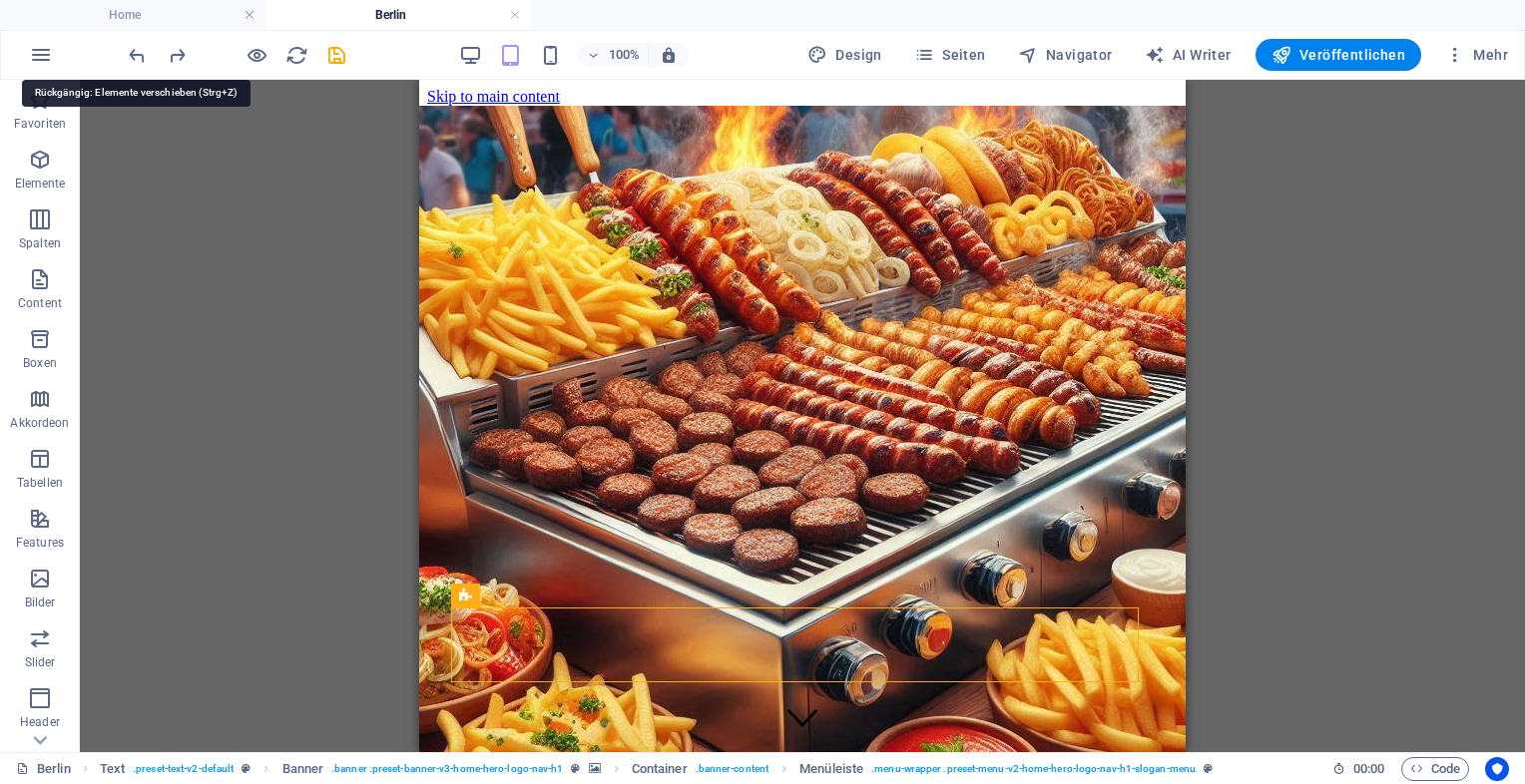 click on "Ziehe hier rein, um den vorhandenen Inhalt zu ersetzen. Drücke "Strg", wenn du ein neues Element erstellen möchtest.
H3   Icon-Liste   Container   Banner   Container   Banner   Menüleiste   Logo   Abstand   Banner   Container   Icon   Text   Abstand   Text" at bounding box center [802, 416] 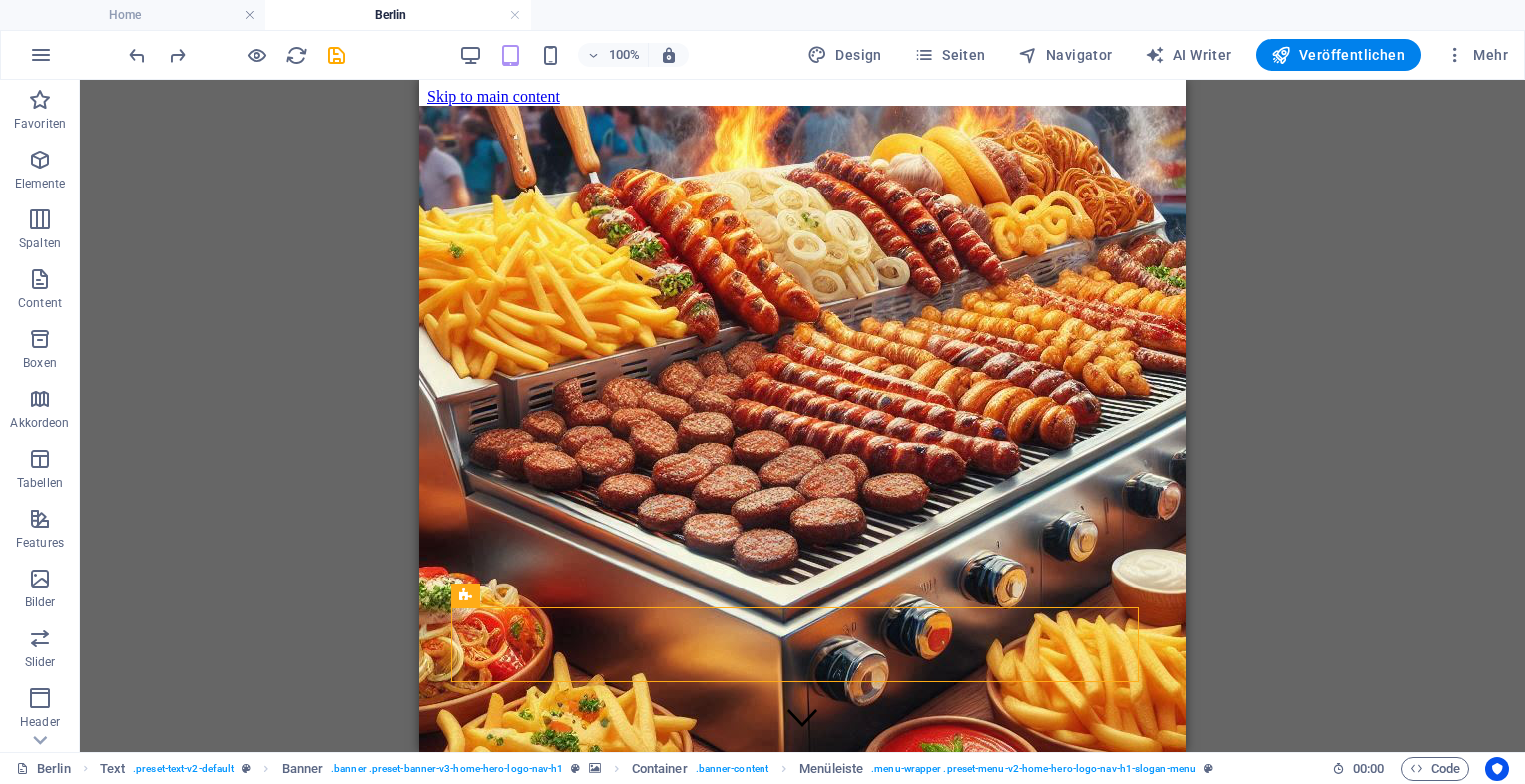 click on "Ziehe hier rein, um den vorhandenen Inhalt zu ersetzen. Drücke "Strg", wenn du ein neues Element erstellen möchtest.
H3   Icon-Liste   Container   Banner   Container   Banner   Menüleiste   Logo   Abstand   Banner   Container   Icon   Text   Abstand   Text" at bounding box center [802, 416] 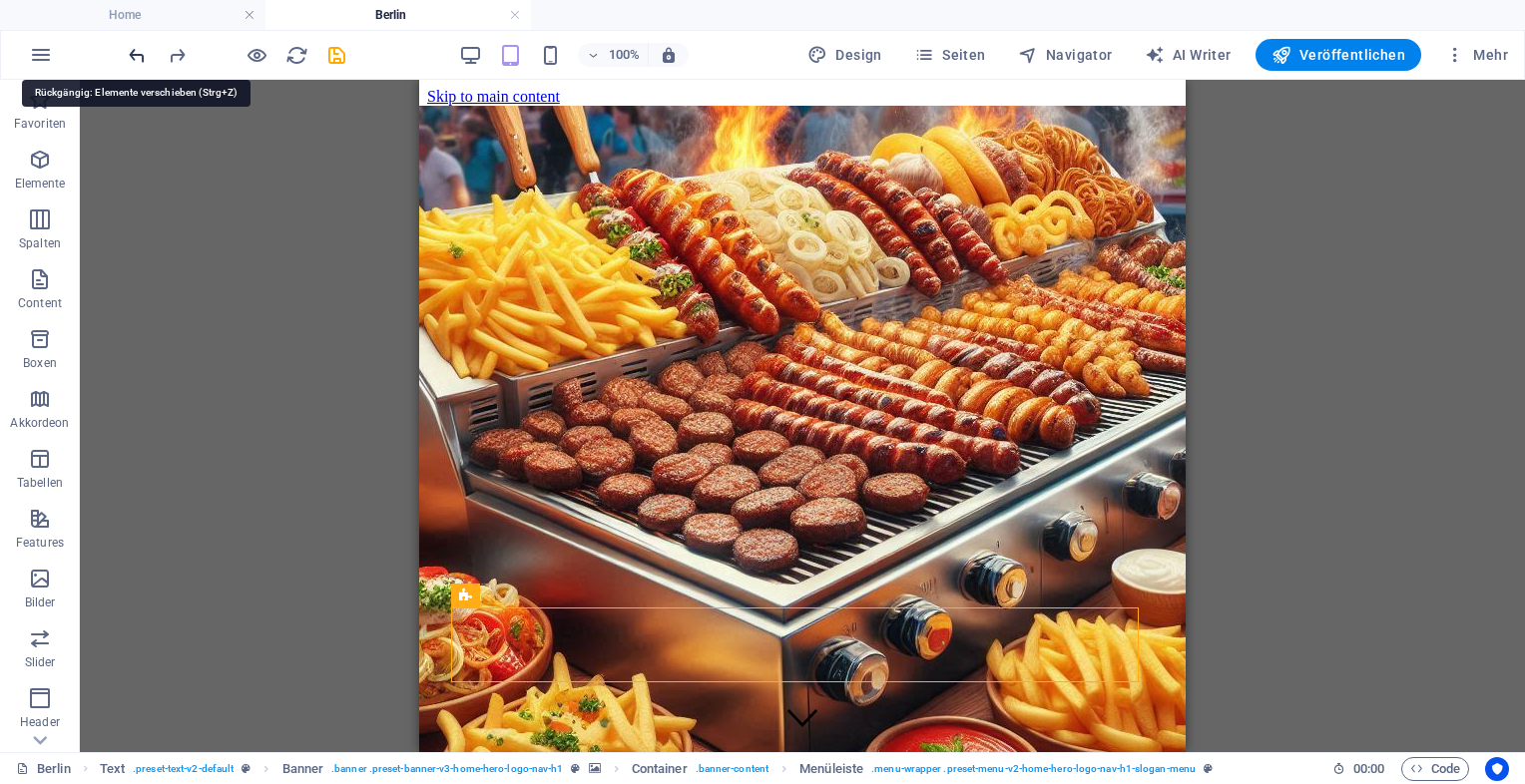 click at bounding box center [137, 55] 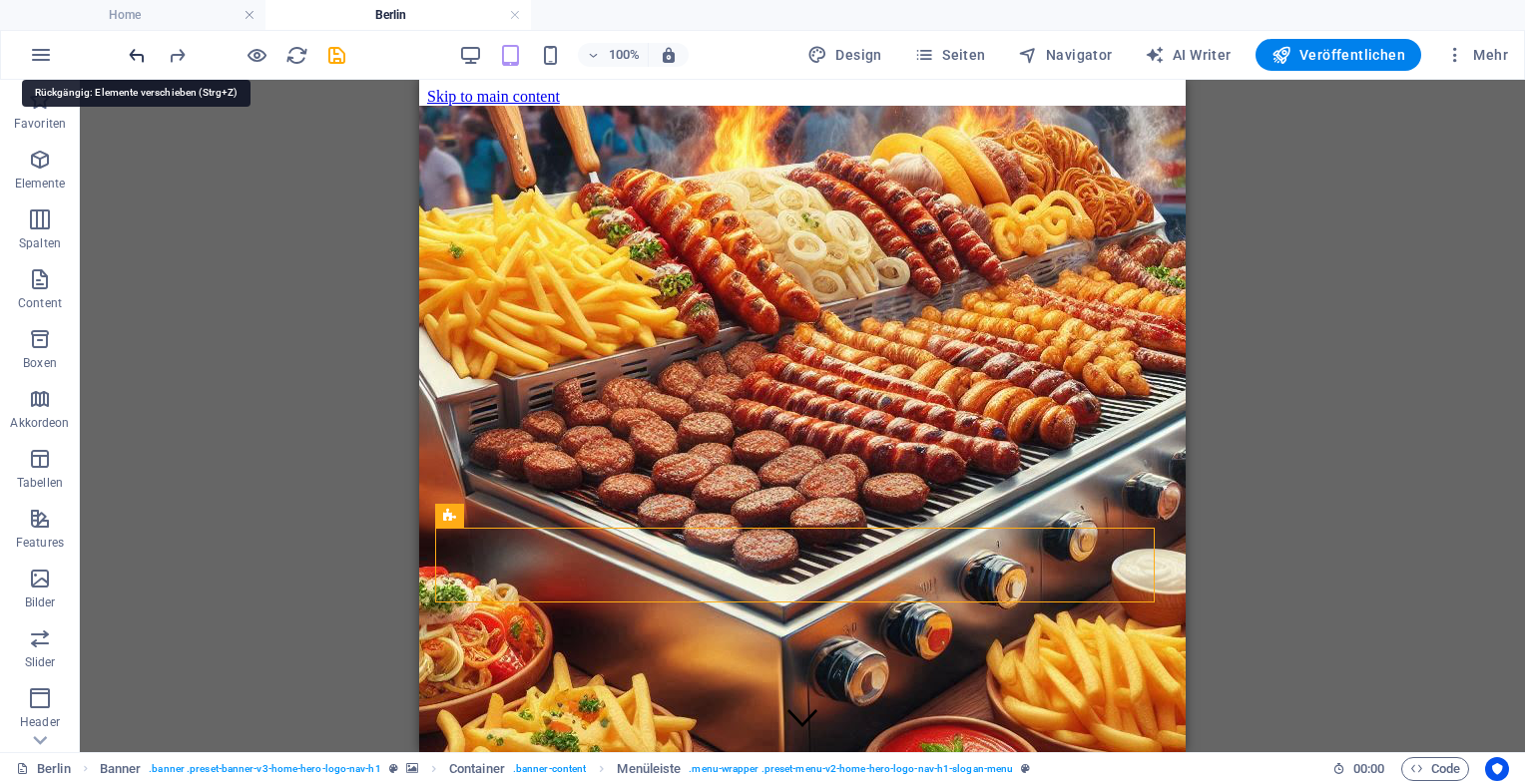 click at bounding box center (137, 55) 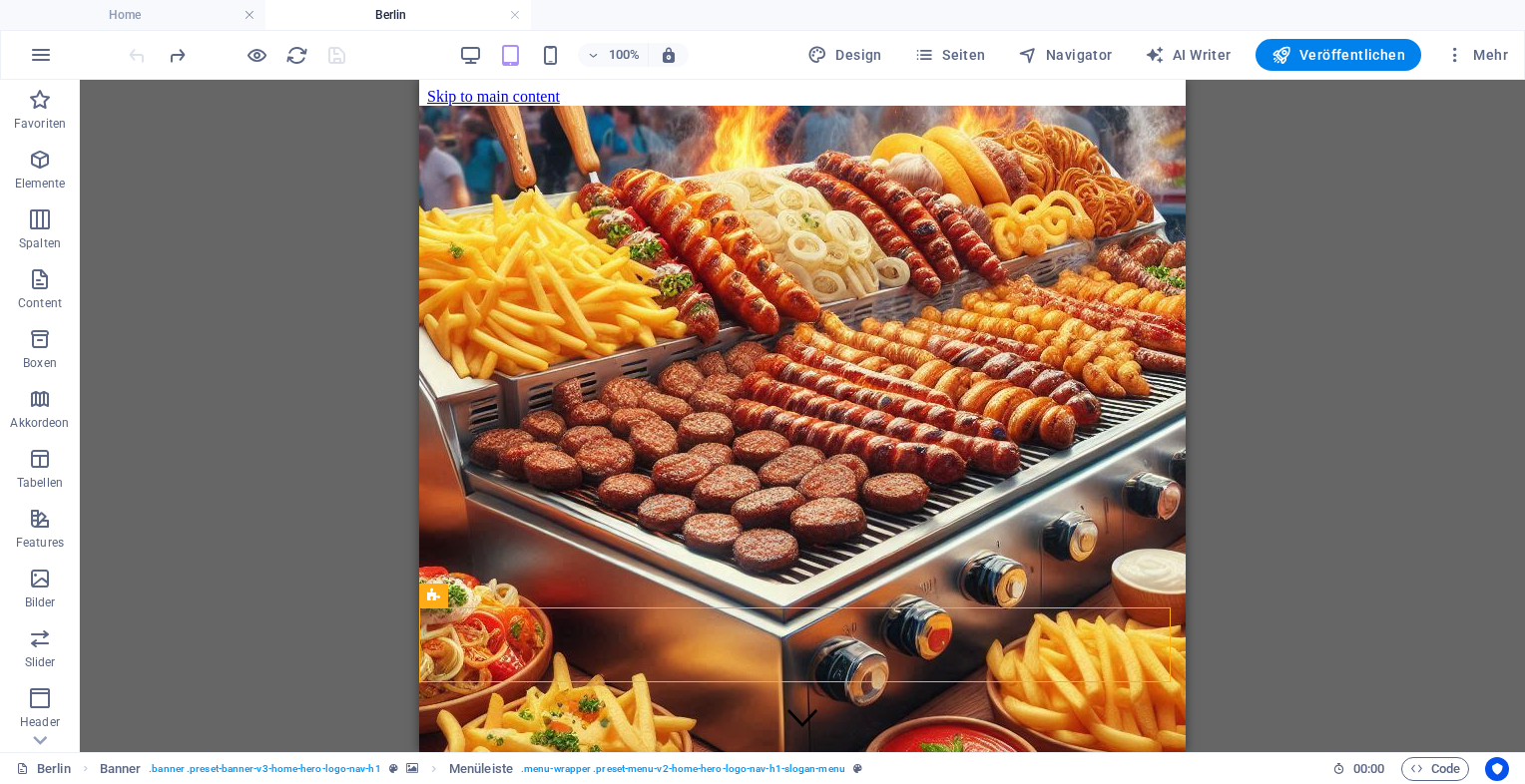 click at bounding box center [237, 55] 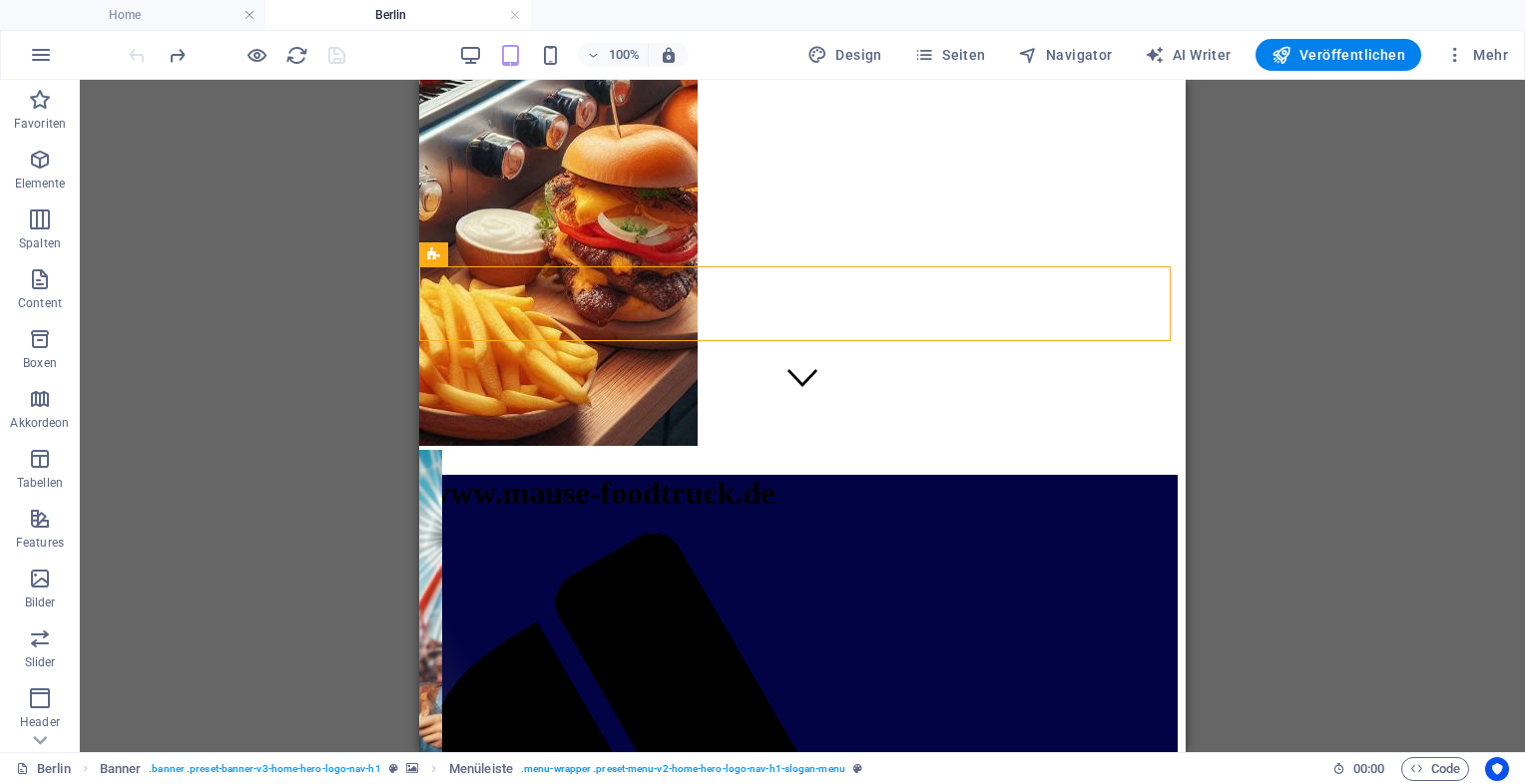 scroll, scrollTop: 0, scrollLeft: 0, axis: both 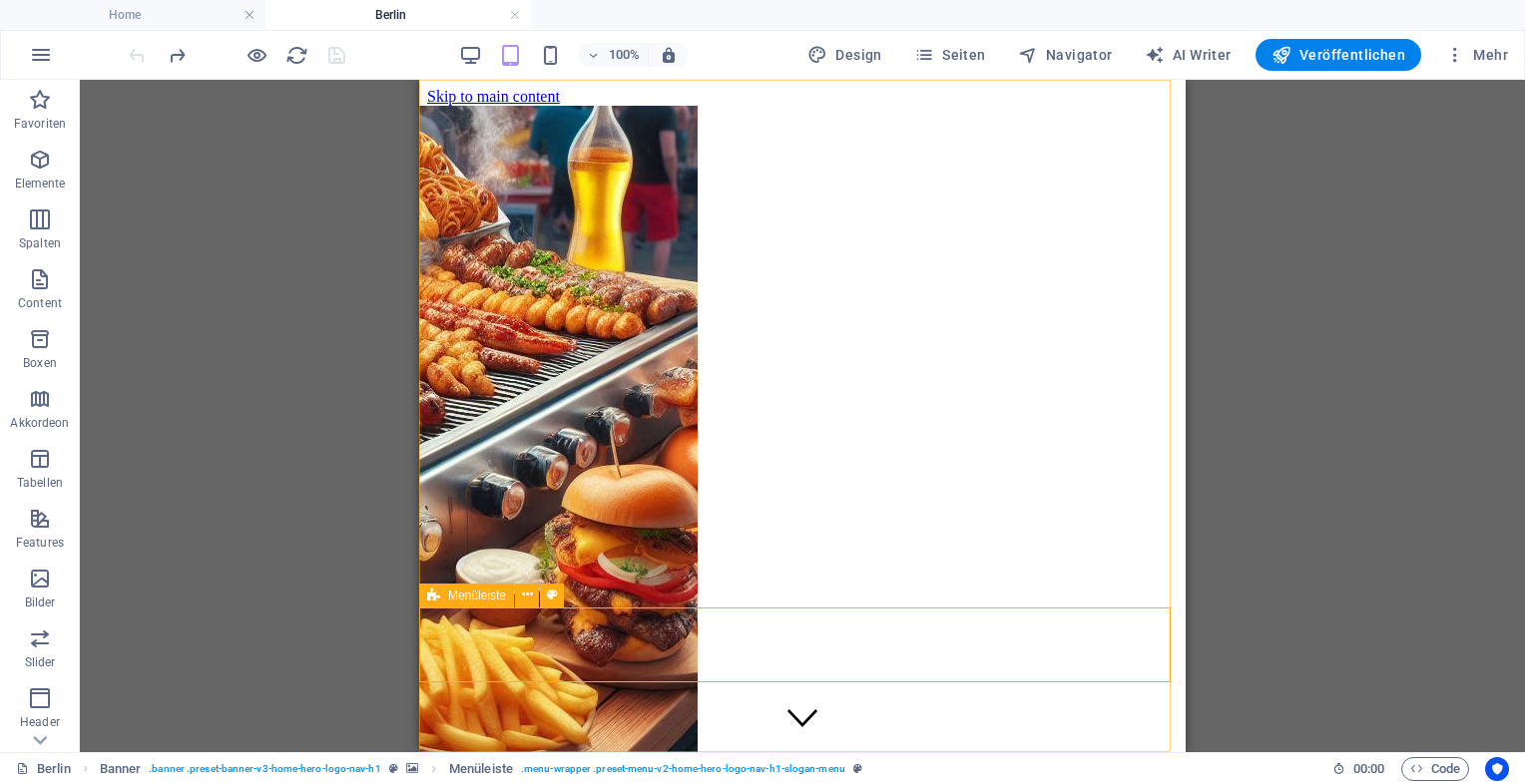 click on "www.mause-foodtruck.de" at bounding box center [802, 1334] 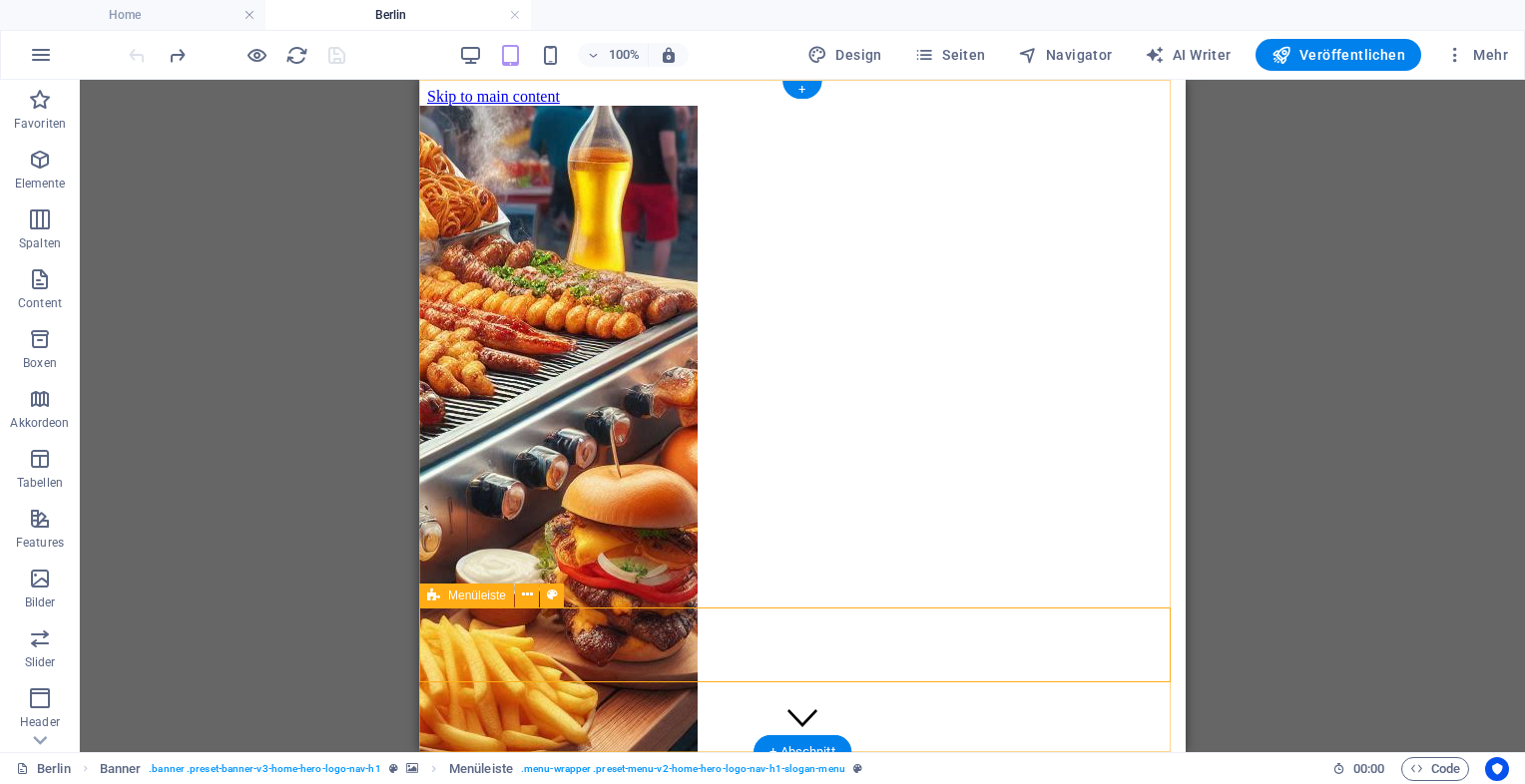 click on "www.mause-foodtruck.de" at bounding box center [802, 1334] 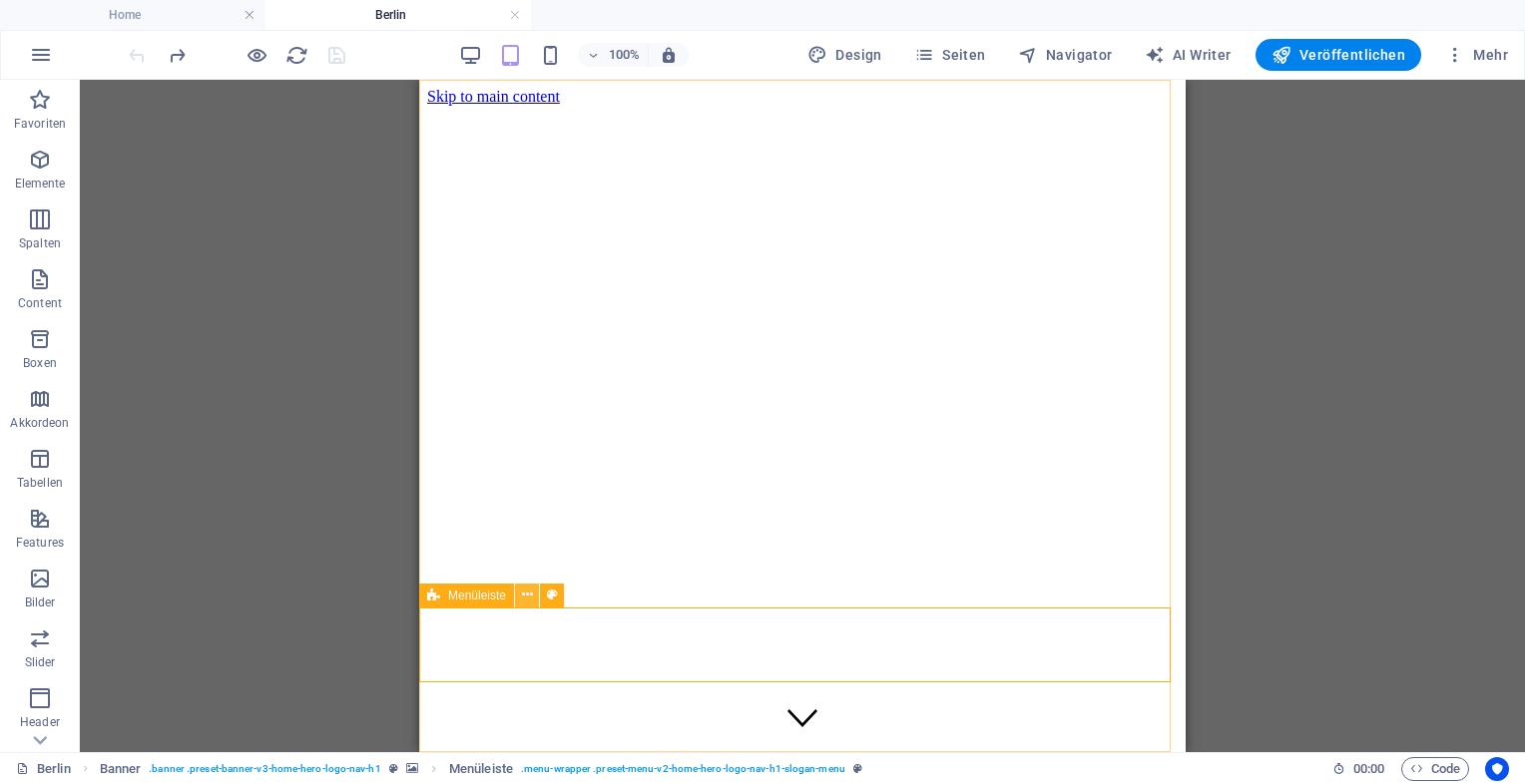 click at bounding box center (527, 594) 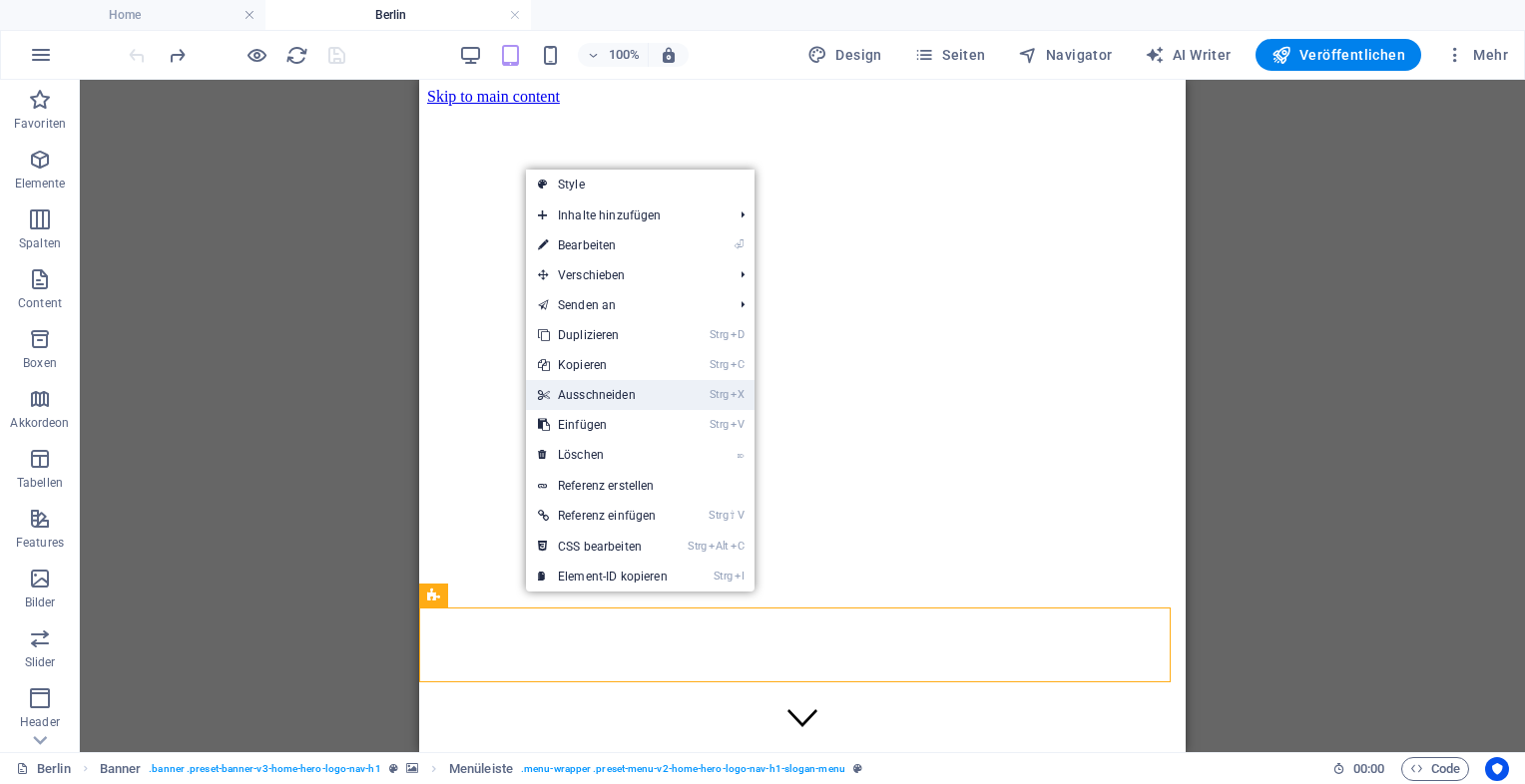 click on "Strg X  Ausschneiden" at bounding box center (603, 395) 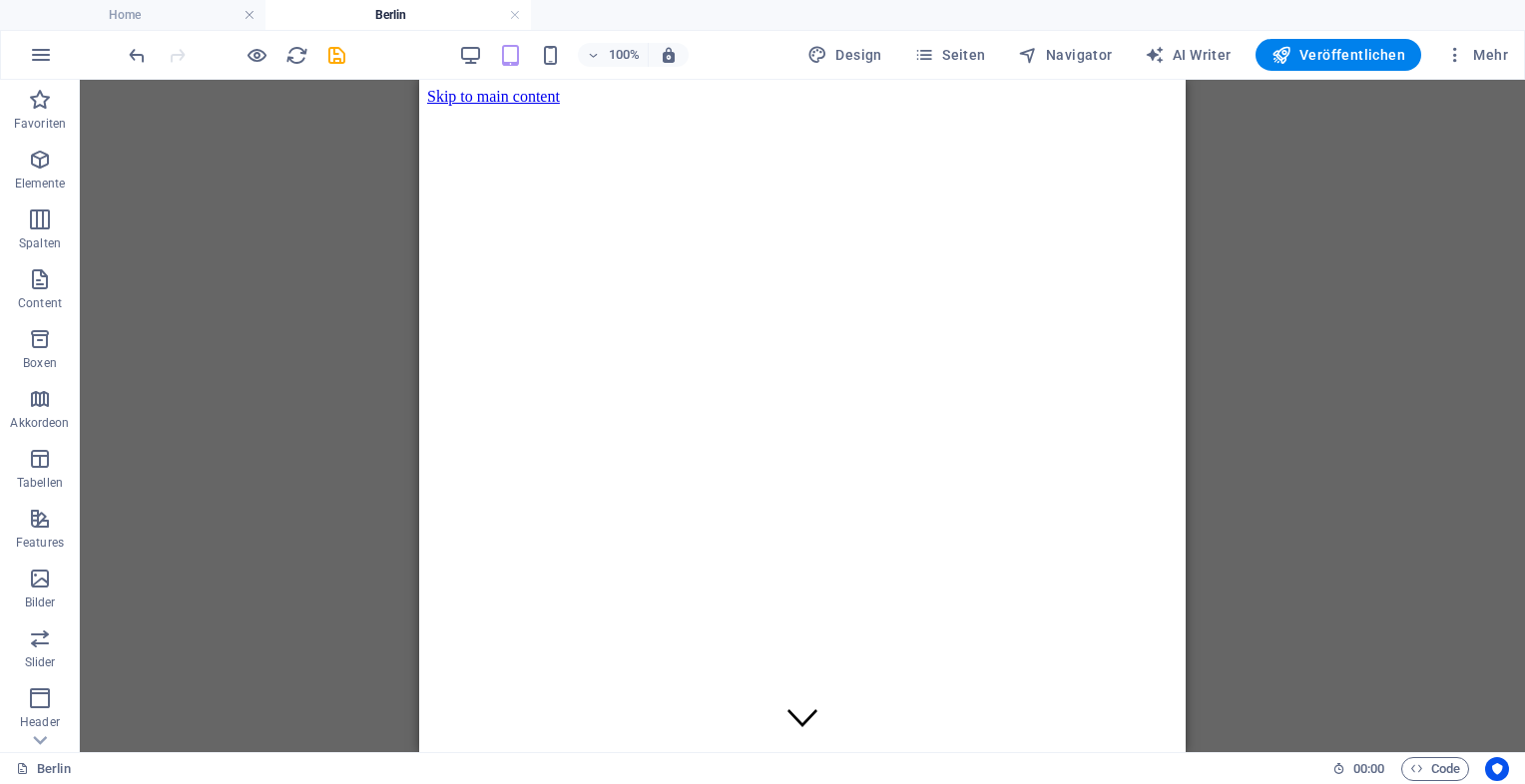 drag, startPoint x: 1605, startPoint y: 235, endPoint x: 1185, endPoint y: 134, distance: 431.9734 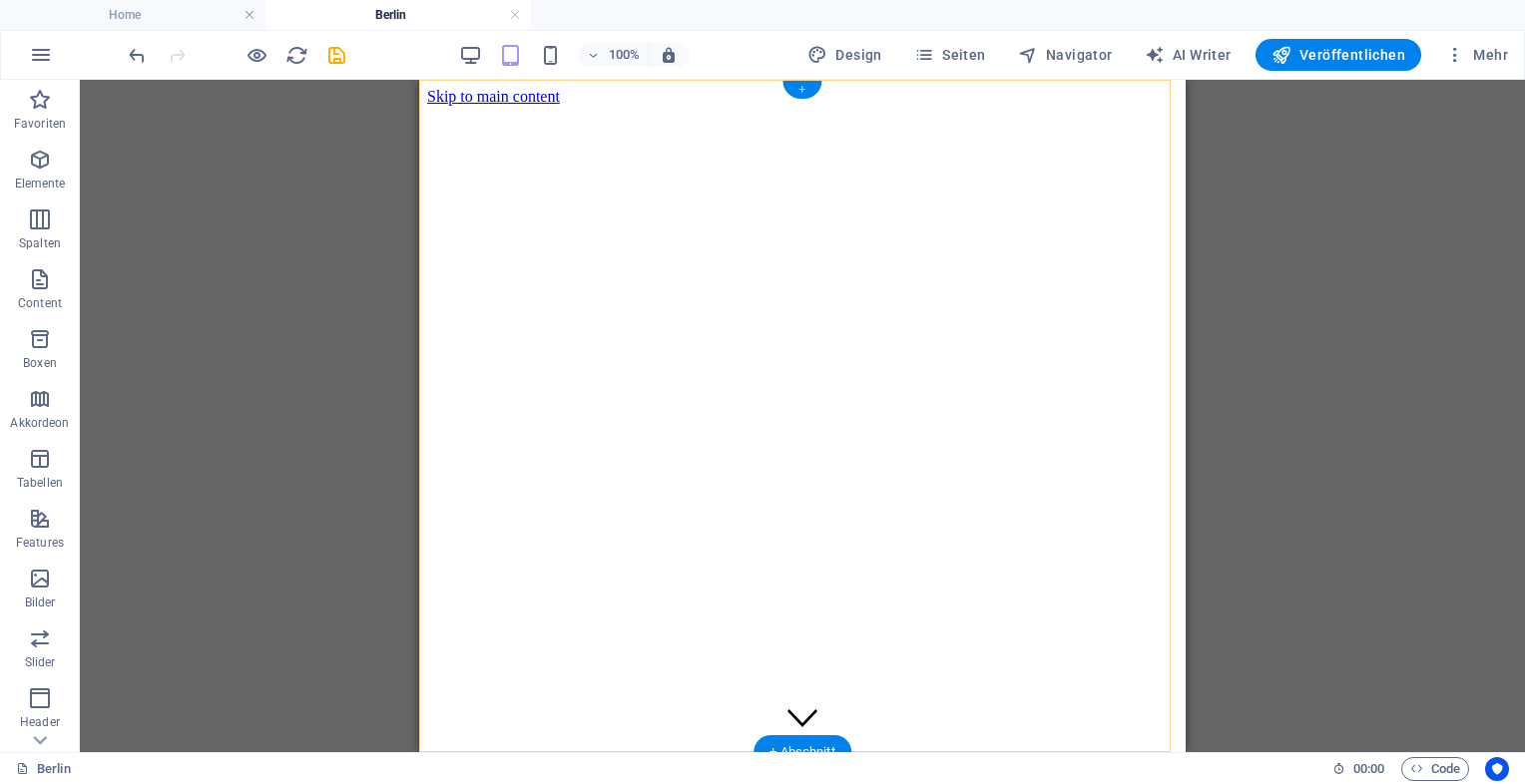 click on "+" at bounding box center (801, 90) 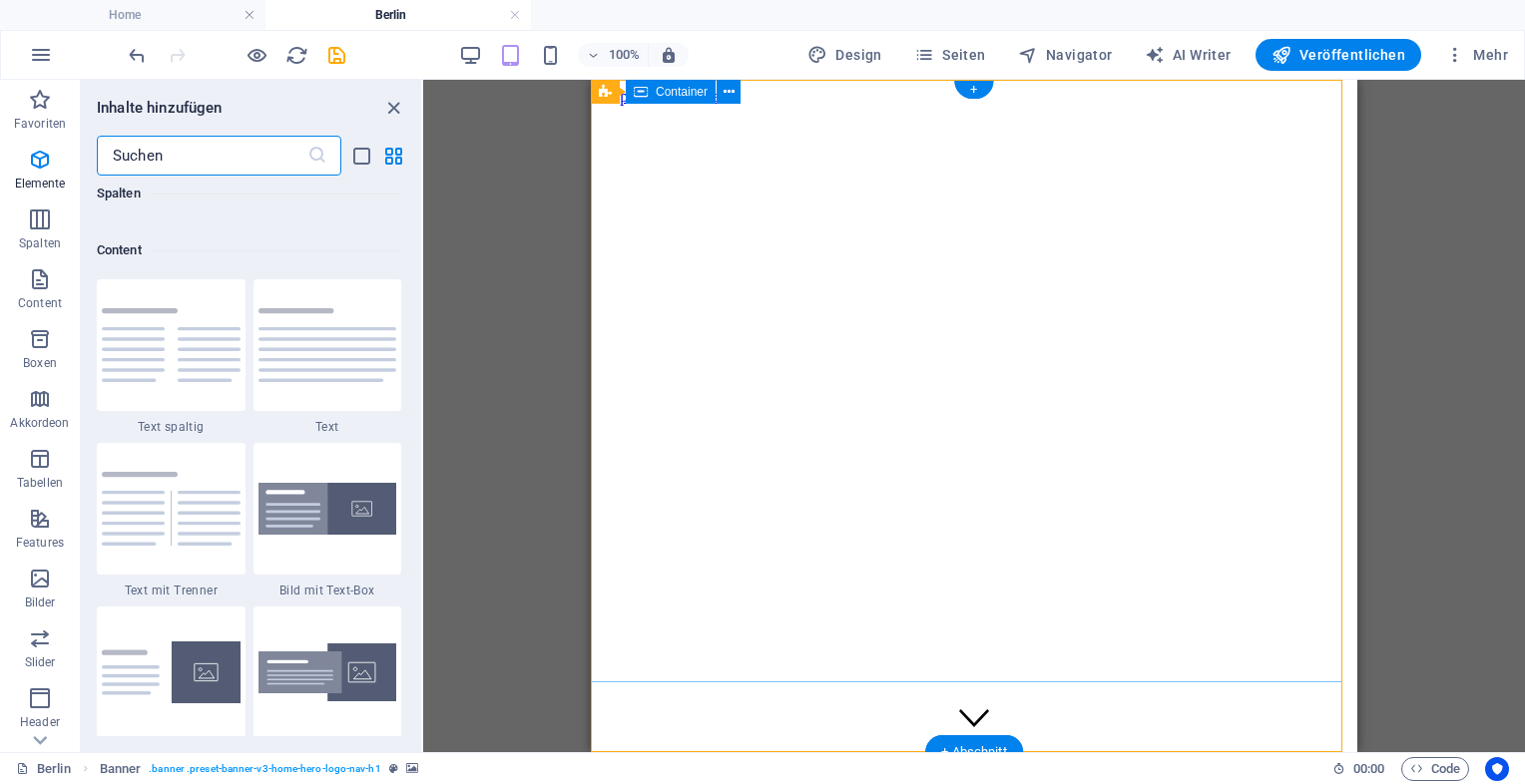 scroll, scrollTop: 3490, scrollLeft: 0, axis: vertical 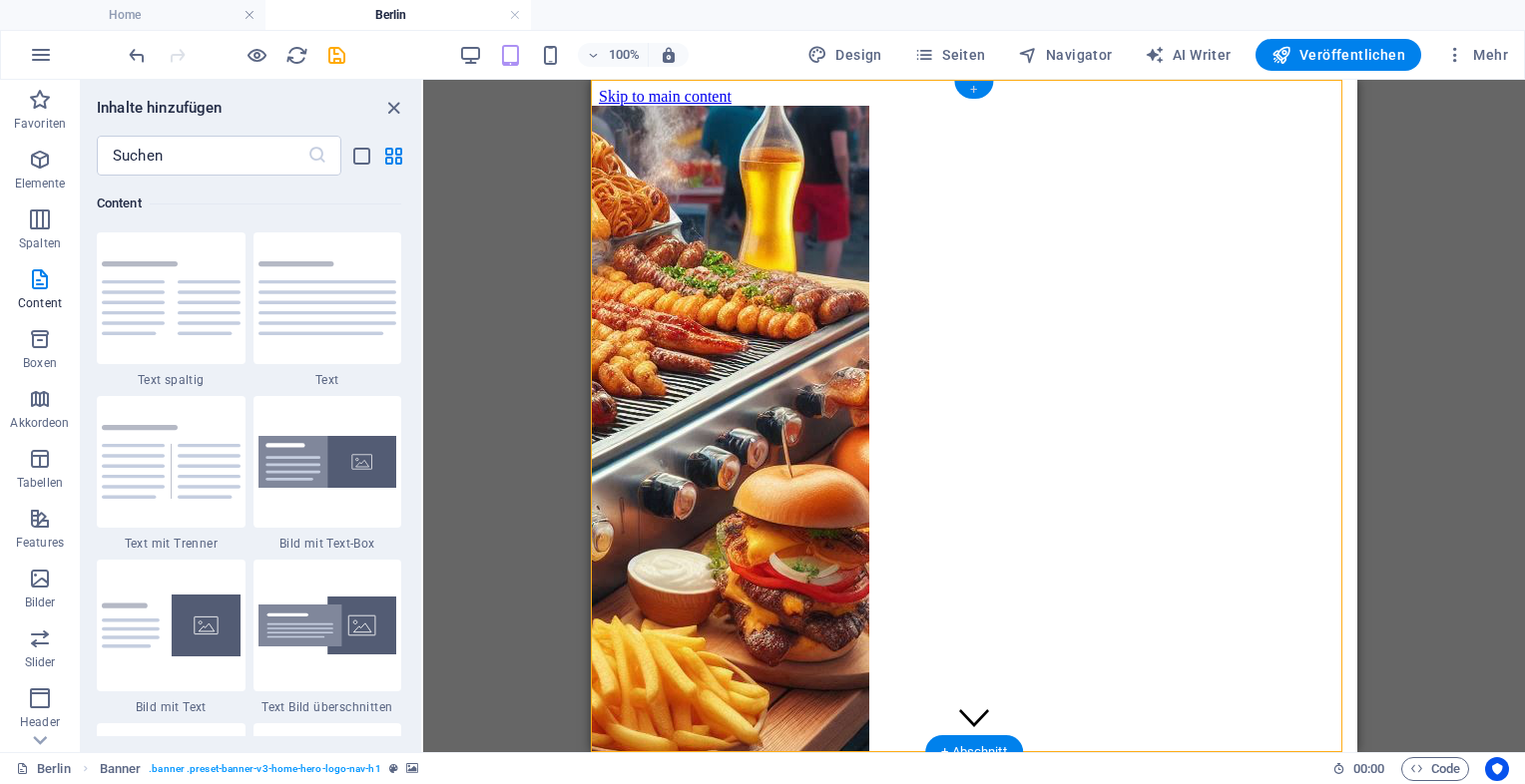 click on "+" at bounding box center (973, 90) 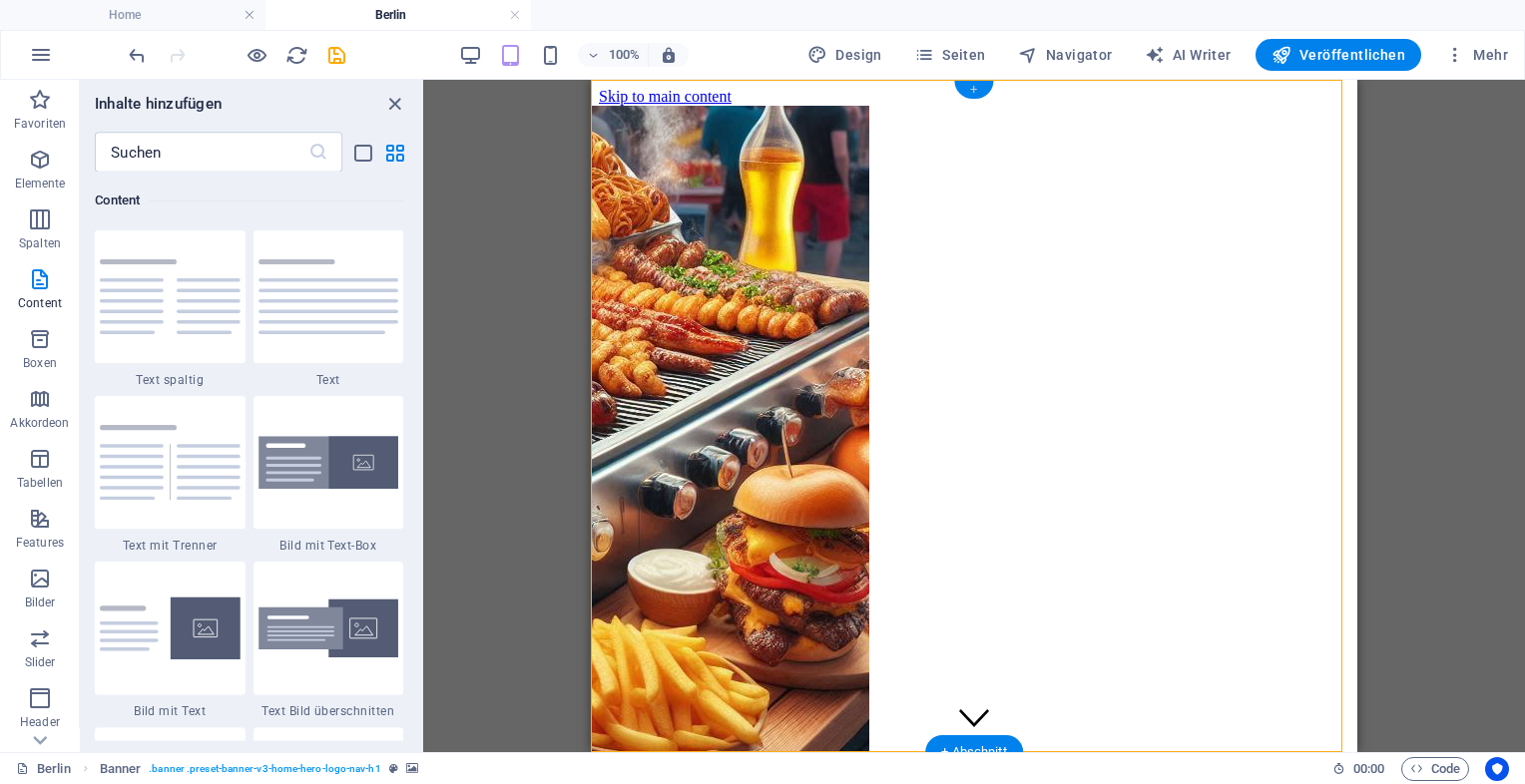 click on "+" at bounding box center [973, 90] 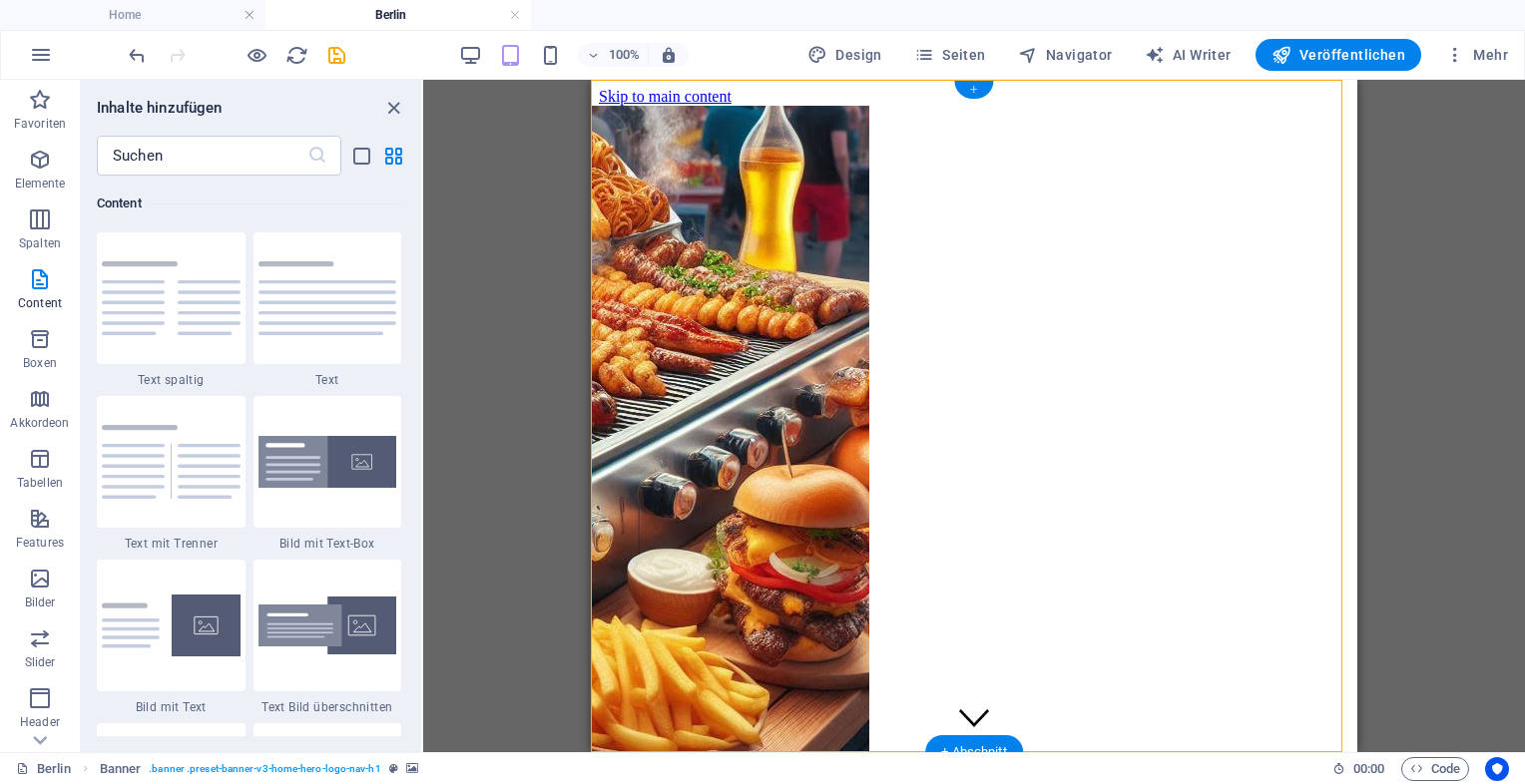 click on "+" at bounding box center (973, 90) 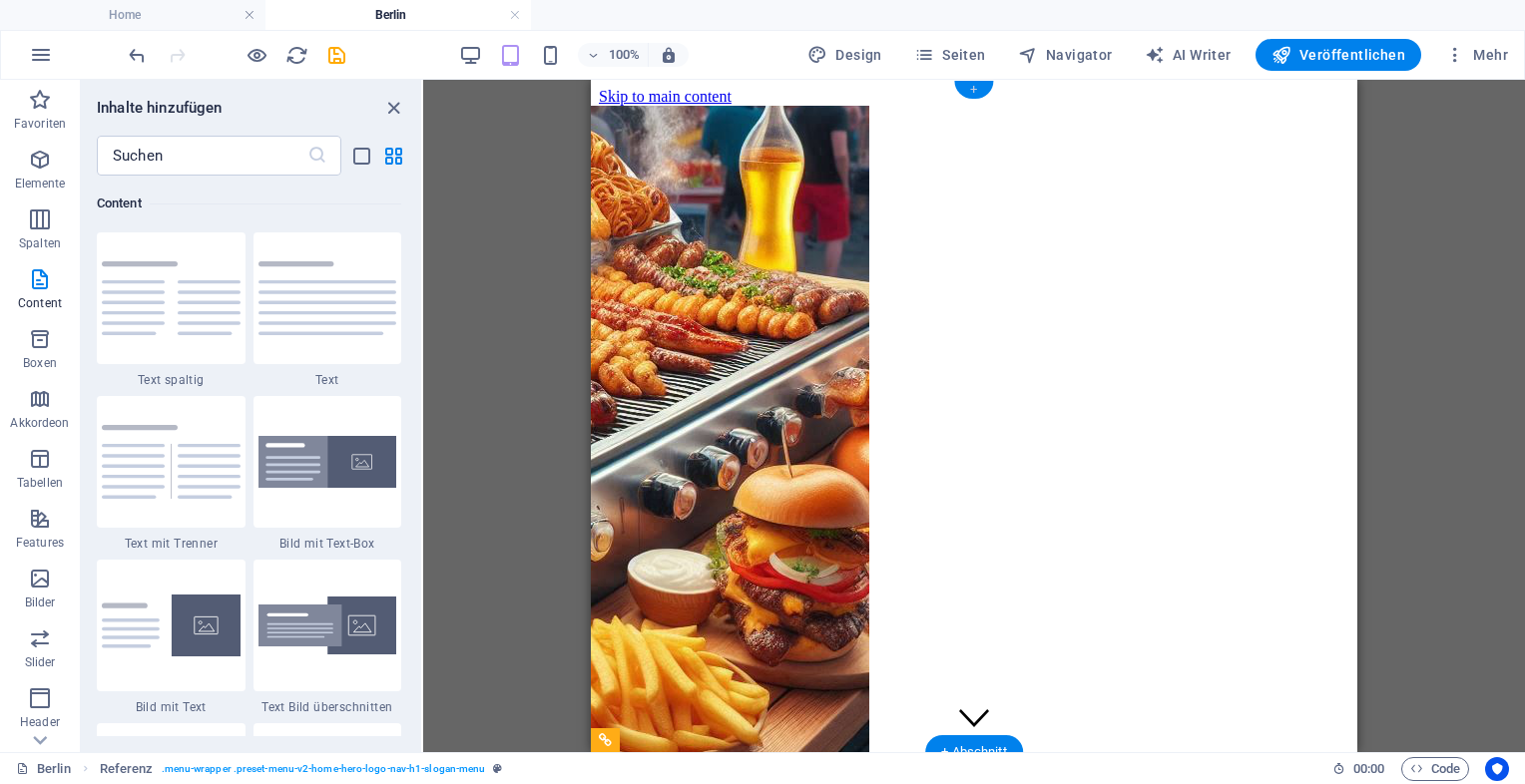 click on "+" at bounding box center (973, 90) 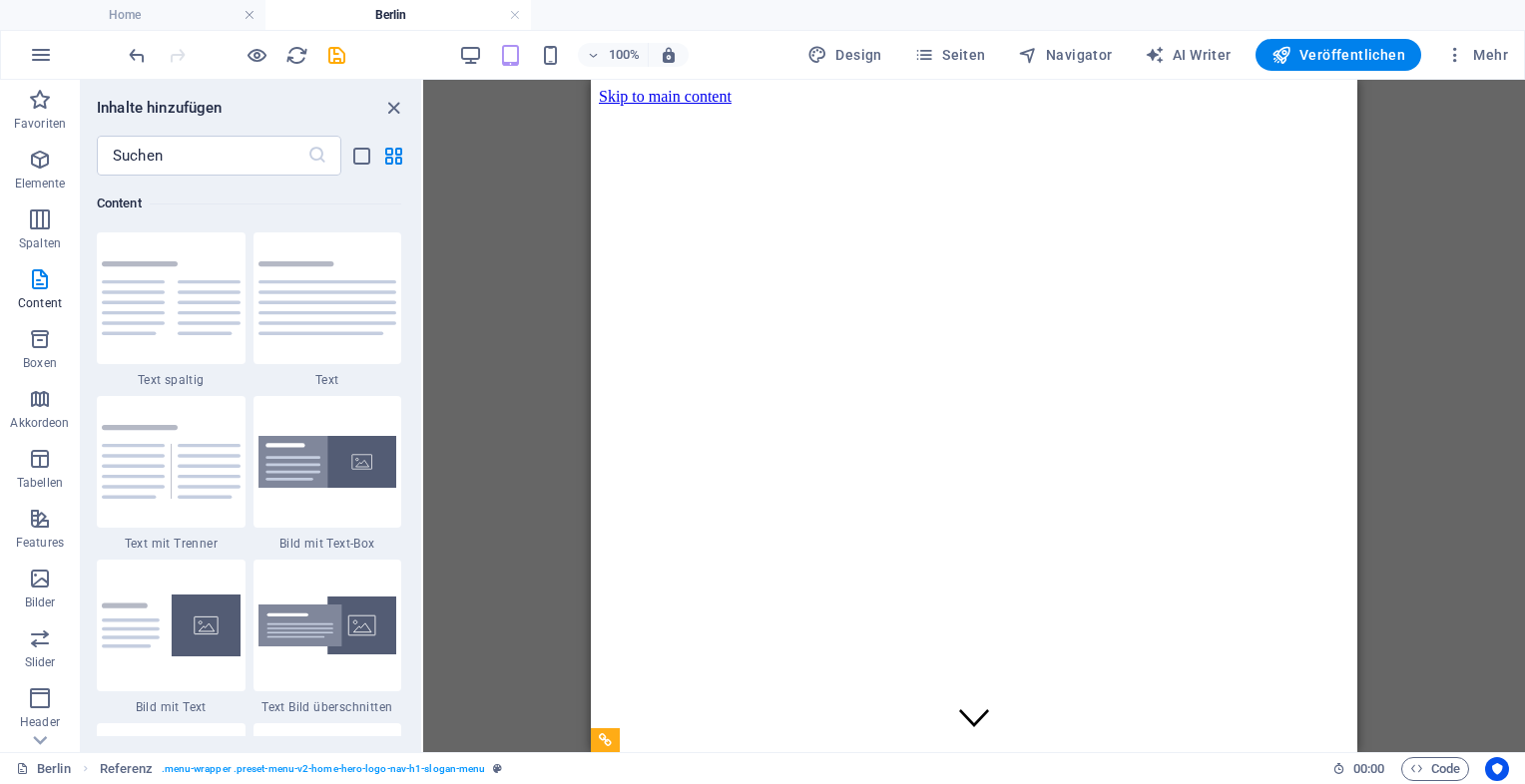 click on "100% Design Seiten Navigator AI Writer Veröffentlichen Mehr" at bounding box center (762, 55) 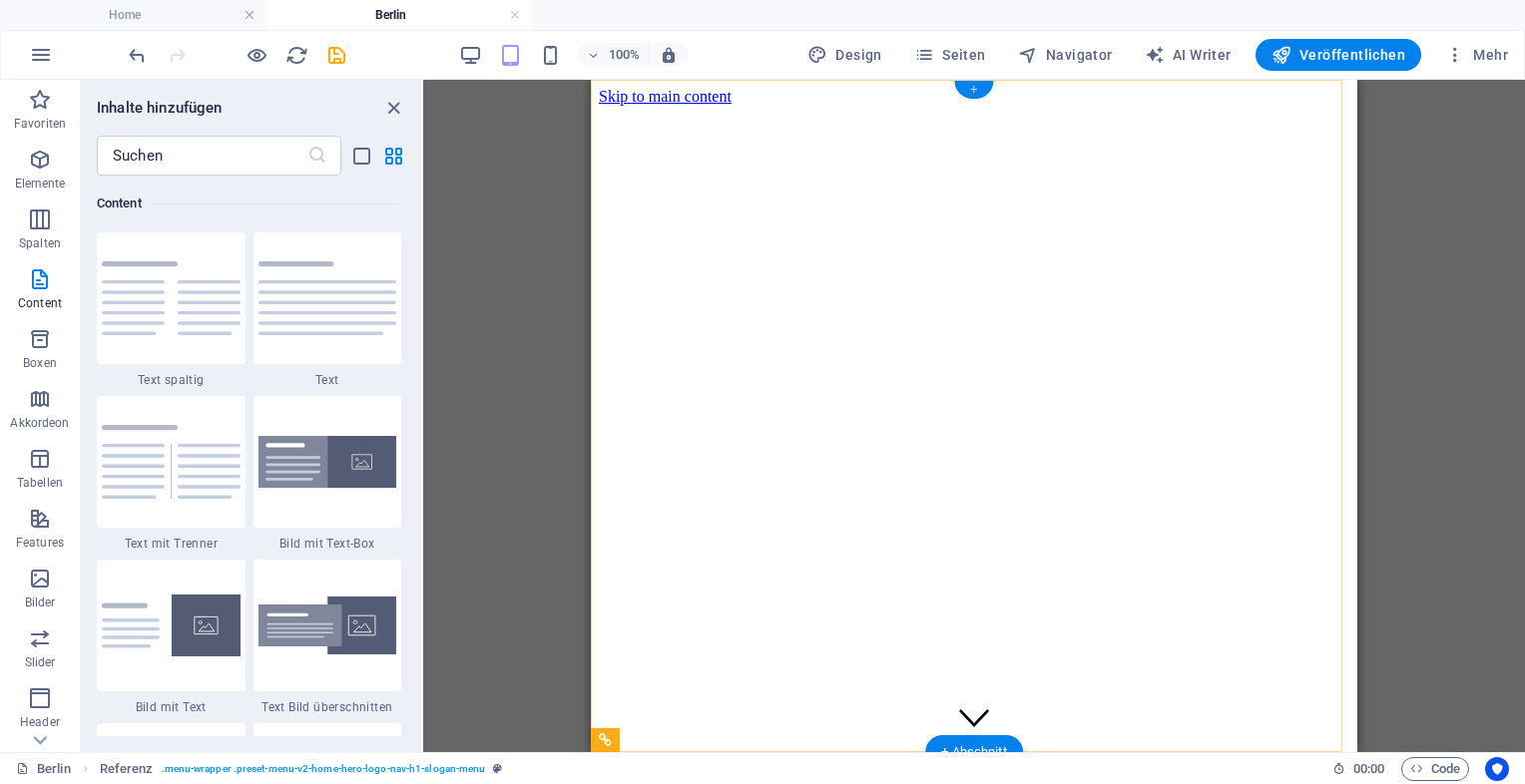click on "+" at bounding box center [973, 90] 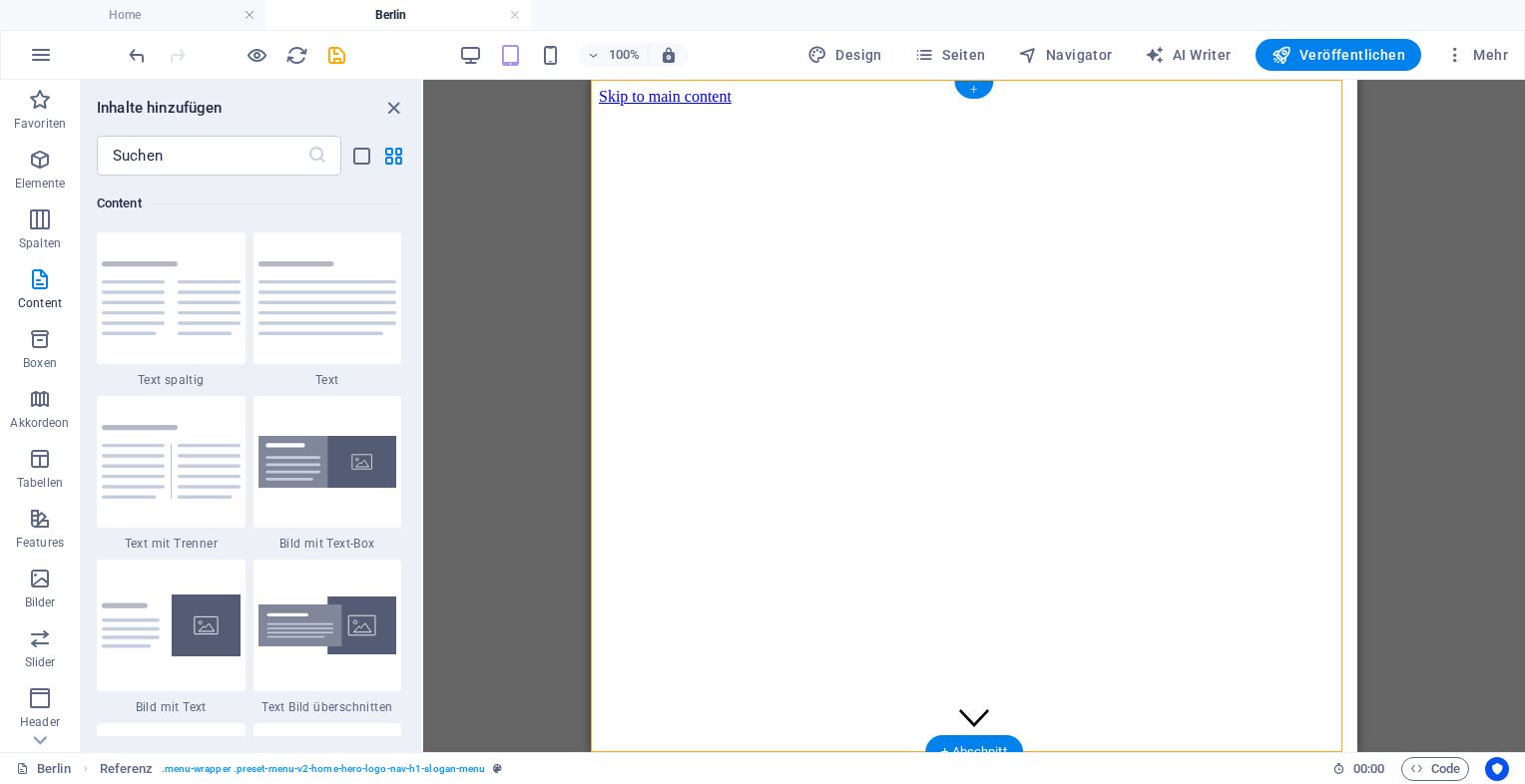 click on "+" at bounding box center (973, 90) 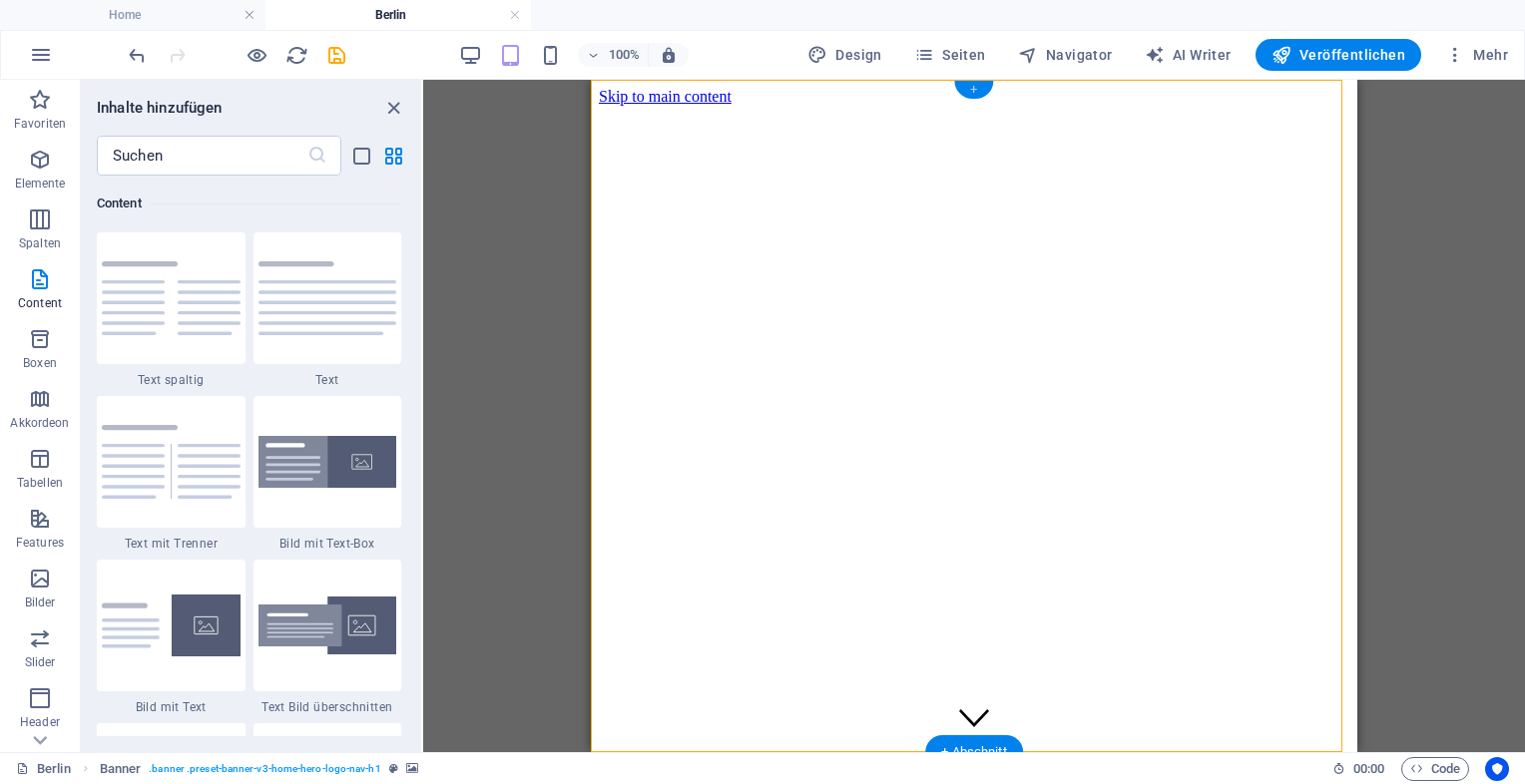 click on "+" at bounding box center [973, 90] 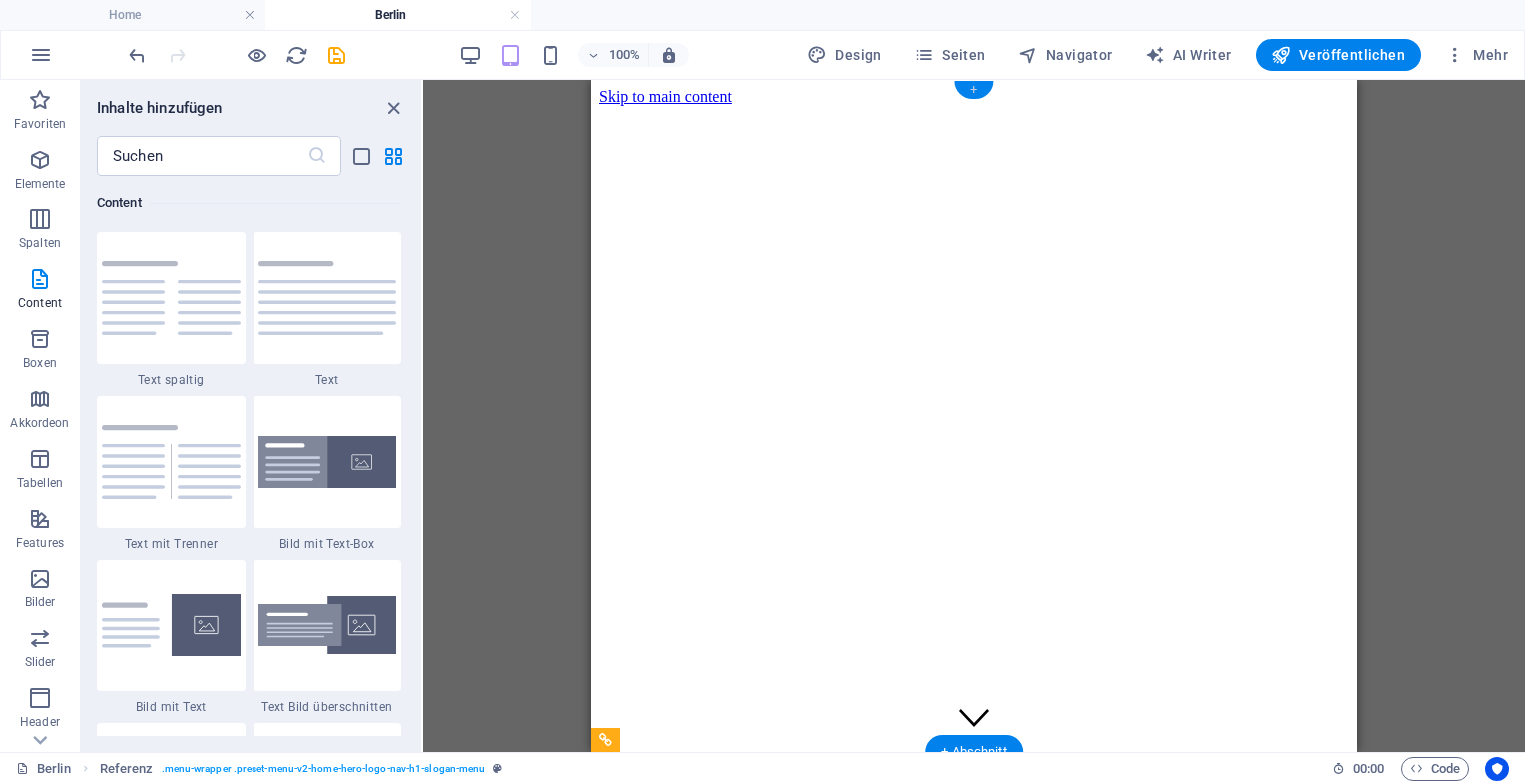 click on "+" at bounding box center [973, 90] 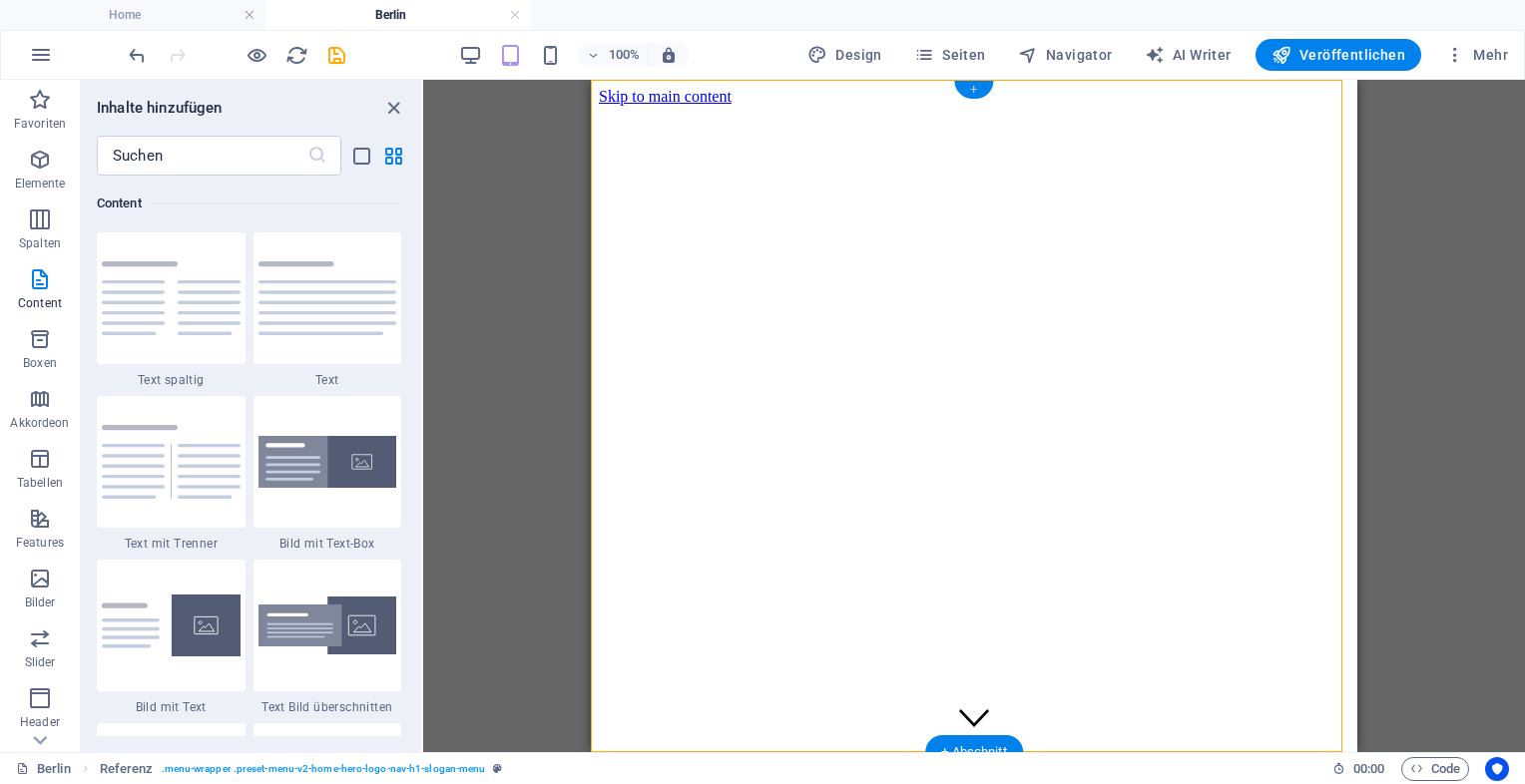 click on "+" at bounding box center [973, 90] 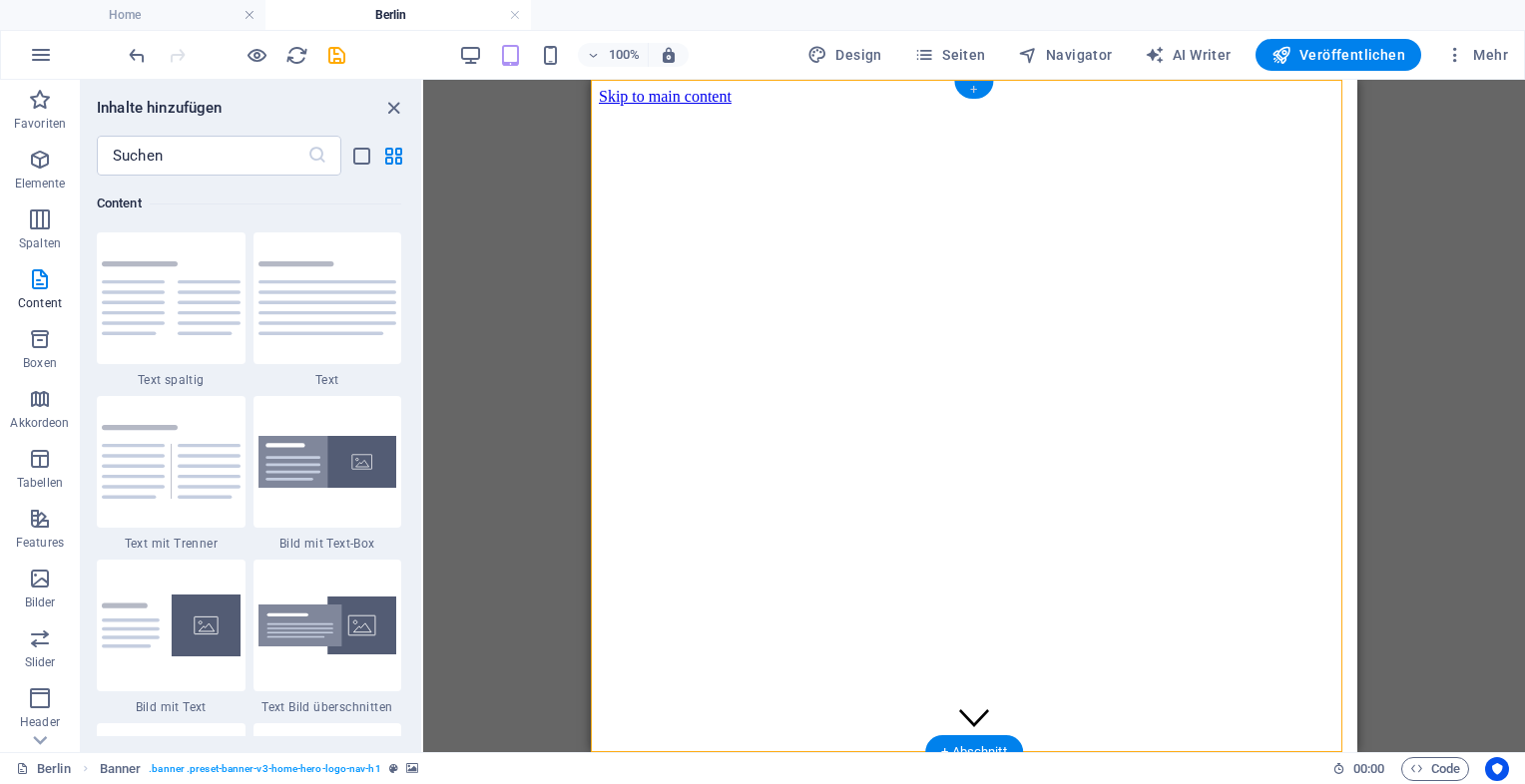 click on "+" at bounding box center [973, 90] 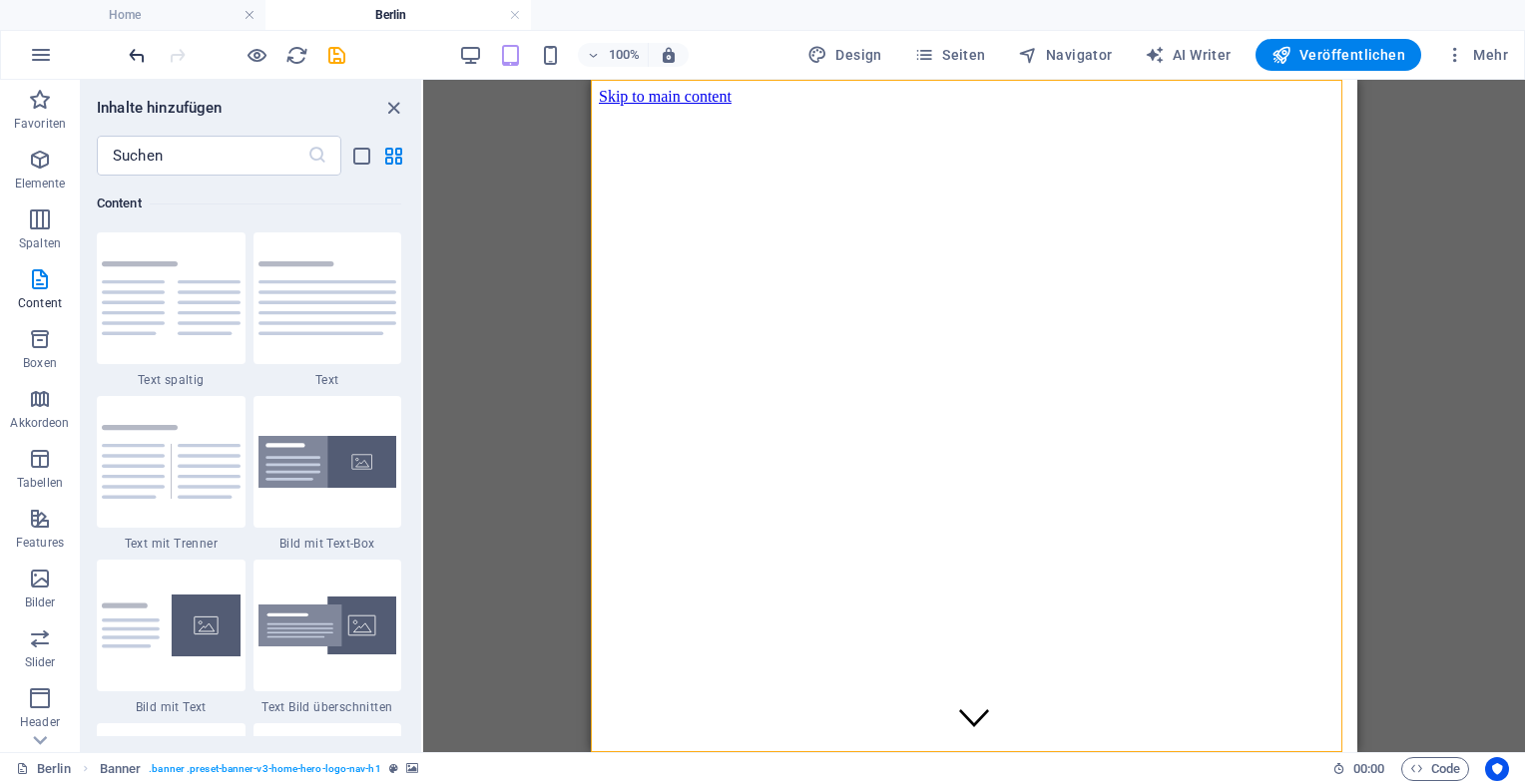 click at bounding box center (137, 55) 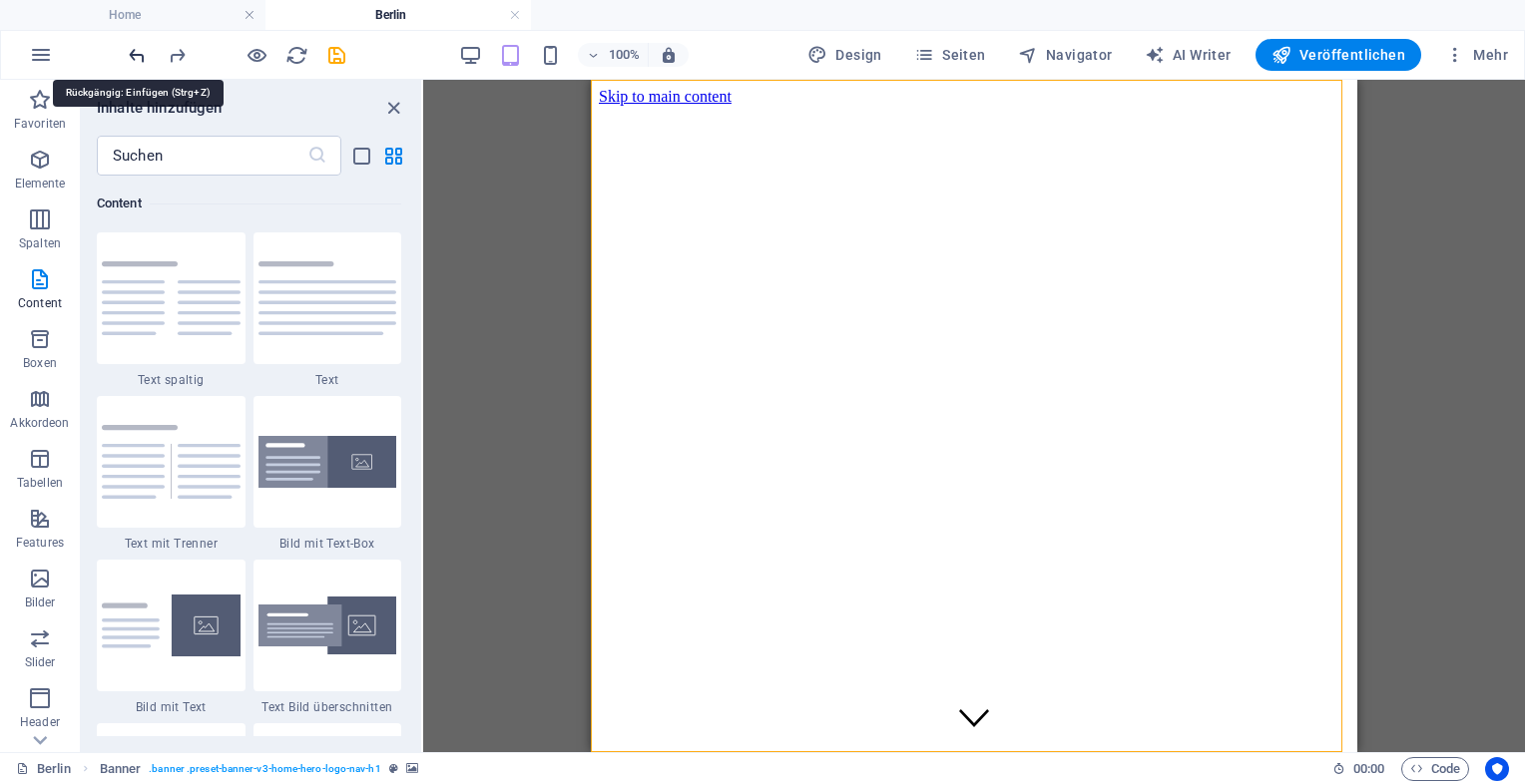 click at bounding box center [137, 55] 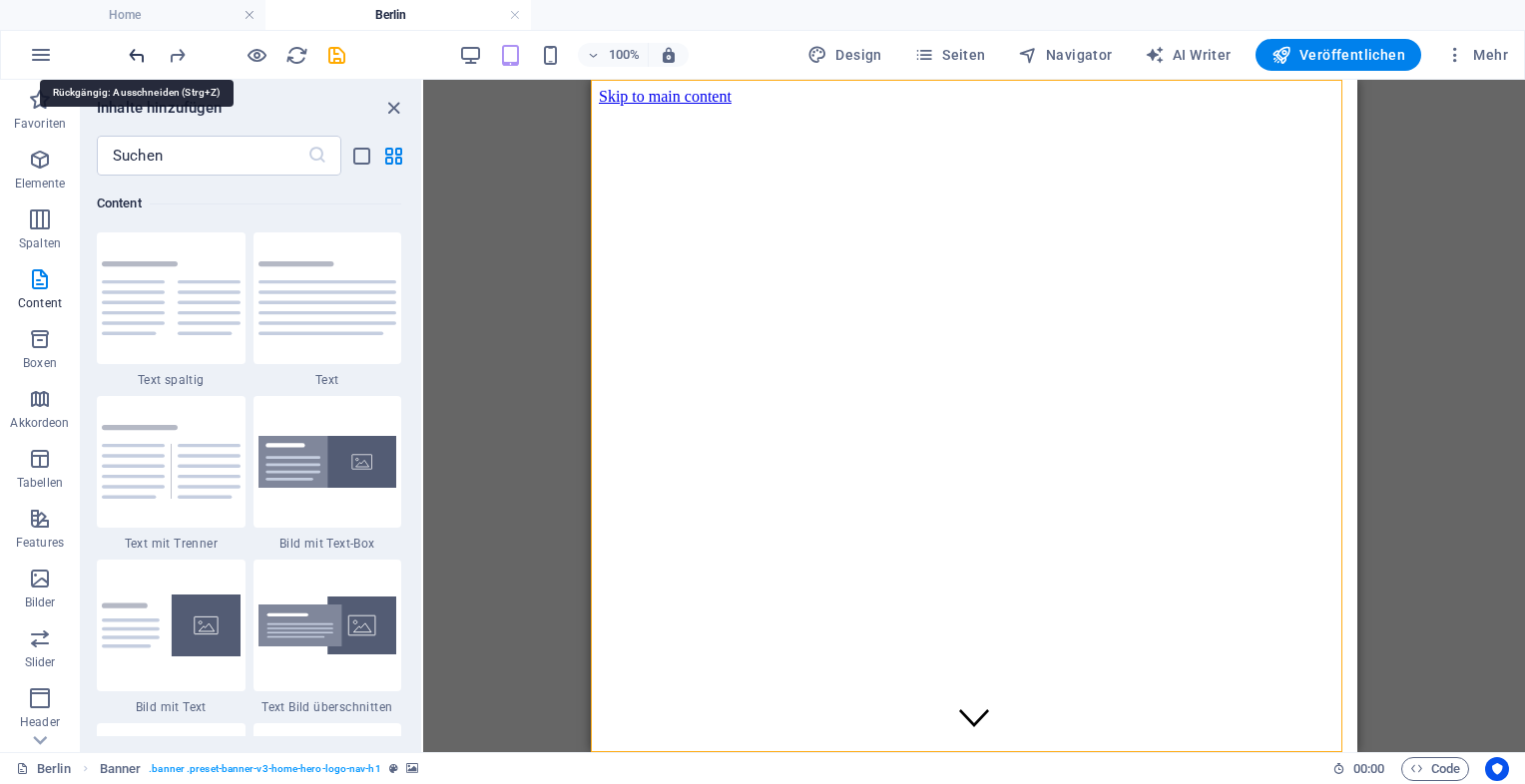 click at bounding box center [137, 55] 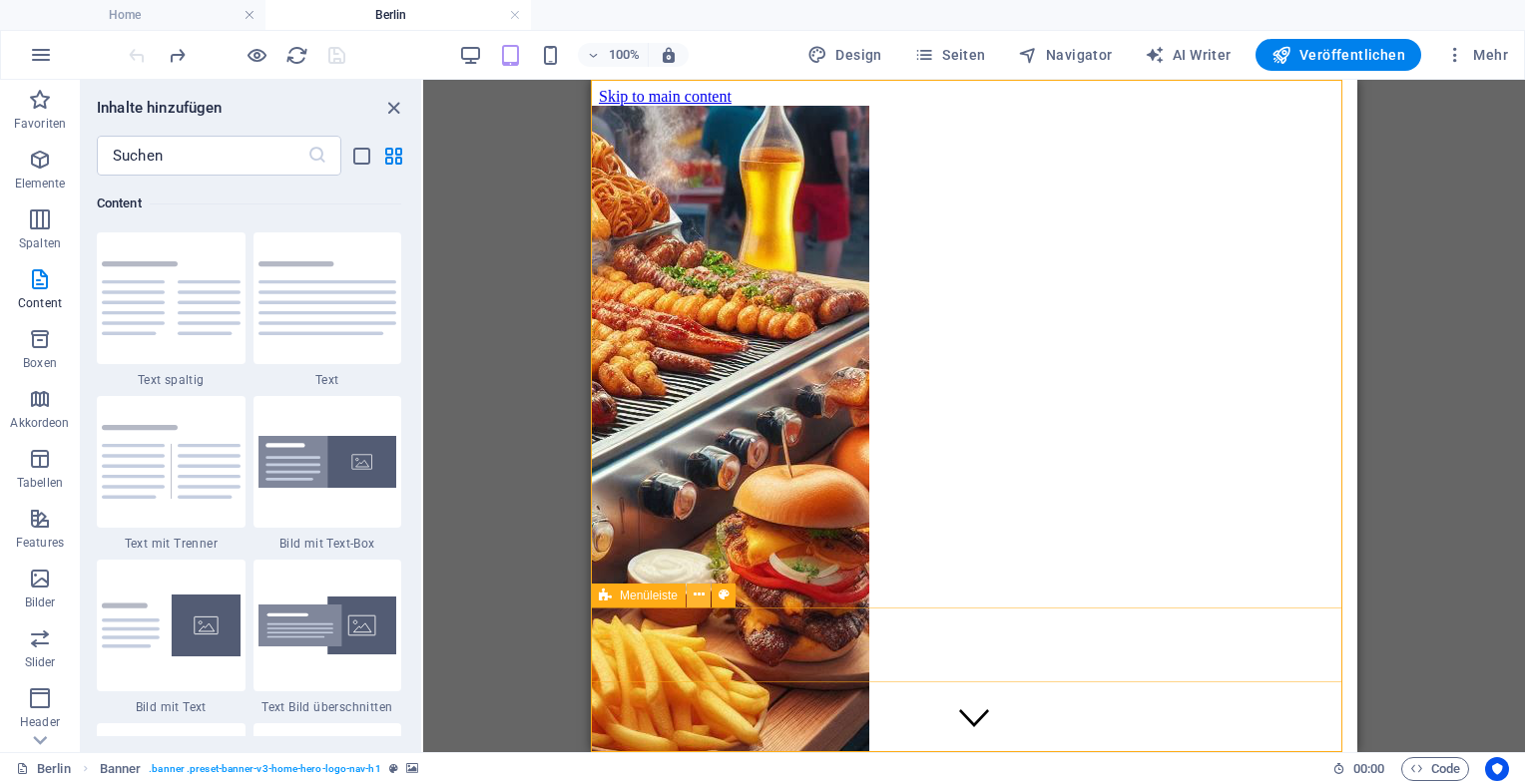 click at bounding box center [699, 594] 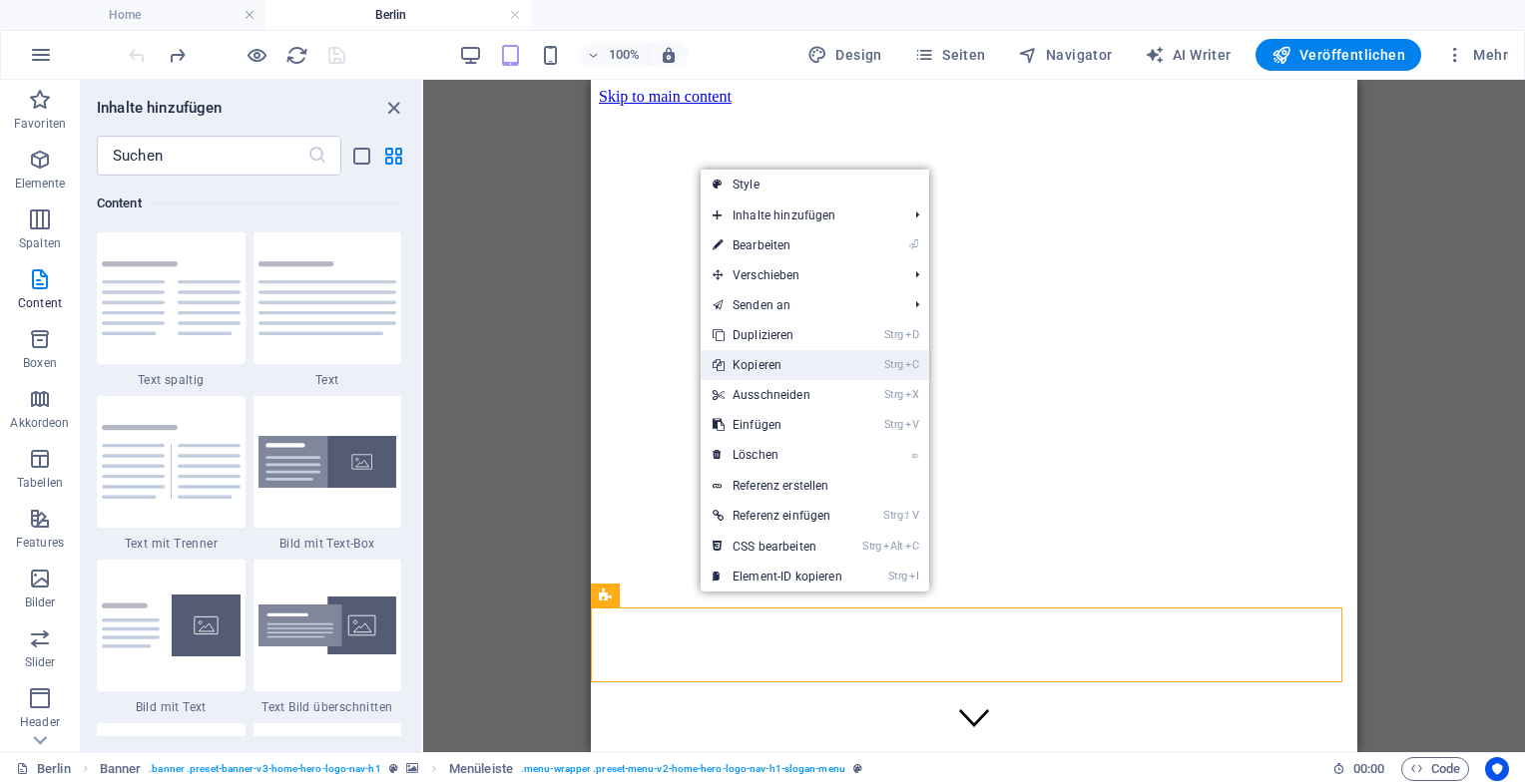 click on "Strg C  Kopieren" at bounding box center [777, 365] 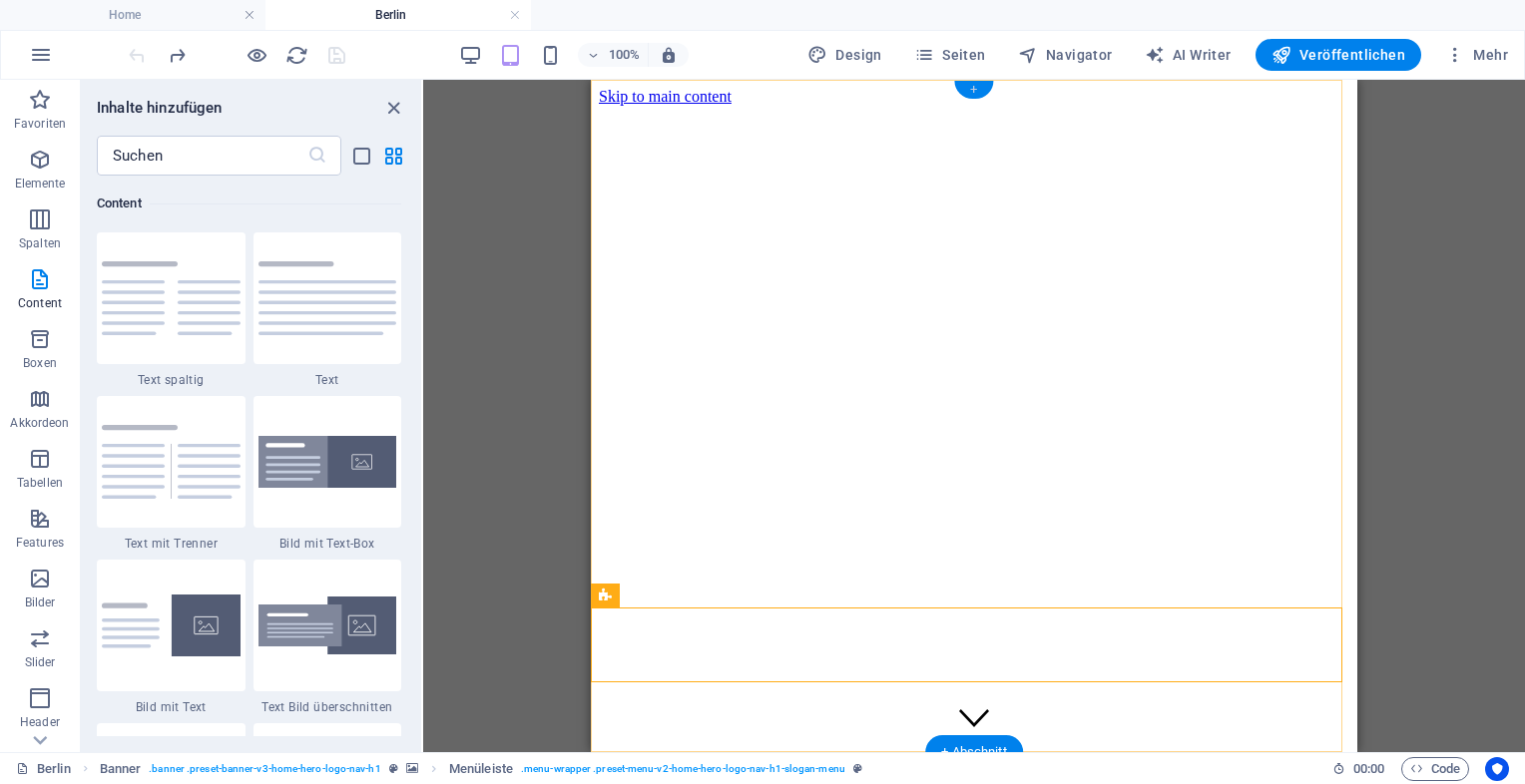 click on "+" at bounding box center [973, 90] 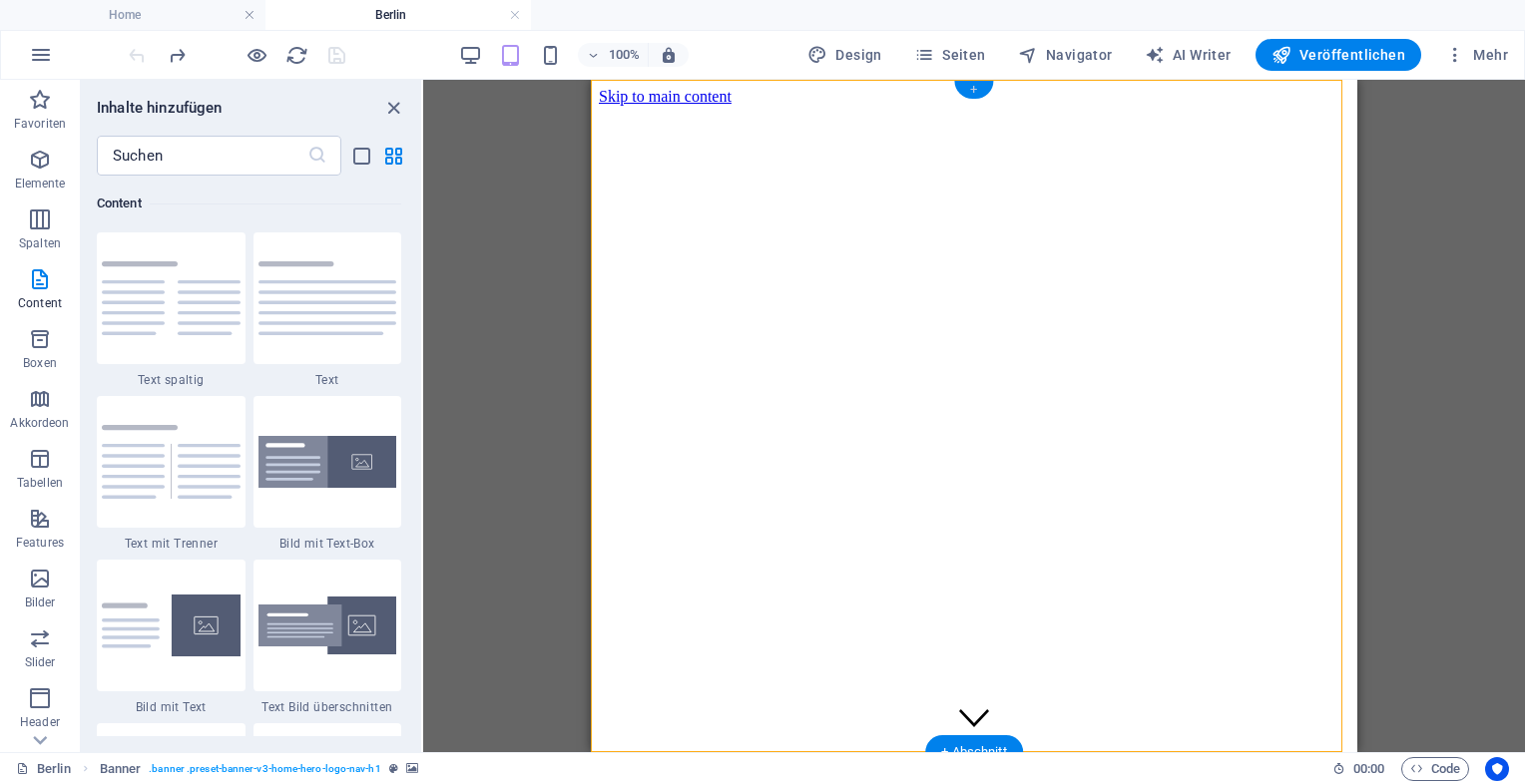 click on "+" at bounding box center [973, 90] 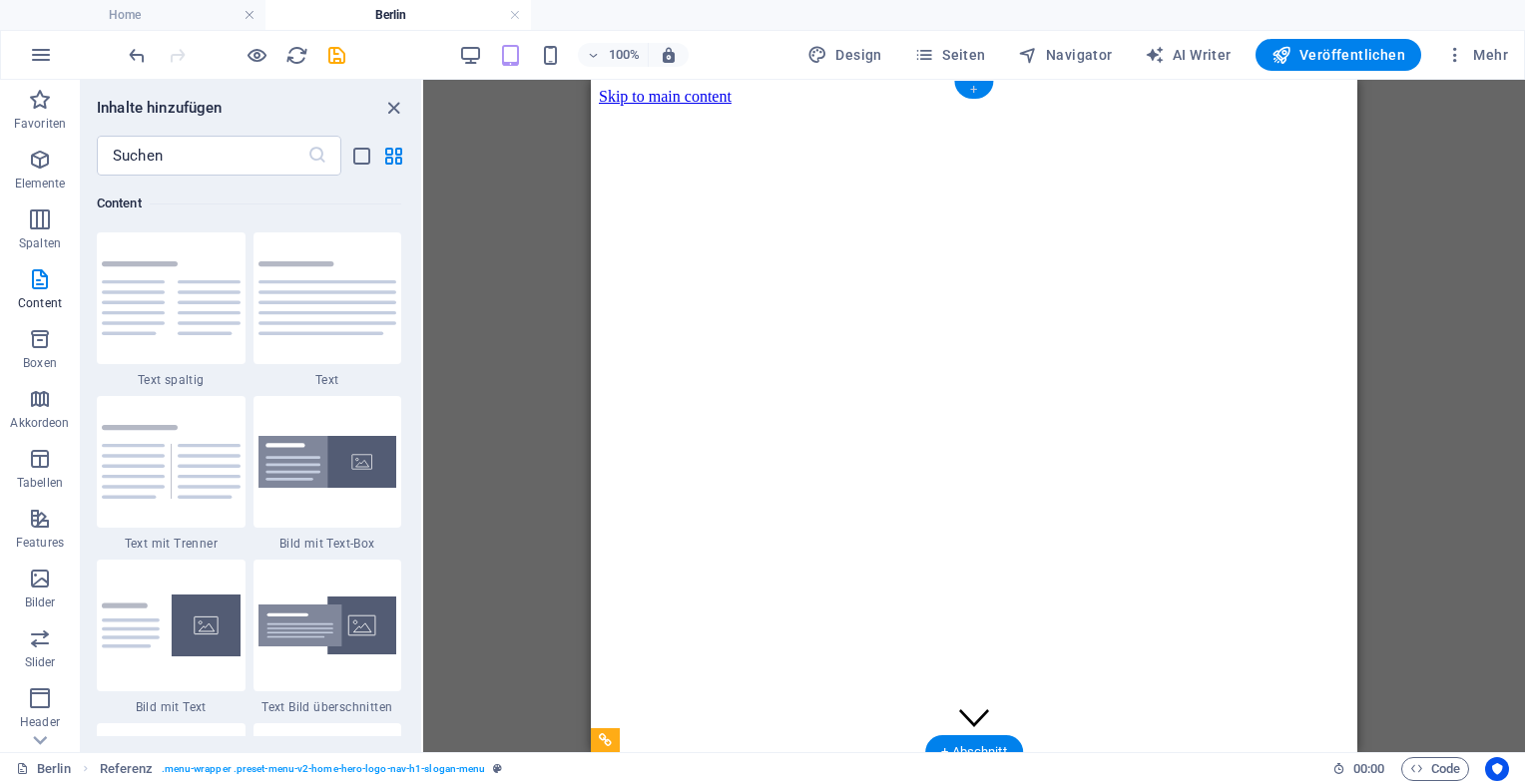 click on "+" at bounding box center (973, 90) 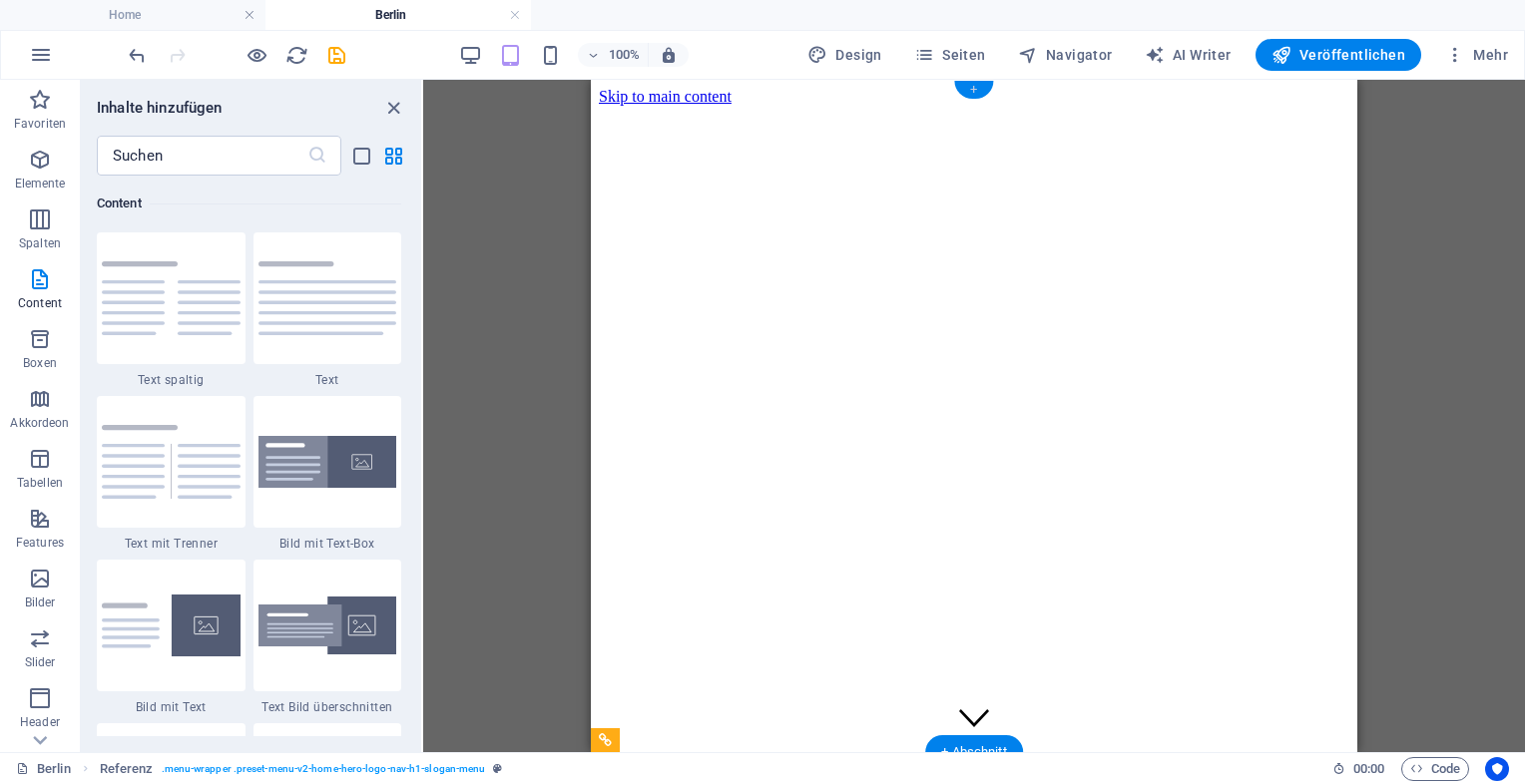 click on "+" at bounding box center [973, 90] 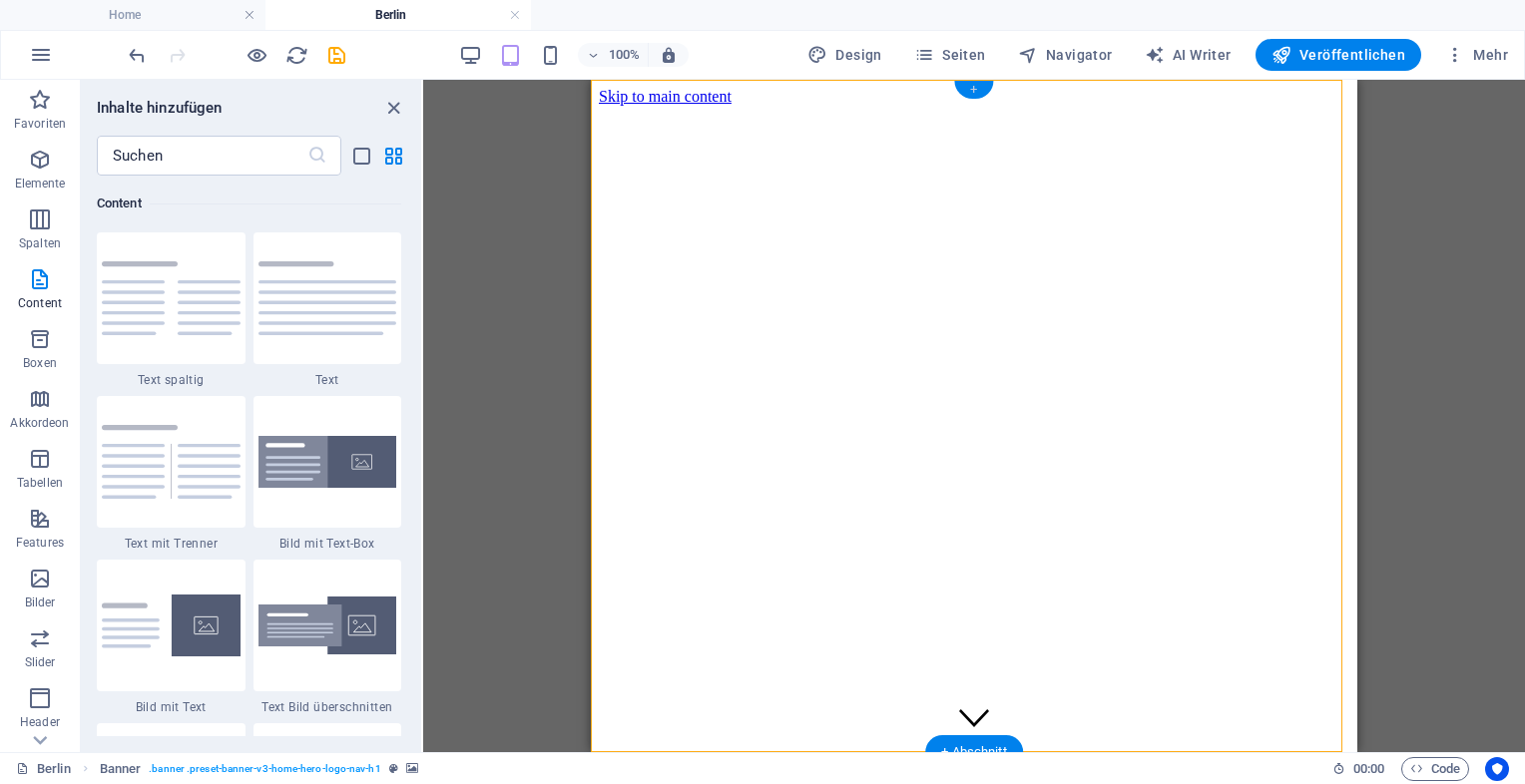 click on "+" at bounding box center [973, 90] 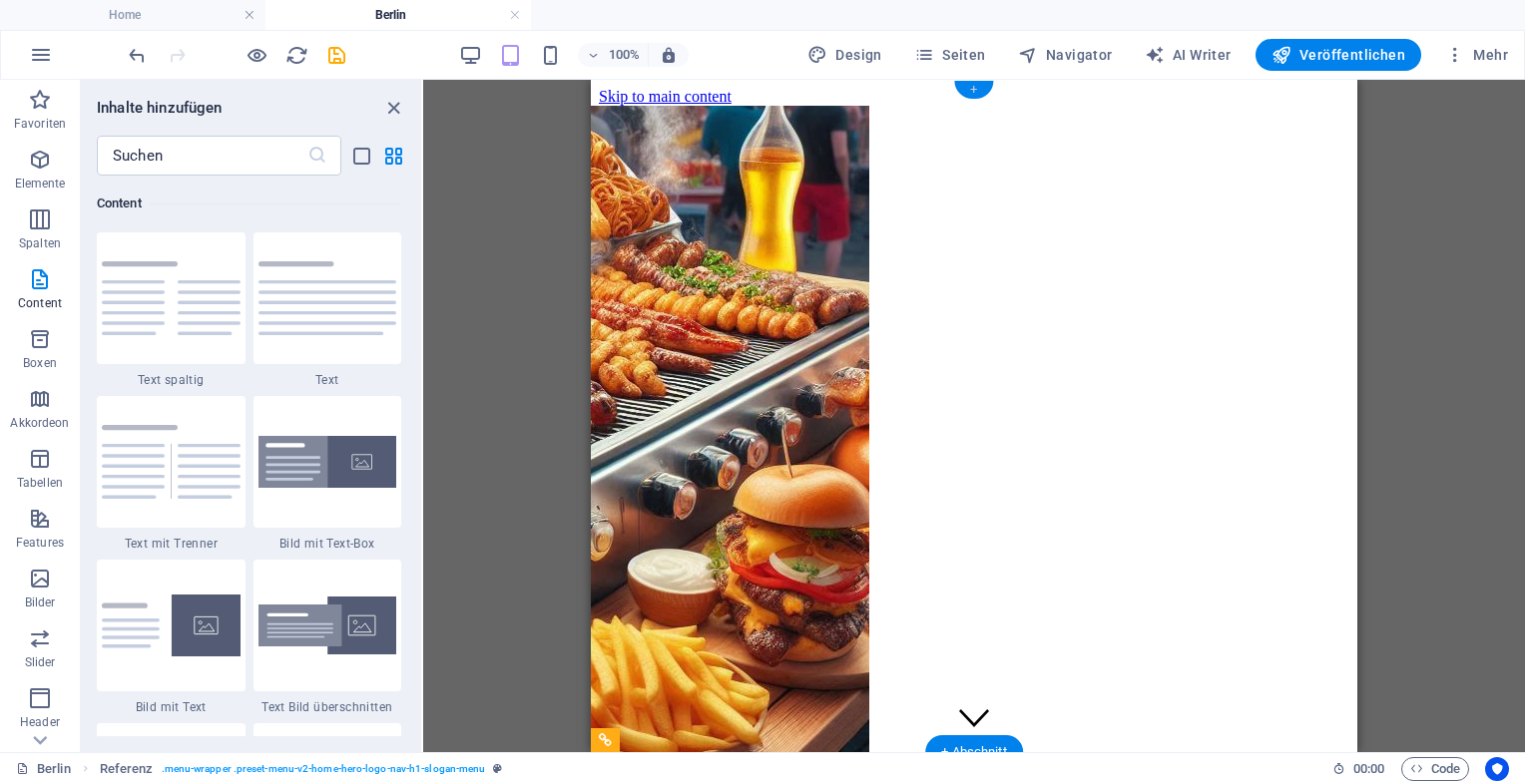click on "+" at bounding box center [973, 90] 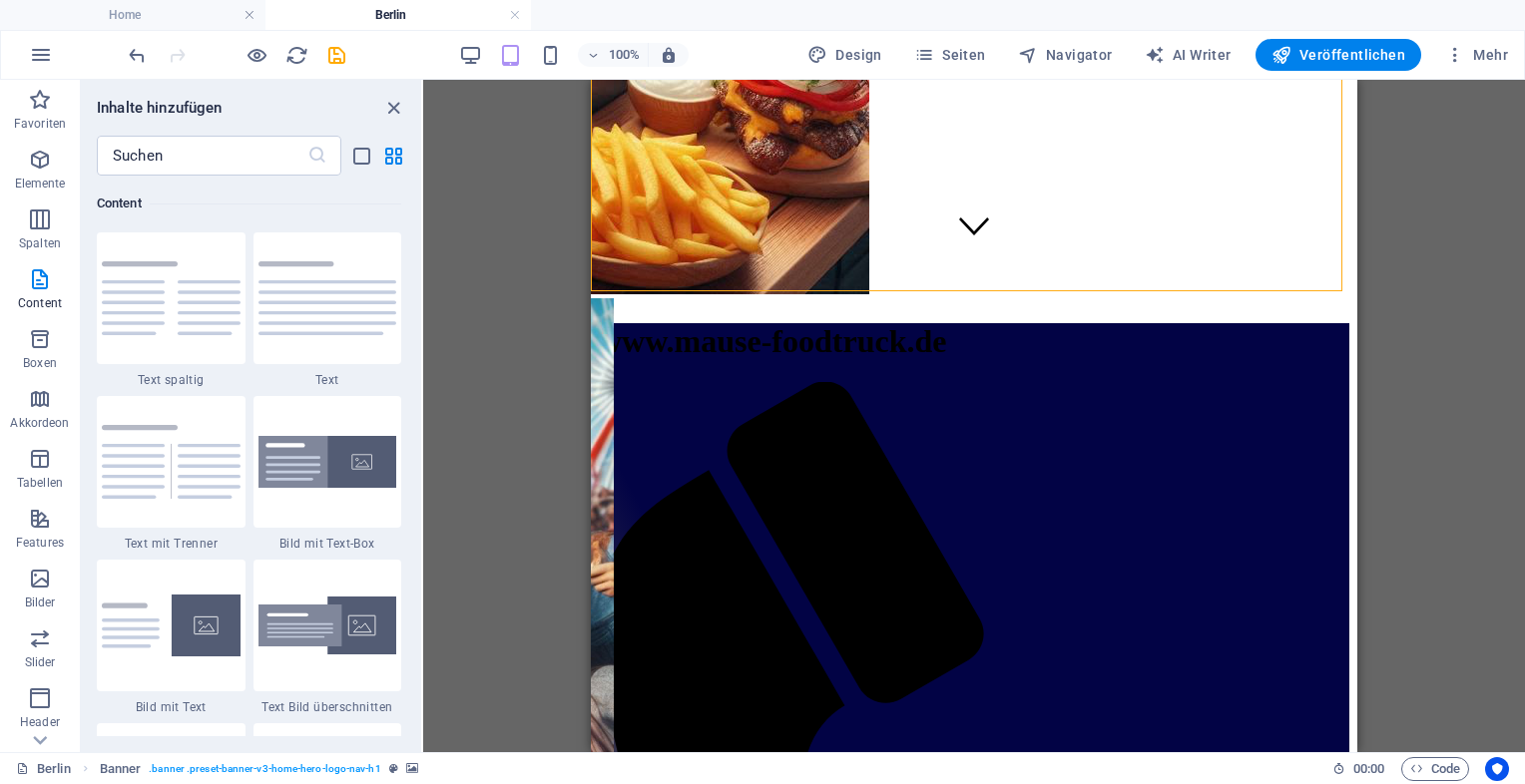 scroll, scrollTop: 486, scrollLeft: 0, axis: vertical 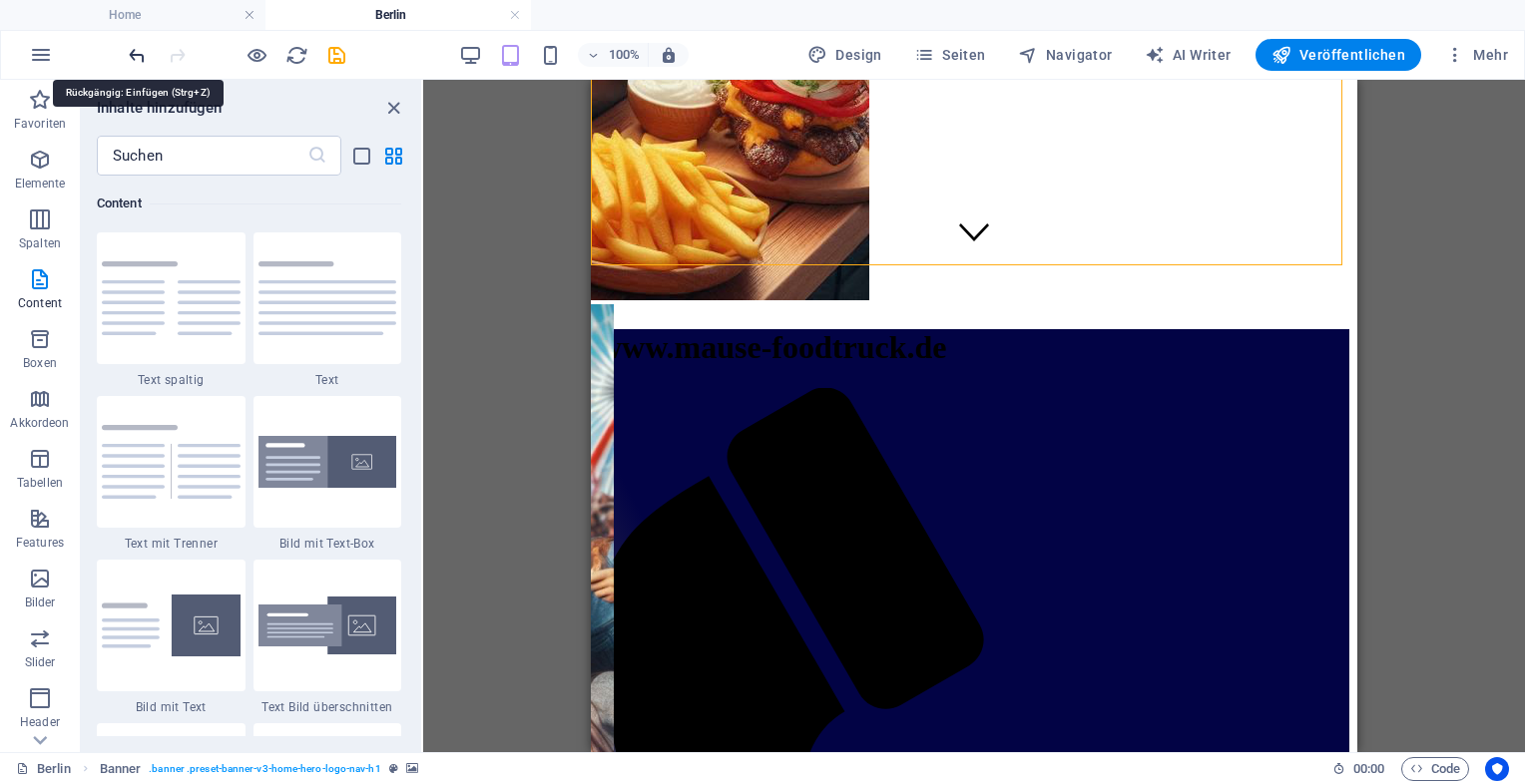 click at bounding box center (137, 55) 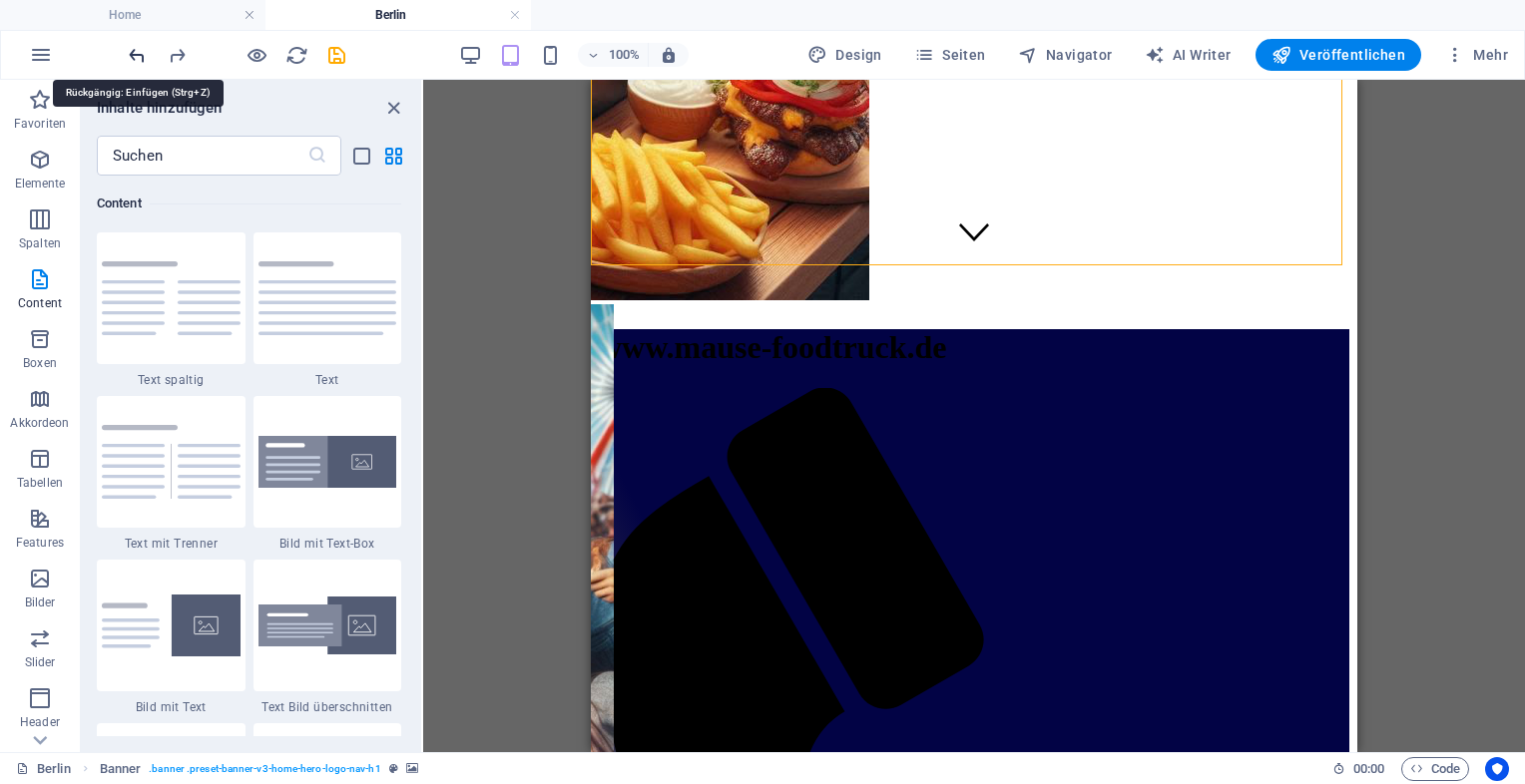 click at bounding box center [137, 55] 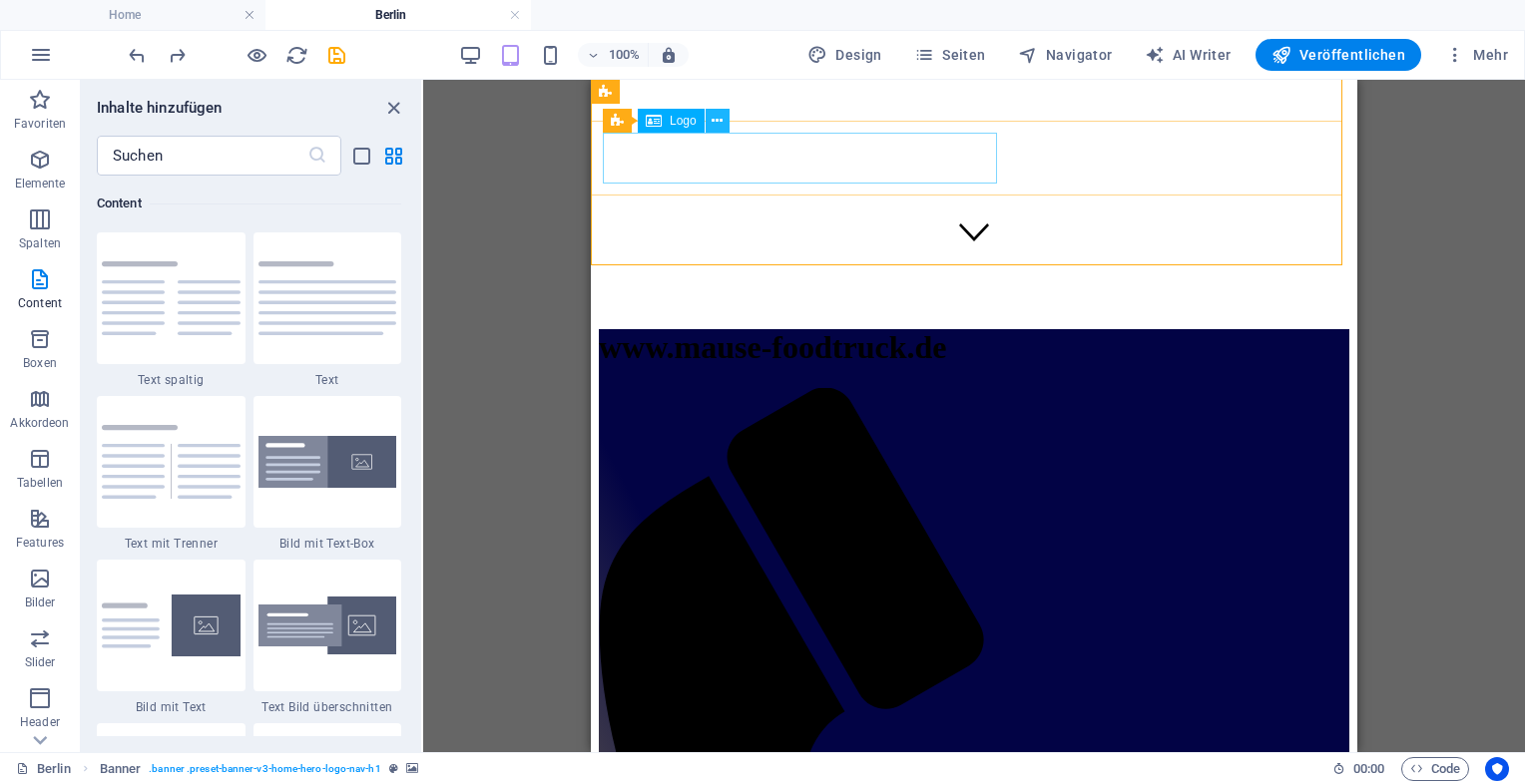 click at bounding box center [717, 121] 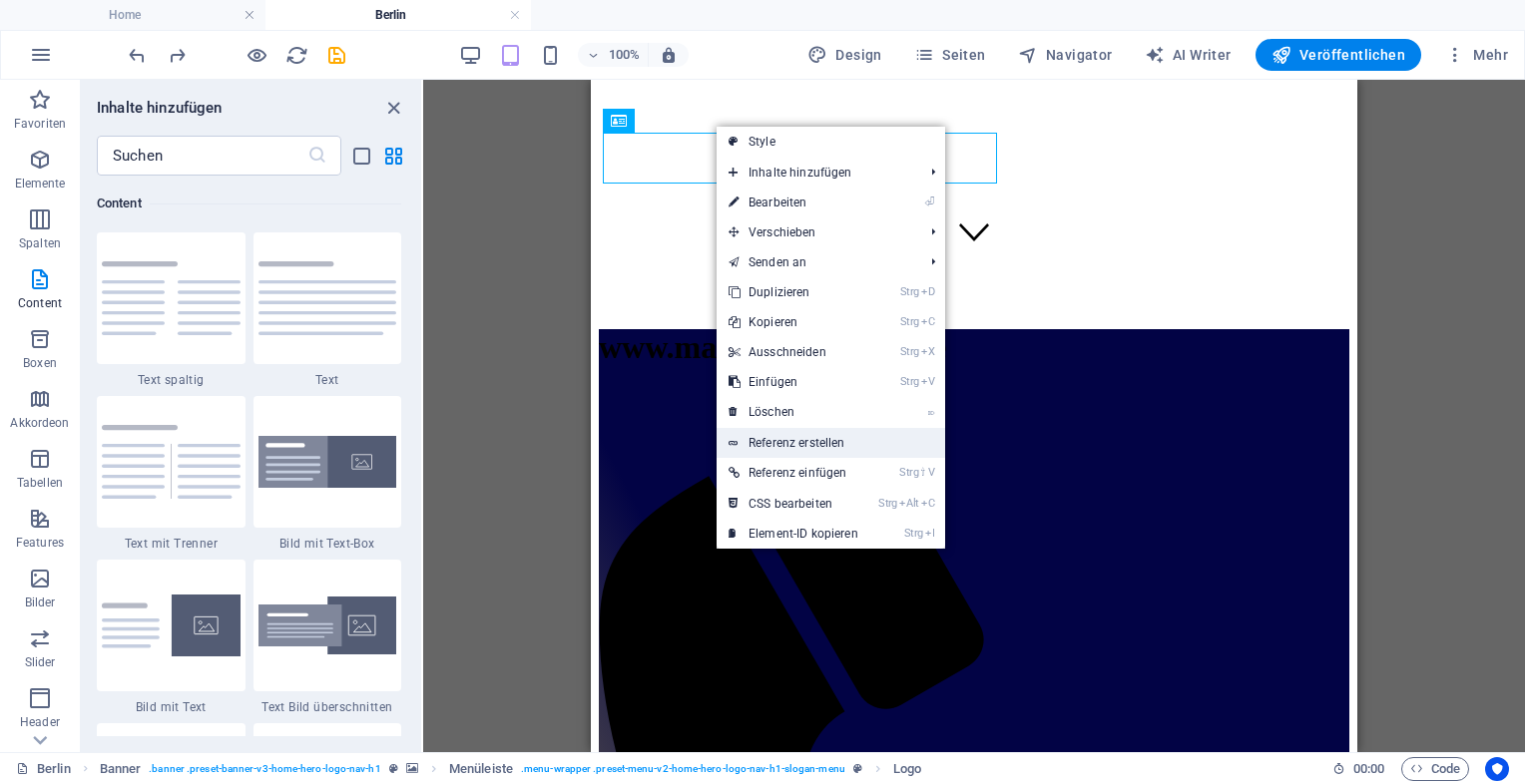 drag, startPoint x: 806, startPoint y: 438, endPoint x: 210, endPoint y: 341, distance: 603.842 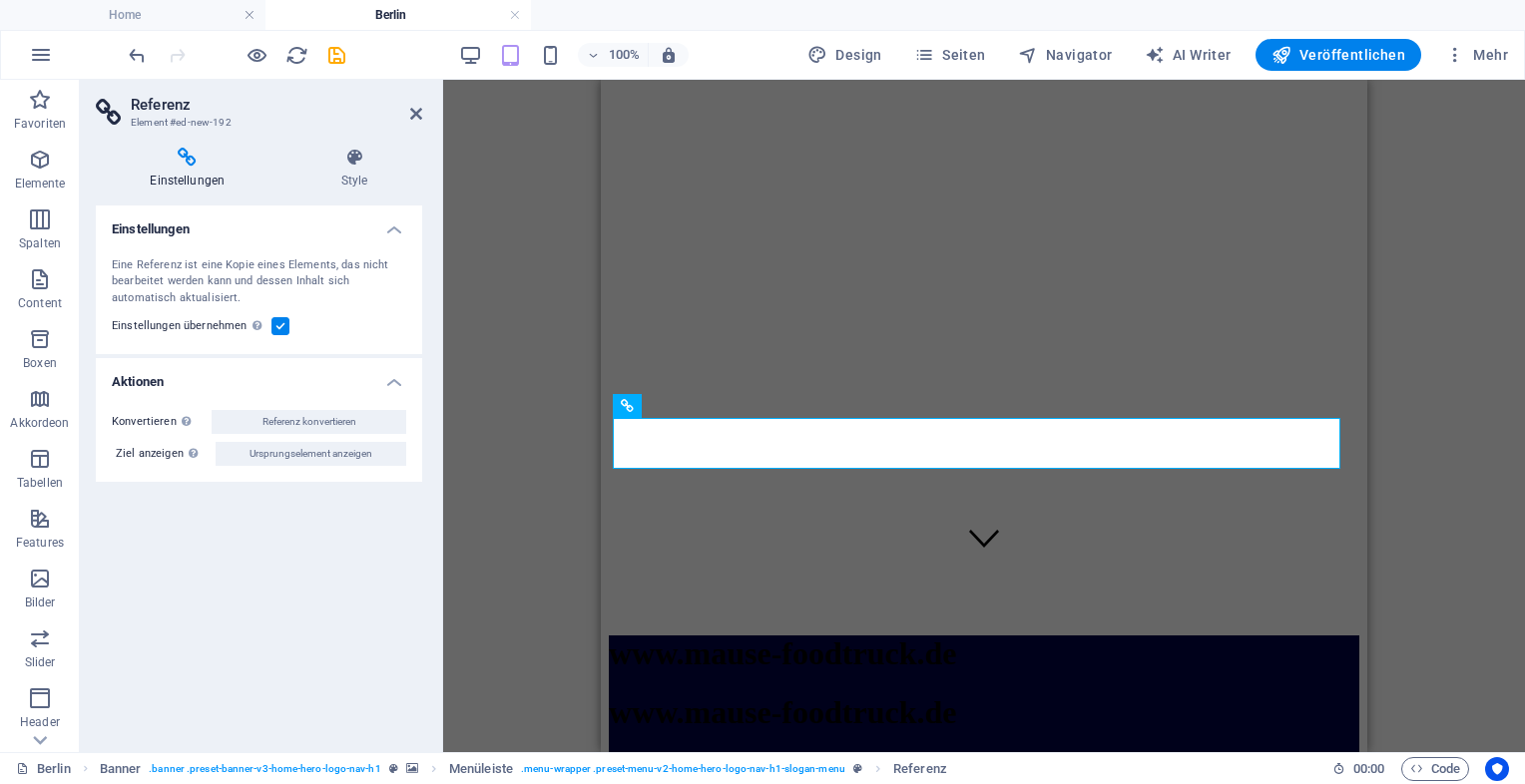 scroll, scrollTop: 144, scrollLeft: 0, axis: vertical 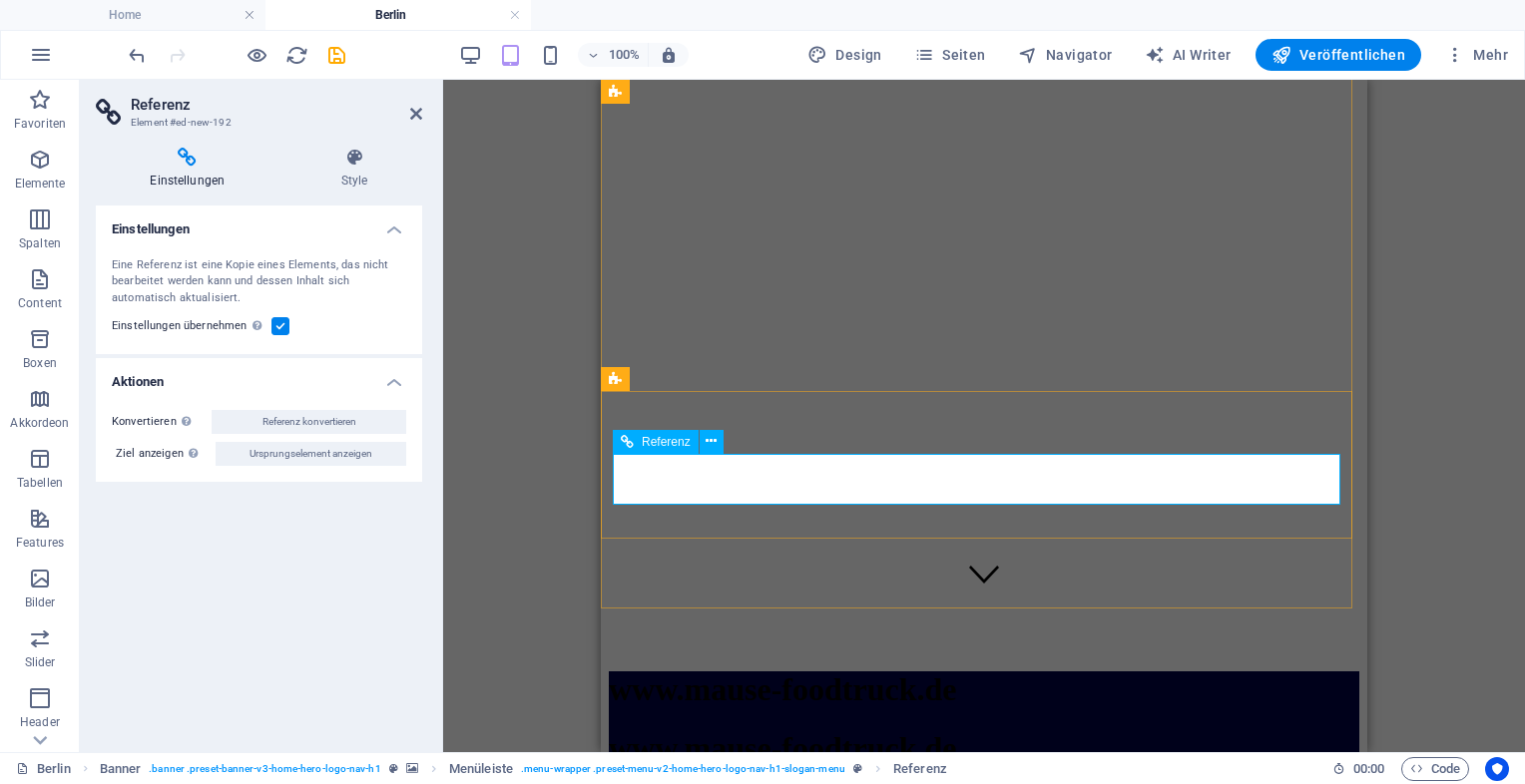 click on "Referenz" at bounding box center [675, 442] 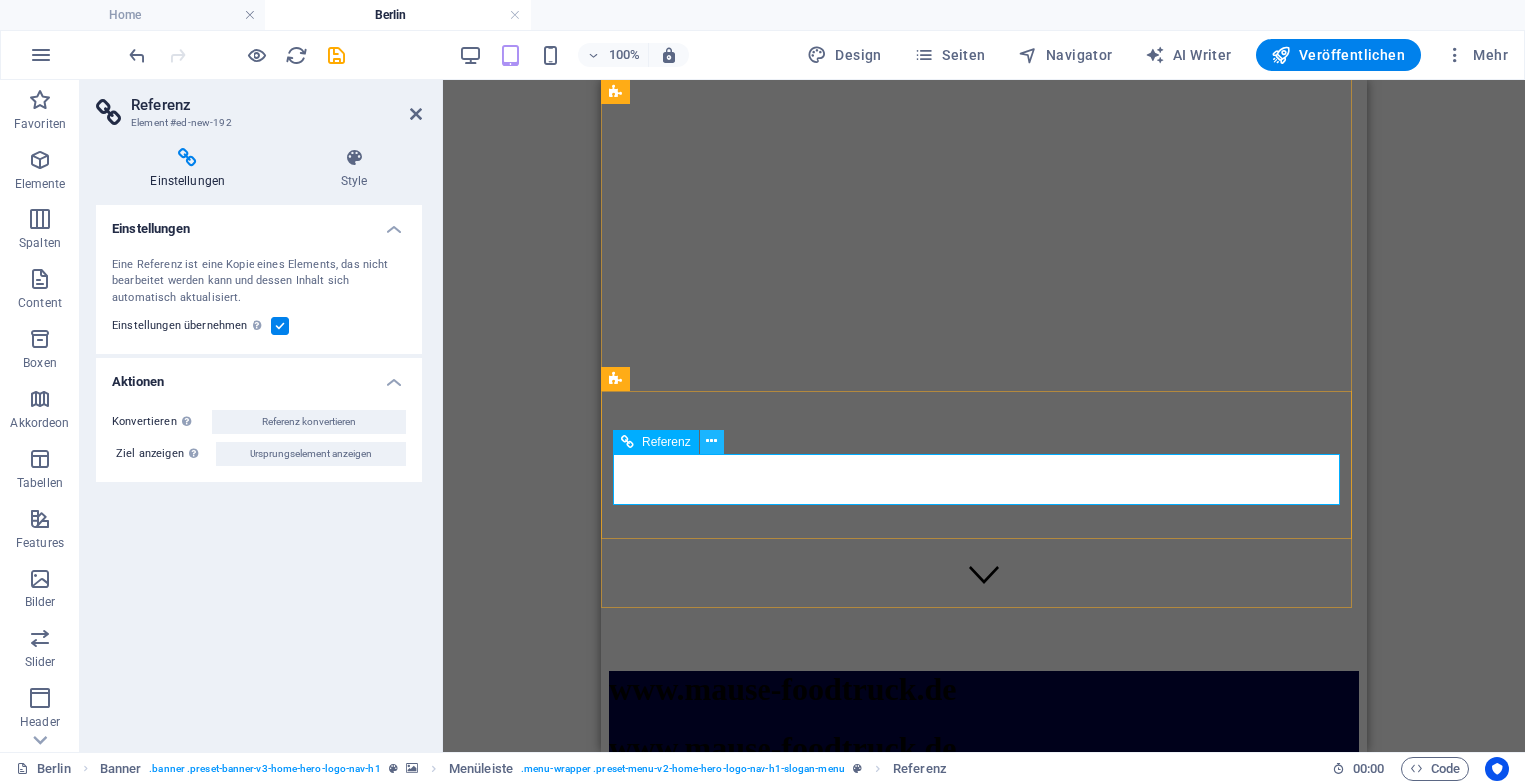 click at bounding box center (711, 441) 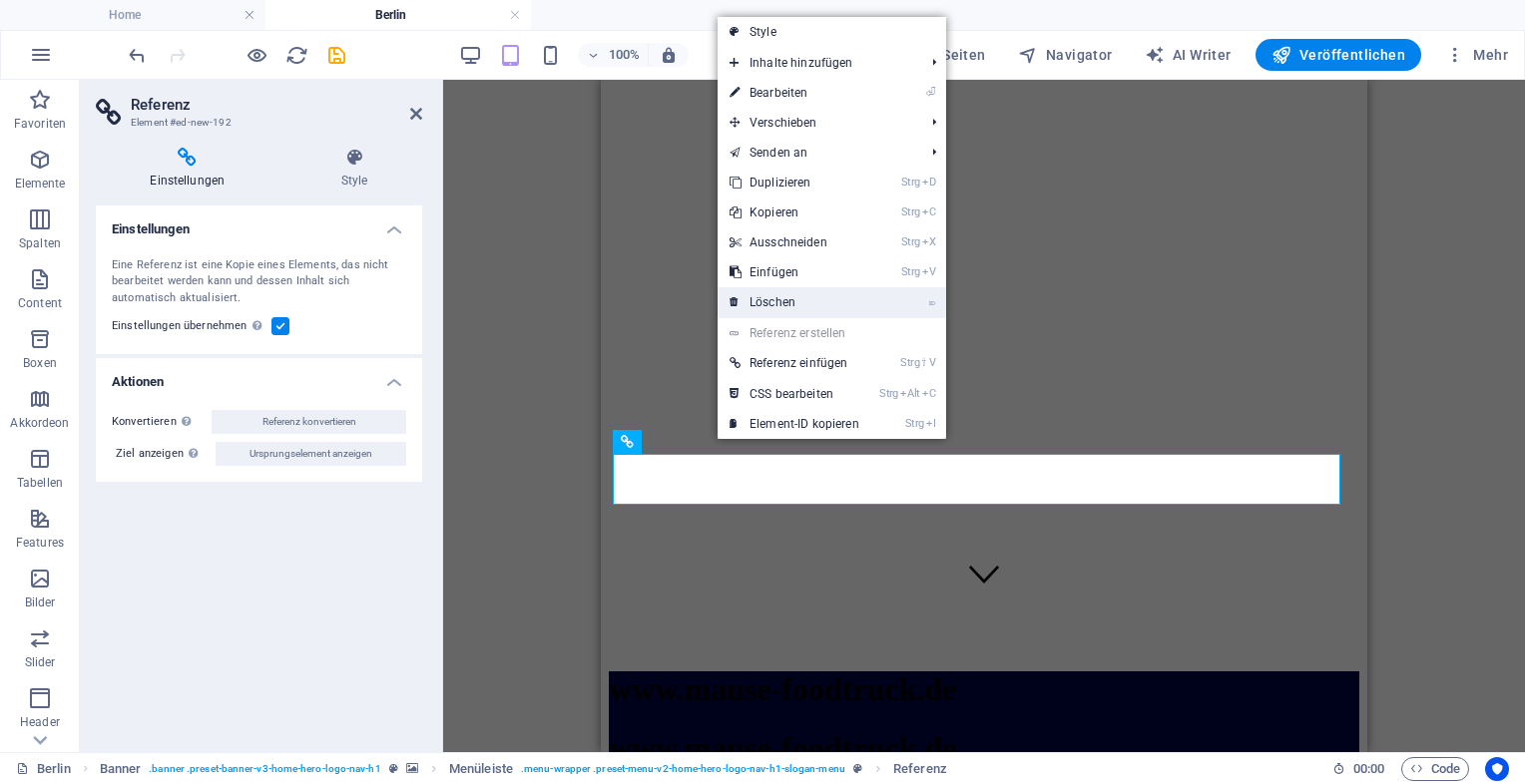 click on "⌦  Löschen" at bounding box center (794, 302) 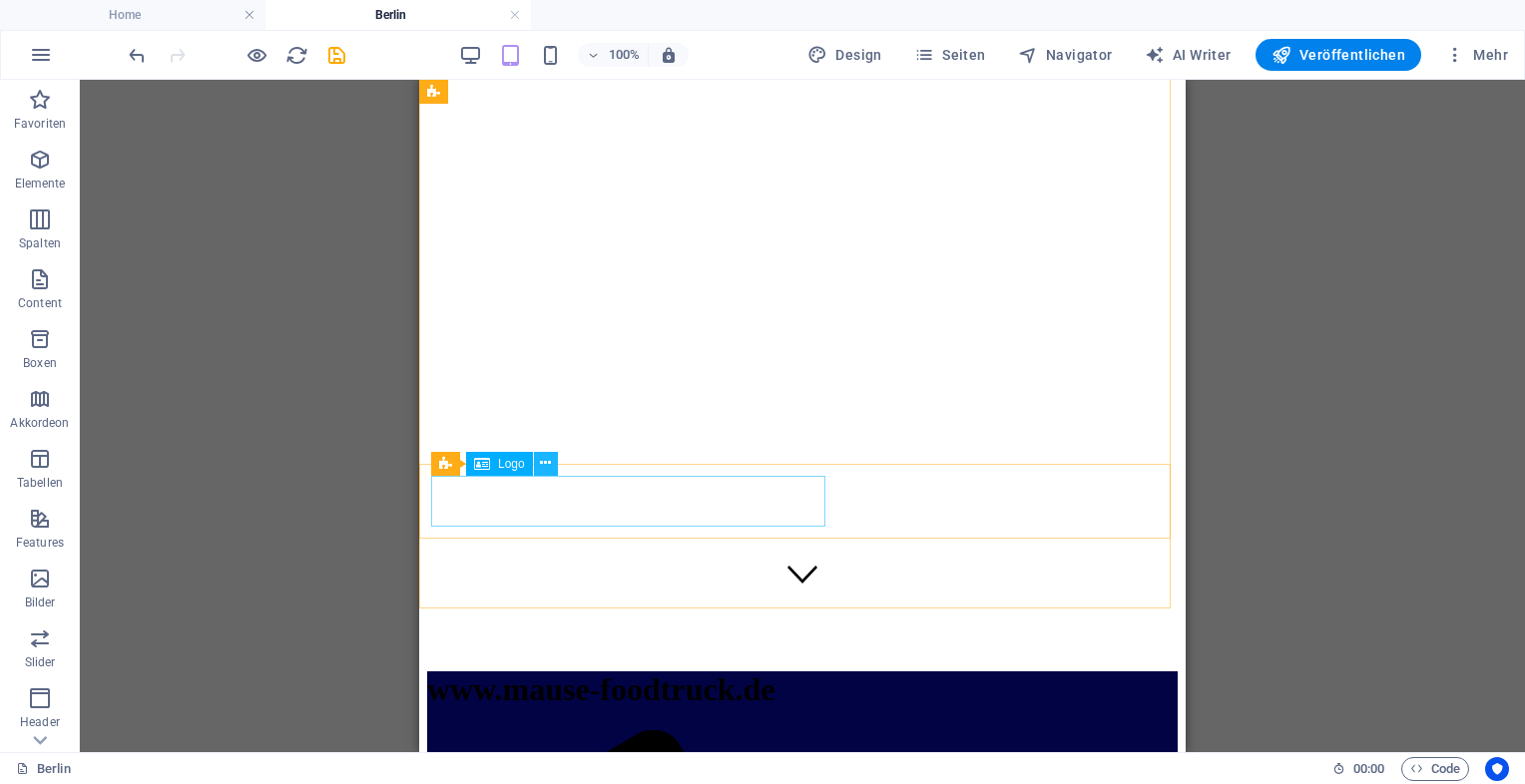click at bounding box center (545, 463) 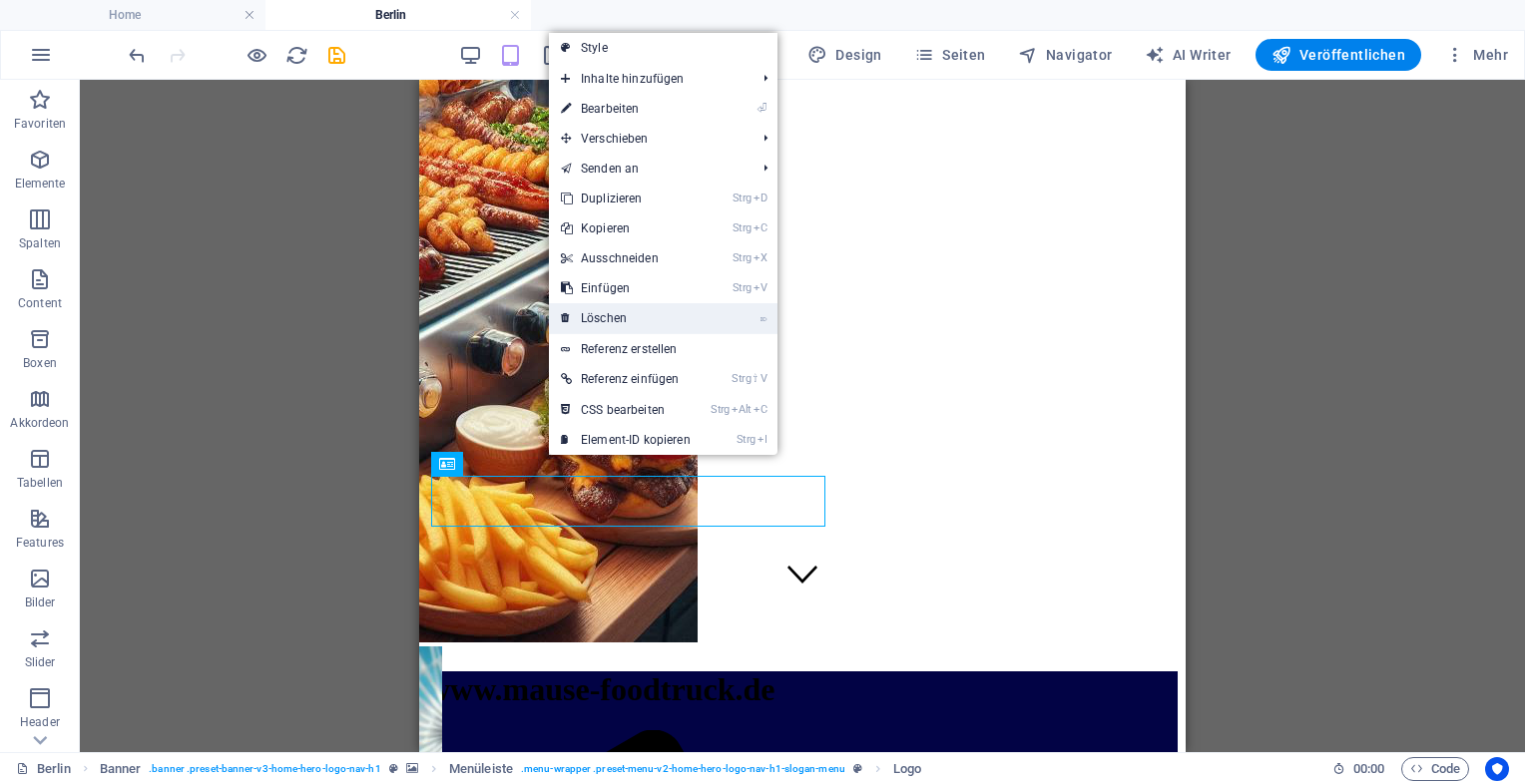 click on "⌦  Löschen" at bounding box center [626, 318] 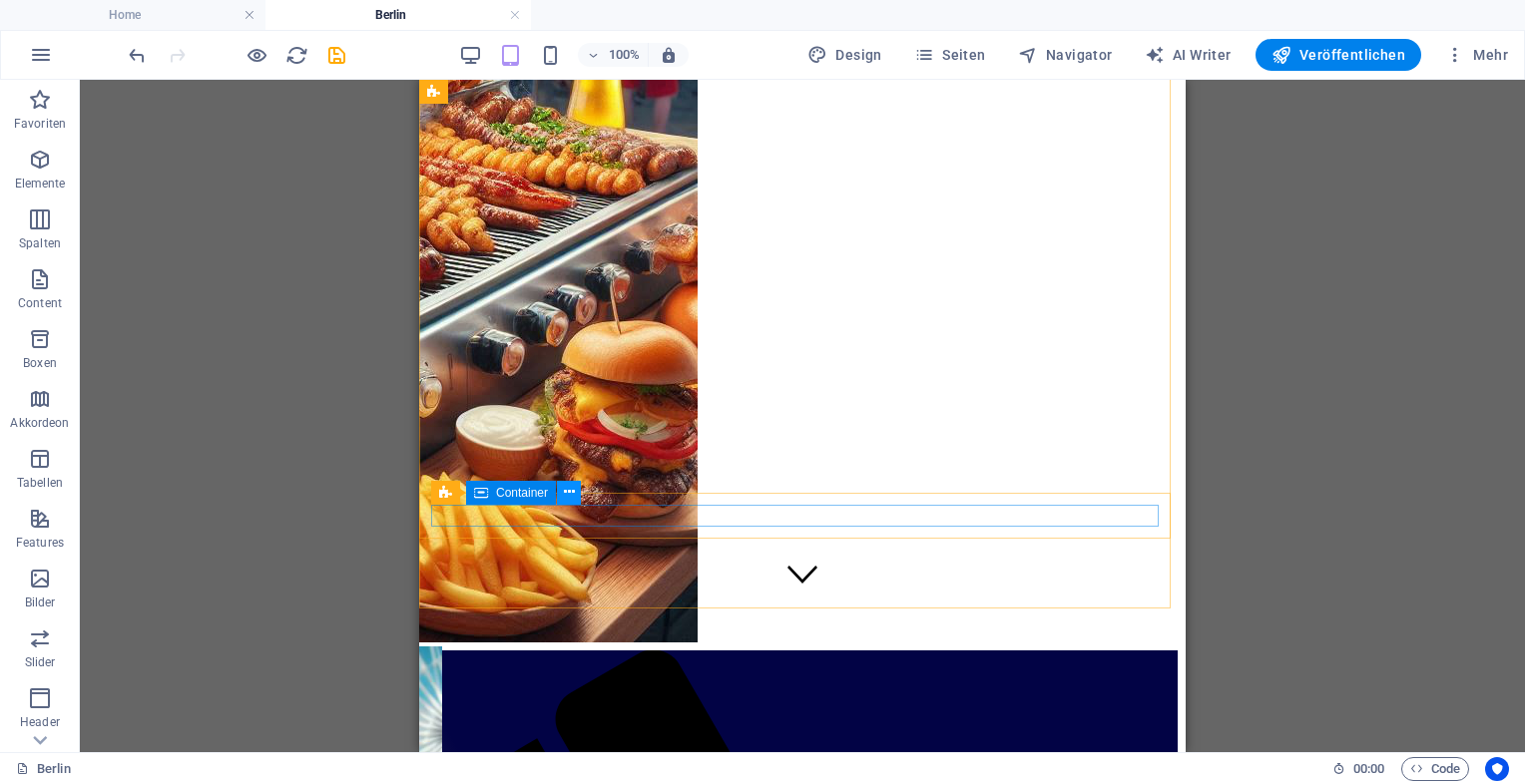 click at bounding box center [569, 492] 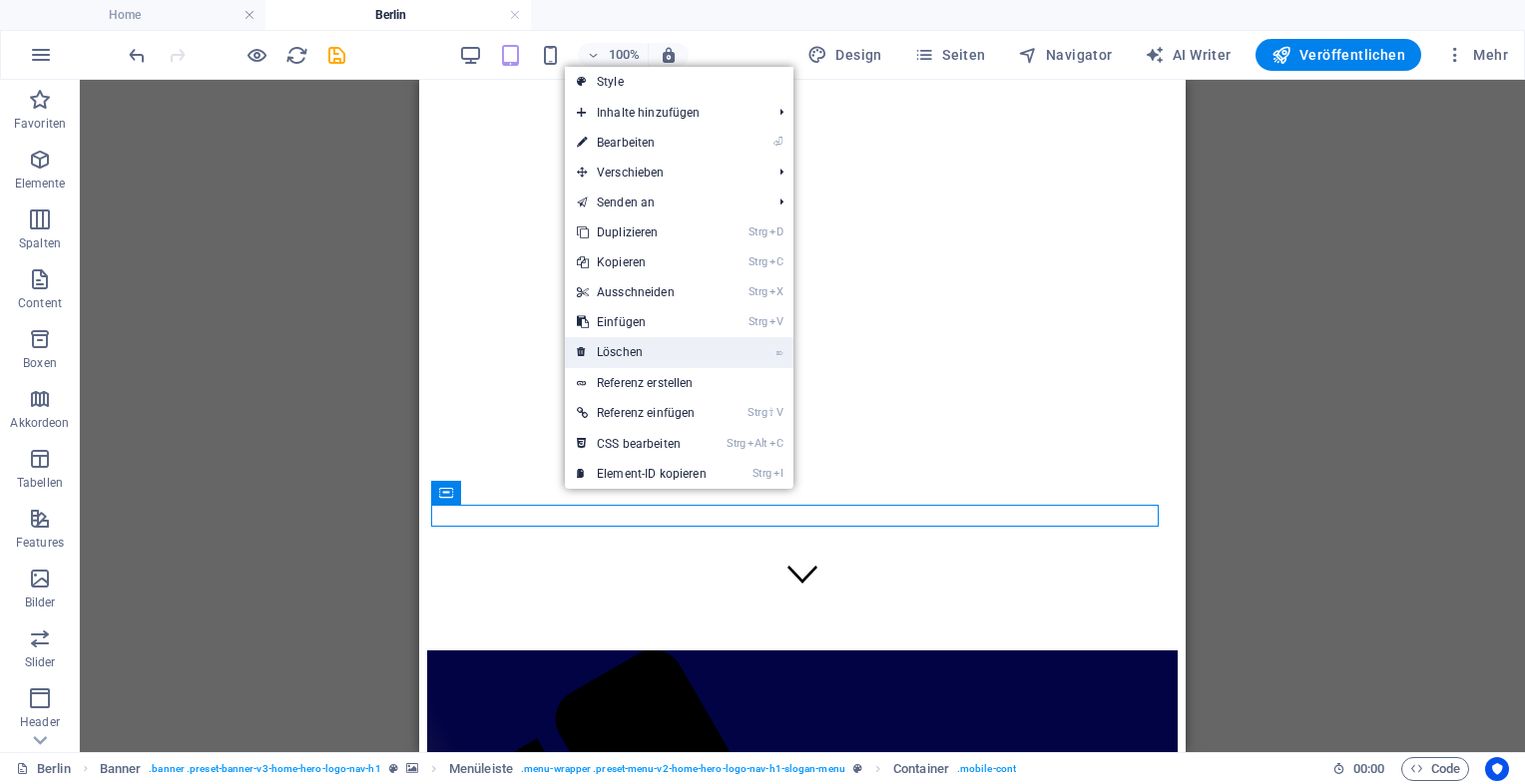 click on "⌦  Löschen" at bounding box center (642, 352) 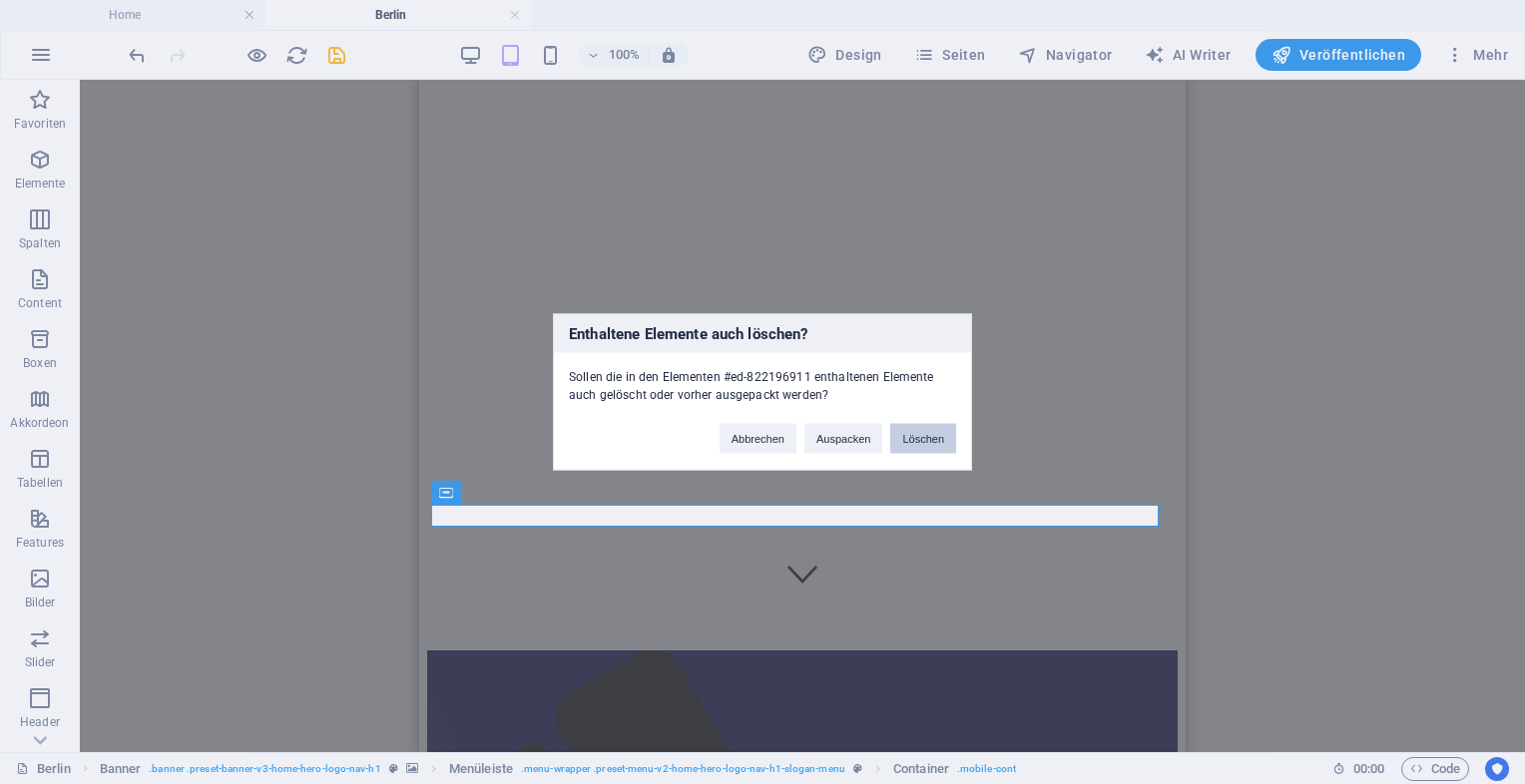 click on "Löschen" at bounding box center (923, 439) 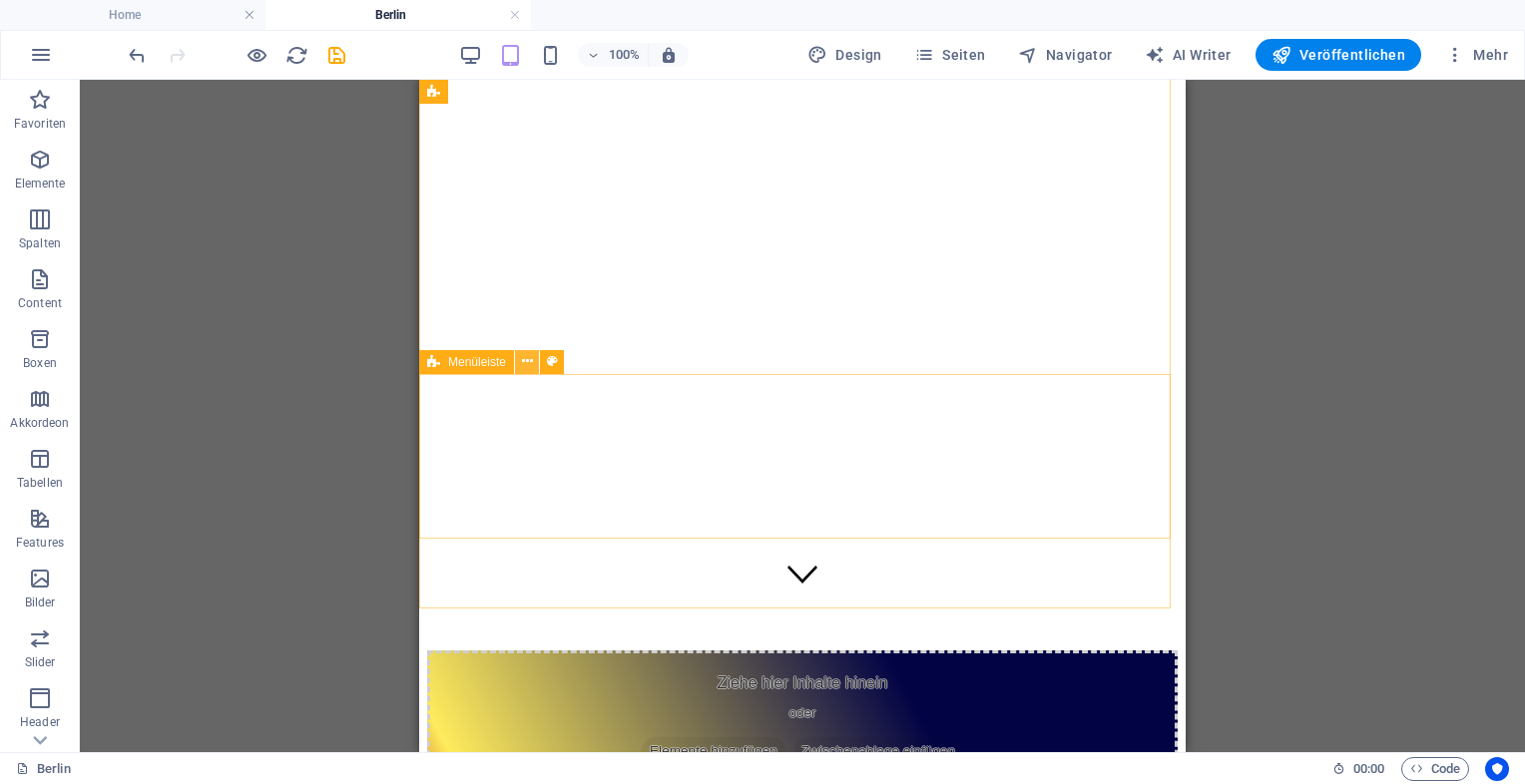 click at bounding box center [527, 362] 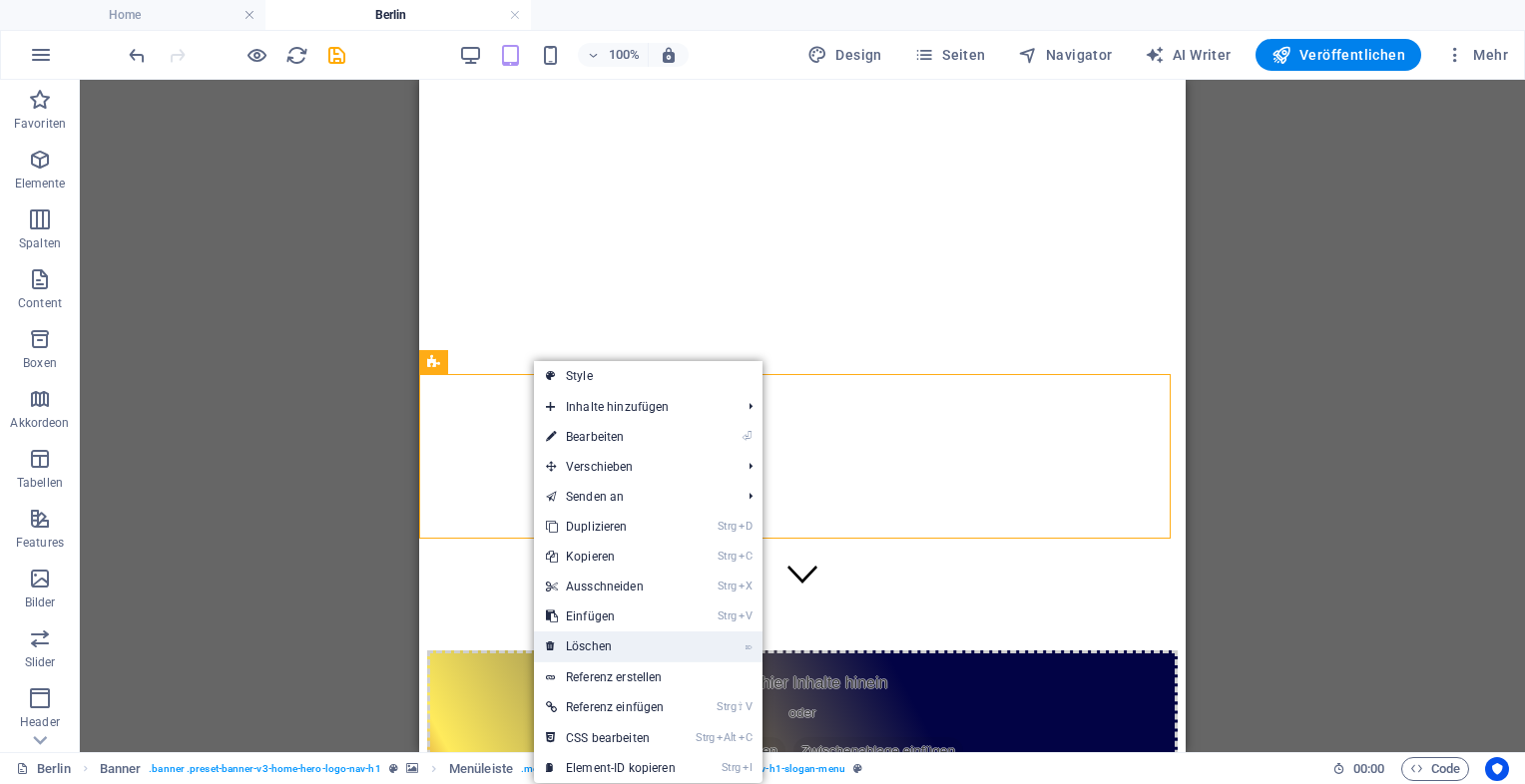 click on "⌦  Löschen" at bounding box center (611, 646) 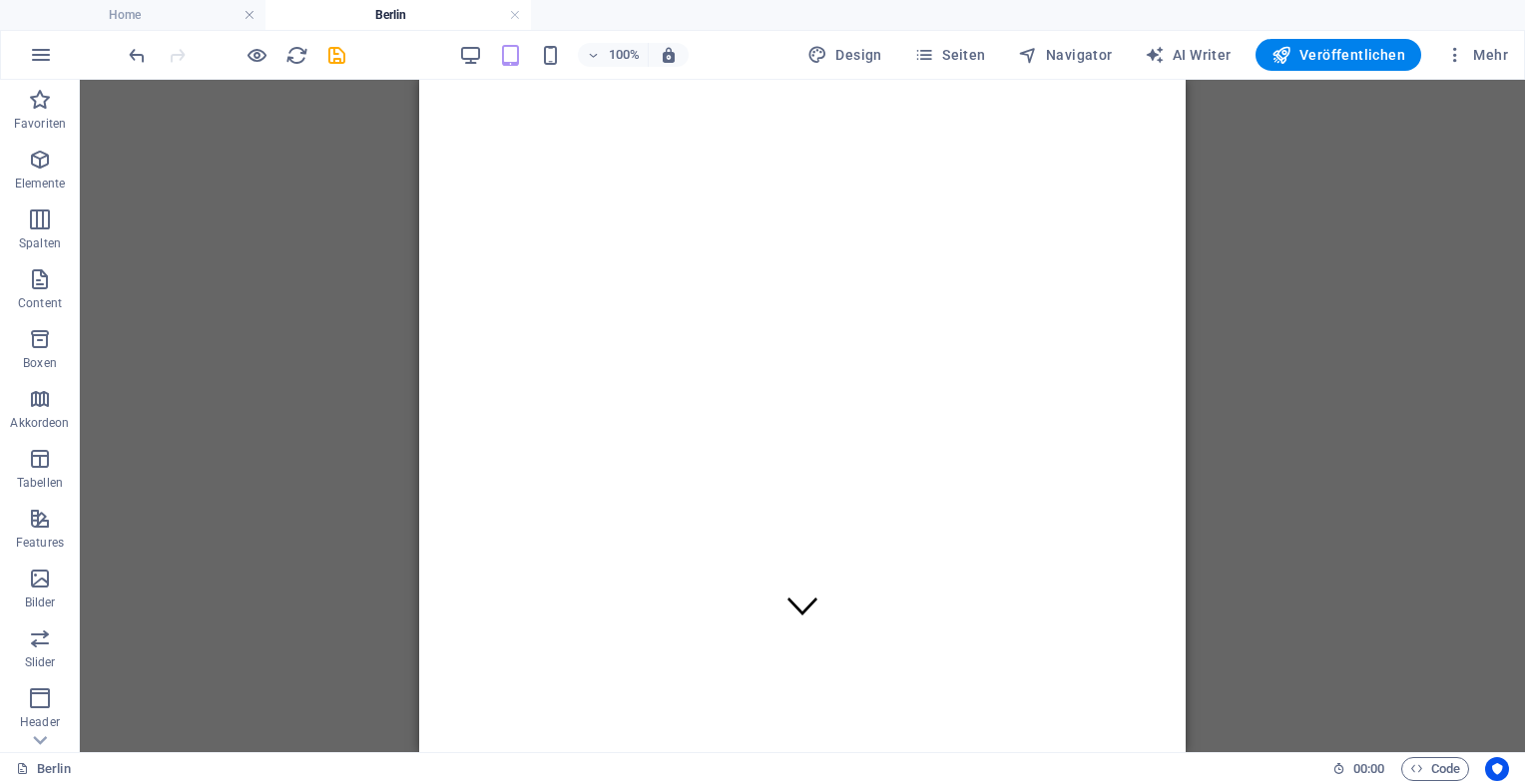 scroll, scrollTop: 228, scrollLeft: 0, axis: vertical 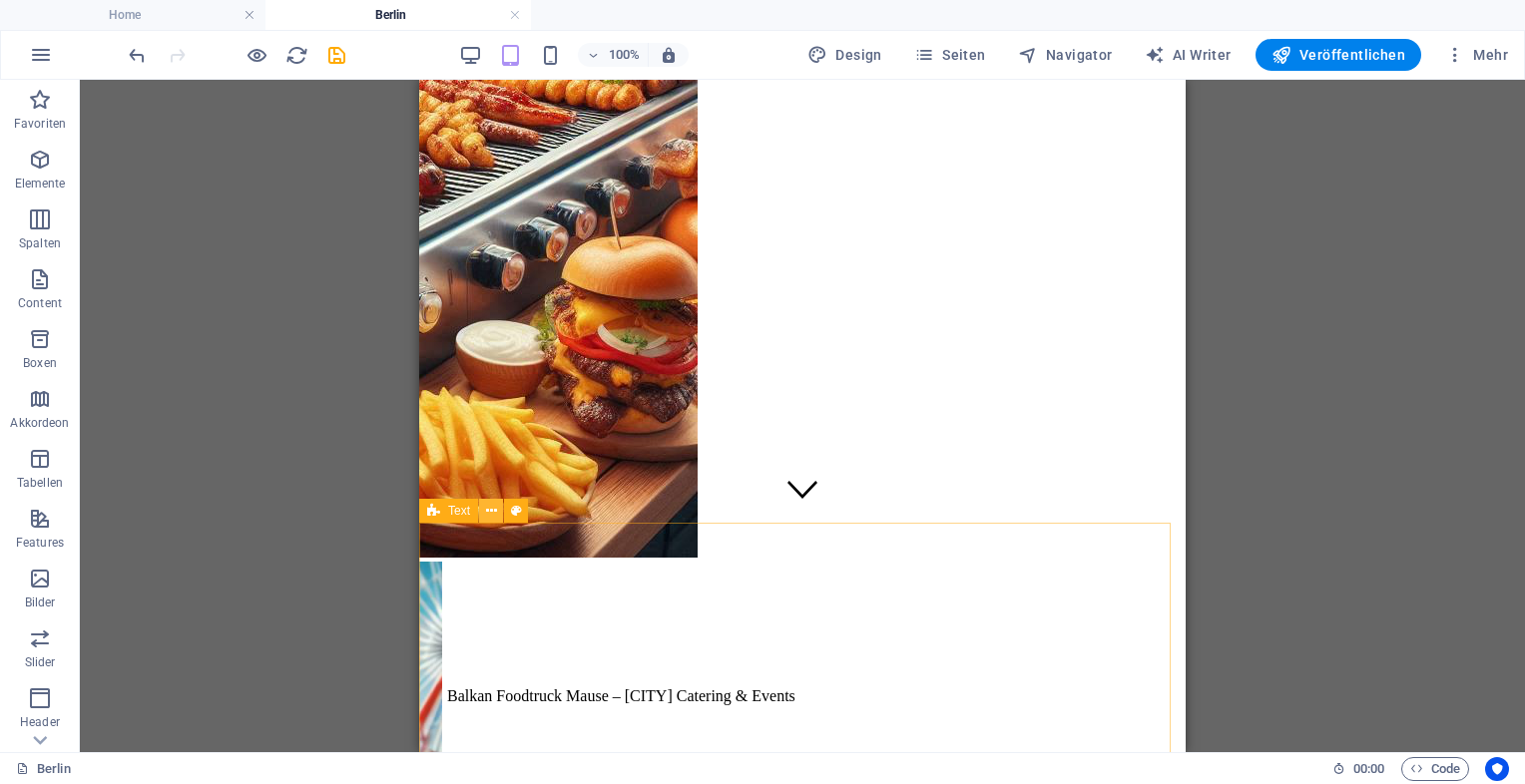 click at bounding box center (491, 511) 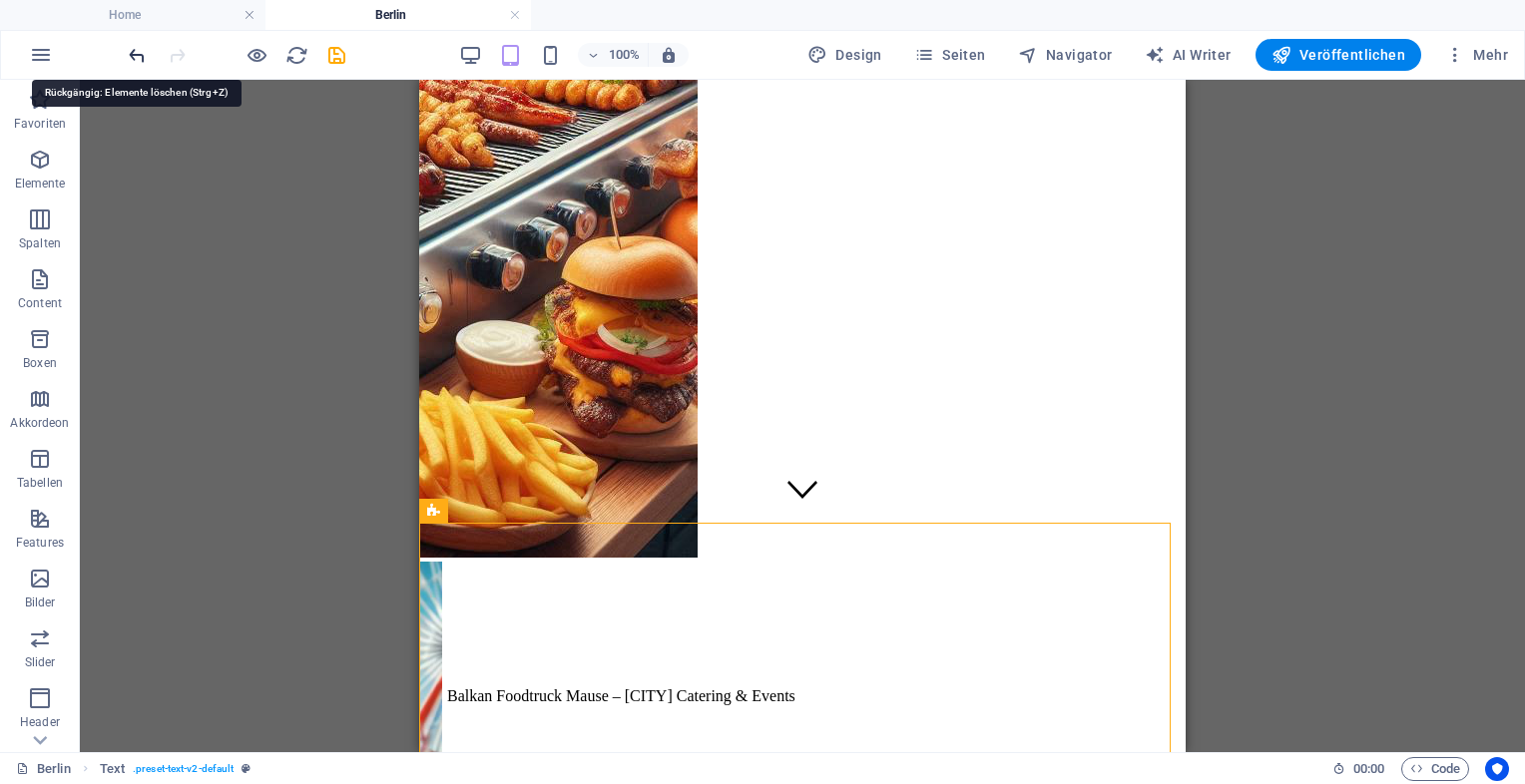 click at bounding box center (137, 55) 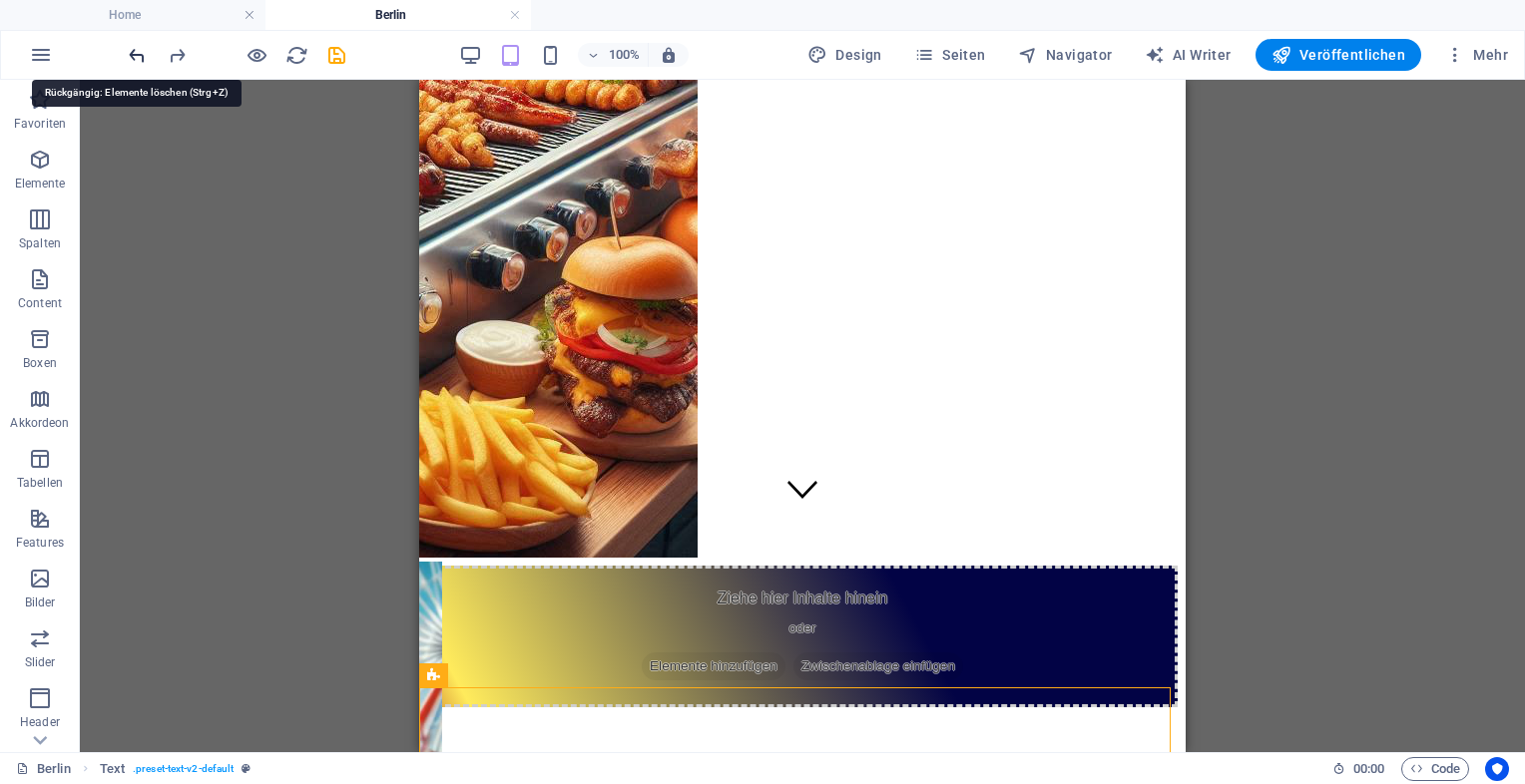 click at bounding box center [137, 55] 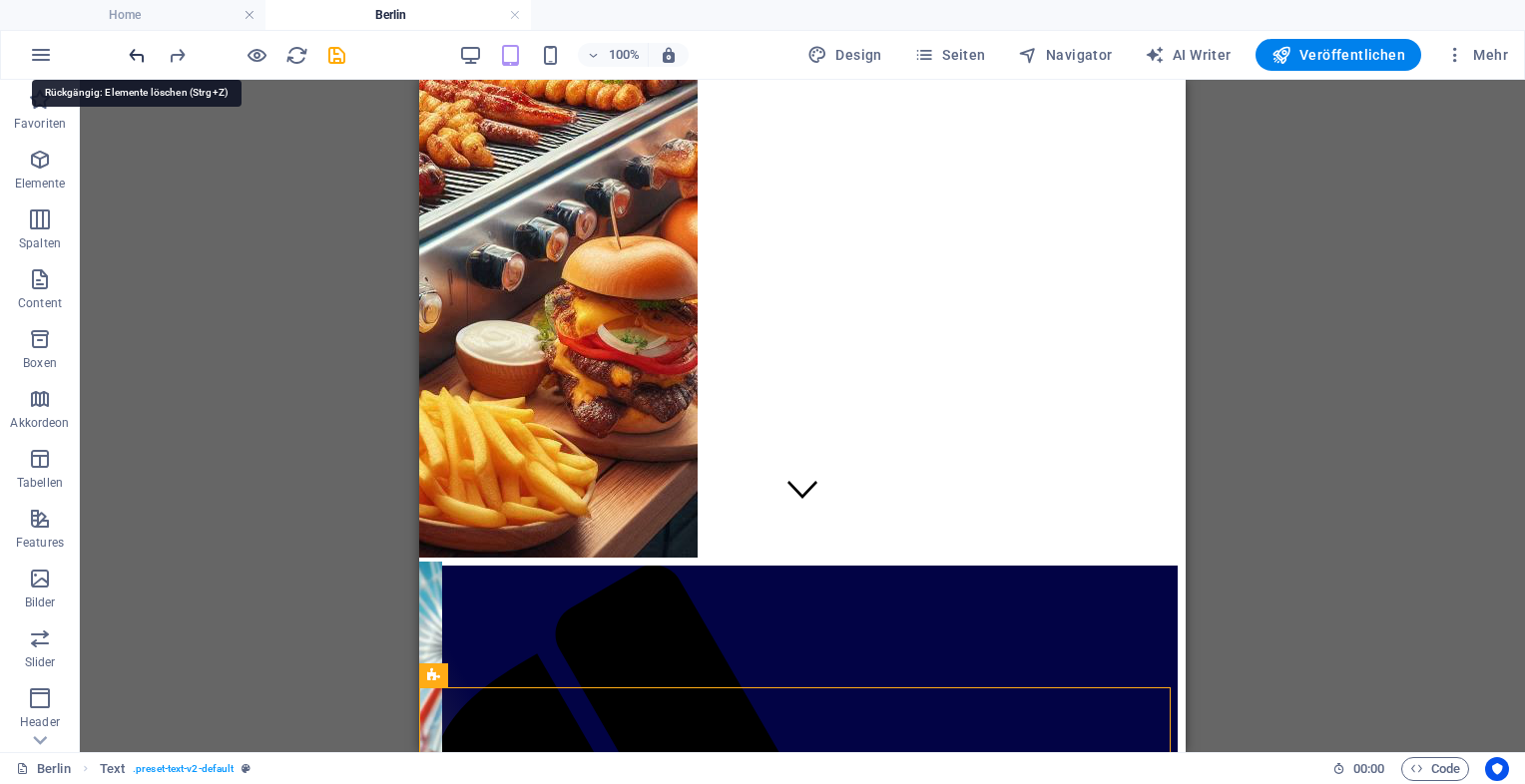 click at bounding box center (137, 55) 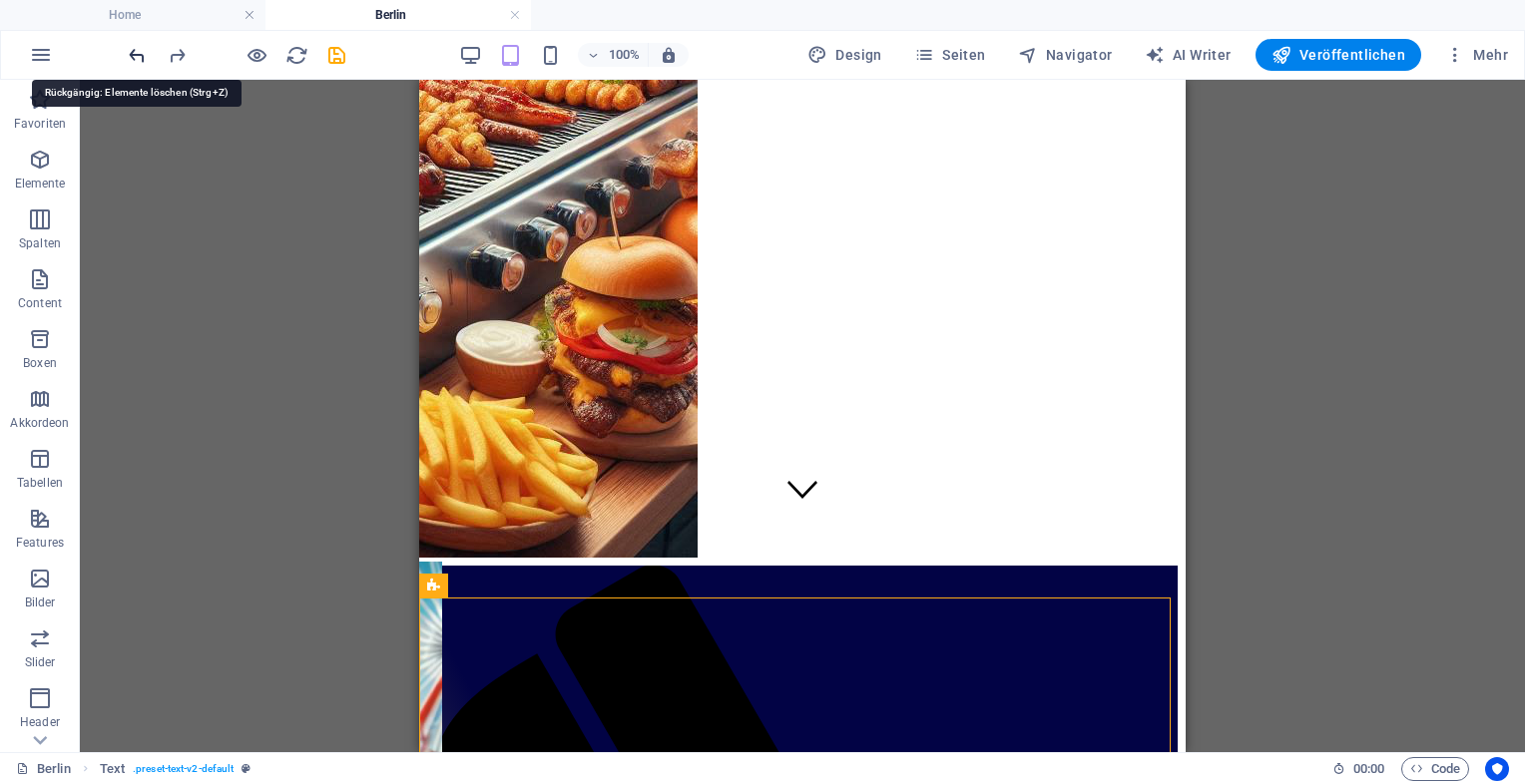 click at bounding box center (137, 55) 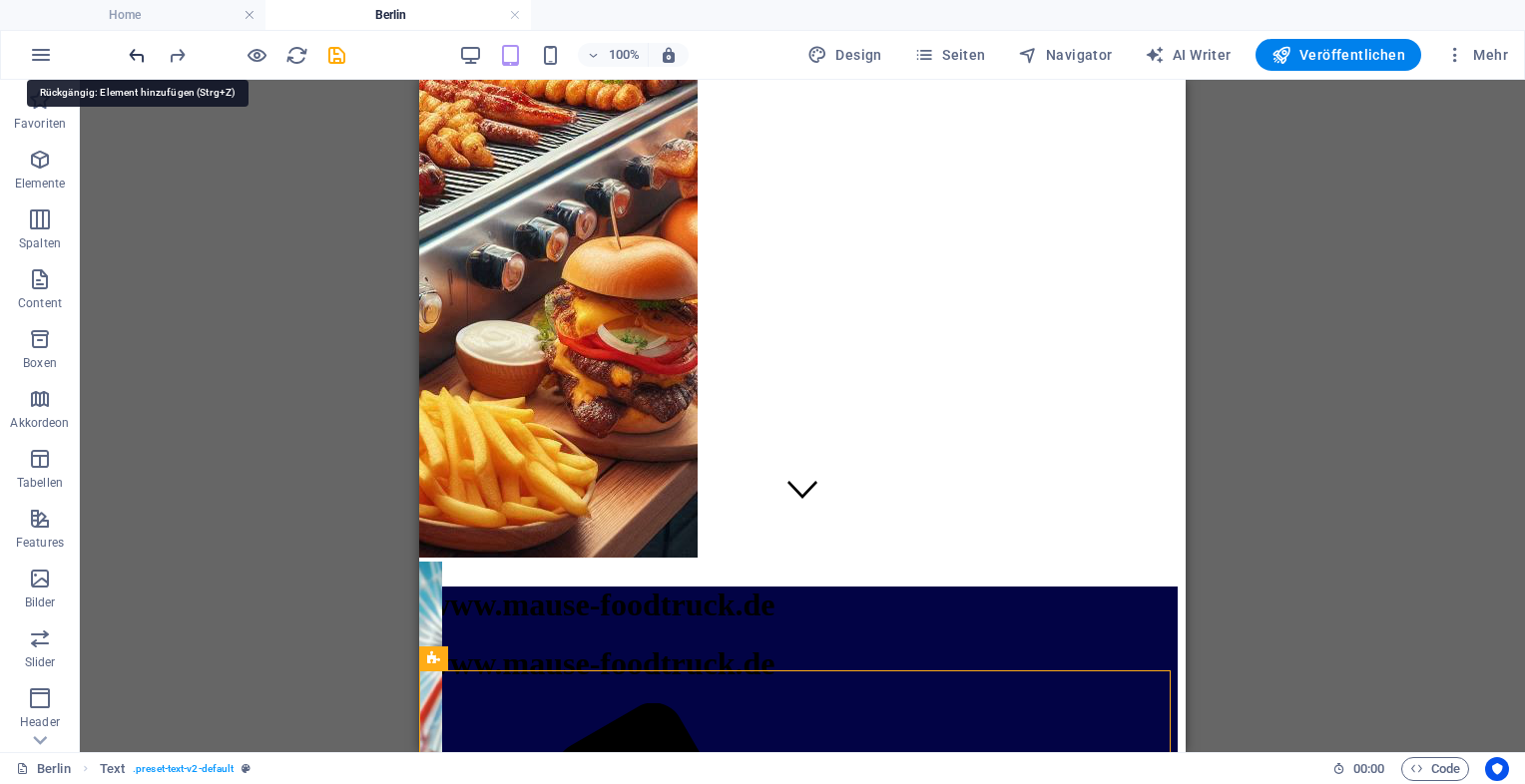 click at bounding box center (137, 55) 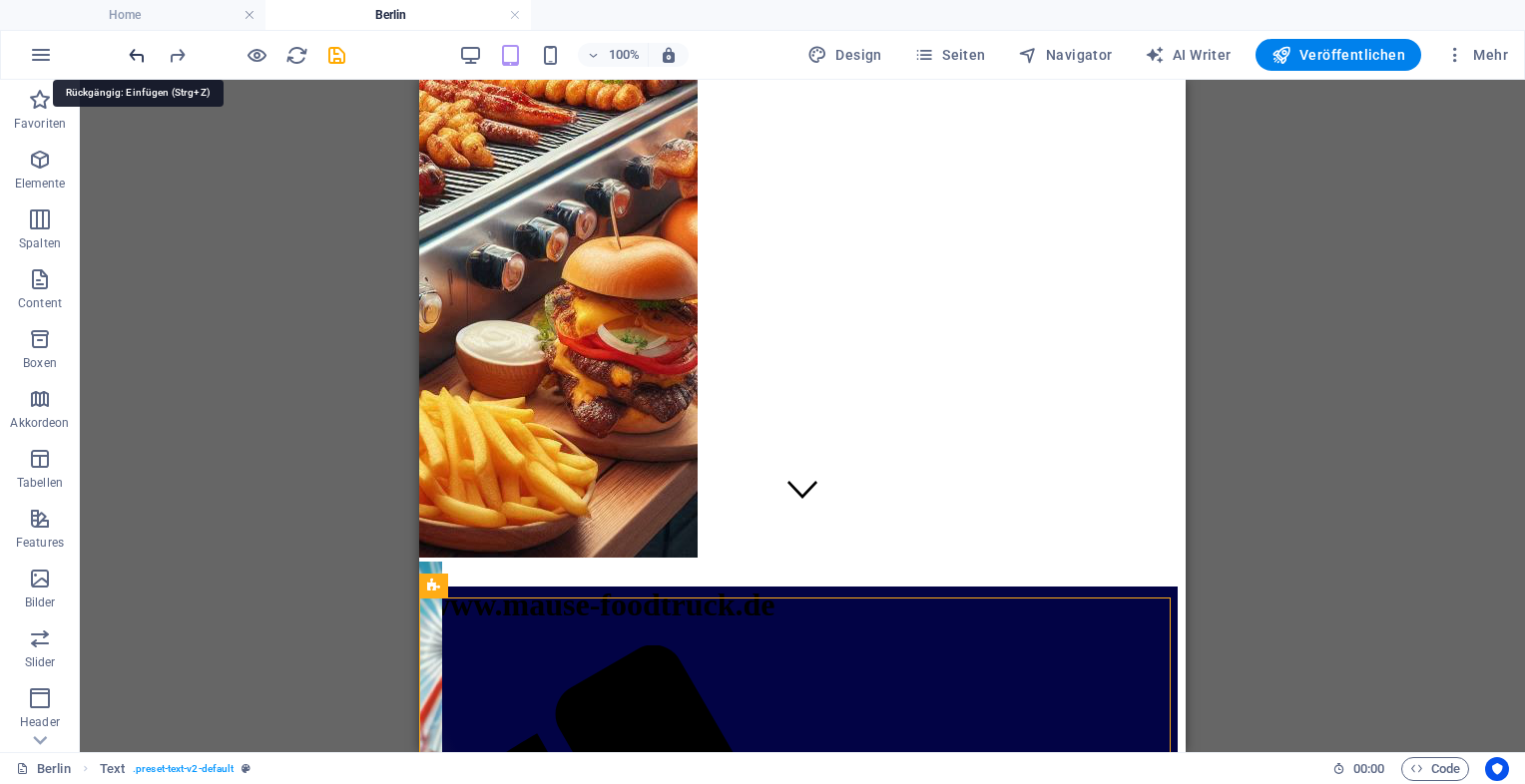 click at bounding box center (137, 55) 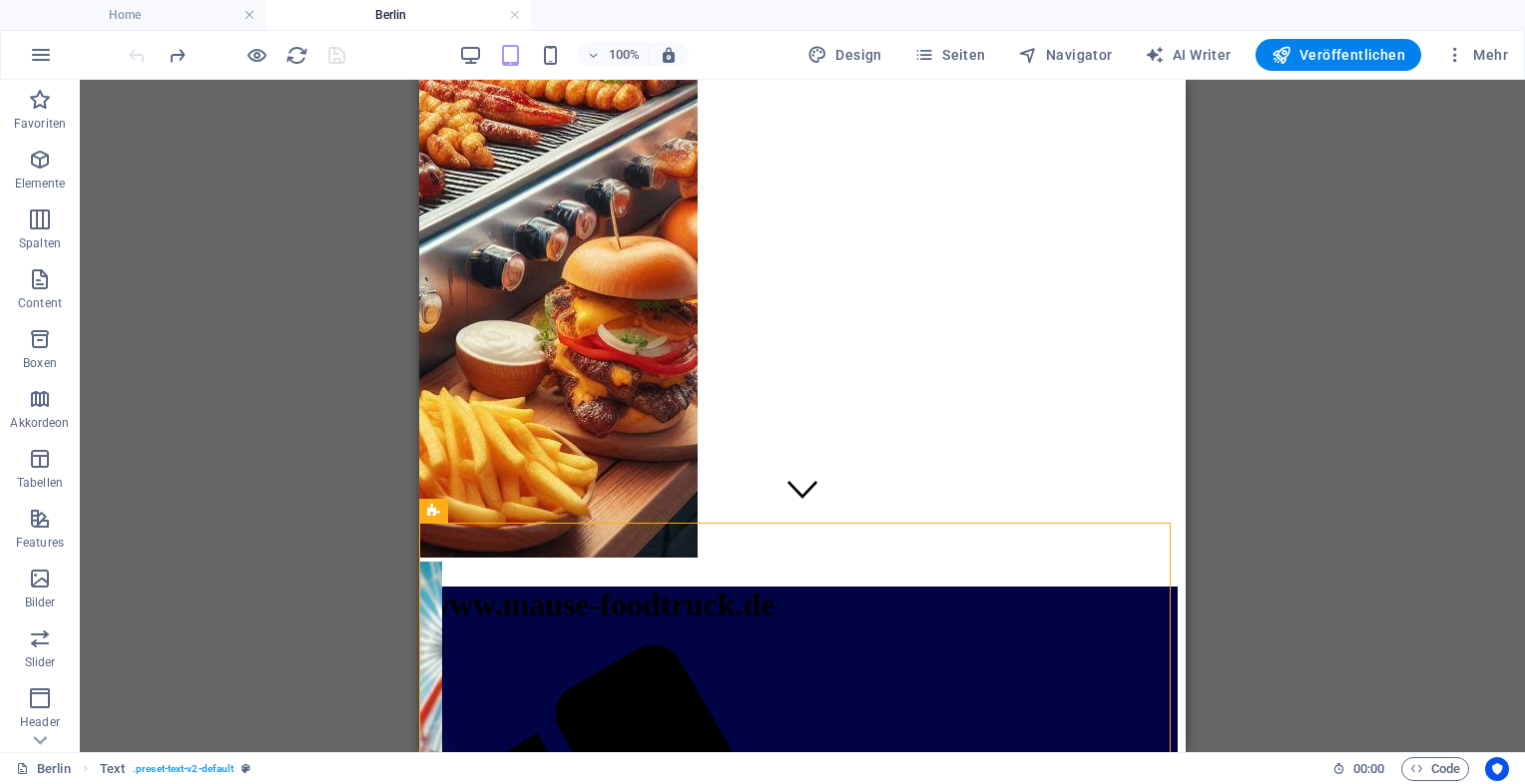 click at bounding box center [237, 55] 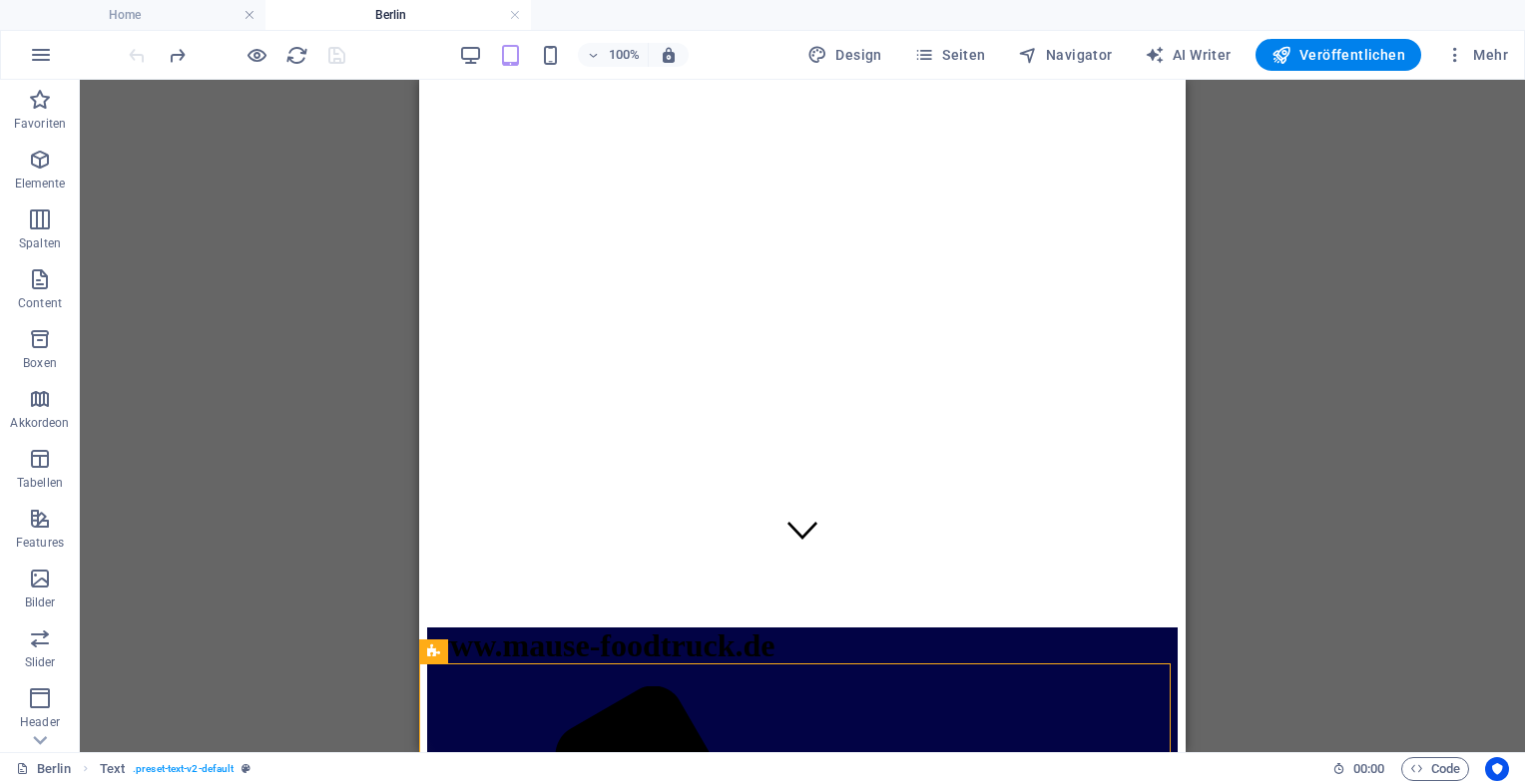 scroll, scrollTop: 0, scrollLeft: 0, axis: both 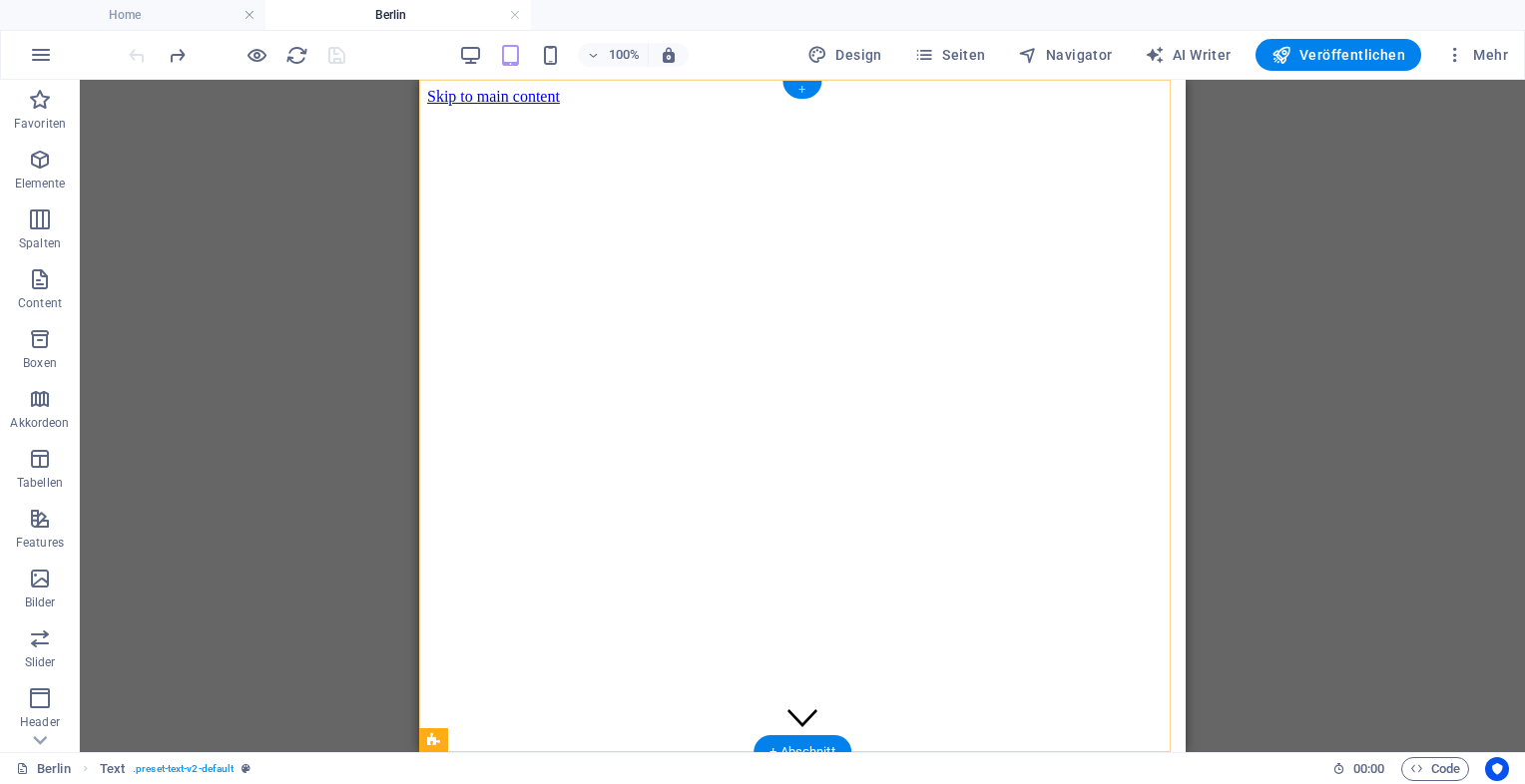 click on "+" at bounding box center (801, 90) 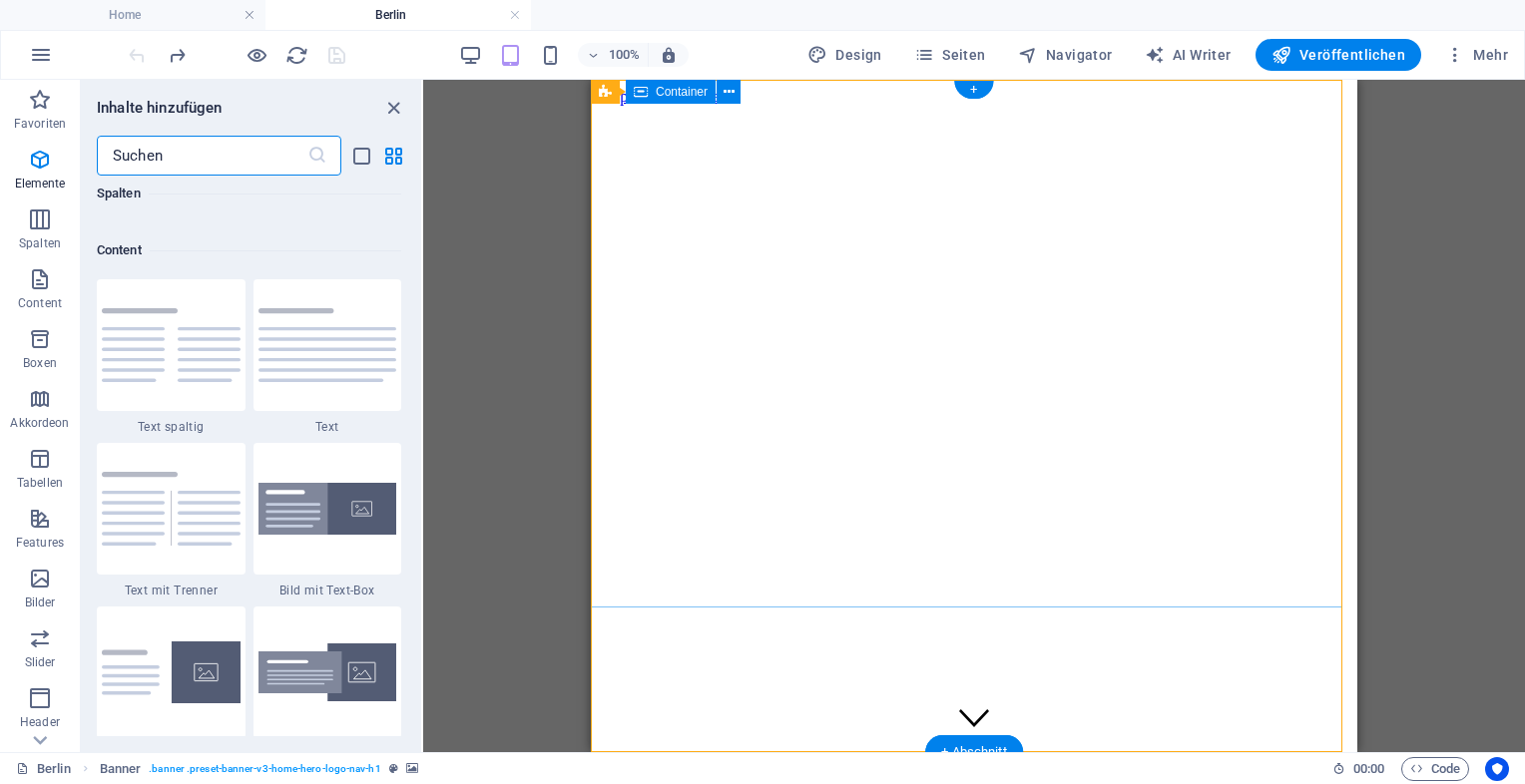 scroll, scrollTop: 3490, scrollLeft: 0, axis: vertical 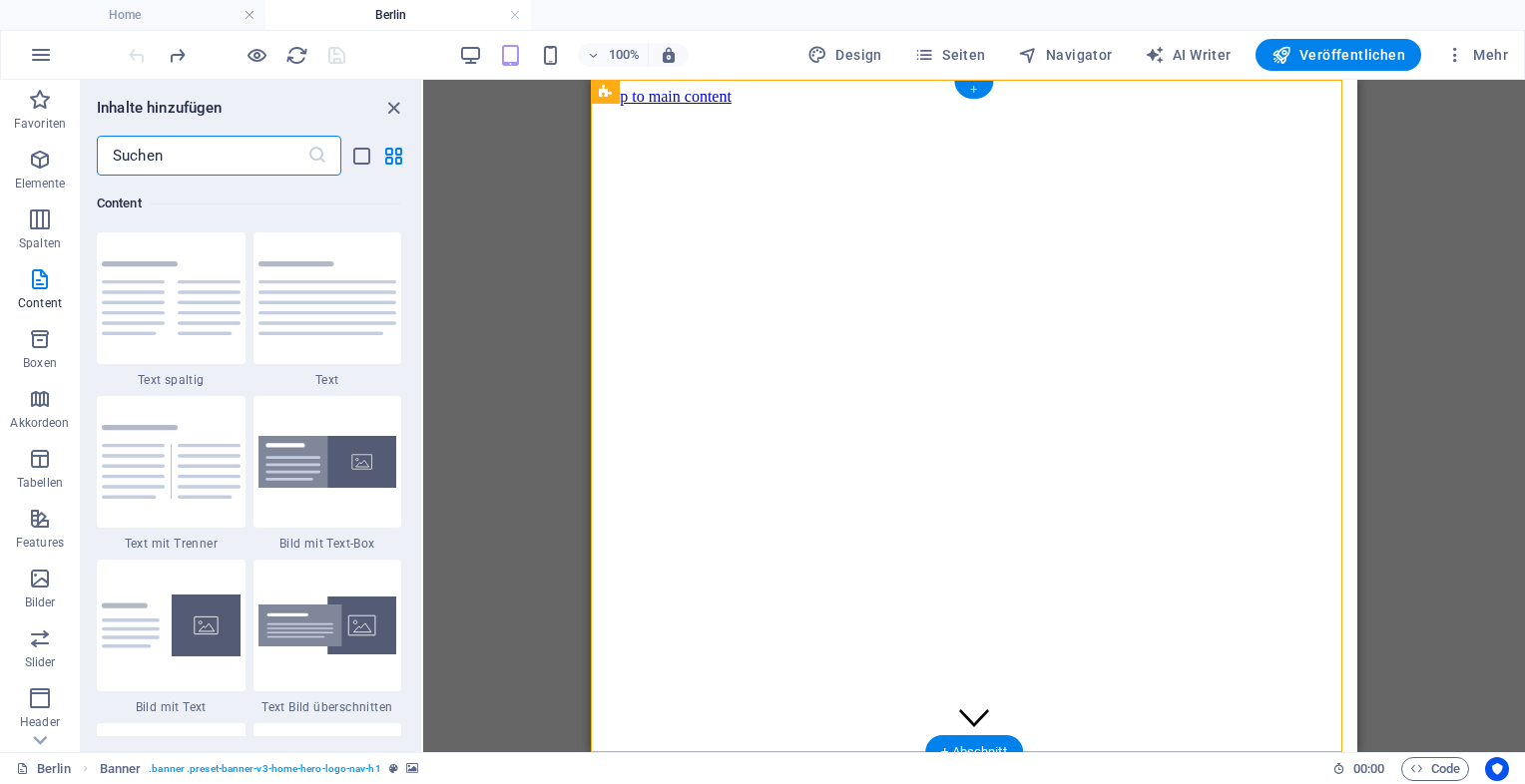 drag, startPoint x: 688, startPoint y: 604, endPoint x: 966, endPoint y: 86, distance: 587.8843 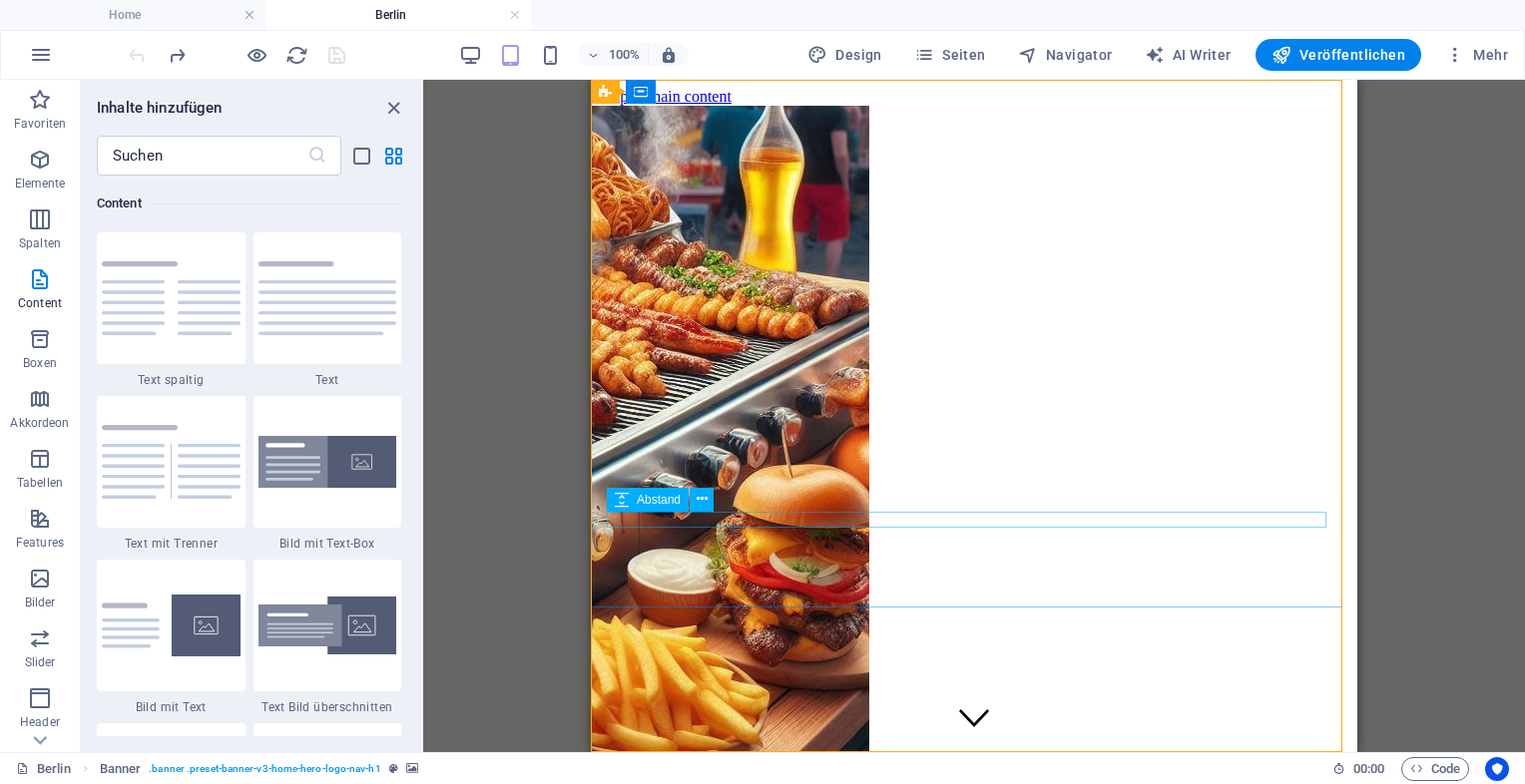 drag, startPoint x: 101, startPoint y: 457, endPoint x: 112, endPoint y: 436, distance: 23.70654 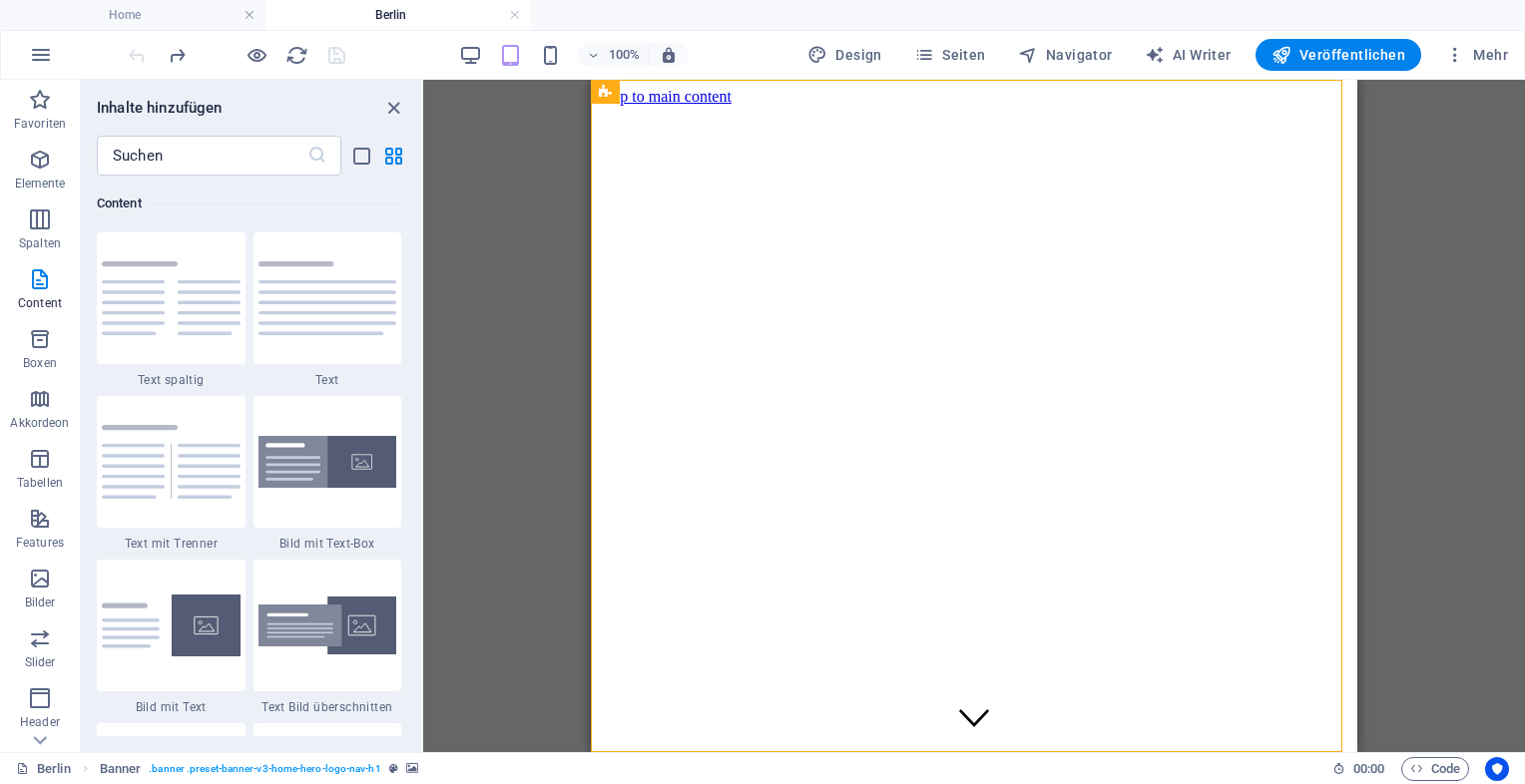 drag, startPoint x: 105, startPoint y: 328, endPoint x: 1038, endPoint y: 7, distance: 986.6762 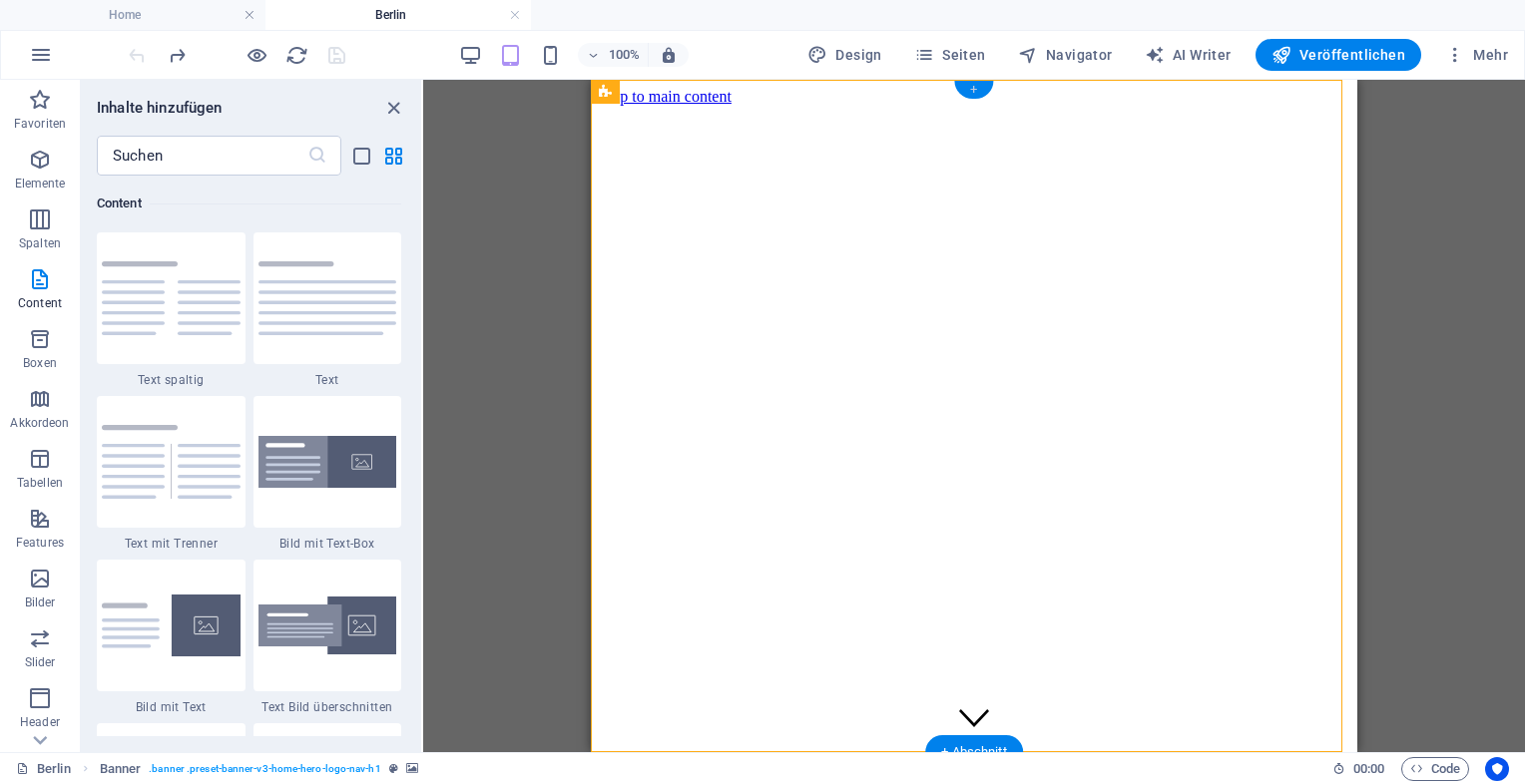 click on "+" at bounding box center [973, 90] 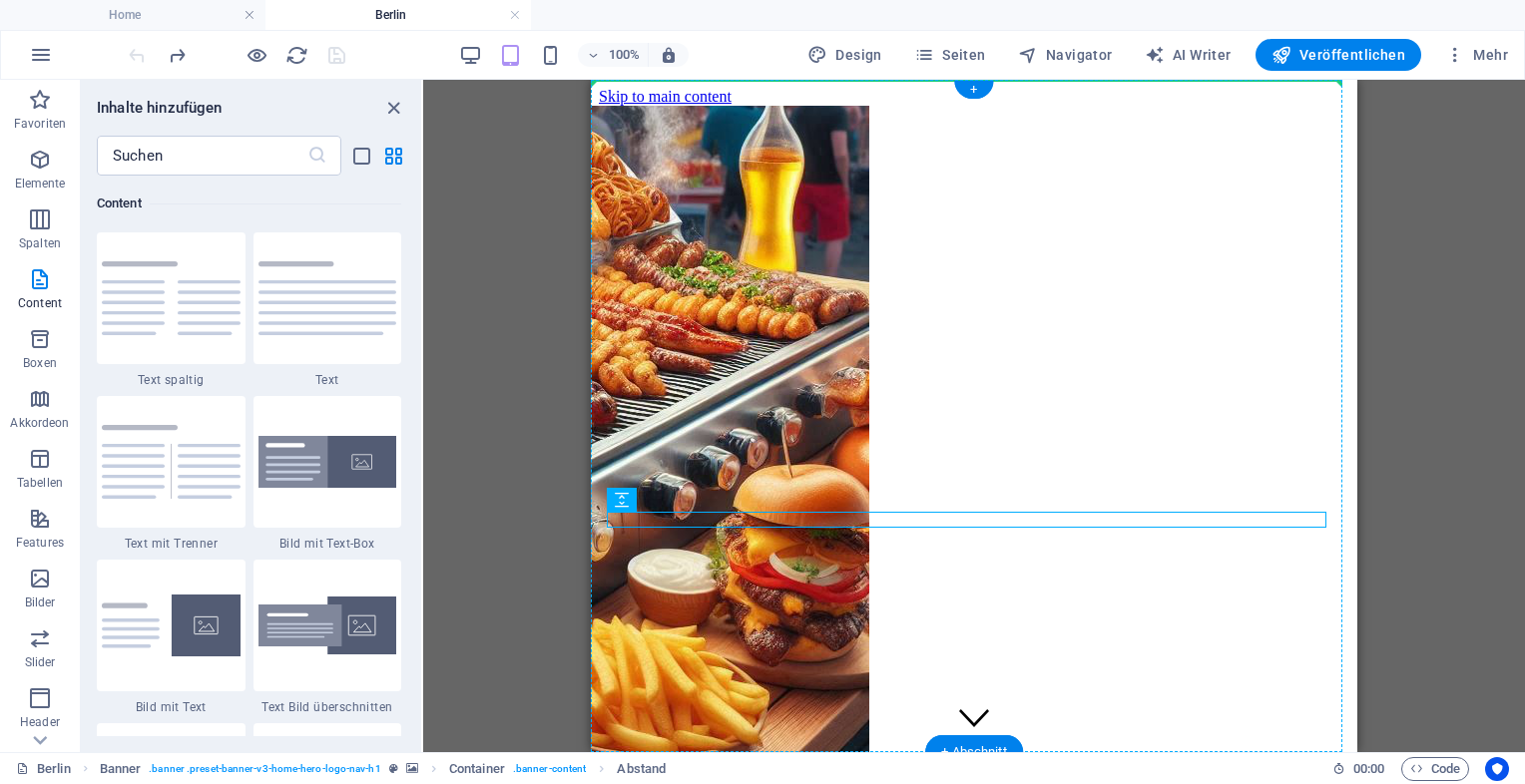 drag, startPoint x: 1243, startPoint y: 586, endPoint x: 897, endPoint y: 94, distance: 601.4815 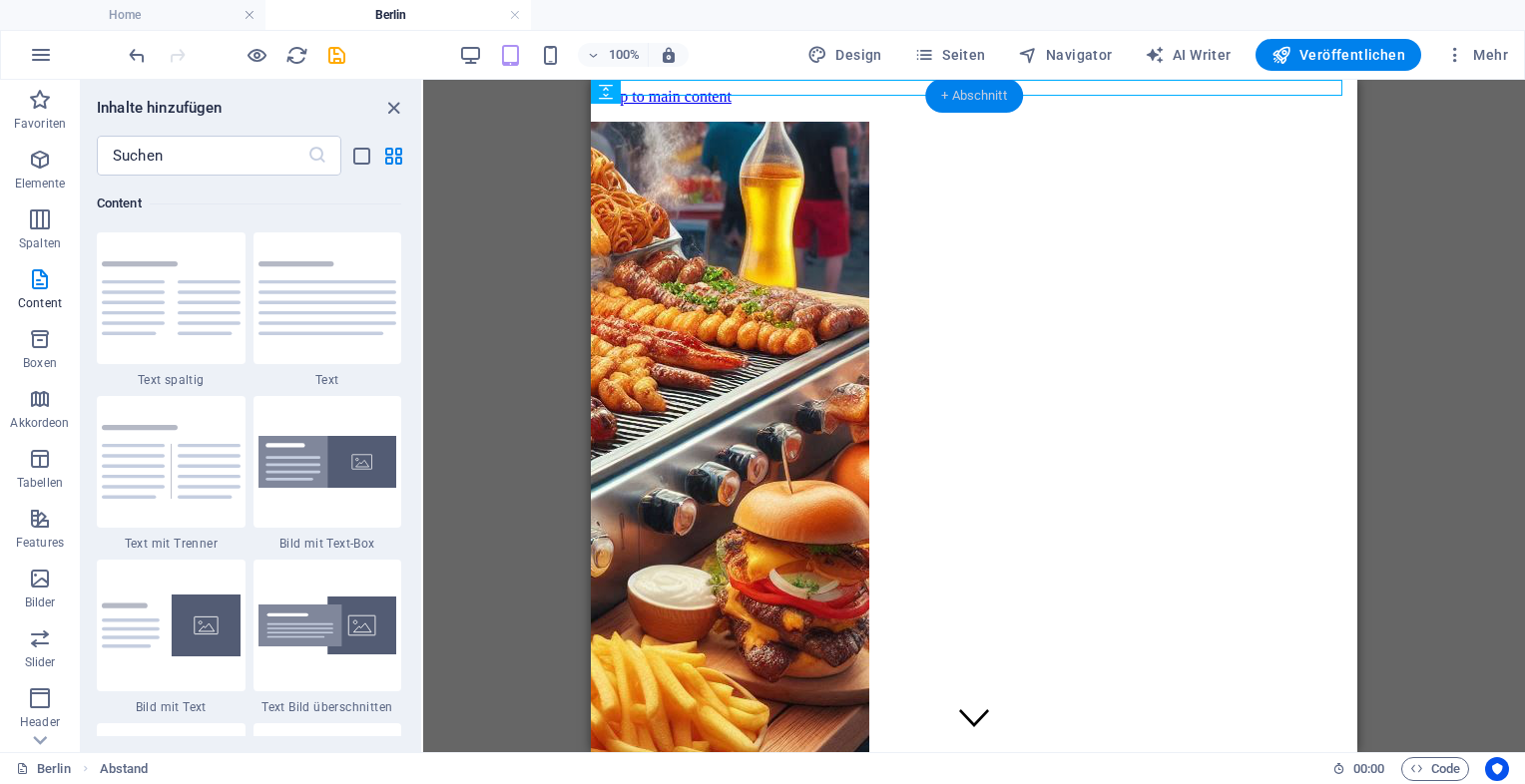 click on "+ Abschnitt" at bounding box center [974, 96] 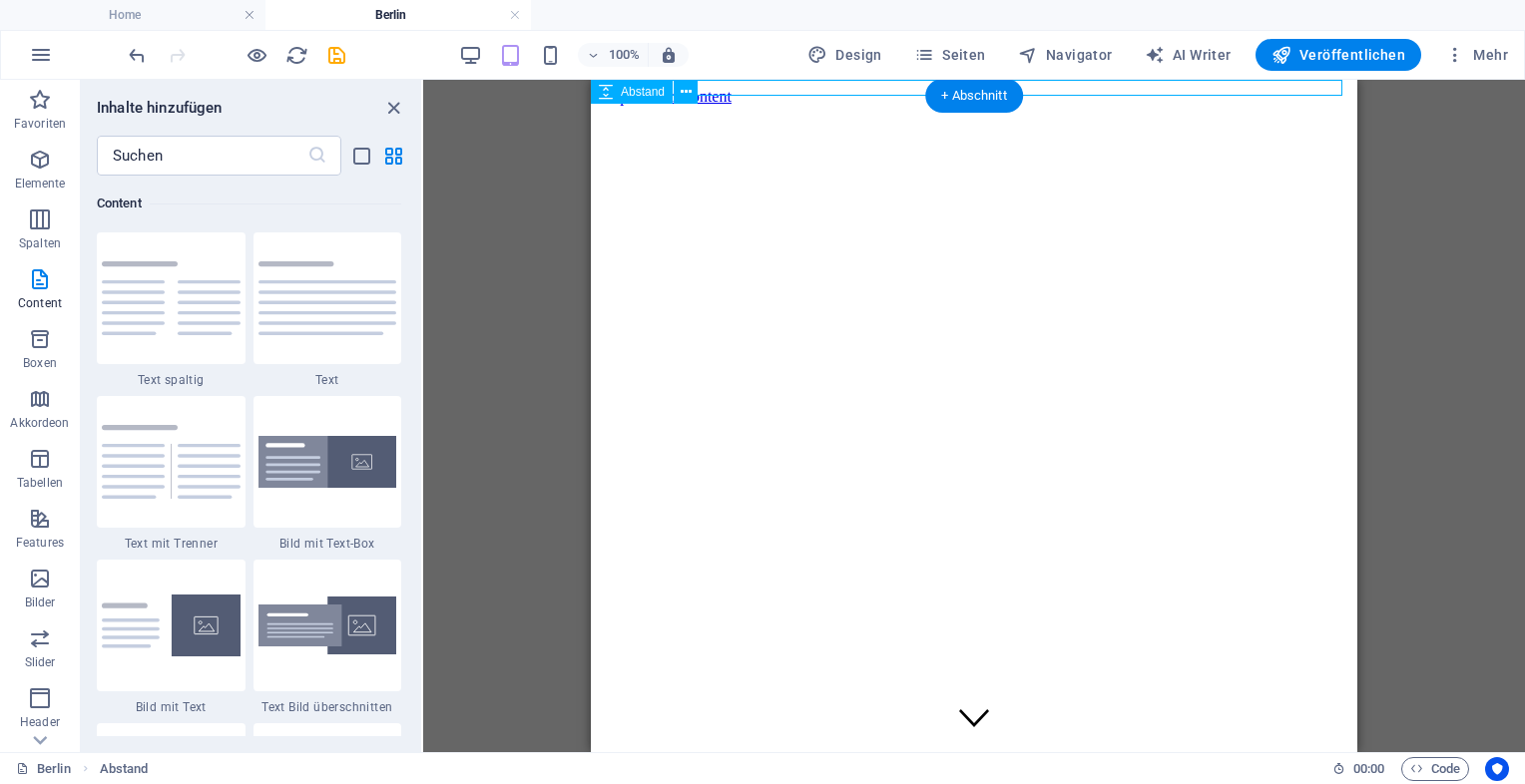 drag, startPoint x: 696, startPoint y: 612, endPoint x: 827, endPoint y: 78, distance: 549.83361 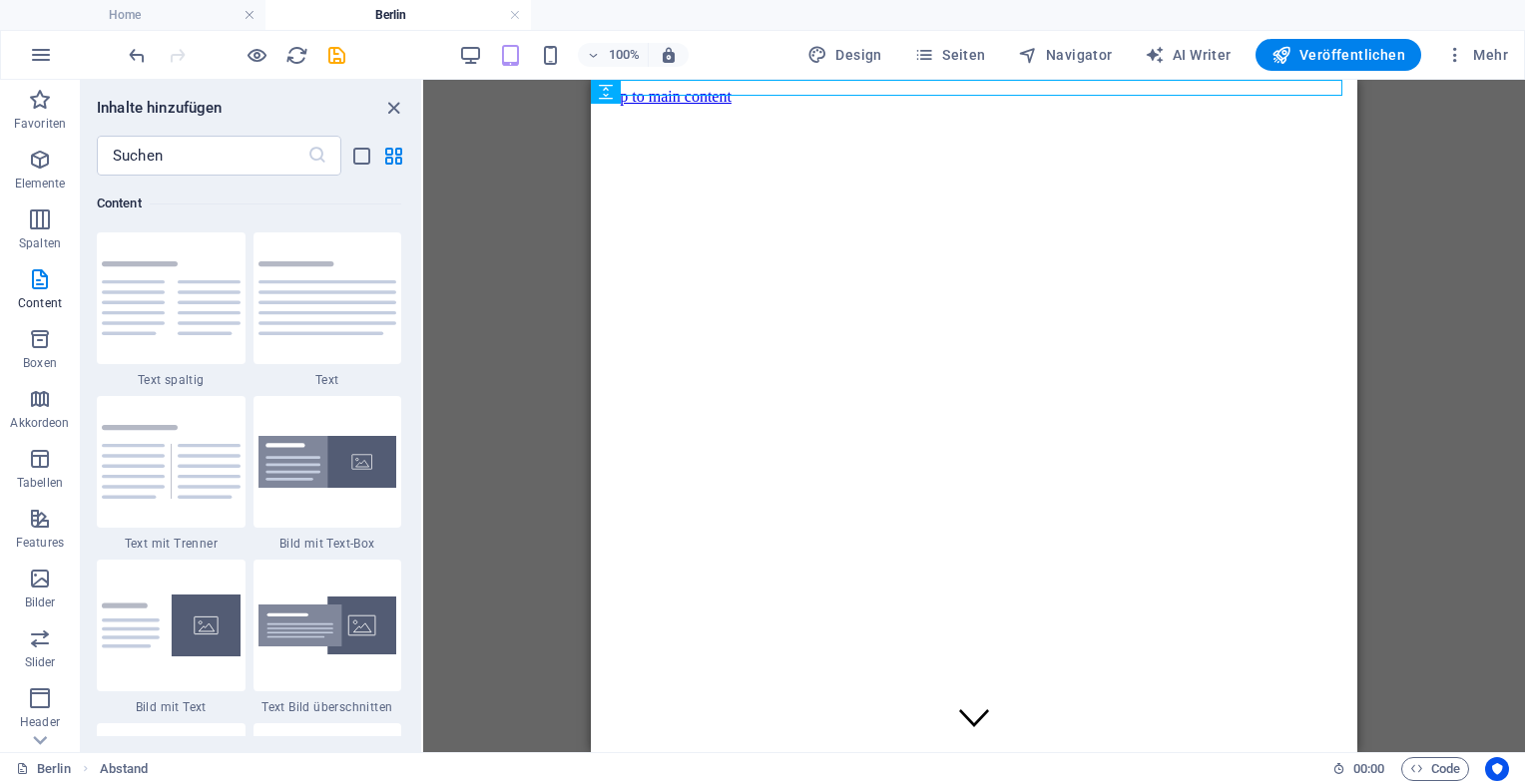 click on "100% Design Seiten Navigator AI Writer Veröffentlichen Mehr" at bounding box center (762, 55) 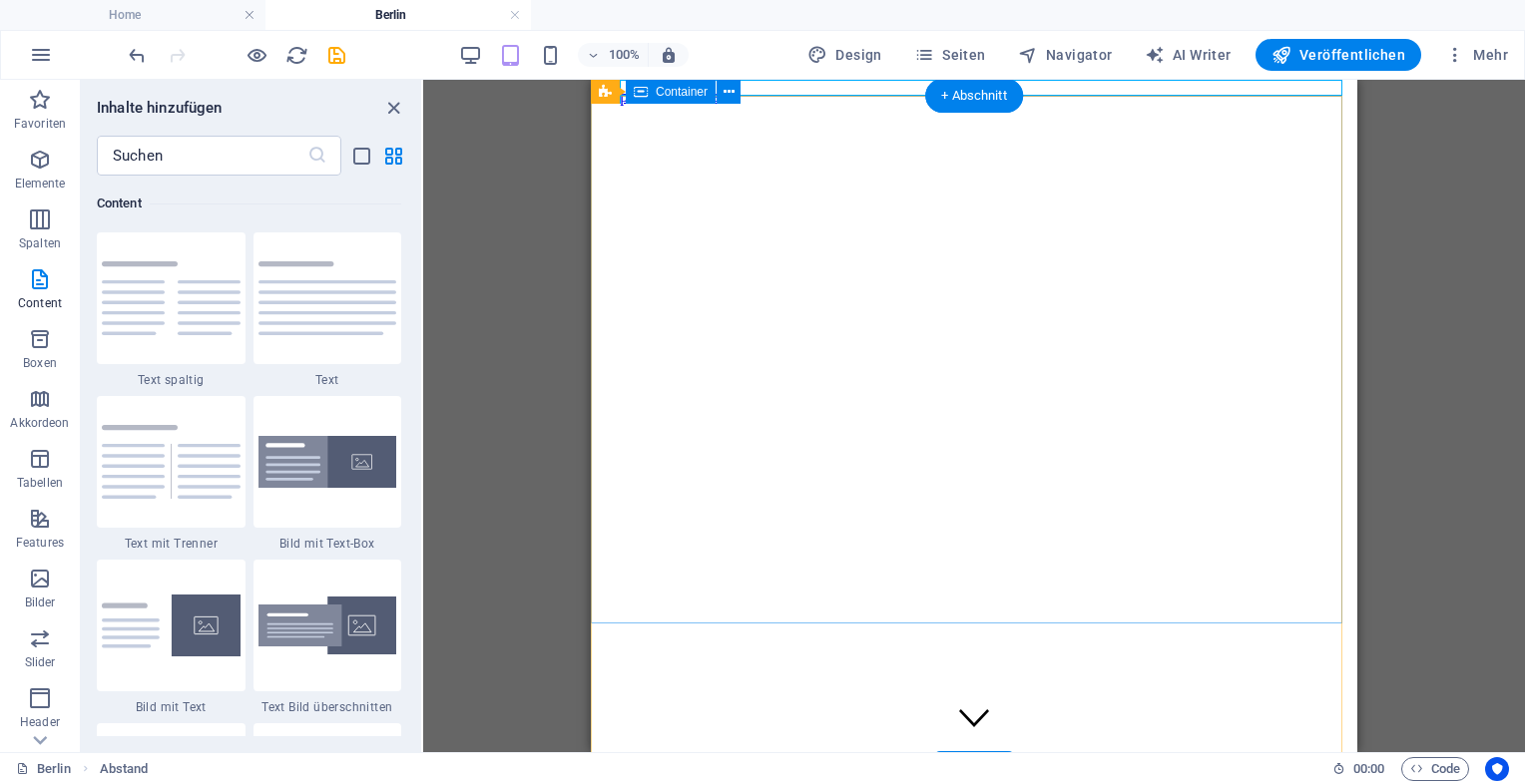 click at bounding box center [974, 794] 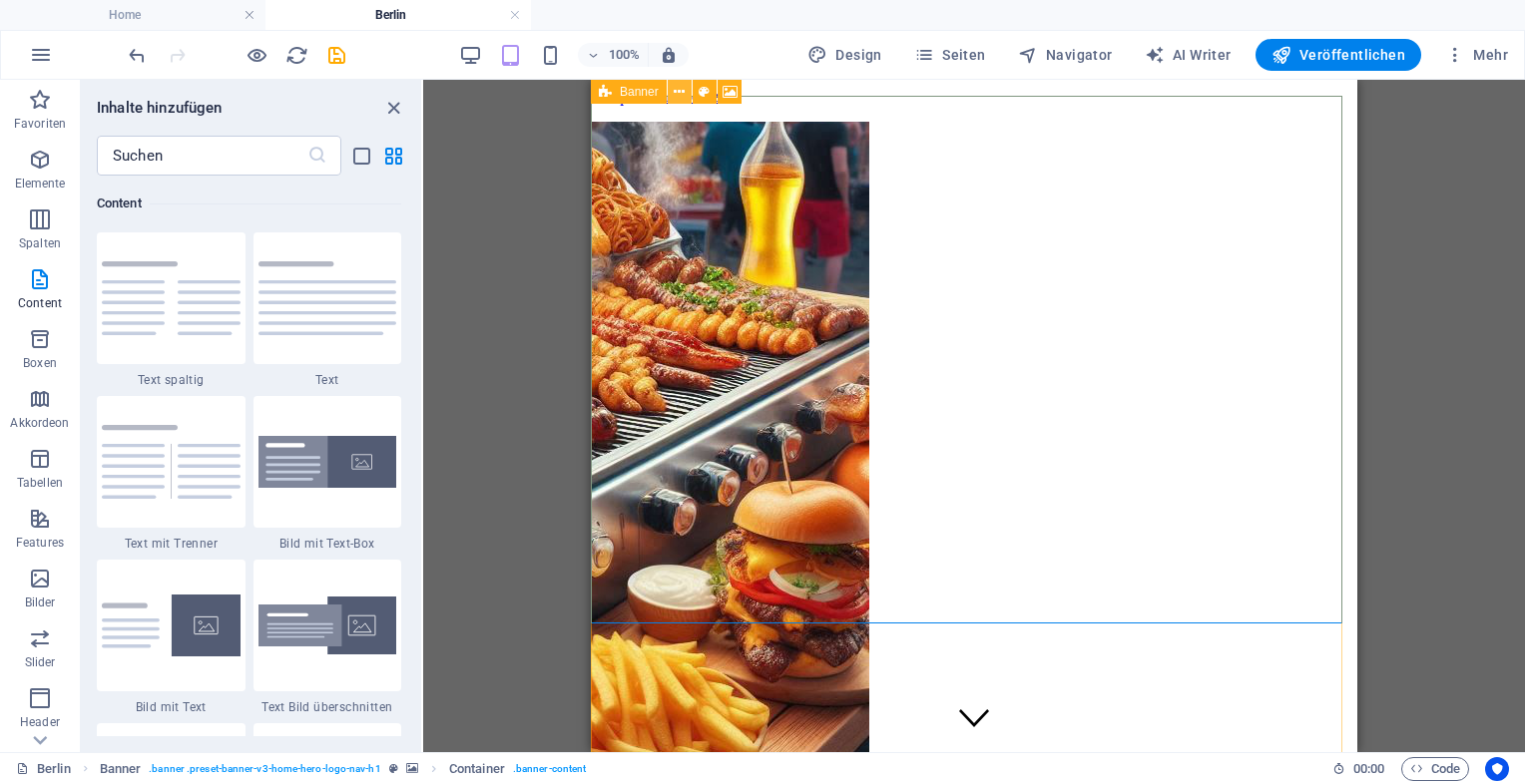 click at bounding box center (680, 92) 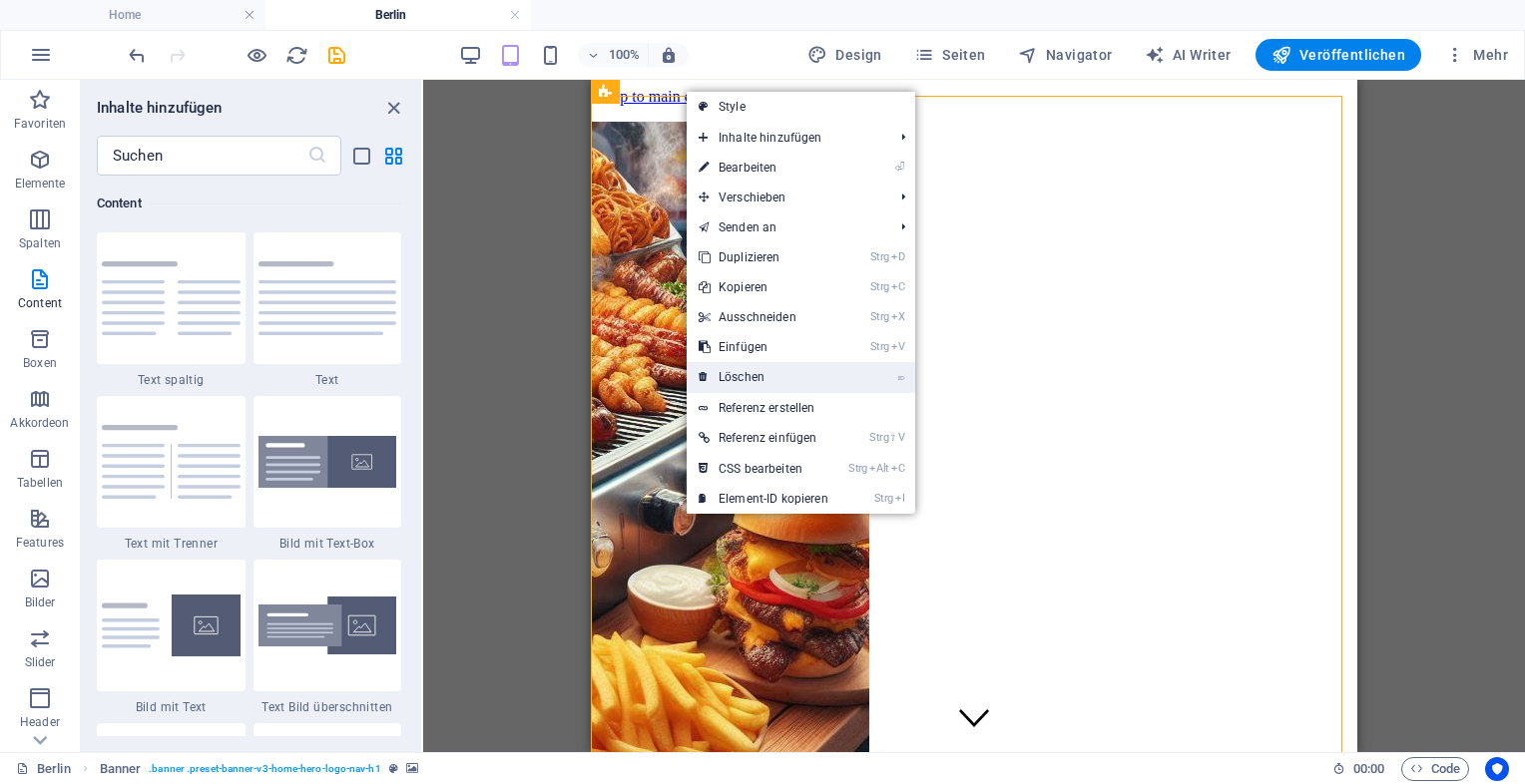 click on "⌦  Löschen" at bounding box center [763, 377] 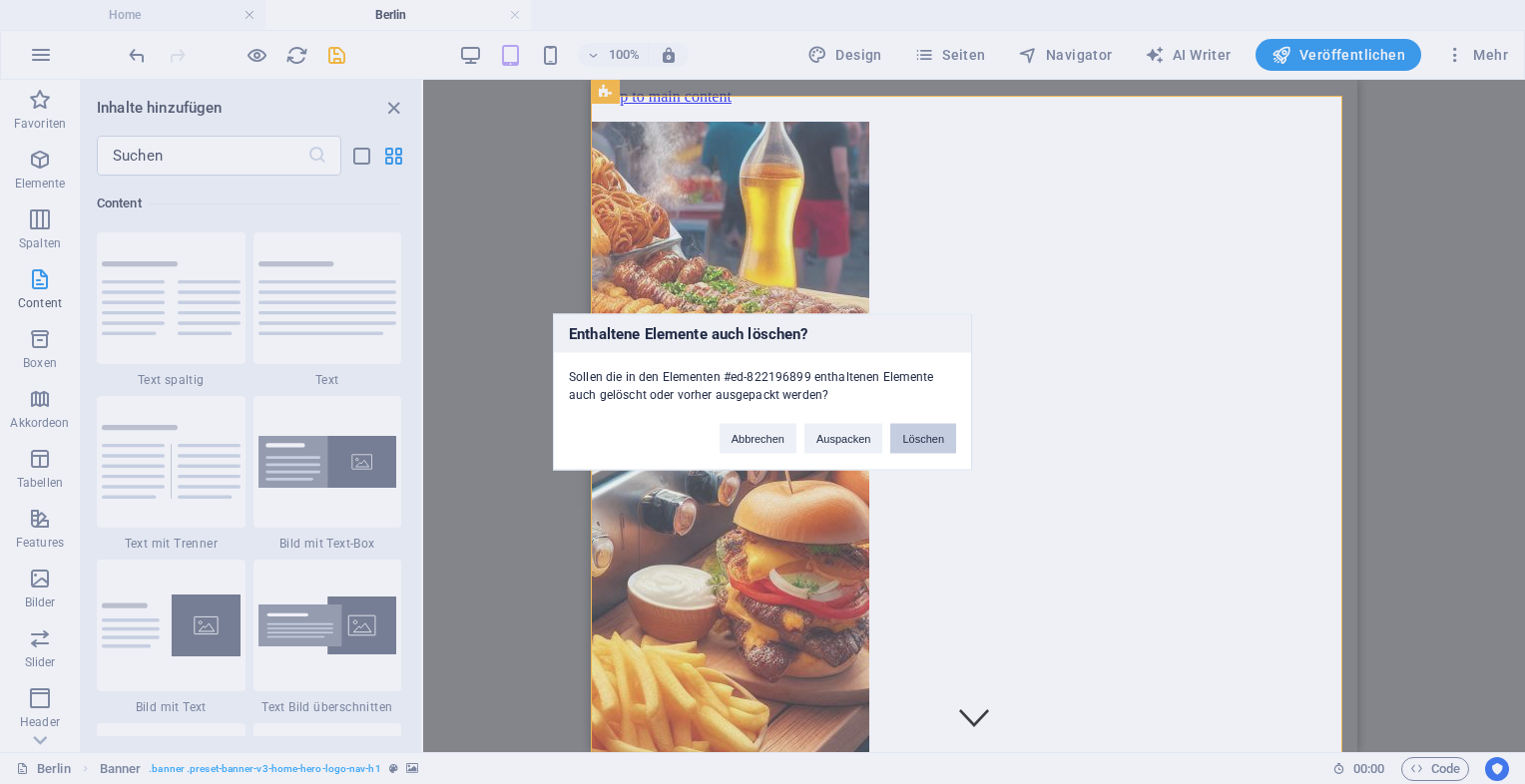 click on "Löschen" at bounding box center (923, 439) 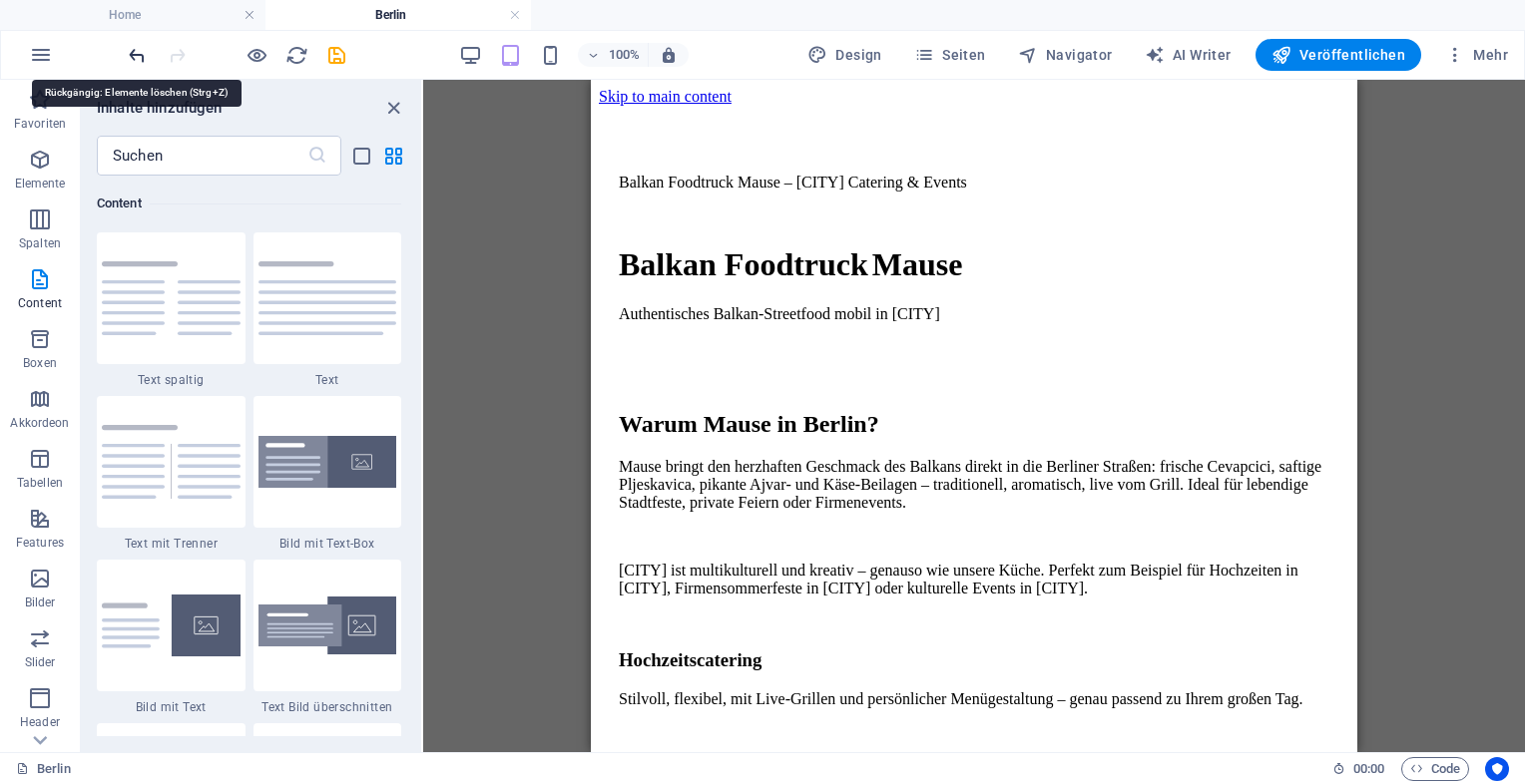 click at bounding box center [137, 55] 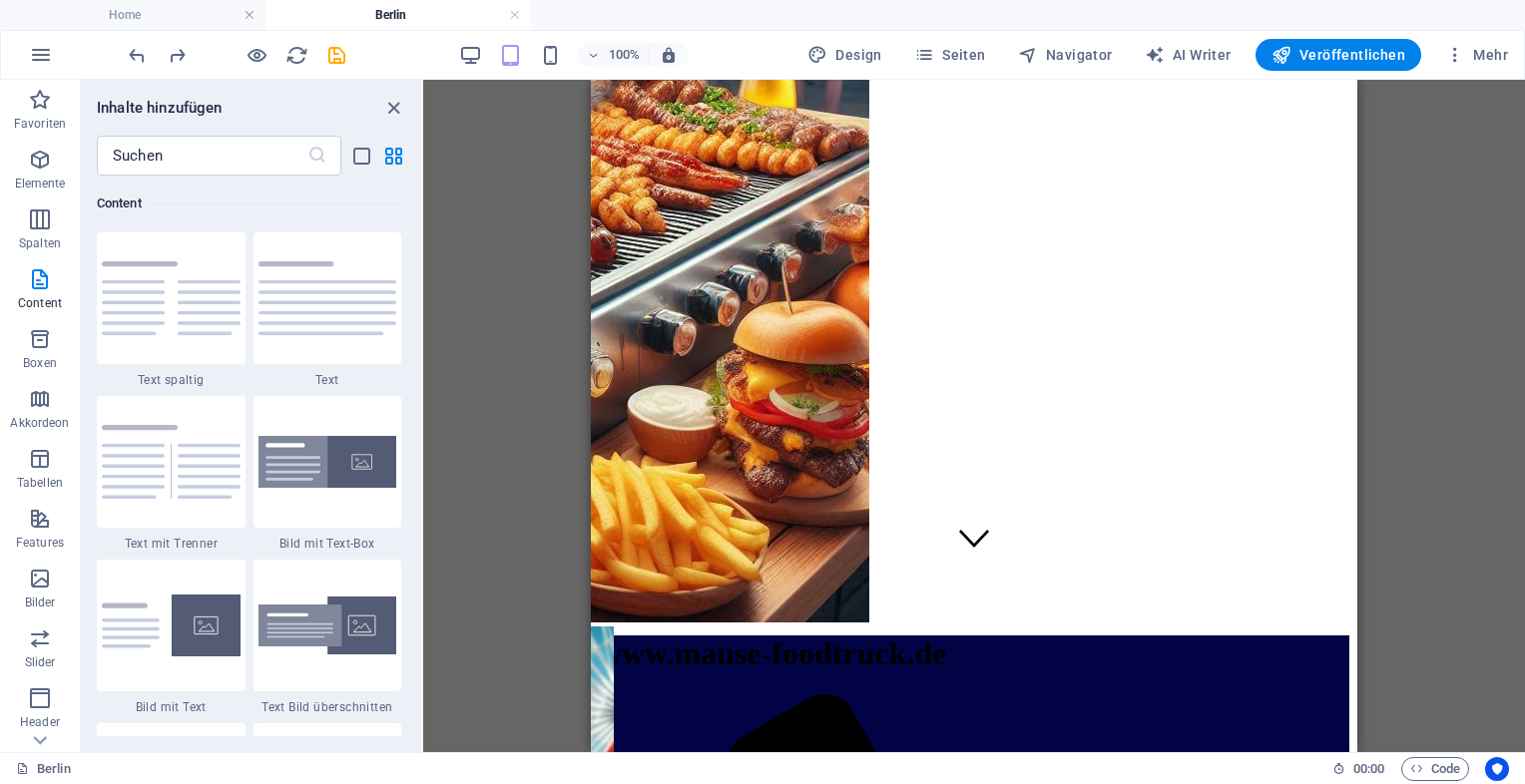 scroll, scrollTop: 0, scrollLeft: 0, axis: both 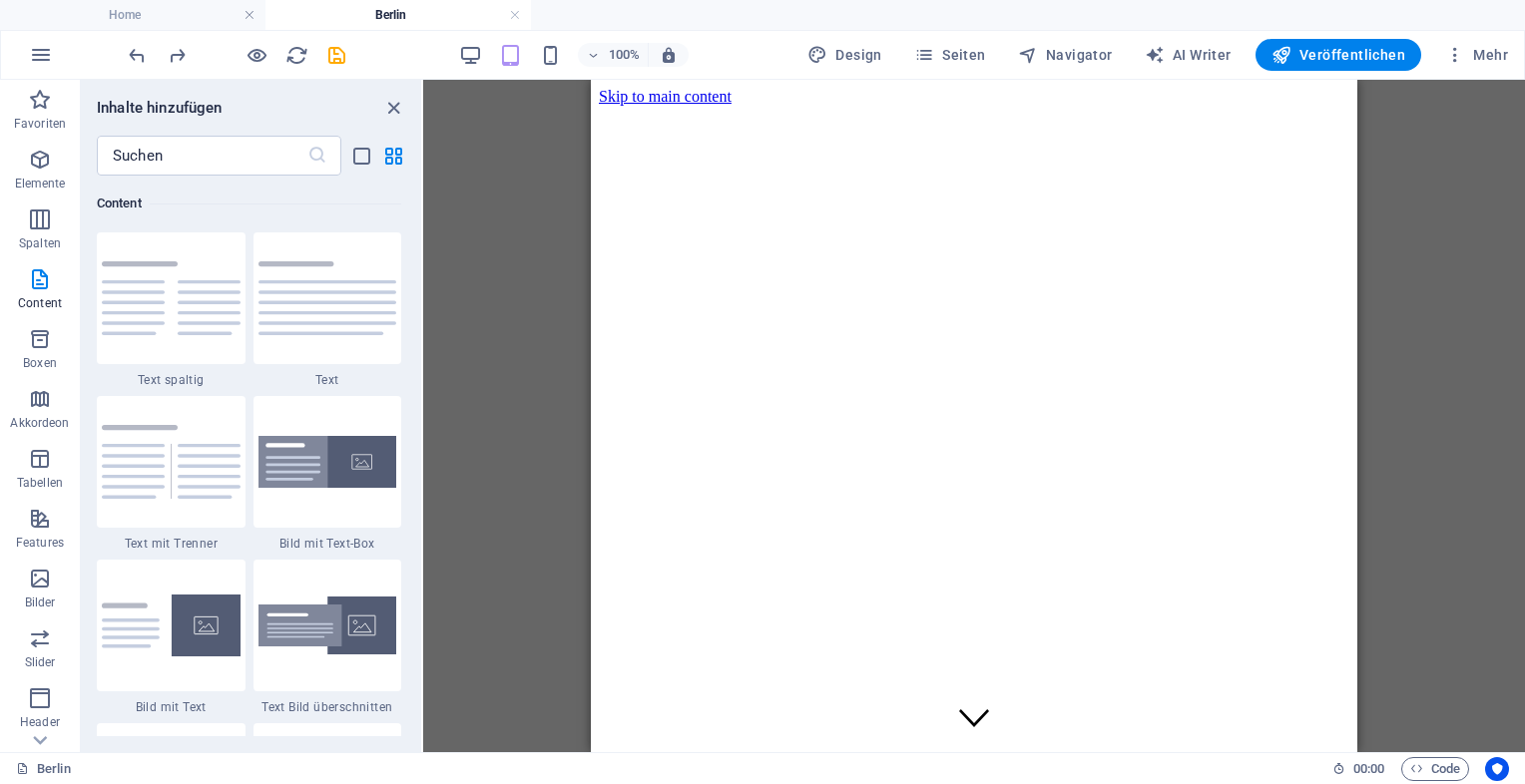 drag, startPoint x: 1351, startPoint y: 151, endPoint x: 1953, endPoint y: 151, distance: 602 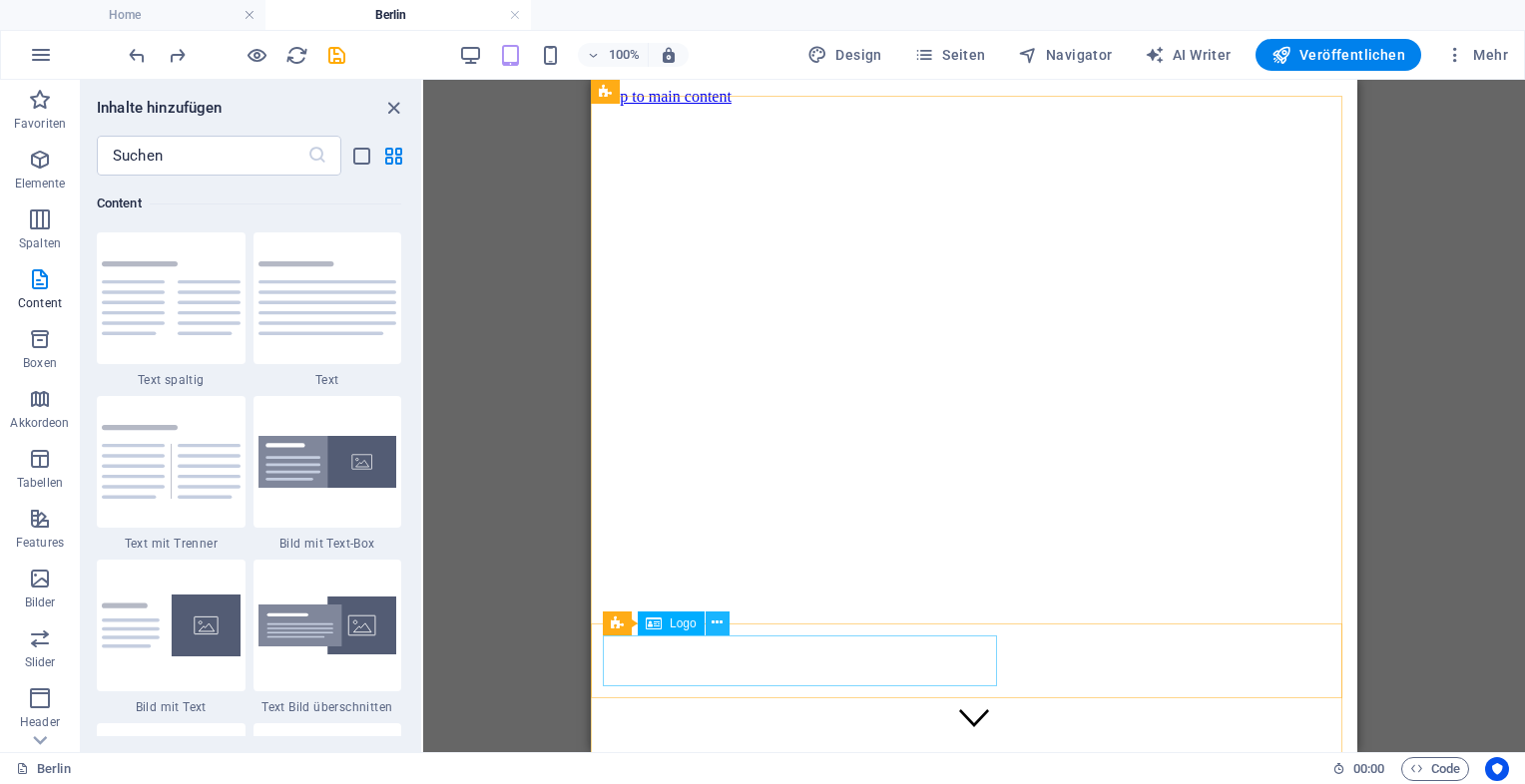 click at bounding box center [718, 623] 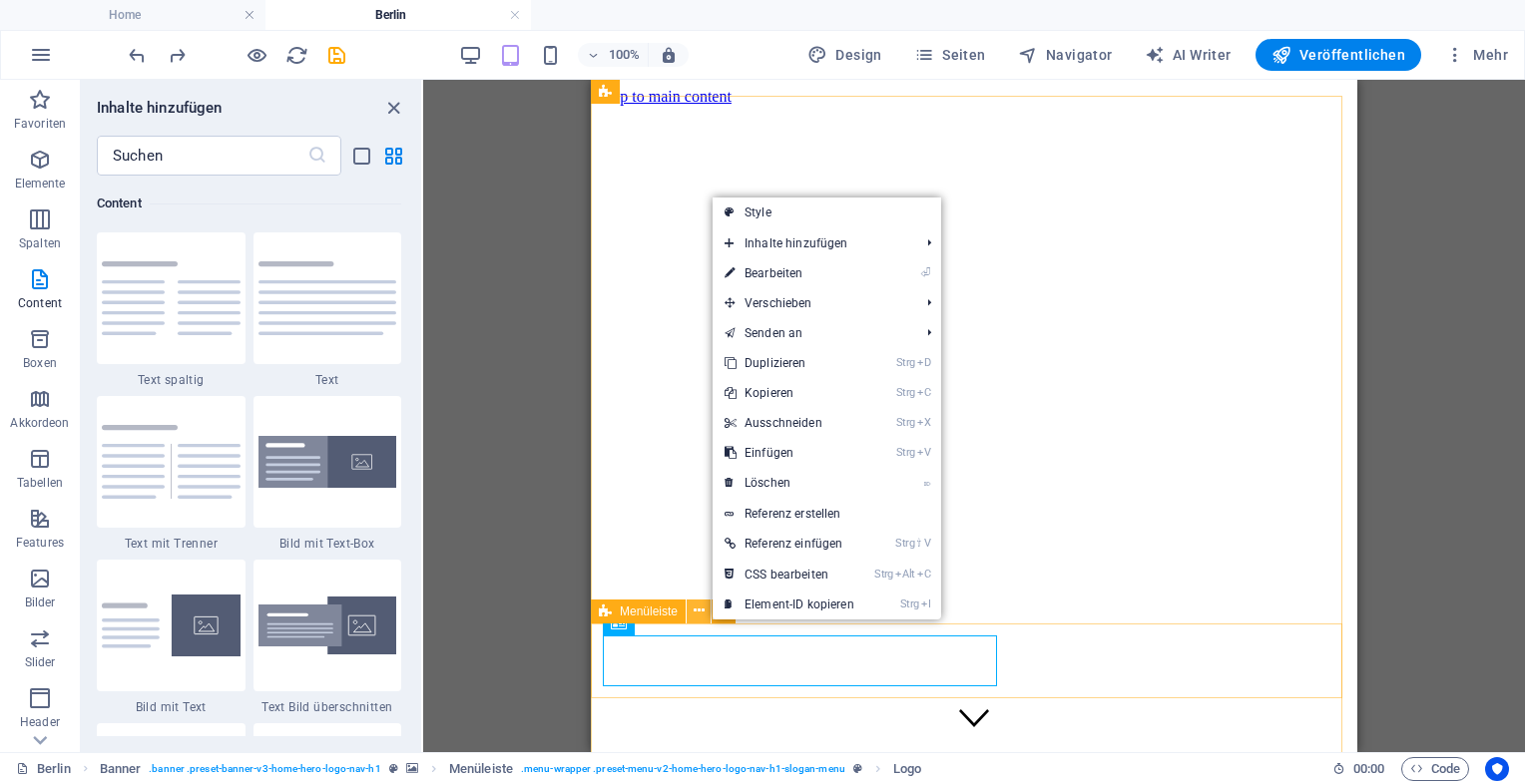 click at bounding box center [699, 610] 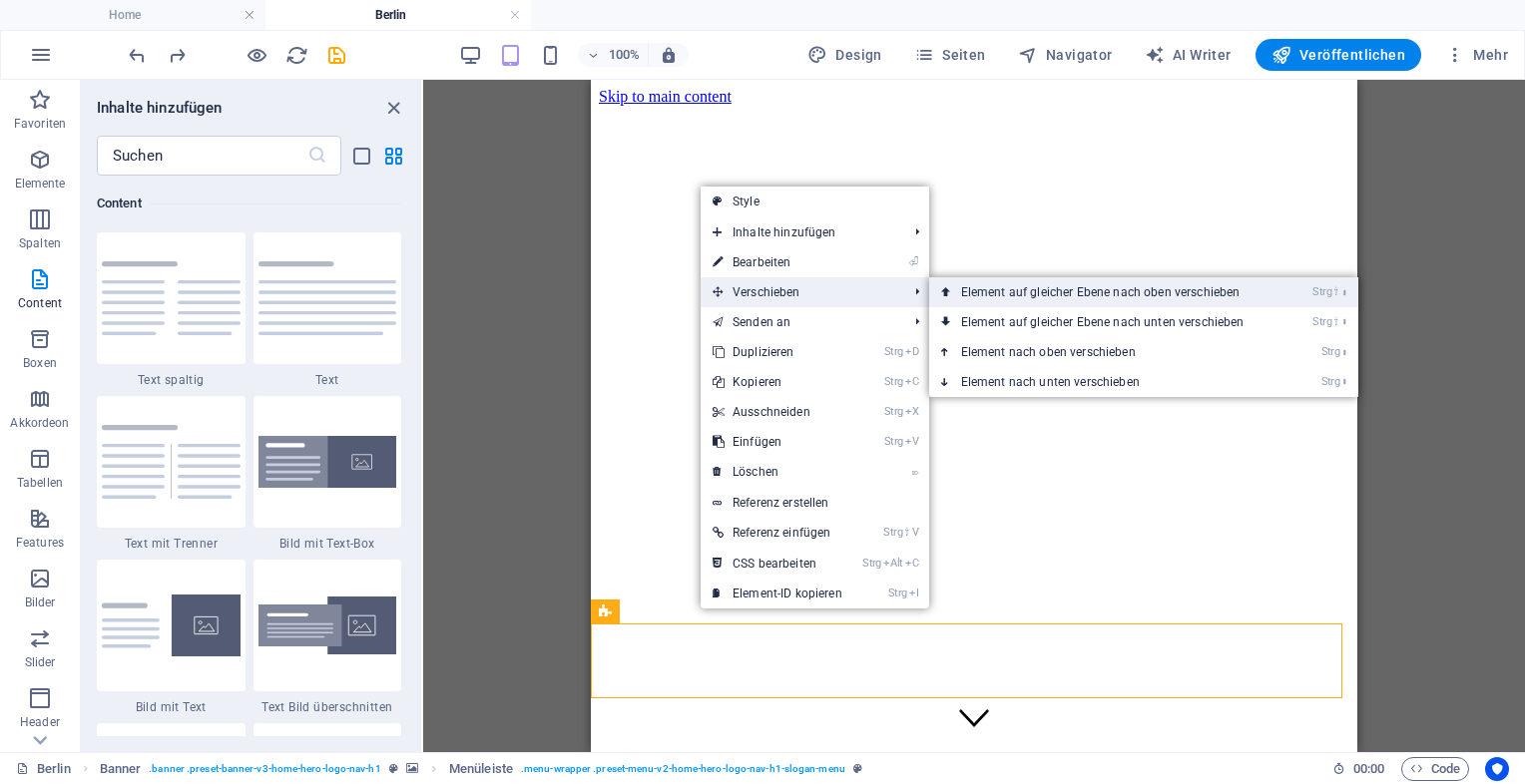 click on "Strg ⇧ ⬆  Element auf gleicher Ebene nach oben verschieben" at bounding box center [1107, 292] 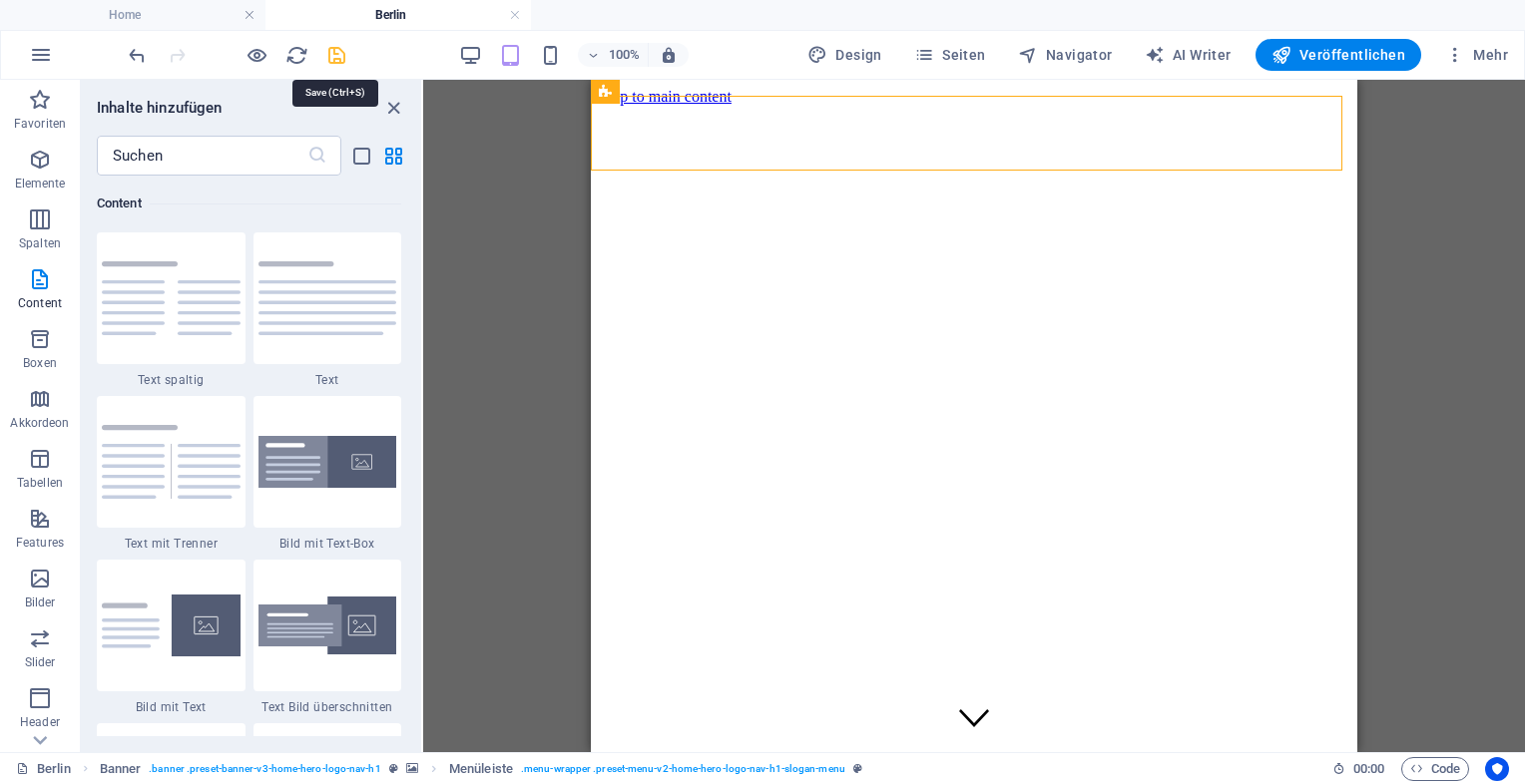 click at bounding box center [336, 55] 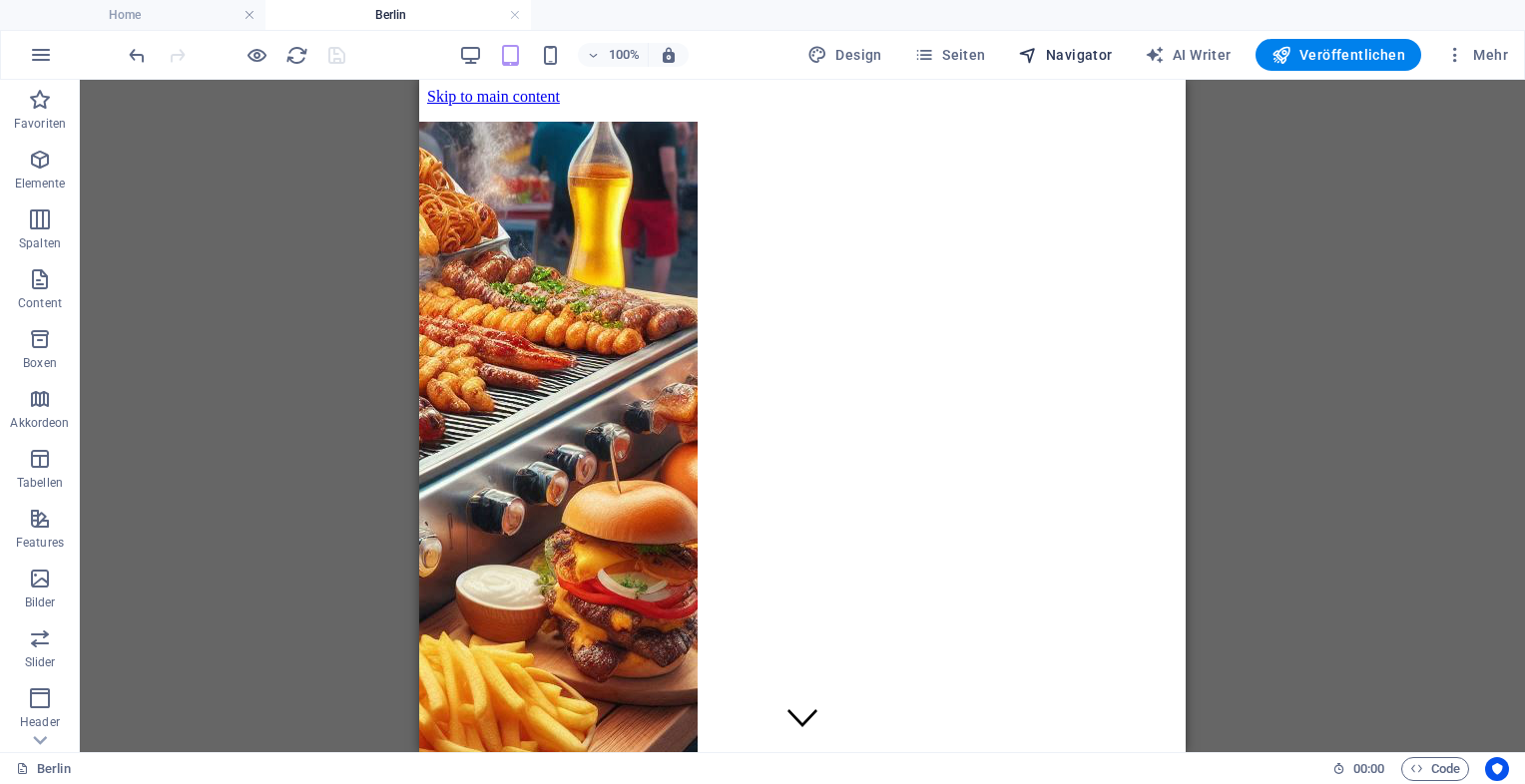 click on "Navigator" at bounding box center (1065, 55) 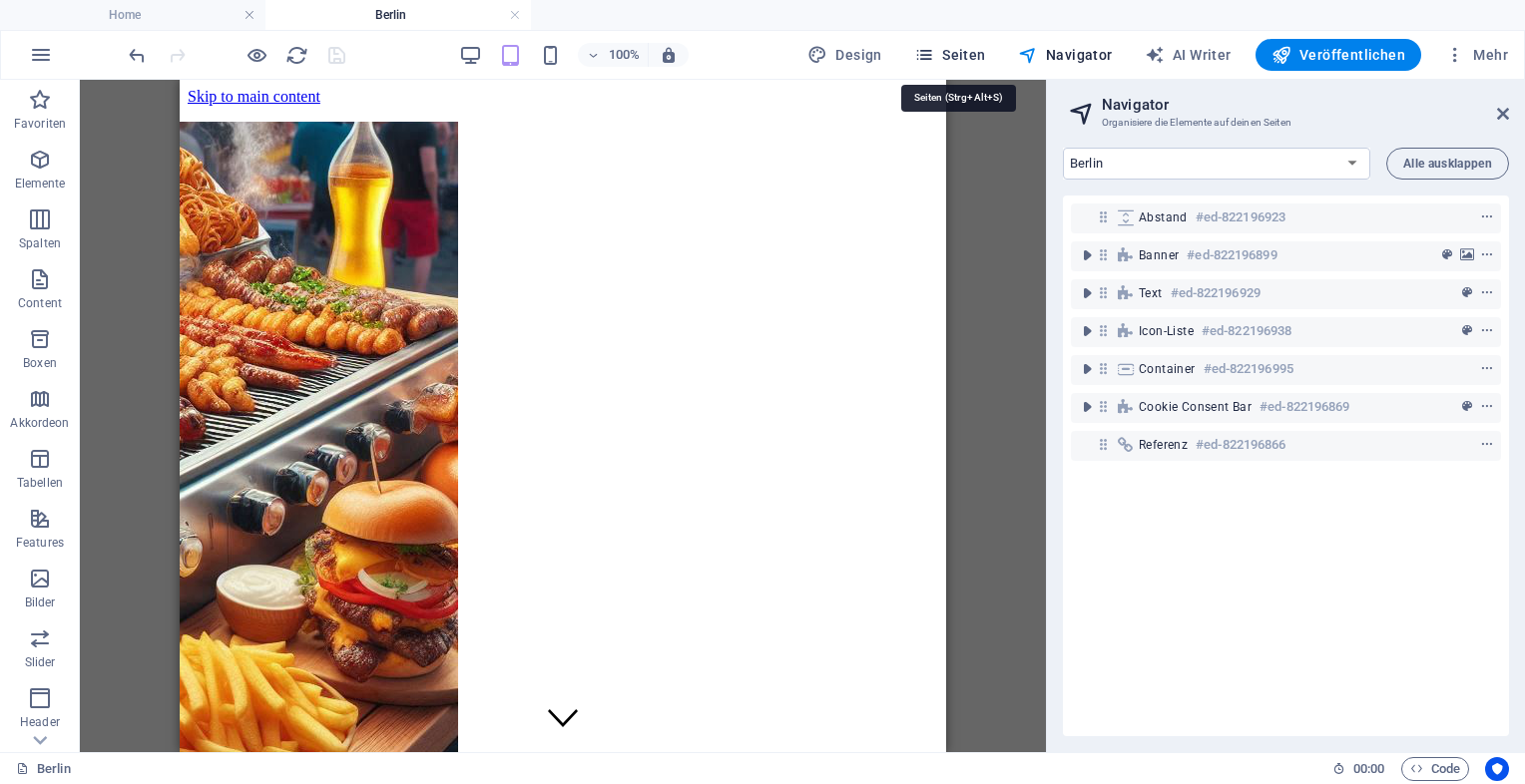click on "Seiten" at bounding box center [950, 55] 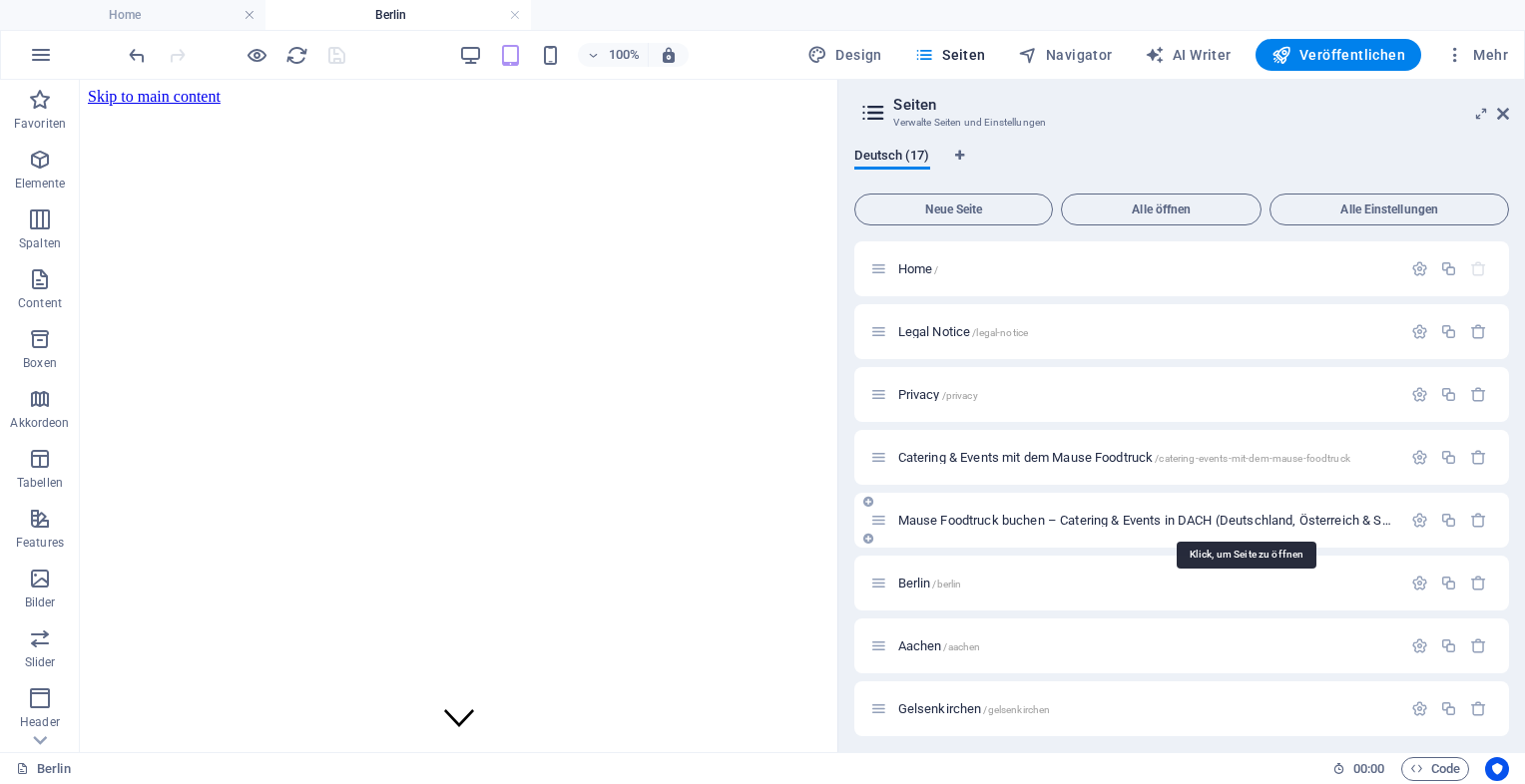 click on "Mause Foodtruck buchen – Catering & Events in DACH (Deutschland, Österreich & Schweiz) /mause-foodtruck-buchen-catering" at bounding box center (1244, 520) 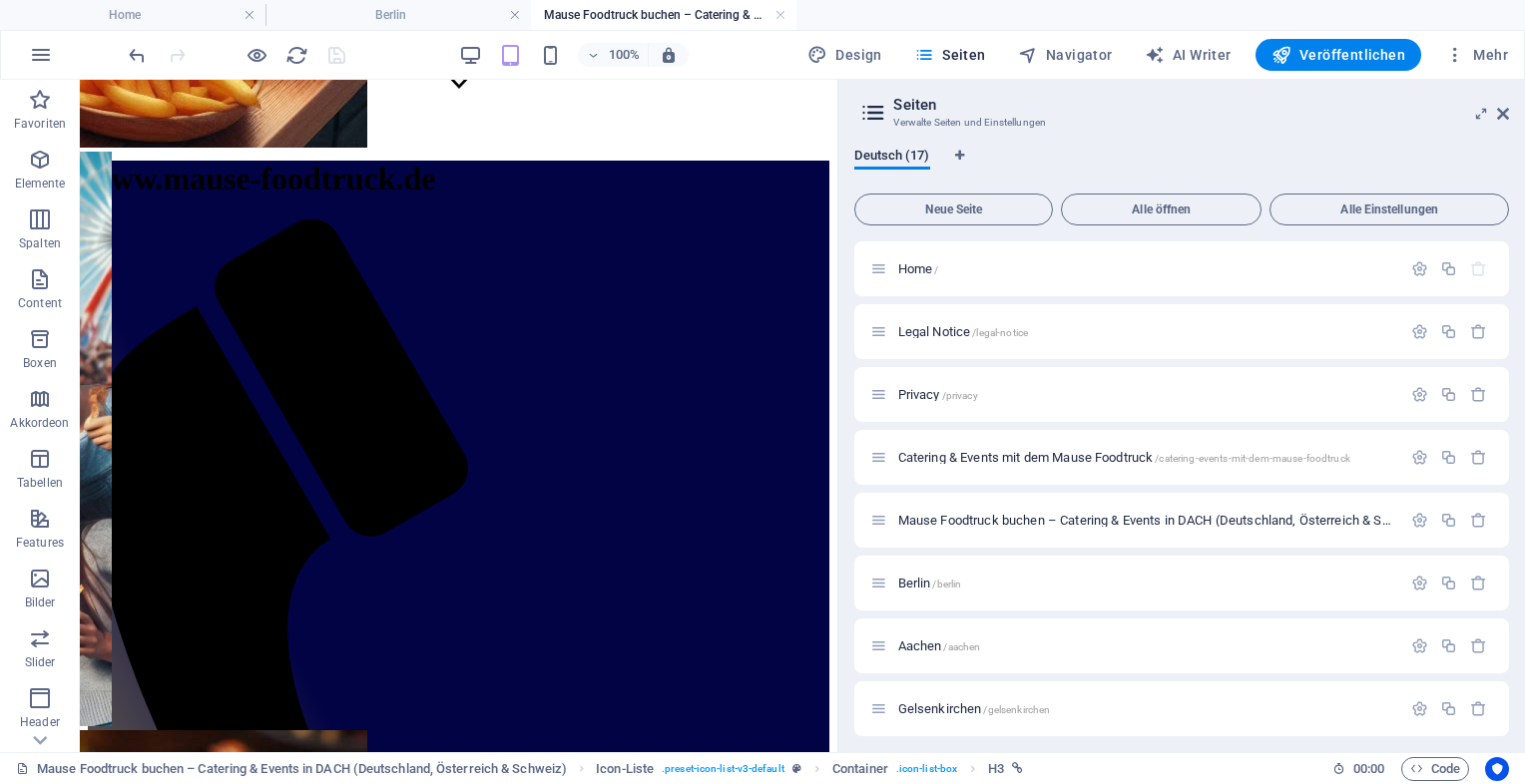 scroll, scrollTop: 0, scrollLeft: 0, axis: both 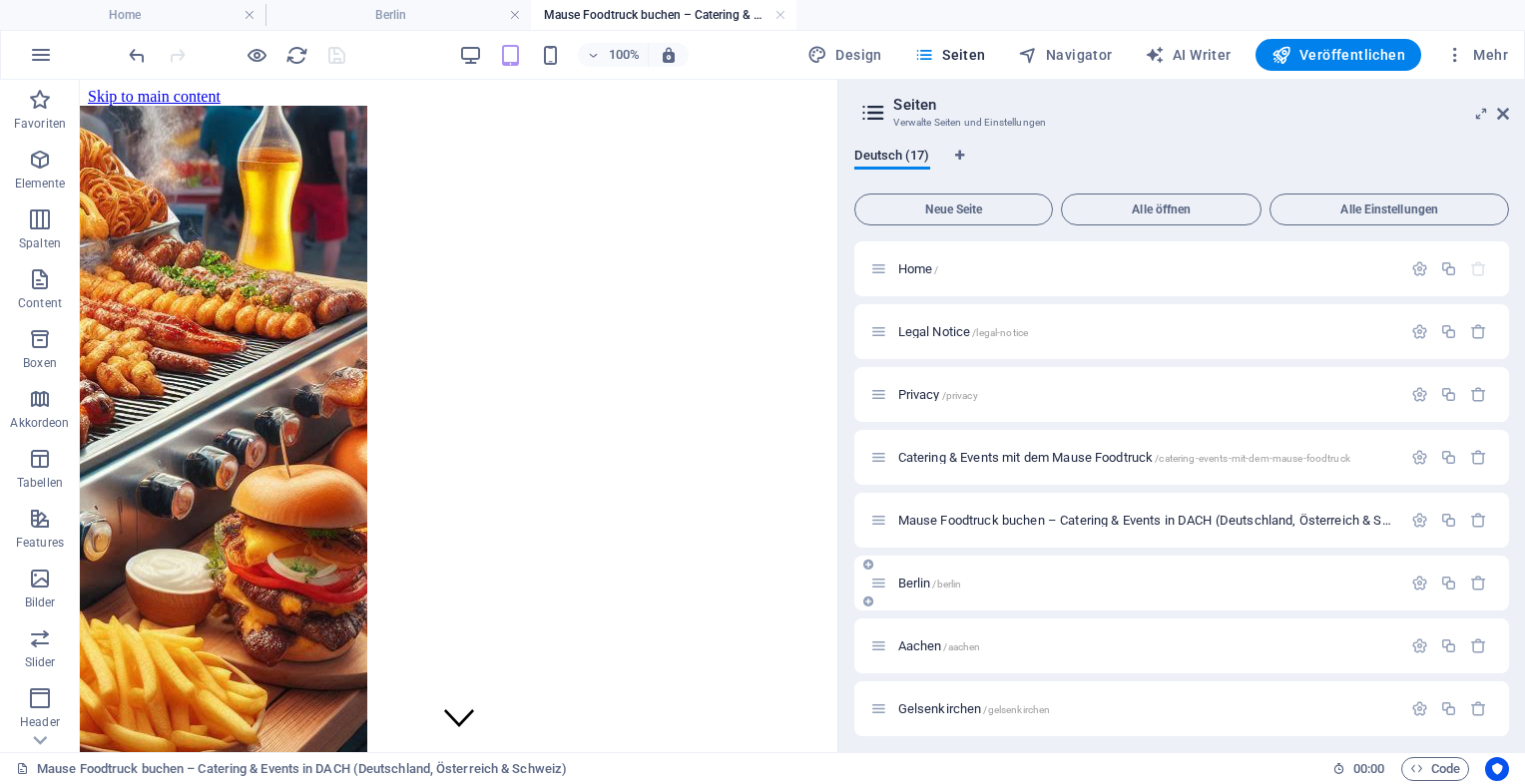 click on "[CITY] /[CITY]" at bounding box center [930, 583] 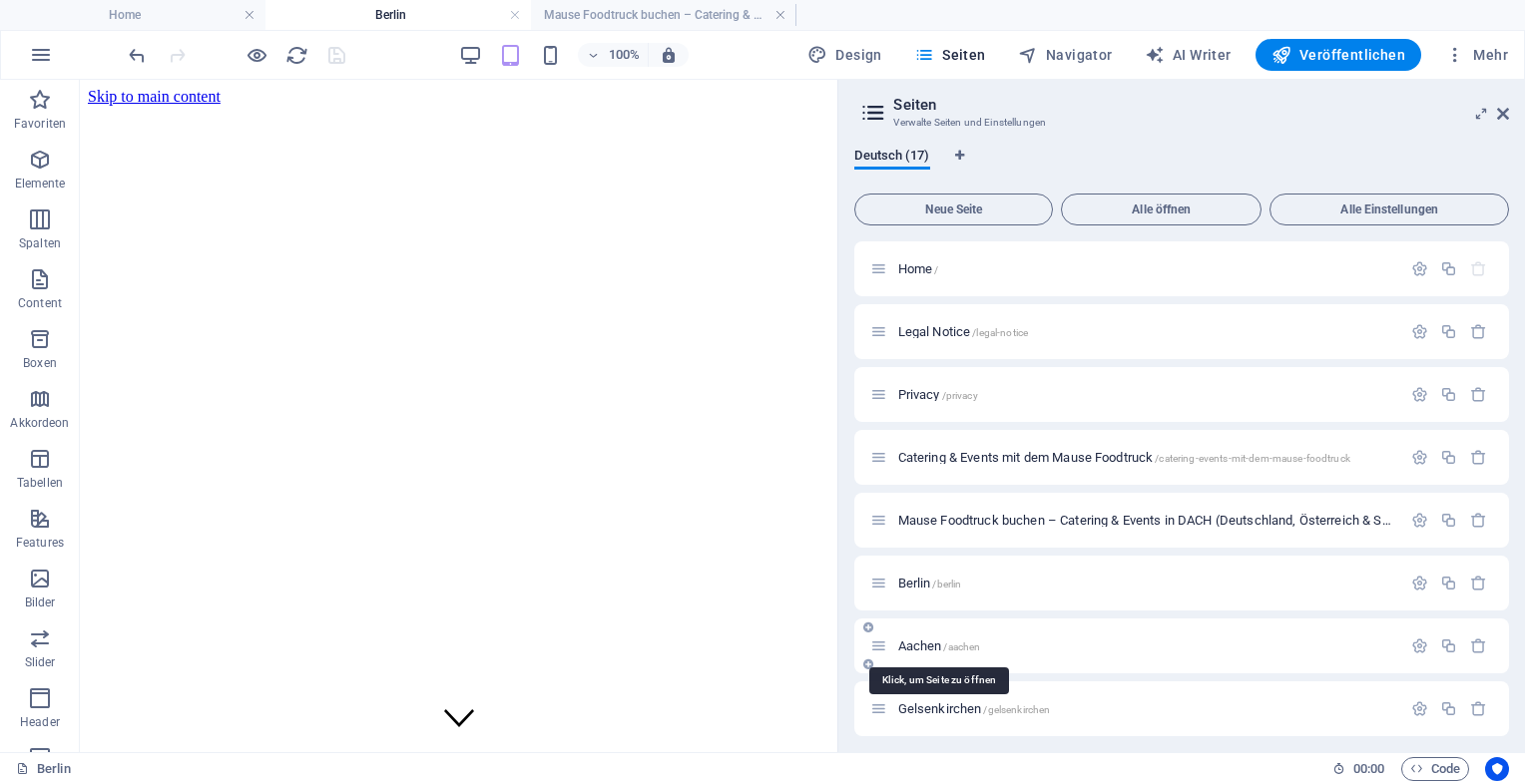 click on "[CITY] /[CITY]" at bounding box center (939, 645) 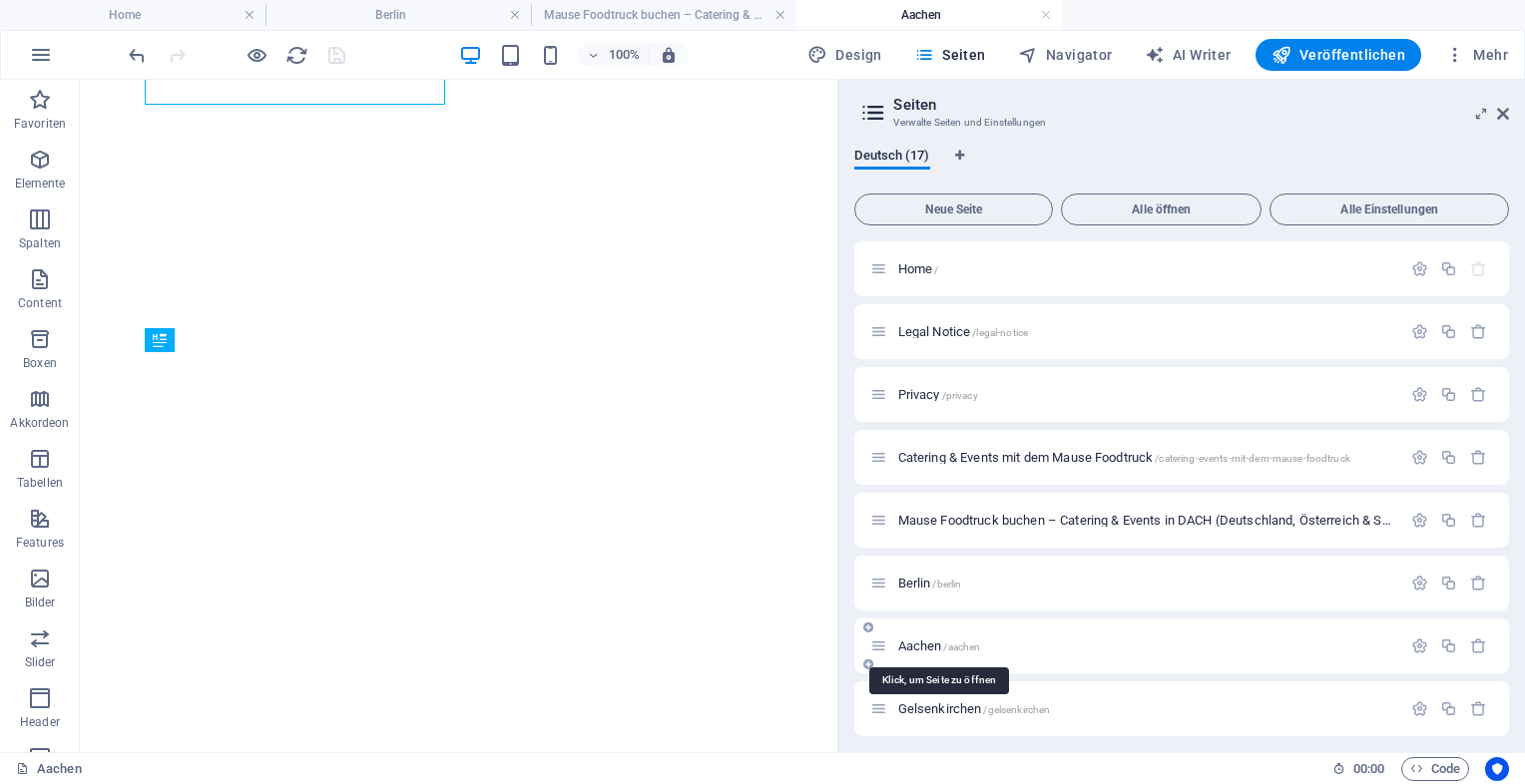 click on "[CITY] /[CITY]" at bounding box center [939, 645] 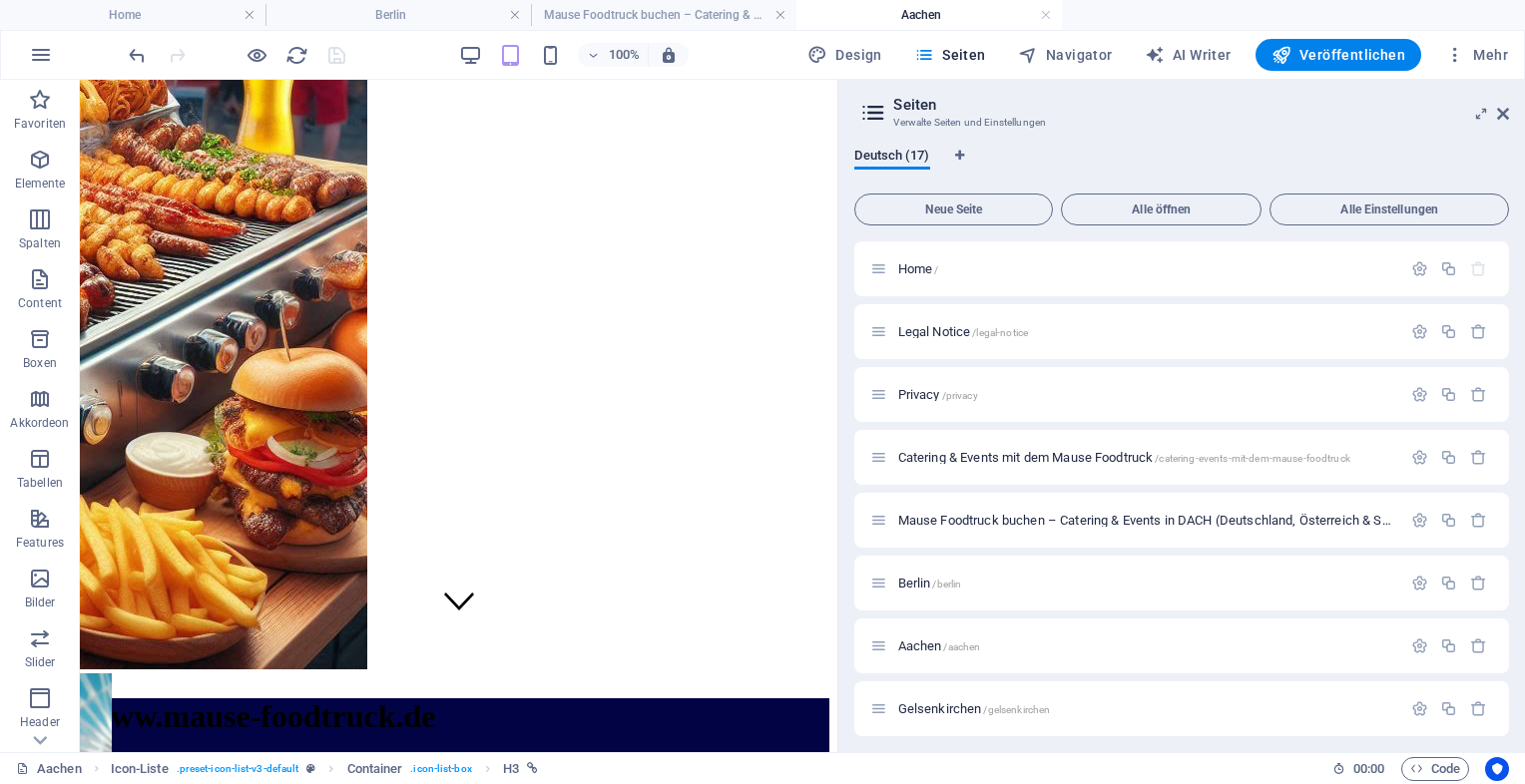 scroll, scrollTop: 128, scrollLeft: 0, axis: vertical 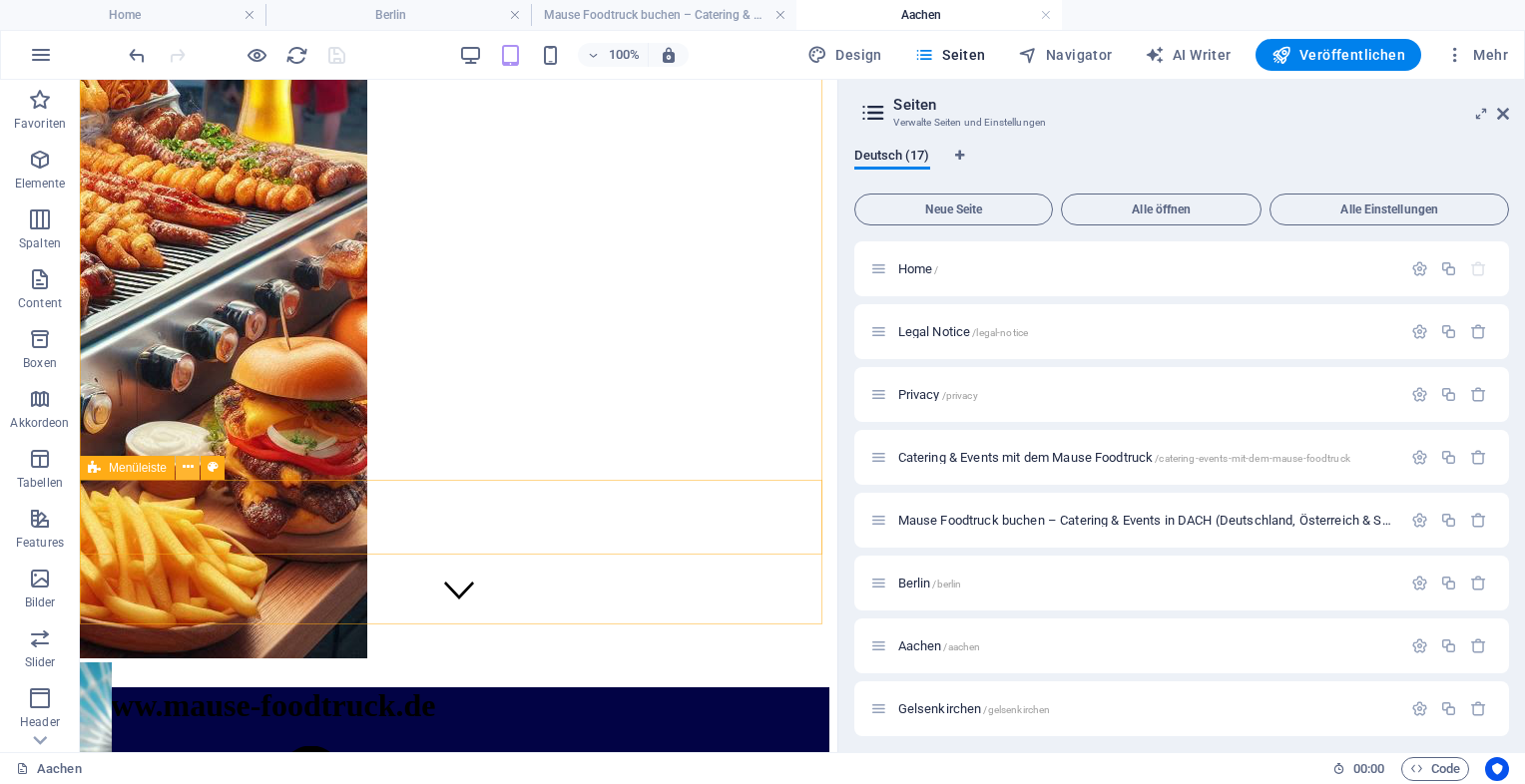 click at bounding box center [188, 467] 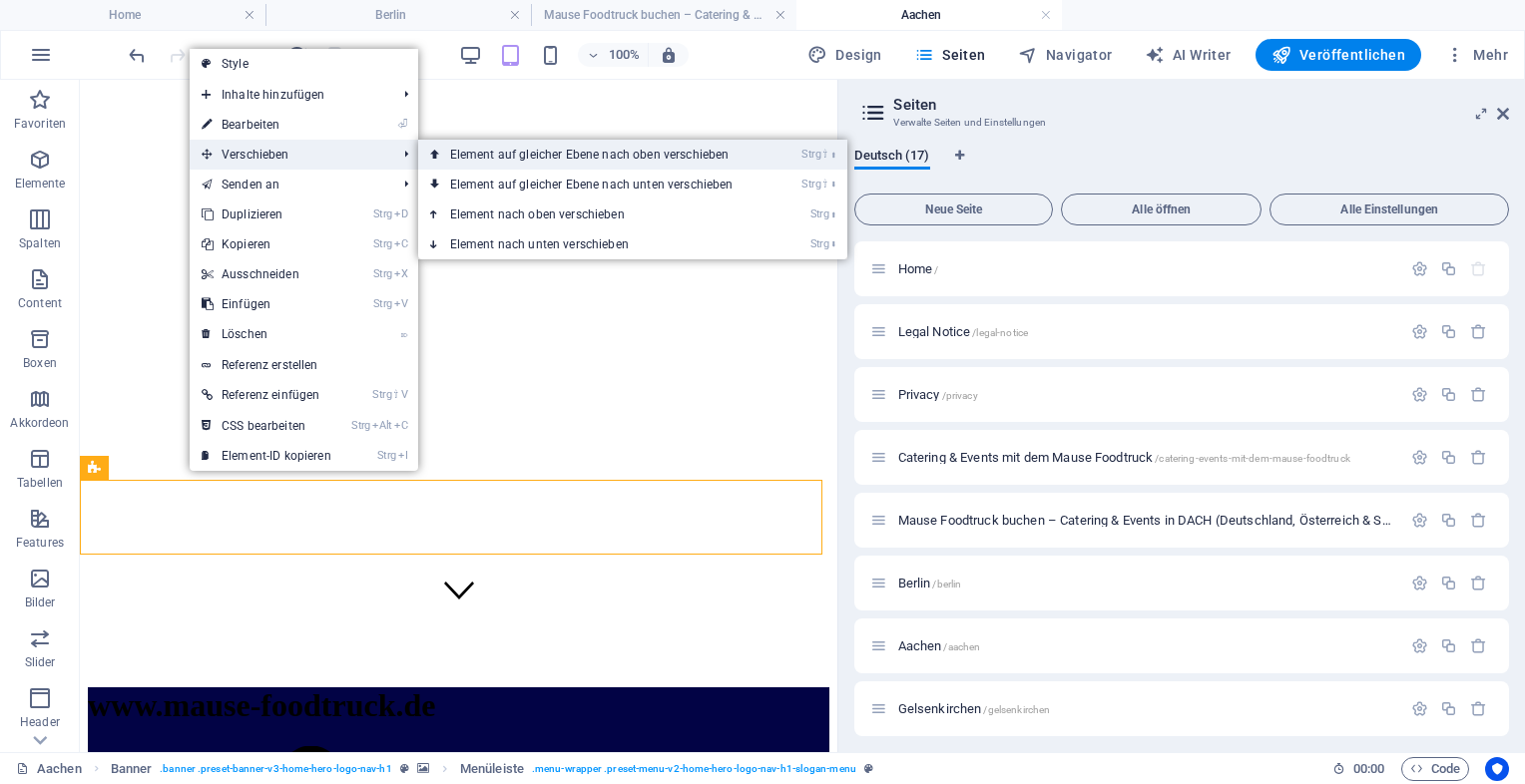 click on "Strg ⇧ ⬆  Element auf gleicher Ebene nach oben verschieben" at bounding box center (596, 155) 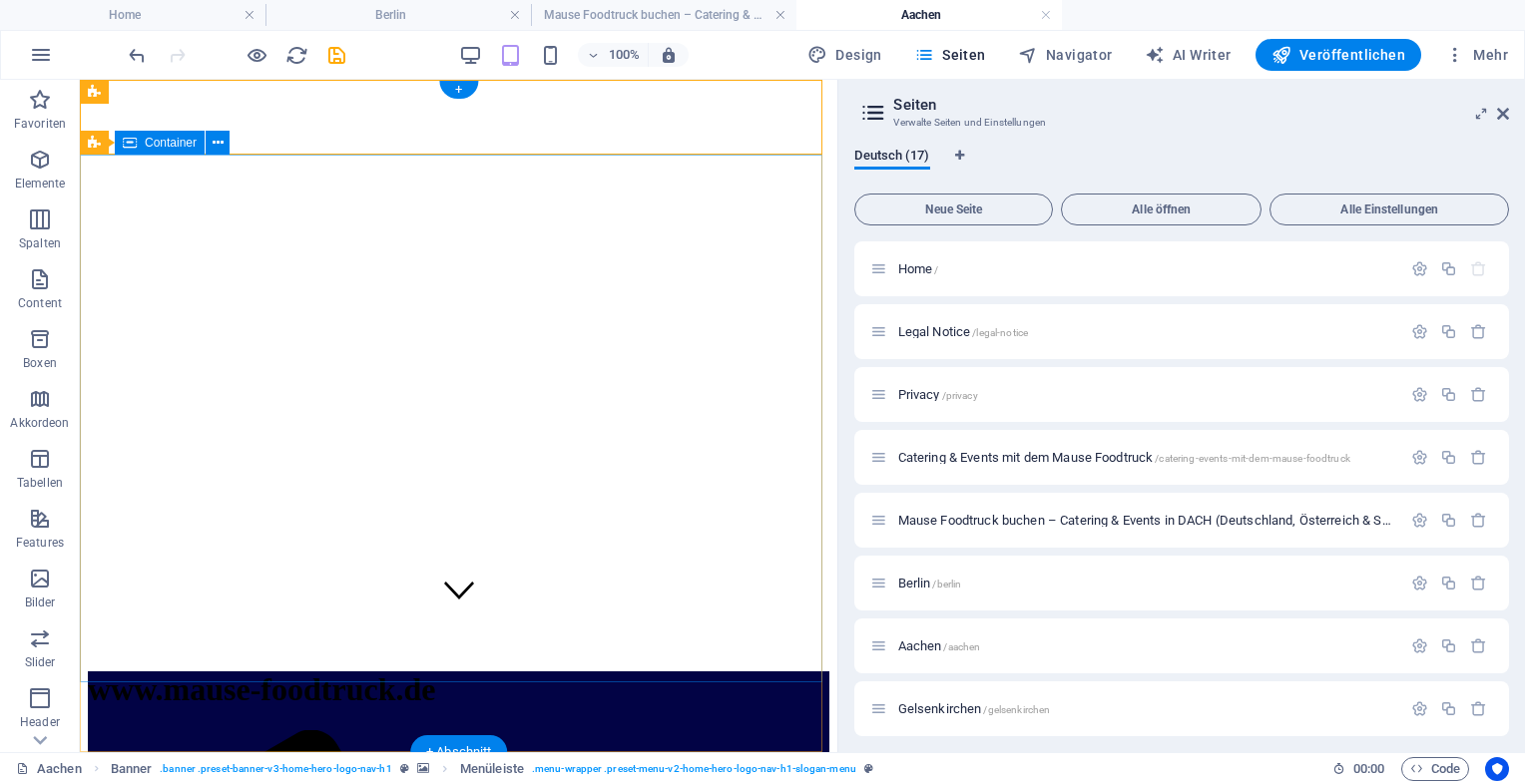 scroll, scrollTop: 0, scrollLeft: 0, axis: both 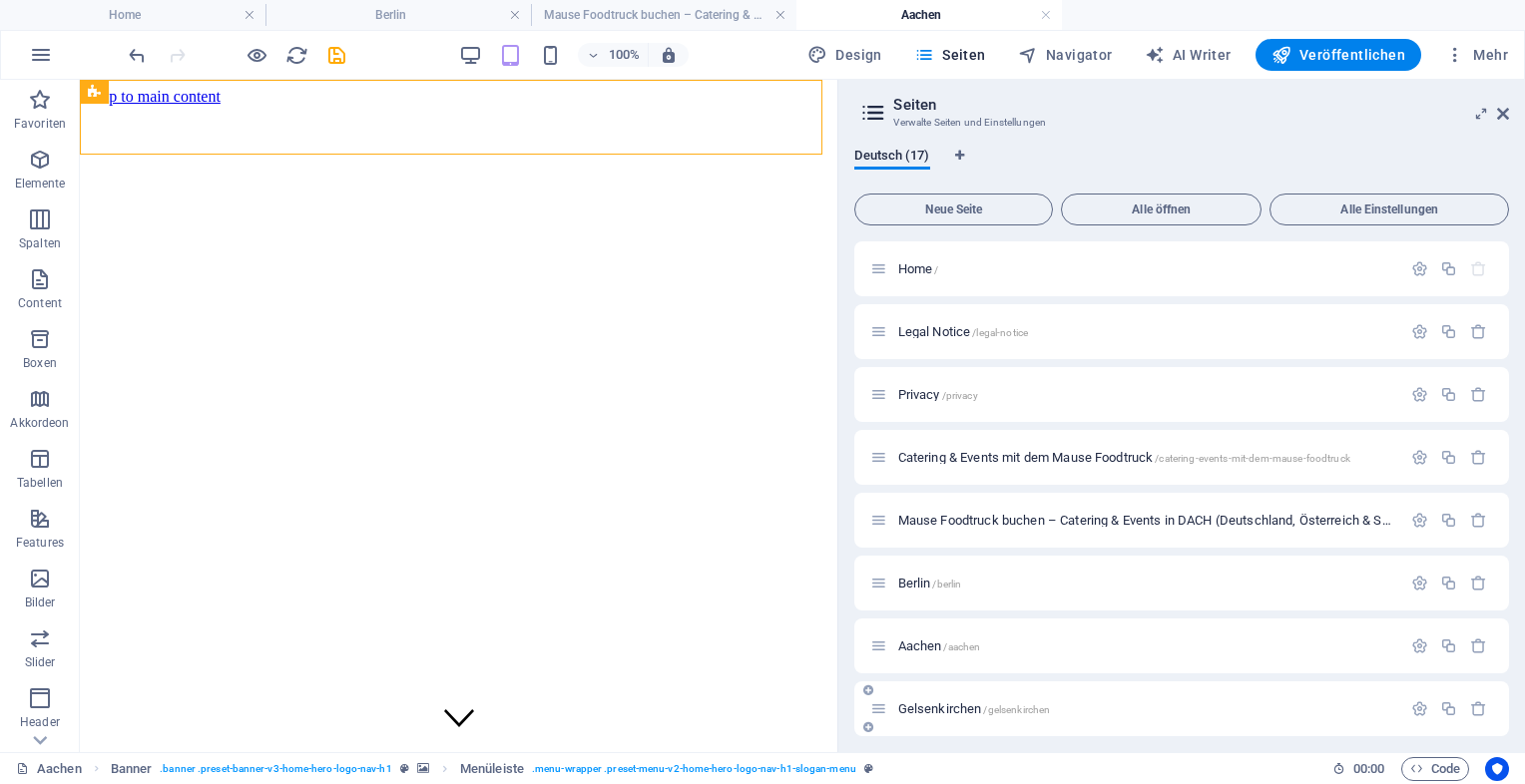 click on "[CITY] /[CITY]" at bounding box center (1135, 708) 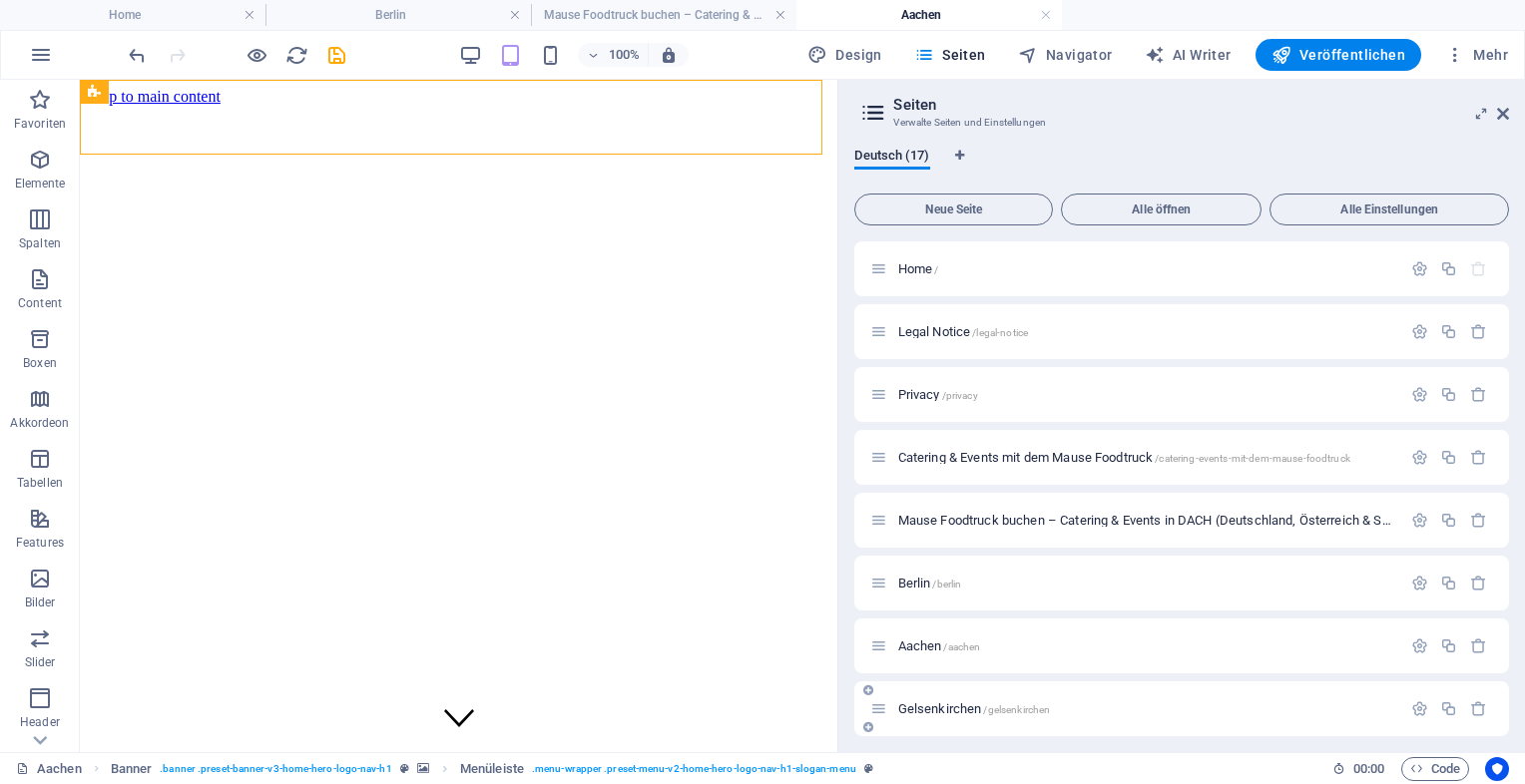 click on "[CITY] /[CITY]" at bounding box center (974, 708) 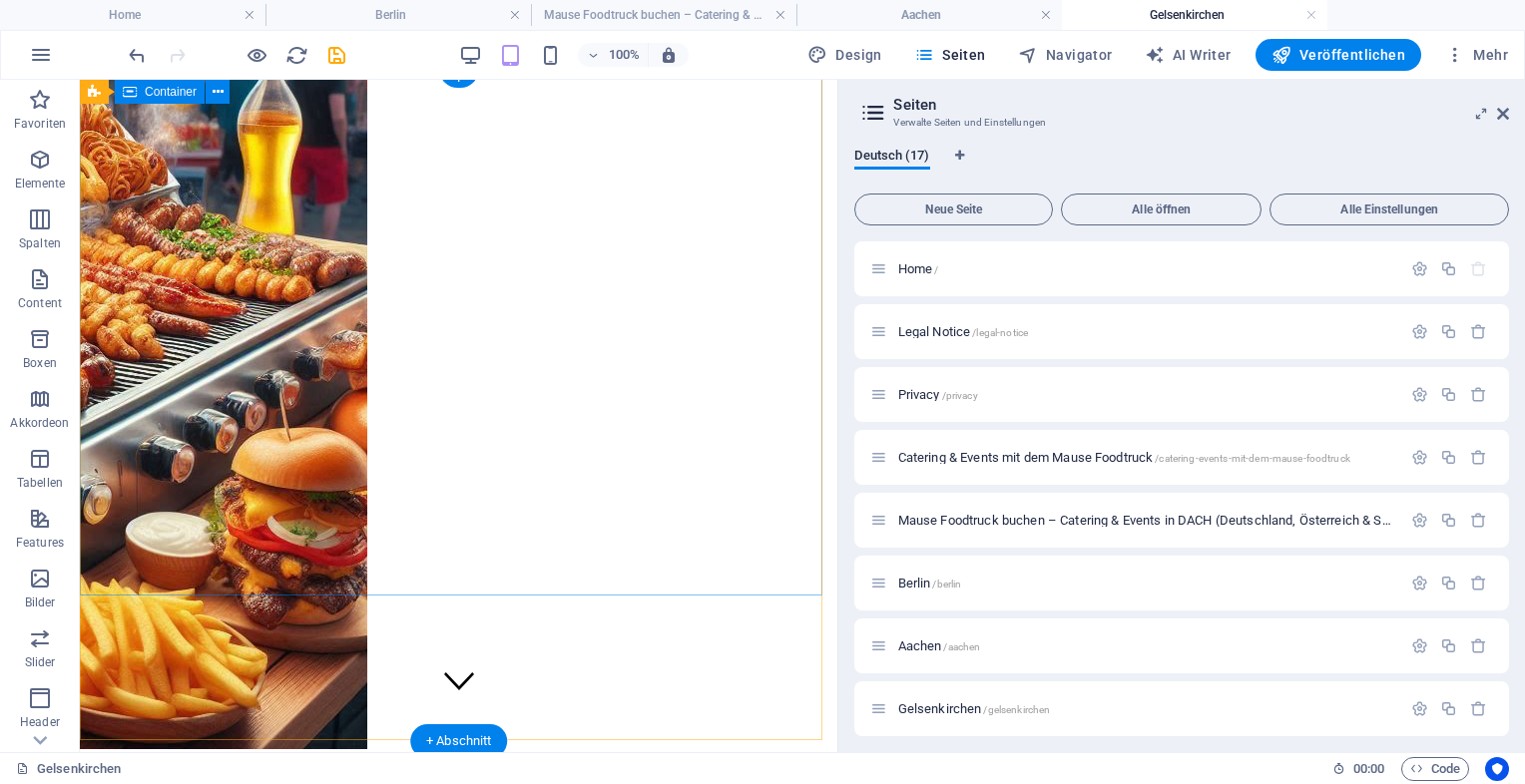 scroll, scrollTop: 11, scrollLeft: 0, axis: vertical 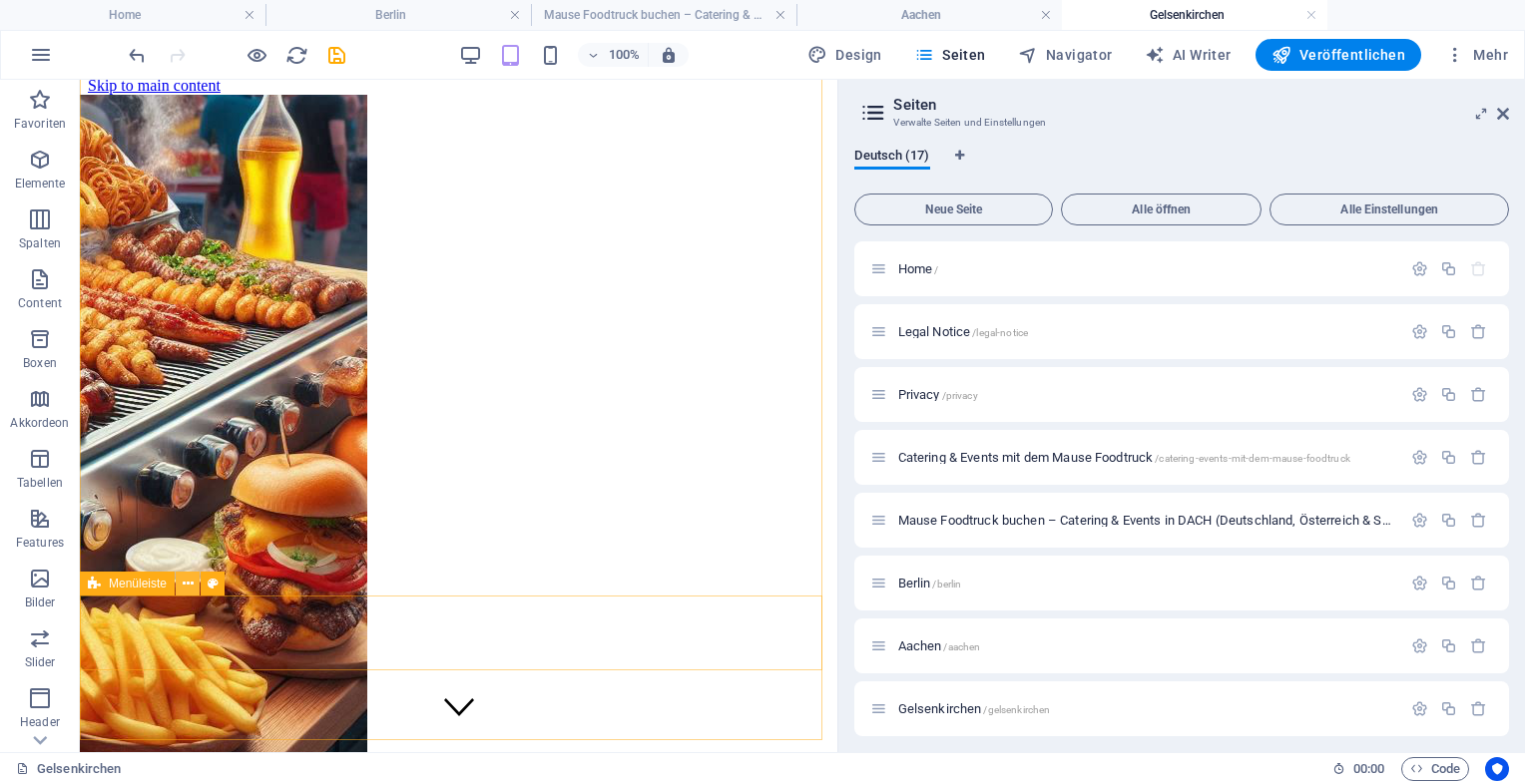 click at bounding box center [188, 584] 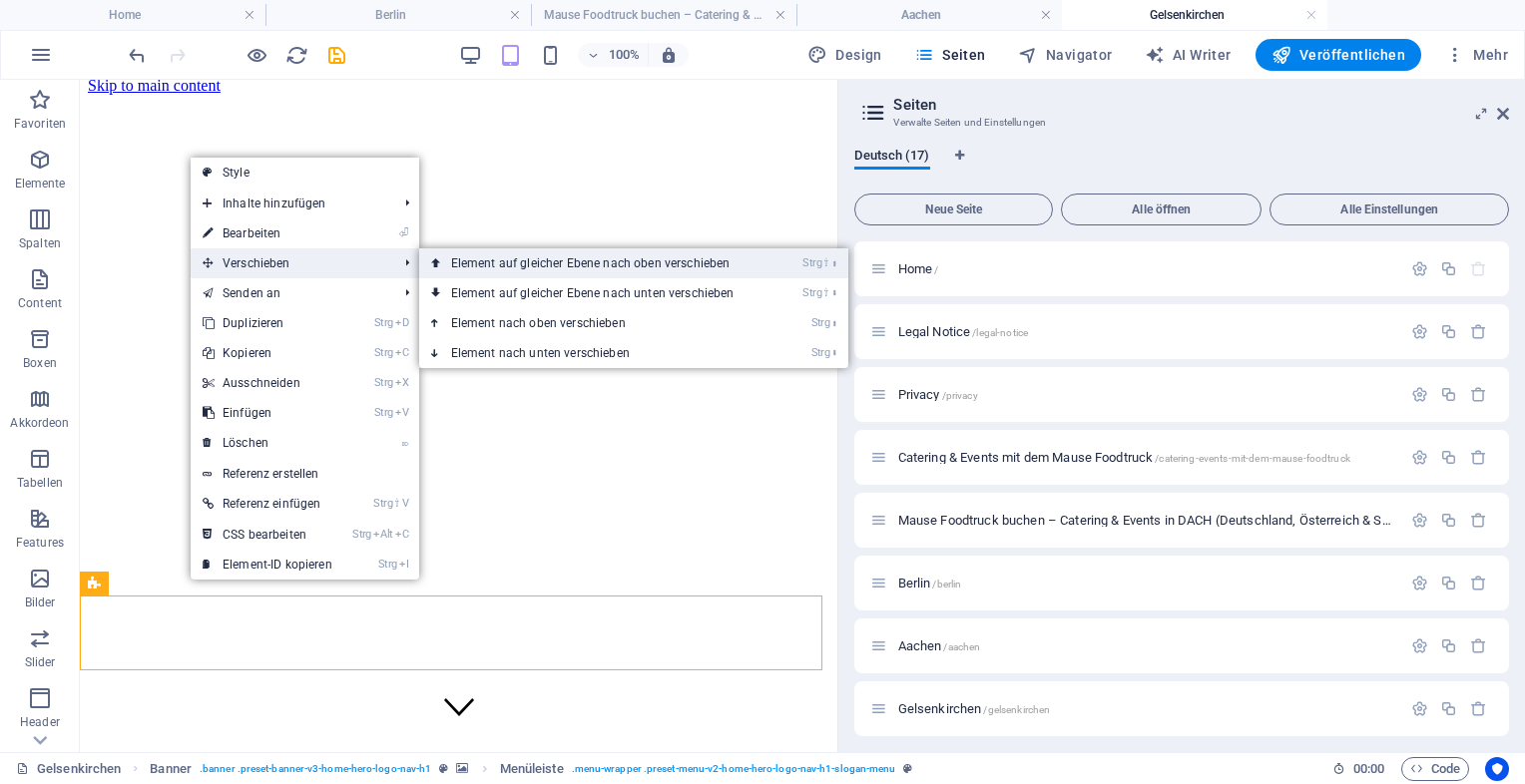click on "Strg ⇧ ⬆  Element auf gleicher Ebene nach oben verschieben" at bounding box center [597, 263] 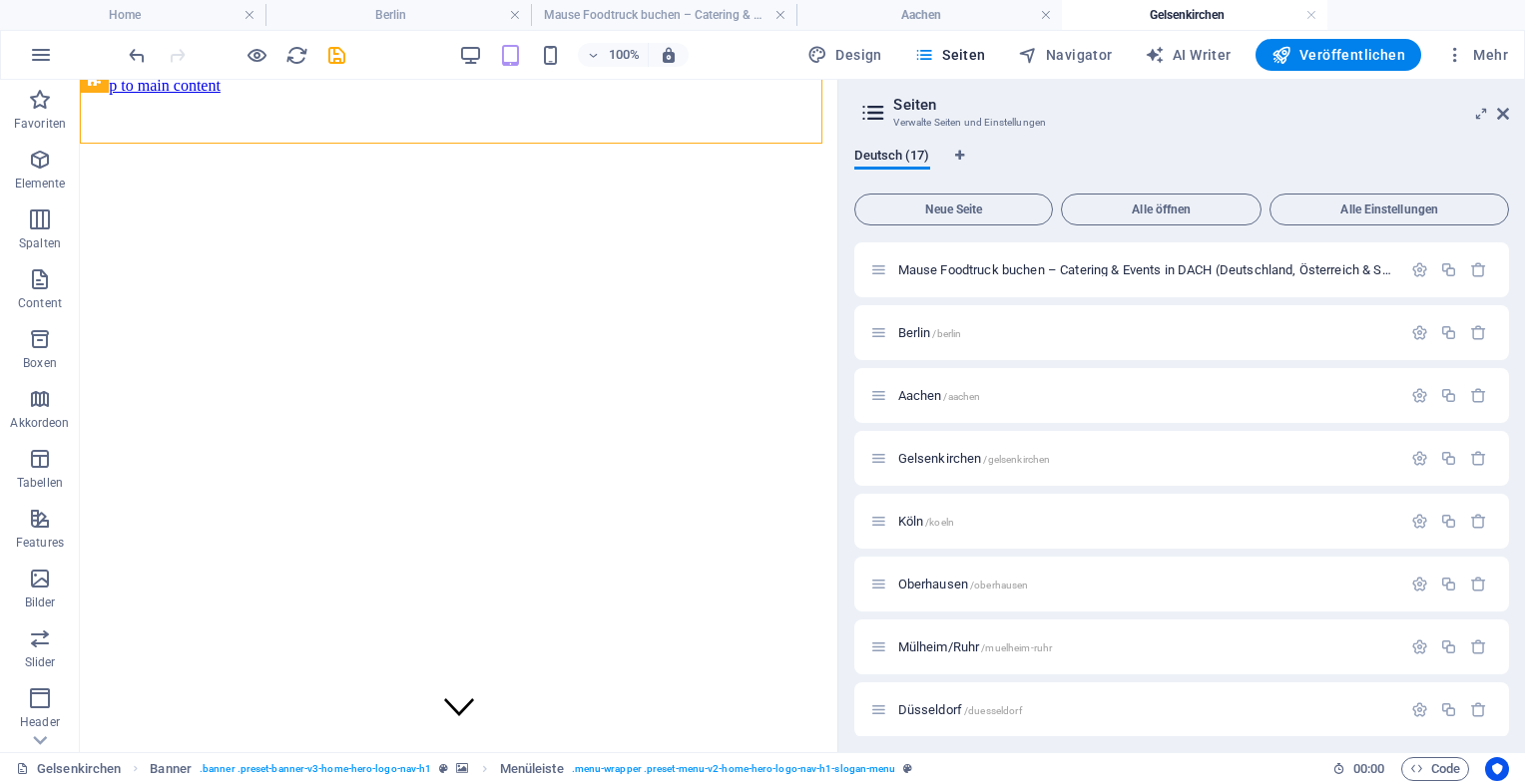 scroll, scrollTop: 295, scrollLeft: 0, axis: vertical 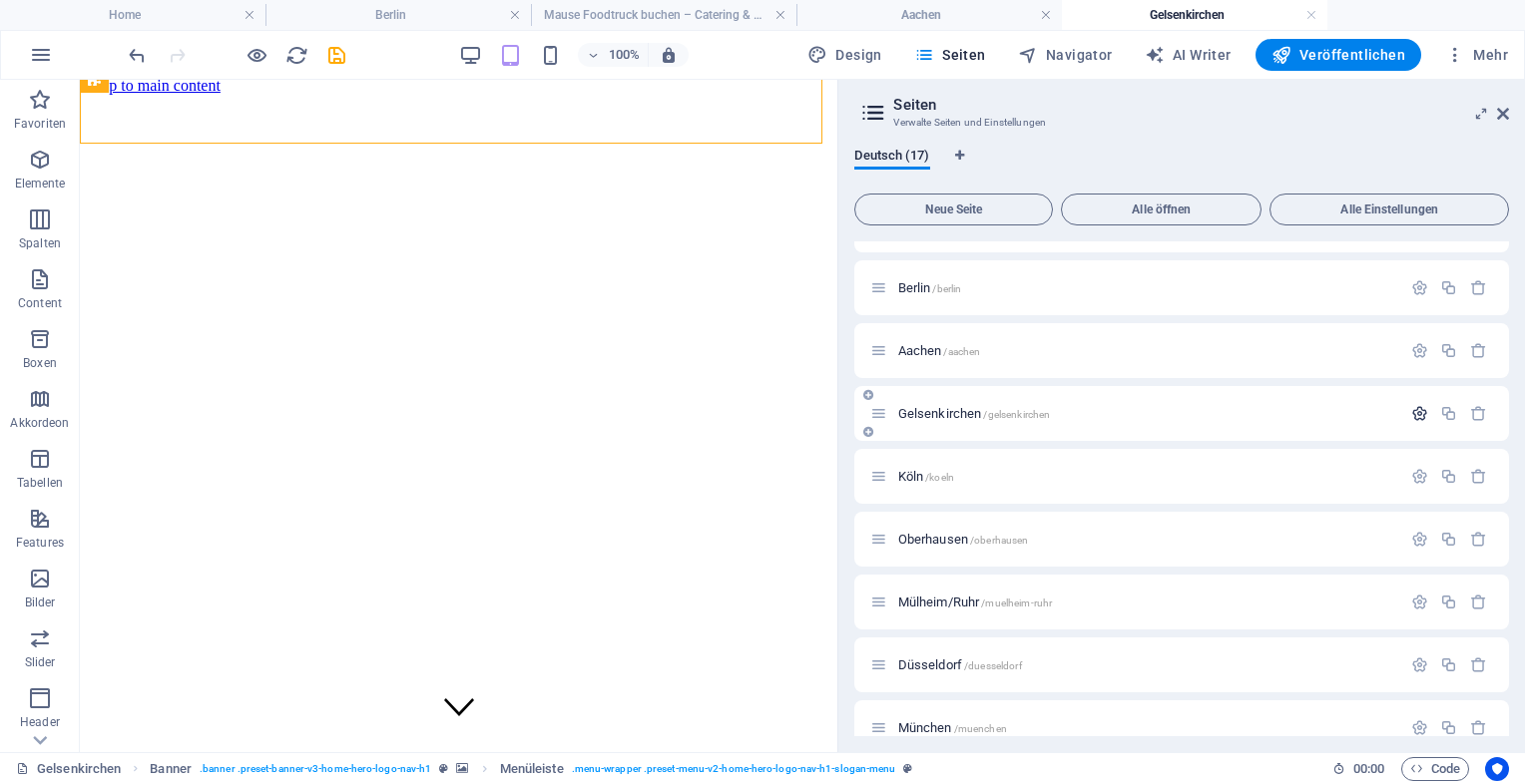 click at bounding box center (1419, 413) 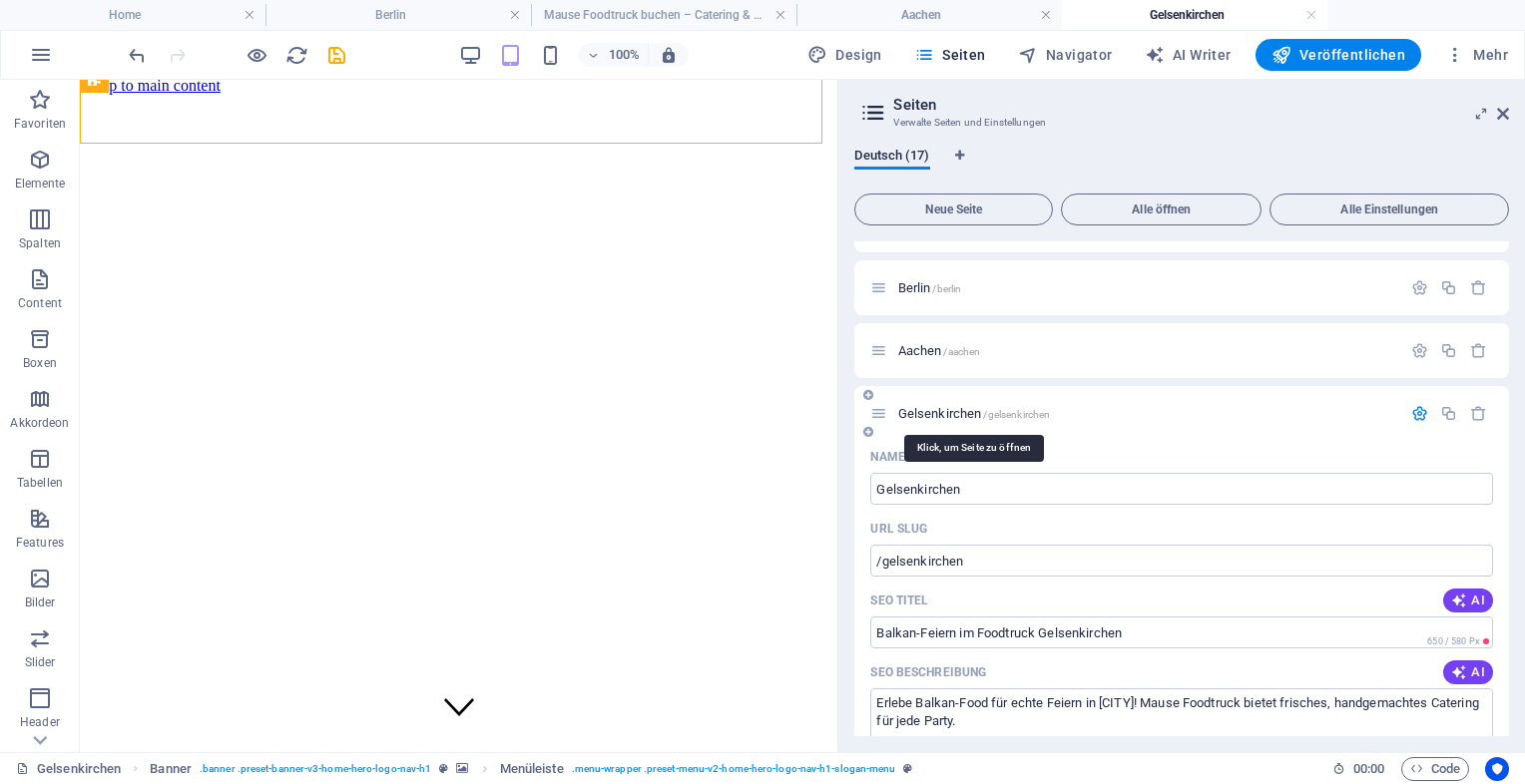 click on "[CITY] /[CITY]" at bounding box center (974, 413) 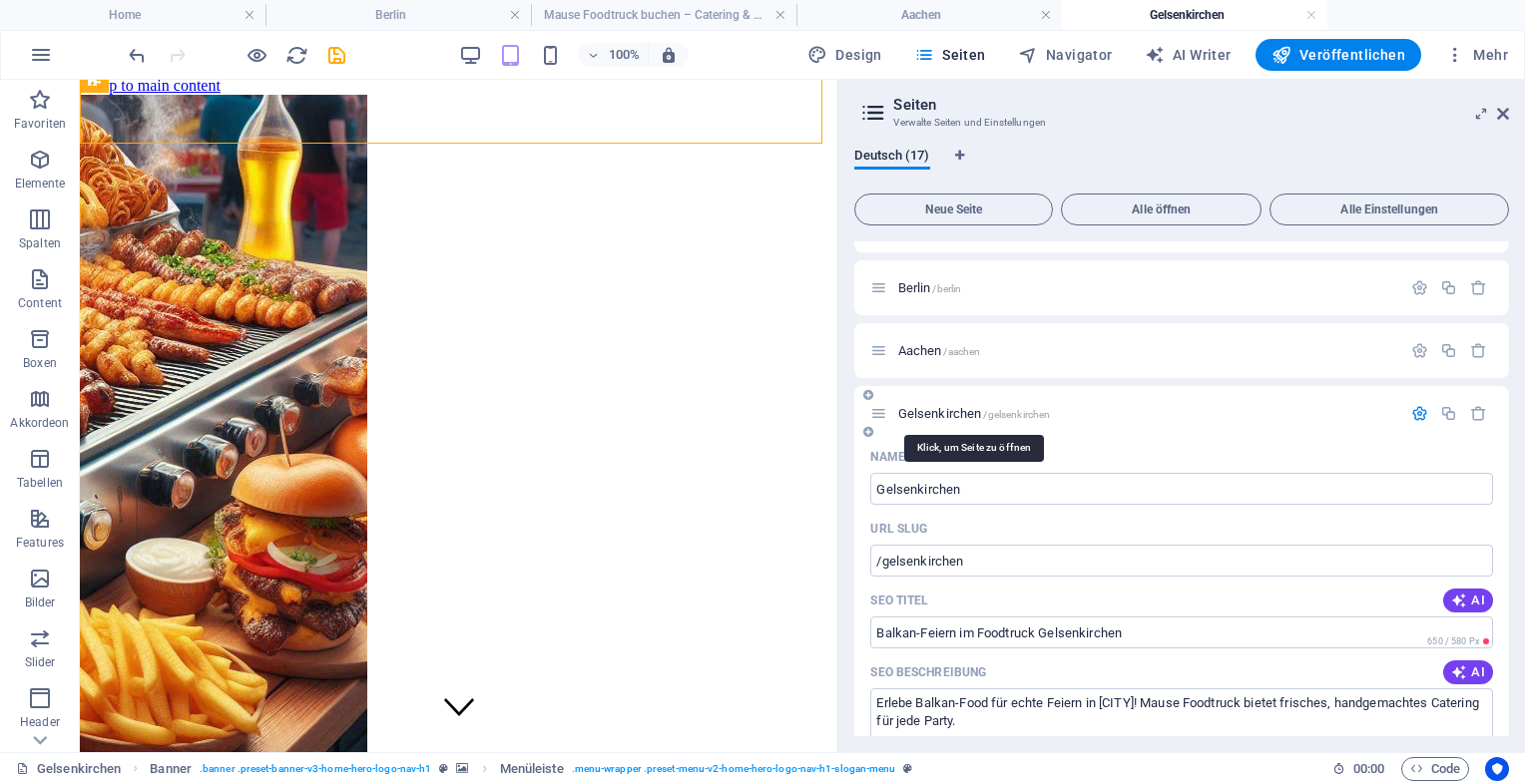 click on "[CITY] /[CITY]" at bounding box center [974, 413] 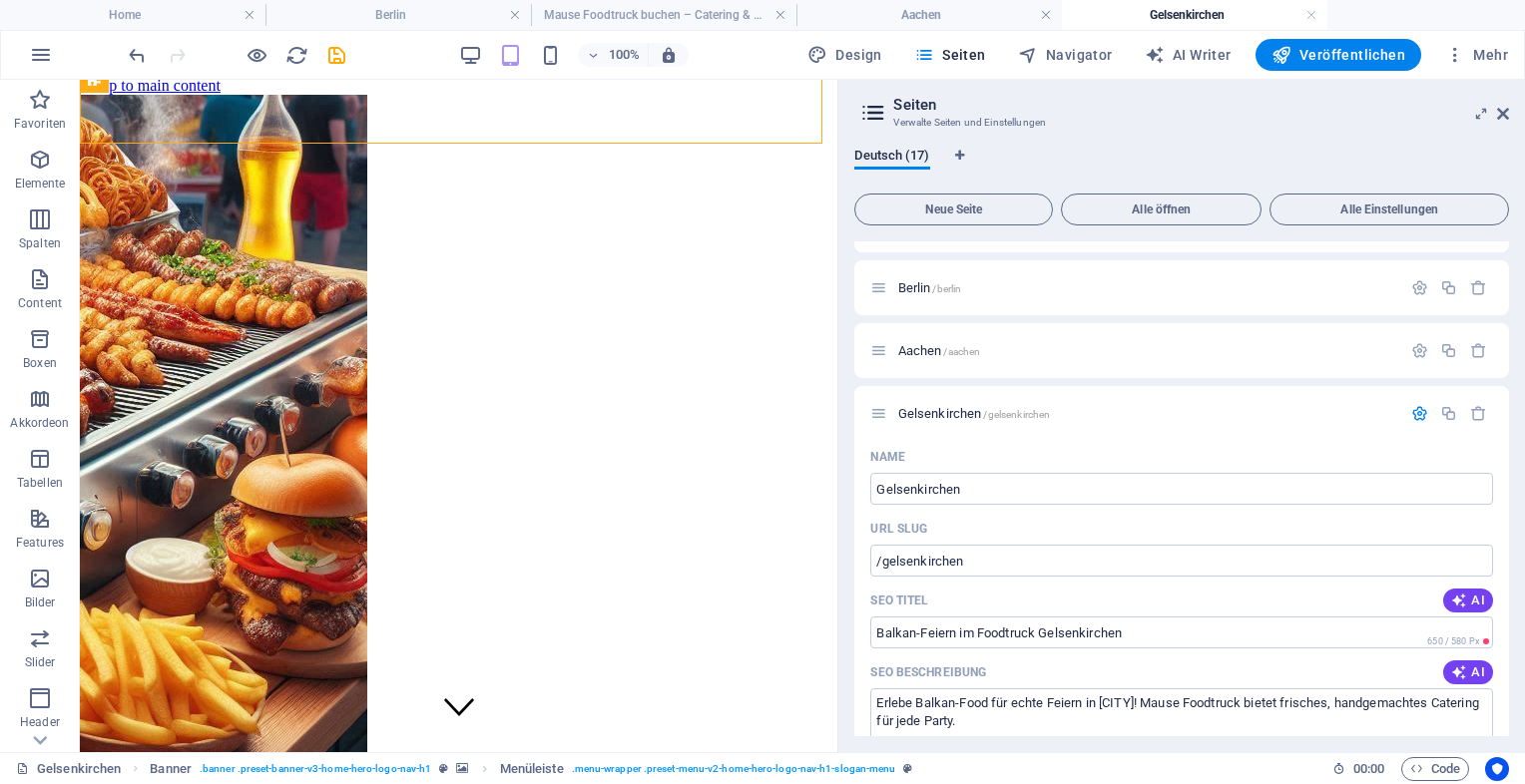 click on "Gelsenkirchen" at bounding box center [1195, 15] 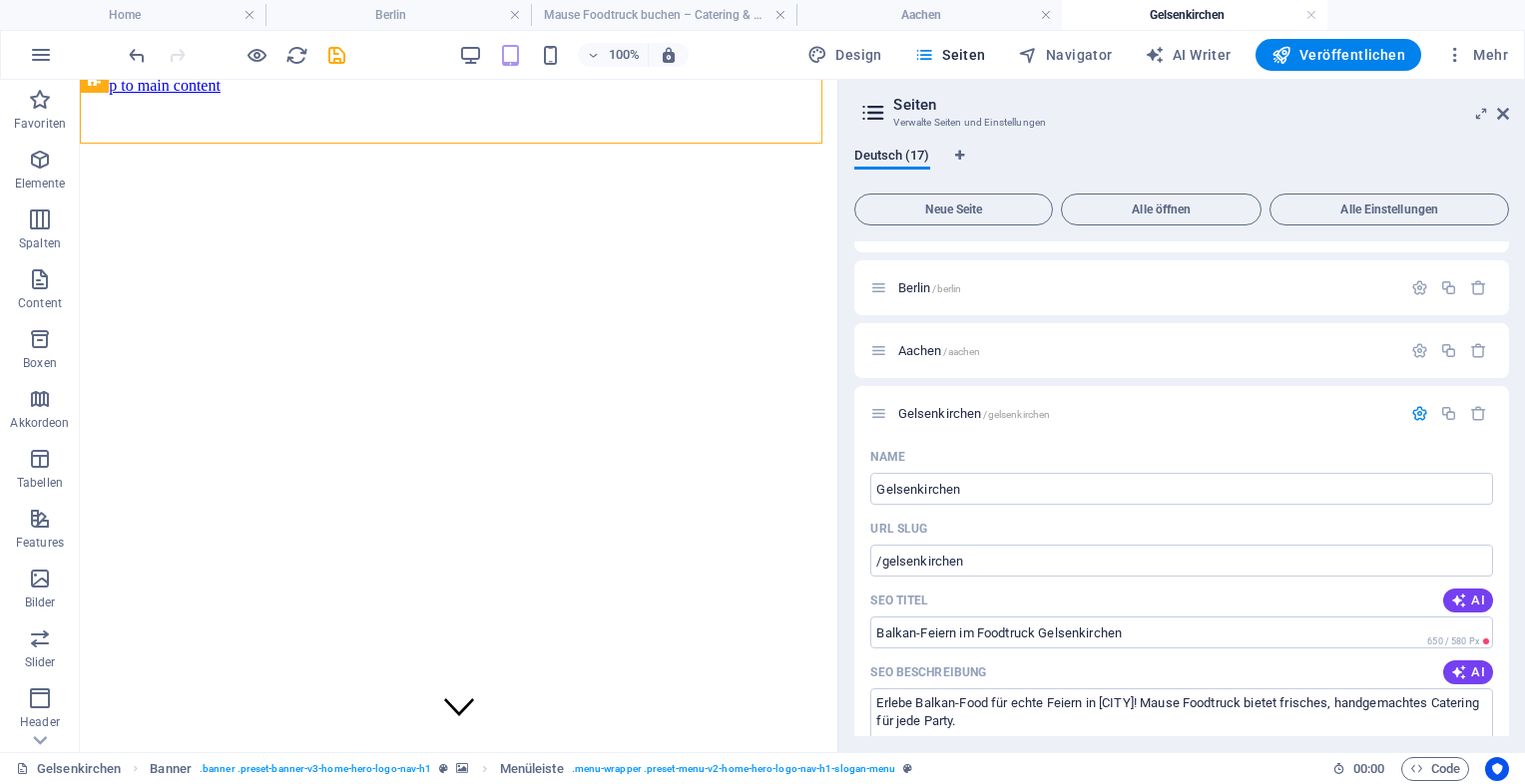 drag, startPoint x: 1509, startPoint y: 403, endPoint x: 1512, endPoint y: 433, distance: 30.149627 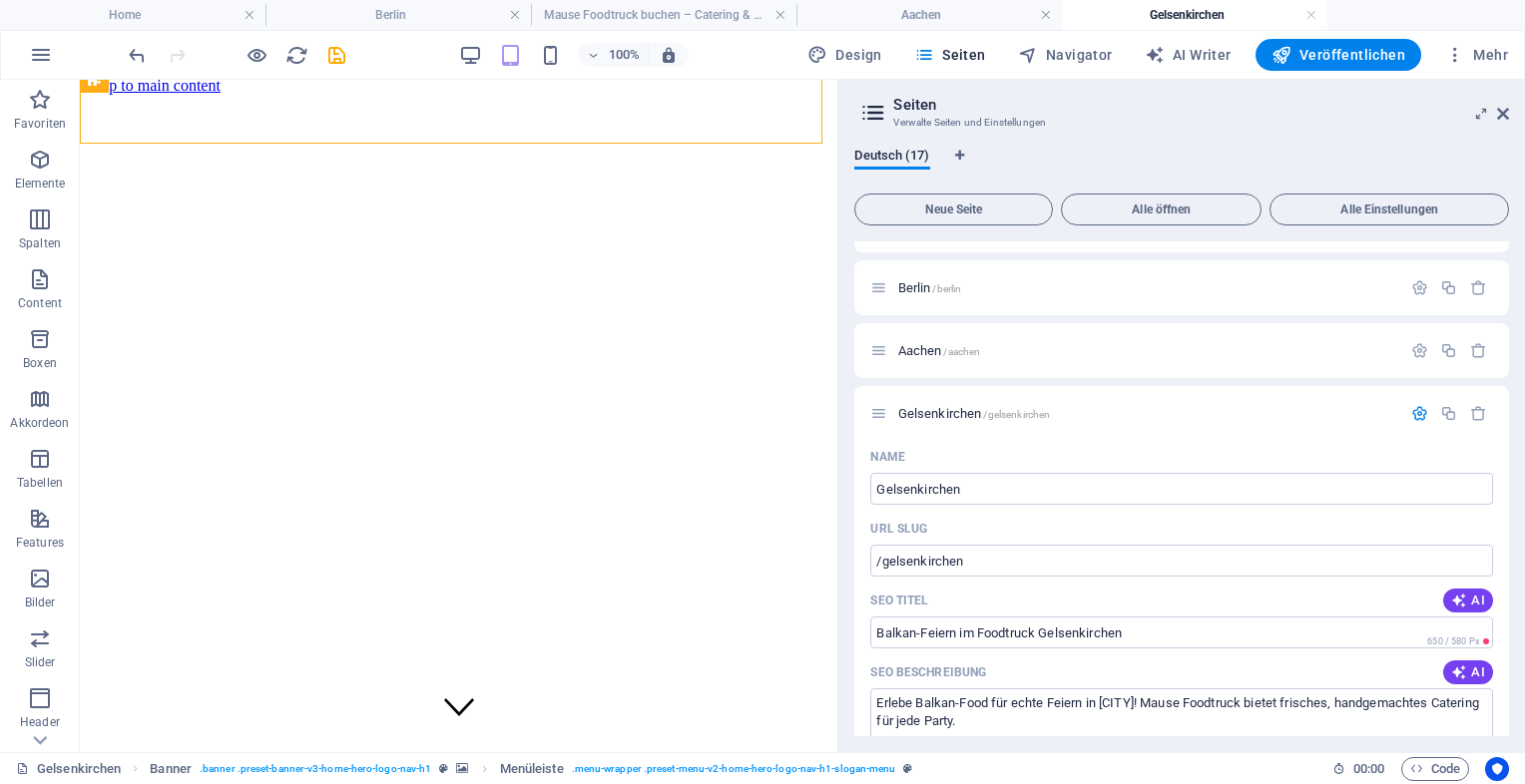 click on "Deutsch (17) Neue Seite Alle öffnen Alle Einstellungen Home / Legal Notice /legal-notice Privacy /privacy Catering & Events mit dem Mause Foodtruck /catering-events-mit-dem-mause-foodtruck Mause Foodtruck buchen – Catering & Events in DACH (Deutschland, Österreich & Schweiz) /mause-foodtruck-buchen-catering [CITY] /[CITY] [CITY] /[CITY] [CITY] /[CITY] [CITY] /[CITY] [CITY] /[CITY] [CITY] /[CITY] [CITY] /[CITY] Mause Foodtruck buchen – Catering /mause-foodtruck-buchen-catering-events-in-dach-deutschland-oesterreich-schweiz Mause Foodtruck Büro-Service in [CITY] und Umgebung /mause-foodtruck-buchen-firmen Vorteile des Foodtruck-Caterings /mause-foodtruck-buero-service-in-oberhausen-und-umgebung Foodtruck für Unternehmen /vorteile-des-foodtruck-firmen-caterings" at bounding box center [1182, 442] 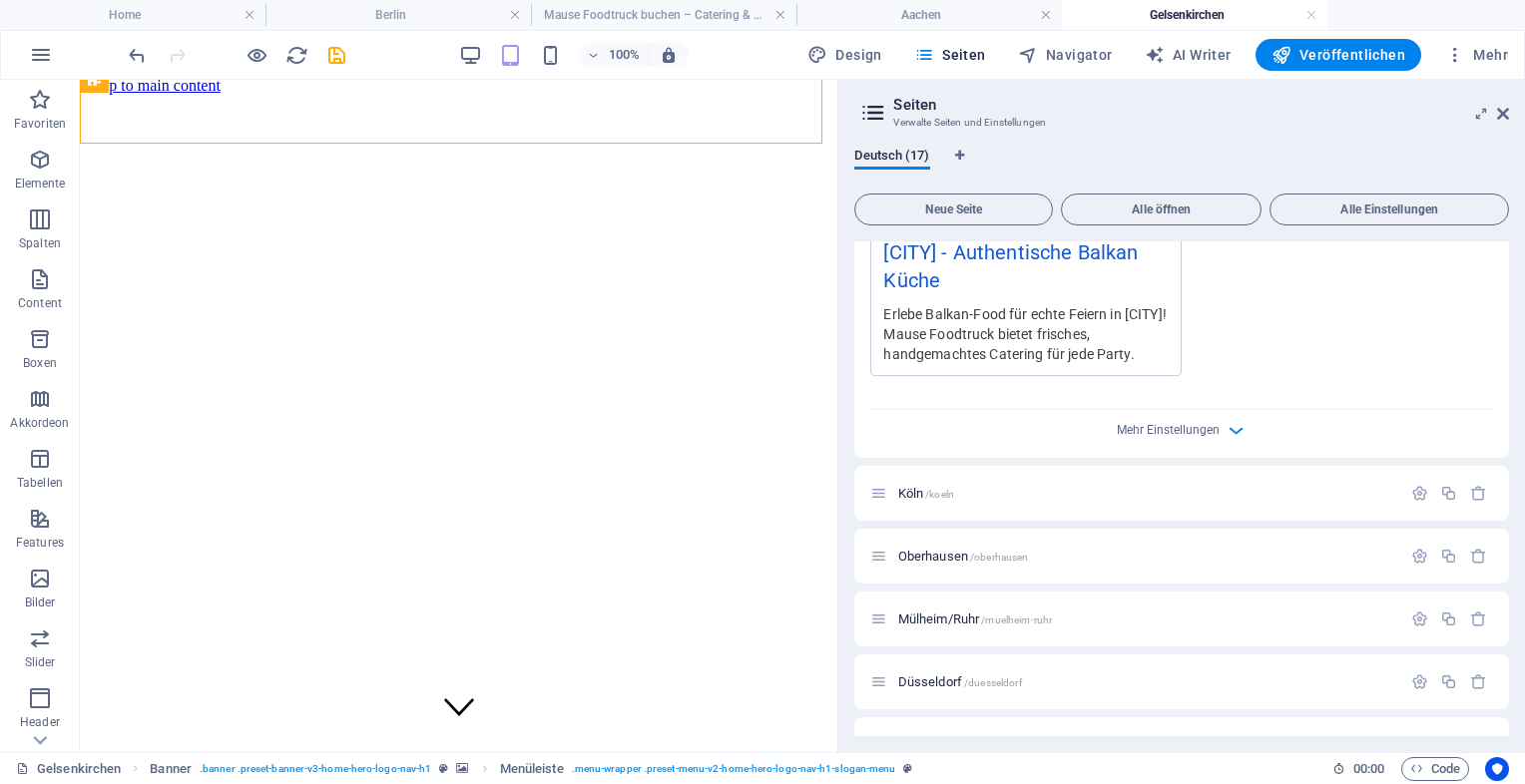 scroll, scrollTop: 1154, scrollLeft: 0, axis: vertical 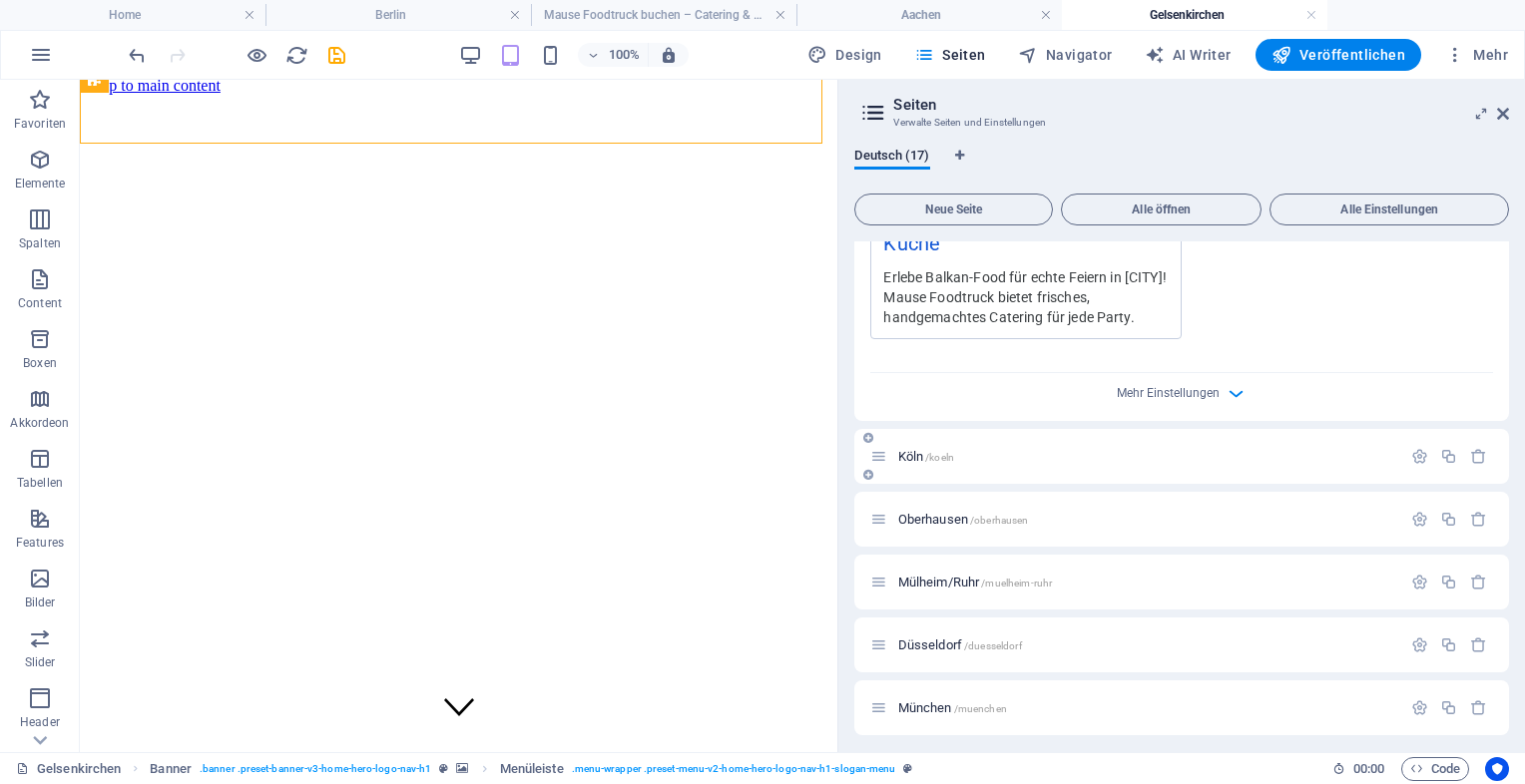 click on "[CITY] /[CITY]" at bounding box center [926, 456] 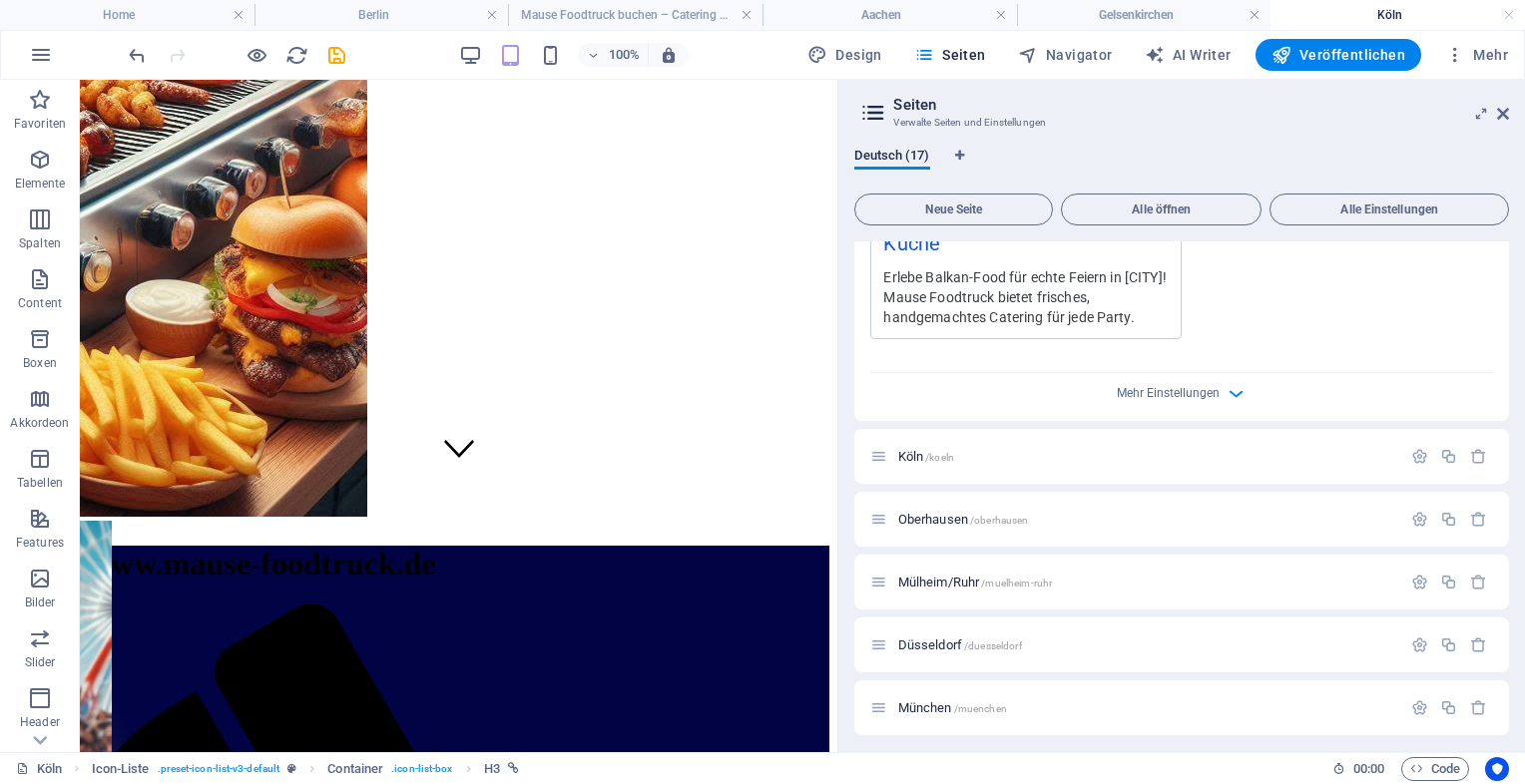 scroll, scrollTop: 0, scrollLeft: 0, axis: both 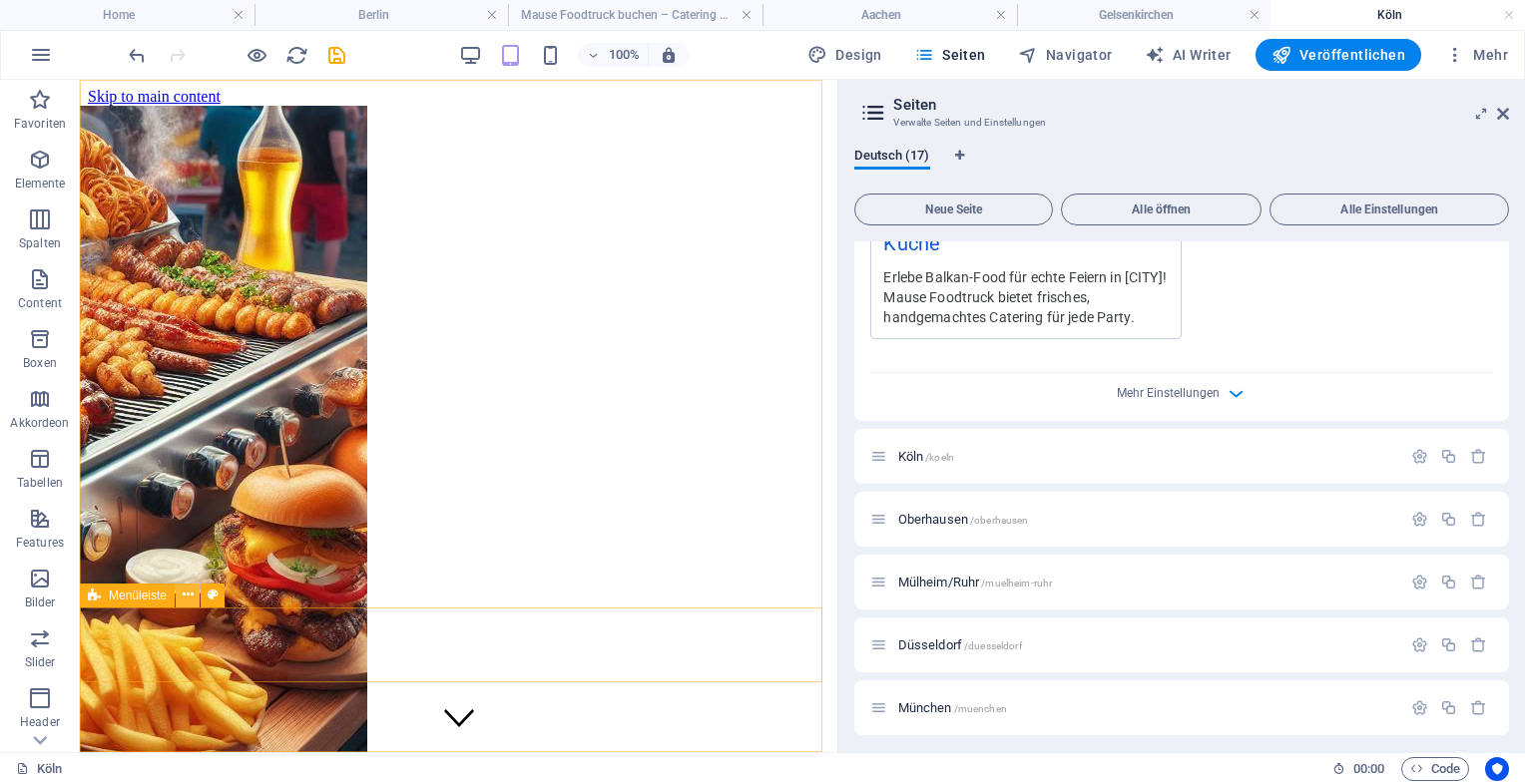 click at bounding box center (188, 594) 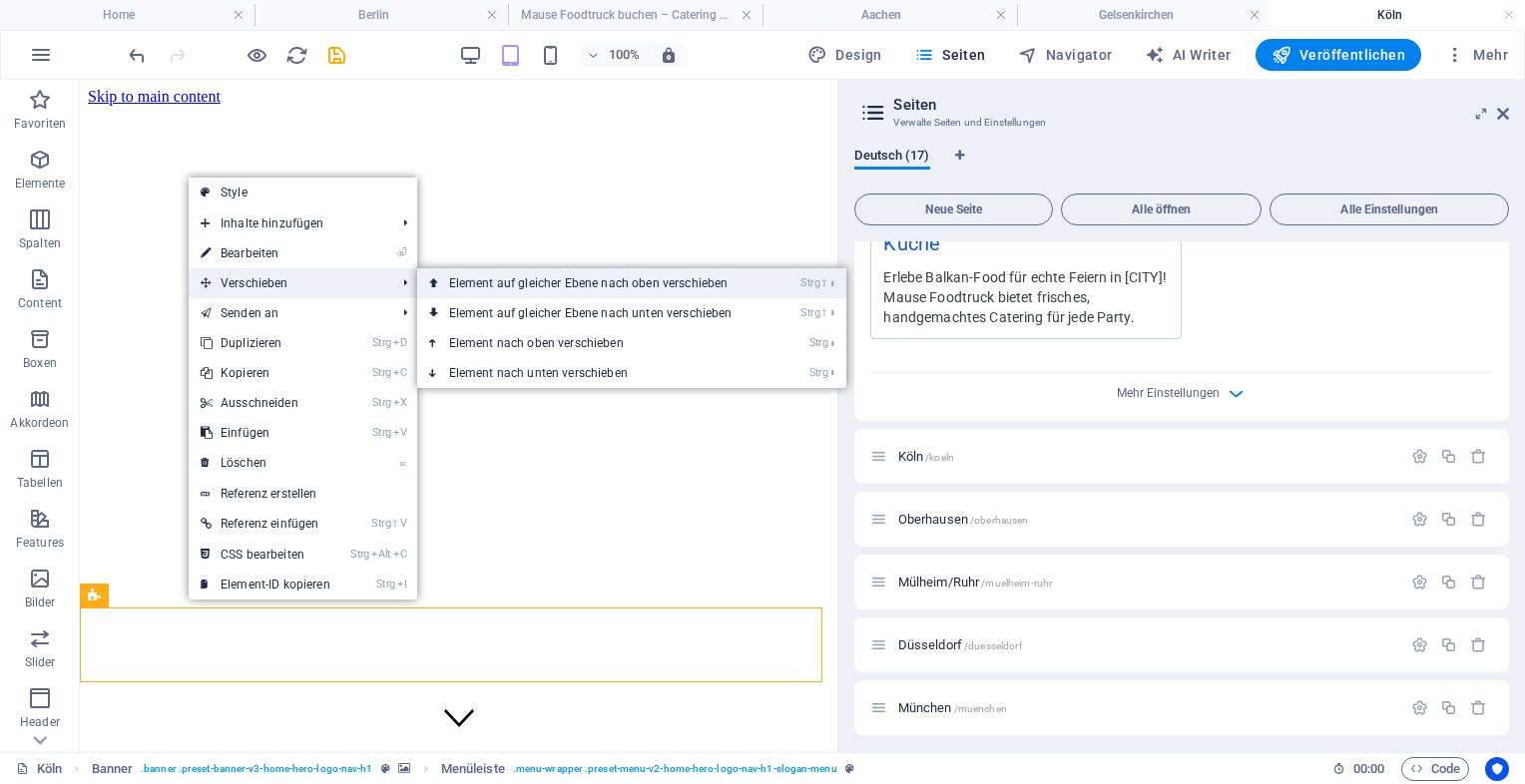 click on "Strg ⇧ ⬆  Element auf gleicher Ebene nach oben verschieben" at bounding box center [595, 283] 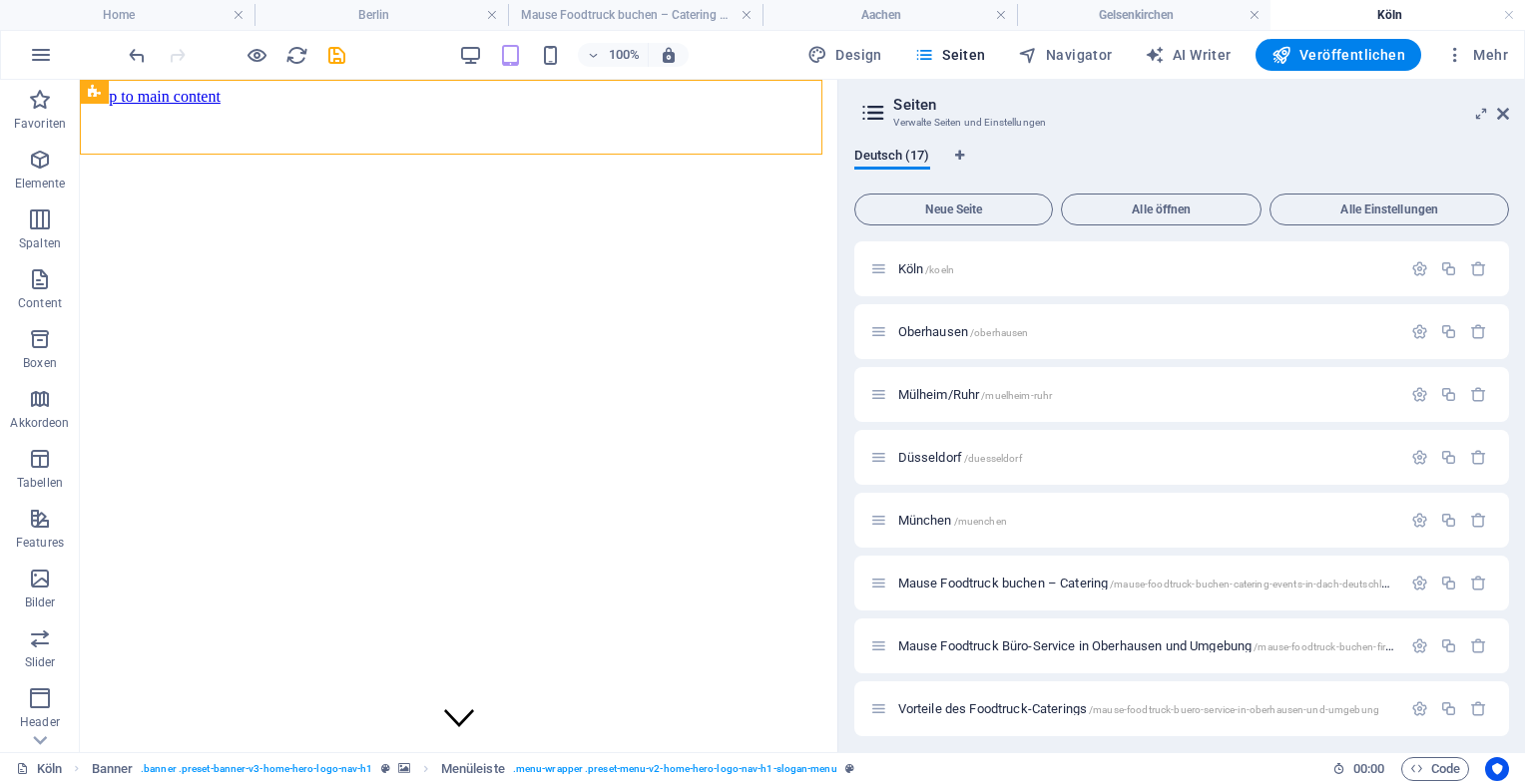 scroll, scrollTop: 1432, scrollLeft: 0, axis: vertical 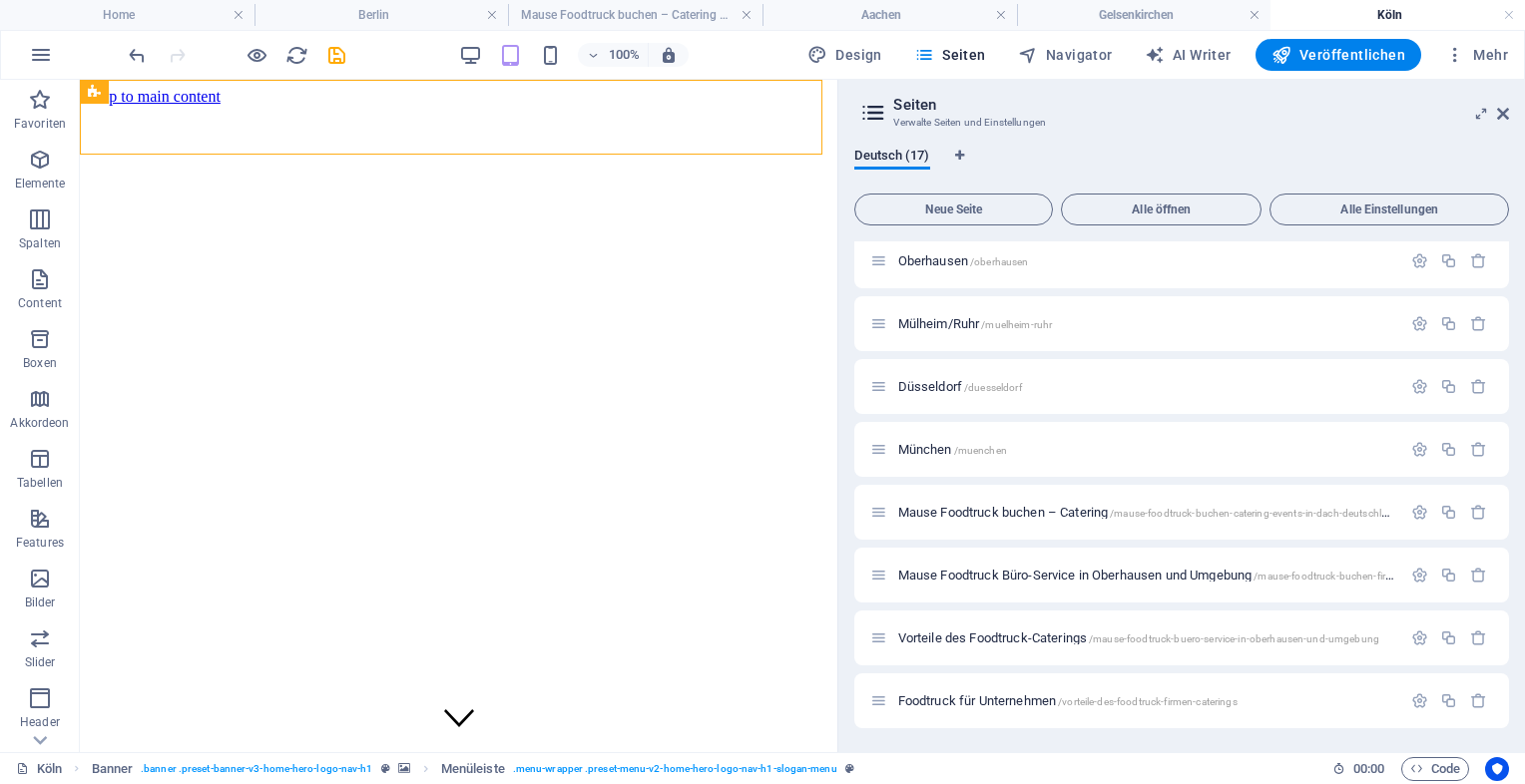drag, startPoint x: 1504, startPoint y: 619, endPoint x: 1505, endPoint y: 598, distance: 21.023796 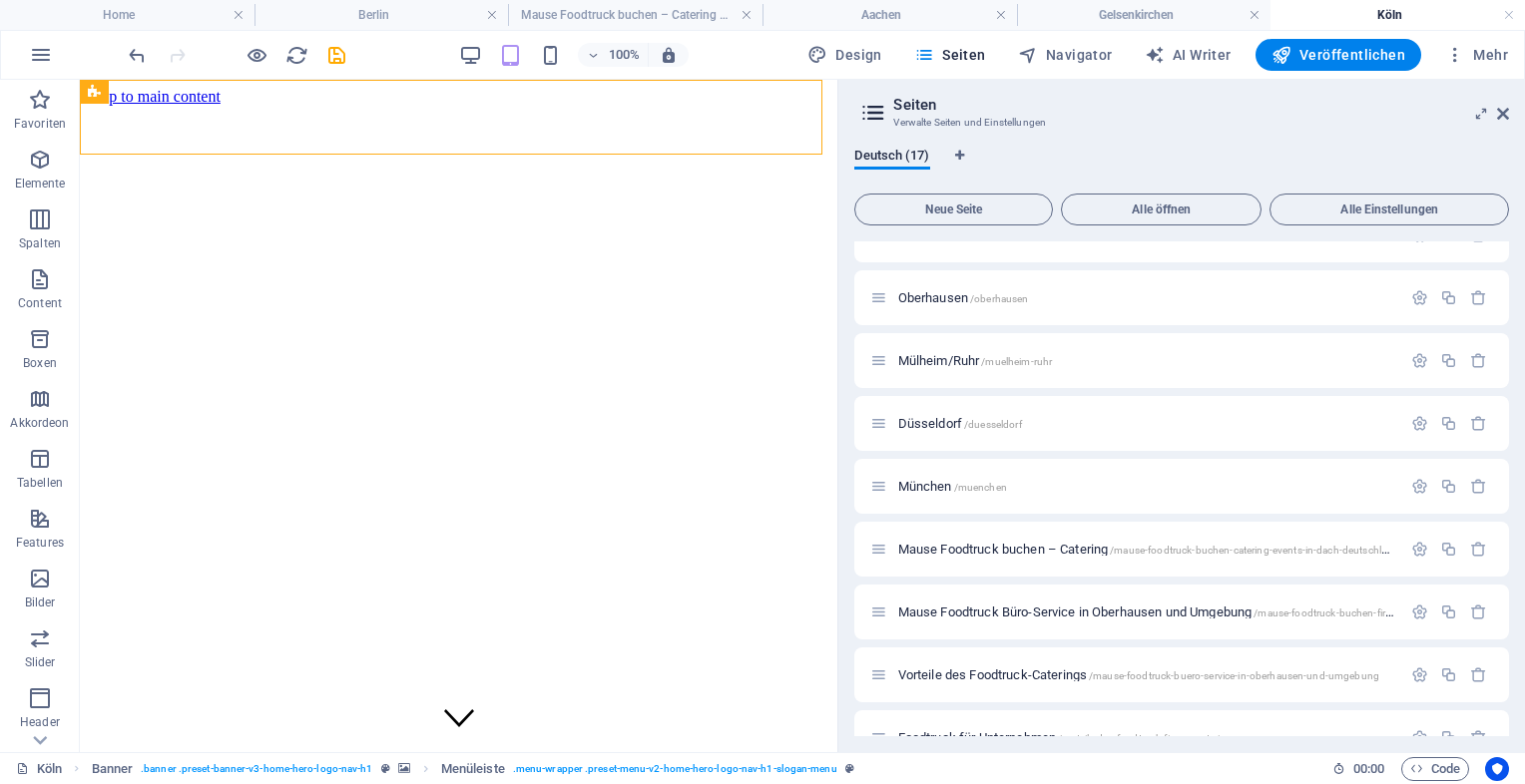 scroll, scrollTop: 1382, scrollLeft: 0, axis: vertical 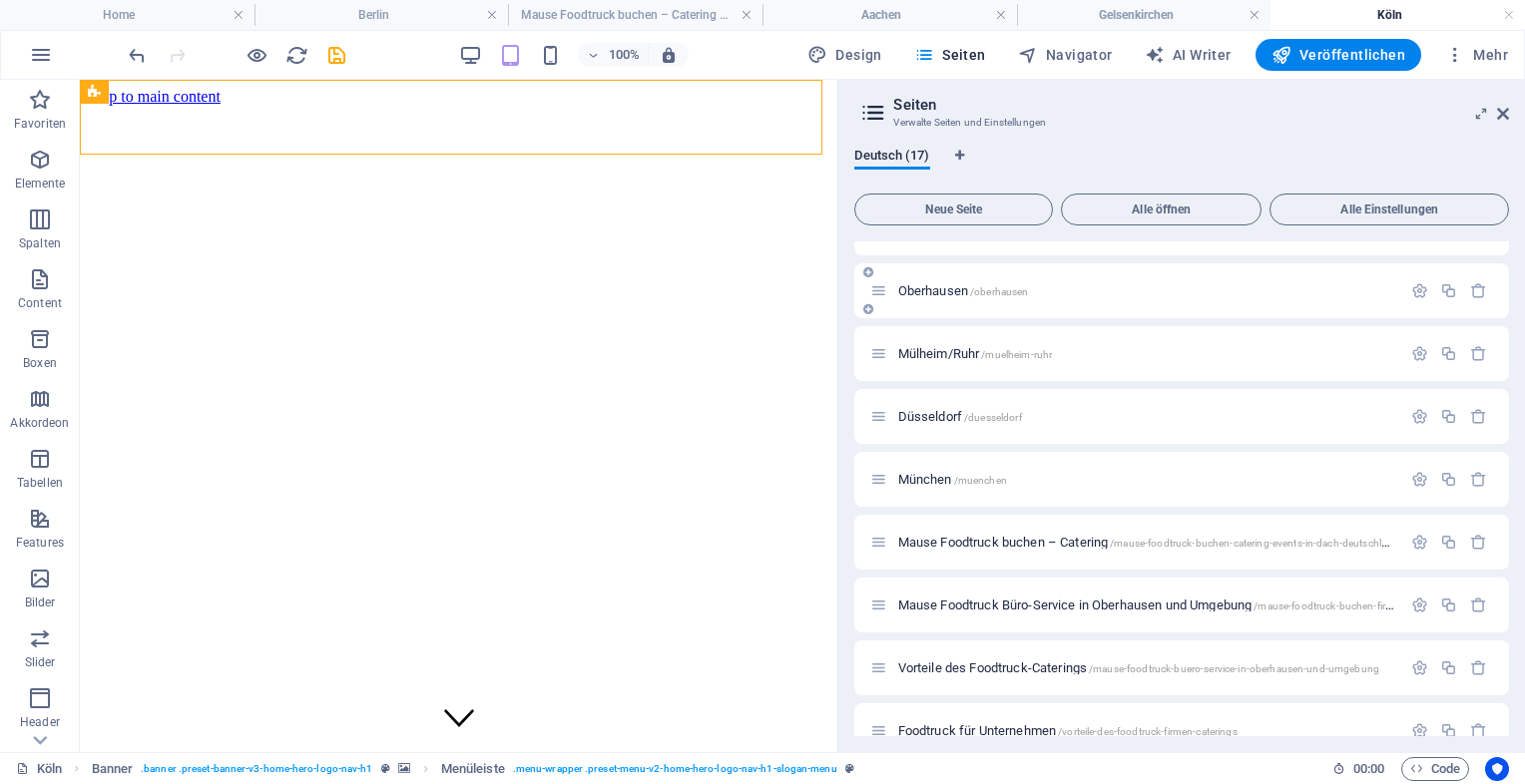 click on "[CITY] /[CITY]" at bounding box center [963, 290] 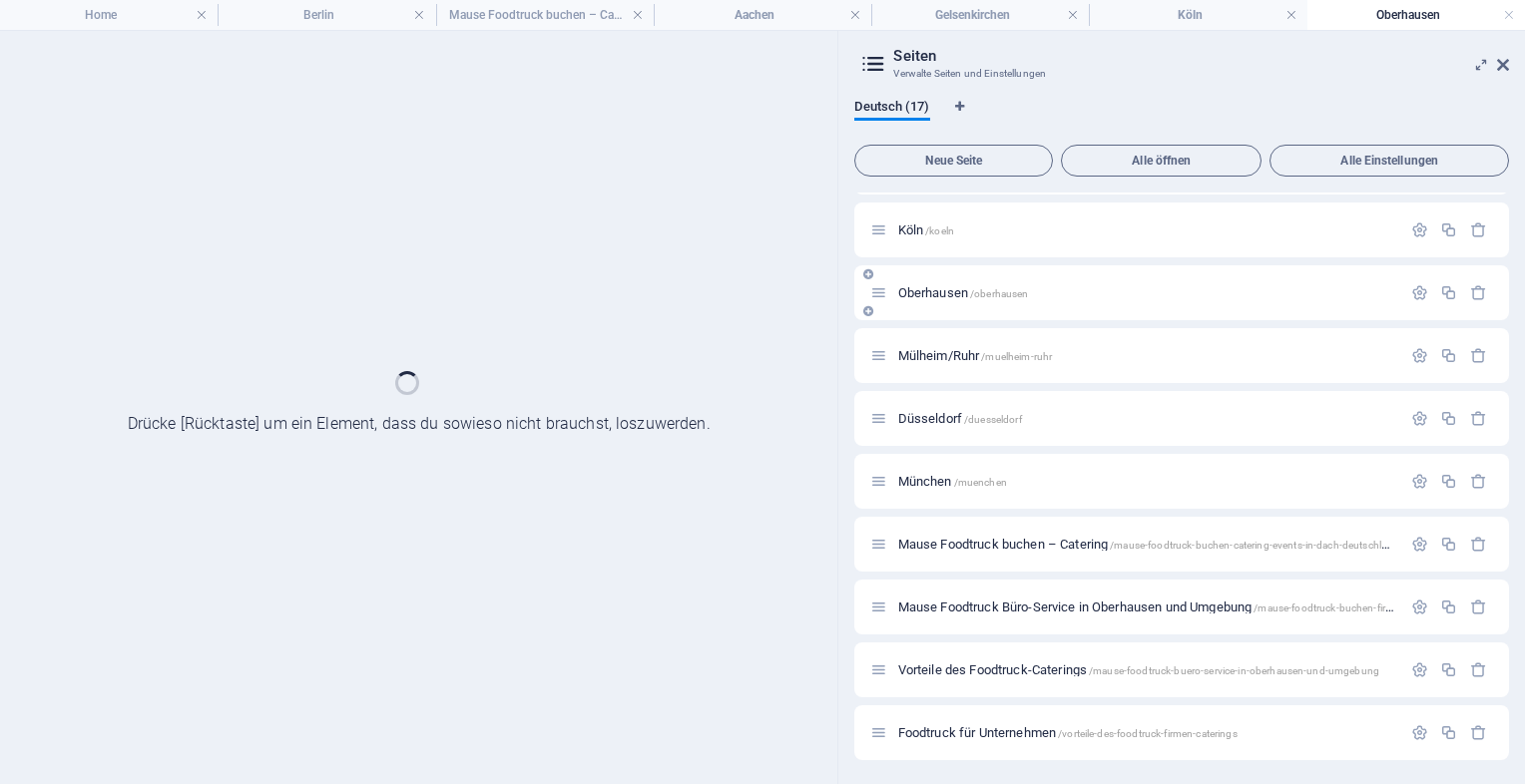 click on "[CITY] /[CITY]" at bounding box center (1182, 292) 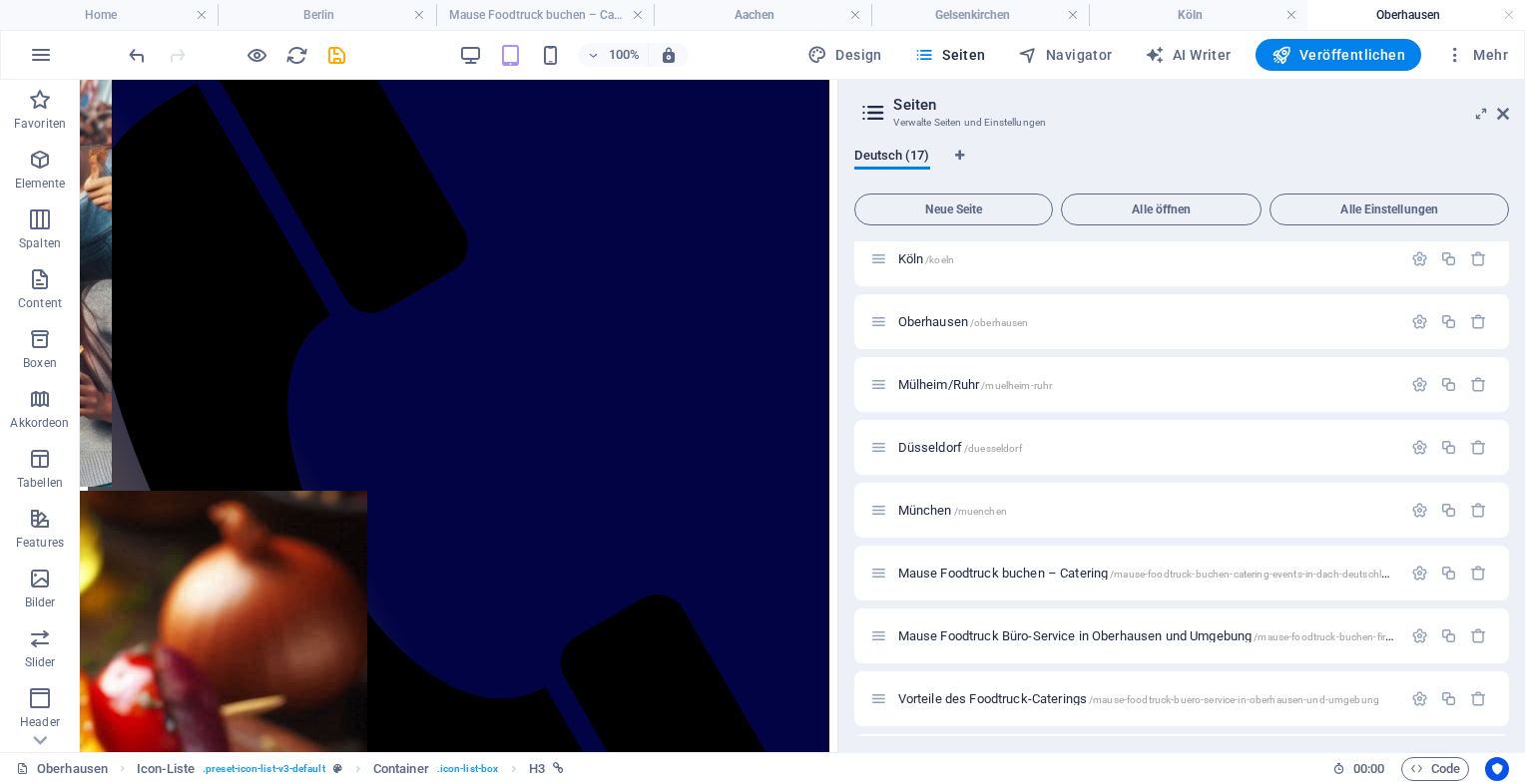 scroll, scrollTop: 0, scrollLeft: 0, axis: both 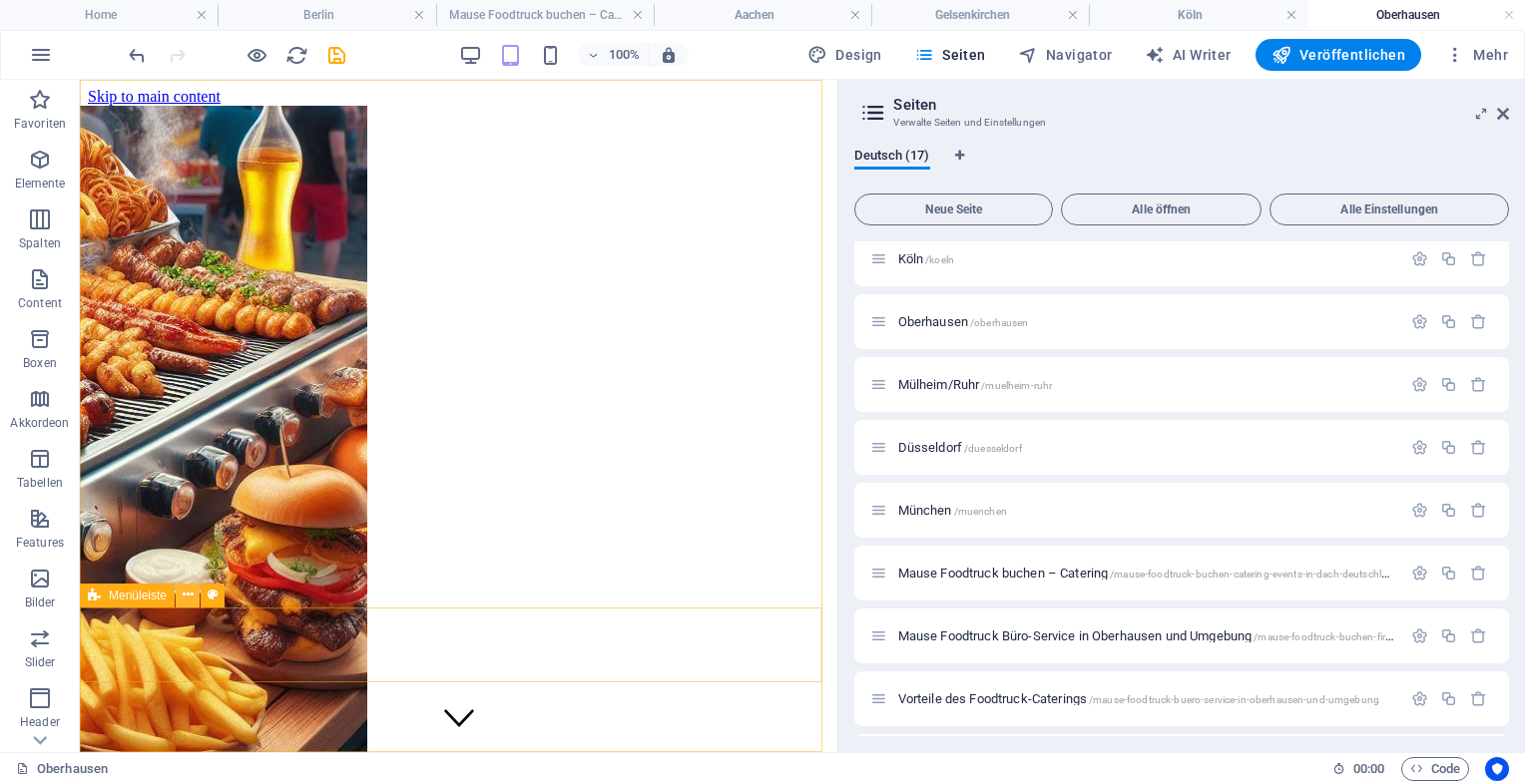 click at bounding box center (188, 594) 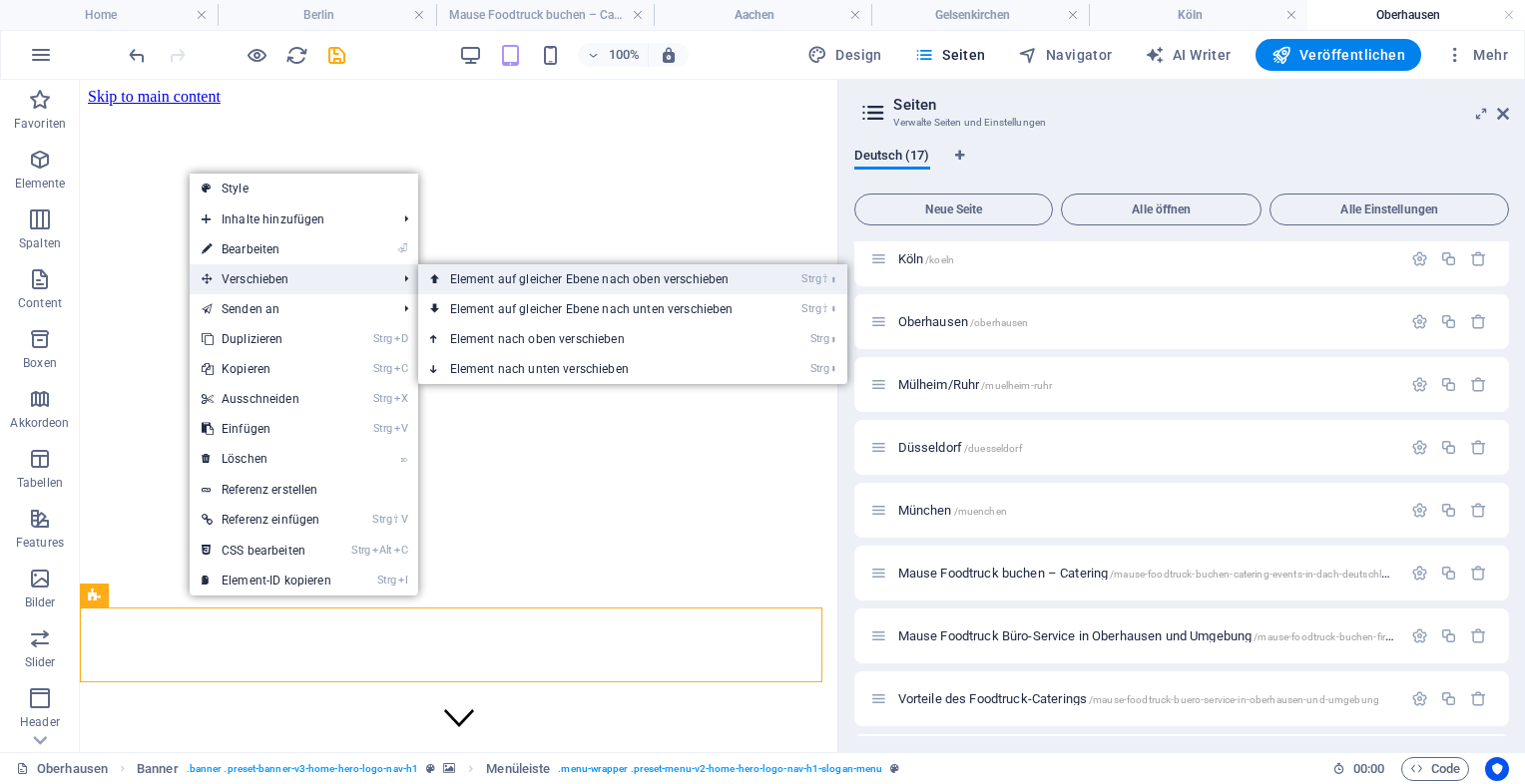 click on "Strg ⇧ ⬆  Element auf gleicher Ebene nach oben verschieben" at bounding box center [596, 279] 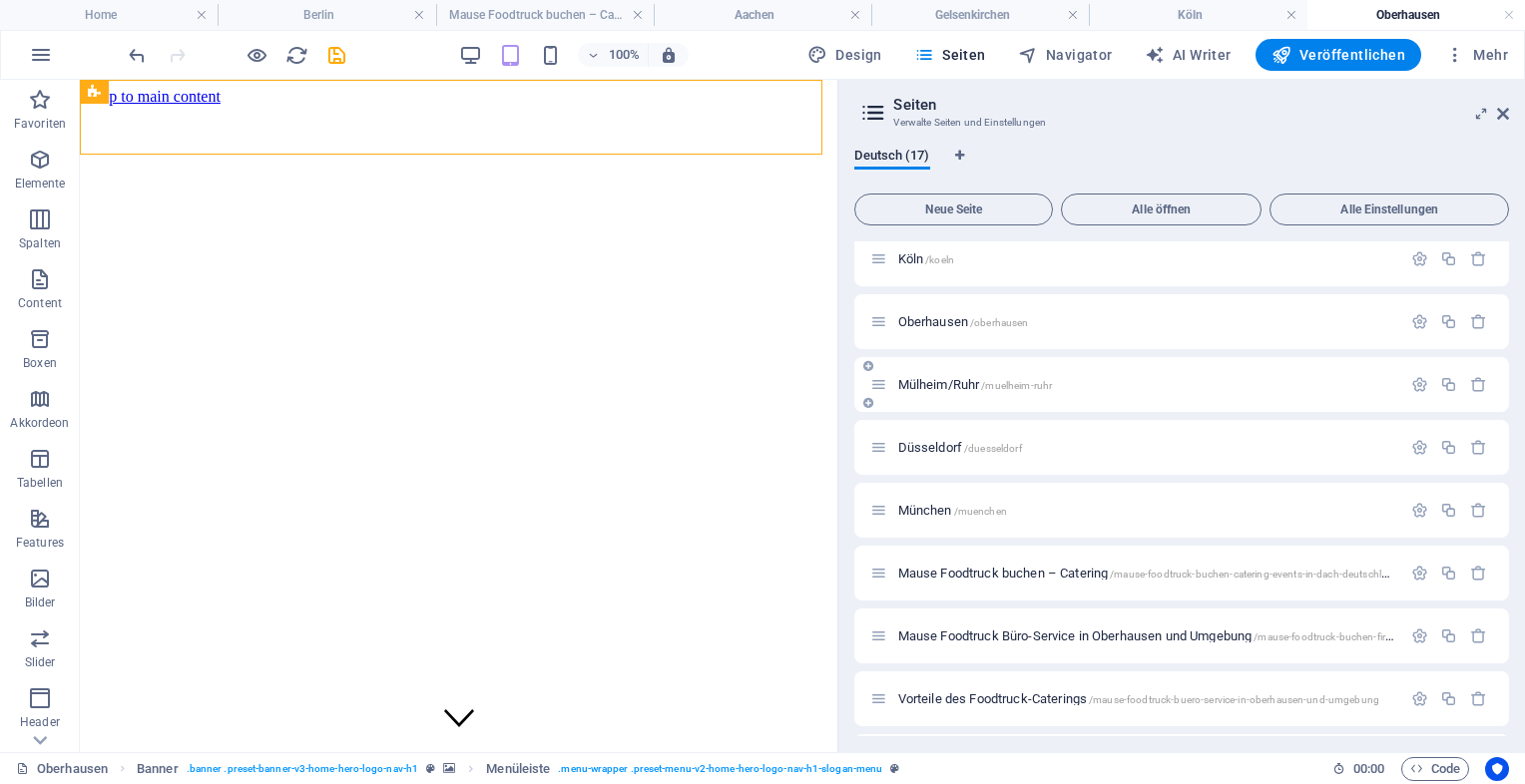 click on "[CITY]/[CITY]" at bounding box center (975, 384) 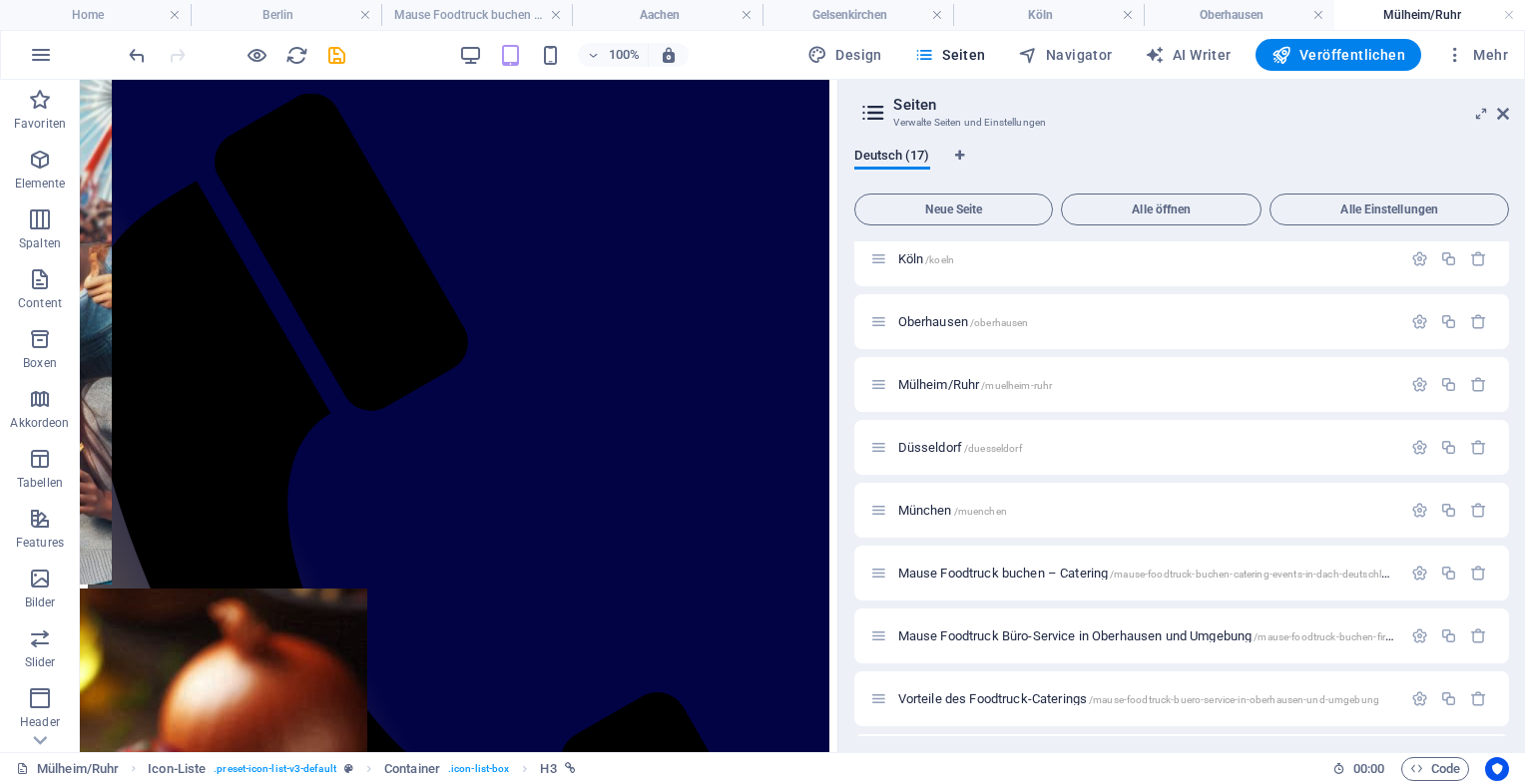 scroll, scrollTop: 0, scrollLeft: 0, axis: both 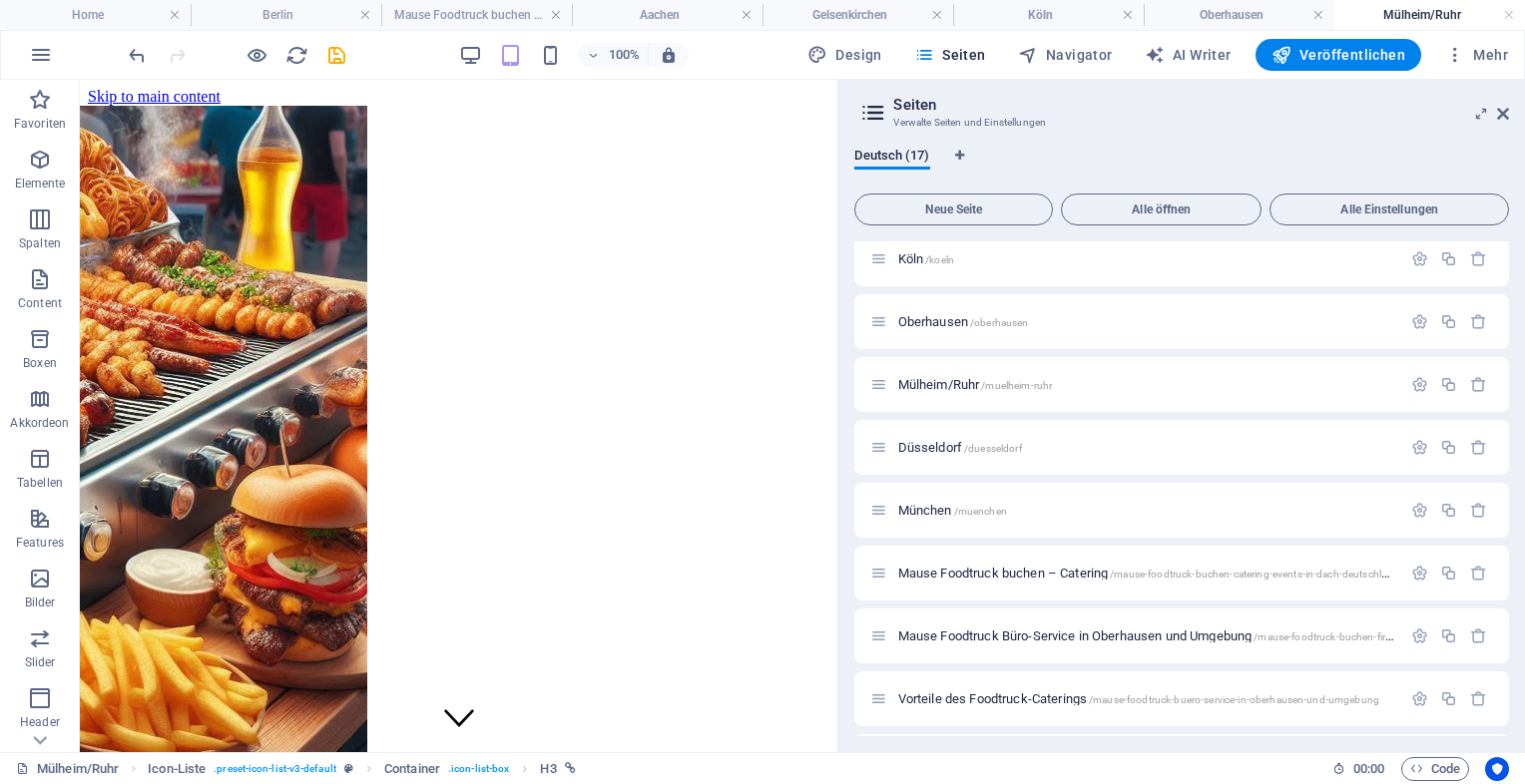 drag, startPoint x: 828, startPoint y: 429, endPoint x: 854, endPoint y: 152, distance: 278.21754 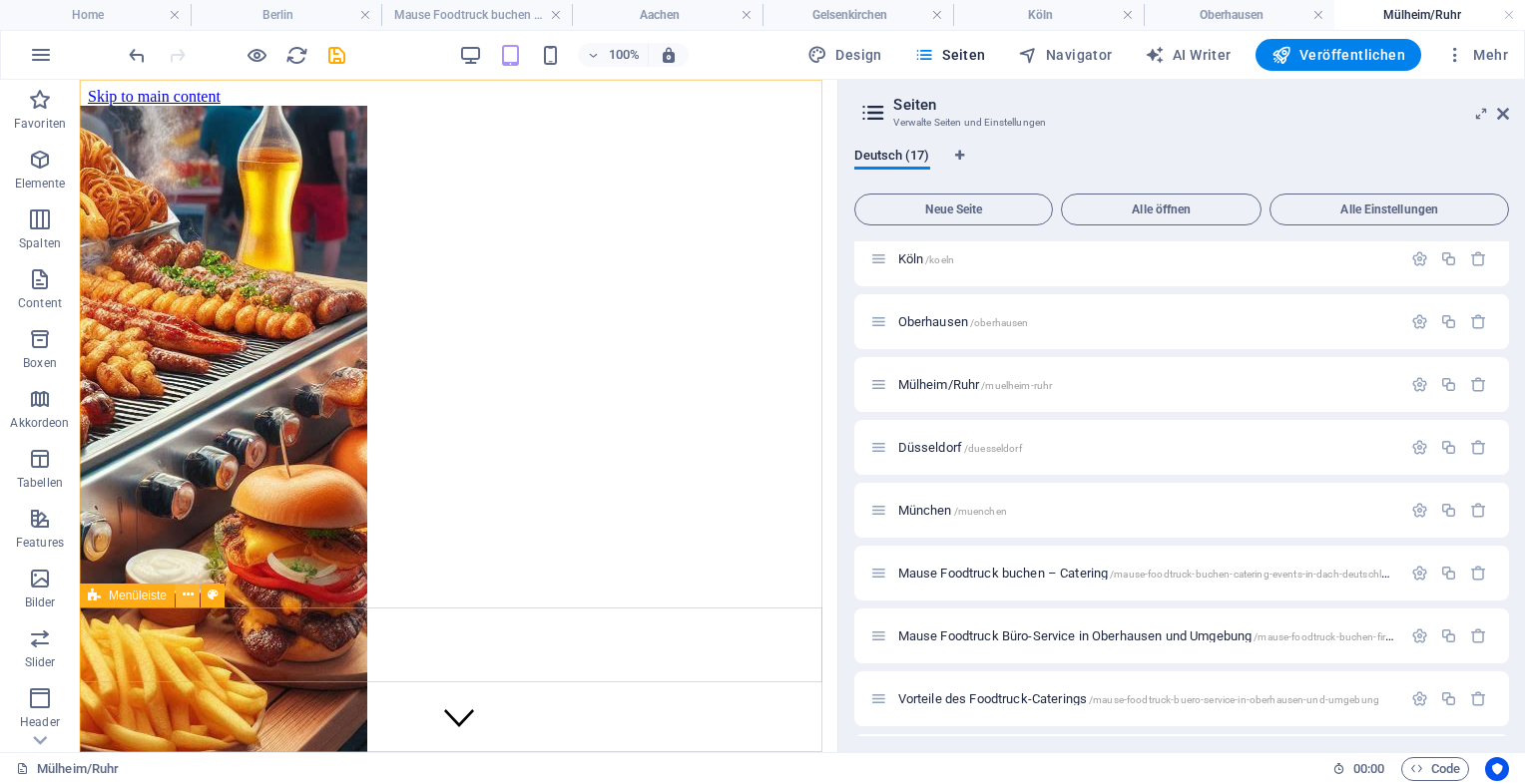click at bounding box center (188, 594) 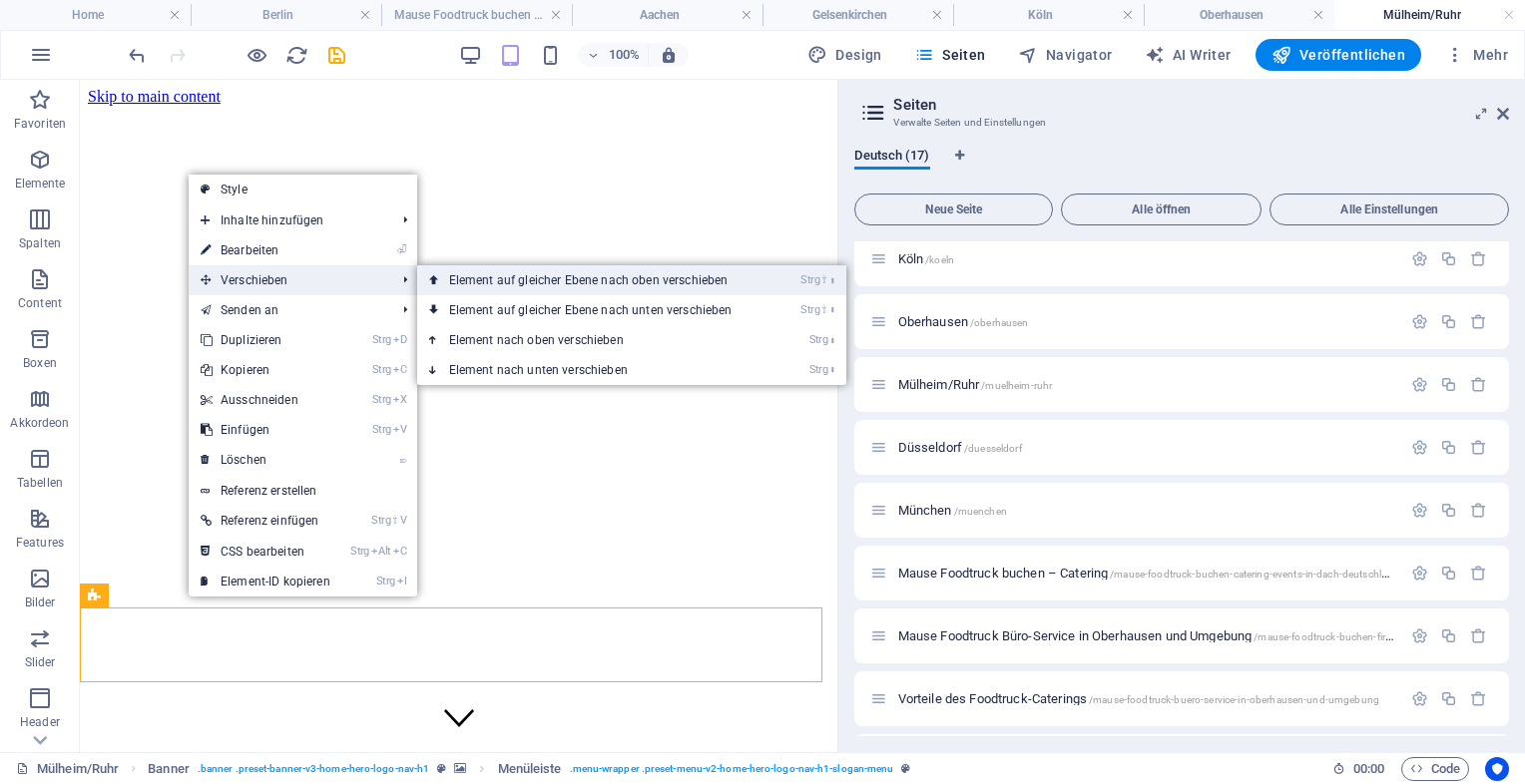 click on "Strg ⇧ ⬆  Element auf gleicher Ebene nach oben verschieben" at bounding box center (595, 280) 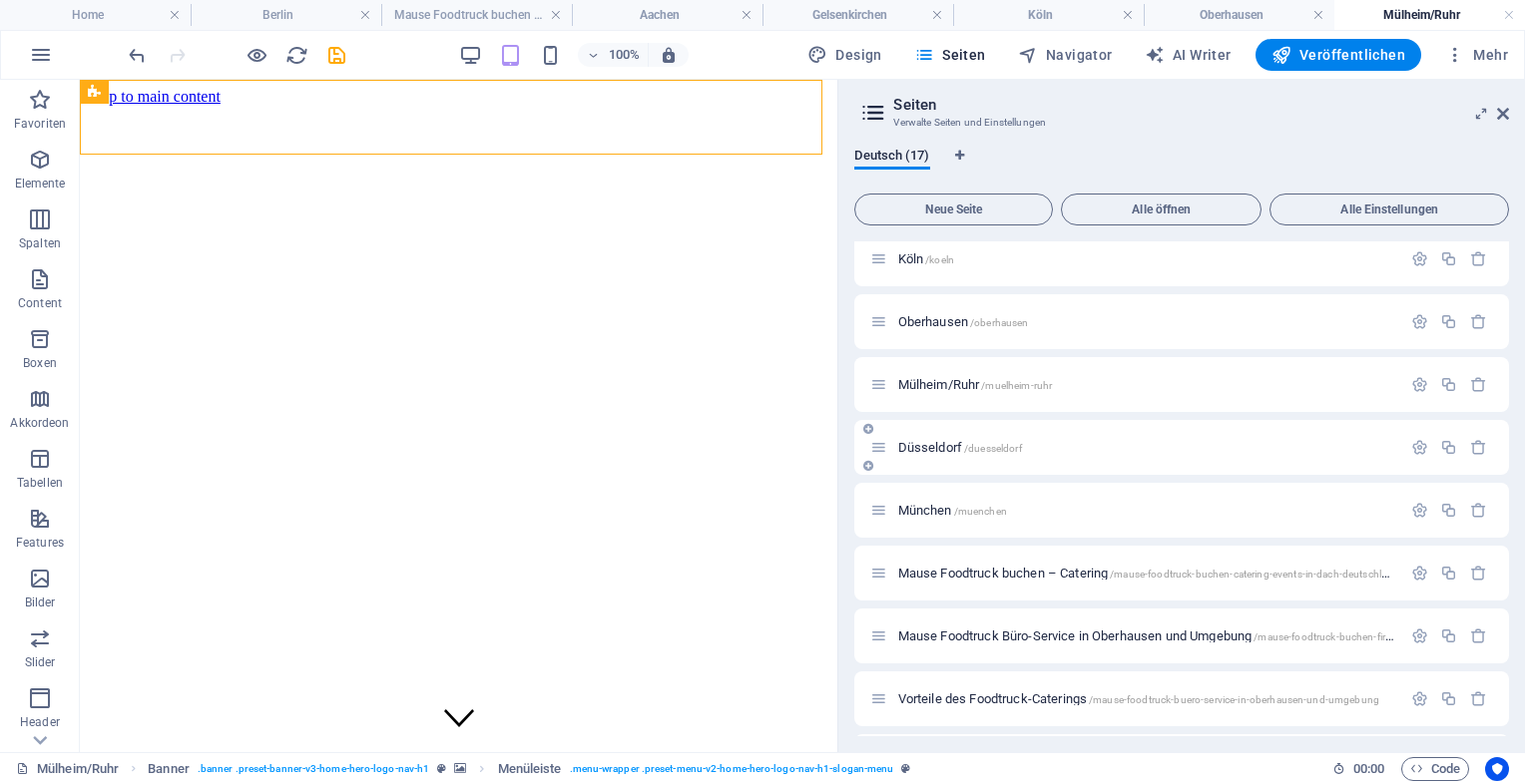 click on "[CITY] /[CITY]" at bounding box center (960, 447) 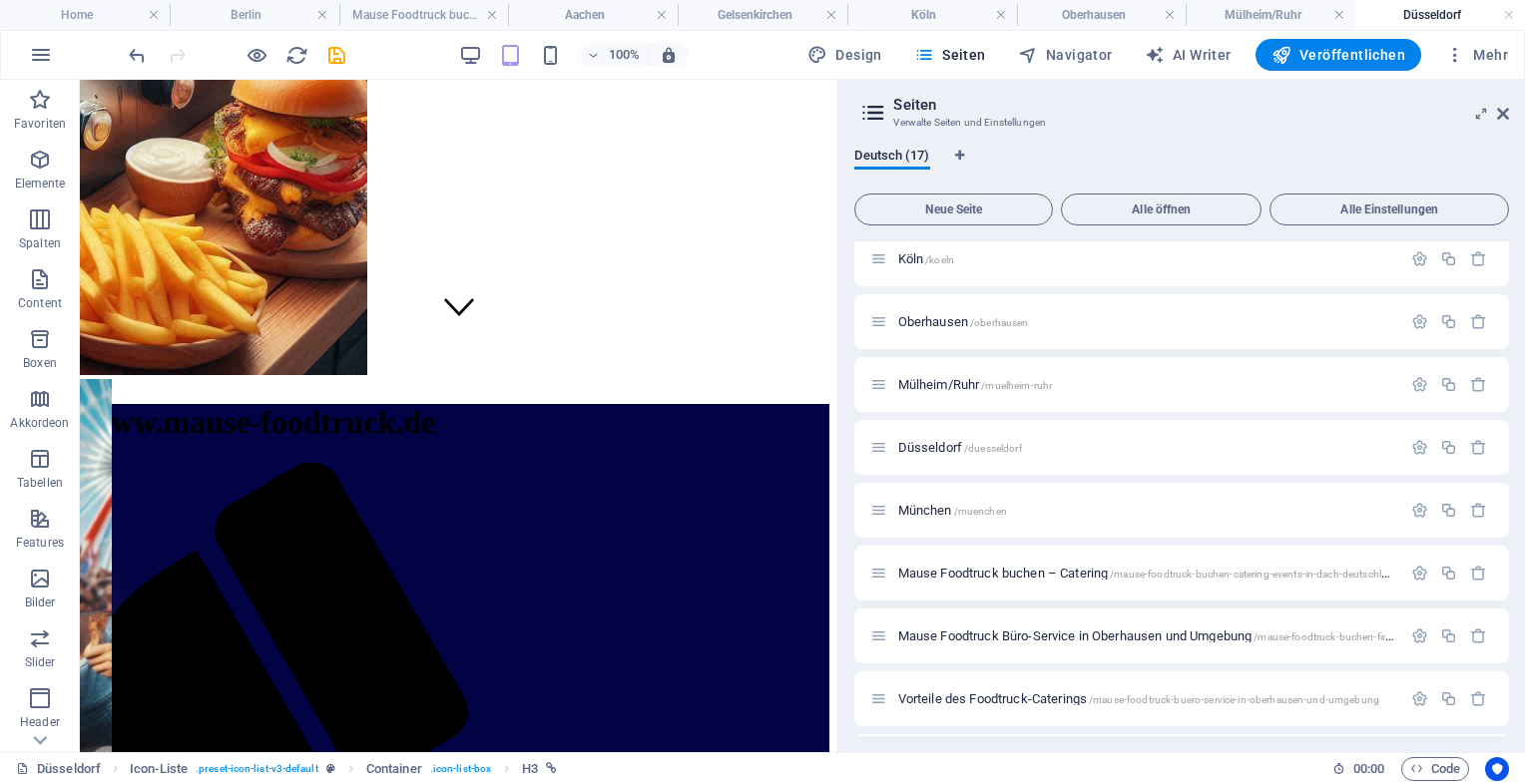 scroll, scrollTop: 435, scrollLeft: 0, axis: vertical 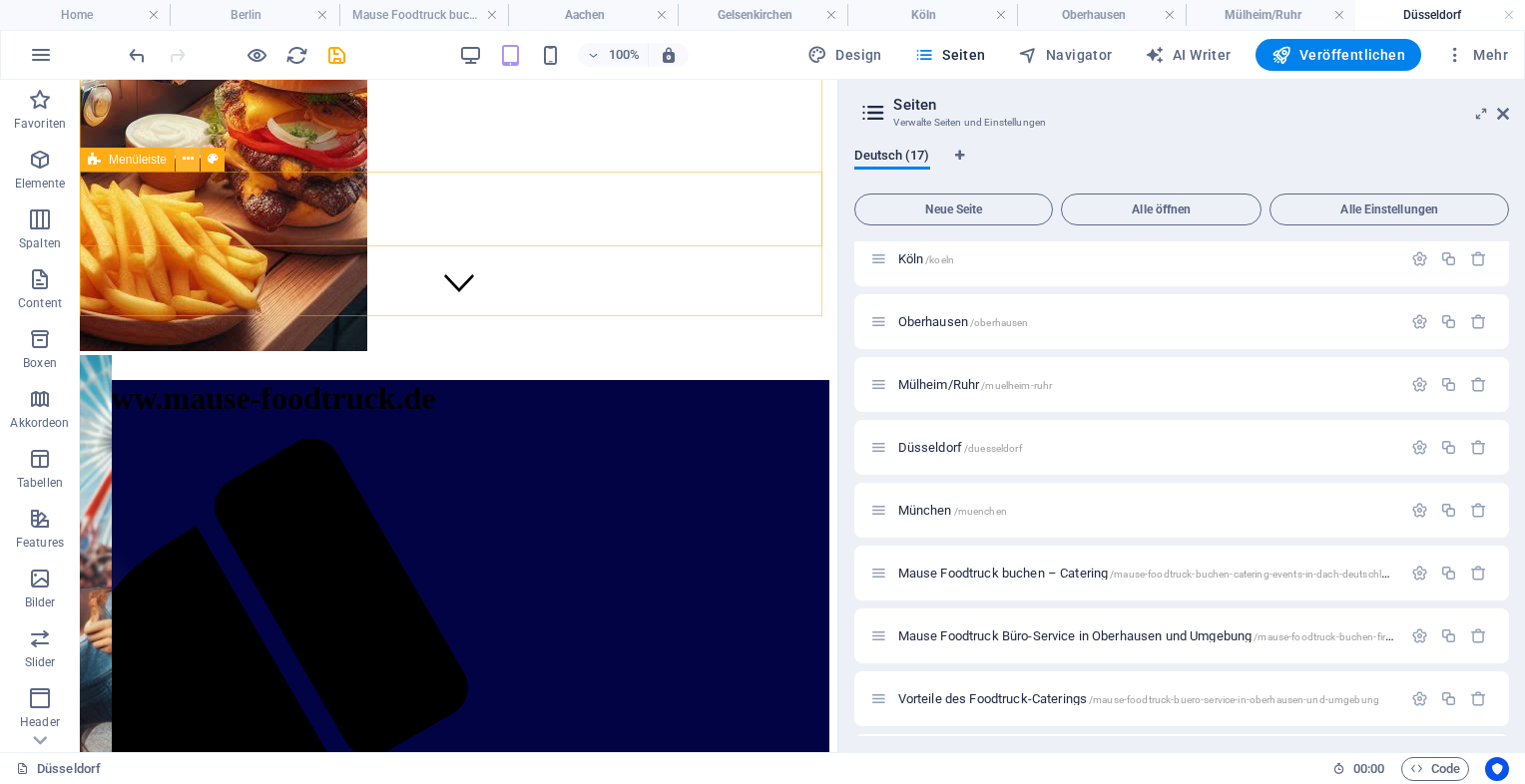 click at bounding box center (188, 159) 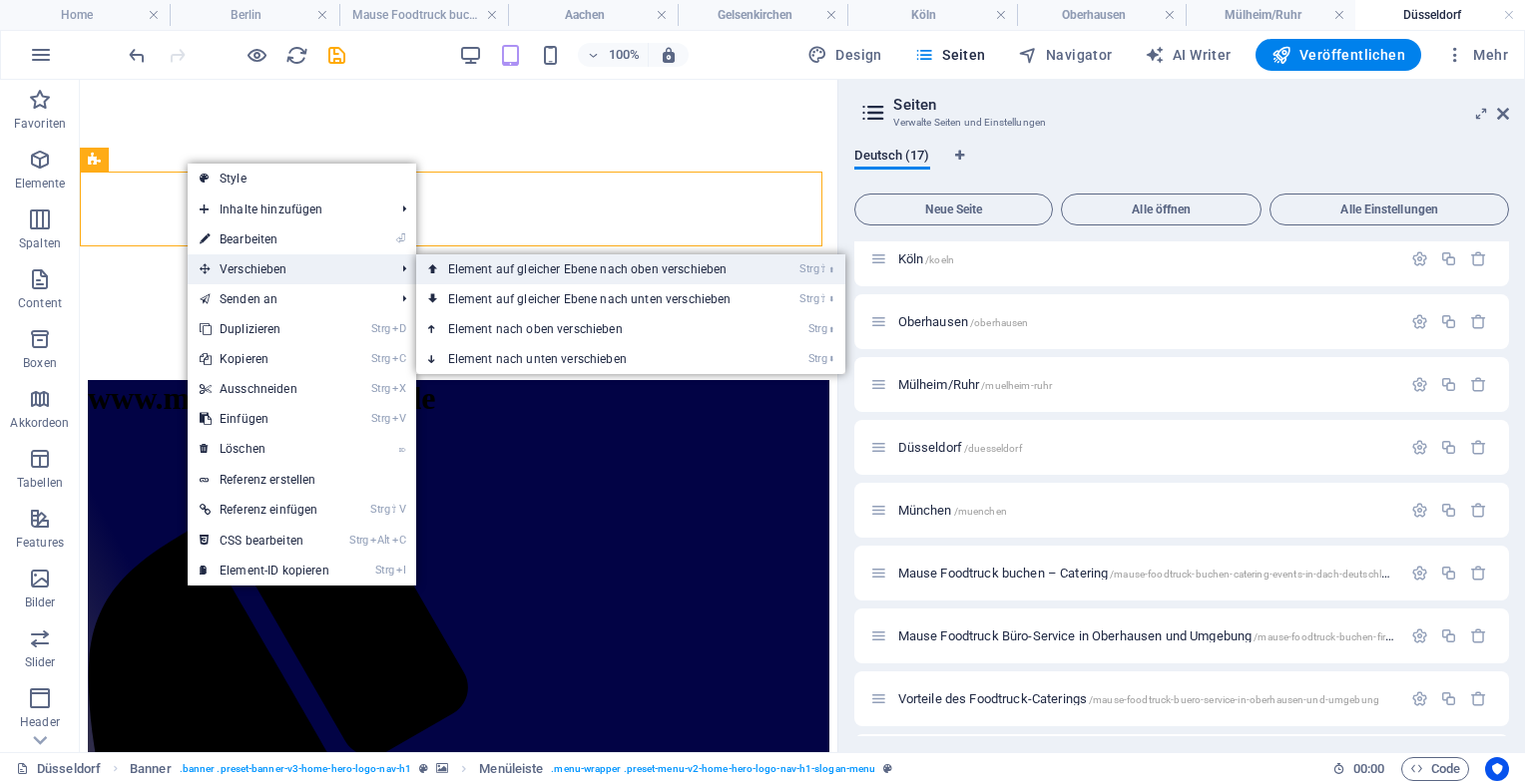 click on "Strg ⇧ ⬆  Element auf gleicher Ebene nach oben verschieben" at bounding box center (594, 269) 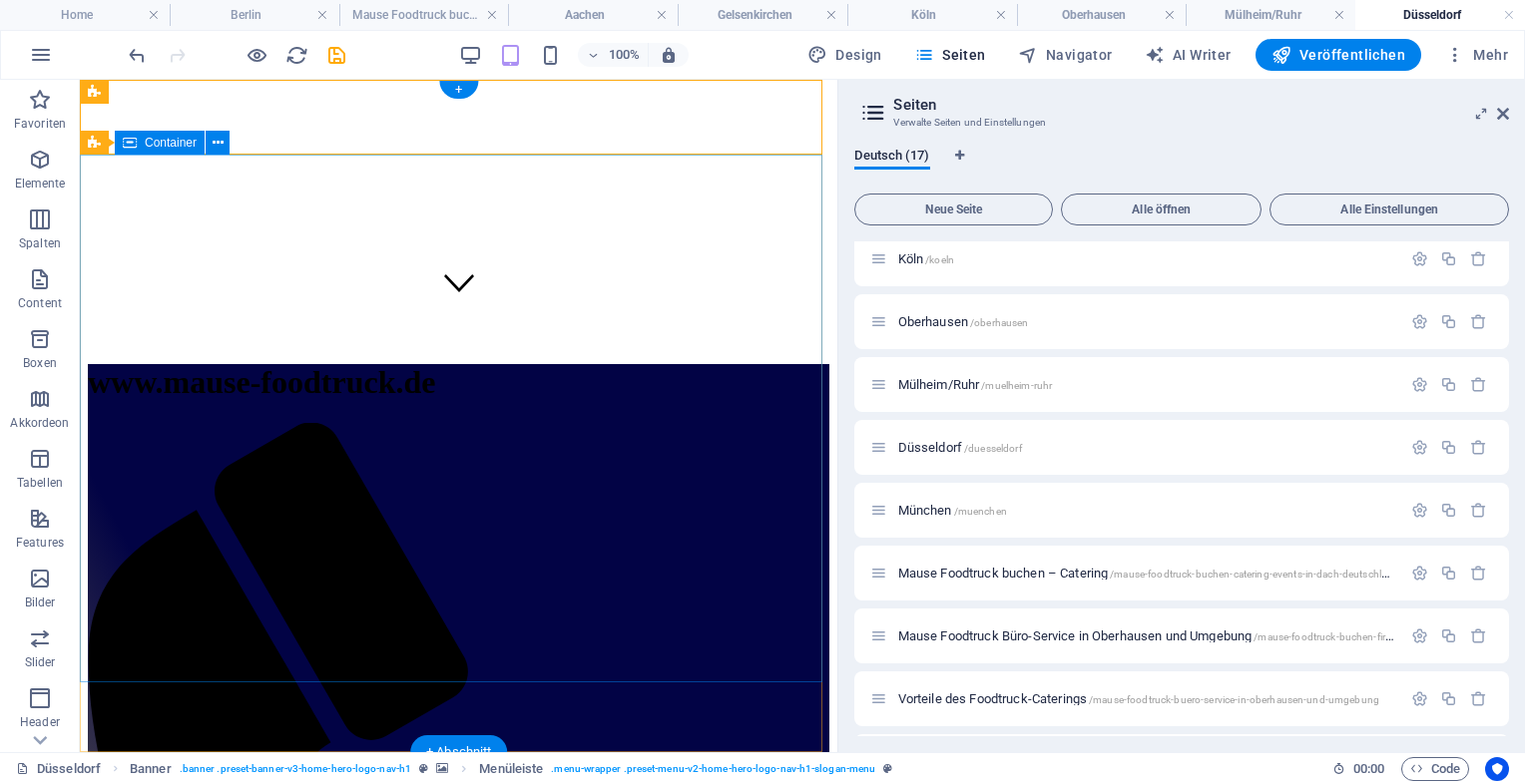 scroll, scrollTop: 0, scrollLeft: 0, axis: both 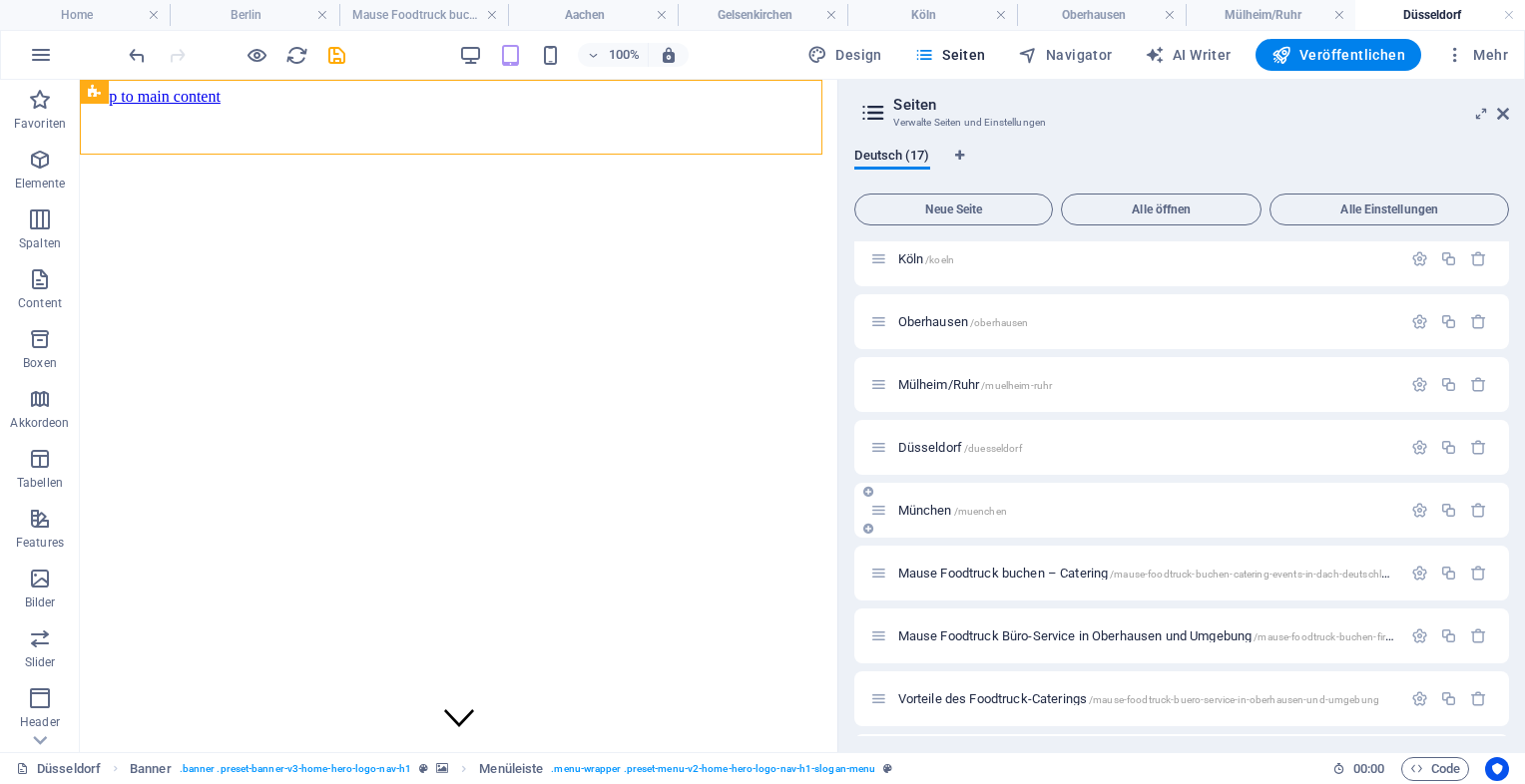 click on "[CITY] /[CITY]" at bounding box center [952, 510] 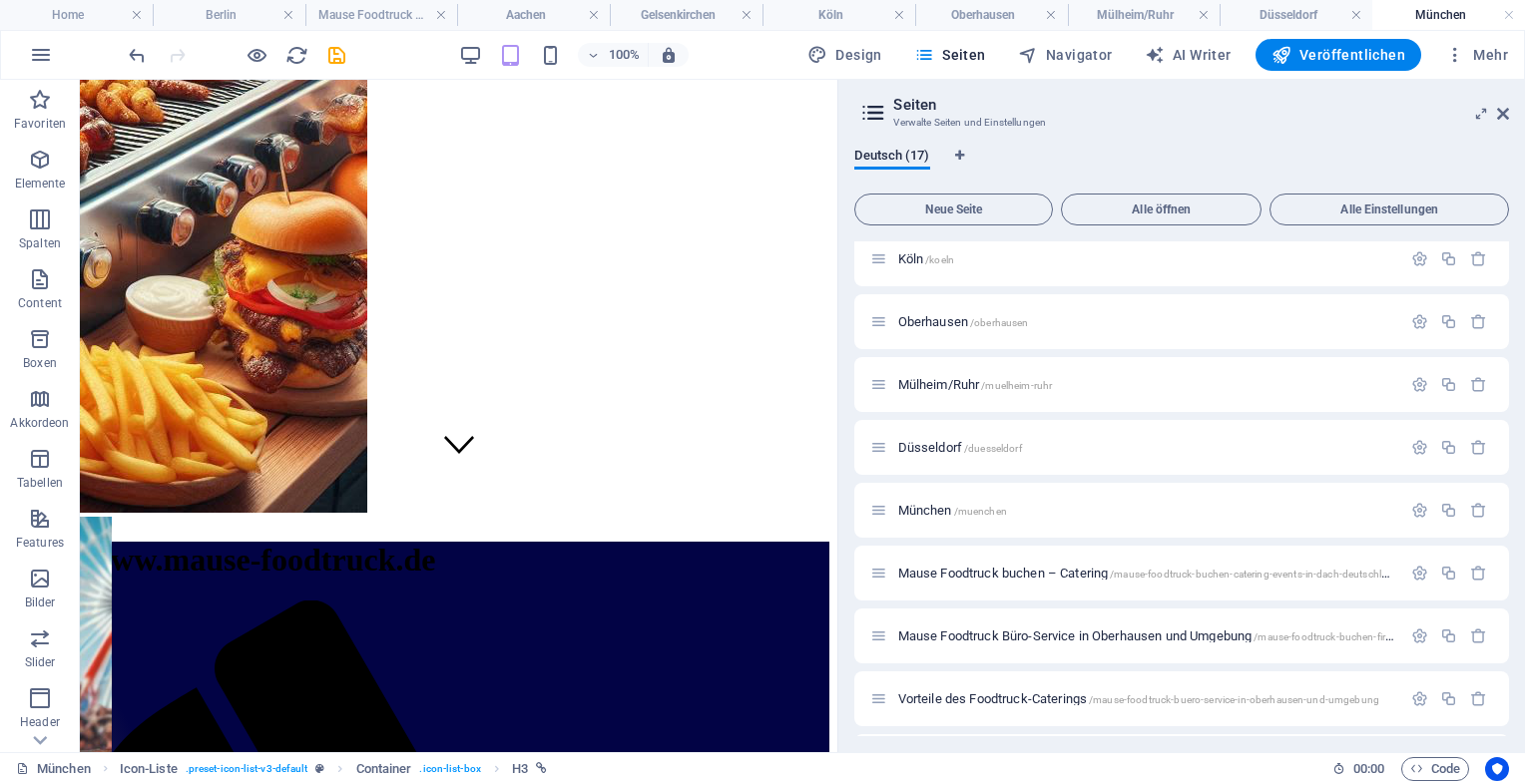 scroll, scrollTop: 0, scrollLeft: 0, axis: both 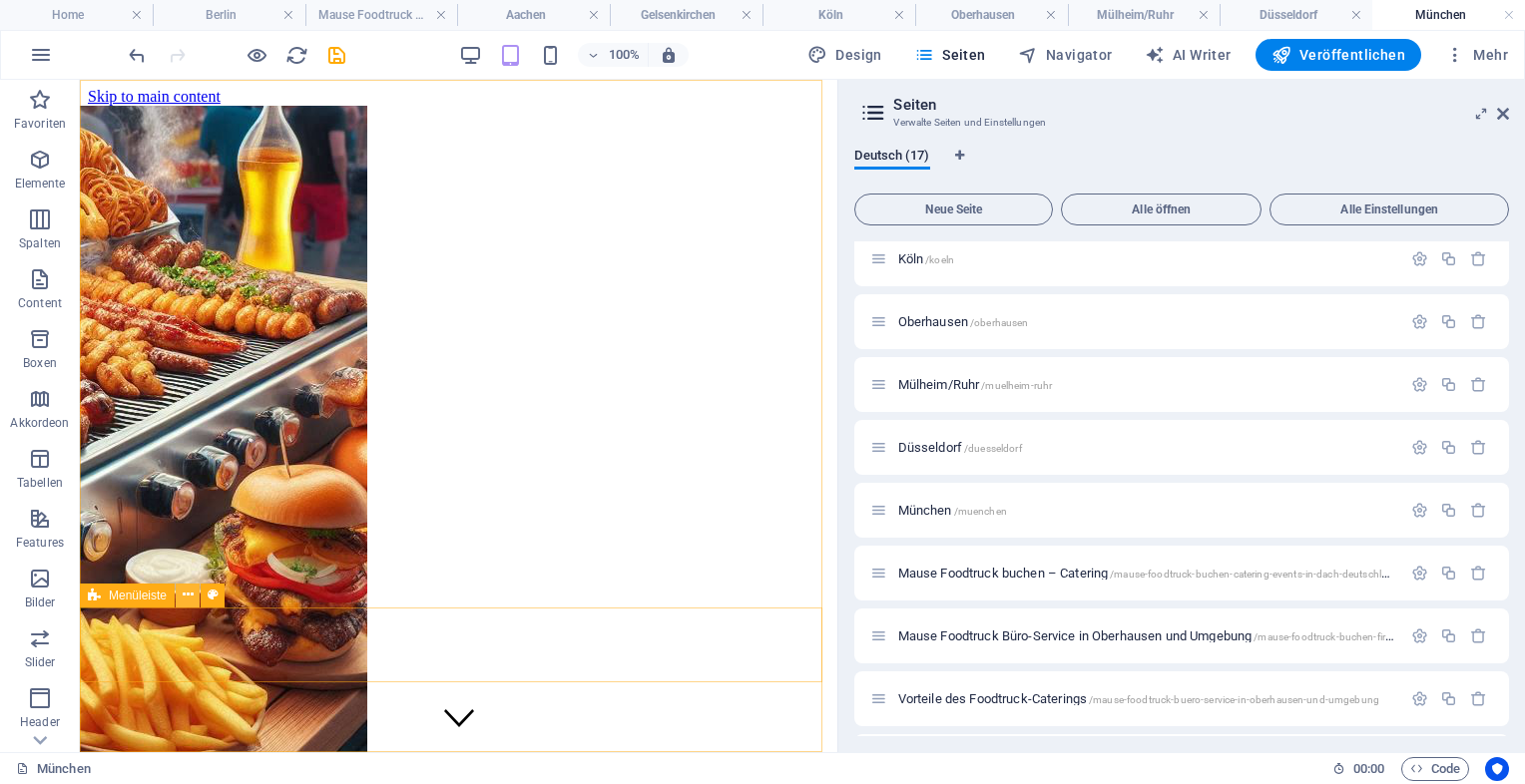 click at bounding box center [188, 594] 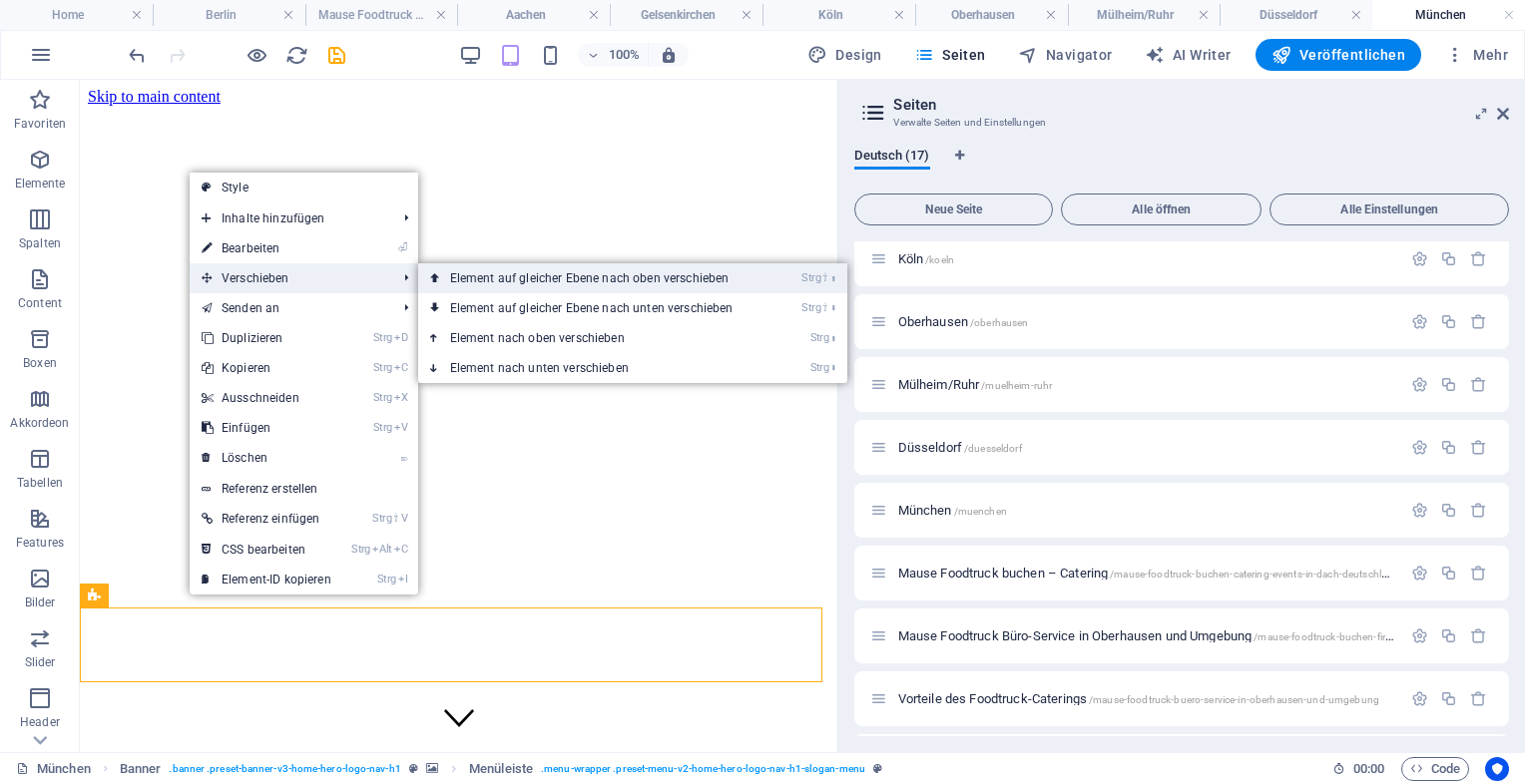 click on "Strg ⇧ ⬆  Element auf gleicher Ebene nach oben verschieben" at bounding box center (596, 278) 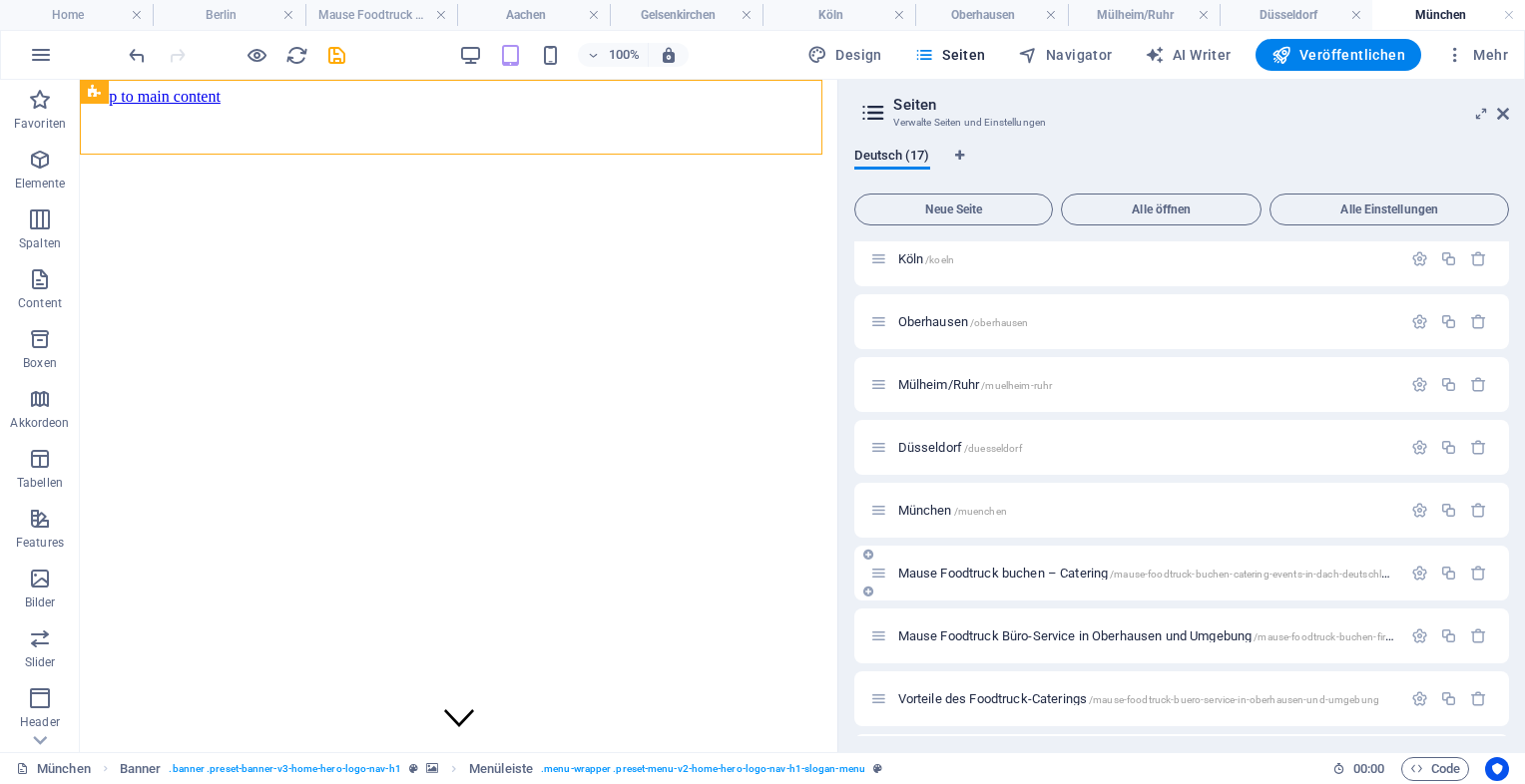 click on "Mause Foodtruck buchen – Catering /mause-foodtruck-buchen-catering-events-in-dach-deutschland-oesterreich-schweiz" at bounding box center [1195, 573] 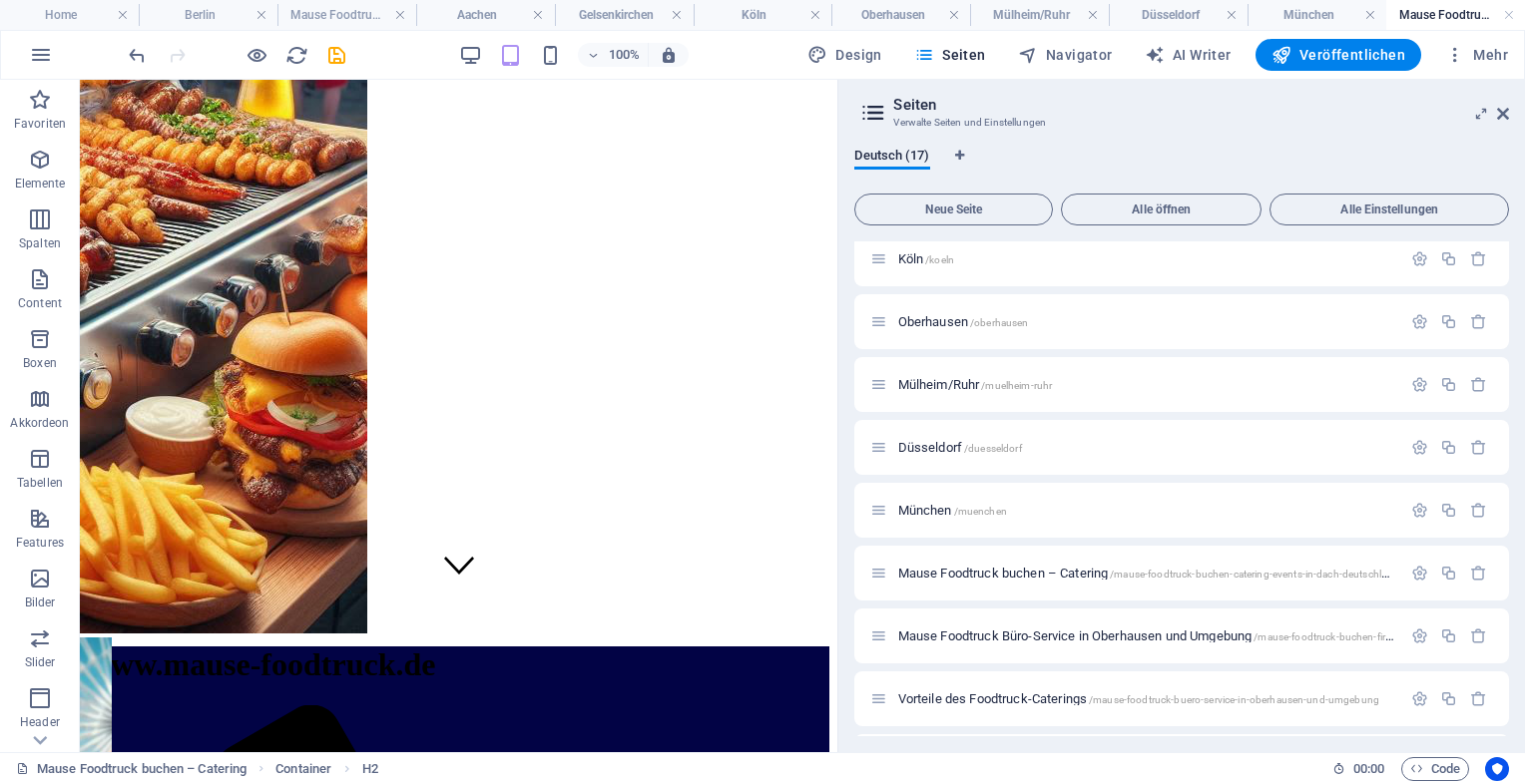 scroll, scrollTop: 0, scrollLeft: 0, axis: both 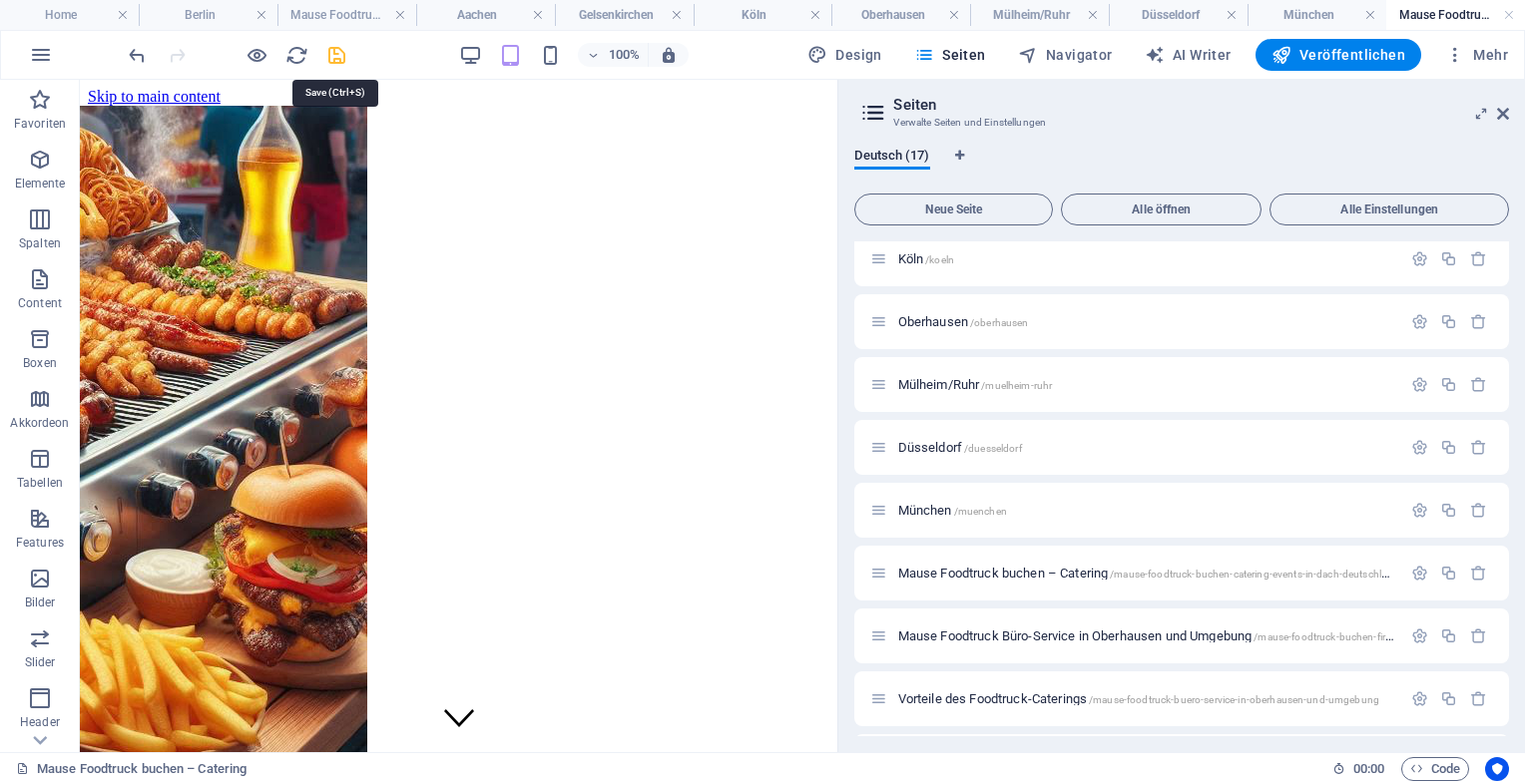 click at bounding box center [336, 55] 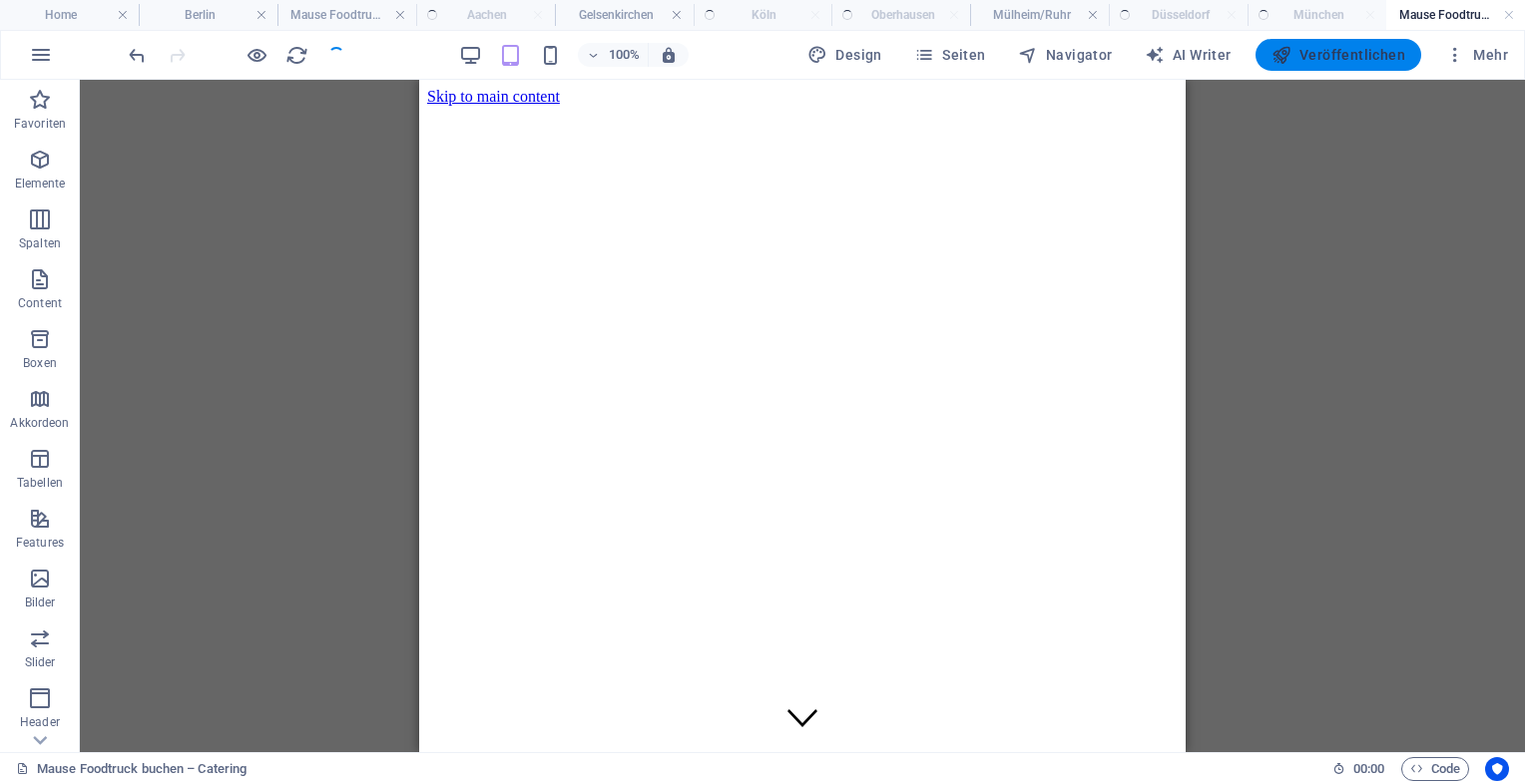 click on "Veröffentlichen" at bounding box center (1338, 55) 